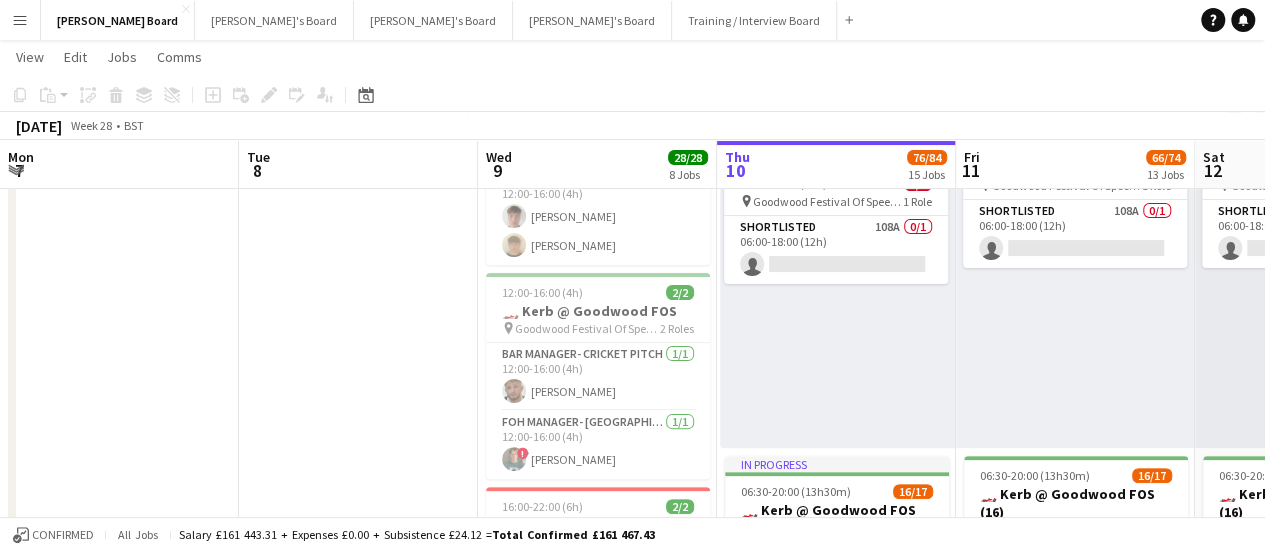 scroll, scrollTop: 0, scrollLeft: 0, axis: both 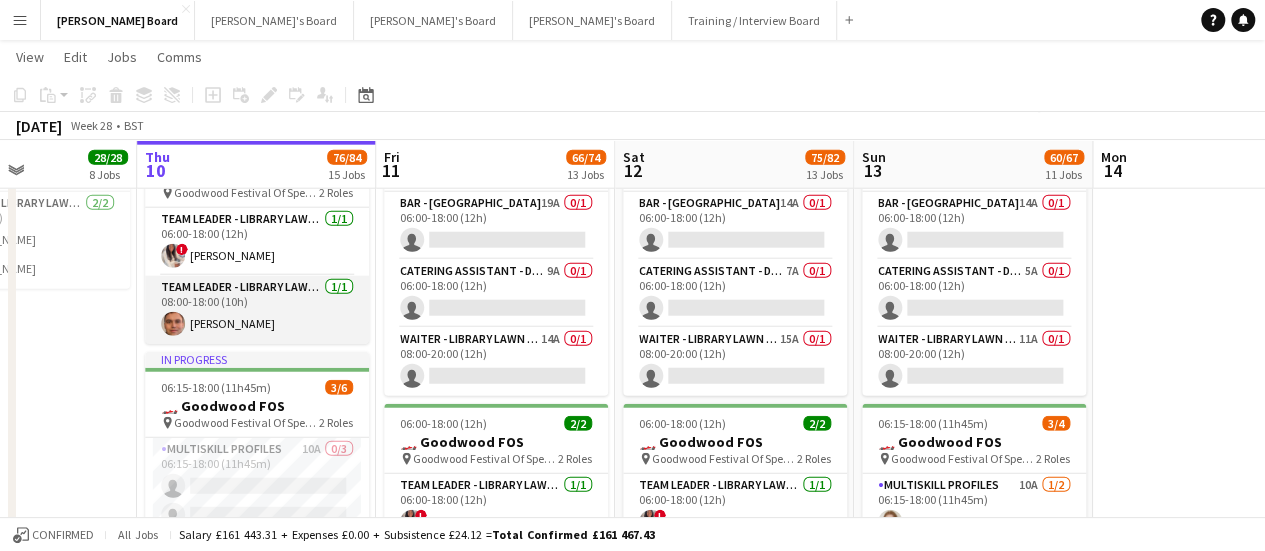 click on "Team Leader - Library Lawn Upper    1/1   08:00-18:00 (10h)
Alex Kemp" at bounding box center (257, 310) 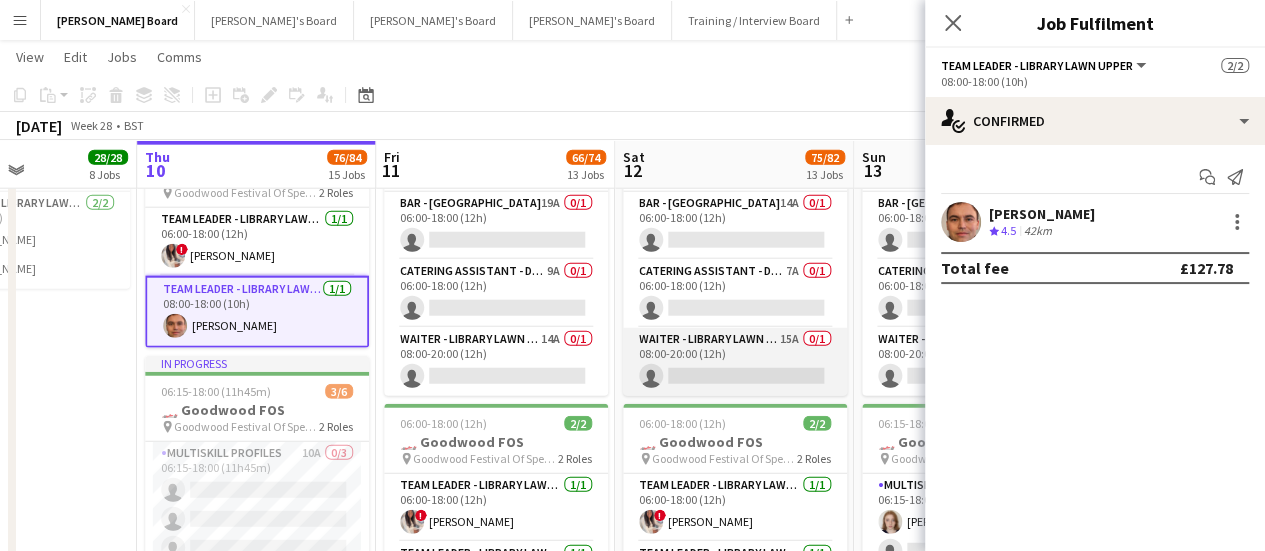 click on "Waiter - Library Lawn Lower   15A   0/1   08:00-20:00 (12h)
single-neutral-actions" at bounding box center (735, 362) 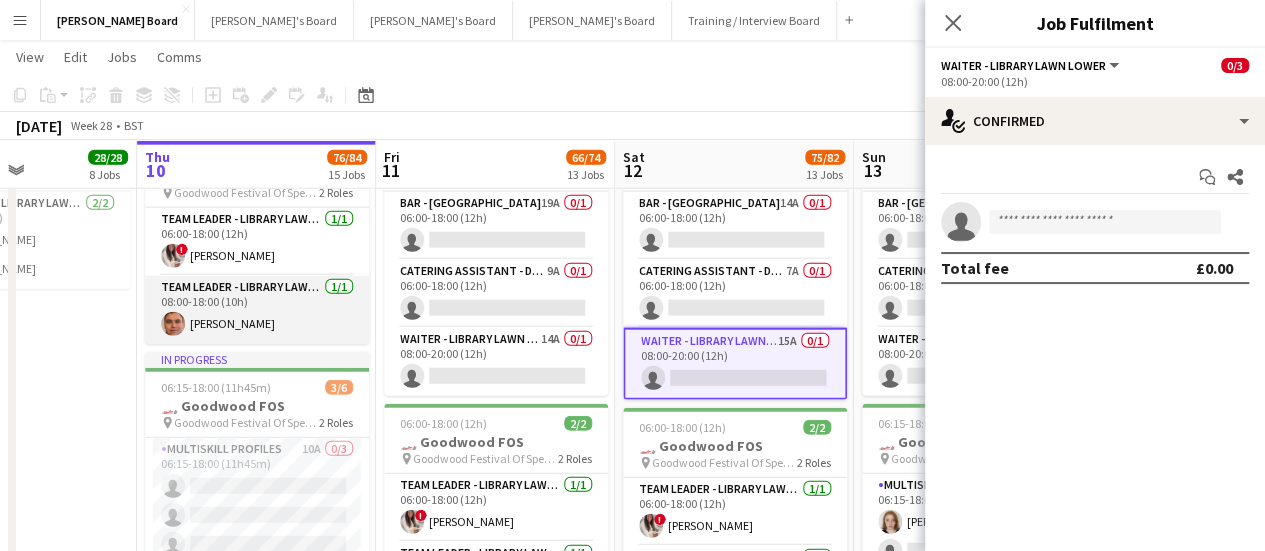 click on "Team Leader - Library Lawn Upper    1/1   08:00-18:00 (10h)
Alex Kemp" at bounding box center [257, 310] 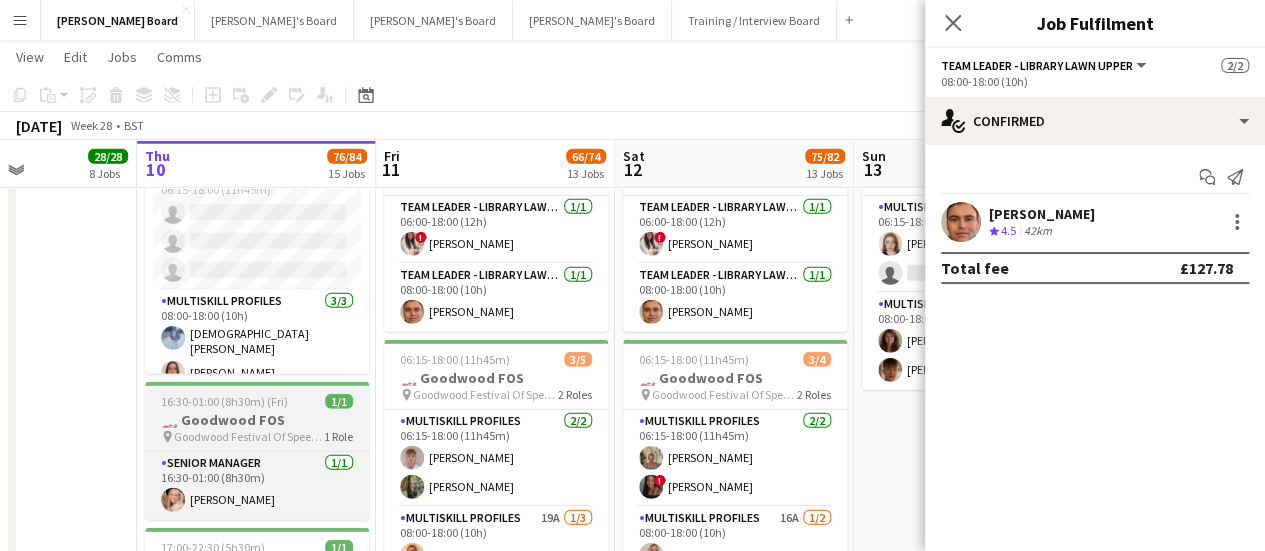 scroll, scrollTop: 2744, scrollLeft: 0, axis: vertical 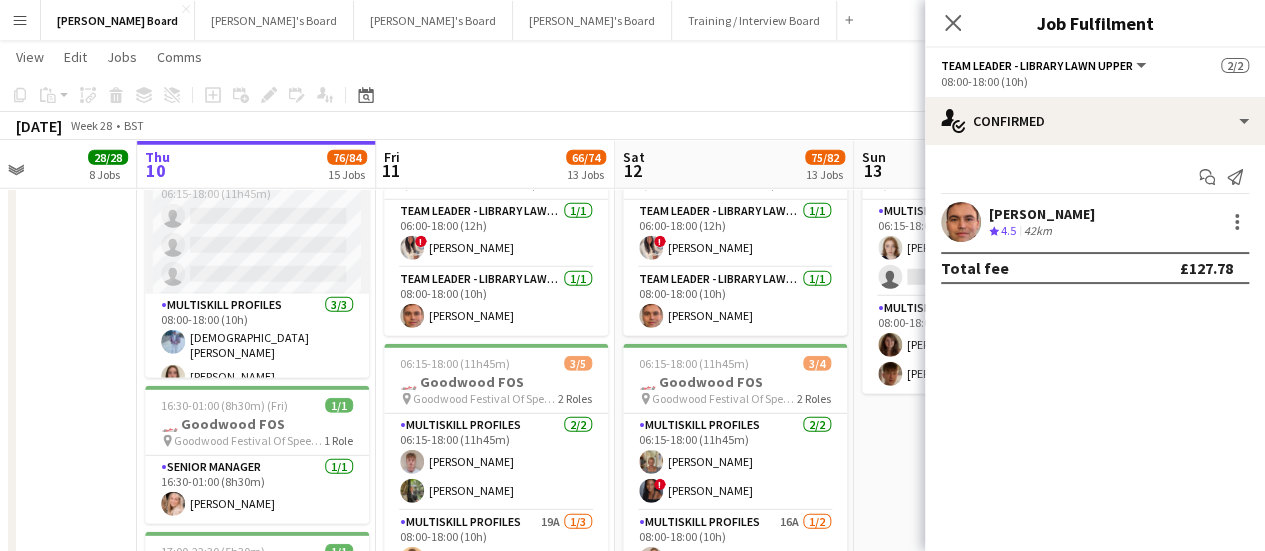 click on "MULTISKILL PROFILES   10A   0/3   06:15-18:00 (11h45m)
single-neutral-actions
single-neutral-actions
single-neutral-actions" at bounding box center (257, 231) 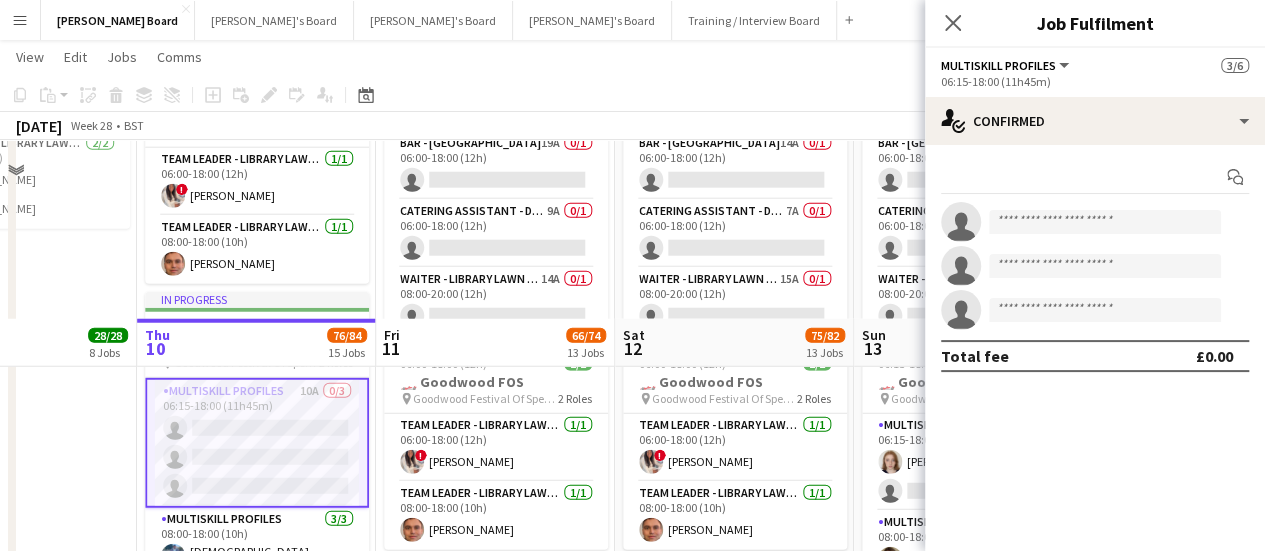 scroll, scrollTop: 2734, scrollLeft: 0, axis: vertical 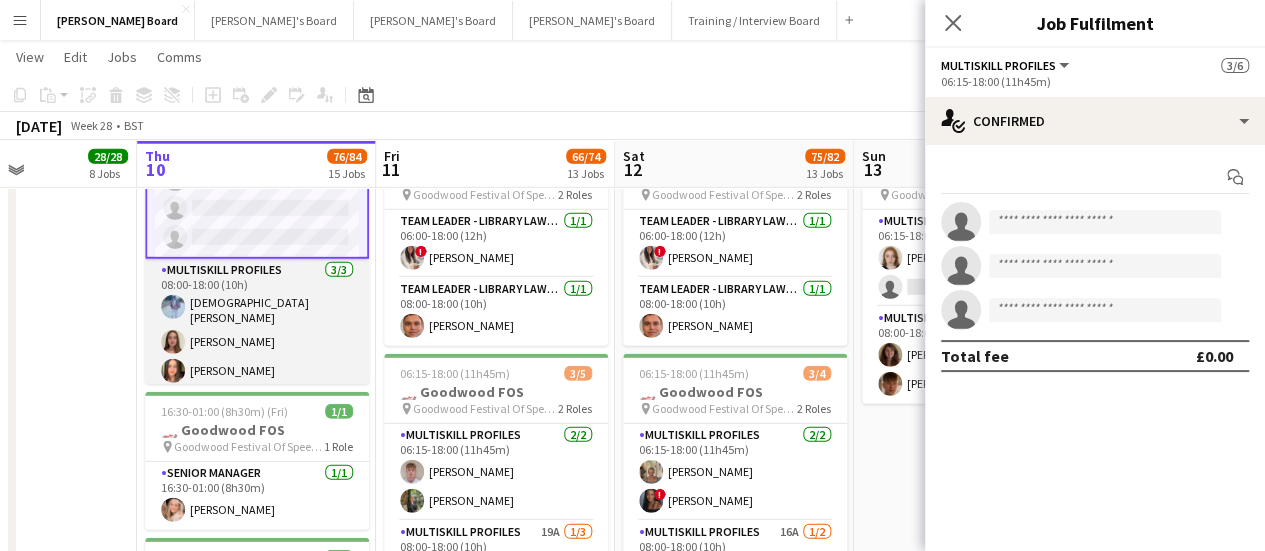 click on "MULTISKILL PROFILES   3/3   08:00-18:00 (10h)
Christiantus Nganwuchu Sophie Masters Lauren Reid" at bounding box center [257, 325] 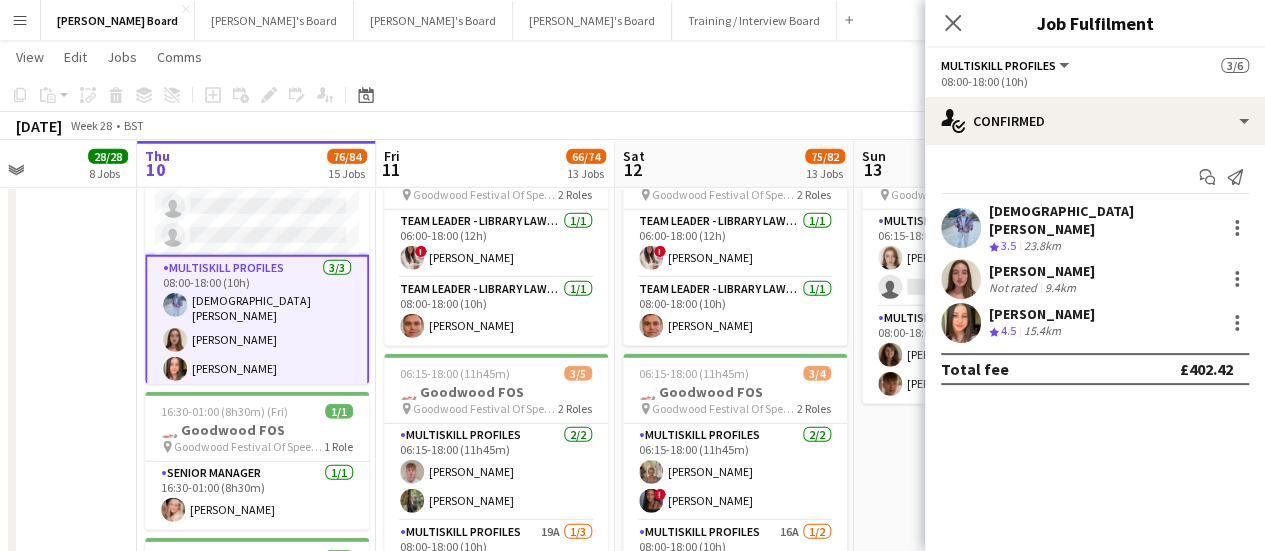 scroll, scrollTop: 43, scrollLeft: 0, axis: vertical 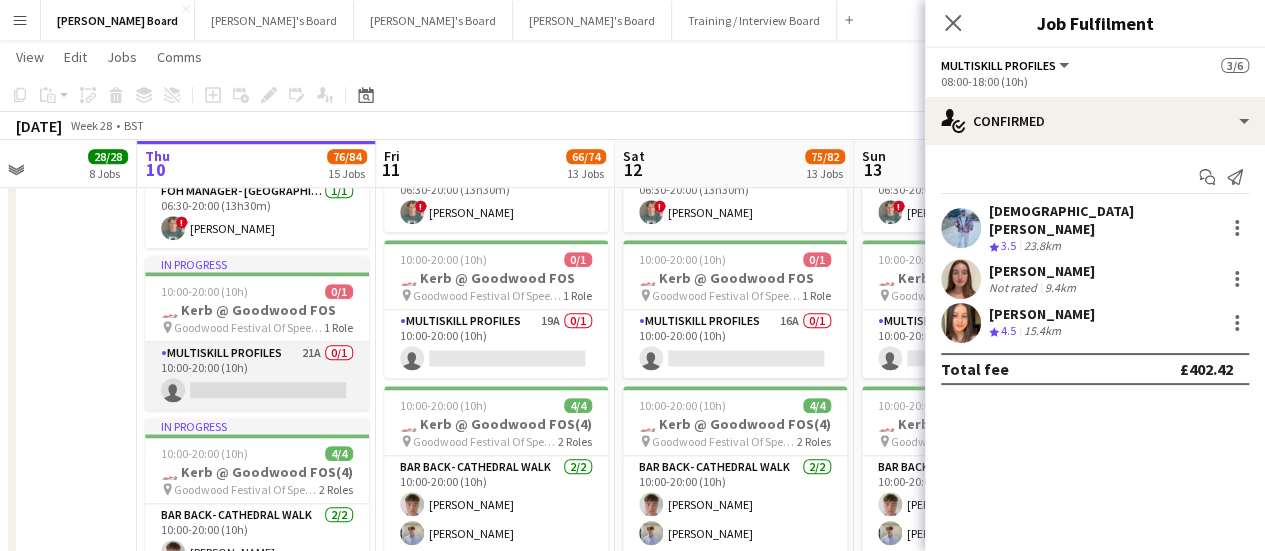 click on "MULTISKILL PROFILES   21A   0/1   10:00-20:00 (10h)
single-neutral-actions" at bounding box center [257, 376] 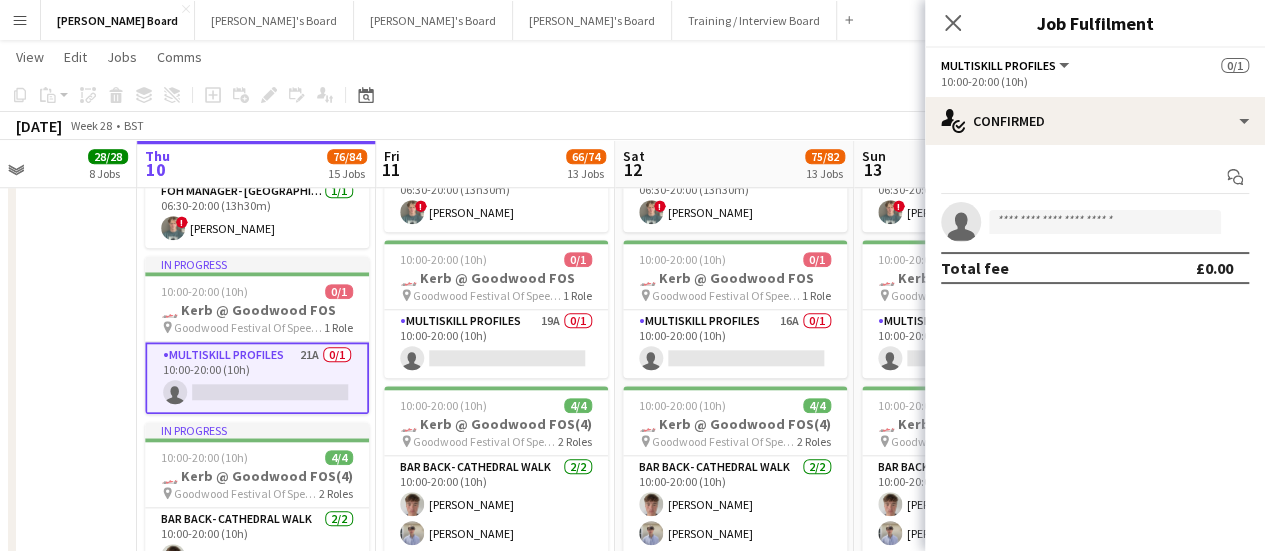 scroll, scrollTop: 41, scrollLeft: 0, axis: vertical 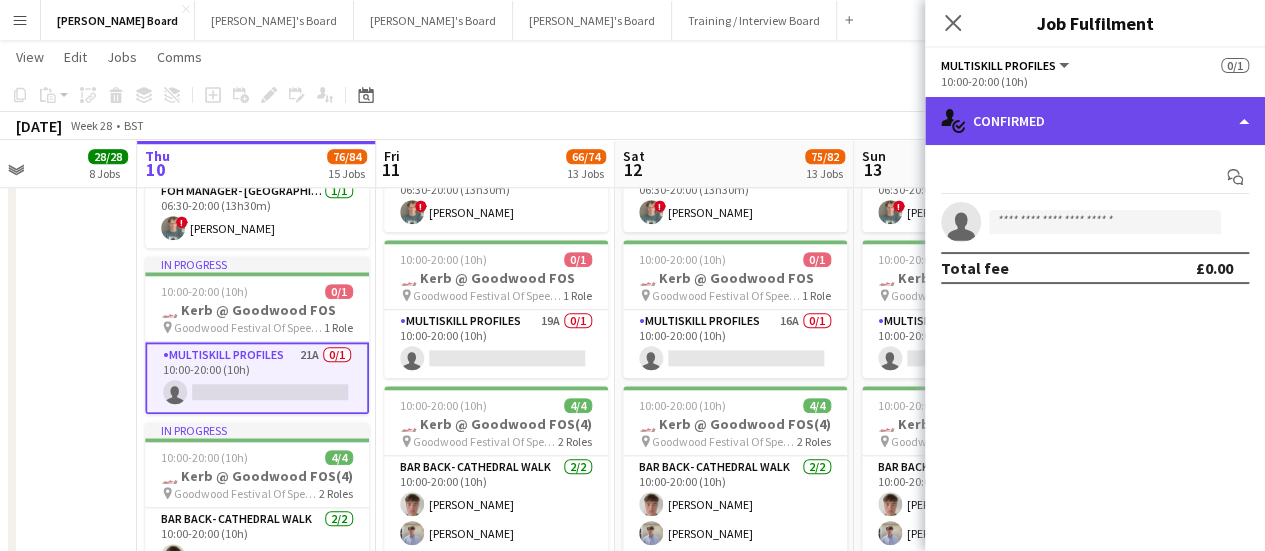 click on "single-neutral-actions-check-2
Confirmed" 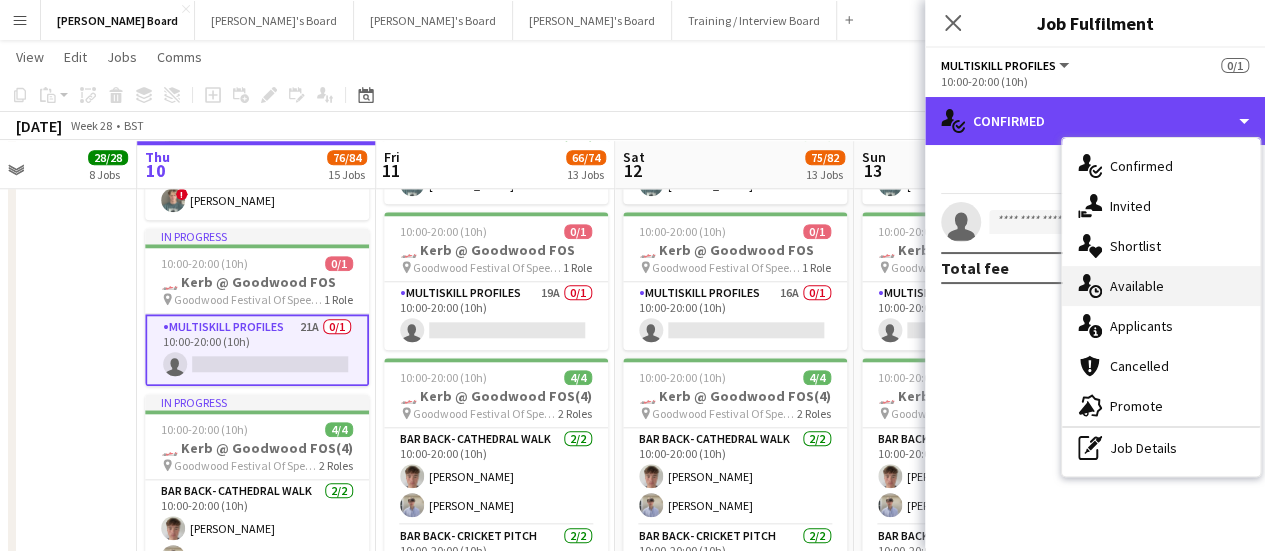 scroll, scrollTop: 896, scrollLeft: 0, axis: vertical 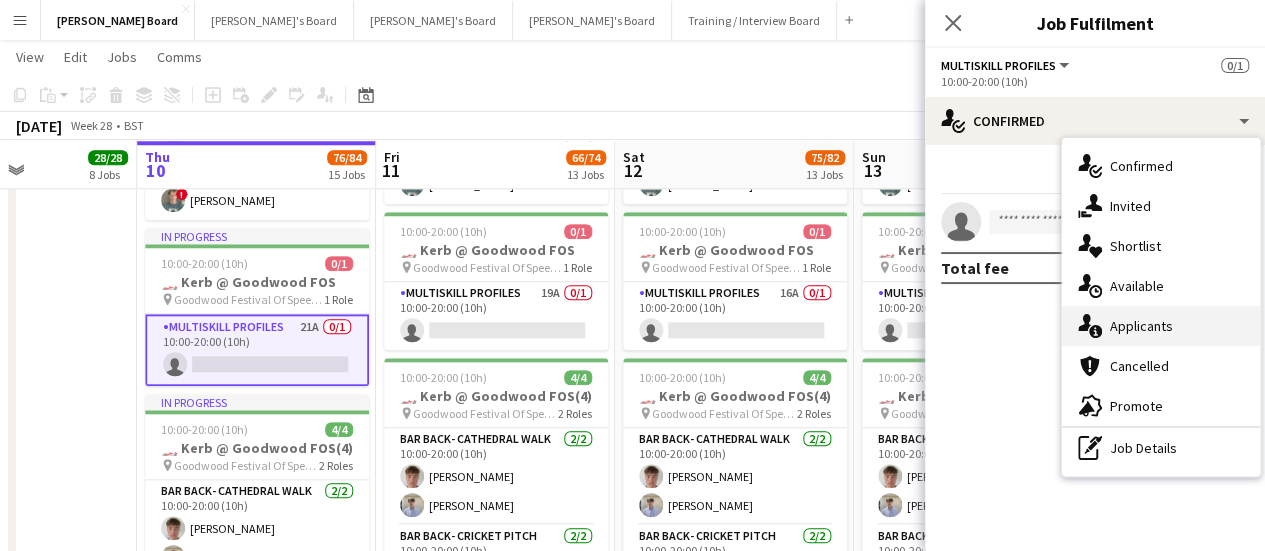 click on "single-neutral-actions-information
Applicants" at bounding box center (1161, 326) 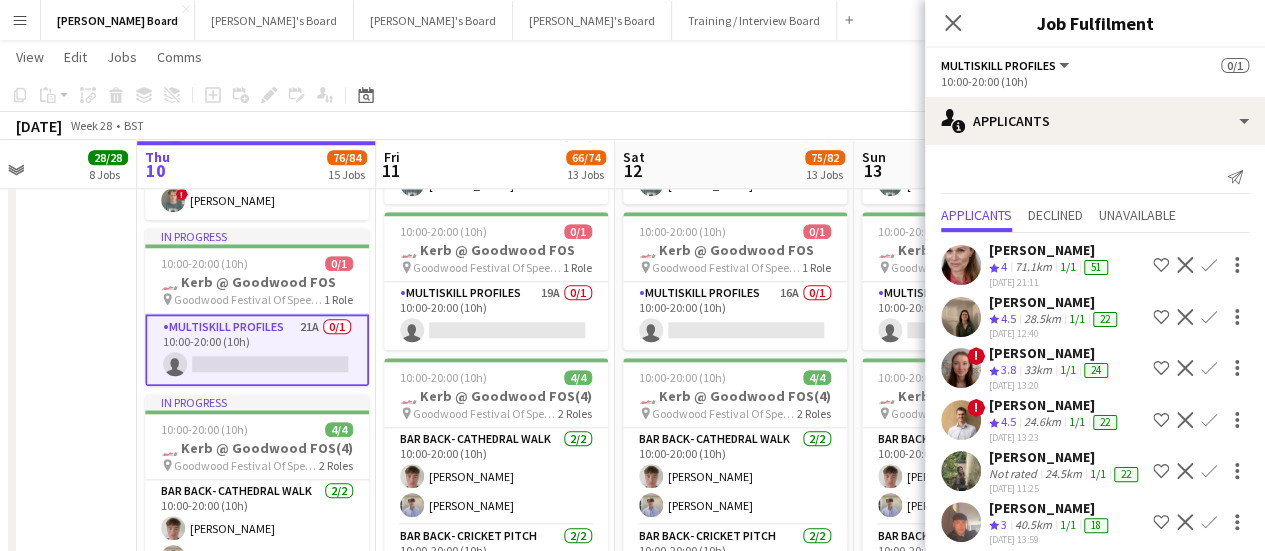 scroll, scrollTop: 473, scrollLeft: 0, axis: vertical 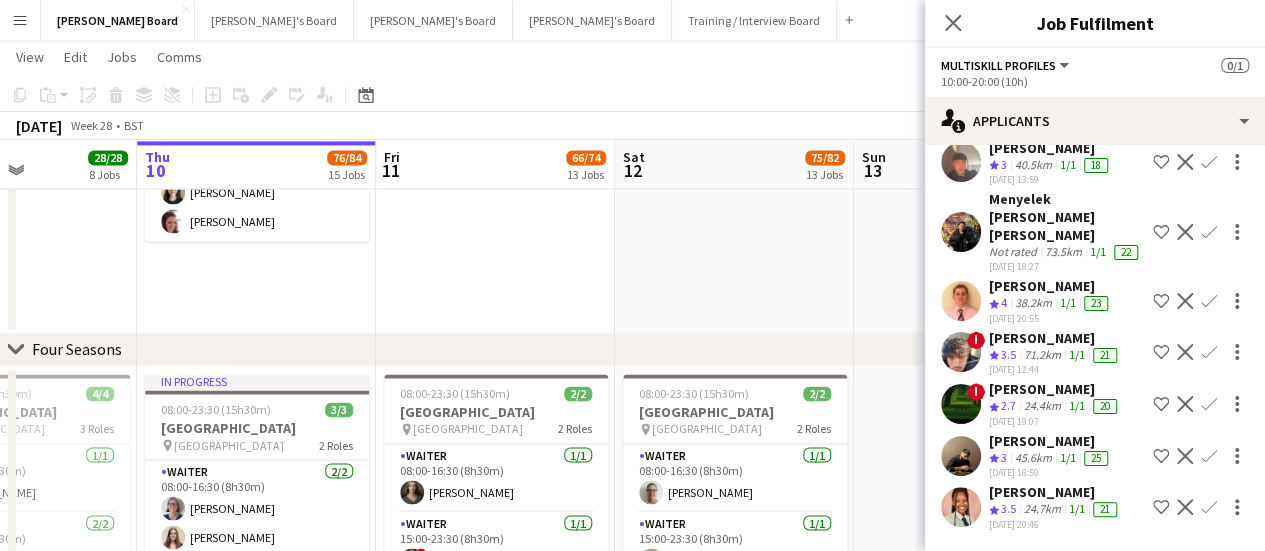 click on "24.7km" 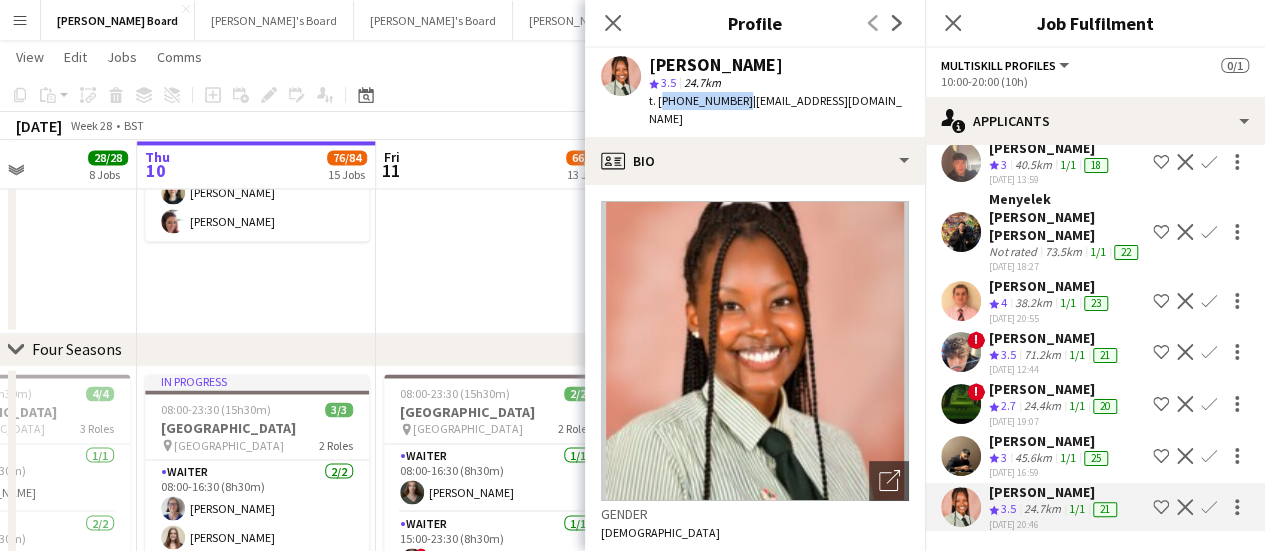 drag, startPoint x: 736, startPoint y: 100, endPoint x: 660, endPoint y: 107, distance: 76.321686 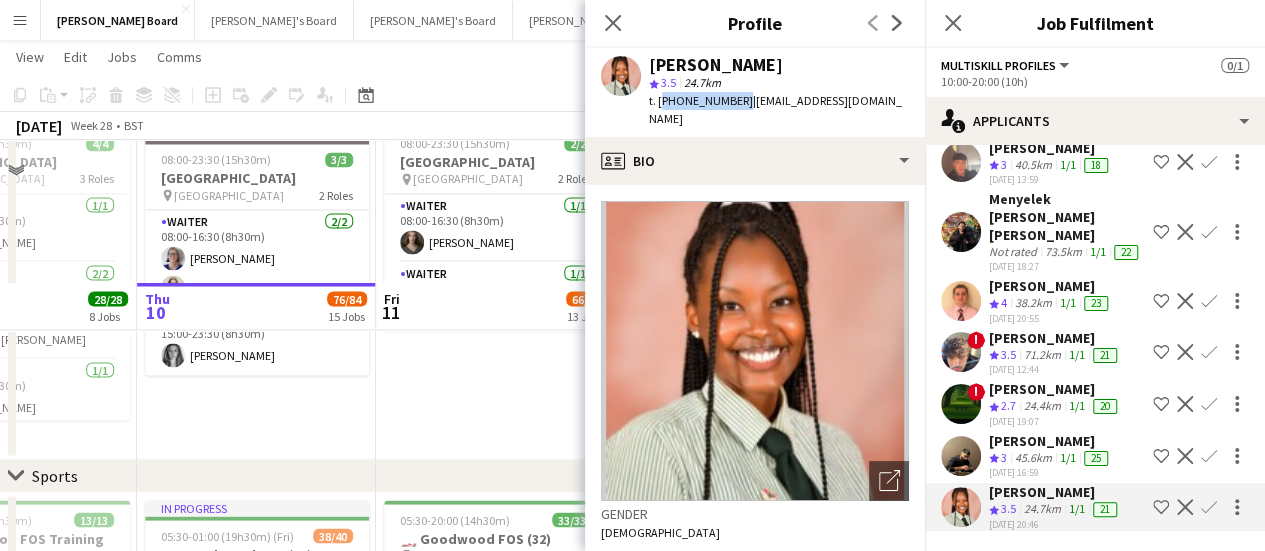 scroll, scrollTop: 2018, scrollLeft: 0, axis: vertical 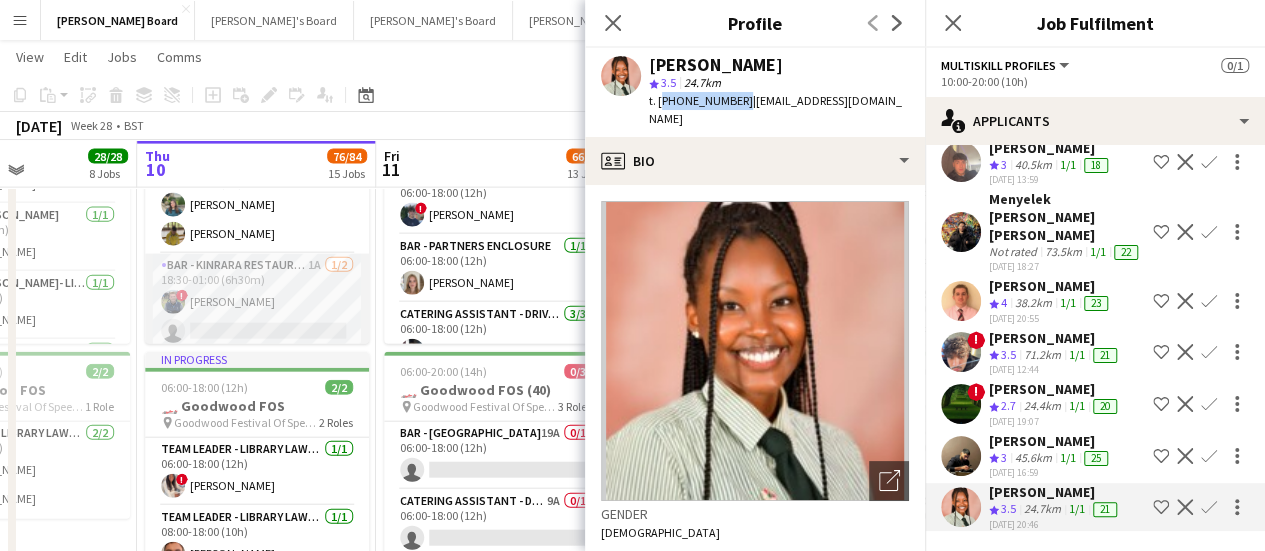 click on "Bar - Kinrara Restaurant   1A   1/2   18:30-01:00 (6h30m)
! William O'Toole
single-neutral-actions" at bounding box center [257, 302] 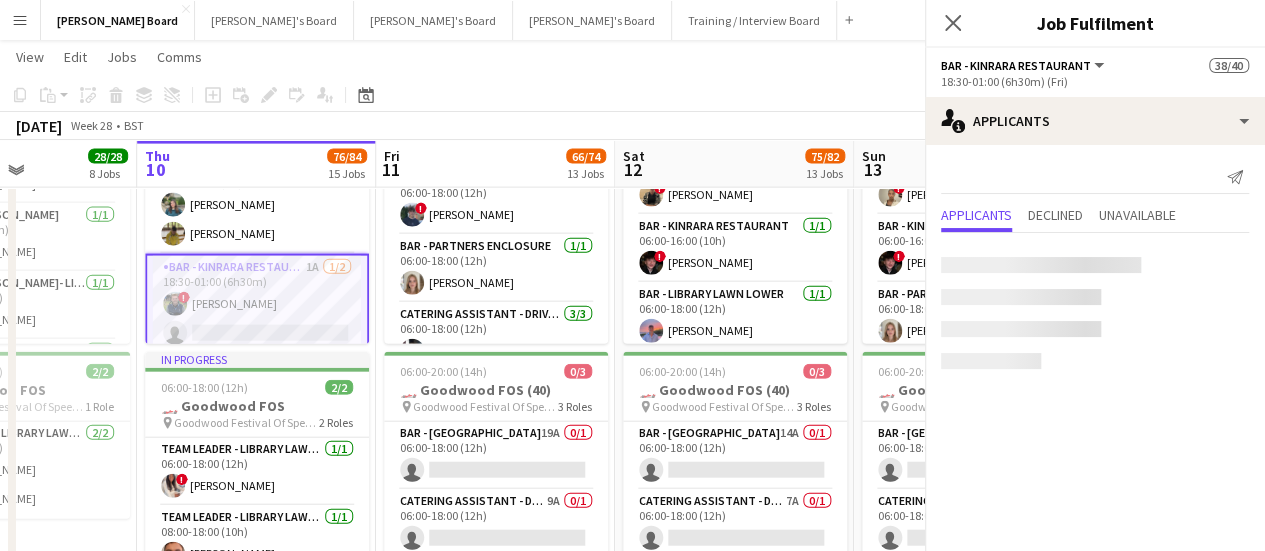 scroll, scrollTop: 0, scrollLeft: 0, axis: both 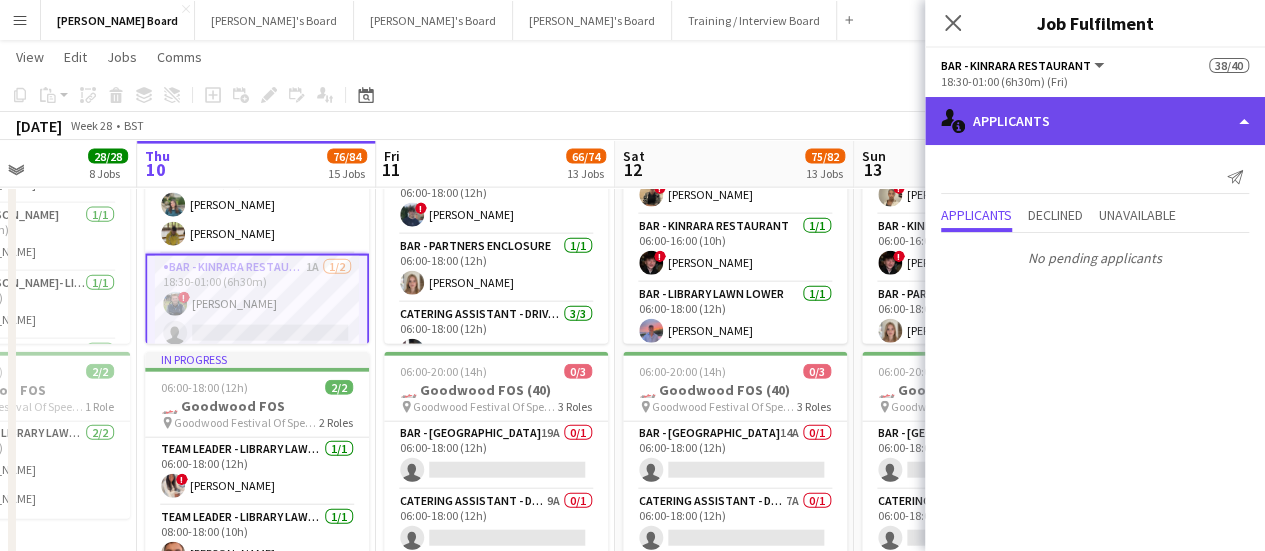 click on "single-neutral-actions-information
Applicants" 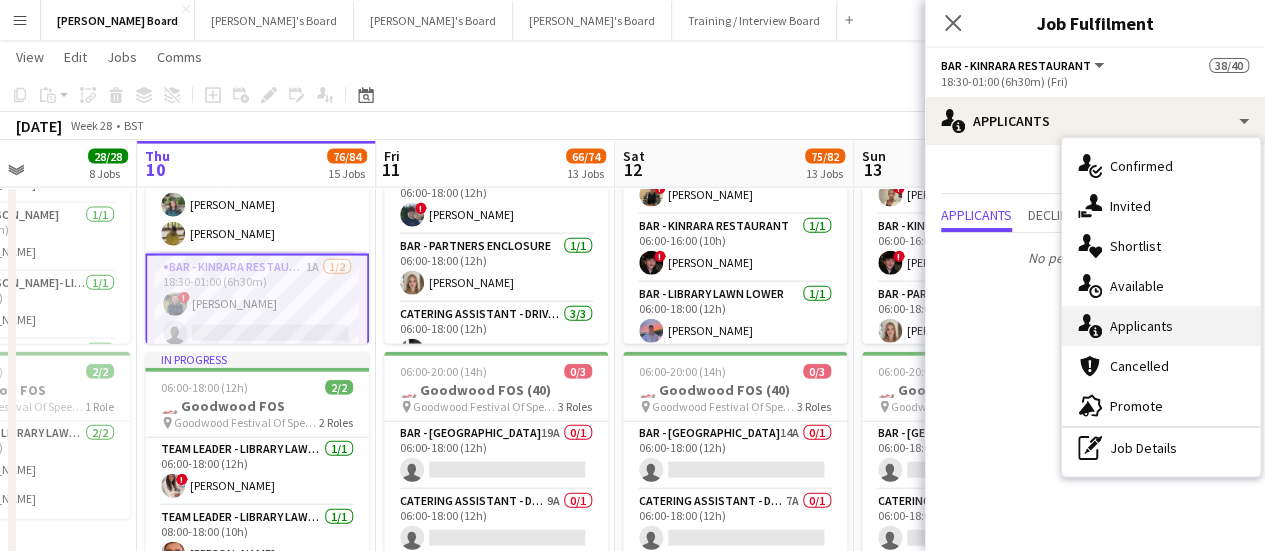click on "single-neutral-actions-information
Applicants" at bounding box center [1161, 326] 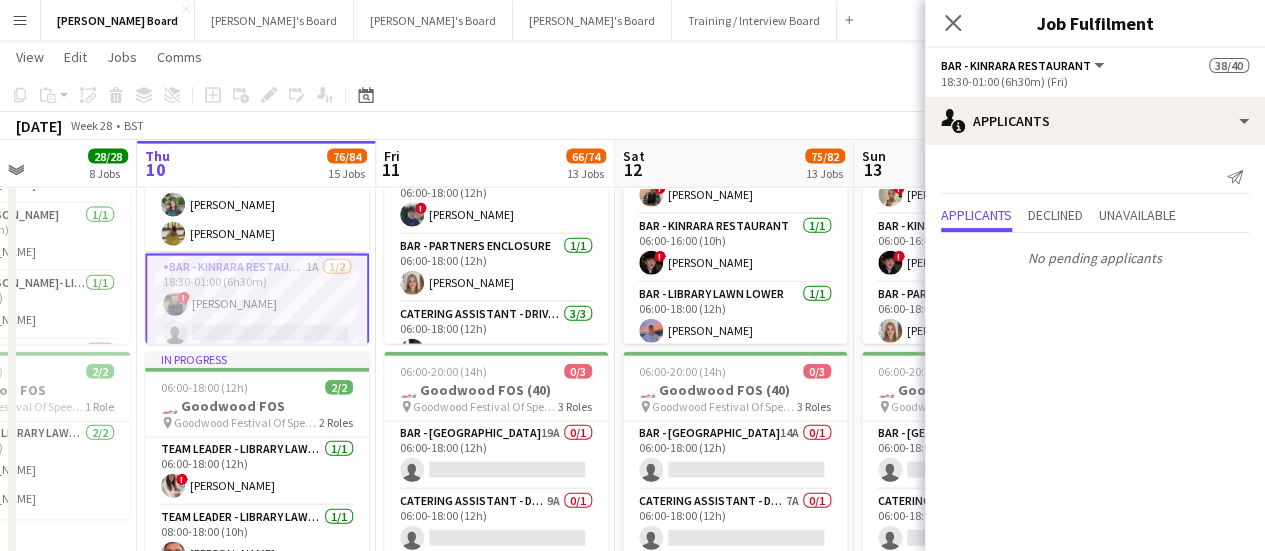 click on "05:30-18:00 (12h30m)    13/13   🏎️ Goodwood FOS Training day
pin
Goodwood Festival Of Speed Chichester, PO18 0PH   10 Roles   Catering Assistant - Lotus   1/1   05:30-15:30 (10h)
Oliver Joslin  Kitchen Porter   1/1   06:00-18:00 (12h)
! Isaac Macheri  Kitchen Porter- Library Lawn Upper   1/1   09:00-17:00 (8h)
Emma Jepkosgei  Bar - Kinrara Restaurant   1/1   12:00-17:00 (5h)
! Ryan Filkins  Bar - Library Lawn Upper   1/1   12:00-17:00 (5h)
! Benjamin Trant  Bar - Mclaren   1/1   12:00-17:00 (5h)
euan white  Catering Assistant - Drivers Toth   3/3   12:00-17:00 (5h)
Grace Fairhurst Caterina Cardozo simon fairhurst  Catering Assistant - Pagani Tradestand   1/1   12:00-17:00 (5h)
! Chloe Honeybourne  Runner - Library Lawn Lower   2/2   12:00-17:00 (5h)
Lexie Ashford ! Grace Davison  Waiter - Library Lawn Upper   1/1   12:00-17:00 (5h)
Archie Smith     12:00-17:00 (5h)    2/2   🏎️ Goodwood FOS
pin
1 Role   2/2  !" at bounding box center [17, 627] 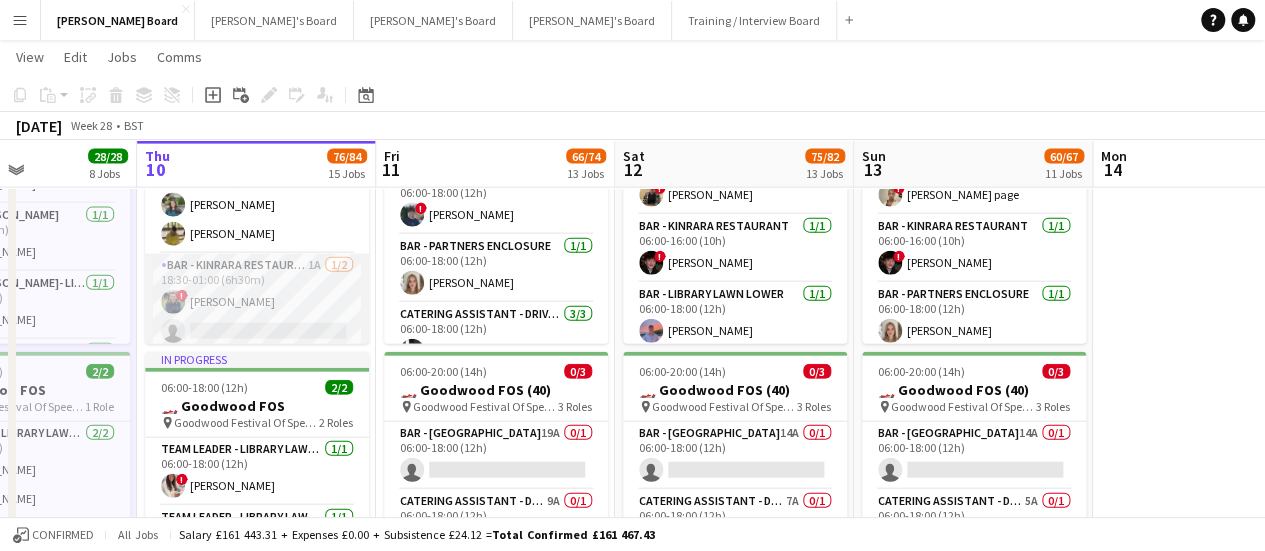 click on "Bar - Kinrara Restaurant   1A   1/2   18:30-01:00 (6h30m)
! William O'Toole
single-neutral-actions" at bounding box center [257, 302] 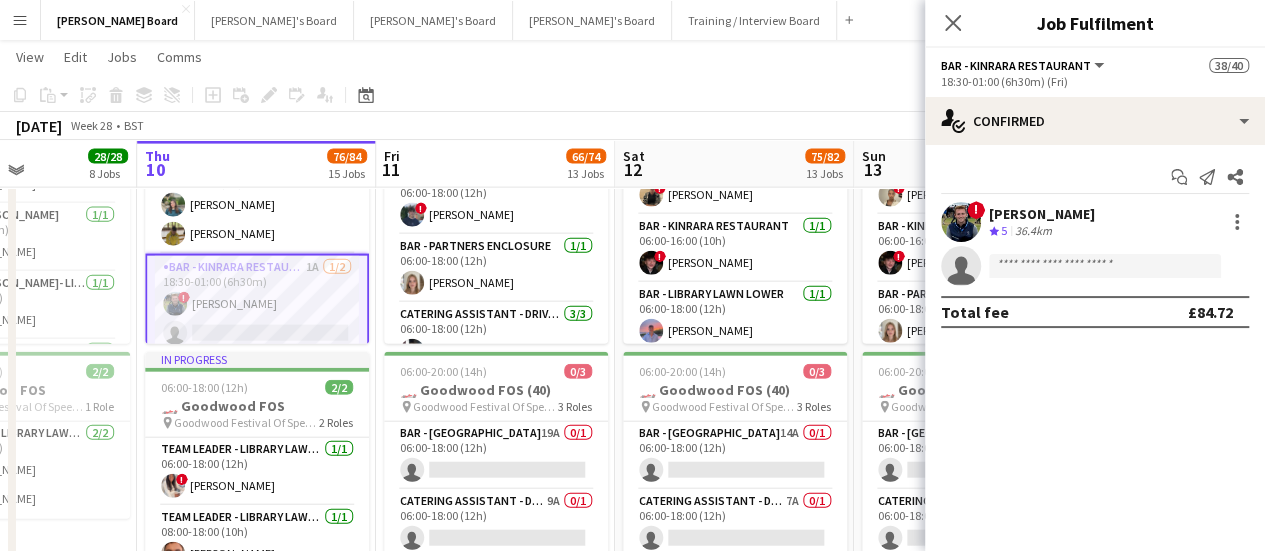 scroll, scrollTop: 2045, scrollLeft: 0, axis: vertical 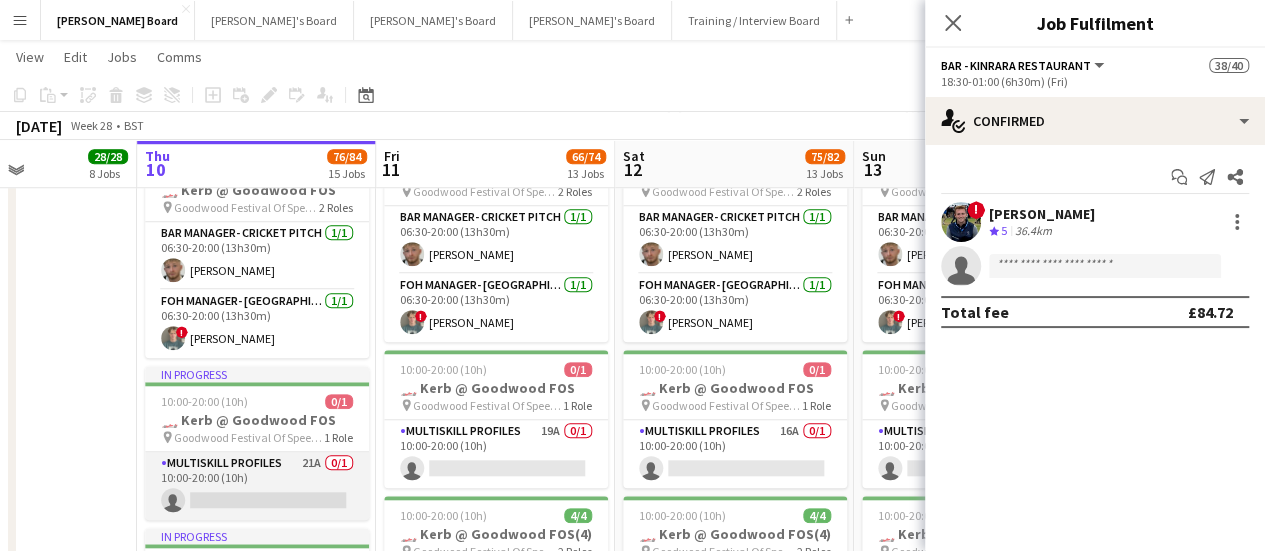 click on "MULTISKILL PROFILES   21A   0/1   10:00-20:00 (10h)
single-neutral-actions" at bounding box center (257, 486) 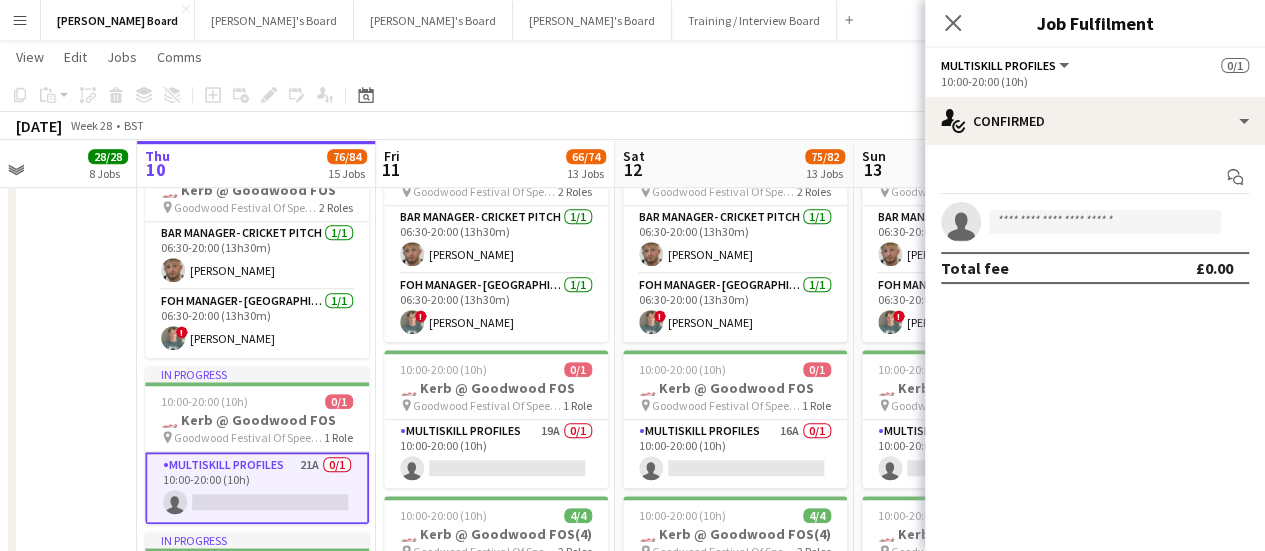 scroll, scrollTop: 2041, scrollLeft: 0, axis: vertical 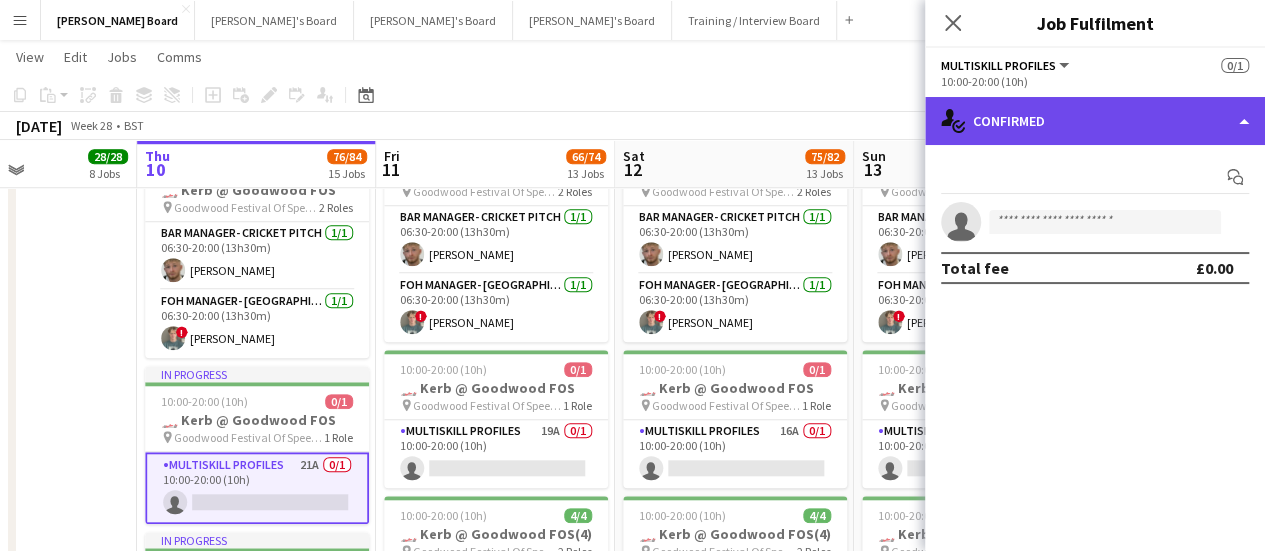 click on "single-neutral-actions-check-2
Confirmed" 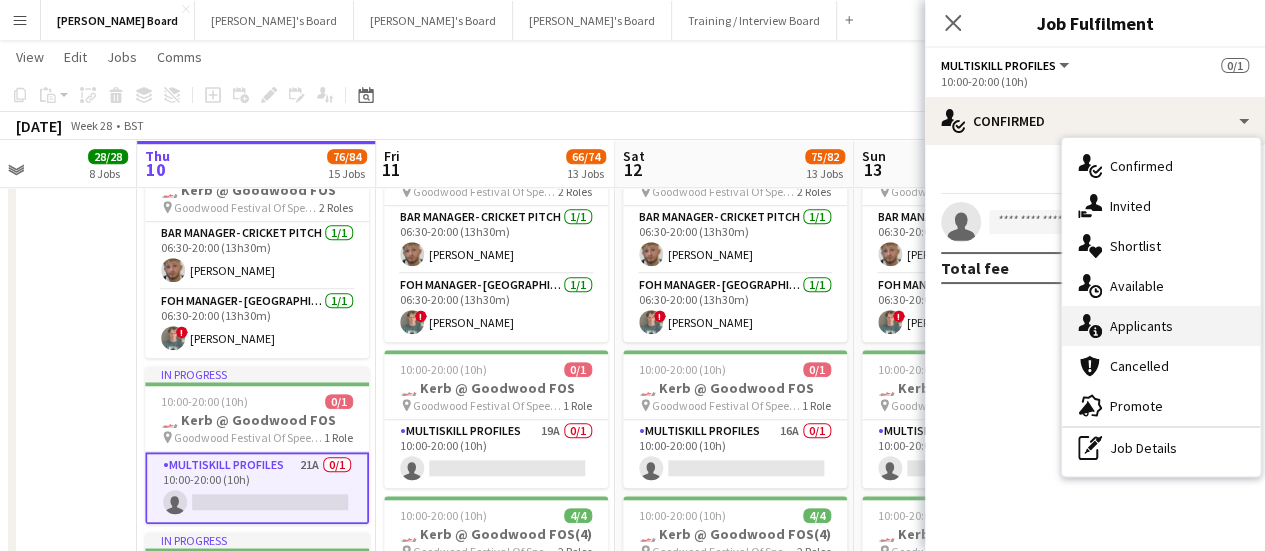 click on "single-neutral-actions-information
Applicants" at bounding box center [1161, 326] 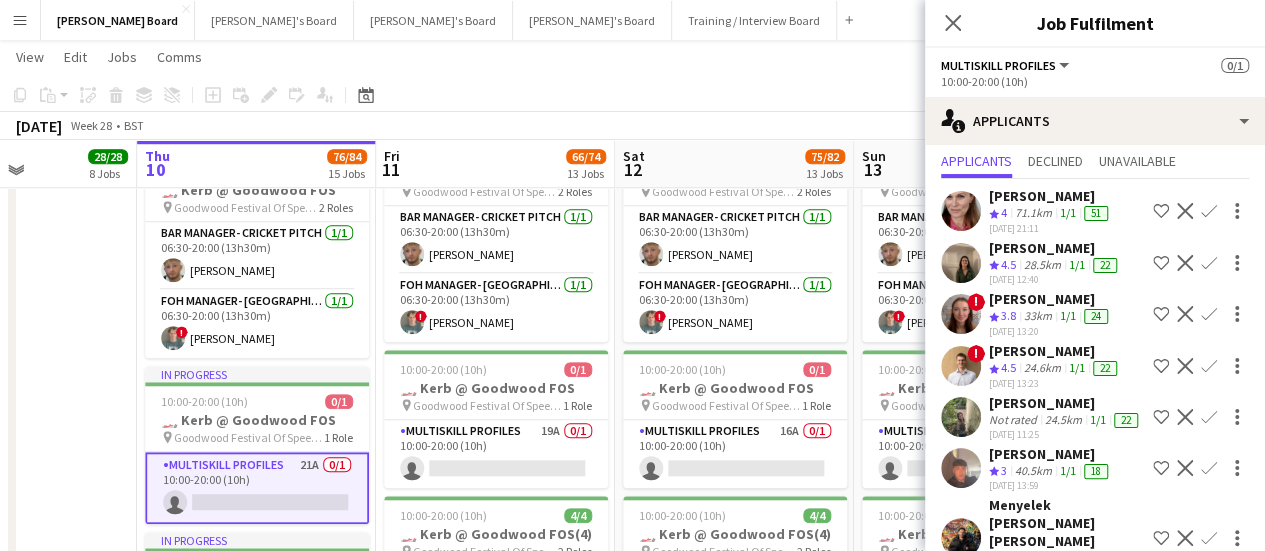 scroll, scrollTop: 33, scrollLeft: 0, axis: vertical 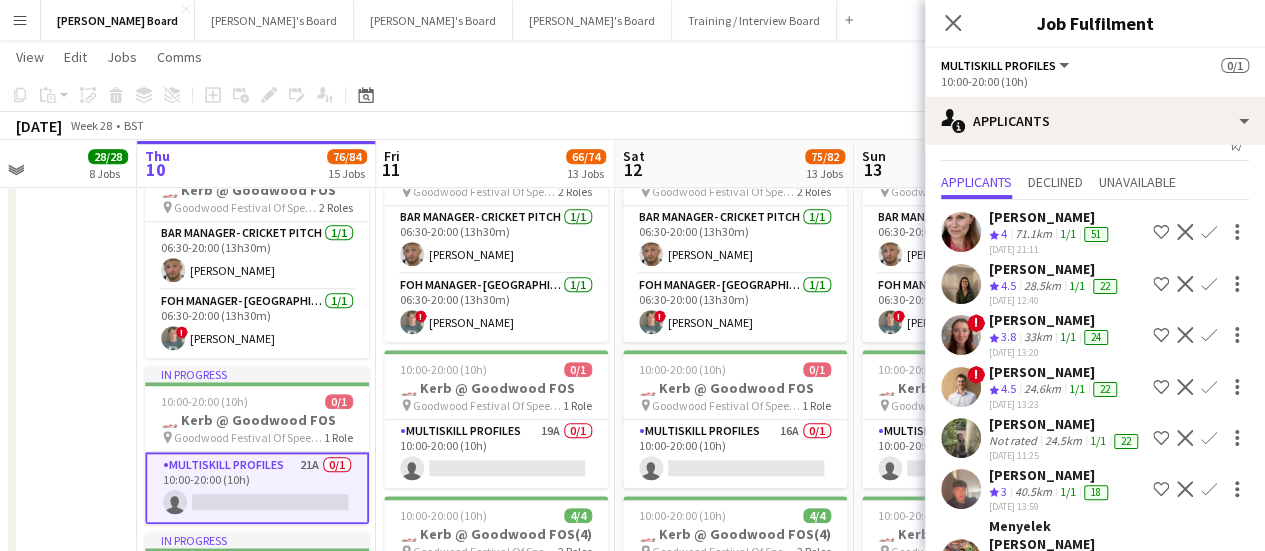 click on "71.1km" at bounding box center [1042, 286] 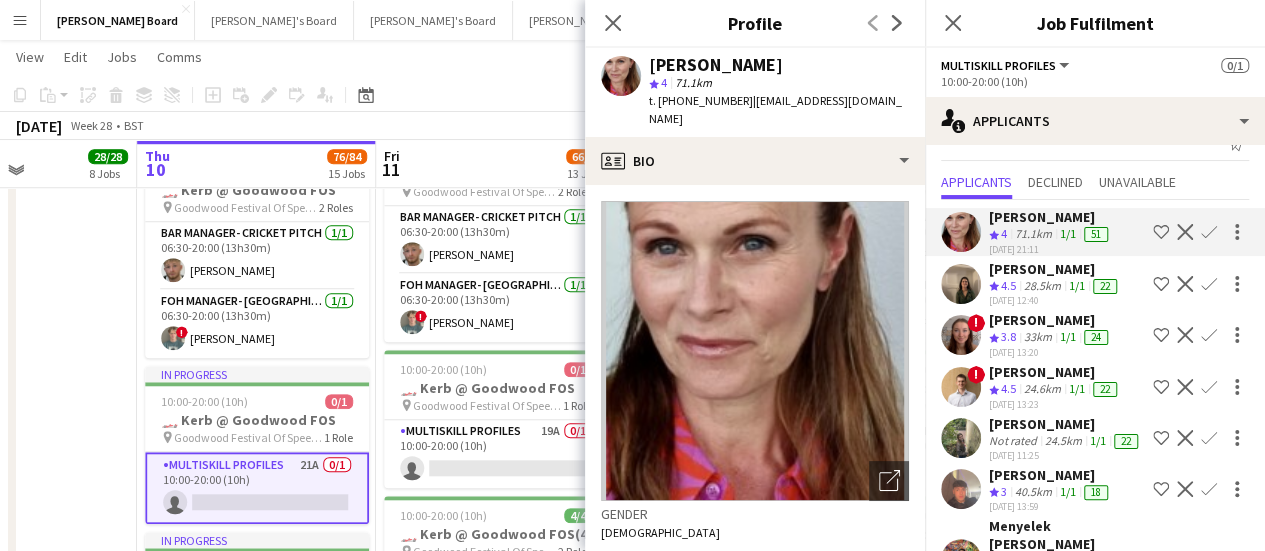 scroll, scrollTop: 348, scrollLeft: 0, axis: vertical 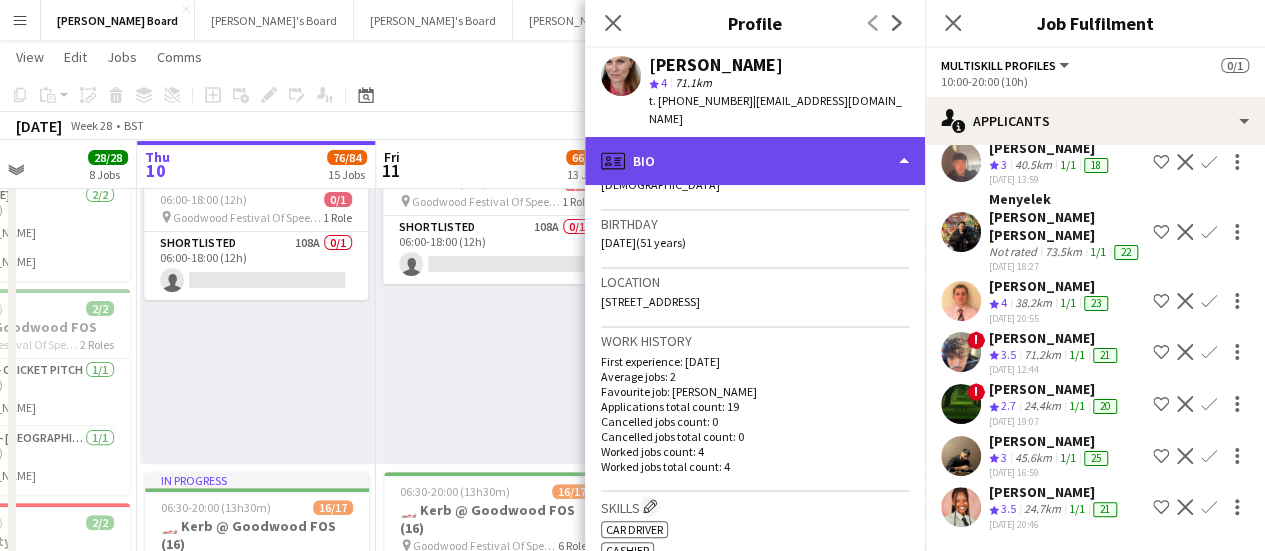 click on "profile
Bio" 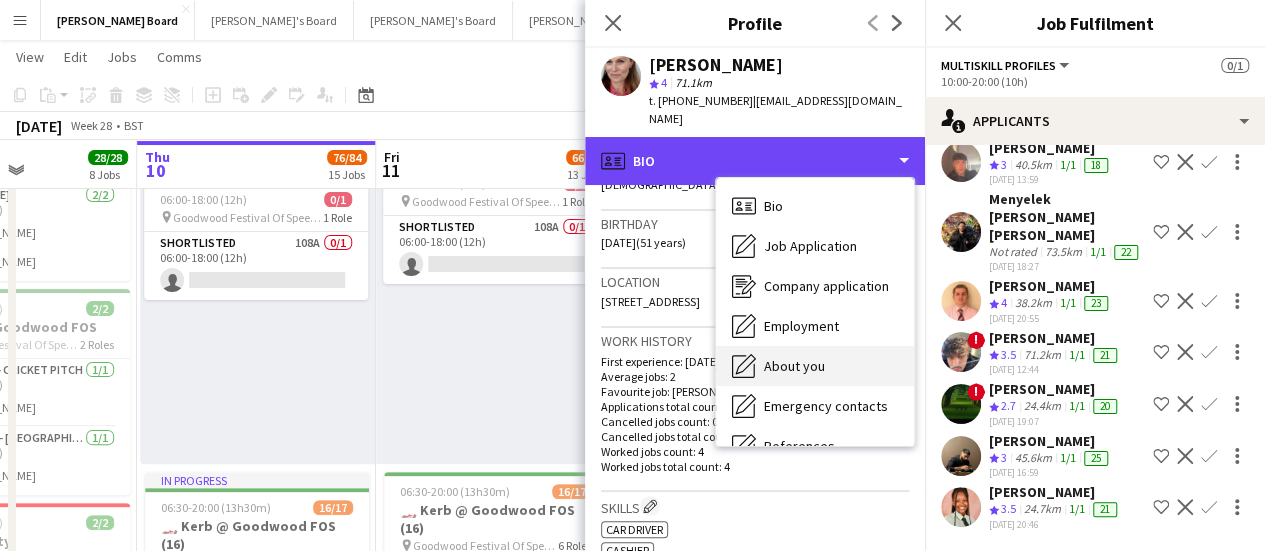 scroll, scrollTop: 308, scrollLeft: 0, axis: vertical 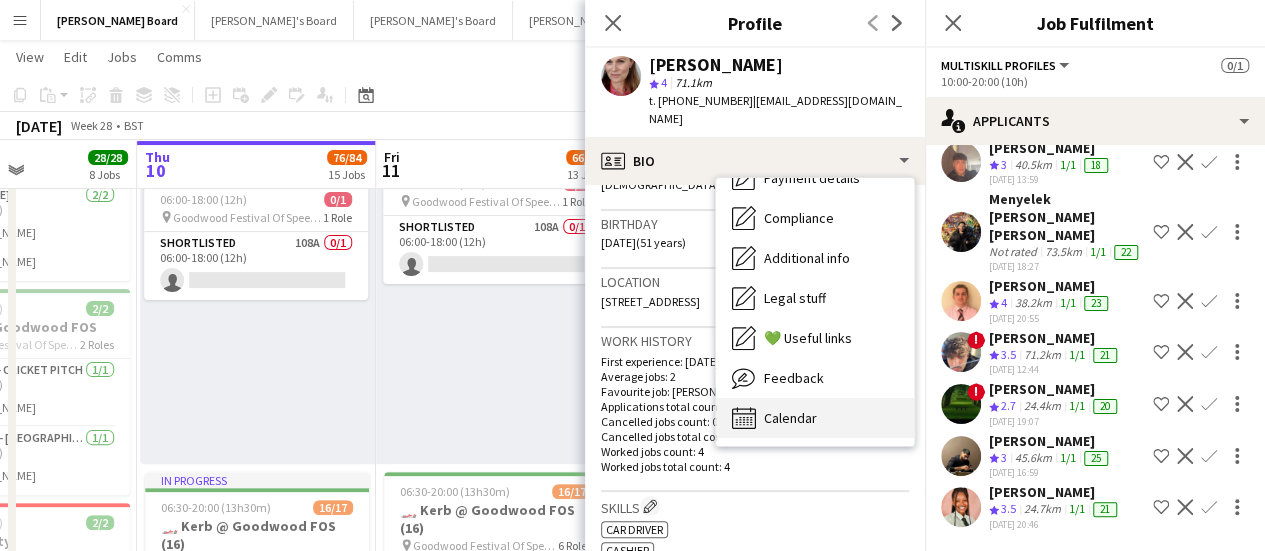 click on "Calendar
Calendar" at bounding box center (815, 418) 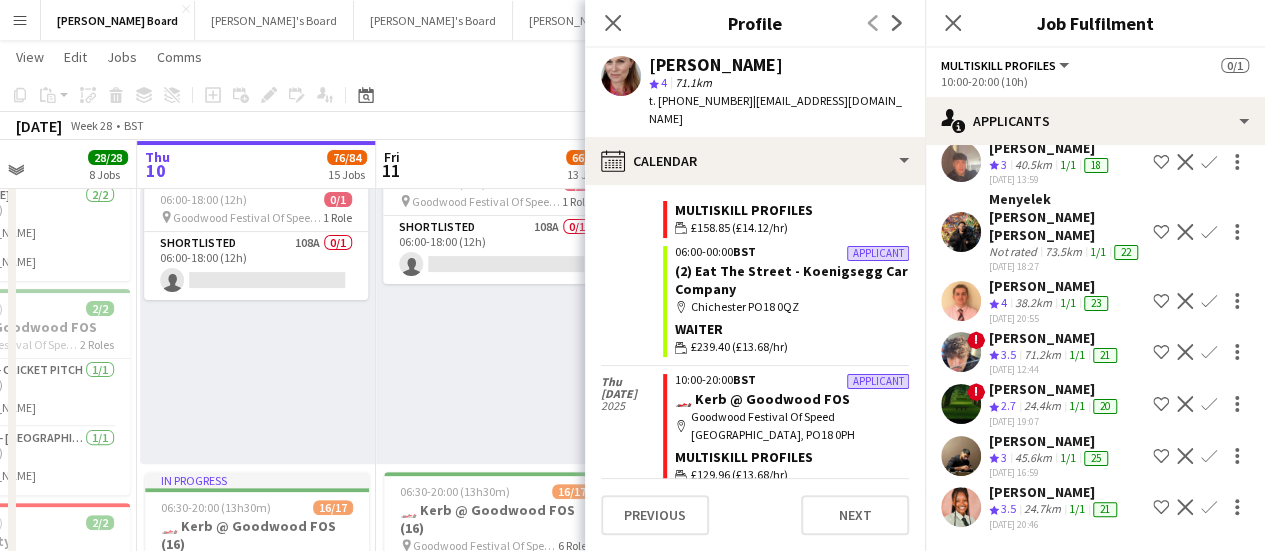 scroll, scrollTop: 1590, scrollLeft: 0, axis: vertical 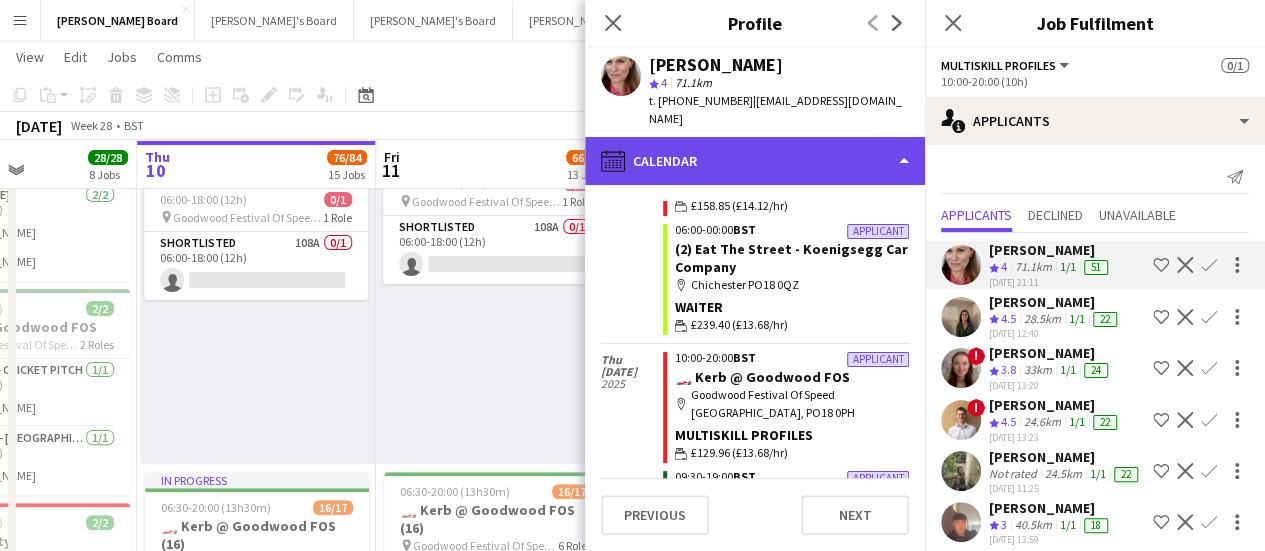 click on "calendar-full
Calendar" 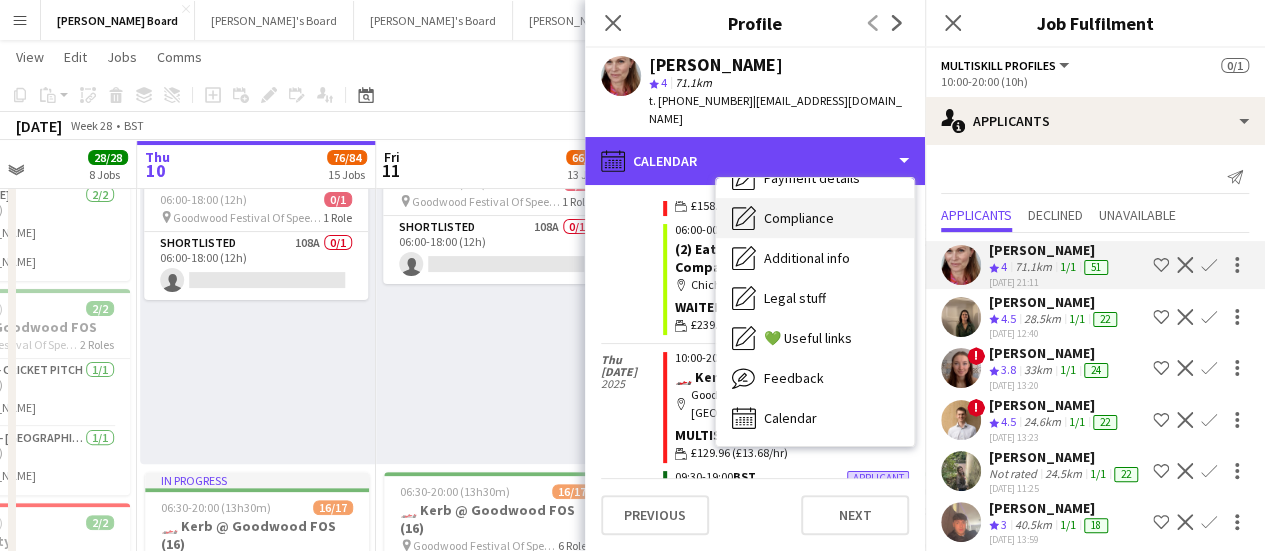 scroll, scrollTop: 0, scrollLeft: 0, axis: both 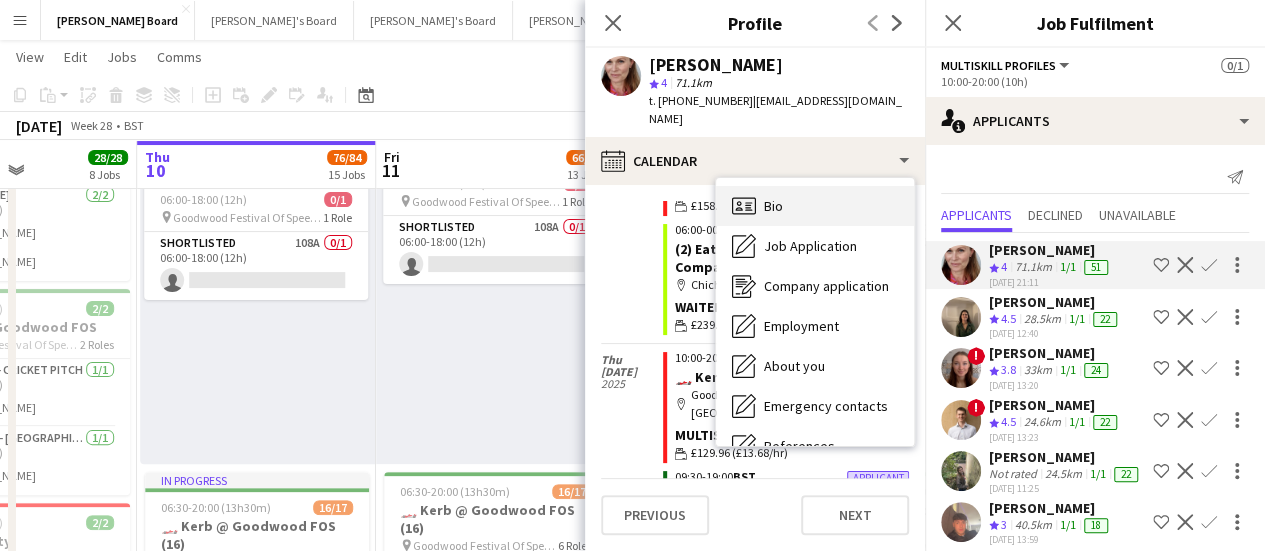 click on "Bio
Bio" at bounding box center (815, 206) 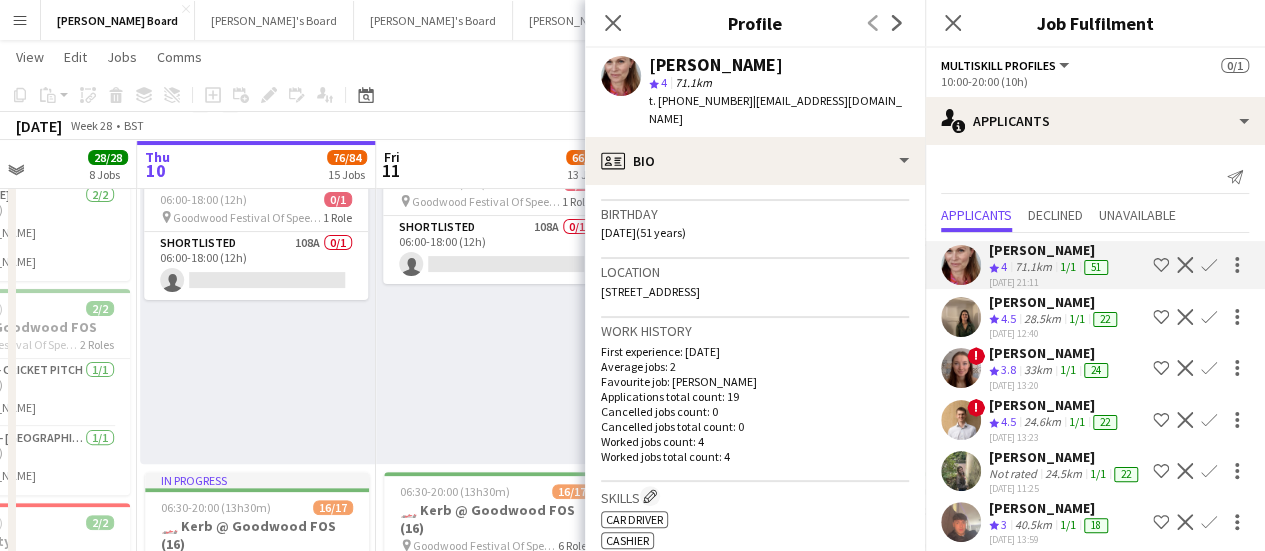 scroll, scrollTop: 516, scrollLeft: 0, axis: vertical 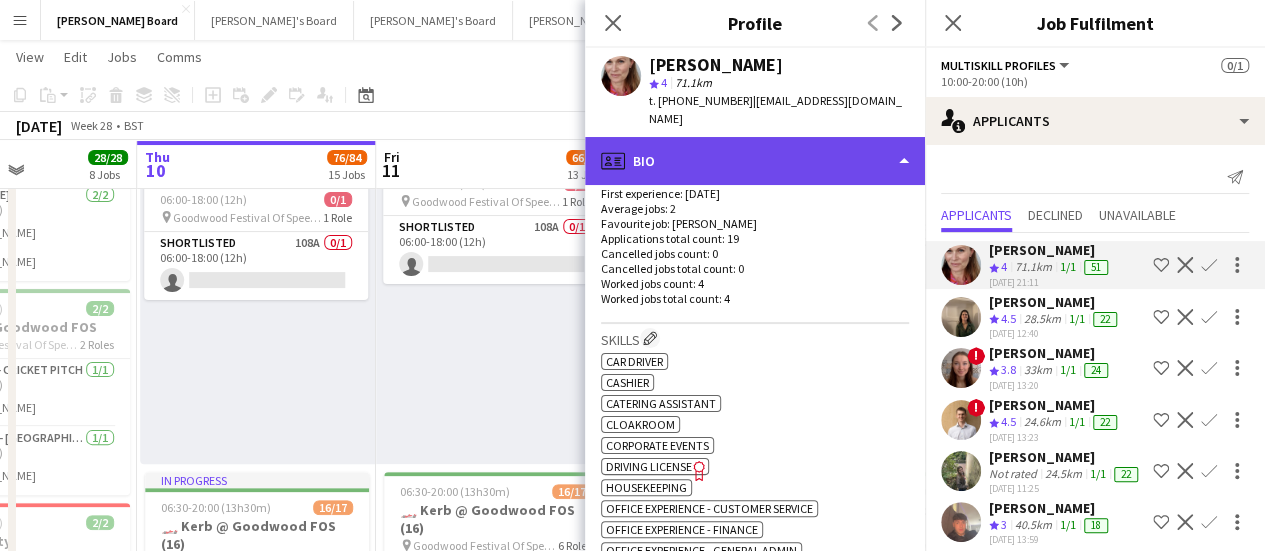 click on "profile
Bio" 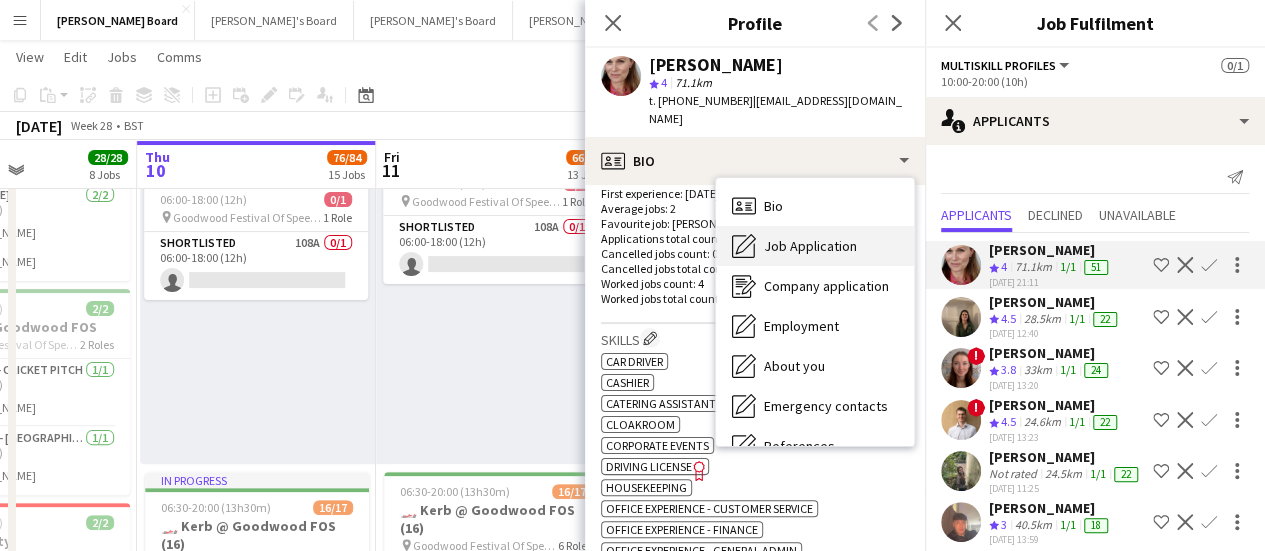 click on "Job Application" at bounding box center (810, 246) 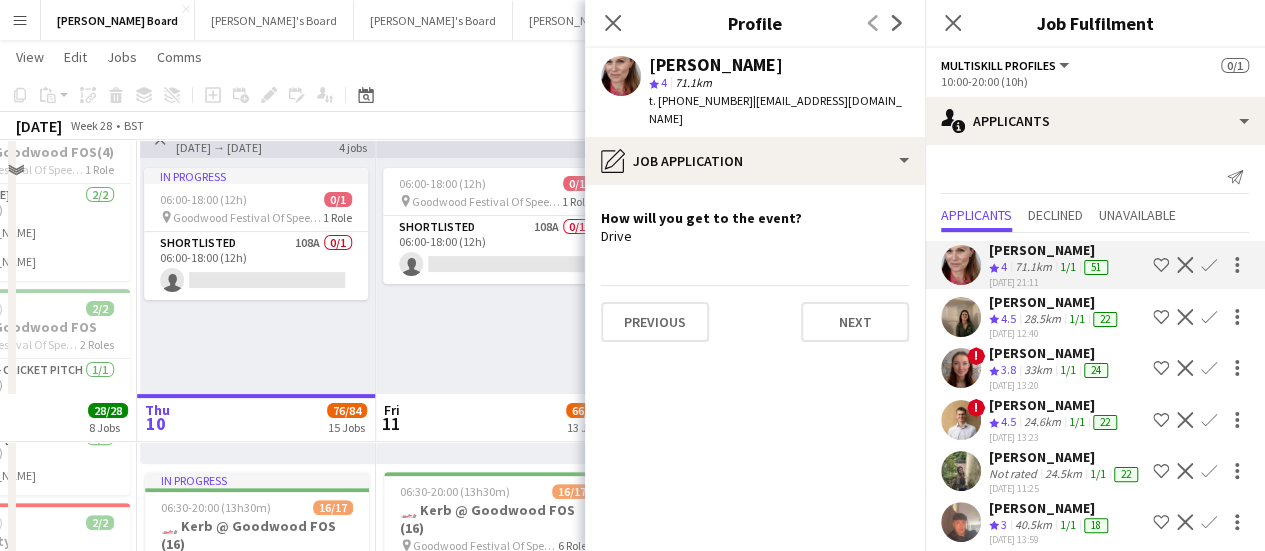 scroll, scrollTop: 406, scrollLeft: 0, axis: vertical 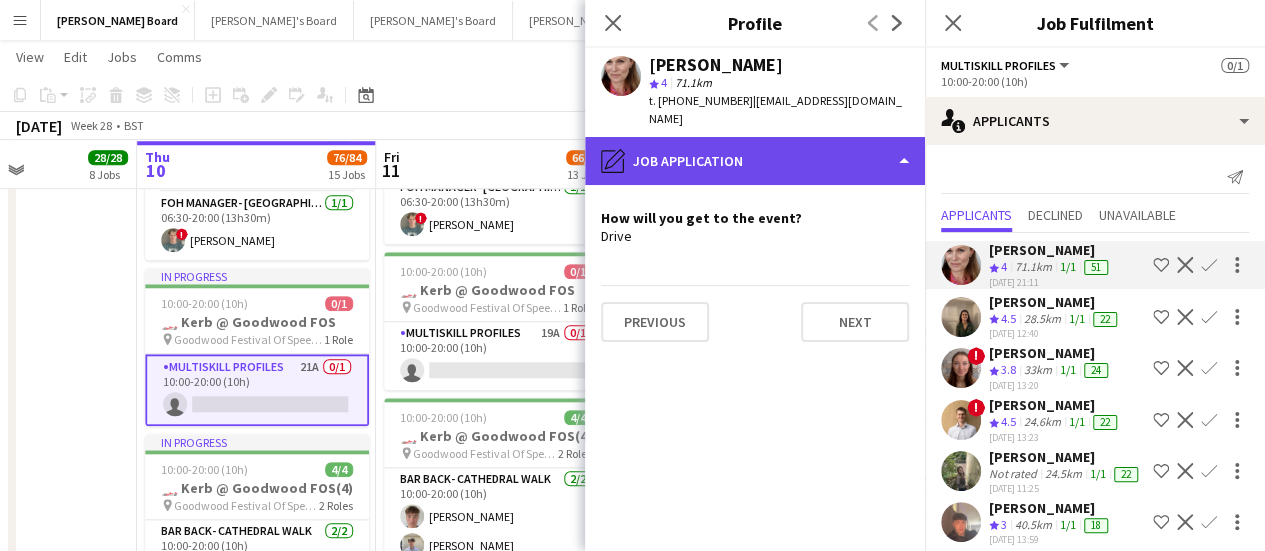 click on "pencil4
Job Application" 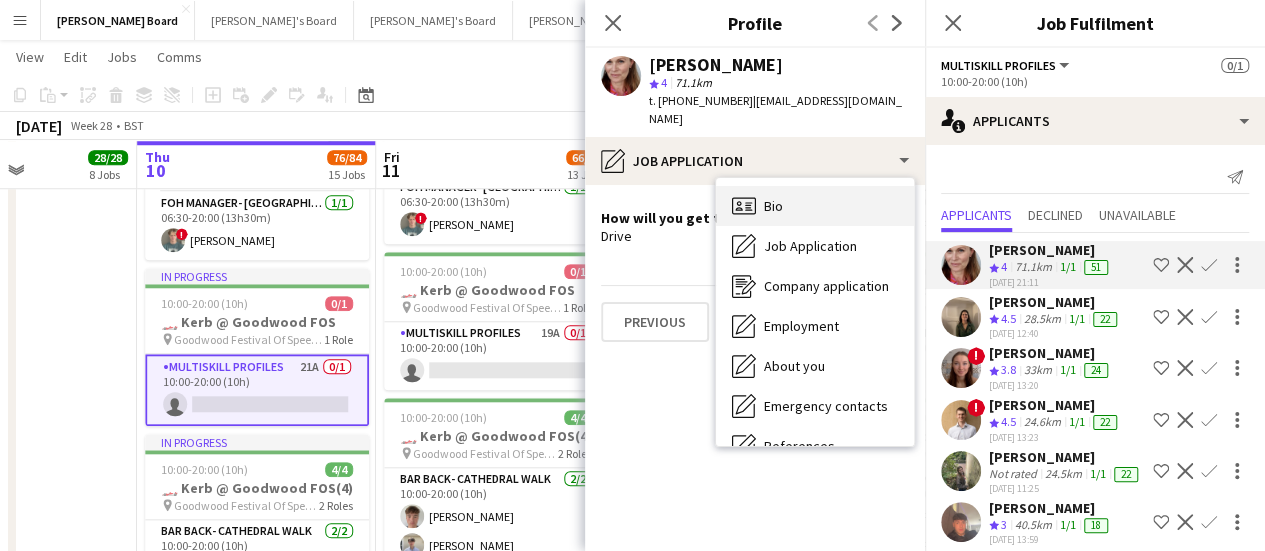 click on "Bio
Bio" at bounding box center [815, 206] 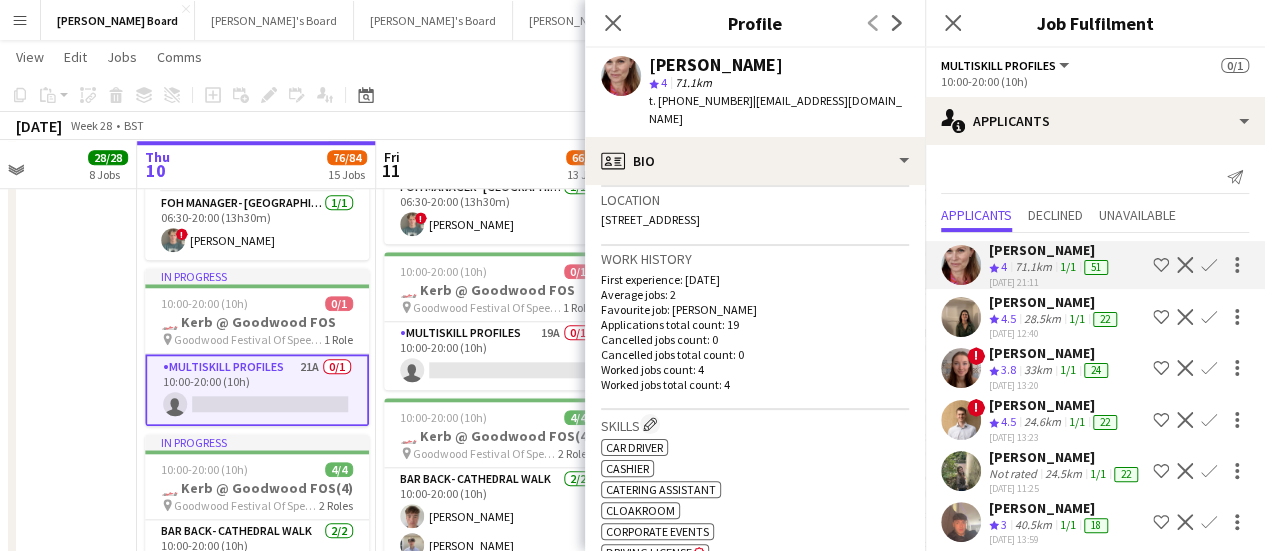 scroll, scrollTop: 472, scrollLeft: 0, axis: vertical 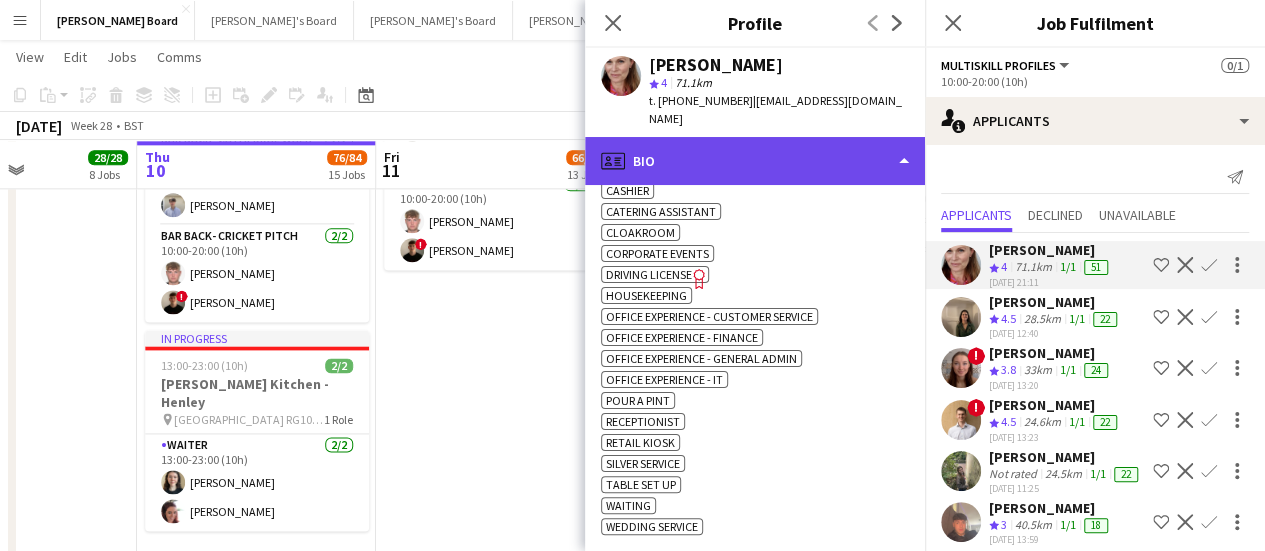 click on "profile
Bio" 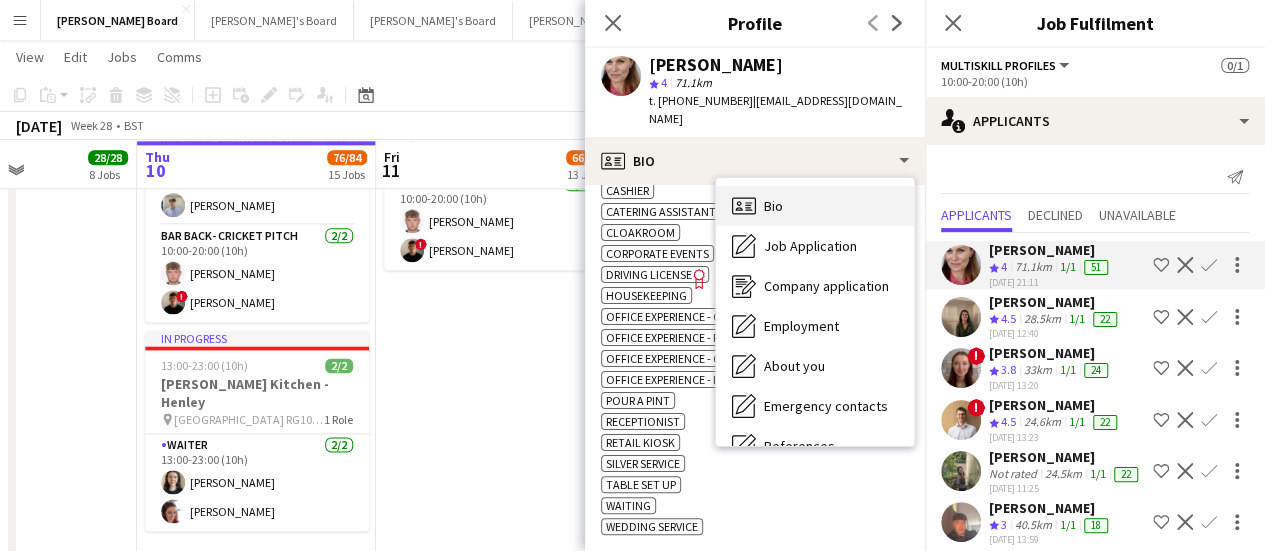 click on "Bio
Bio" at bounding box center (815, 206) 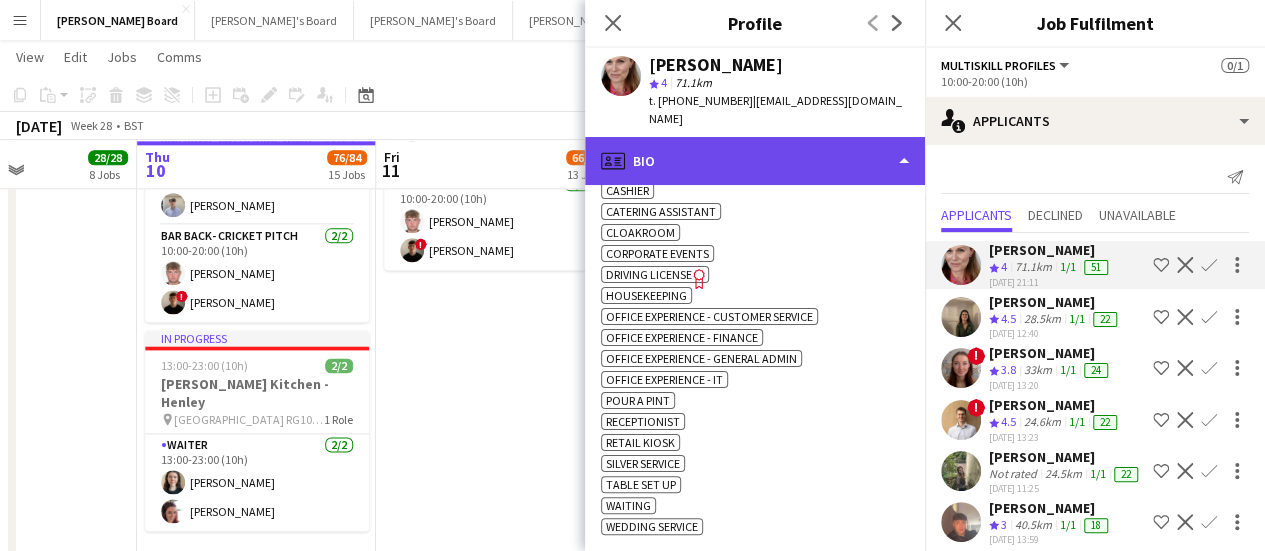 click on "profile
Bio" 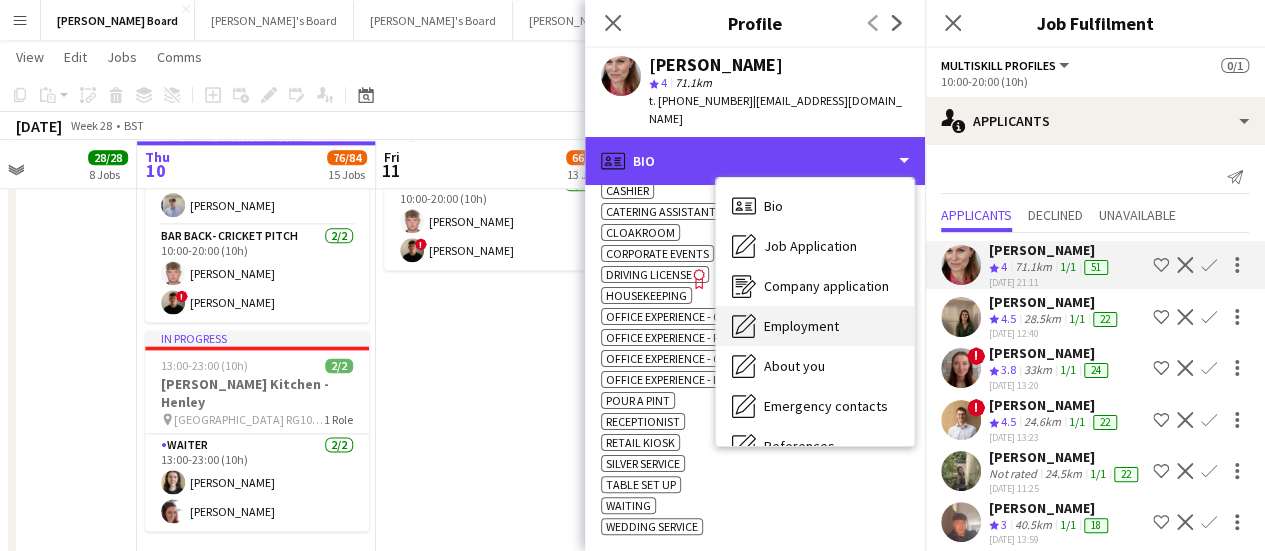 scroll, scrollTop: 308, scrollLeft: 0, axis: vertical 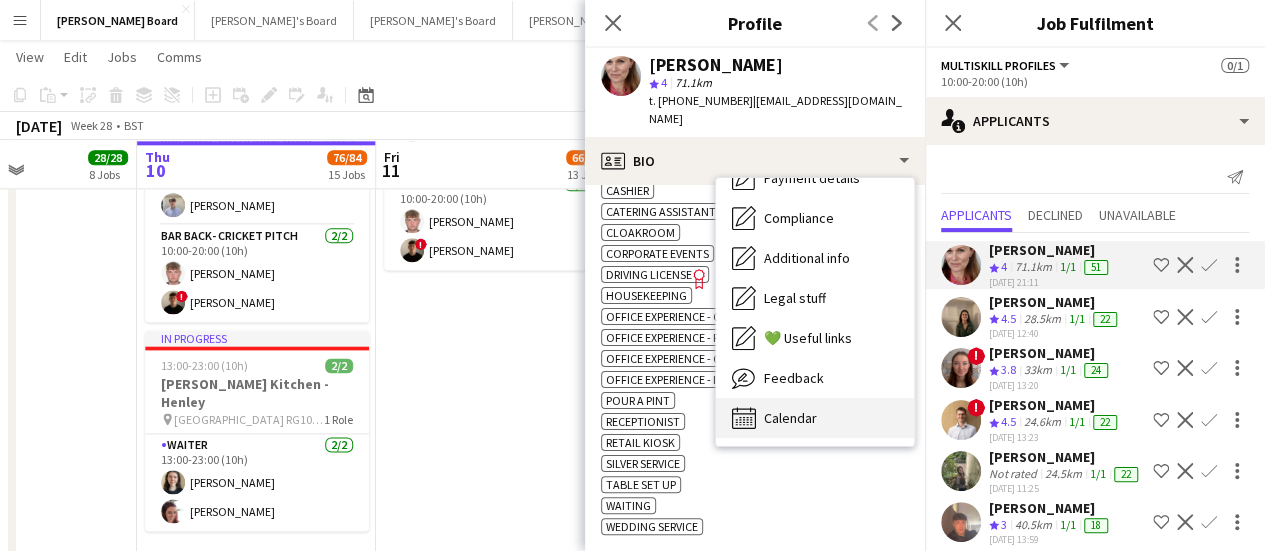 click on "Calendar
Calendar" at bounding box center [815, 418] 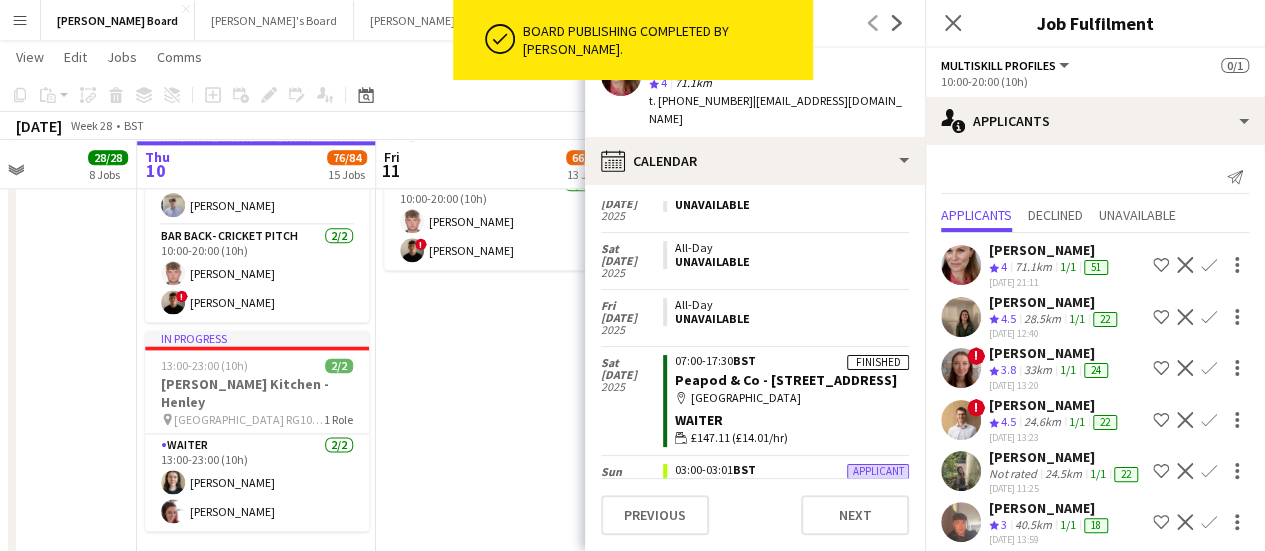 scroll, scrollTop: 2457, scrollLeft: 0, axis: vertical 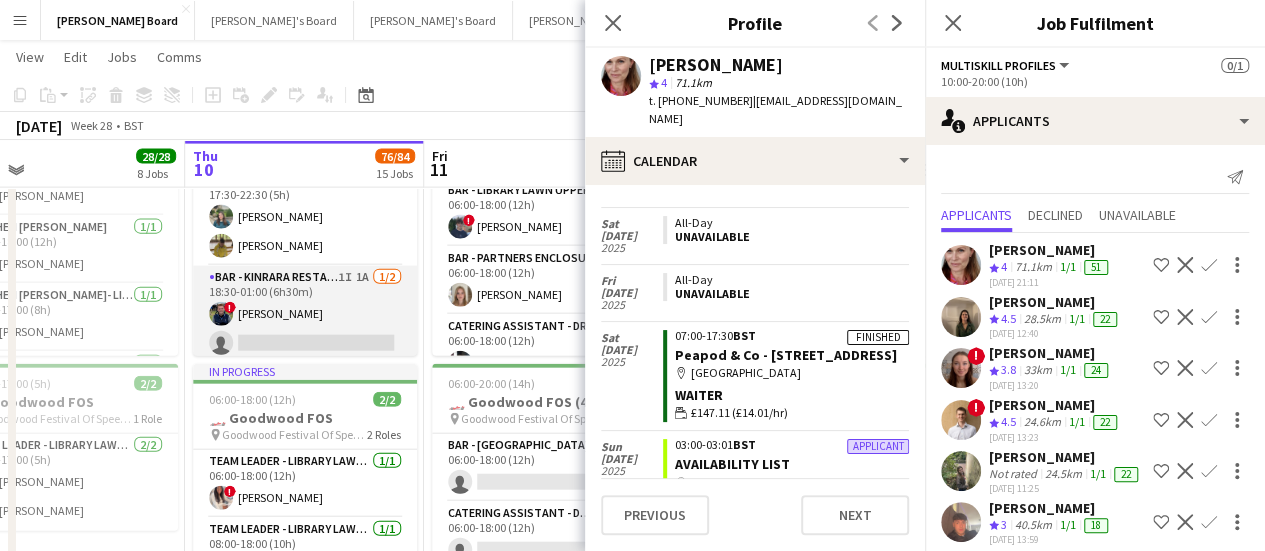 click on "Bar - Kinrara Restaurant   1I   1A   1/2   18:30-01:00 (6h30m)
! William O'Toole
single-neutral-actions" at bounding box center [305, 314] 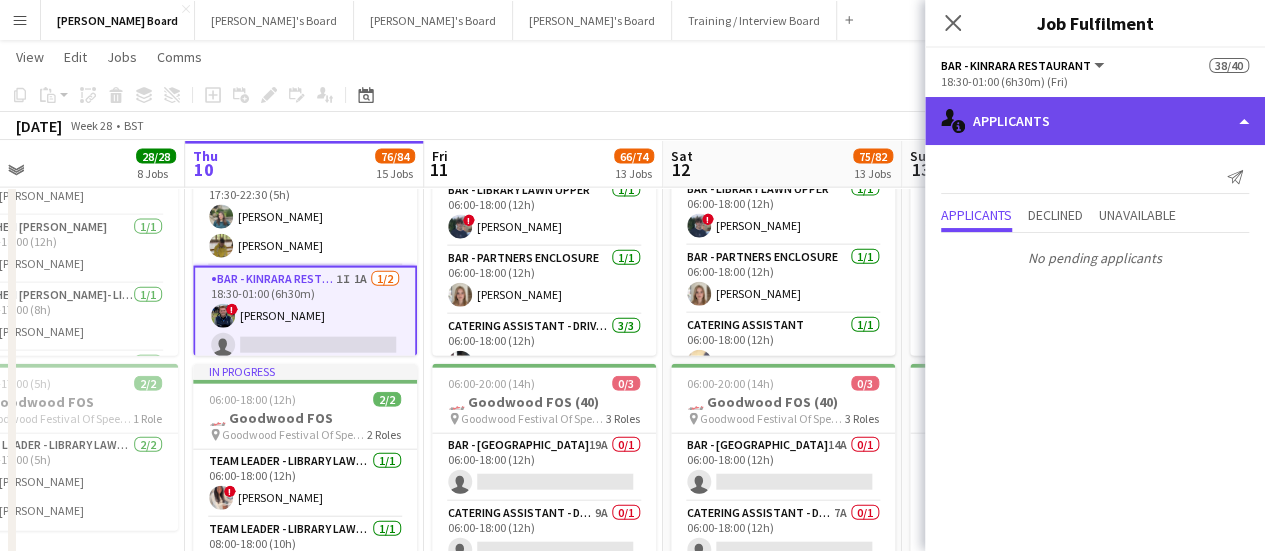 click on "single-neutral-actions-information
Applicants" 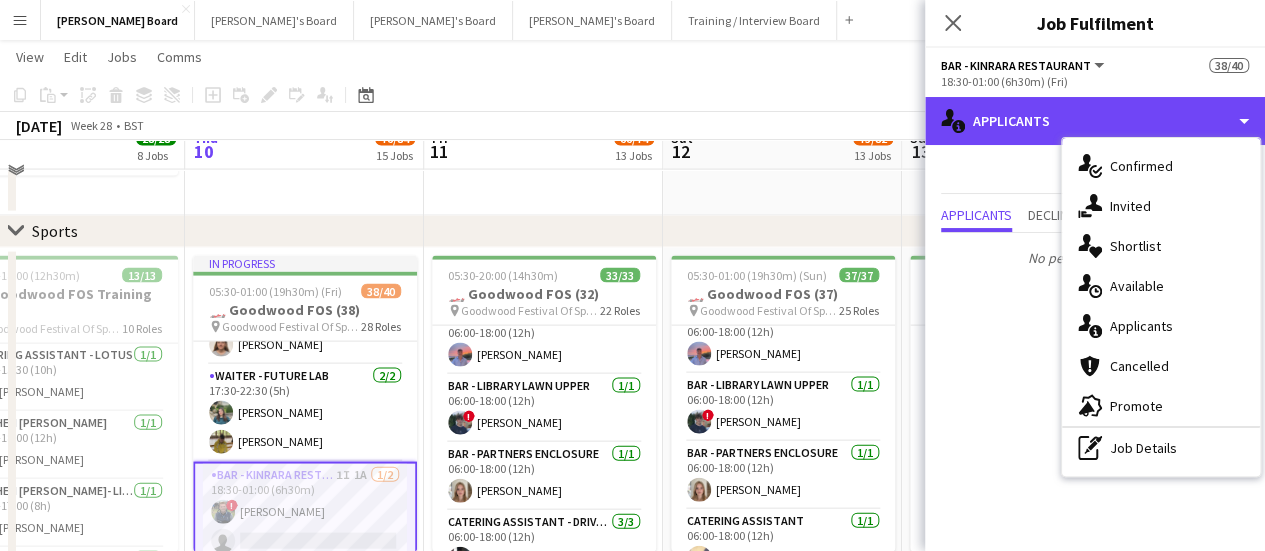 scroll, scrollTop: 2014, scrollLeft: 0, axis: vertical 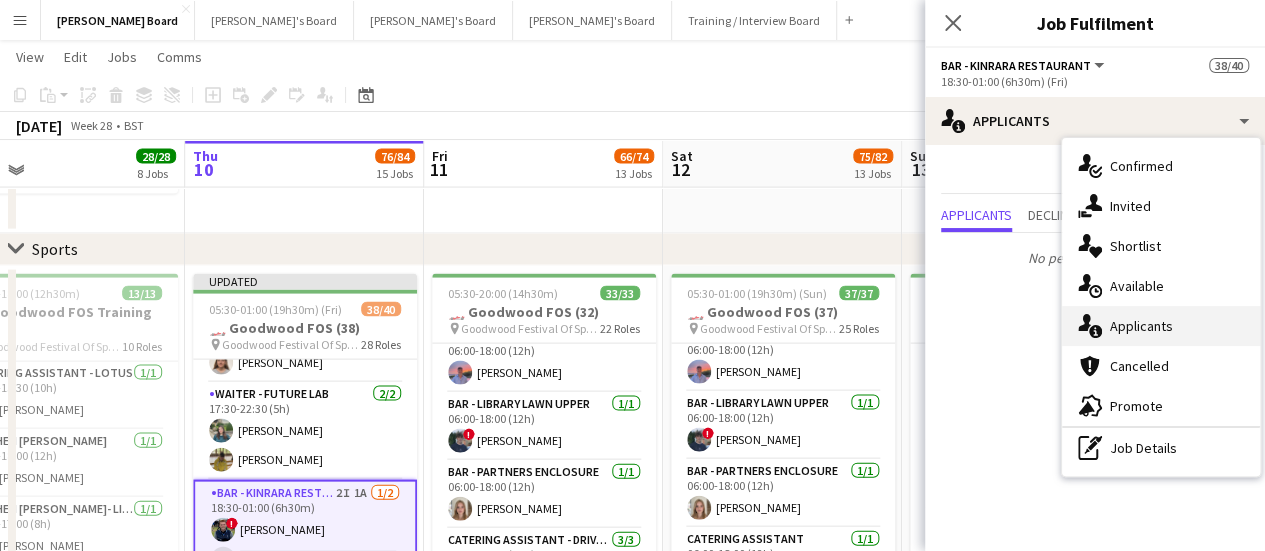 click on "single-neutral-actions-information
Applicants" at bounding box center (1161, 326) 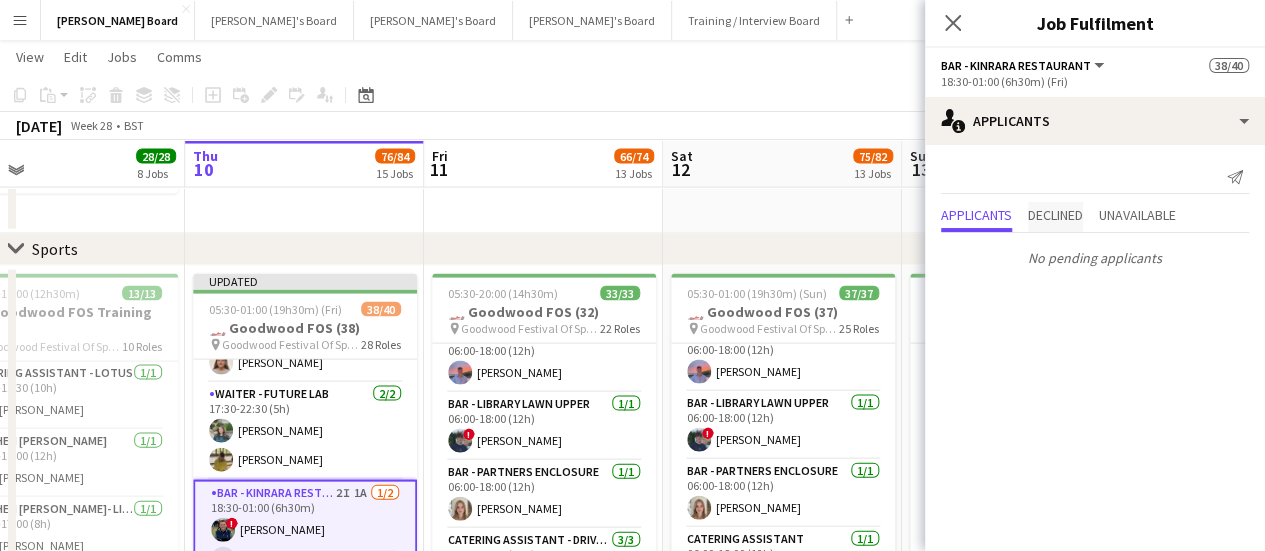 click on "Declined" at bounding box center (1055, 215) 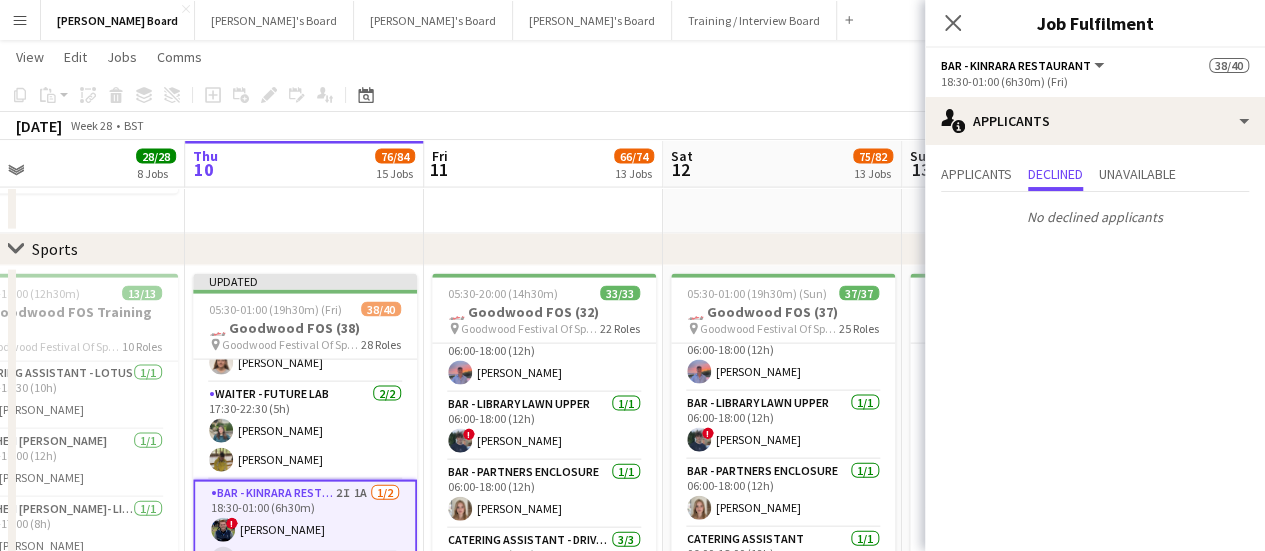 click on "No declined applicants" at bounding box center (1095, 213) 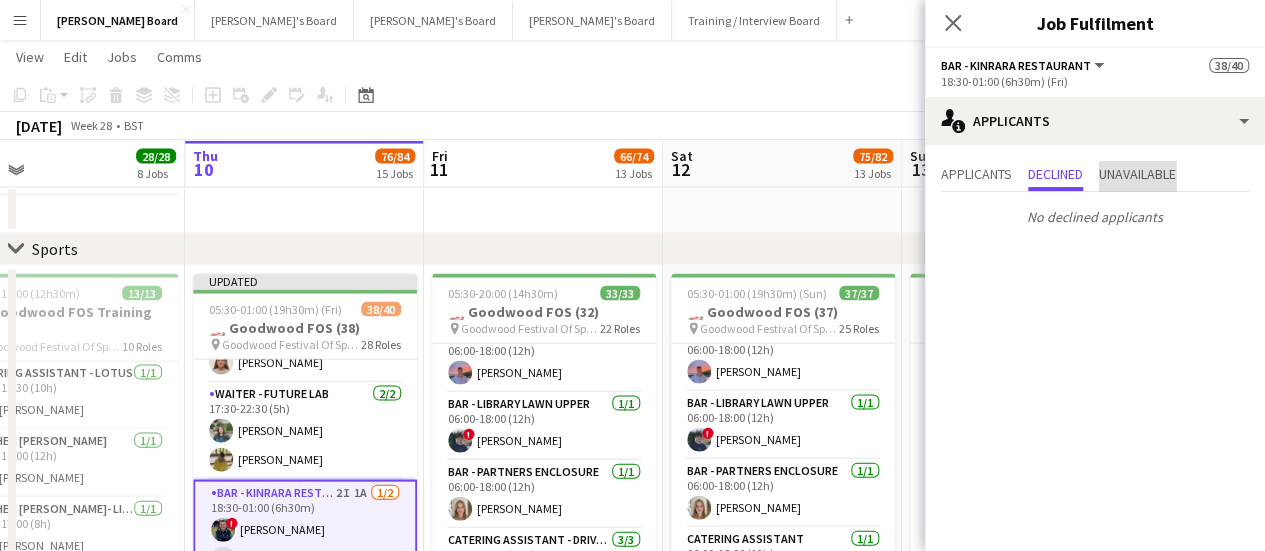 click on "Unavailable" at bounding box center (1137, 176) 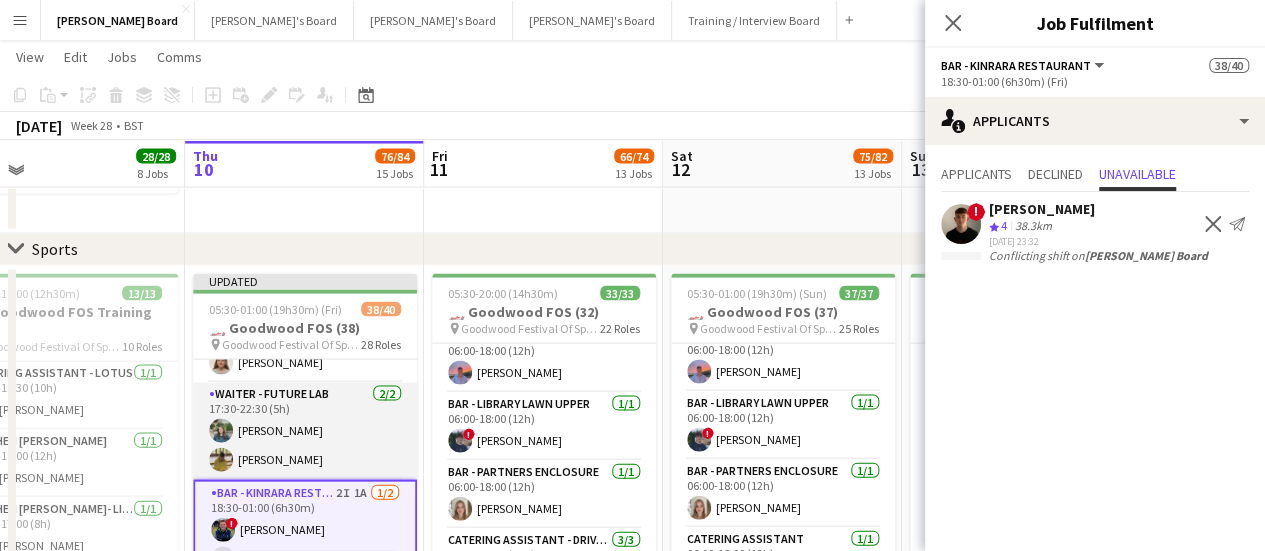 scroll, scrollTop: 2045, scrollLeft: 0, axis: vertical 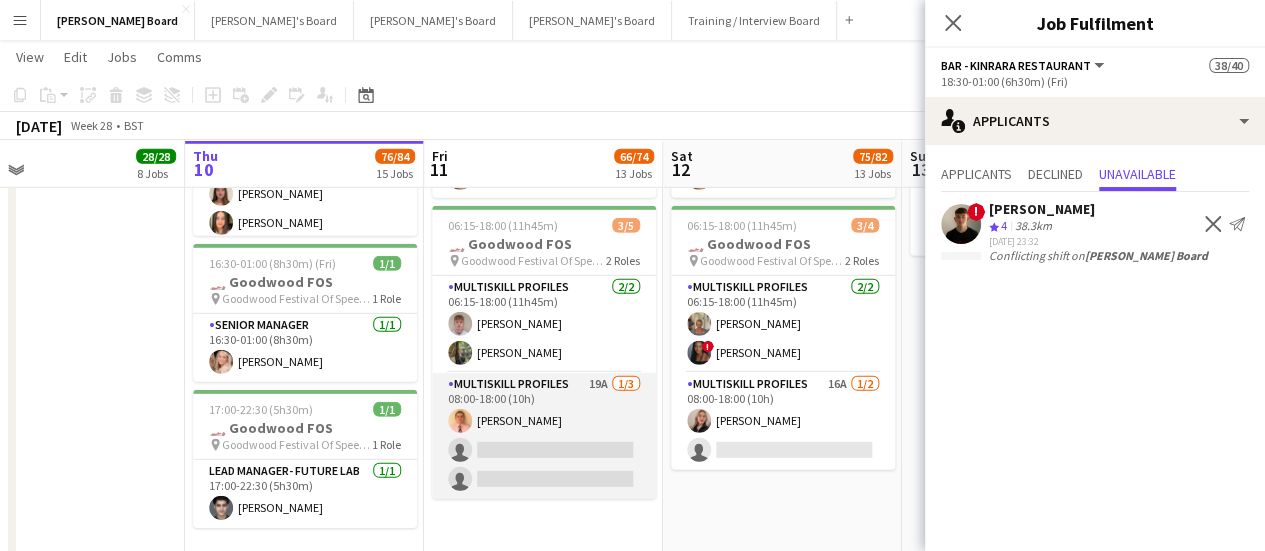 click on "MULTISKILL PROFILES   19A   1/3   08:00-18:00 (10h)
James Hollingworth
single-neutral-actions
single-neutral-actions" at bounding box center [544, 436] 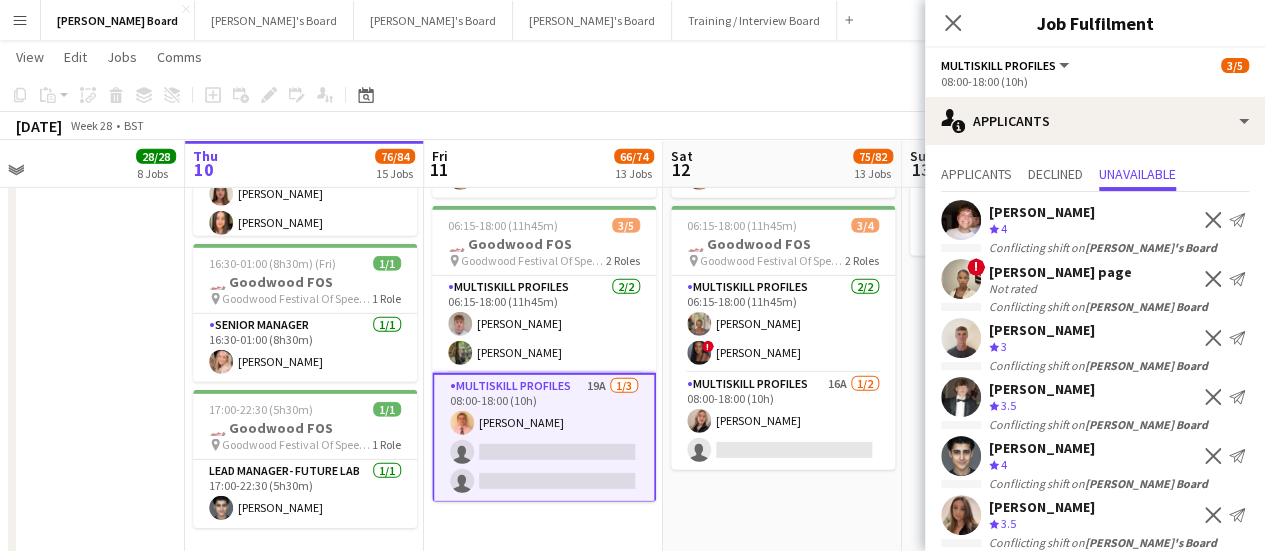 scroll, scrollTop: 2041, scrollLeft: 0, axis: vertical 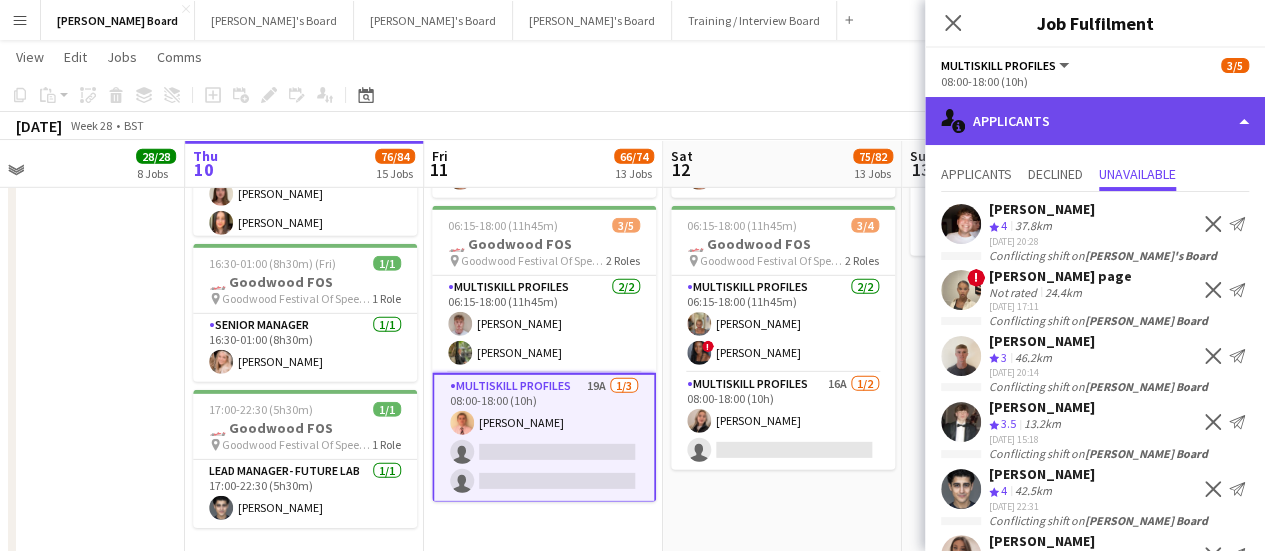 click on "single-neutral-actions-information
Applicants" 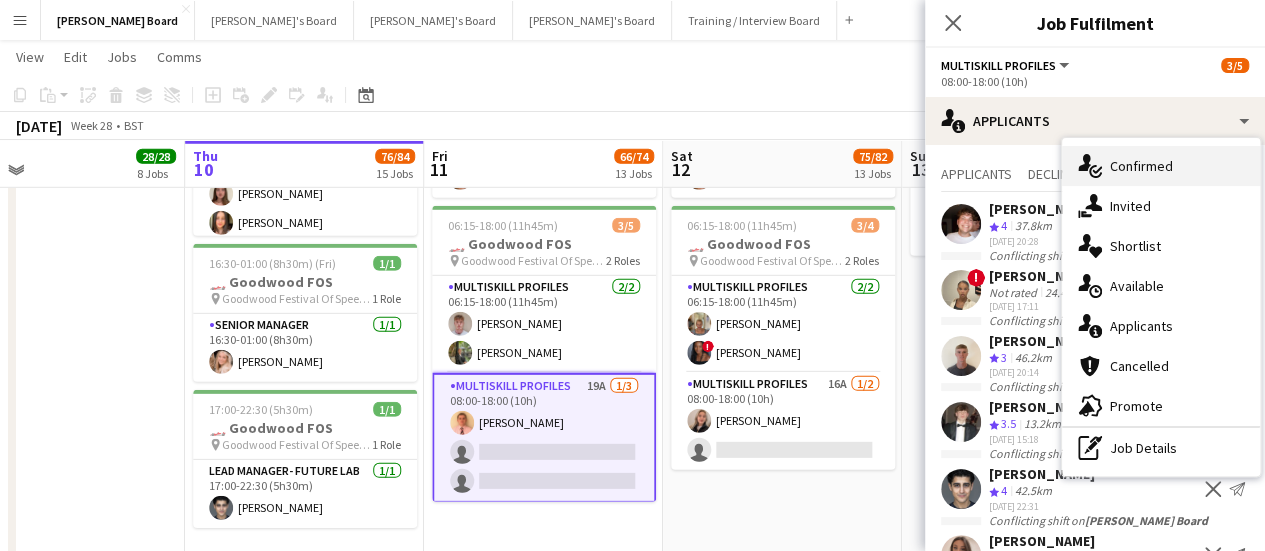 click on "single-neutral-actions-check-2
Confirmed" at bounding box center [1161, 166] 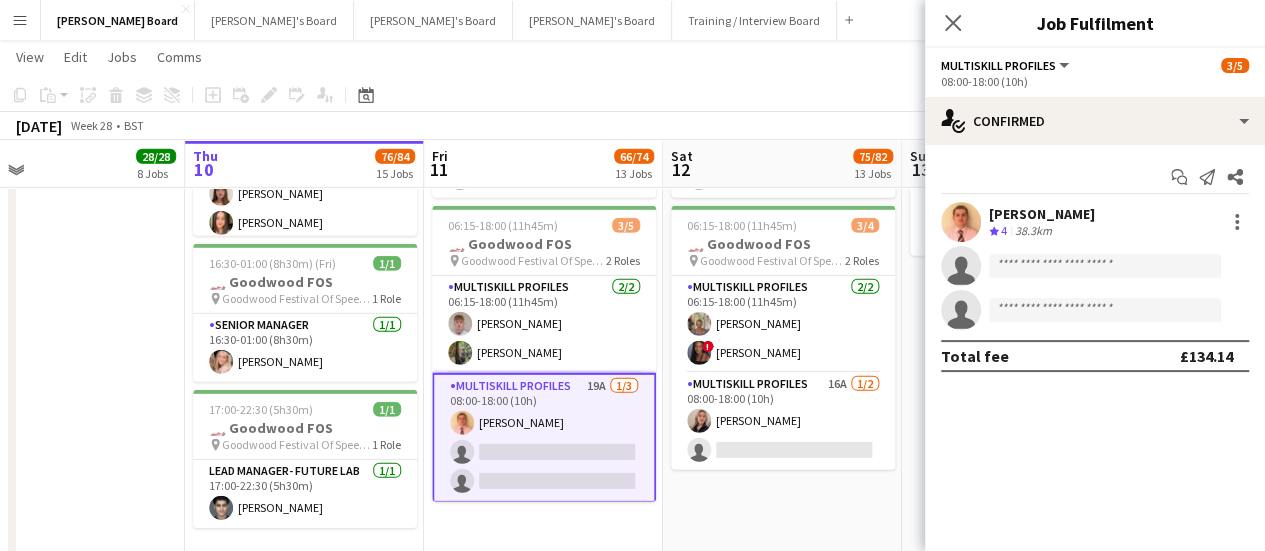 click on "38.3km" at bounding box center (1033, 231) 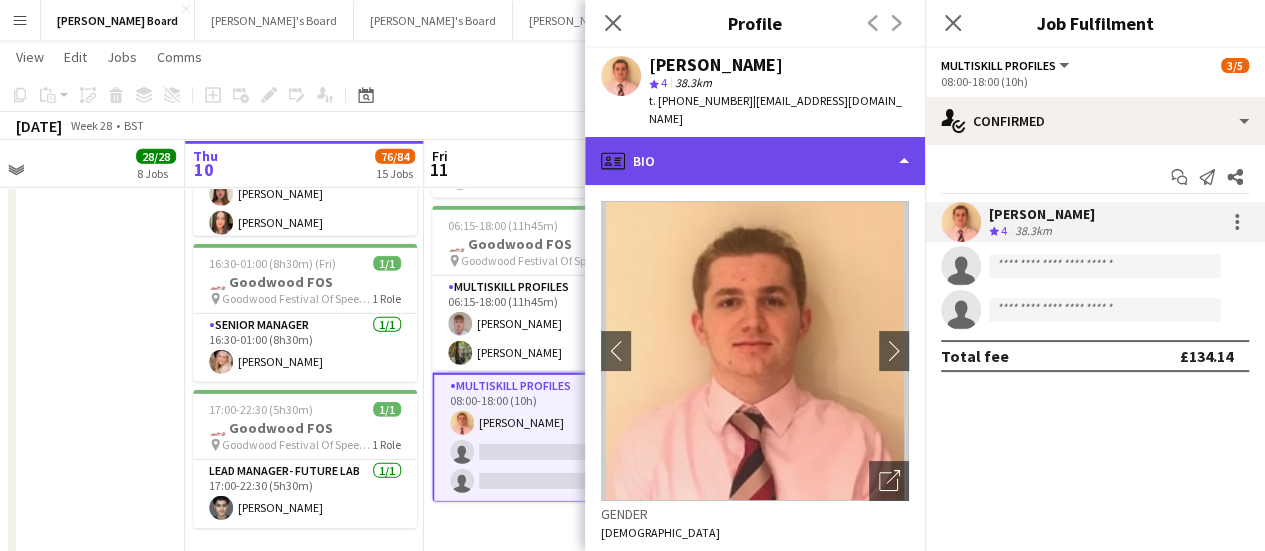 click on "profile
Bio" 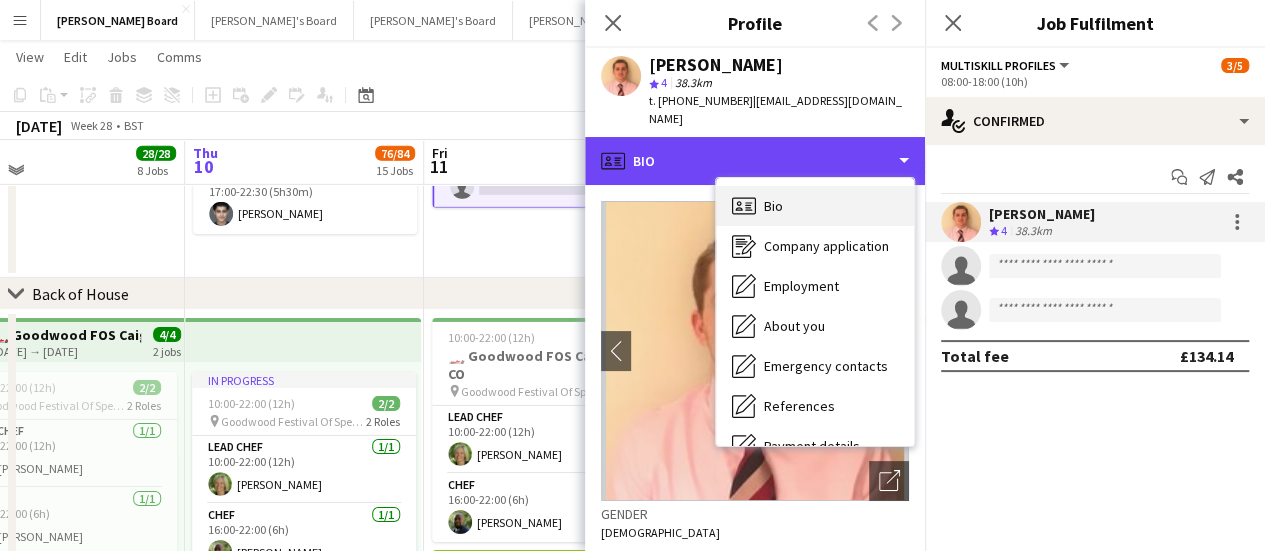 scroll, scrollTop: 3178, scrollLeft: 0, axis: vertical 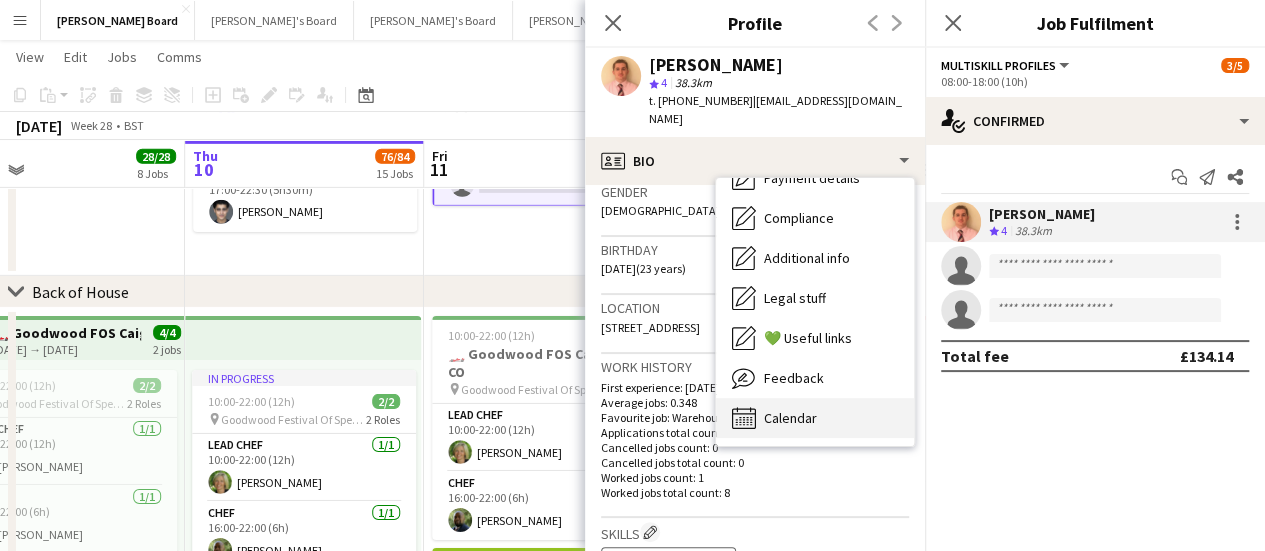click on "Calendar
Calendar" at bounding box center [815, 418] 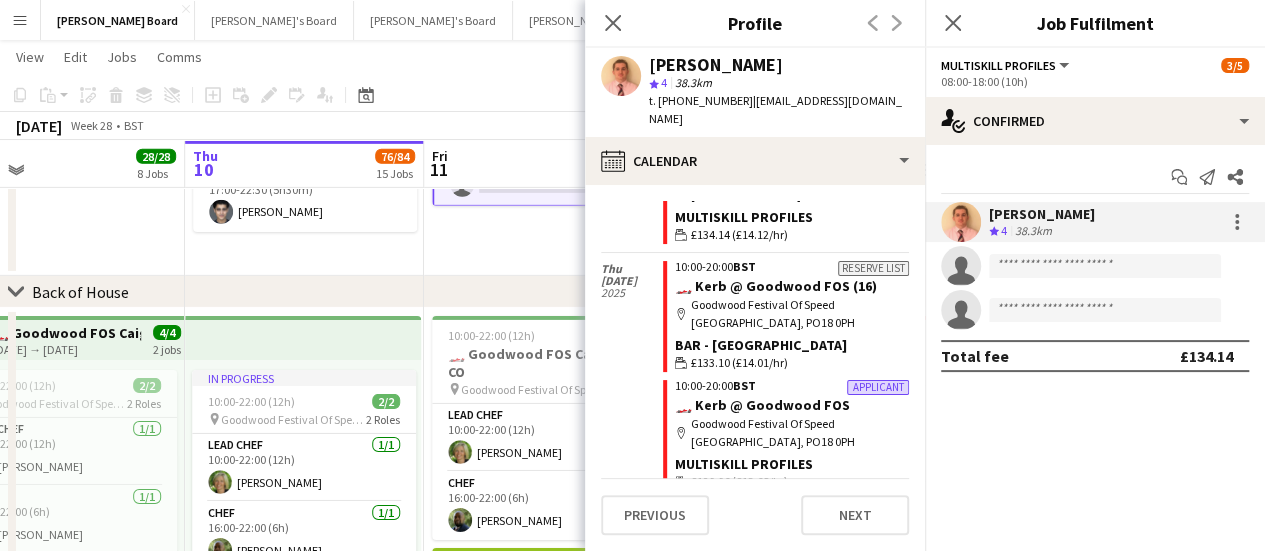 scroll, scrollTop: 1358, scrollLeft: 0, axis: vertical 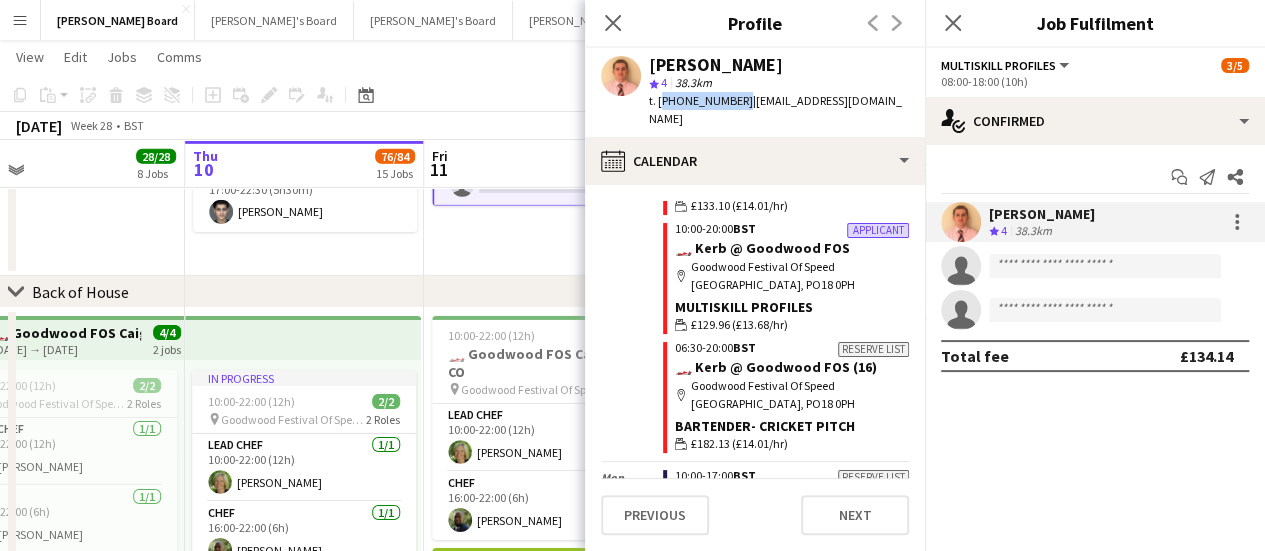drag, startPoint x: 734, startPoint y: 105, endPoint x: 658, endPoint y: 105, distance: 76 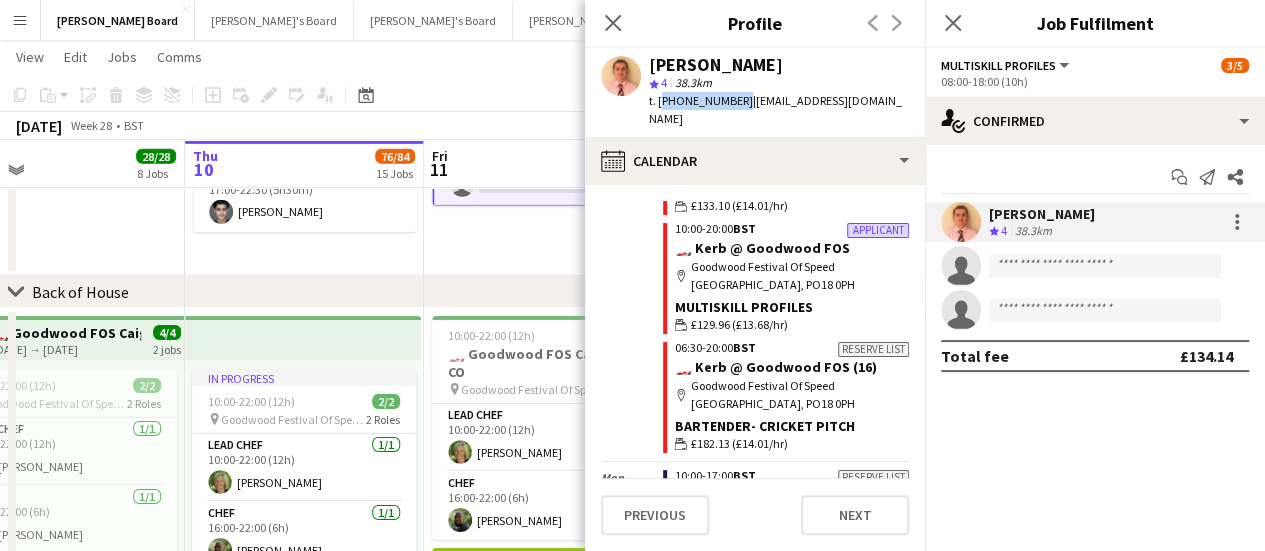 click on "05:30-20:00 (14h30m)    33/33   🏎️ Goodwood FOS (32)
pin
Goodwood Festival Of Speed Chichester, PO18 0PH   22 Roles   Staff Welfare Catering   3/3   05:30-10:30 (5h)
! Chloe Honeybourne ! Alison Bailey ! eloise page  Bar - Kinrara Restaurant   1/1   06:00-16:00 (10h)
! Ryan Filkins  Bar - Library Lawn Lower   1/1   06:00-18:00 (12h)
Oliver Sutherland  Bar - Library Lawn Upper   1/1   06:00-18:00 (12h)
! Benjamin Trant  Bar - Partners Enclosure   1/1   06:00-18:00 (12h)
Florence Self  Catering Assistant - Drivers Toth   3/3   06:00-18:00 (12h)
Caterina Cardozo Grace Fairhurst simon fairhurst  Runner - Library Lawn Lower   2/2   06:00-18:00 (12h)
Lexie Ashford ! Grace Davison  Runner - Library Lawn Upper   1/1   06:00-18:00 (12h)
Ethan Sharp  Runner- GRRC Enclosure   1/1   06:00-18:00 (12h)
Umar Pitafi  Waiter - Kinrara   1/1   06:00-18:00 (12h)
Andrey Prince  Waiter - Library Lawn Upper   1/1   06:00-18:00 (12h)
Archie Smith  1/1   06:00-20:00 (14h)
!" at bounding box center (543, -311) 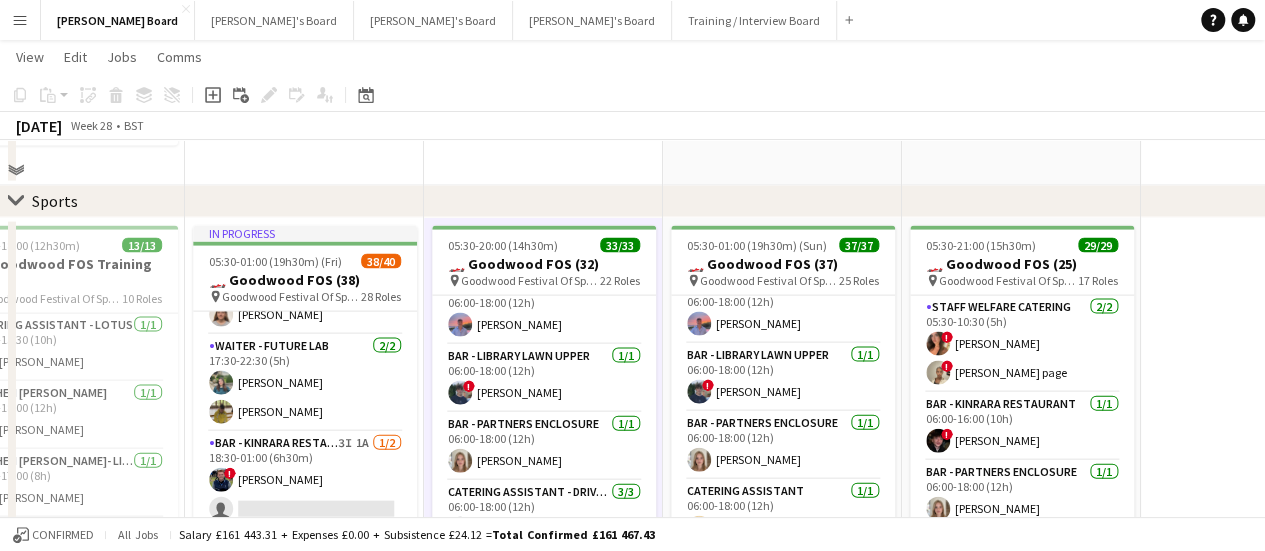 scroll, scrollTop: 2184, scrollLeft: 0, axis: vertical 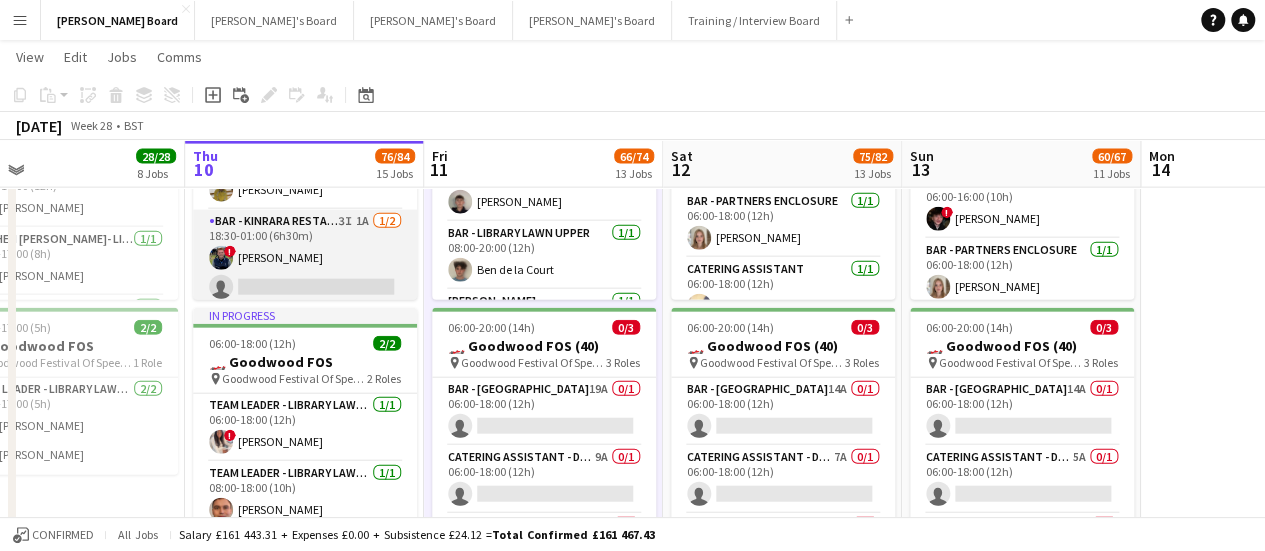 click on "Bar - Kinrara Restaurant   3I   1A   1/2   18:30-01:00 (6h30m)
! William O'Toole
single-neutral-actions" at bounding box center [305, 258] 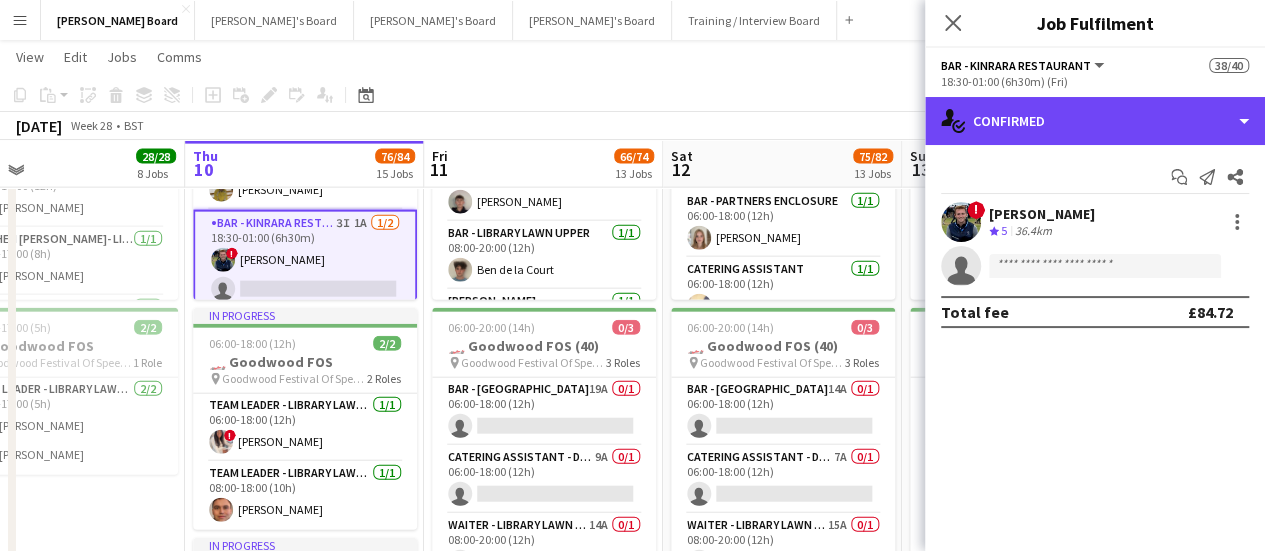 drag, startPoint x: 1139, startPoint y: 127, endPoint x: 1160, endPoint y: 165, distance: 43.416588 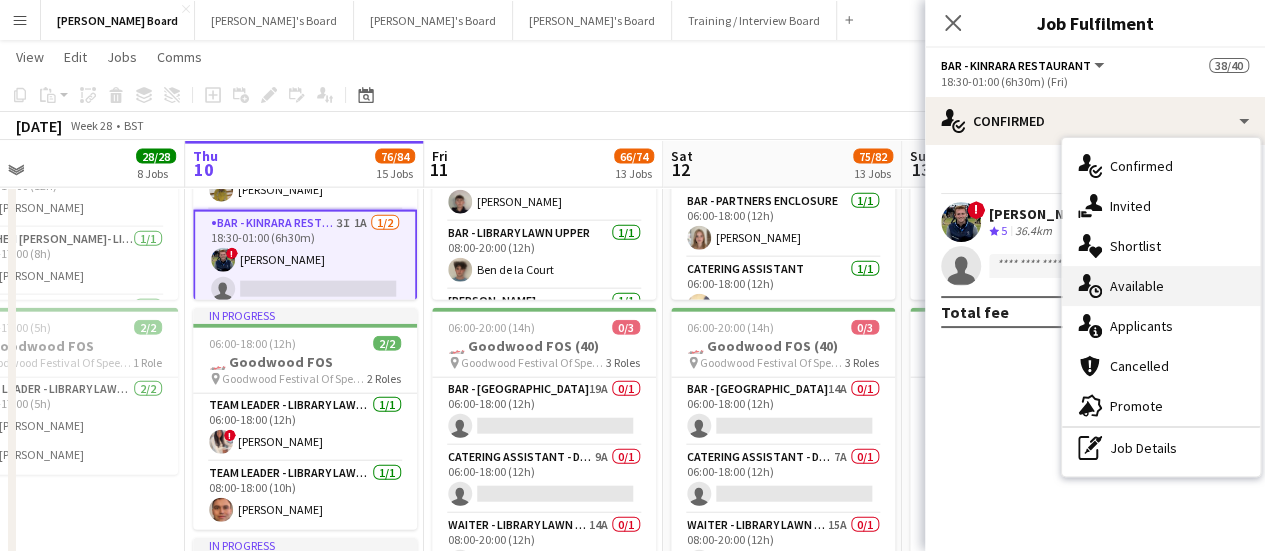 click on "single-neutral-actions-upload
Available" at bounding box center (1161, 286) 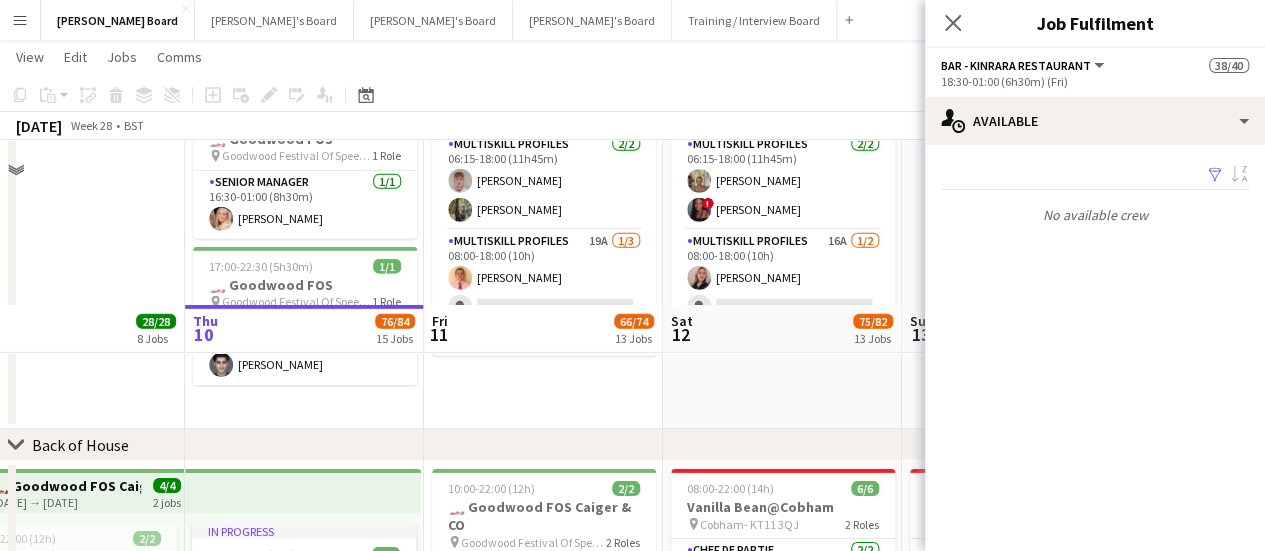 scroll, scrollTop: 2990, scrollLeft: 0, axis: vertical 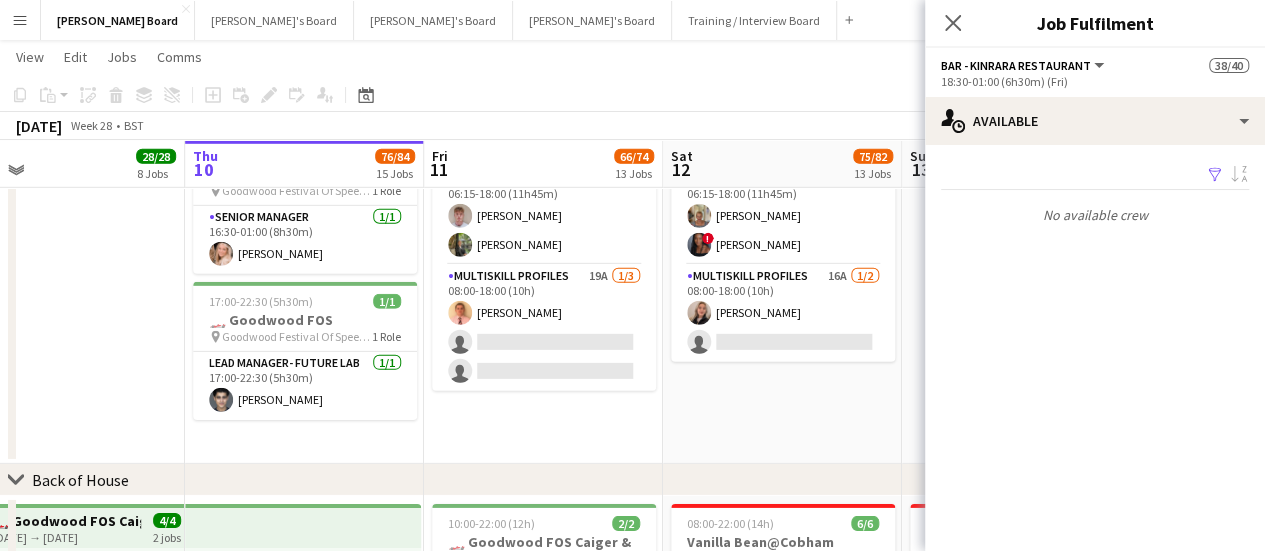 click on "Dean's Board   View  Day view expanded Day view collapsed Month view Date picker Jump to today Expand Linked Jobs Collapse Linked Jobs  Edit  Copy Ctrl+C  Paste  Without Crew Ctrl+V With Crew Ctrl+Shift+V Paste as linked job  Group  Group Ungroup  Jobs  New Job Edit Job Delete Job New Linked Job Edit Linked Jobs Job fulfilment Promote Role Copy Role URL  Comms  Notify confirmed crew Create chat
Copy
Paste
Paste   Ctrl+V Paste with crew  Ctrl+Shift+V
Paste linked Job
Delete
Group
Ungroup
Add job
Add linked Job
Edit
Edit linked Job
Applicants" 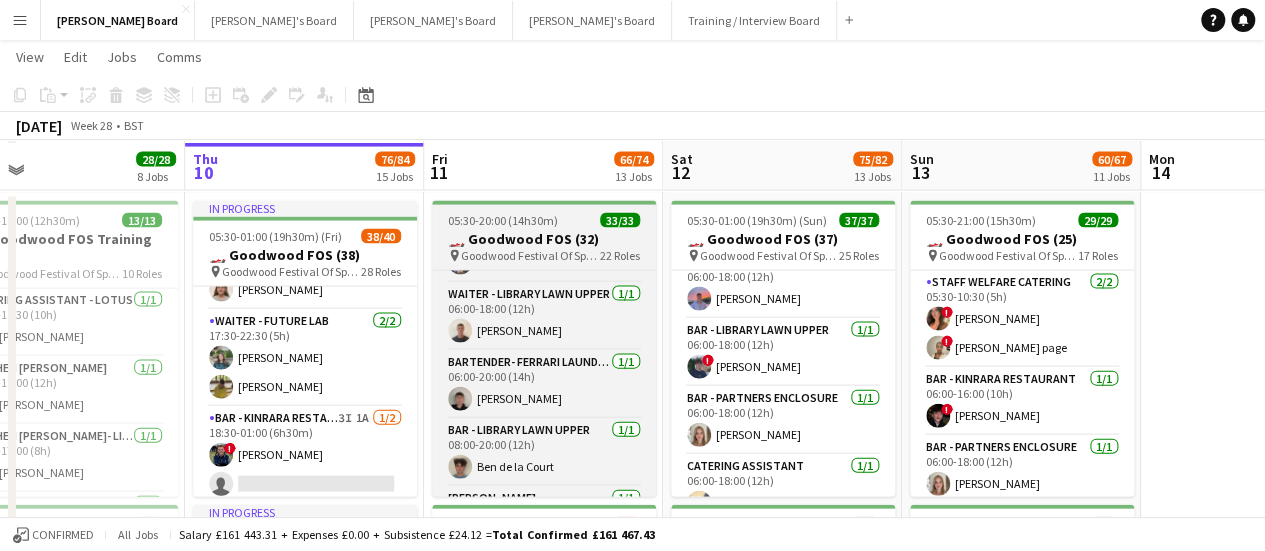 scroll, scrollTop: 2090, scrollLeft: 0, axis: vertical 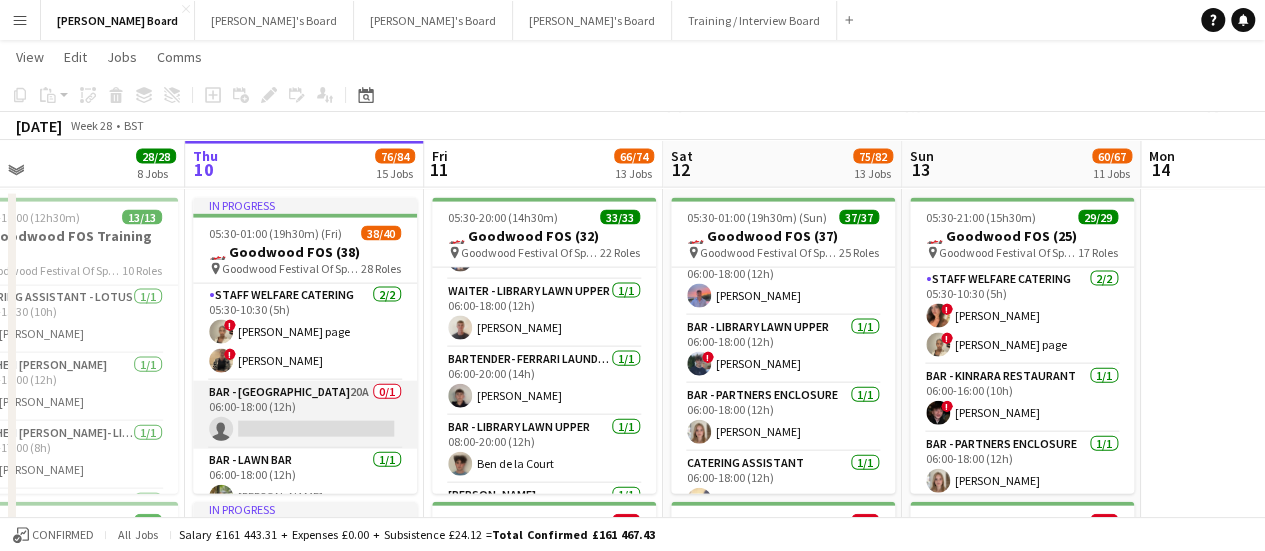 click on "BAR - CATHEDRAL WALK   20A   0/1   06:00-18:00 (12h)
single-neutral-actions" at bounding box center (305, 415) 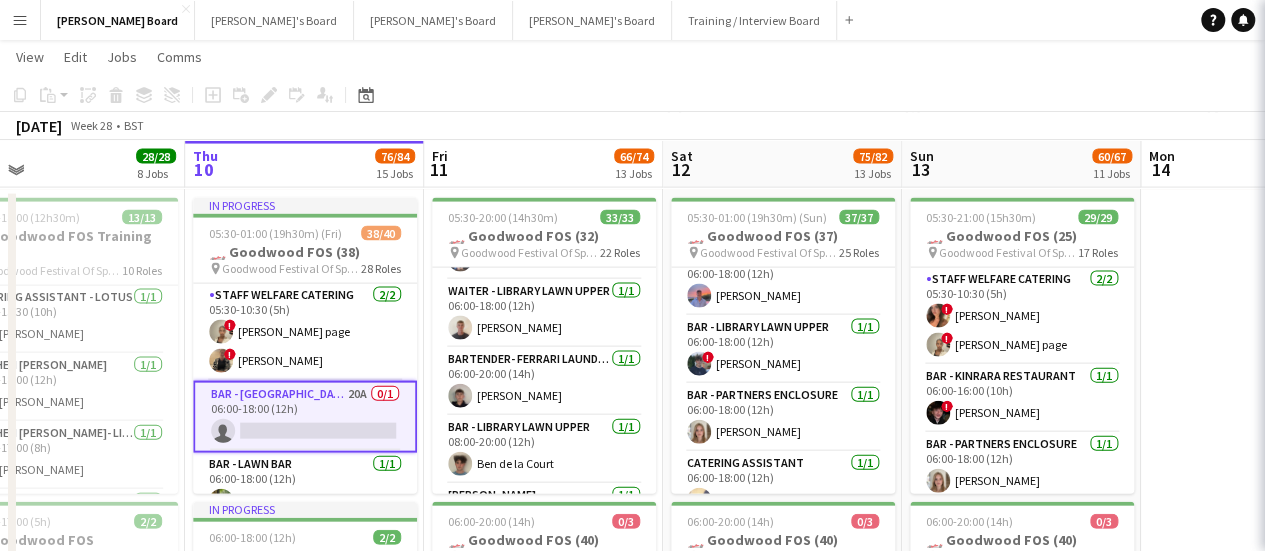 scroll, scrollTop: 0, scrollLeft: 530, axis: horizontal 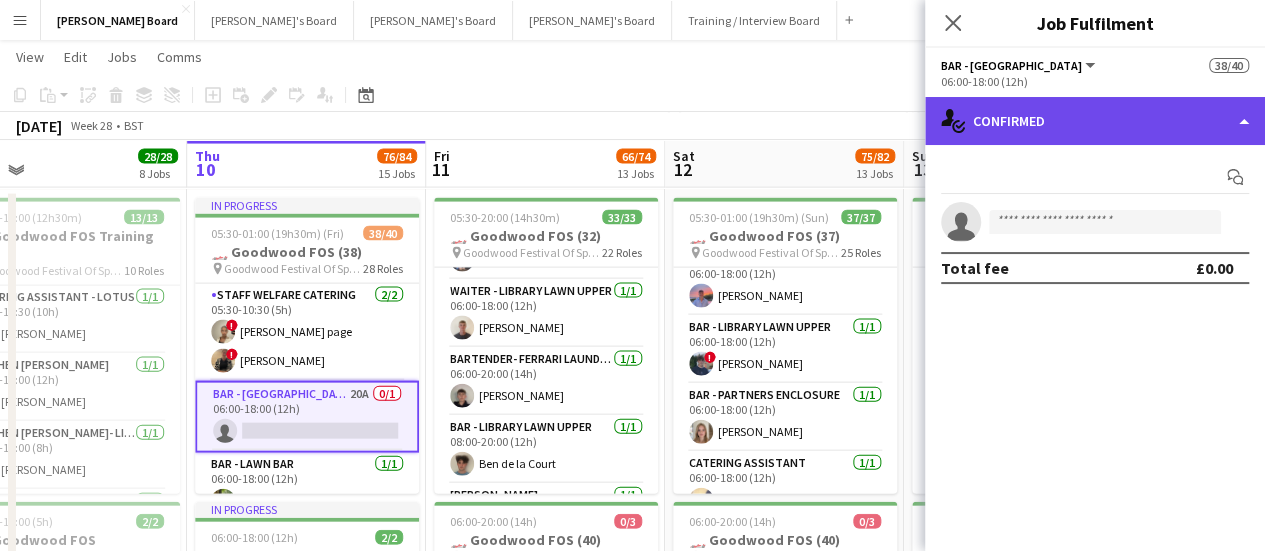 click on "single-neutral-actions-check-2
Confirmed" 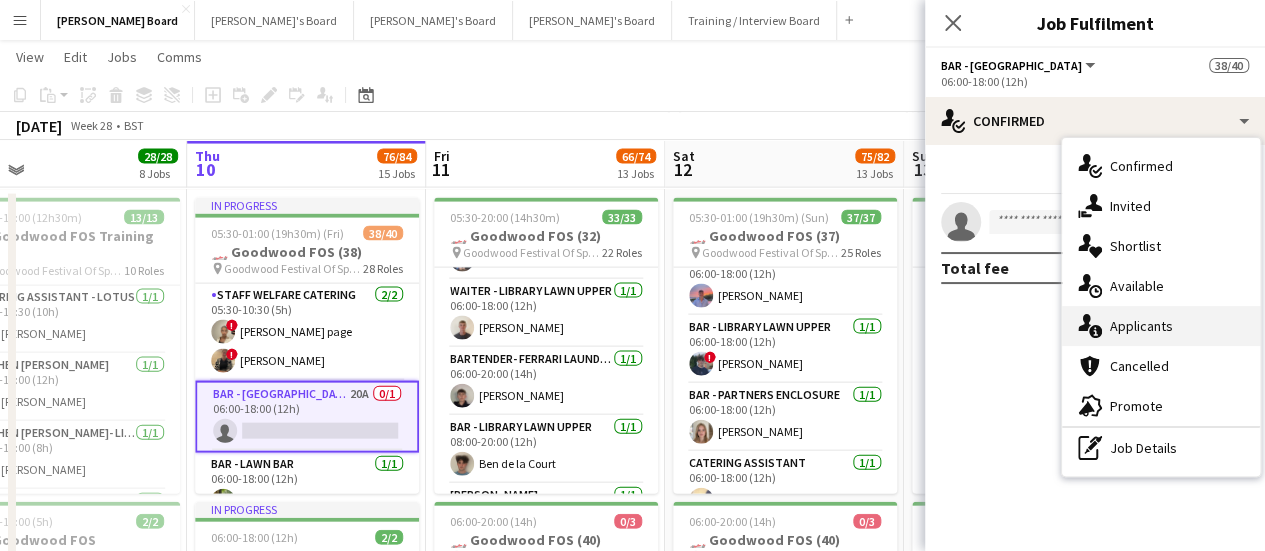 drag, startPoint x: 1196, startPoint y: 327, endPoint x: 1166, endPoint y: 328, distance: 30.016663 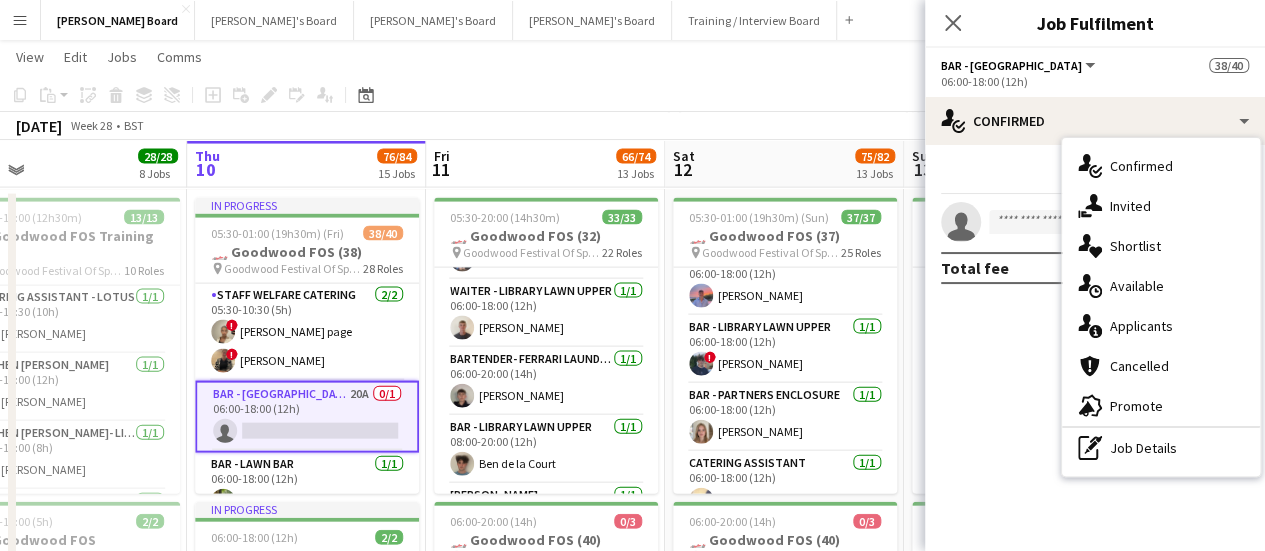 click on "single-neutral-actions-information
Applicants" at bounding box center [1161, 326] 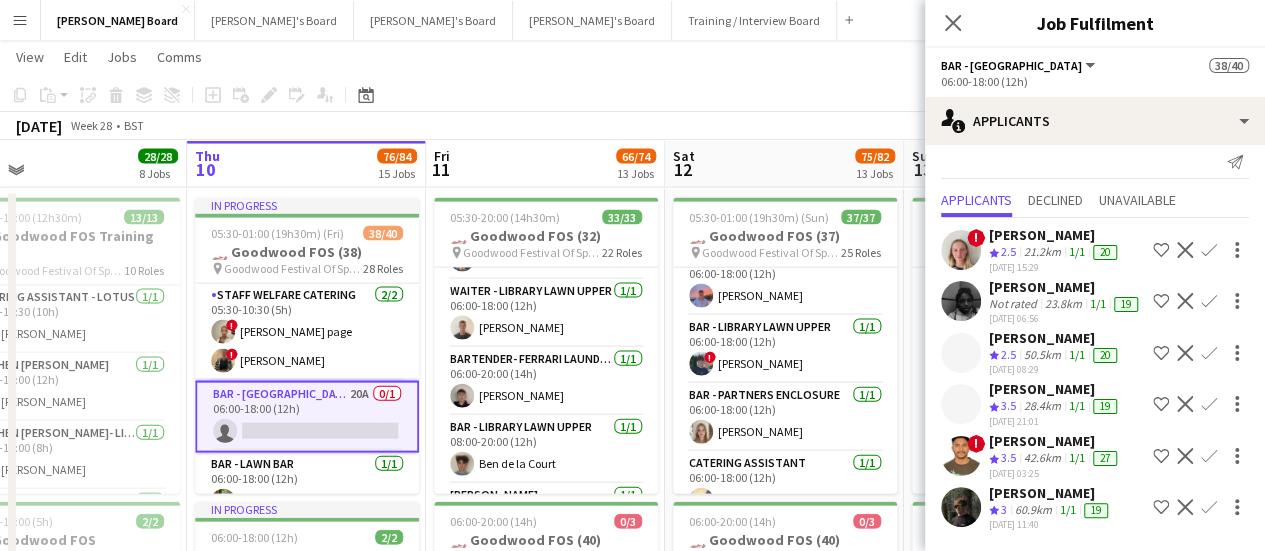 scroll, scrollTop: 102, scrollLeft: 0, axis: vertical 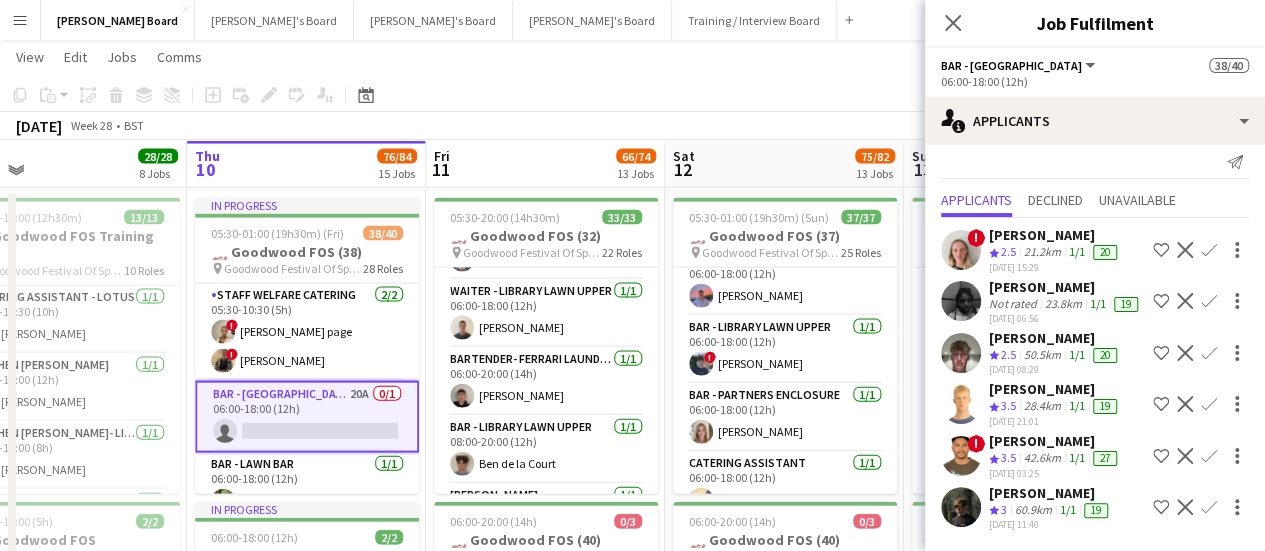 click on "Copy
Paste
Paste   Ctrl+V Paste with crew  Ctrl+Shift+V
Paste linked Job
[GEOGRAPHIC_DATA]
Group
Ungroup
Add job
Add linked Job
Edit
Edit linked Job
Applicants
Date picker
[DATE] [DATE] [DATE] M [DATE] T [DATE] W [DATE] T [DATE] F [DATE] S [DATE] S  [DATE]   2   3   4   5   6   7   8   9   10   11   12   13   14   15   16   17   18   19   20   21   22   23   24   25   26   27   28   29   30   31
Comparison range
Comparison range
[DATE]" 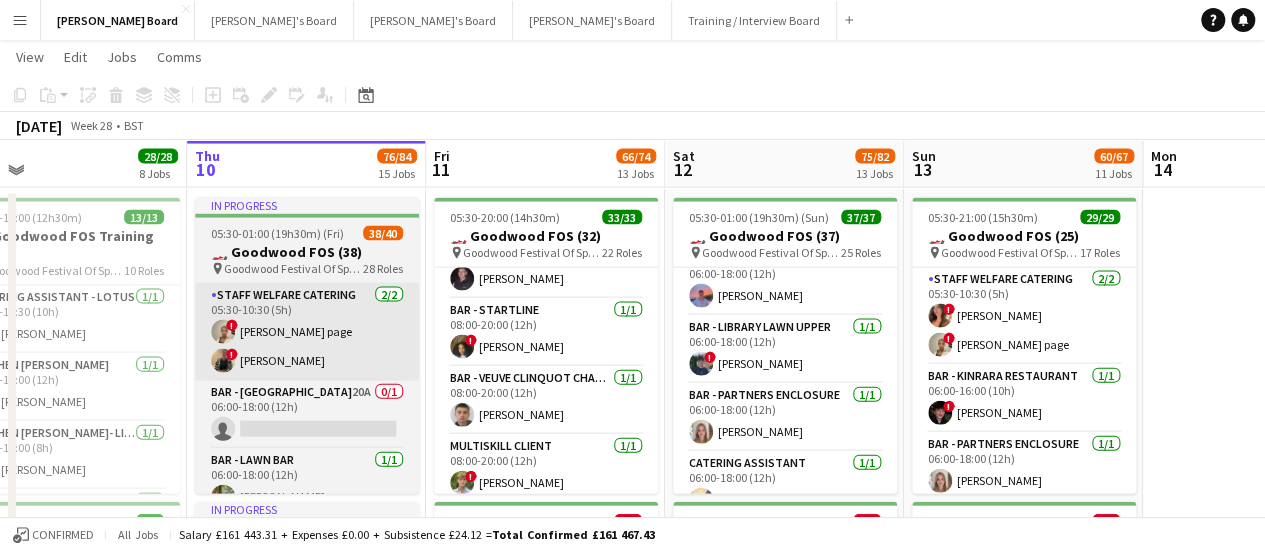 scroll, scrollTop: 1313, scrollLeft: 0, axis: vertical 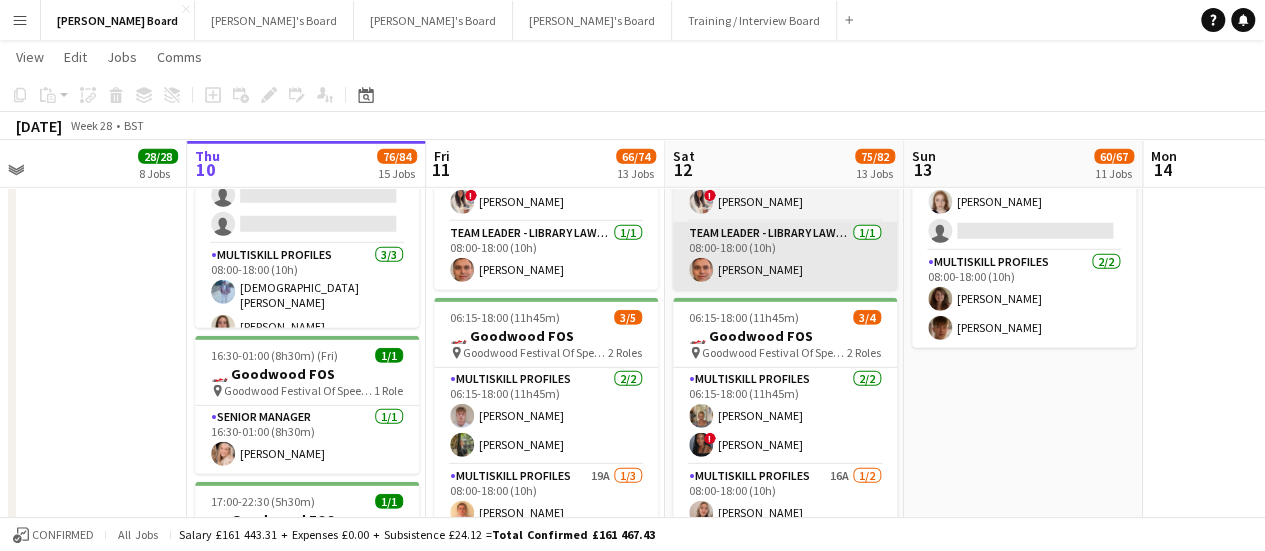 drag, startPoint x: 326, startPoint y: 288, endPoint x: 736, endPoint y: 227, distance: 414.51297 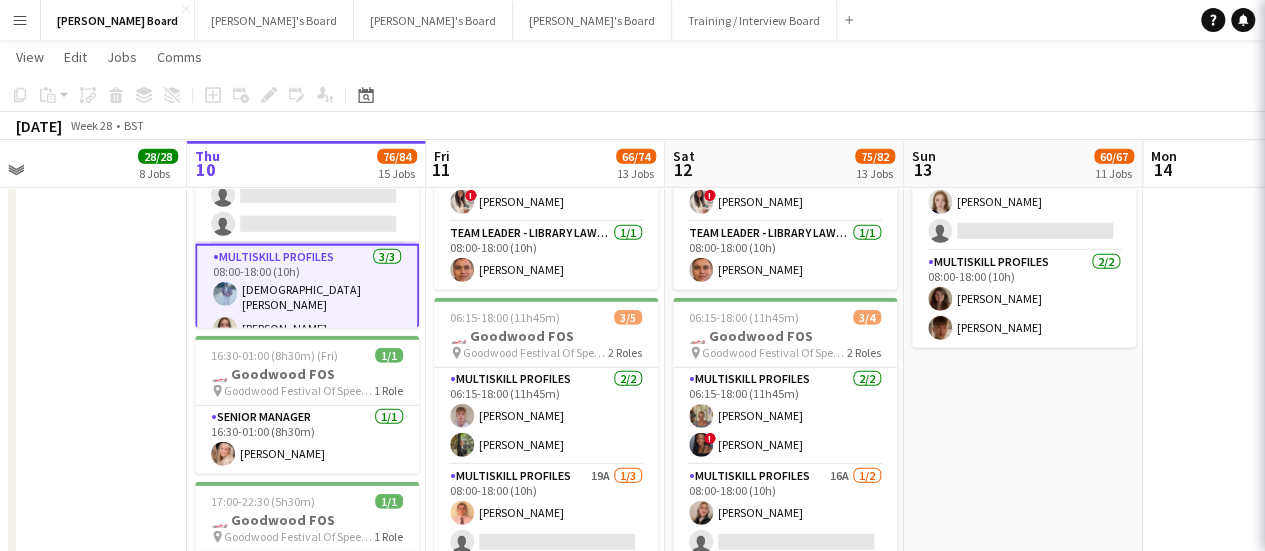 scroll, scrollTop: 0, scrollLeft: 528, axis: horizontal 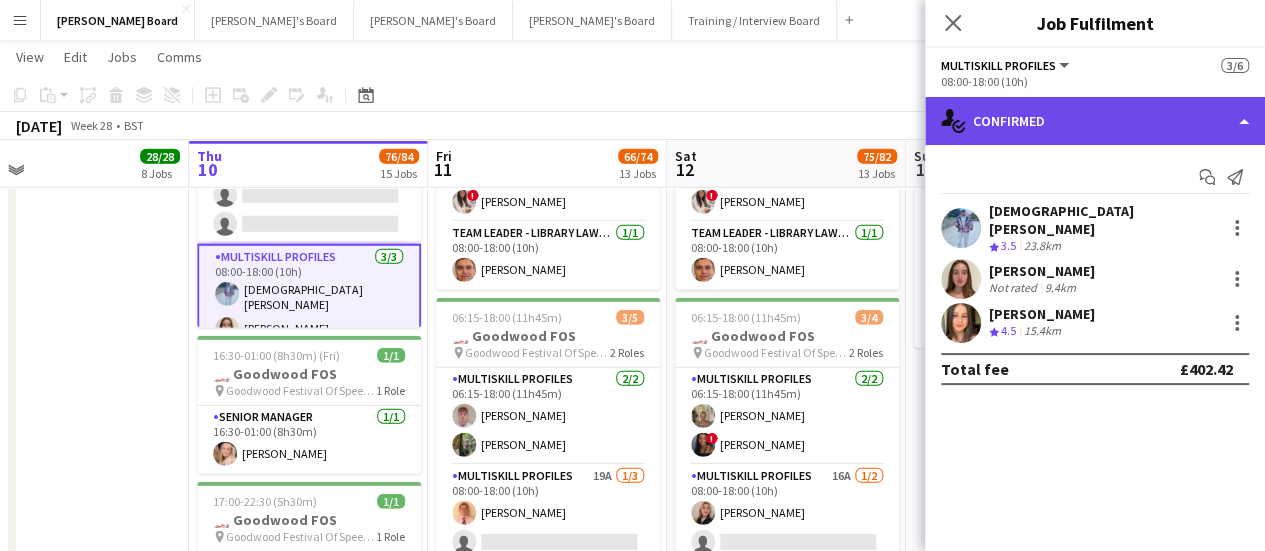 click on "single-neutral-actions-check-2
Confirmed" 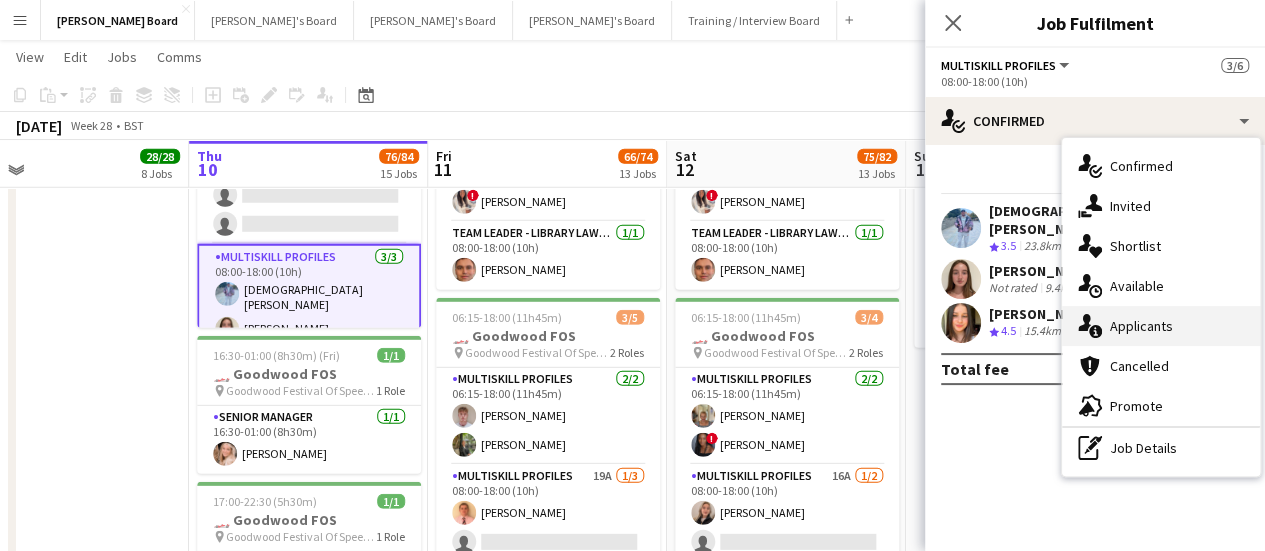 click on "single-neutral-actions-information
Applicants" at bounding box center [1161, 326] 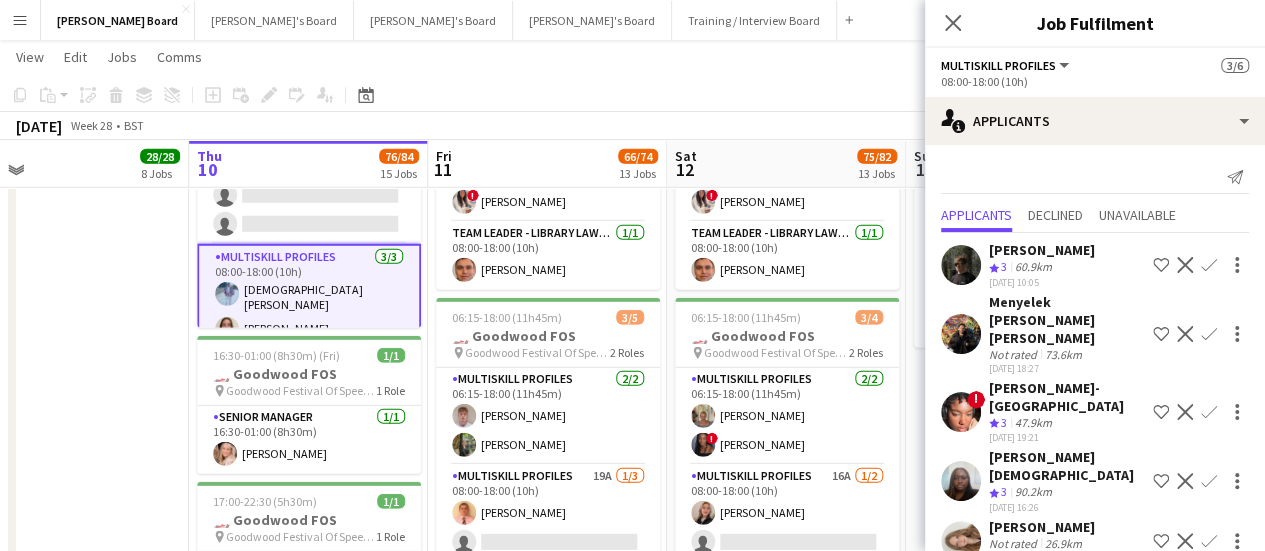 scroll, scrollTop: 114, scrollLeft: 0, axis: vertical 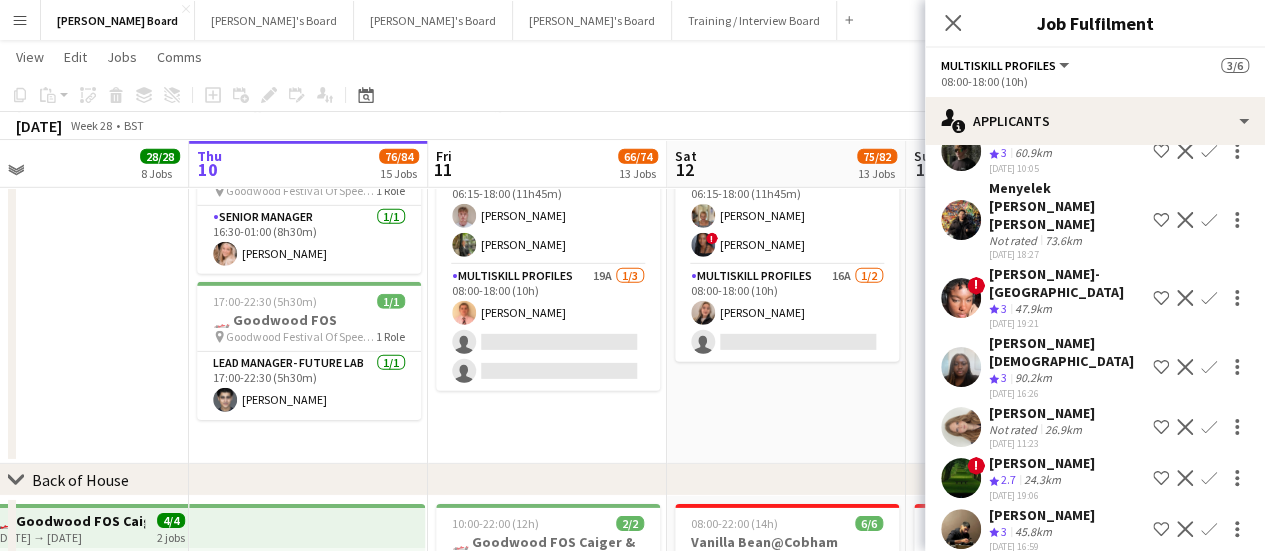 click on "26.9km" at bounding box center [1042, 480] 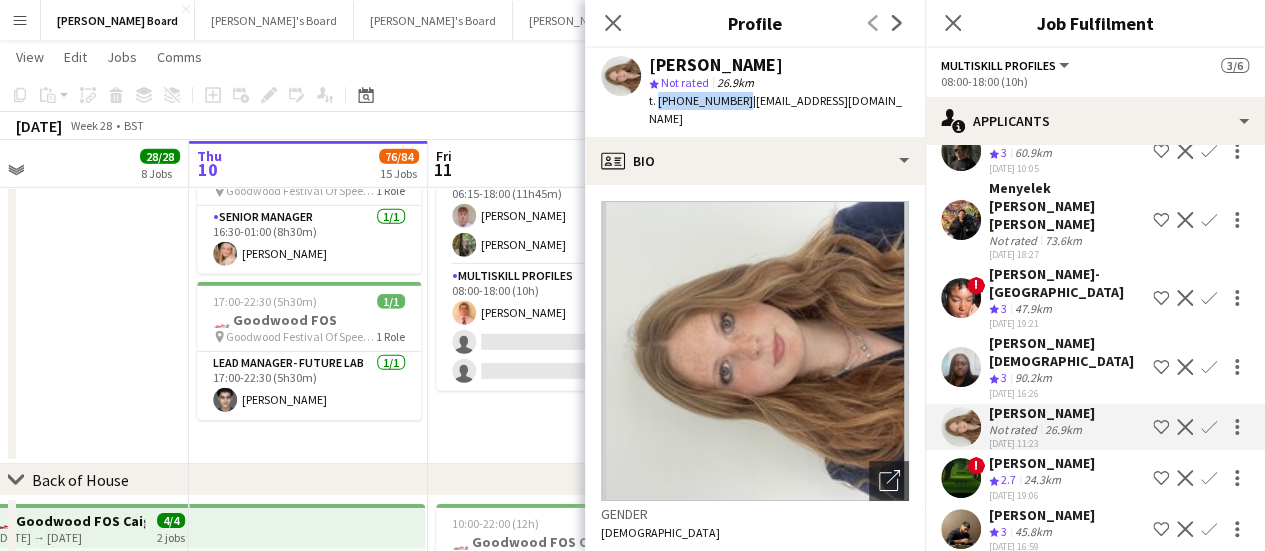 drag, startPoint x: 735, startPoint y: 103, endPoint x: 656, endPoint y: 102, distance: 79.00633 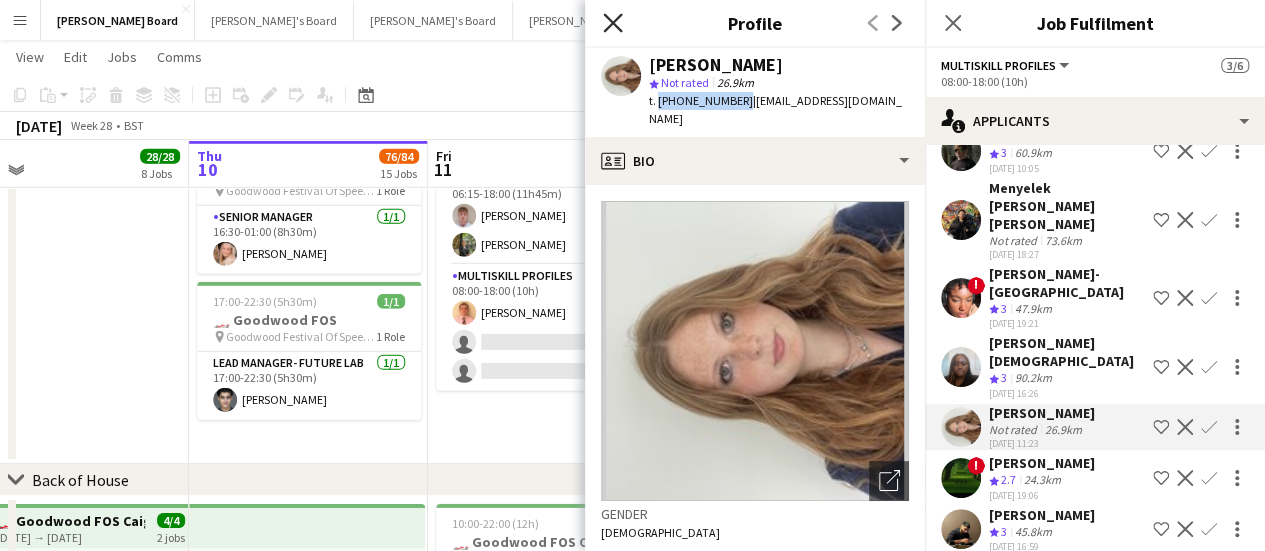 click 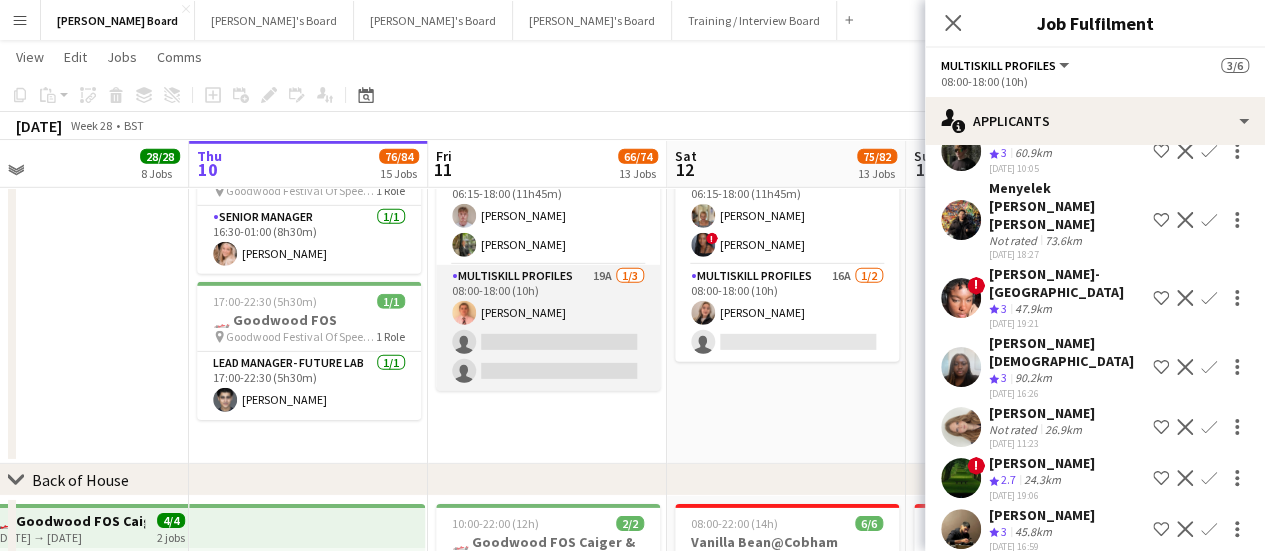 click on "MULTISKILL PROFILES   19A   1/3   08:00-18:00 (10h)
James Hollingworth
single-neutral-actions
single-neutral-actions" at bounding box center [548, 328] 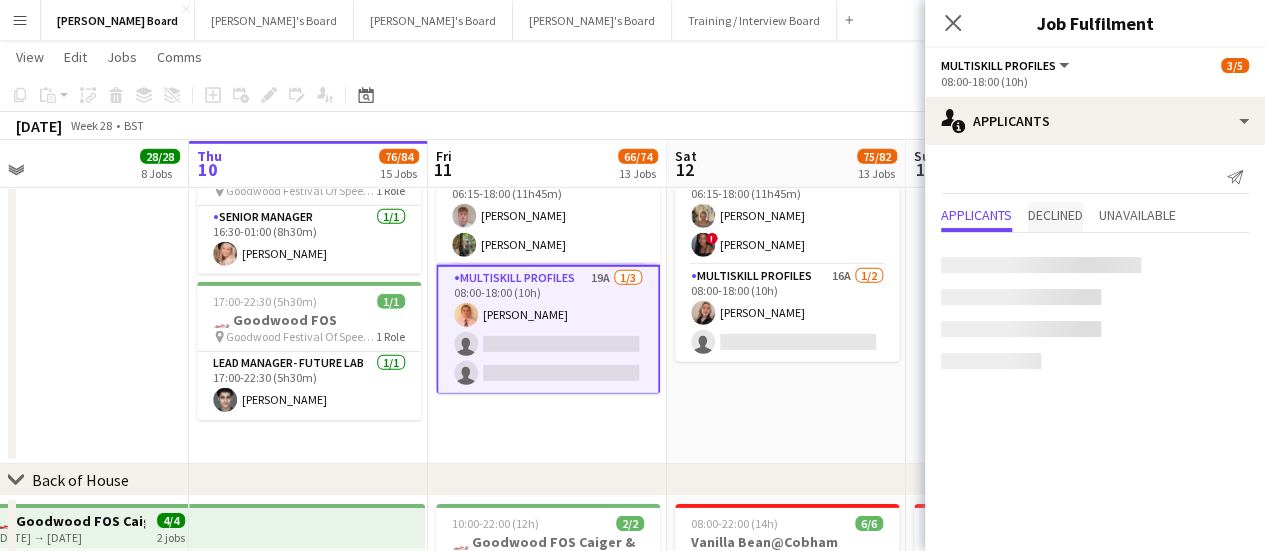 scroll, scrollTop: 0, scrollLeft: 529, axis: horizontal 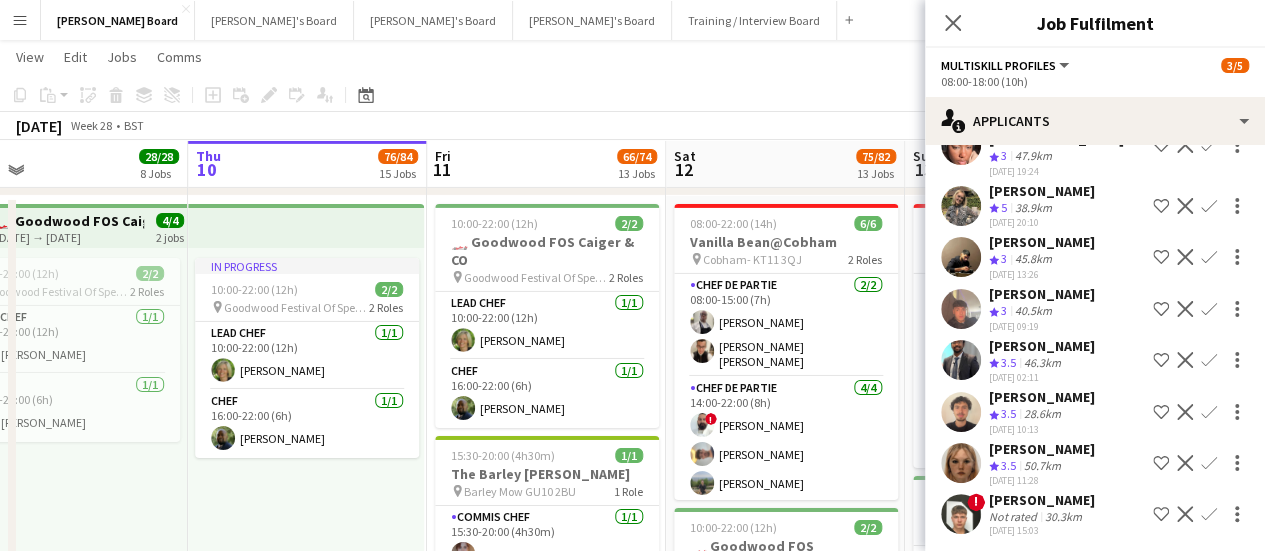 click on "30.3km" 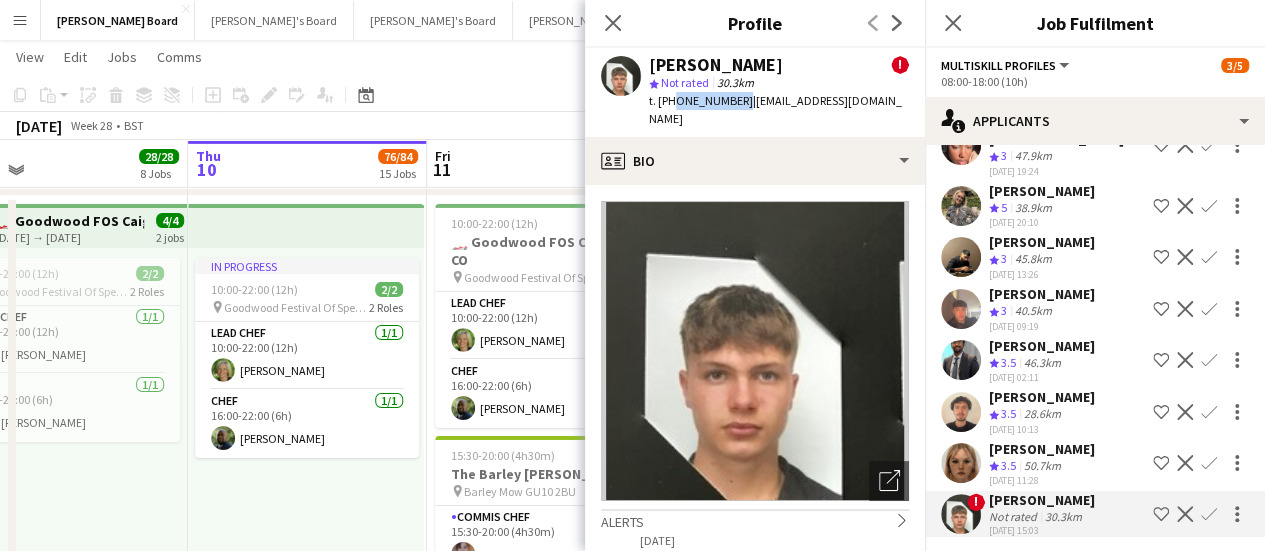 drag, startPoint x: 731, startPoint y: 107, endPoint x: 668, endPoint y: 109, distance: 63.03174 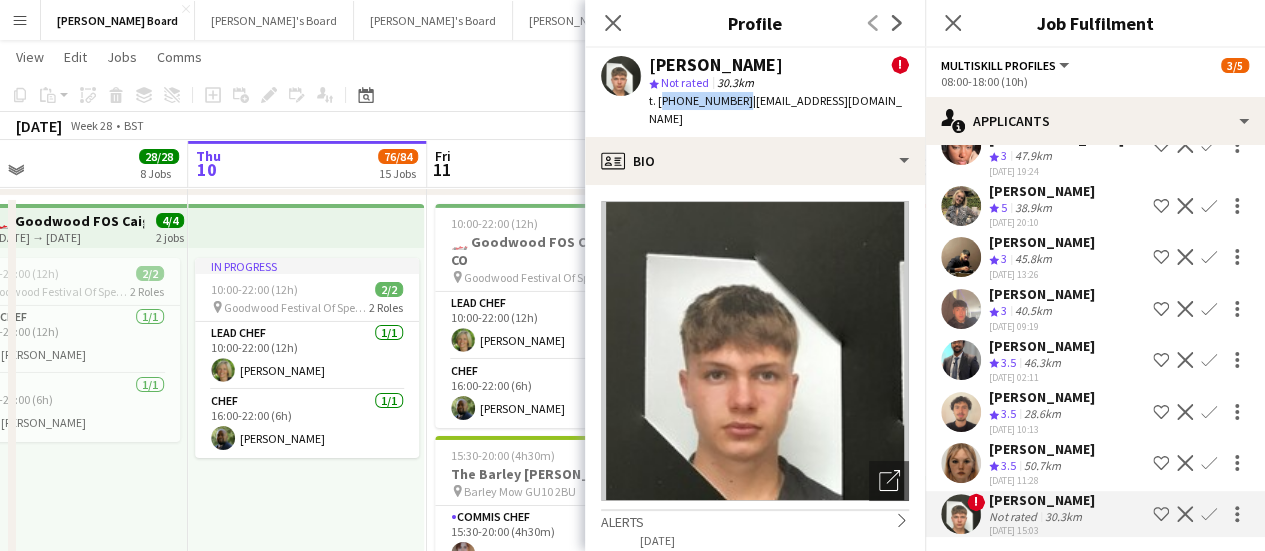 click on "t. [PHONE_NUMBER]" 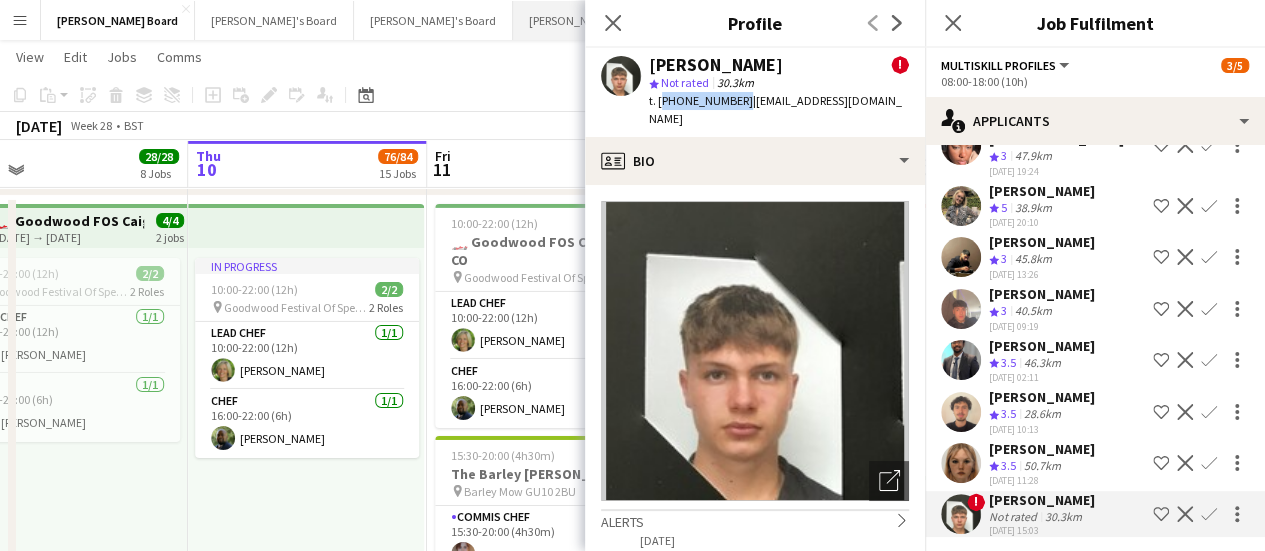 copy on "[PHONE_NUMBER]" 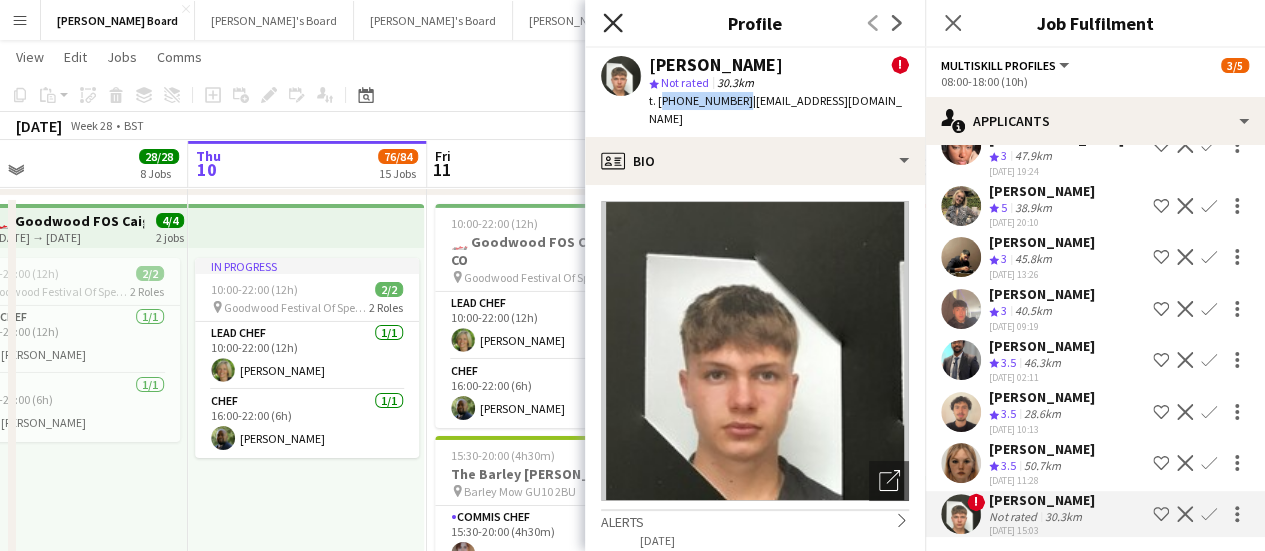 click 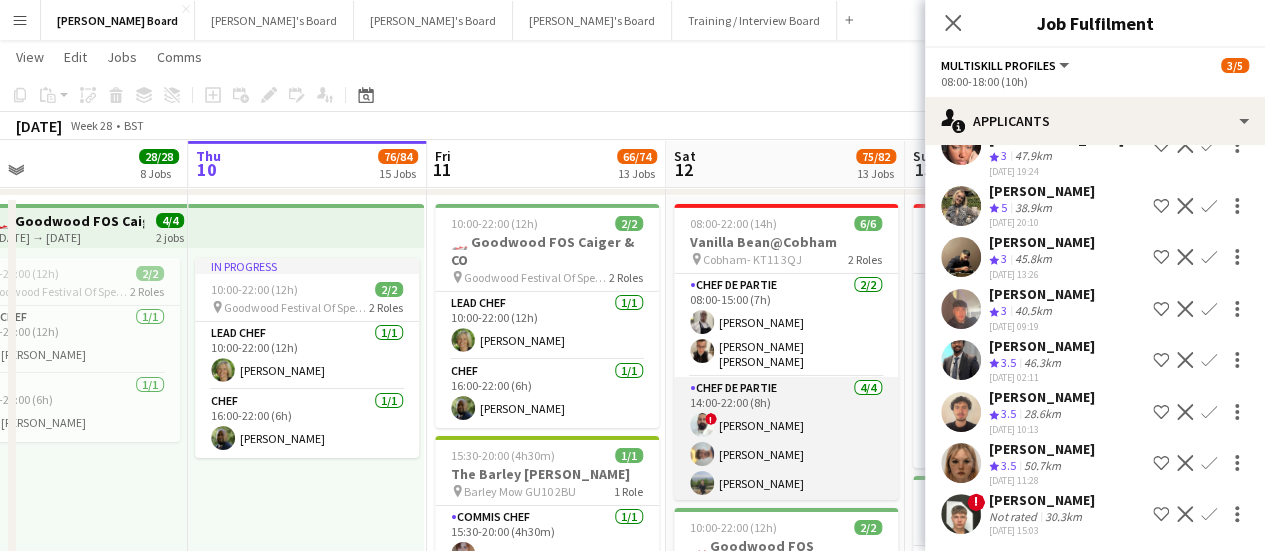 scroll, scrollTop: 31, scrollLeft: 0, axis: vertical 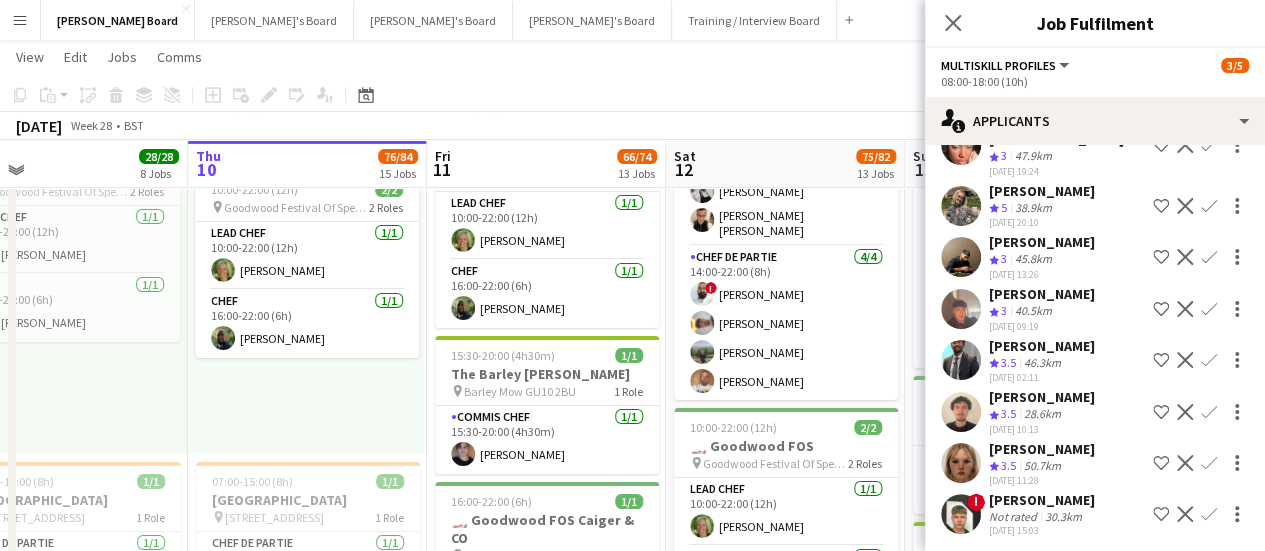 click on "28.6km" at bounding box center (1042, 466) 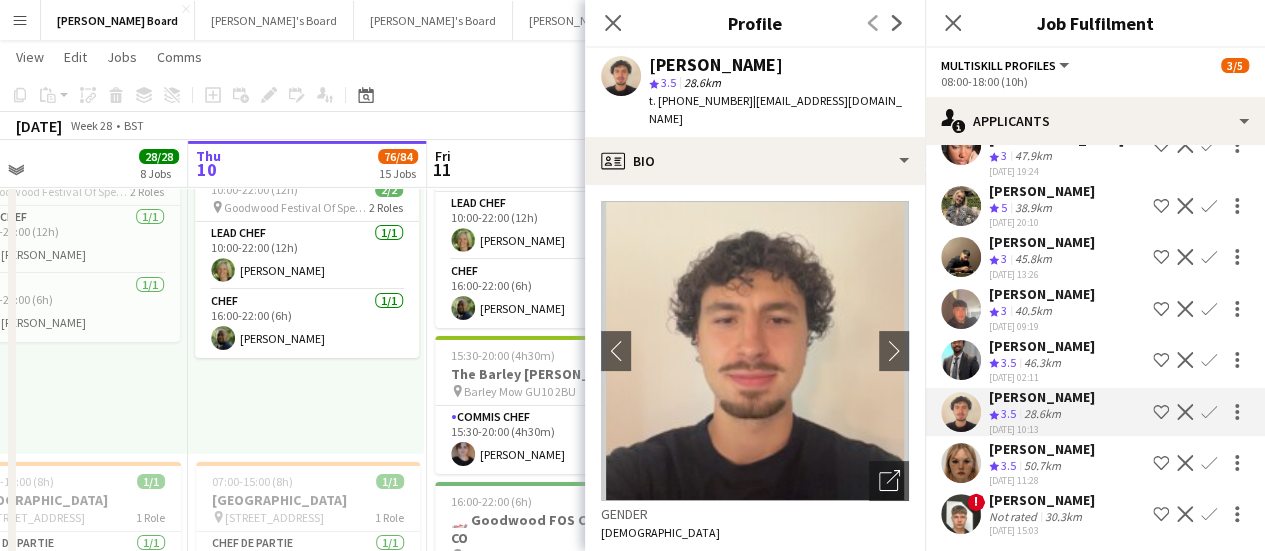 click on "Sebastian Andre
Crew rating
3.5   28.6km   10-07-2025 10:13
Shortlist crew
Decline
Confirm" 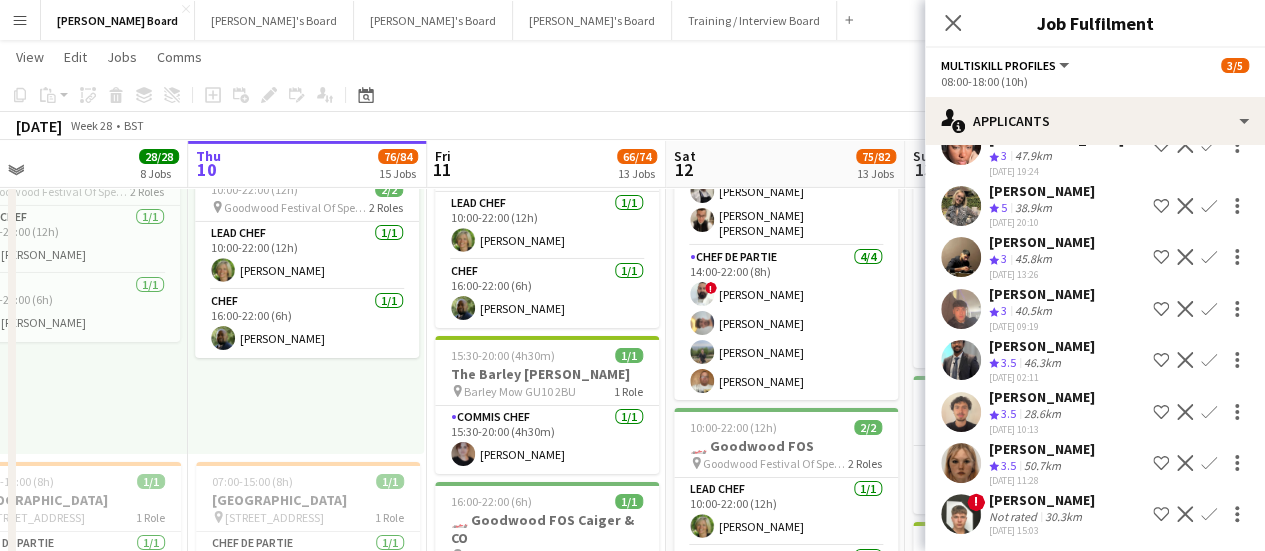 click on "28.6km" at bounding box center (1042, 466) 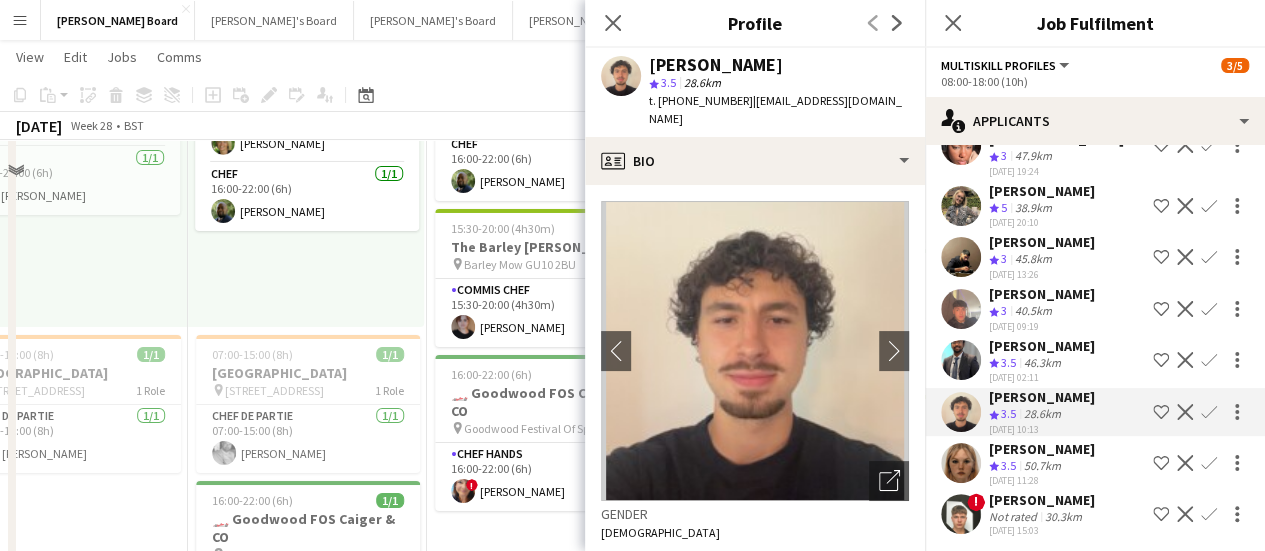 scroll, scrollTop: 3590, scrollLeft: 0, axis: vertical 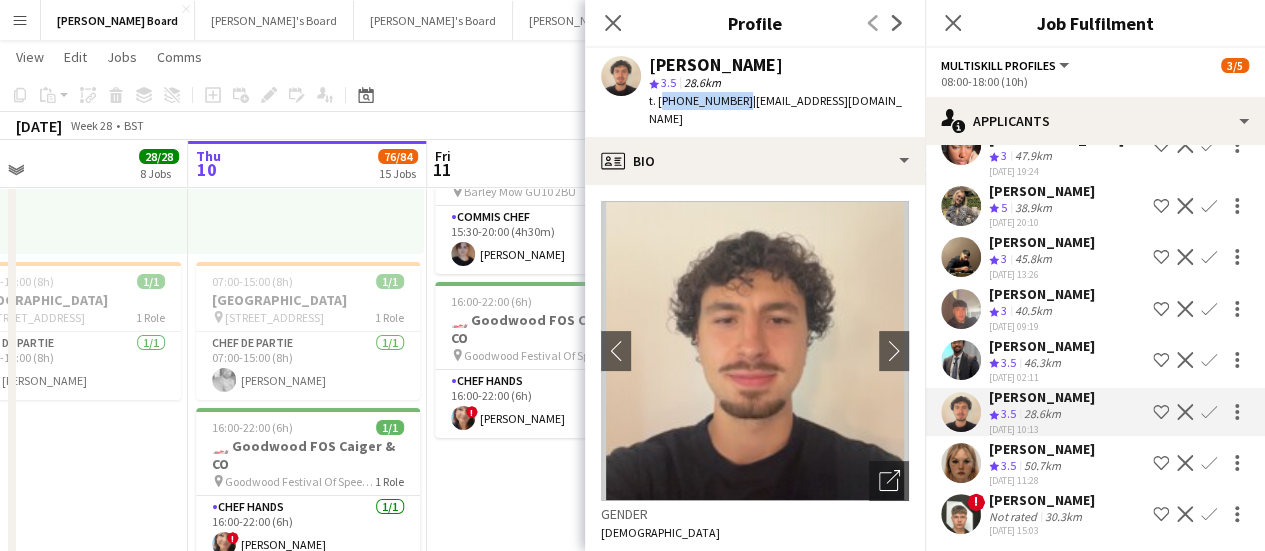 drag, startPoint x: 734, startPoint y: 101, endPoint x: 659, endPoint y: 109, distance: 75.42546 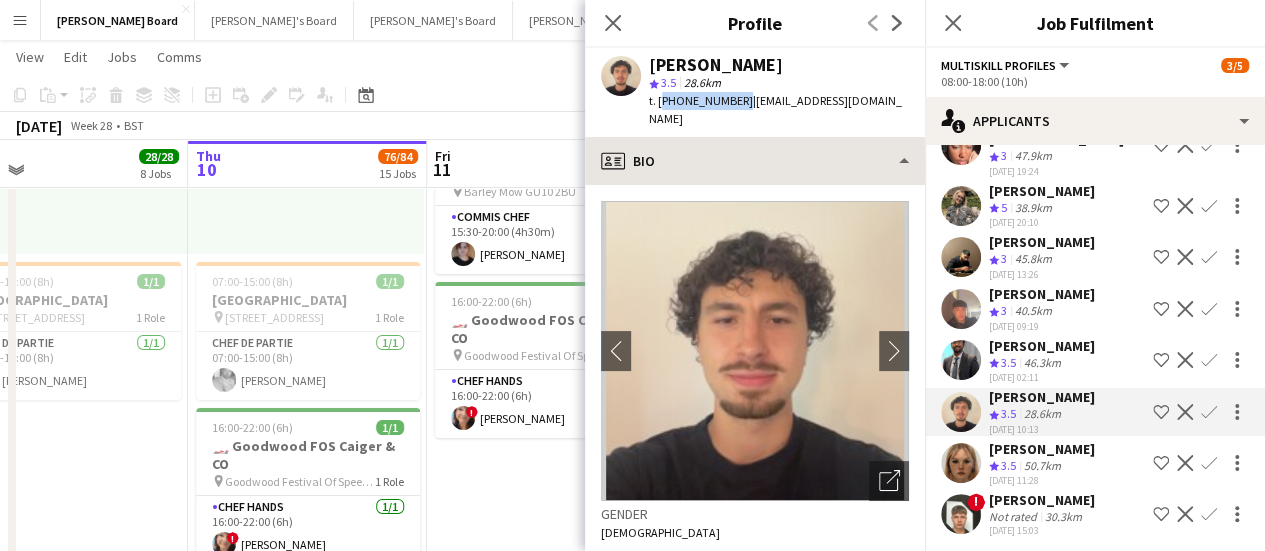 copy on "+447399612530" 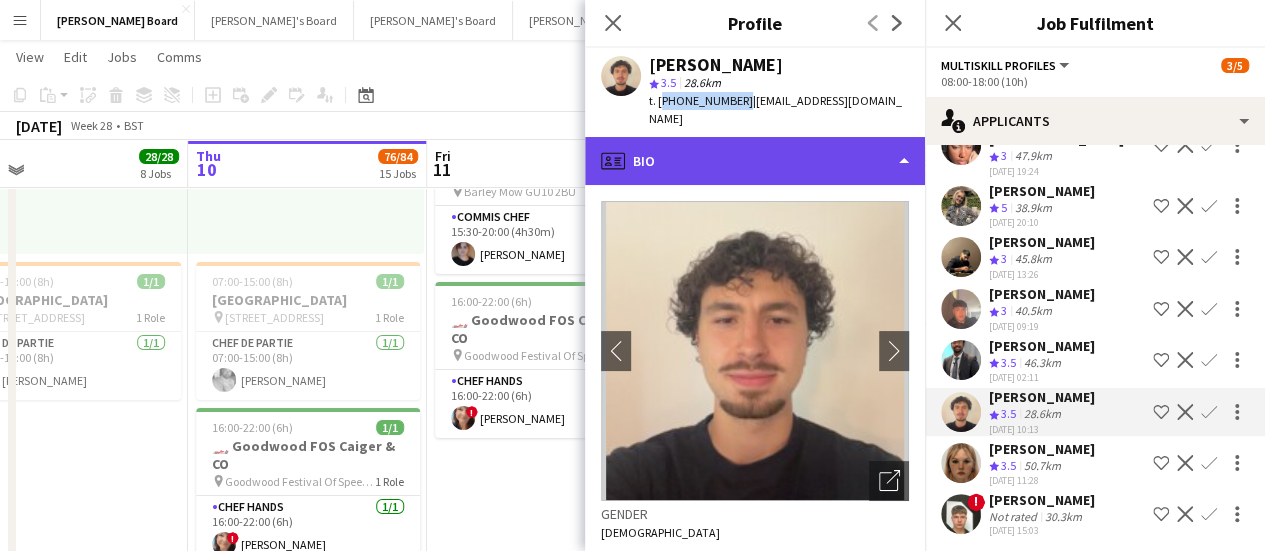 drag, startPoint x: 674, startPoint y: 143, endPoint x: 670, endPoint y: 159, distance: 16.492422 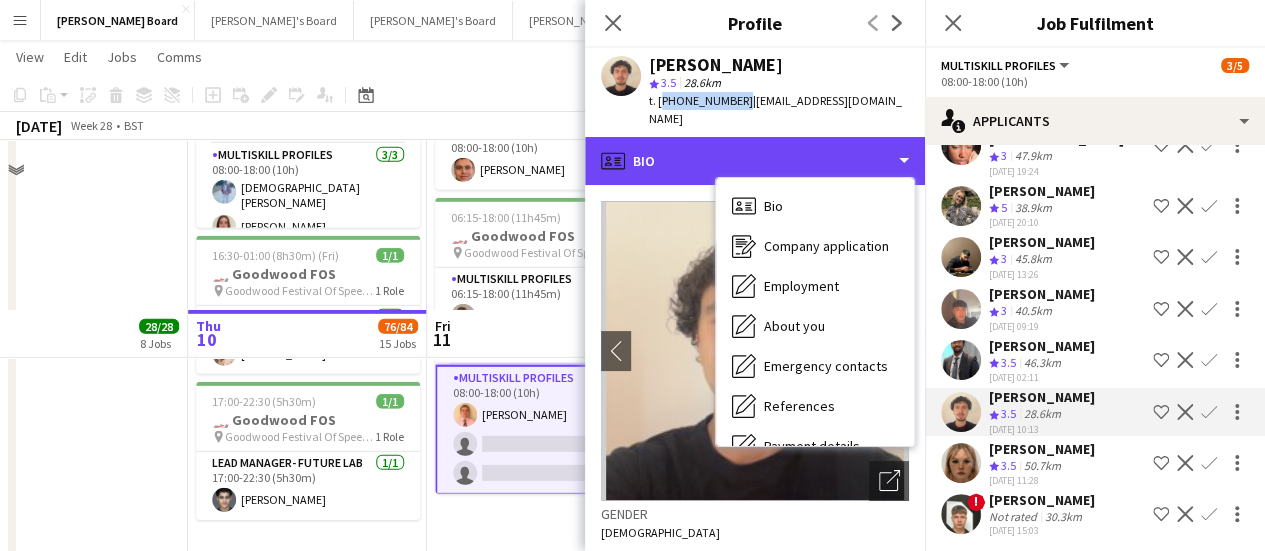 scroll, scrollTop: 2890, scrollLeft: 0, axis: vertical 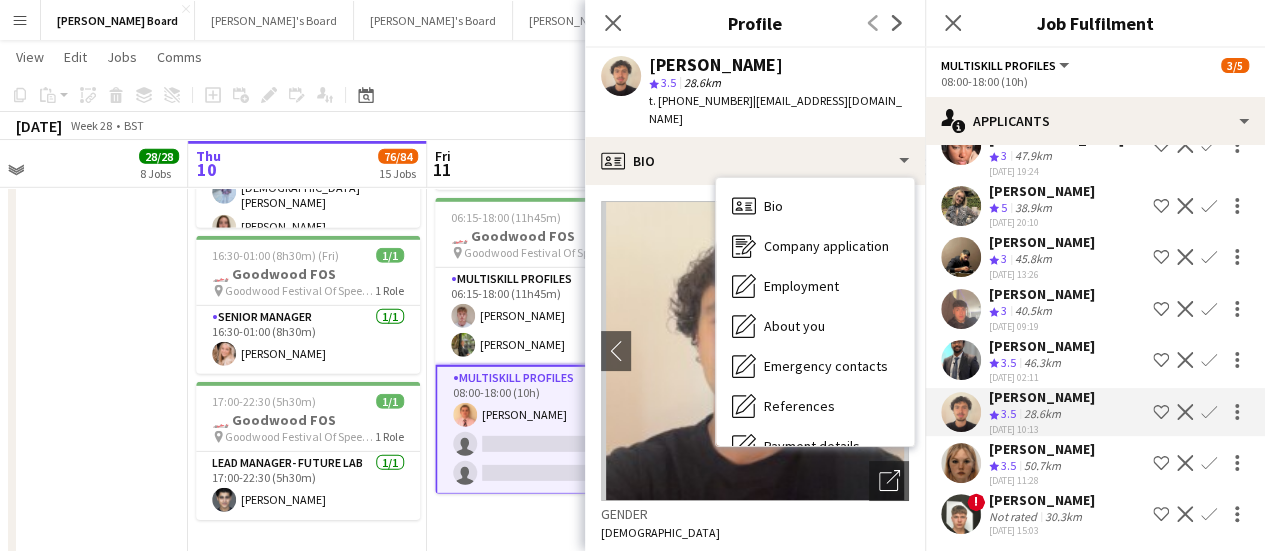 click on "Copy
Paste
Paste   Ctrl+V Paste with crew  Ctrl+Shift+V
Paste linked Job
[GEOGRAPHIC_DATA]
Group
Ungroup
Add job
Add linked Job
Edit
Edit linked Job
Applicants
Date picker
[DATE] [DATE] [DATE] M [DATE] T [DATE] W [DATE] T [DATE] F [DATE] S [DATE] S  [DATE]   2   3   4   5   6   7   8   9   10   11   12   13   14   15   16   17   18   19   20   21   22   23   24   25   26   27   28   29   30   31
Comparison range
Comparison range
[DATE]" 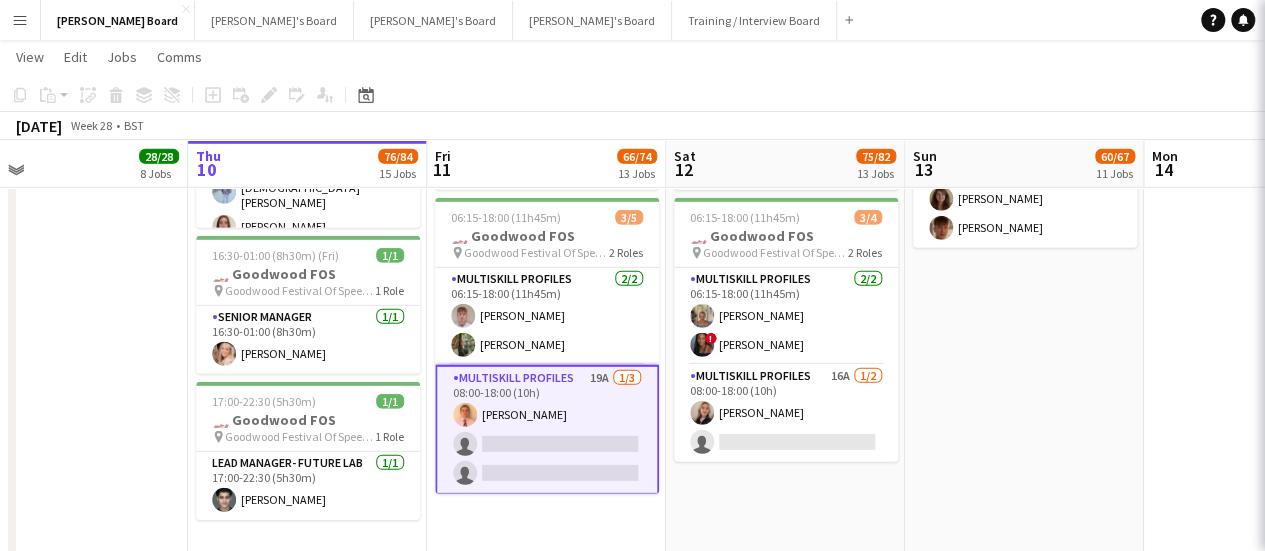 scroll, scrollTop: 0, scrollLeft: 0, axis: both 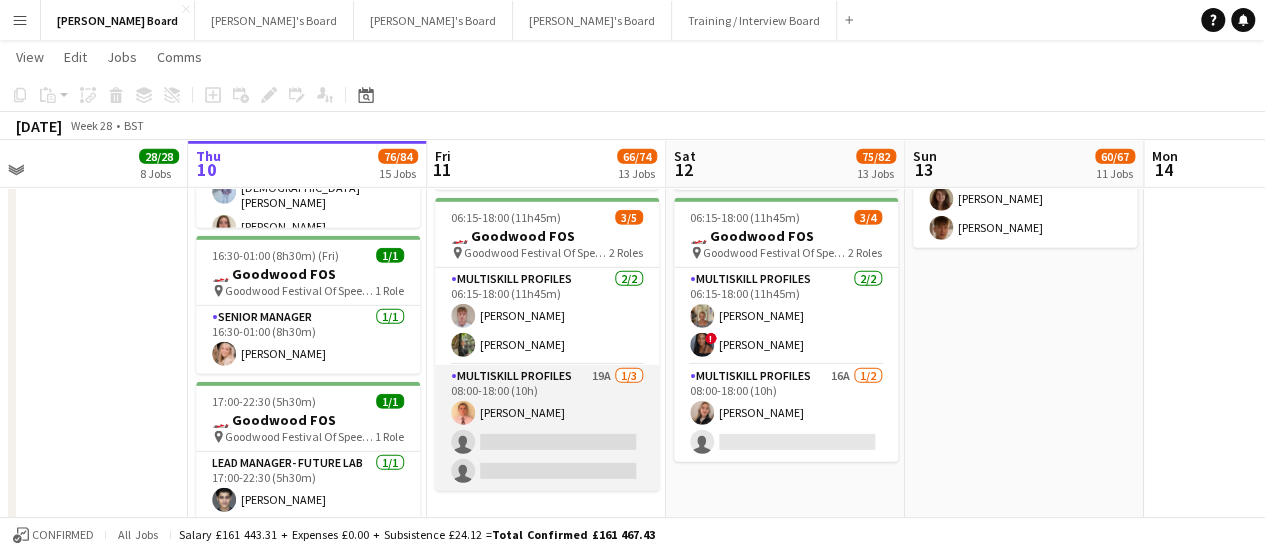 click on "MULTISKILL PROFILES   19A   1/3   08:00-18:00 (10h)
James Hollingworth
single-neutral-actions
single-neutral-actions" at bounding box center (547, 428) 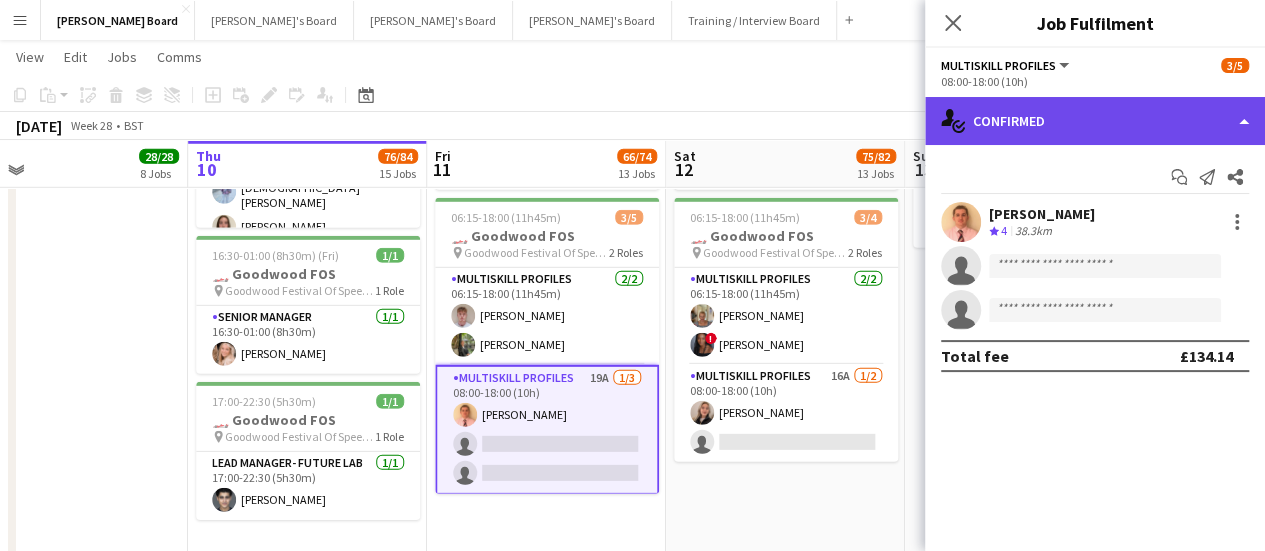click on "single-neutral-actions-check-2
Confirmed" 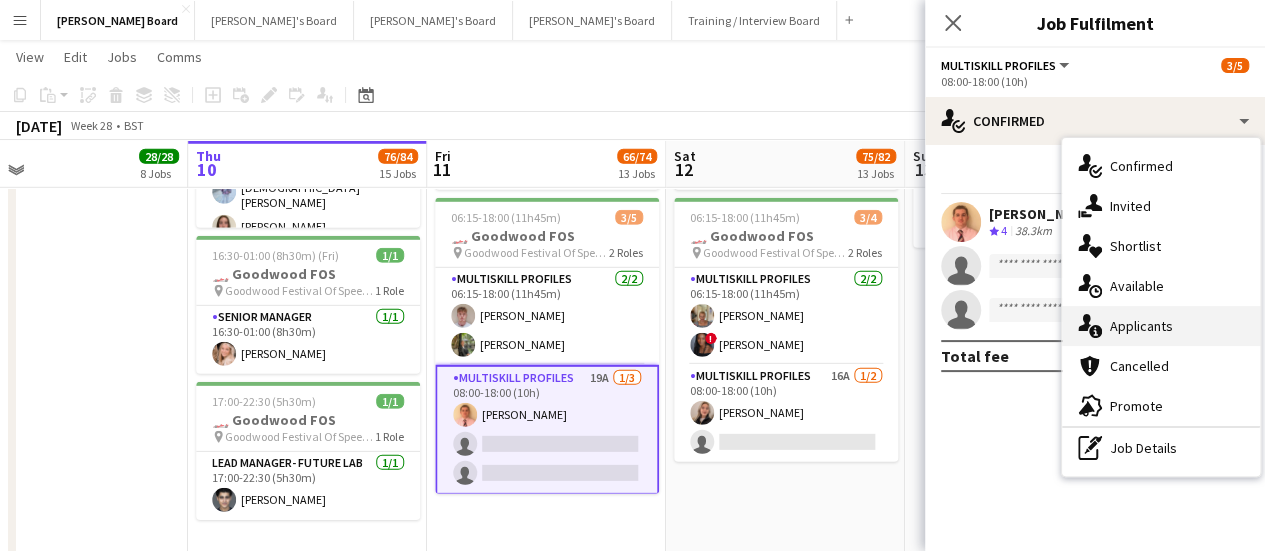 click on "single-neutral-actions-information
Applicants" at bounding box center [1161, 326] 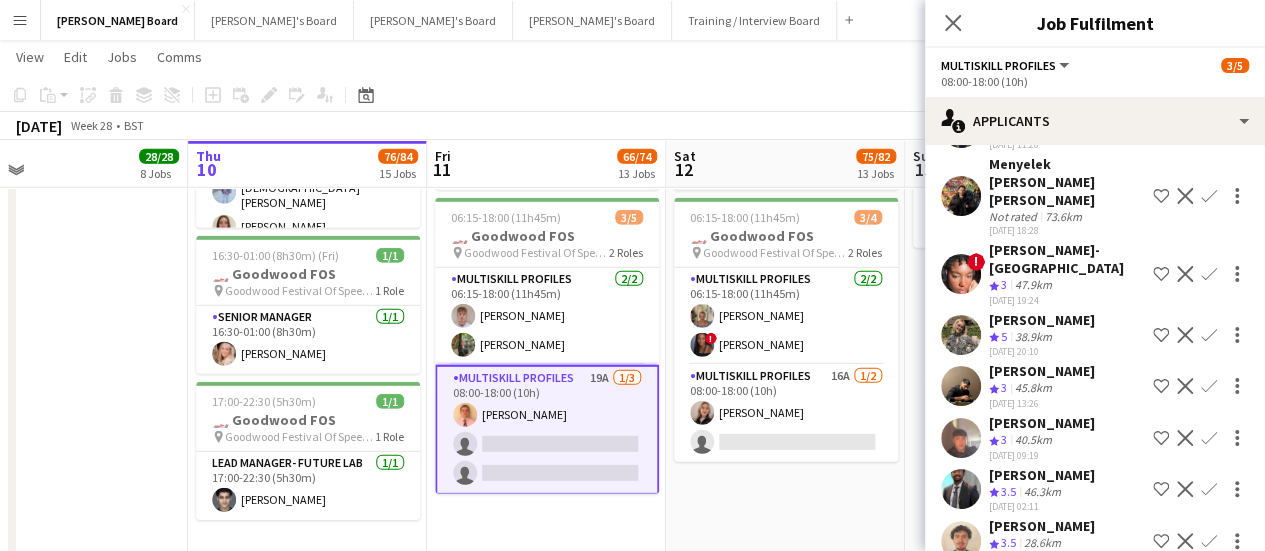 scroll, scrollTop: 265, scrollLeft: 0, axis: vertical 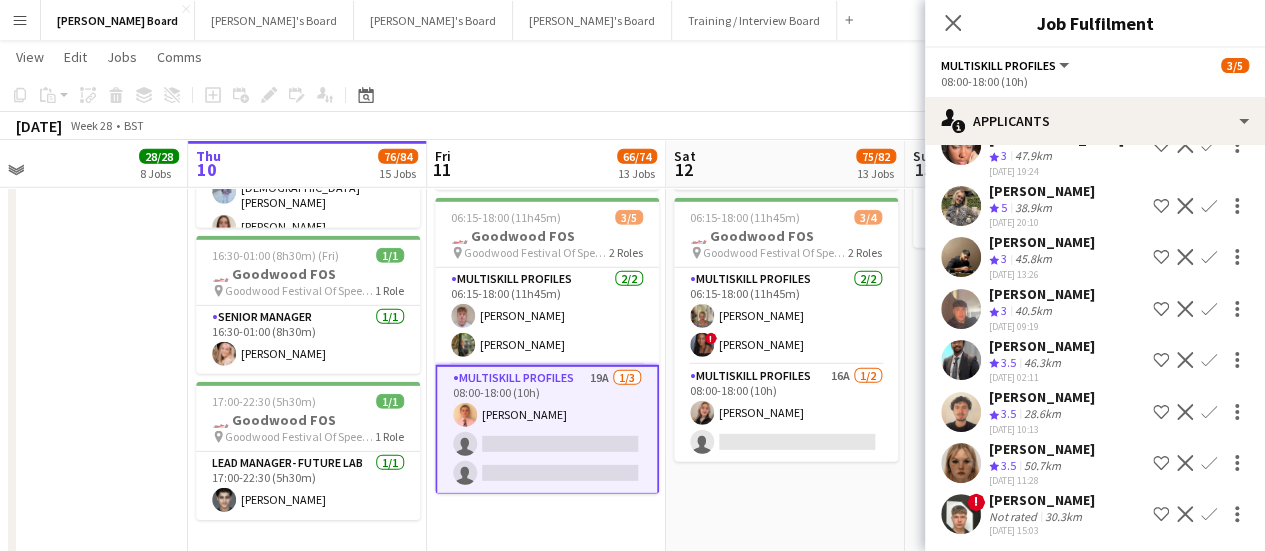 click on "[PERSON_NAME]" at bounding box center [1042, 449] 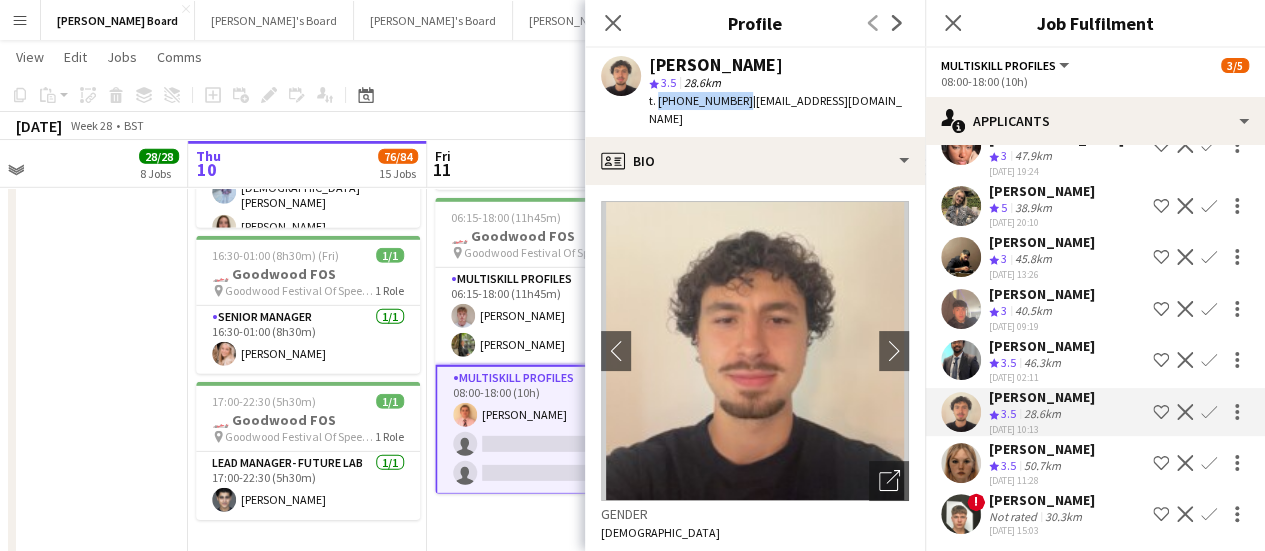 drag, startPoint x: 736, startPoint y: 103, endPoint x: 656, endPoint y: 105, distance: 80.024994 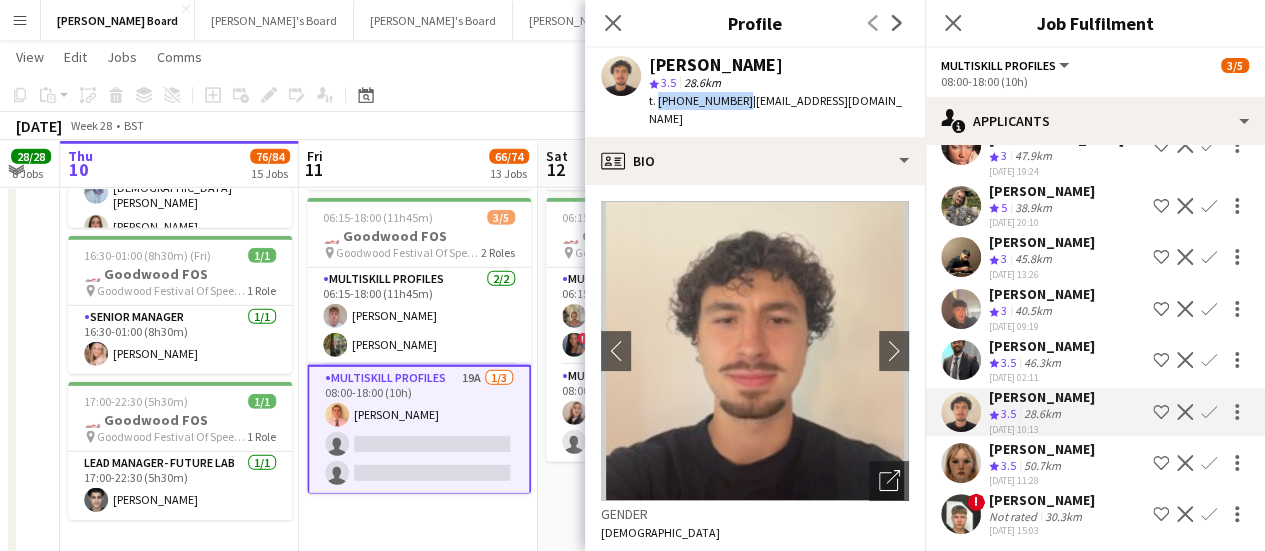 drag, startPoint x: 467, startPoint y: 317, endPoint x: 418, endPoint y: 312, distance: 49.25444 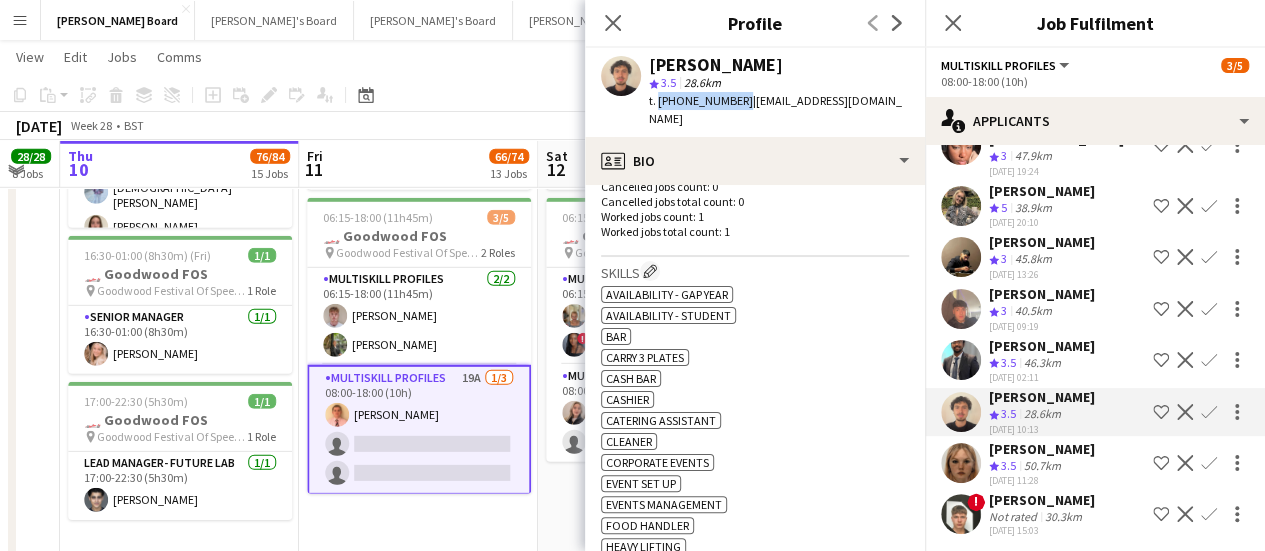 scroll, scrollTop: 600, scrollLeft: 0, axis: vertical 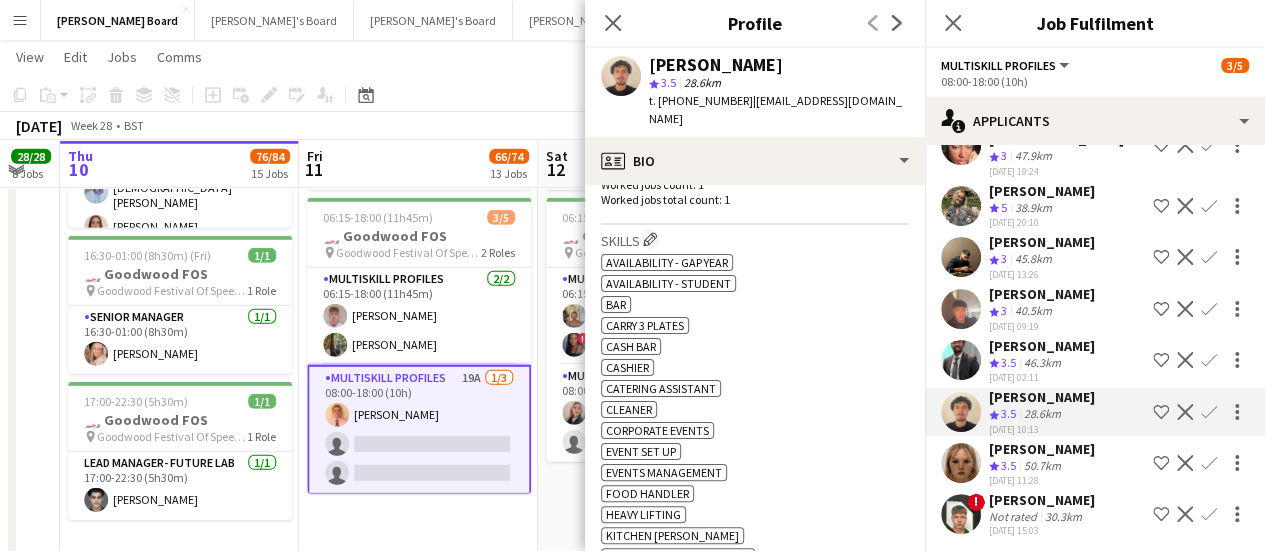 click on "46.3km" at bounding box center (1042, 414) 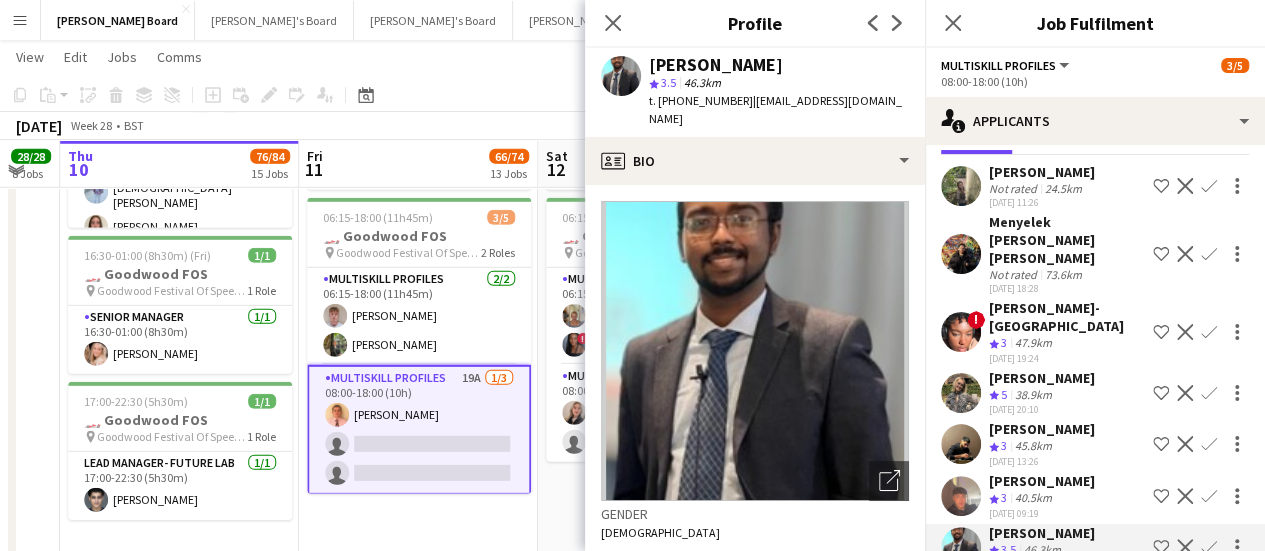 scroll, scrollTop: 0, scrollLeft: 0, axis: both 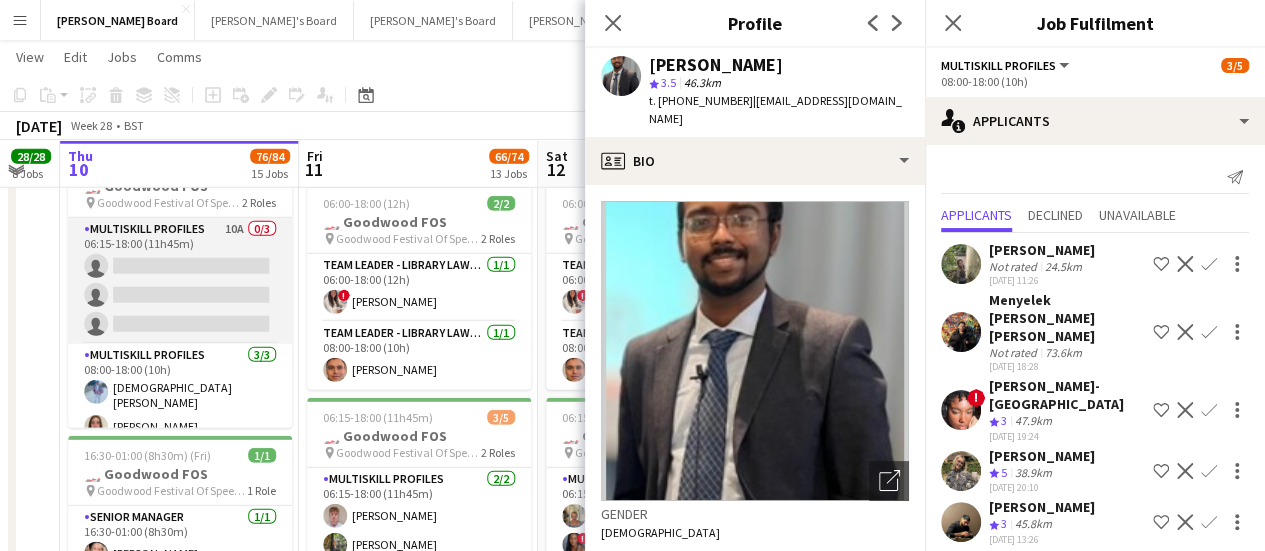 click on "MULTISKILL PROFILES   10A   0/3   06:15-18:00 (11h45m)
single-neutral-actions
single-neutral-actions
single-neutral-actions" at bounding box center (180, 281) 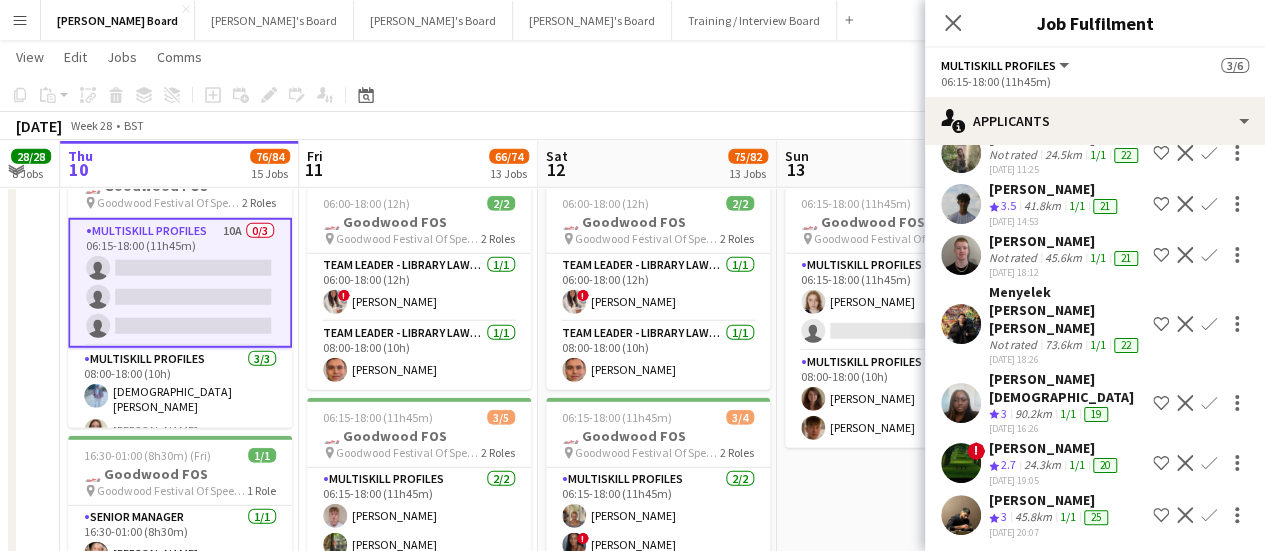 scroll, scrollTop: 140, scrollLeft: 0, axis: vertical 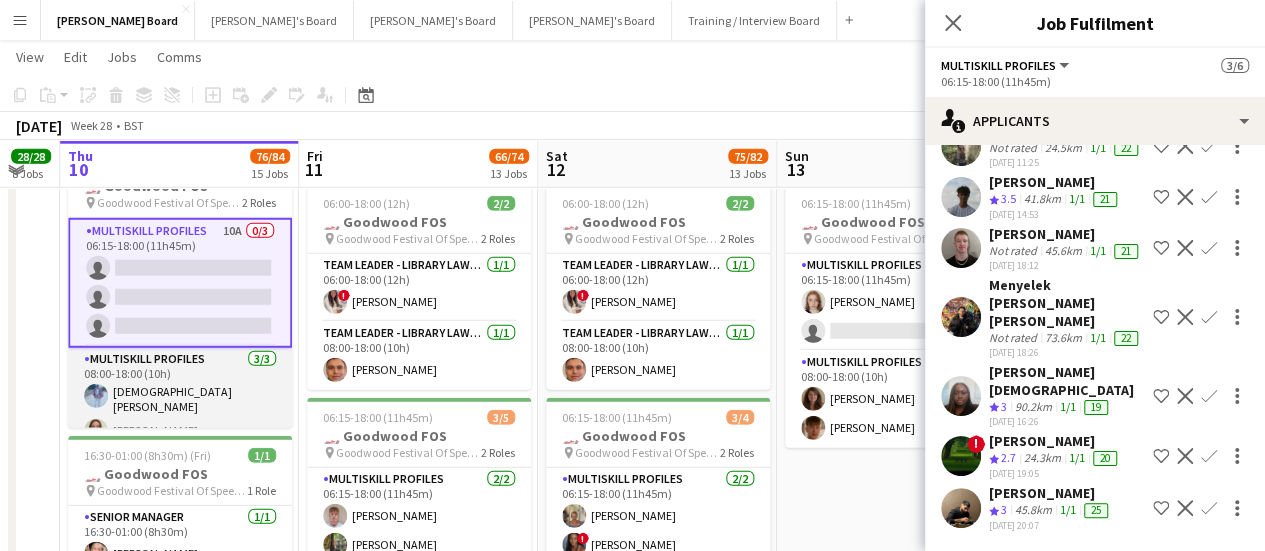 click on "MULTISKILL PROFILES   3/3   08:00-18:00 (10h)
Christiantus Nganwuchu Sophie Masters Lauren Reid" at bounding box center (180, 414) 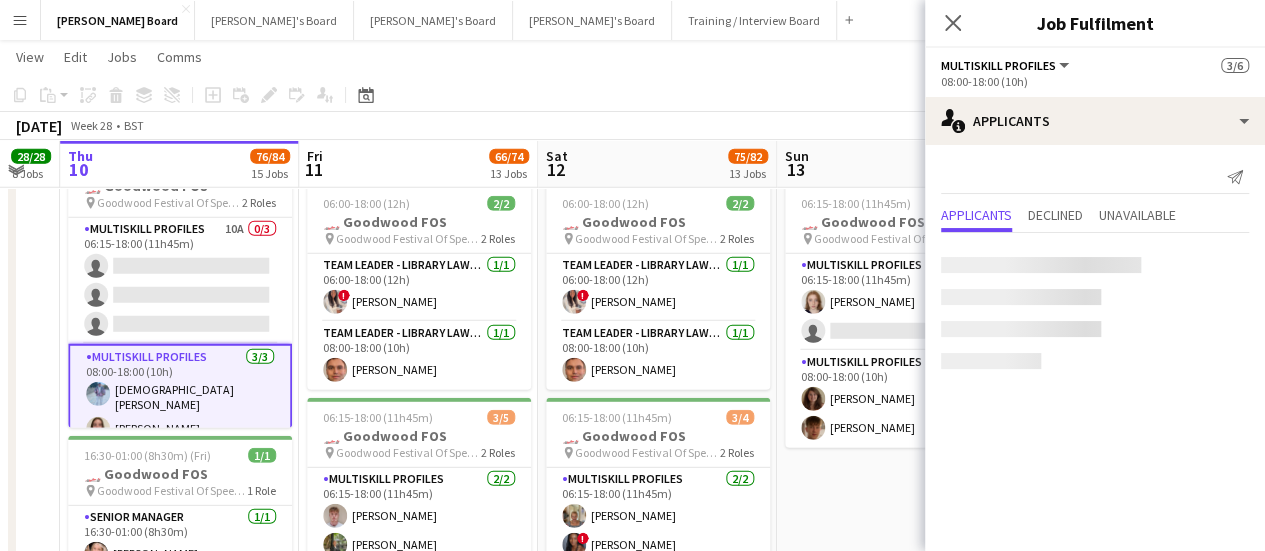 scroll, scrollTop: 0, scrollLeft: 656, axis: horizontal 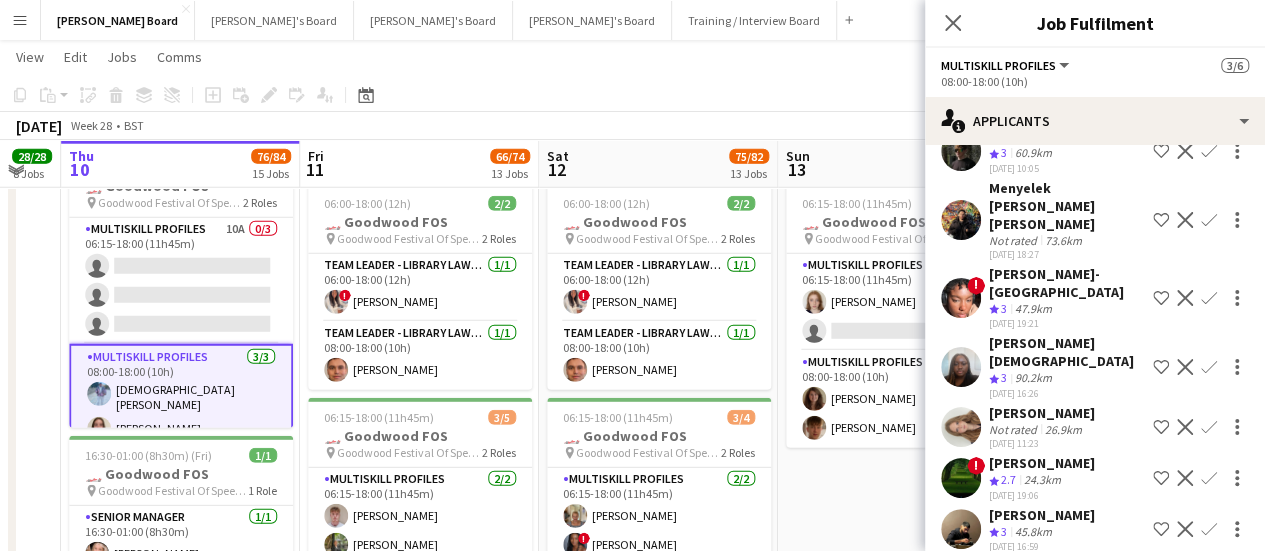 click on "Copy
Paste
Paste   Ctrl+V Paste with crew  Ctrl+Shift+V
Paste linked Job
[GEOGRAPHIC_DATA]
Group
Ungroup
Add job
Add linked Job
Edit
Edit linked Job
Applicants
Date picker
[DATE] [DATE] [DATE] M [DATE] T [DATE] W [DATE] T [DATE] F [DATE] S [DATE] S  [DATE]   2   3   4   5   6   7   8   9   10   11   12   13   14   15   16   17   18   19   20   21   22   23   24   25   26   27   28   29   30   31
Comparison range
Comparison range
[DATE]" 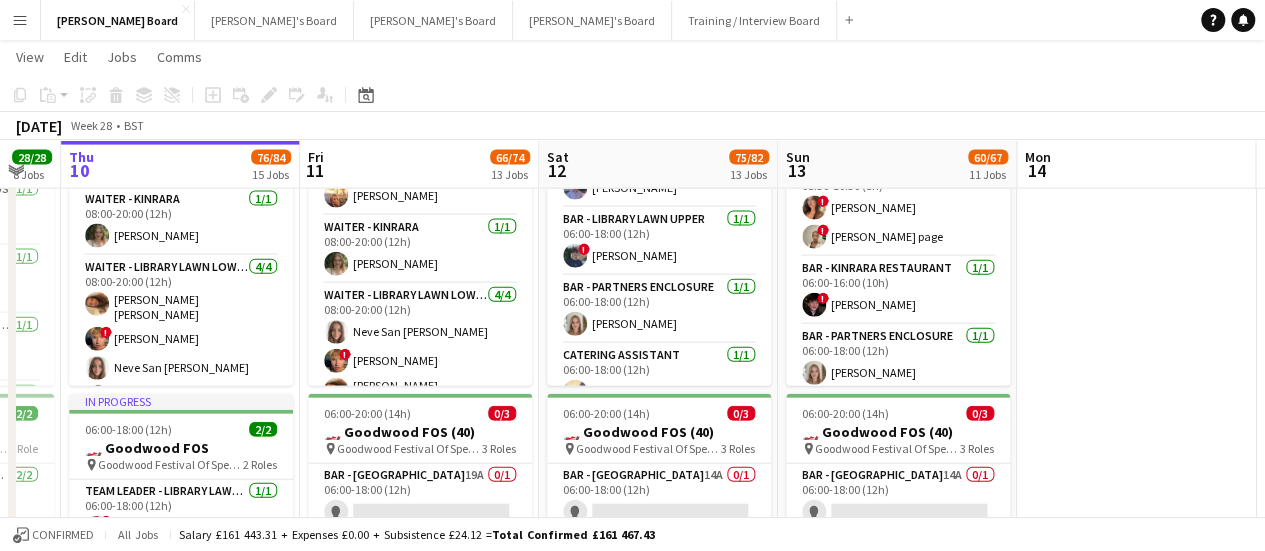 scroll, scrollTop: 2190, scrollLeft: 0, axis: vertical 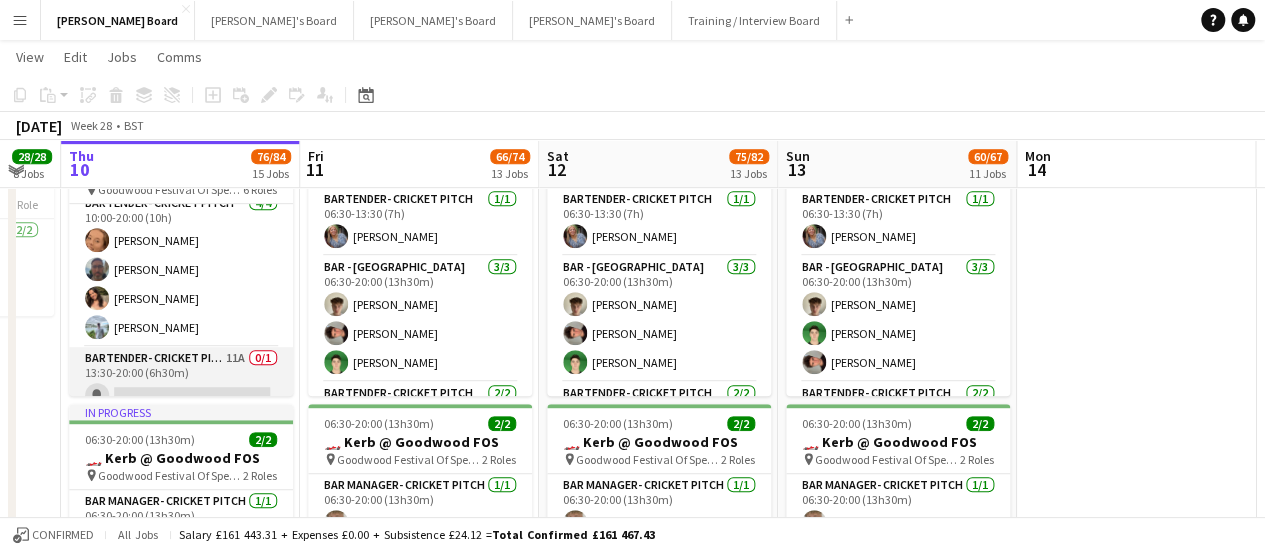 click on "Bartender- Cricket Pitch    11A   0/1   13:30-20:00 (6h30m)
single-neutral-actions" at bounding box center [181, 381] 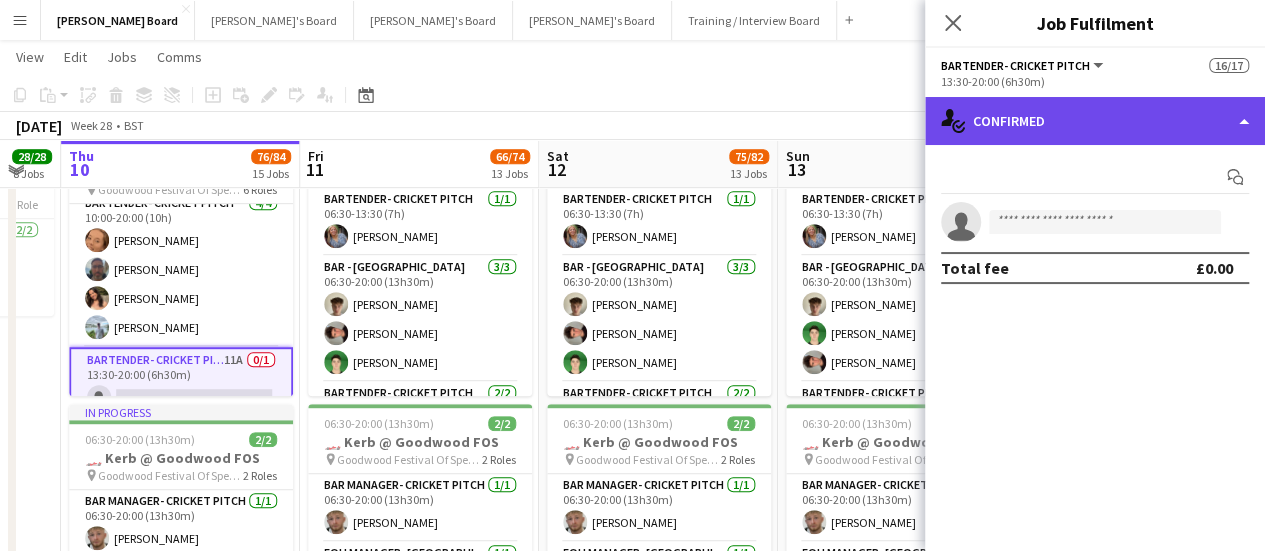click on "single-neutral-actions-check-2
Confirmed" 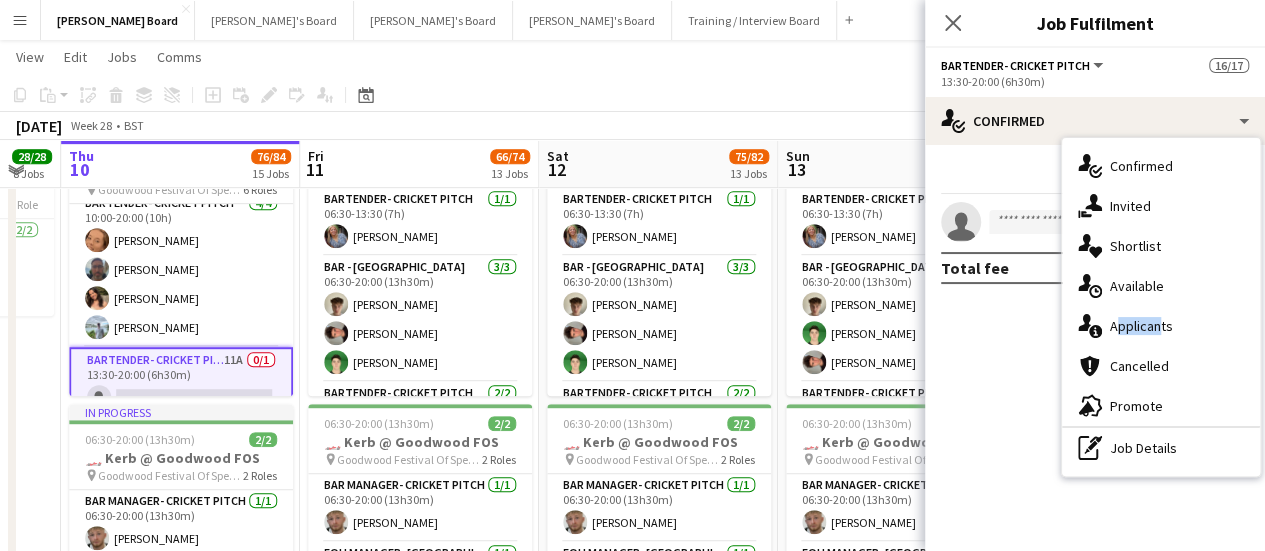 click on "single-neutral-actions-information
Applicants" at bounding box center [1161, 326] 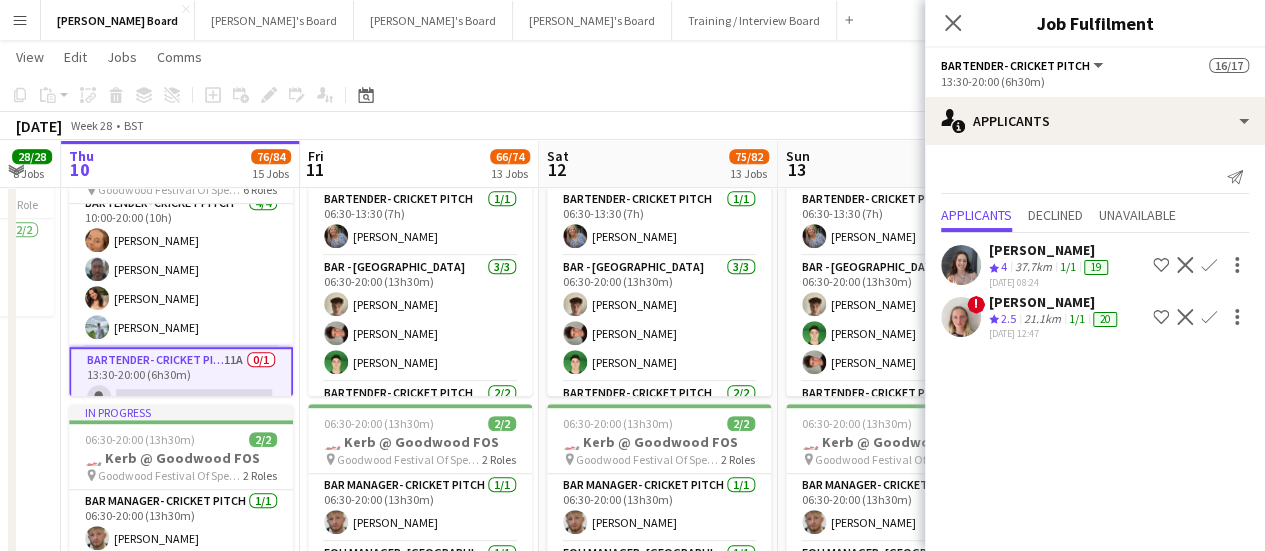 click on "Lia Goodwin" at bounding box center (1055, 302) 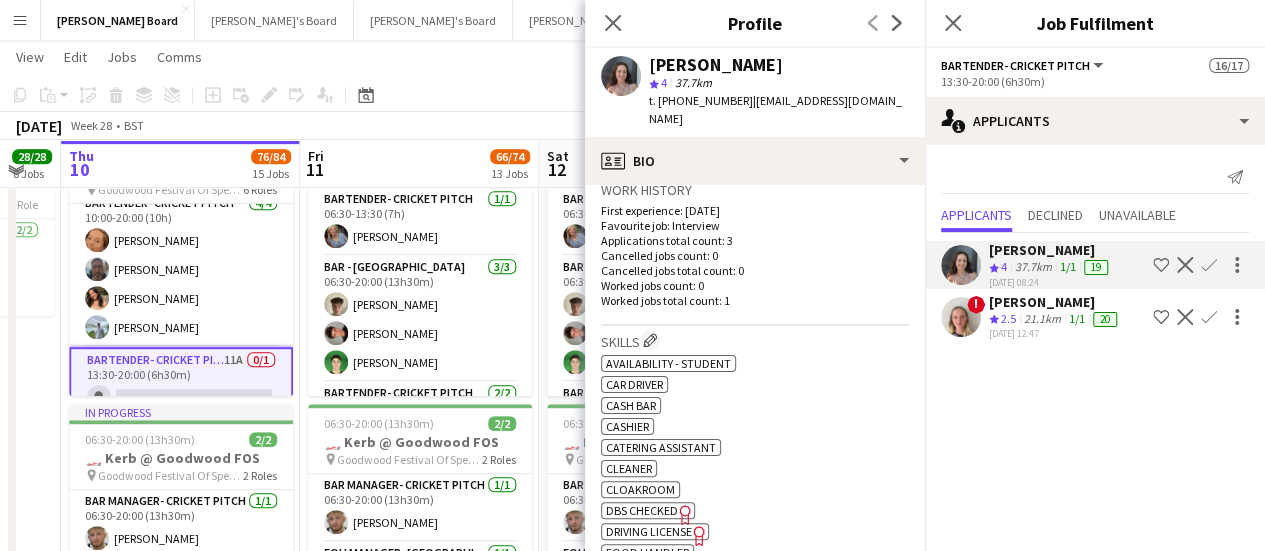 scroll, scrollTop: 800, scrollLeft: 0, axis: vertical 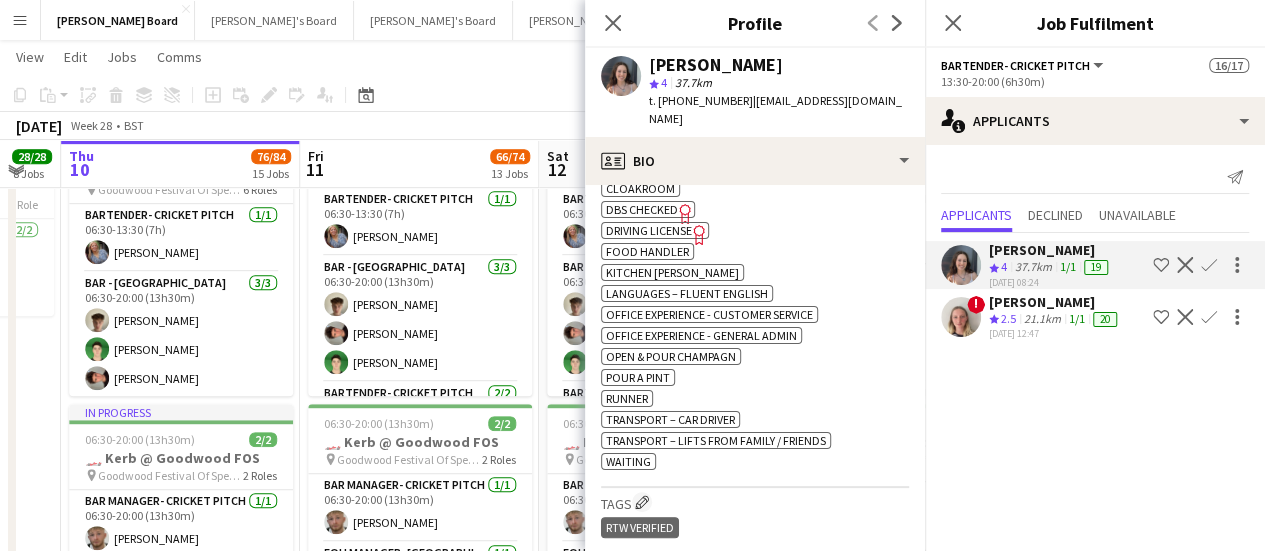 click on "[DATE]   Week 28
•   BST" 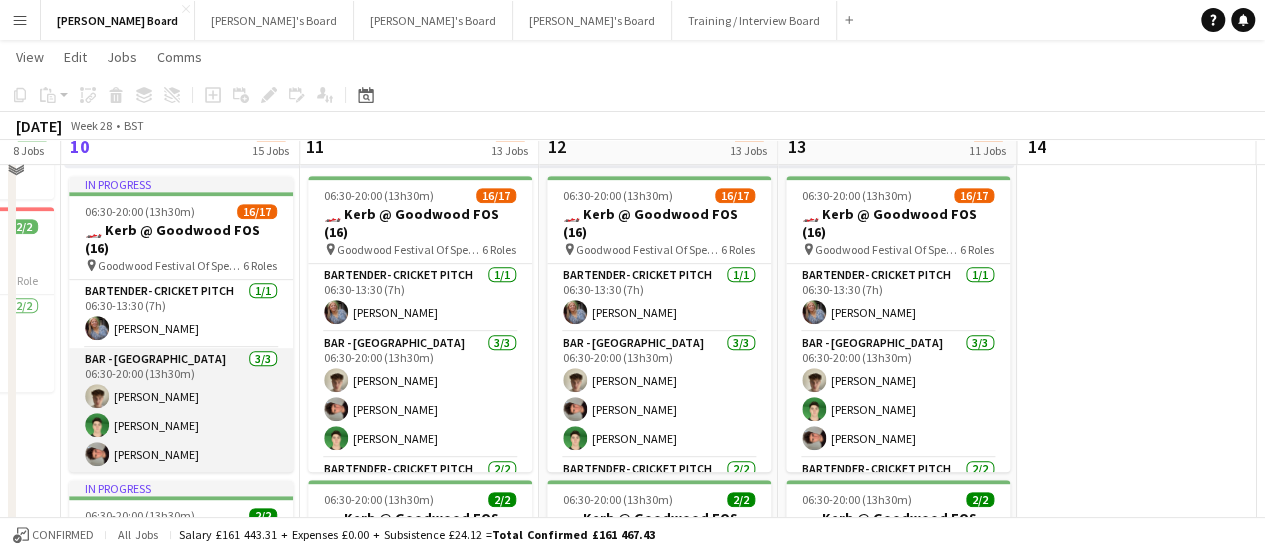 scroll, scrollTop: 390, scrollLeft: 0, axis: vertical 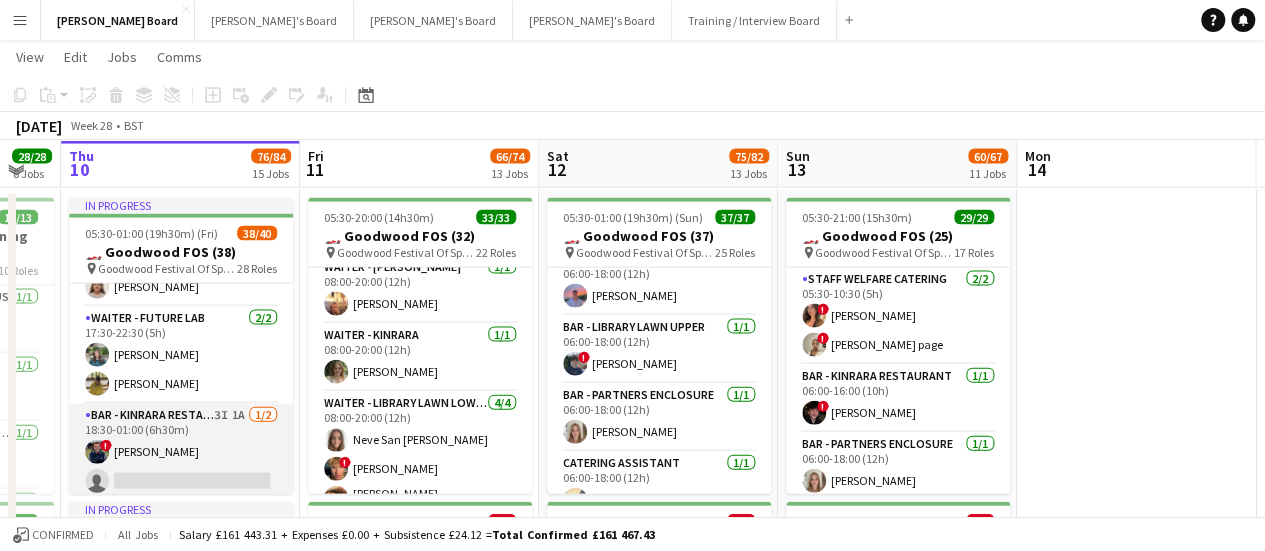 click on "Bar - Kinrara Restaurant   3I   1A   1/2   18:30-01:00 (6h30m)
! William O'Toole
single-neutral-actions" at bounding box center (181, 452) 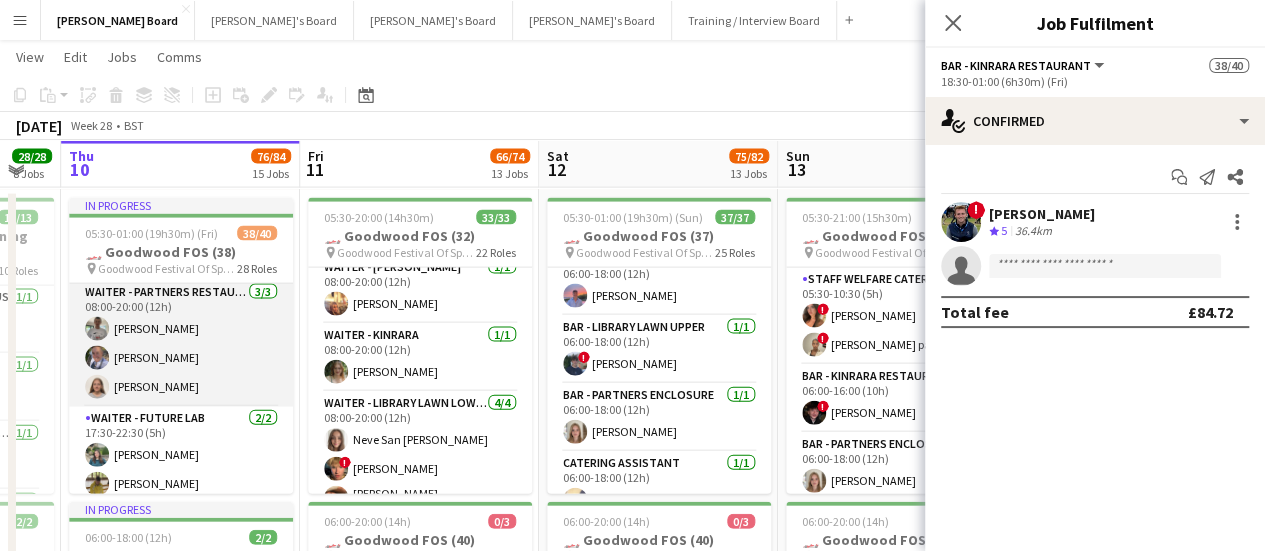 scroll, scrollTop: 2045, scrollLeft: 0, axis: vertical 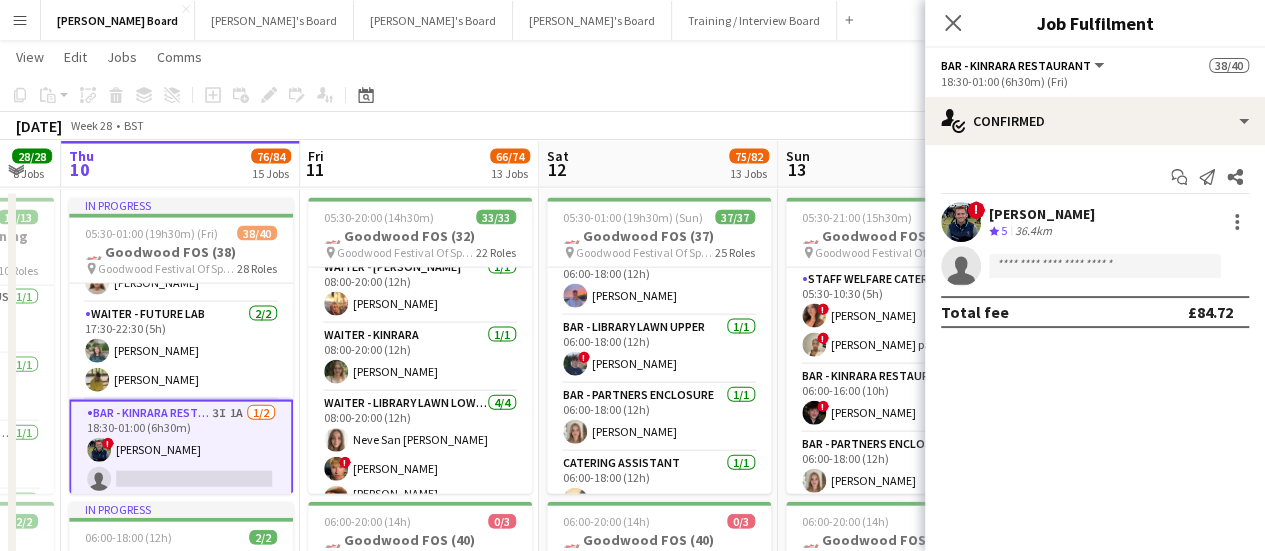 click on "[DATE]   Week 28
•   BST" 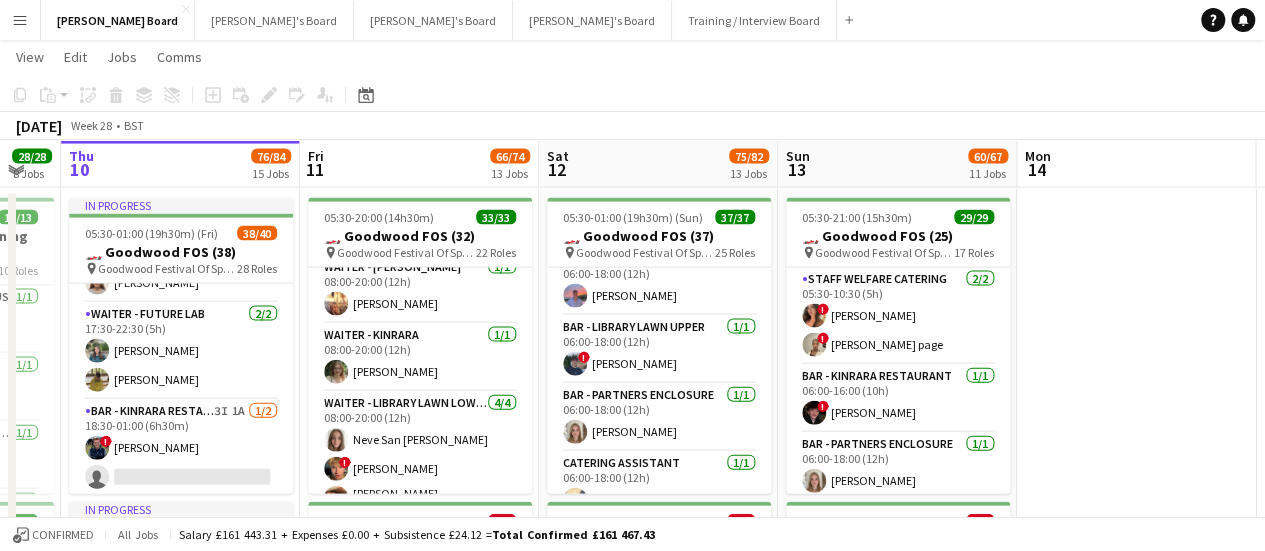 scroll, scrollTop: 2041, scrollLeft: 0, axis: vertical 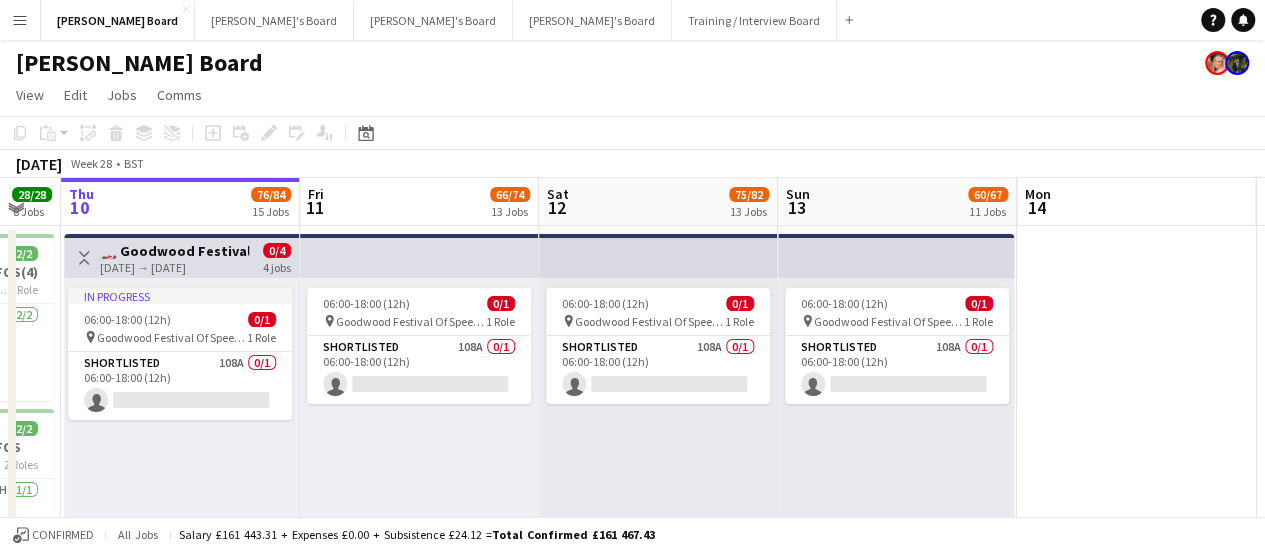 click on "Toggle View" at bounding box center (84, 258) 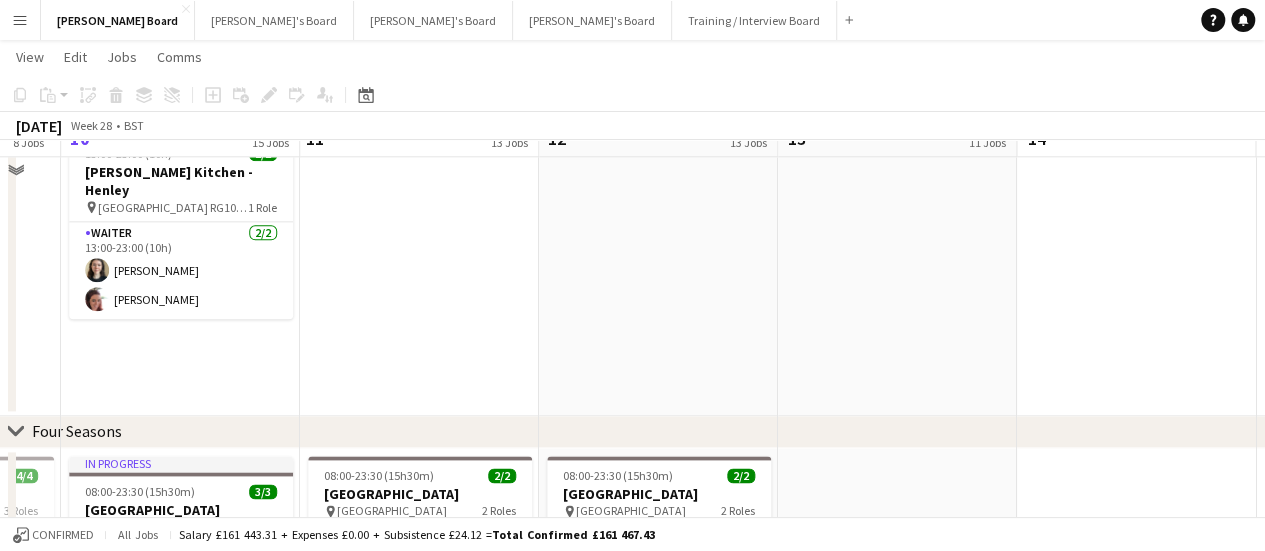 scroll, scrollTop: 1100, scrollLeft: 0, axis: vertical 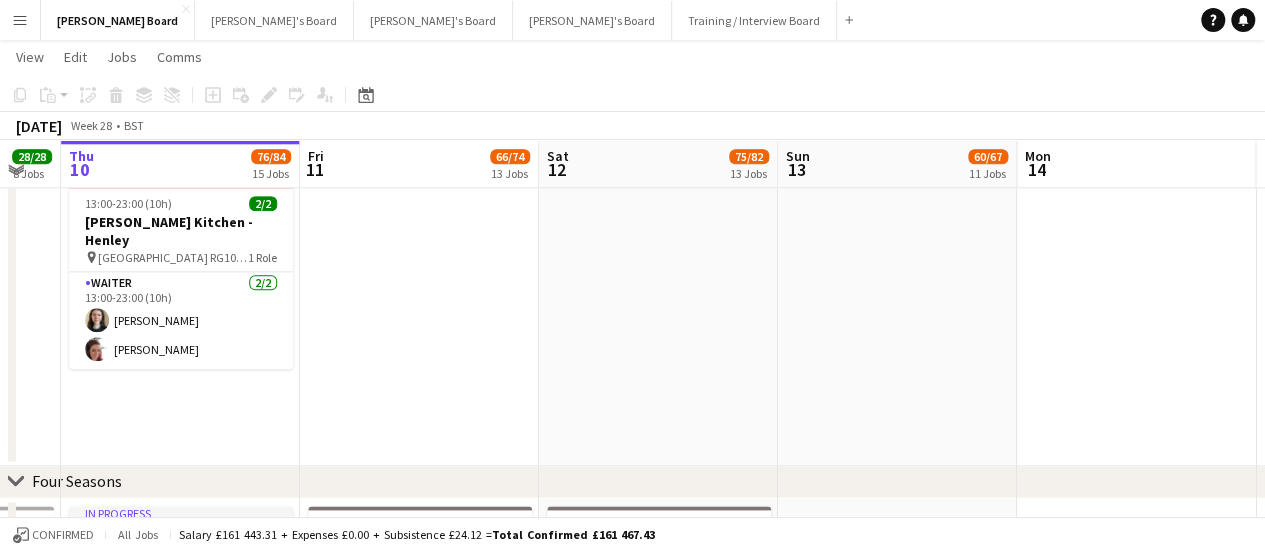 click on "Four Seasons" 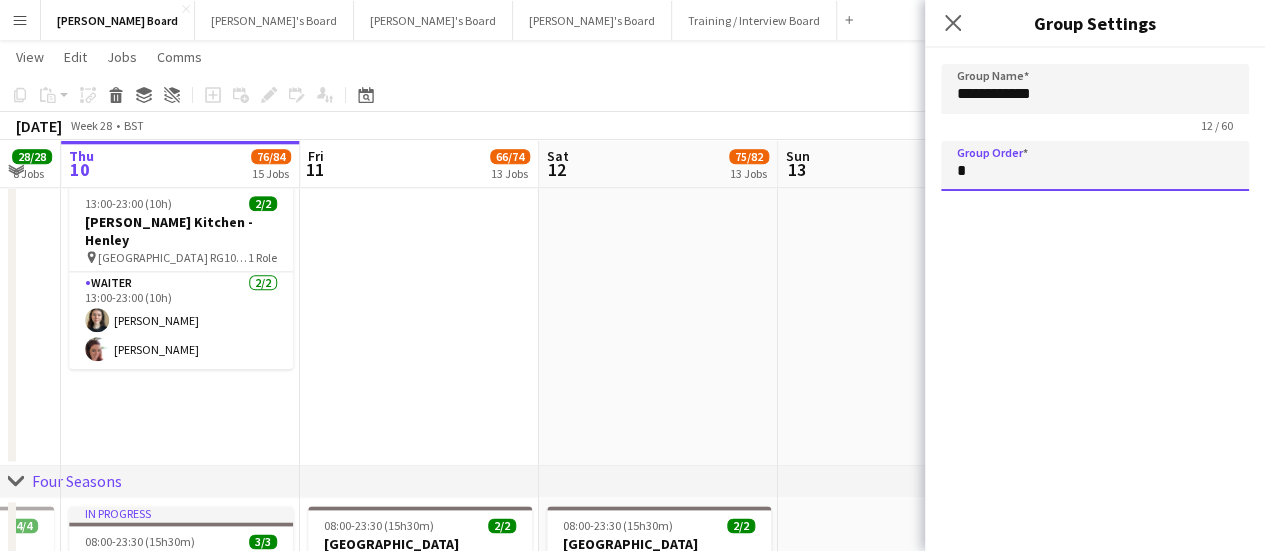 click on "*" at bounding box center (1095, 166) 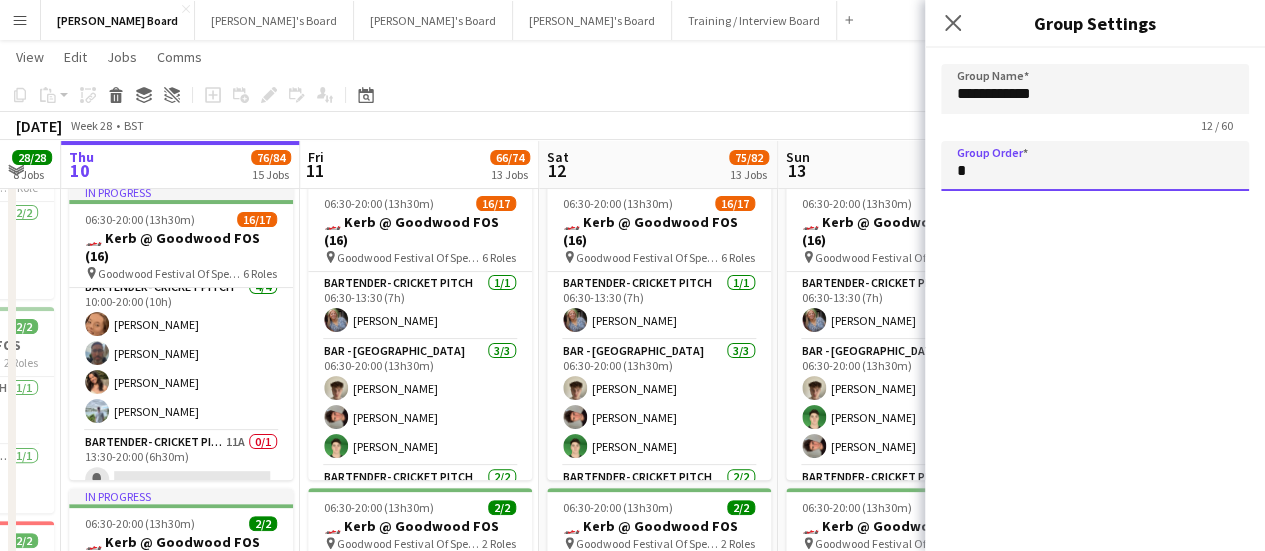 scroll, scrollTop: 700, scrollLeft: 0, axis: vertical 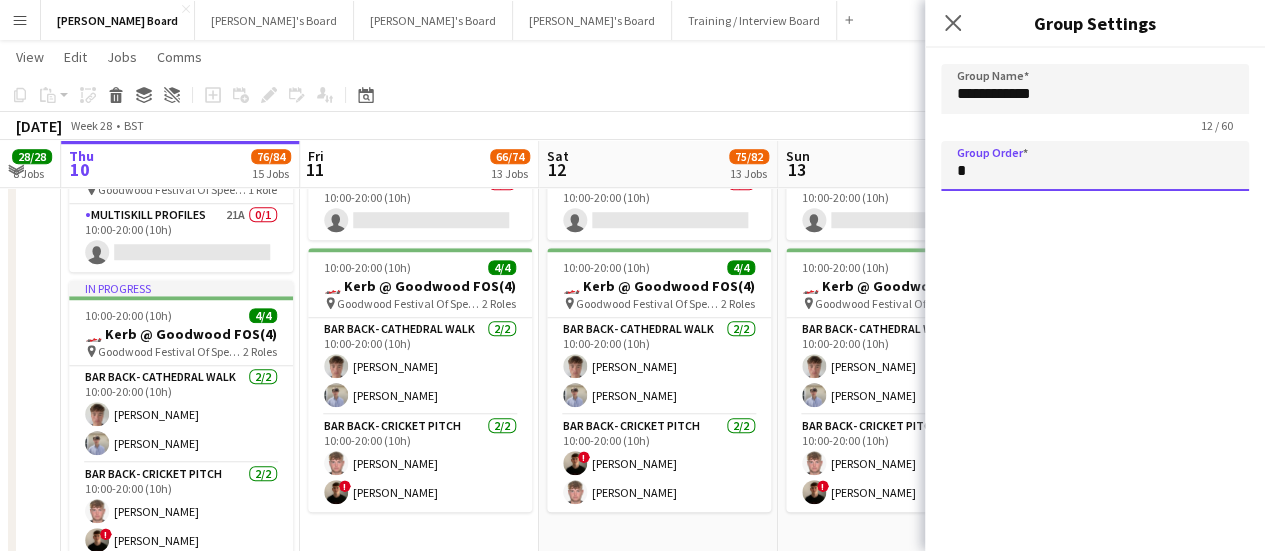 type on "*" 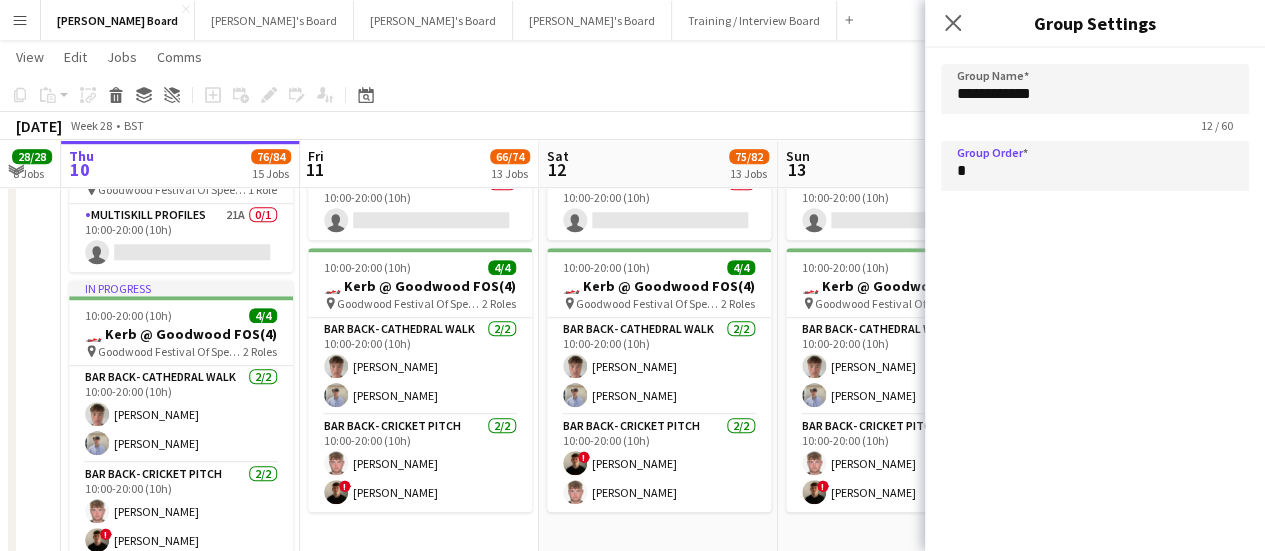click on "Copy
Paste
Paste   Ctrl+V Paste with crew  Ctrl+Shift+V
Paste linked Job
[GEOGRAPHIC_DATA]
Group
Ungroup
Add job
Add linked Job
Edit
Edit linked Job
Applicants
Date picker
[DATE] [DATE] [DATE] M [DATE] T [DATE] W [DATE] T [DATE] F [DATE] S [DATE] S  [DATE]   2   3   4   5   6   7   8   9   10   11   12   13   14   15   16   17   18   19   20   21   22   23   24   25   26   27   28   29   30   31
Comparison range
Comparison range
[DATE]" 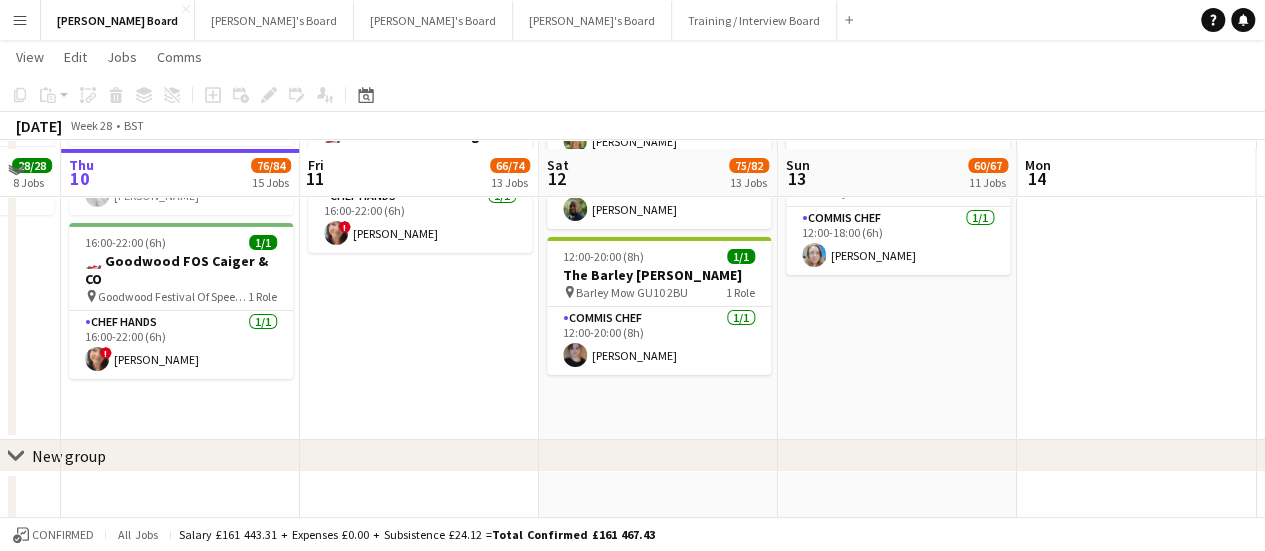 scroll, scrollTop: 3484, scrollLeft: 0, axis: vertical 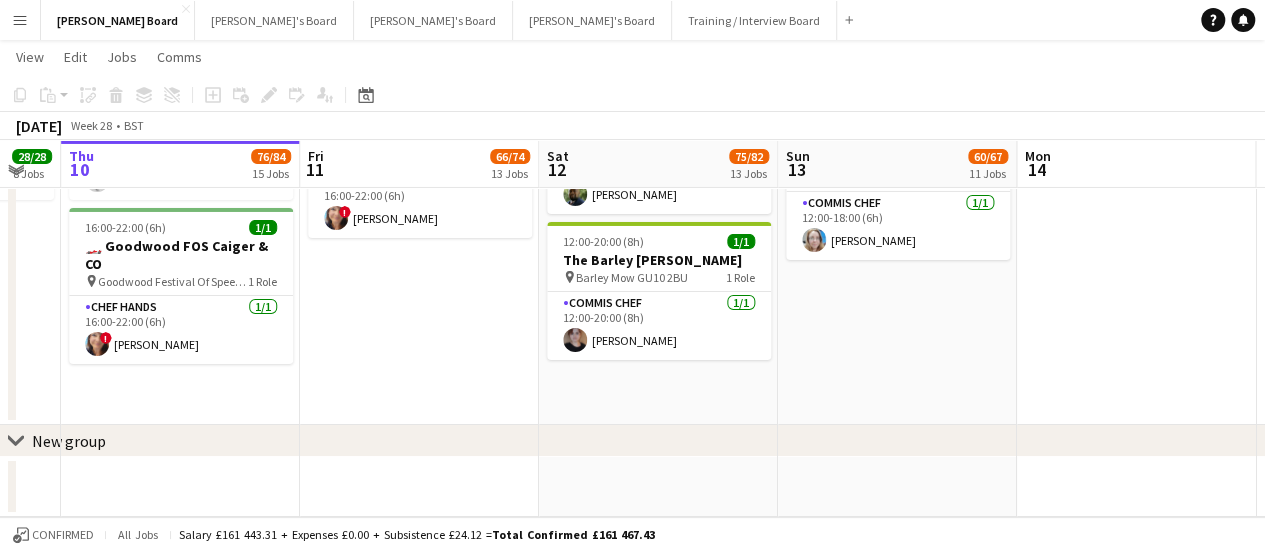 click on "New group" 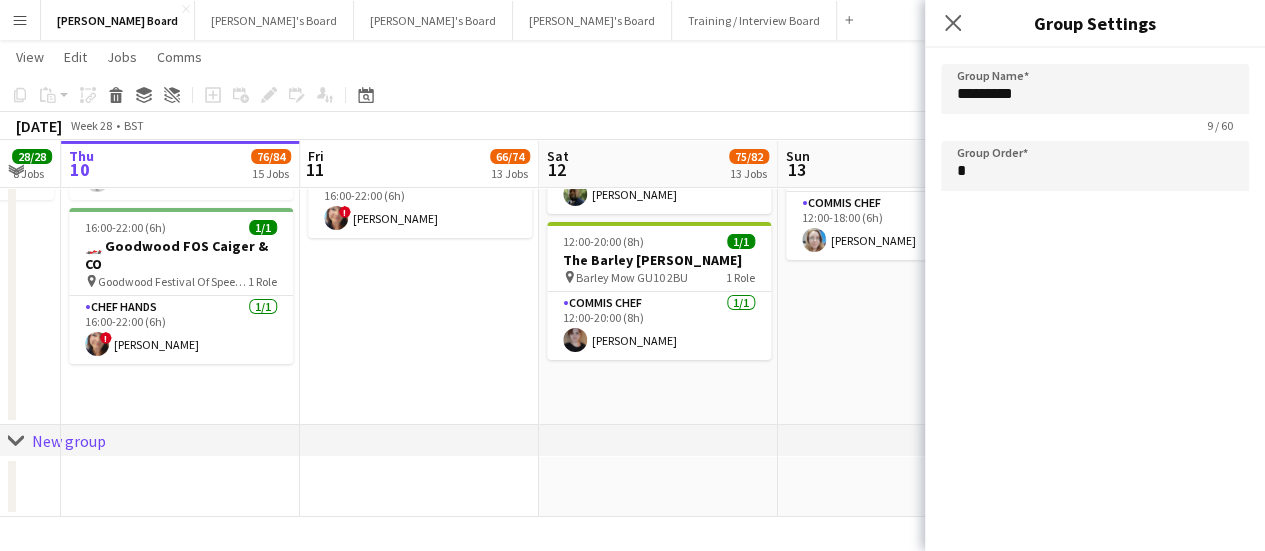 drag, startPoint x: 118, startPoint y: 97, endPoint x: 142, endPoint y: 108, distance: 26.400757 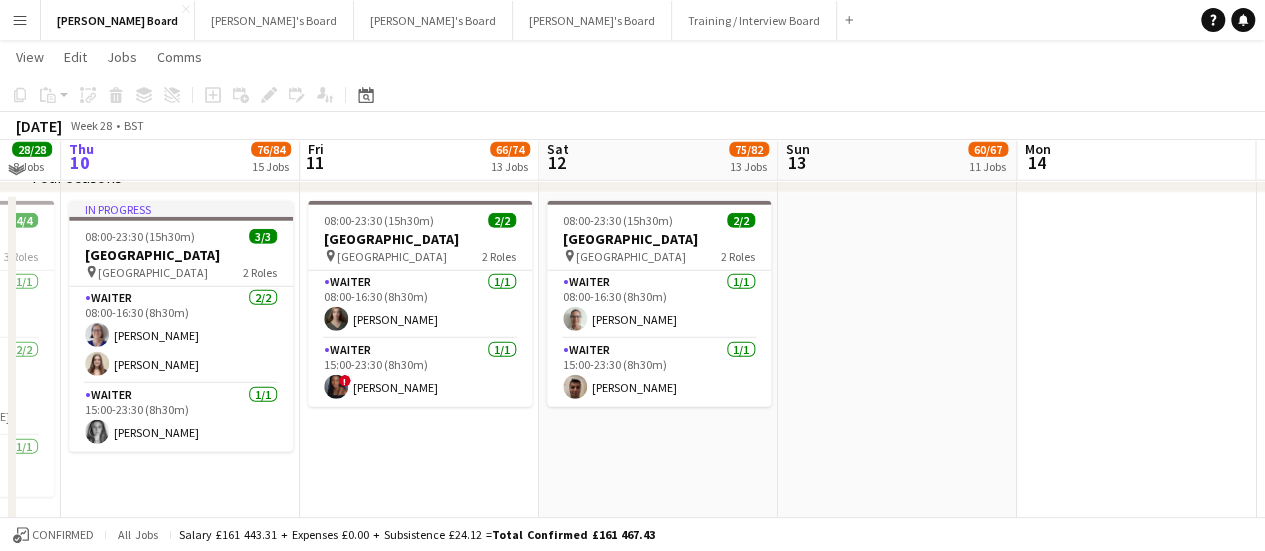 scroll, scrollTop: 2600, scrollLeft: 0, axis: vertical 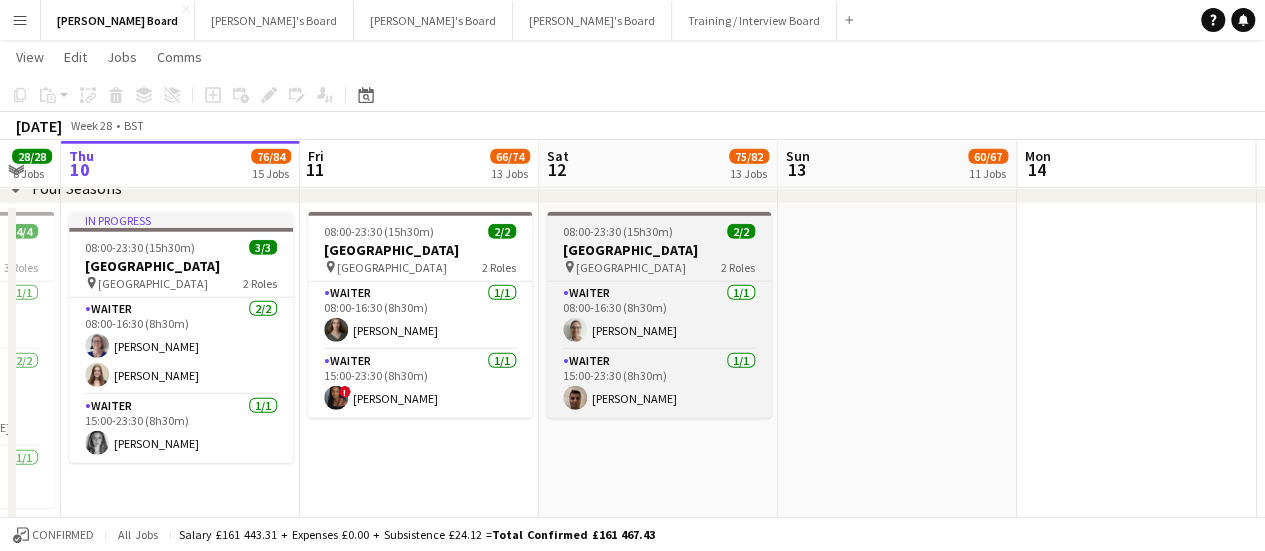click on "Waiter   1/1   08:00-16:30 (8h30m)
Sophie White" at bounding box center [420, 316] 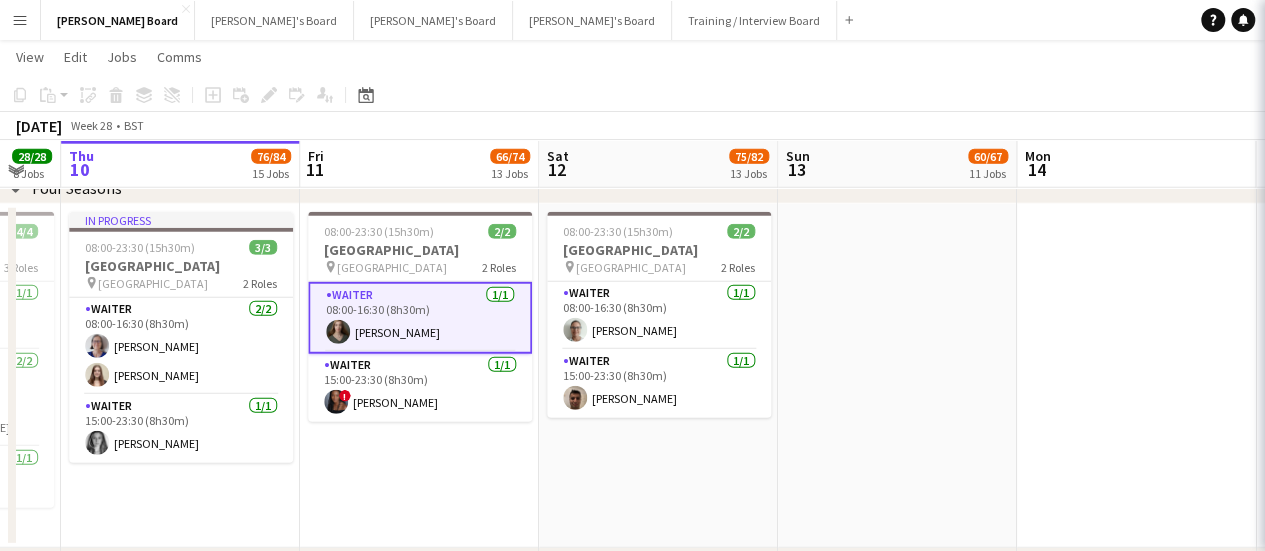 scroll, scrollTop: 0, scrollLeft: 654, axis: horizontal 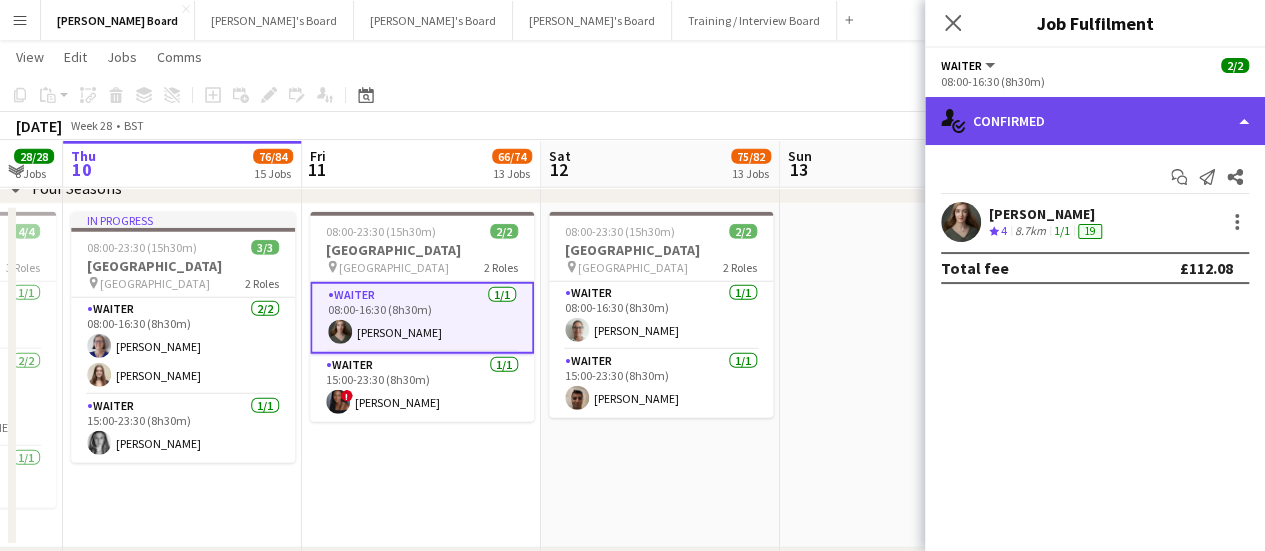 click on "single-neutral-actions-check-2
Confirmed" 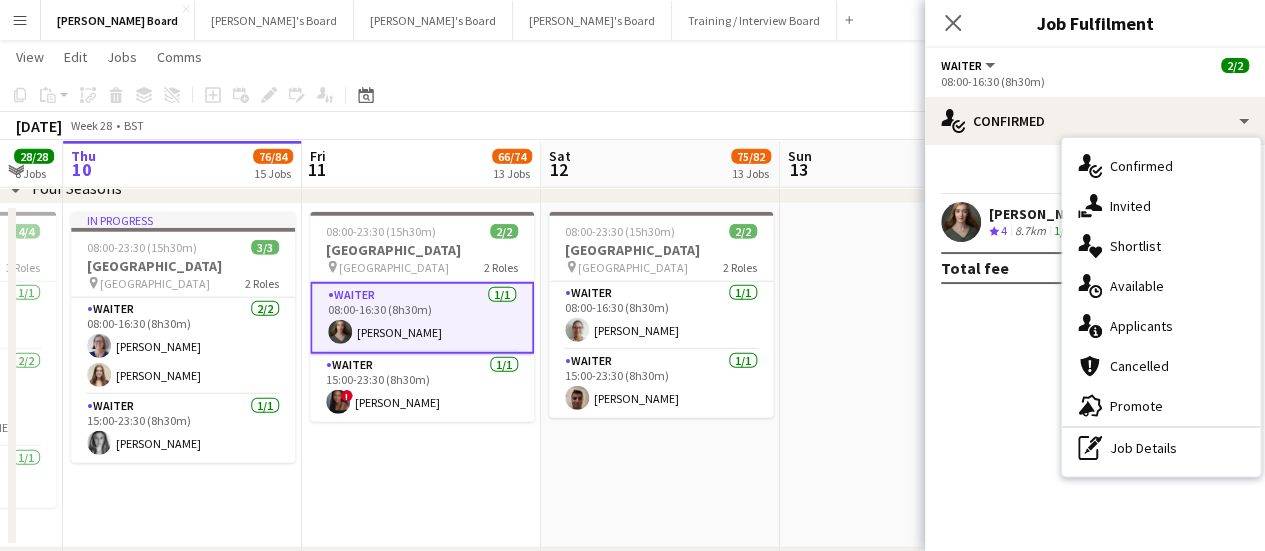 click on "single-neutral-actions-check-2
Confirmed
single-neutral-actions-share-1
Invited
single-neutral-actions-heart
Shortlist
single-neutral-actions-upload
Available
single-neutral-actions-information
Applicants
cancellation
Cancelled
advertising-megaphone
Promote
pen-write
Job Details" at bounding box center [1161, 307] 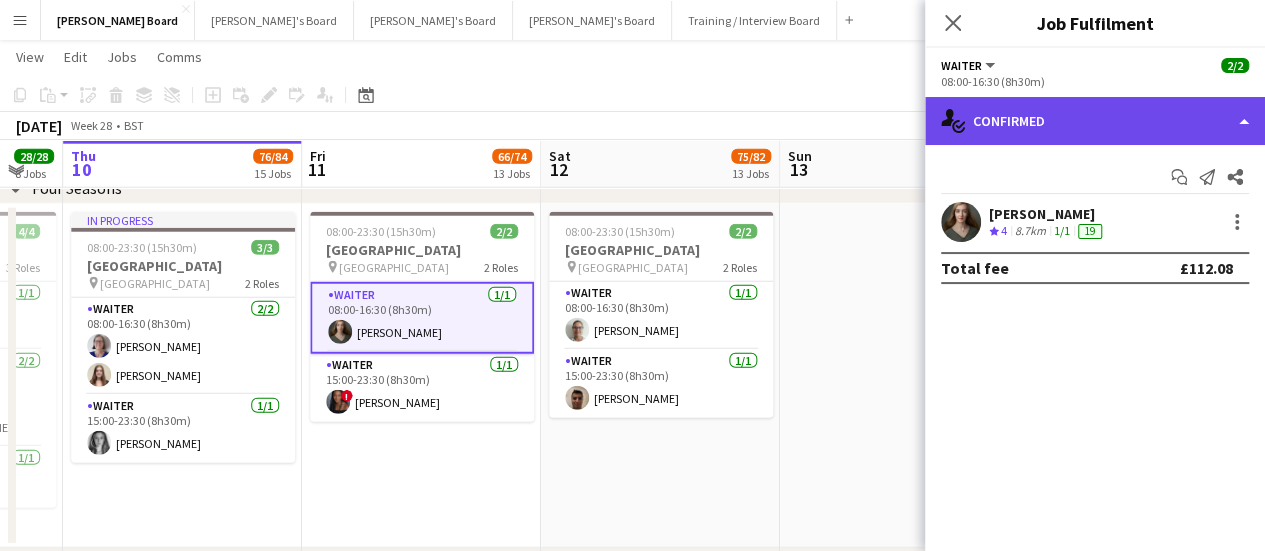 click on "single-neutral-actions-check-2
Confirmed" 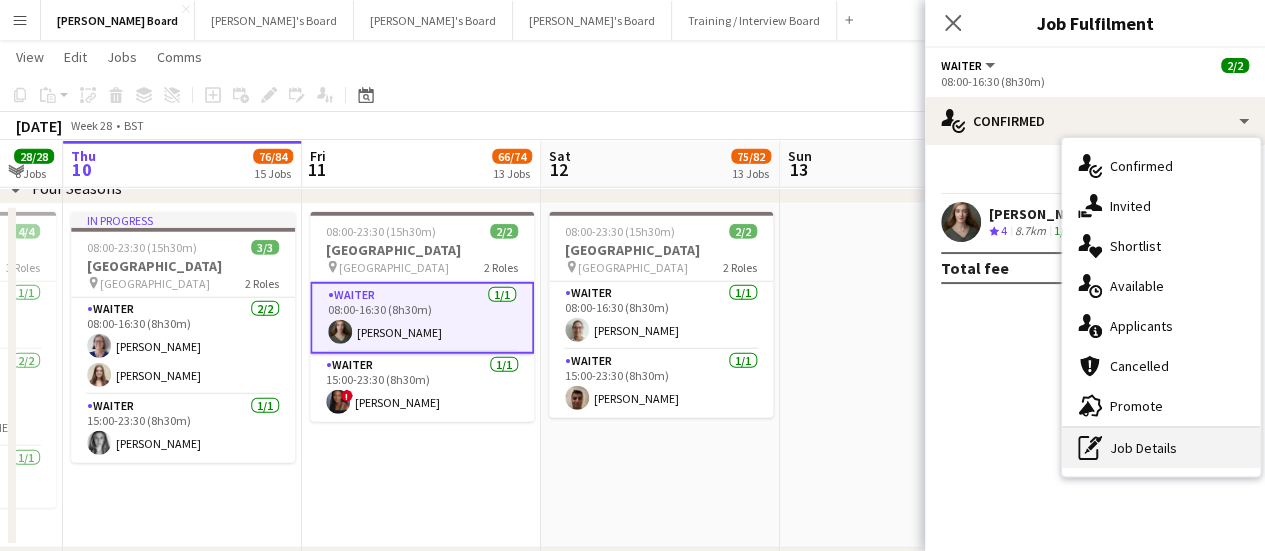 click on "pen-write
Job Details" at bounding box center (1161, 448) 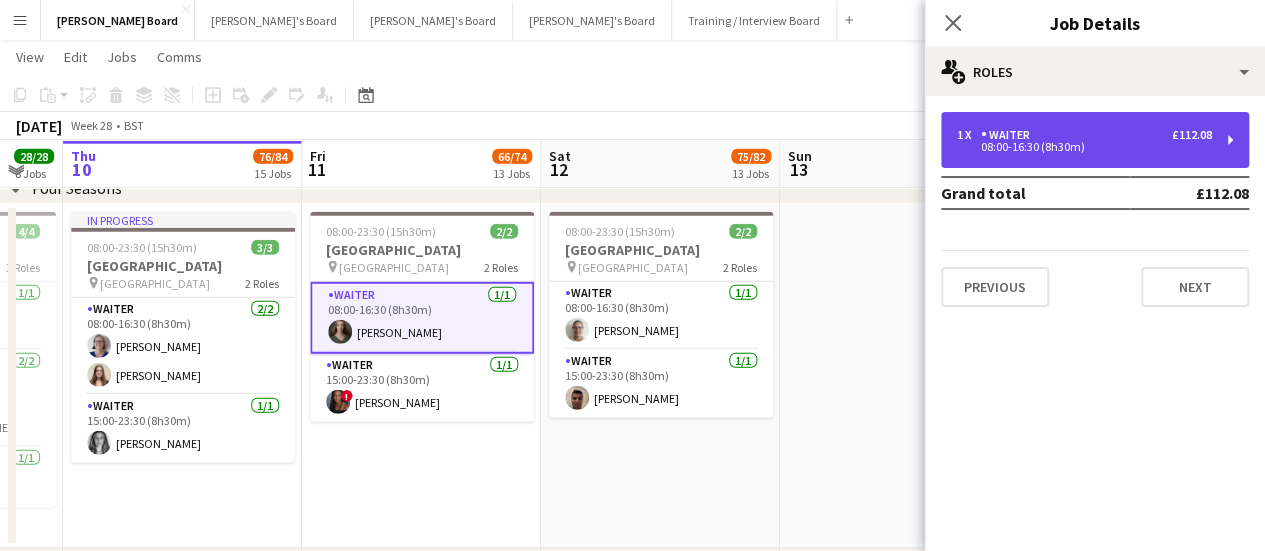 click on "1 x   Waiter   £112.08   08:00-16:30 (8h30m)" at bounding box center (1095, 140) 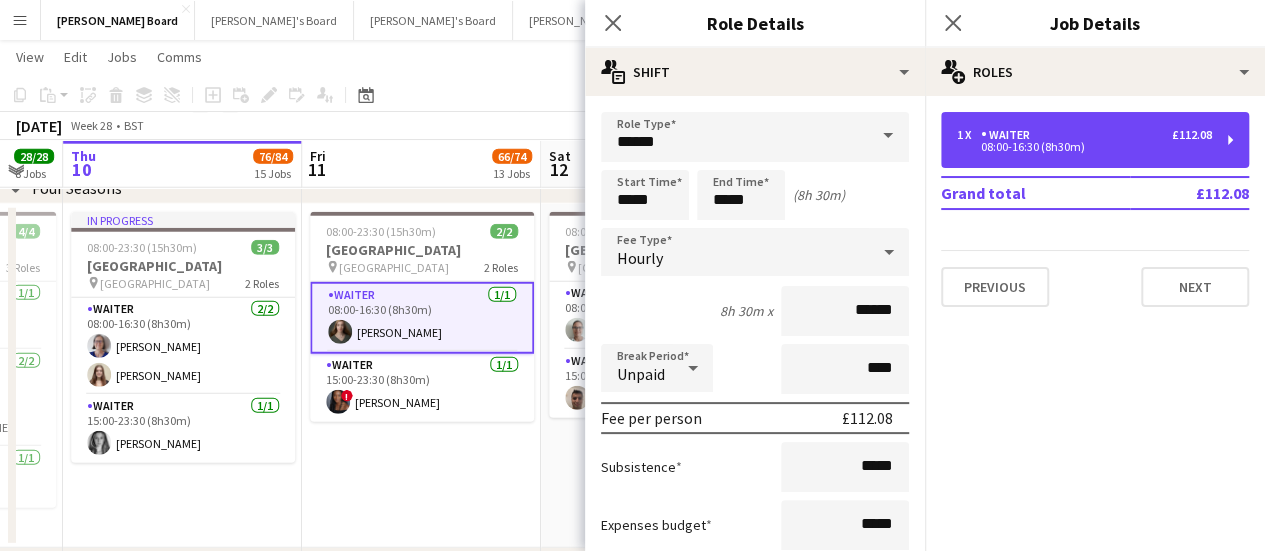scroll, scrollTop: 400, scrollLeft: 0, axis: vertical 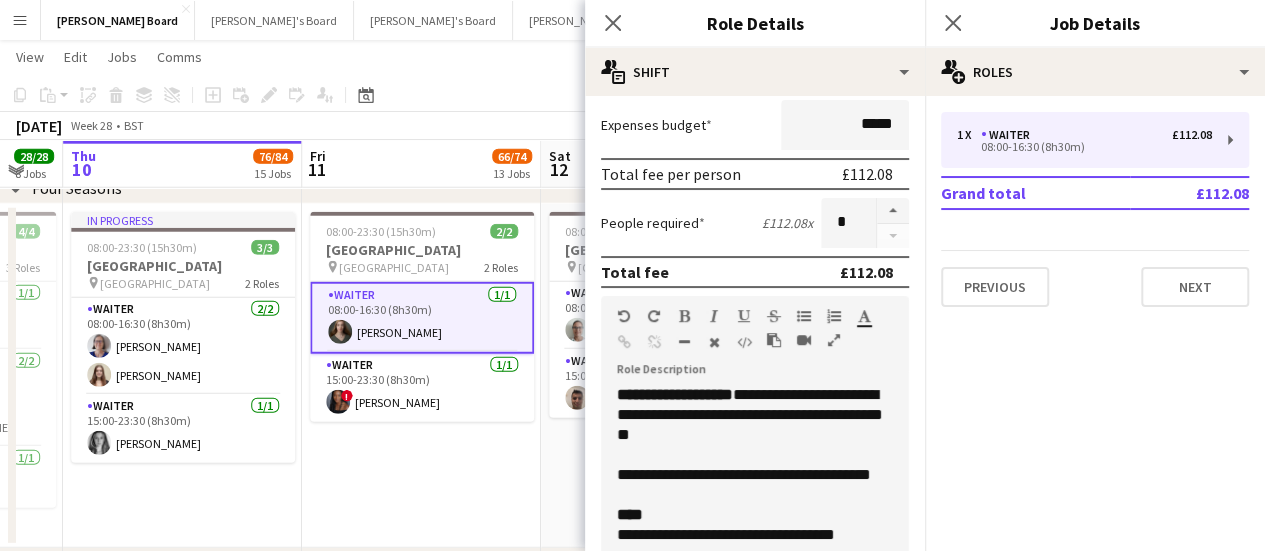drag, startPoint x: 872, startPoint y: 211, endPoint x: 845, endPoint y: 209, distance: 27.073973 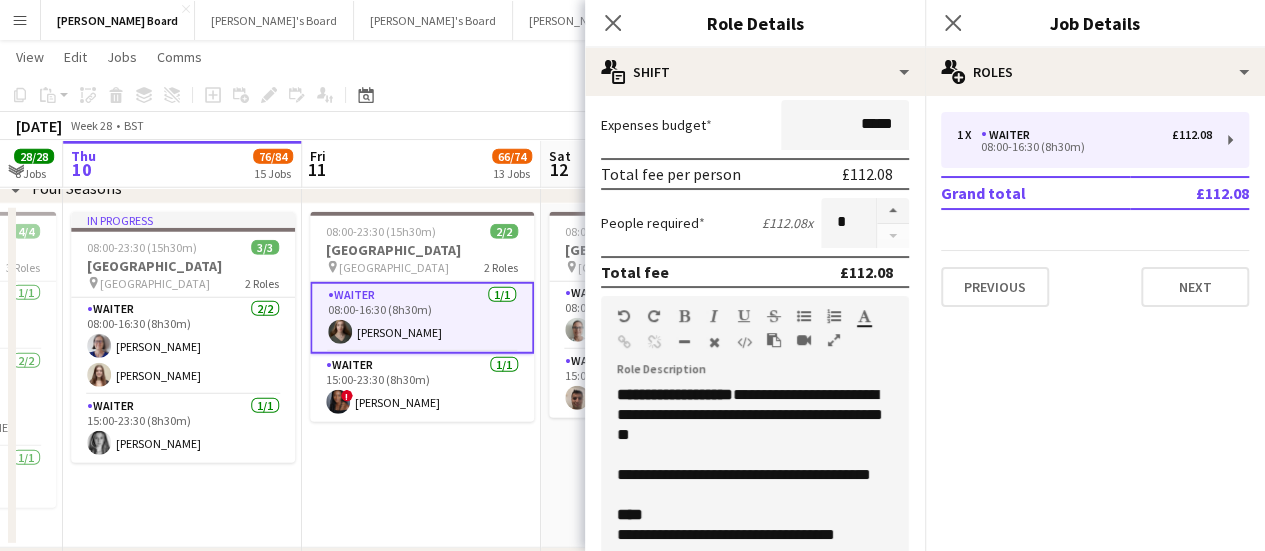 click at bounding box center (893, 211) 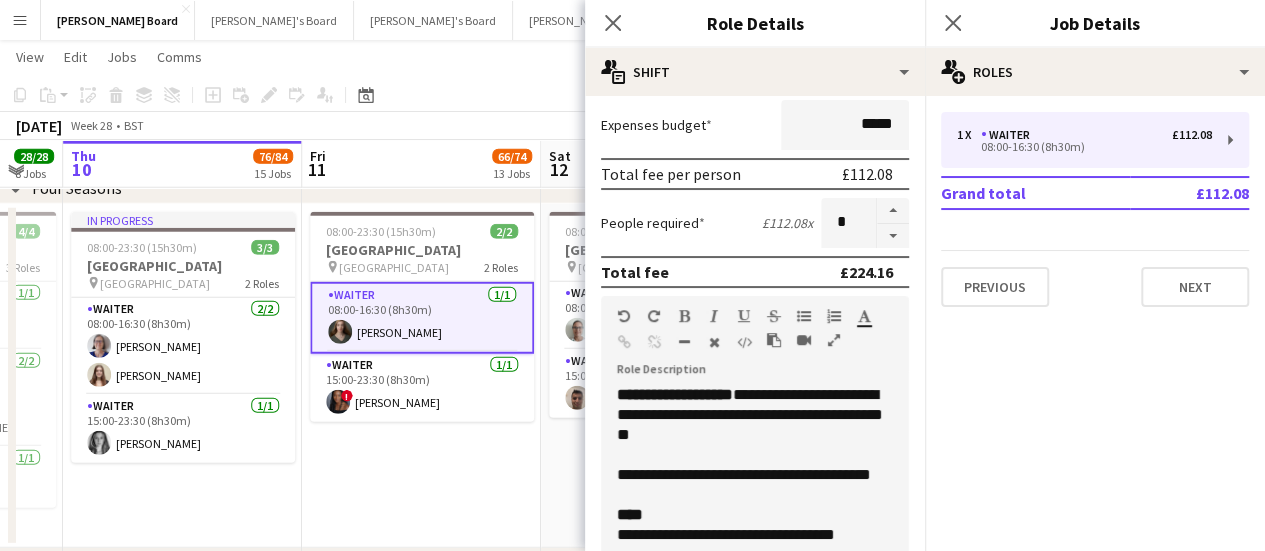 click on "[DATE]   Week 28
•   BST" 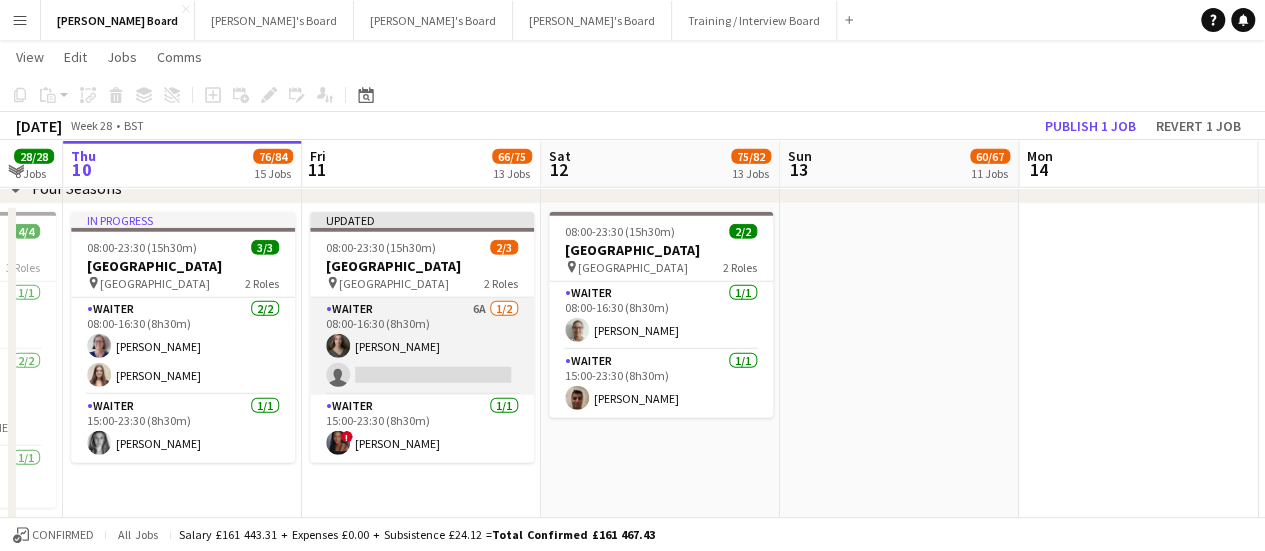 click on "Waiter   6A   1/2   08:00-16:30 (8h30m)
Sophie White
single-neutral-actions" at bounding box center [422, 346] 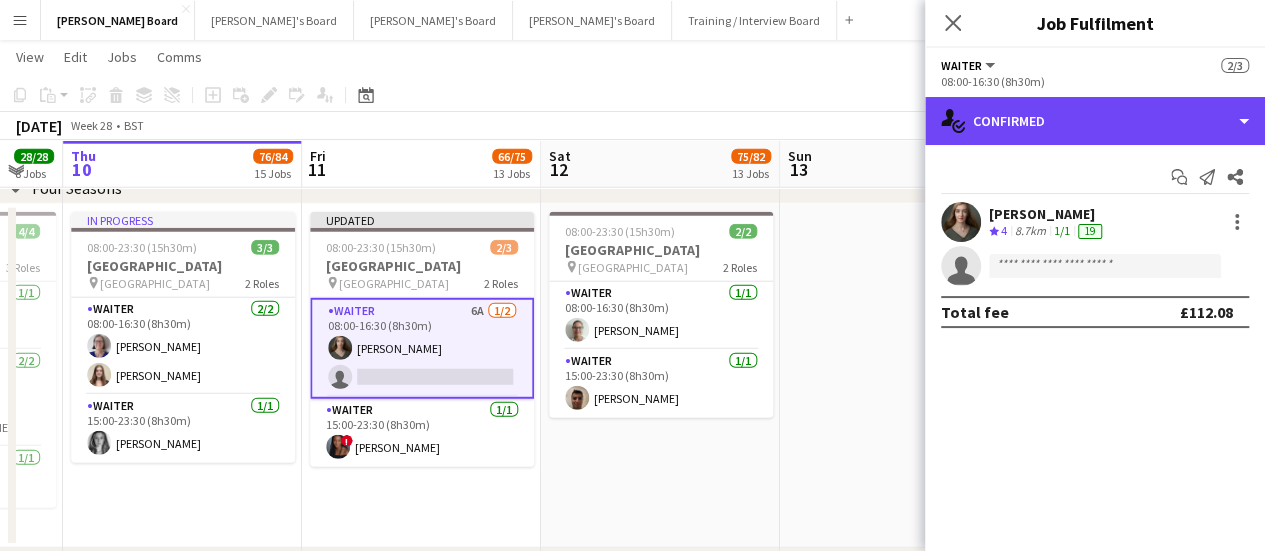 drag, startPoint x: 1086, startPoint y: 113, endPoint x: 1098, endPoint y: 161, distance: 49.47727 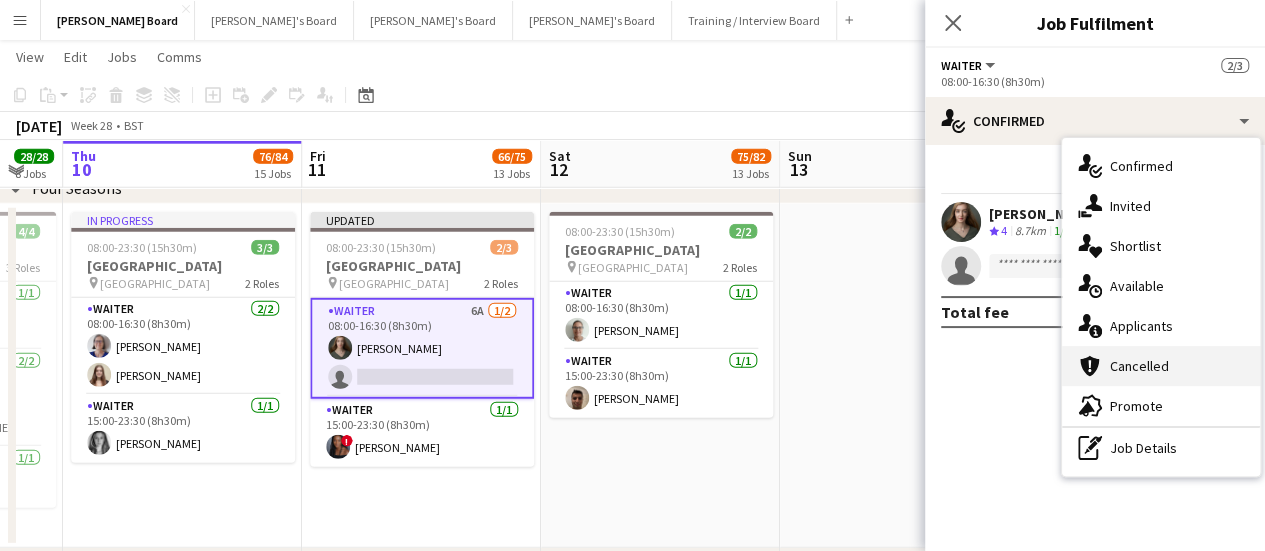 click on "cancellation
Cancelled" at bounding box center (1161, 366) 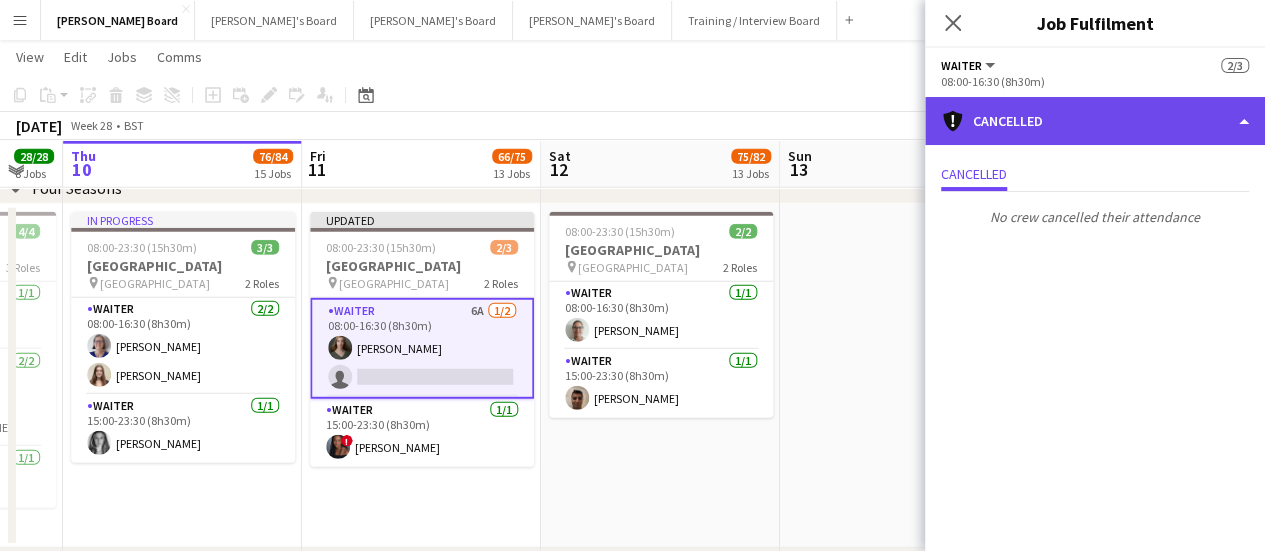 click on "cancellation
Cancelled" 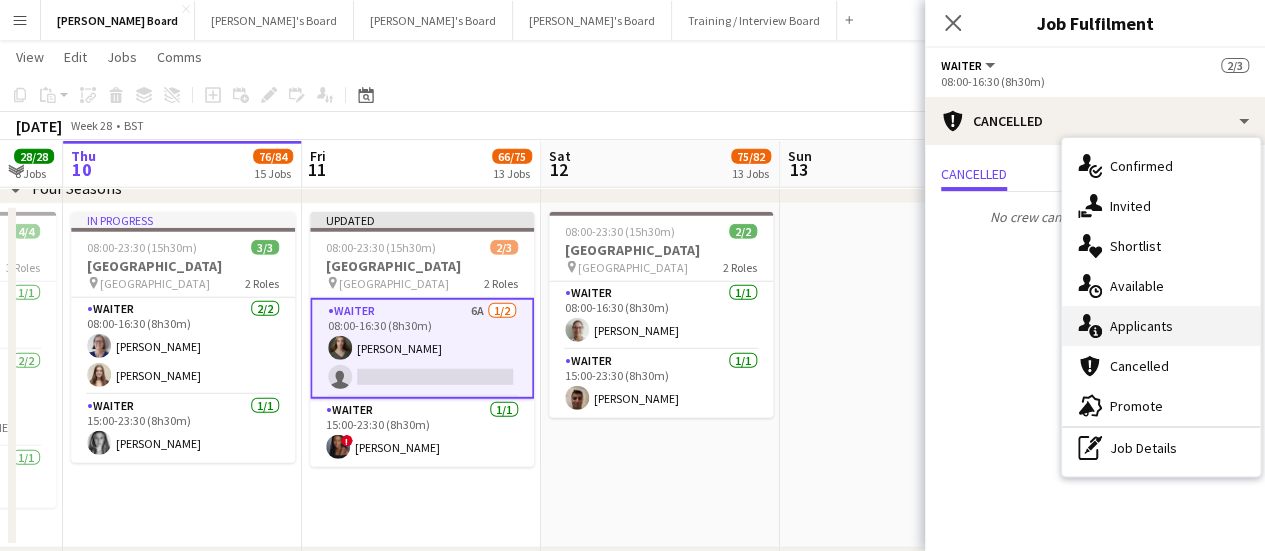 click on "single-neutral-actions-information
Applicants" at bounding box center (1161, 326) 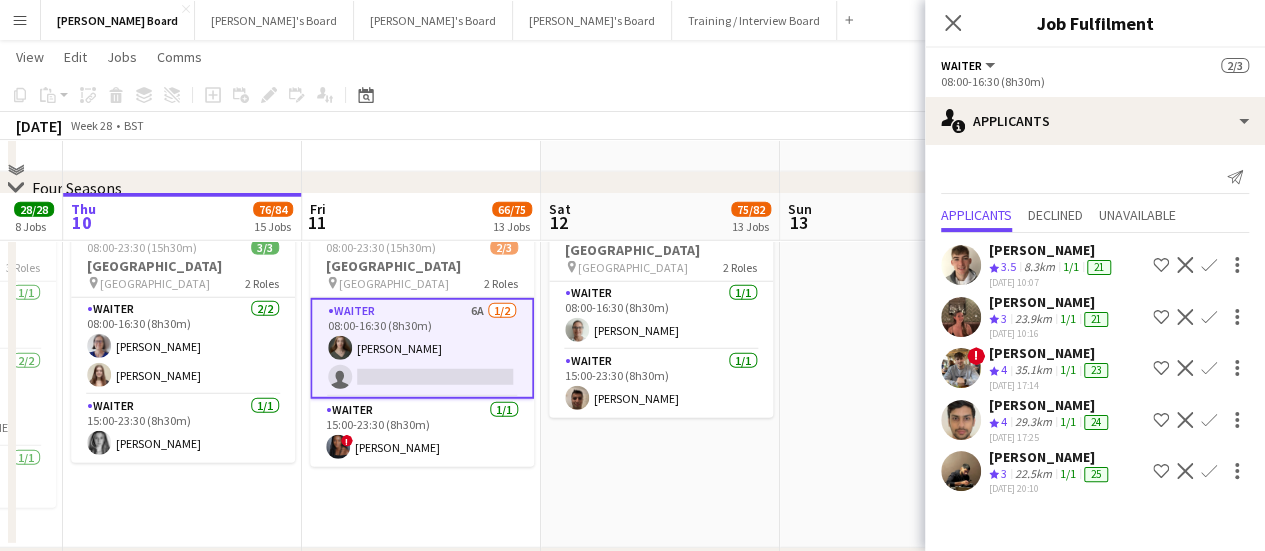 scroll, scrollTop: 2700, scrollLeft: 0, axis: vertical 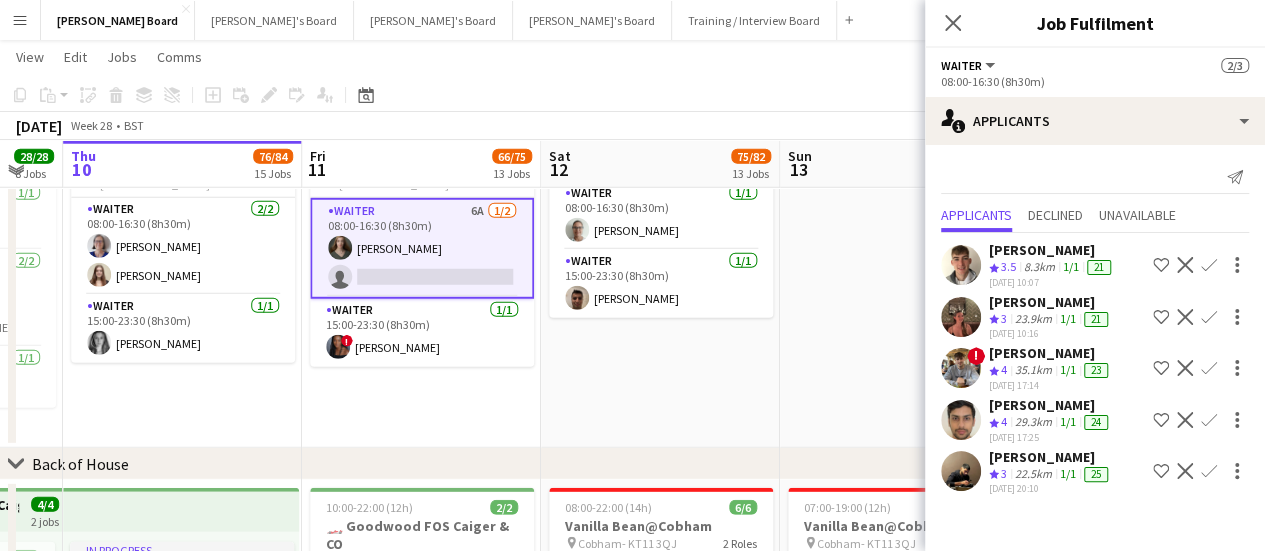 click on "8.3km" at bounding box center [1033, 319] 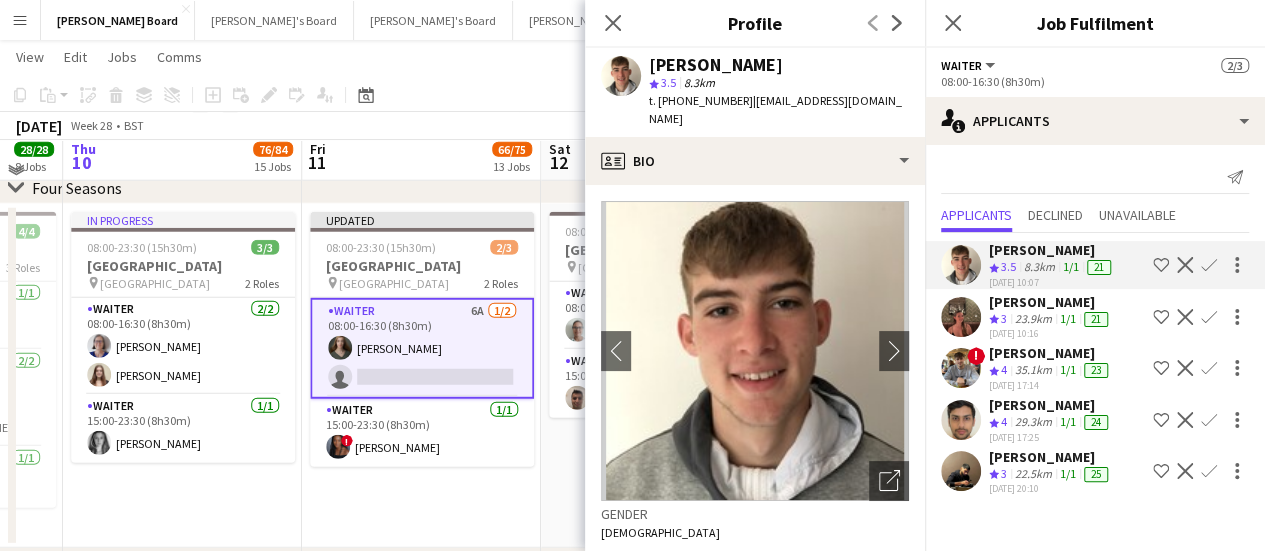scroll, scrollTop: 2500, scrollLeft: 0, axis: vertical 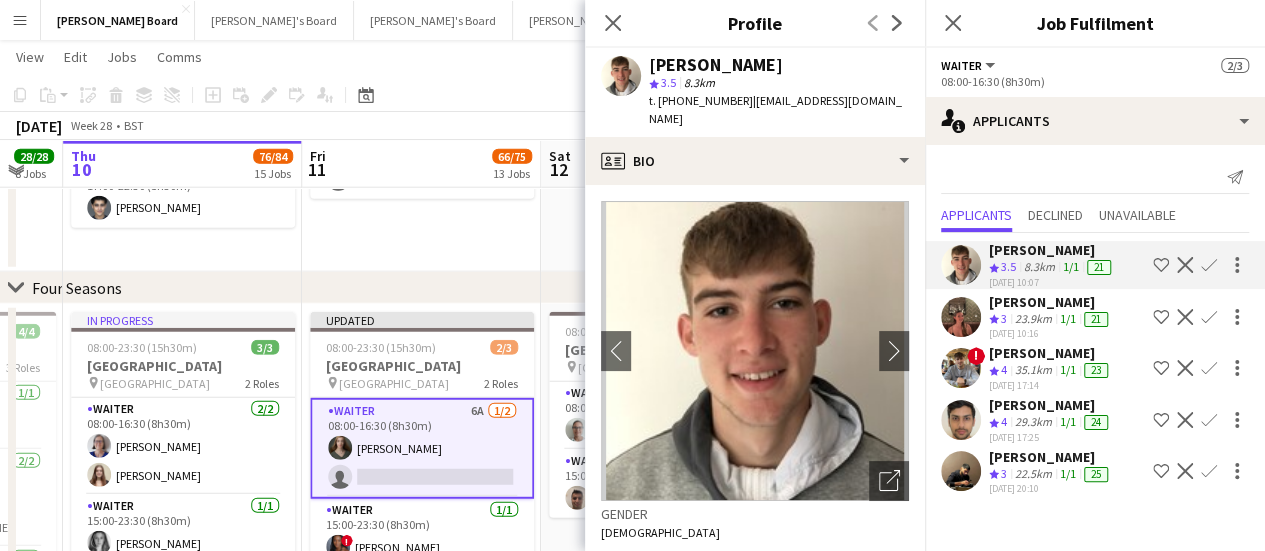 click on "chevron-right
Four Seasons" 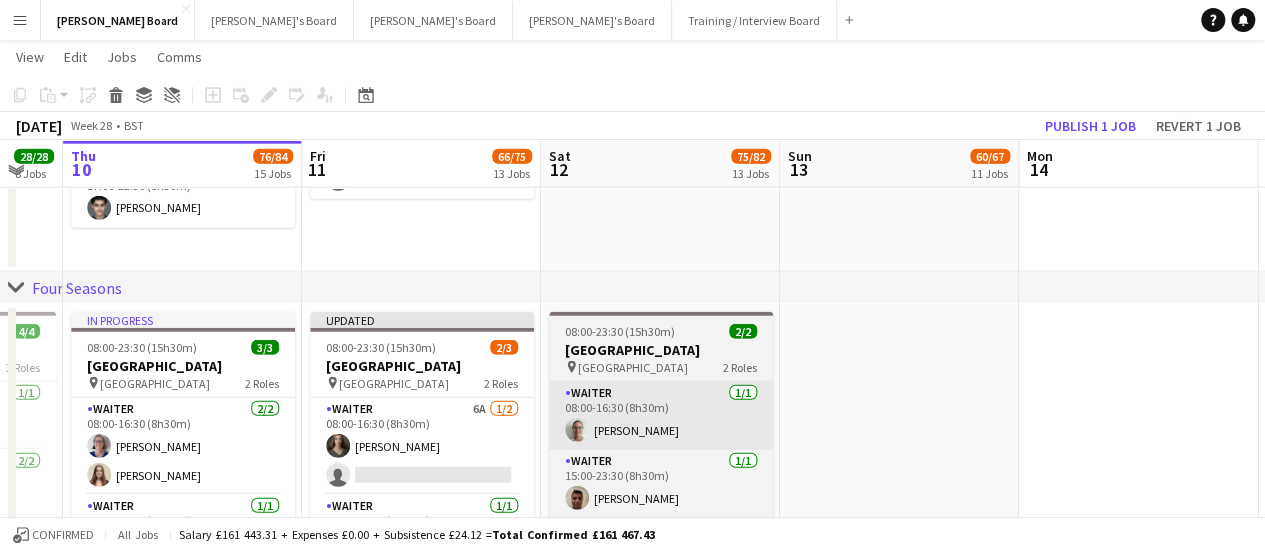 drag, startPoint x: 416, startPoint y: 452, endPoint x: 614, endPoint y: 402, distance: 204.21558 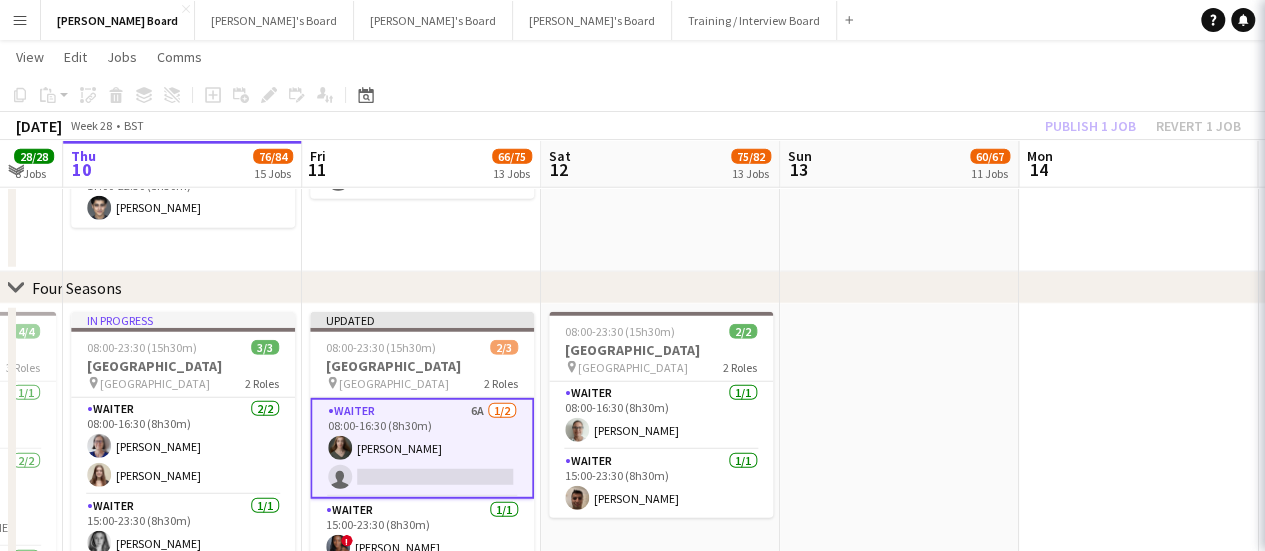 scroll, scrollTop: 0, scrollLeft: 652, axis: horizontal 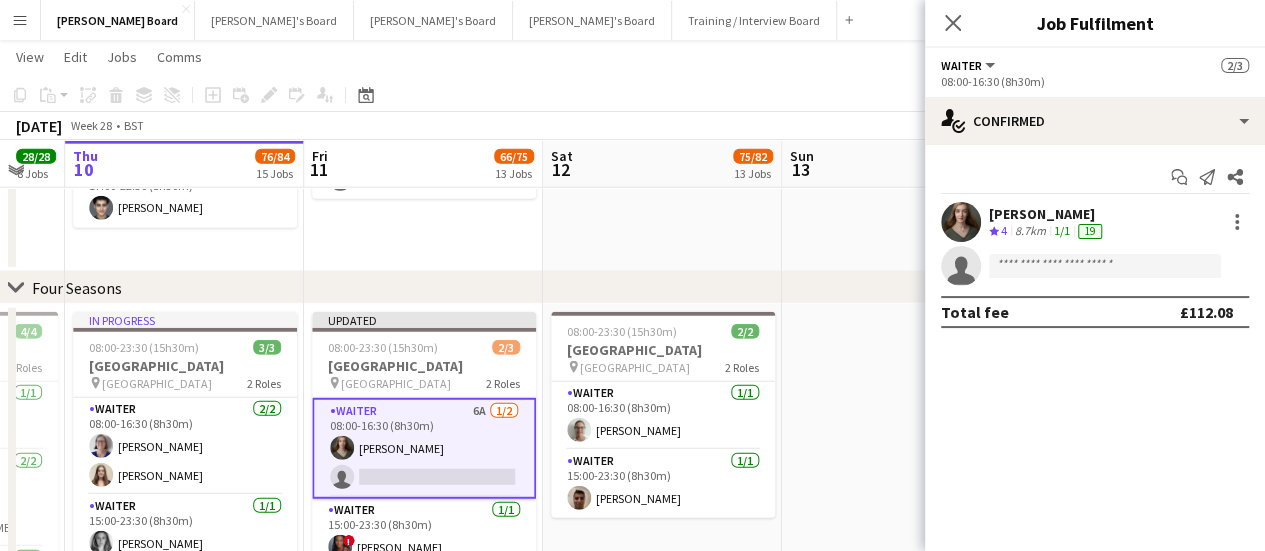 click on "8.7km" at bounding box center [1030, 231] 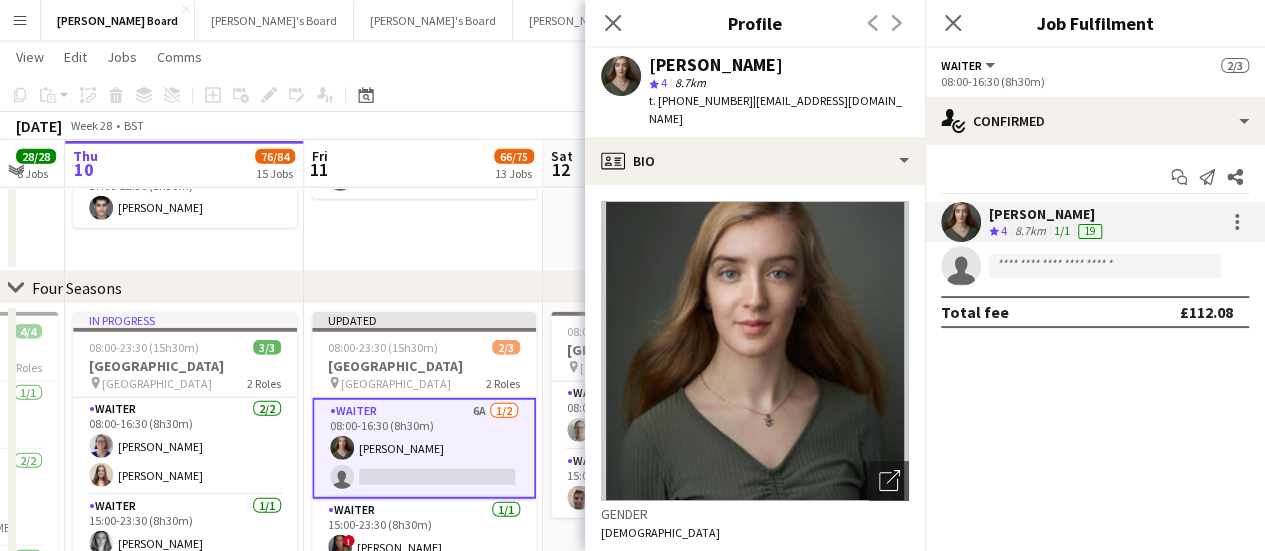 click on "05:30-20:00 (14h30m)    33/33   🏎️ Goodwood FOS (32)
pin
Goodwood Festival Of Speed Chichester, PO18 0PH   22 Roles   Staff Welfare Catering   3/3   05:30-10:30 (5h)
! Chloe Honeybourne ! Alison Bailey ! eloise page  Bar - Kinrara Restaurant   1/1   06:00-16:00 (10h)
! Ryan Filkins  Bar - Library Lawn Lower   1/1   06:00-18:00 (12h)
Oliver Sutherland  Bar - Library Lawn Upper   1/1   06:00-18:00 (12h)
! Benjamin Trant  Bar - Partners Enclosure   1/1   06:00-18:00 (12h)
Florence Self  Catering Assistant - Drivers Toth   3/3   06:00-18:00 (12h)
Caterina Cardozo Grace Fairhurst simon fairhurst  Runner - Library Lawn Lower   2/2   06:00-18:00 (12h)
Lexie Ashford ! Grace Davison  Runner - Library Lawn Upper   1/1   06:00-18:00 (12h)
Ethan Sharp  Runner- GRRC Enclosure   1/1   06:00-18:00 (12h)
Umar Pitafi  Waiter - Kinrara   1/1   06:00-18:00 (12h)
Andrey Prince  Waiter - Library Lawn Upper   1/1   06:00-18:00 (12h)
Archie Smith  1/1   06:00-20:00 (14h)
!" at bounding box center (423, -315) 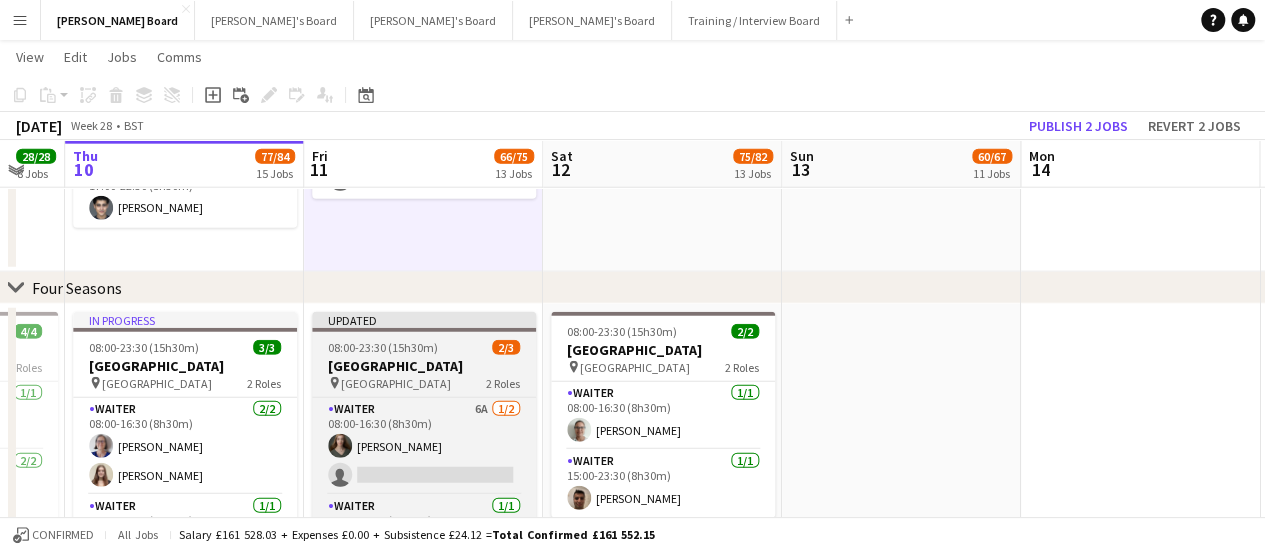 click on "[GEOGRAPHIC_DATA]" at bounding box center [424, 366] 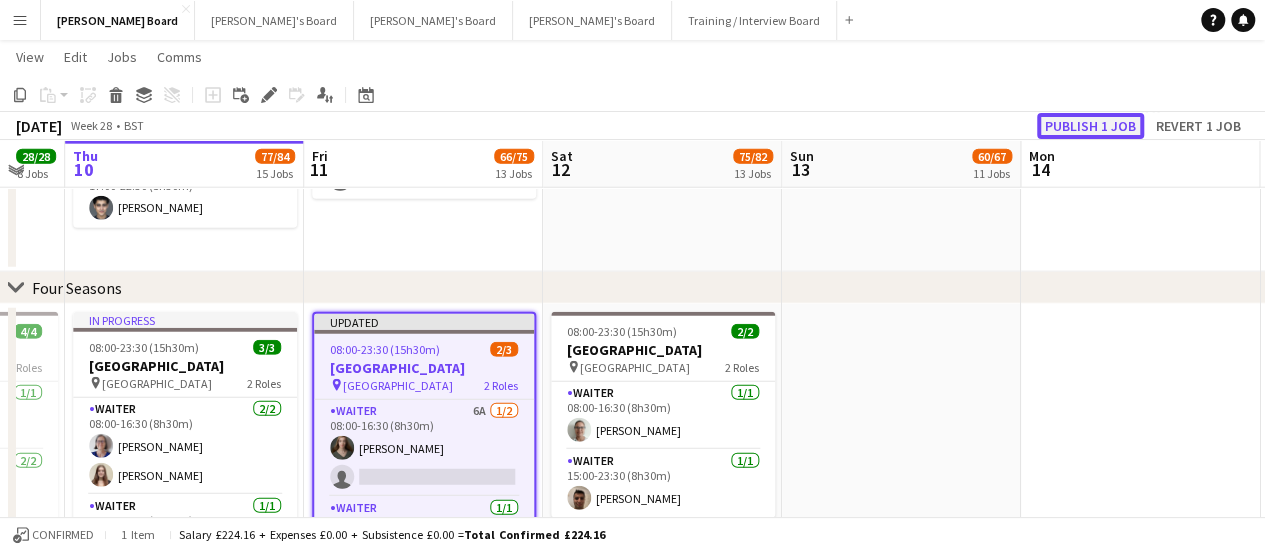 click on "Publish 1 job" 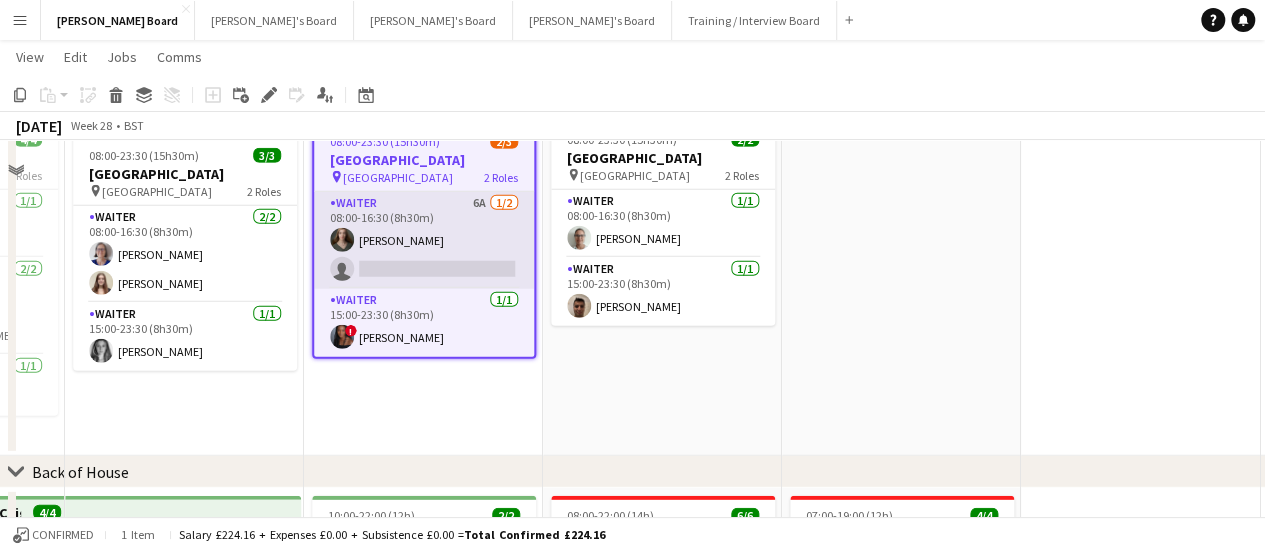scroll, scrollTop: 2592, scrollLeft: 0, axis: vertical 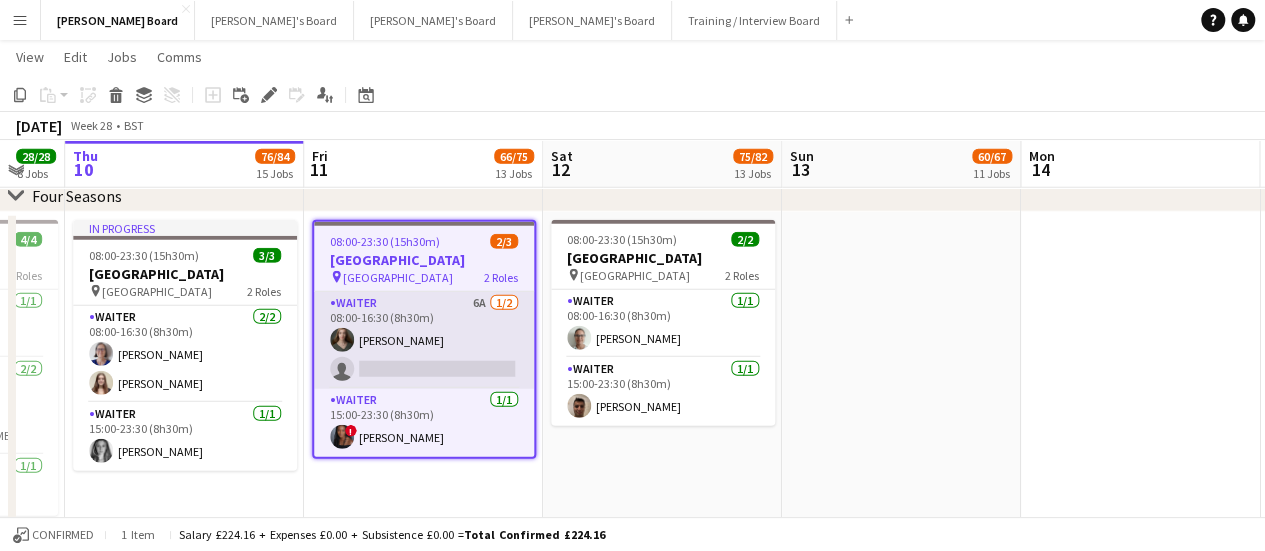 click on "Waiter   6A   1/2   08:00-16:30 (8h30m)
Sophie White
single-neutral-actions" at bounding box center [424, 340] 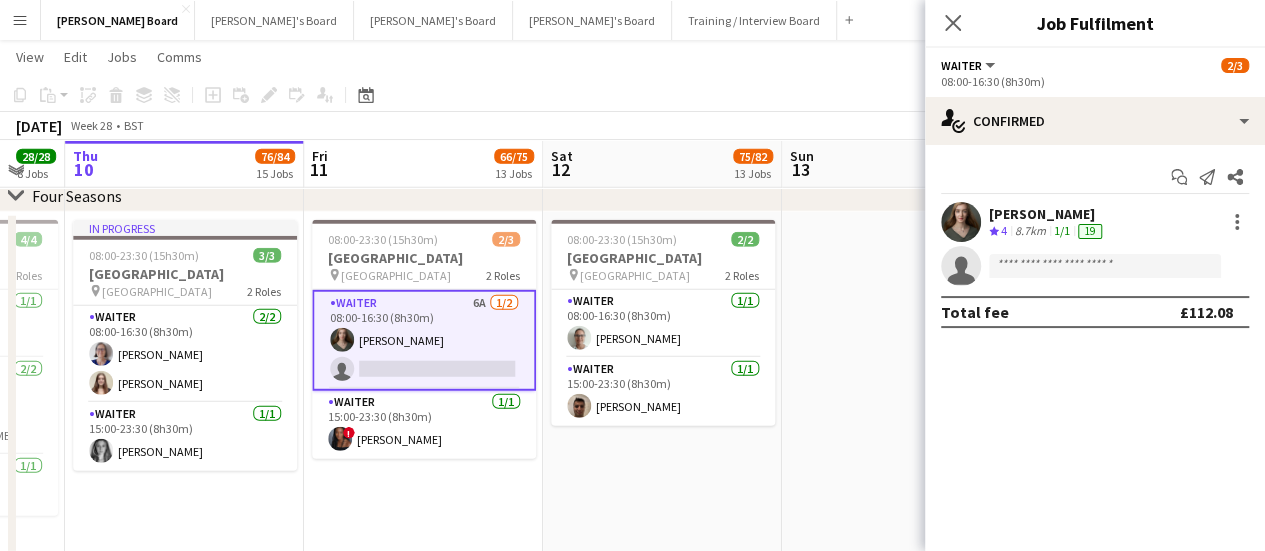 click on "[PERSON_NAME]" at bounding box center (1047, 214) 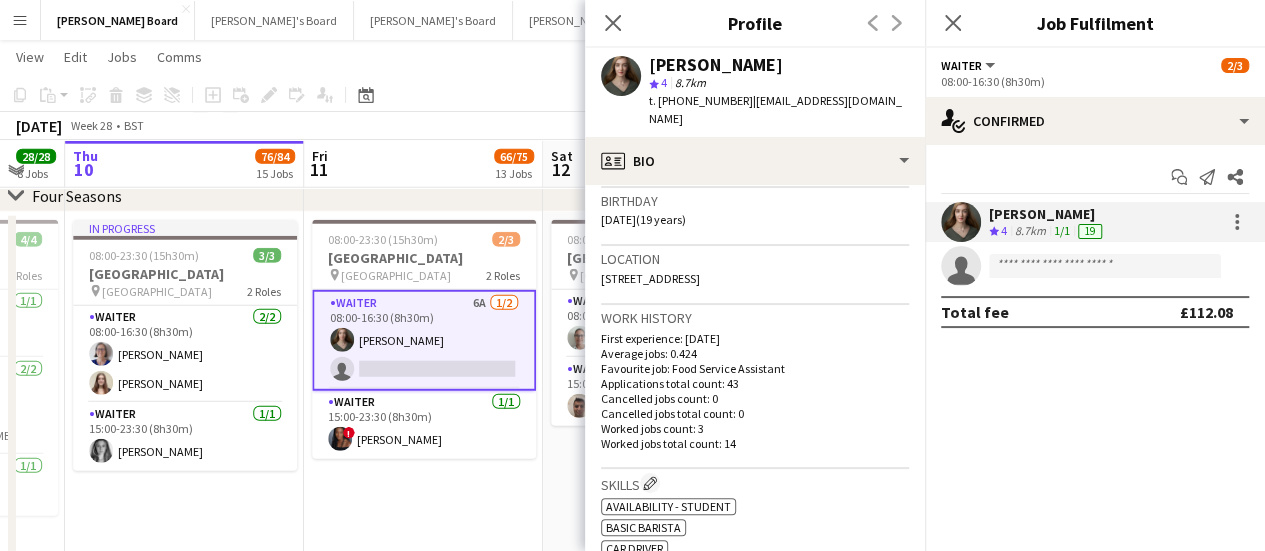 scroll, scrollTop: 400, scrollLeft: 0, axis: vertical 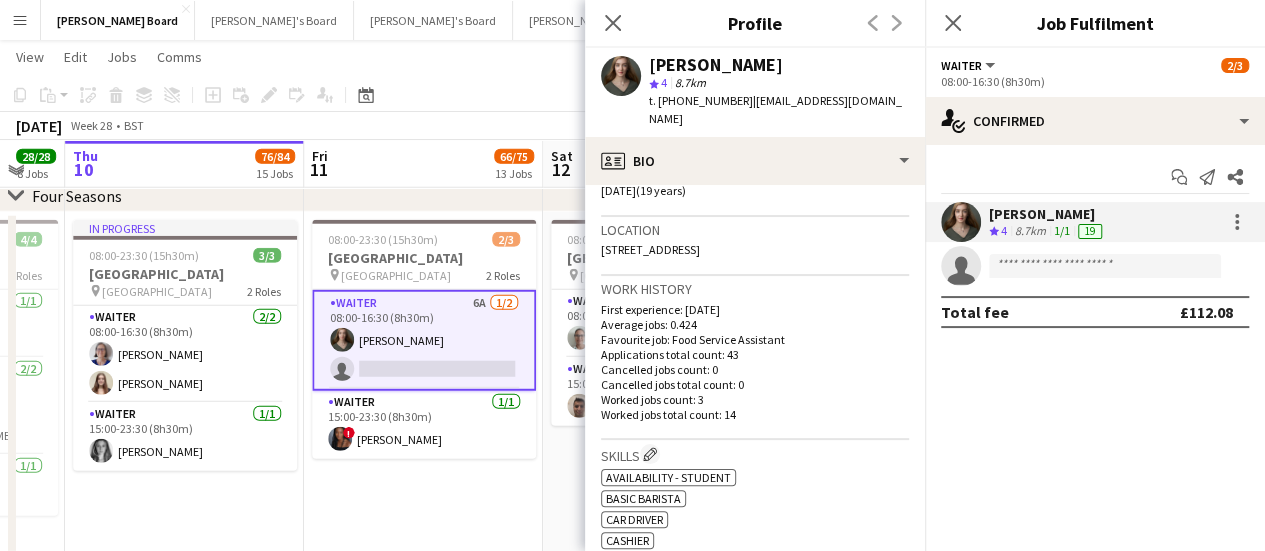 click on "Fri   11   66/75   13 Jobs" at bounding box center [423, 164] 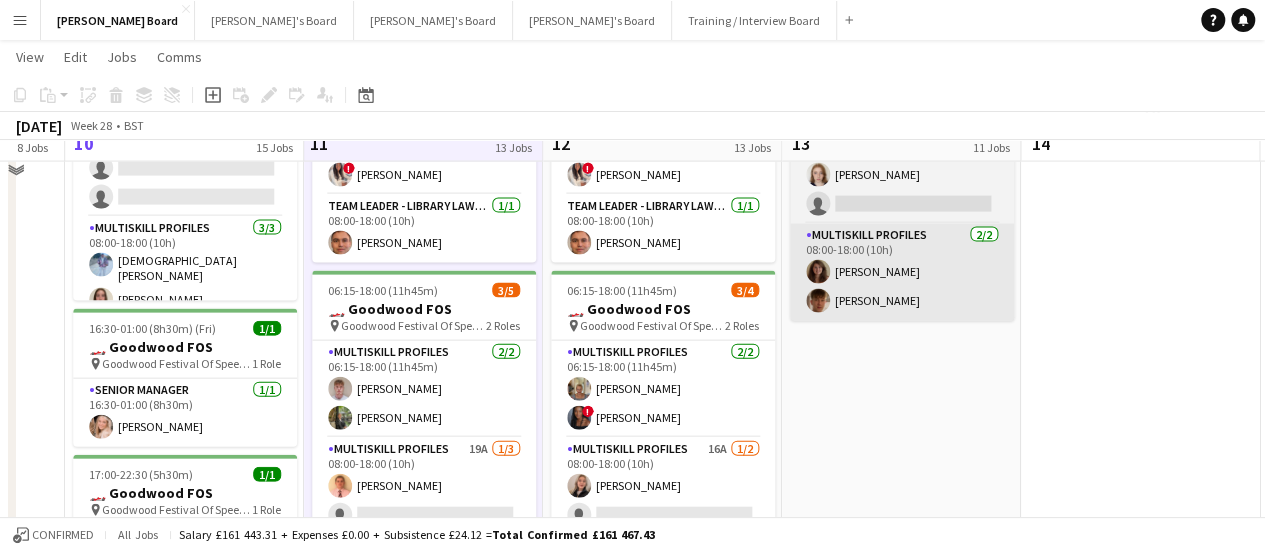 scroll, scrollTop: 2092, scrollLeft: 0, axis: vertical 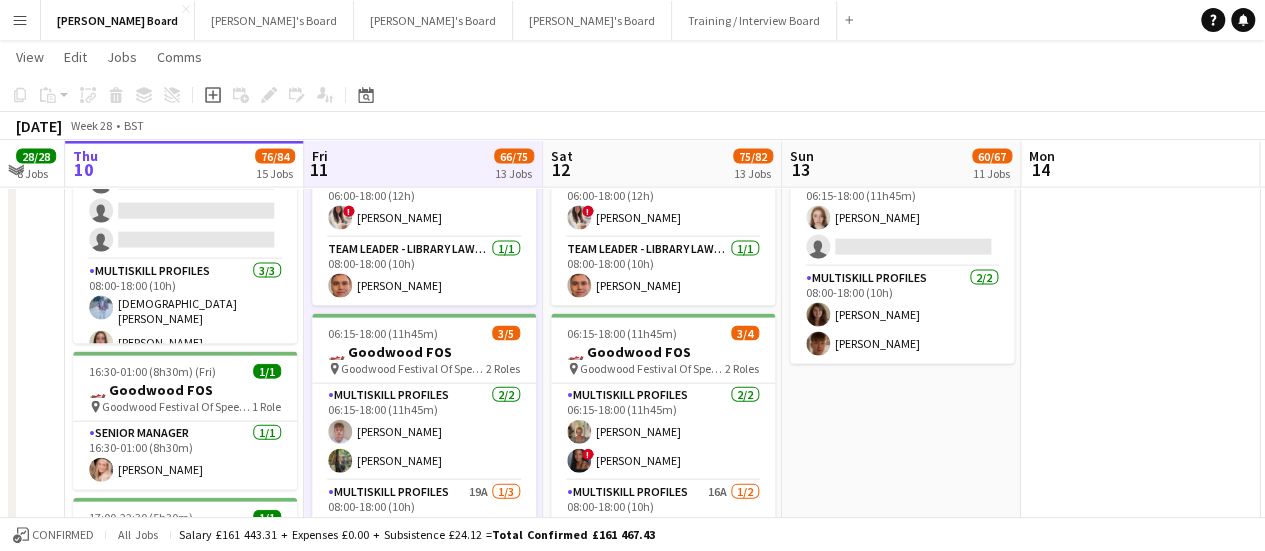 click at bounding box center [1140, 93] 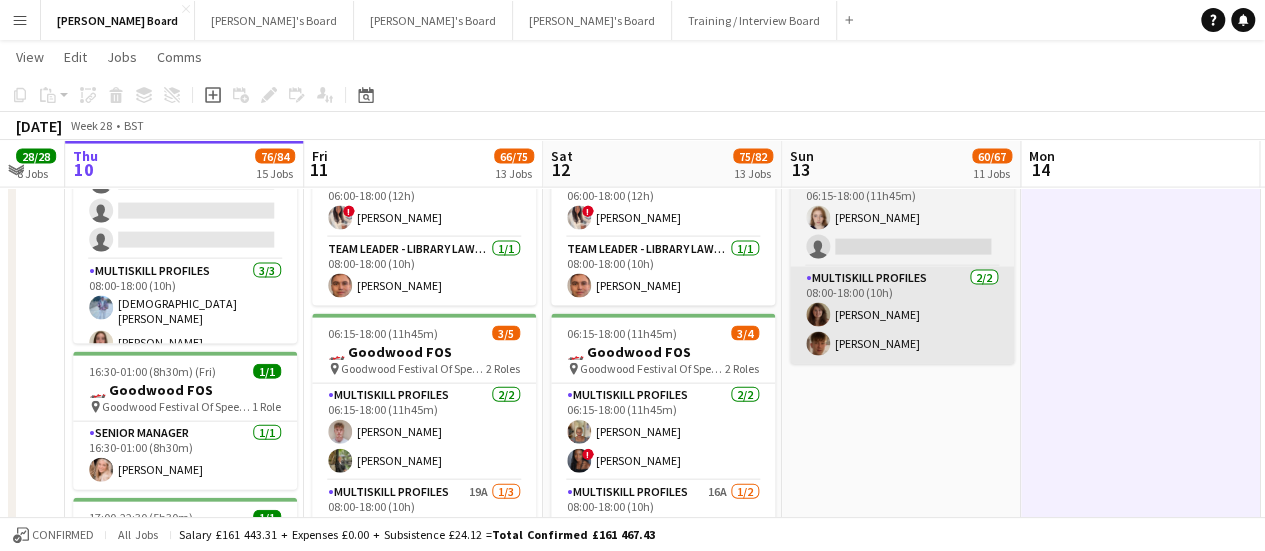 scroll, scrollTop: 0, scrollLeft: 651, axis: horizontal 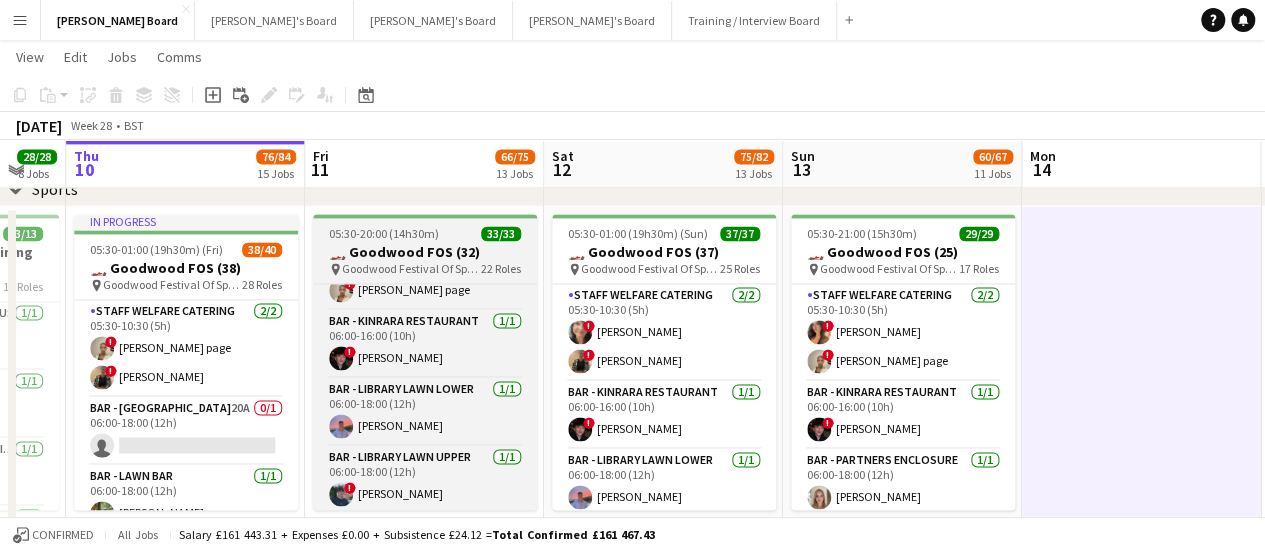 click on "05:30-20:00 (14h30m)" at bounding box center [384, 233] 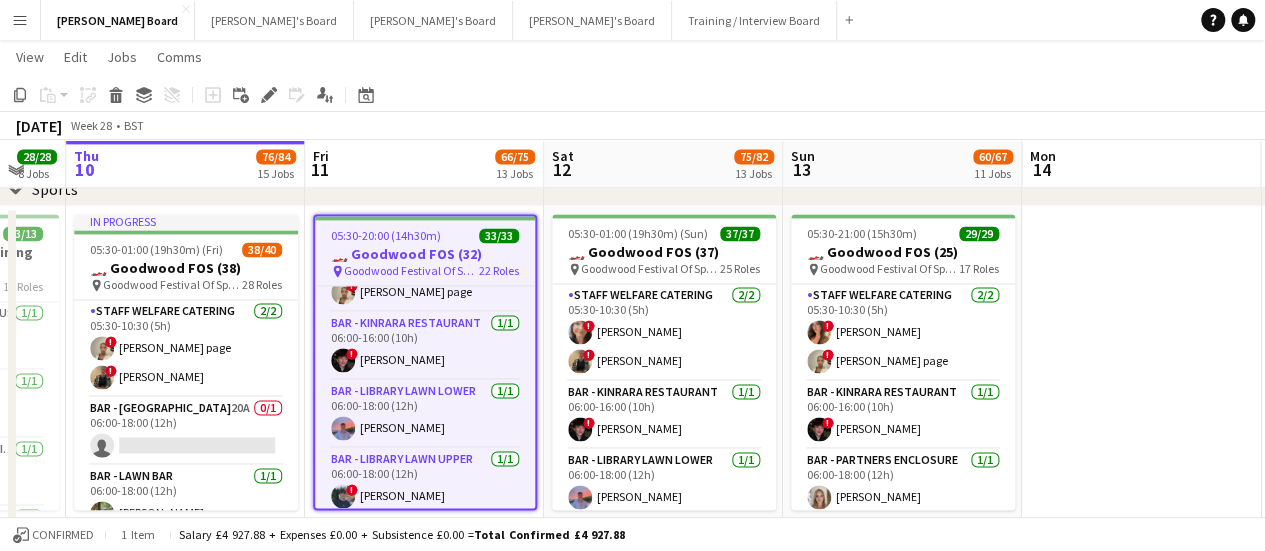 drag, startPoint x: 273, startPoint y: 94, endPoint x: 681, endPoint y: 91, distance: 408.01102 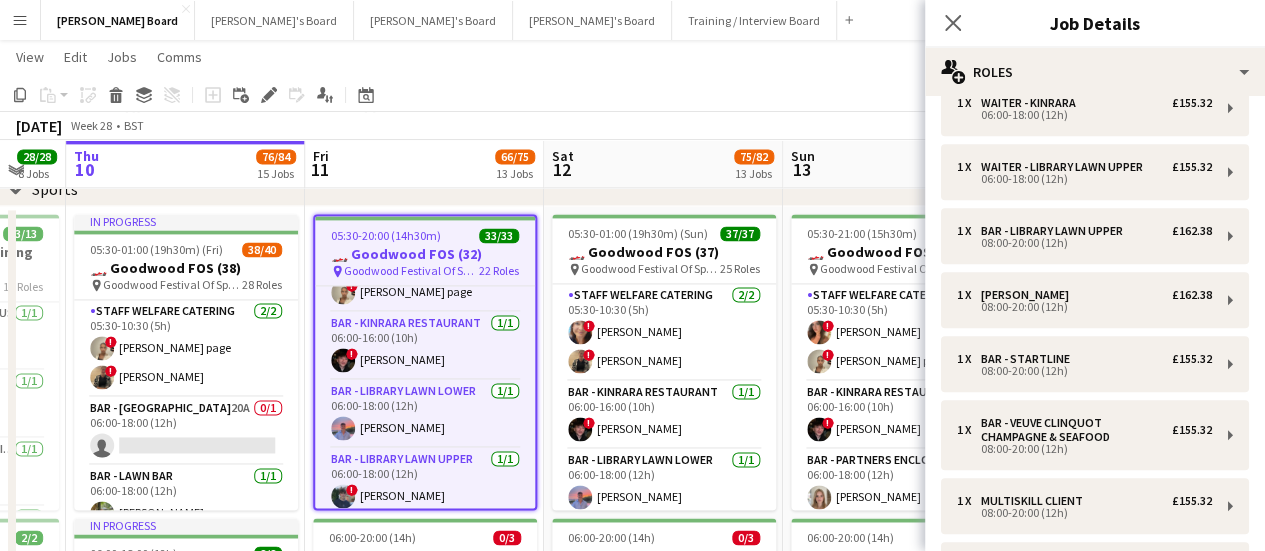 scroll, scrollTop: 1233, scrollLeft: 0, axis: vertical 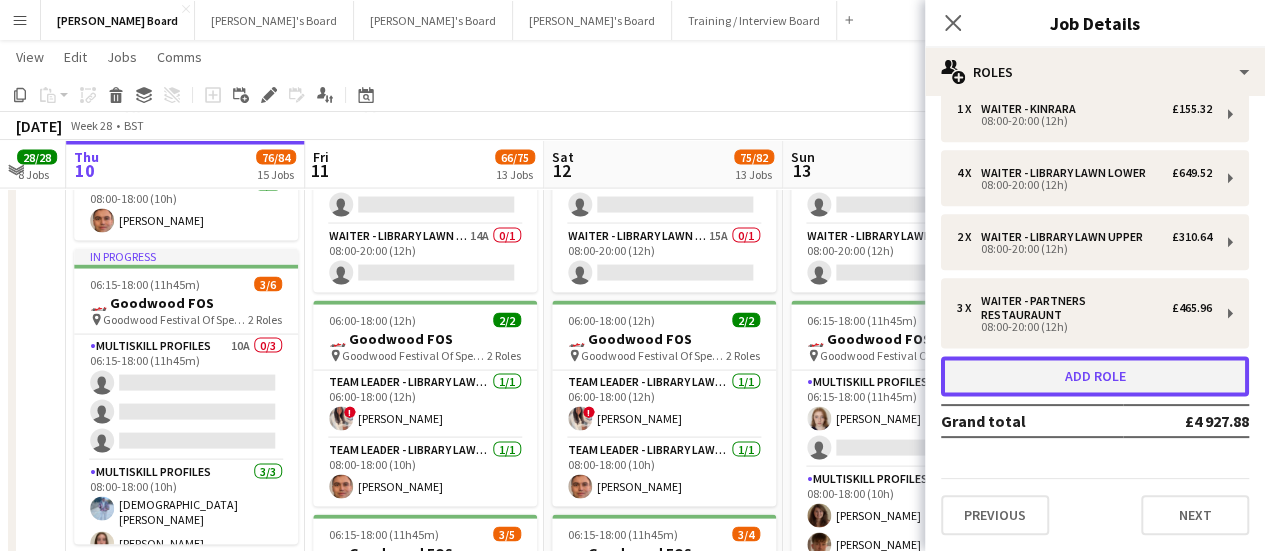 click on "Add role" at bounding box center [1095, 376] 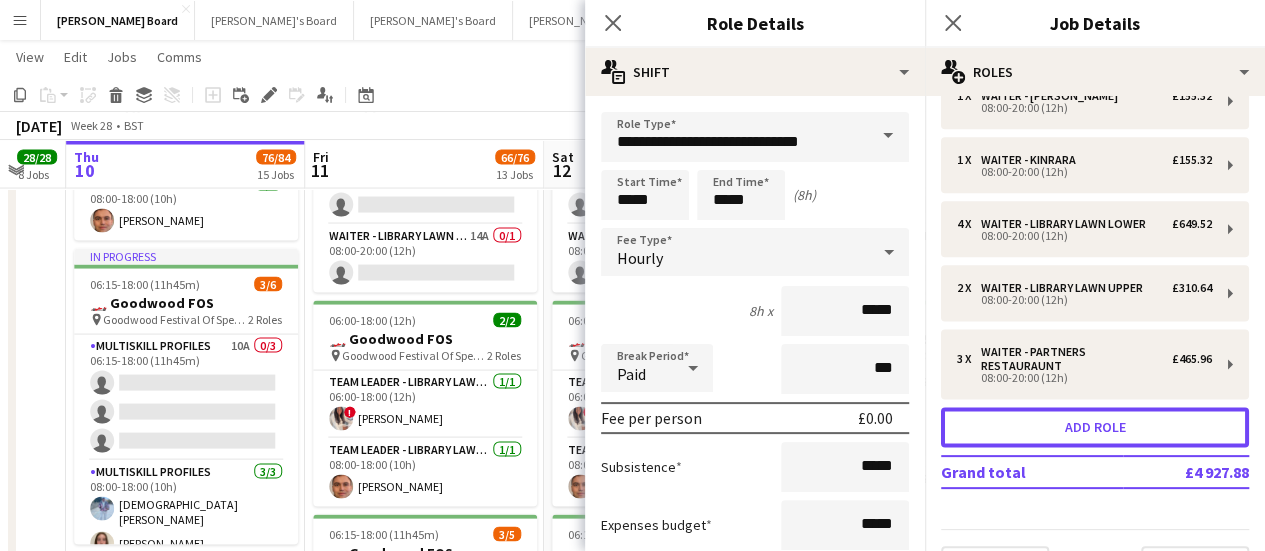 scroll, scrollTop: 1297, scrollLeft: 0, axis: vertical 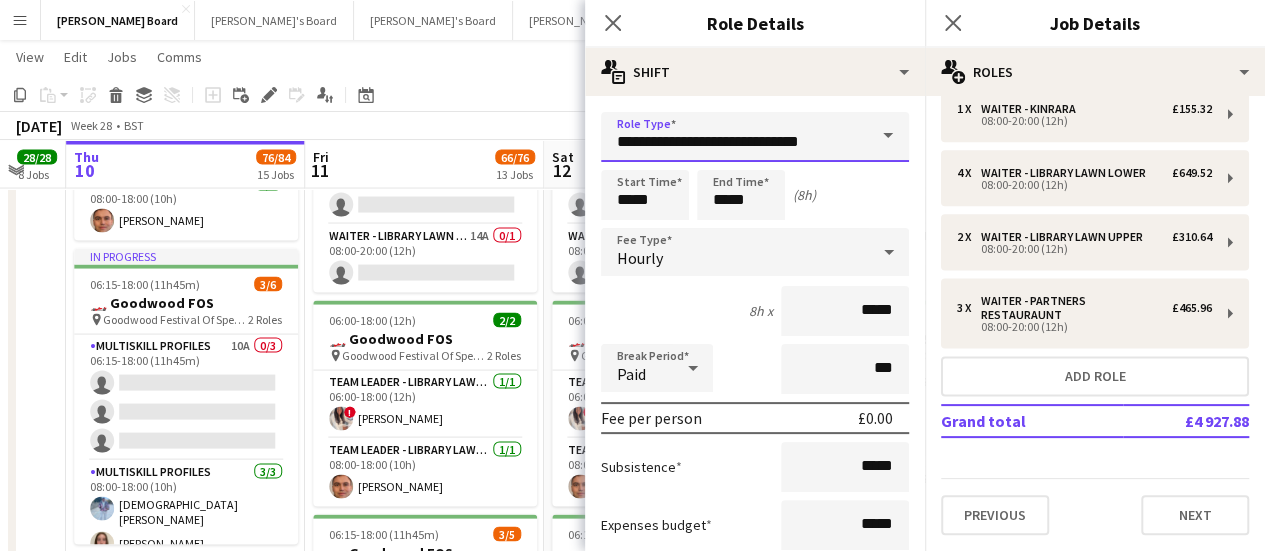 drag, startPoint x: 838, startPoint y: 143, endPoint x: 617, endPoint y: 125, distance: 221.73183 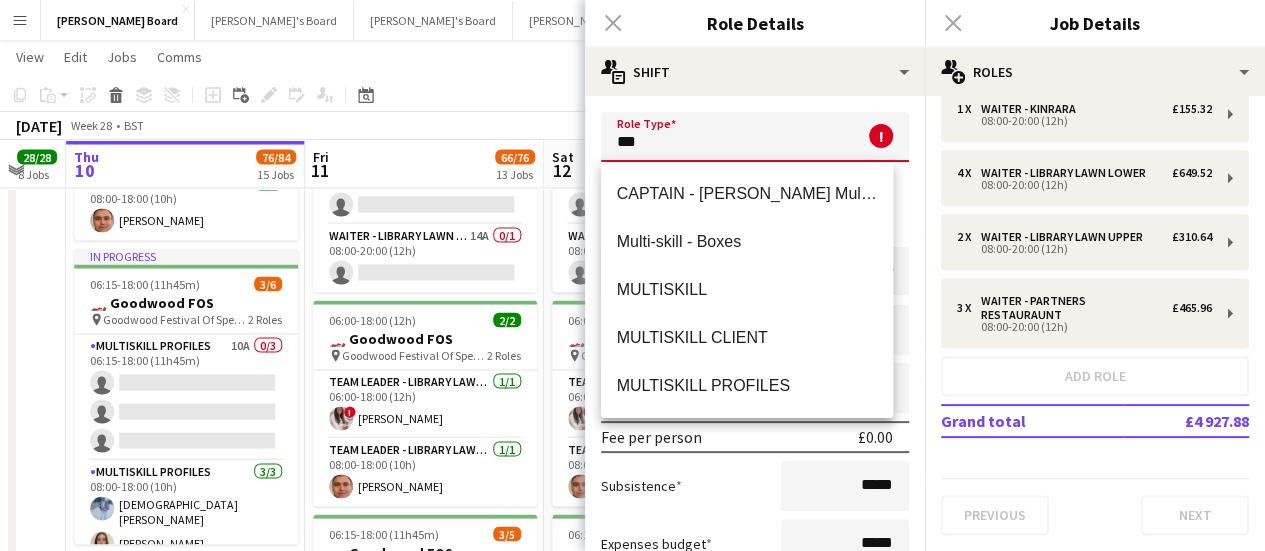 click on "MULTISKILL CLIENT" at bounding box center [747, 337] 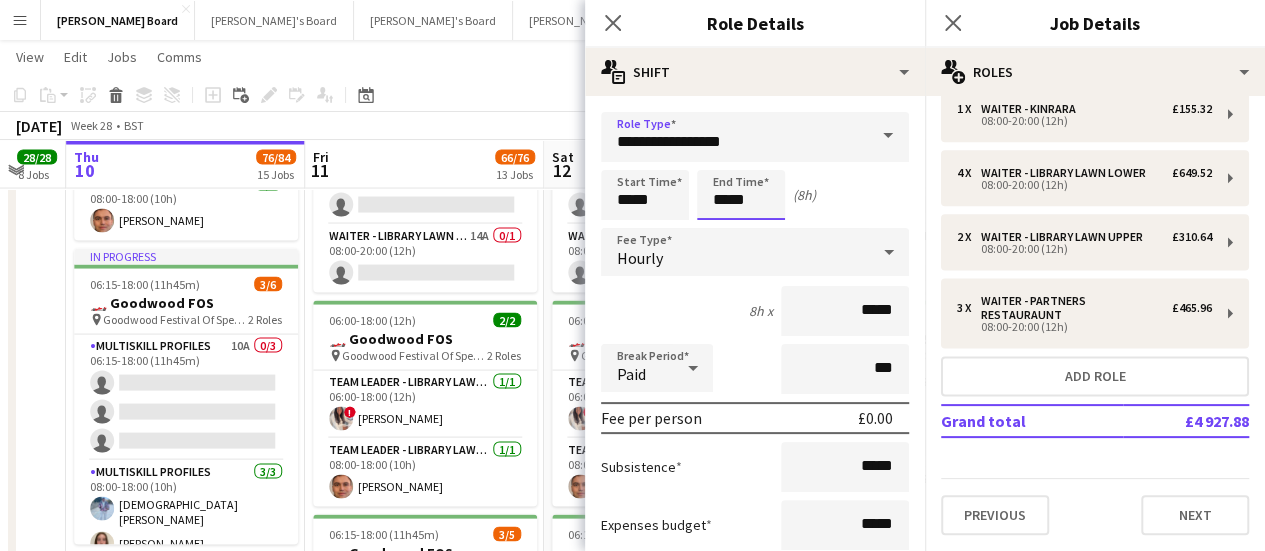 drag, startPoint x: 738, startPoint y: 205, endPoint x: 755, endPoint y: 203, distance: 17.117243 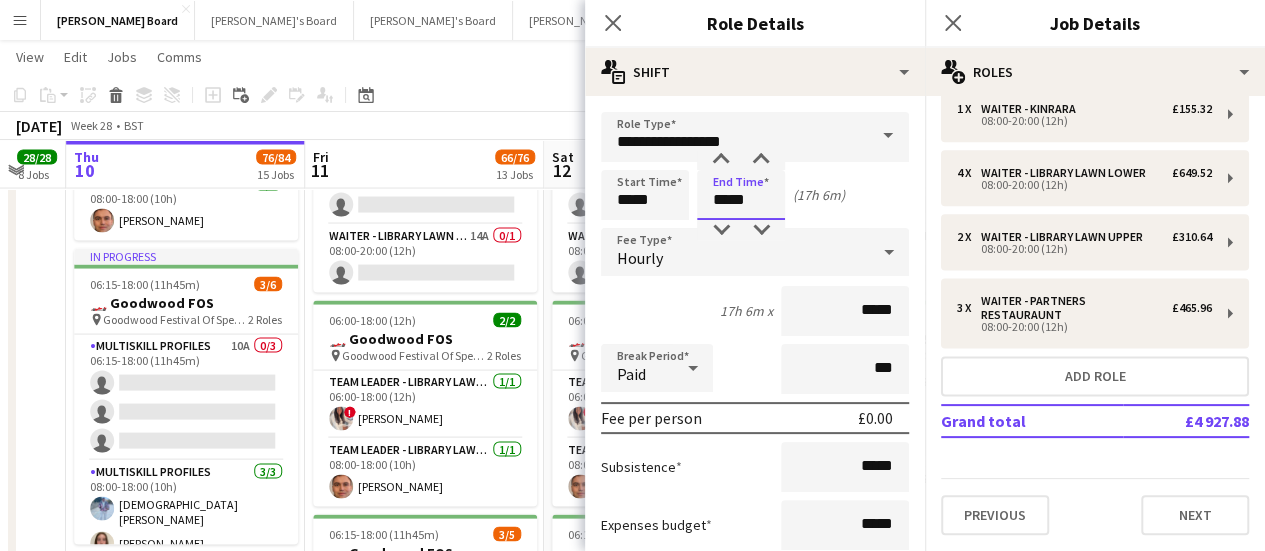drag, startPoint x: 764, startPoint y: 193, endPoint x: 698, endPoint y: 186, distance: 66.37017 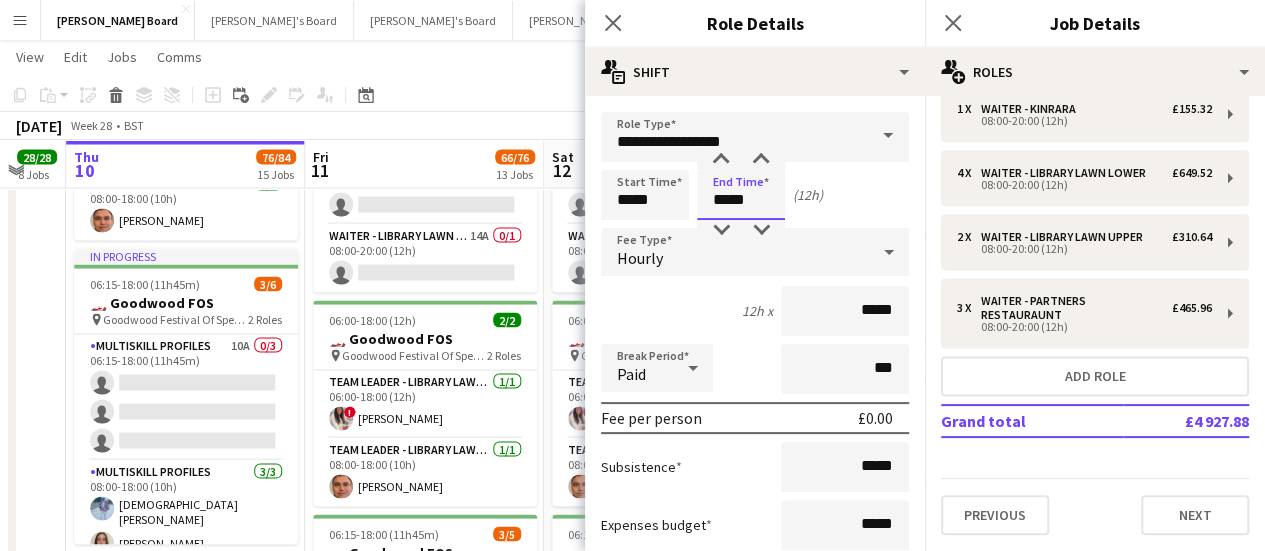 type on "*****" 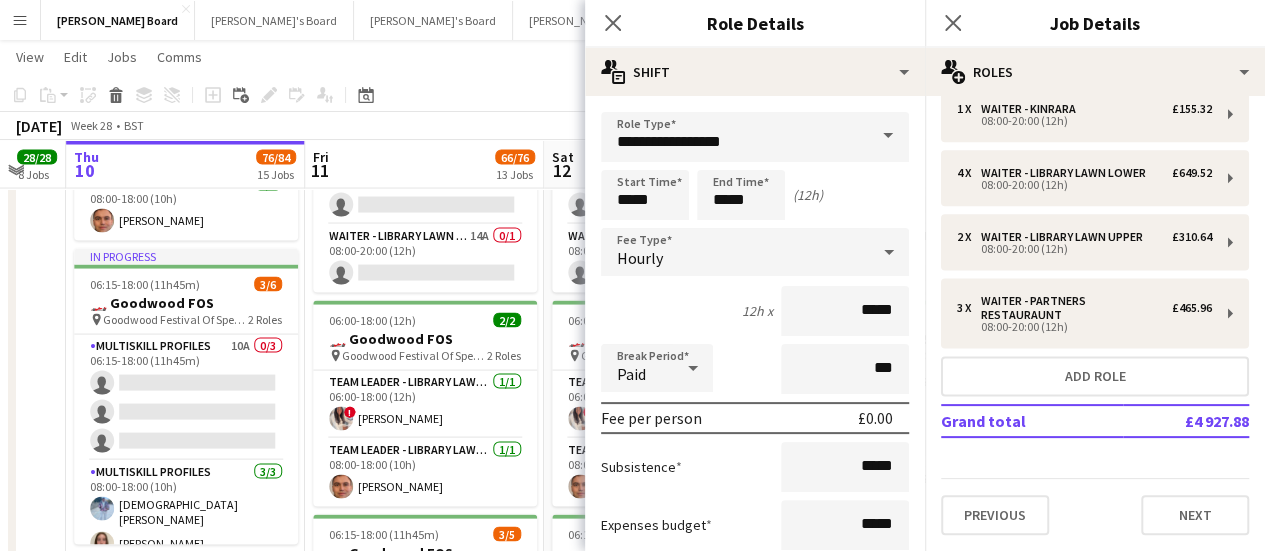 click on "[DATE]   Week 28
•   BST   Publish 1 job   Revert 1 job" 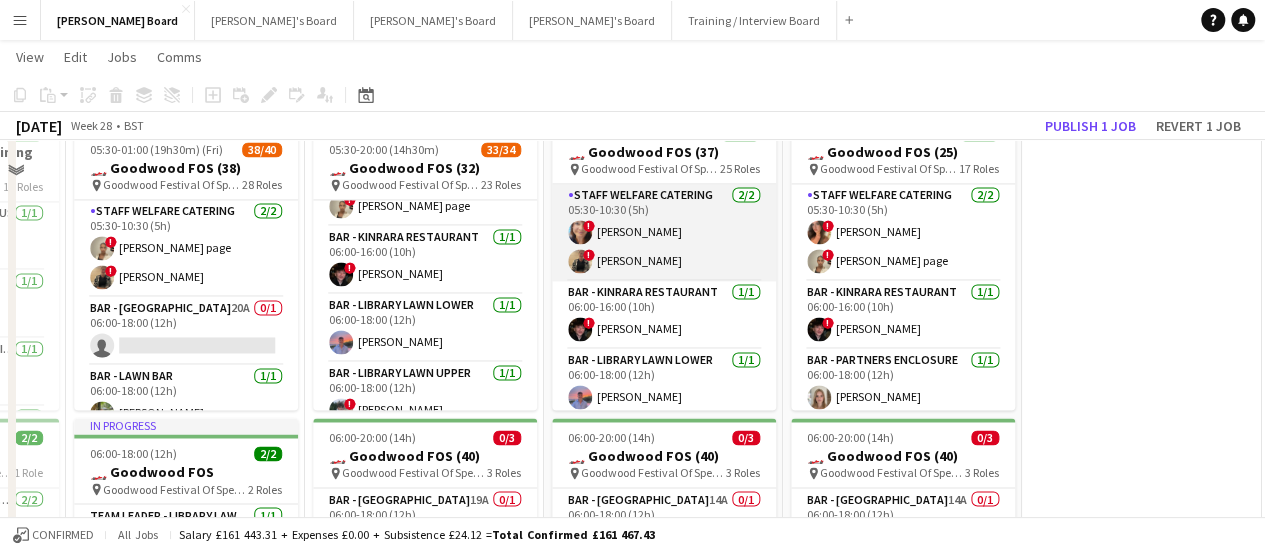 scroll, scrollTop: 1392, scrollLeft: 0, axis: vertical 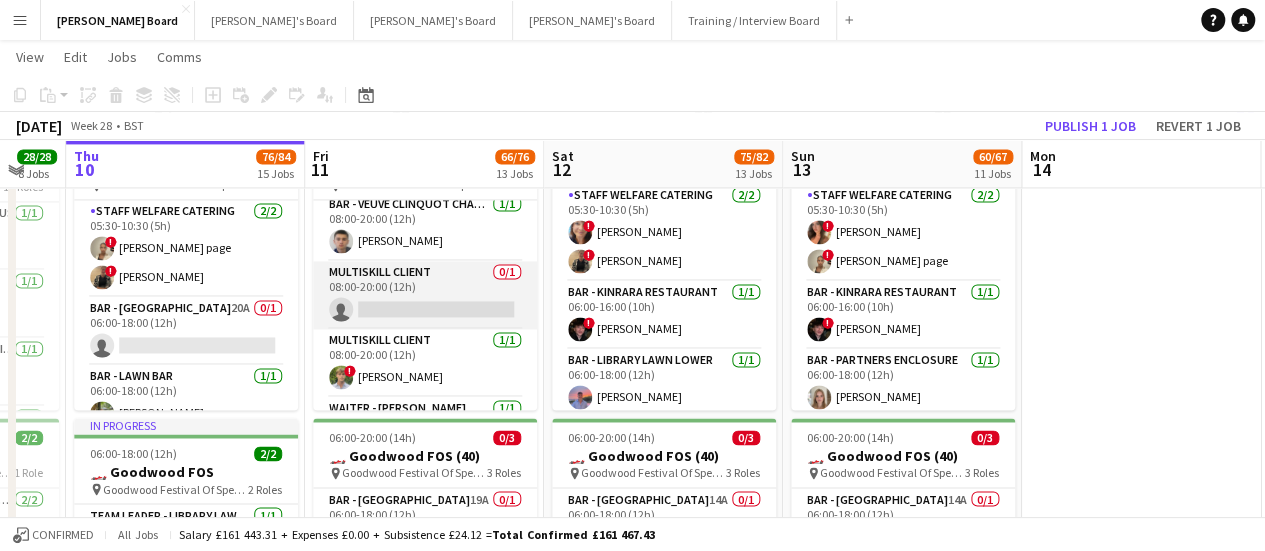 click on "MULTISKILL CLIENT   0/1   08:00-20:00 (12h)
single-neutral-actions" at bounding box center (425, 295) 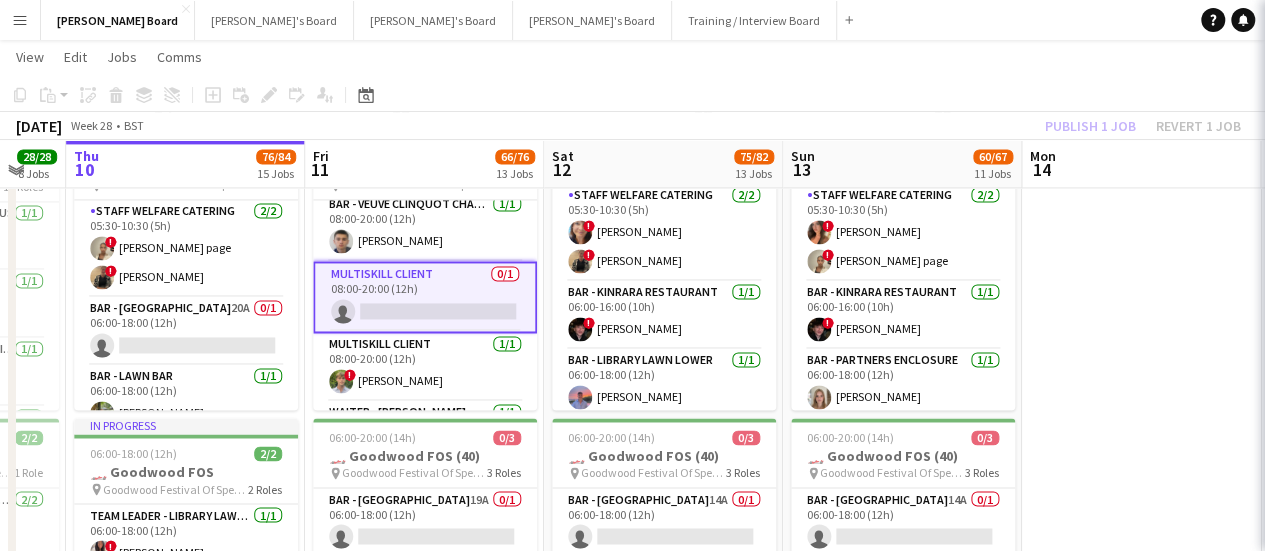 scroll, scrollTop: 0, scrollLeft: 652, axis: horizontal 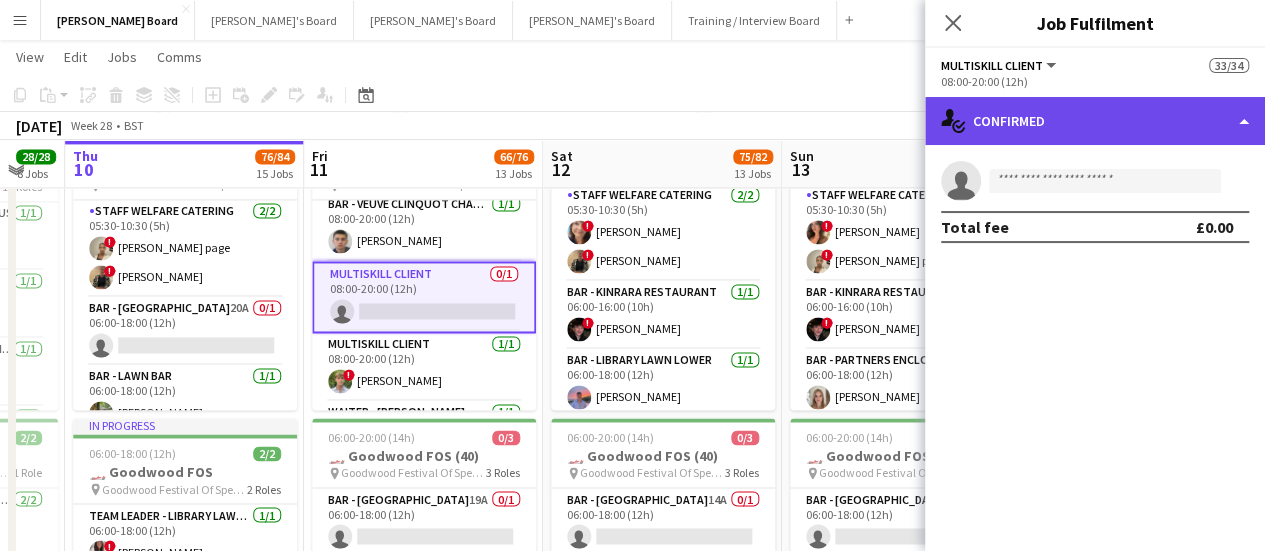click on "single-neutral-actions-check-2
Confirmed" 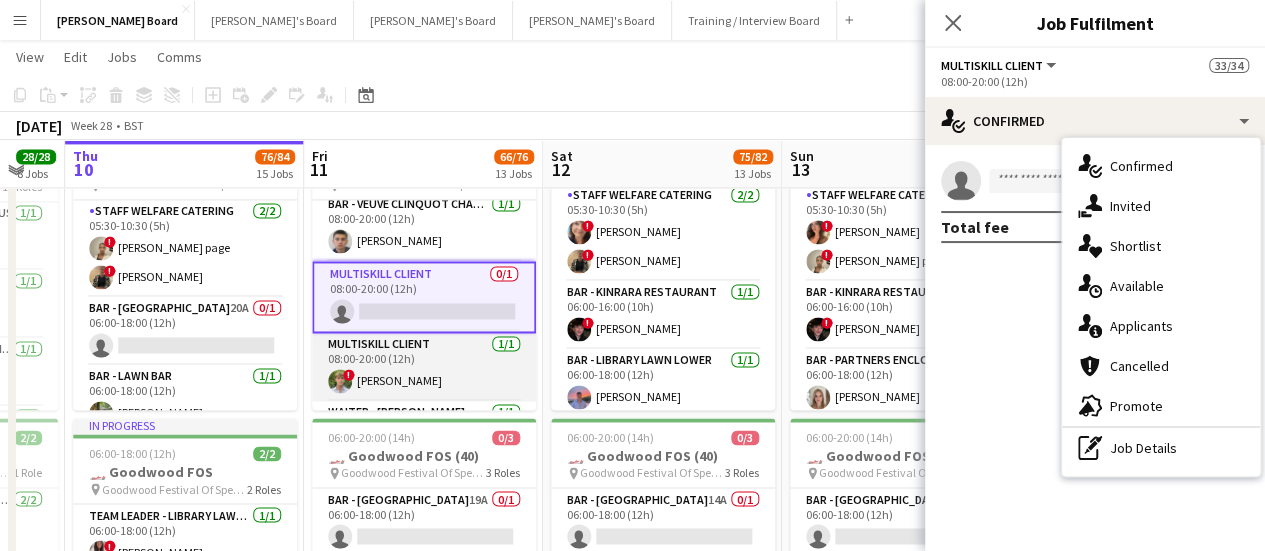 click on "MULTISKILL CLIENT   1/1   08:00-20:00 (12h)
! Owen Beswick" at bounding box center [424, 367] 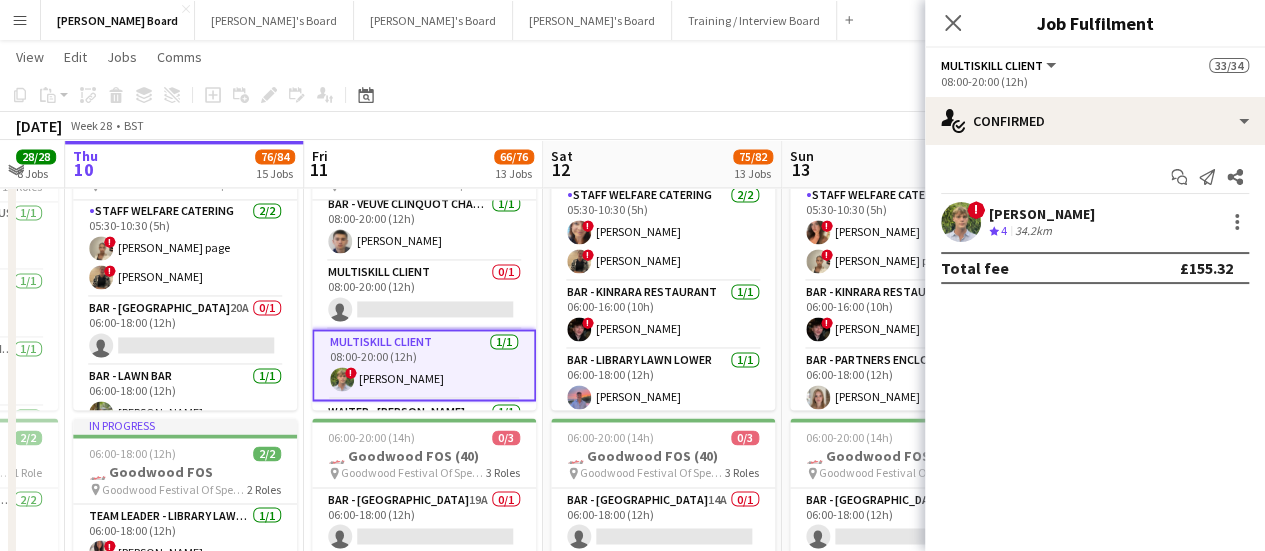 scroll, scrollTop: 0, scrollLeft: 652, axis: horizontal 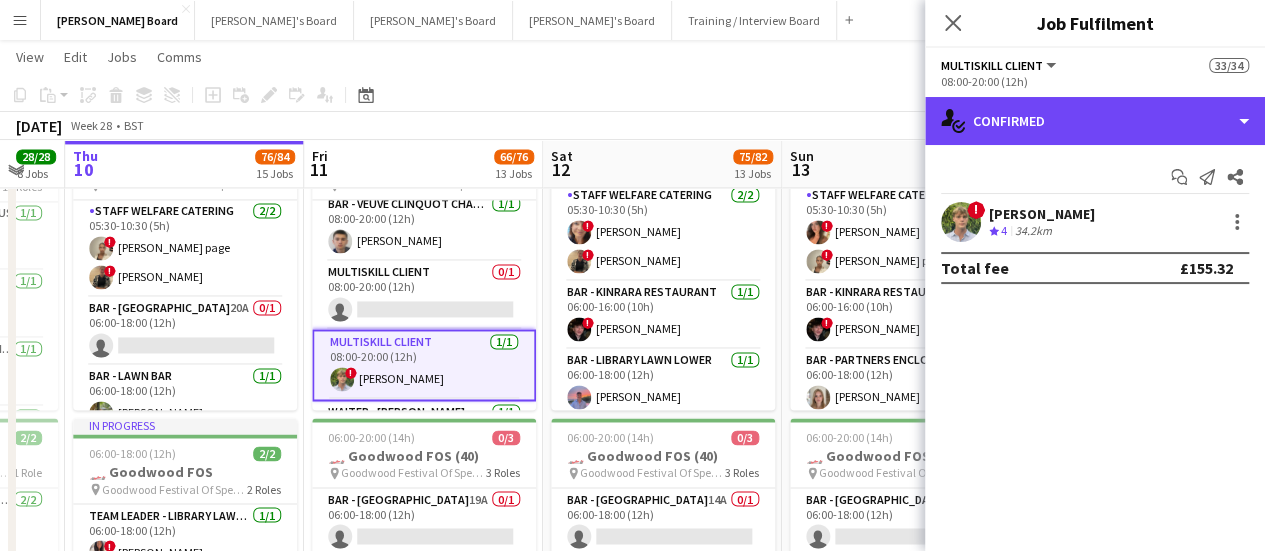 click on "single-neutral-actions-check-2
Confirmed" 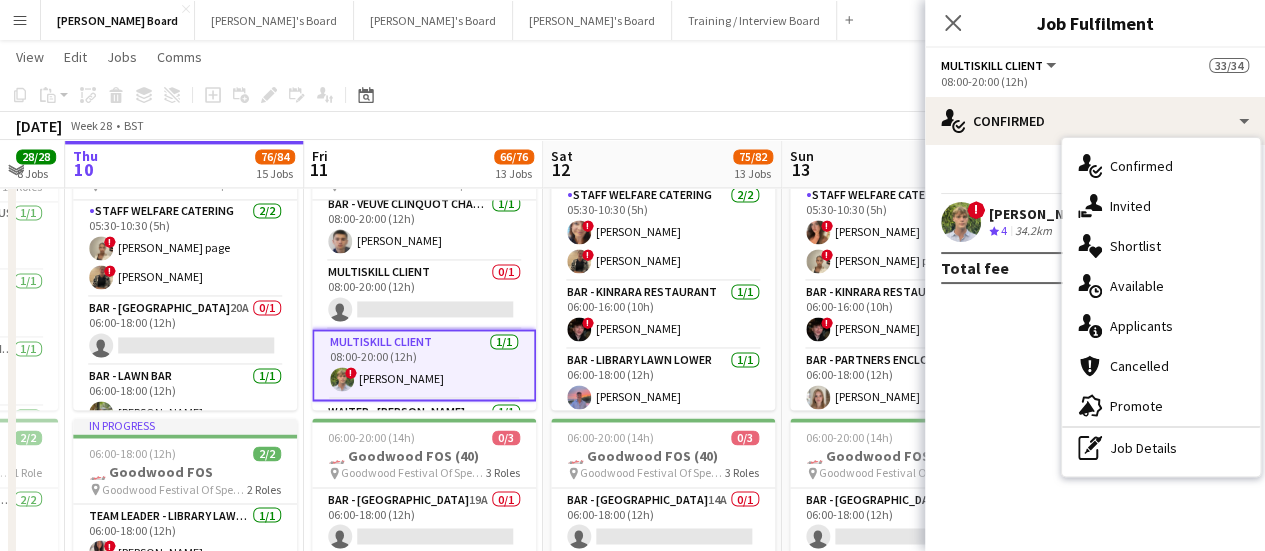 drag, startPoint x: 1149, startPoint y: 439, endPoint x: 1140, endPoint y: 371, distance: 68.593 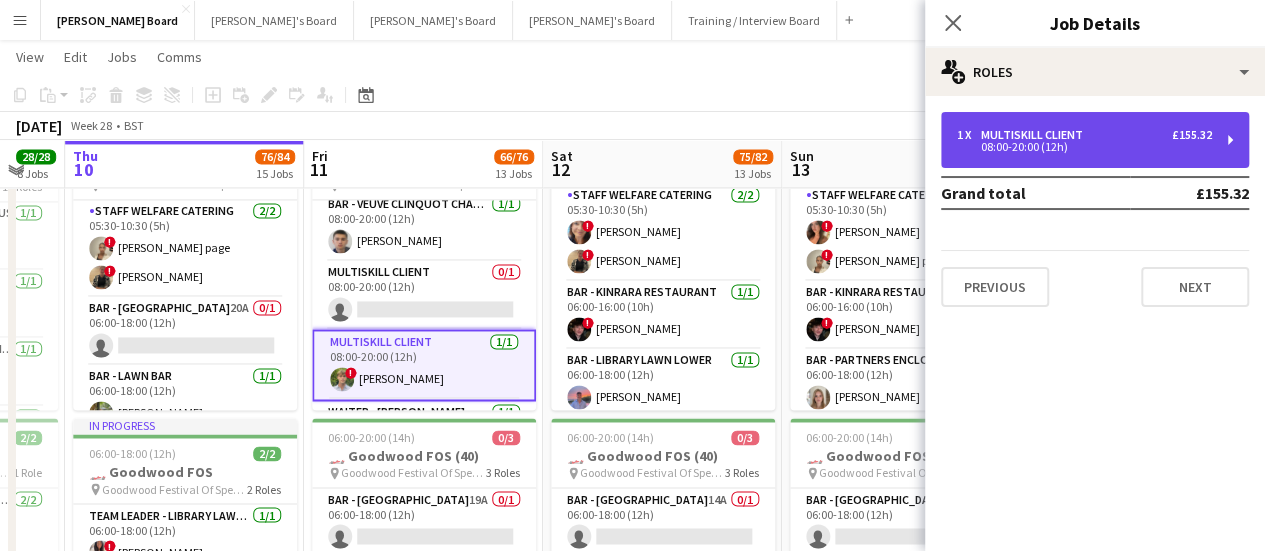 click on "MULTISKILL CLIENT" at bounding box center (1036, 135) 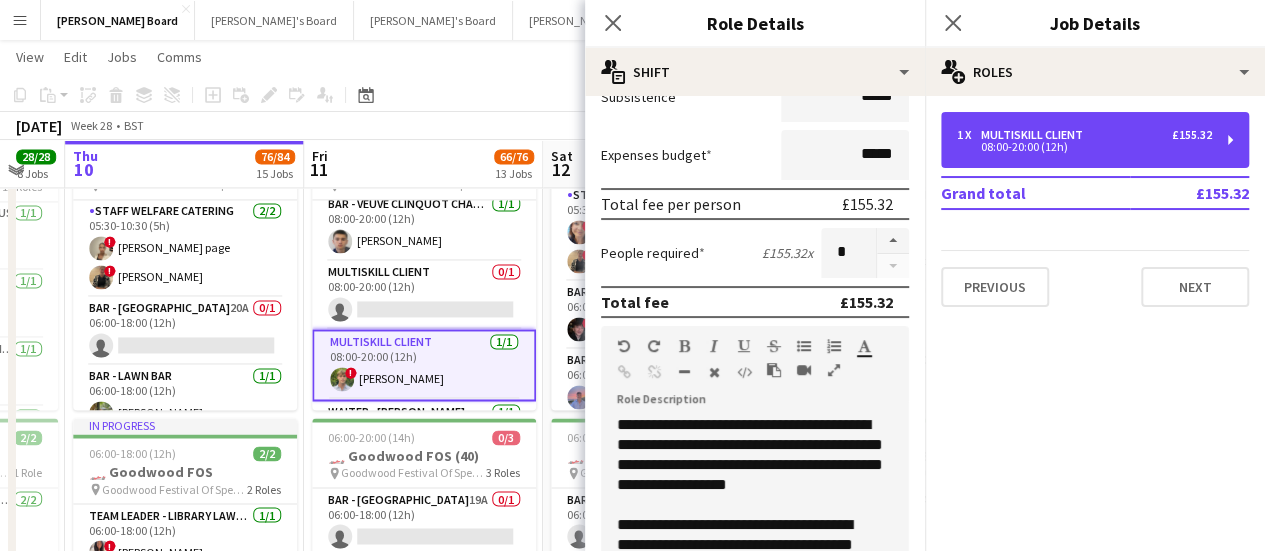 scroll, scrollTop: 400, scrollLeft: 0, axis: vertical 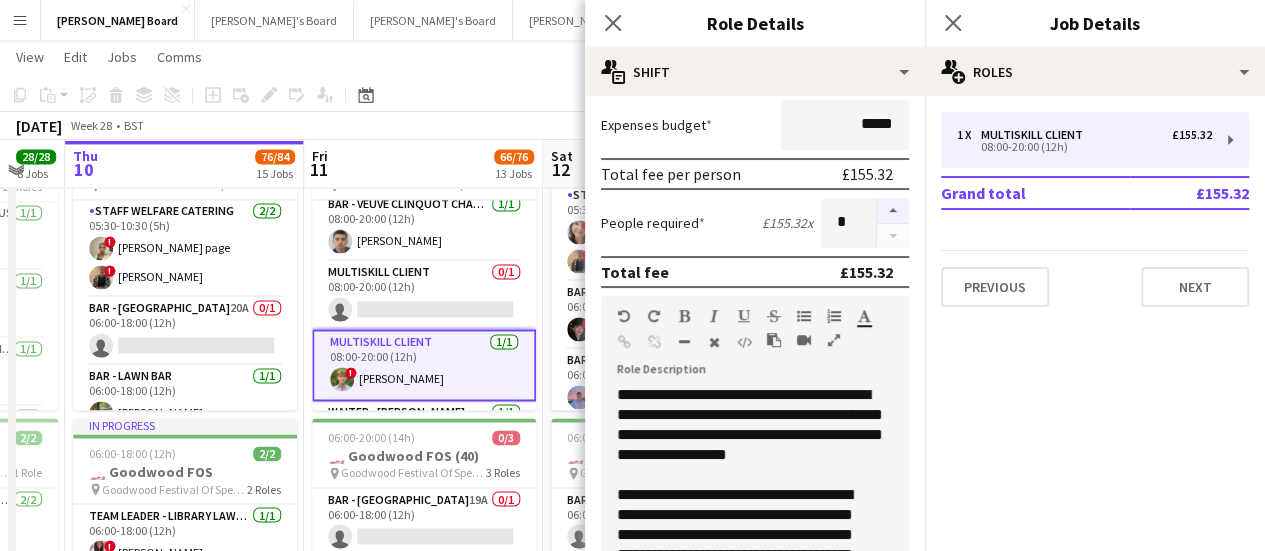 click at bounding box center (893, 211) 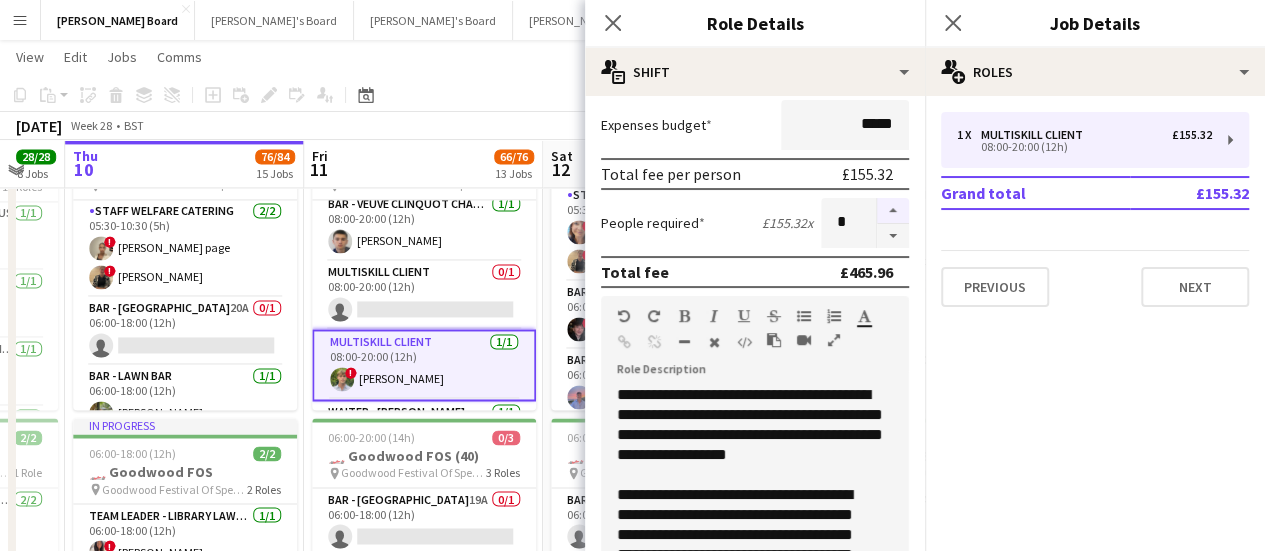 click at bounding box center (893, 211) 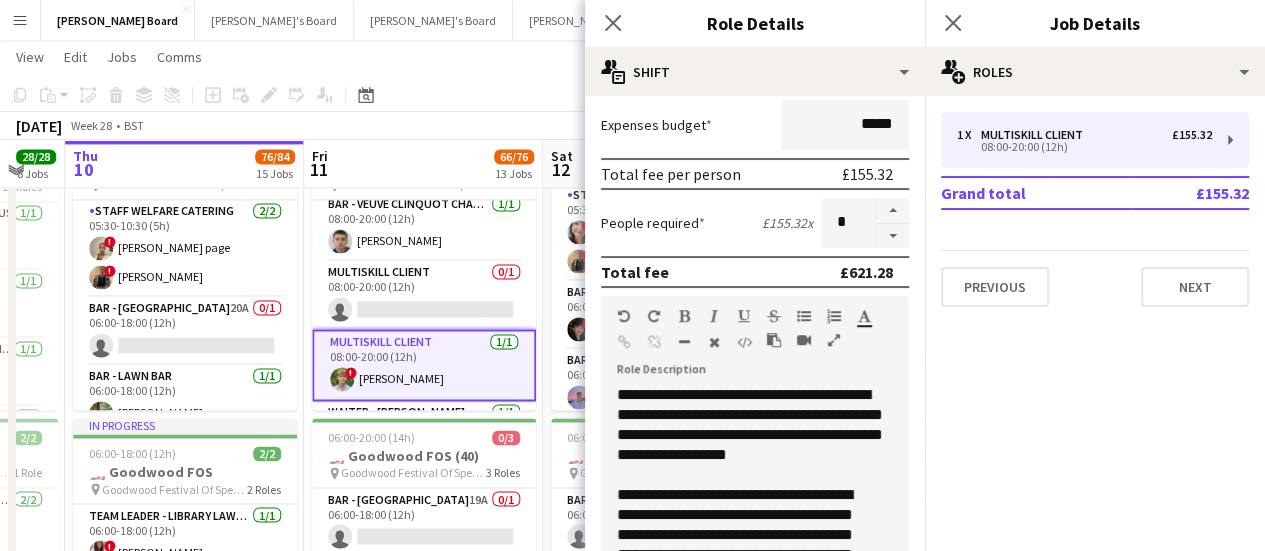 click on "Copy
Paste
Paste   Ctrl+V Paste with crew  Ctrl+Shift+V
Paste linked Job
[GEOGRAPHIC_DATA]
Group
Ungroup
Add job
Add linked Job
Edit
Edit linked Job
Applicants
Date picker
[DATE] [DATE] [DATE] M [DATE] T [DATE] W [DATE] T [DATE] F [DATE] S [DATE] S  [DATE]   2   3   4   5   6   7   8   9   10   11   12   13   14   15   16   17   18   19   20   21   22   23   24   25   26   27   28   29   30   31
Comparison range
Comparison range
[DATE]" 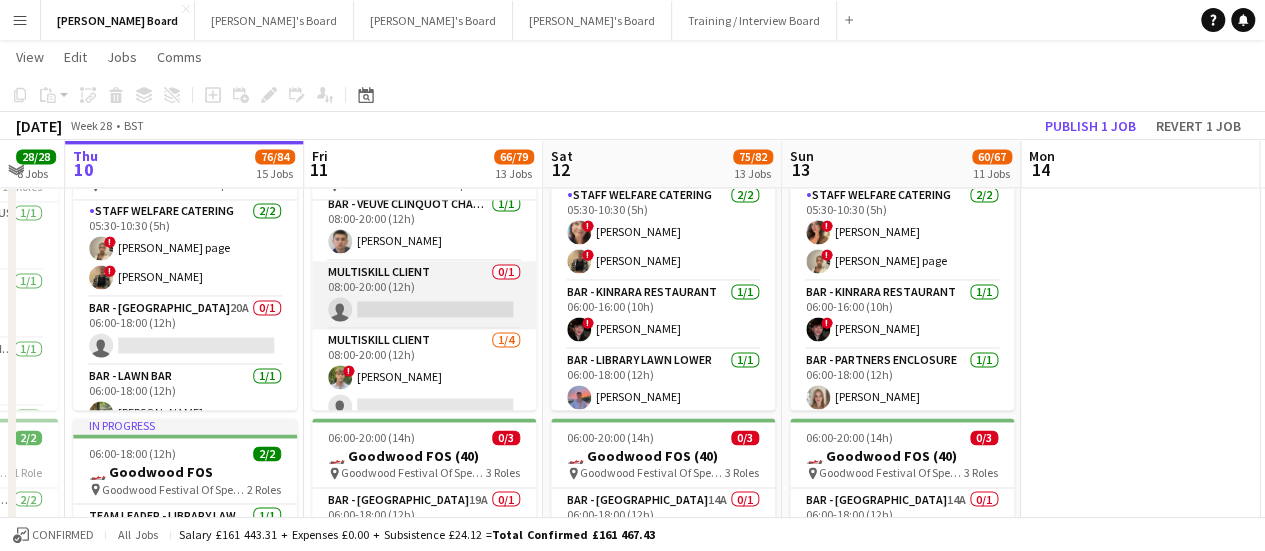 click on "MULTISKILL CLIENT   0/1   08:00-20:00 (12h)
single-neutral-actions" at bounding box center (424, 295) 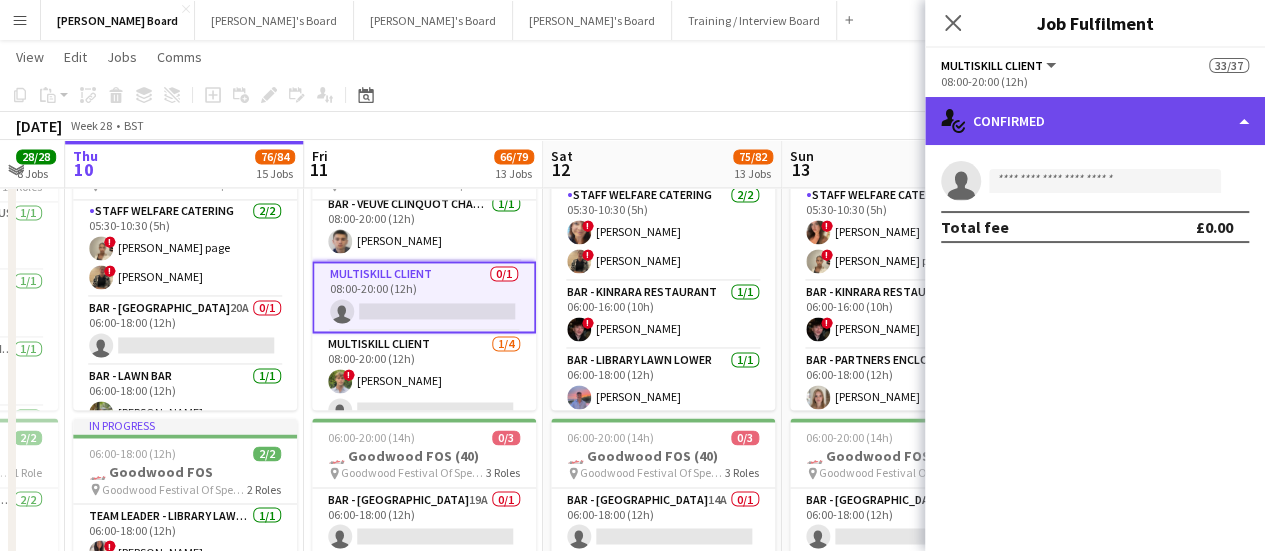drag, startPoint x: 1124, startPoint y: 104, endPoint x: 1172, endPoint y: 141, distance: 60.60528 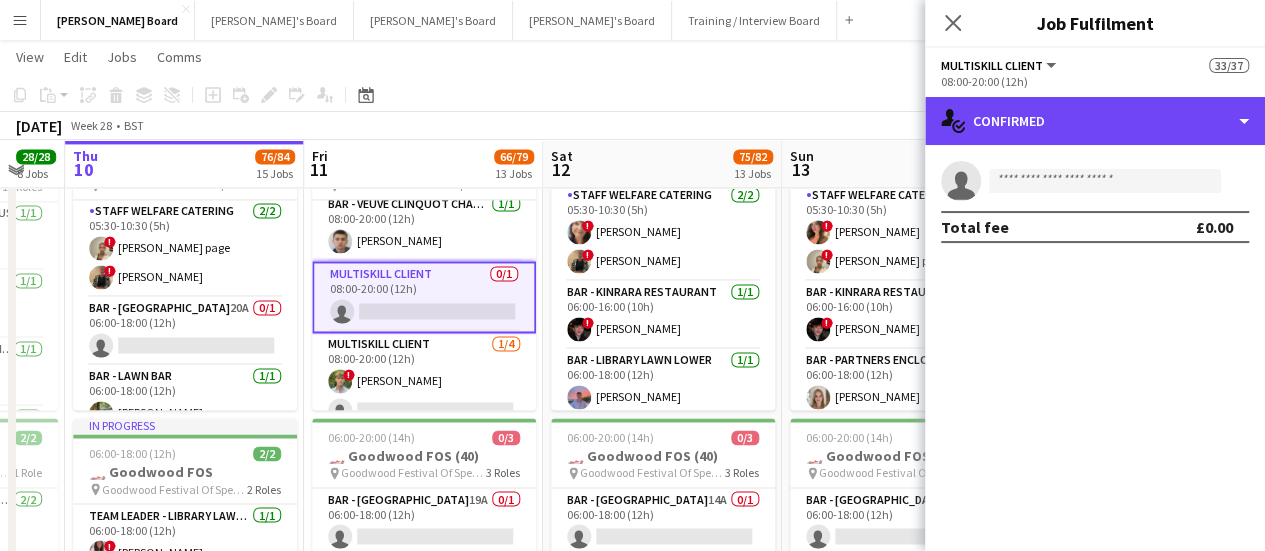 click on "single-neutral-actions-check-2
Confirmed" 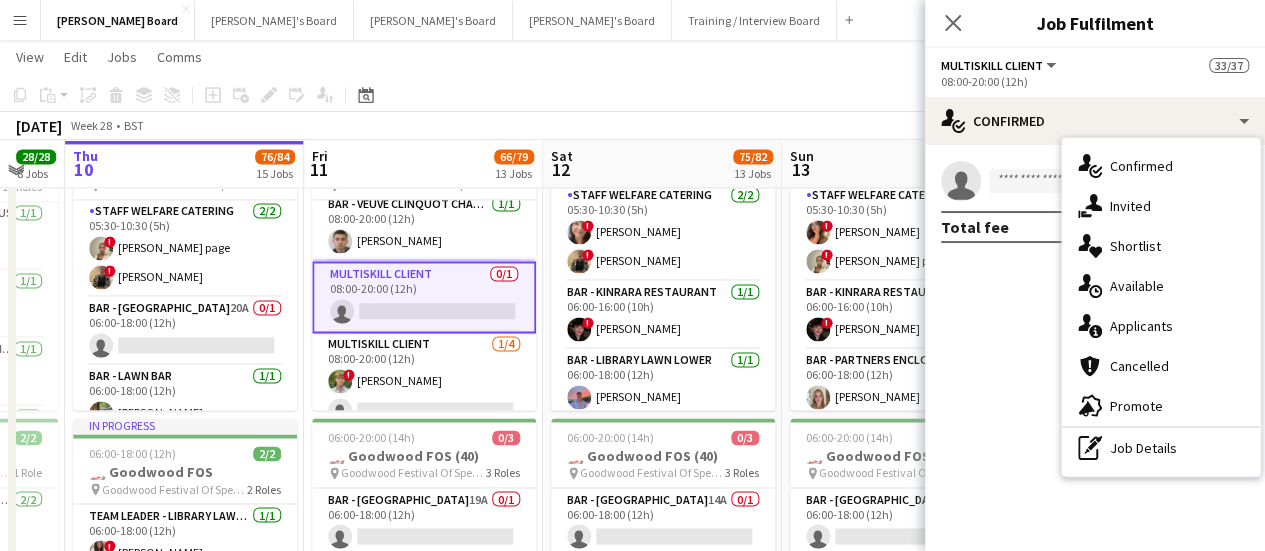 drag, startPoint x: 1162, startPoint y: 451, endPoint x: 1100, endPoint y: 347, distance: 121.07848 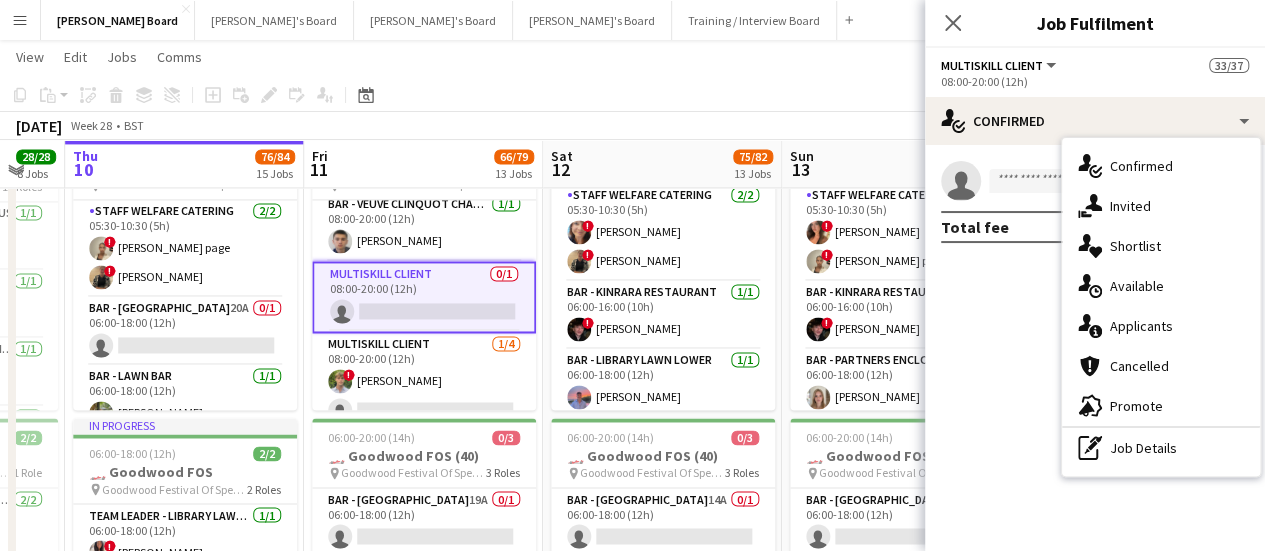 click on "pen-write
Job Details" at bounding box center (1161, 448) 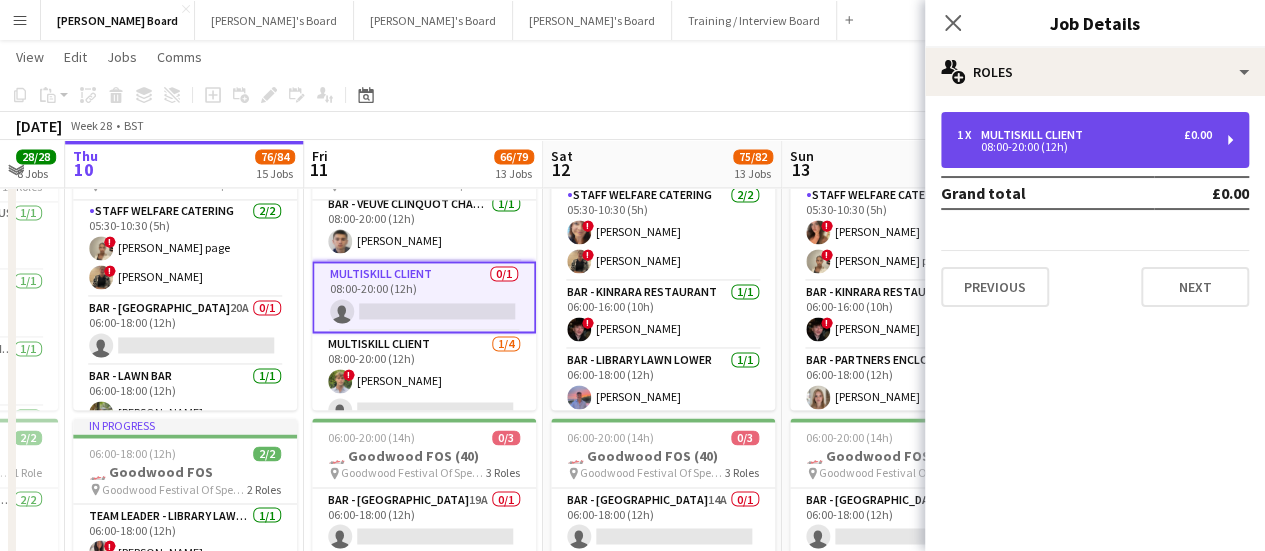click on "08:00-20:00 (12h)" at bounding box center [1084, 147] 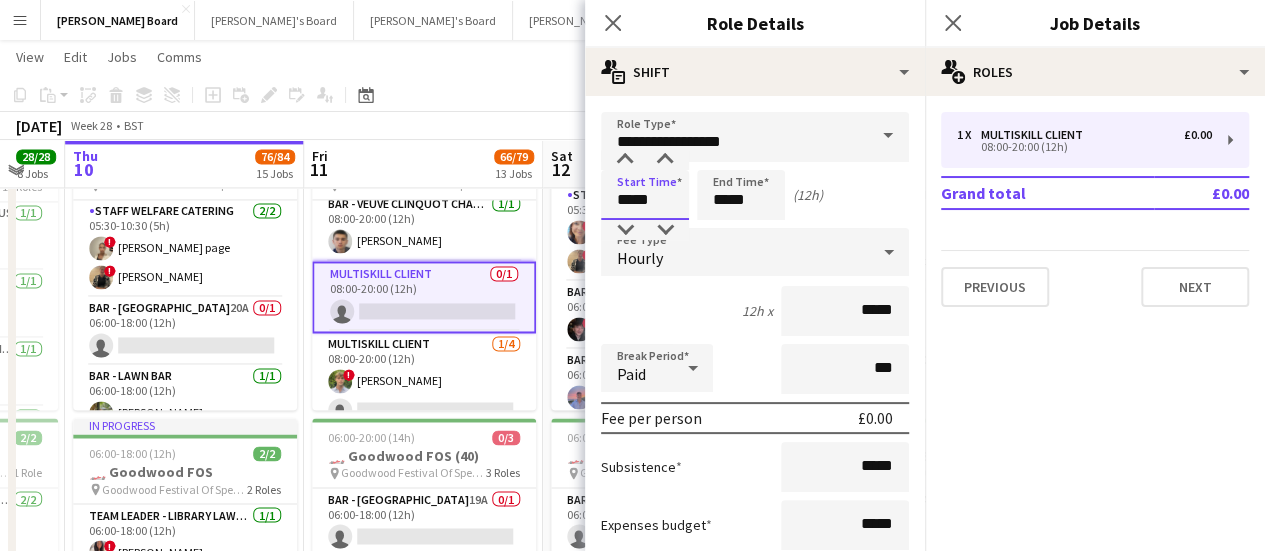 drag, startPoint x: 654, startPoint y: 198, endPoint x: 604, endPoint y: 198, distance: 50 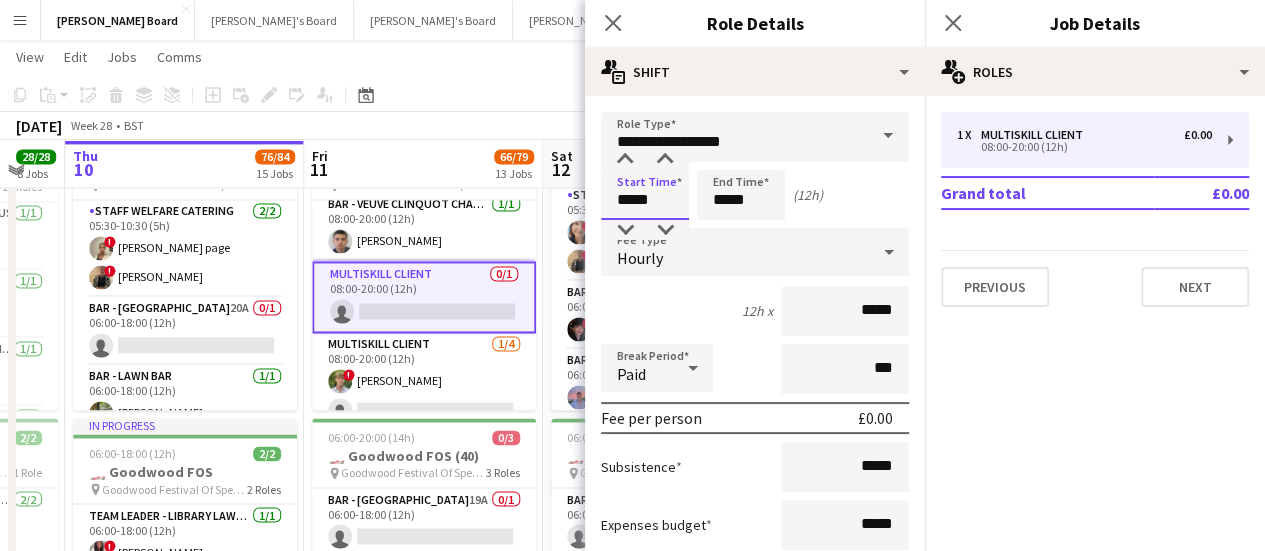 click on "*****" at bounding box center (645, 195) 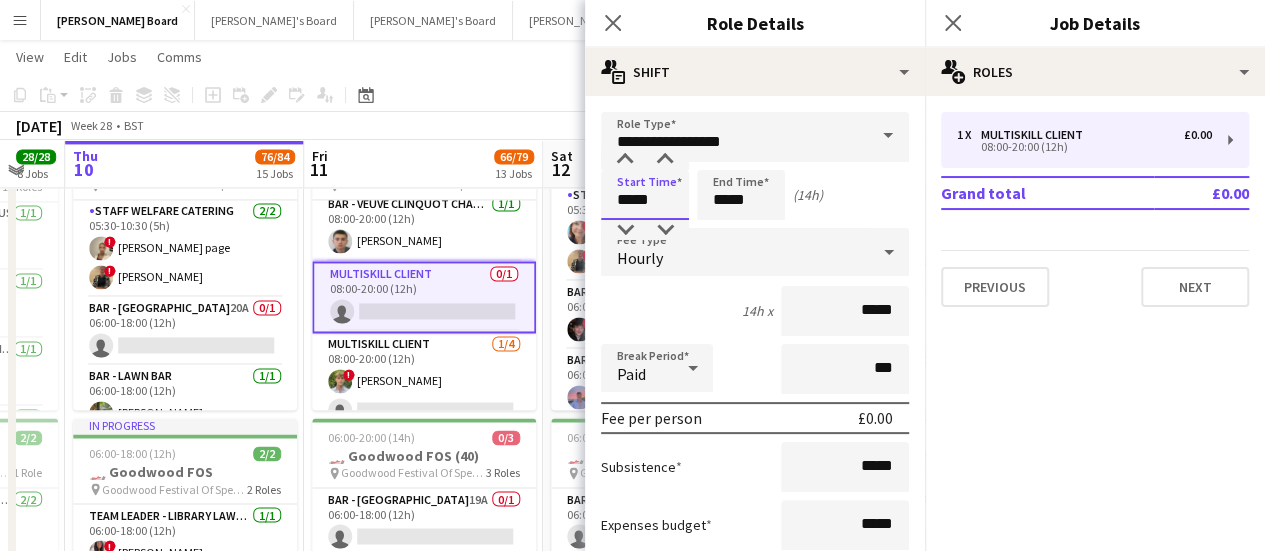 type on "*****" 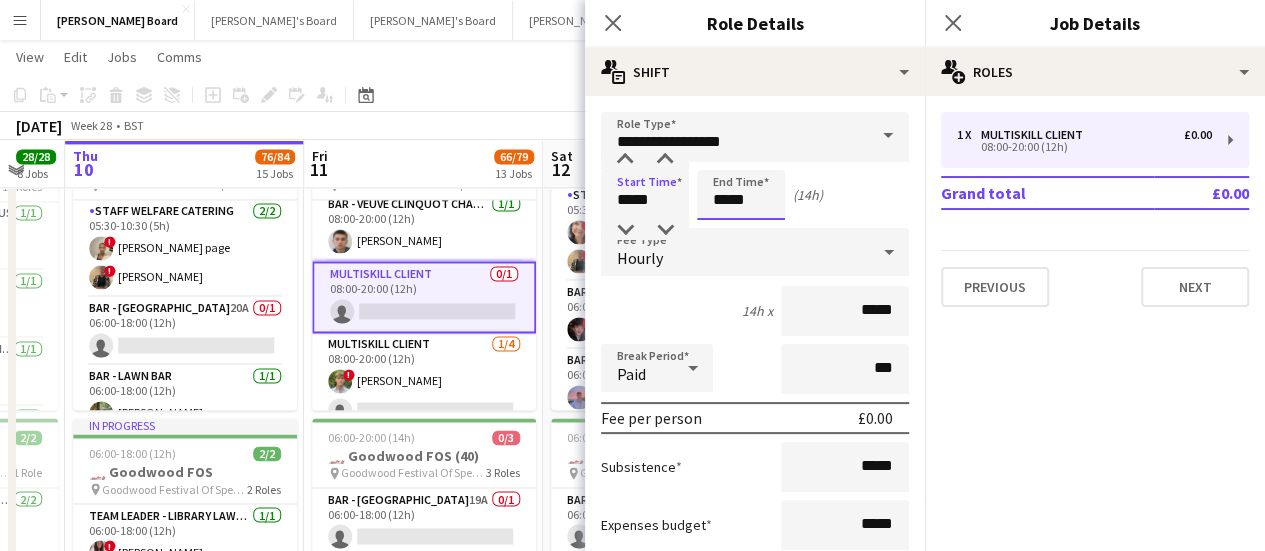 drag, startPoint x: 726, startPoint y: 199, endPoint x: 652, endPoint y: 201, distance: 74.02702 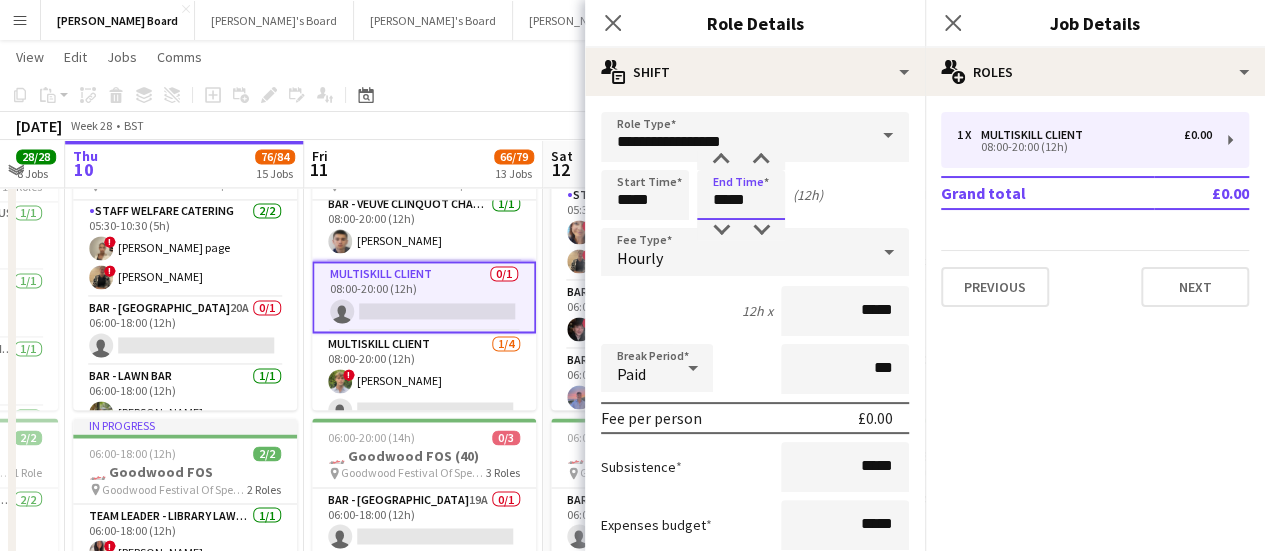 type on "*****" 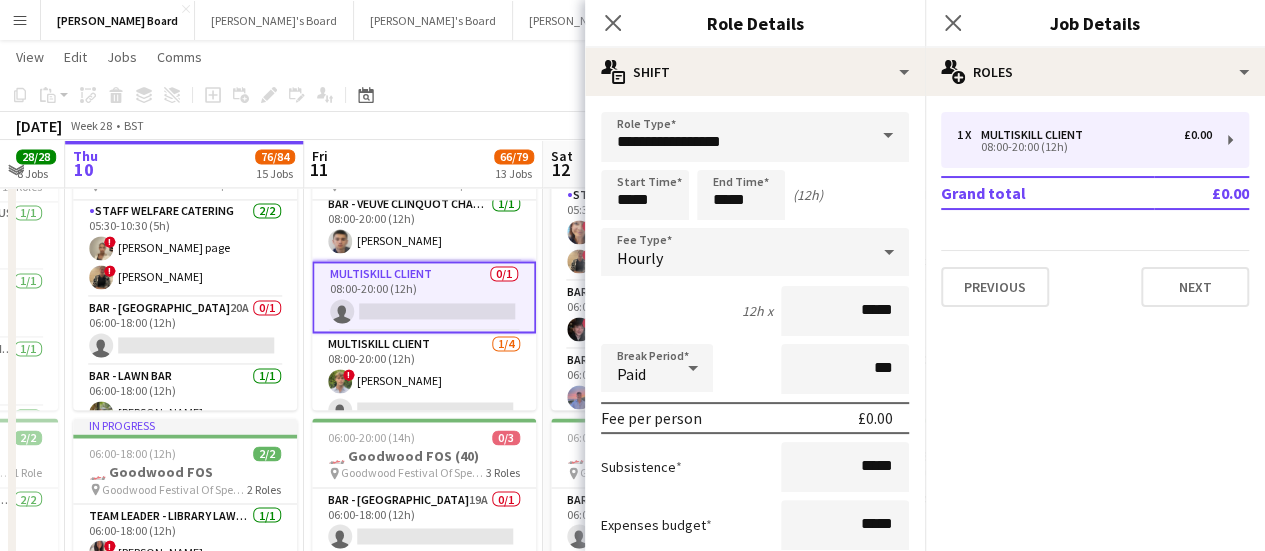 click on "Start Time  *****  End Time  *****  (12h)" at bounding box center (755, 195) 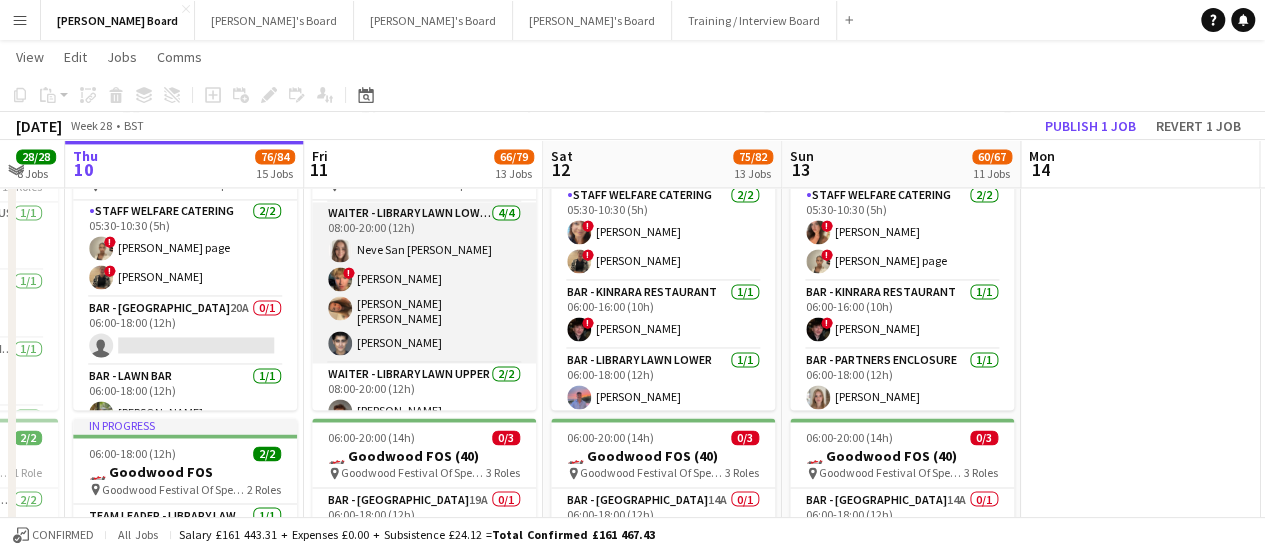 scroll, scrollTop: 1740, scrollLeft: 0, axis: vertical 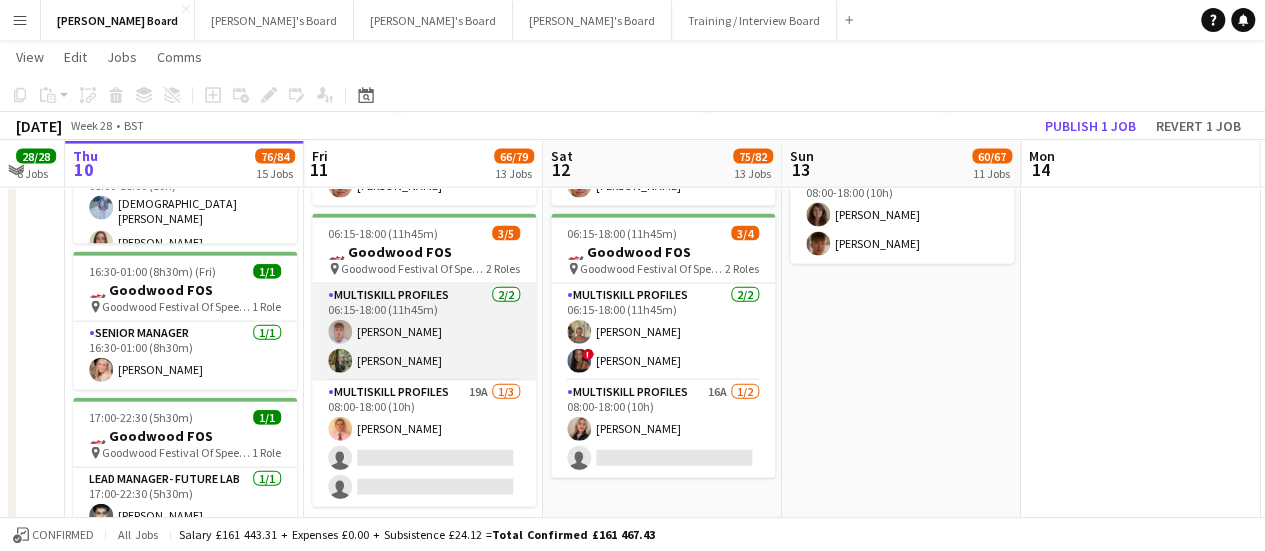 click on "MULTISKILL PROFILES   2/2   06:15-18:00 (11h45m)
Lorcan Hinchliffe Tilly Gibbons" at bounding box center [424, 332] 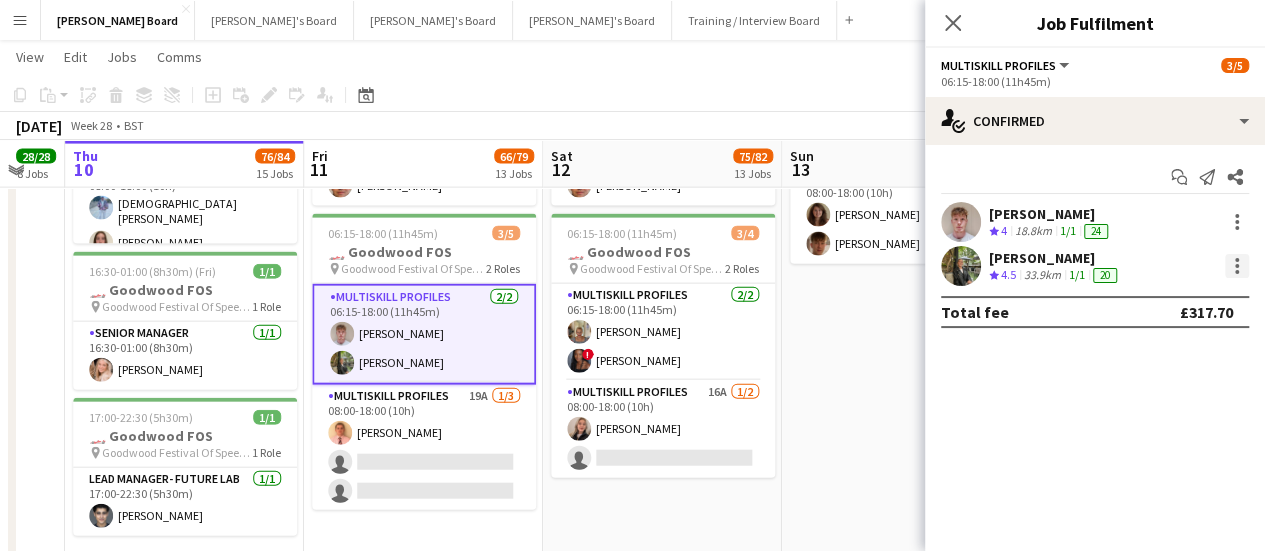 click at bounding box center [1237, 266] 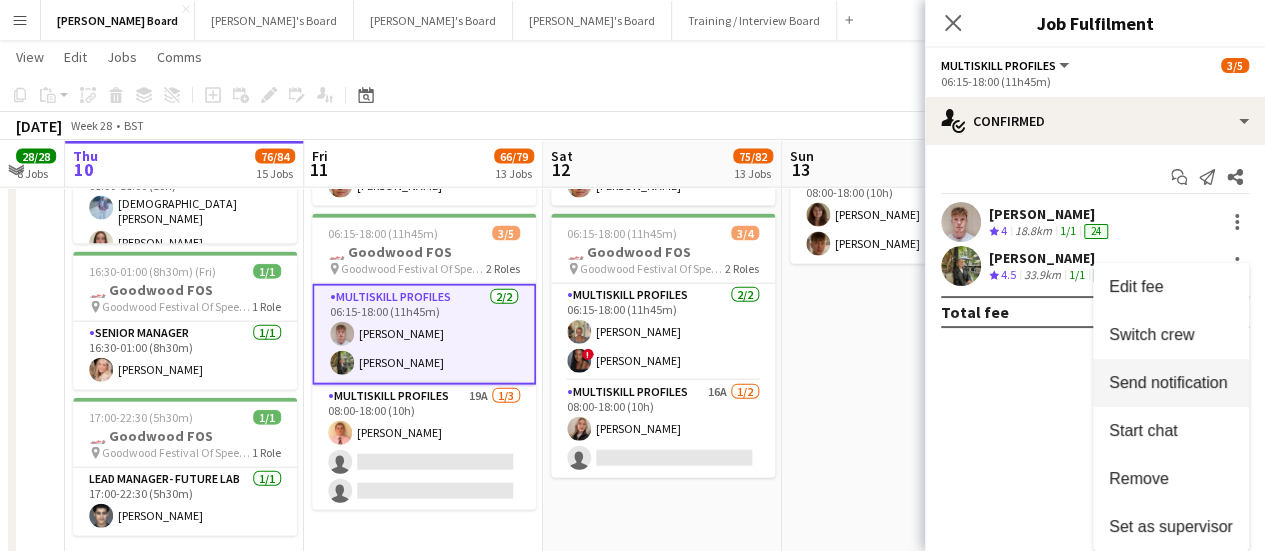 click on "Switch crew" at bounding box center (1151, 334) 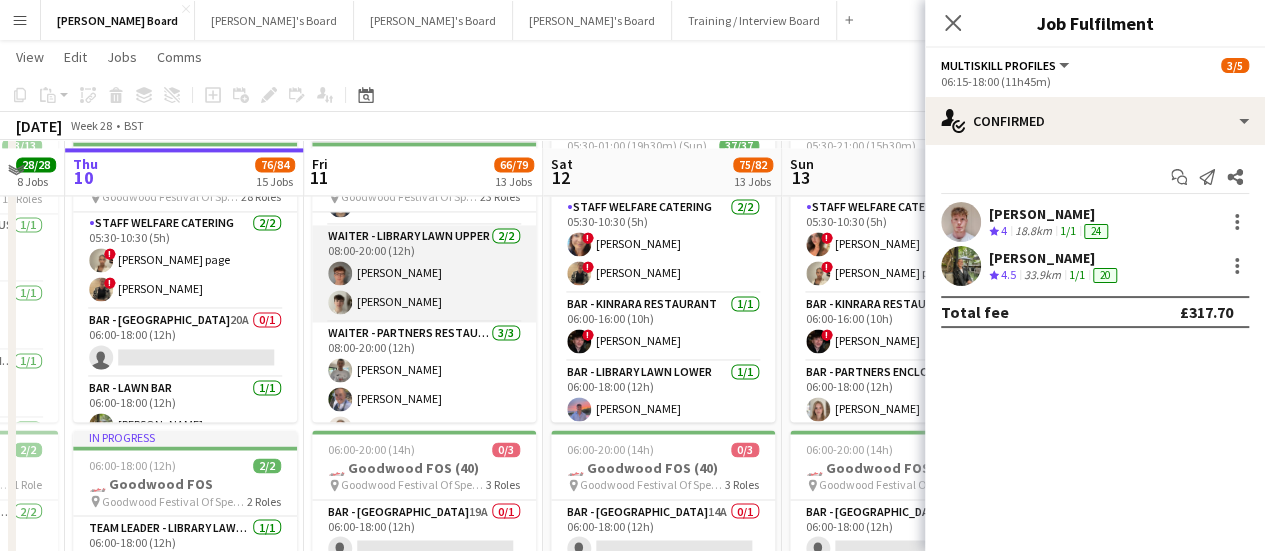 scroll, scrollTop: 1533, scrollLeft: 0, axis: vertical 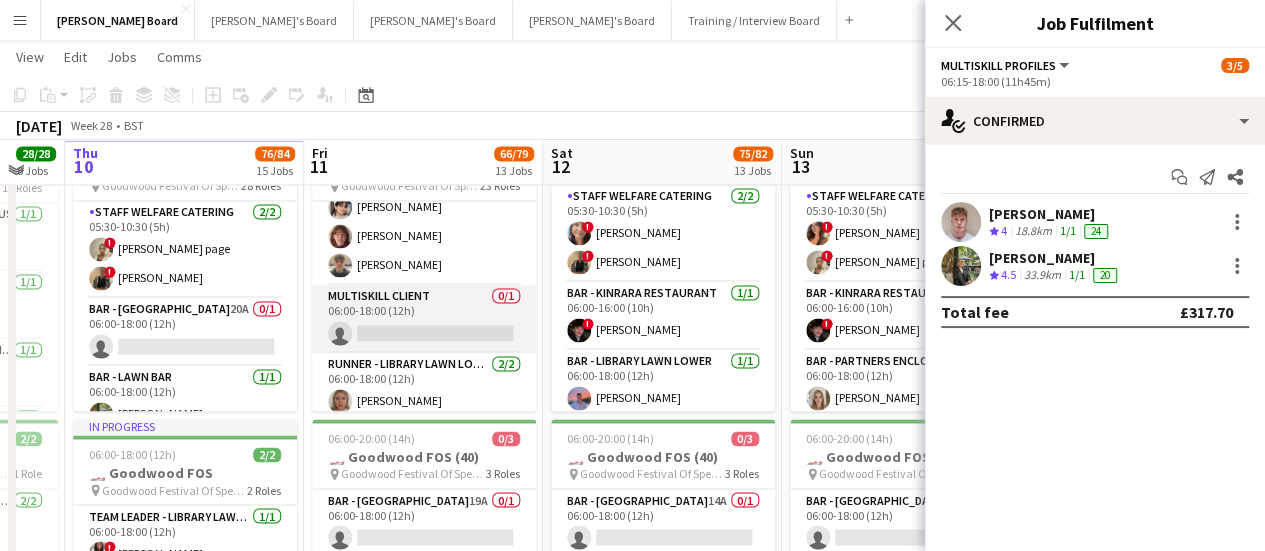 drag, startPoint x: 416, startPoint y: 320, endPoint x: 426, endPoint y: 321, distance: 10.049875 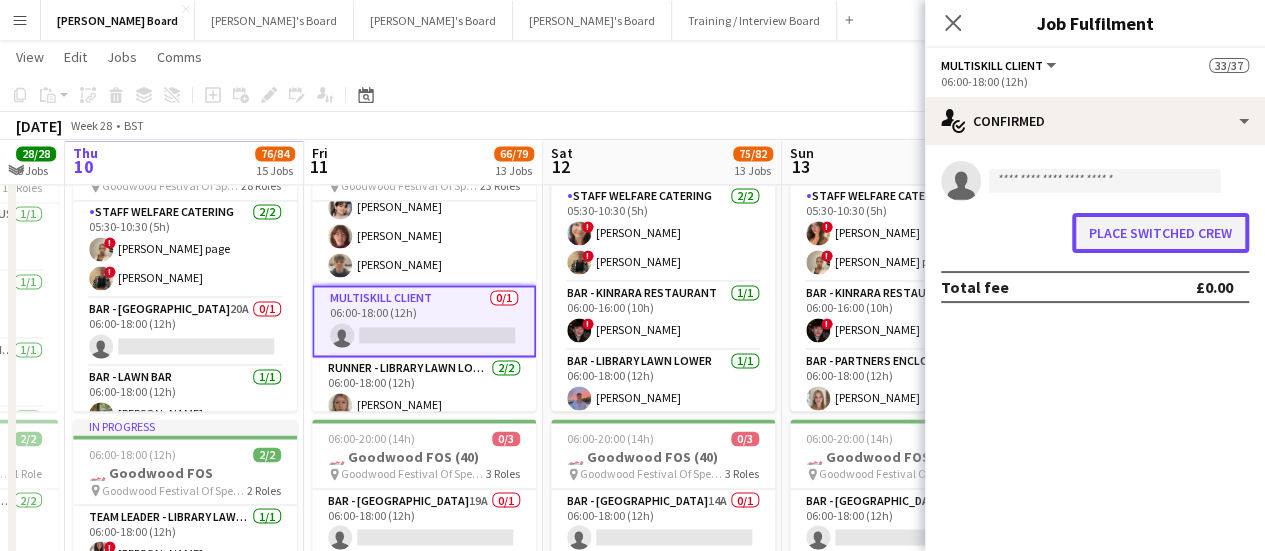 click on "Place switched crew" at bounding box center (1160, 233) 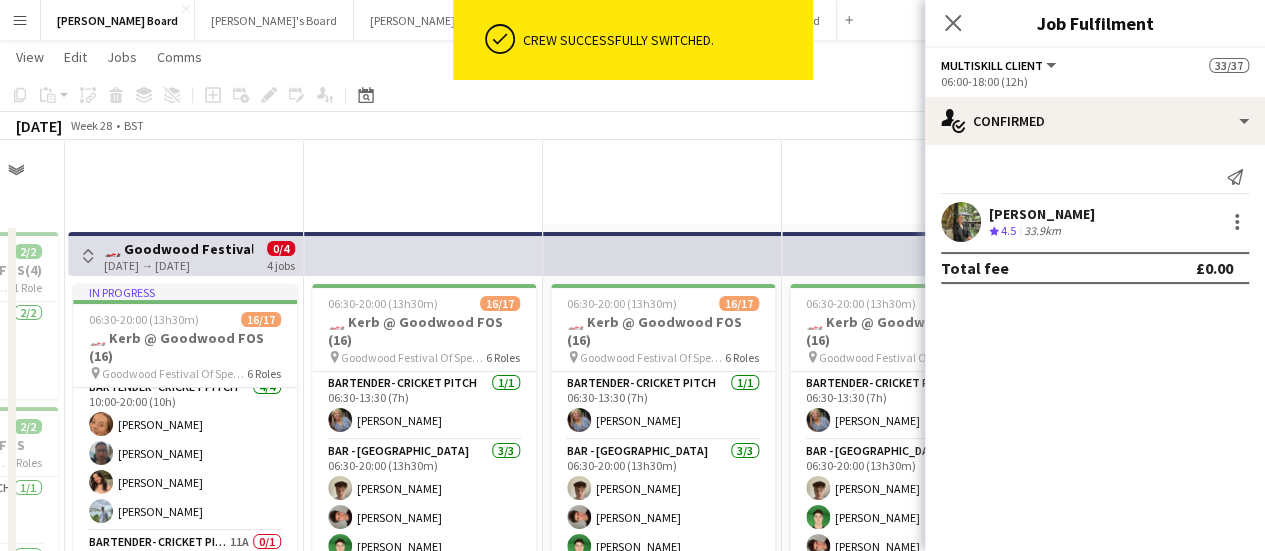 scroll, scrollTop: 1533, scrollLeft: 0, axis: vertical 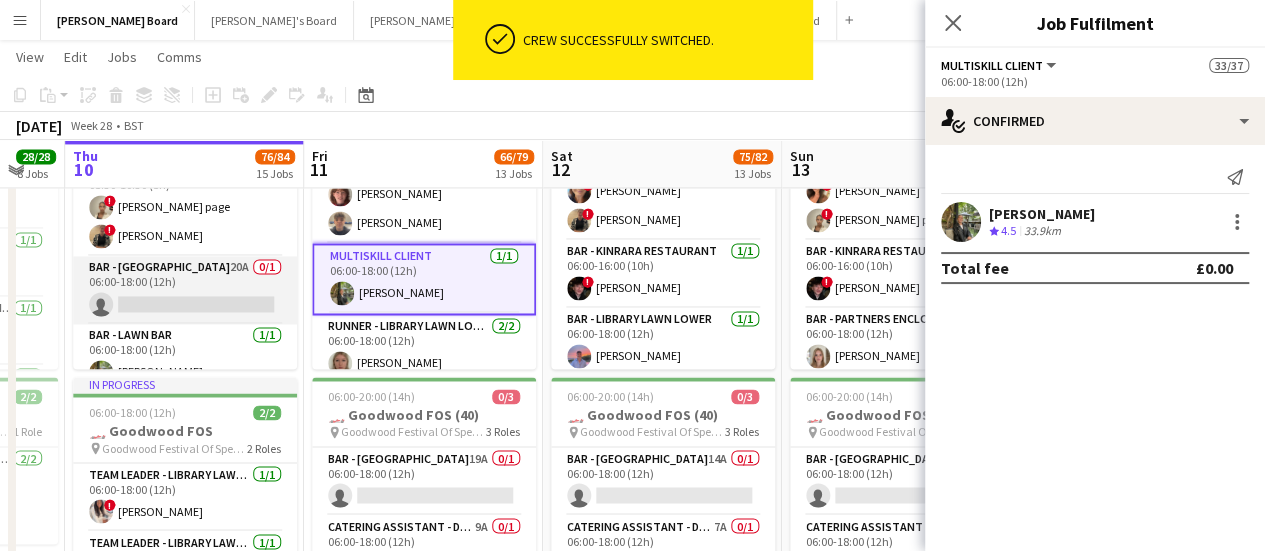 click on "BAR - CATHEDRAL WALK   20A   0/1   06:00-18:00 (12h)
single-neutral-actions" at bounding box center (185, 290) 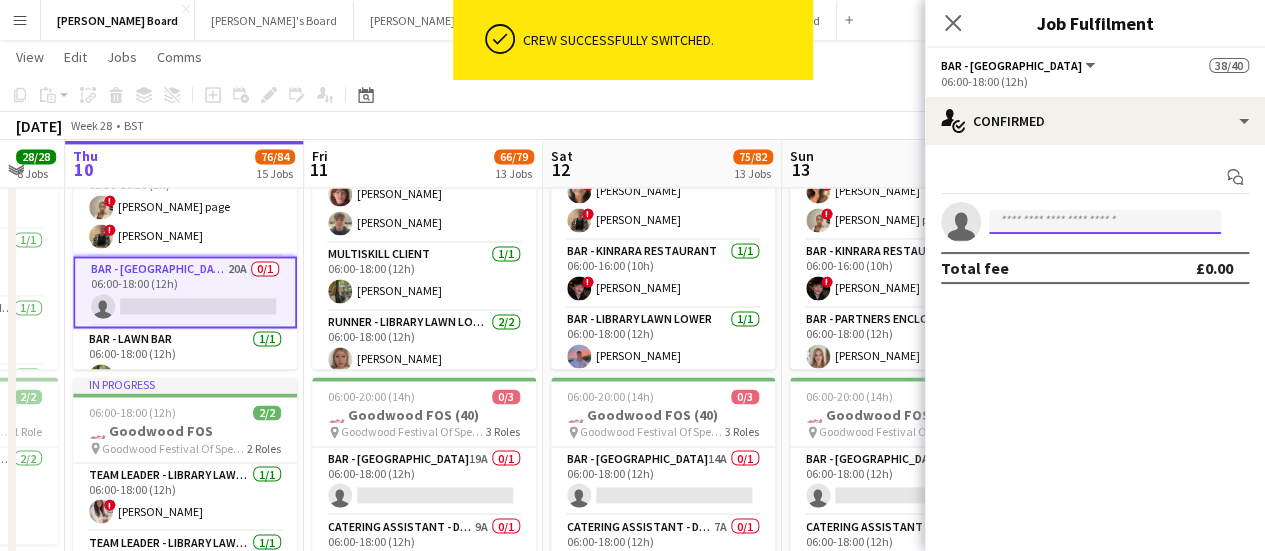 click at bounding box center (1105, 222) 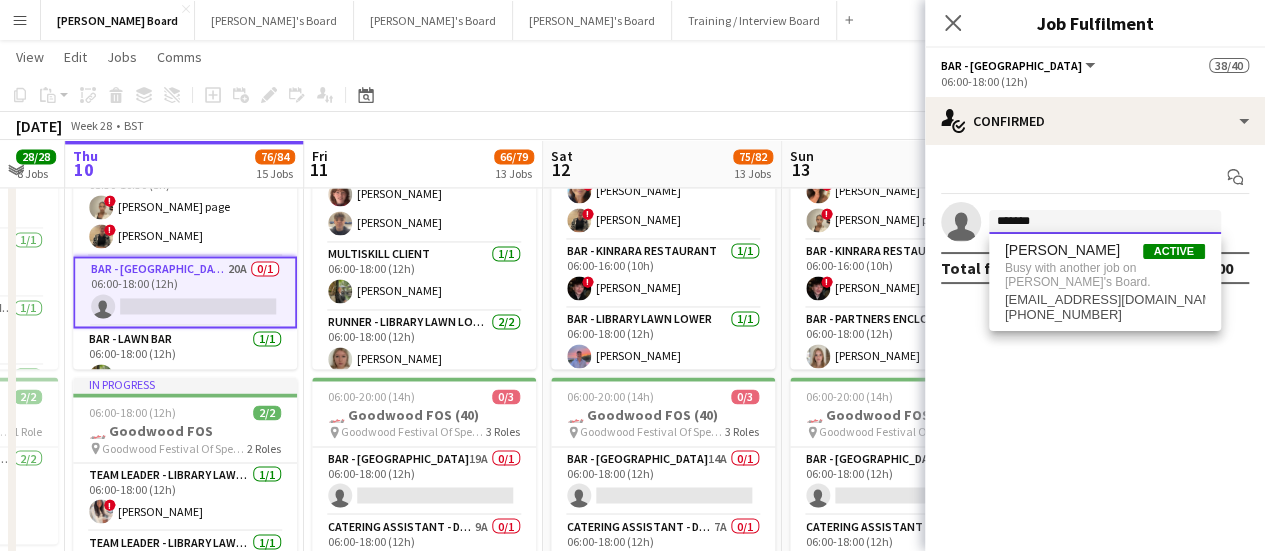type on "*******" 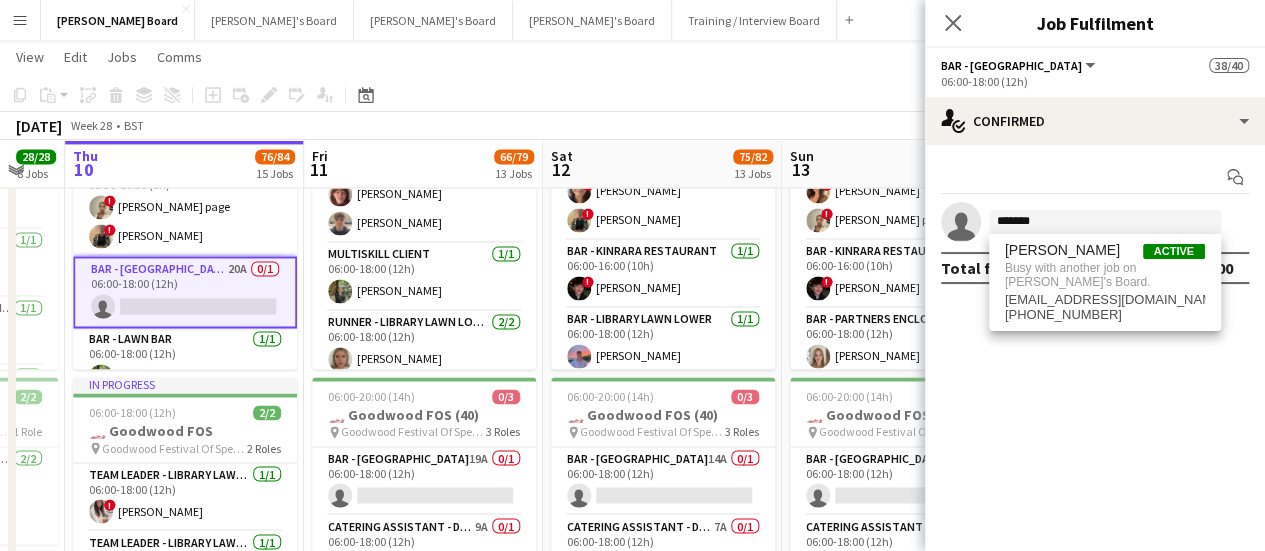 click on "July 2025   Week 28
•   BST   Publish 2 jobs   Revert 2 jobs" 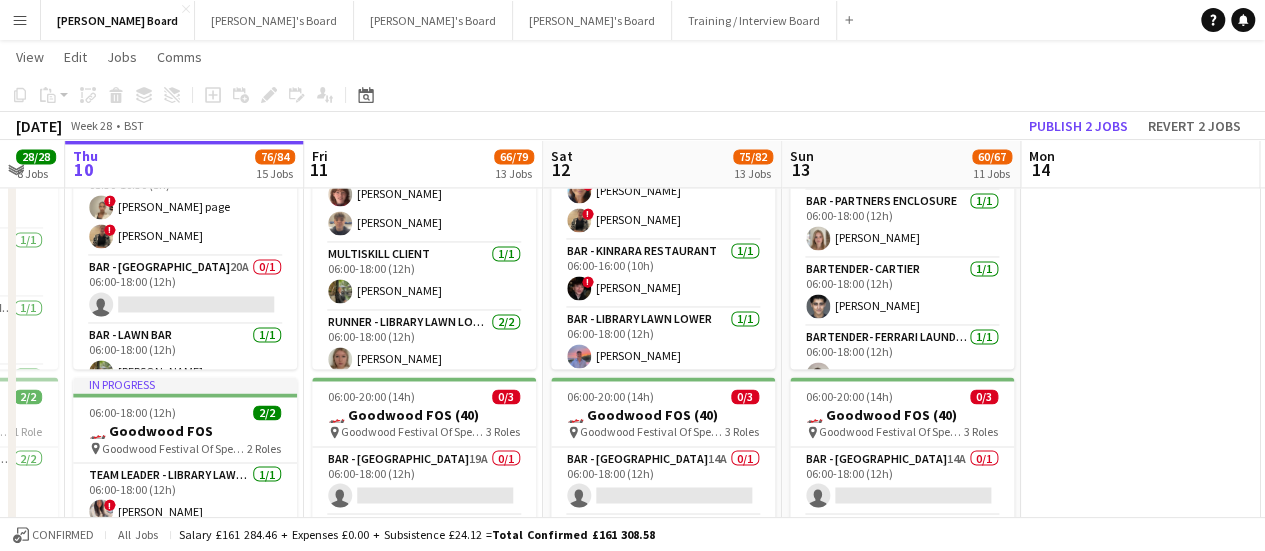 scroll, scrollTop: 0, scrollLeft: 0, axis: both 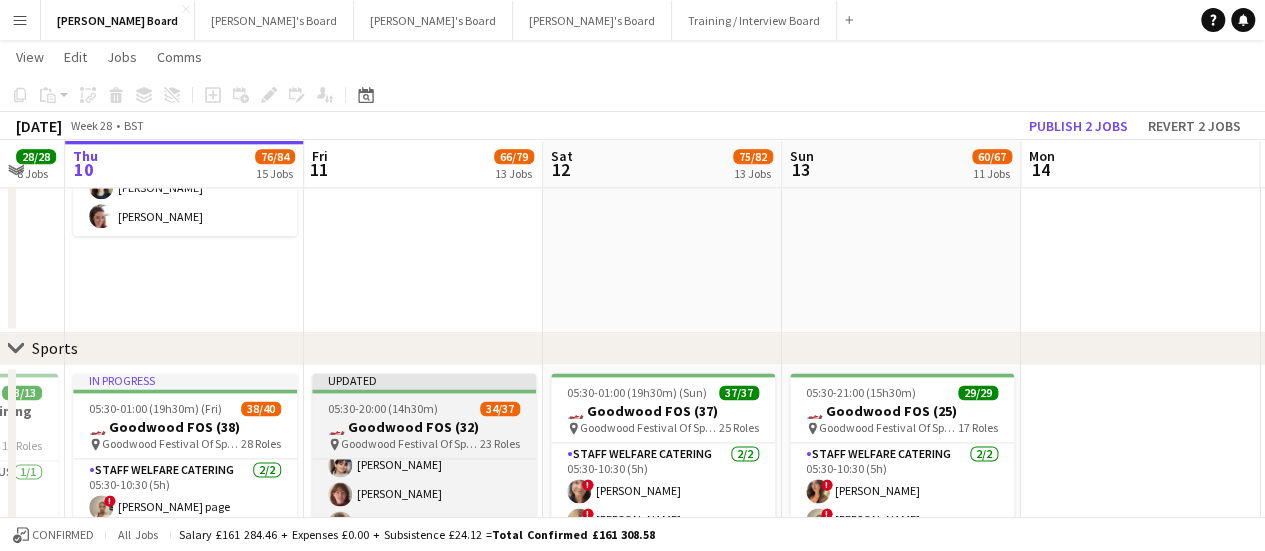 click on "Updated   05:30-20:00 (14h30m)    34/37   🏎️ Goodwood FOS (32)
pin
Goodwood Festival Of Speed Chichester, PO18 0PH   23 Roles   Staff Welfare Catering   3/3   05:30-10:30 (5h)
! Chloe Honeybourne ! Alison Bailey ! eloise page  Bar - Kinrara Restaurant   1/1   06:00-16:00 (10h)
! Ryan Filkins  Bar - Library Lawn Lower   1/1   06:00-18:00 (12h)
Oliver Sutherland  Bar - Library Lawn Upper   1/1   06:00-18:00 (12h)
! Benjamin Trant  Bar - Partners Enclosure   1/1   06:00-18:00 (12h)
Florence Self  Catering Assistant - Drivers Toth   3/3   06:00-18:00 (12h)
Caterina Cardozo Grace Fairhurst simon fairhurst  MULTISKILL CLIENT   1/1   06:00-18:00 (12h)
Tilly Gibbons  Runner - Library Lawn Lower   2/2   06:00-18:00 (12h)
Lexie Ashford ! Grace Davison  Runner - Library Lawn Upper   1/1   06:00-18:00 (12h)
Ethan Sharp  Runner- GRRC Enclosure   1/1   06:00-18:00 (12h)
Umar Pitafi  Waiter - Kinrara   1/1   06:00-18:00 (12h)
Andrey Prince  Waiter - Library Lawn Upper" at bounding box center (424, 521) 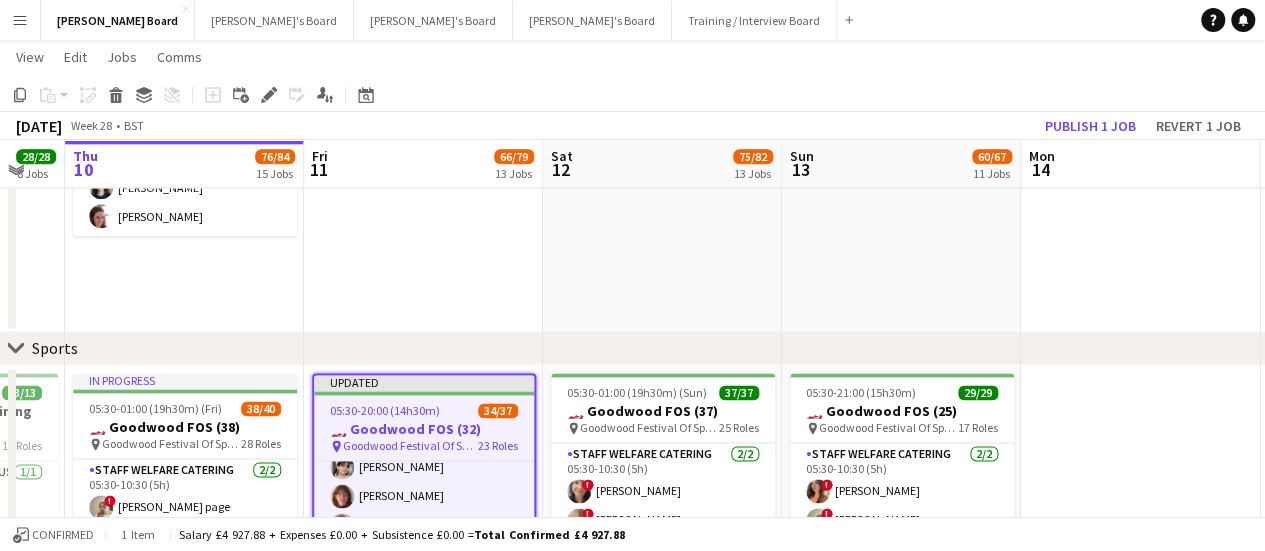 scroll, scrollTop: 0, scrollLeft: 653, axis: horizontal 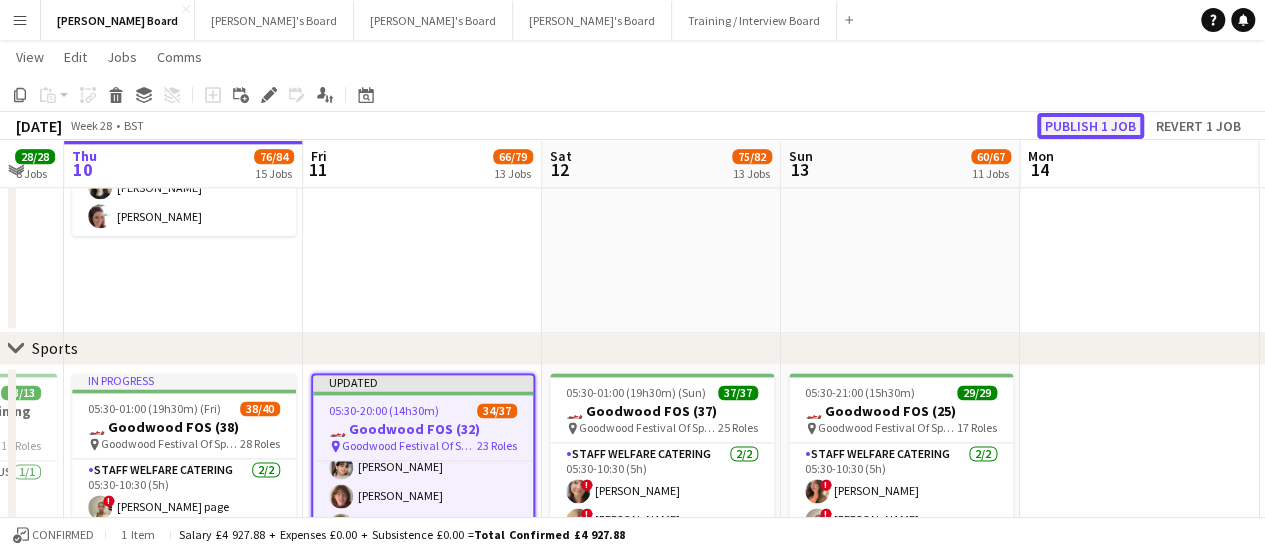 click on "Publish 1 job" 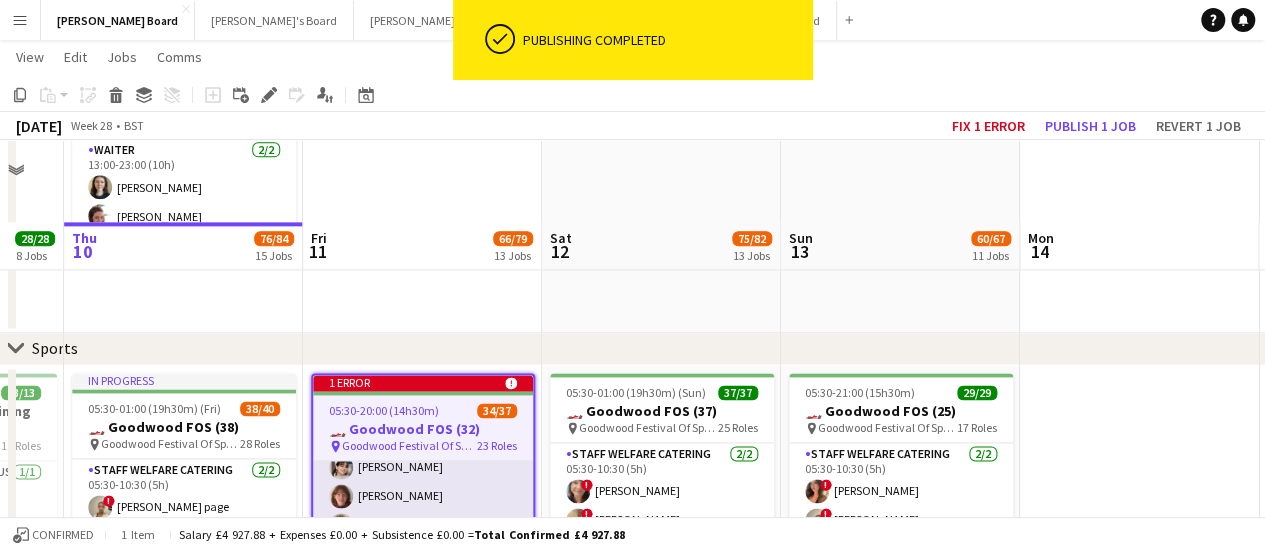 scroll, scrollTop: 1433, scrollLeft: 0, axis: vertical 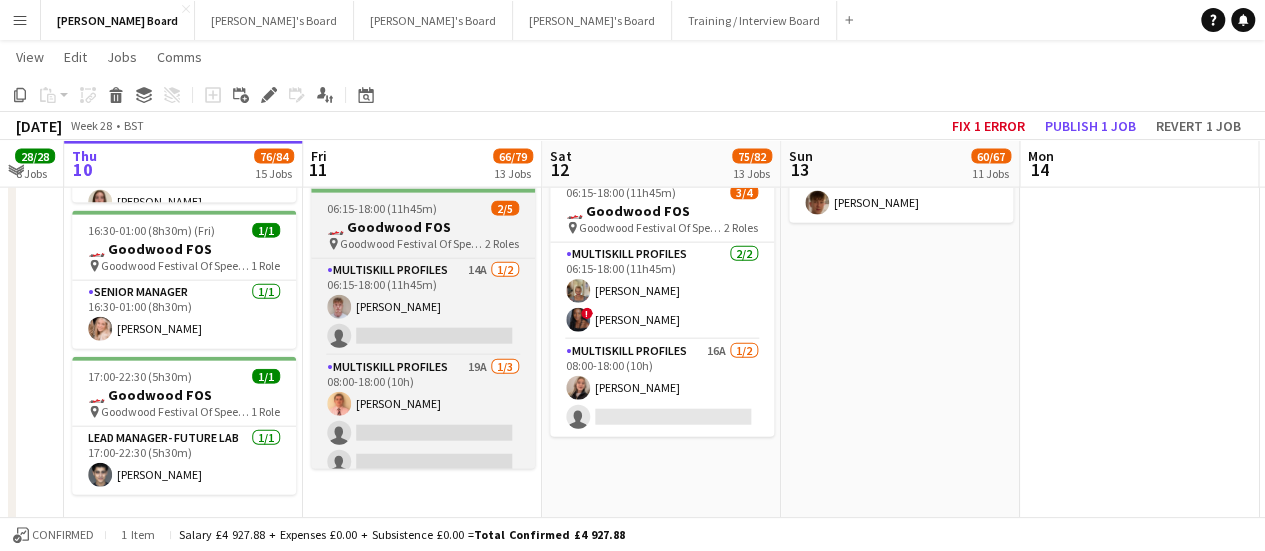 click on "🏎️ Goodwood FOS" at bounding box center (423, 227) 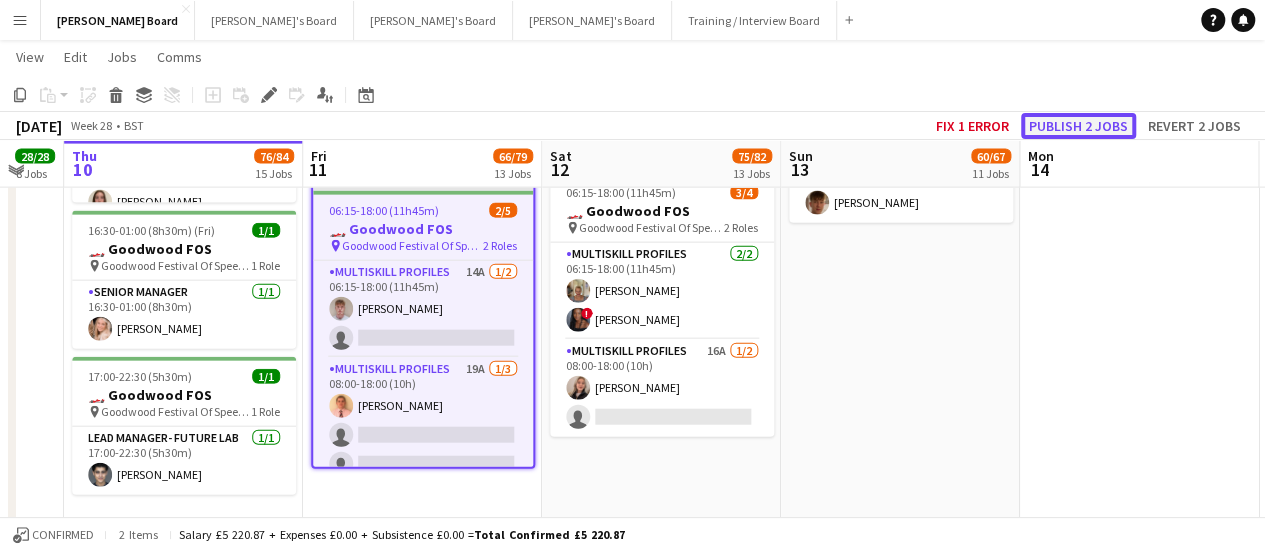 click on "Publish 2 jobs" 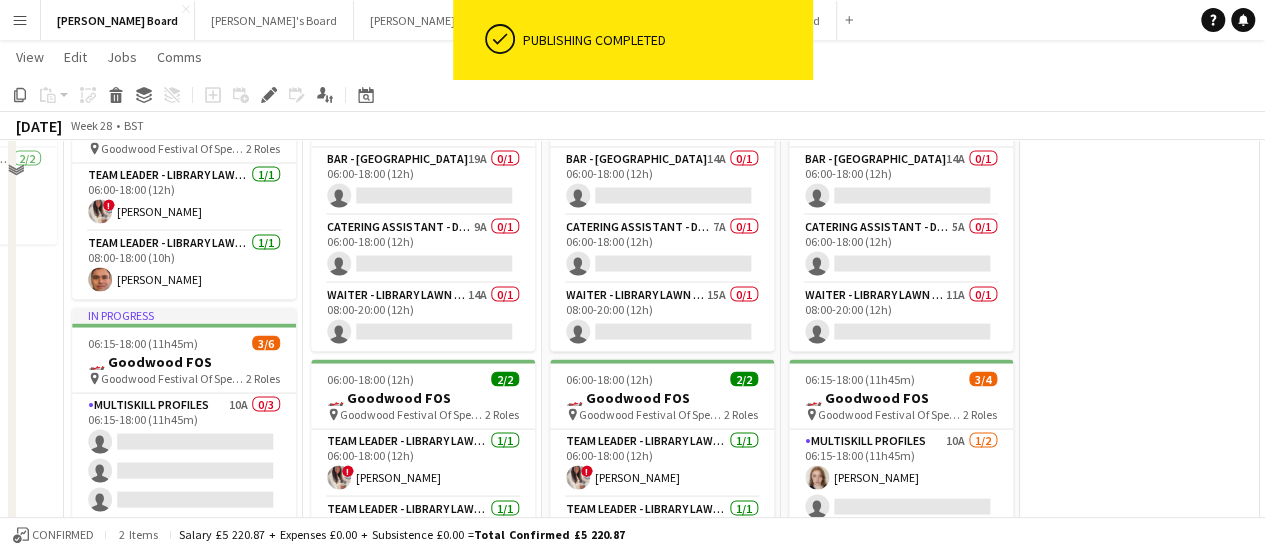 scroll, scrollTop: 1333, scrollLeft: 0, axis: vertical 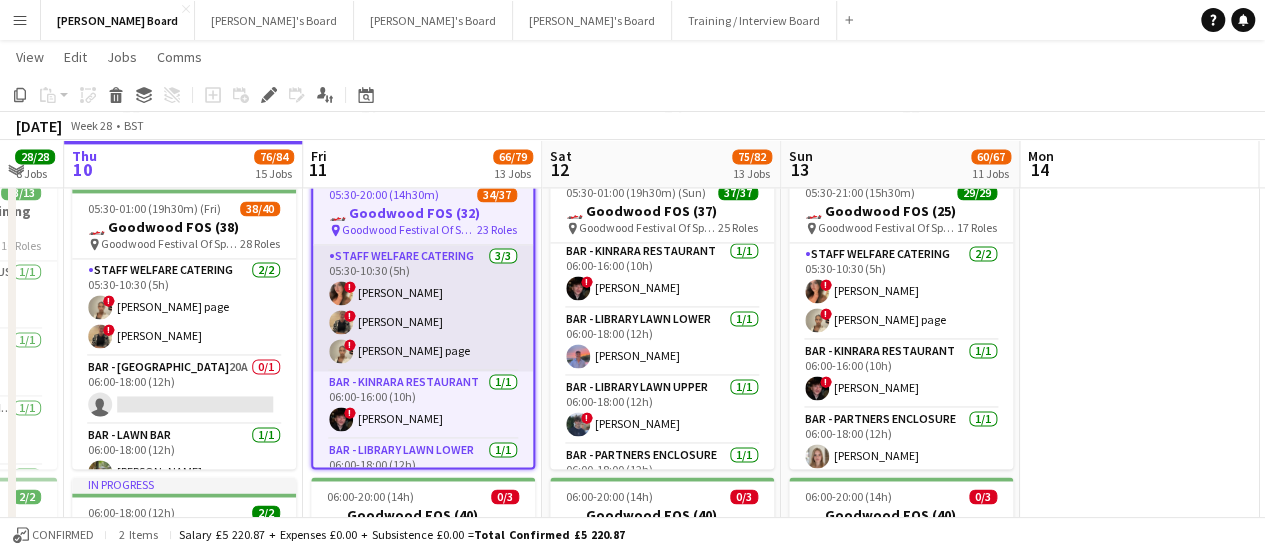 click on "Staff Welfare Catering   3/3   05:30-10:30 (5h)
! Chloe Honeybourne ! Alison Bailey ! eloise page" at bounding box center [423, 308] 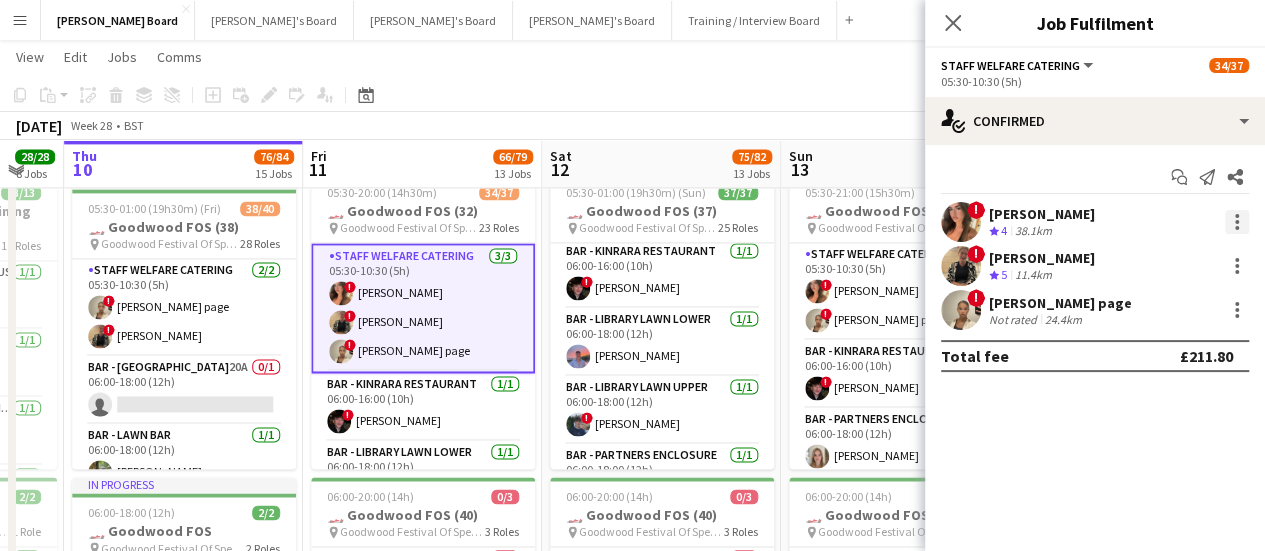 click at bounding box center [1237, 222] 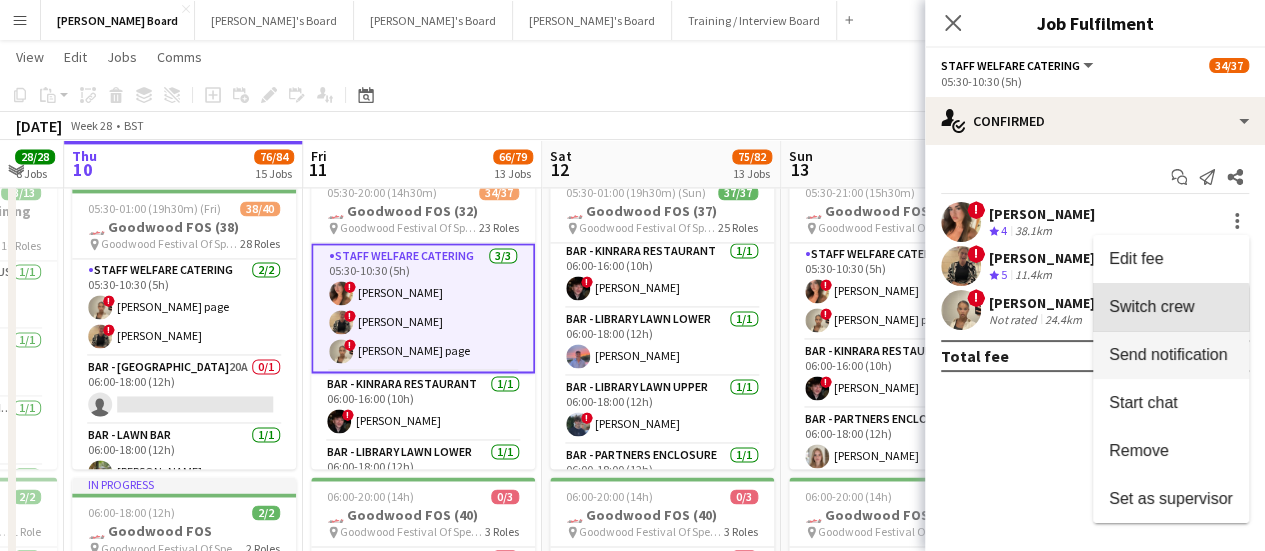 drag, startPoint x: 1150, startPoint y: 309, endPoint x: 1134, endPoint y: 314, distance: 16.763054 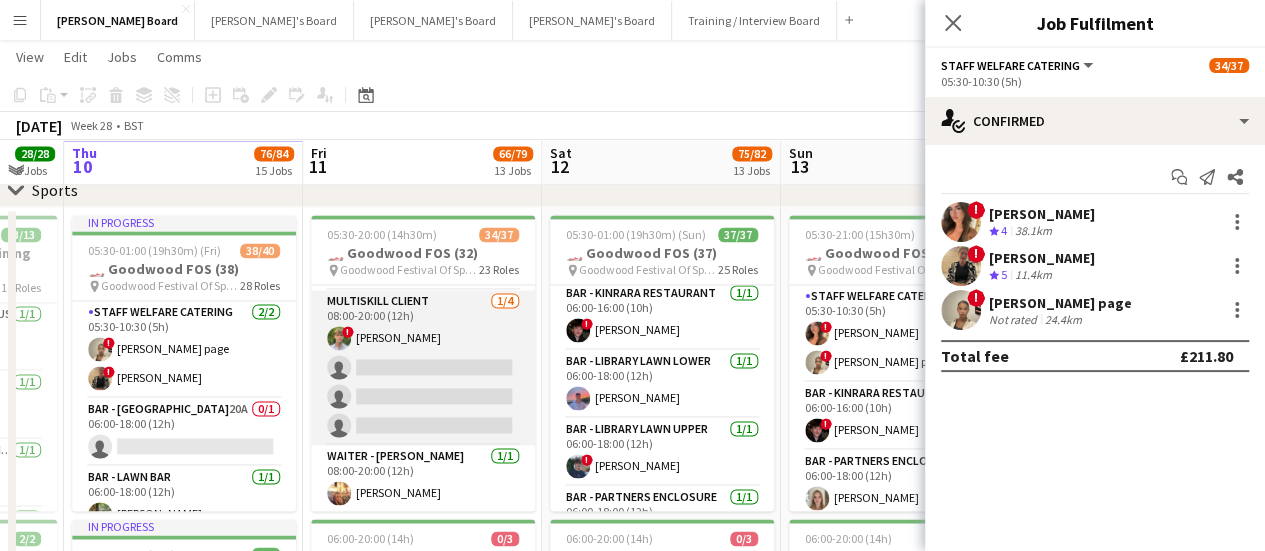 click on "MULTISKILL CLIENT   1/4   08:00-20:00 (12h)
! Owen Beswick
single-neutral-actions
single-neutral-actions
single-neutral-actions" at bounding box center [423, 367] 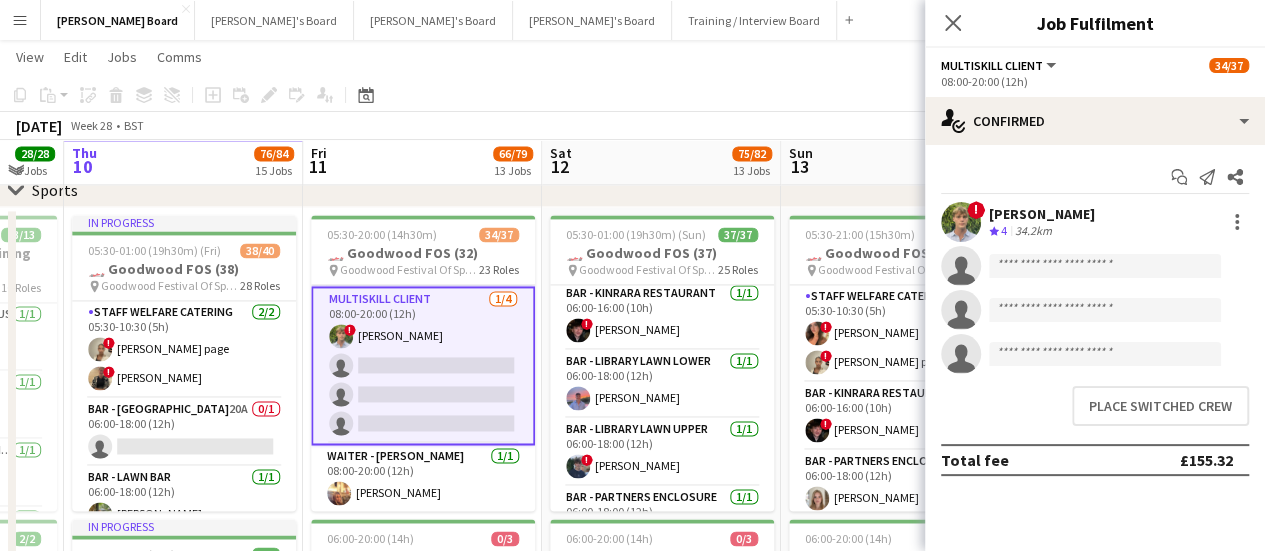 scroll, scrollTop: 1296, scrollLeft: 0, axis: vertical 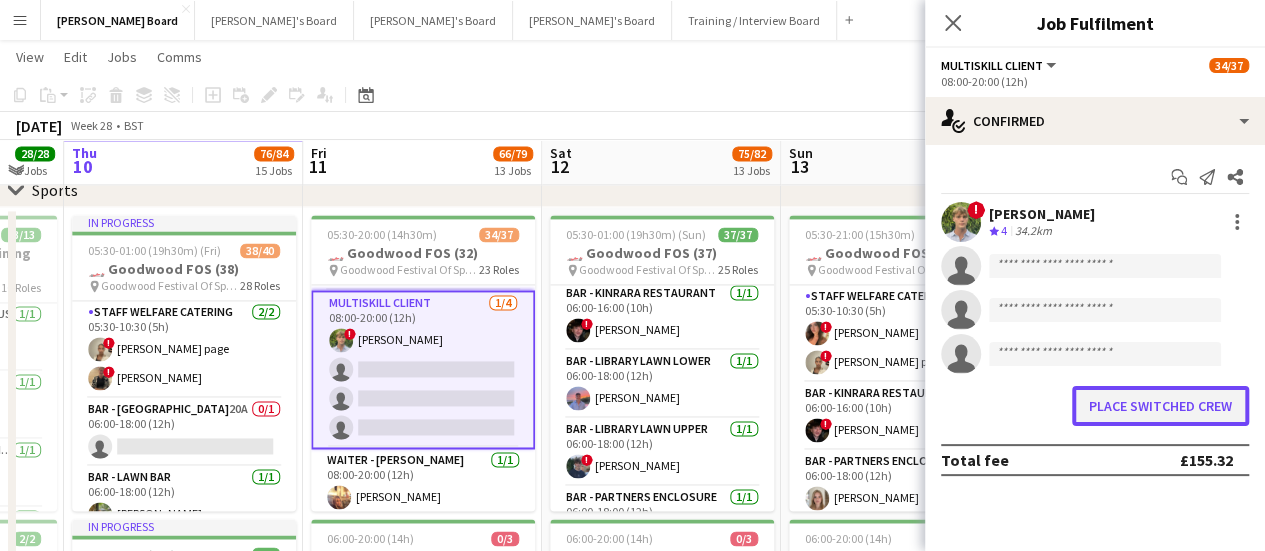click on "Place switched crew" at bounding box center [1160, 406] 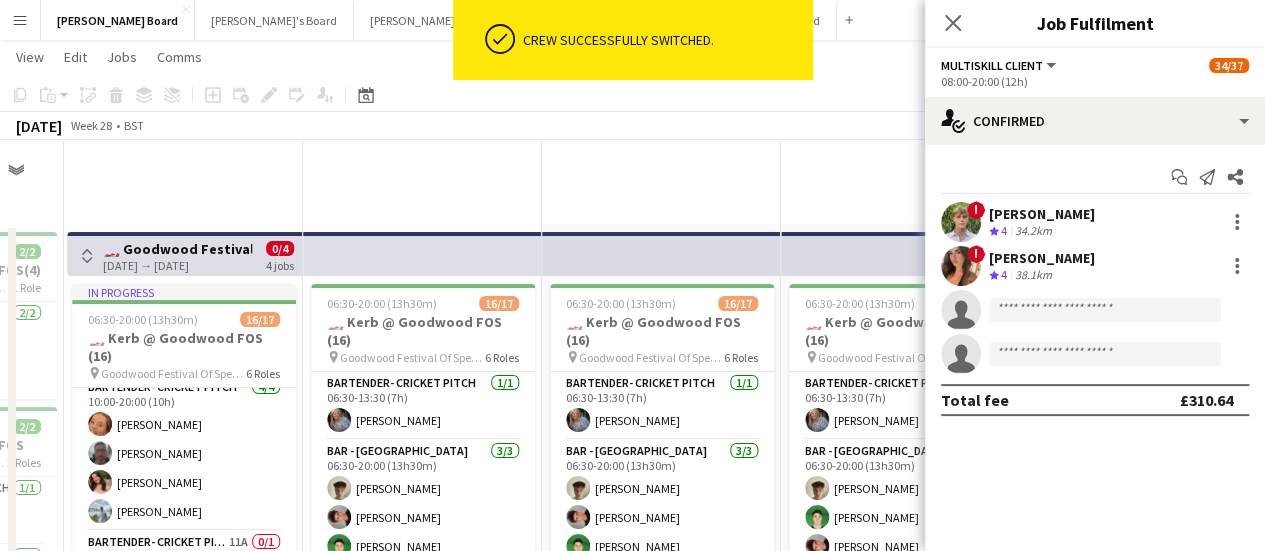 scroll, scrollTop: 1433, scrollLeft: 0, axis: vertical 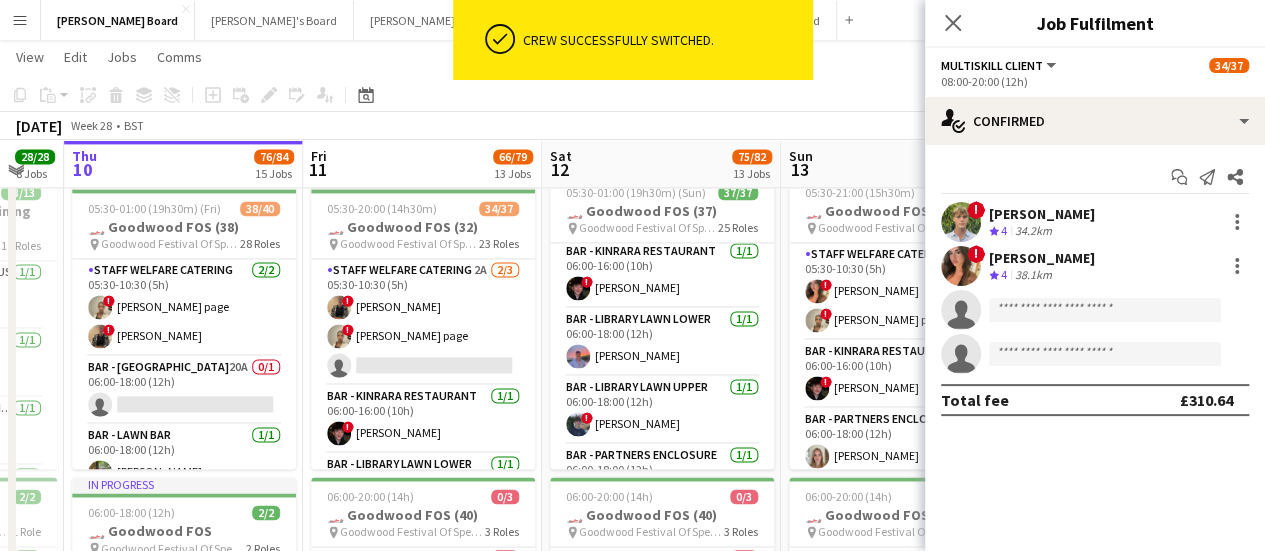 click on "Staff Welfare Catering   2A   2/3   05:30-10:30 (5h)
! Alison Bailey ! eloise page
single-neutral-actions" at bounding box center [423, 322] 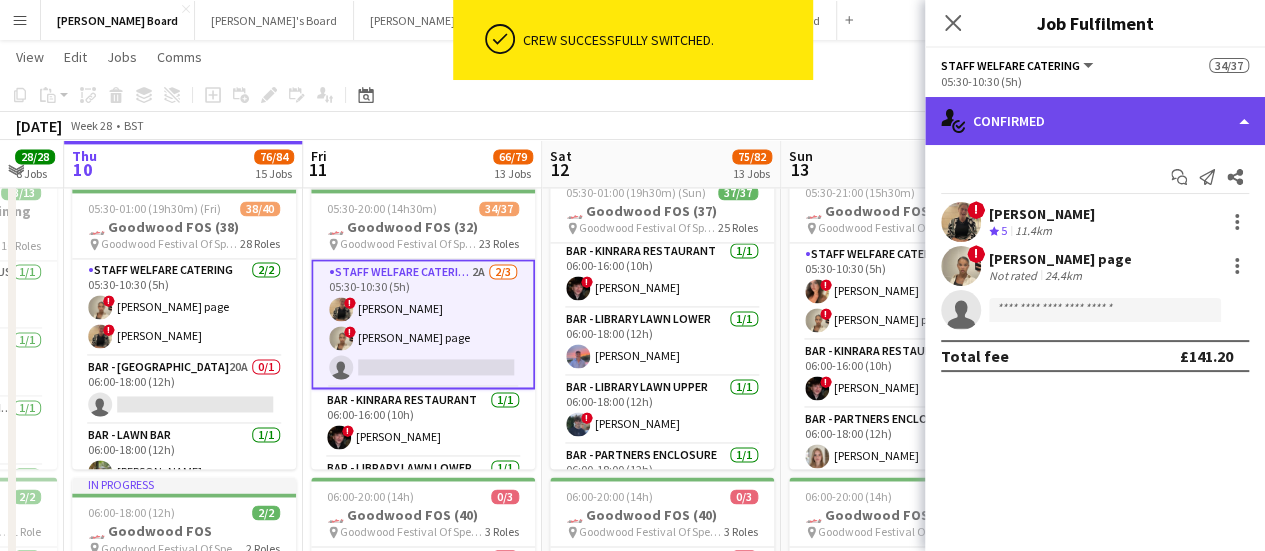 click on "single-neutral-actions-check-2
Confirmed" 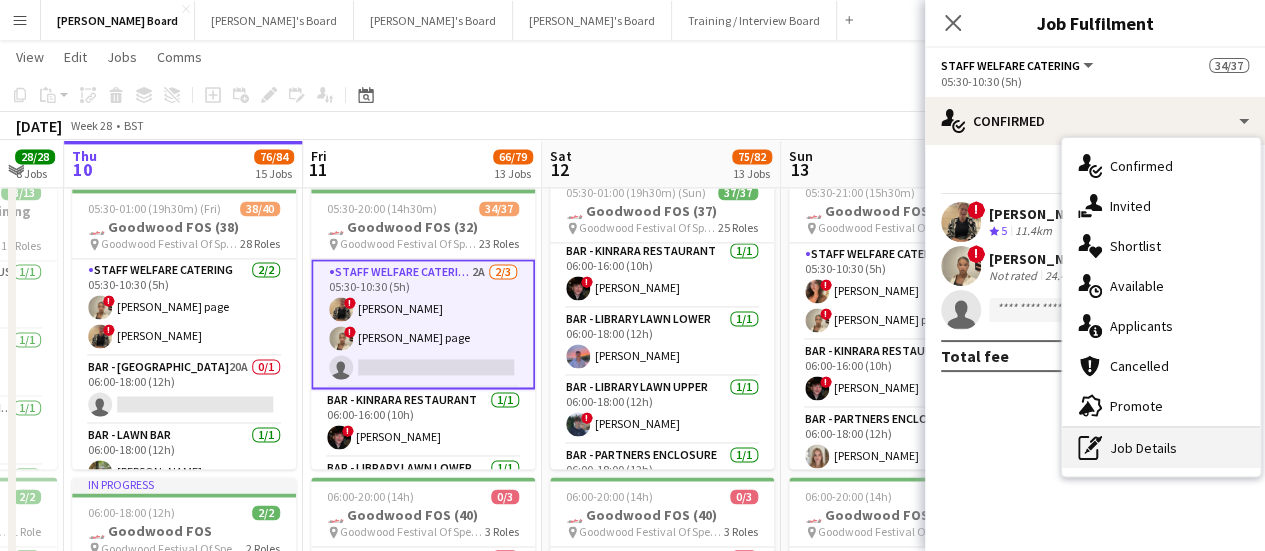 click on "pen-write
Job Details" at bounding box center [1161, 448] 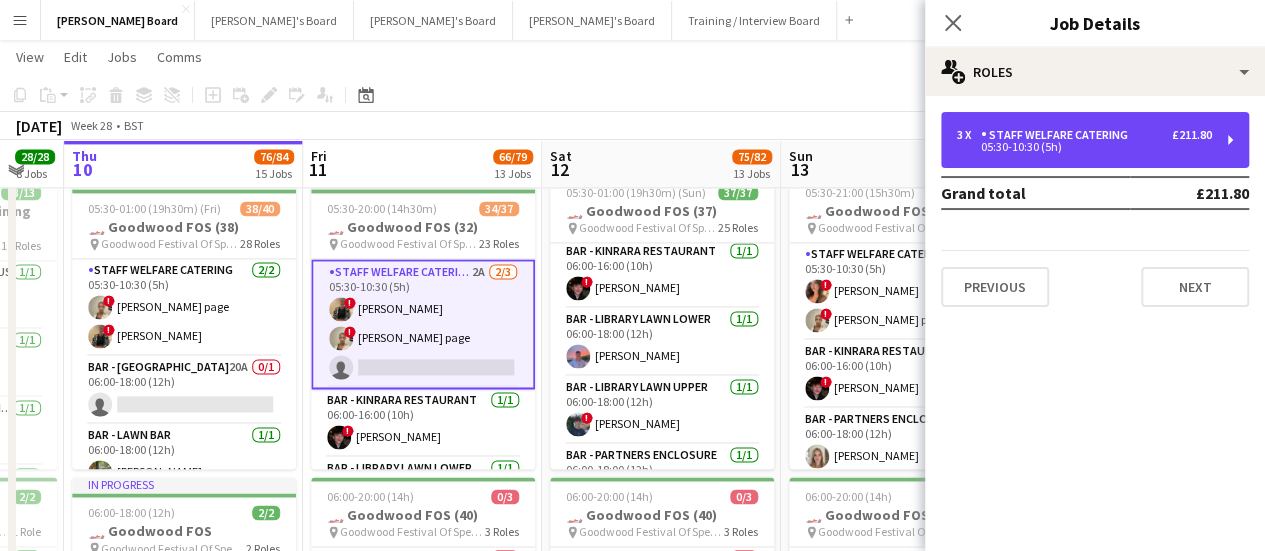 click on "Staff Welfare Catering" at bounding box center (1058, 135) 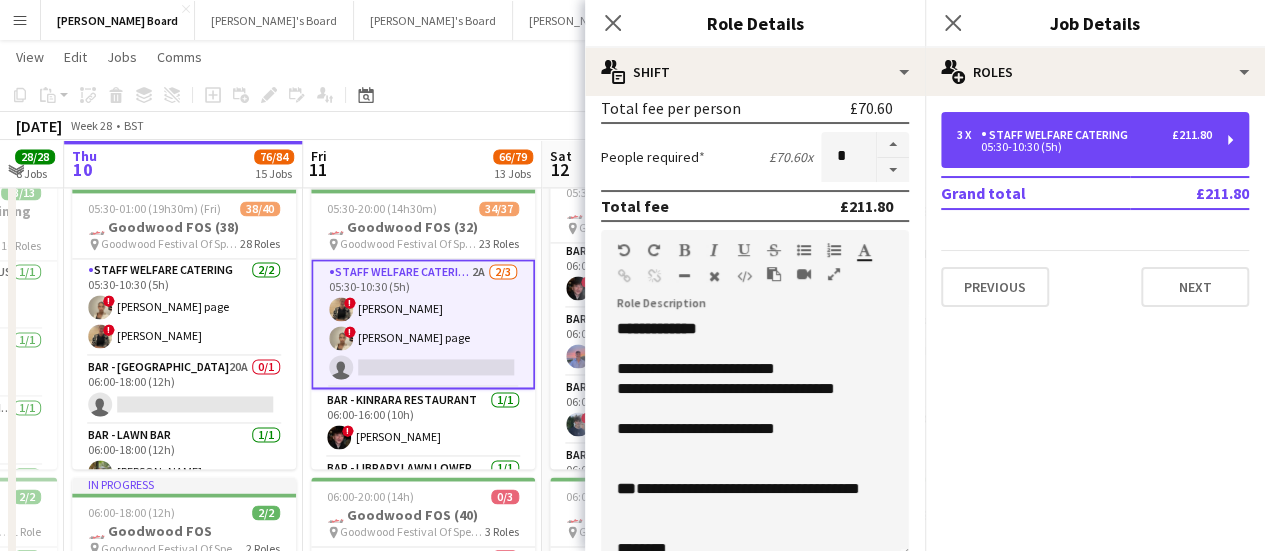 scroll, scrollTop: 500, scrollLeft: 0, axis: vertical 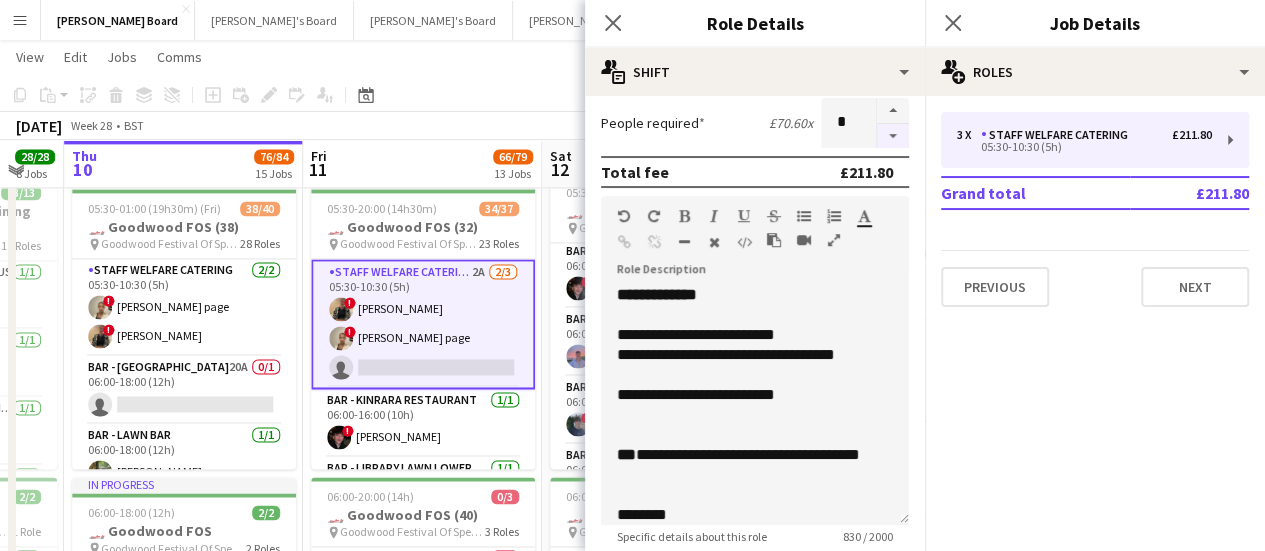 click at bounding box center [893, 136] 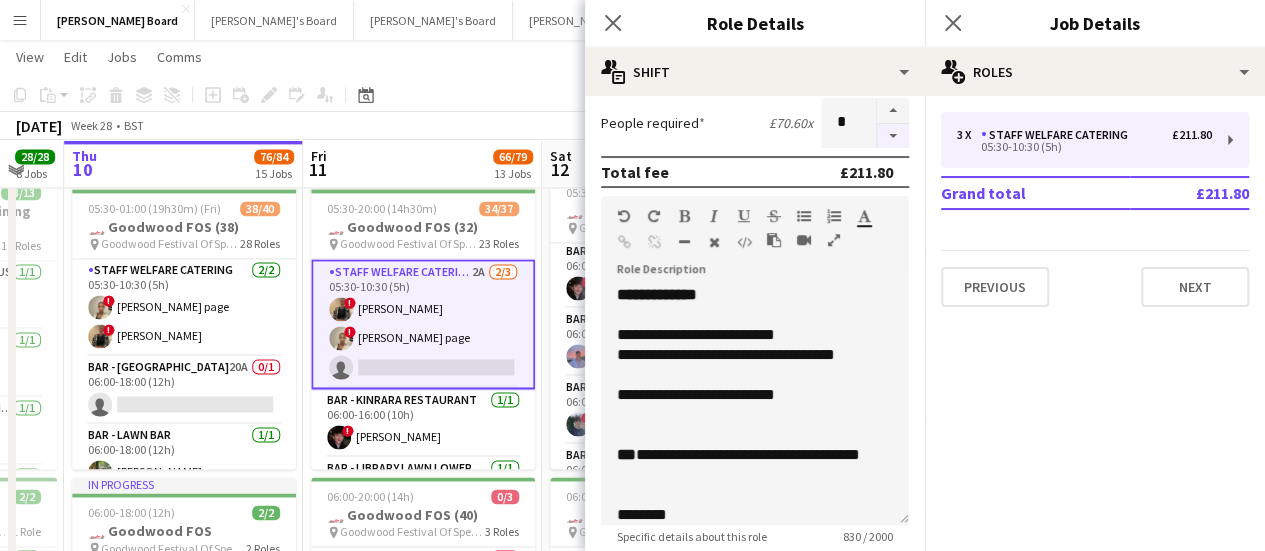 type on "*" 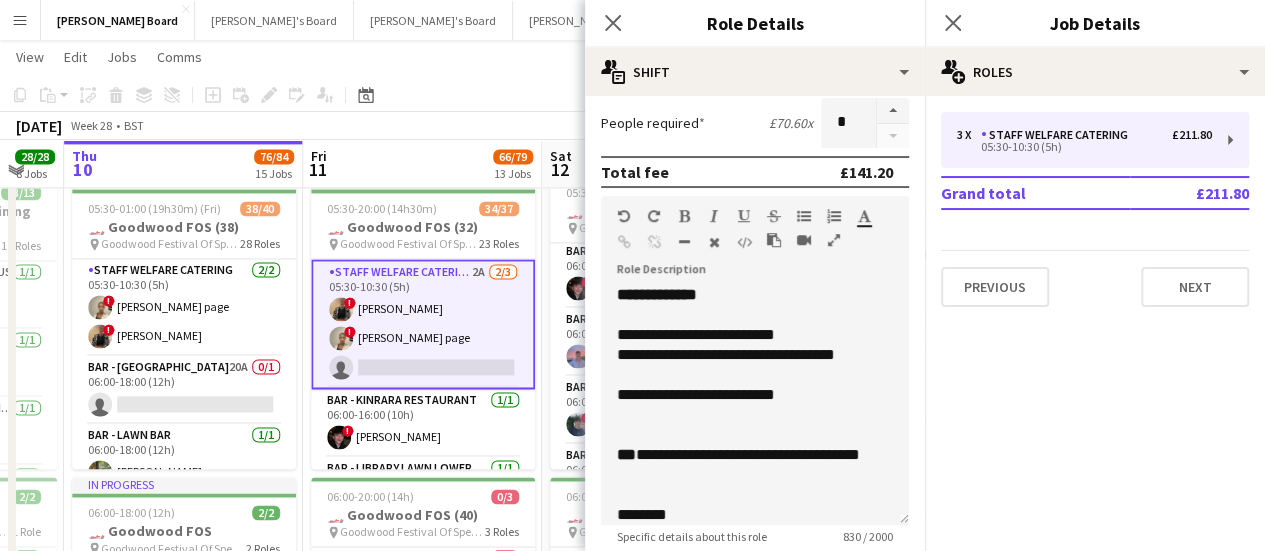 click on "Copy
Paste
Paste   Ctrl+V Paste with crew  Ctrl+Shift+V
Paste linked Job
[GEOGRAPHIC_DATA]
Group
Ungroup
Add job
Add linked Job
Edit
Edit linked Job
Applicants
Date picker
[DATE] [DATE] [DATE] M [DATE] T [DATE] W [DATE] T [DATE] F [DATE] S [DATE] S  [DATE]   2   3   4   5   6   7   8   9   10   11   12   13   14   15   16   17   18   19   20   21   22   23   24   25   26   27   28   29   30   31
Comparison range
Comparison range
[DATE]" 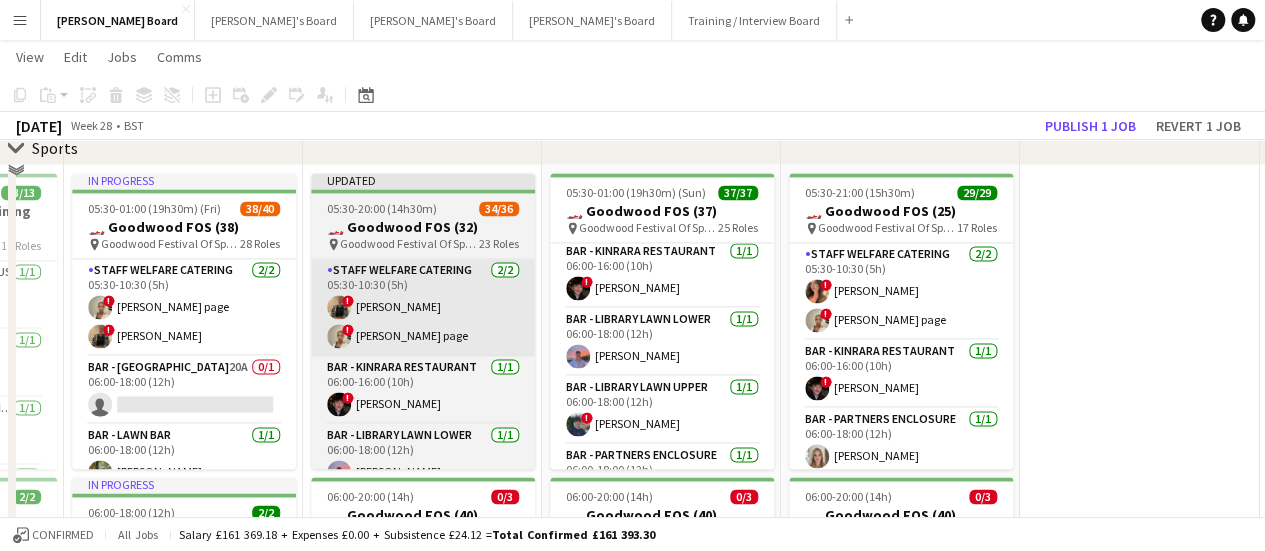 scroll, scrollTop: 1333, scrollLeft: 0, axis: vertical 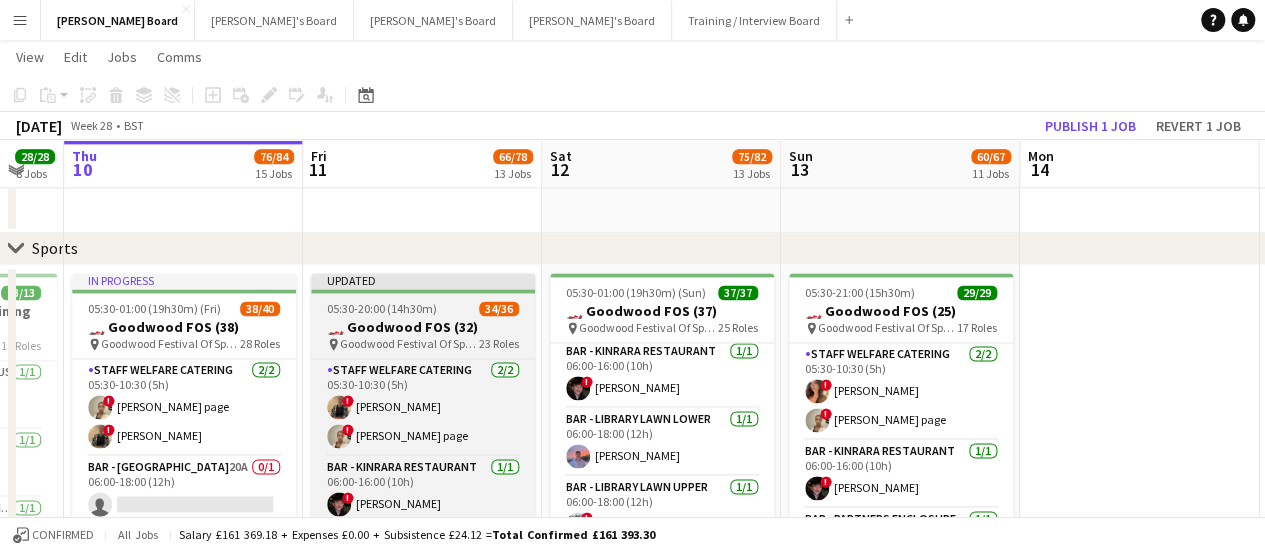 drag, startPoint x: 425, startPoint y: 330, endPoint x: 475, endPoint y: 307, distance: 55.03635 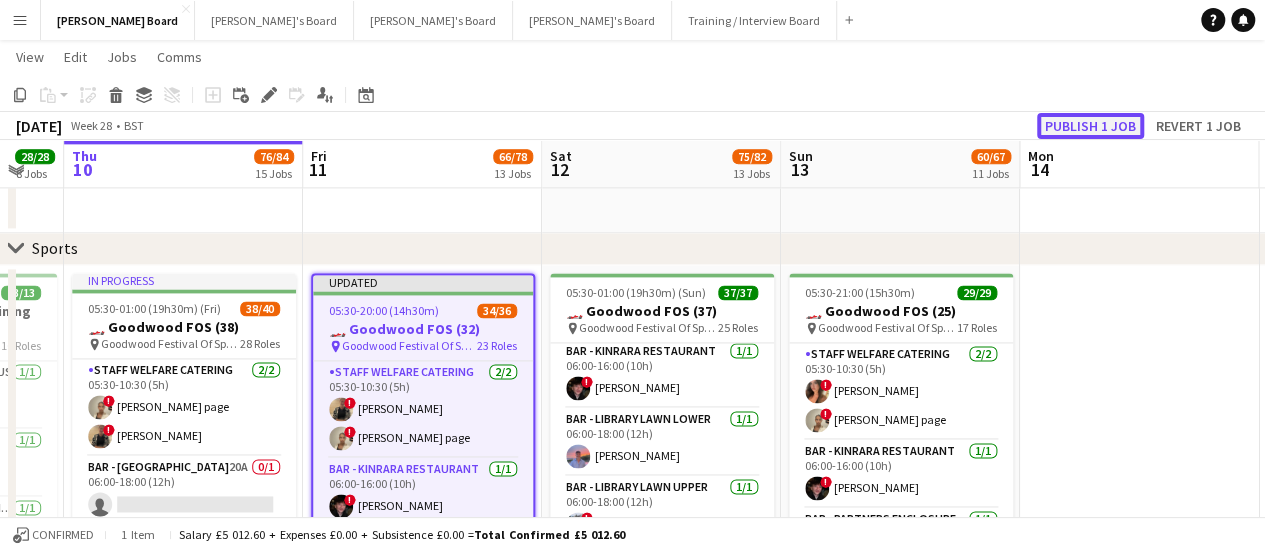 click on "Publish 1 job" 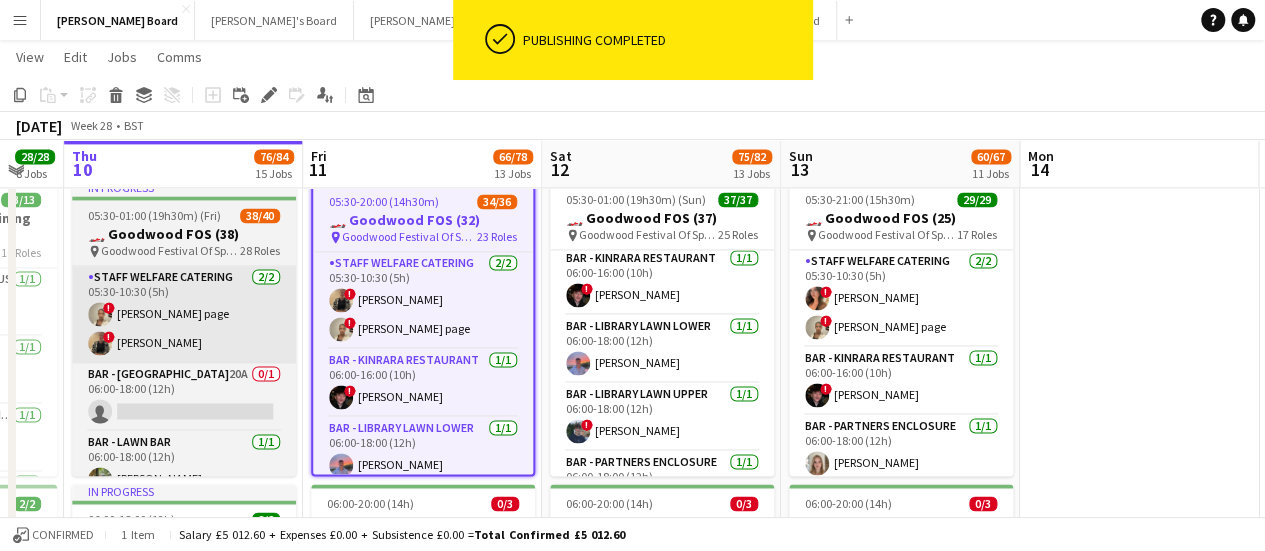 scroll, scrollTop: 1433, scrollLeft: 0, axis: vertical 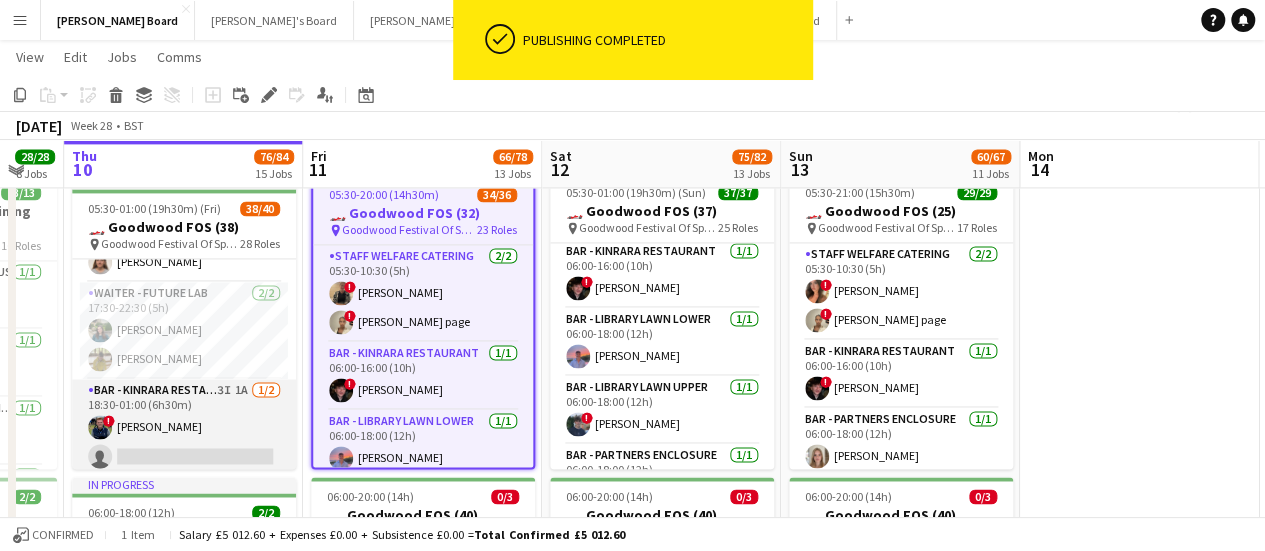 click on "Bar - Kinrara Restaurant   3I   1A   1/2   18:30-01:00 (6h30m)
! William O'Toole
single-neutral-actions" at bounding box center (184, 427) 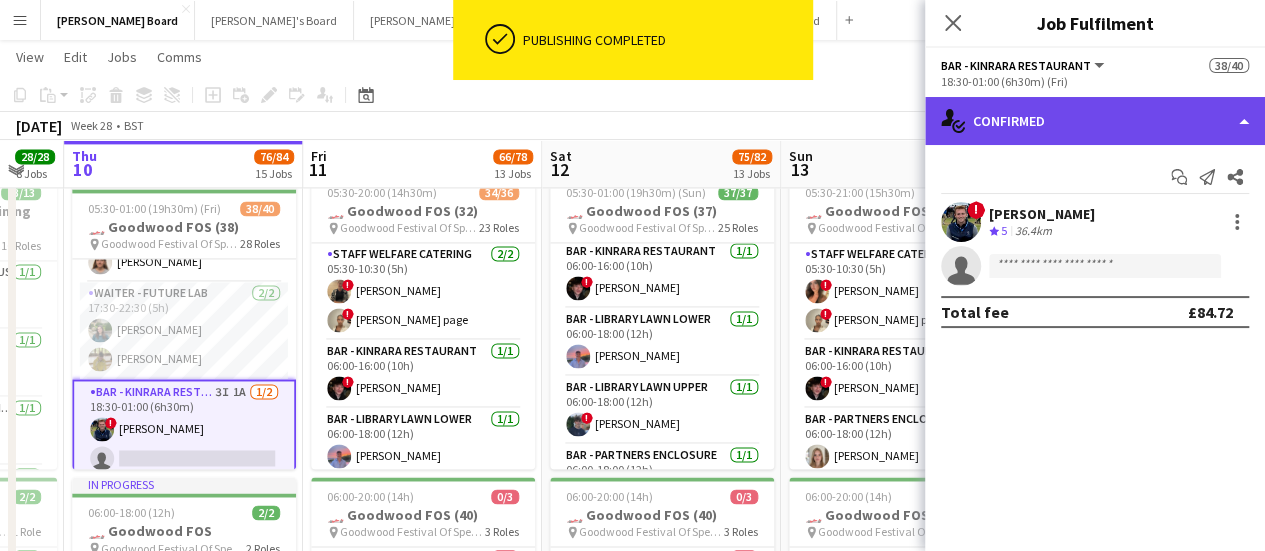 click on "single-neutral-actions-check-2
Confirmed" 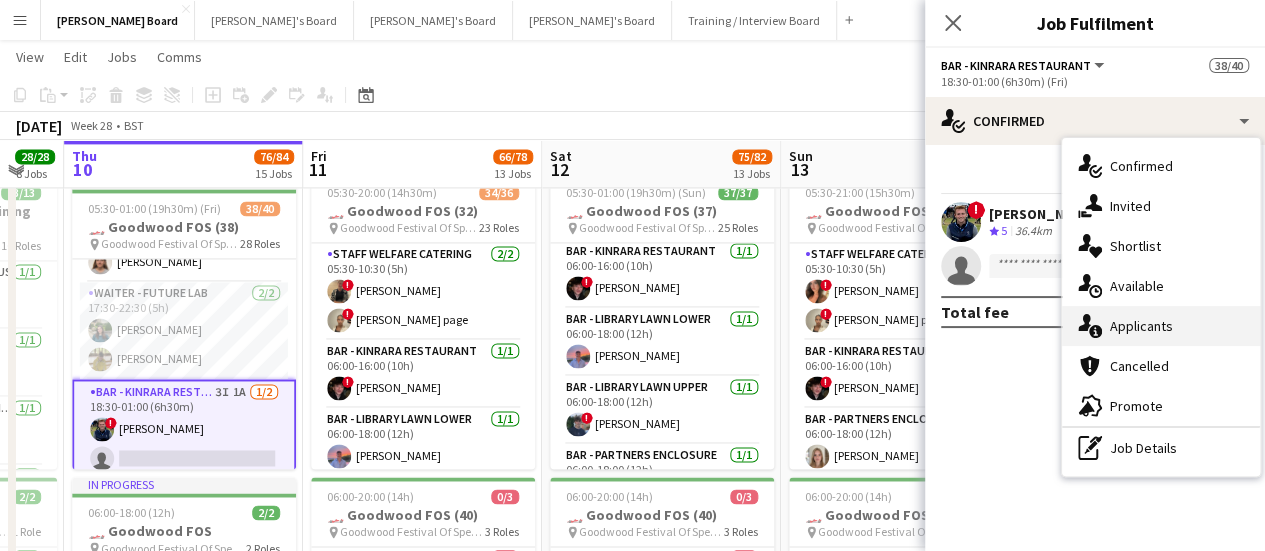 click on "single-neutral-actions-information
Applicants" at bounding box center (1161, 326) 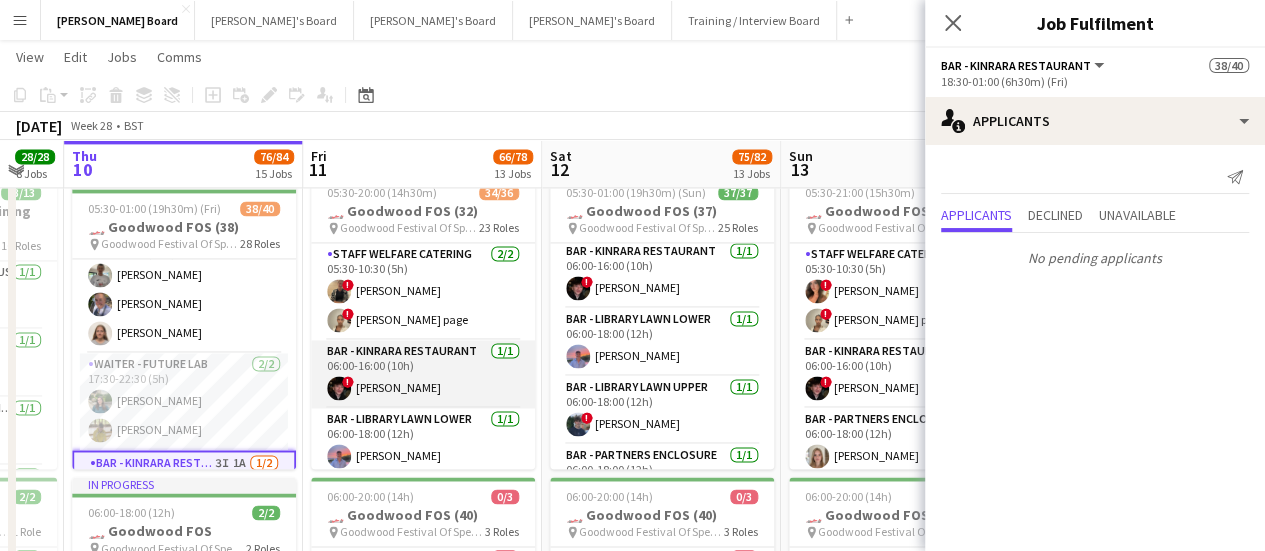 scroll, scrollTop: 1945, scrollLeft: 0, axis: vertical 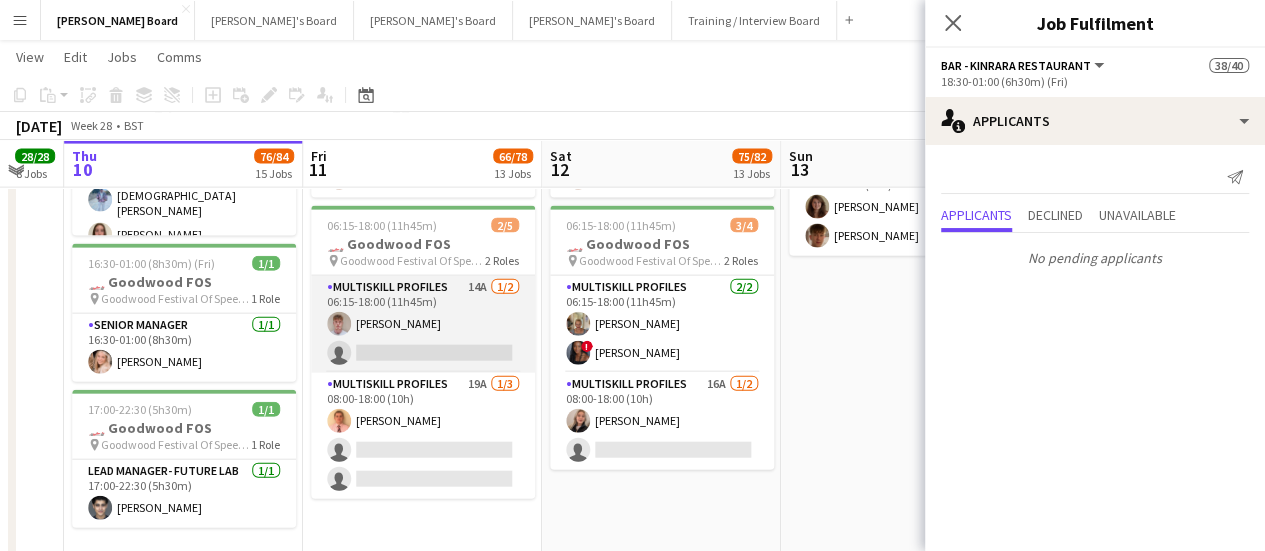 click on "MULTISKILL PROFILES   14A   1/2   06:15-18:00 (11h45m)
Lorcan Hinchliffe
single-neutral-actions" at bounding box center [423, 324] 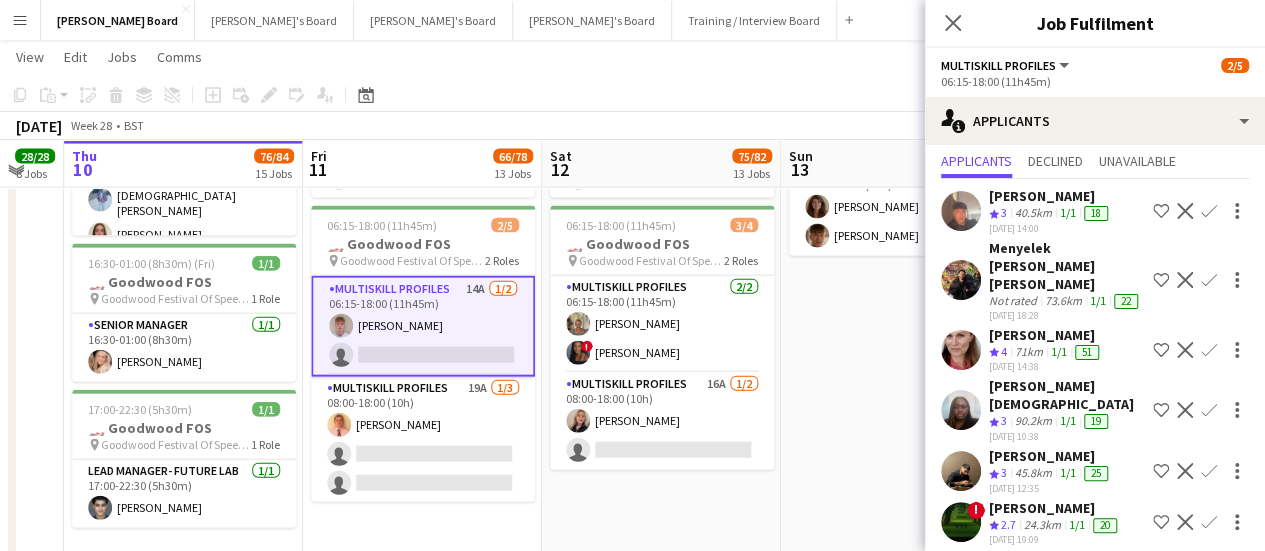 scroll, scrollTop: 78, scrollLeft: 0, axis: vertical 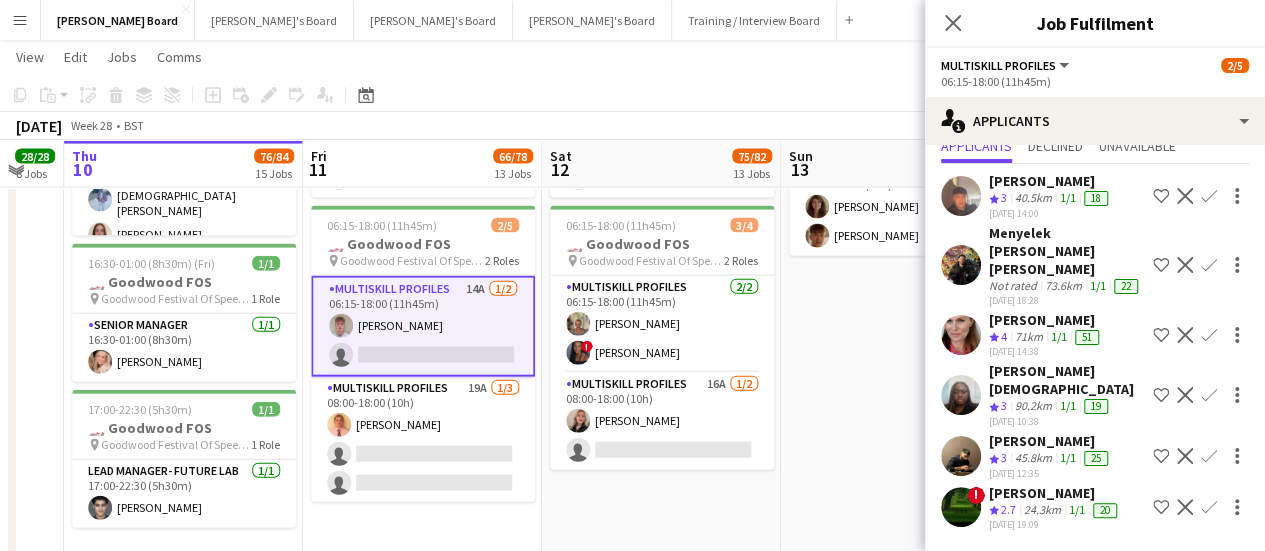 click on "[PERSON_NAME]" at bounding box center (1067, 380) 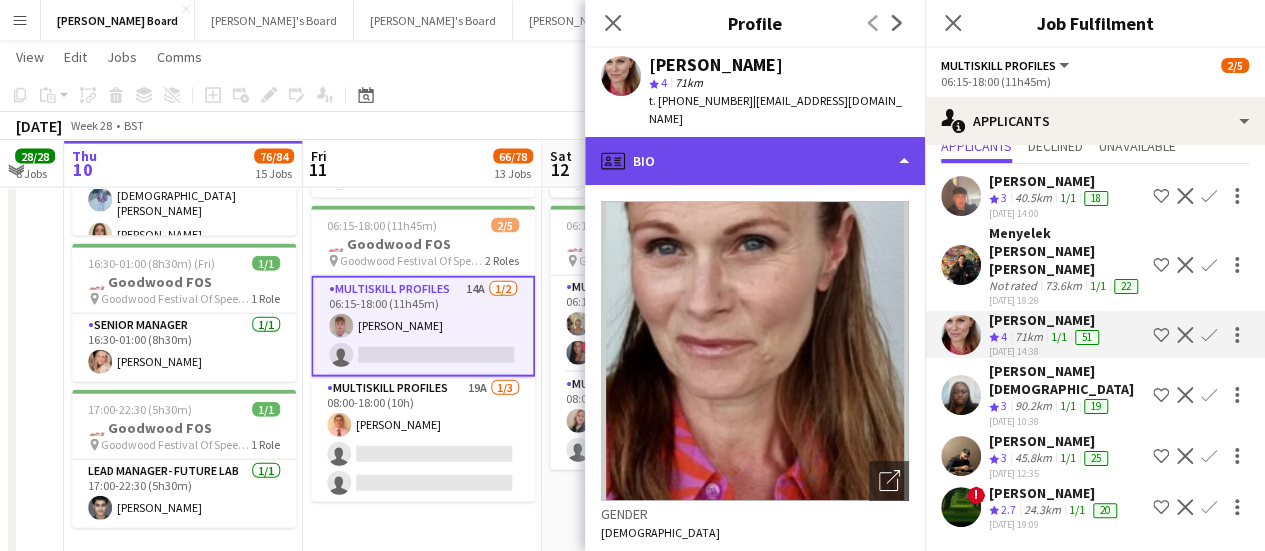 click on "profile
Bio" 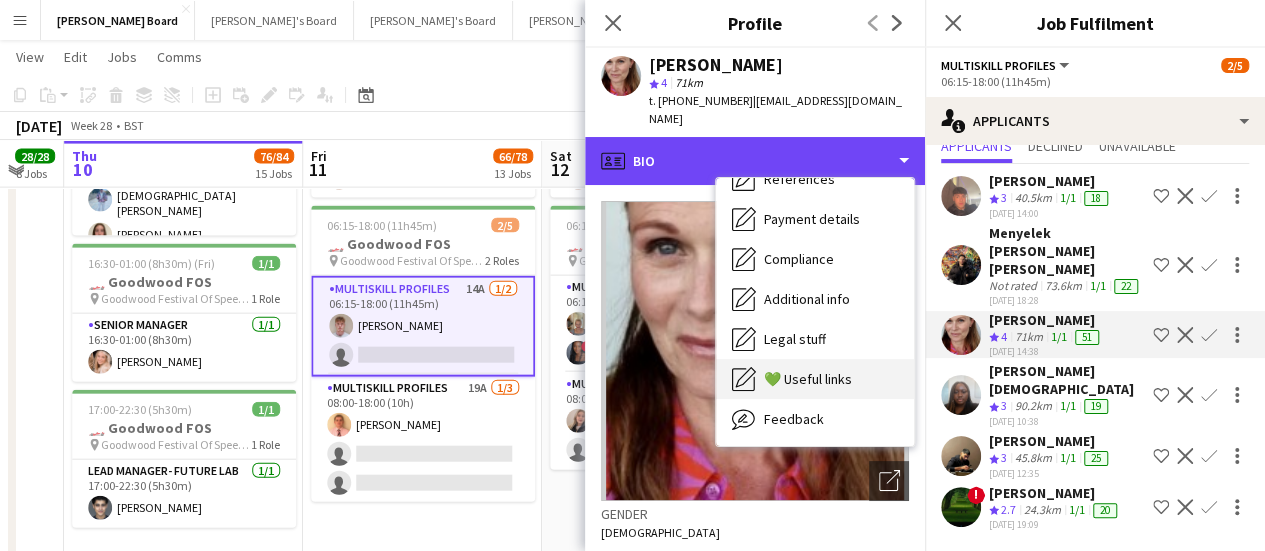 scroll, scrollTop: 308, scrollLeft: 0, axis: vertical 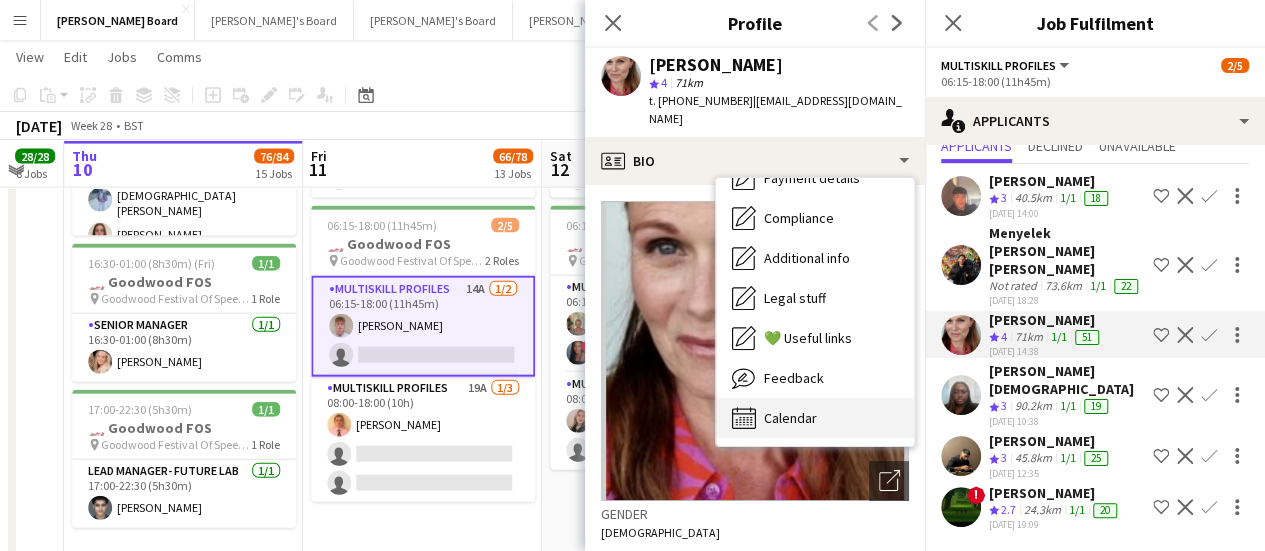 click on "Calendar" at bounding box center [790, 418] 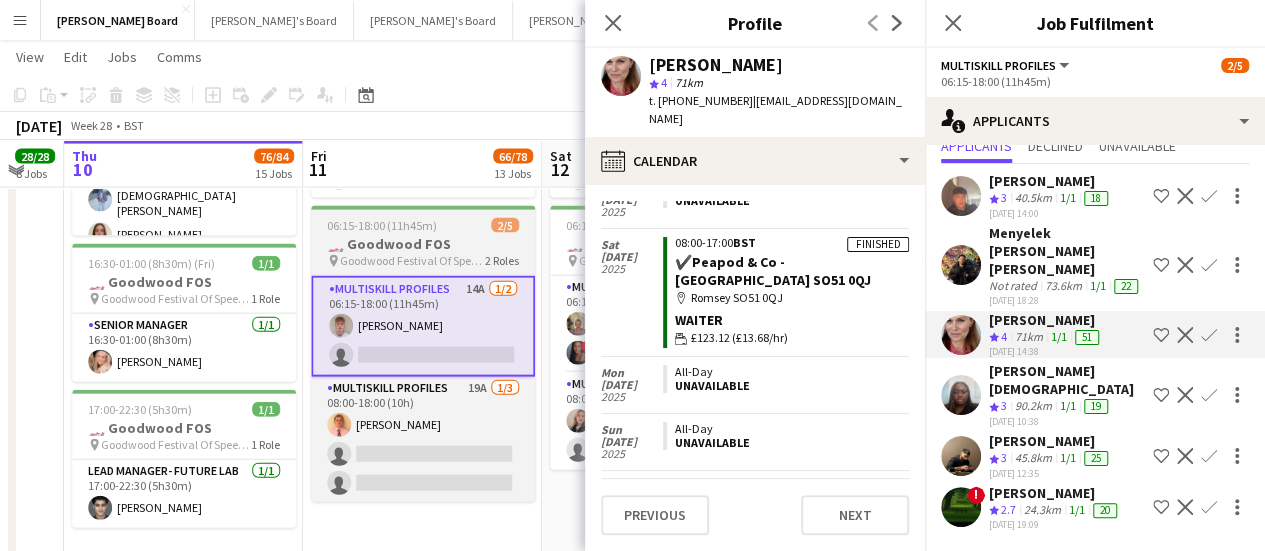 scroll, scrollTop: 2157, scrollLeft: 0, axis: vertical 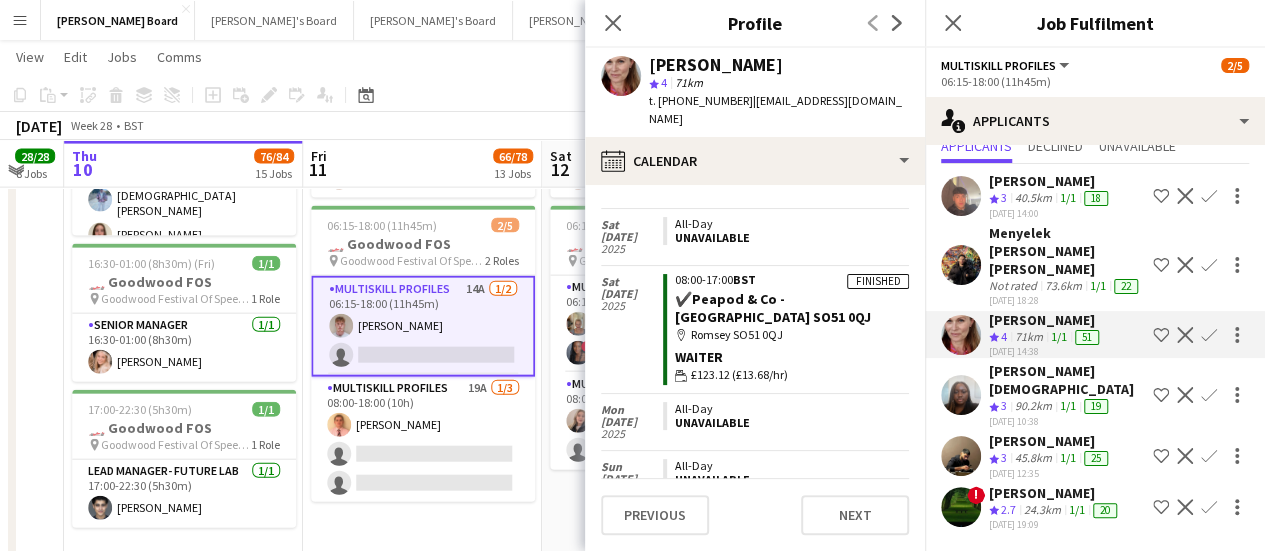 drag, startPoint x: 490, startPoint y: 379, endPoint x: 264, endPoint y: 373, distance: 226.07964 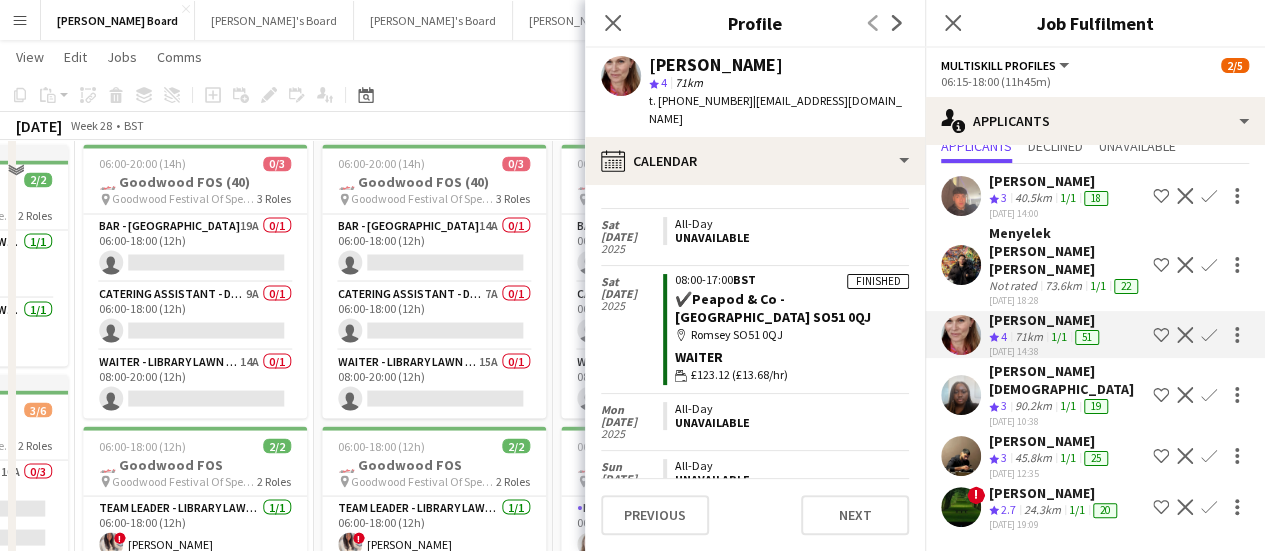 scroll, scrollTop: 1700, scrollLeft: 0, axis: vertical 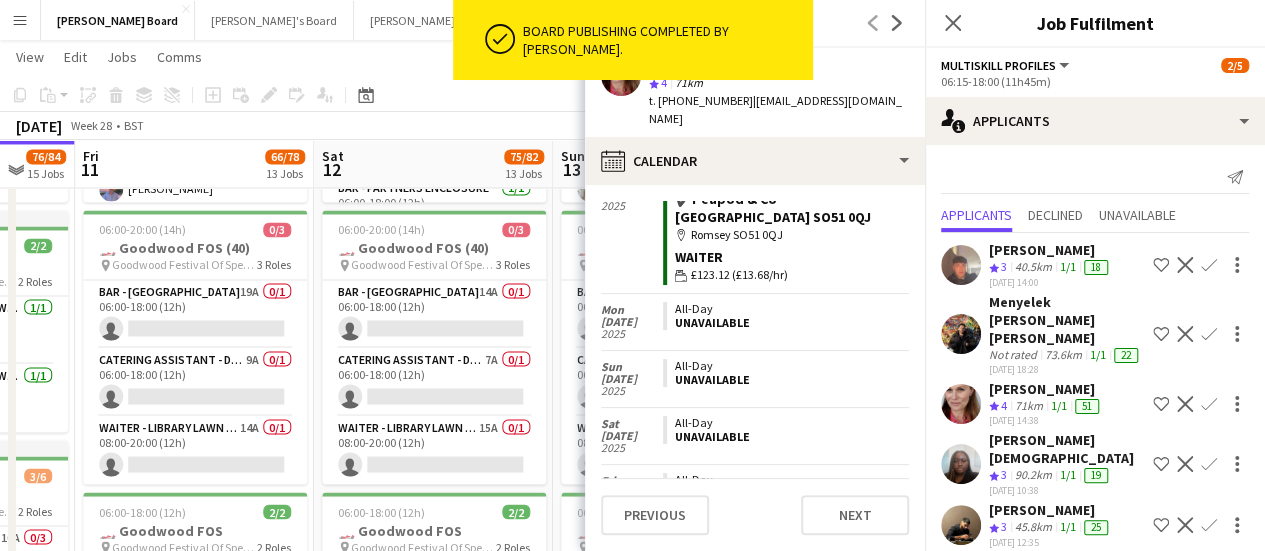 click on "Copy
Paste
Paste   Ctrl+V Paste with crew  Ctrl+Shift+V
Paste linked Job
[GEOGRAPHIC_DATA]
Group
Ungroup
Add job
Add linked Job
Edit
Edit linked Job
Applicants
Date picker
[DATE] [DATE] [DATE] M [DATE] T [DATE] W [DATE] T [DATE] F [DATE] S [DATE] S  [DATE]   2   3   4   5   6   7   8   9   10   11   12   13   14   15   16   17   18   19   20   21   22   23   24   25   26   27   28   29   30   31
Comparison range
Comparison range
[DATE]" 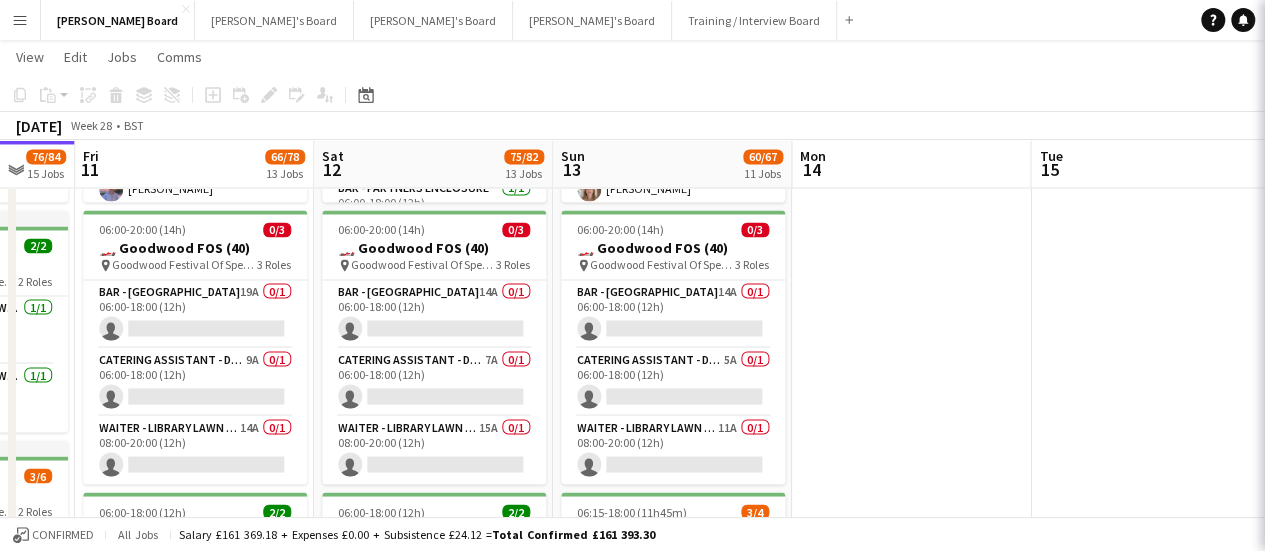 drag, startPoint x: 336, startPoint y: 327, endPoint x: 749, endPoint y: 365, distance: 414.7445 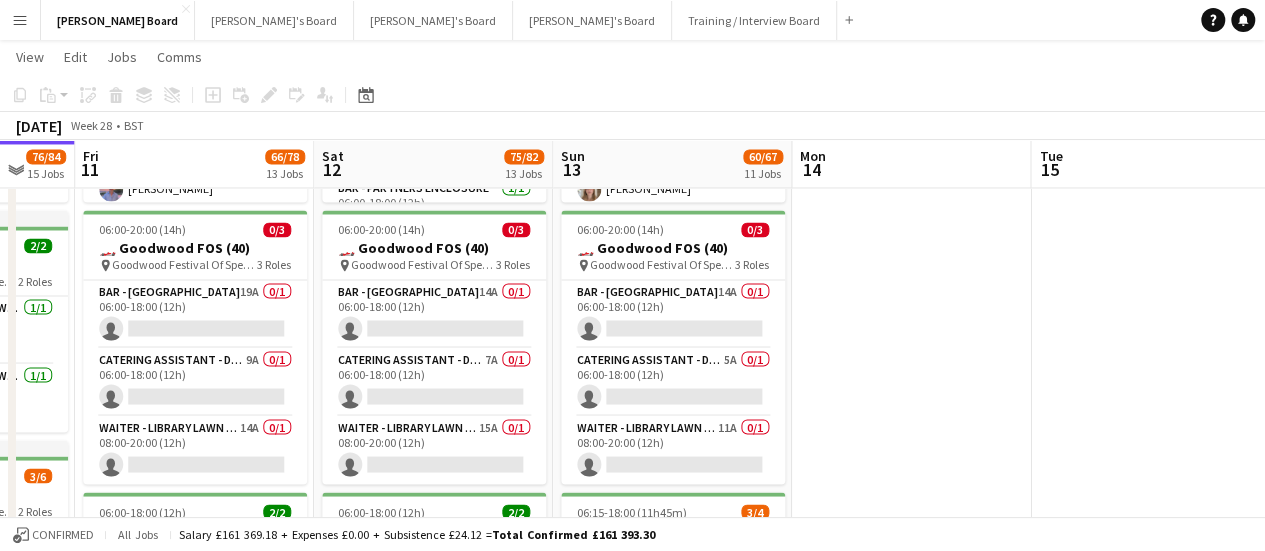 scroll, scrollTop: 0, scrollLeft: 467, axis: horizontal 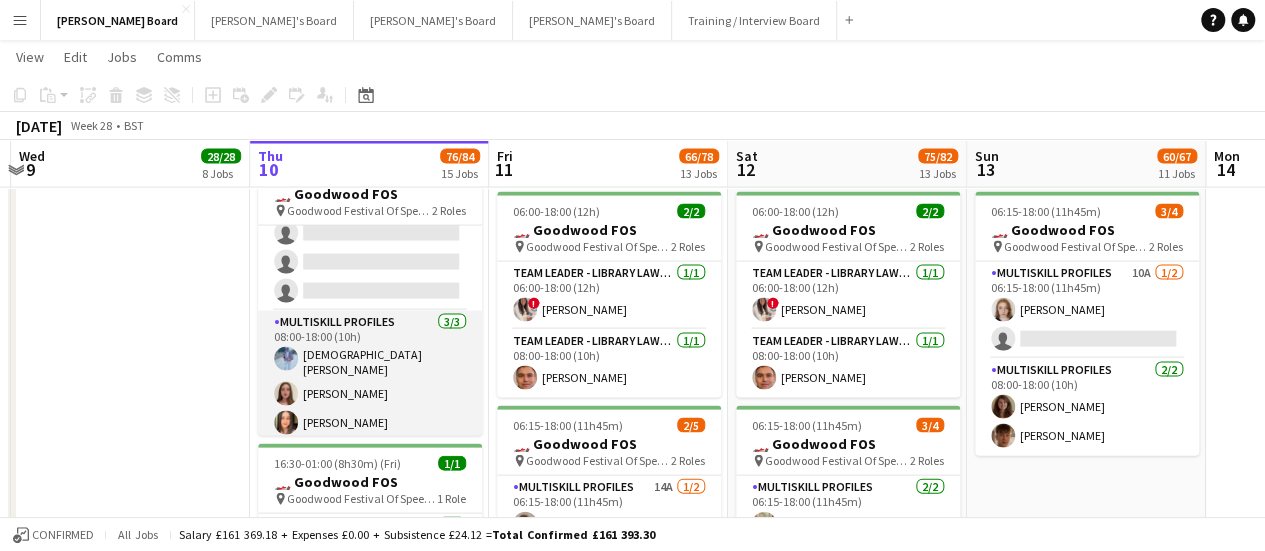 click on "MULTISKILL PROFILES   3/3   08:00-18:00 (10h)
Christiantus Nganwuchu Sophie Masters Lauren Reid" at bounding box center [370, 377] 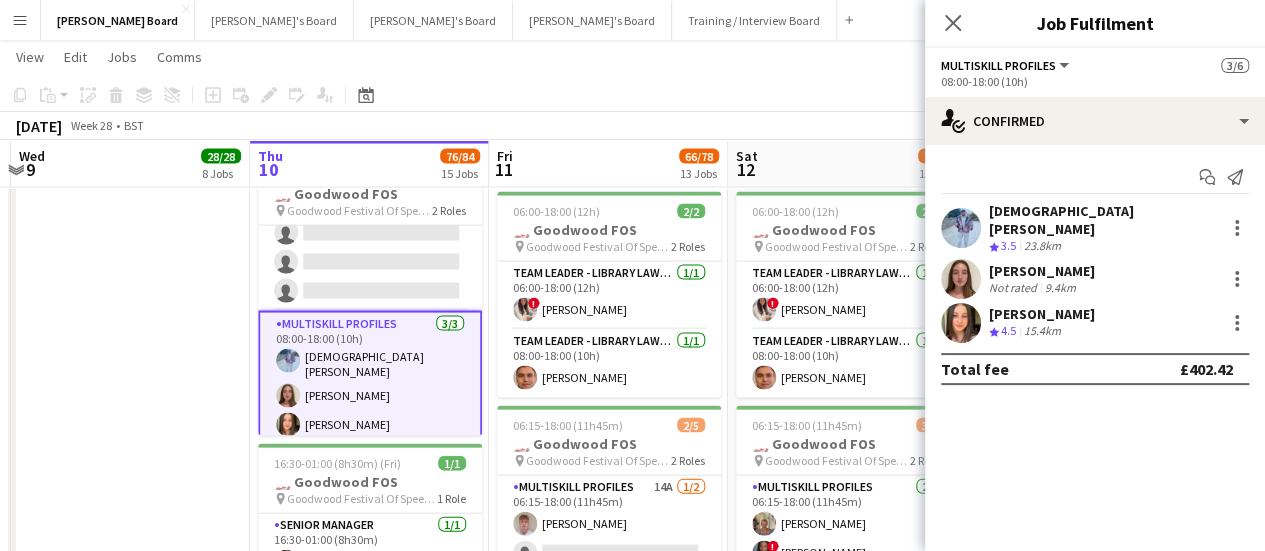 click on "Lauren Reid
Crew rating
4.5   15.4km" at bounding box center (1095, 323) 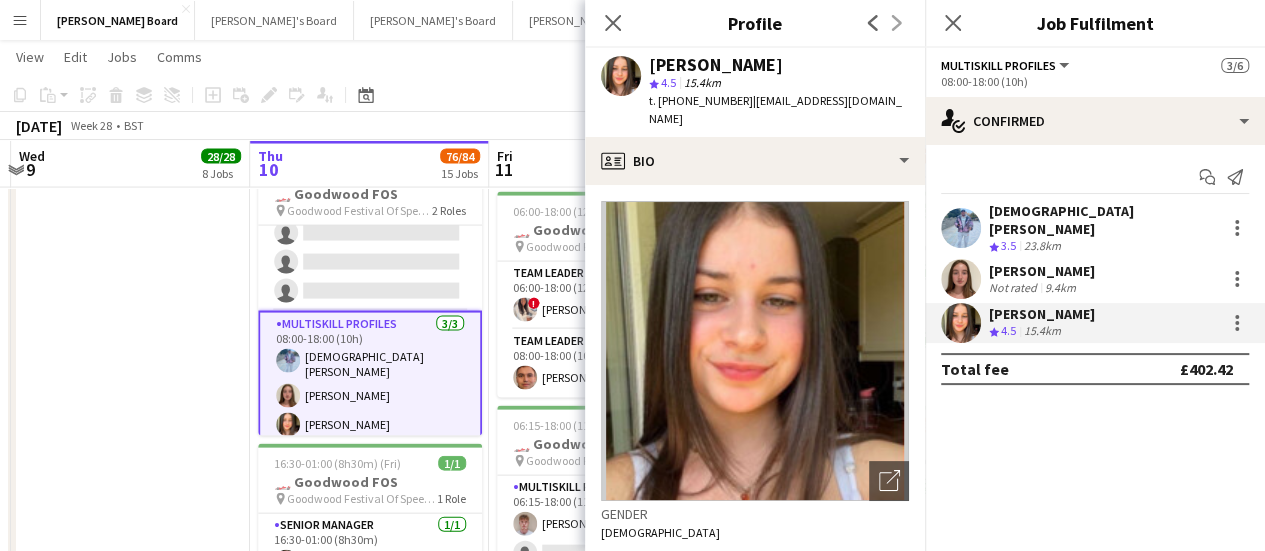 click on "05:30-18:00 (12h30m)    13/13   🏎️ Goodwood FOS Training day
pin
Goodwood Festival Of Speed Chichester, PO18 0PH   10 Roles   Catering Assistant - Lotus   1/1   05:30-15:30 (10h)
Oliver Joslin  Kitchen Porter   1/1   06:00-18:00 (12h)
! Isaac Macheri  Kitchen Porter- Library Lawn Upper   1/1   09:00-17:00 (8h)
Emma Jepkosgei  Bar - Kinrara Restaurant   1/1   12:00-17:00 (5h)
! Ryan Filkins  Bar - Library Lawn Upper   1/1   12:00-17:00 (5h)
! Benjamin Trant  Bar - Mclaren   1/1   12:00-17:00 (5h)
euan white  Catering Assistant - Drivers Toth   3/3   12:00-17:00 (5h)
Grace Fairhurst Caterina Cardozo simon fairhurst  Catering Assistant - Pagani Tradestand   1/1   12:00-17:00 (5h)
! Chloe Honeybourne  Runner - Library Lawn Lower   2/2   12:00-17:00 (5h)
Lexie Ashford ! Grace Davison  Waiter - Library Lawn Upper   1/1   12:00-17:00 (5h)
Archie Smith     12:00-17:00 (5h)    2/2   🏎️ Goodwood FOS
pin
1 Role   2/2  !" at bounding box center (130, 185) 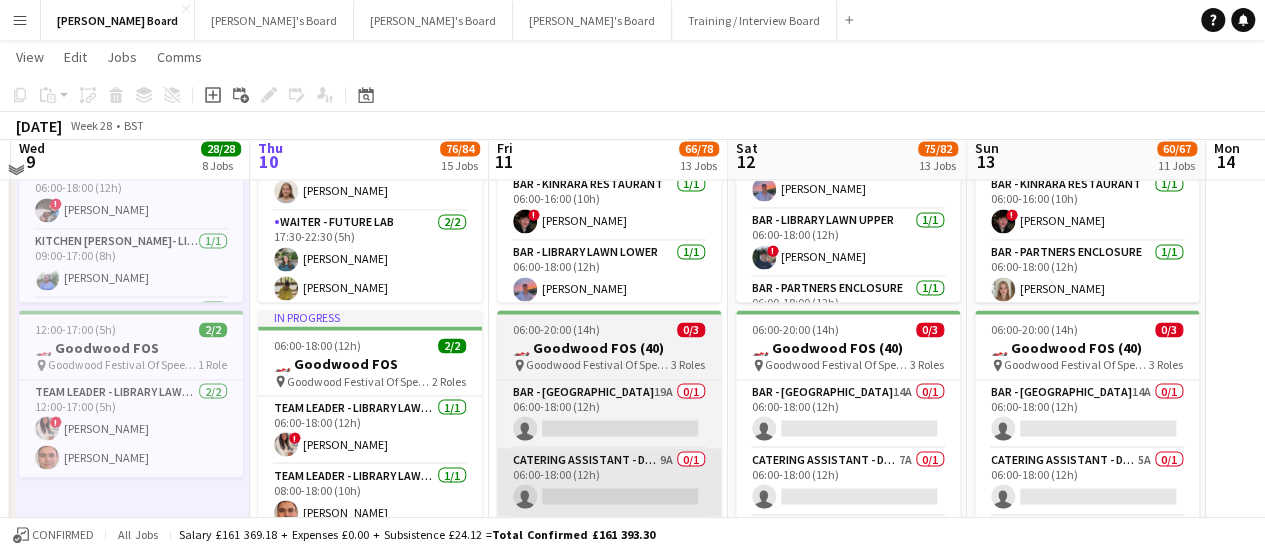 scroll, scrollTop: 1400, scrollLeft: 0, axis: vertical 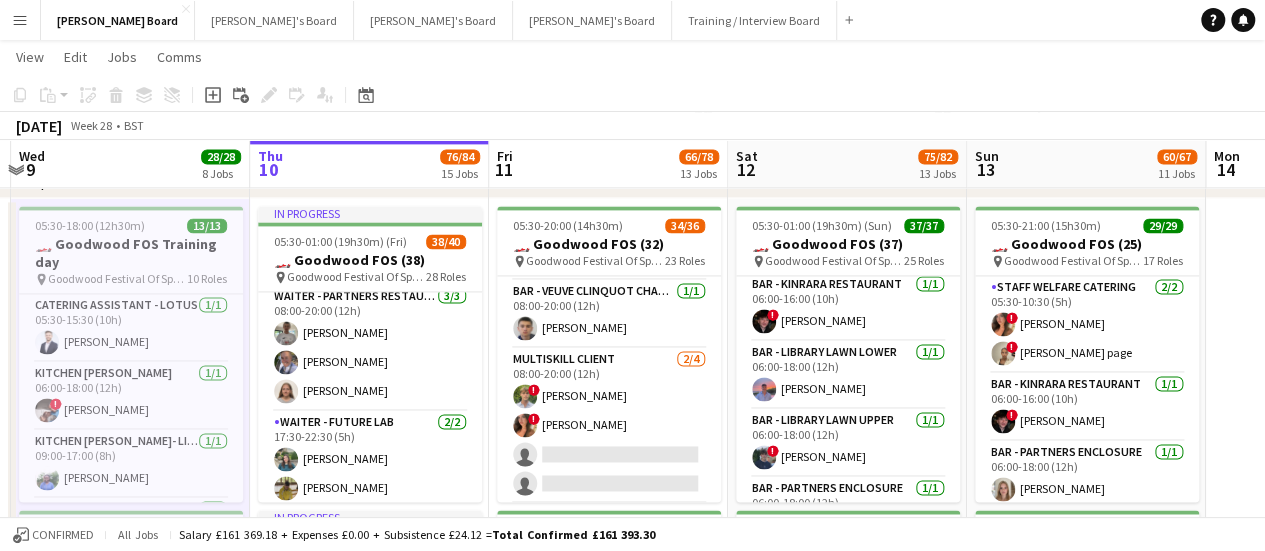 click on "[DATE]   Week 28
•   BST" 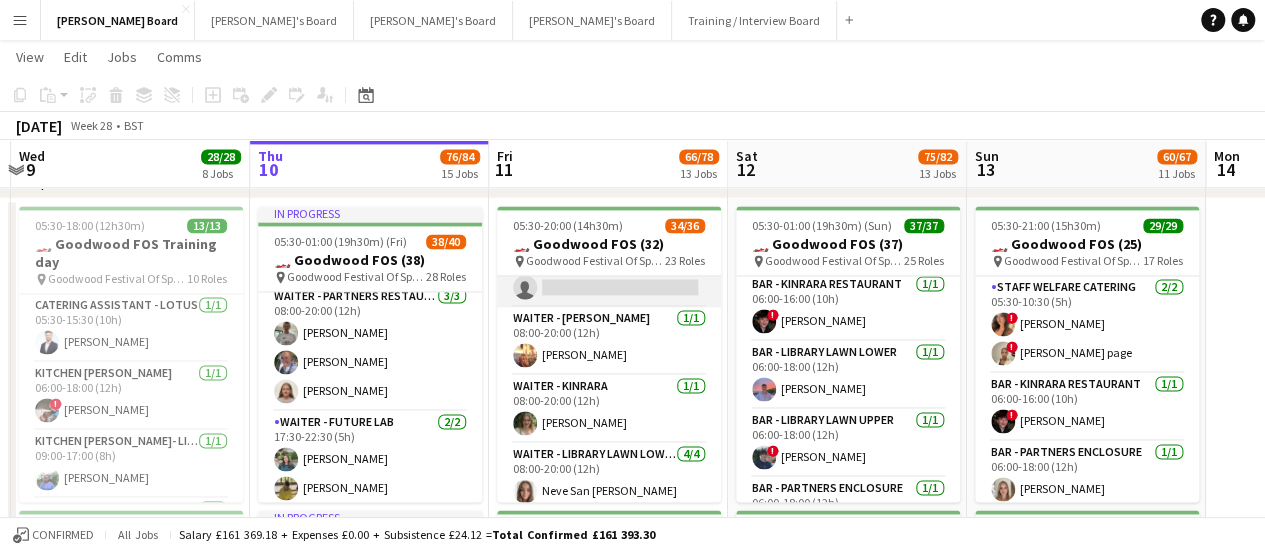 scroll, scrollTop: 1500, scrollLeft: 0, axis: vertical 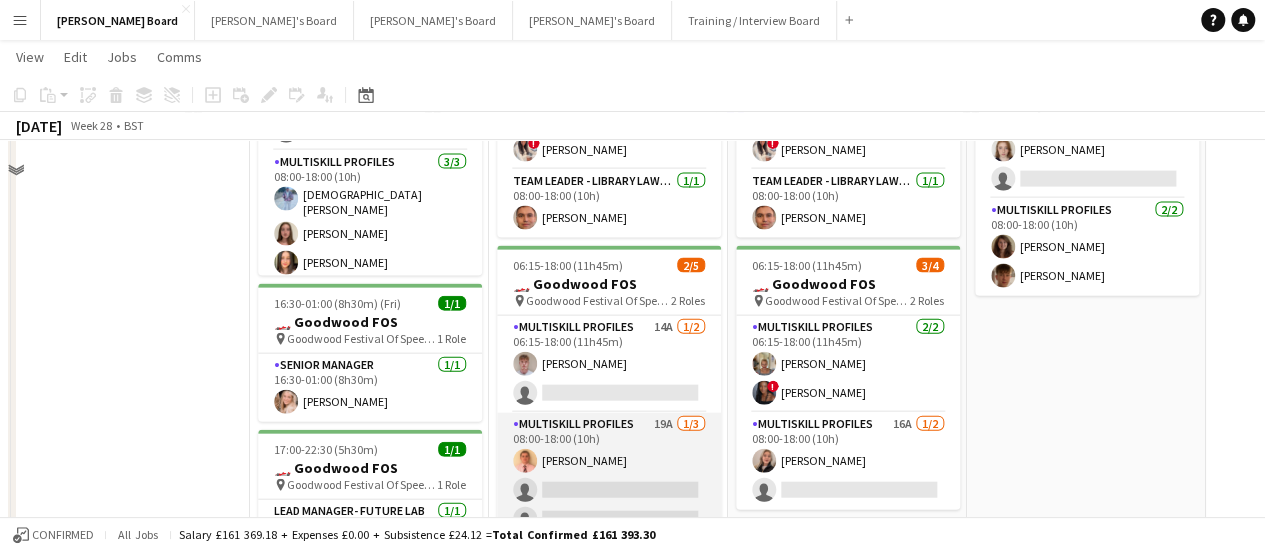 click on "MULTISKILL PROFILES   19A   1/3   08:00-18:00 (10h)
James Hollingworth
single-neutral-actions
single-neutral-actions" at bounding box center [609, 476] 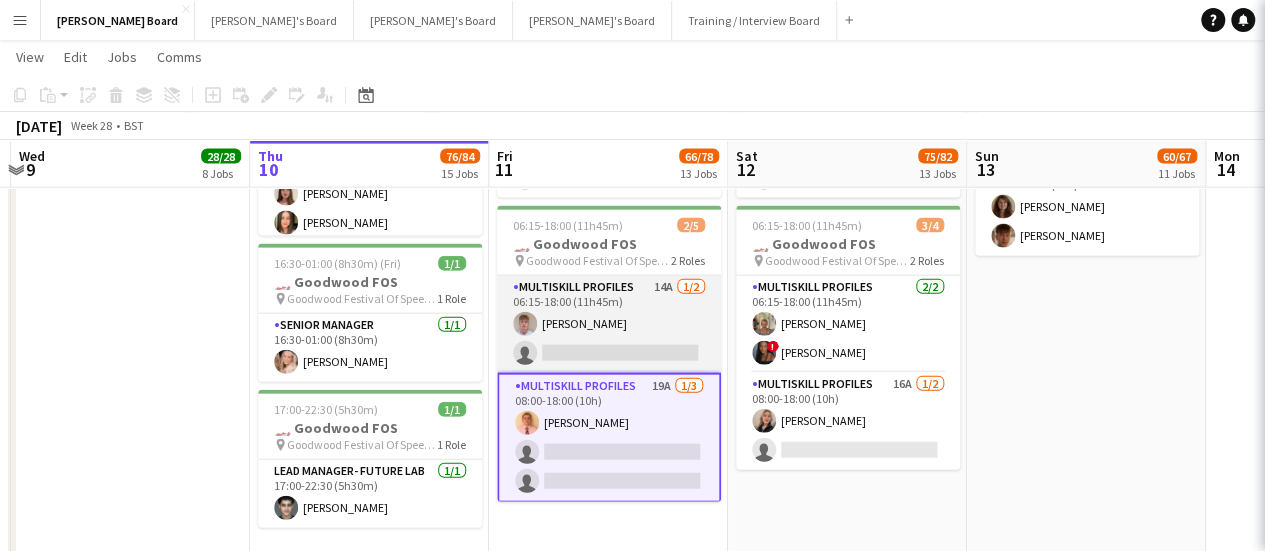 click on "MULTISKILL PROFILES   14A   1/2   06:15-18:00 (11h45m)
Lorcan Hinchliffe
single-neutral-actions" at bounding box center (609, 324) 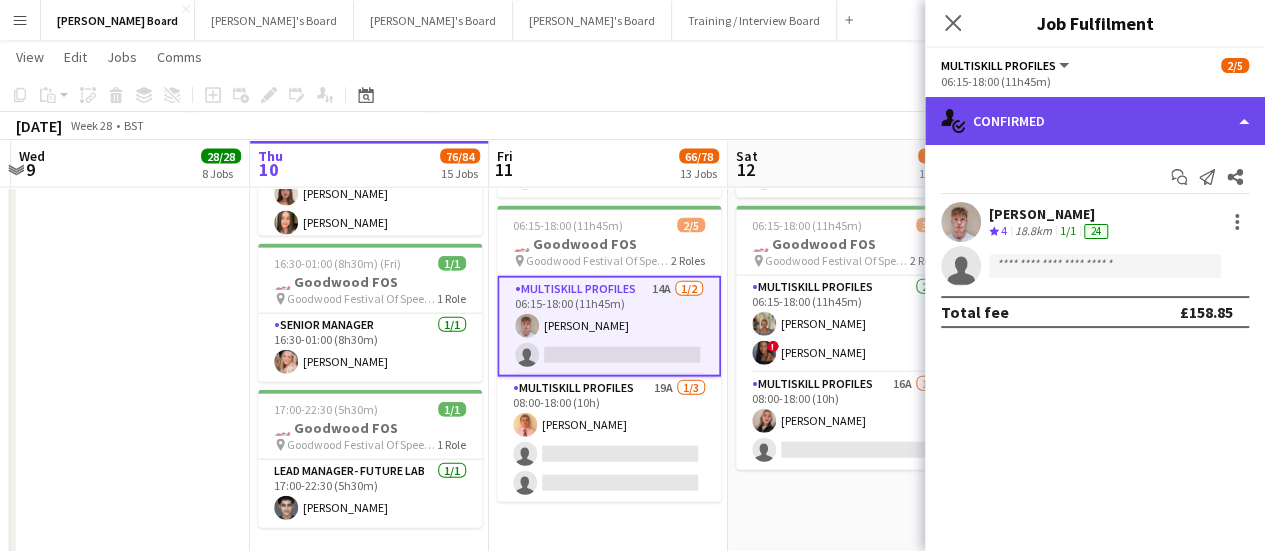 click on "single-neutral-actions-check-2
Confirmed" 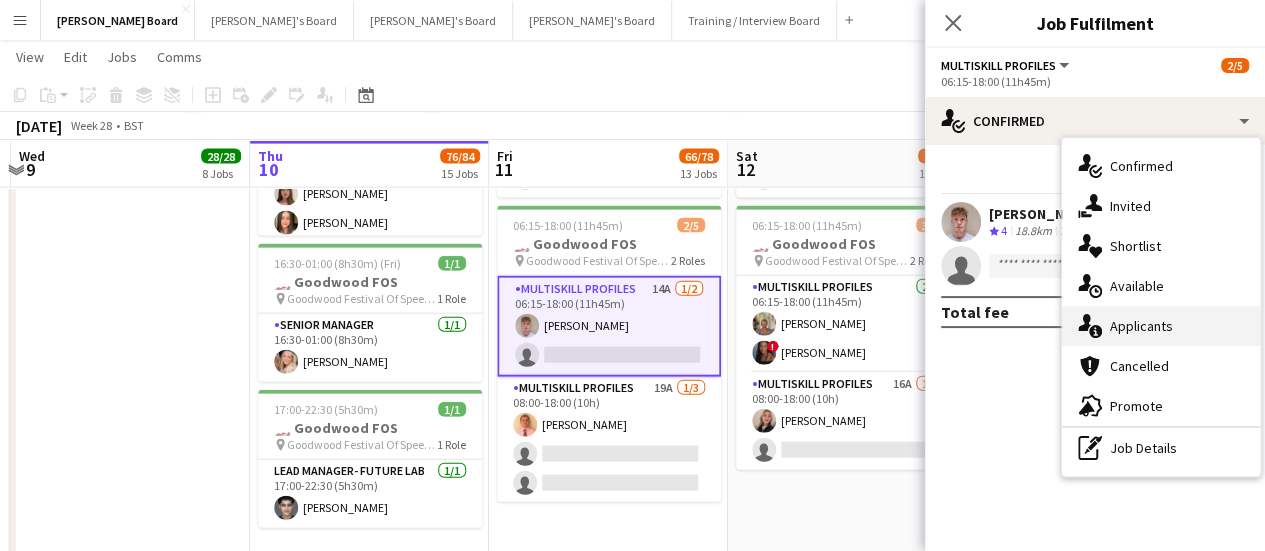 click on "single-neutral-actions-information
Applicants" at bounding box center (1161, 326) 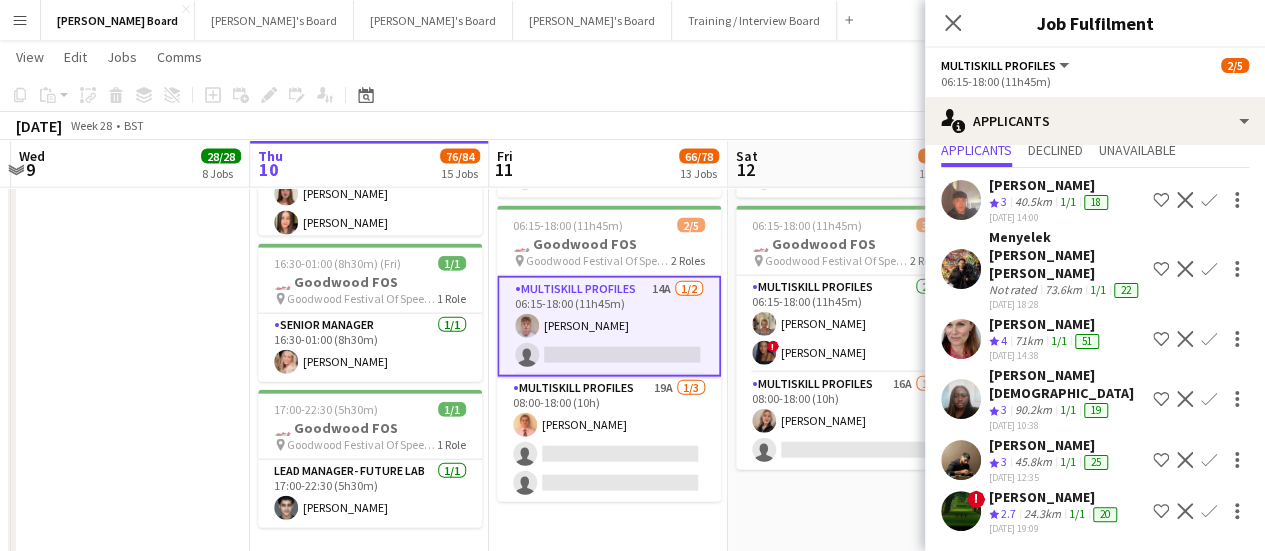 scroll, scrollTop: 94, scrollLeft: 0, axis: vertical 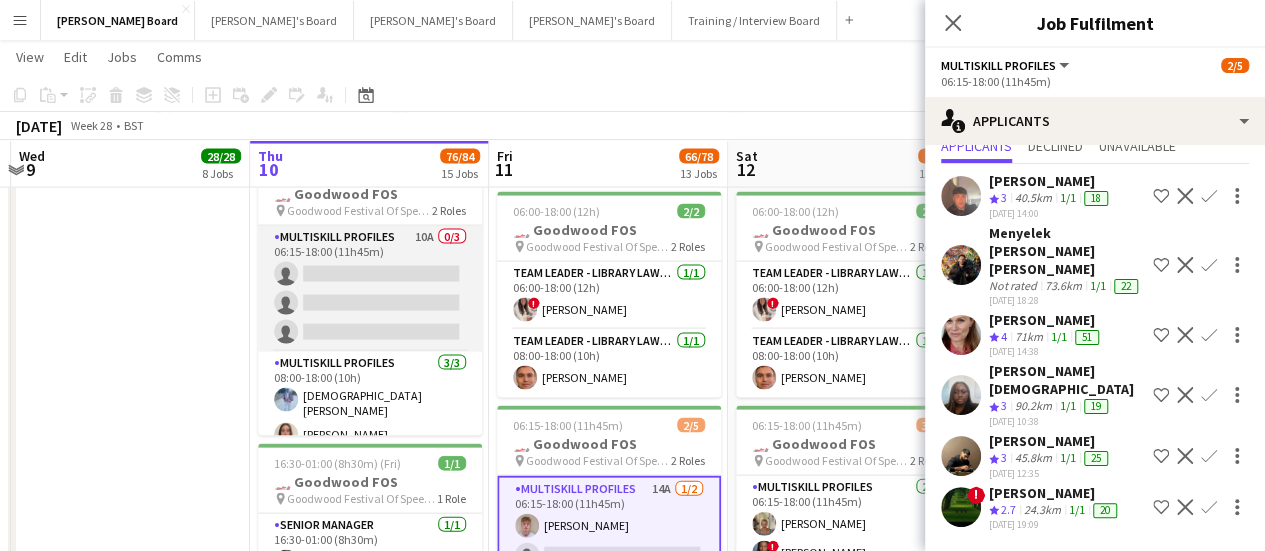 click on "MULTISKILL PROFILES   10A   0/3   06:15-18:00 (11h45m)
single-neutral-actions
single-neutral-actions
single-neutral-actions" at bounding box center [370, 289] 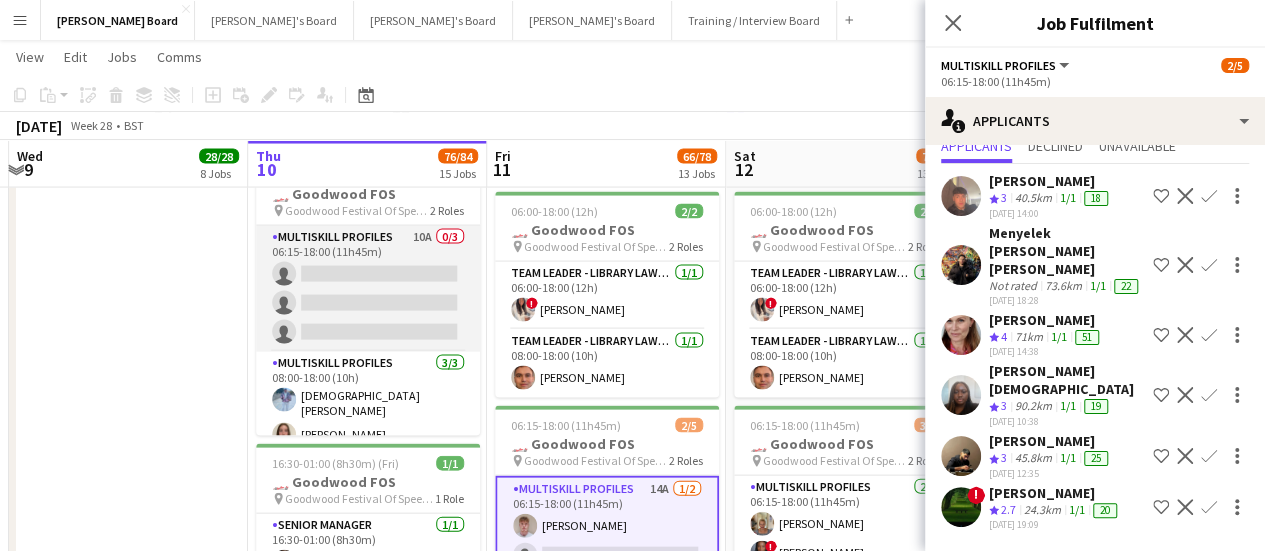 scroll, scrollTop: 0, scrollLeft: 0, axis: both 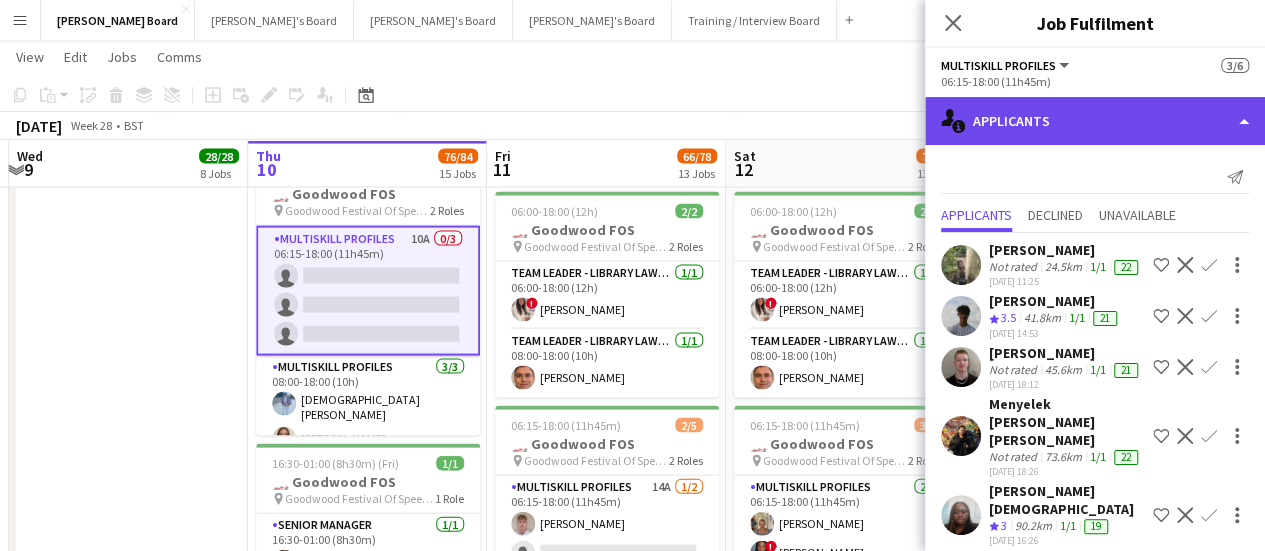 click on "single-neutral-actions-information
Applicants" 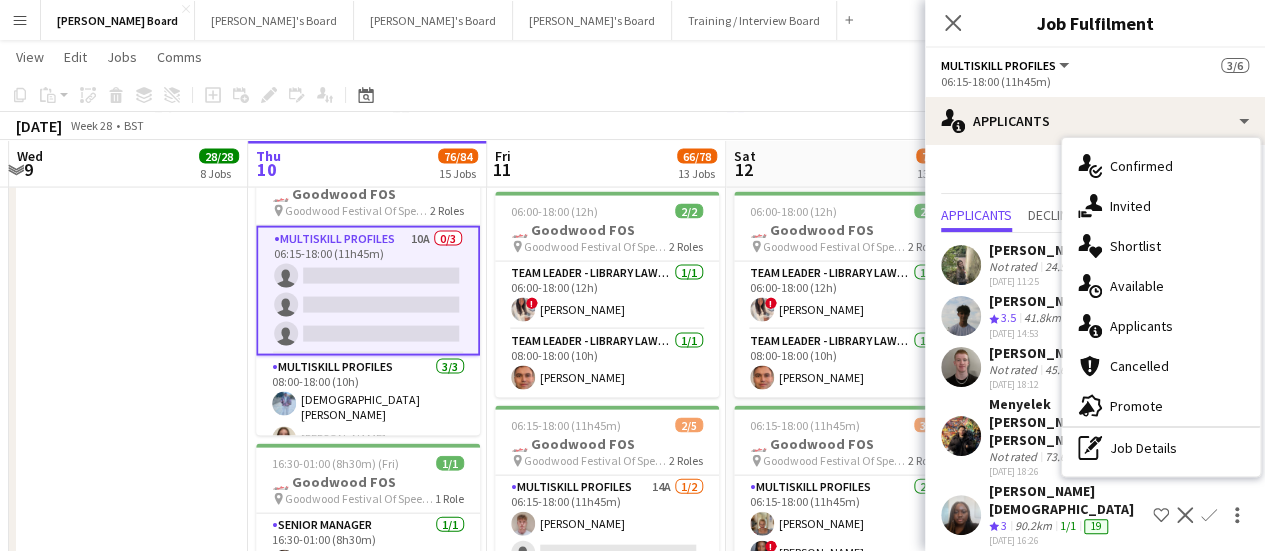 click on "06-07-2025 18:12" at bounding box center (1067, 471) 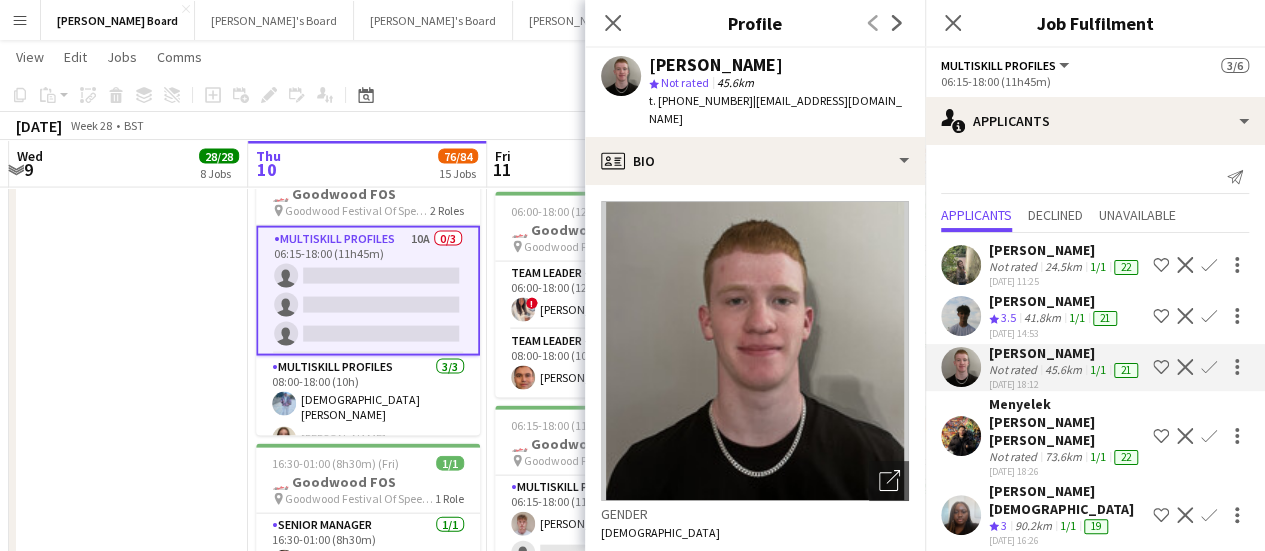 click on "1/1" at bounding box center [1098, 370] 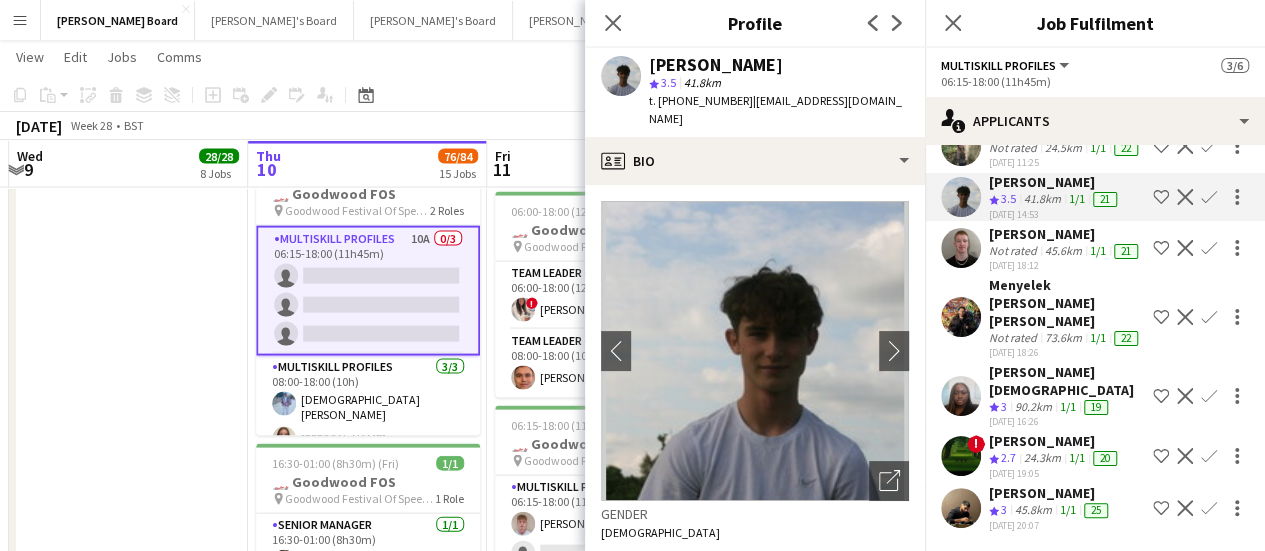 scroll, scrollTop: 140, scrollLeft: 0, axis: vertical 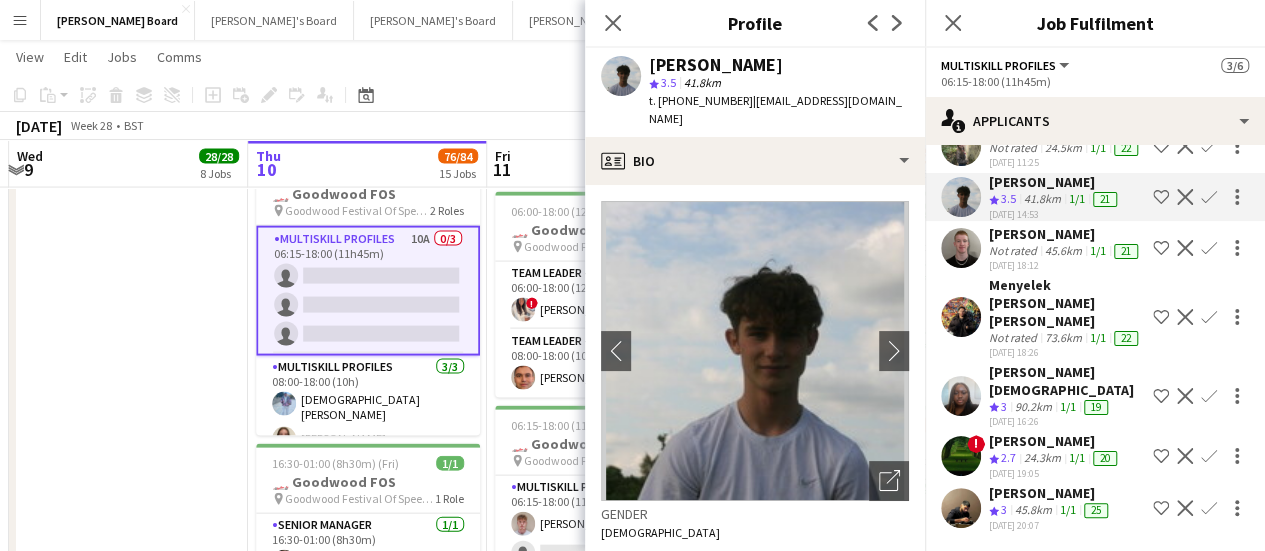 click on "45.8km" 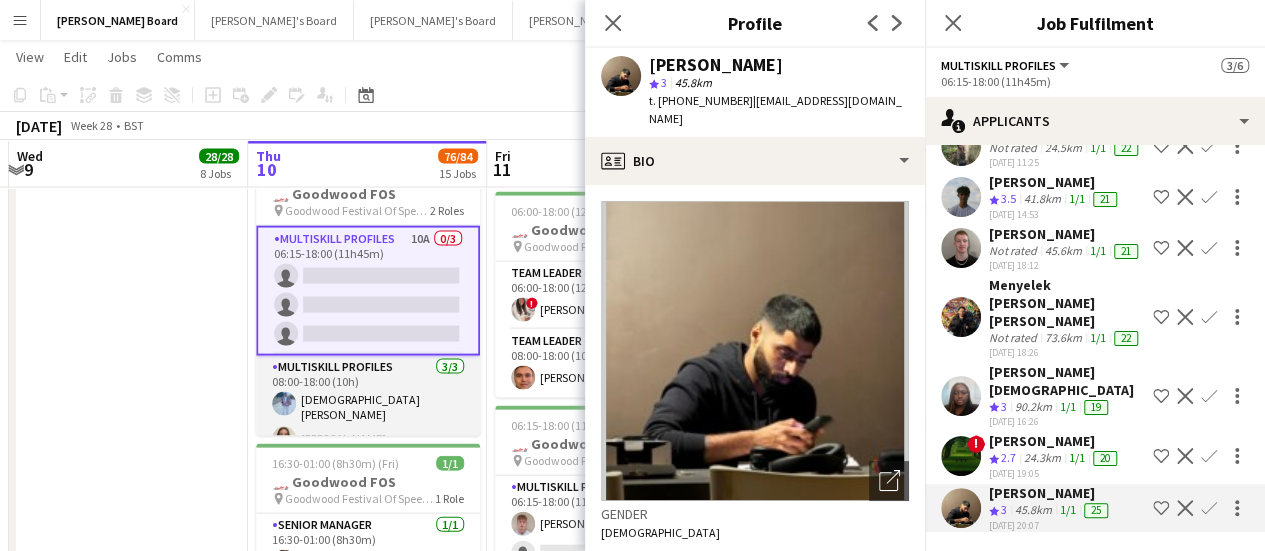 click on "MULTISKILL PROFILES   3/3   08:00-18:00 (10h)
Christiantus Nganwuchu Sophie Masters Lauren Reid" at bounding box center (368, 422) 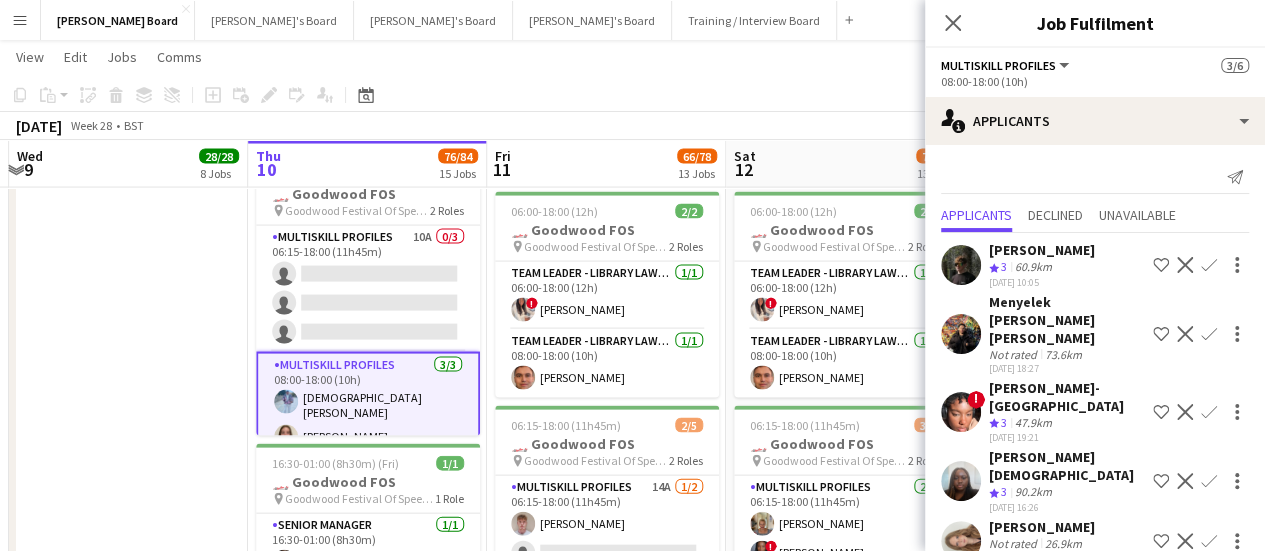 scroll, scrollTop: 114, scrollLeft: 0, axis: vertical 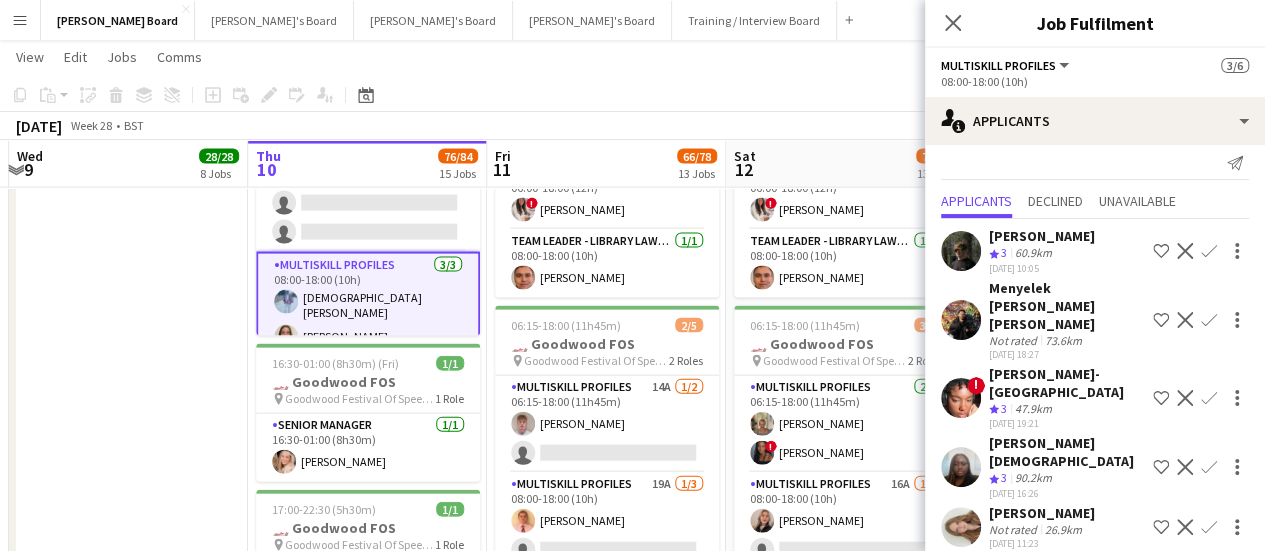 click on "[PERSON_NAME]-[GEOGRAPHIC_DATA]" at bounding box center [1067, 452] 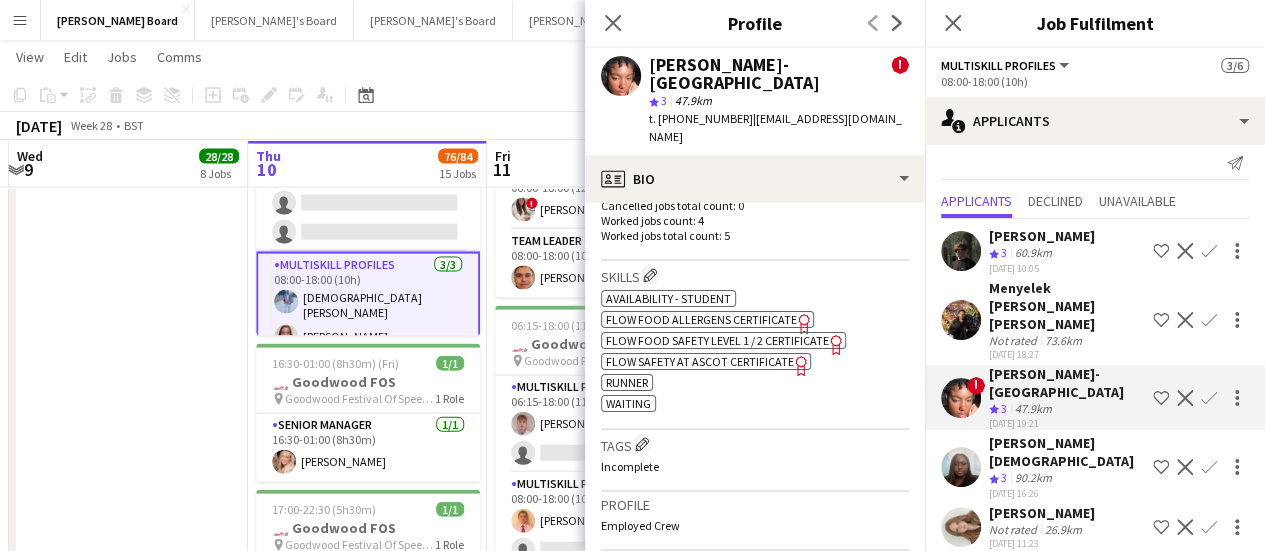 scroll, scrollTop: 800, scrollLeft: 0, axis: vertical 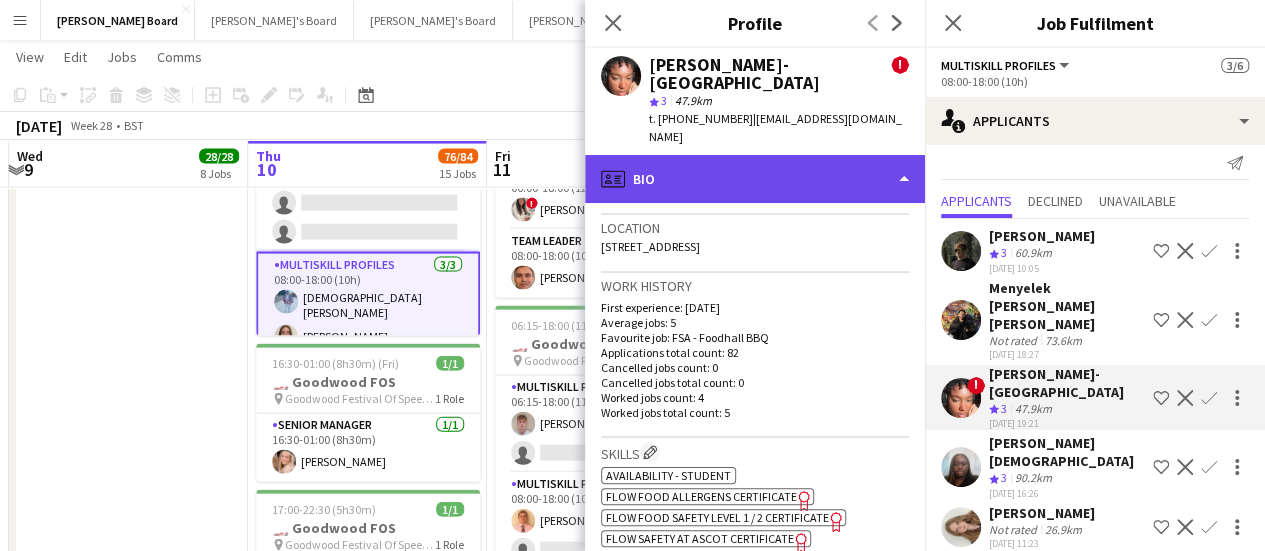 click on "profile
Bio" 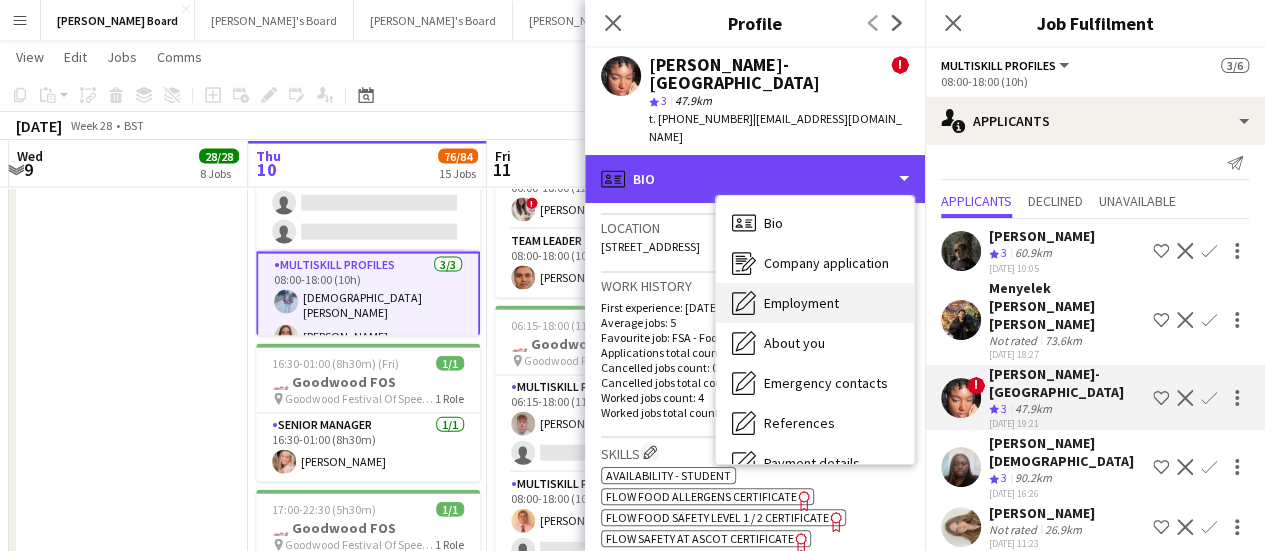 scroll, scrollTop: 0, scrollLeft: 0, axis: both 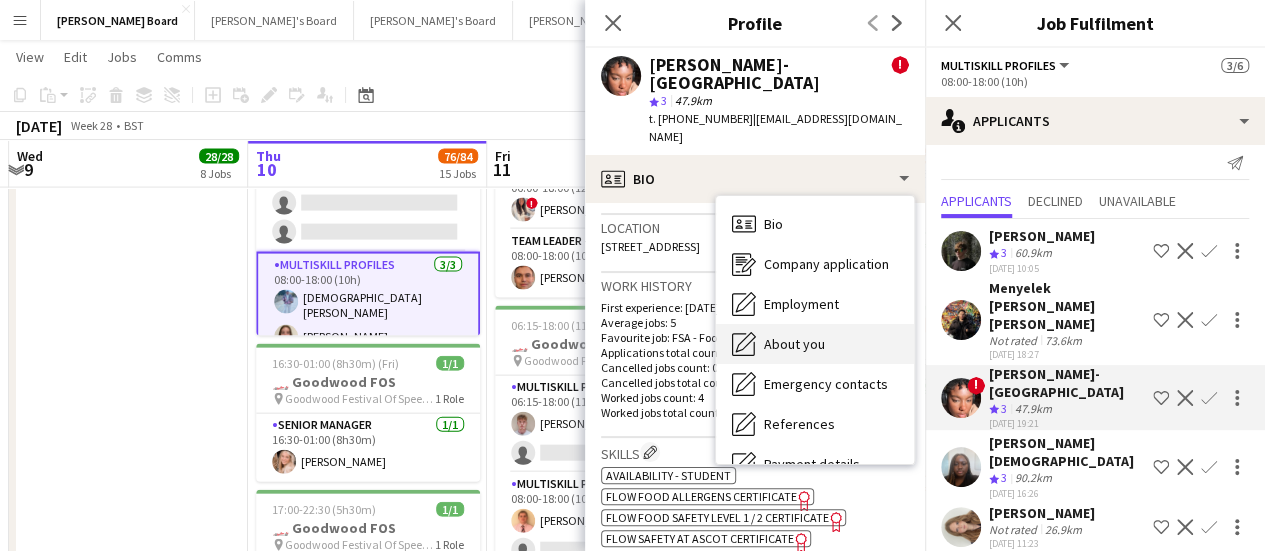 click on "About you" at bounding box center [794, 344] 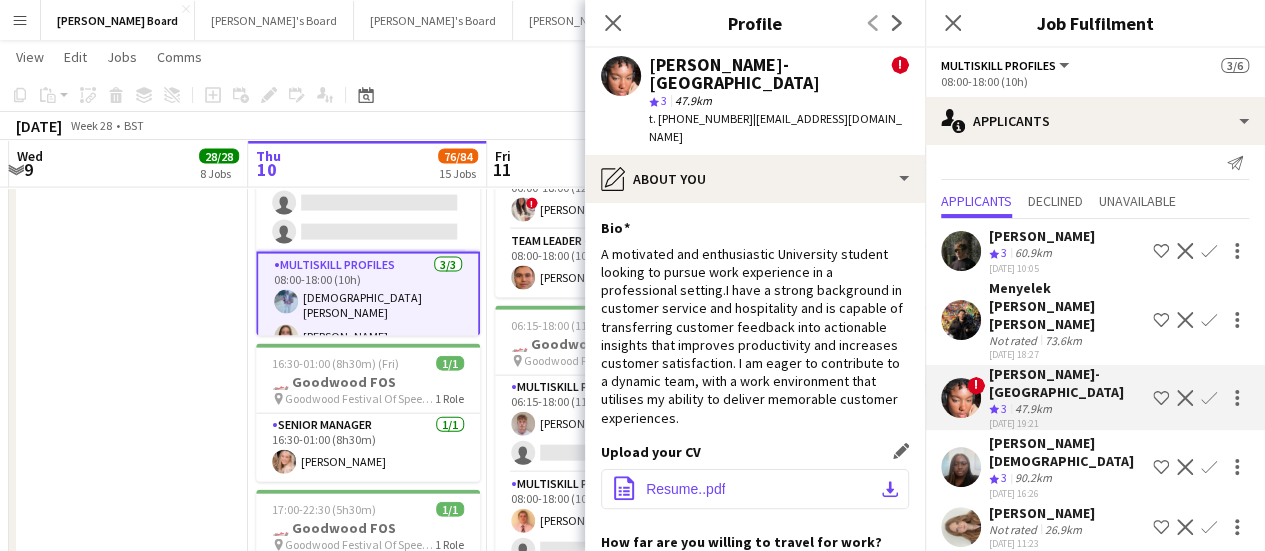 click on "Resume..pdf" 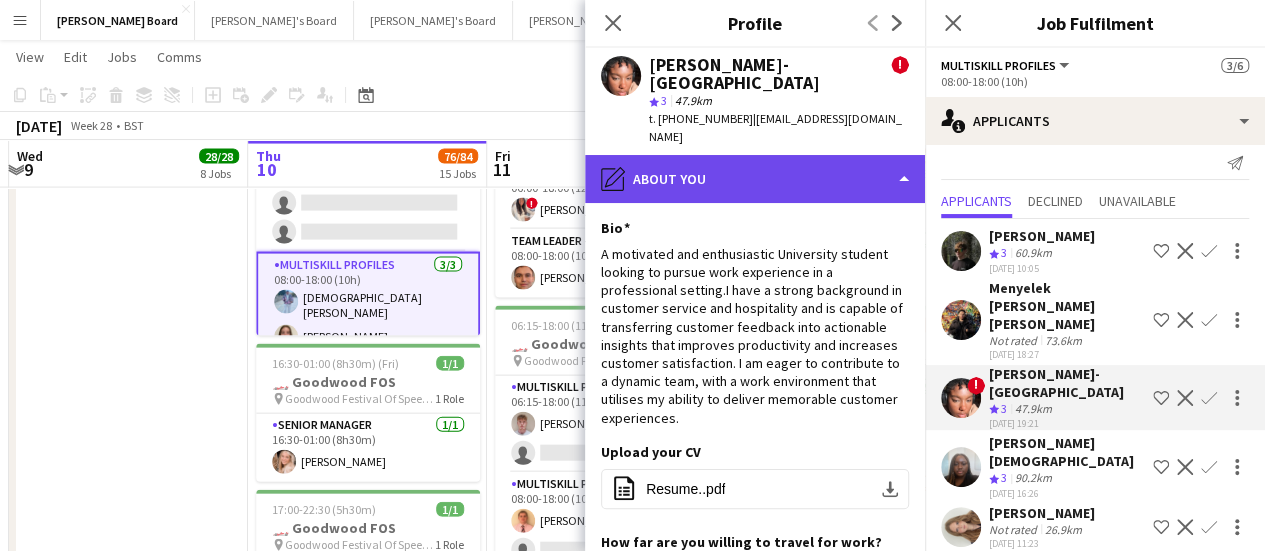 click on "pencil4
About you" 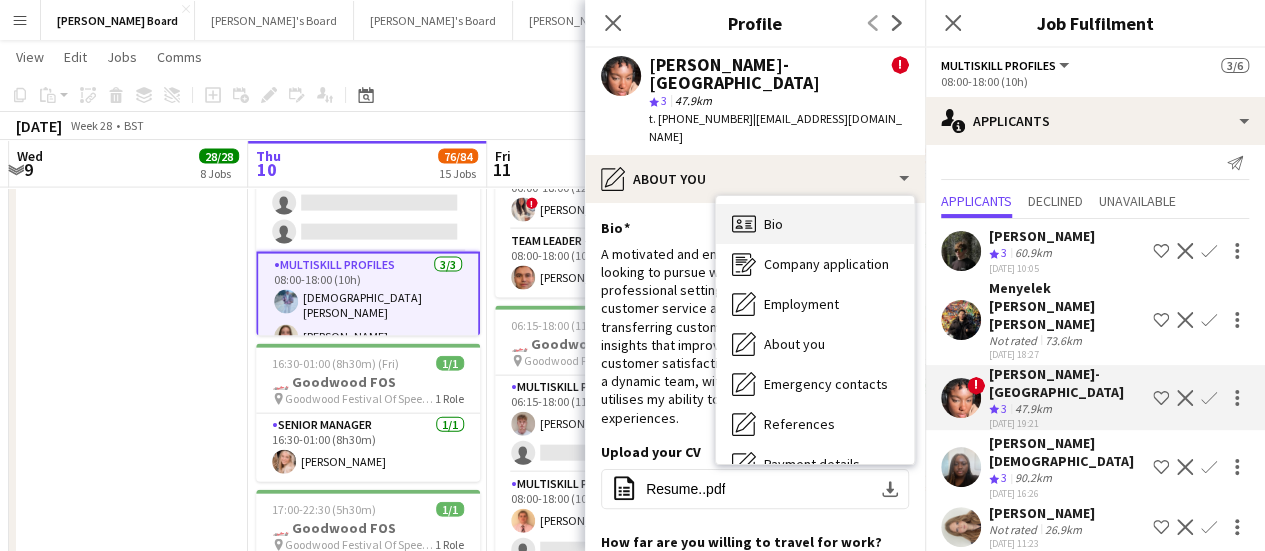click on "Bio
Bio" at bounding box center (815, 224) 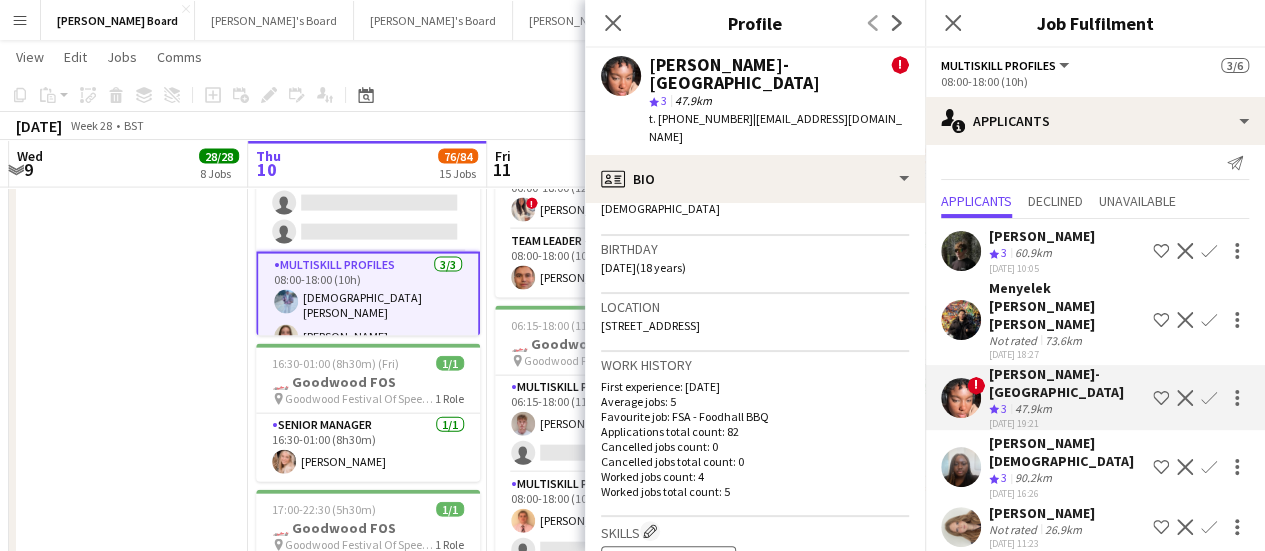 scroll, scrollTop: 1000, scrollLeft: 0, axis: vertical 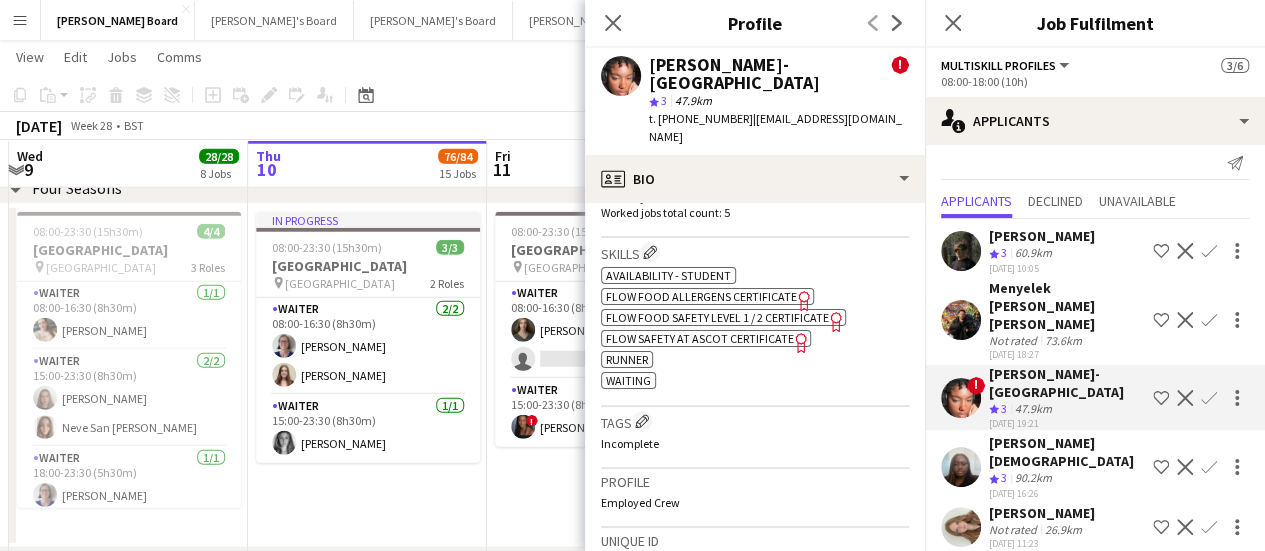 drag, startPoint x: 478, startPoint y: 350, endPoint x: 328, endPoint y: 336, distance: 150.65192 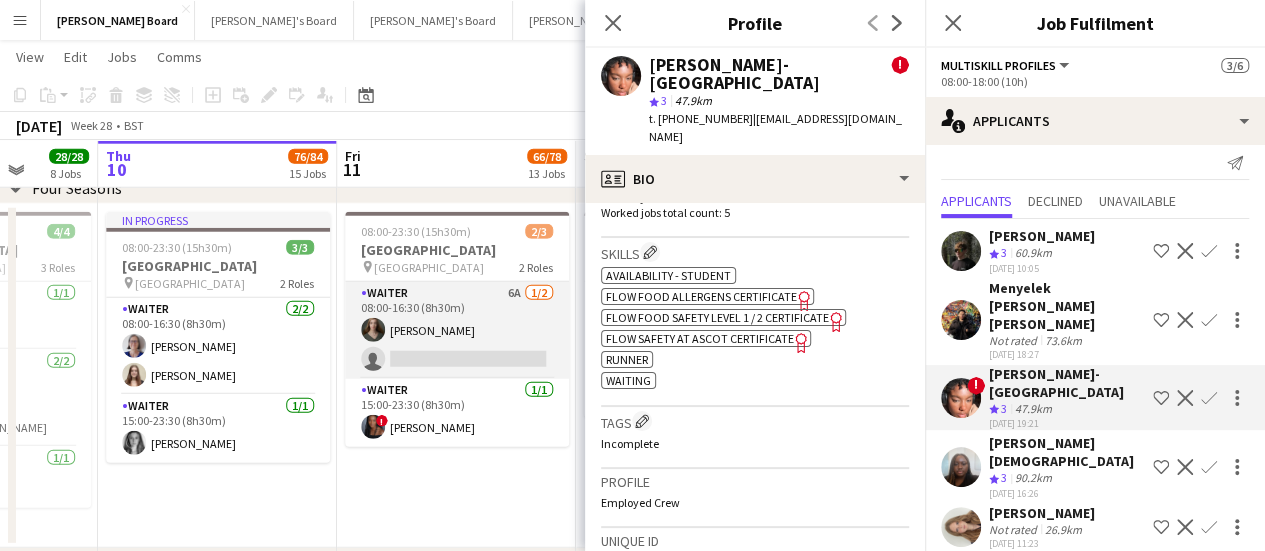 click on "Waiter   6A   1/2   08:00-16:30 (8h30m)
Sophie White
single-neutral-actions" at bounding box center [457, 330] 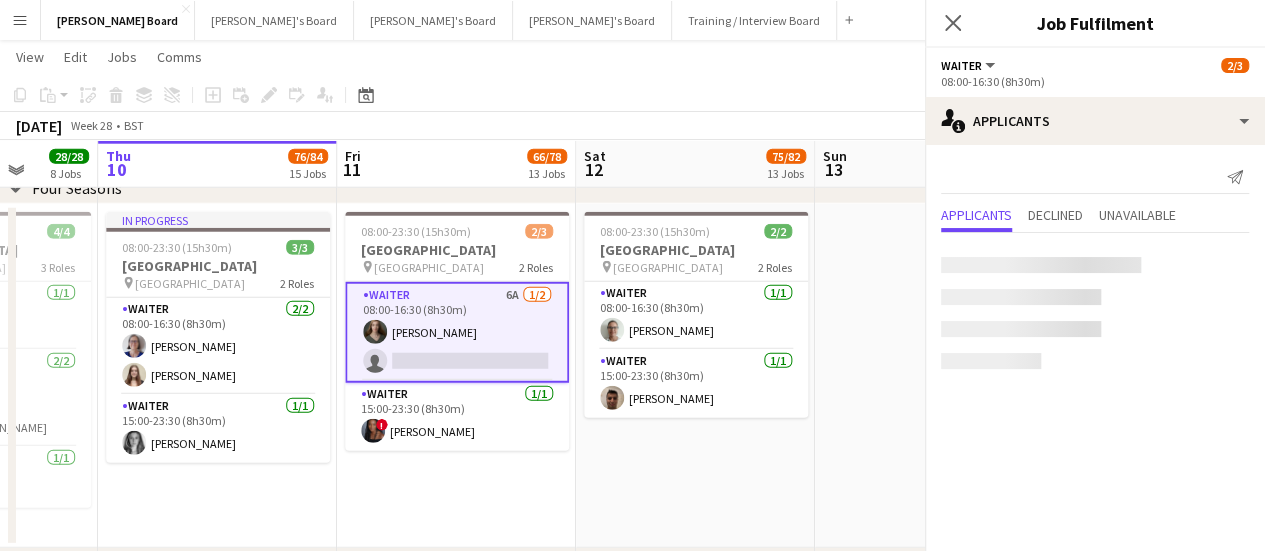 scroll, scrollTop: 0, scrollLeft: 0, axis: both 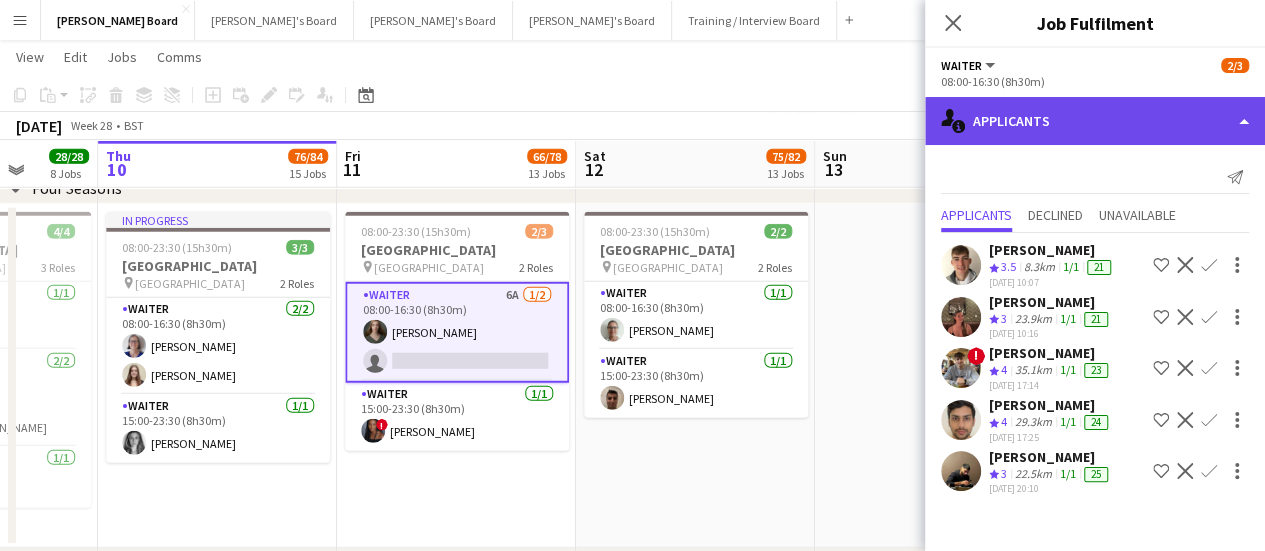 click on "single-neutral-actions-information
Applicants" 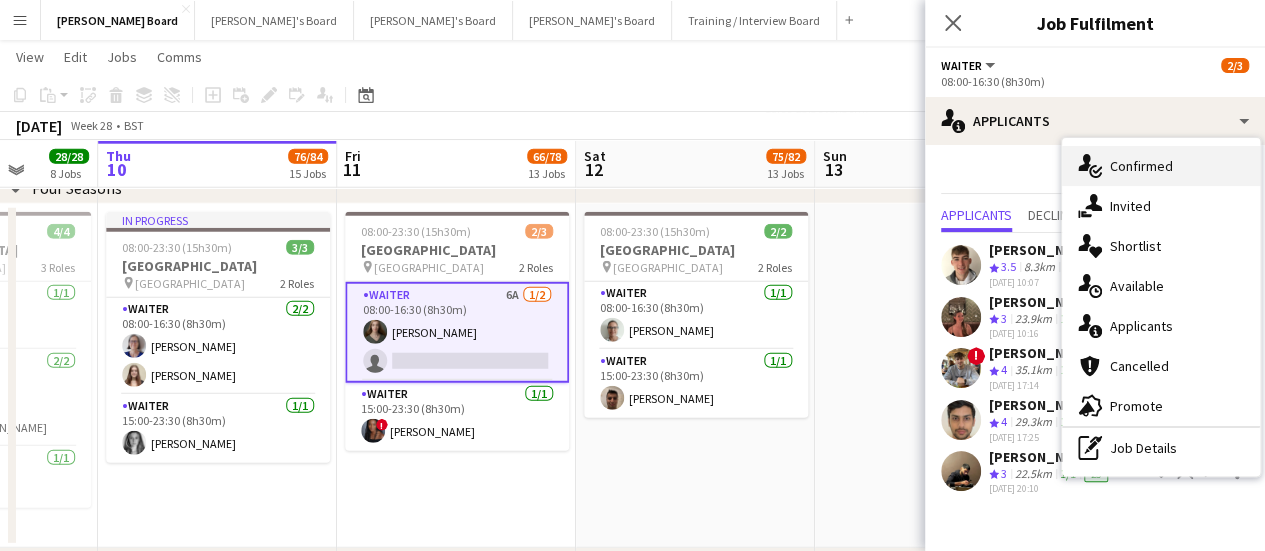 click on "single-neutral-actions-check-2
Confirmed" at bounding box center (1161, 166) 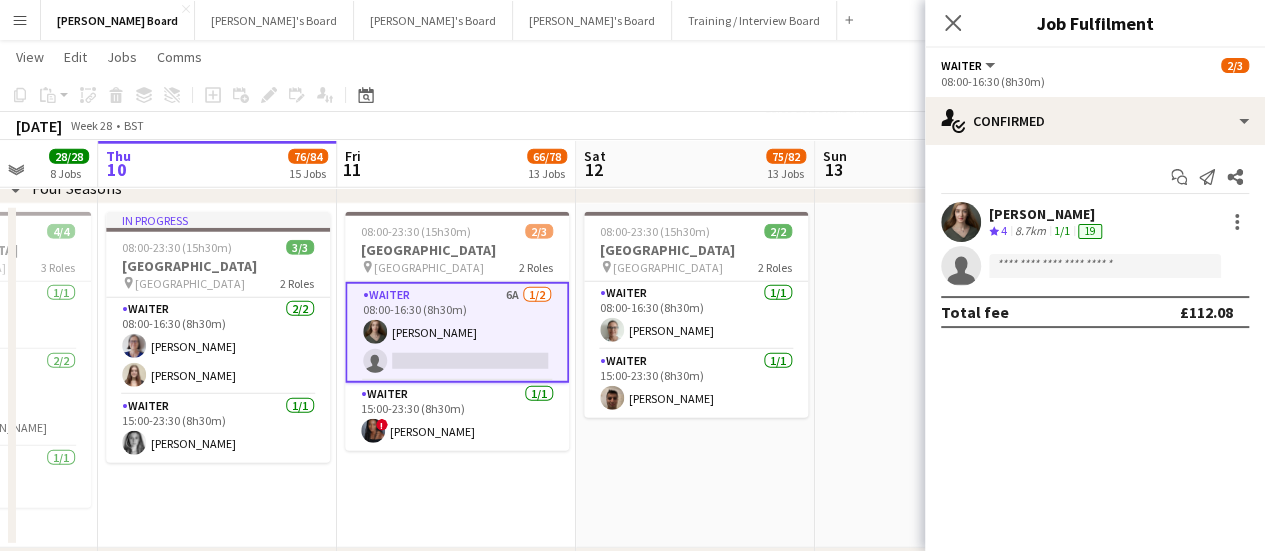 click on "[PERSON_NAME]" at bounding box center (1047, 214) 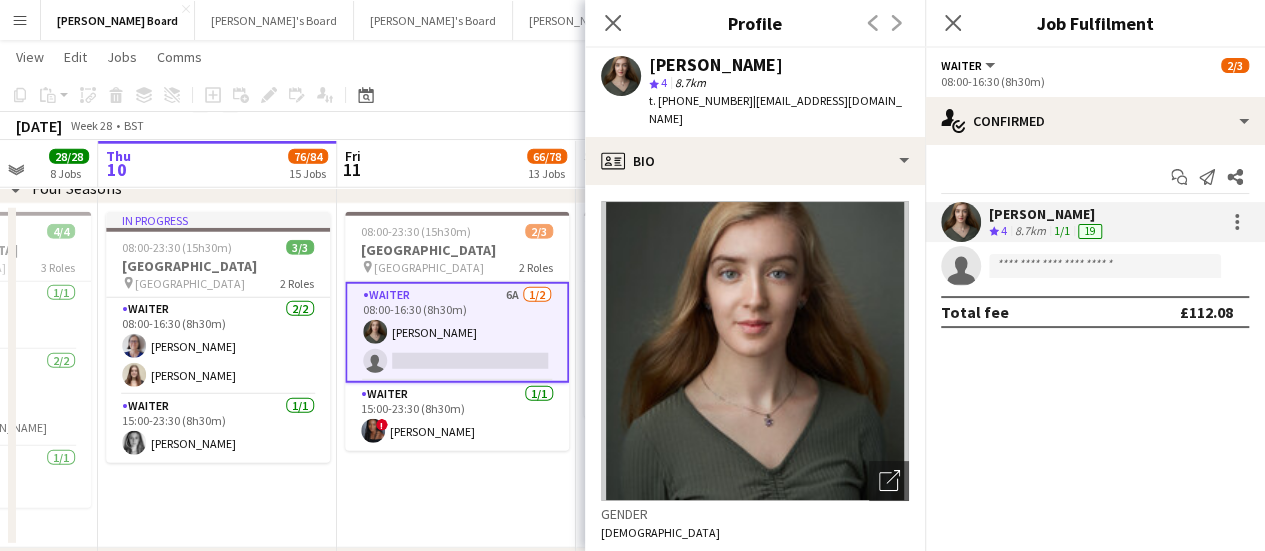drag, startPoint x: 739, startPoint y: 103, endPoint x: 657, endPoint y: 104, distance: 82.006096 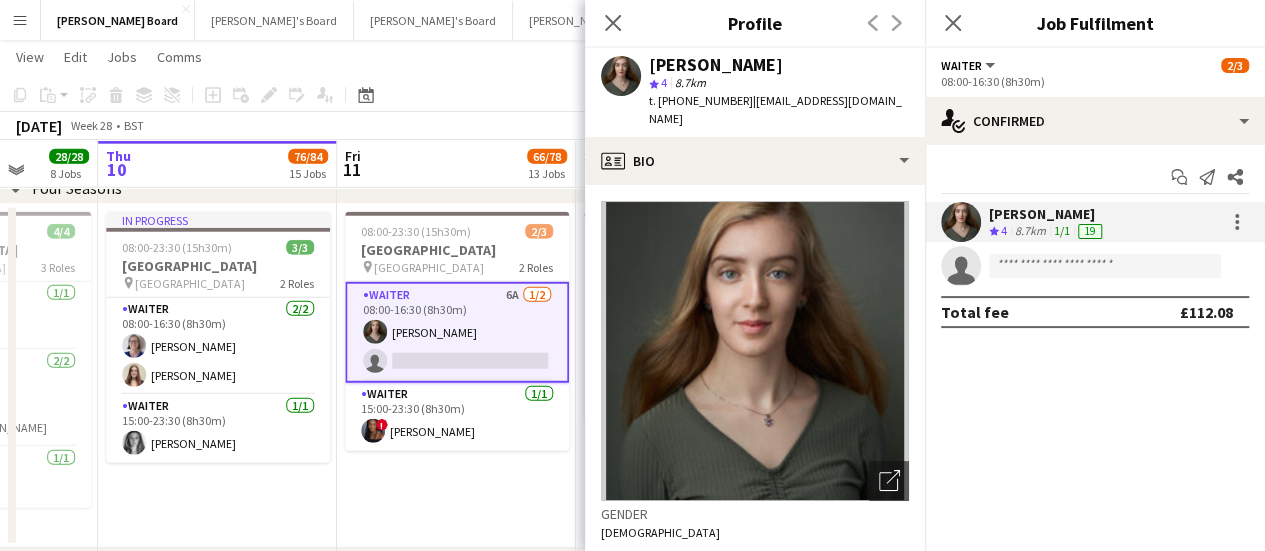 scroll, scrollTop: 0, scrollLeft: 703, axis: horizontal 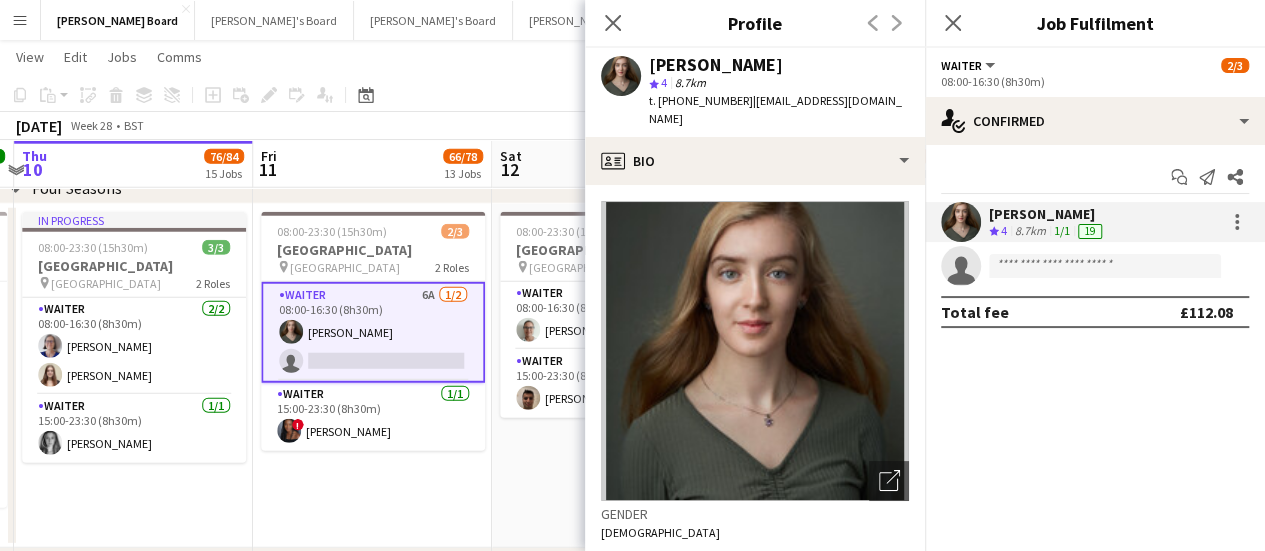 drag, startPoint x: 420, startPoint y: 337, endPoint x: 396, endPoint y: 334, distance: 24.186773 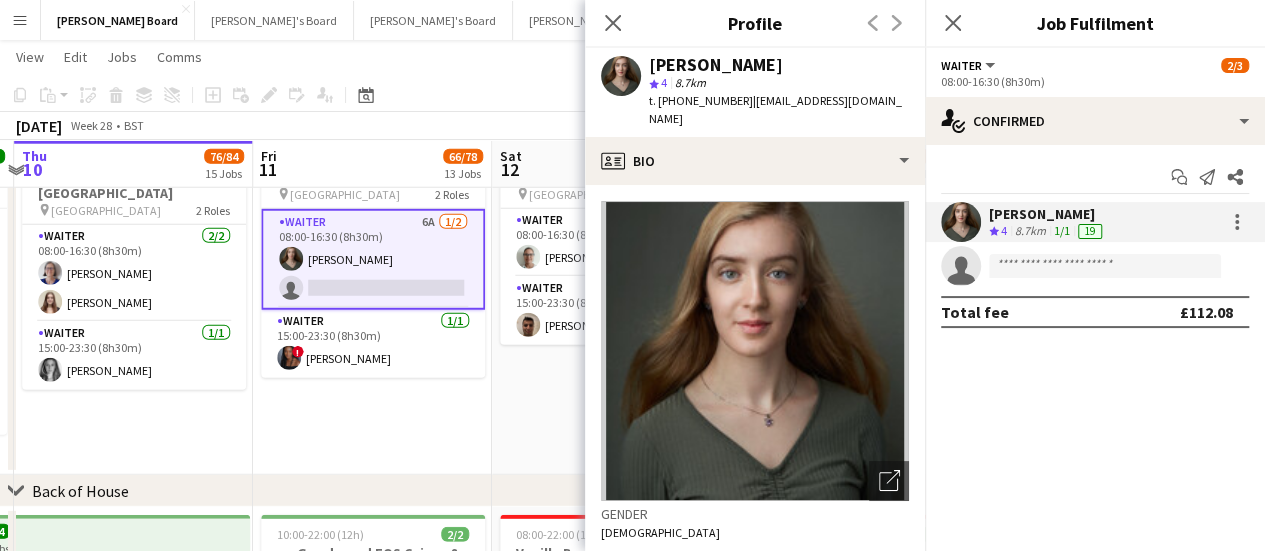 scroll, scrollTop: 2600, scrollLeft: 0, axis: vertical 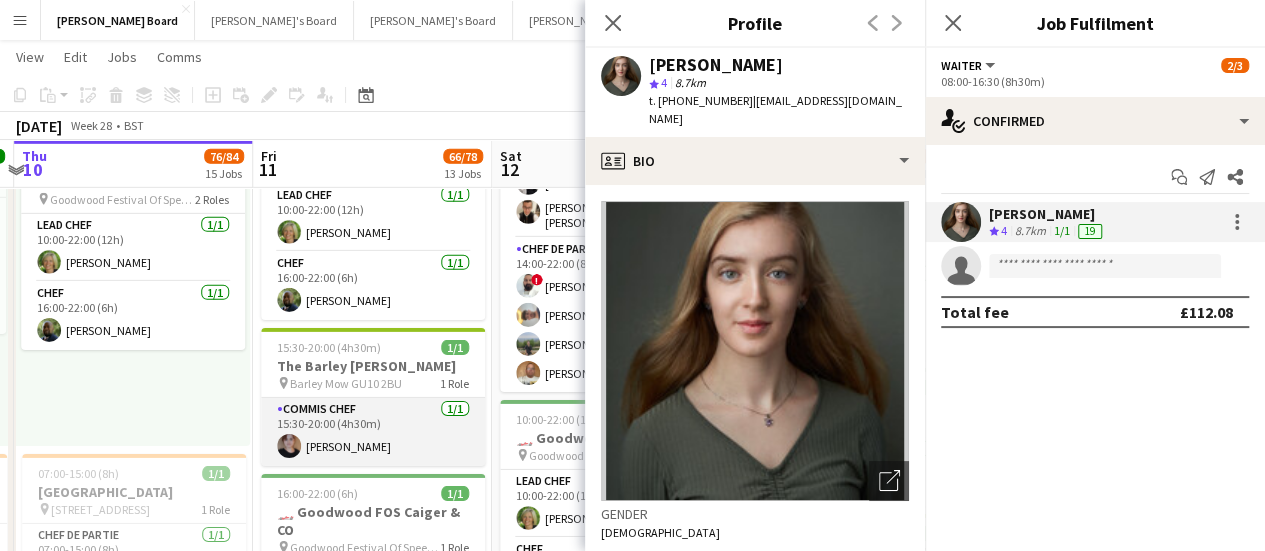 click on "Commis Chef   1/1   15:30-20:00 (4h30m)
Madeleine Herbert" at bounding box center (373, 432) 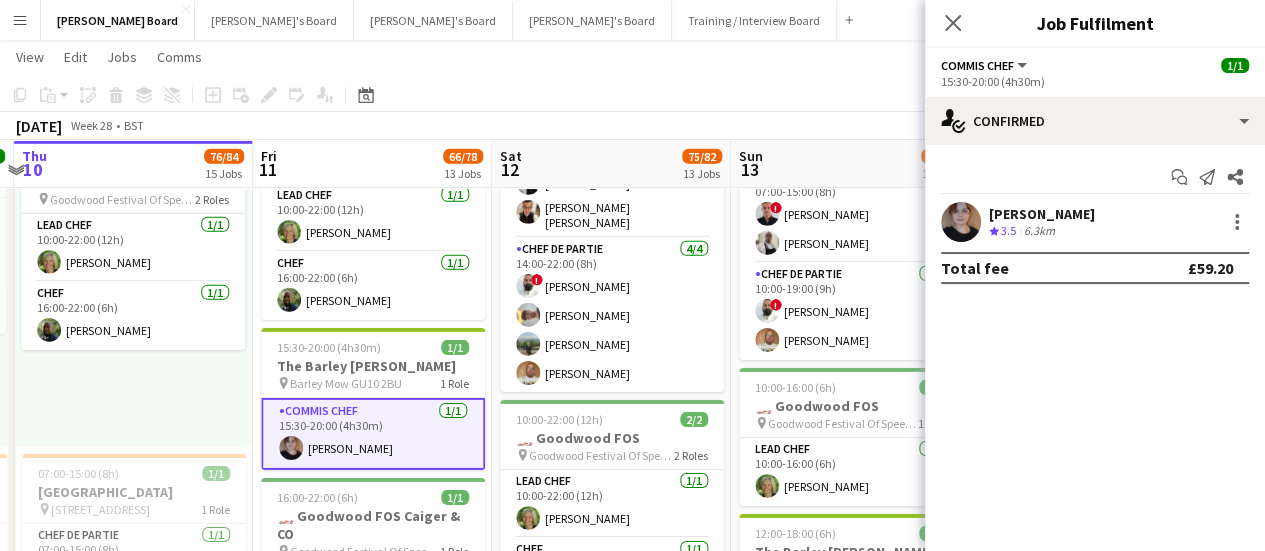 click on "[PERSON_NAME]" at bounding box center (1042, 214) 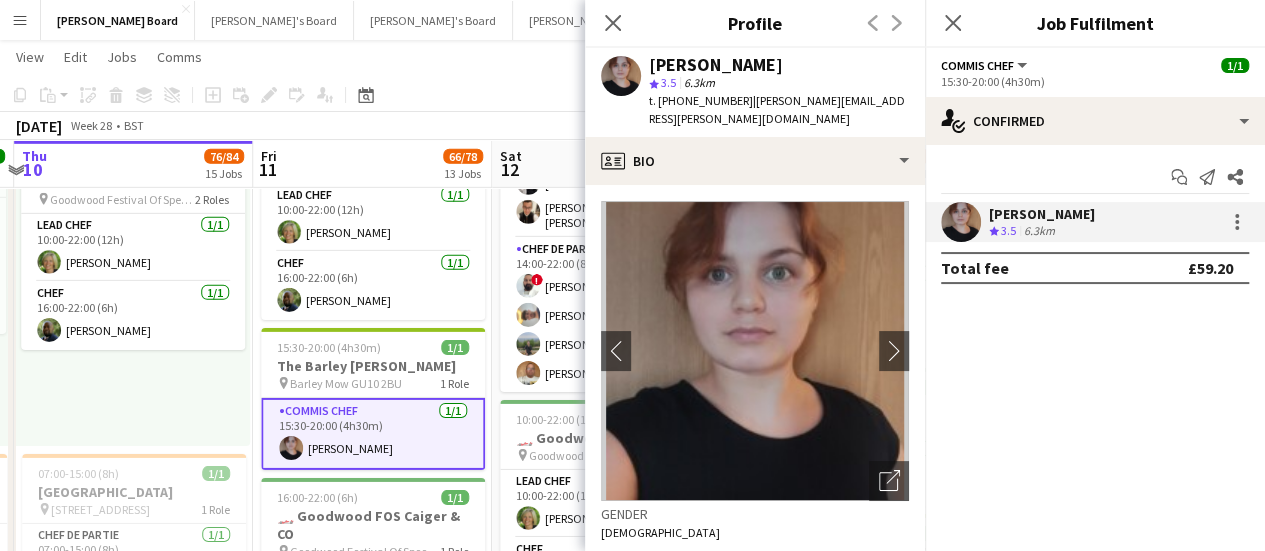drag, startPoint x: 736, startPoint y: 105, endPoint x: 656, endPoint y: 110, distance: 80.1561 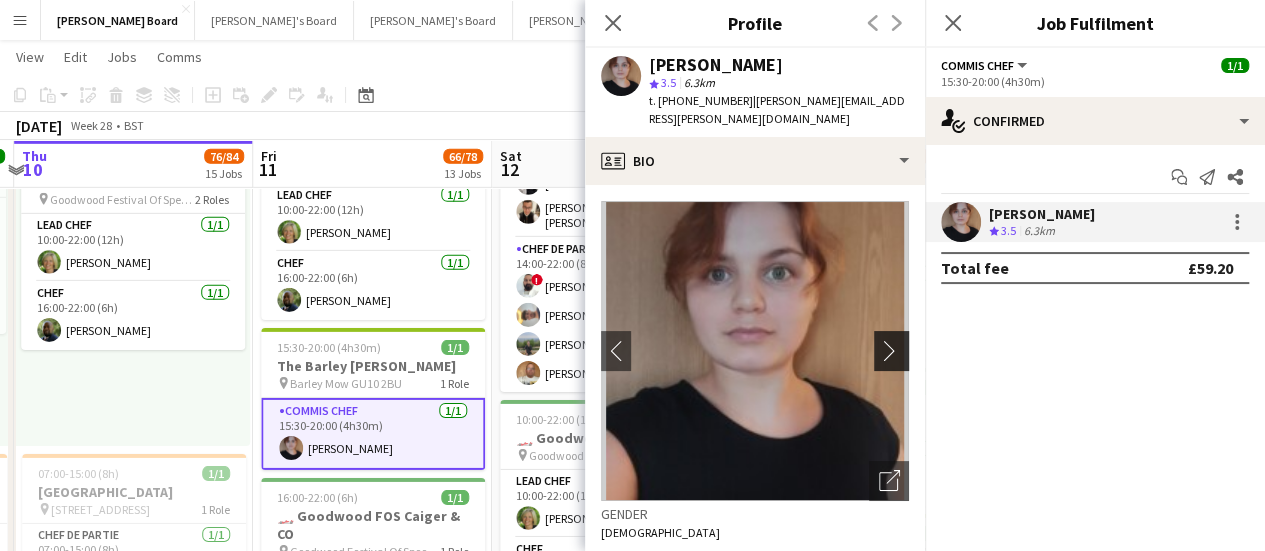 click on "chevron-right" 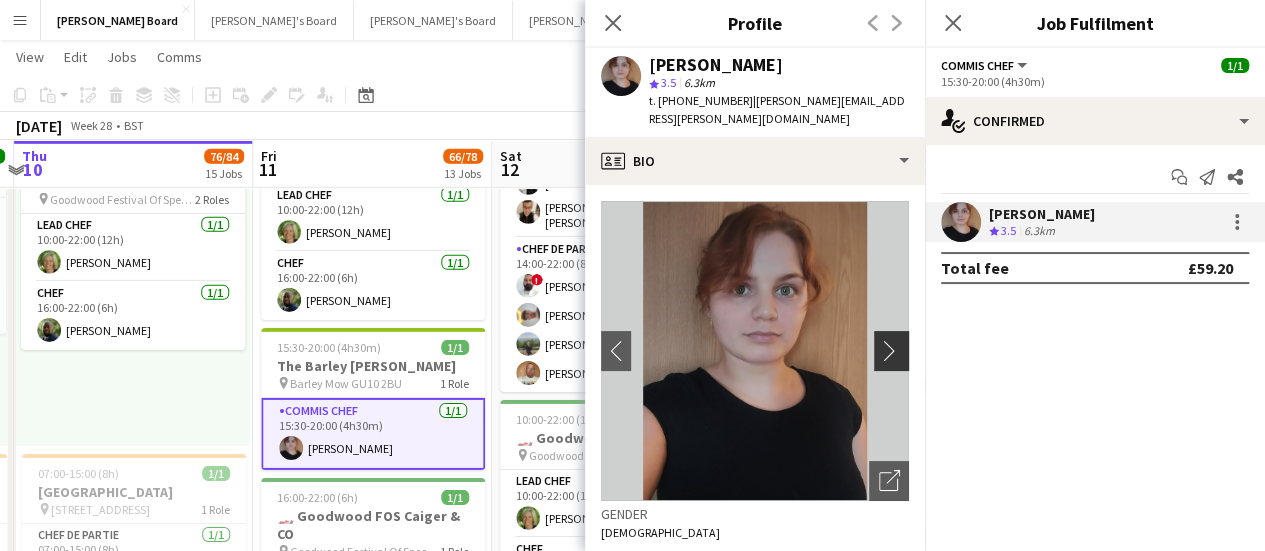 click on "chevron-right" 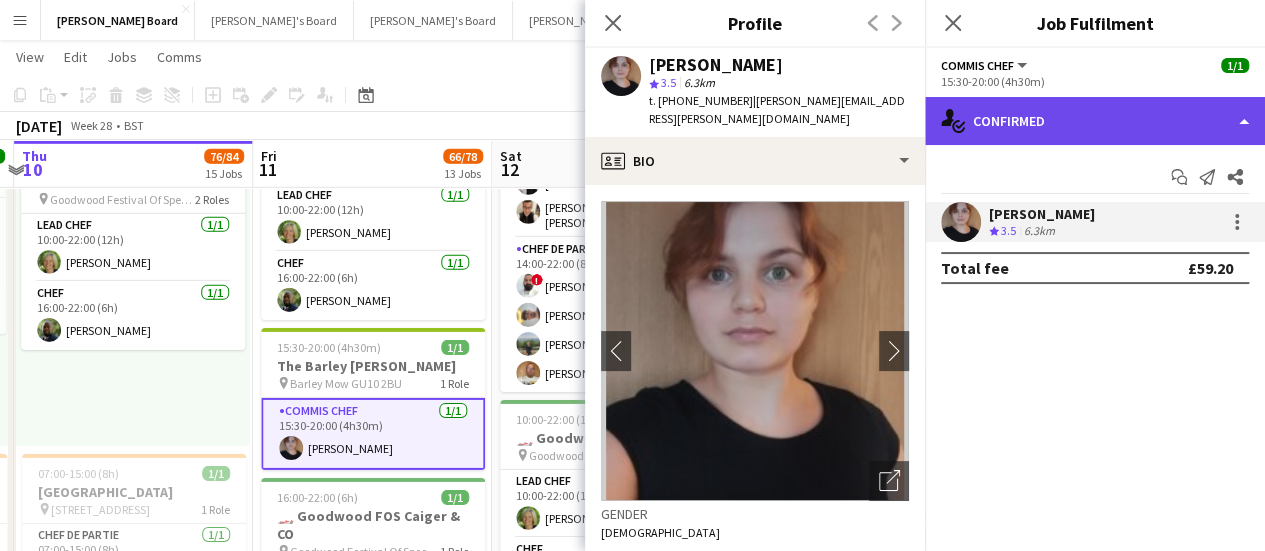 click on "single-neutral-actions-check-2
Confirmed" 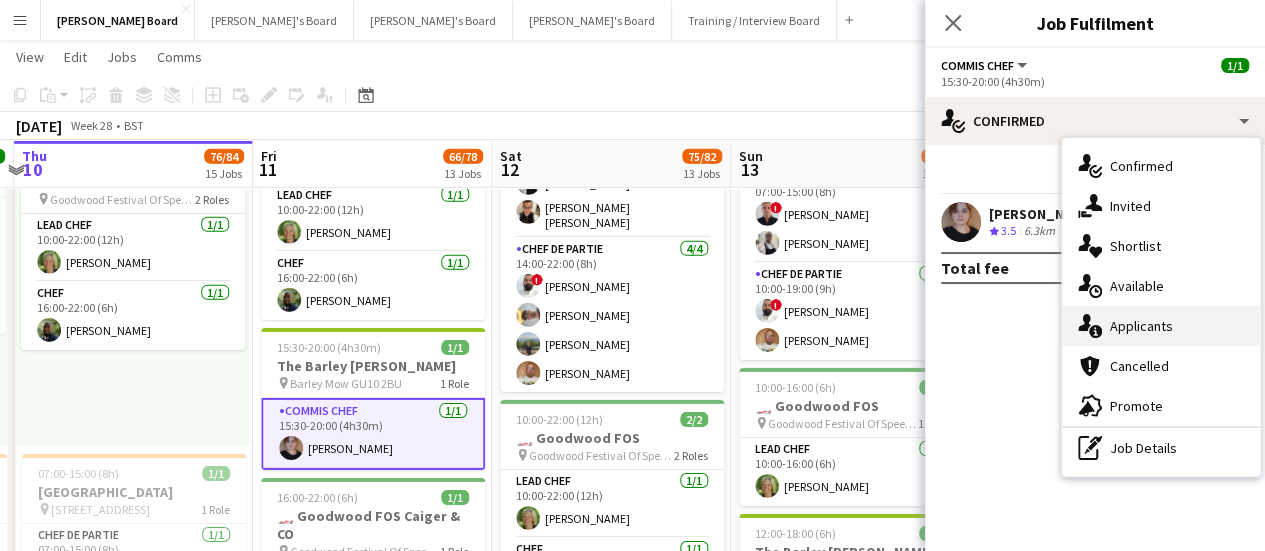 click on "single-neutral-actions-information
Applicants" at bounding box center [1161, 326] 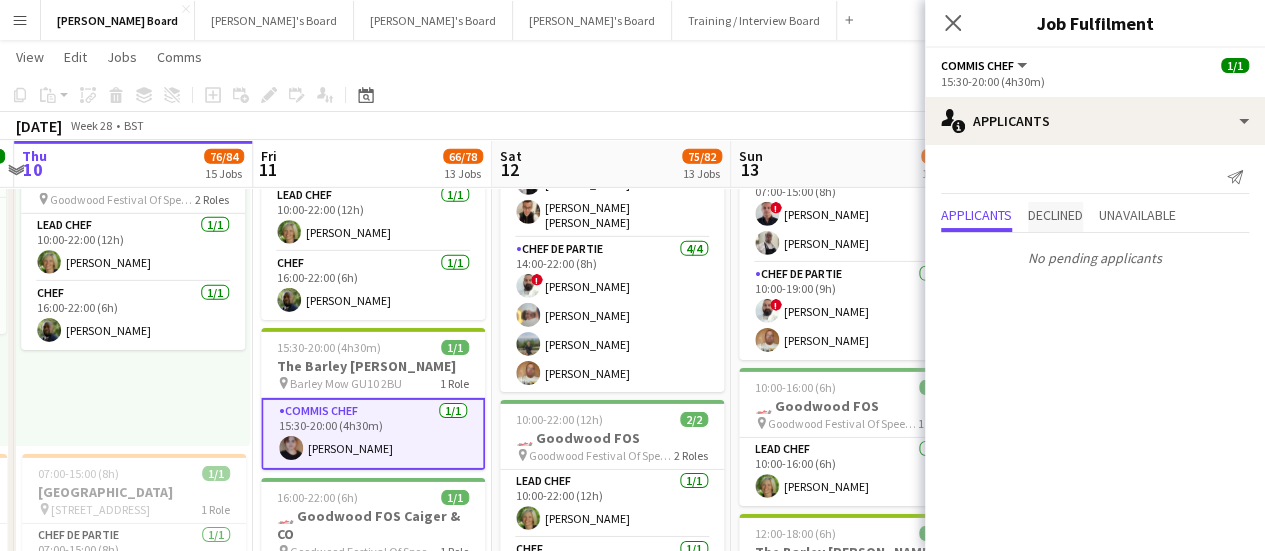 click on "Declined" at bounding box center [1055, 217] 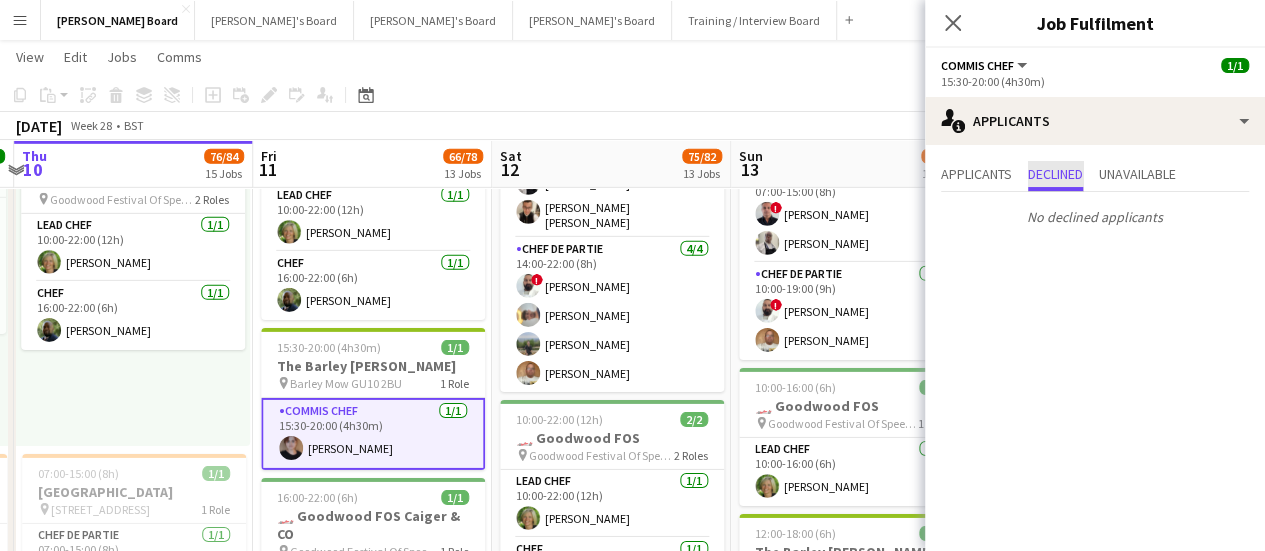 click on "No declined applicants" at bounding box center (1095, 217) 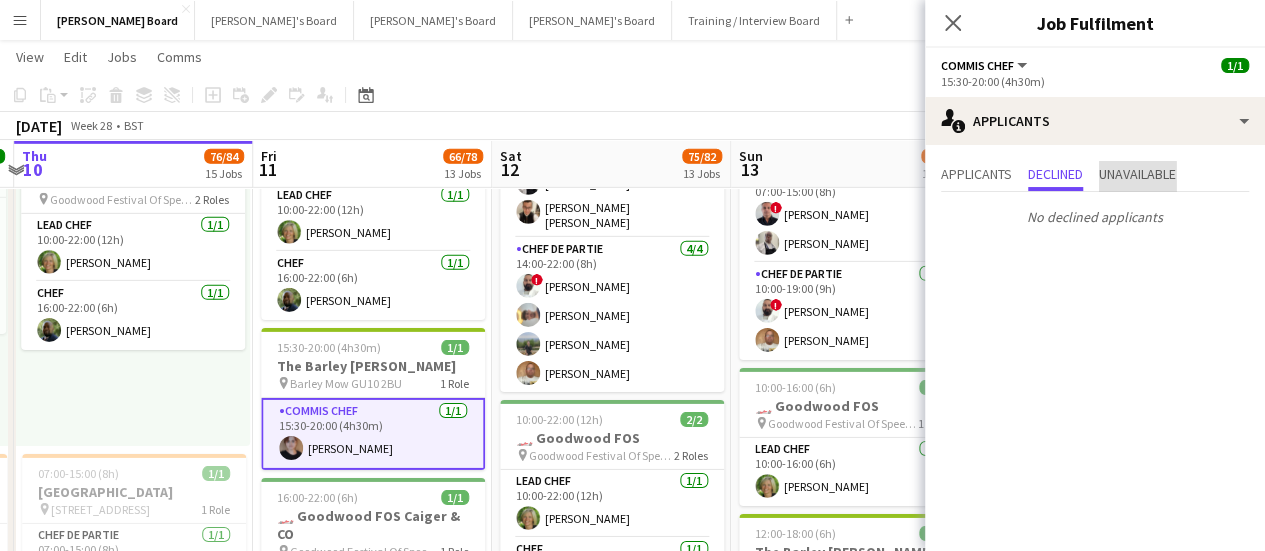 click on "Unavailable" at bounding box center (1137, 176) 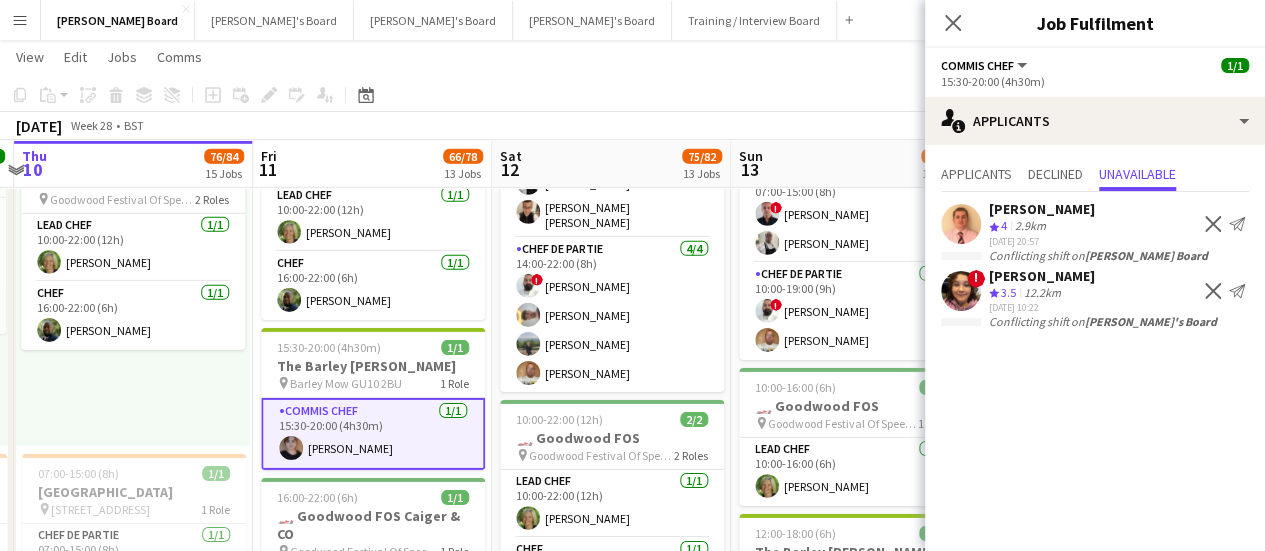 click on "Commis Chef   1/1   15:30-20:00 (4h30m)
Madeleine Herbert" at bounding box center (373, 434) 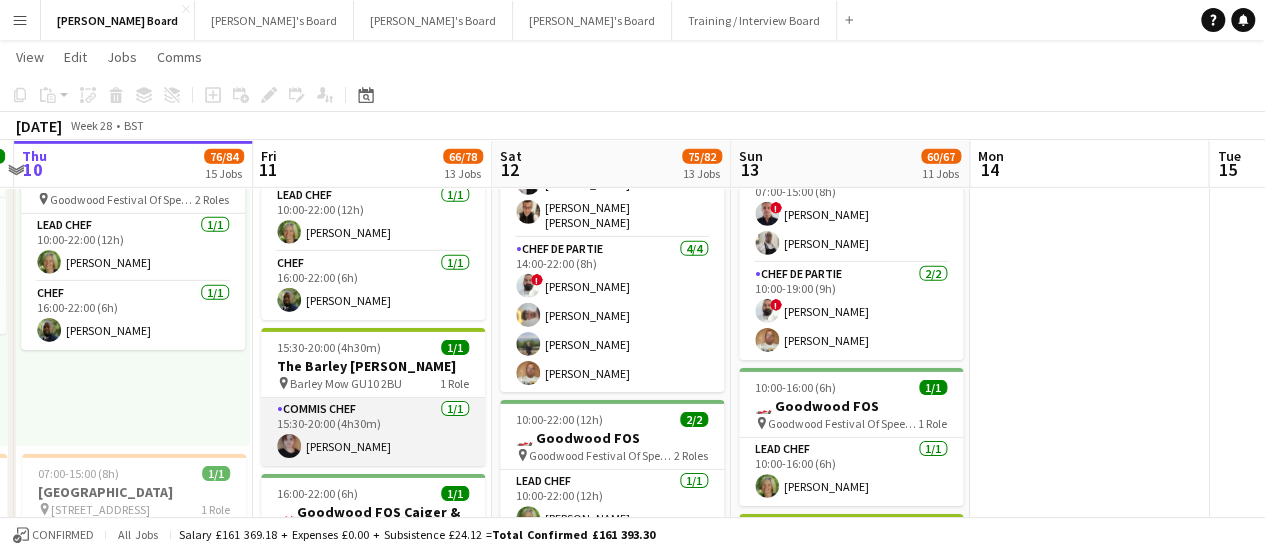 click on "Commis Chef   1/1   15:30-20:00 (4h30m)
Madeleine Herbert" at bounding box center (373, 432) 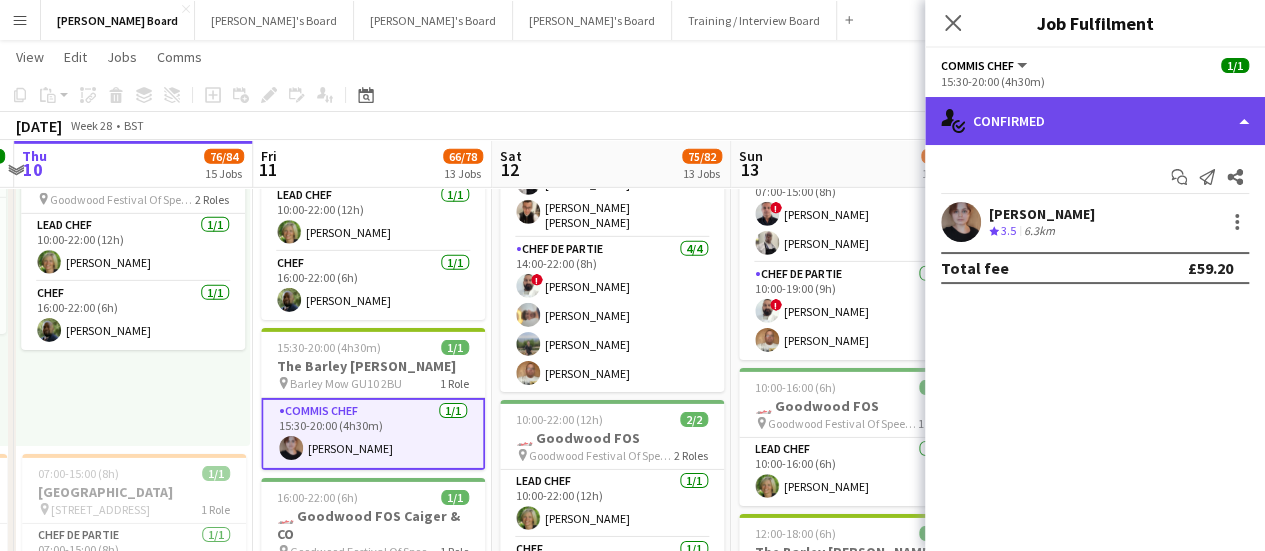 click on "single-neutral-actions-check-2
Confirmed" 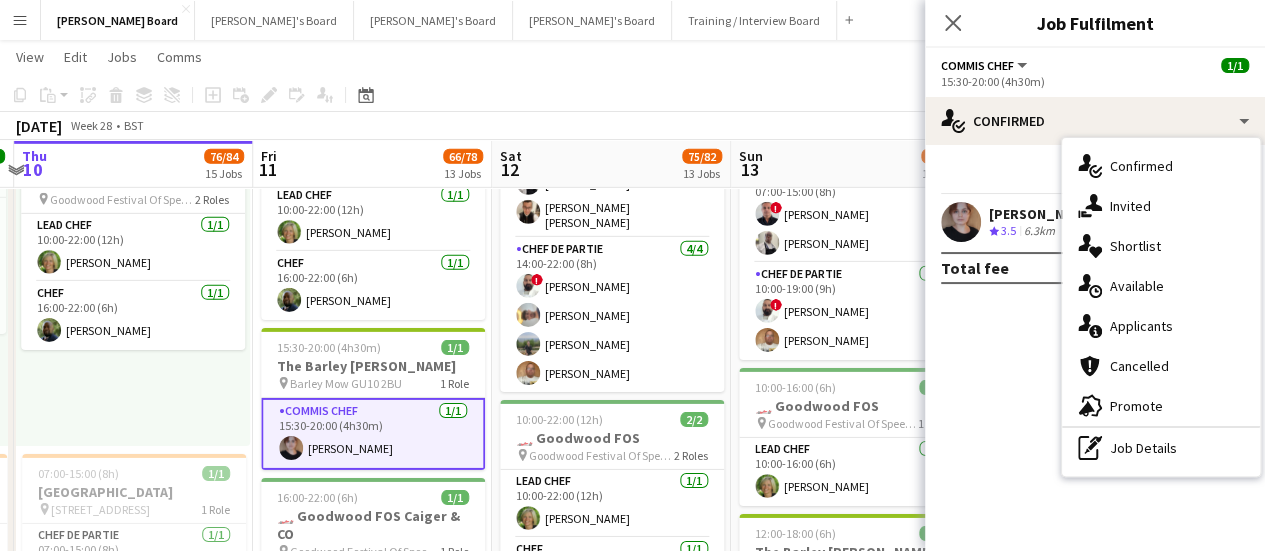 click on "pen-write
Job Details" at bounding box center (1161, 448) 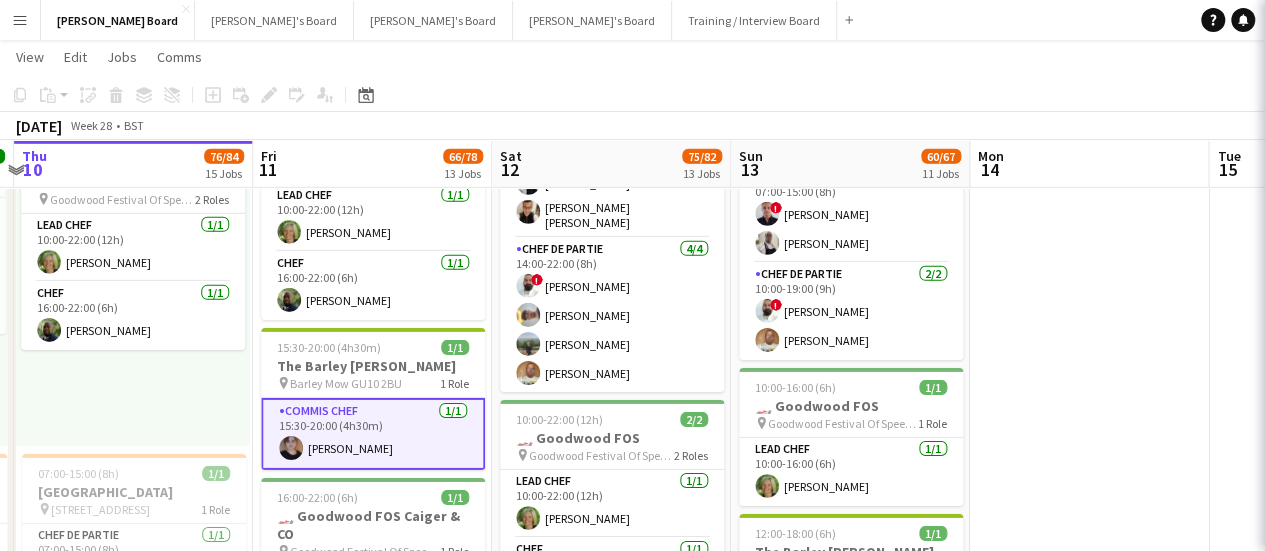 click on "Commis Chef" at bounding box center [1365, 135] 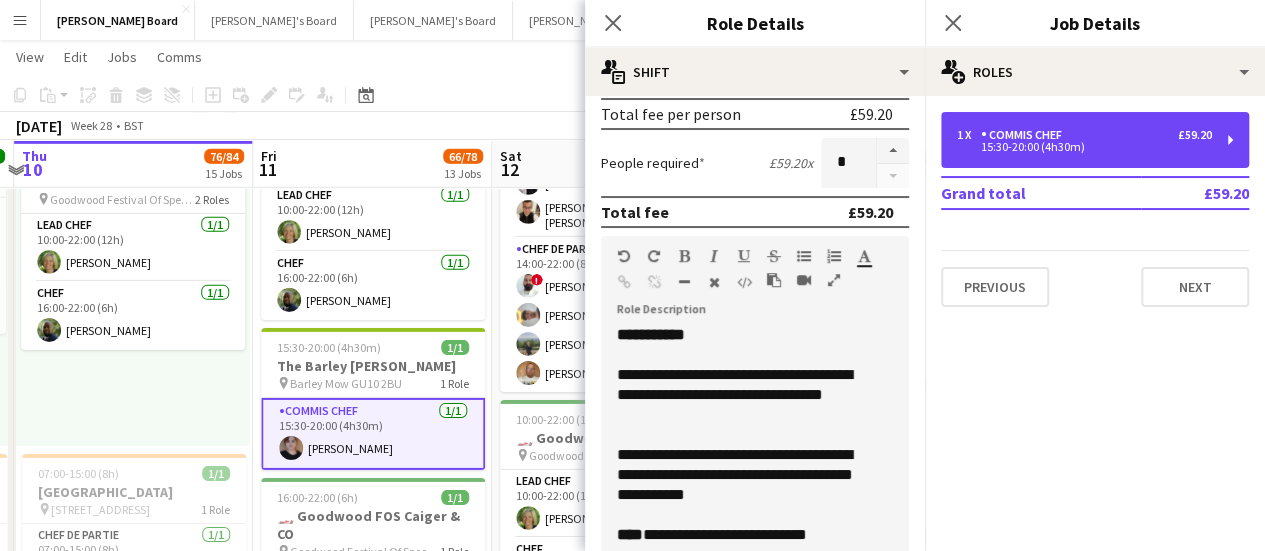 scroll, scrollTop: 500, scrollLeft: 0, axis: vertical 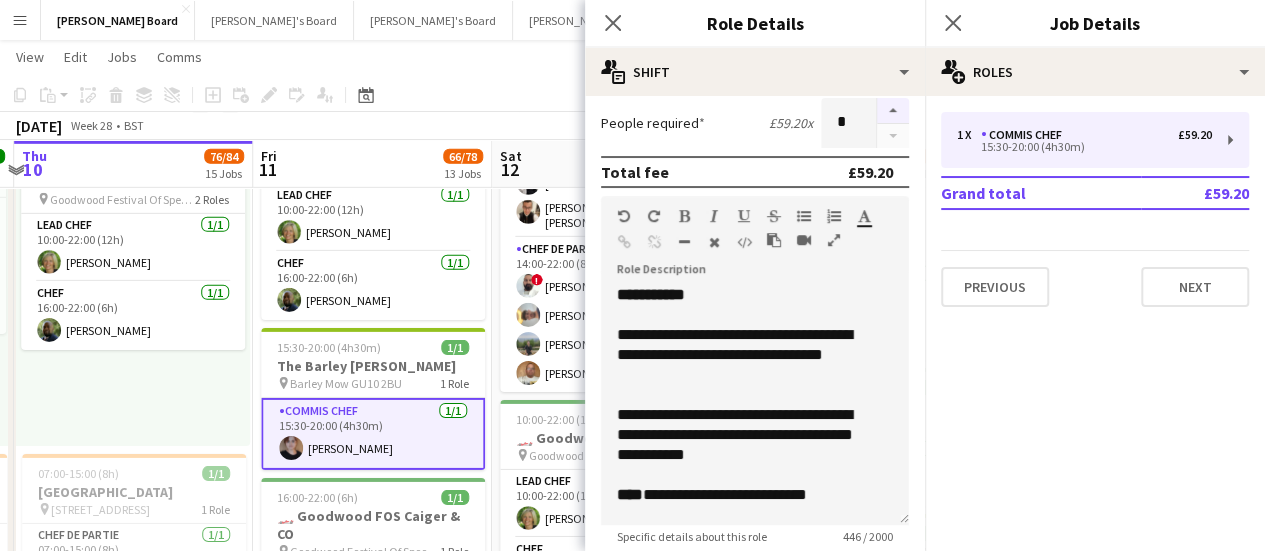 click at bounding box center [893, 111] 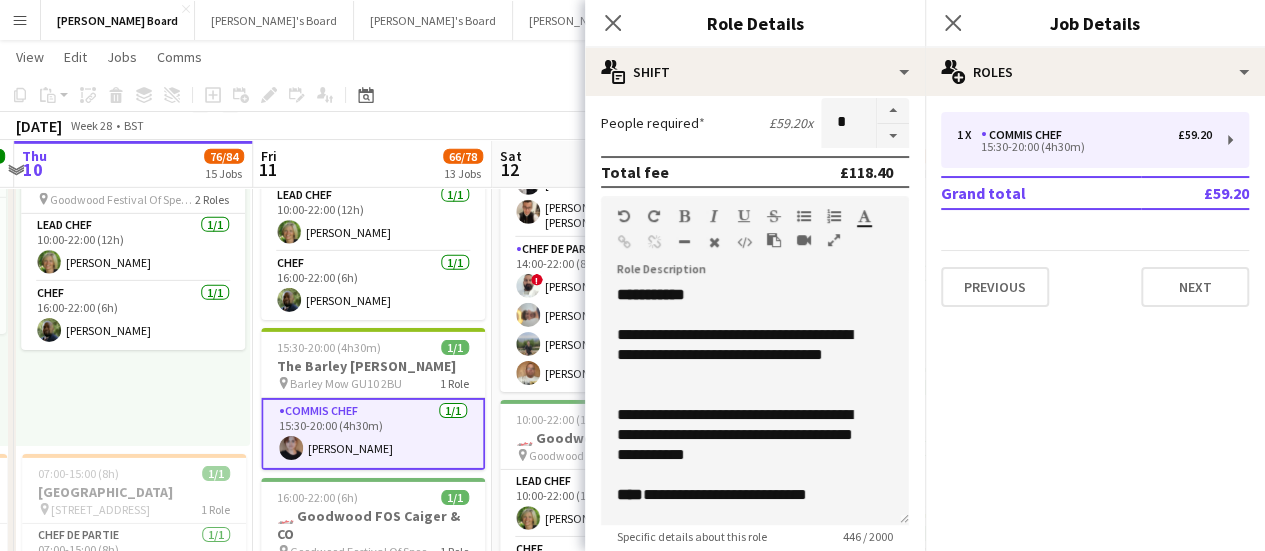 click on "In progress   10:00-22:00 (12h)    2/2
pin
Goodwood Festival Of Speed Chichester, PO18 0PH   2 Roles   Lead Chef    1/1   10:00-22:00 (12h)
Kathryn Davies  Chef   1/1   16:00-22:00 (6h)
Dean Manyonga" at bounding box center [132, 293] 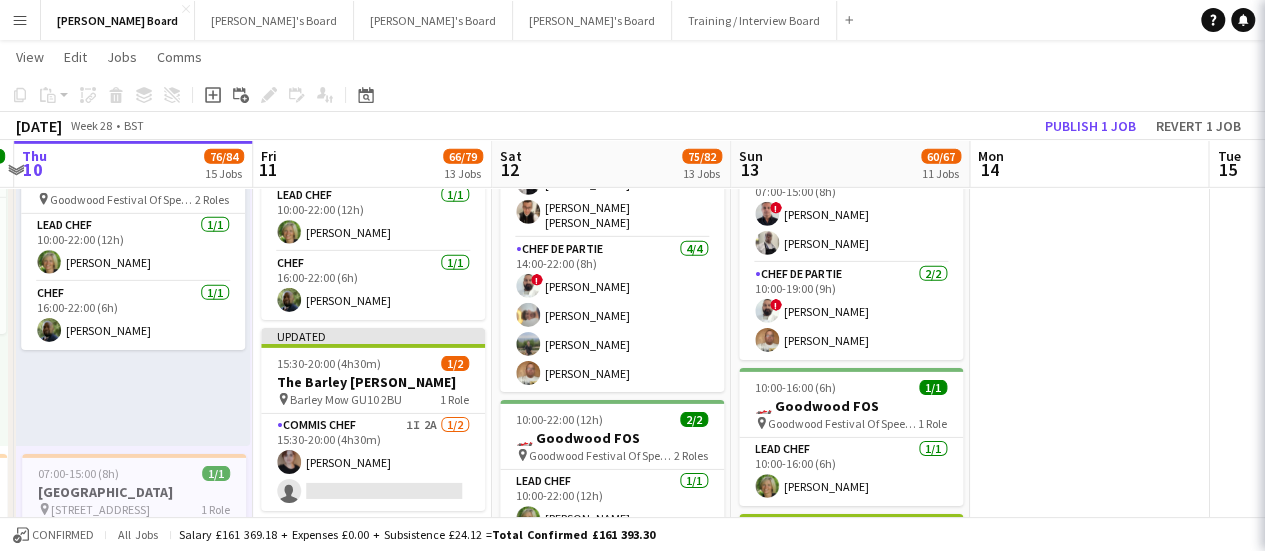 scroll, scrollTop: 0, scrollLeft: 702, axis: horizontal 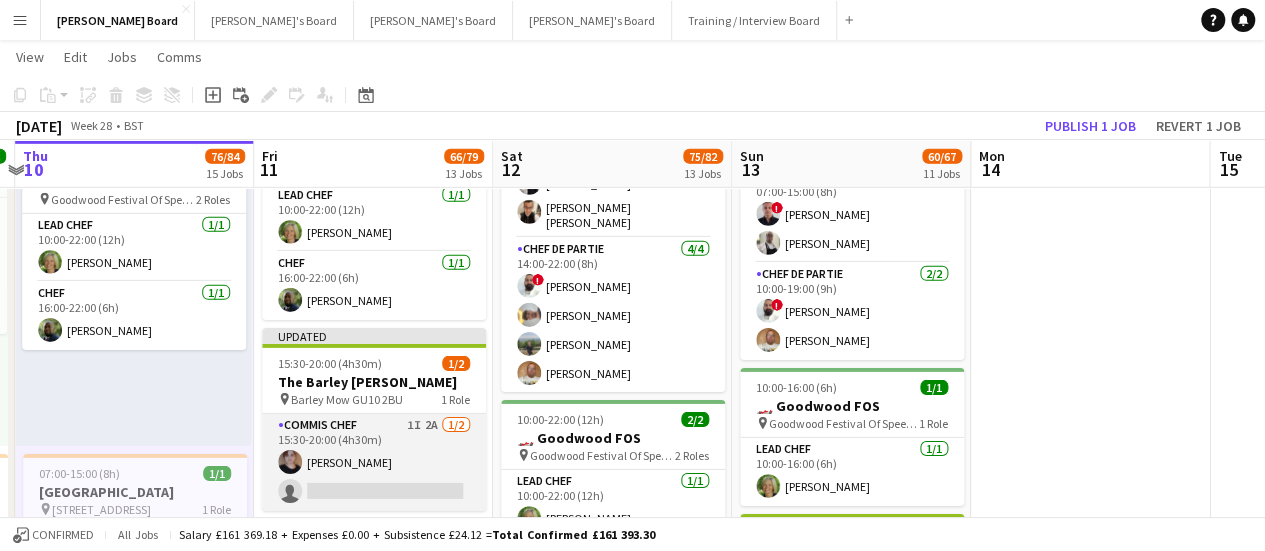 click on "Commis Chef   1I   2A   1/2   15:30-20:00 (4h30m)
Madeleine Herbert
single-neutral-actions" at bounding box center [374, 462] 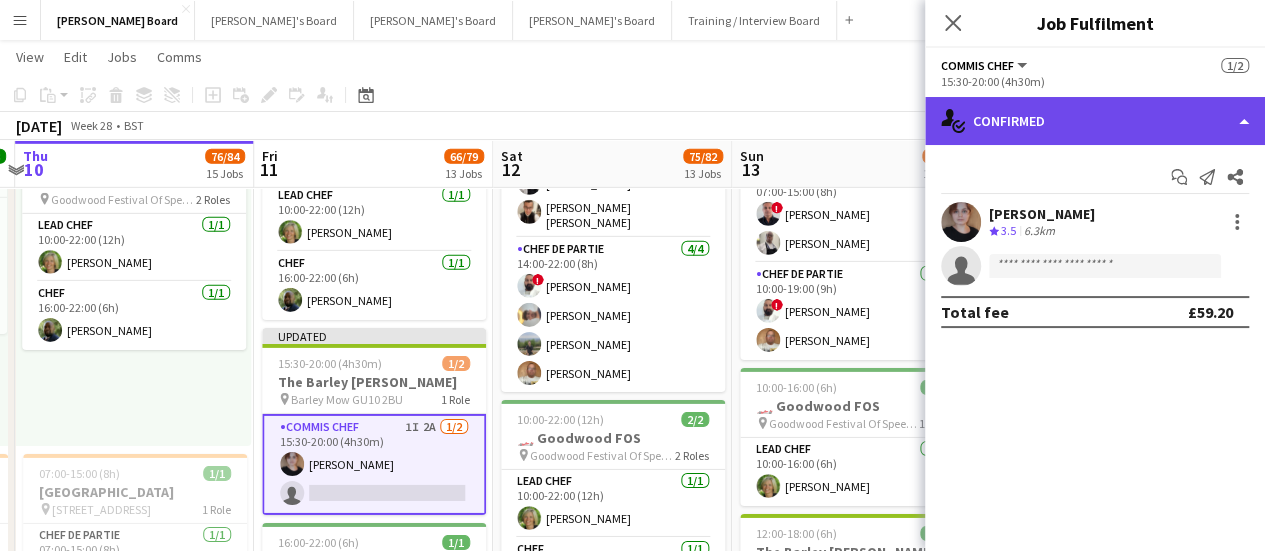 click on "single-neutral-actions-check-2
Confirmed" 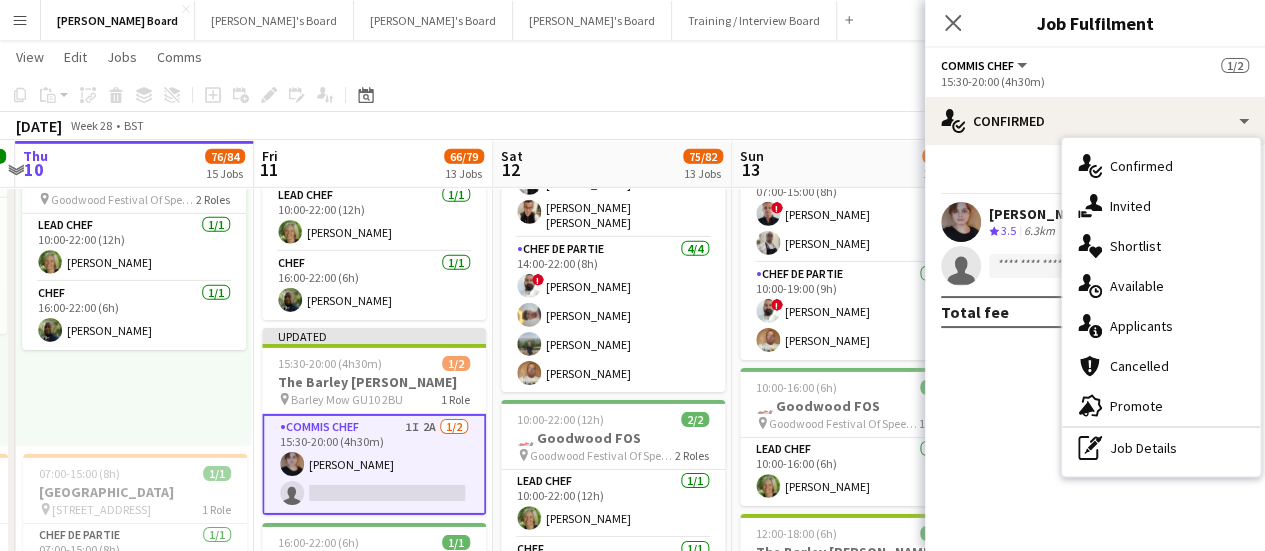 click on "single-neutral-actions-information
Applicants" at bounding box center [1161, 326] 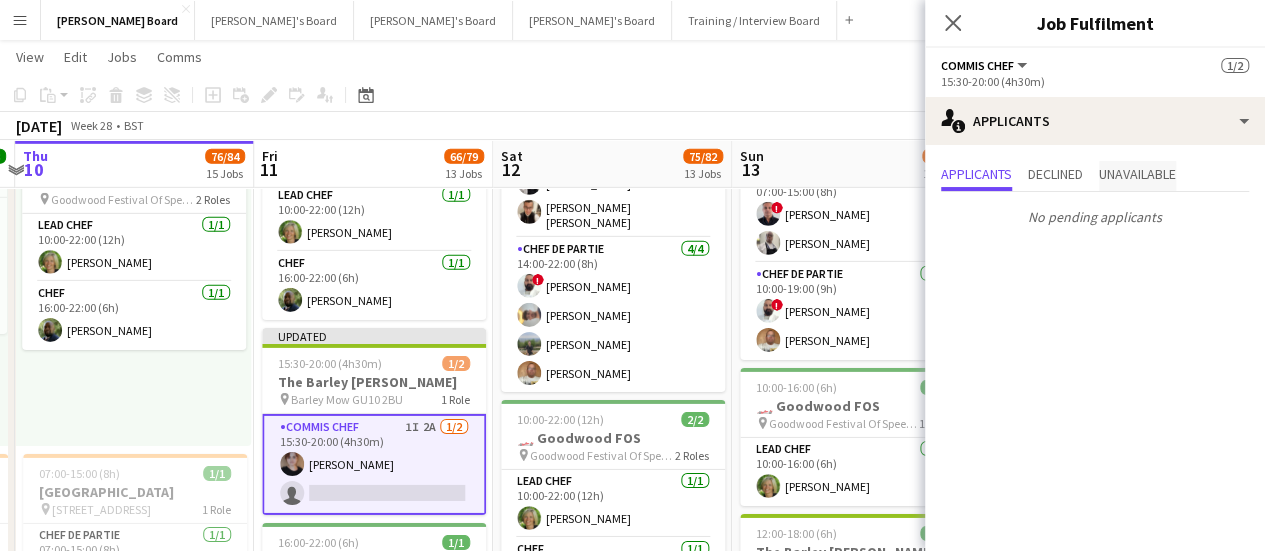 click on "Unavailable" at bounding box center (1137, 174) 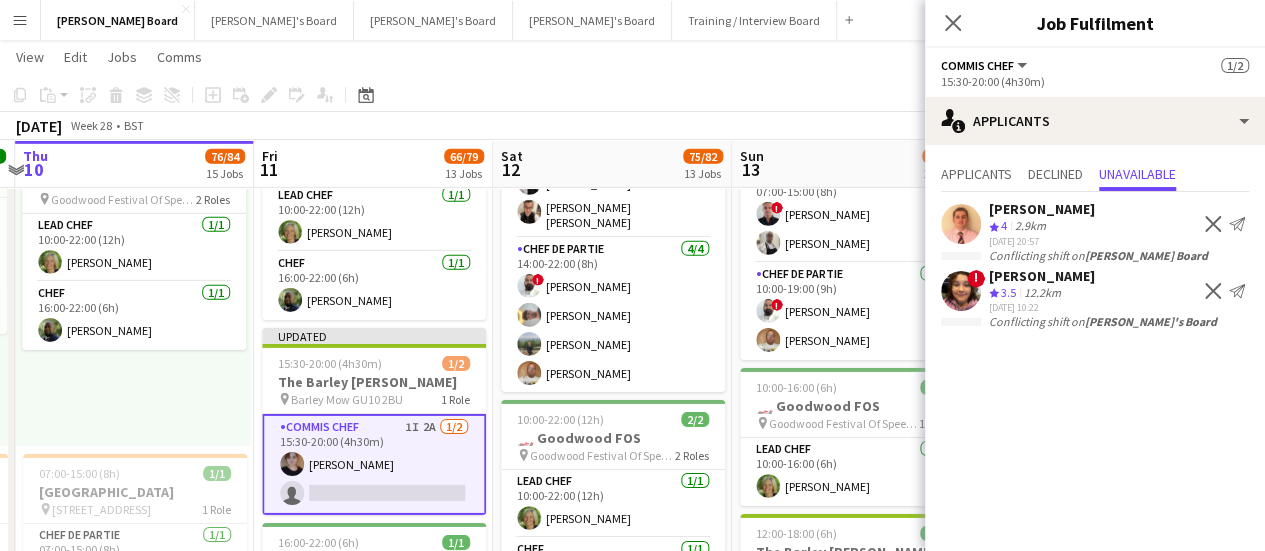 click on "Copy
Paste
Paste   Ctrl+V Paste with crew  Ctrl+Shift+V
Paste linked Job
[GEOGRAPHIC_DATA]
Group
Ungroup
Add job
Add linked Job
Edit
Edit linked Job
Applicants
Date picker
[DATE] [DATE] [DATE] M [DATE] T [DATE] W [DATE] T [DATE] F [DATE] S [DATE] S  [DATE]   2   3   4   5   6   7   8   9   10   11   12   13   14   15   16   17   18   19   20   21   22   23   24   25   26   27   28   29   30   31
Comparison range
Comparison range
[DATE]" 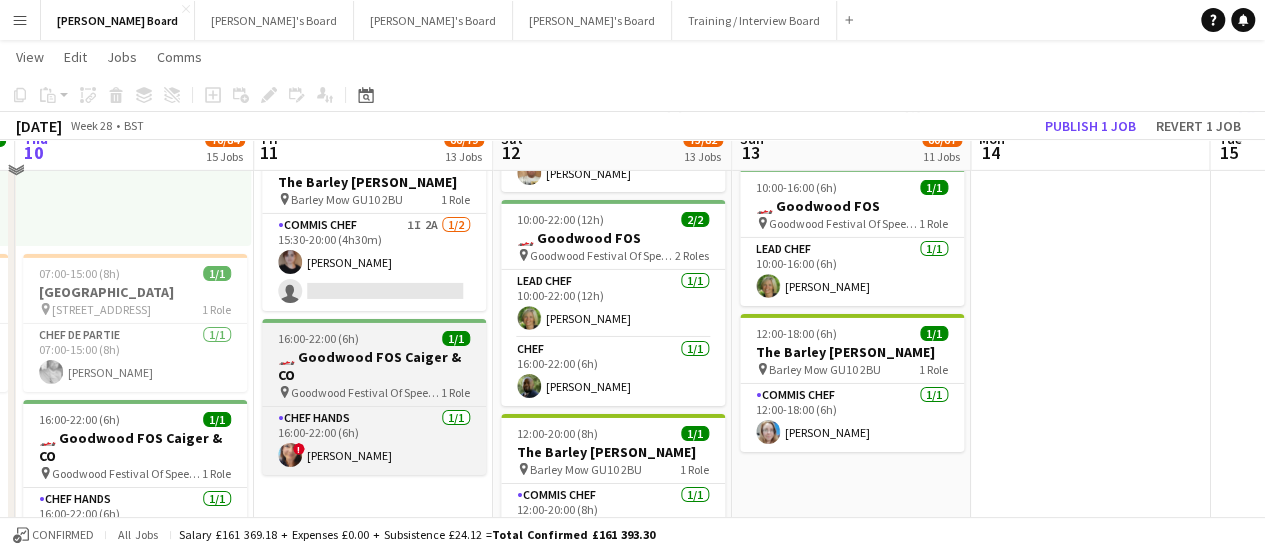 scroll, scrollTop: 3192, scrollLeft: 0, axis: vertical 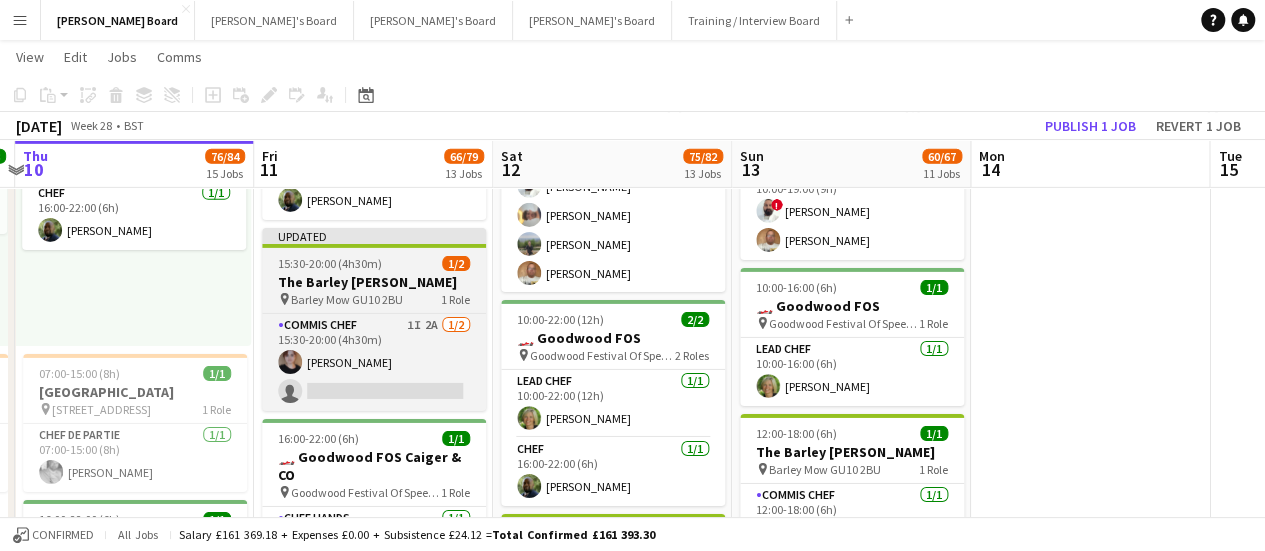 drag, startPoint x: 358, startPoint y: 252, endPoint x: 408, endPoint y: 243, distance: 50.803543 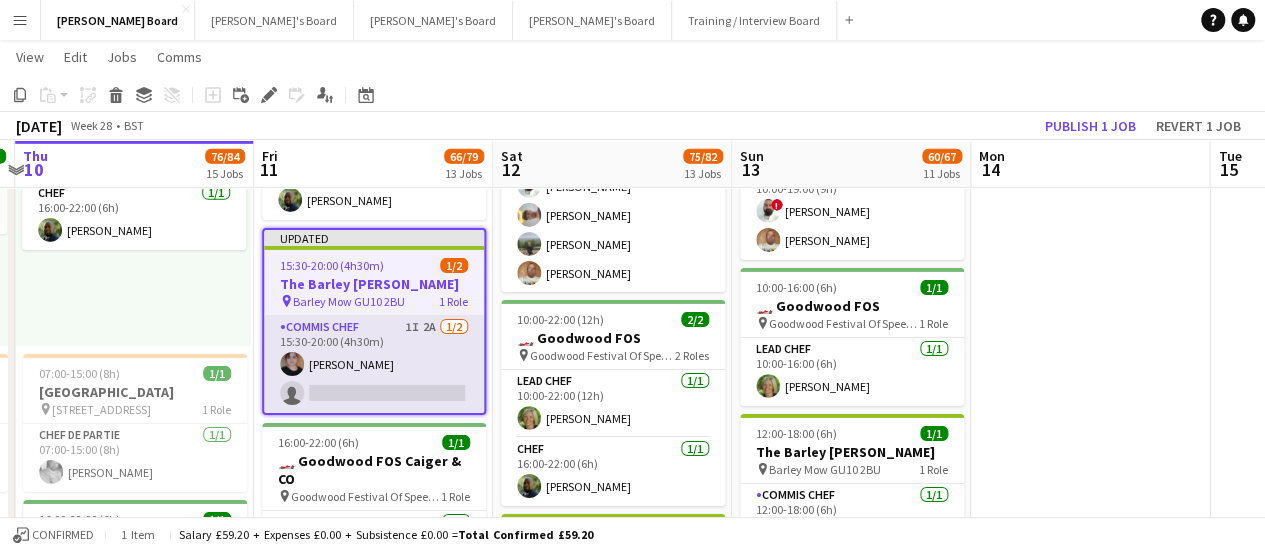click on "Commis Chef   1I   2A   1/2   15:30-20:00 (4h30m)
Madeleine Herbert
single-neutral-actions" at bounding box center [374, 364] 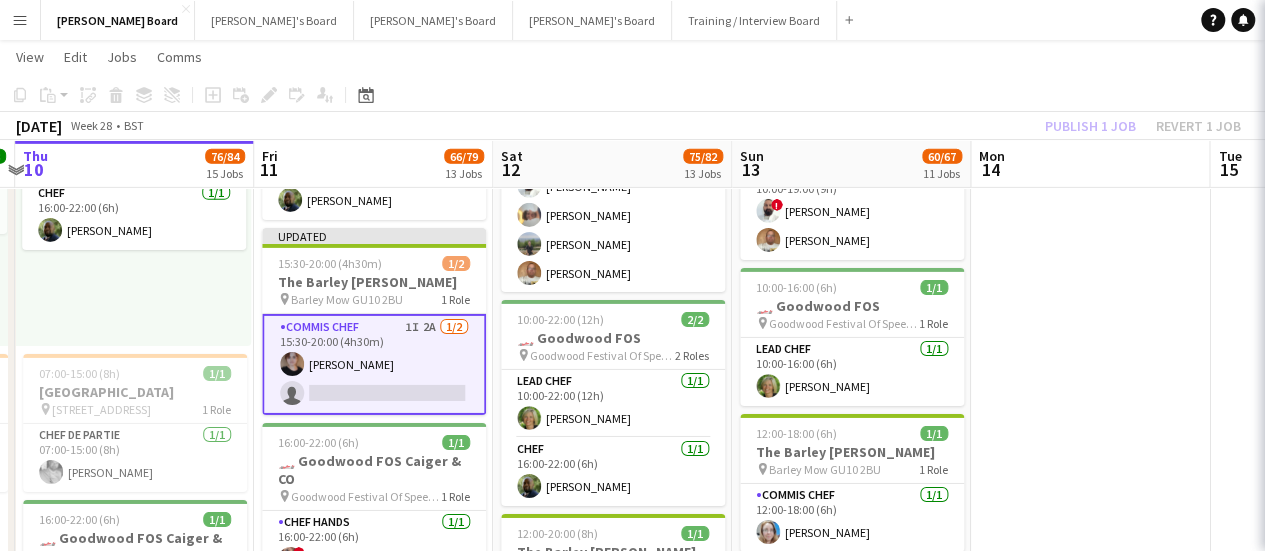 scroll, scrollTop: 0, scrollLeft: 702, axis: horizontal 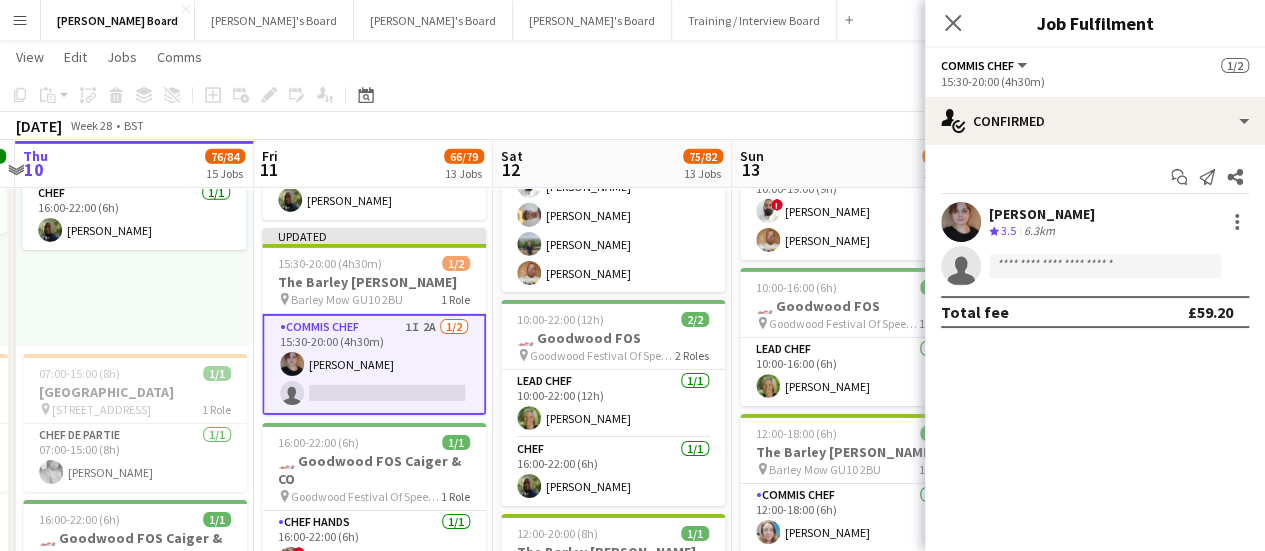click on "View  Day view expanded Day view collapsed Month view Date picker Jump to today Expand Linked Jobs Collapse Linked Jobs  Edit  Copy Ctrl+C  Paste  Without Crew Ctrl+V With Crew Ctrl+Shift+V Paste as linked job  Group  Group Ungroup  Jobs  New Job Edit Job Delete Job New Linked Job Edit Linked Jobs Job fulfilment Promote Role Copy Role URL  Comms  Notify confirmed crew Create chat" 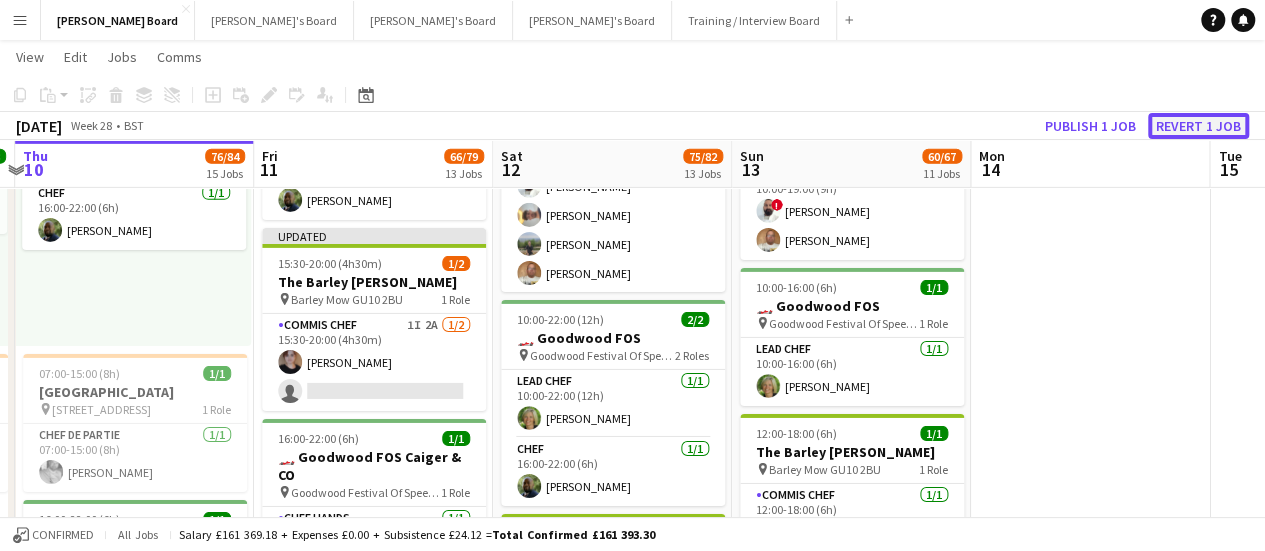 click on "Revert 1 job" 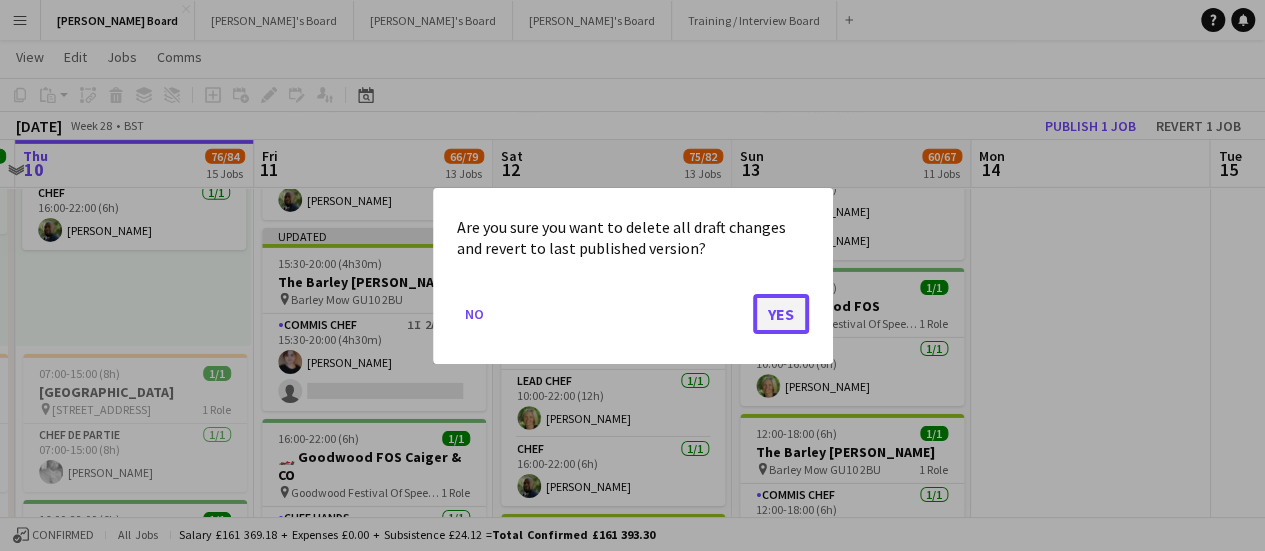 click on "Yes" 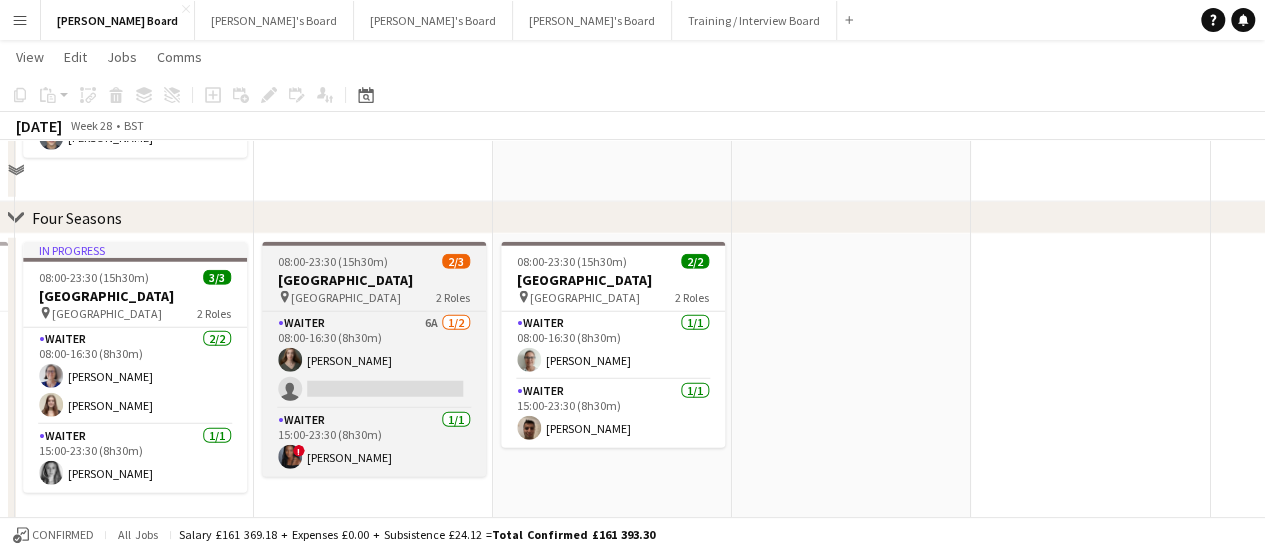 scroll, scrollTop: 2592, scrollLeft: 0, axis: vertical 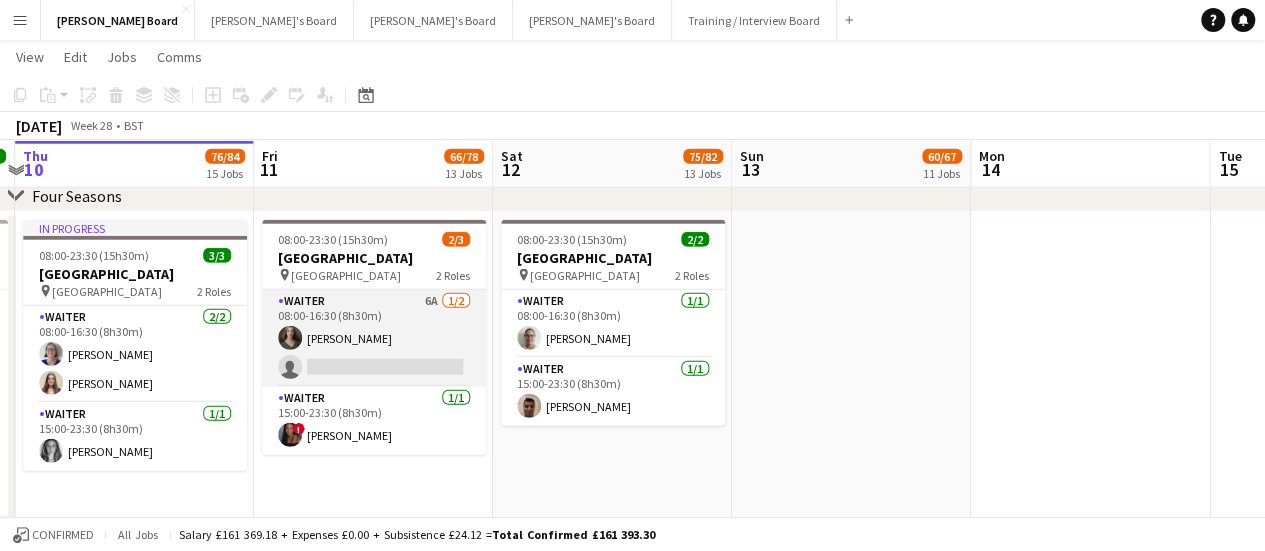 click on "Waiter   6A   1/2   08:00-16:30 (8h30m)
Sophie White
single-neutral-actions" at bounding box center [374, 338] 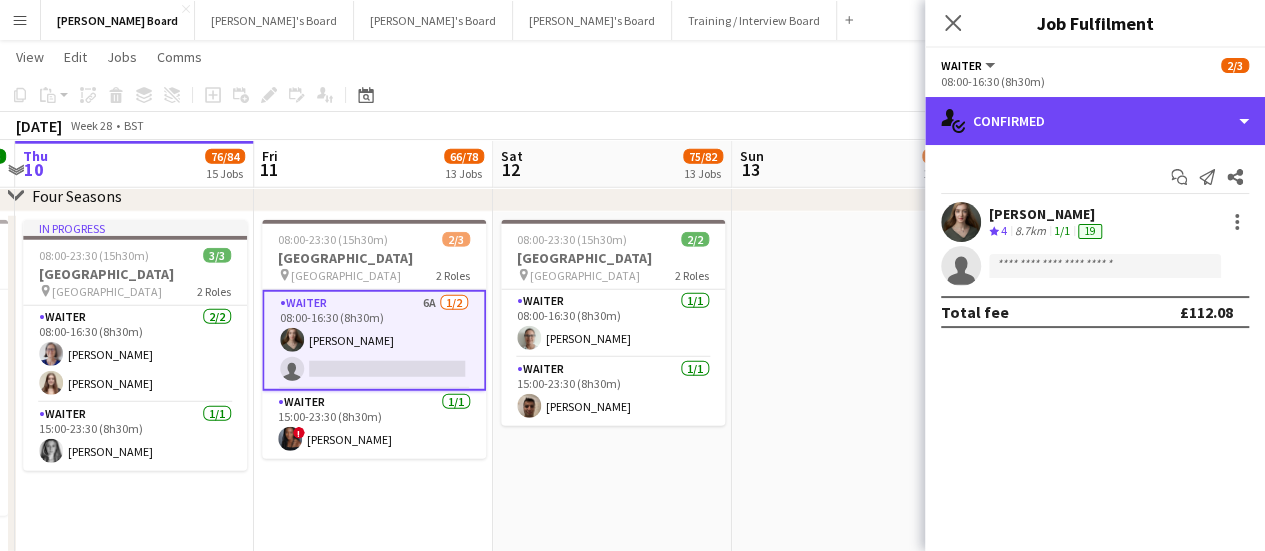 drag, startPoint x: 1056, startPoint y: 105, endPoint x: 1112, endPoint y: 180, distance: 93.60021 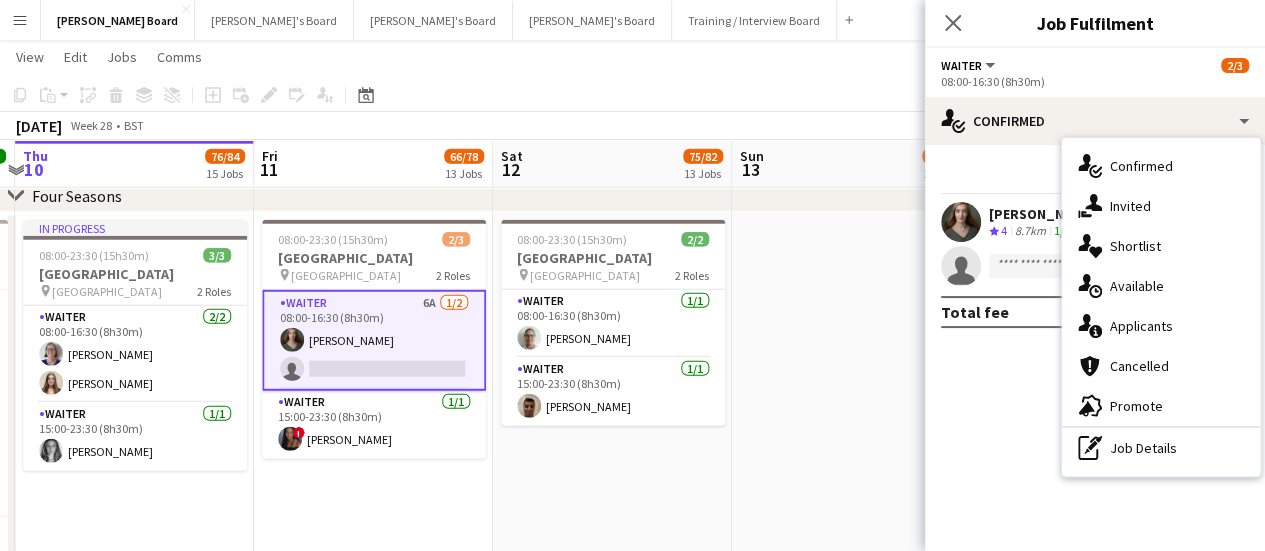 scroll, scrollTop: 0, scrollLeft: 500, axis: horizontal 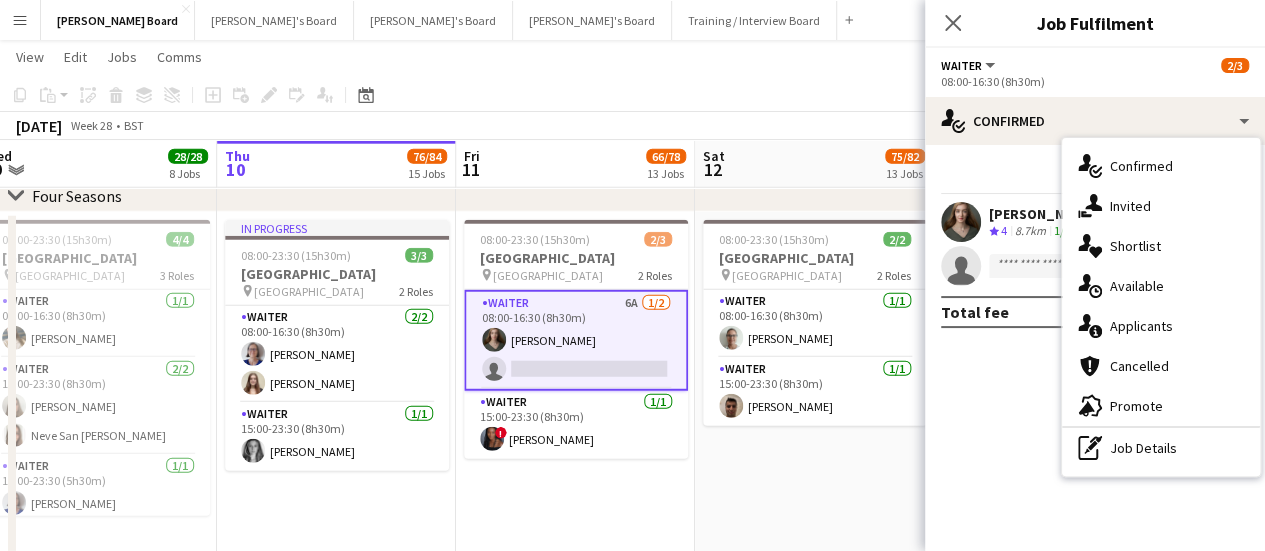 drag, startPoint x: 257, startPoint y: 360, endPoint x: 398, endPoint y: 359, distance: 141.00354 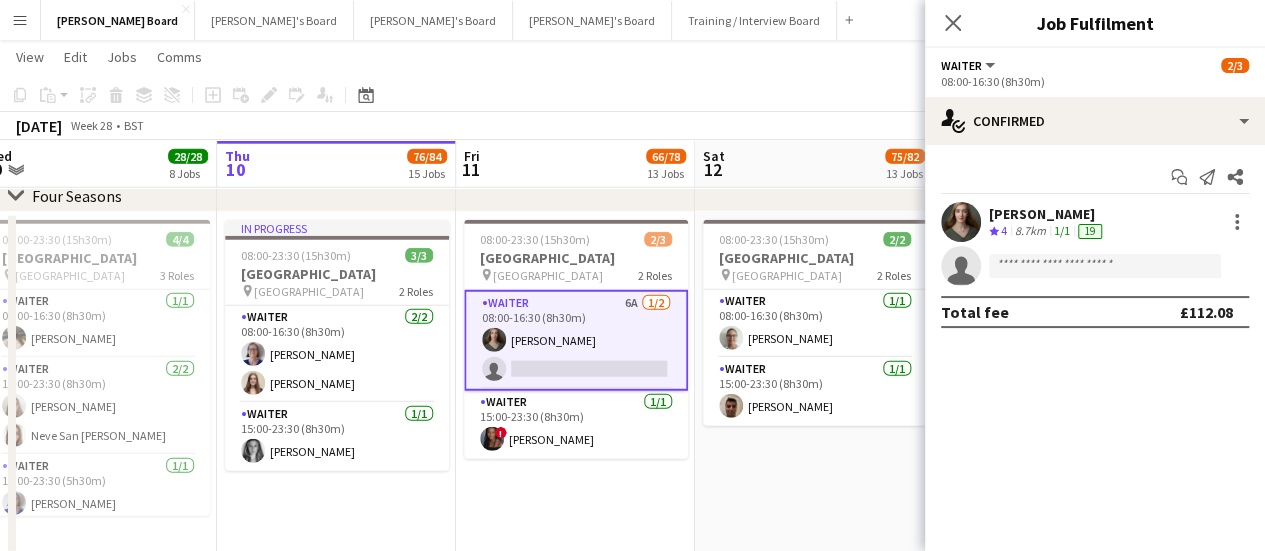 click on "[PERSON_NAME]" at bounding box center (1047, 214) 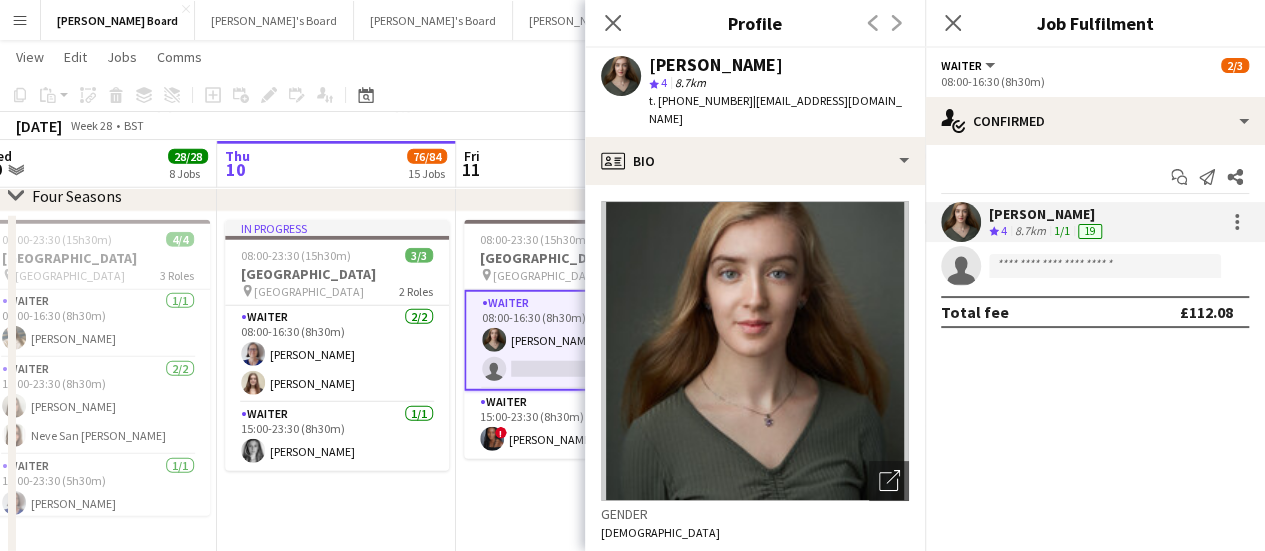 scroll, scrollTop: 0, scrollLeft: 667, axis: horizontal 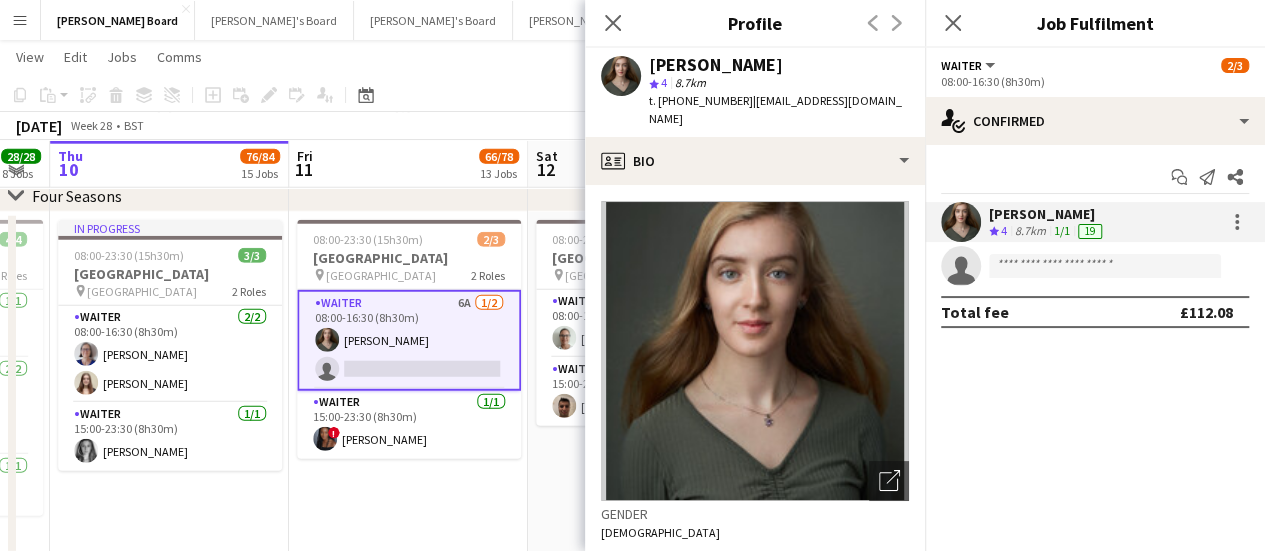 click on "Mon   7   Tue   8   Wed   9   28/28   8 Jobs   Thu   10   76/84   15 Jobs   Fri   11   66/78   13 Jobs   Sat   12   75/82   13 Jobs   Sun   13   60/67   11 Jobs   Mon   14   Tue   15   Wed   16   Thu   17      12:00-16:00 (4h)    2/2   🏎️ Kerb @ Goodwood FOS(4)
pin
Goodwood Festival Of Speed Chichester, PO18 0PH   1 Role   Porter   2/2   12:00-16:00 (4h)
Tom Spencer Jake Thompson     12:00-16:00 (4h)    2/2   🏎️ Kerb @ Goodwood FOS
pin
Goodwood Festival Of Speed Chichester, PO18 0PH   2 Roles   Bar Manager- Cricket Pitch   1/1   12:00-16:00 (4h)
Thomas Malins  FOH Manager- Cathedral Walk    1/1   12:00-16:00 (4h)
! Edward Hall     16:00-22:00 (6h)    2/2   Private Party- Bentley
pin
Coldrey Farm House, GU34 4NE   1 Role   Catering Assistant   2/2   16:00-22:00 (6h)
Jo Eyles ! Chloe Toft
Toggle View
10-07-2025 → 13-07-2025" at bounding box center [632, -599] 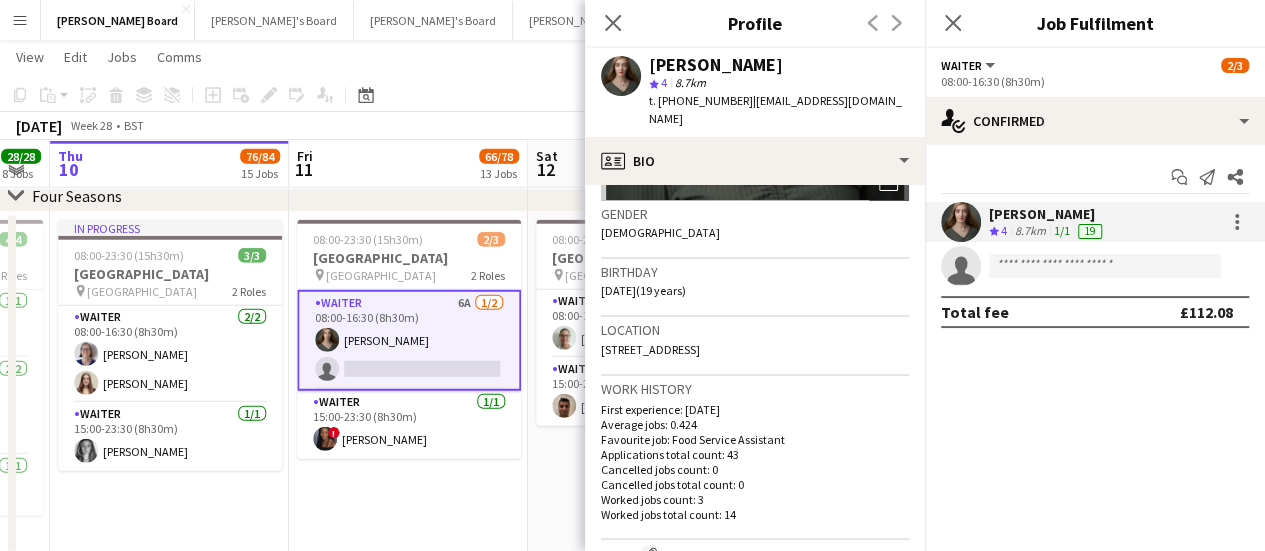 scroll, scrollTop: 300, scrollLeft: 0, axis: vertical 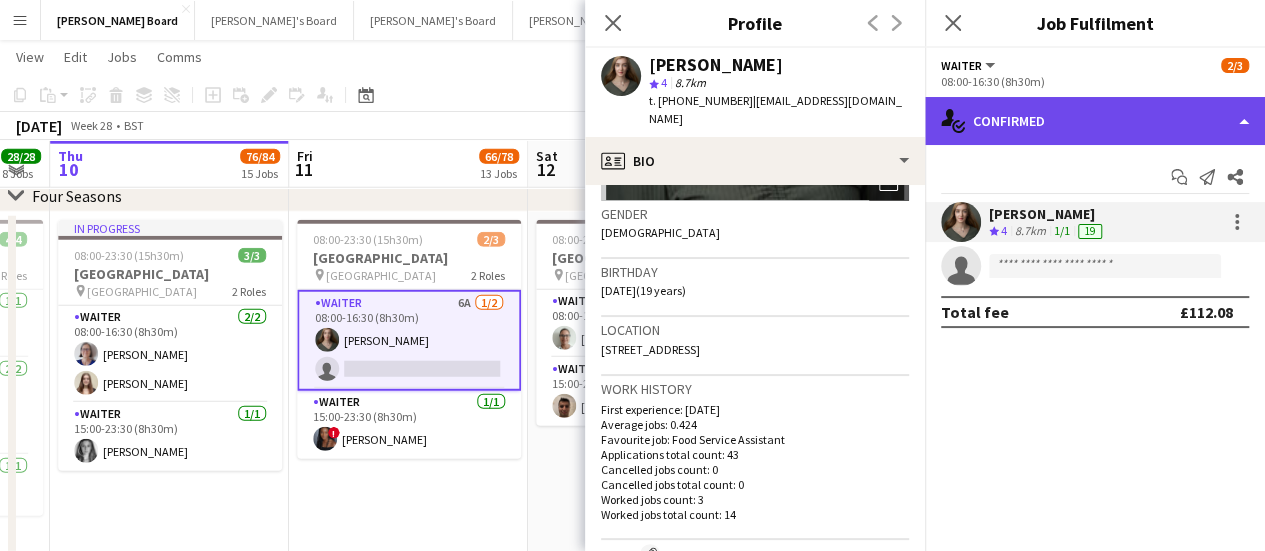 click on "single-neutral-actions-check-2
Confirmed" 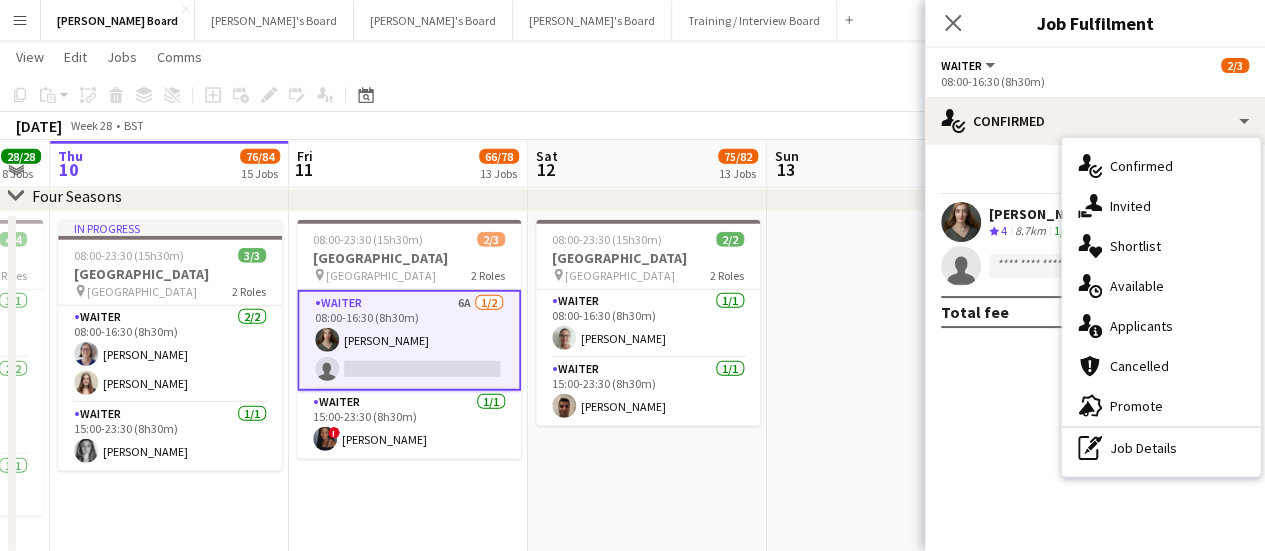click on "pen-write
Job Details" at bounding box center (1161, 448) 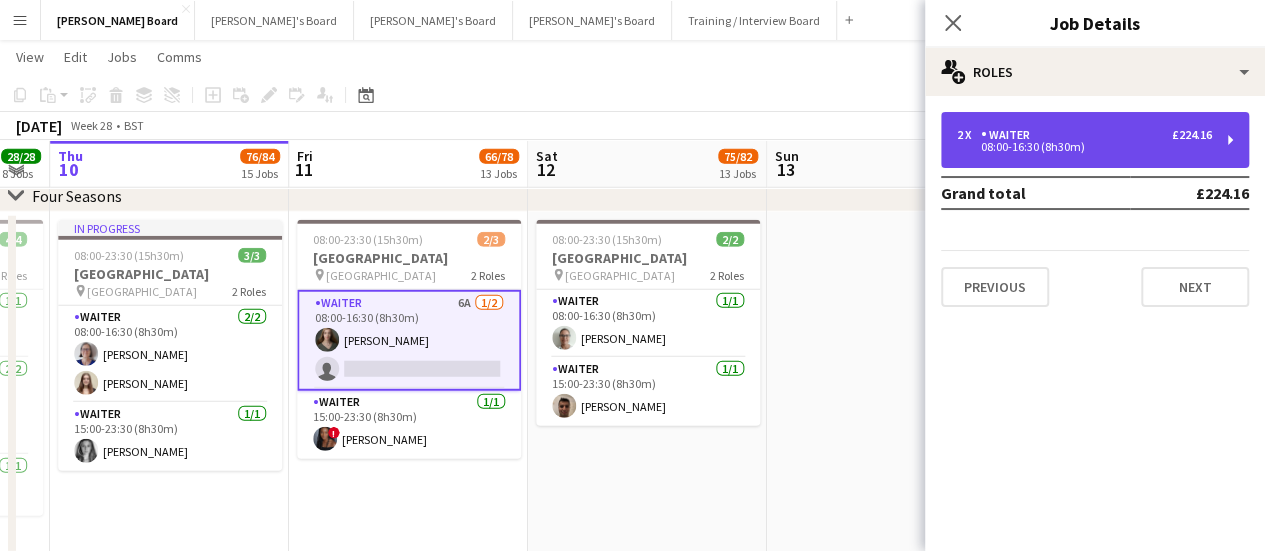 click on "2 x   Waiter   £224.16" at bounding box center (1084, 135) 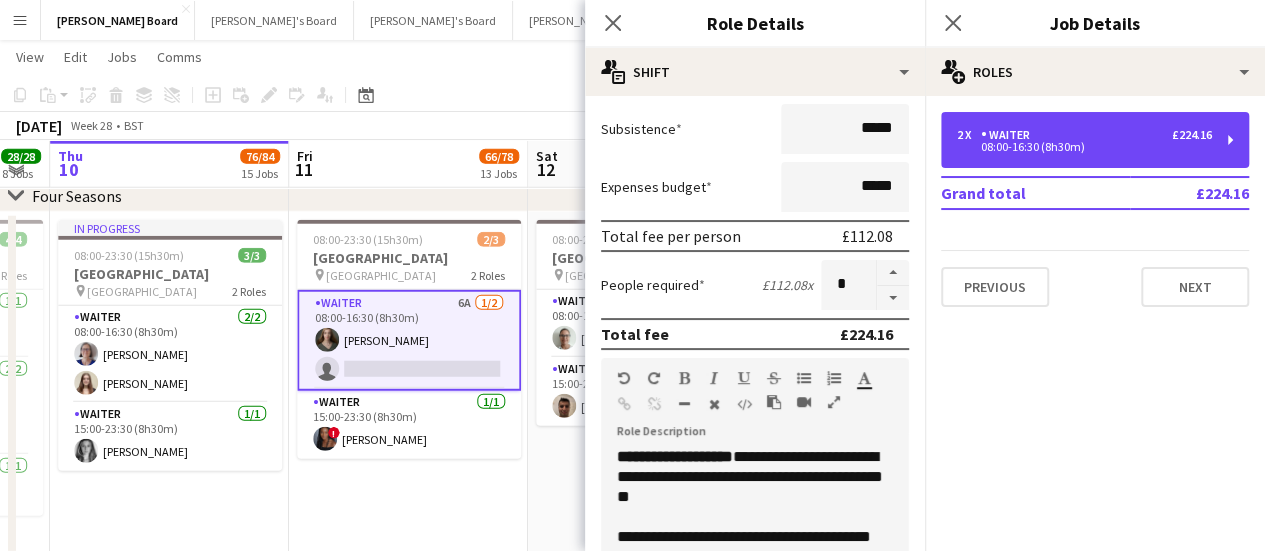 scroll, scrollTop: 500, scrollLeft: 0, axis: vertical 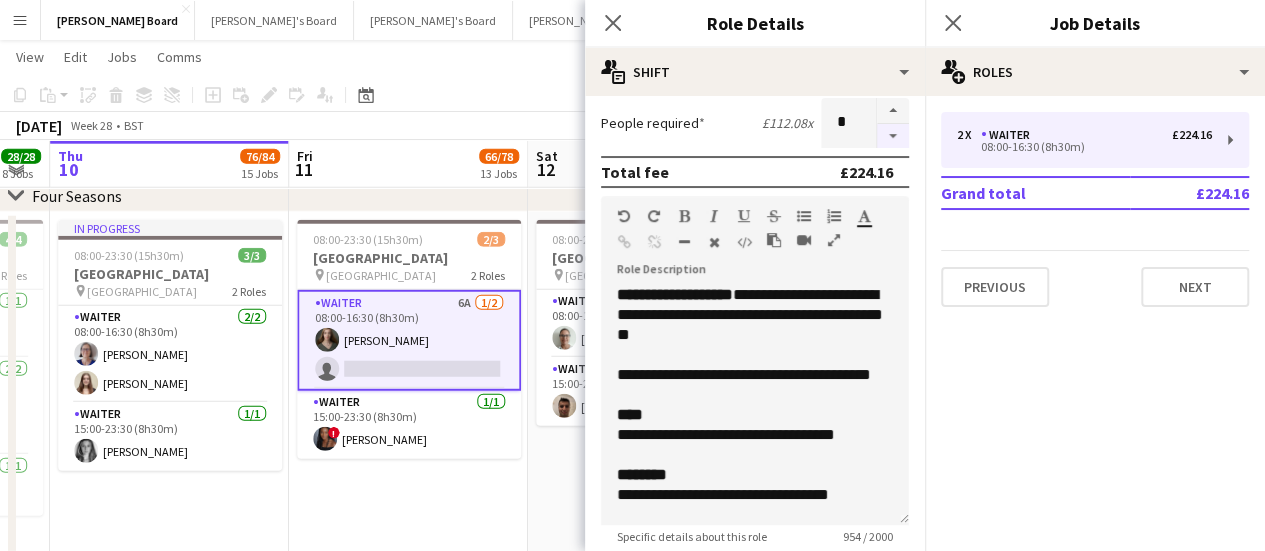 click at bounding box center [893, 136] 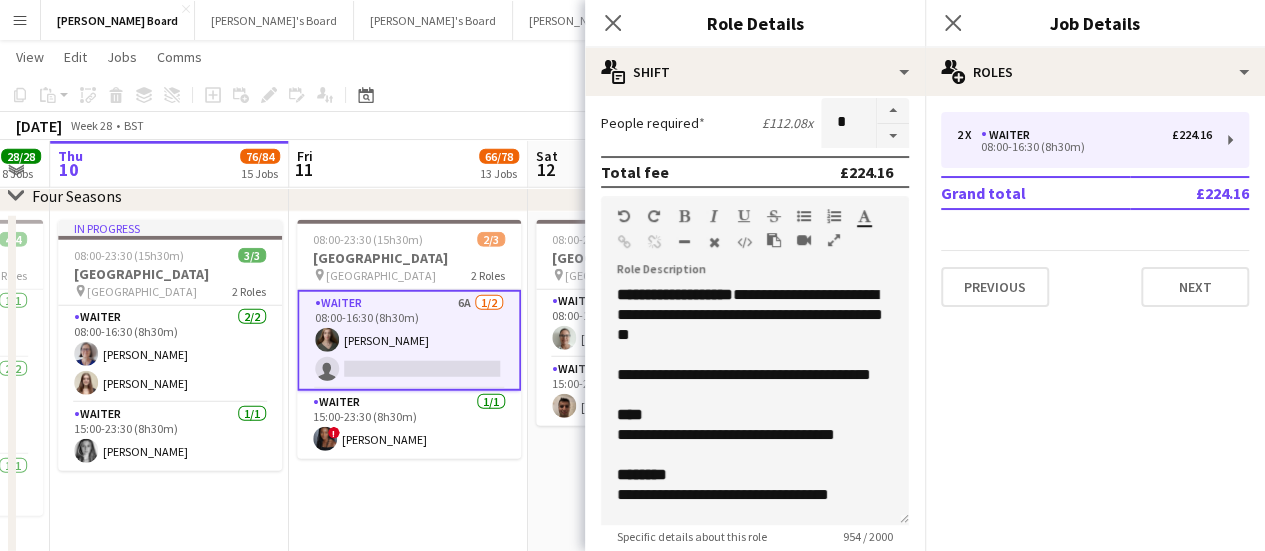 type on "*" 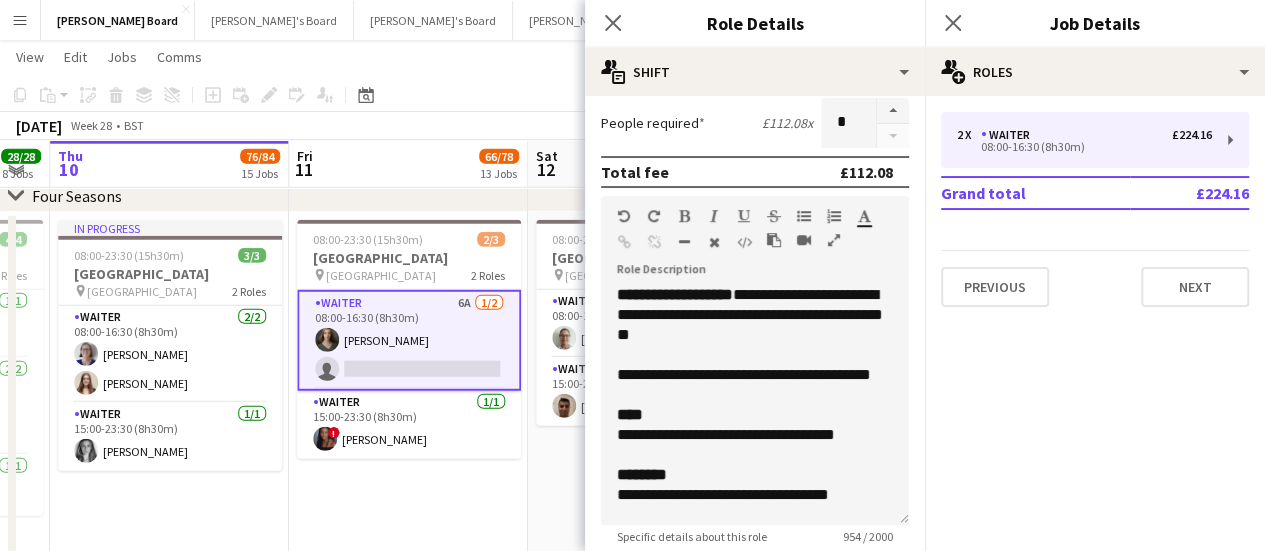 click on "Fri   11   66/78   13 Jobs" at bounding box center [408, 164] 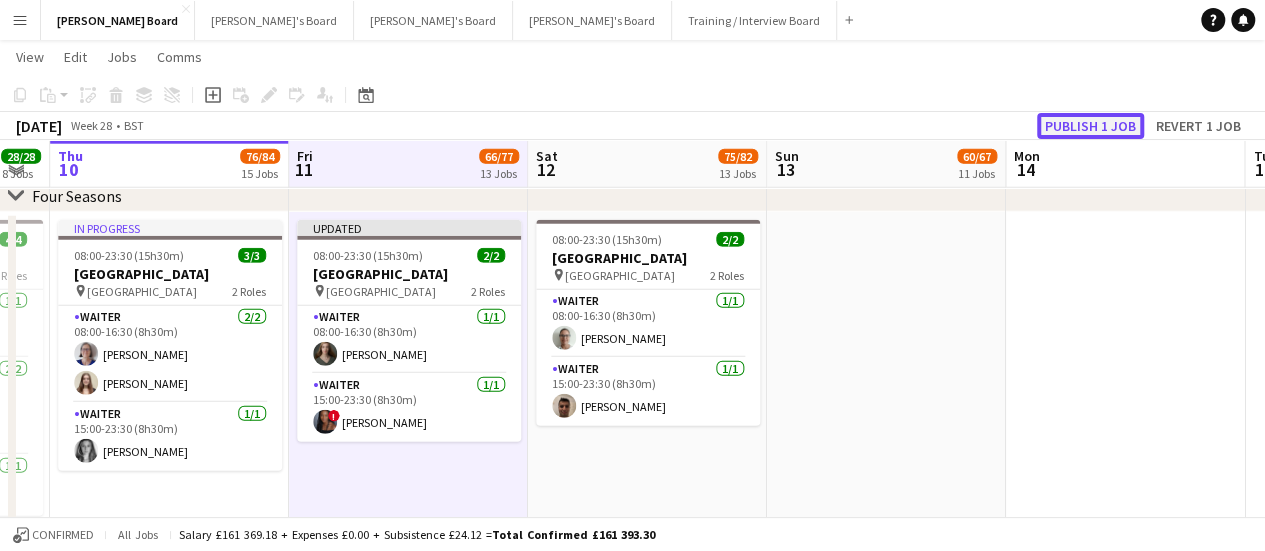 click on "Publish 1 job" 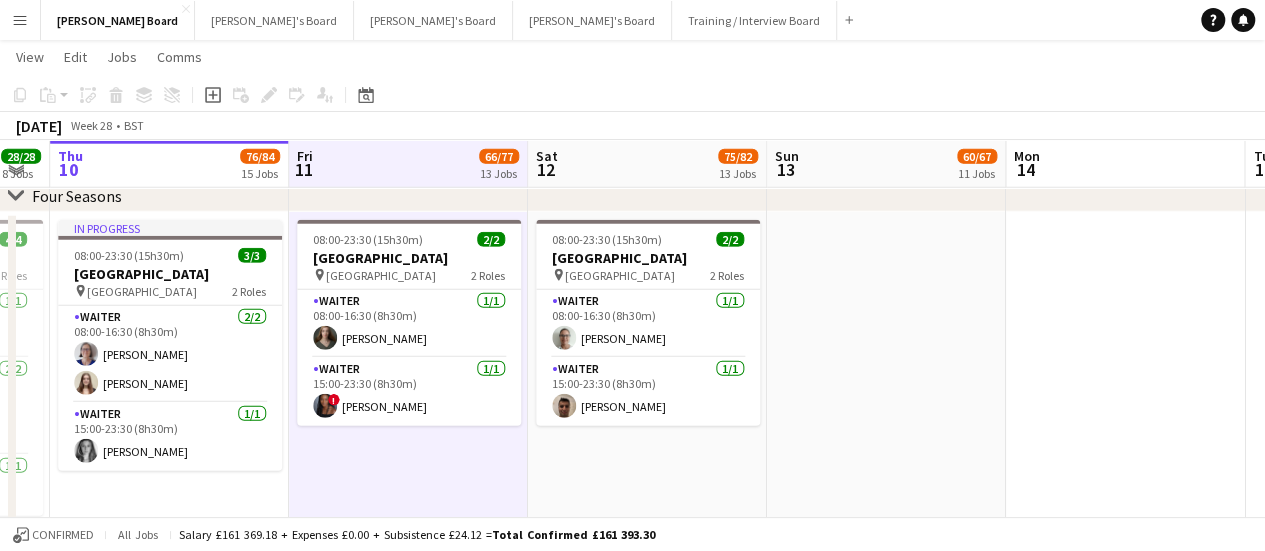 click on "Thu   10   76/84   15 Jobs" at bounding box center [169, 164] 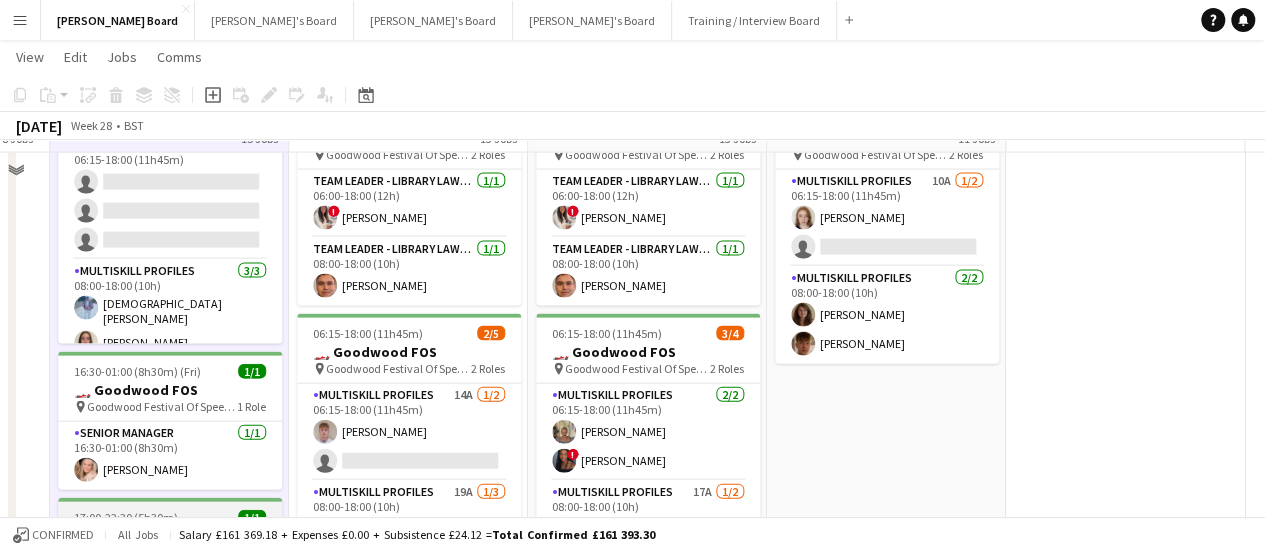 scroll, scrollTop: 1892, scrollLeft: 0, axis: vertical 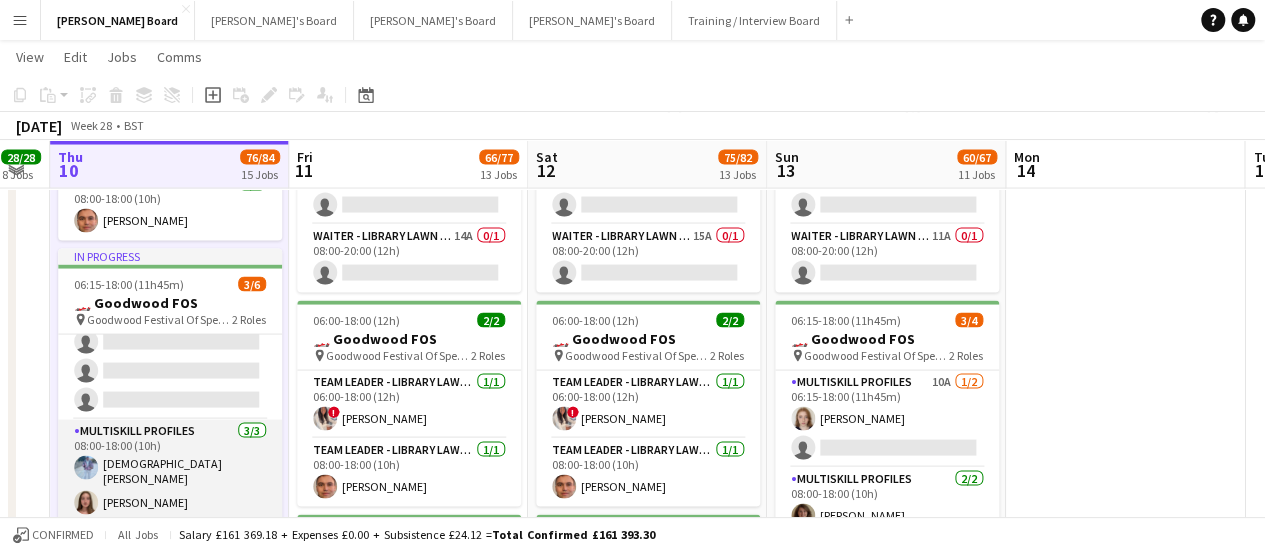 drag, startPoint x: 132, startPoint y: 453, endPoint x: 197, endPoint y: 445, distance: 65.490456 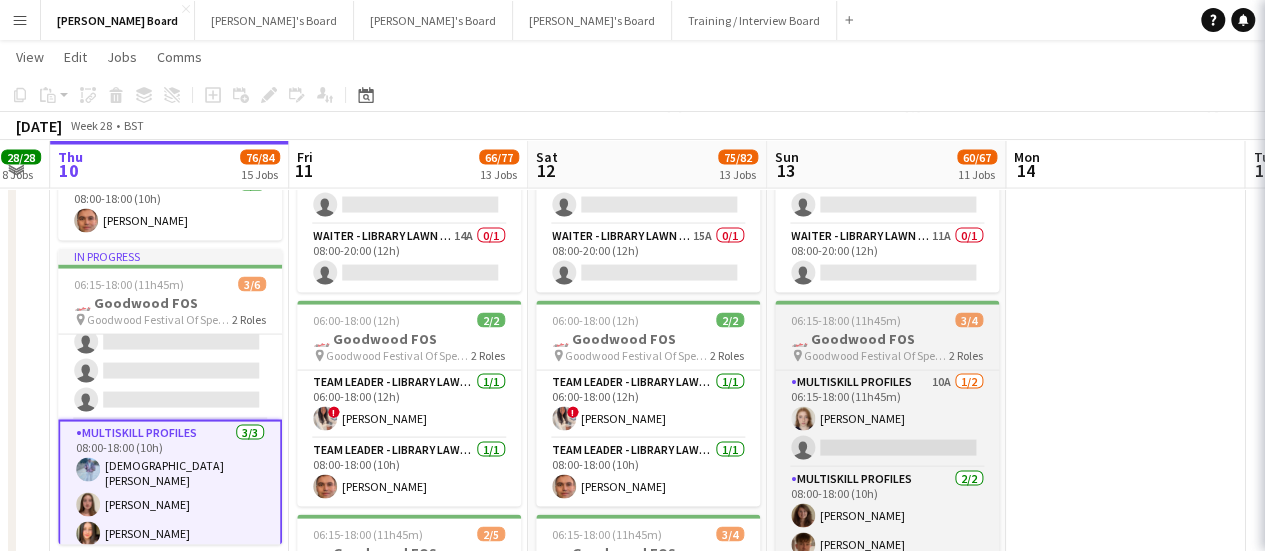 scroll, scrollTop: 0, scrollLeft: 666, axis: horizontal 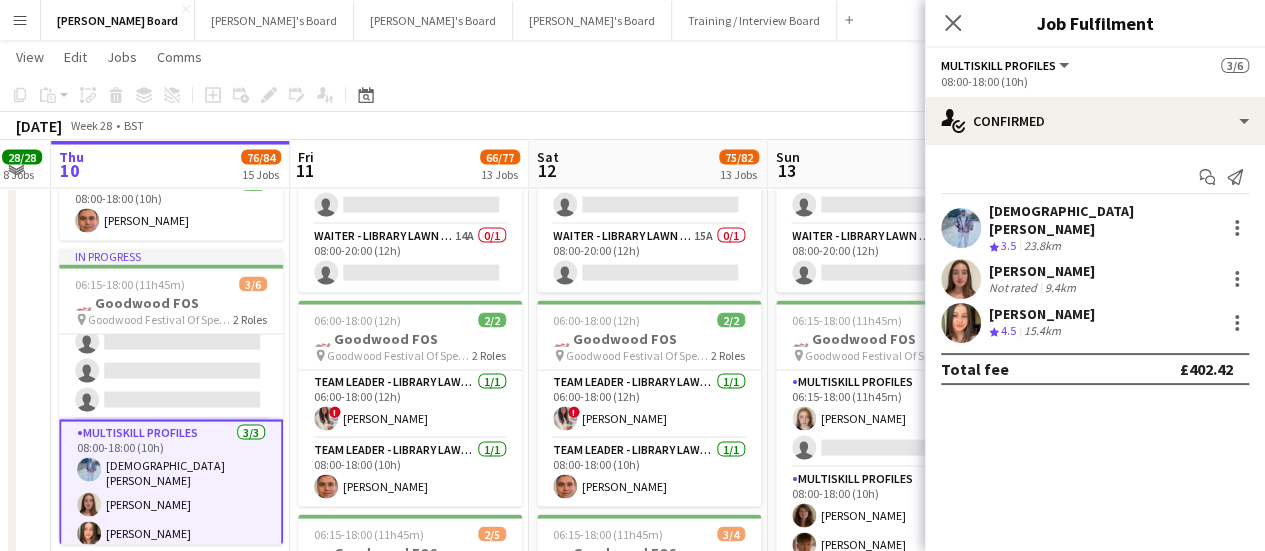 click on "15.4km" at bounding box center [1042, 331] 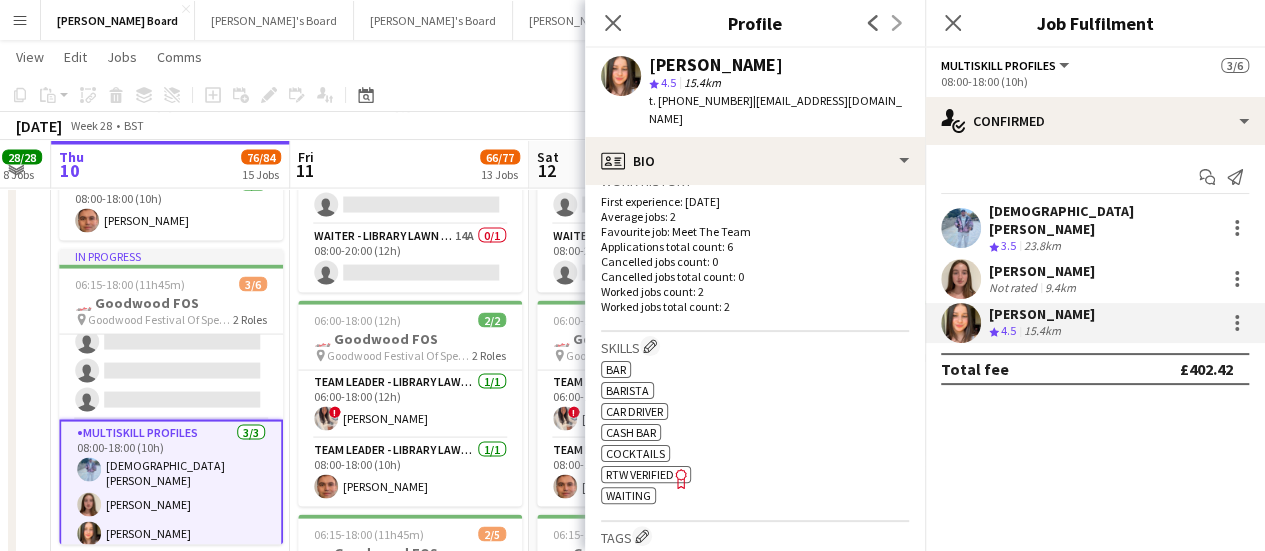 scroll, scrollTop: 400, scrollLeft: 0, axis: vertical 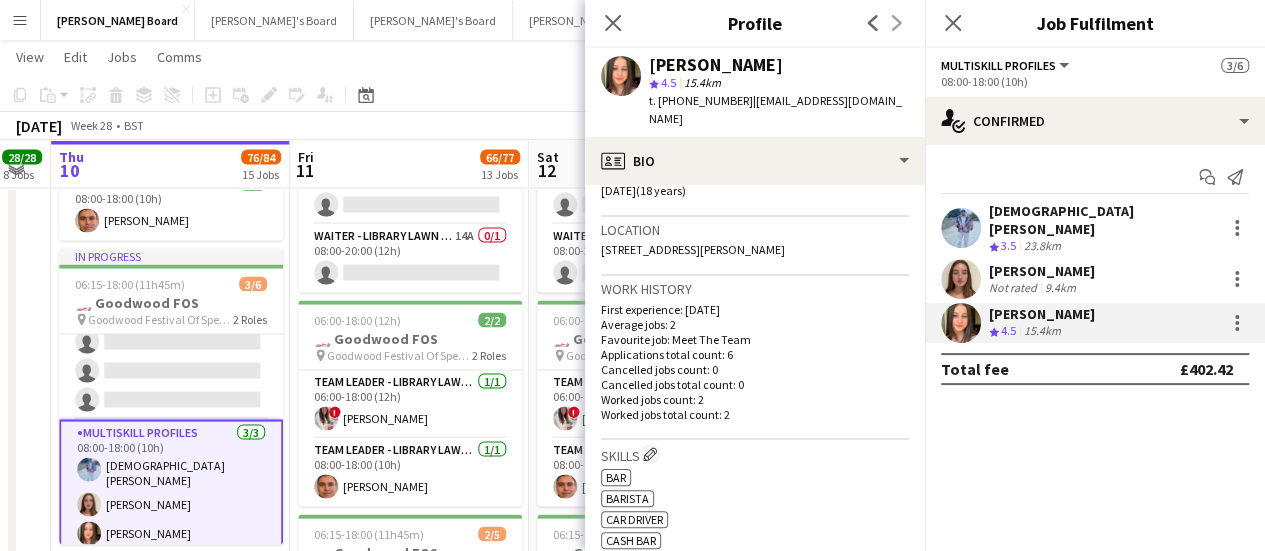 click on "[PERSON_NAME]" at bounding box center [1042, 271] 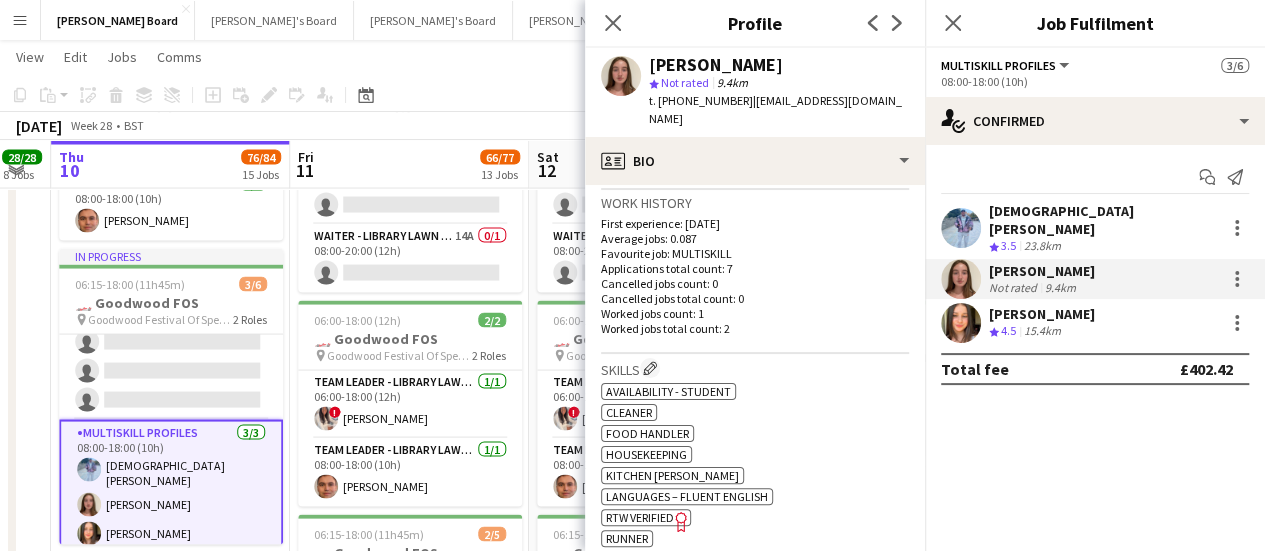 scroll, scrollTop: 600, scrollLeft: 0, axis: vertical 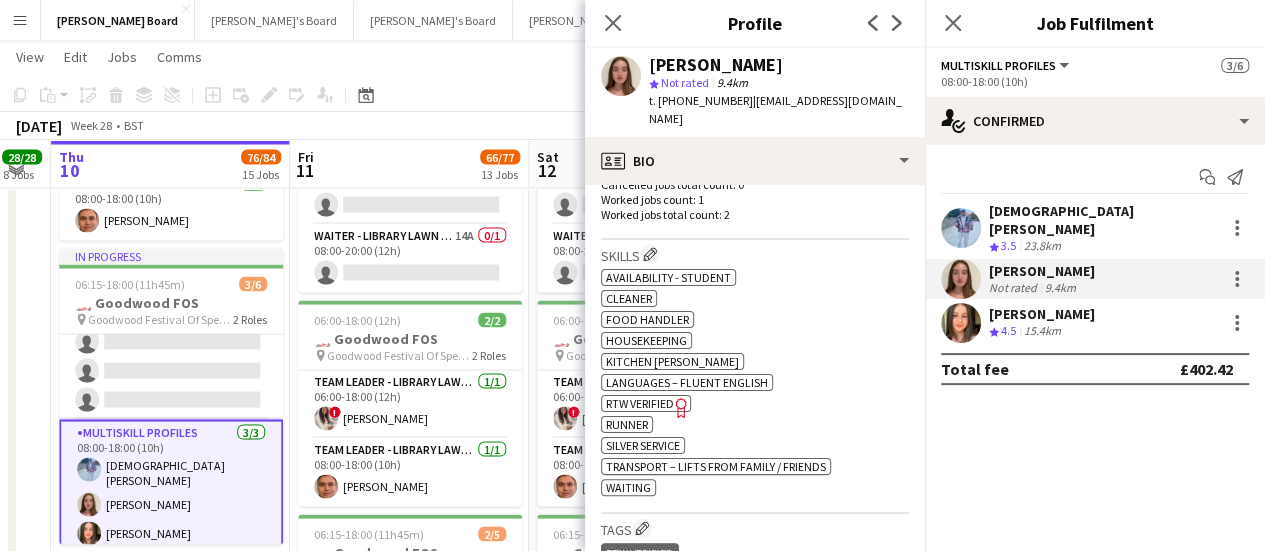 drag, startPoint x: 1049, startPoint y: 325, endPoint x: 1037, endPoint y: 319, distance: 13.416408 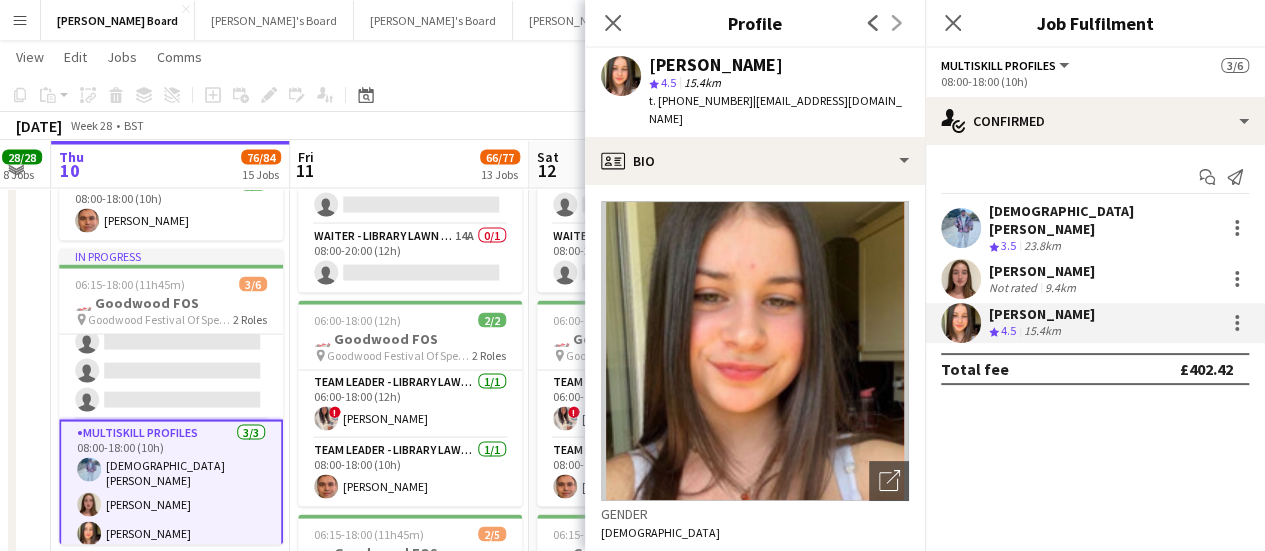 drag, startPoint x: 734, startPoint y: 100, endPoint x: 658, endPoint y: 106, distance: 76.23647 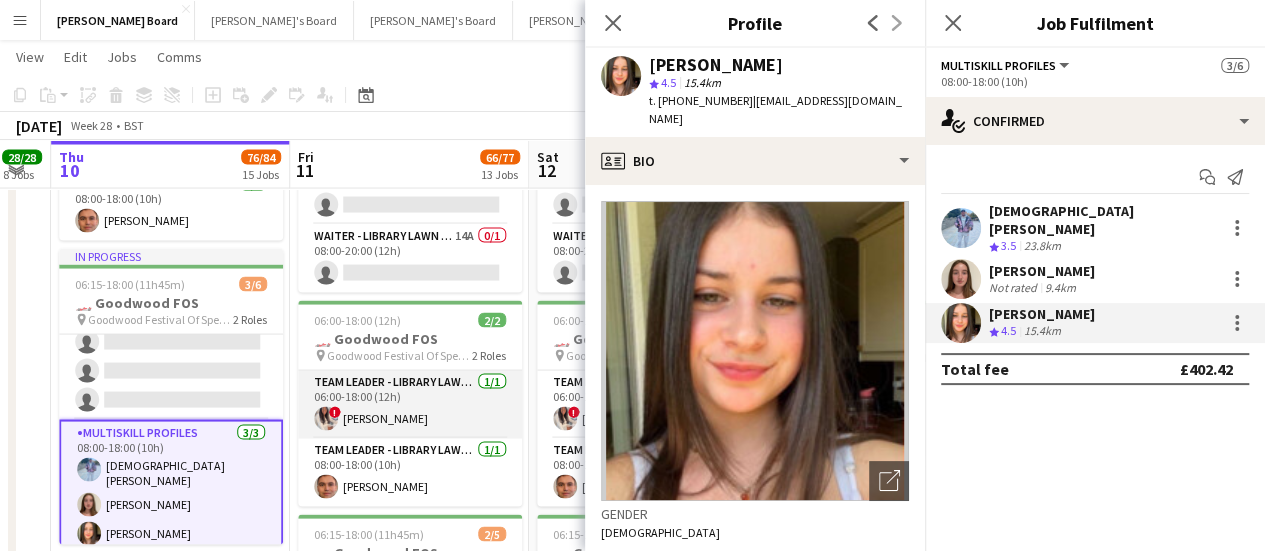 scroll, scrollTop: 1692, scrollLeft: 0, axis: vertical 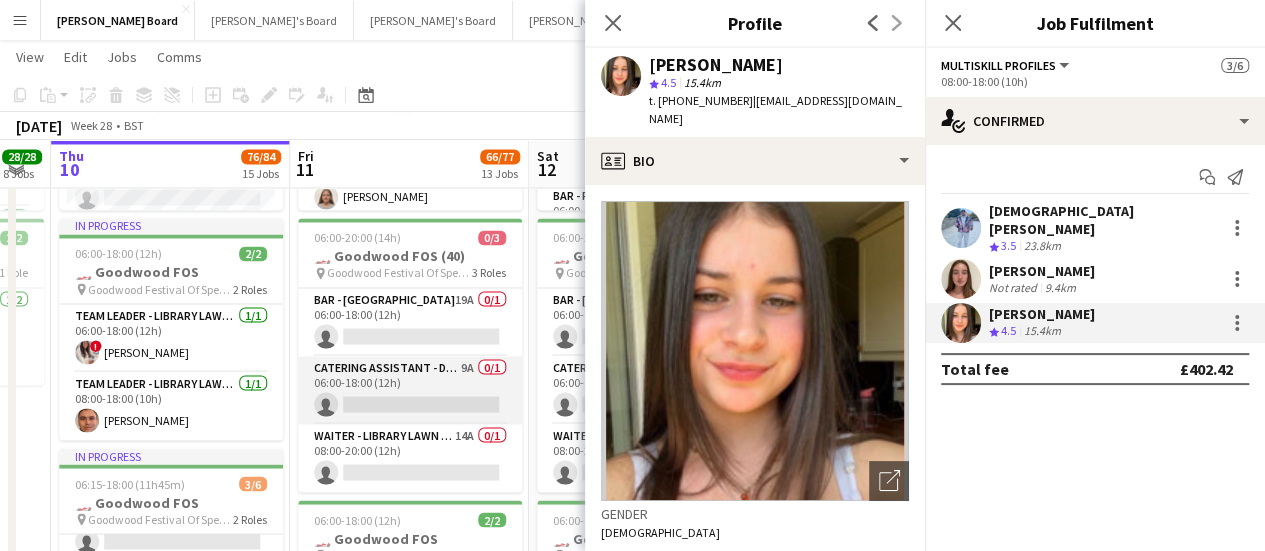 copy on "+447392341640" 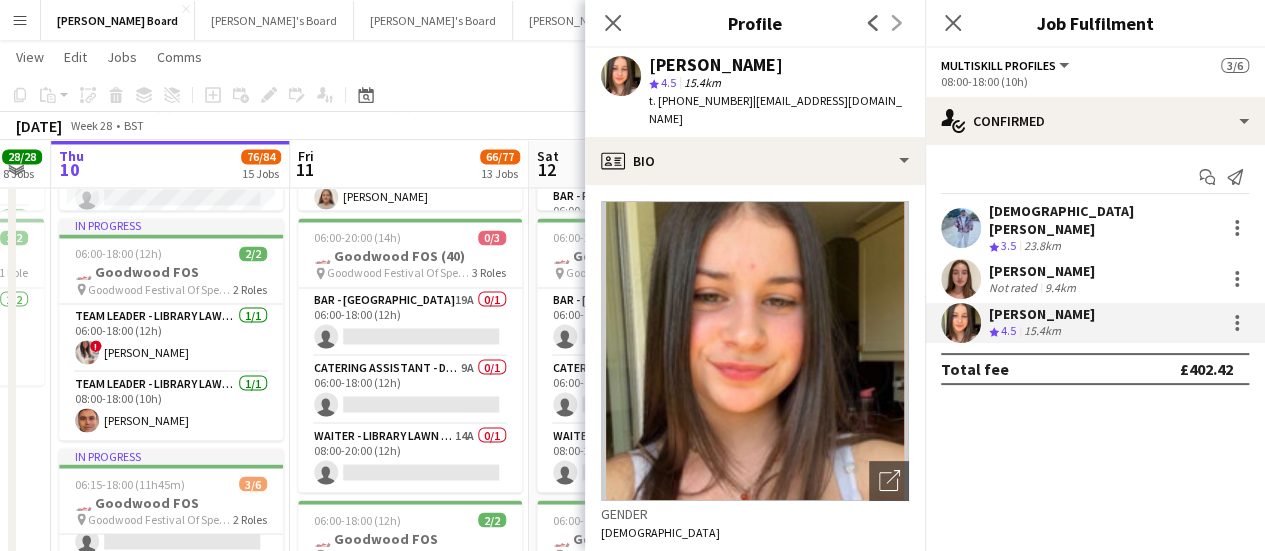 click on "[DEMOGRAPHIC_DATA][PERSON_NAME]" at bounding box center [1103, 220] 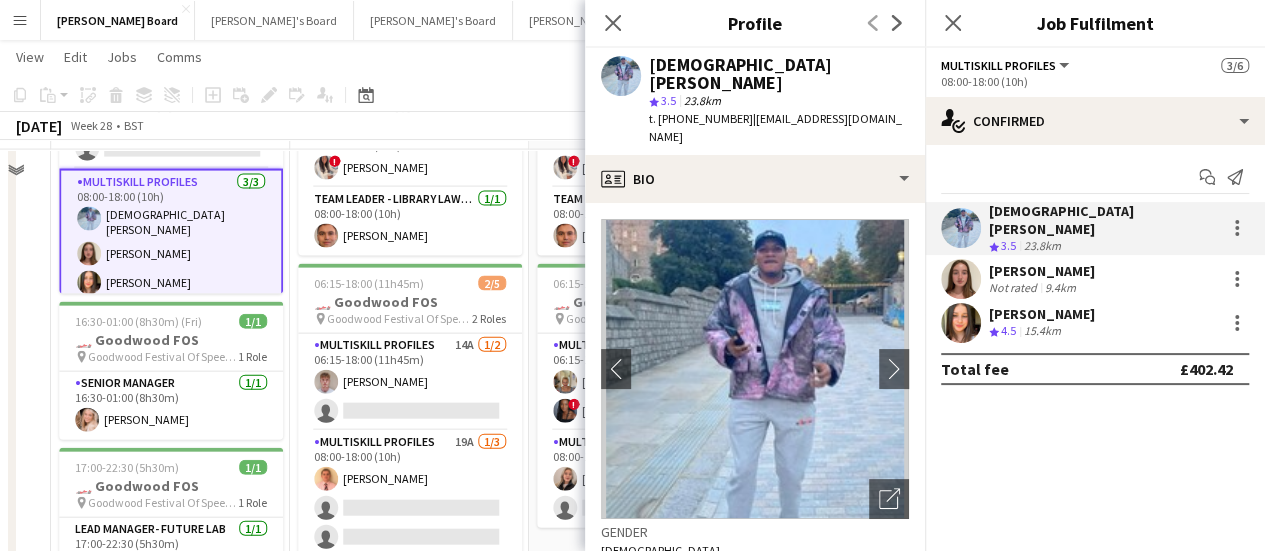scroll, scrollTop: 2192, scrollLeft: 0, axis: vertical 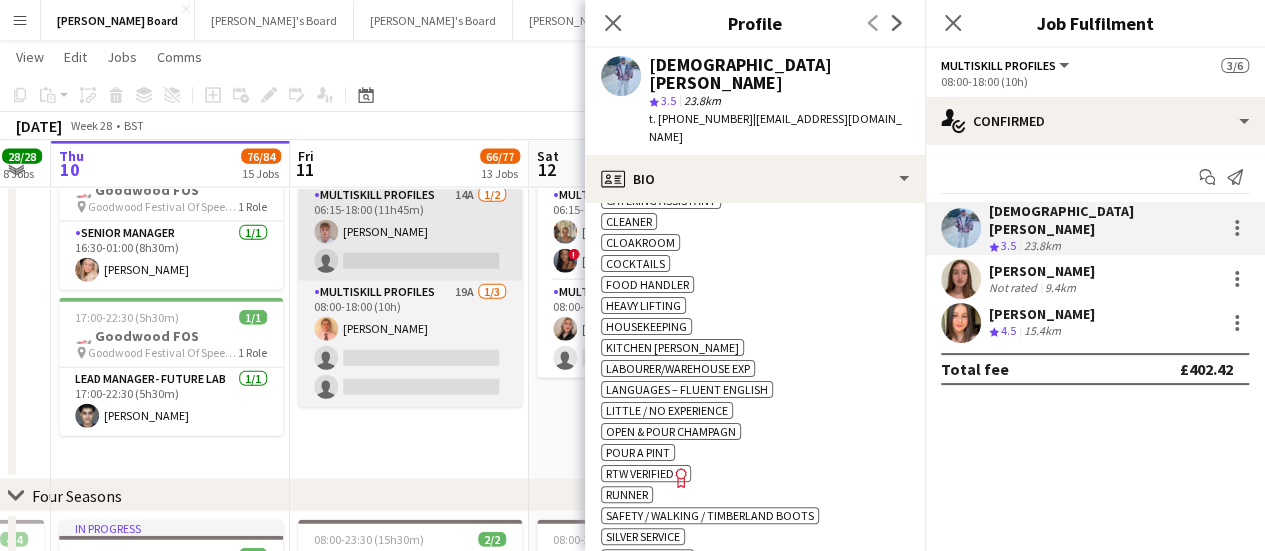 click on "MULTISKILL PROFILES   14A   1/2   06:15-18:00 (11h45m)
Lorcan Hinchliffe
single-neutral-actions" at bounding box center [410, 232] 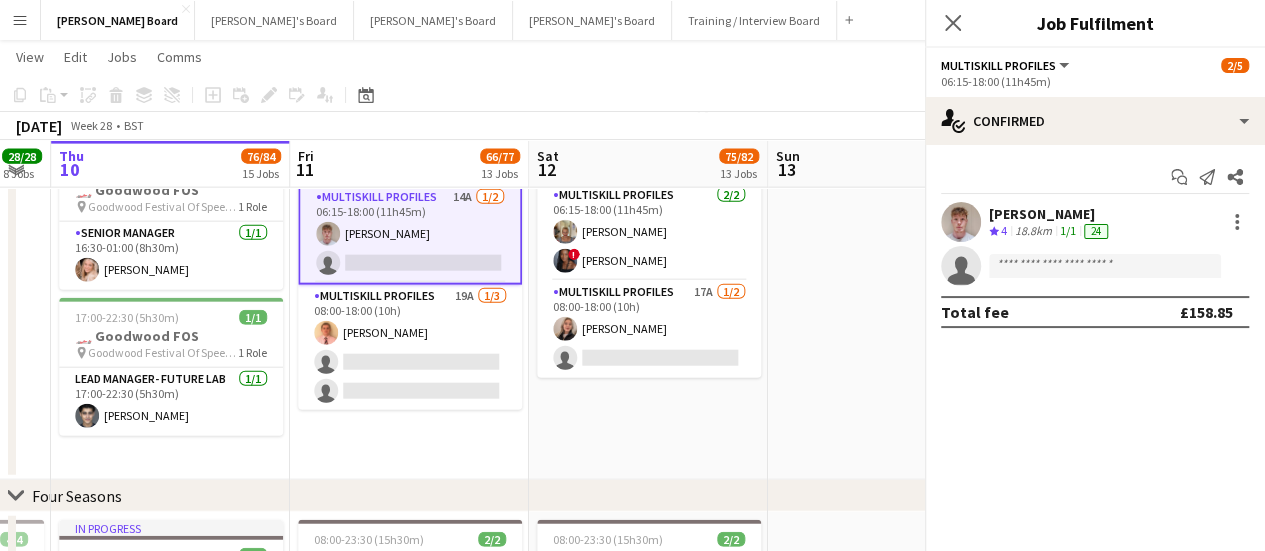 scroll, scrollTop: 0, scrollLeft: 664, axis: horizontal 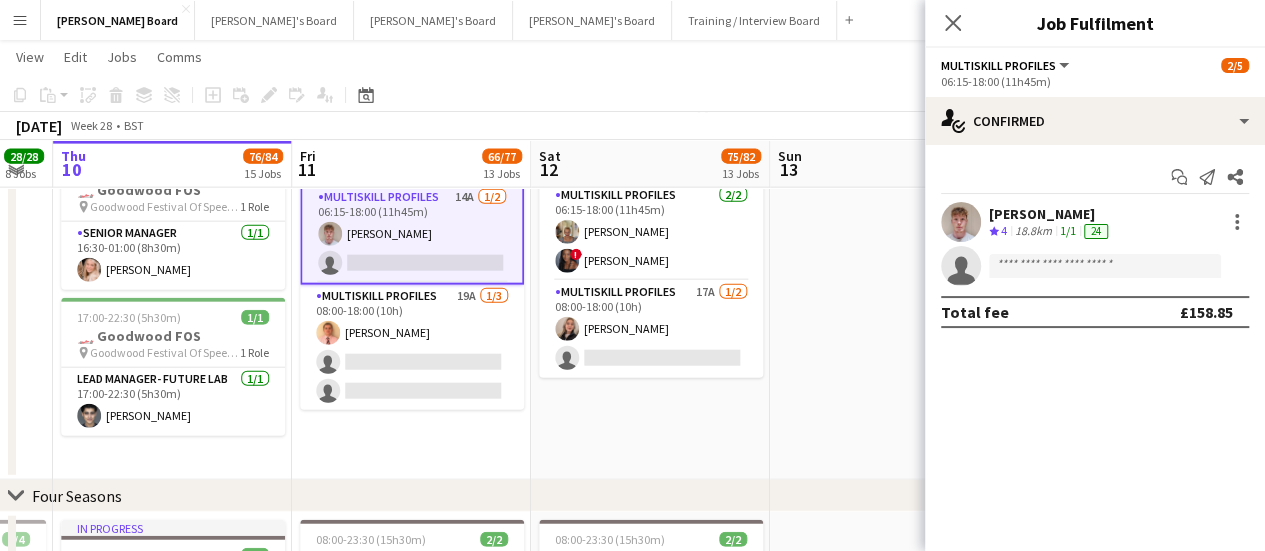 click on "1/1" at bounding box center (1068, 230) 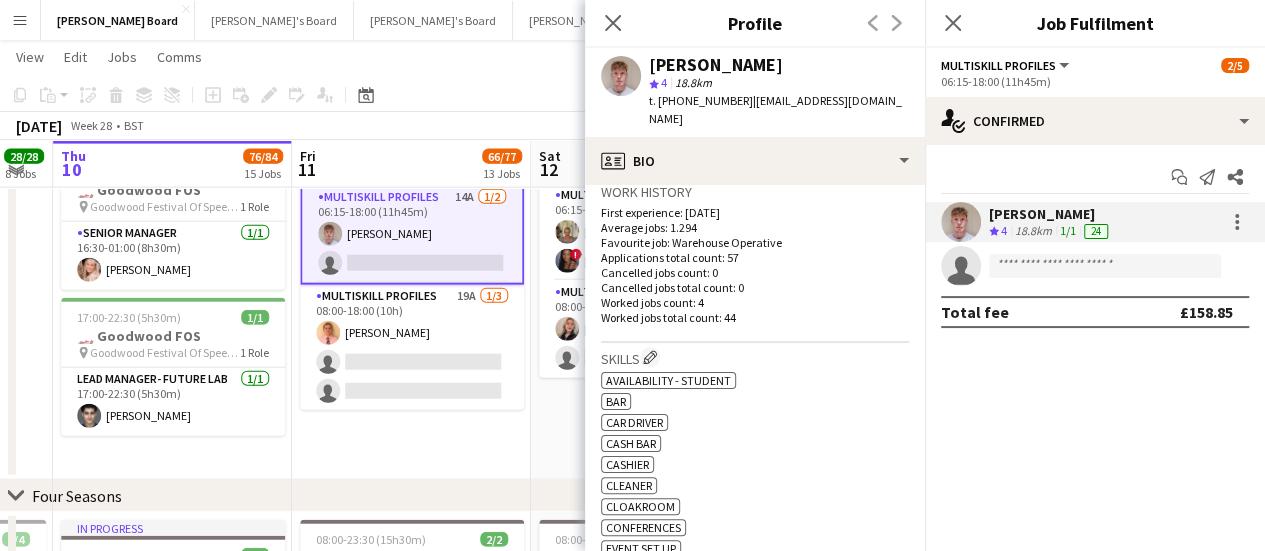 scroll, scrollTop: 500, scrollLeft: 0, axis: vertical 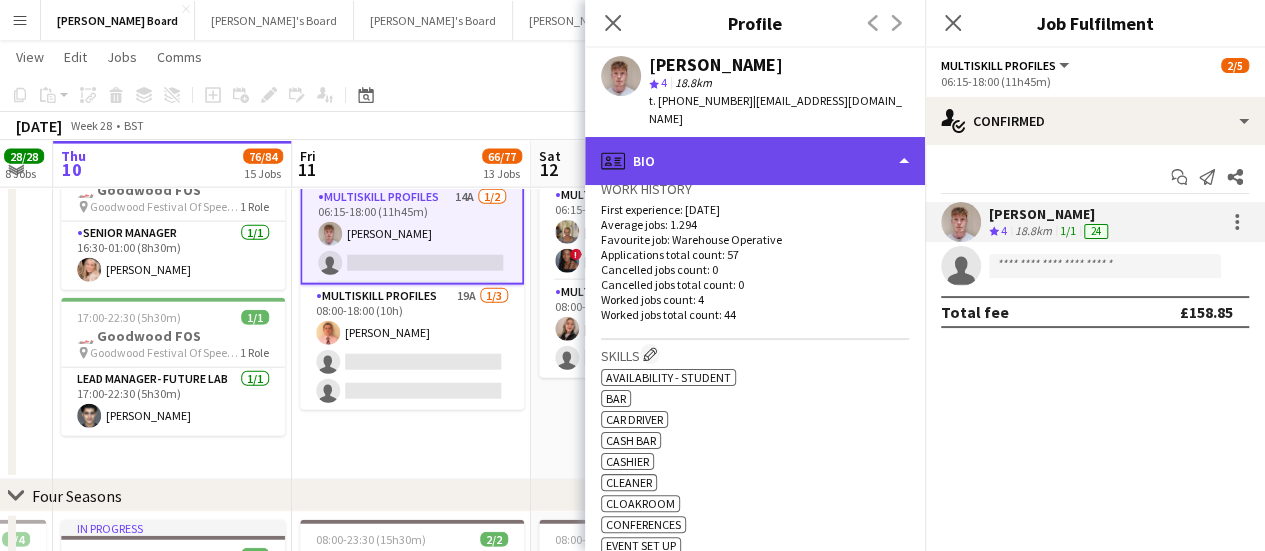 click on "profile
Bio" 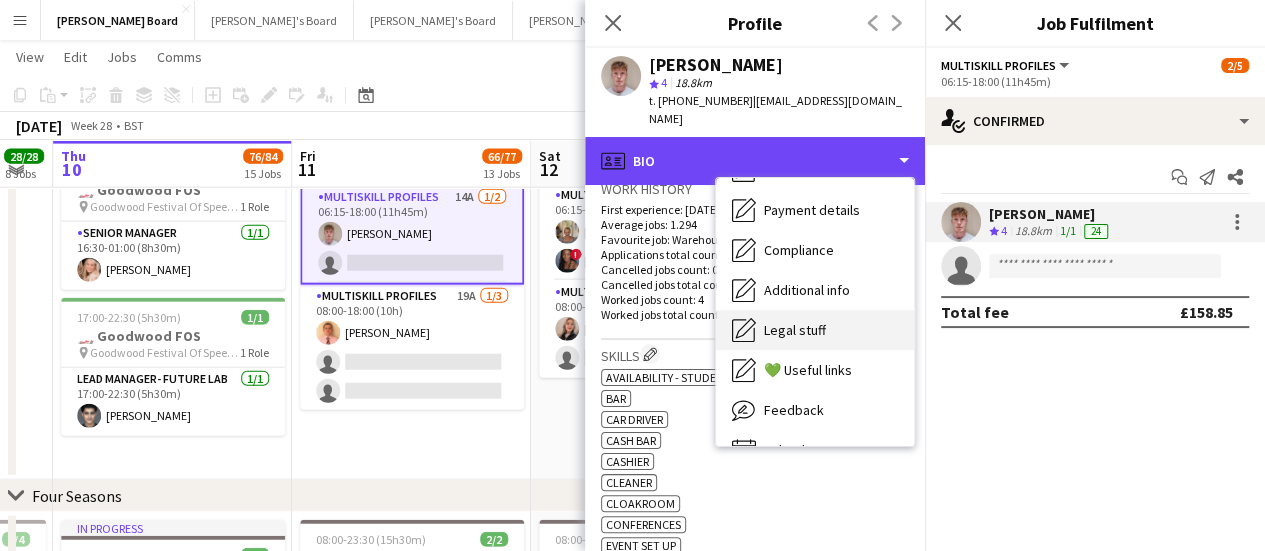 scroll, scrollTop: 308, scrollLeft: 0, axis: vertical 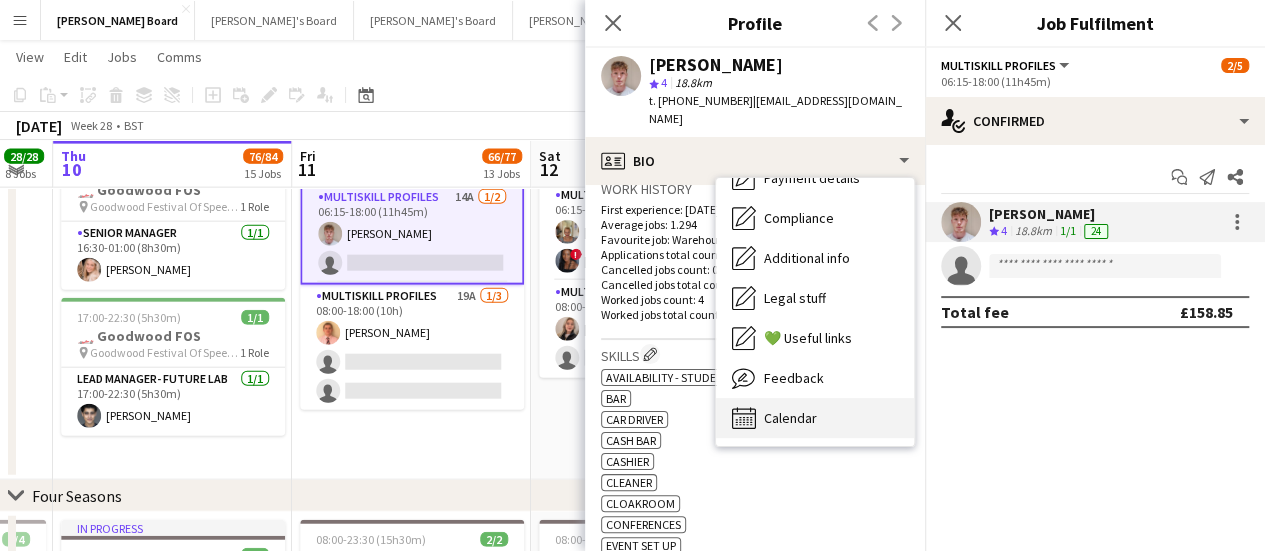 click on "Calendar" at bounding box center [790, 418] 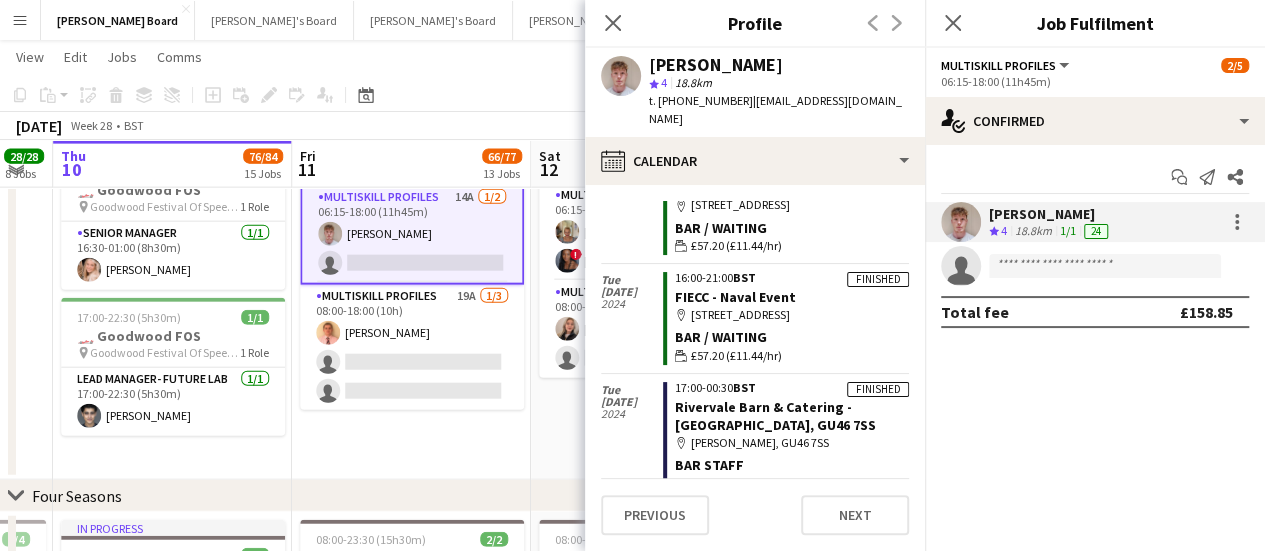 scroll, scrollTop: 3352, scrollLeft: 0, axis: vertical 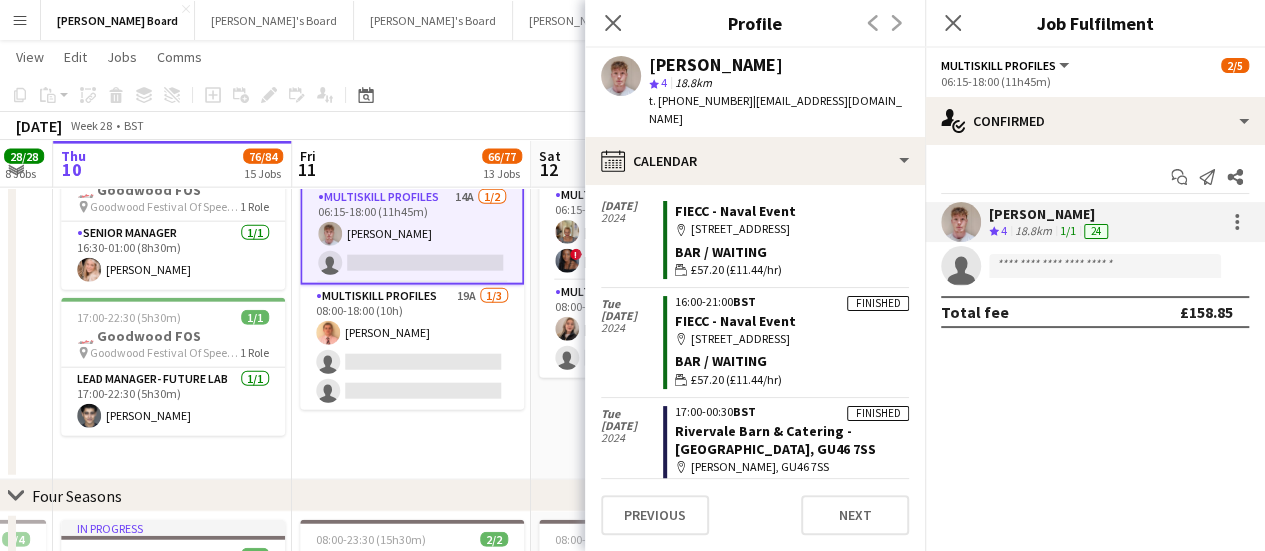 click on "05:30-20:00 (14h30m)    34/36   🏎️ Goodwood FOS (32)
pin
Goodwood Festival Of Speed Chichester, PO18 0PH   23 Roles   Staff Welfare Catering   2/2   05:30-10:30 (5h)
! Alison Bailey ! eloise page  Bar - Kinrara Restaurant   1/1   06:00-16:00 (10h)
! Ryan Filkins  Bar - Library Lawn Lower   1/1   06:00-18:00 (12h)
Oliver Sutherland  Bar - Library Lawn Upper   1/1   06:00-18:00 (12h)
! Benjamin Trant  Bar - Partners Enclosure   1/1   06:00-18:00 (12h)
Florence Self  Catering Assistant - Drivers Toth   3/3   06:00-18:00 (12h)
Caterina Cardozo Grace Fairhurst simon fairhurst  MULTISKILL CLIENT   1/1   06:00-18:00 (12h)
Tilly Gibbons  Runner - Library Lawn Lower   2/2   06:00-18:00 (12h)
Lexie Ashford ! Grace Davison  Runner - Library Lawn Upper   1/1   06:00-18:00 (12h)
Ethan Sharp  Runner- GRRC Enclosure   1/1   06:00-18:00 (12h)
Umar Pitafi  Waiter - Kinrara   1/1   06:00-18:00 (12h)
Andrey Prince  Waiter - Library Lawn Upper   1/1   06:00-18:00 (12h)
!" at bounding box center [411, -107] 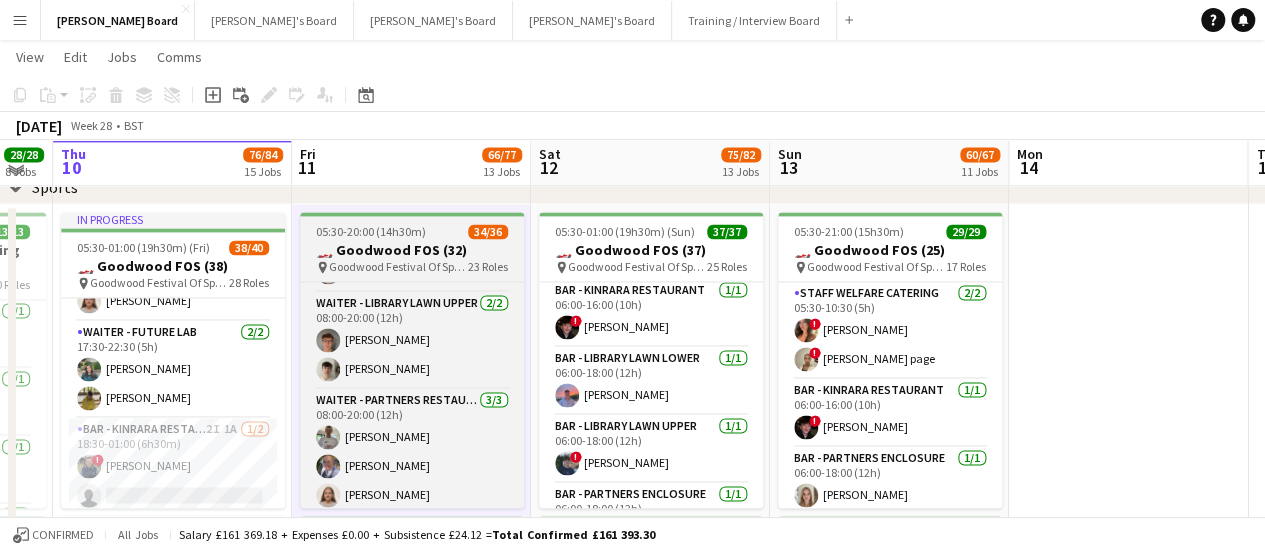 scroll, scrollTop: 1392, scrollLeft: 0, axis: vertical 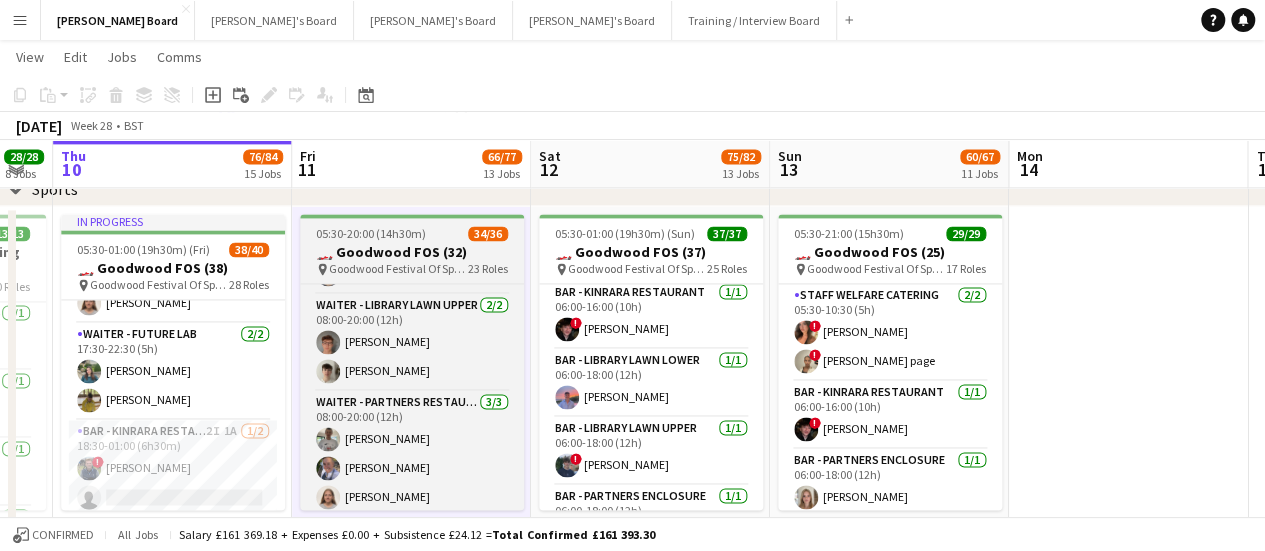click on "Bar - Kinrara Restaurant   2I   1A   1/2   18:30-01:00 (6h30m)
! William O'Toole
single-neutral-actions" at bounding box center [173, 468] 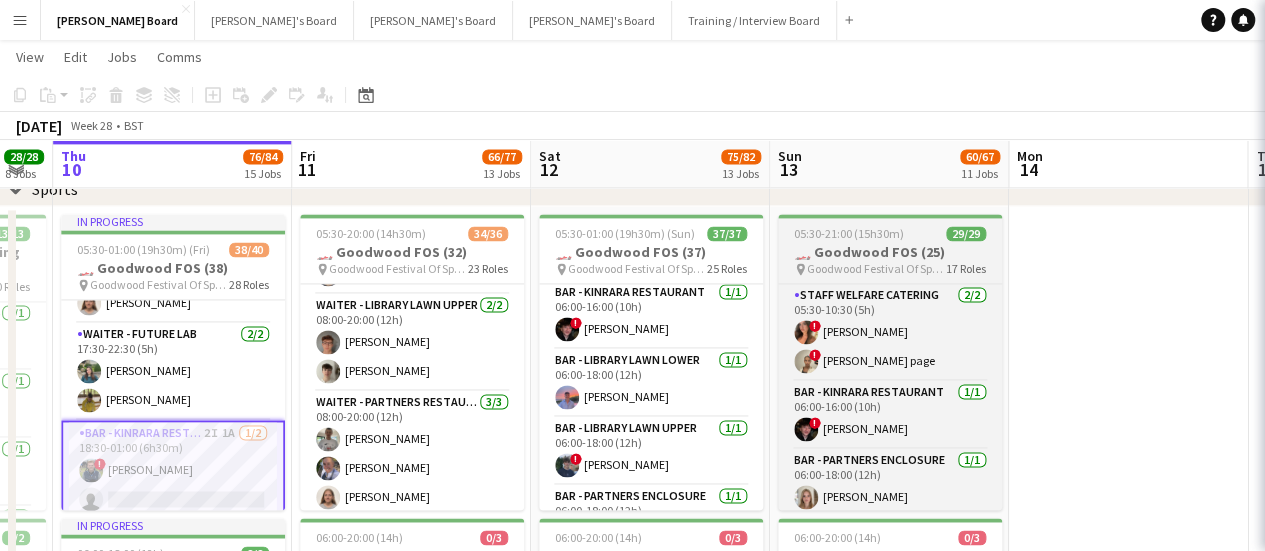 scroll, scrollTop: 0, scrollLeft: 662, axis: horizontal 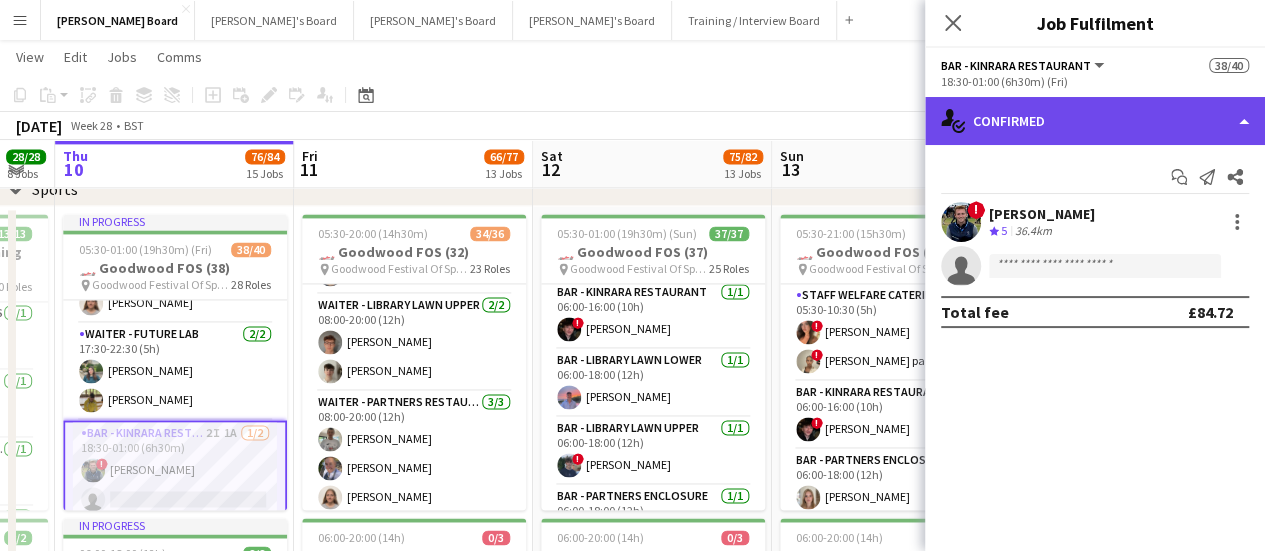 click on "single-neutral-actions-check-2
Confirmed" 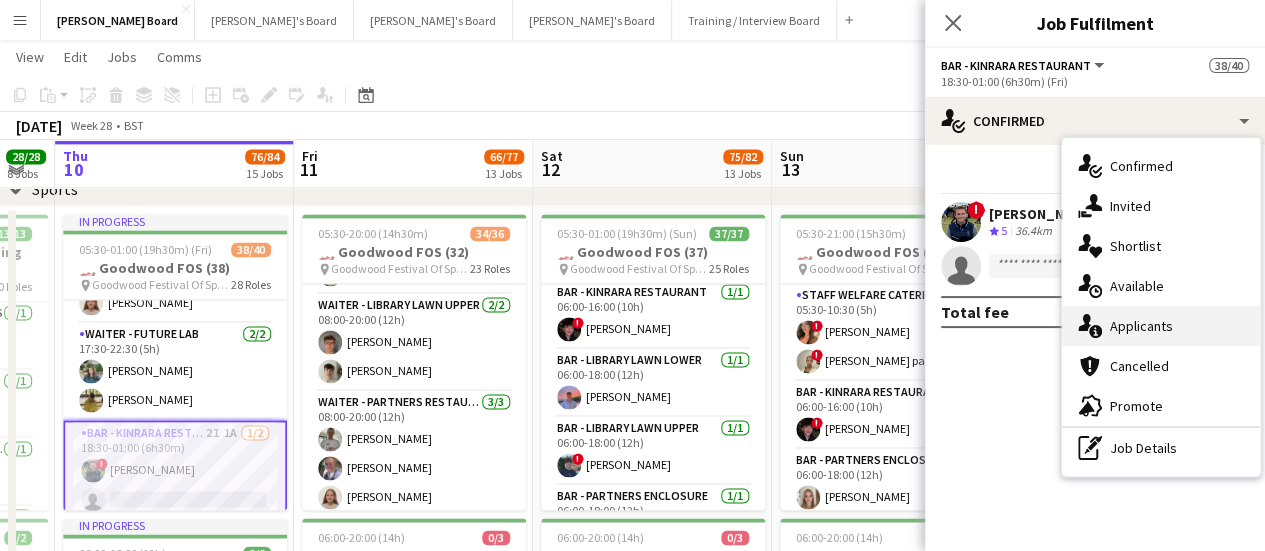click on "single-neutral-actions-information
Applicants" at bounding box center (1161, 326) 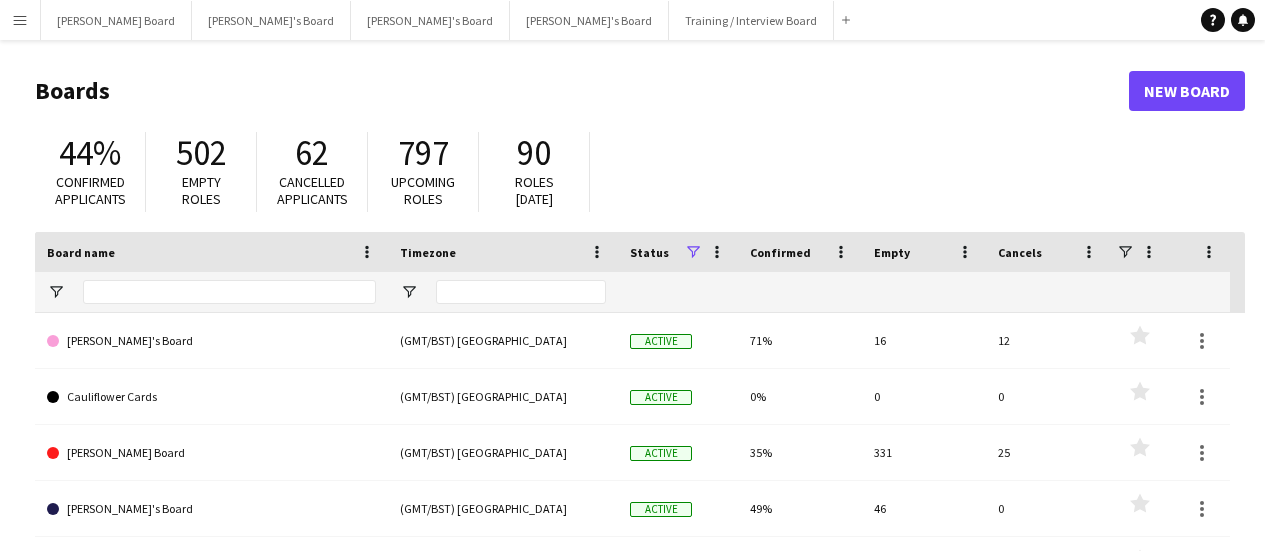 scroll, scrollTop: 0, scrollLeft: 0, axis: both 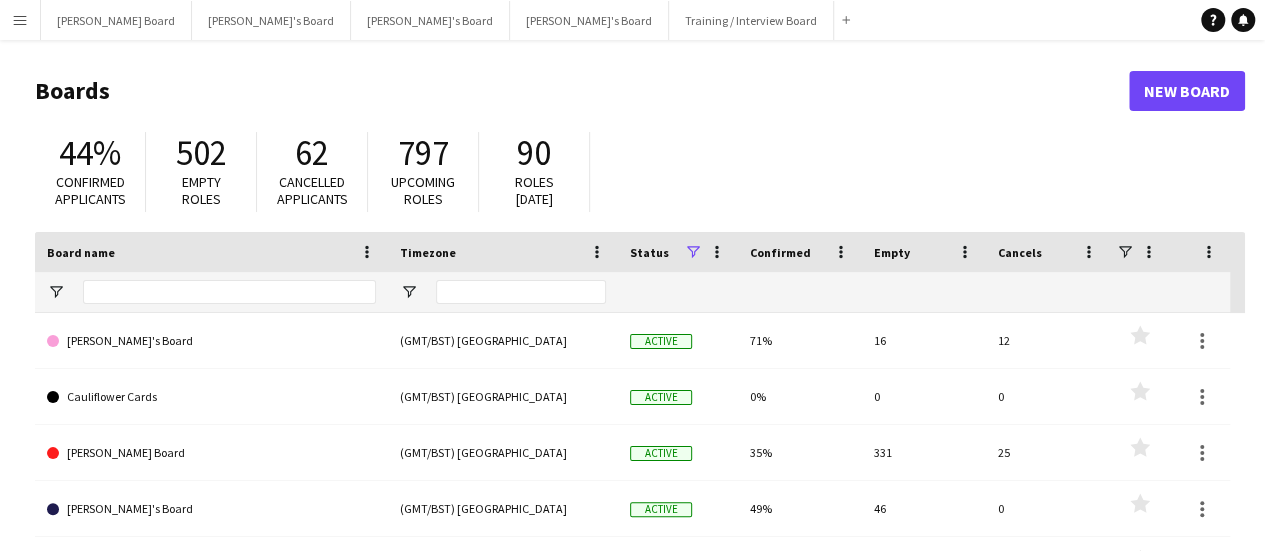 click on "Menu" at bounding box center [20, 20] 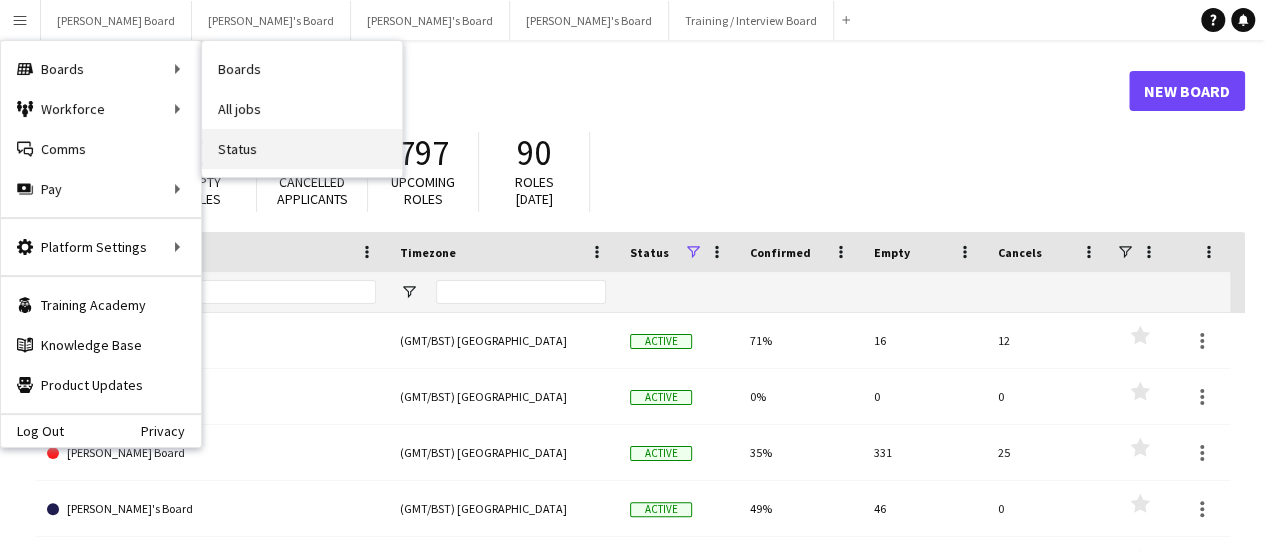 click on "Status" at bounding box center (302, 149) 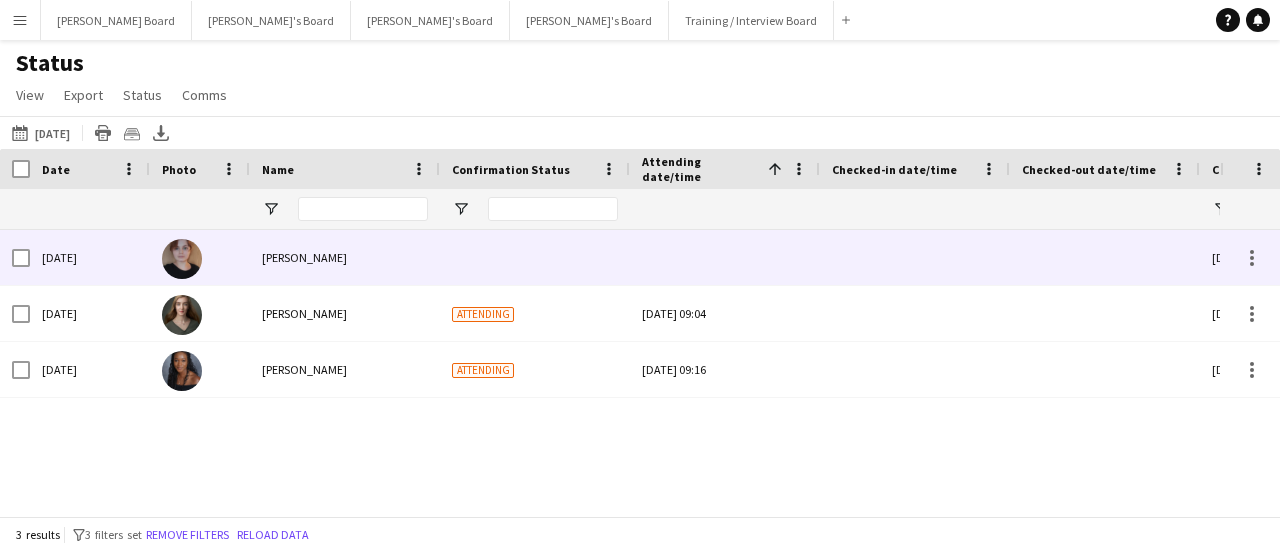 click on "[PERSON_NAME]" at bounding box center (345, 257) 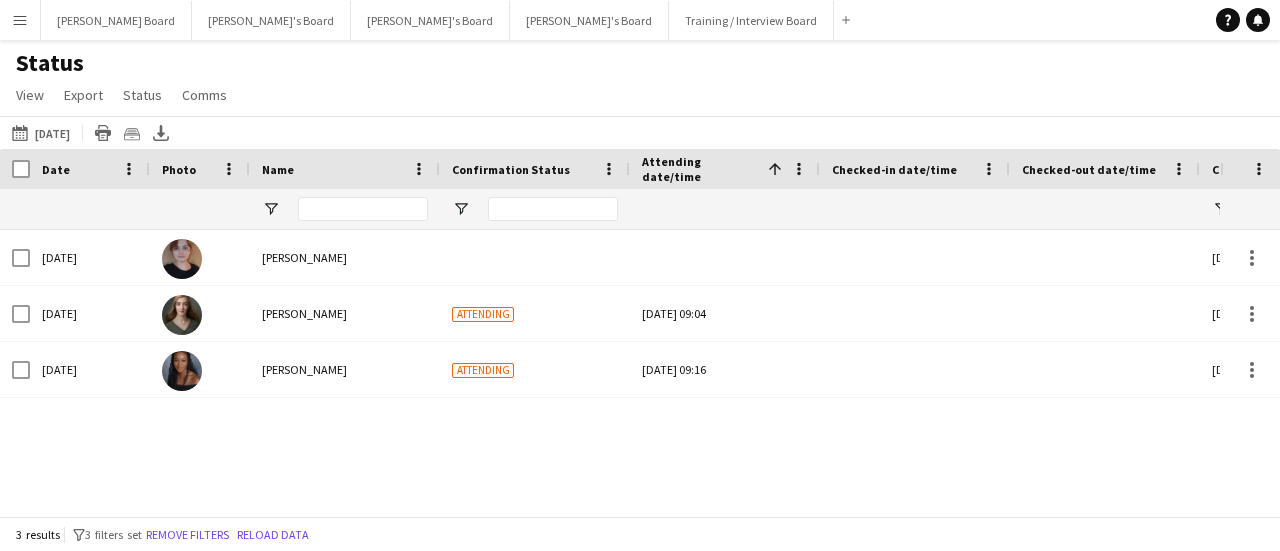 click on "Menu" at bounding box center [20, 20] 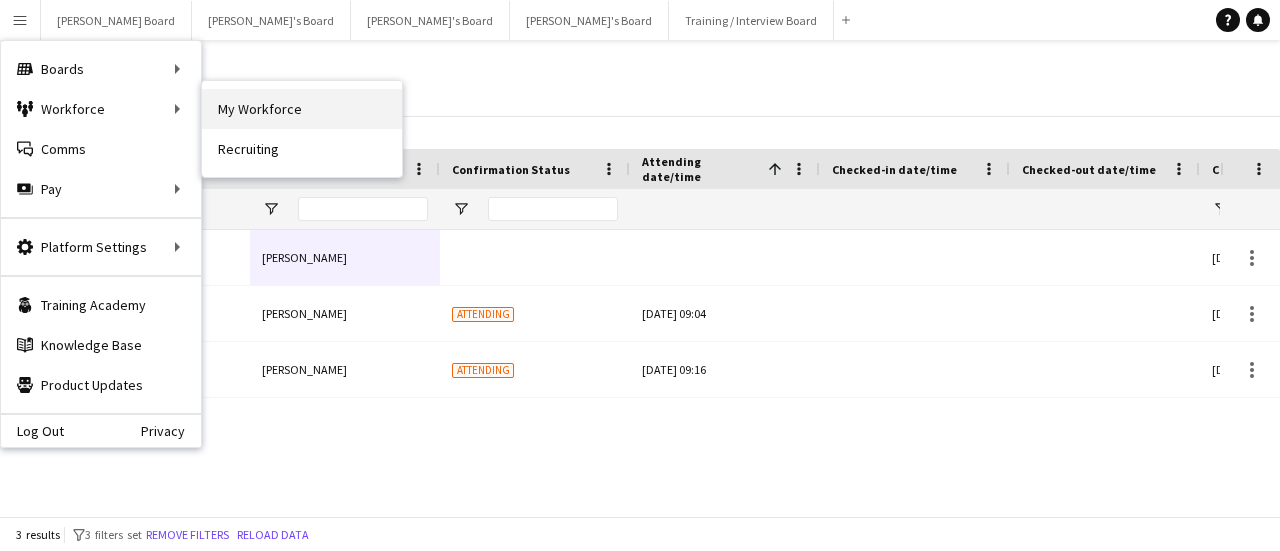 click on "My Workforce" at bounding box center [302, 109] 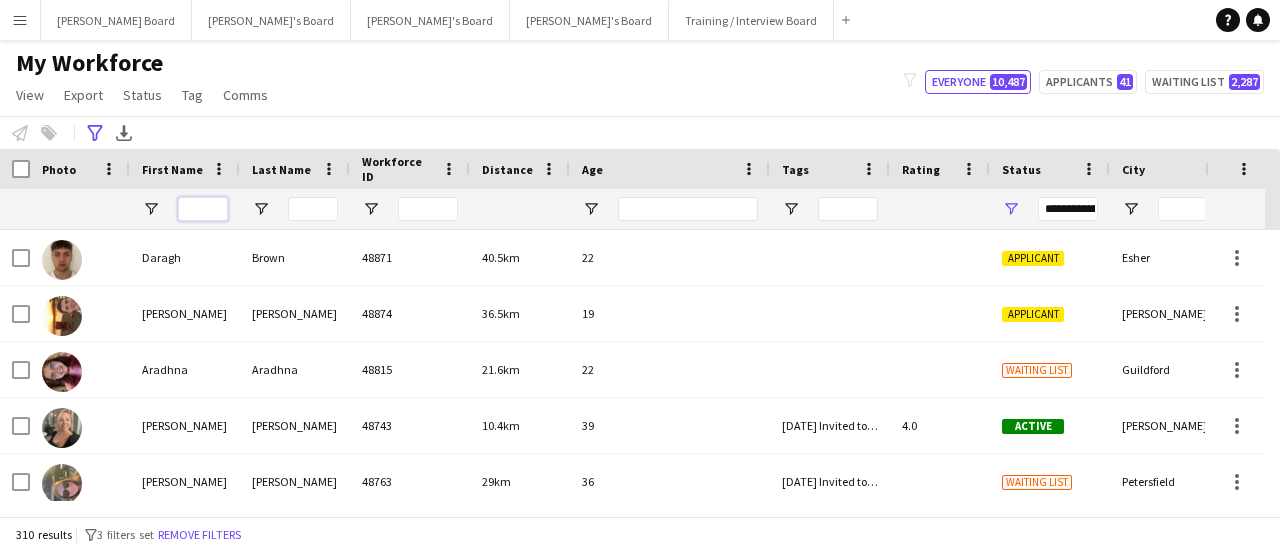 click at bounding box center [203, 209] 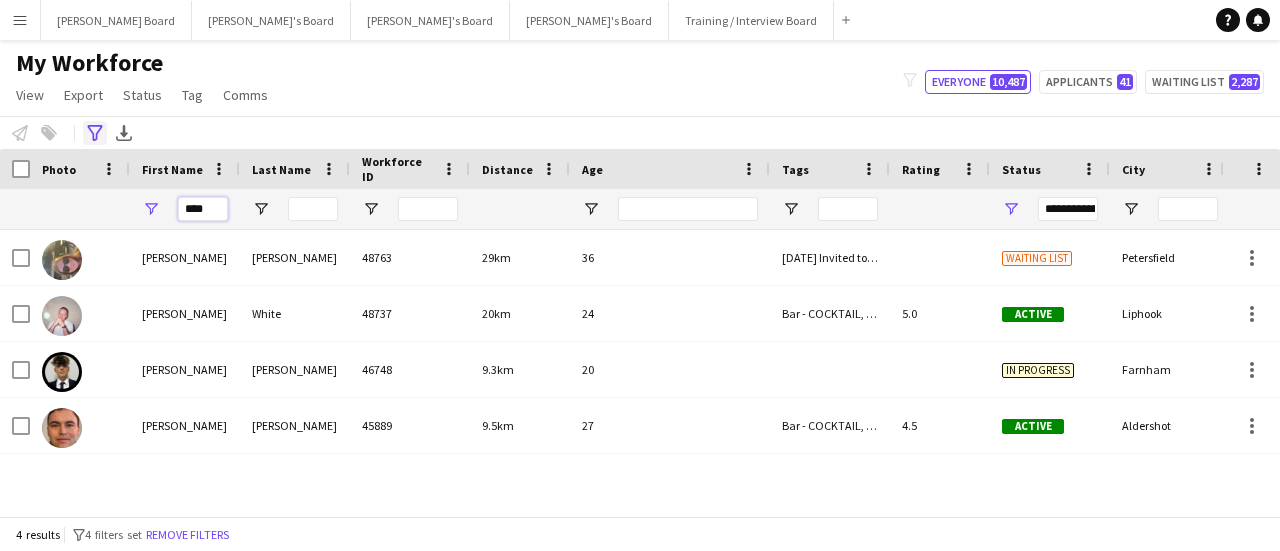 type on "****" 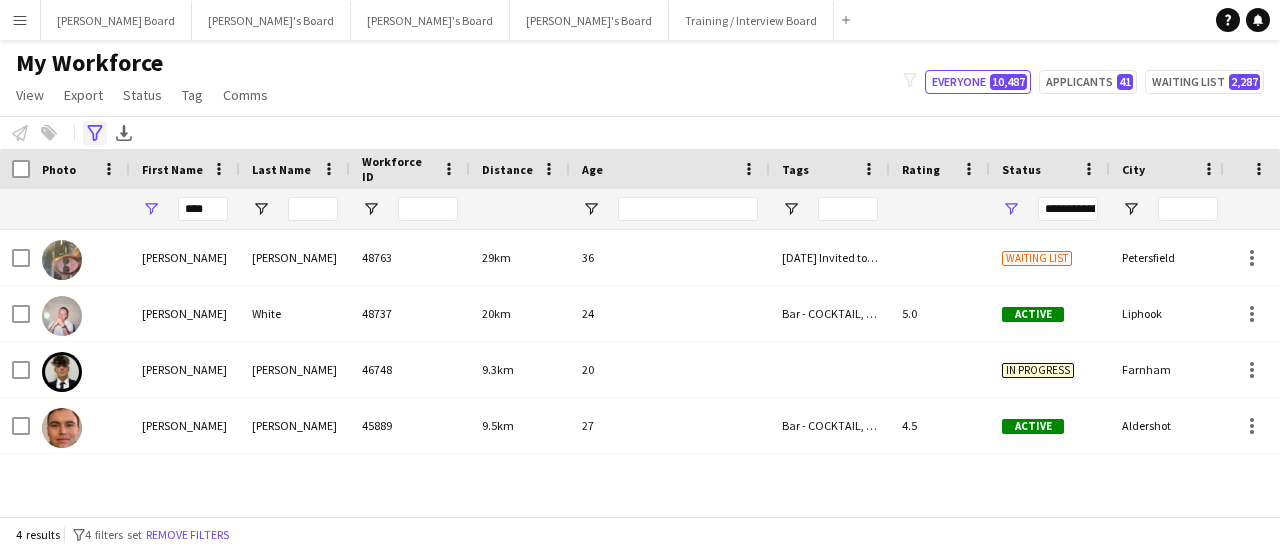 click on "Advanced filters" 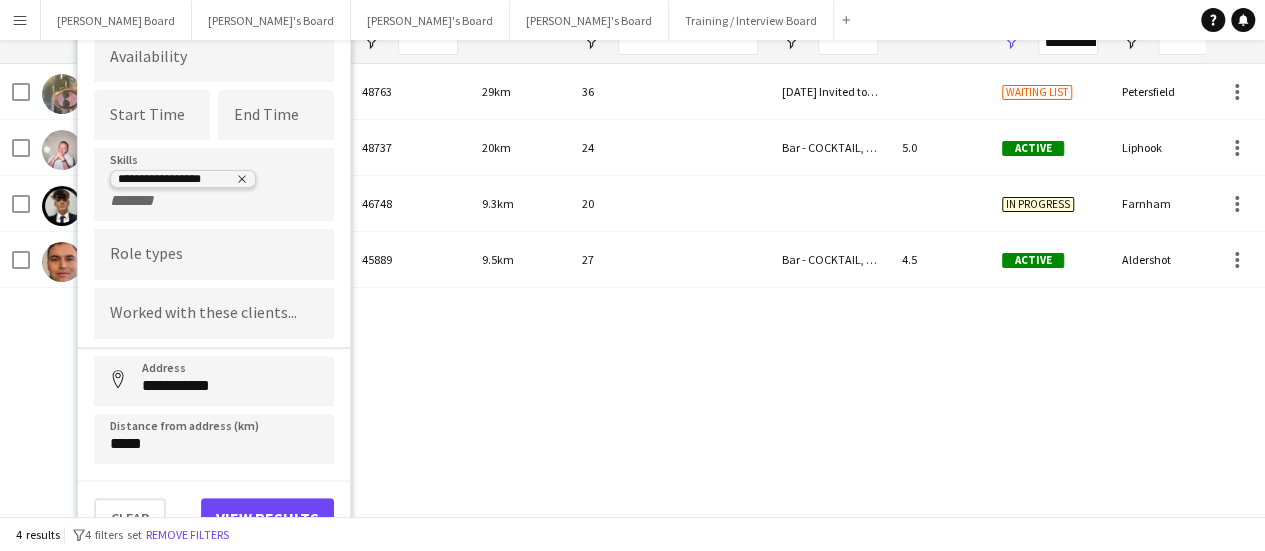 click 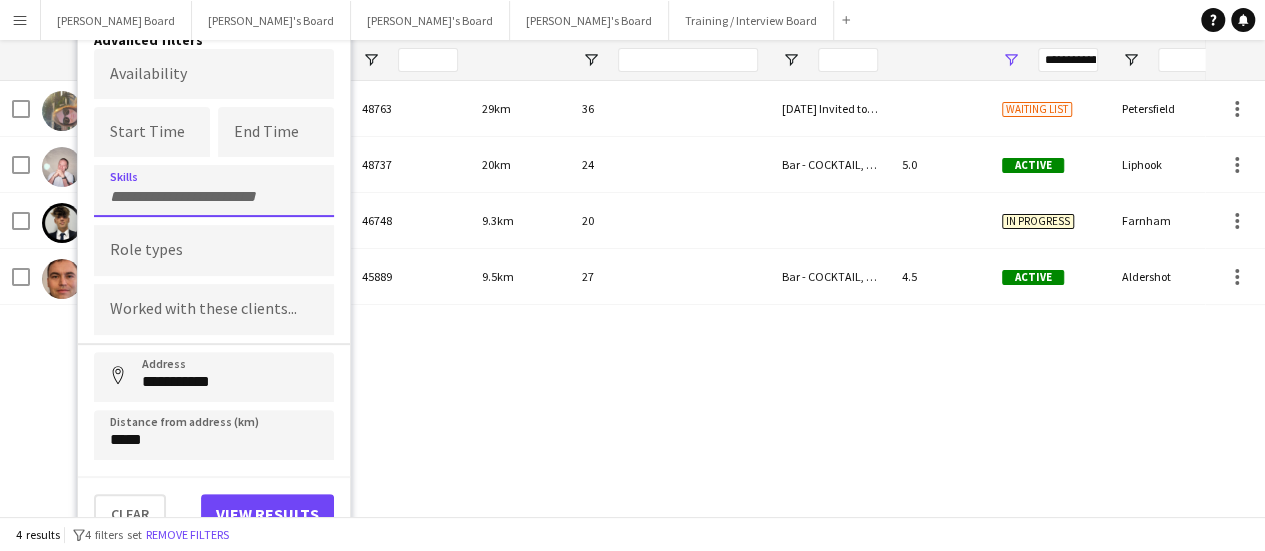 scroll, scrollTop: 145, scrollLeft: 0, axis: vertical 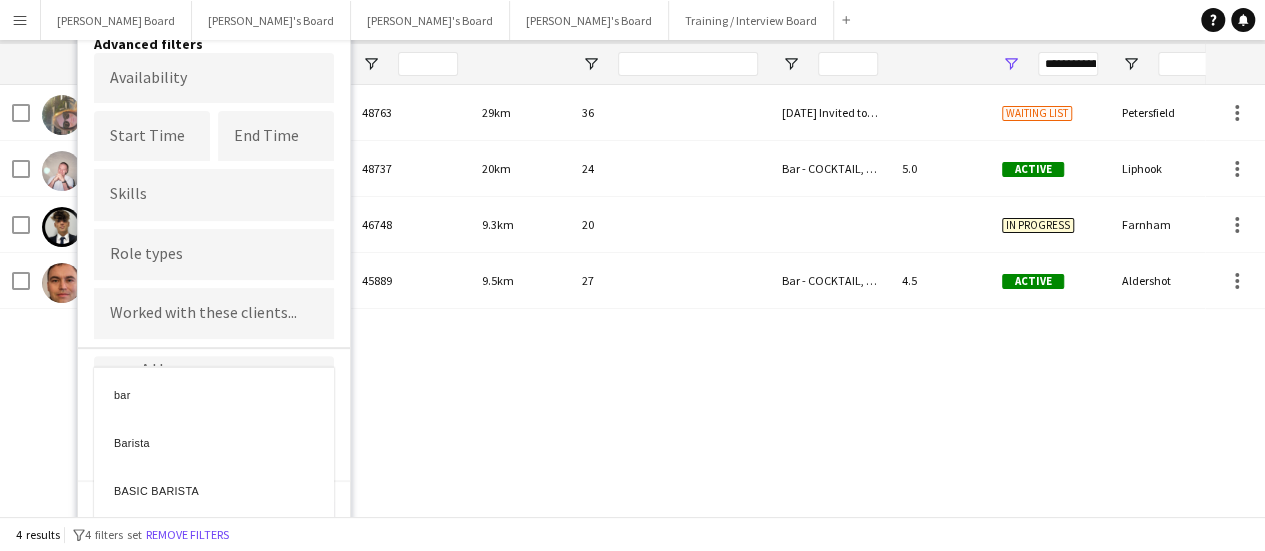 click at bounding box center [632, 275] 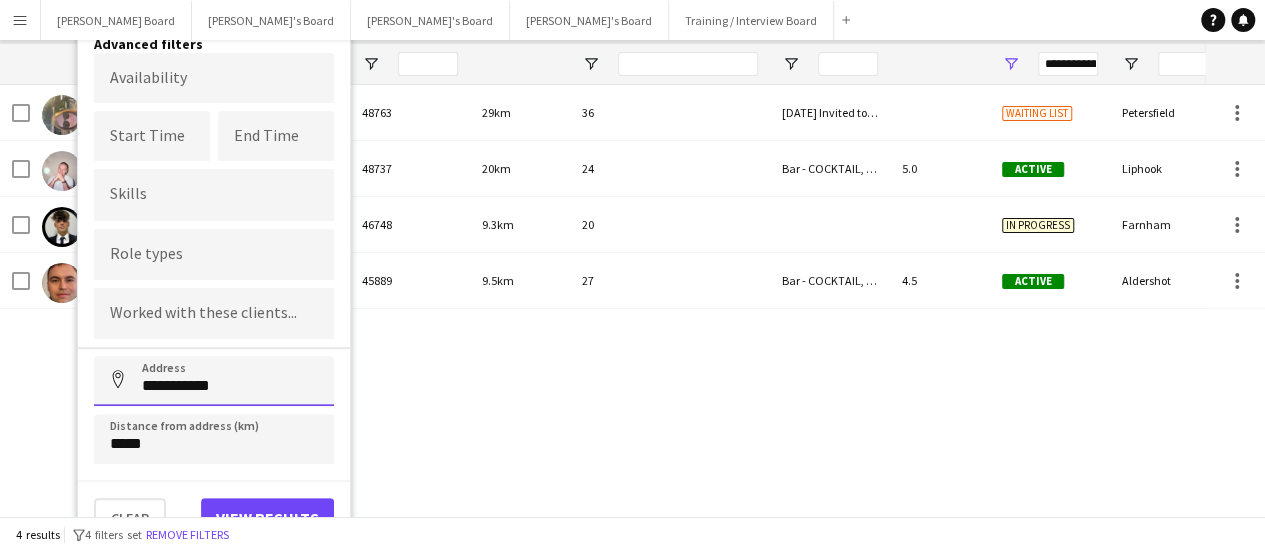 click on "**********" at bounding box center [214, 381] 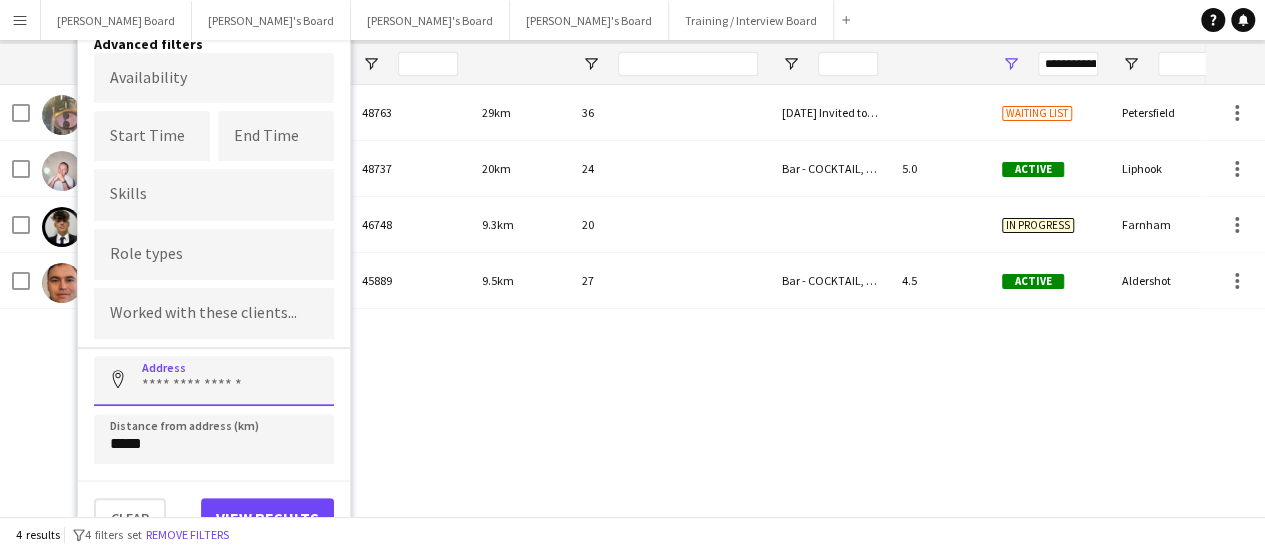 type 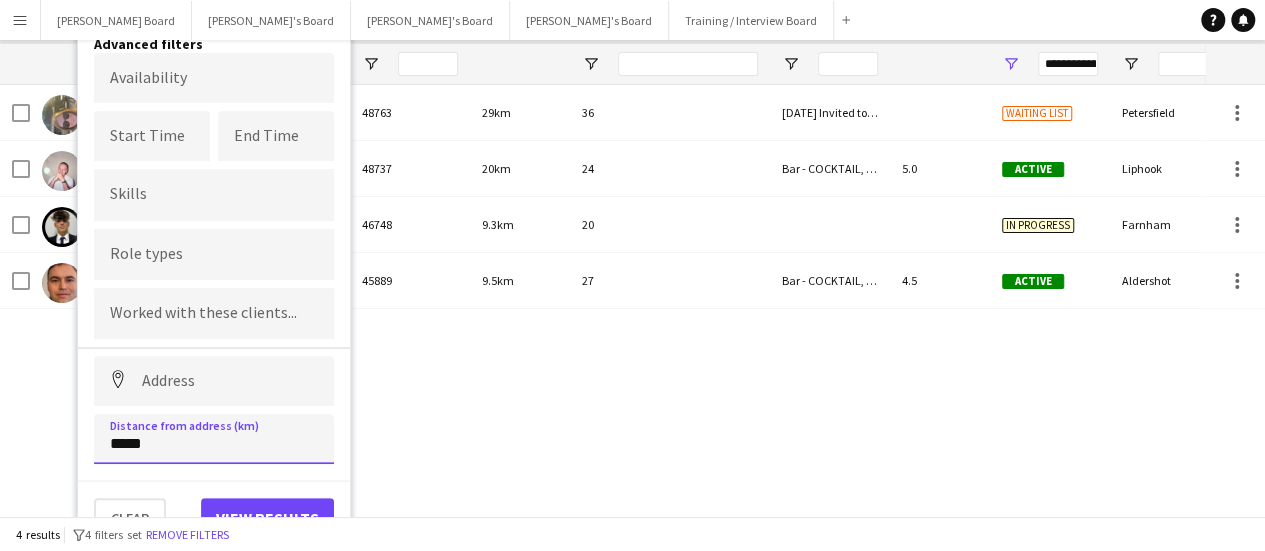 click on "*****" at bounding box center (214, 439) 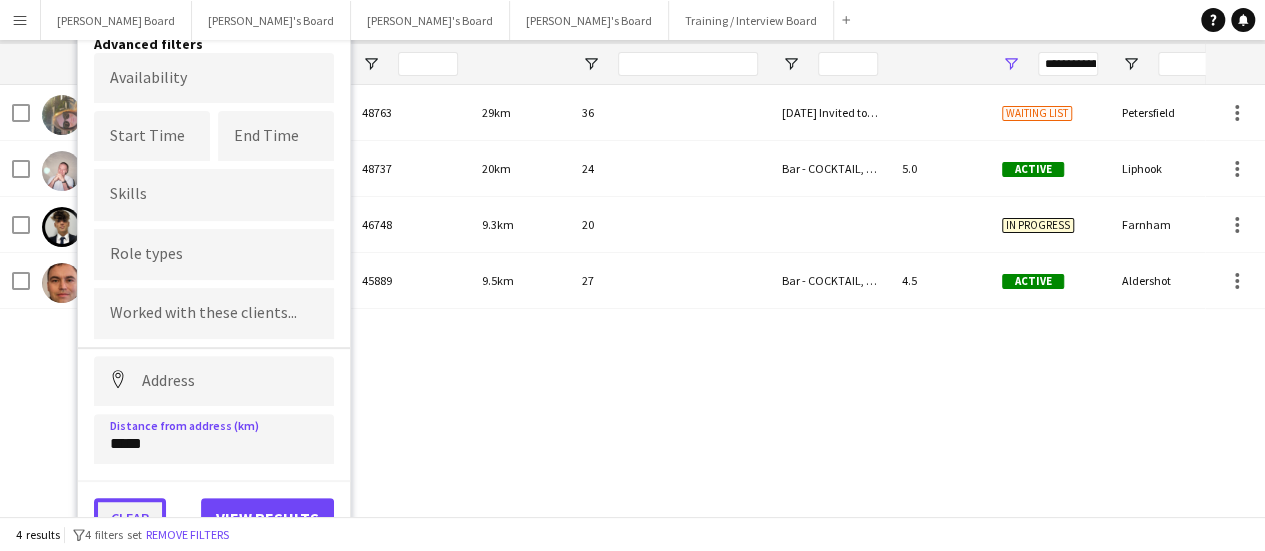 click on "Clear" at bounding box center [130, 518] 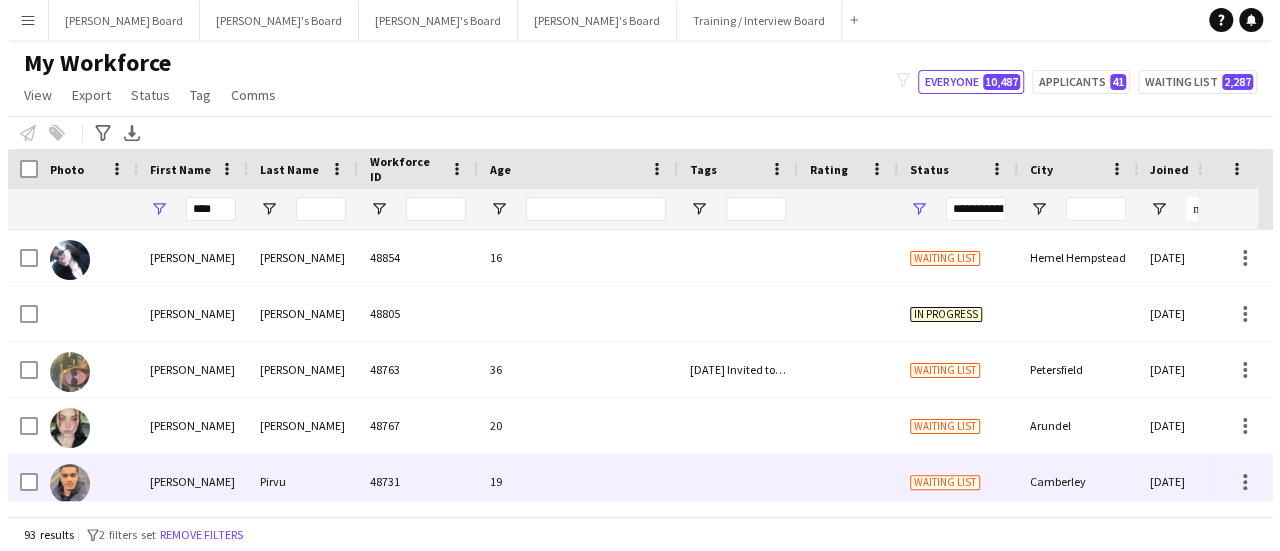 scroll, scrollTop: 0, scrollLeft: 0, axis: both 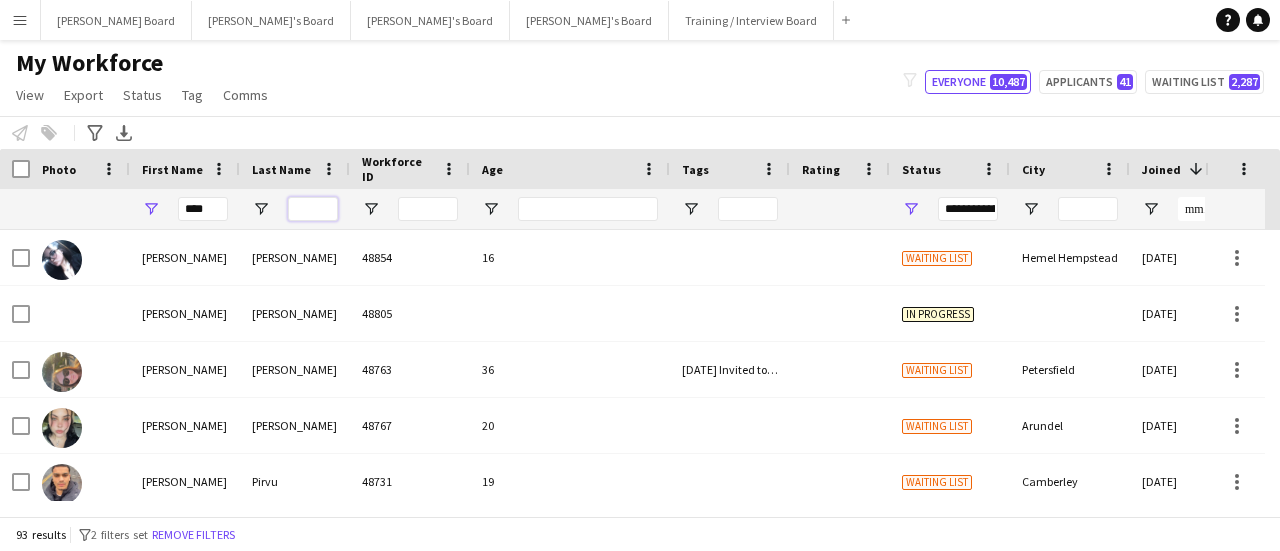 click at bounding box center (313, 209) 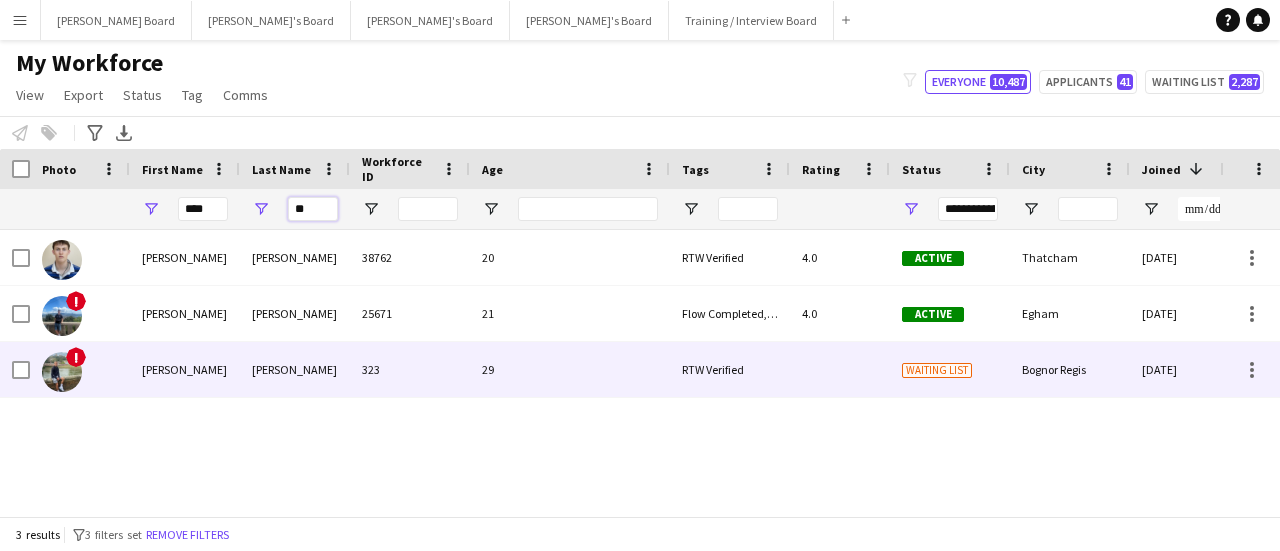 type on "**" 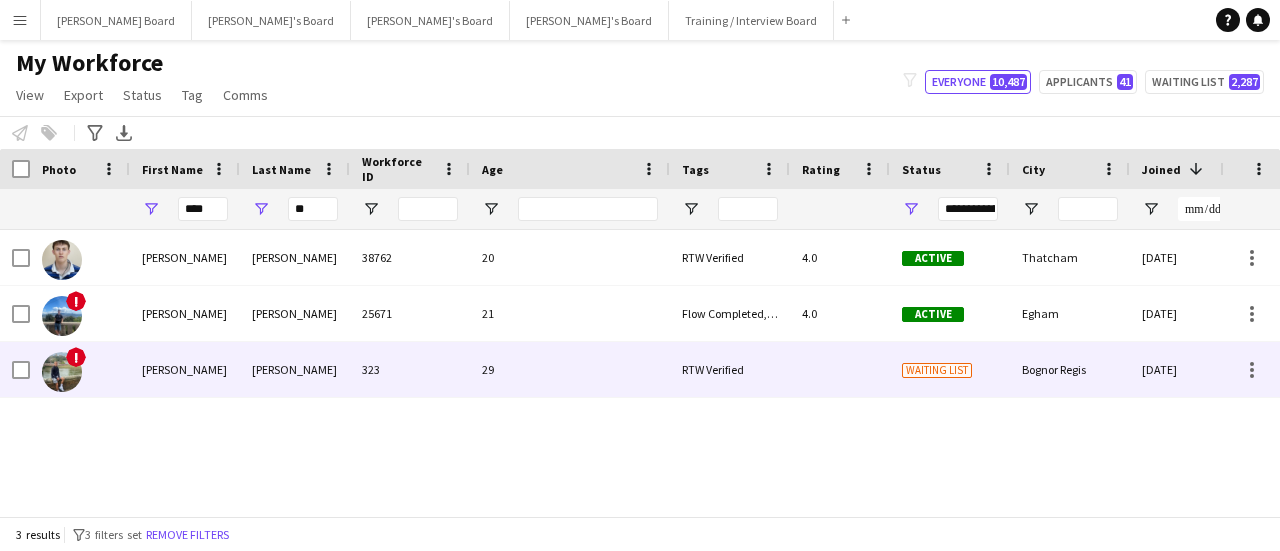 click on "Ansa-McIntyre" at bounding box center [295, 369] 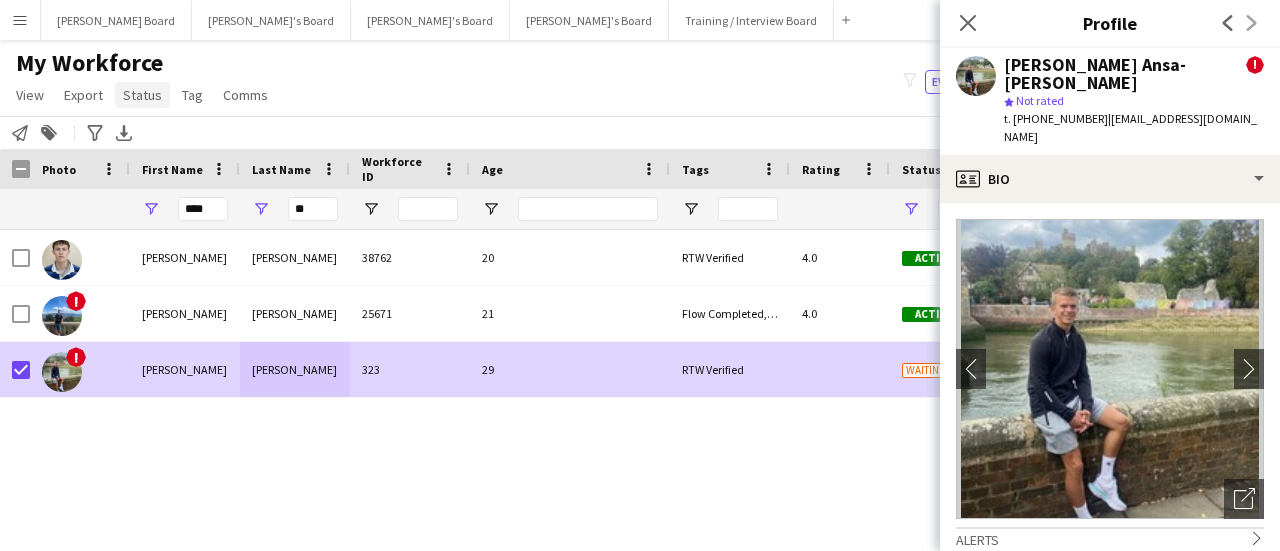 click on "Status" 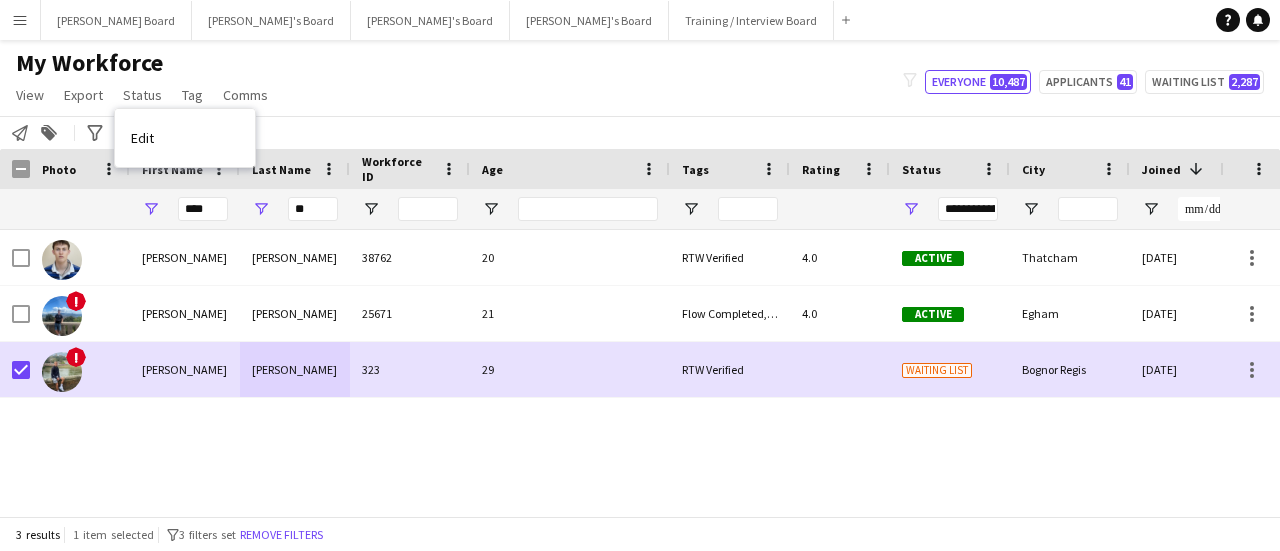 drag, startPoint x: 190, startPoint y: 139, endPoint x: 364, endPoint y: 122, distance: 174.82849 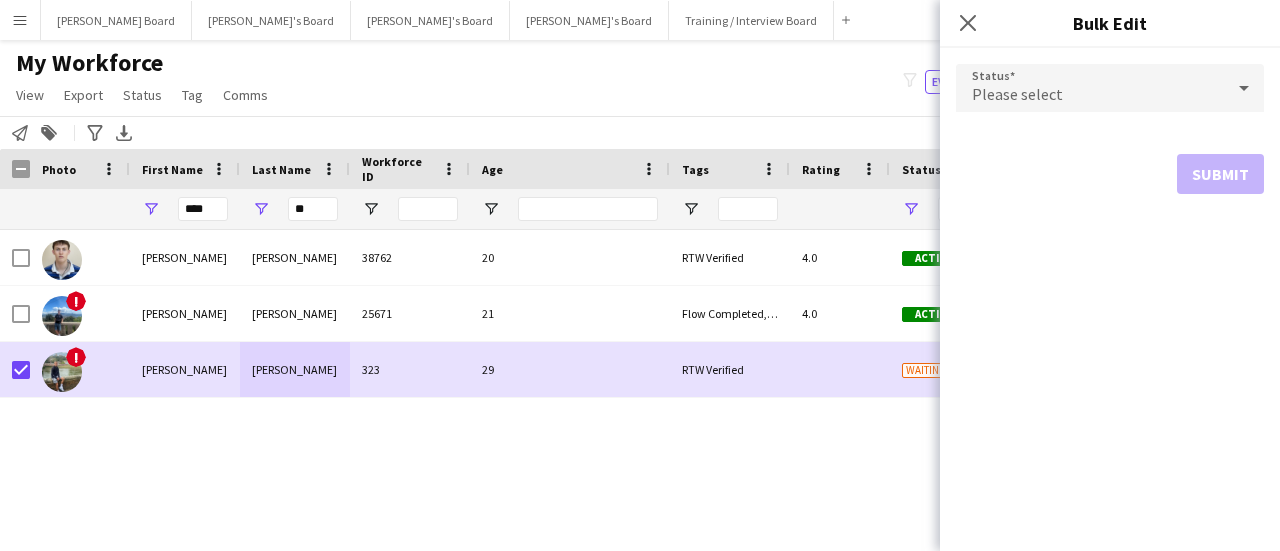 click on "Please select" at bounding box center (1017, 94) 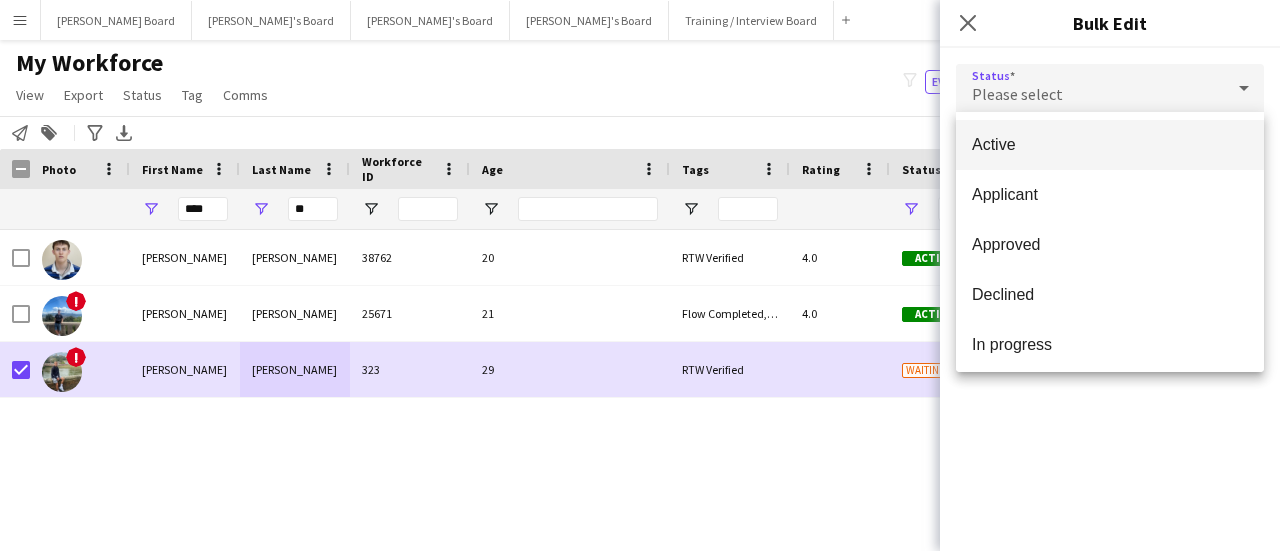 drag, startPoint x: 1170, startPoint y: 117, endPoint x: 1168, endPoint y: 135, distance: 18.110771 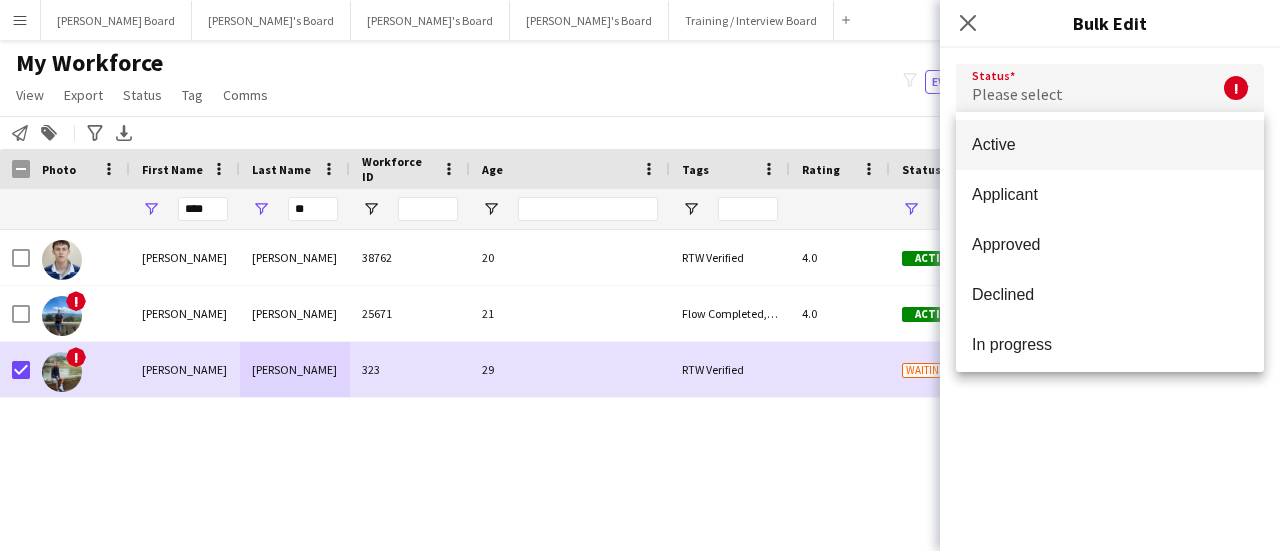 drag, startPoint x: 1168, startPoint y: 143, endPoint x: 1170, endPoint y: 153, distance: 10.198039 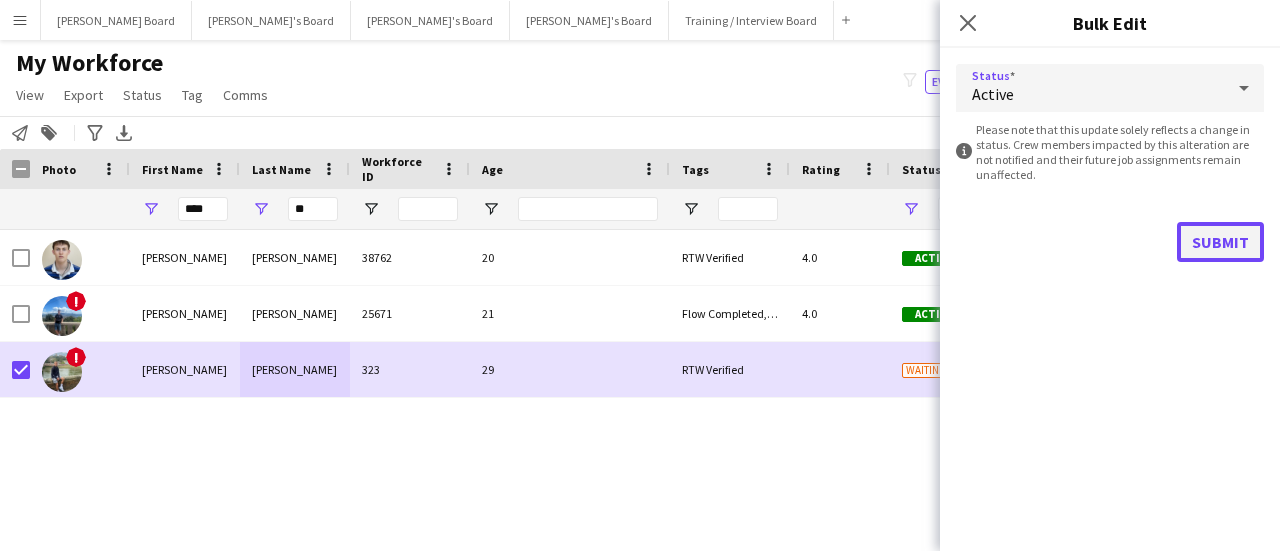 click on "Submit" 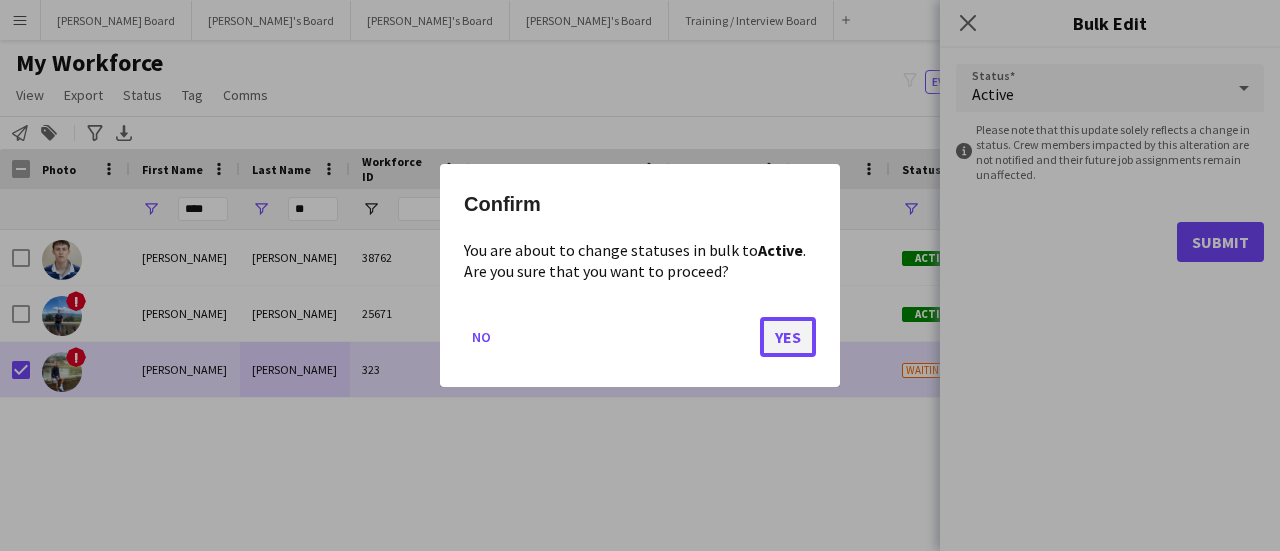 click on "Yes" 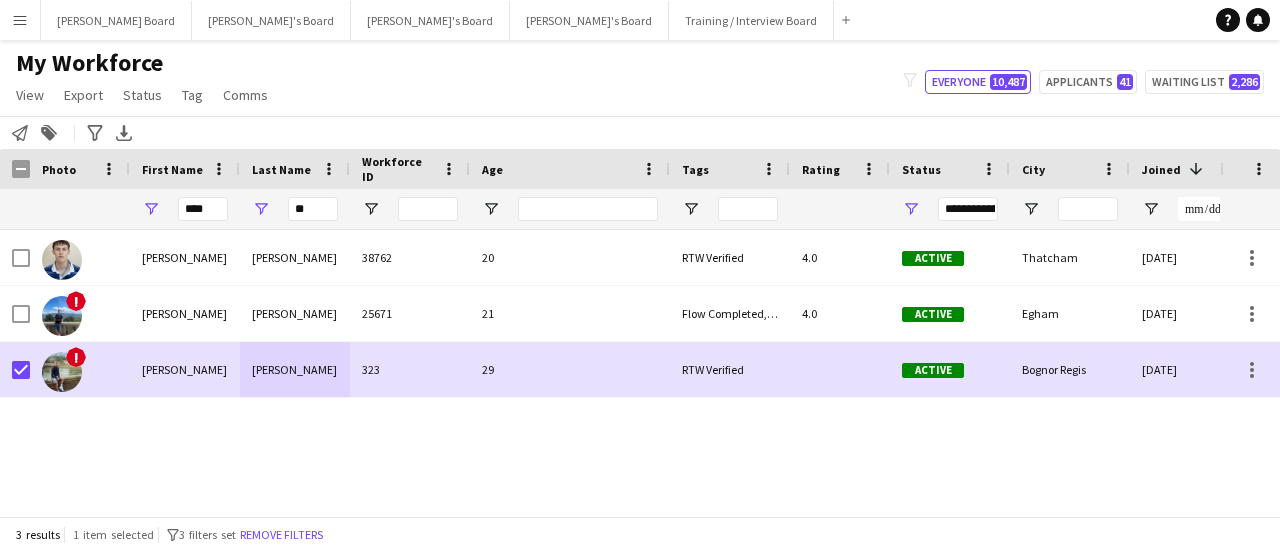 click on "Alexander McLaughlin 38762 20 RTW Verified 4.0 Active Thatcham 04-06-2024 0 alex.mclaughlin@talktalk.net
!
Alexander McGoldrick 25671 21 Flow Completed, RTW Verified 4.0 Active Egham 23-03-2023 0 ajmmcgoldrick@gmail.com
!
Alexander  Ansa-McIntyre 323 29 RTW Verified Active Bognor Regis 03-04-2019 0 alexansa43@gmail.com" at bounding box center [610, 365] 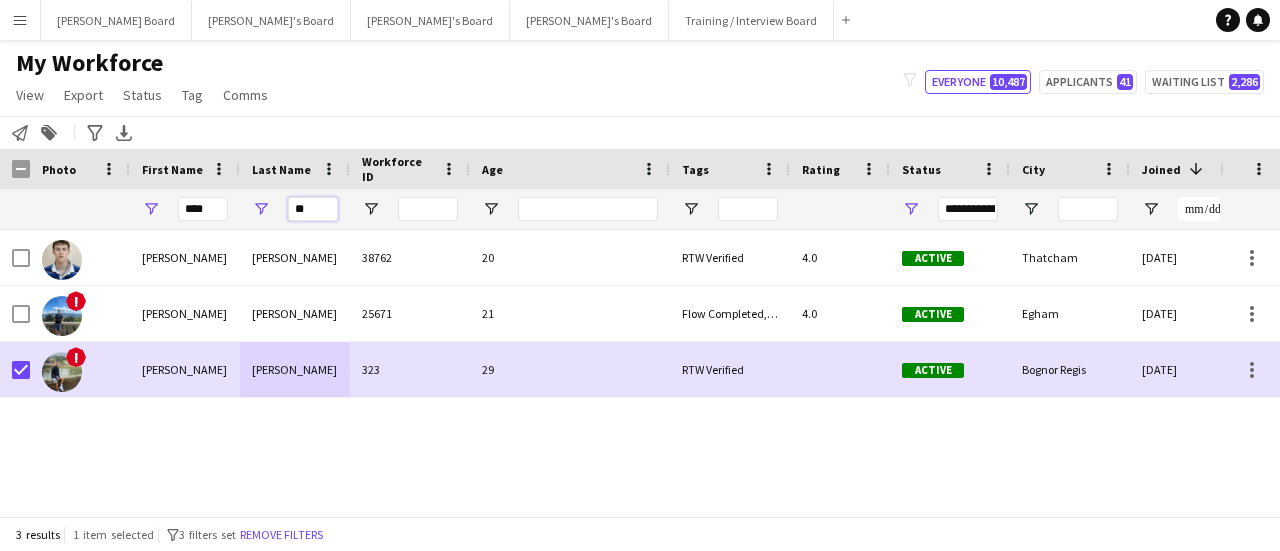 drag, startPoint x: 308, startPoint y: 207, endPoint x: 248, endPoint y: 195, distance: 61.188232 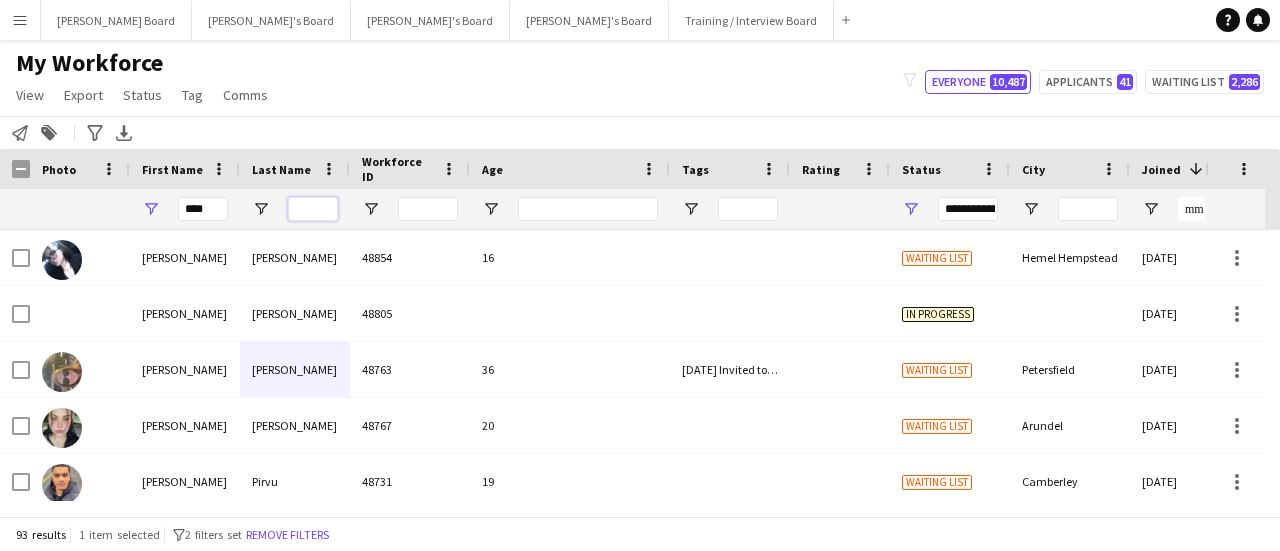 type 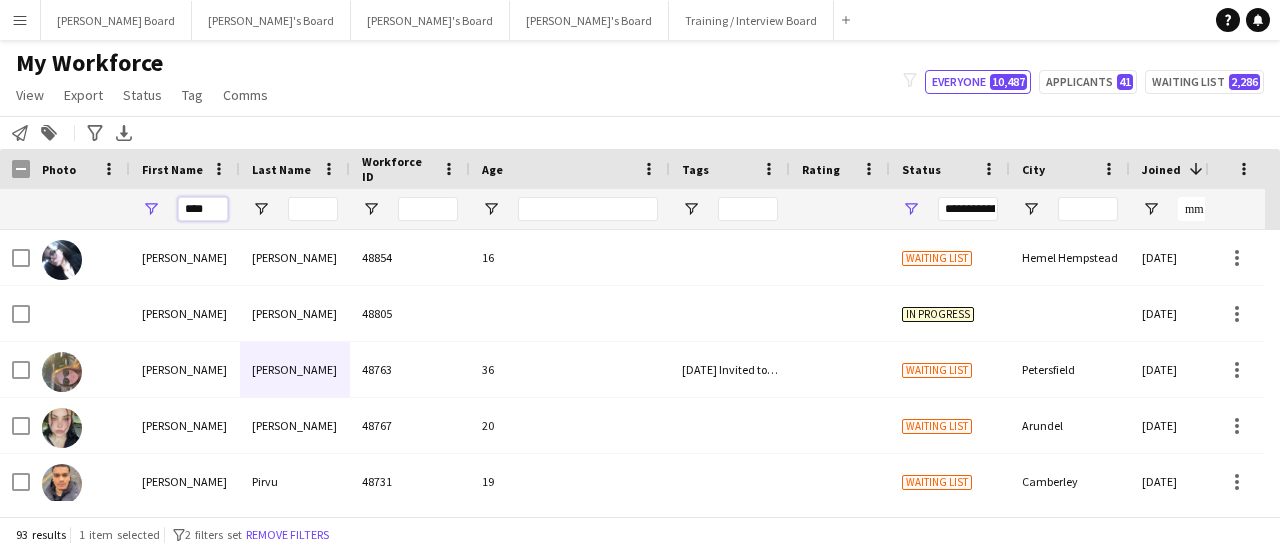 drag, startPoint x: 206, startPoint y: 208, endPoint x: 1, endPoint y: 129, distance: 219.69524 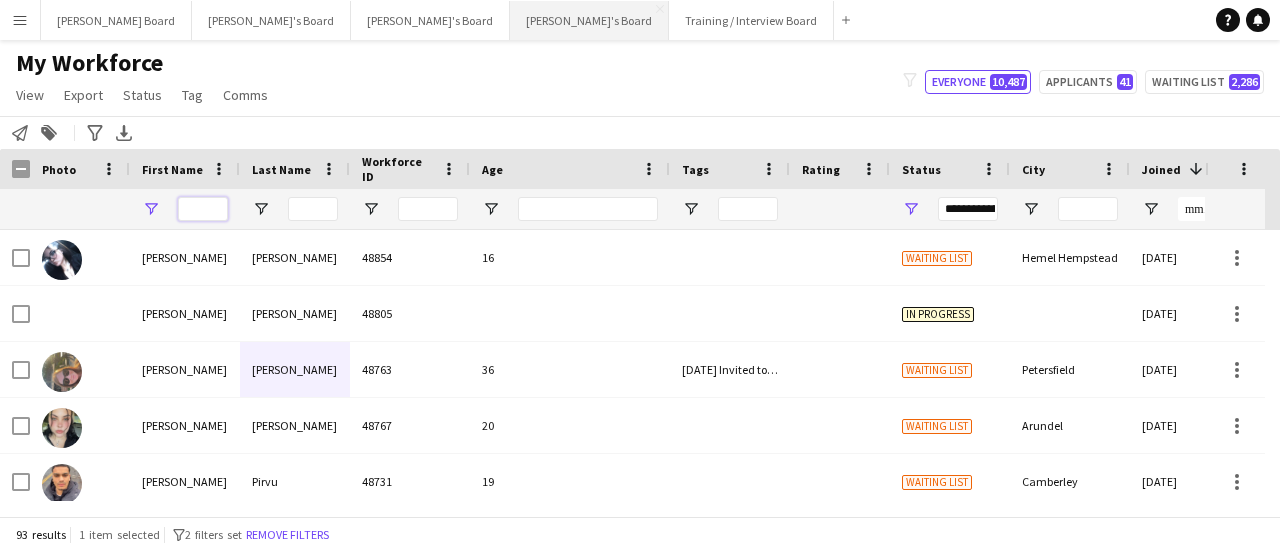 type 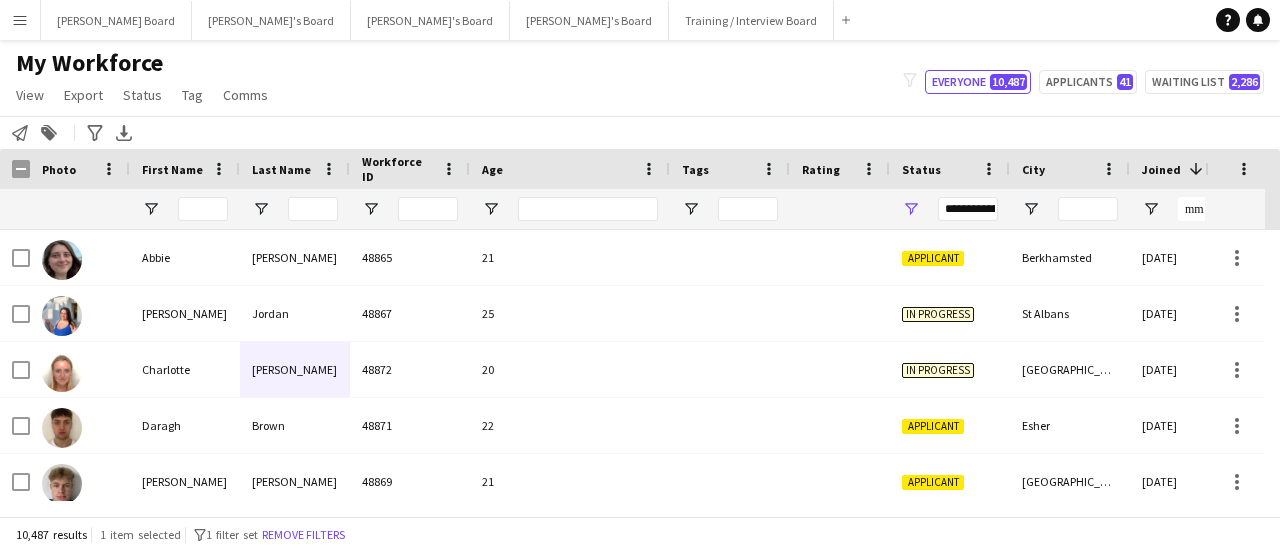 click on "Menu" at bounding box center [20, 20] 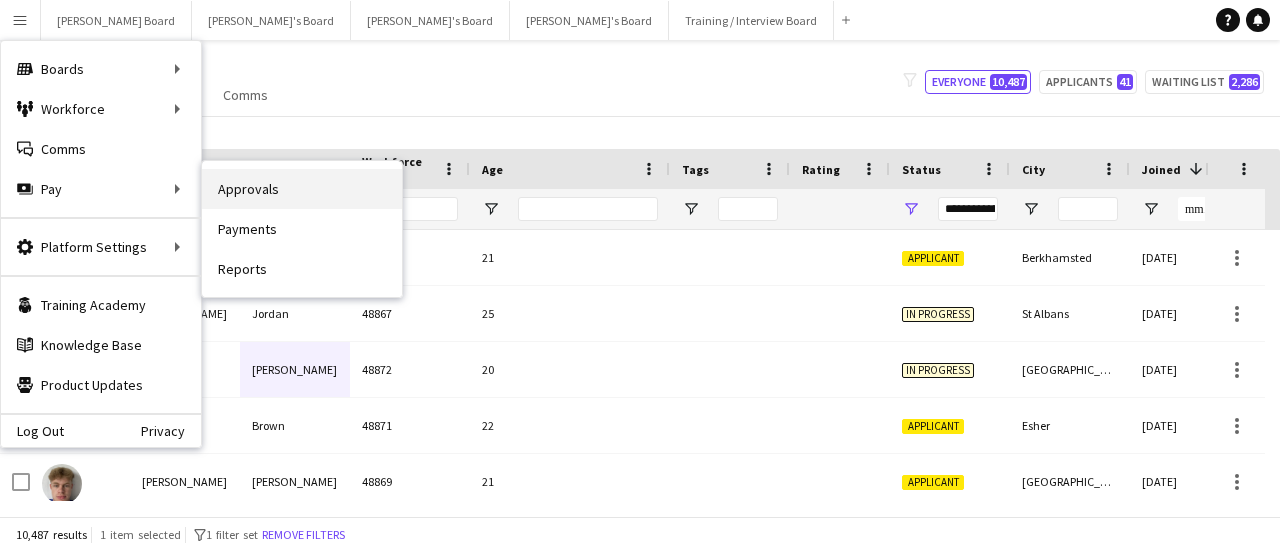 click on "Approvals" at bounding box center (302, 189) 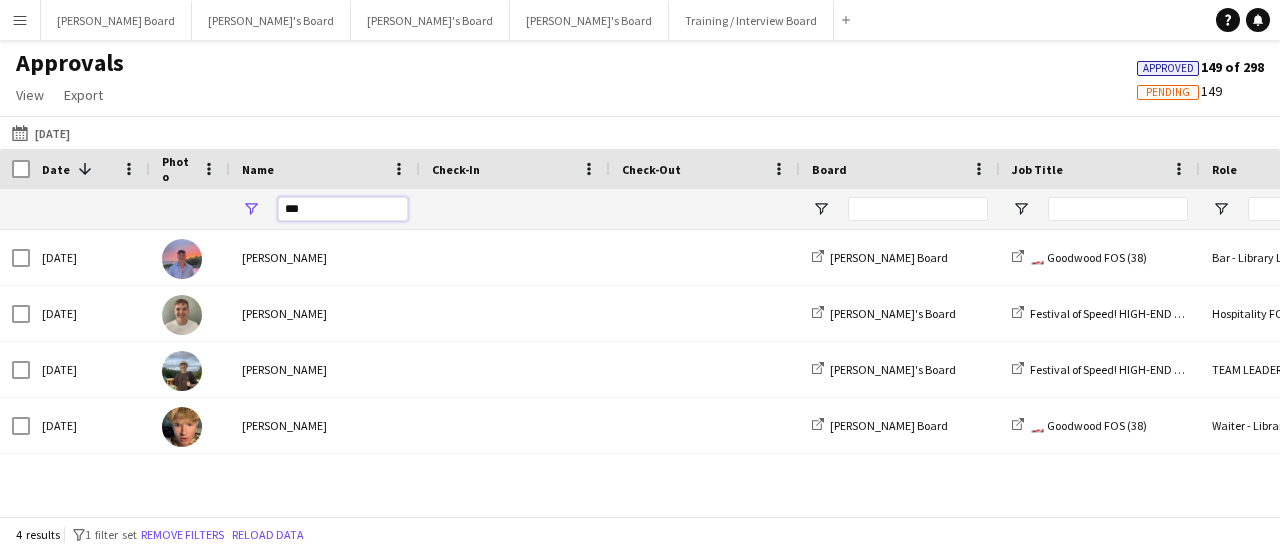 drag, startPoint x: 322, startPoint y: 211, endPoint x: 215, endPoint y: 206, distance: 107.11676 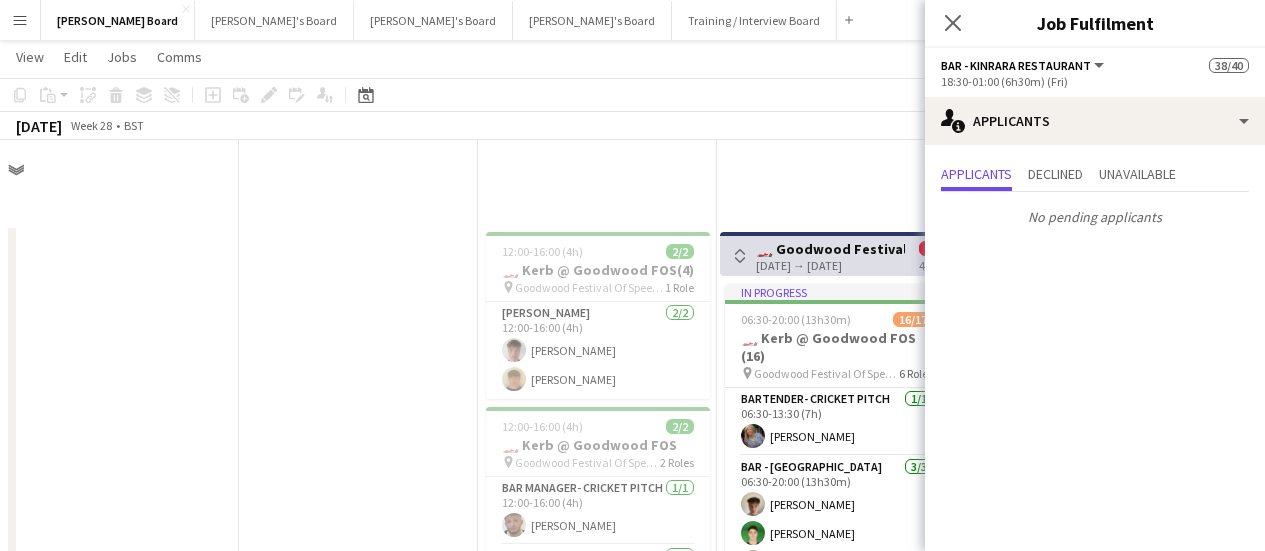 scroll, scrollTop: 1392, scrollLeft: 0, axis: vertical 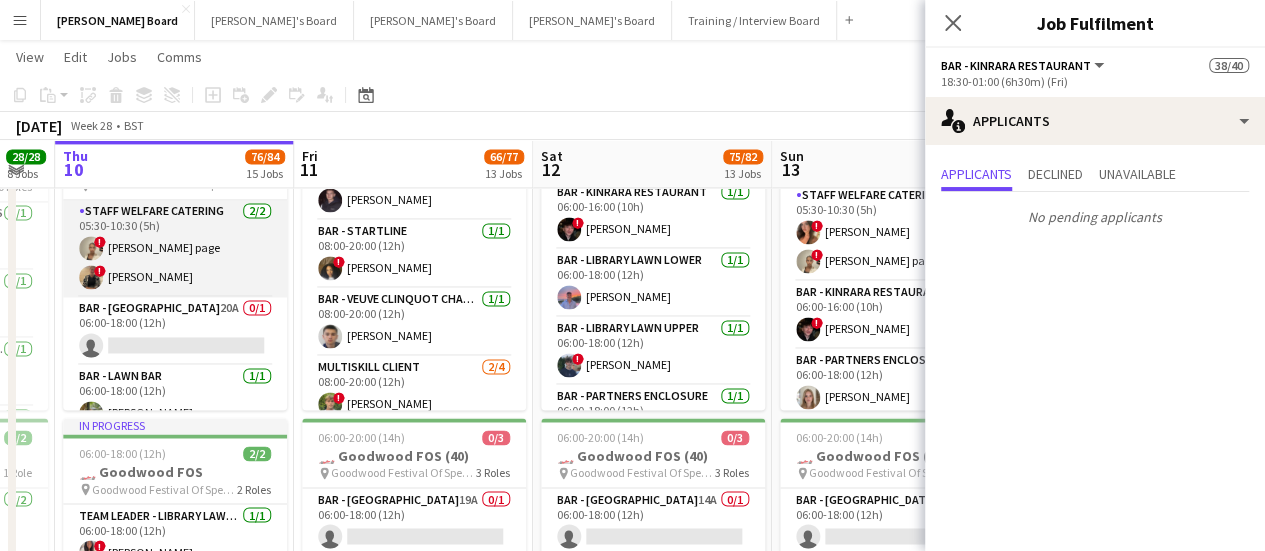 click on "Staff Welfare Catering   2/2   05:30-10:30 (5h)
! eloise page ! Alison Bailey" at bounding box center (175, 248) 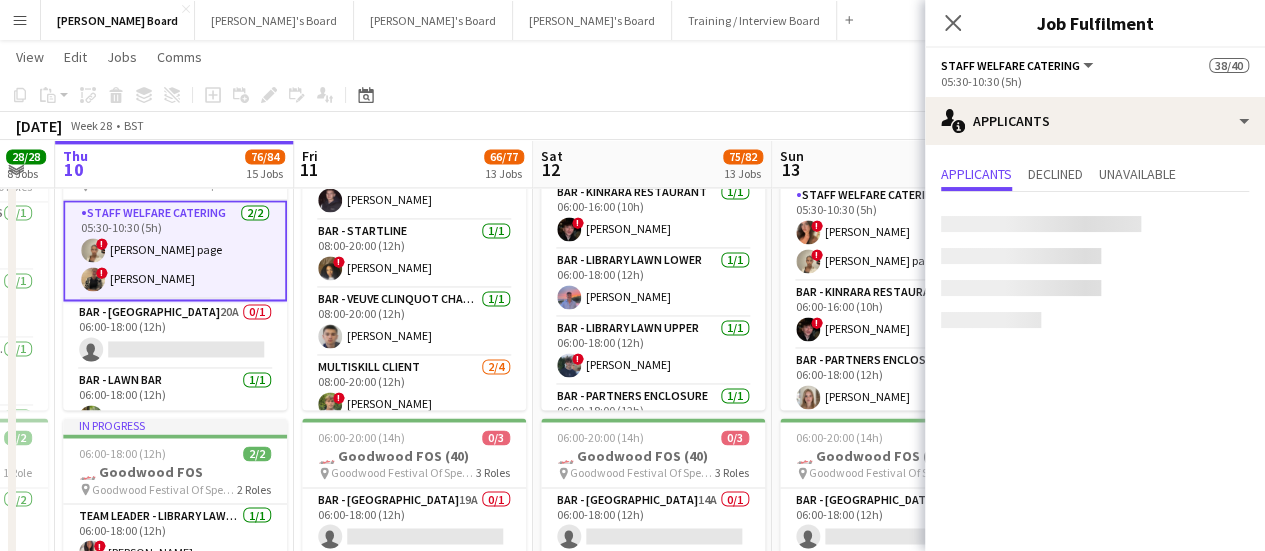 scroll, scrollTop: 0, scrollLeft: 662, axis: horizontal 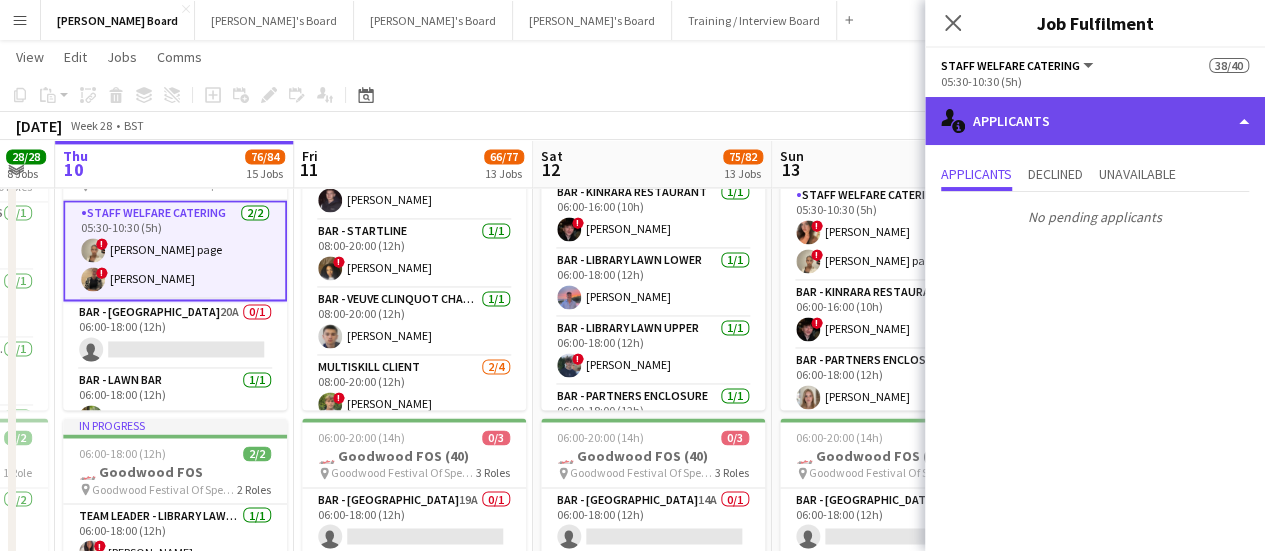 click on "single-neutral-actions-information
Applicants" 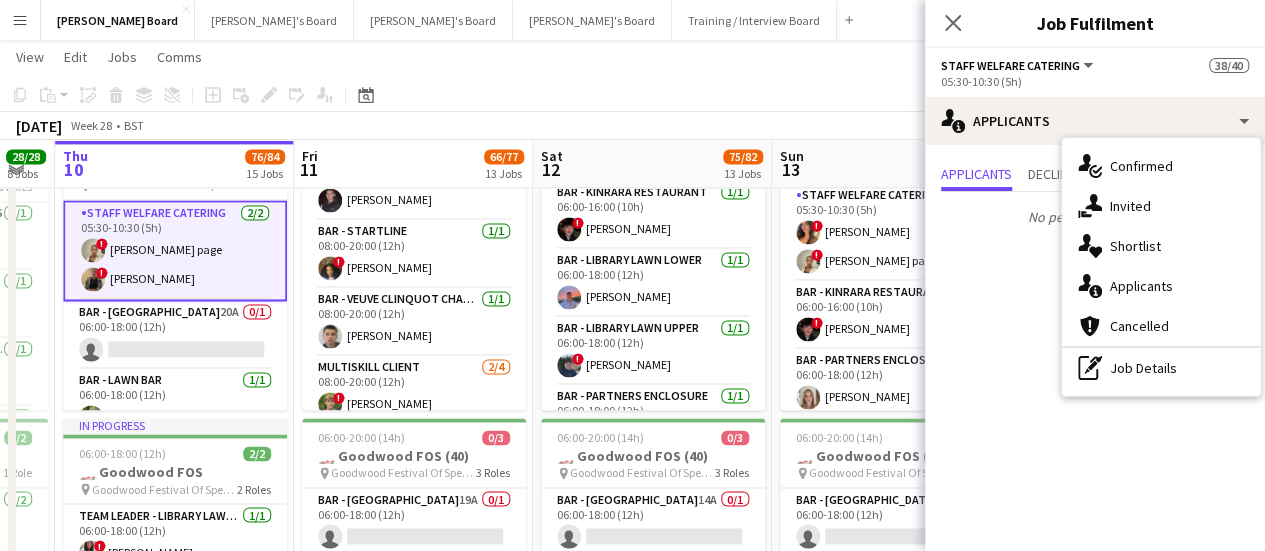 click on "single-neutral-actions-check-2
Confirmed" at bounding box center (1161, 166) 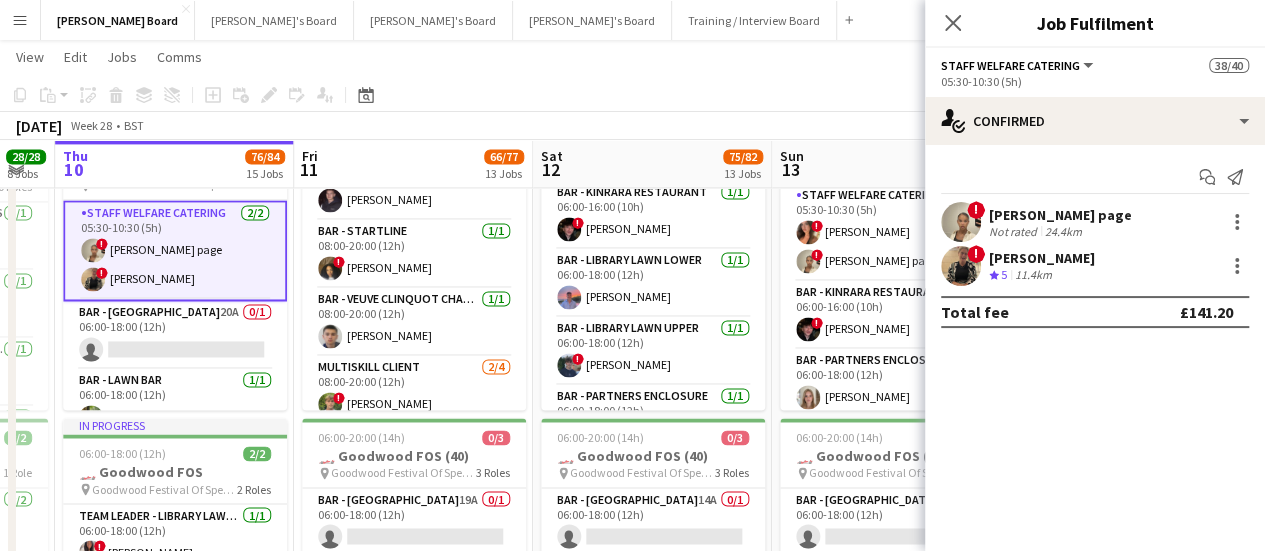 click on "11.4km" at bounding box center [1033, 275] 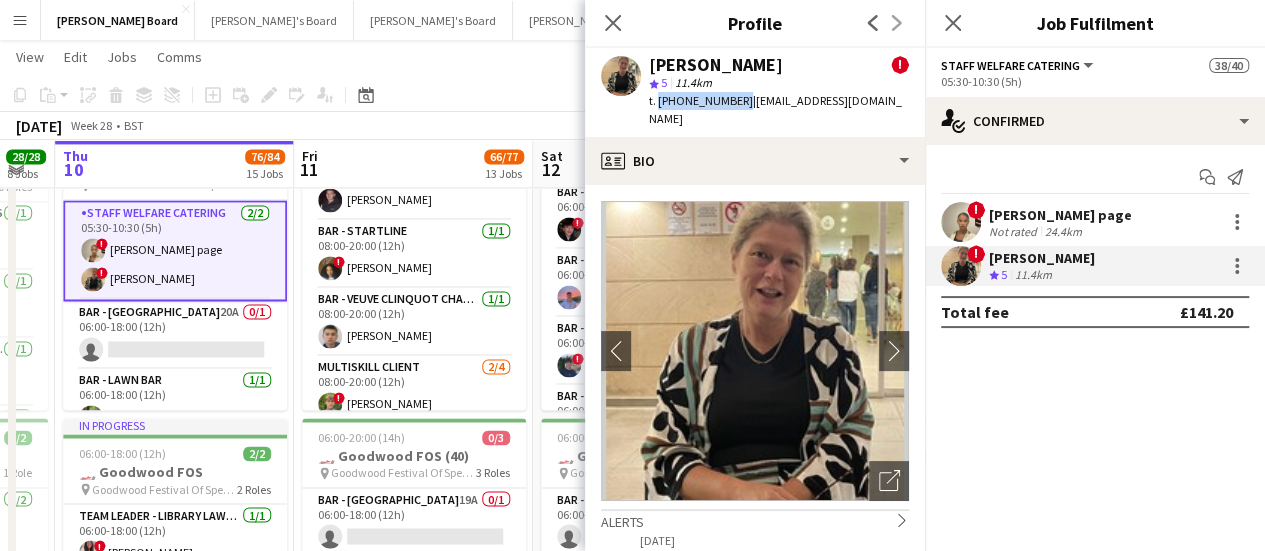 drag, startPoint x: 736, startPoint y: 103, endPoint x: 655, endPoint y: 104, distance: 81.00617 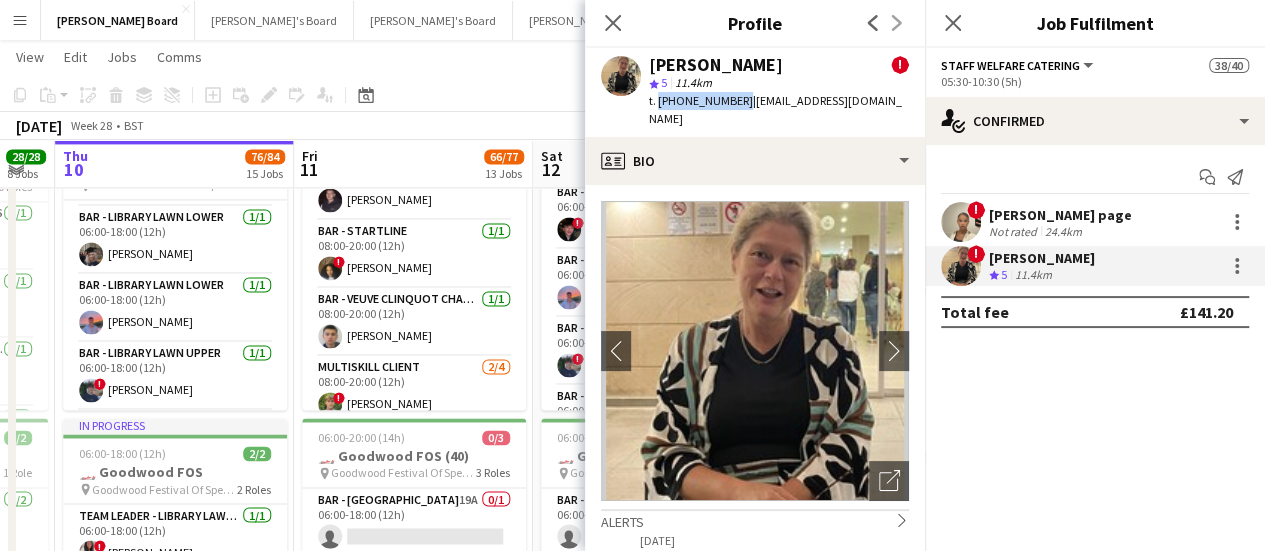 scroll, scrollTop: 500, scrollLeft: 0, axis: vertical 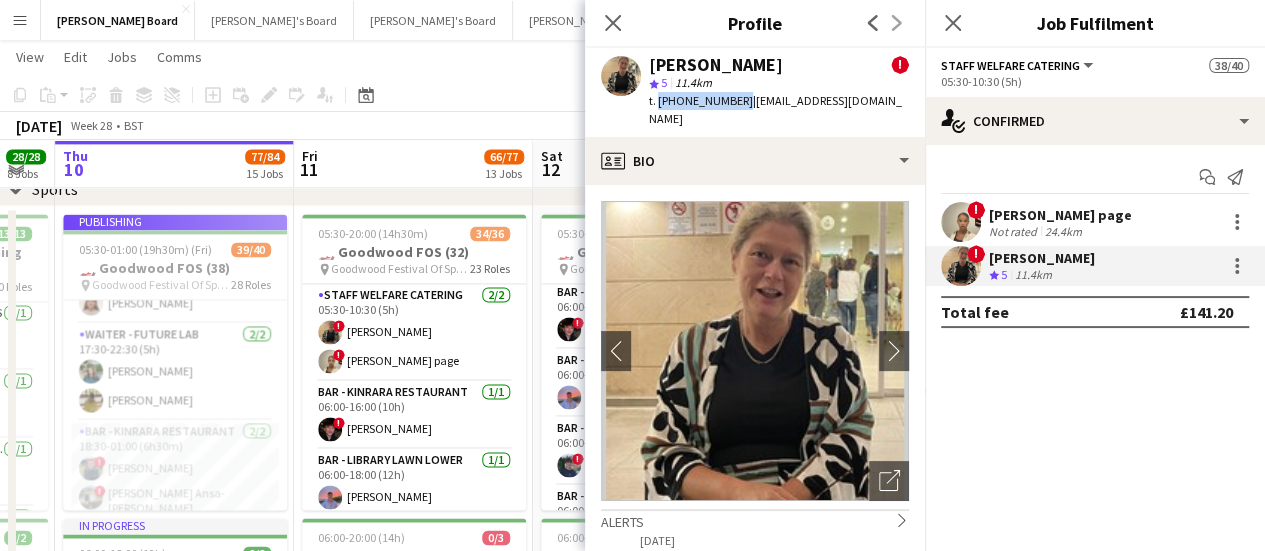 click on "Publishing   05:30-01:00 (19h30m) (Fri)   39/40   🏎️ Goodwood FOS (38)
pin
Goodwood Festival Of Speed Chichester, PO18 0PH   28 Roles   Staff Welfare Catering   2/2   05:30-10:30 (5h)
! eloise page ! Alison Bailey  BAR - CATHEDRAL WALK   20A   0/1   06:00-18:00 (12h)
single-neutral-actions
BAR - LAWN BAR   1/1   06:00-18:00 (12h)
Tilly Gibbons  Bar - Kinrara Restaurant   1/1   06:00-18:00 (12h)
! Ryan Filkins  Bar - Library Lawn Lower   1/1   06:00-18:00 (12h)
DENITSA TODOROVA  Bar - Library Lawn Lower   1/1   06:00-18:00 (12h)
Oliver Sutherland  Bar - Library Lawn Upper   1/1   06:00-18:00 (12h)
! Benjamin Trant  Bar - Partners Enclosure   1/1   06:00-18:00 (12h)
Florence Self  Catering Assistant - Drivers Toth   3/3   06:00-18:00 (12h)
Grace Fairhurst Caterina Cardozo simon fairhurst  Runner - Library Lawn Lower   2/2   06:00-18:00 (12h)
Lexie Ashford ! Grace Davison  Runner - Library Lawn Upper   1/1  Ethan Sharp ! !" at bounding box center [175, 362] 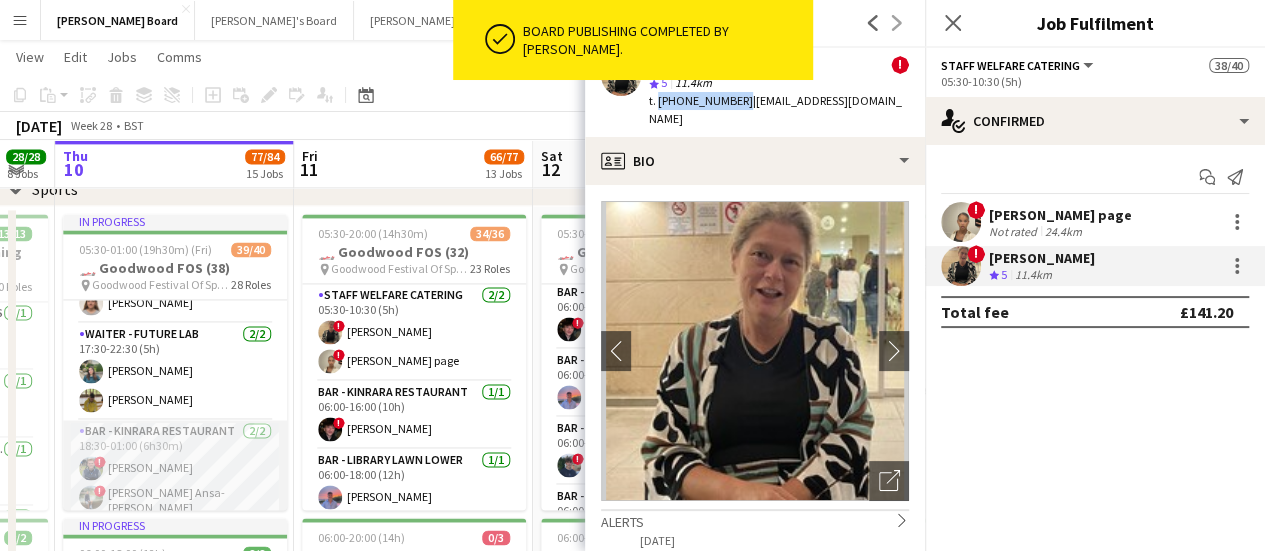 click on "Bar - Kinrara Restaurant   [DATE]   18:30-01:00 (6h30m)
! [PERSON_NAME] ! [PERSON_NAME] Ansa-[PERSON_NAME]" at bounding box center (175, 471) 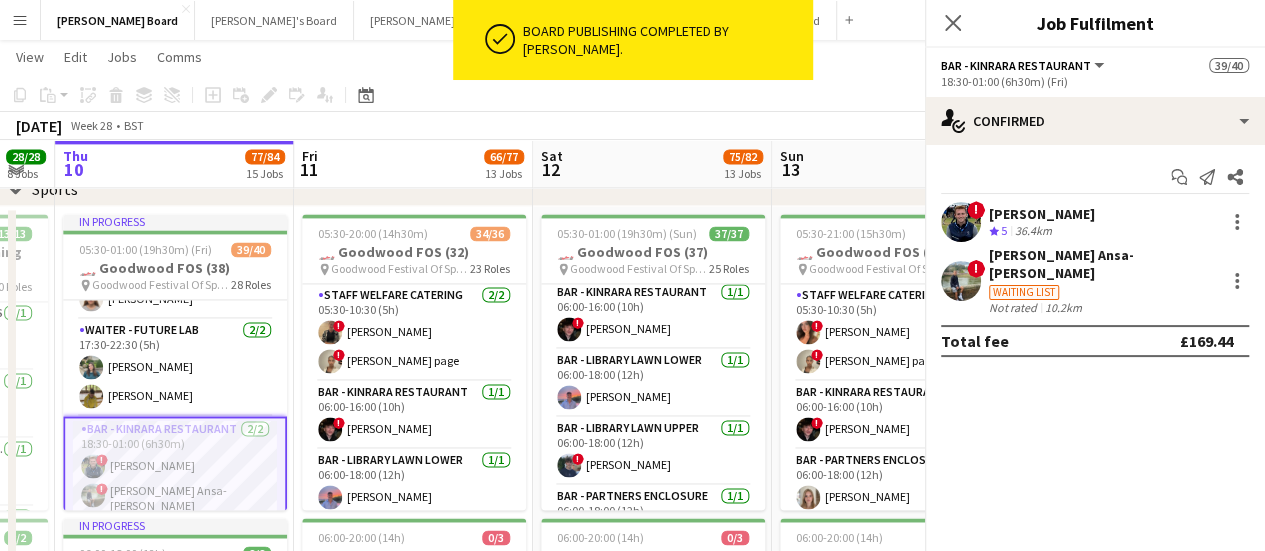 scroll, scrollTop: 2041, scrollLeft: 0, axis: vertical 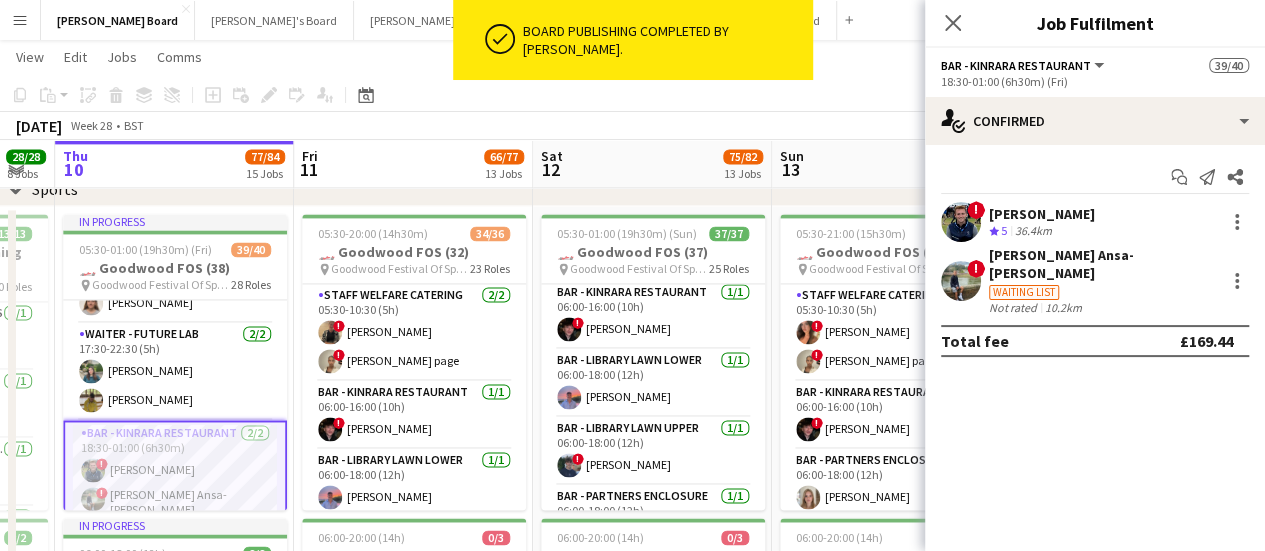 click on "Waiting list" at bounding box center (1103, 291) 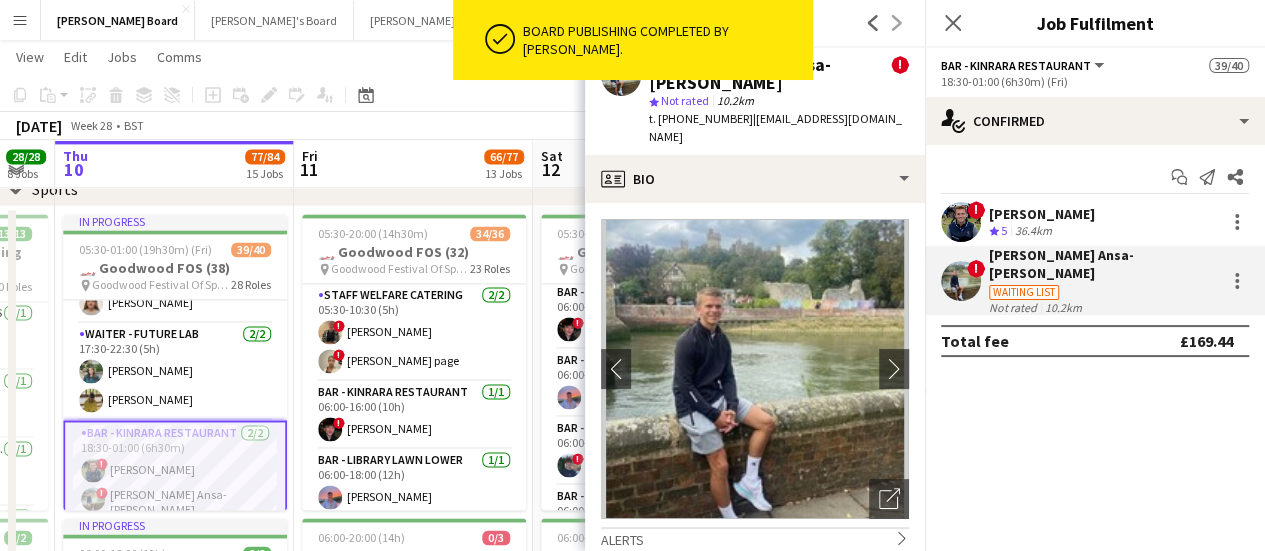 click on "chevron-left
chevron-right
Open photos pop-in
Alerts
chevron-right
26-11-2022   – INTERNAL NOTE   Danny Smith  !  Alert   3rd no show on feedback. Said he was going to Manchester instead of working the shift. Very unreliable. DNR for Sainsbury.    Gender   Male   Birthday   09-12-1995   (29 years)   Location   Po22 8fr, 11 Tupper Gardens, Bognor Regis, PO22 8FR   Work history   First experience: 24-04-2019   Average jobs: 0.197   Favourite job: Bar / Cellar PORTER   Applications total count: 28   Cancelled jobs count: 0   Cancelled jobs total count: 0   Worked jobs count: 1   Worked jobs total count: 15   Skills
Edit crew company skills
Incomplete   Tags
Edit crew company tags
RTW Verified   Profile   Employed Crew   Unique ID   323
Edit crew unique ID
Default fees   Default Hourly Fee 1" 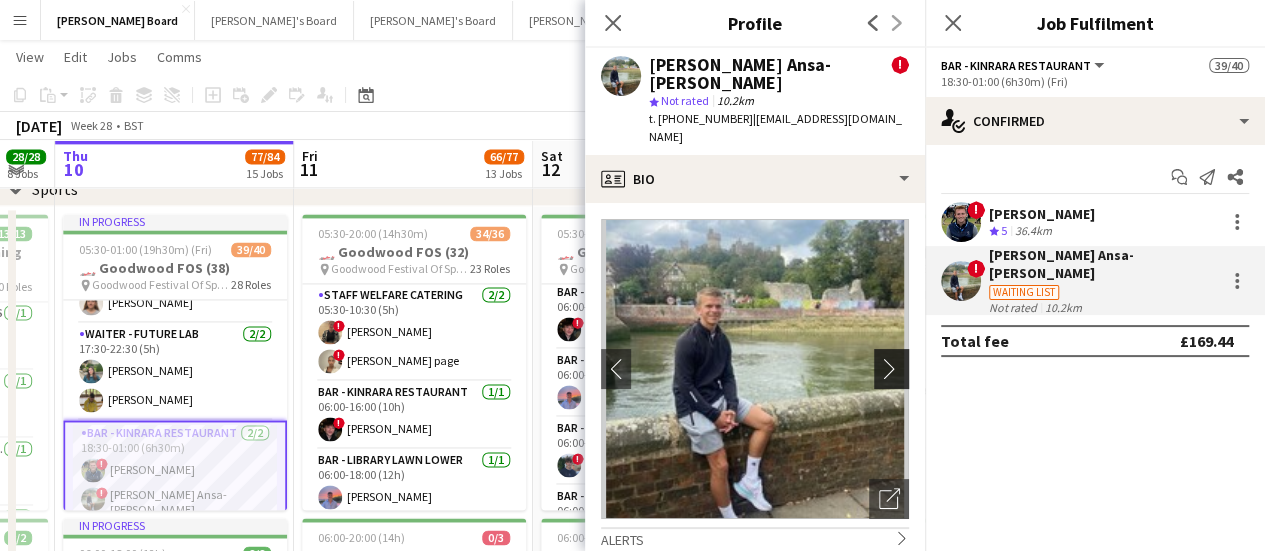 click on "chevron-right" 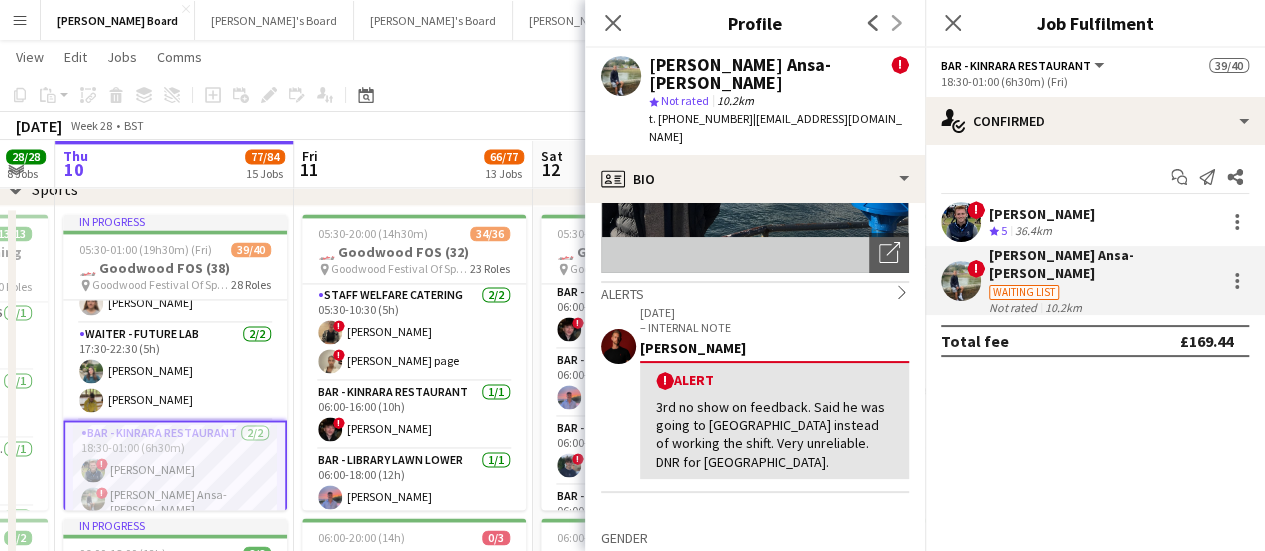 scroll, scrollTop: 400, scrollLeft: 0, axis: vertical 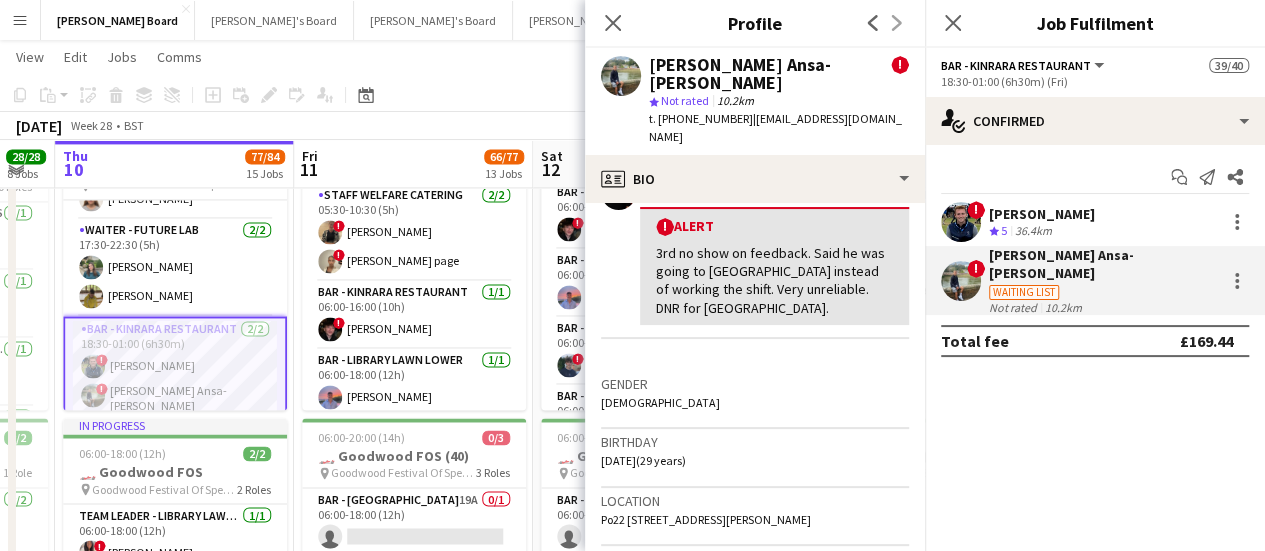 click on "Copy
Paste
Paste   Ctrl+V Paste with crew  Ctrl+Shift+V
Paste linked Job
[GEOGRAPHIC_DATA]
Group
Ungroup
Add job
Add linked Job
Edit
Edit linked Job
Applicants
Date picker
[DATE] [DATE] [DATE] M [DATE] T [DATE] W [DATE] T [DATE] F [DATE] S [DATE] S  [DATE]   2   3   4   5   6   7   8   9   10   11   12   13   14   15   16   17   18   19   20   21   22   23   24   25   26   27   28   29   30   31
Comparison range
Comparison range
[DATE]" 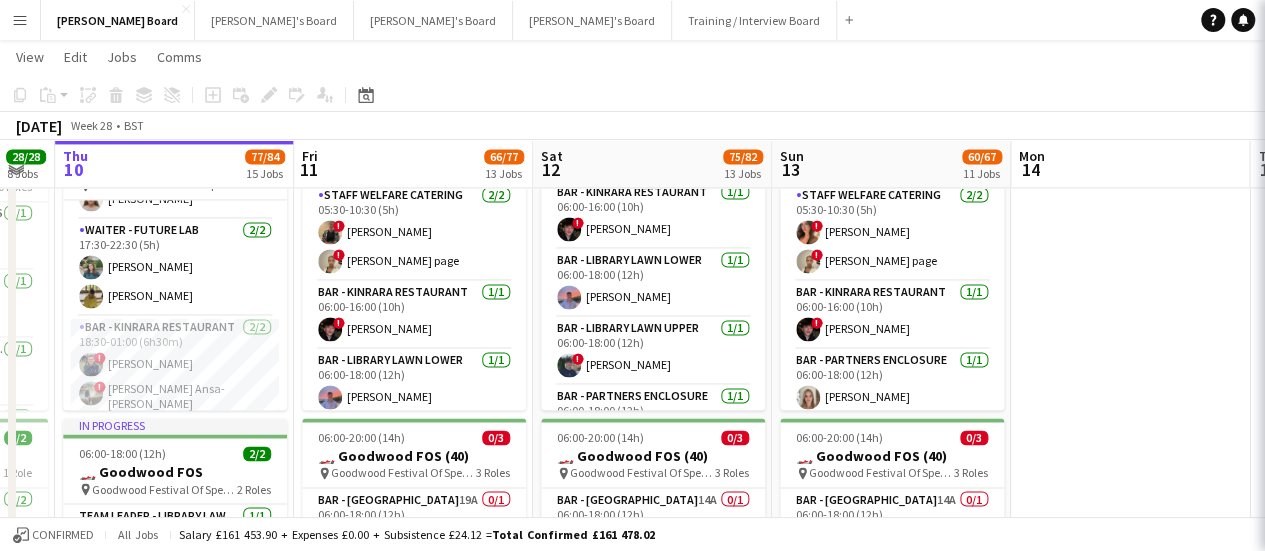 scroll, scrollTop: 2041, scrollLeft: 0, axis: vertical 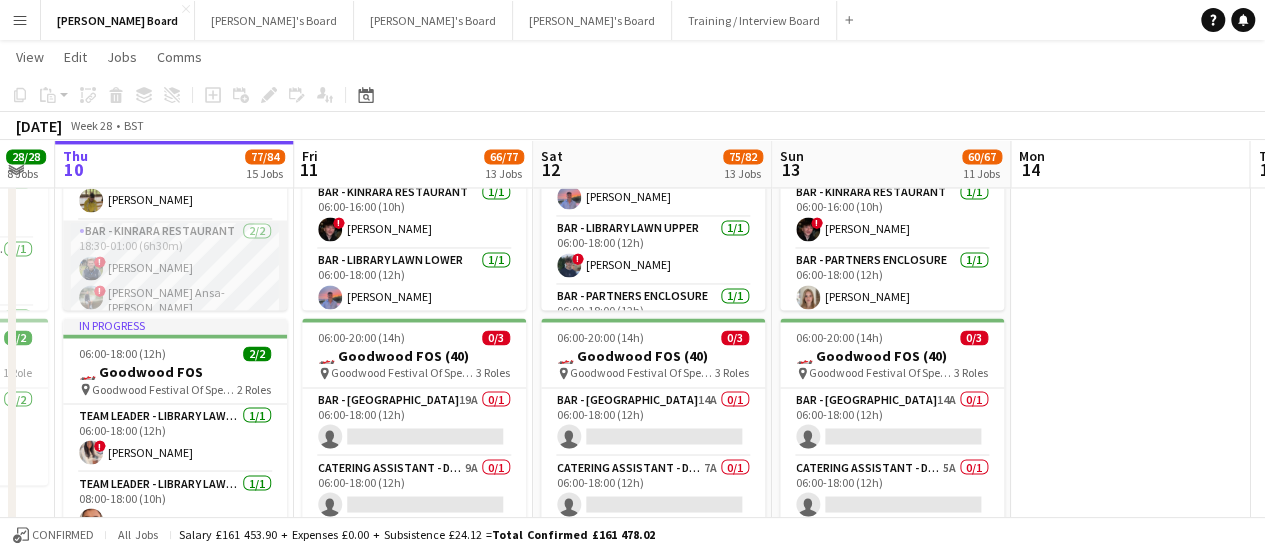 click on "Bar - Kinrara Restaurant   [DATE]   18:30-01:00 (6h30m)
! [PERSON_NAME] ! [PERSON_NAME] Ansa-[PERSON_NAME]" at bounding box center [175, 271] 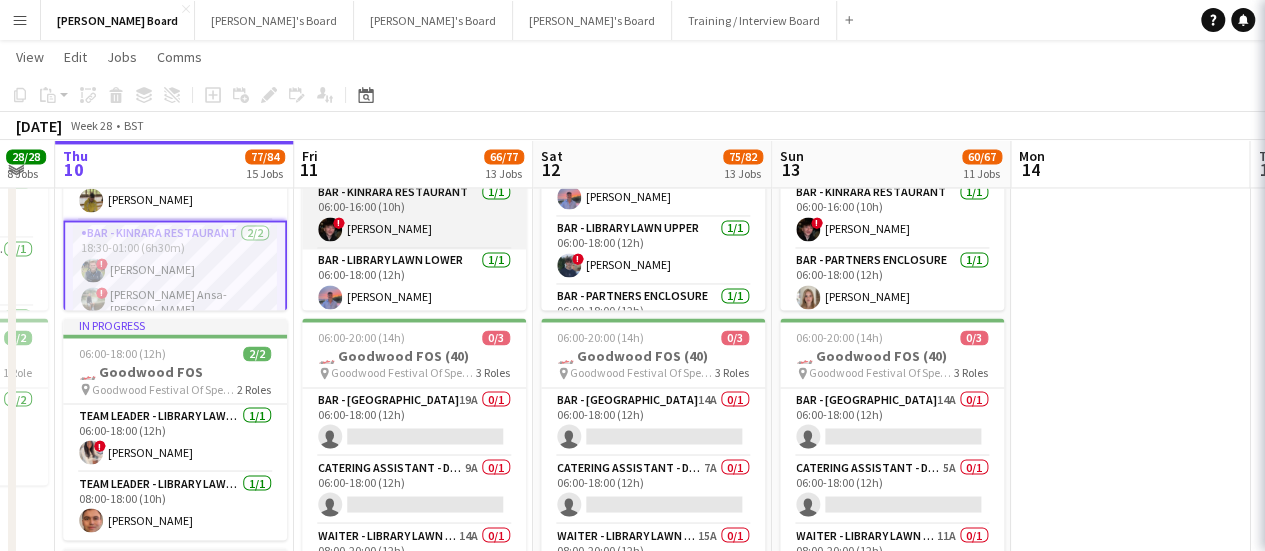scroll, scrollTop: 0, scrollLeft: 661, axis: horizontal 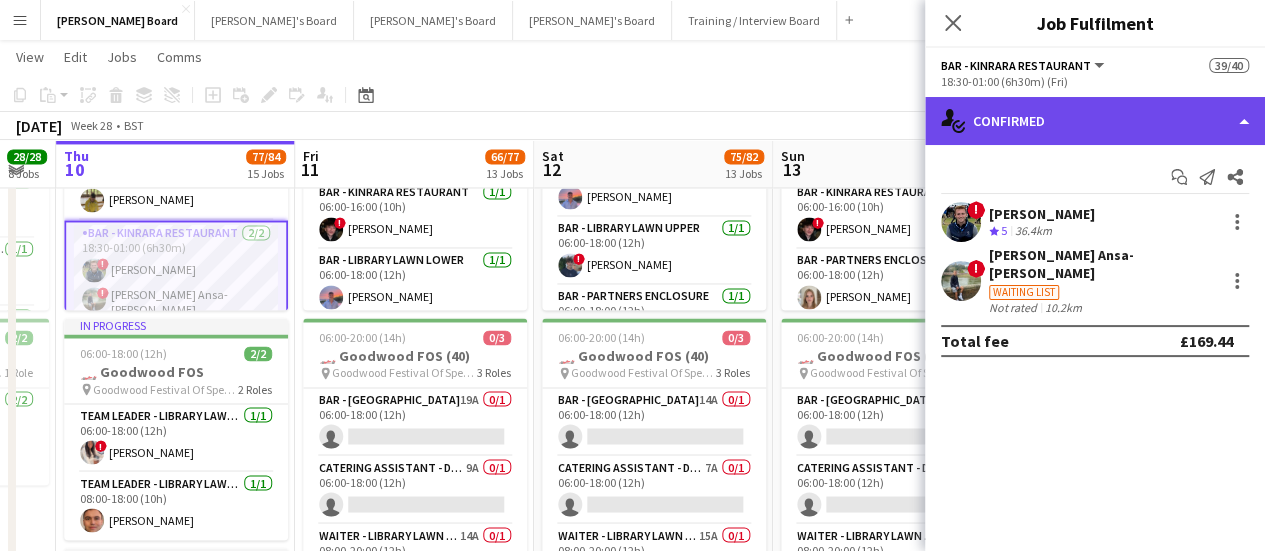 click on "single-neutral-actions-check-2
Confirmed" 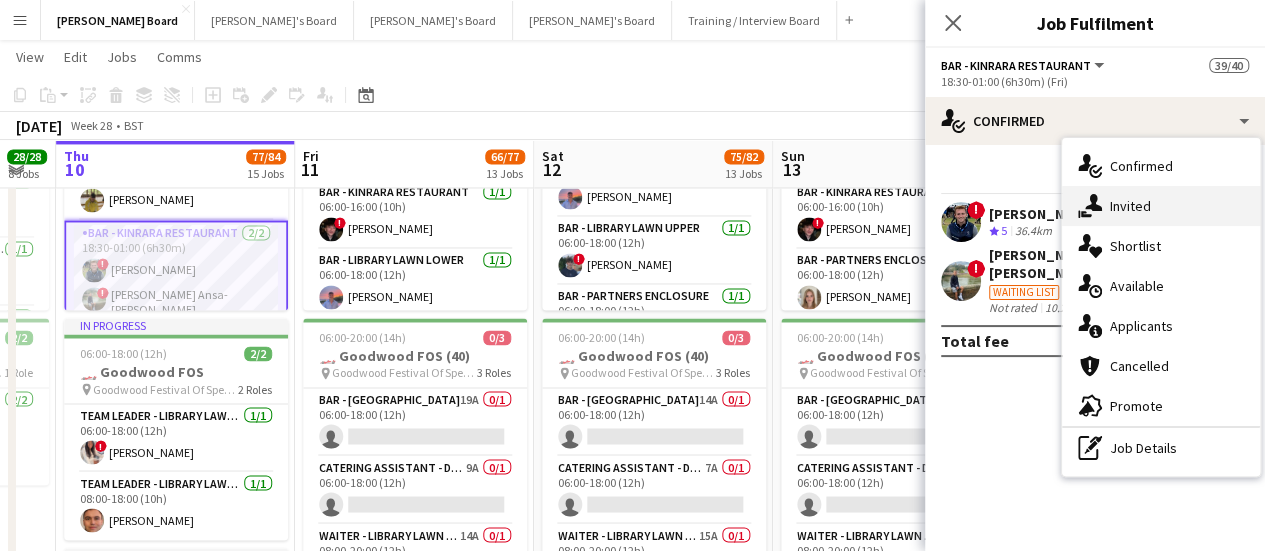 click on "single-neutral-actions-share-1
Invited" at bounding box center [1161, 206] 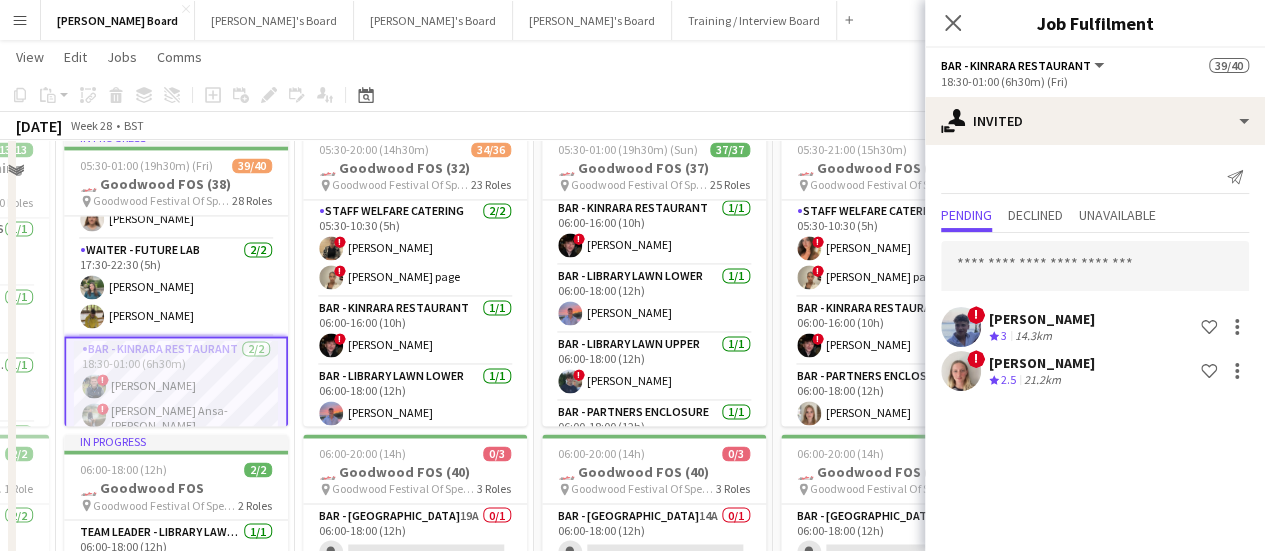 scroll, scrollTop: 1392, scrollLeft: 0, axis: vertical 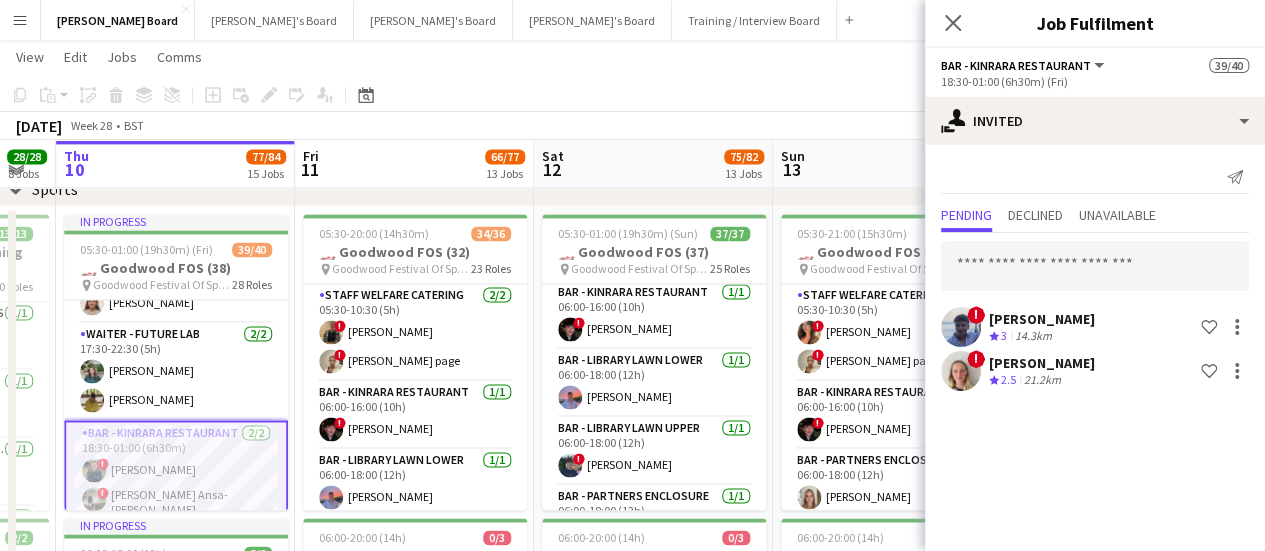 click on "Bar - Kinrara Restaurant   [DATE]   18:30-01:00 (6h30m)
! [PERSON_NAME] ! [PERSON_NAME] Ansa-[PERSON_NAME]" at bounding box center [176, 473] 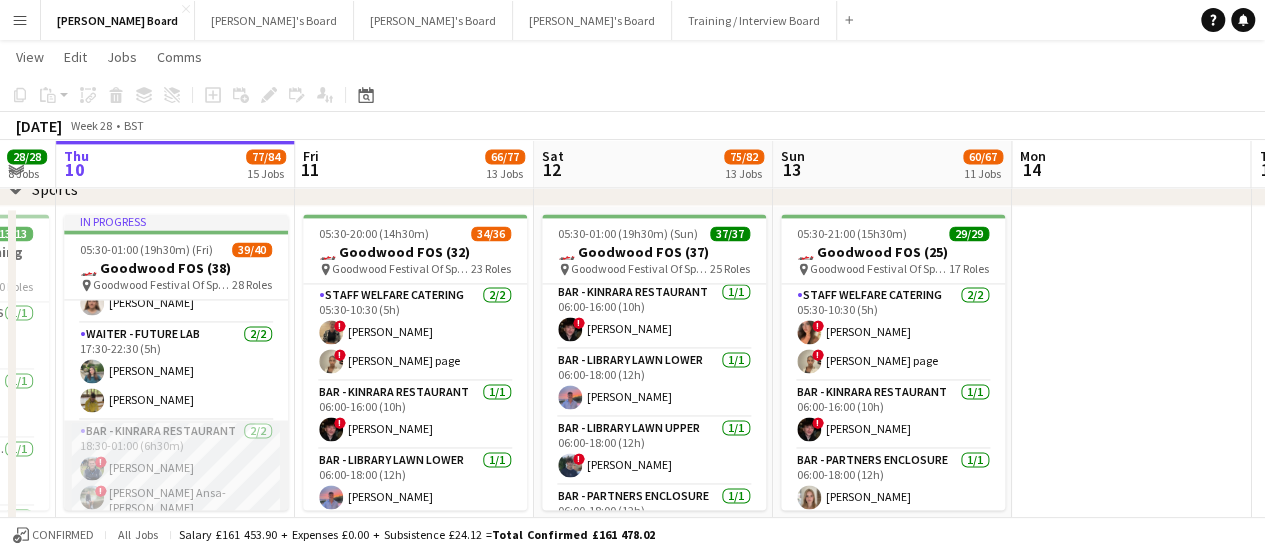 click on "Bar - Kinrara Restaurant   [DATE]   18:30-01:00 (6h30m)
! [PERSON_NAME] ! [PERSON_NAME] Ansa-[PERSON_NAME]" at bounding box center (176, 471) 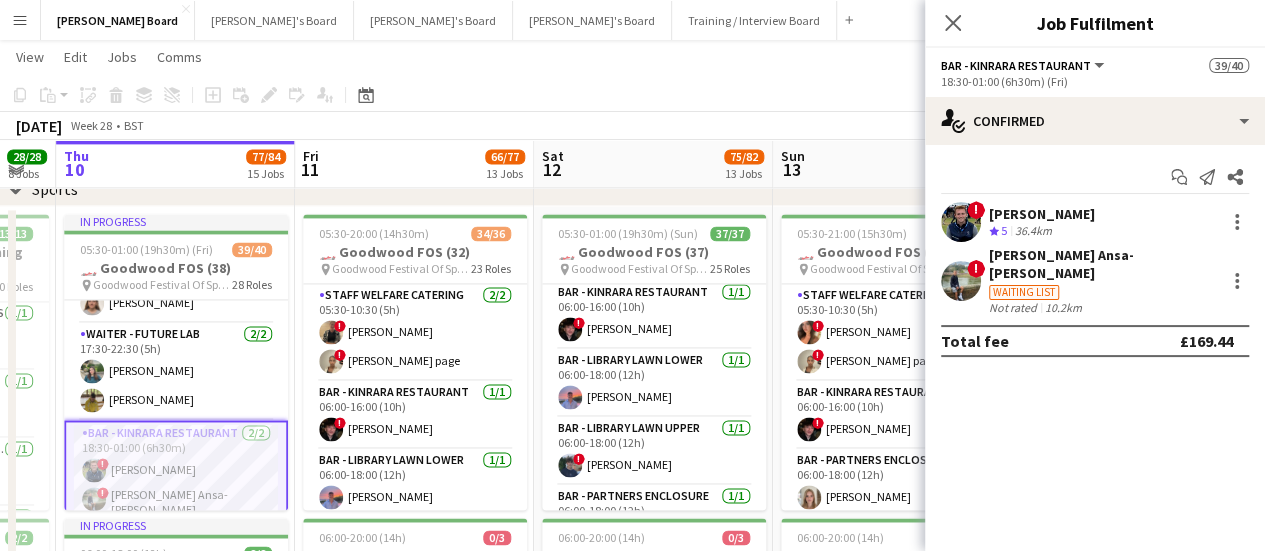click on "[PERSON_NAME] Ansa-[PERSON_NAME]" at bounding box center (1103, 264) 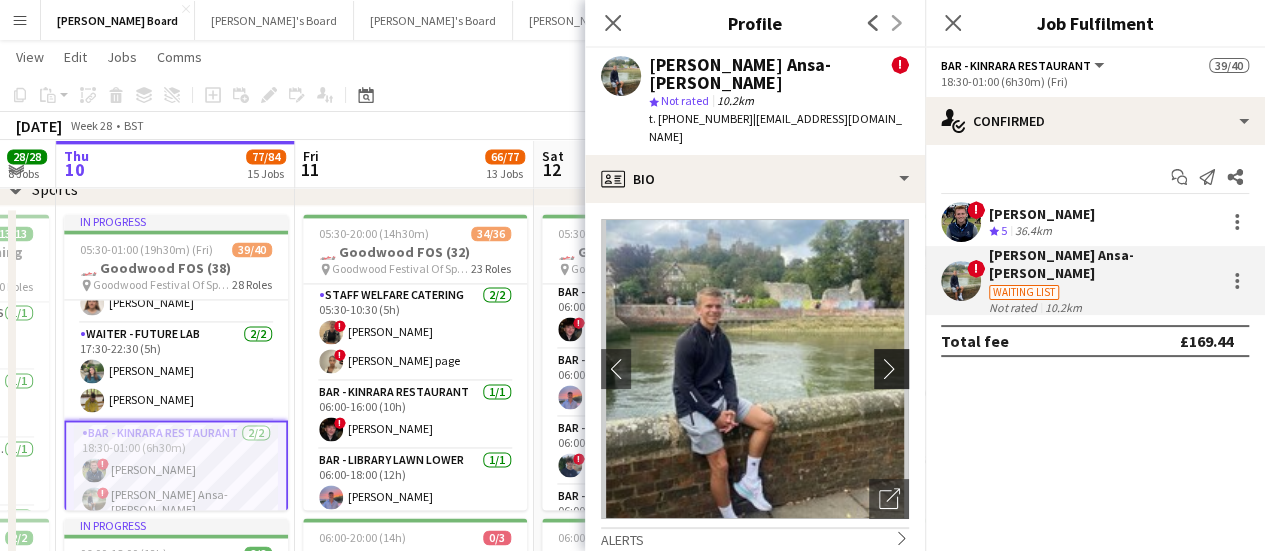 click on "chevron-right" 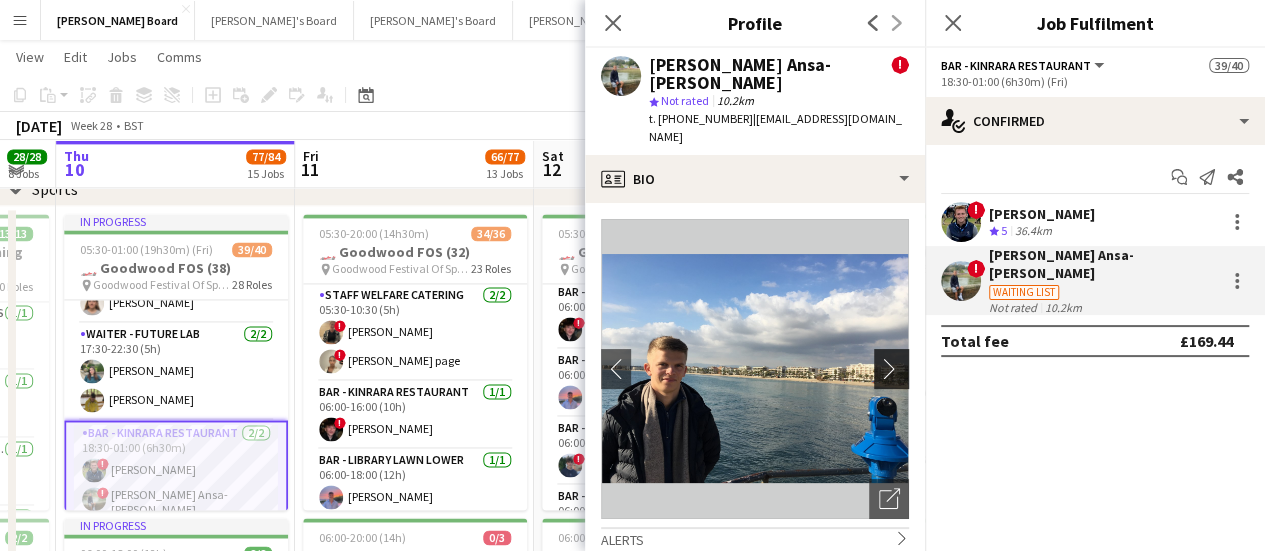 click on "chevron-right" 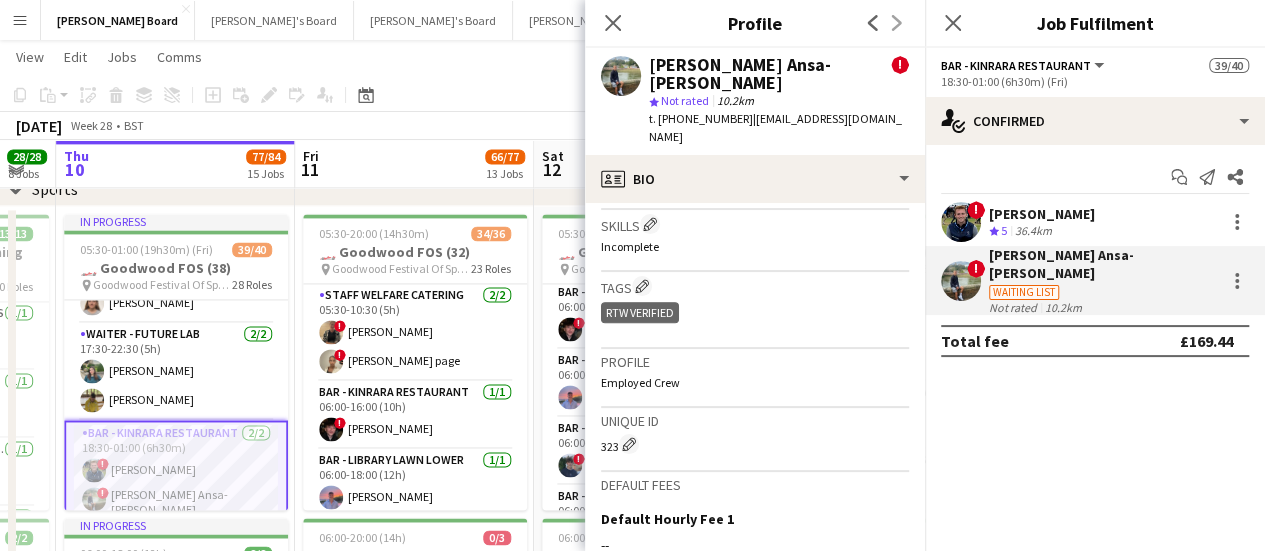 scroll, scrollTop: 1136, scrollLeft: 0, axis: vertical 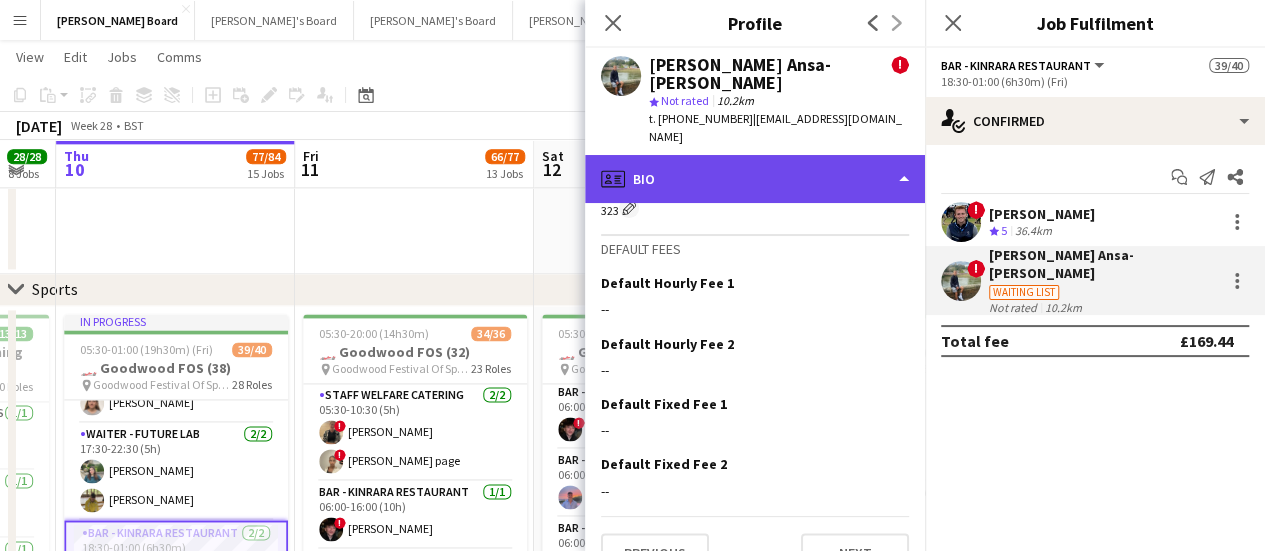 click on "profile
Bio" 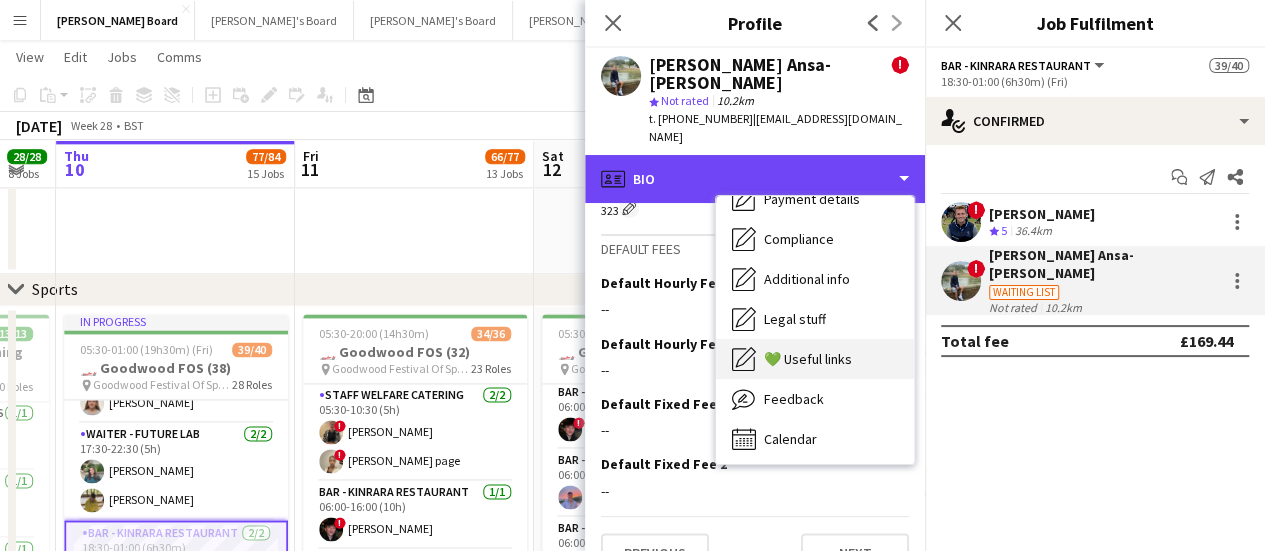 scroll, scrollTop: 268, scrollLeft: 0, axis: vertical 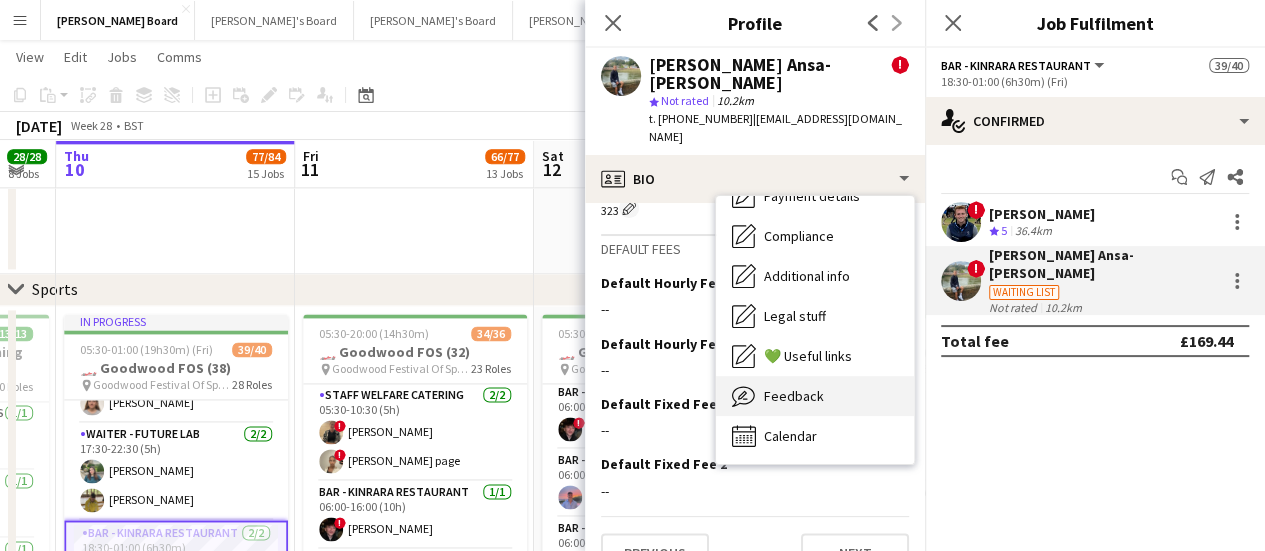 click on "Feedback
Feedback" at bounding box center (815, 396) 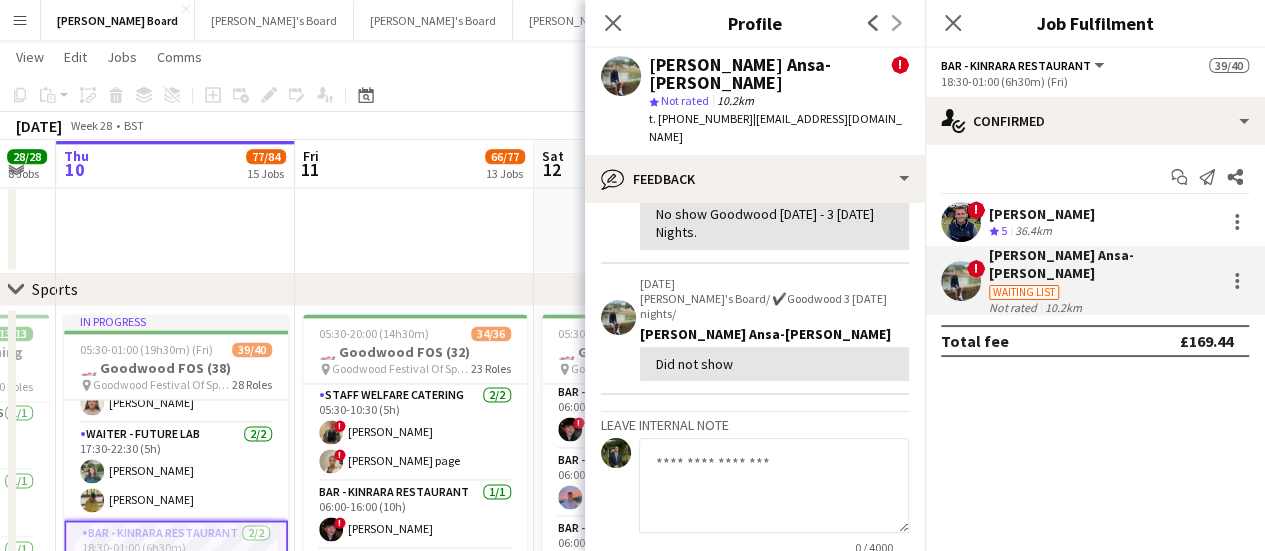 scroll, scrollTop: 500, scrollLeft: 0, axis: vertical 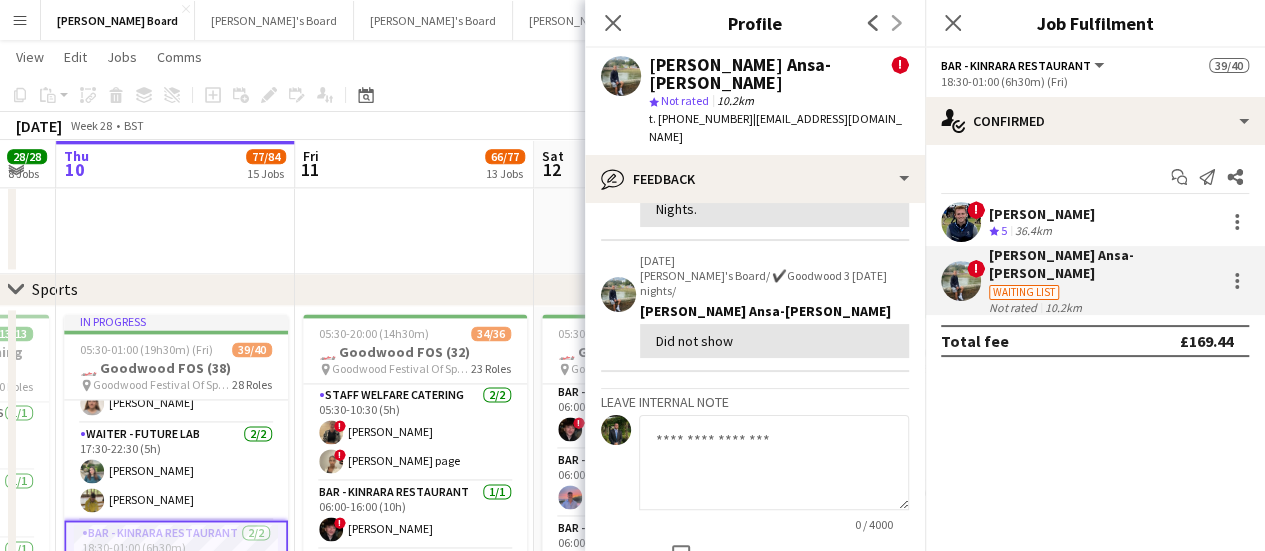 click on "06:30-20:00 (13h30m)    16/17   🏎️ Kerb @ Goodwood FOS (16)
pin
Goodwood Festival Of Speed Chichester, PO18 0PH   6 Roles   Bartender- Cricket Pitch    1/1   06:30-13:30 (7h)
Claudia Billington  BAR - CATHEDRAL WALK   3/3   06:30-20:00 (13h30m)
Patrick Edwards Spike Prichard Oliver Smith  Bartender- Cricket Pitch    2/2   06:30-20:00 (13h30m)
Romeo Mulenga Jake Thompson  BAR - CATHEDRAL WALK   6/6   10:00-20:00 (10h)
Bea Jordan ! Toby Doyle Henry Bellingham Tabby Barlow Lucy Hildyard Rohan Malhotra  Bartender- Cricket Pitch    4/4   10:00-20:00 (10h)
Sophie Woodgates Aimee Newenham Samuel Berry Alex White  Bartender- Cricket Pitch    11A   0/1   13:30-20:00 (6h30m)
single-neutral-actions
06:30-20:00 (13h30m)    2/2   🏎️ Kerb @ Goodwood FOS
pin
Goodwood Festival Of Speed Chichester, PO18 0PH   2 Roles   Bar Manager- Cricket Pitch   1/1   06:30-20:00 (13h30m)
Thomas Malins !" at bounding box center [414, -397] 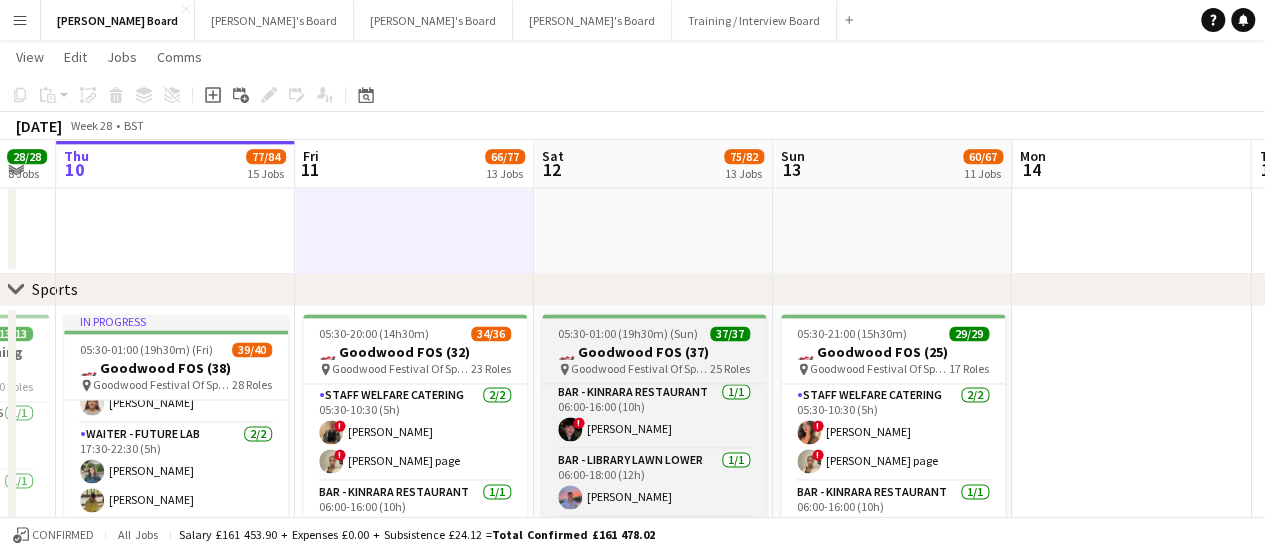 scroll, scrollTop: 1492, scrollLeft: 0, axis: vertical 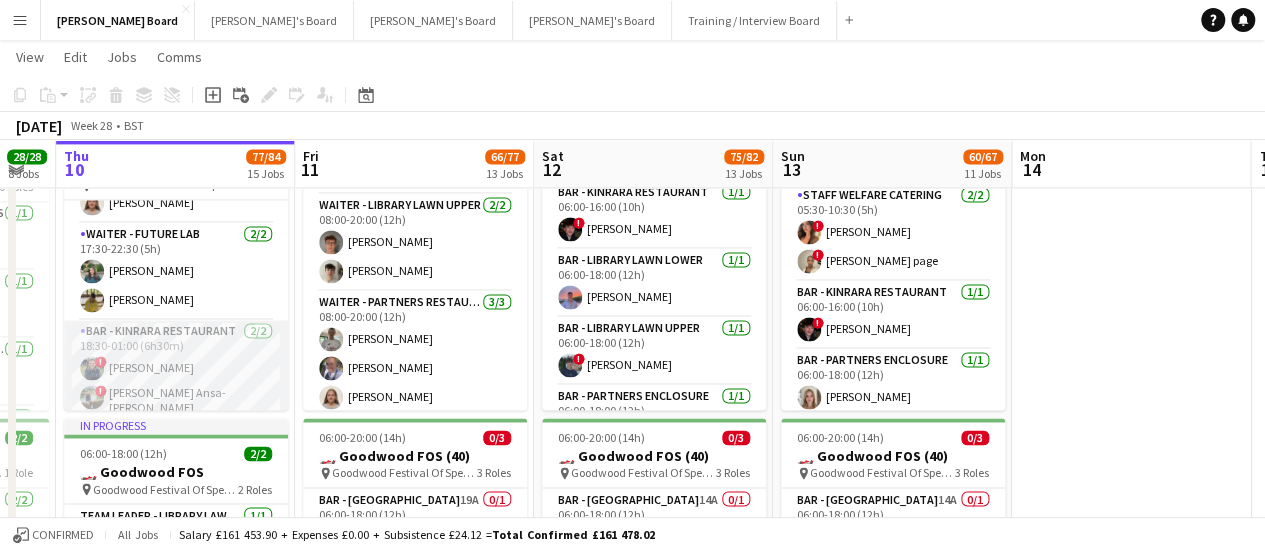 click on "Bar - Kinrara Restaurant   [DATE]   18:30-01:00 (6h30m)
! [PERSON_NAME] ! [PERSON_NAME] Ansa-[PERSON_NAME]" at bounding box center [176, 371] 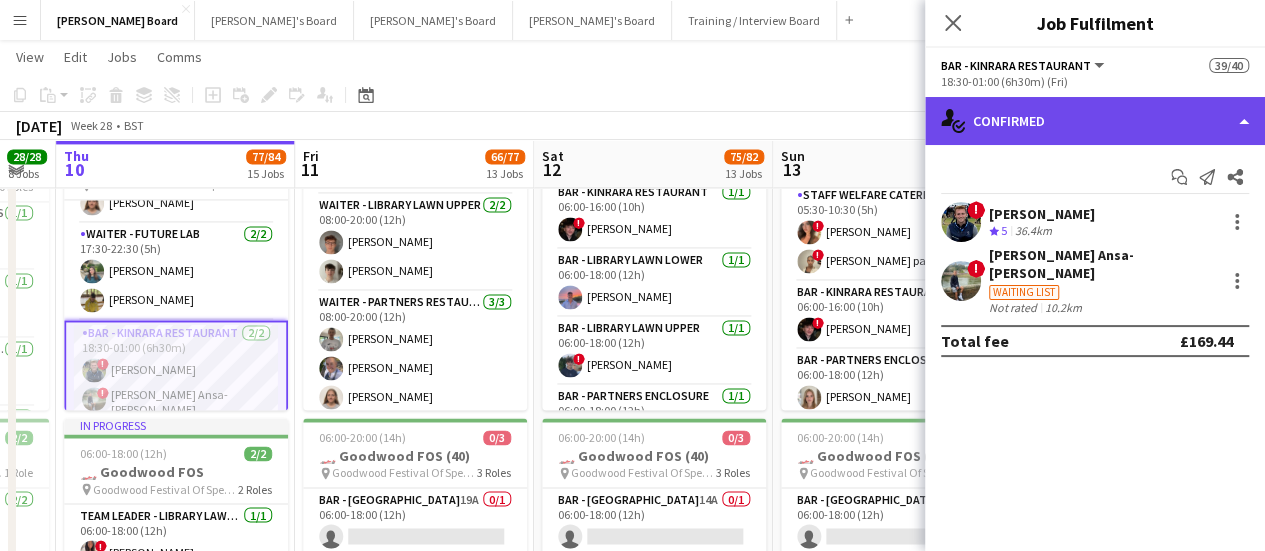 click on "single-neutral-actions-check-2
Confirmed" 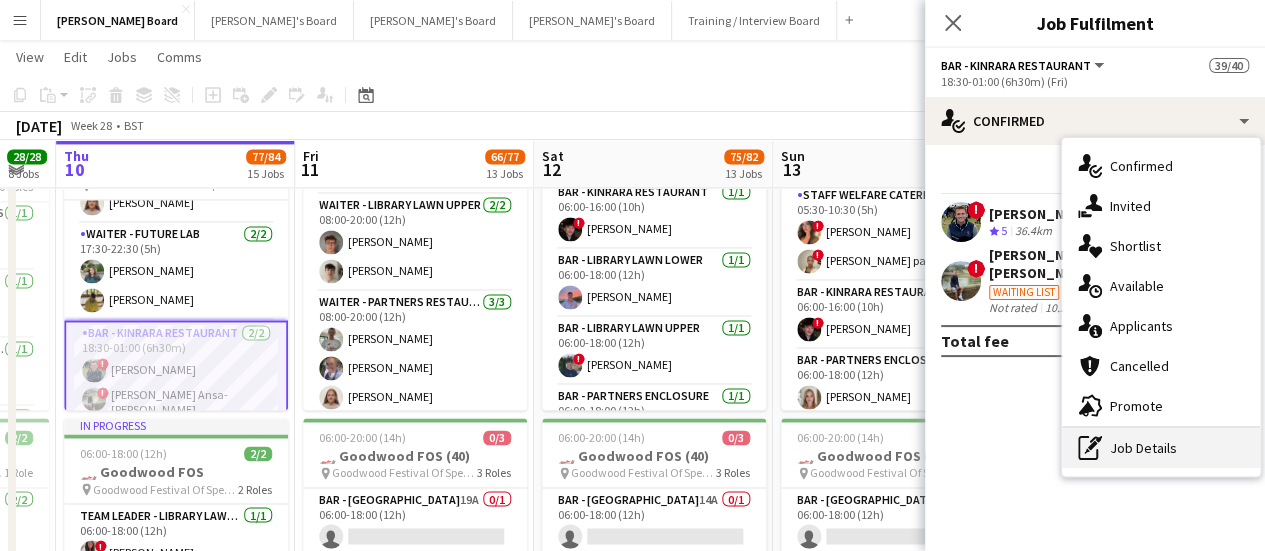 click on "pen-write
Job Details" at bounding box center [1161, 448] 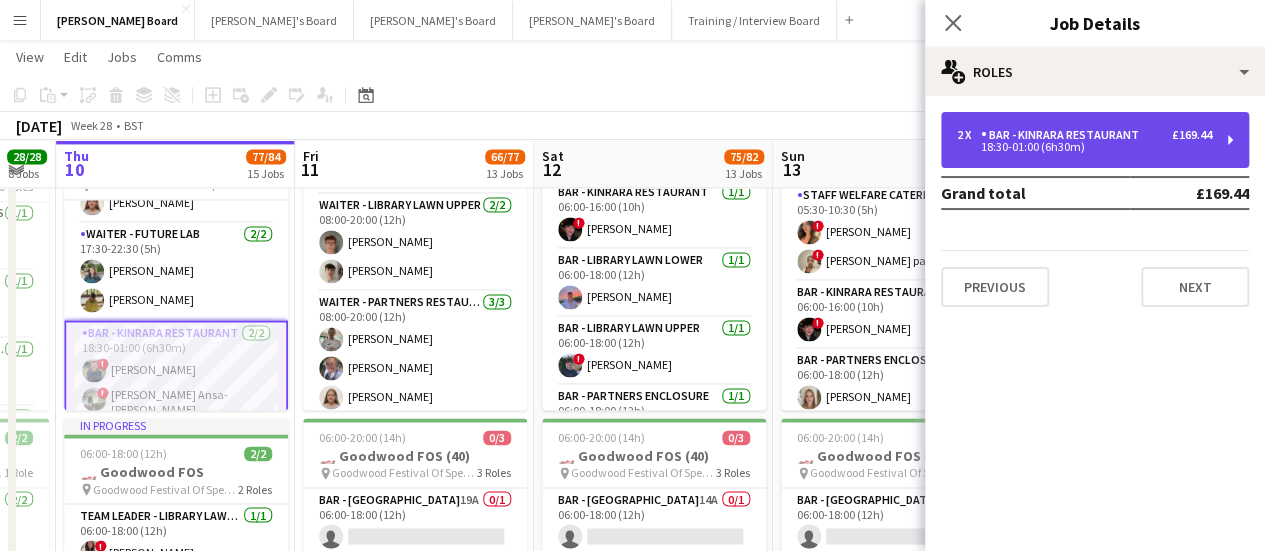click on "18:30-01:00 (6h30m)" at bounding box center [1084, 147] 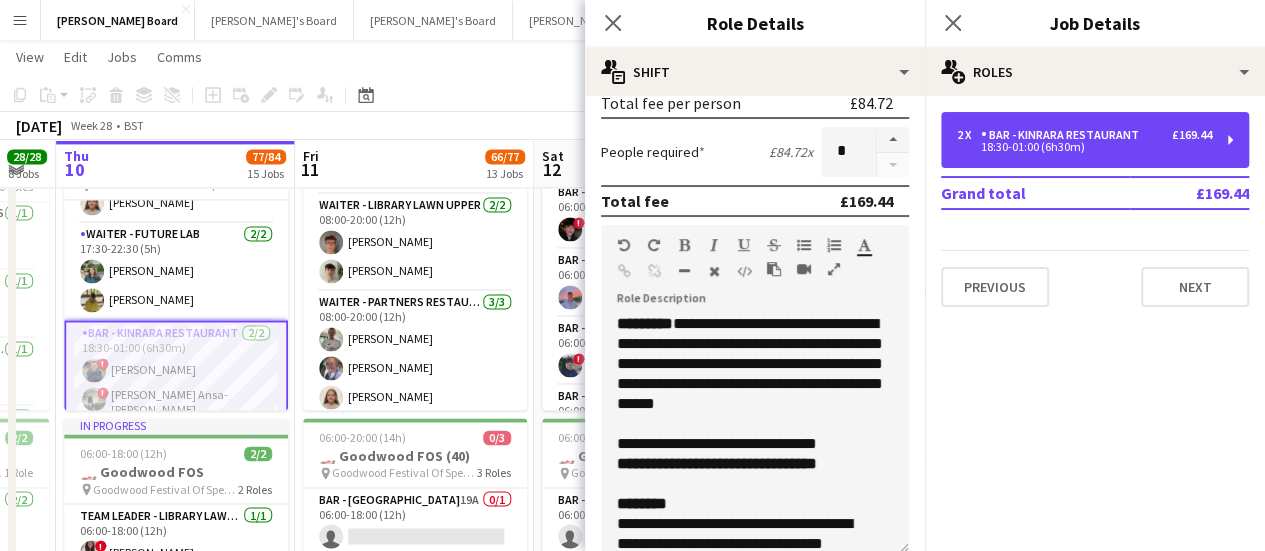 scroll, scrollTop: 500, scrollLeft: 0, axis: vertical 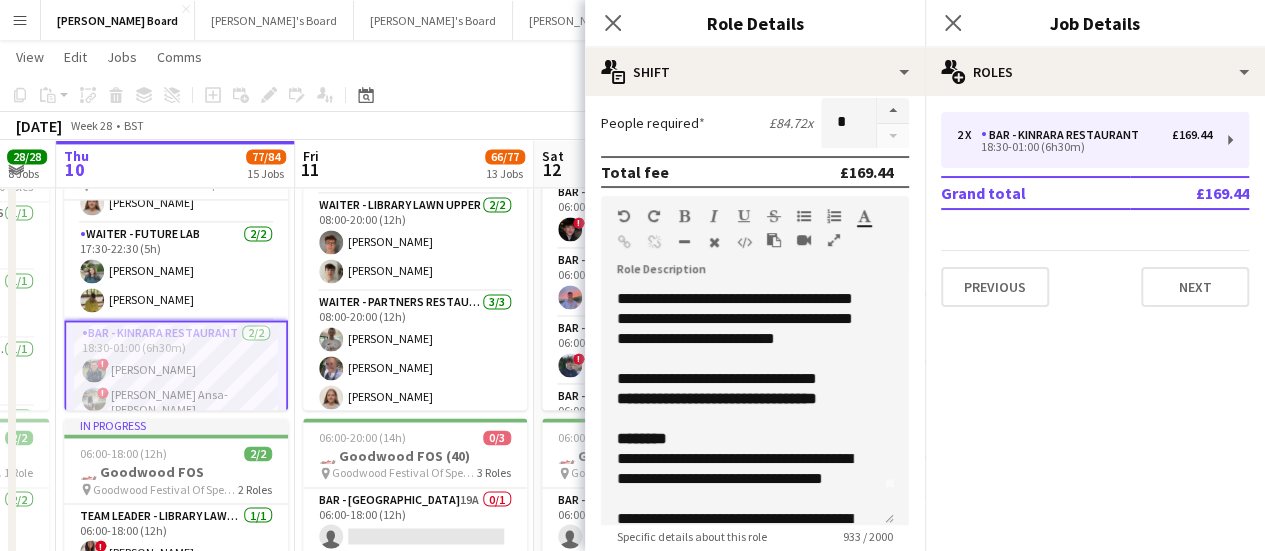 click on "Copy
Paste
Paste   Ctrl+V Paste with crew  Ctrl+Shift+V
Paste linked Job
[GEOGRAPHIC_DATA]
Group
Ungroup
Add job
Add linked Job
Edit
Edit linked Job
Applicants
Date picker
[DATE] [DATE] [DATE] M [DATE] T [DATE] W [DATE] T [DATE] F [DATE] S [DATE] S  [DATE]   2   3   4   5   6   7   8   9   10   11   12   13   14   15   16   17   18   19   20   21   22   23   24   25   26   27   28   29   30   31
Comparison range
Comparison range
[DATE]" 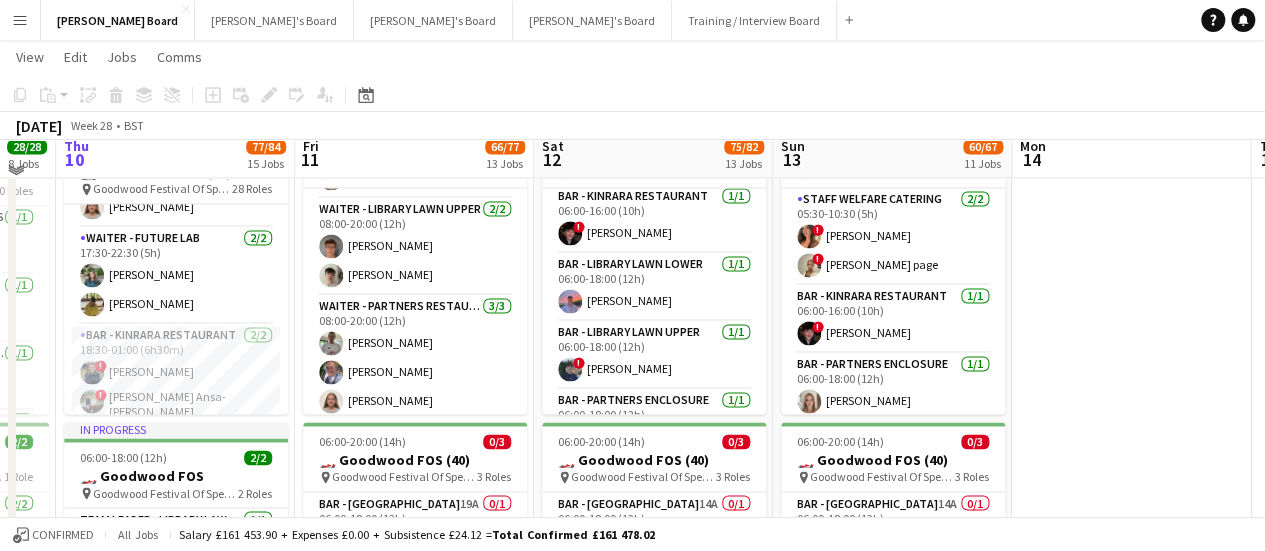 scroll, scrollTop: 1492, scrollLeft: 0, axis: vertical 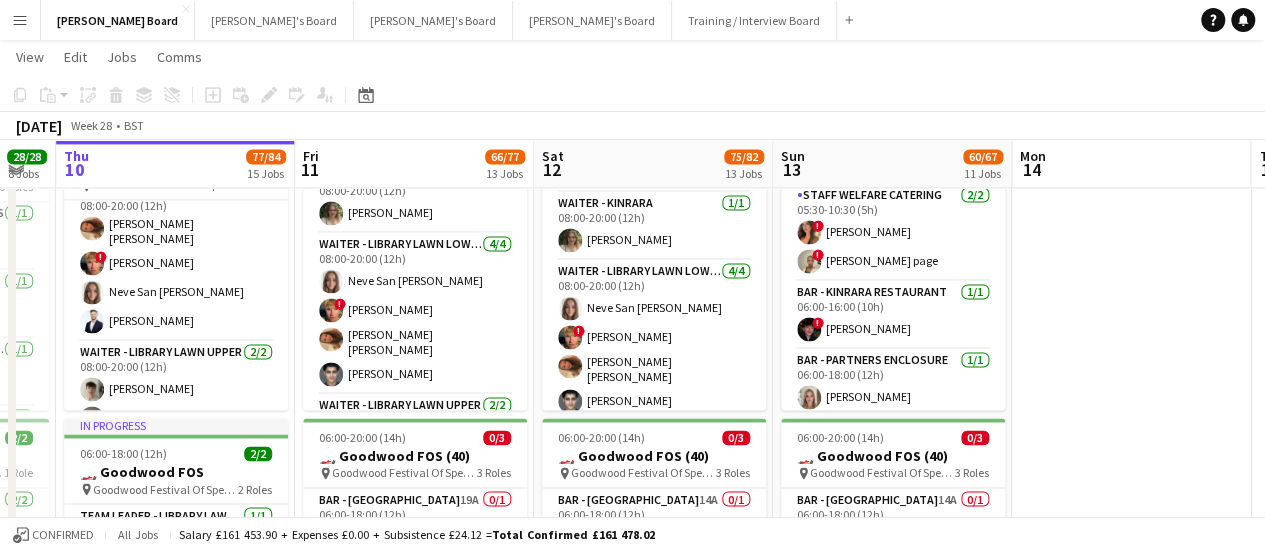 drag, startPoint x: 351, startPoint y: 309, endPoint x: 426, endPoint y: 313, distance: 75.10659 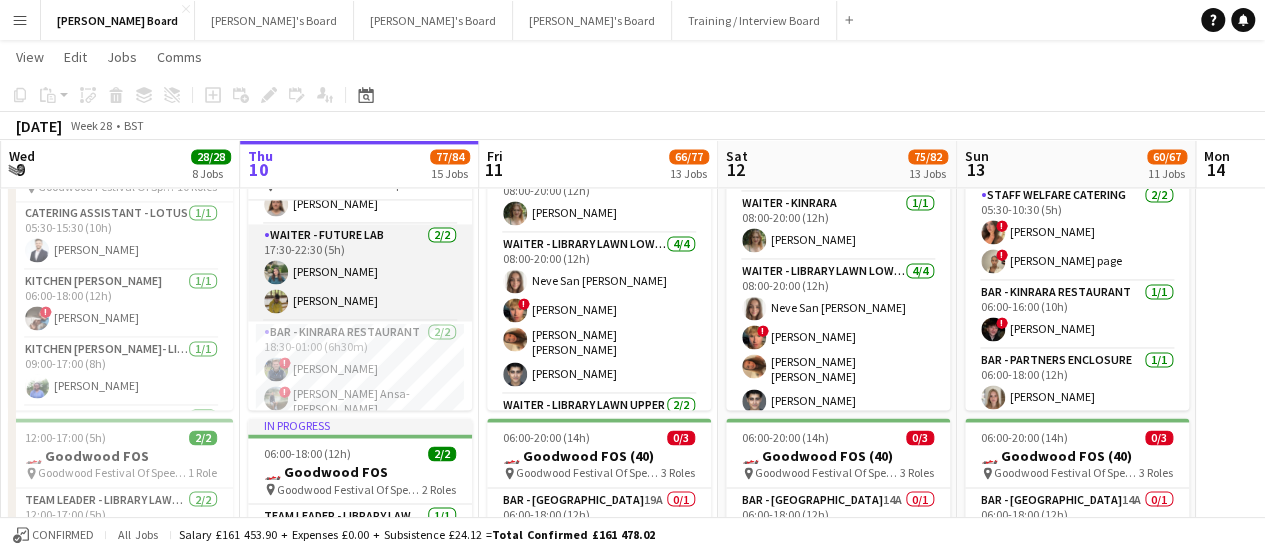 scroll, scrollTop: 2041, scrollLeft: 0, axis: vertical 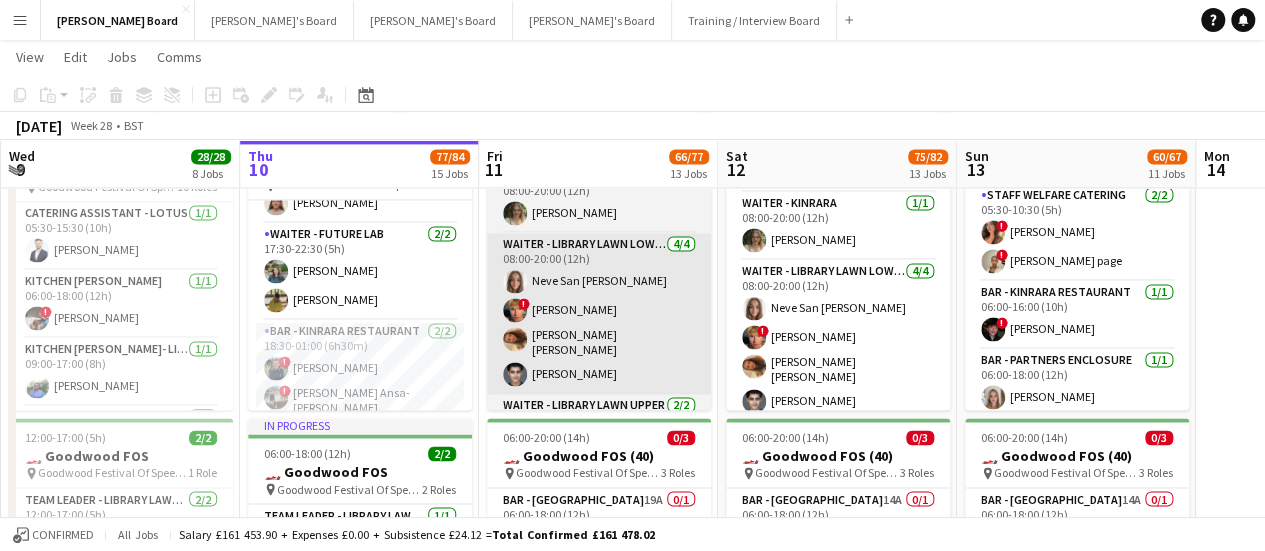 click on "Bar - Kinrara Restaurant   [DATE]   18:30-01:00 (6h30m)
! [PERSON_NAME] ! [PERSON_NAME] Ansa-[PERSON_NAME]" at bounding box center (360, 371) 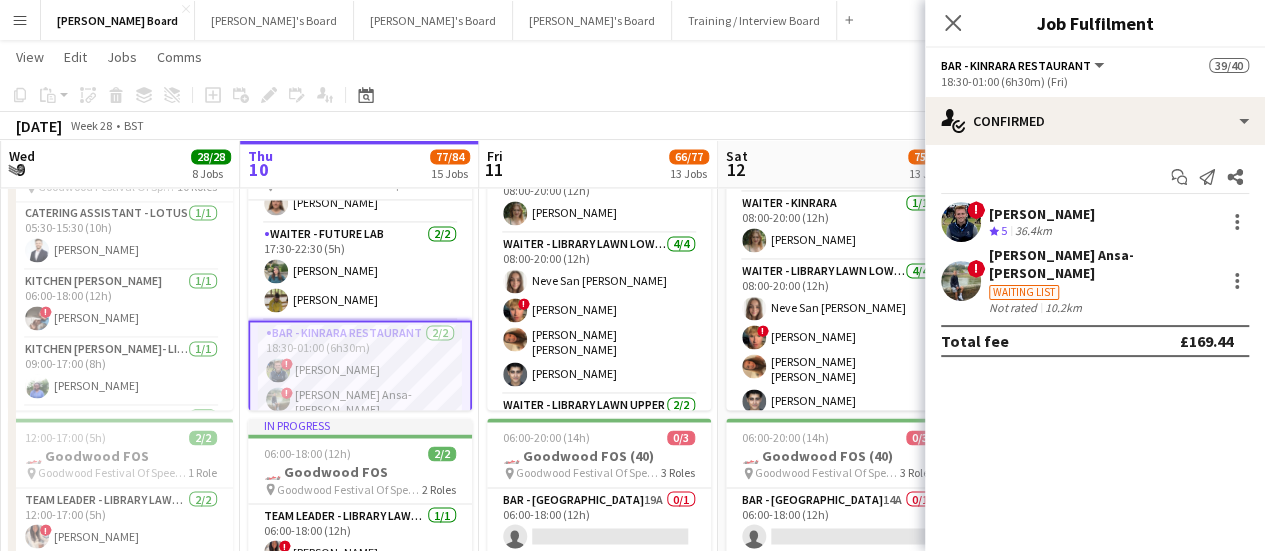 click on "Waiting list" at bounding box center (1103, 291) 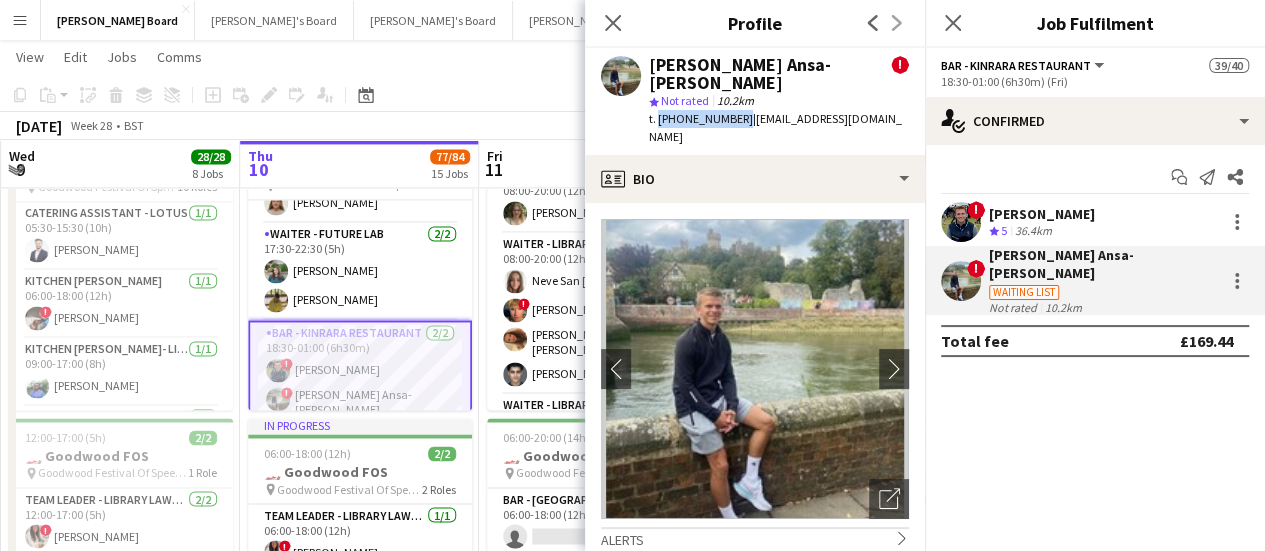 drag, startPoint x: 735, startPoint y: 102, endPoint x: 654, endPoint y: 104, distance: 81.02469 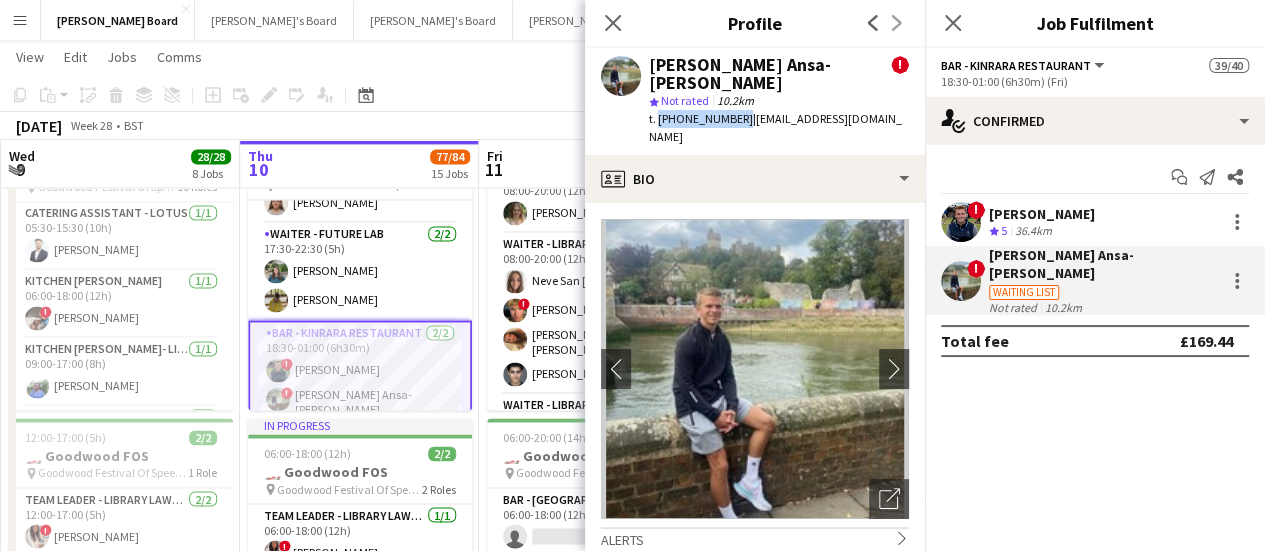 copy on "+447938242021" 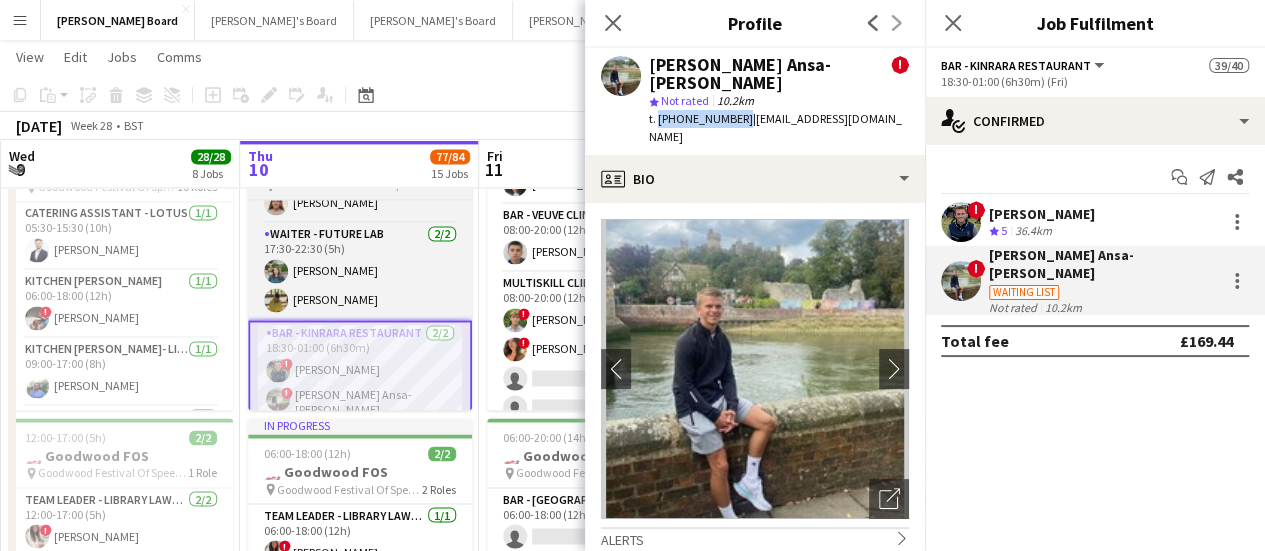 scroll, scrollTop: 914, scrollLeft: 0, axis: vertical 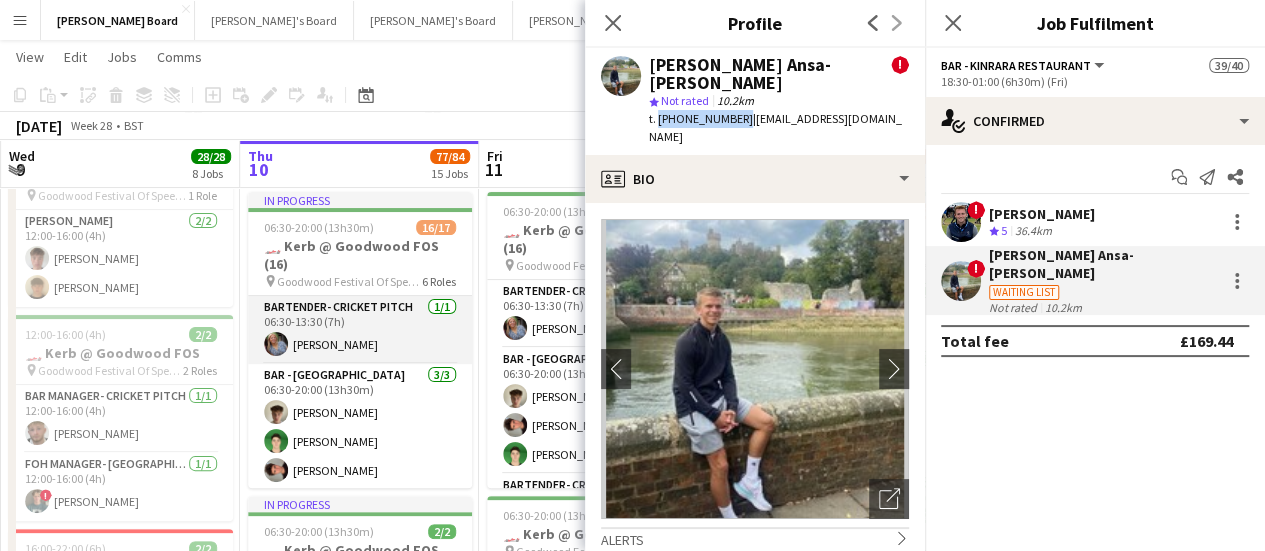 click on "Bartender- Cricket Pitch    1/1   06:30-13:30 (7h)
Claudia Billington" at bounding box center [360, 330] 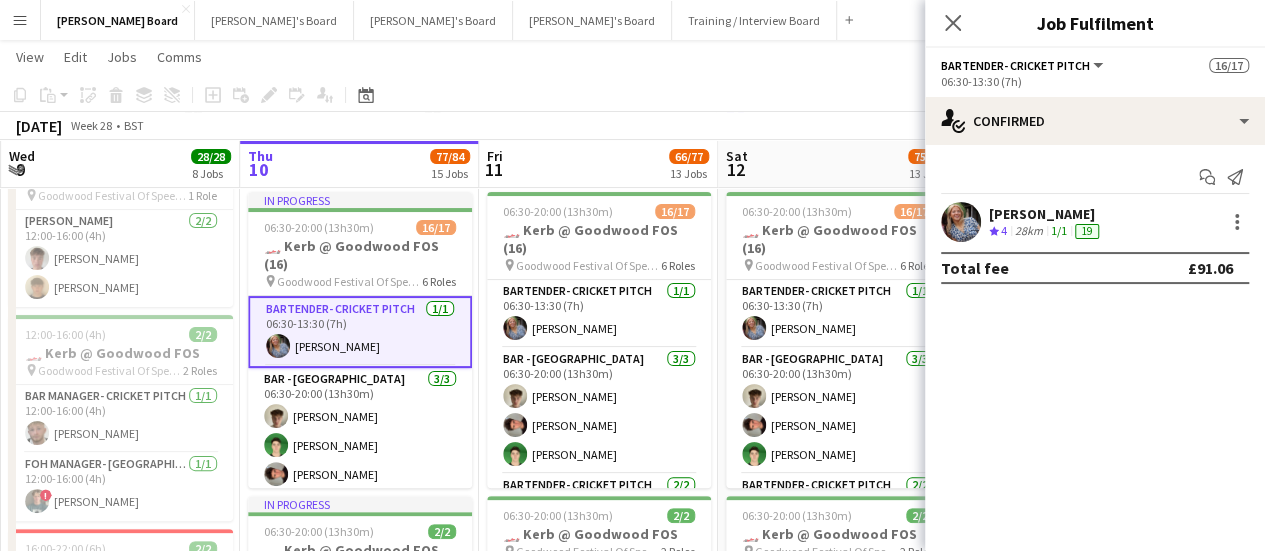 click on "[PERSON_NAME]" at bounding box center (1046, 214) 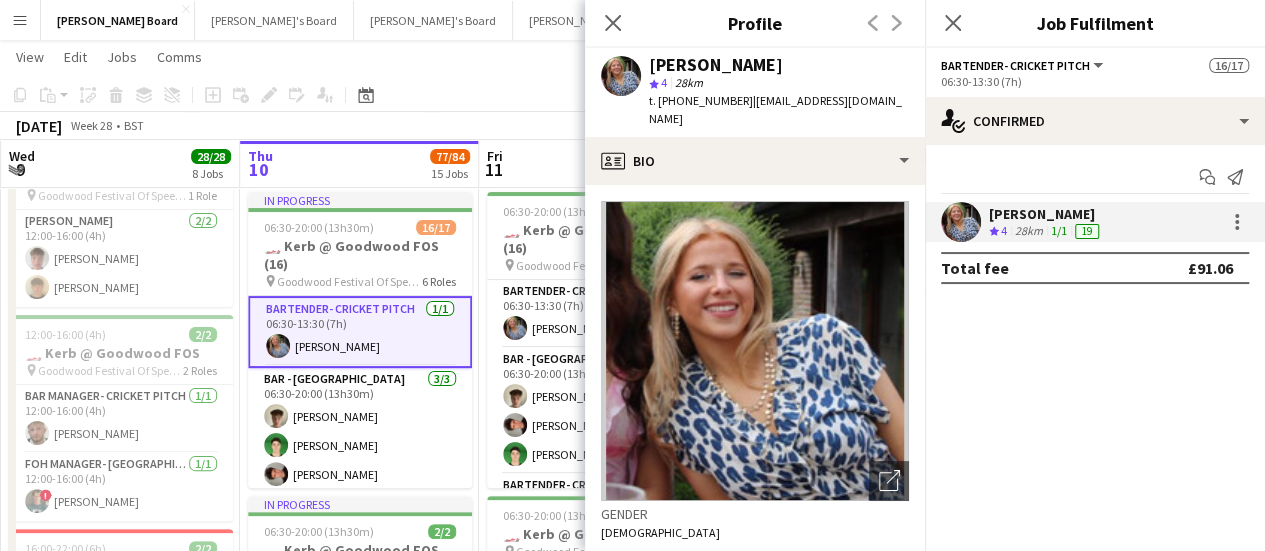 scroll, scrollTop: 500, scrollLeft: 0, axis: vertical 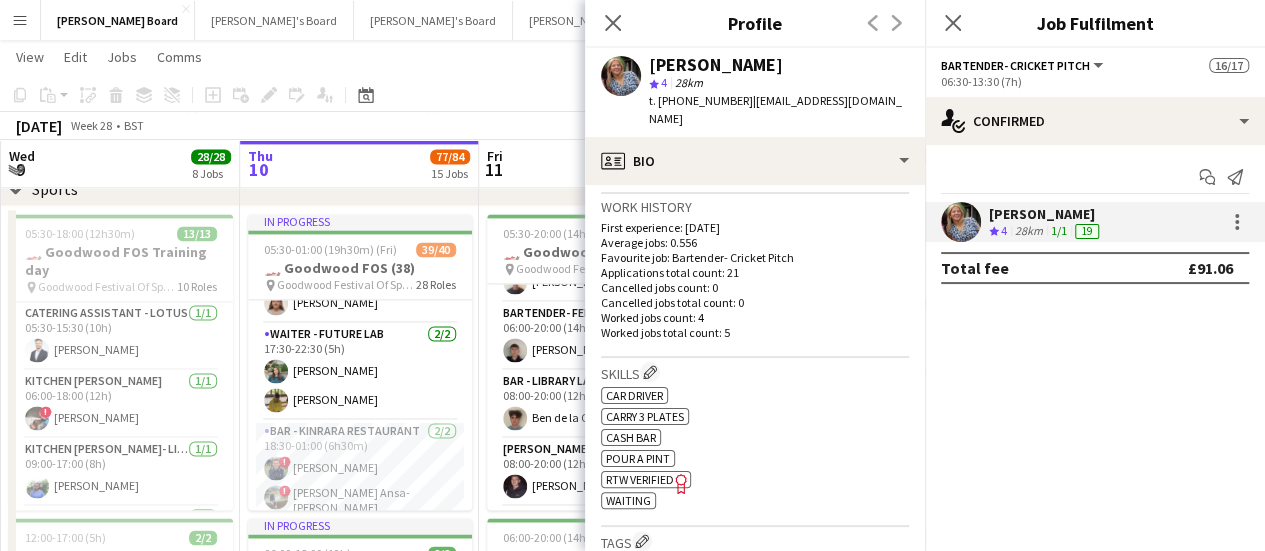 click on "Bar - Kinrara Restaurant   [DATE]   18:30-01:00 (6h30m)
! [PERSON_NAME] ! [PERSON_NAME] Ansa-[PERSON_NAME]" at bounding box center (360, 471) 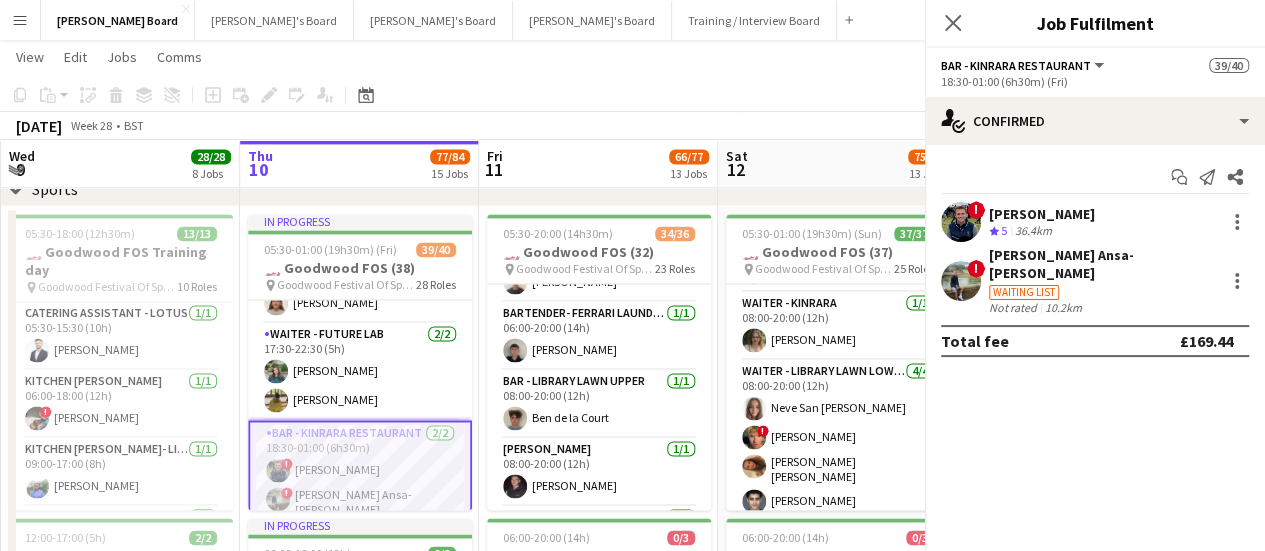 scroll, scrollTop: 516, scrollLeft: 0, axis: vertical 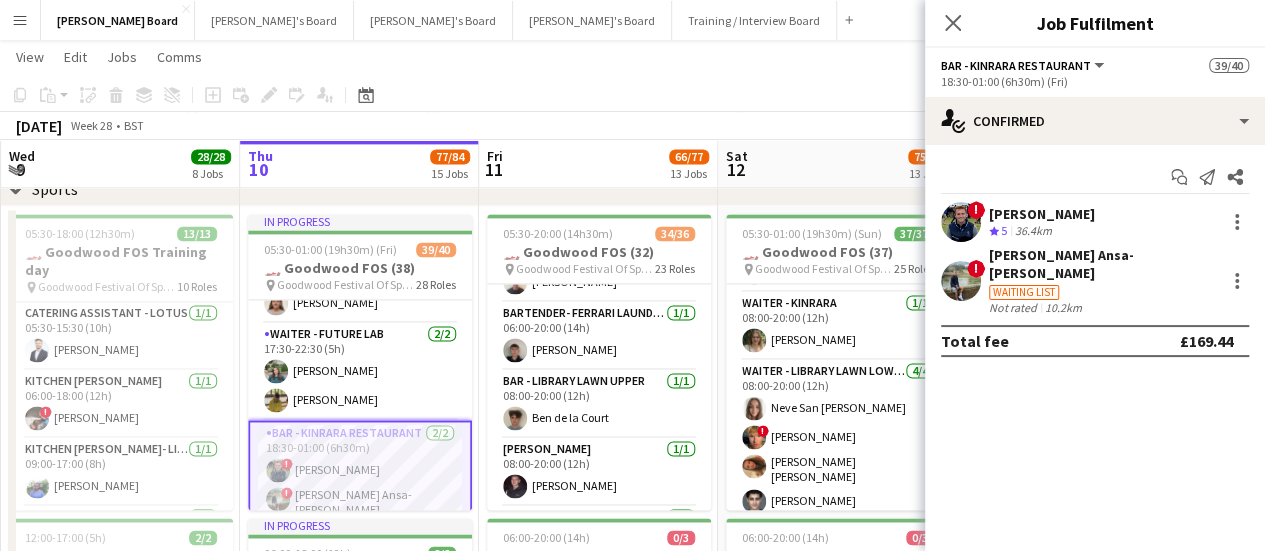 click on "[PERSON_NAME] Ansa-[PERSON_NAME]" at bounding box center [1103, 264] 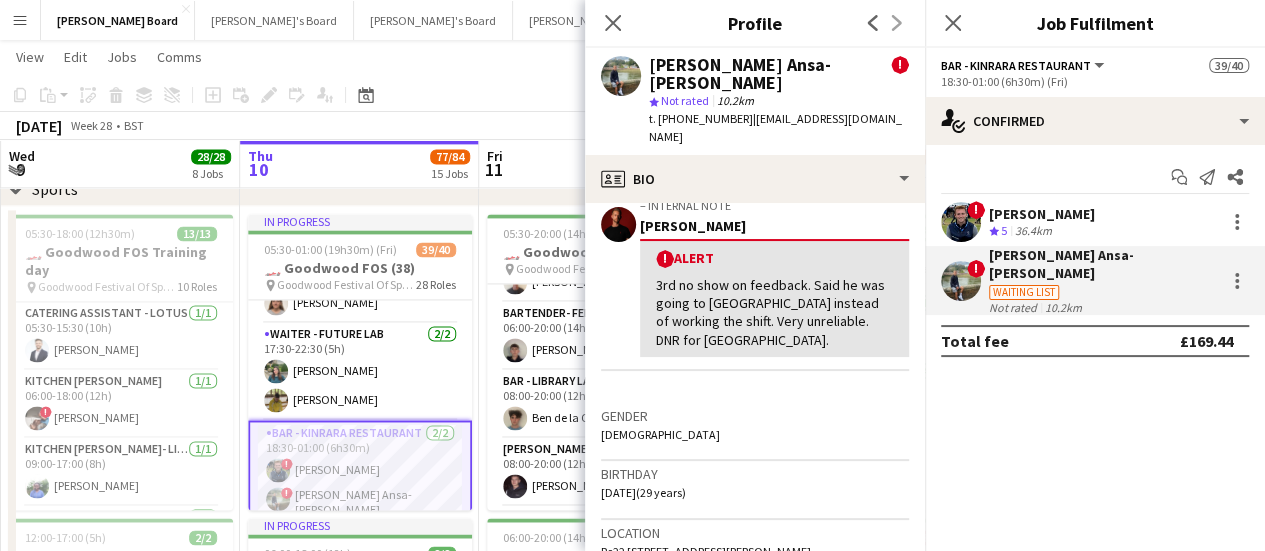scroll, scrollTop: 100, scrollLeft: 0, axis: vertical 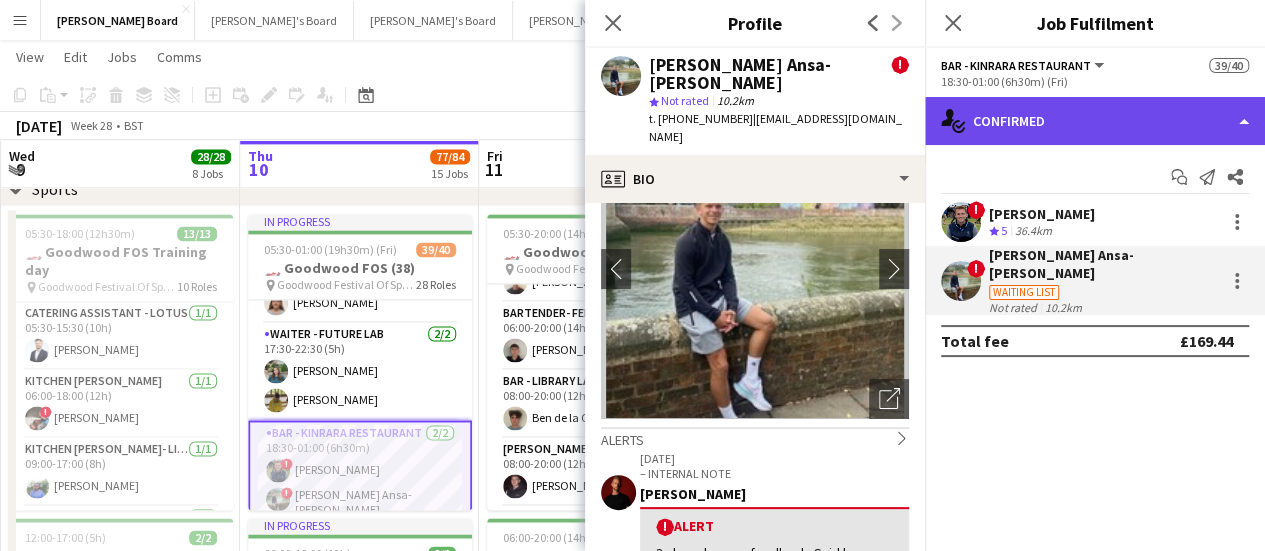 drag, startPoint x: 1139, startPoint y: 97, endPoint x: 1128, endPoint y: 132, distance: 36.687874 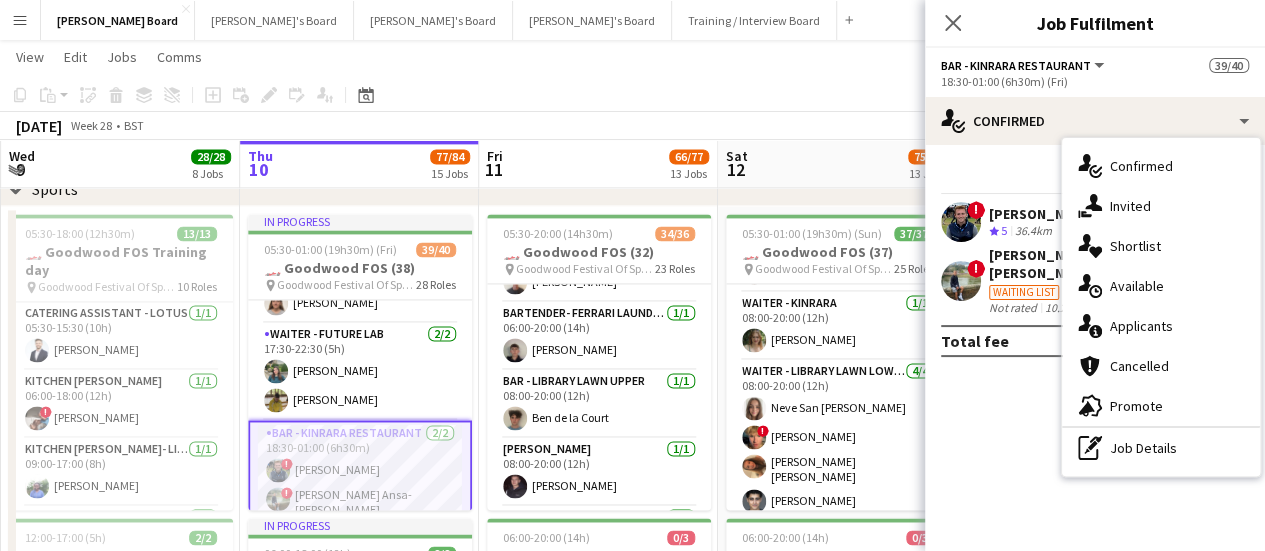 click on "pen-write
Job Details" at bounding box center (1161, 448) 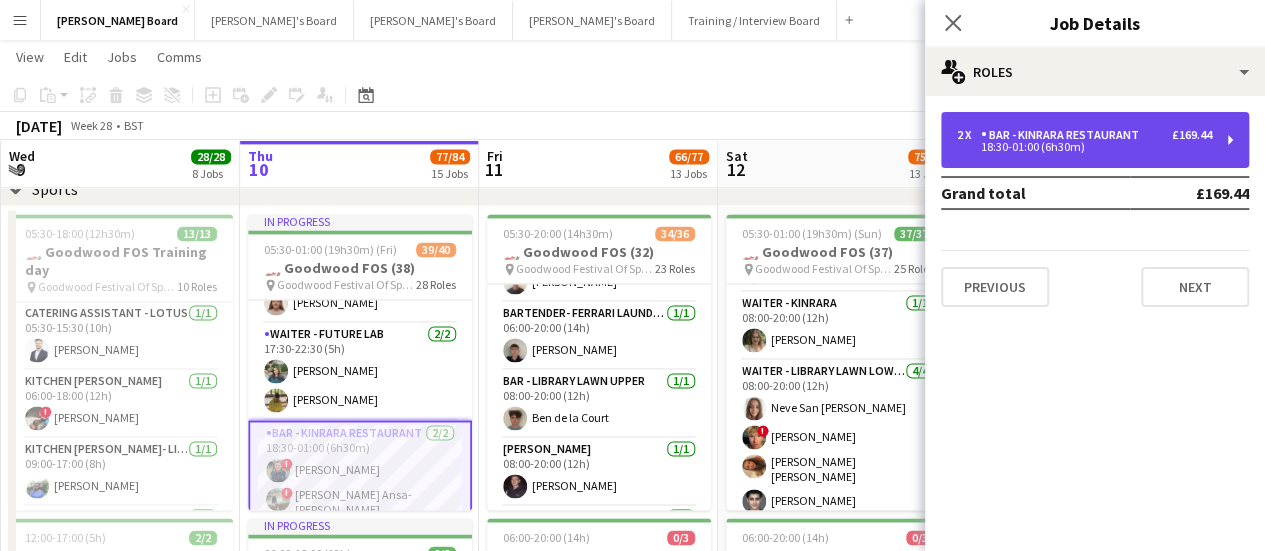 click on "2 x   Bar - Kinrara Restaurant   £169.44   18:30-01:00 (6h30m)" at bounding box center (1095, 140) 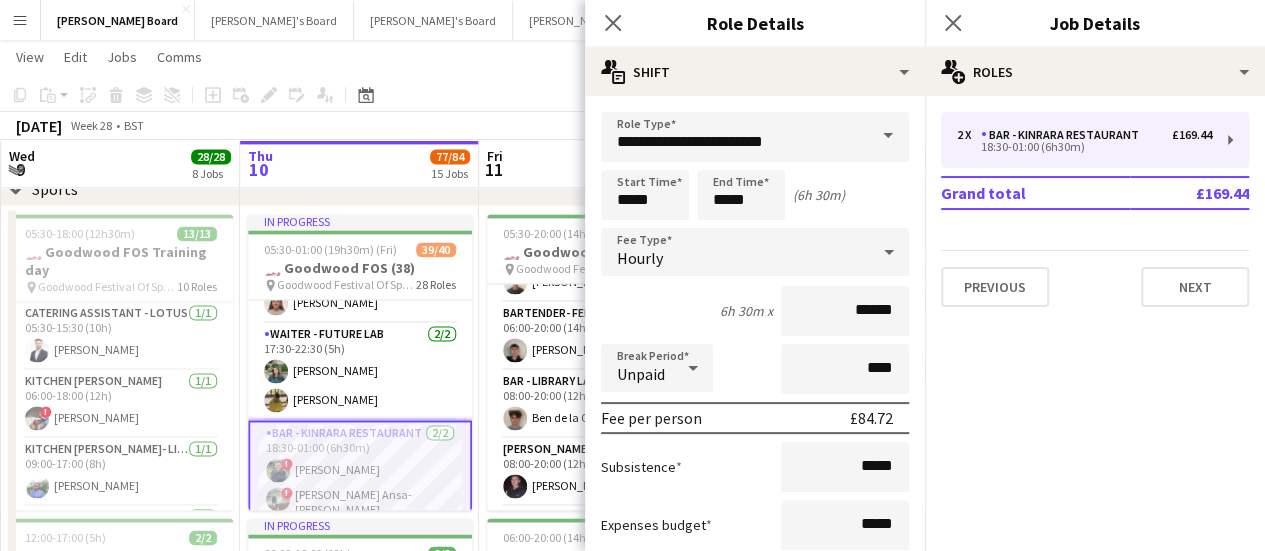 click on "Bar - Kinrara Restaurant   [DATE]   18:30-01:00 (6h30m)
! [PERSON_NAME] ! [PERSON_NAME] Ansa-[PERSON_NAME]" at bounding box center (360, 473) 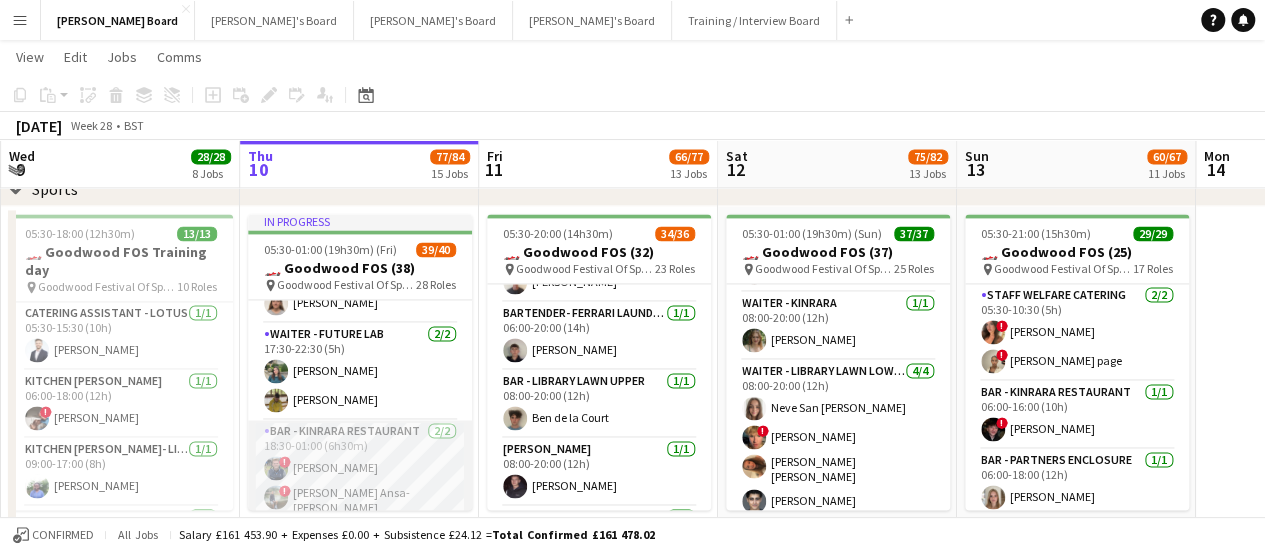 click on "Bar - Kinrara Restaurant   [DATE]   18:30-01:00 (6h30m)
! [PERSON_NAME] ! [PERSON_NAME] Ansa-[PERSON_NAME]" at bounding box center [360, 471] 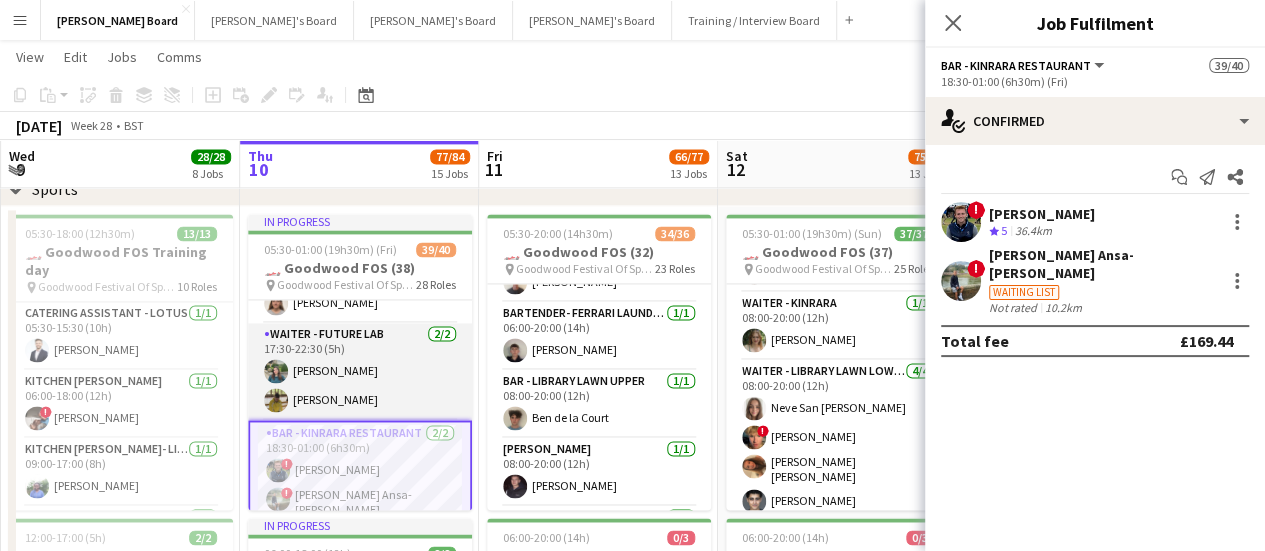 scroll, scrollTop: 2045, scrollLeft: 0, axis: vertical 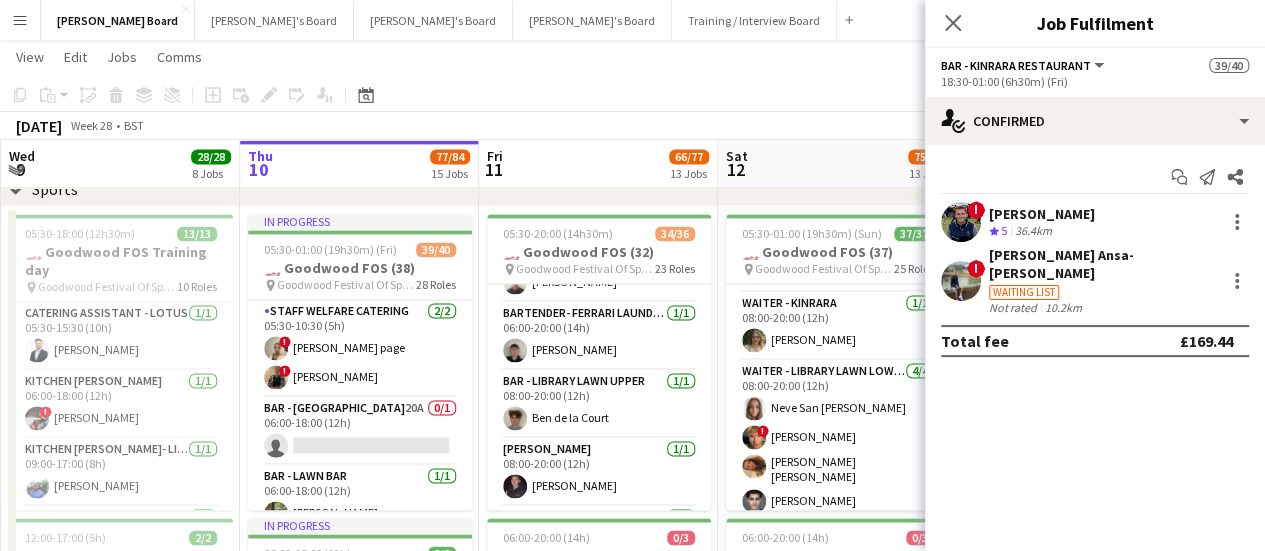 click on "Wed   9   28/28   8 Jobs" at bounding box center [120, 164] 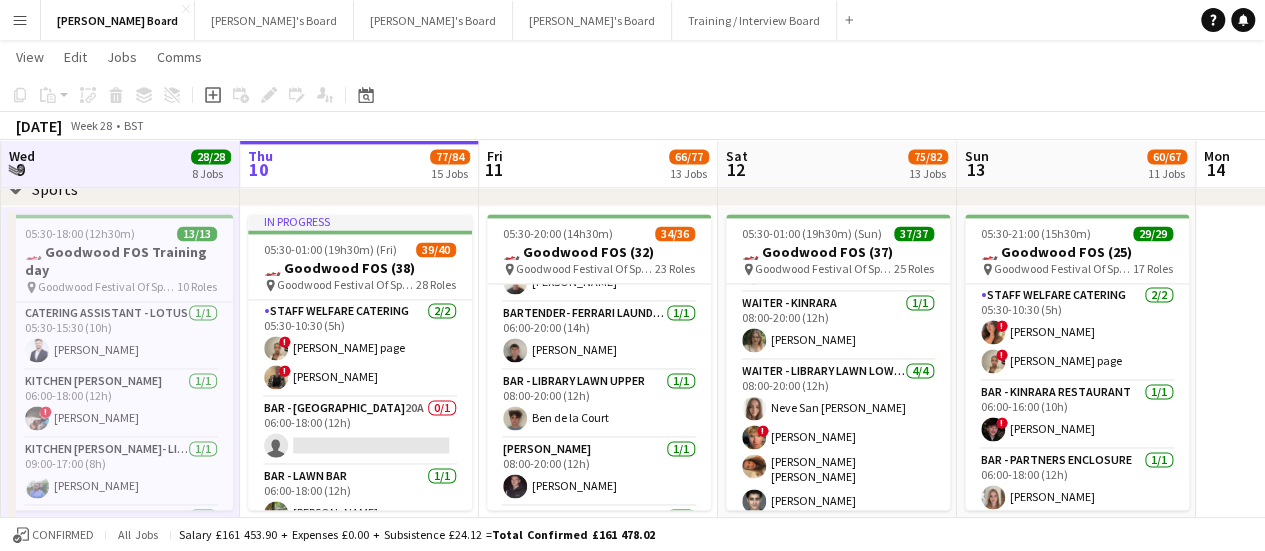 click on "Menu" at bounding box center [20, 20] 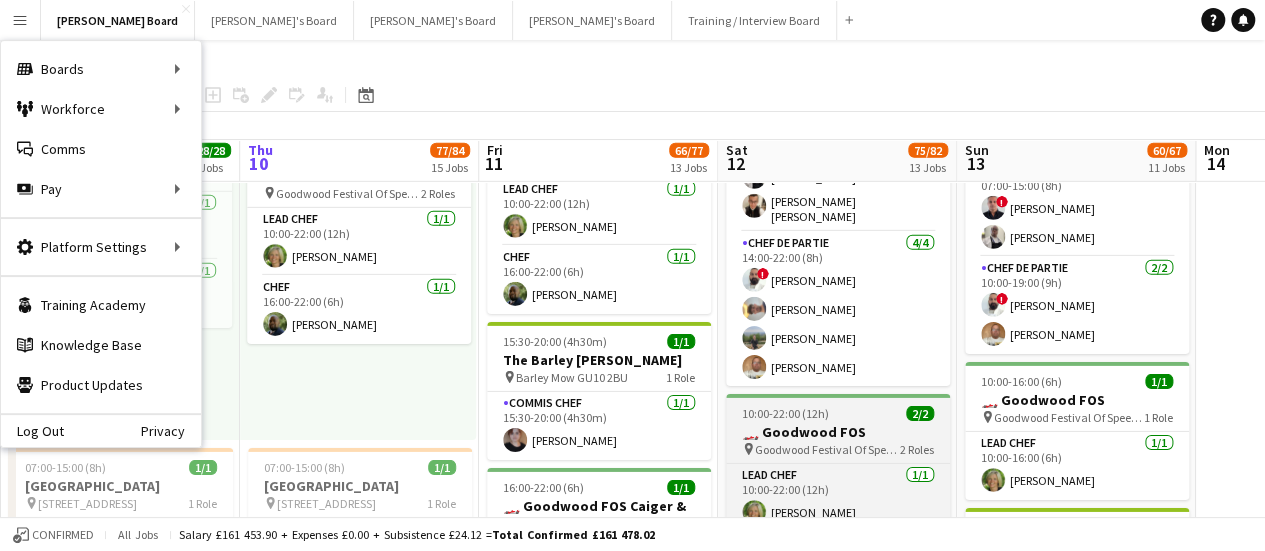 scroll, scrollTop: 3092, scrollLeft: 0, axis: vertical 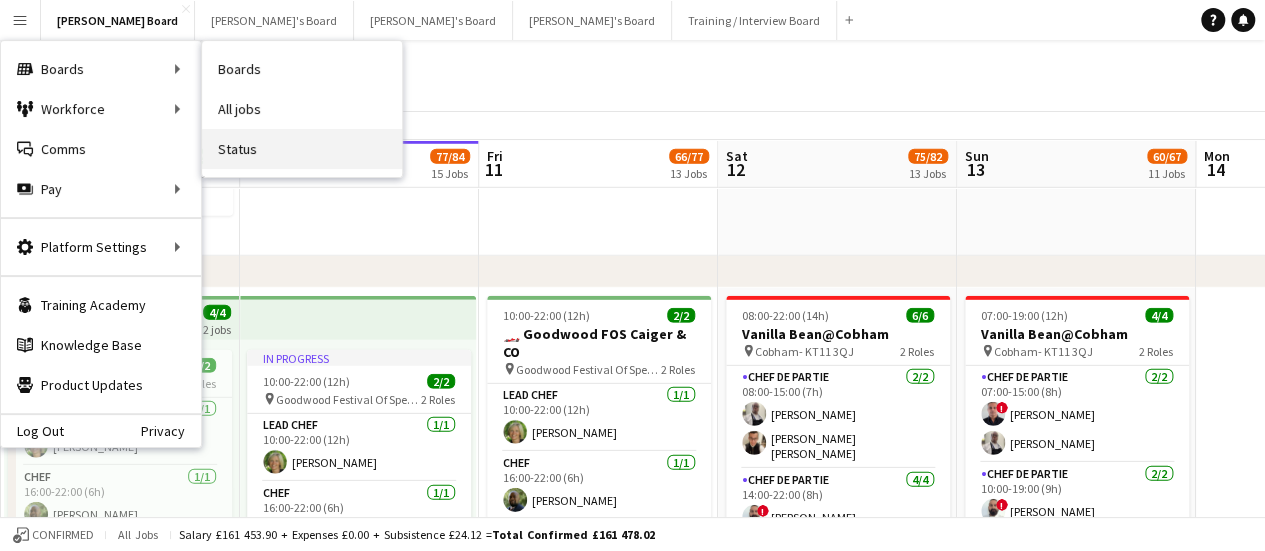 click on "Status" at bounding box center [302, 149] 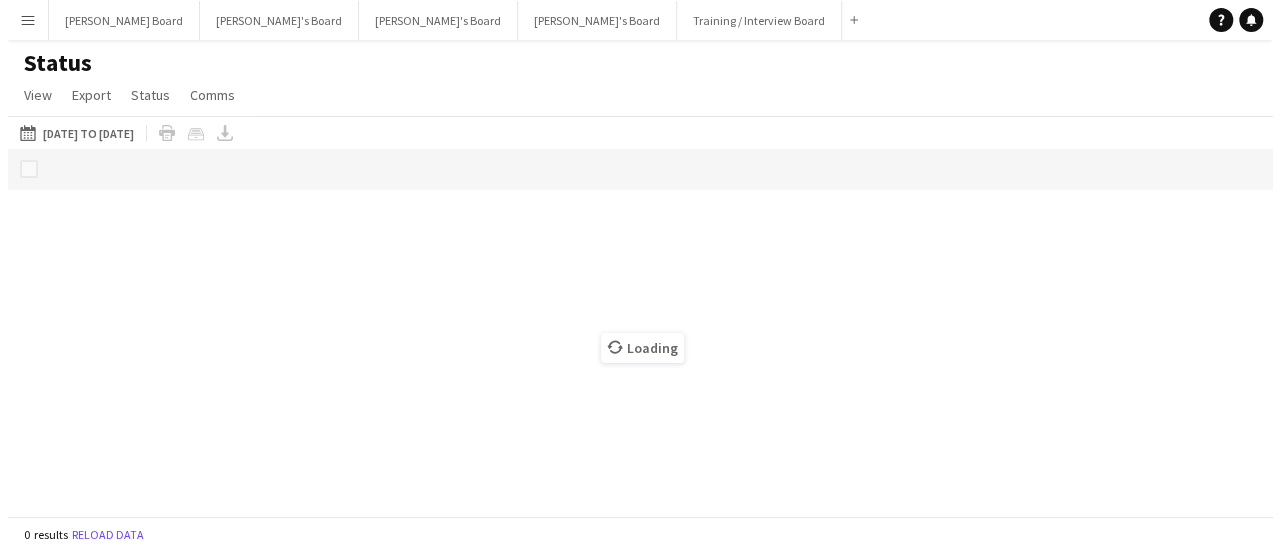 scroll, scrollTop: 0, scrollLeft: 0, axis: both 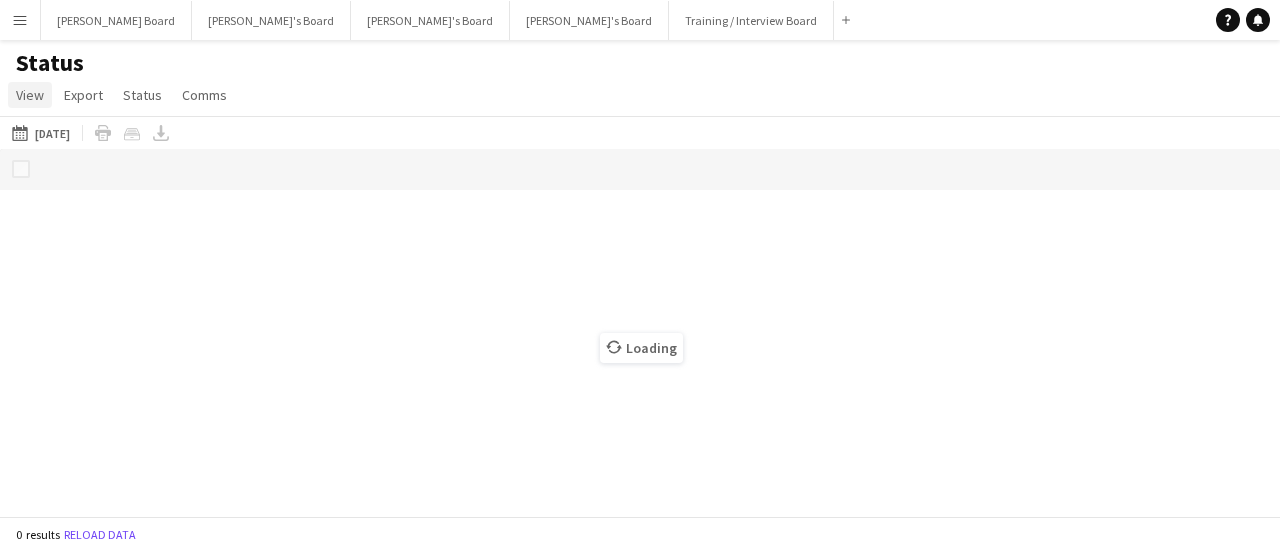 click on "View" 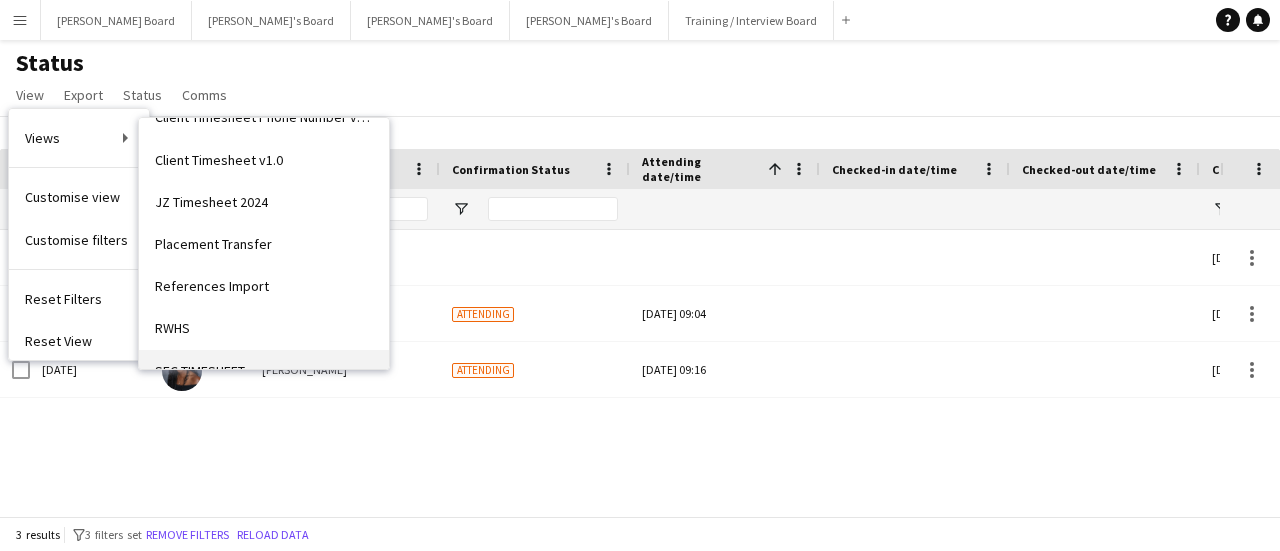 scroll, scrollTop: 342, scrollLeft: 0, axis: vertical 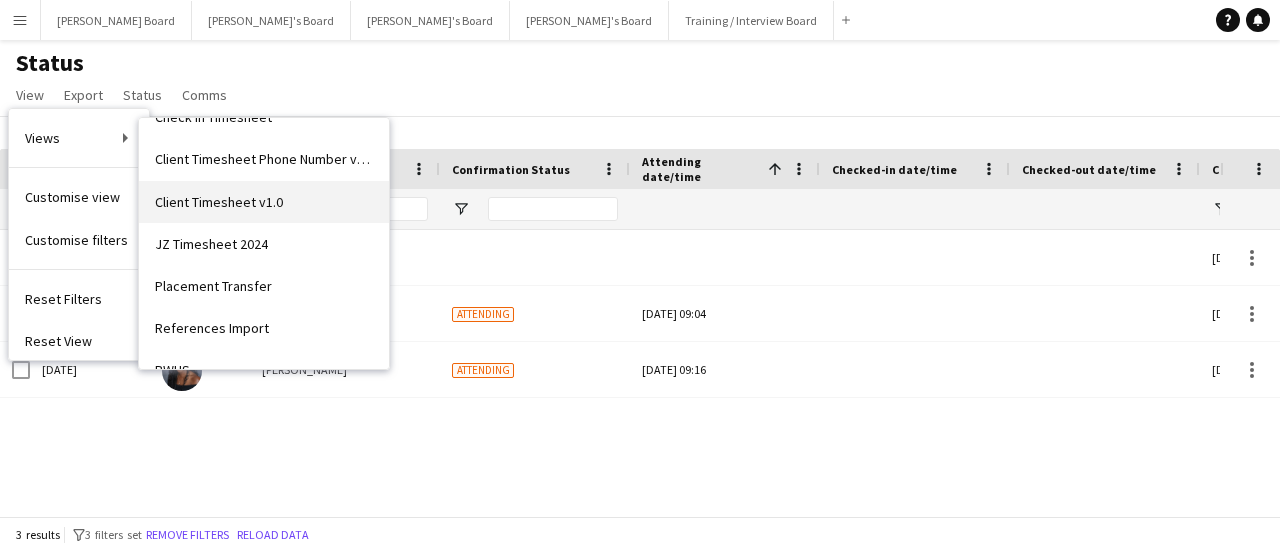 click on "Client Timesheet v1.0" at bounding box center [219, 202] 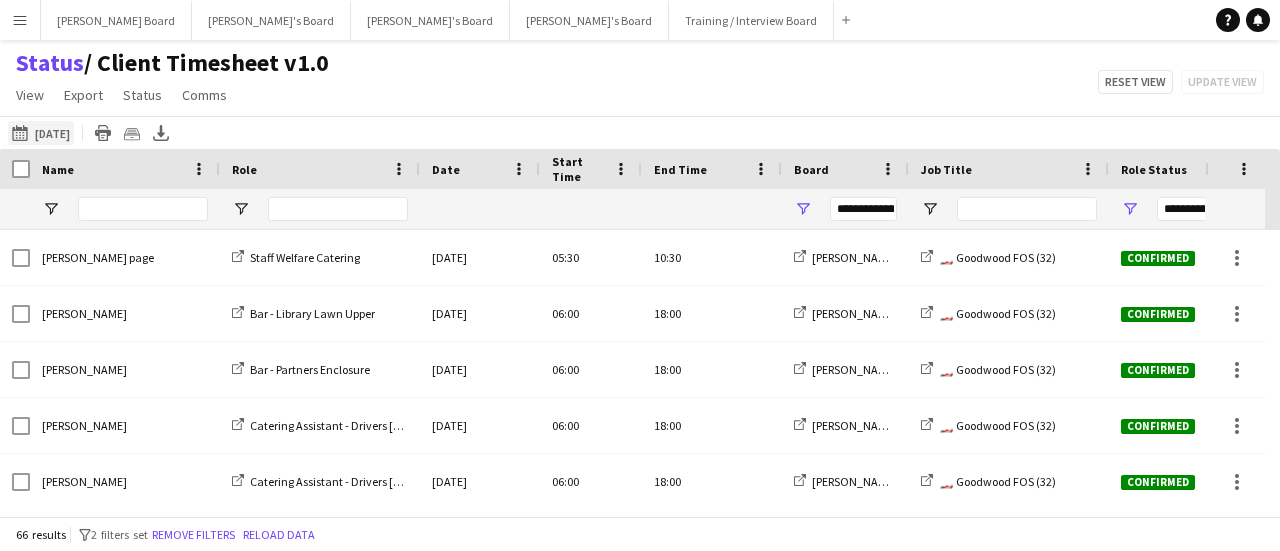 click on "10-07-2025 to 16-07-2025
Tomorrow" 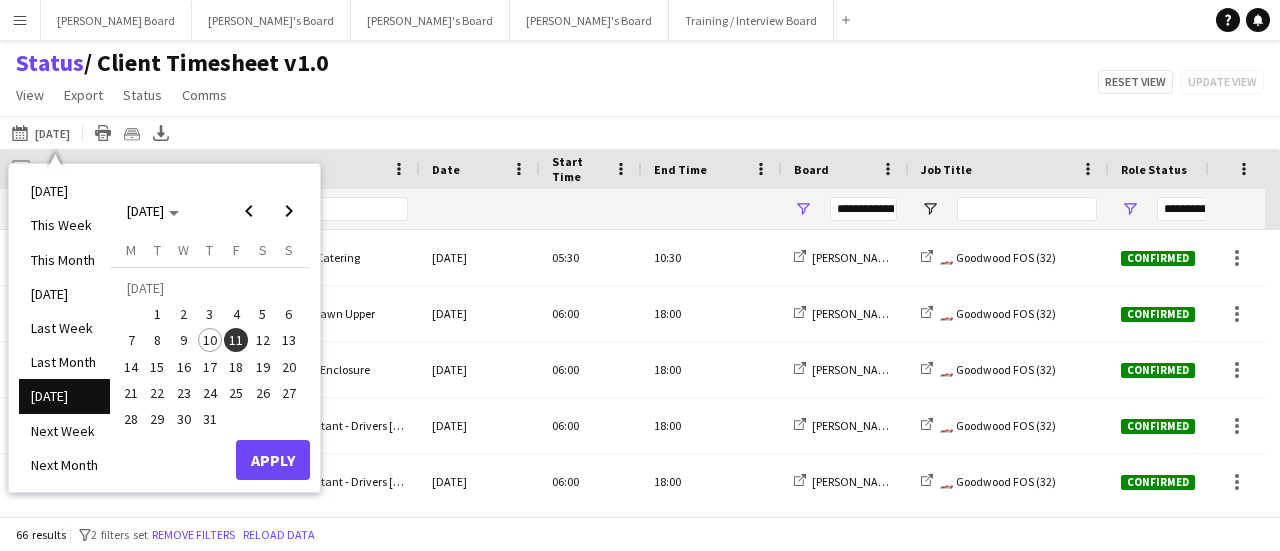 click on "12" at bounding box center (263, 340) 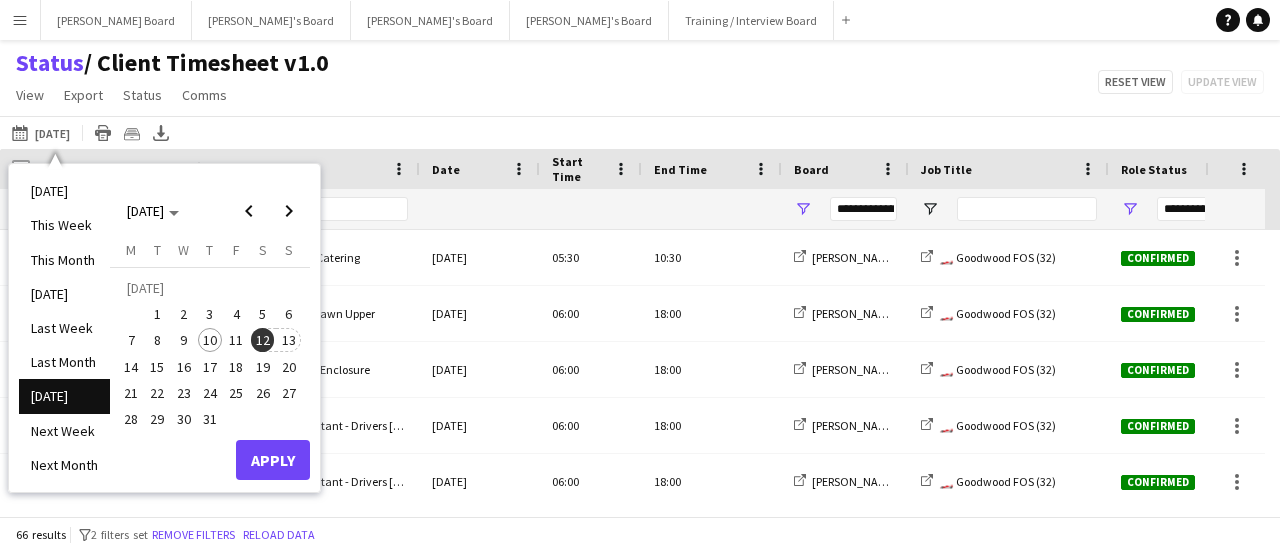 click on "13" at bounding box center (289, 340) 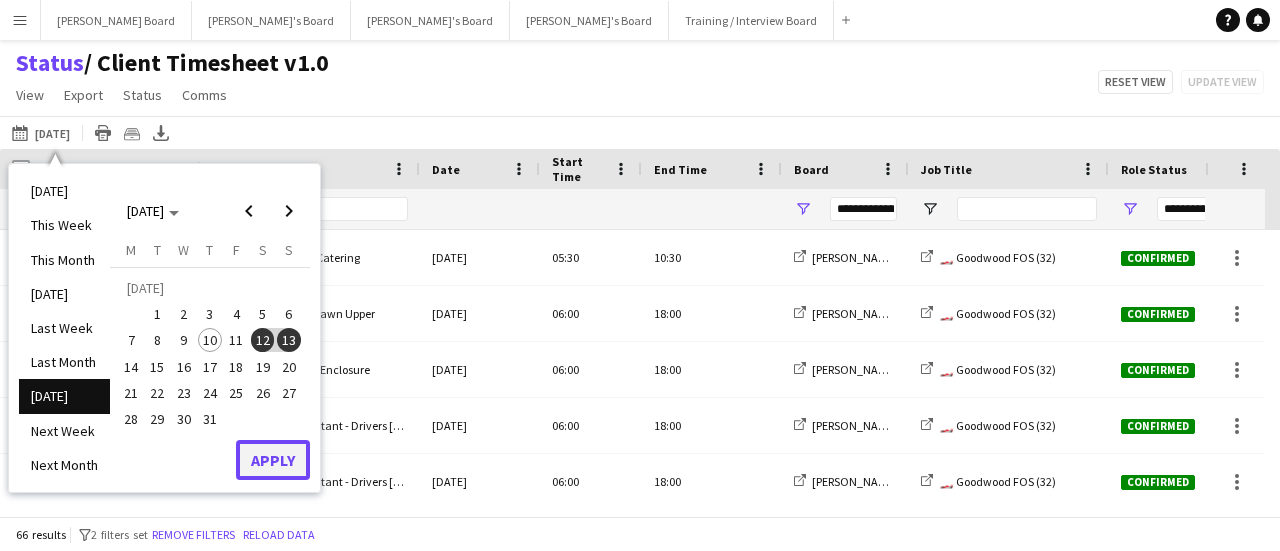 click on "Apply" at bounding box center (273, 460) 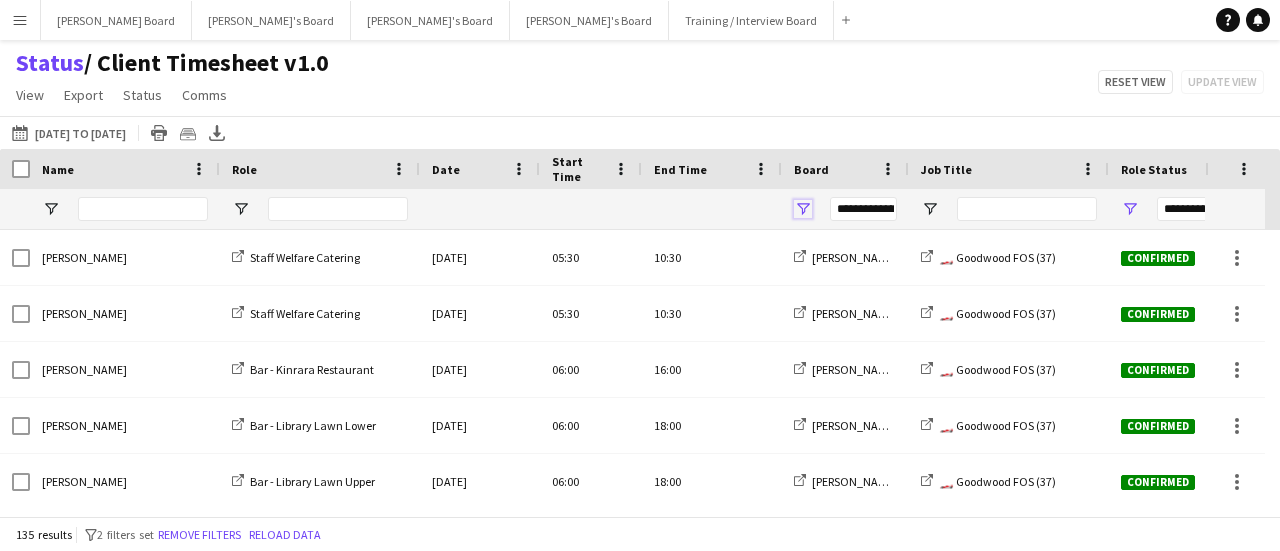 click at bounding box center [803, 209] 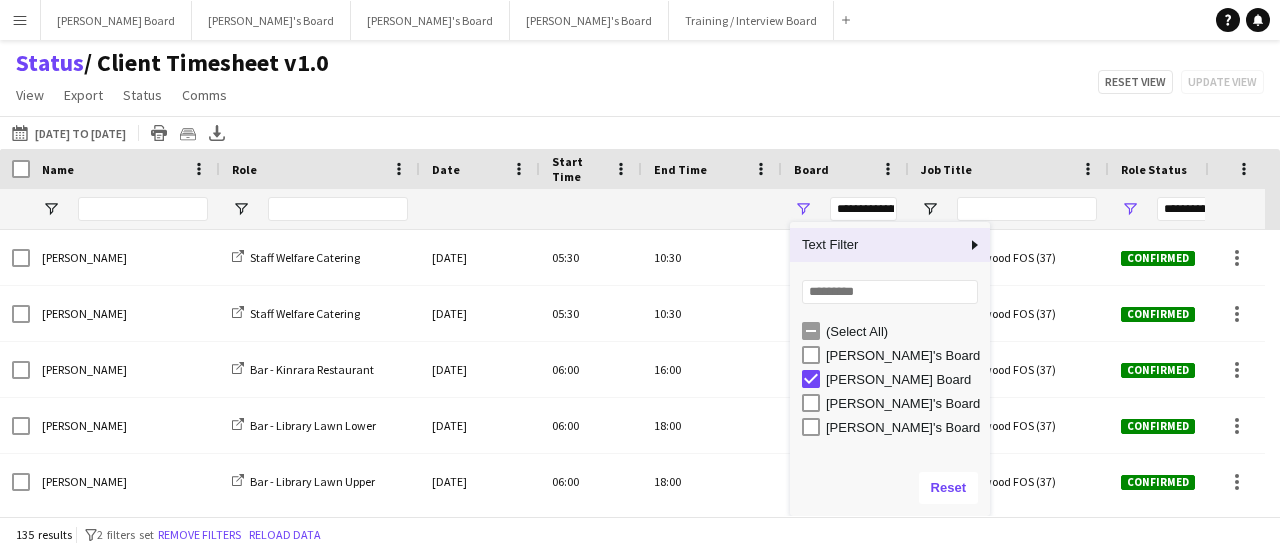 click on "Status    / Client Timesheet v1.0   View   Views  Default view Airshow Accreditation Airshow Check In Attending BPE Import CFS Check In Alpha and Placement Check in Timesheet Client Timesheet Phone Number v1.0 Client Timesheet v1.0 JZ Timesheet 2024 Placement Transfer References Import RWHS SFC TIMESHEET Sharecode Check New view Update view Delete view Edit name Customise view Customise filters Reset Filters Reset View Reset All  Export  Export as XLSX Export as CSV Export as PDF Crew files as ZIP  Status  Confirm attendance Check-in Check-out Clear confirm attendance Clear check-in Clear check-out  Comms  Send notification Chat  Reset view   Update view" 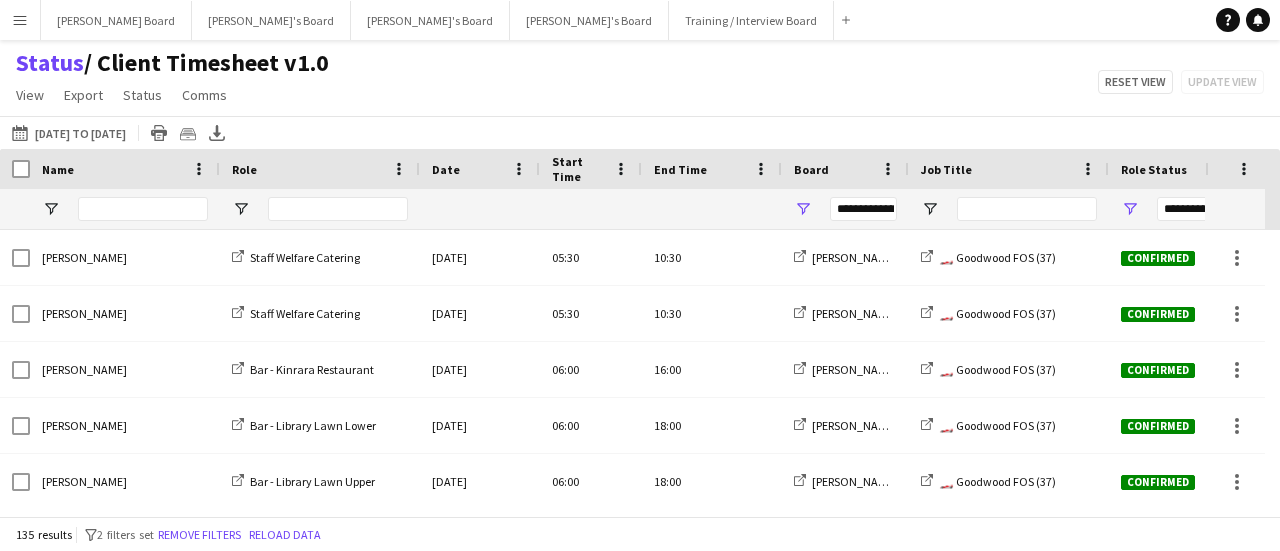 click at bounding box center [1009, 209] 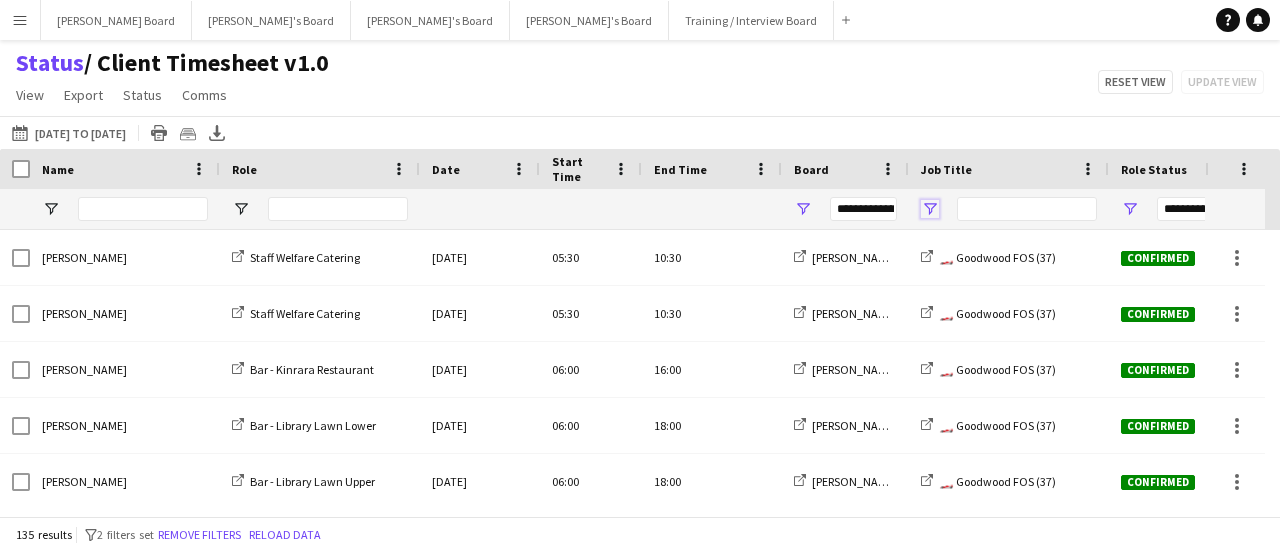 click at bounding box center [930, 209] 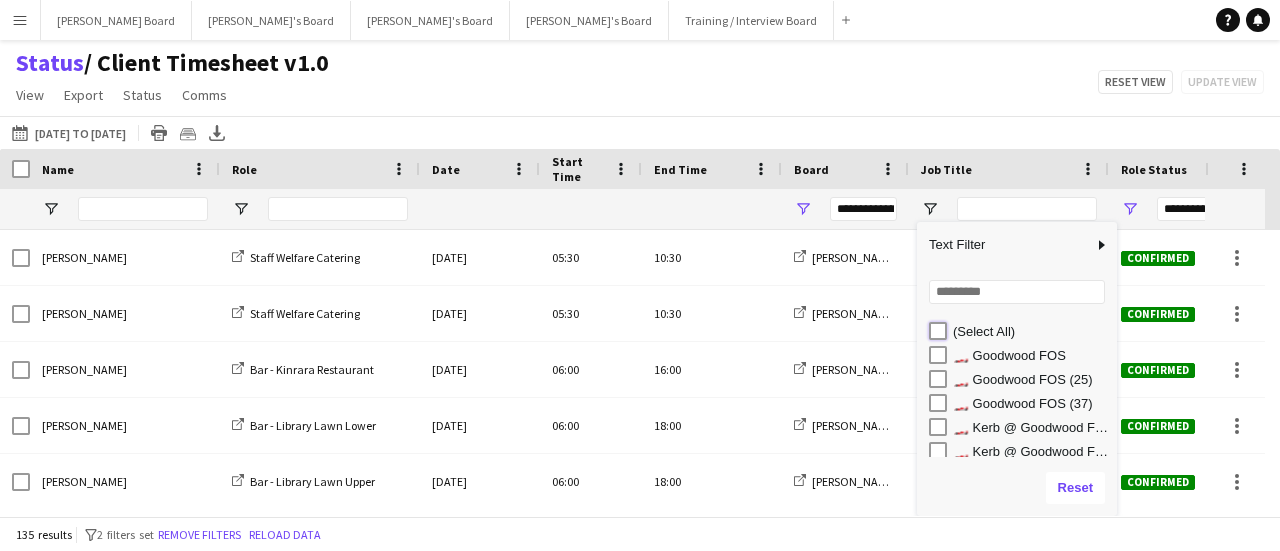 type on "***" 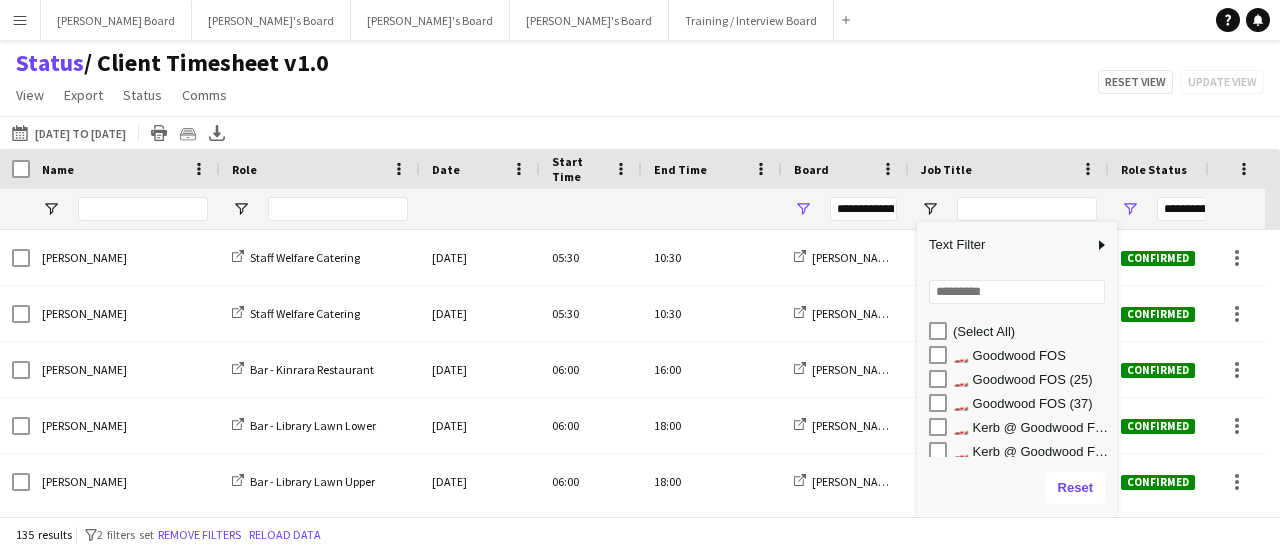 type on "***" 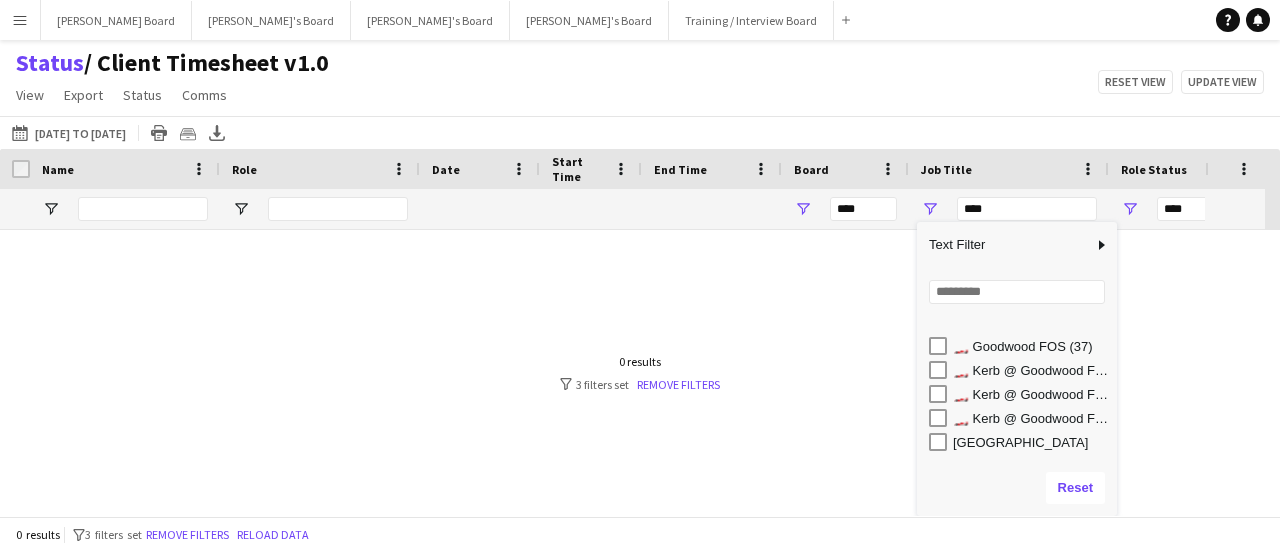 scroll, scrollTop: 102, scrollLeft: 0, axis: vertical 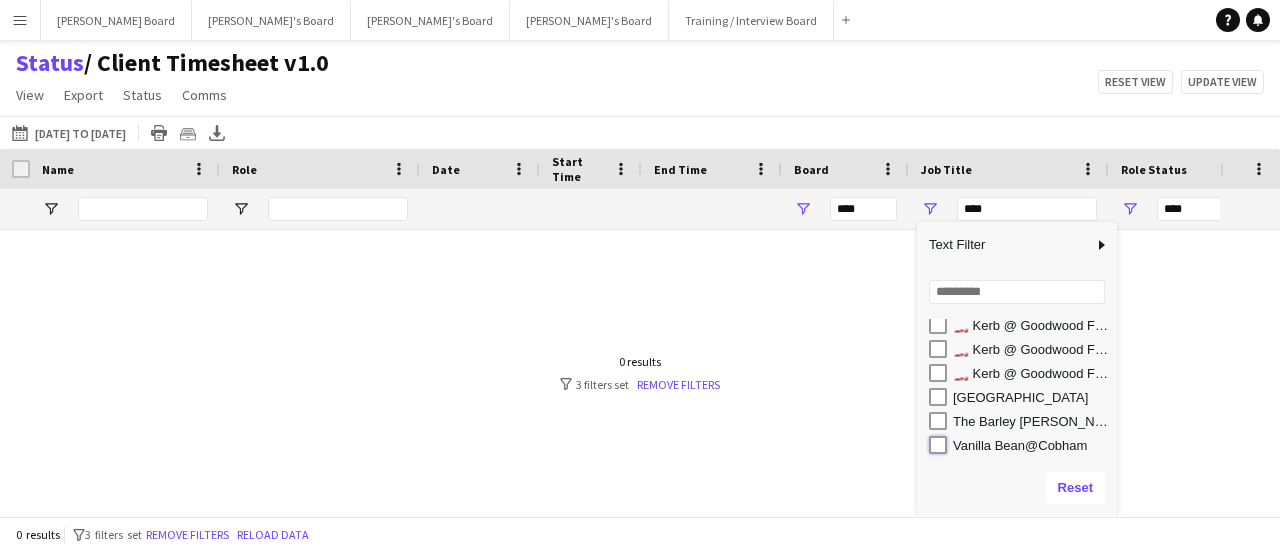 type on "**********" 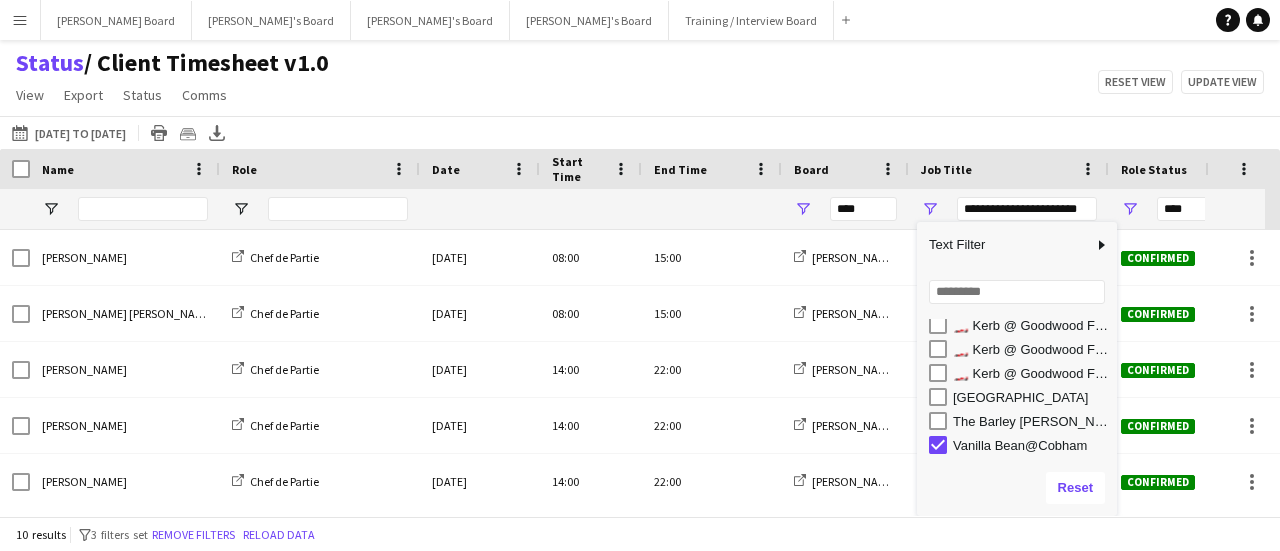 type on "**********" 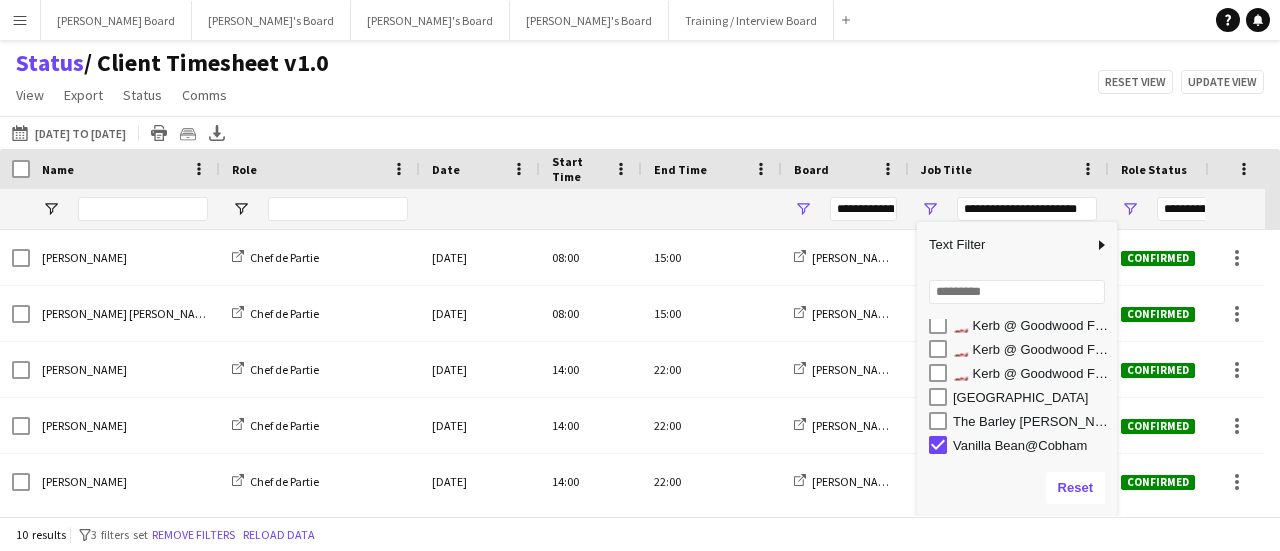 click on "Status    / Client Timesheet v1.0   View   Views  Default view Airshow Accreditation Airshow Check In Attending BPE Import CFS Check In Alpha and Placement Check in Timesheet Client Timesheet Phone Number v1.0 Client Timesheet v1.0 JZ Timesheet 2024 Placement Transfer References Import RWHS SFC TIMESHEET Sharecode Check New view Update view Delete view Edit name Customise view Customise filters Reset Filters Reset View Reset All  Export  Export as XLSX Export as CSV Export as PDF Crew files as ZIP  Status  Confirm attendance Check-in Check-out Clear confirm attendance Clear check-in Clear check-out  Comms  Send notification Chat  Reset view   Update view" 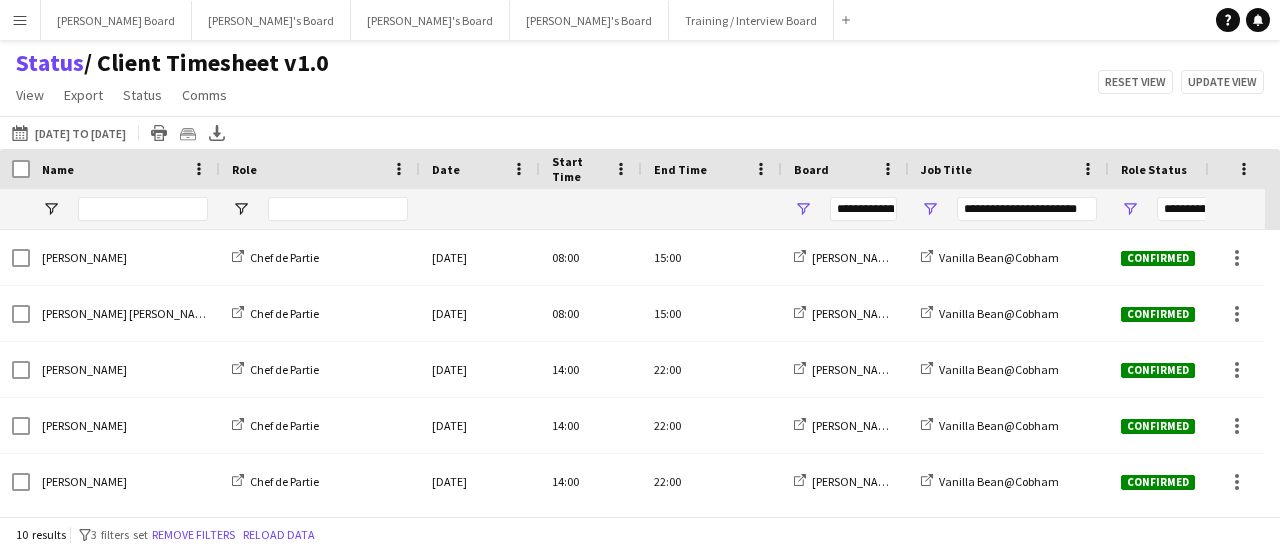 scroll, scrollTop: 0, scrollLeft: 58, axis: horizontal 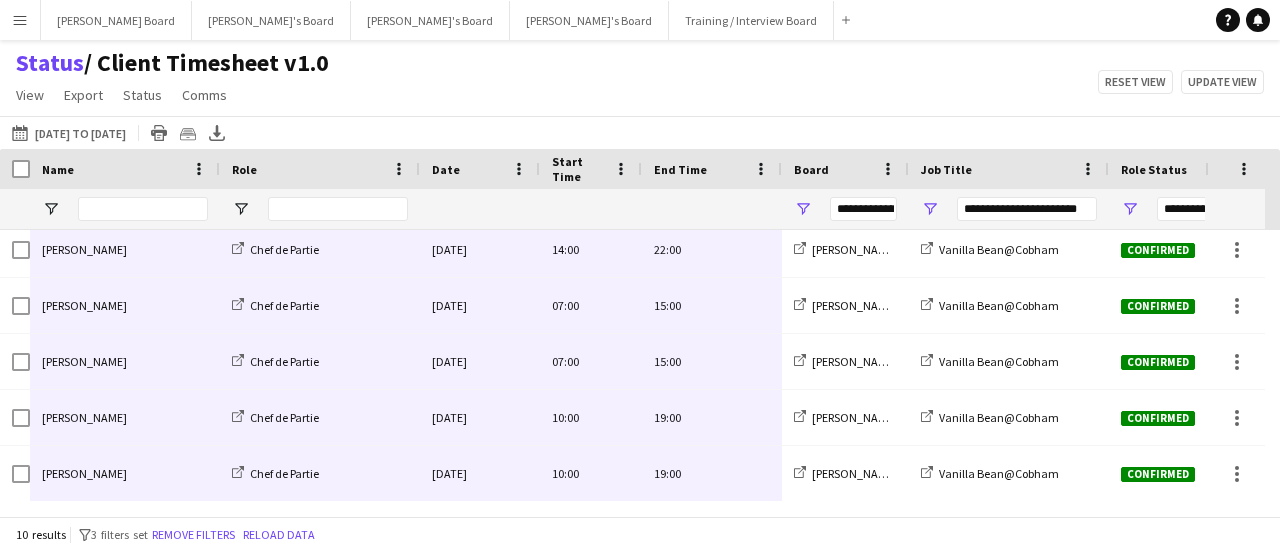 drag, startPoint x: 129, startPoint y: 259, endPoint x: 663, endPoint y: 481, distance: 578.30786 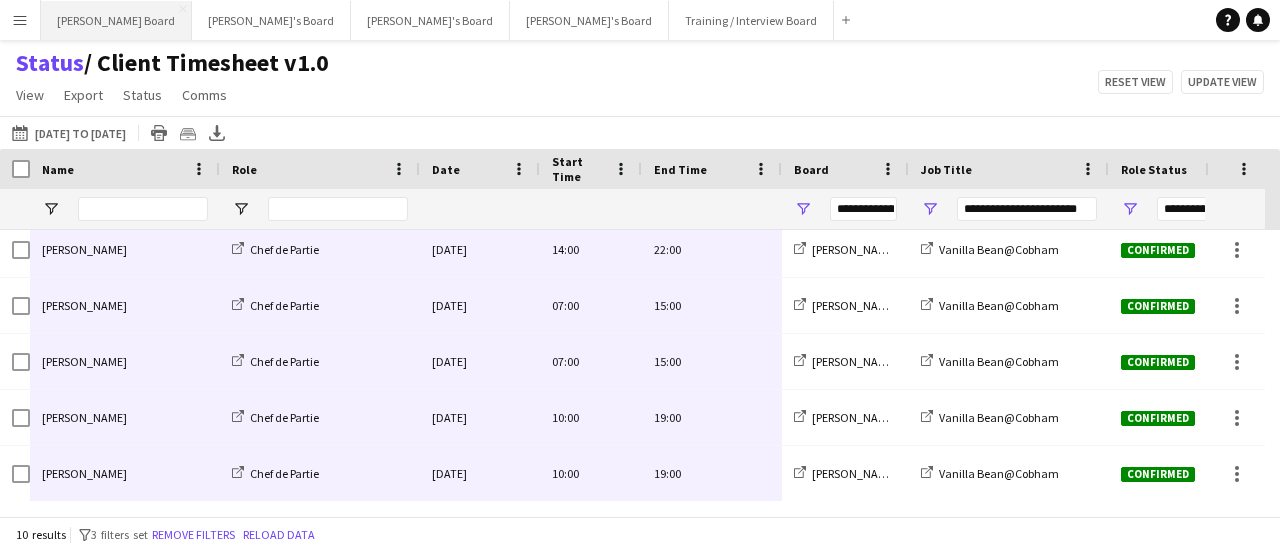 click on "Dean's Board
Close" at bounding box center (116, 20) 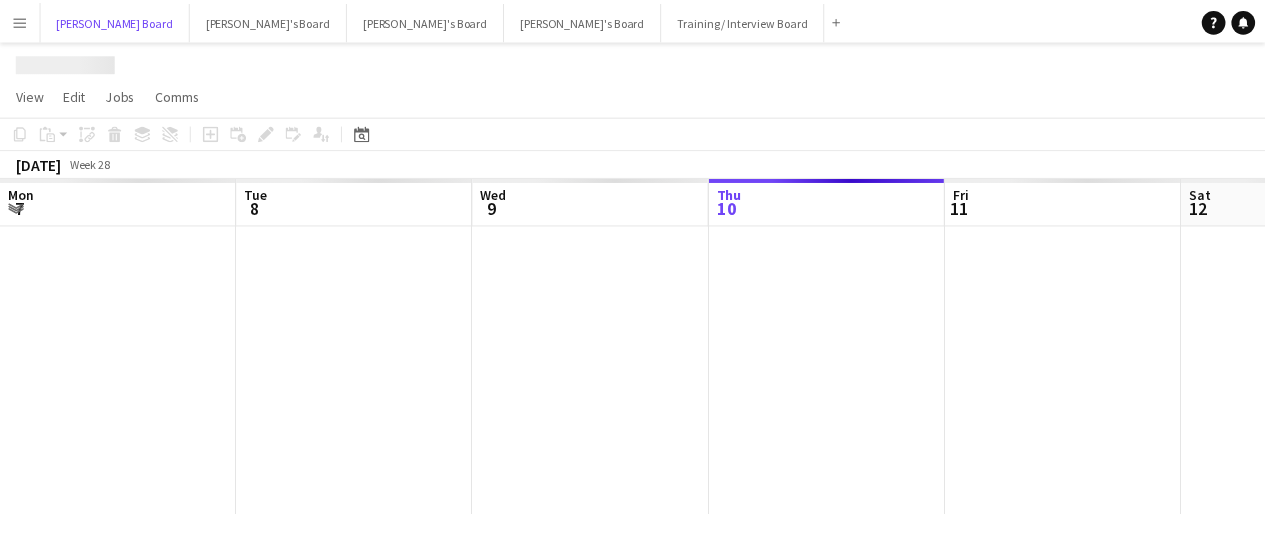 scroll, scrollTop: 0, scrollLeft: 478, axis: horizontal 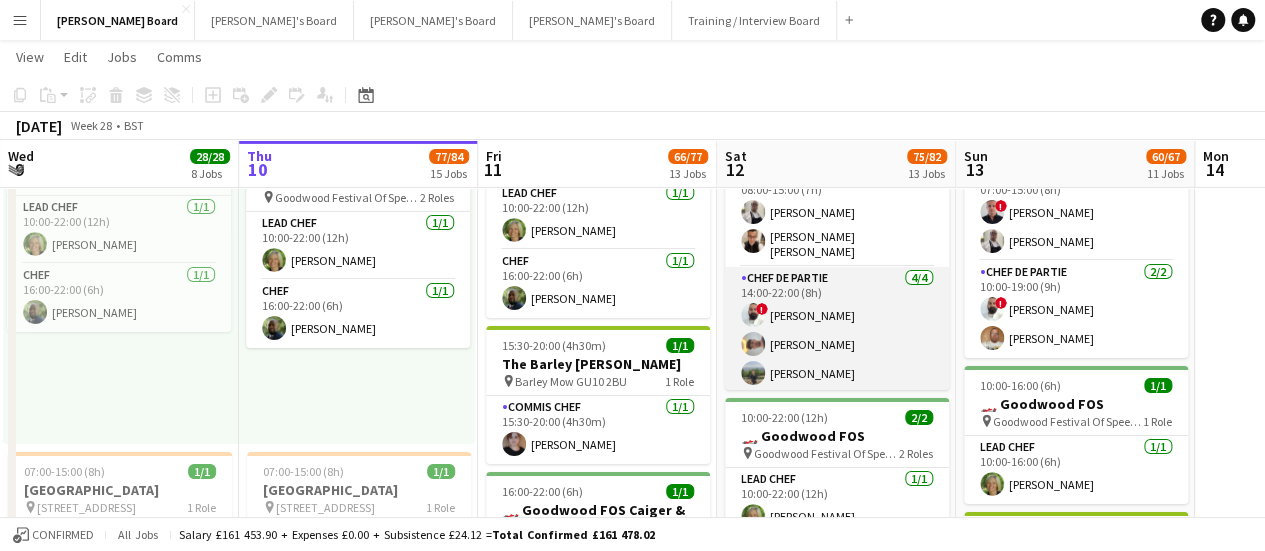 click on "Chef de Partie   4/4   14:00-22:00 (8h)
! Nikhil Trivedi Ruari Stancombe Leon Lincoln Ian Hutchinson" at bounding box center [837, 344] 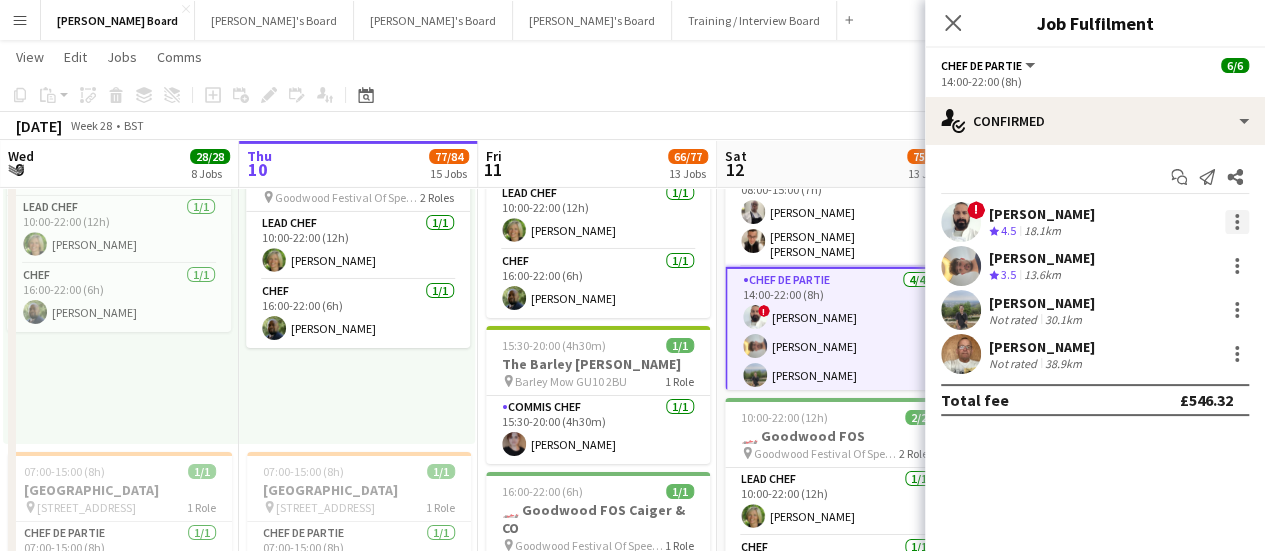 click at bounding box center [1237, 222] 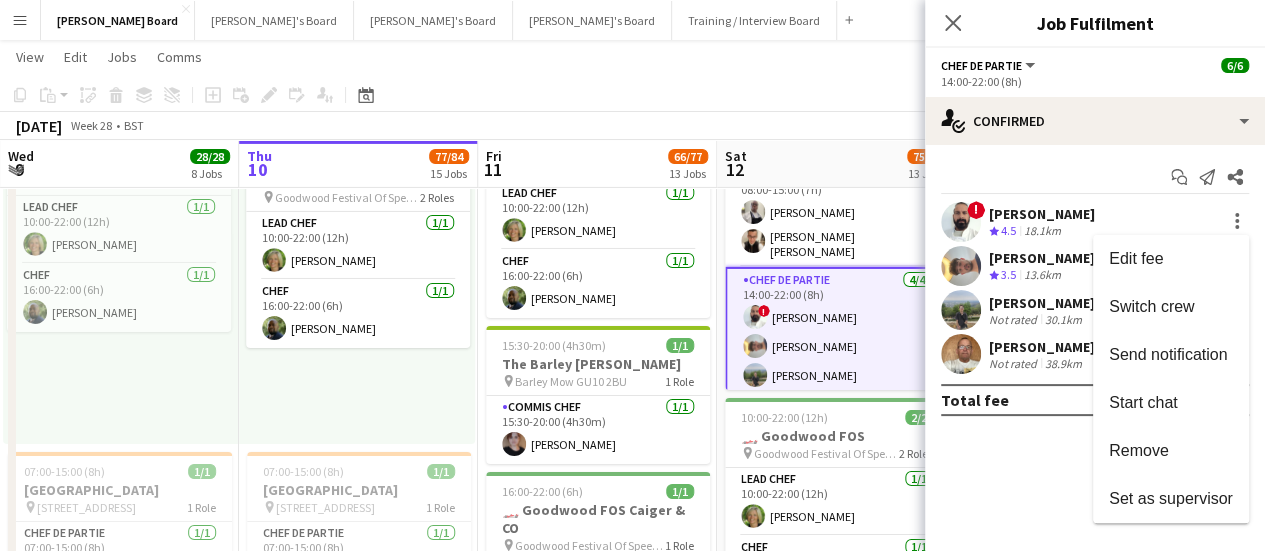 click on "Remove" at bounding box center (1139, 450) 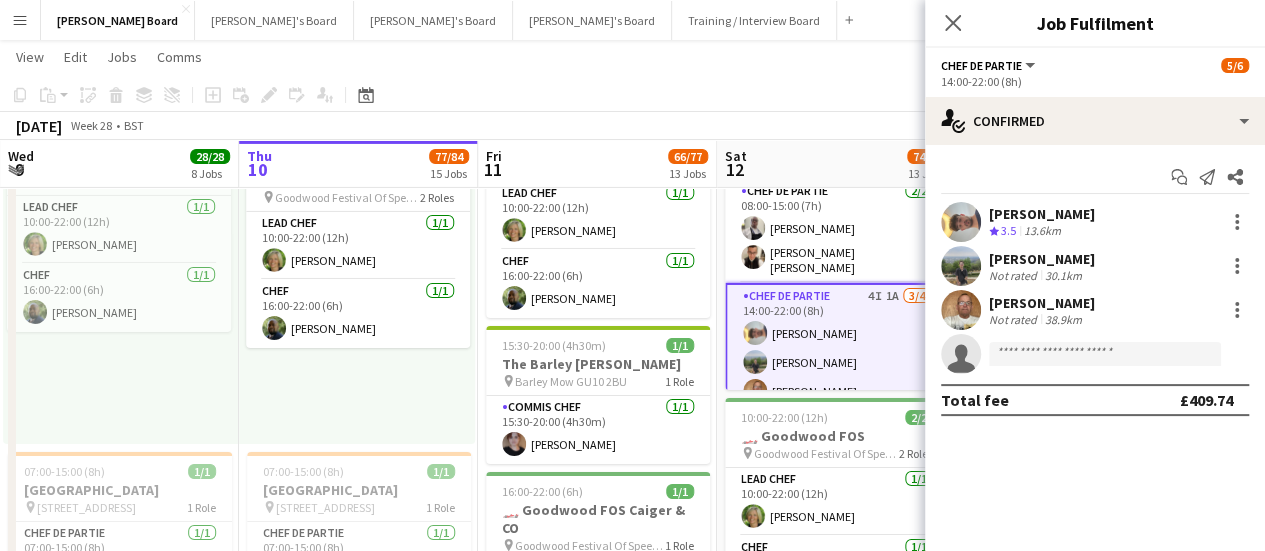 click on "Chef de Partie   4I   1A   3/4   14:00-22:00 (8h)
Ruari Stancombe Leon Lincoln Ian Hutchinson
single-neutral-actions" at bounding box center (837, 362) 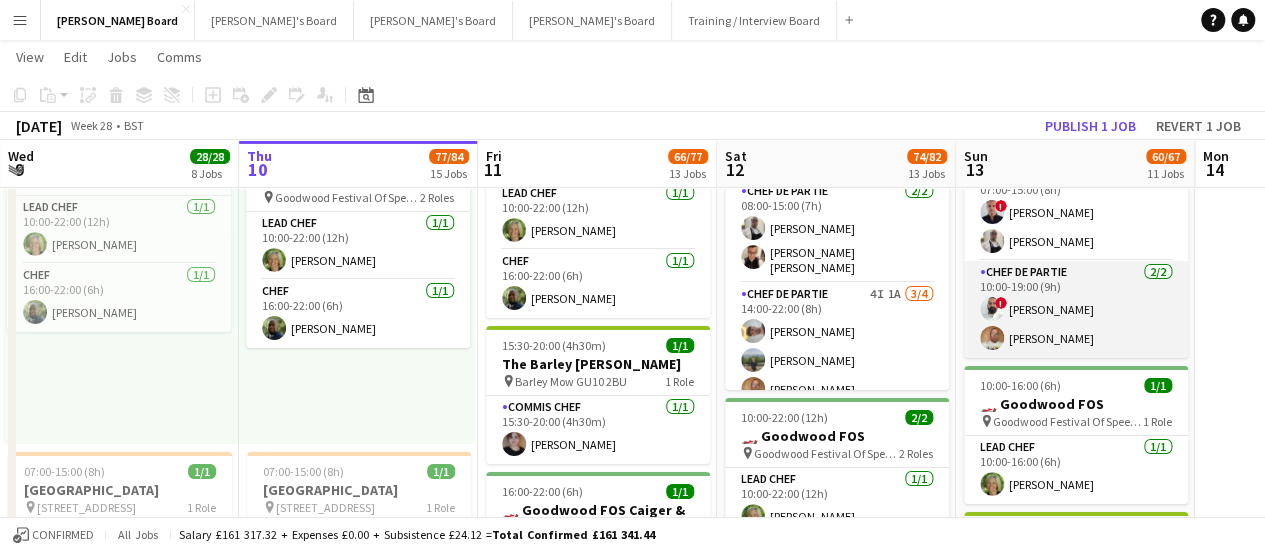 click on "Chef de Partie   2/2   10:00-19:00 (9h)
! Nikhil Trivedi Ian Hutchinson" at bounding box center [1076, 309] 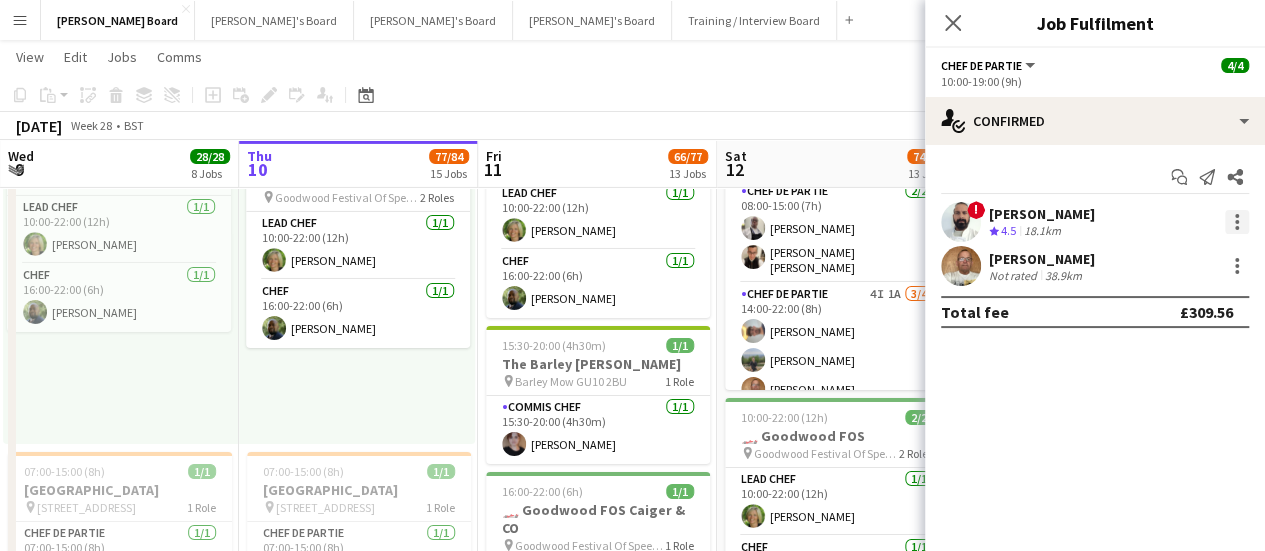 click at bounding box center (1237, 222) 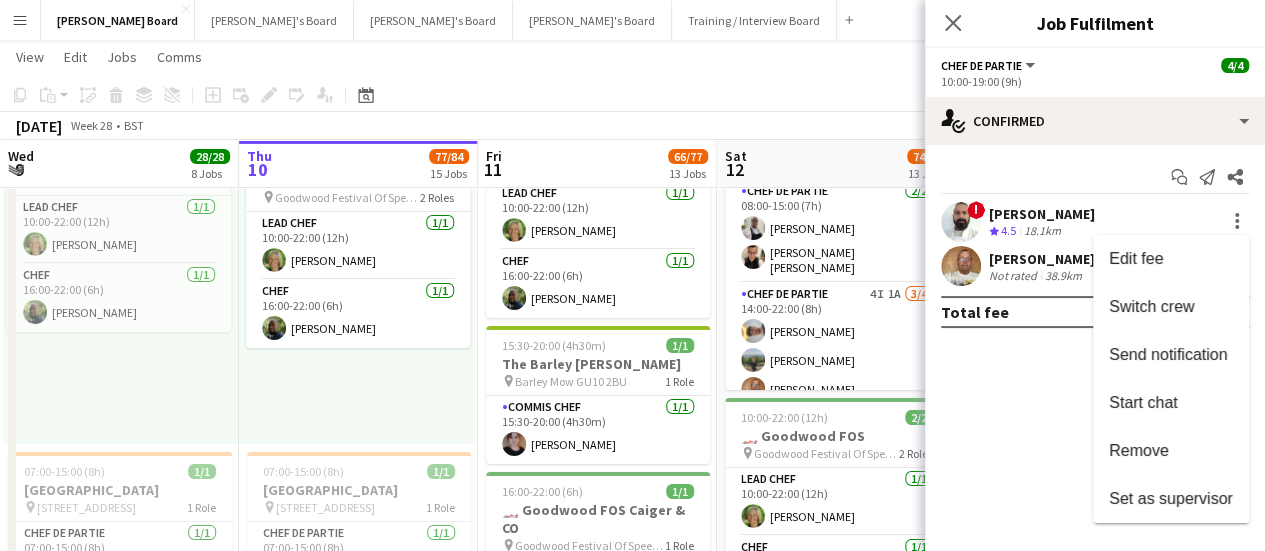 drag, startPoint x: 1161, startPoint y: 447, endPoint x: 1054, endPoint y: 371, distance: 131.24405 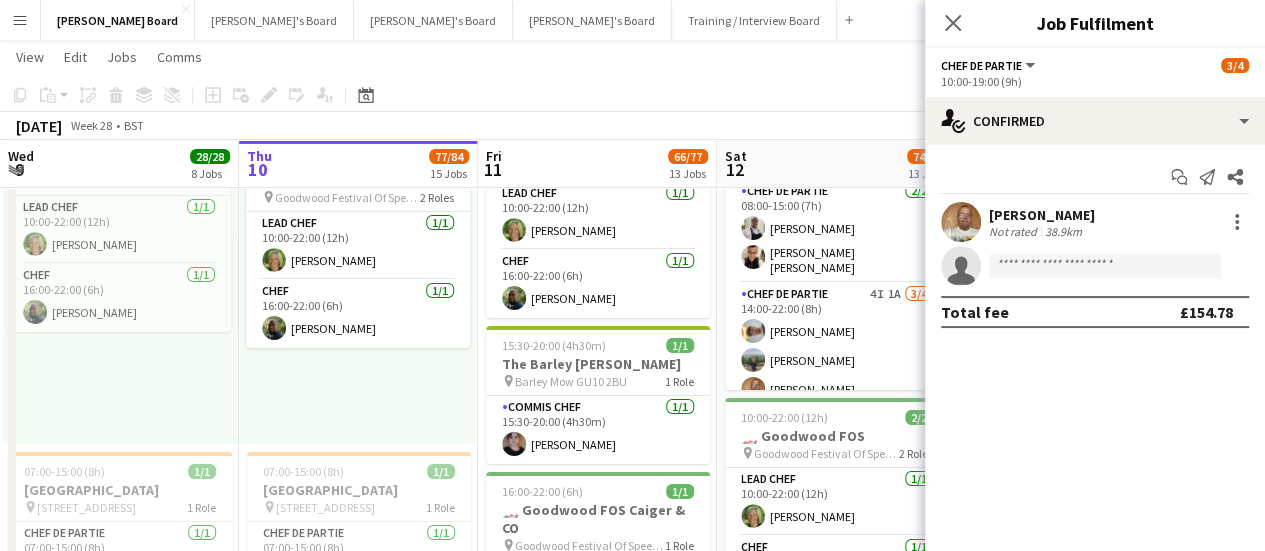 click on "View  Day view expanded Day view collapsed Month view Date picker Jump to today Expand Linked Jobs Collapse Linked Jobs  Edit  Copy Ctrl+C  Paste  Without Crew Ctrl+V With Crew Ctrl+Shift+V Paste as linked job  Group  Group Ungroup  Jobs  New Job Edit Job Delete Job New Linked Job Edit Linked Jobs Job fulfilment Promote Role Copy Role URL  Comms  Notify confirmed crew Create chat" 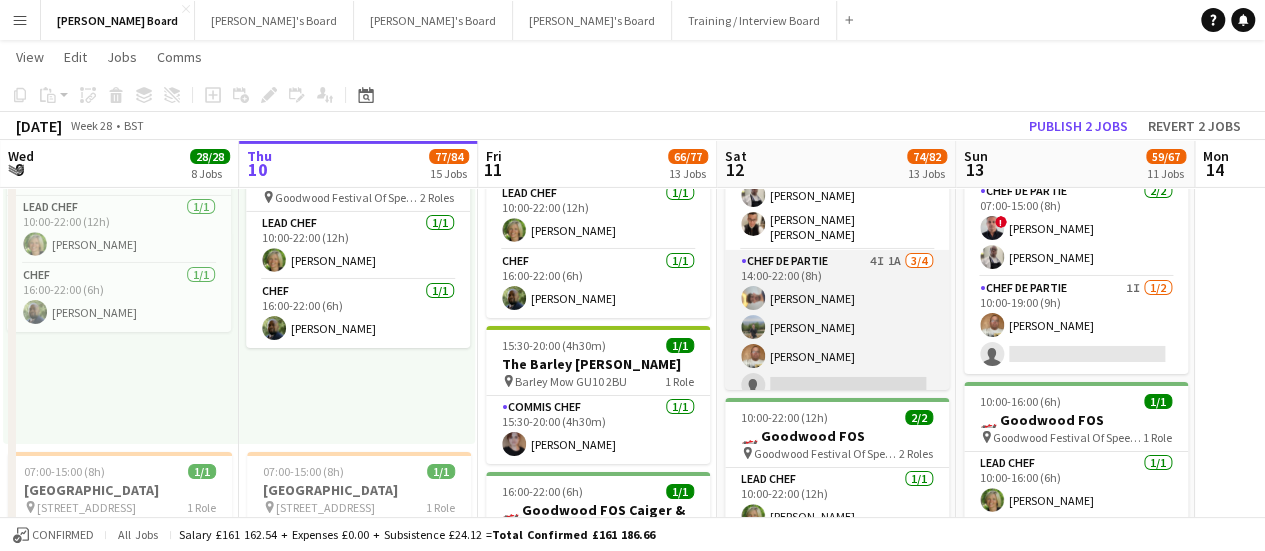 scroll, scrollTop: 47, scrollLeft: 0, axis: vertical 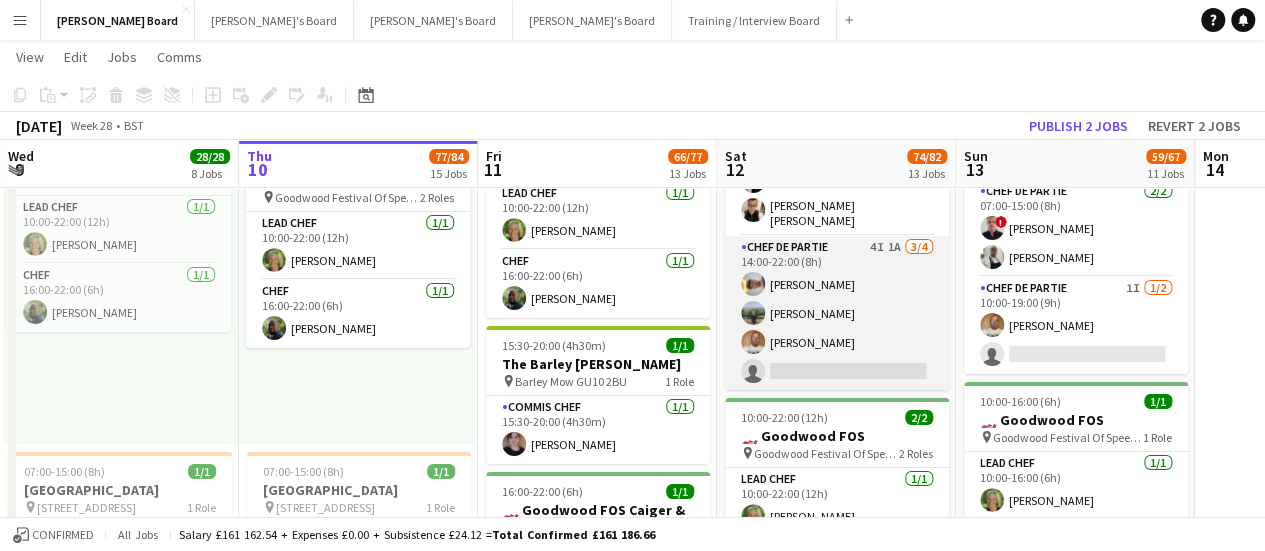 click on "Chef de Partie   4I   1A   3/4   14:00-22:00 (8h)
Ruari Stancombe Leon Lincoln Ian Hutchinson
single-neutral-actions" at bounding box center (837, 313) 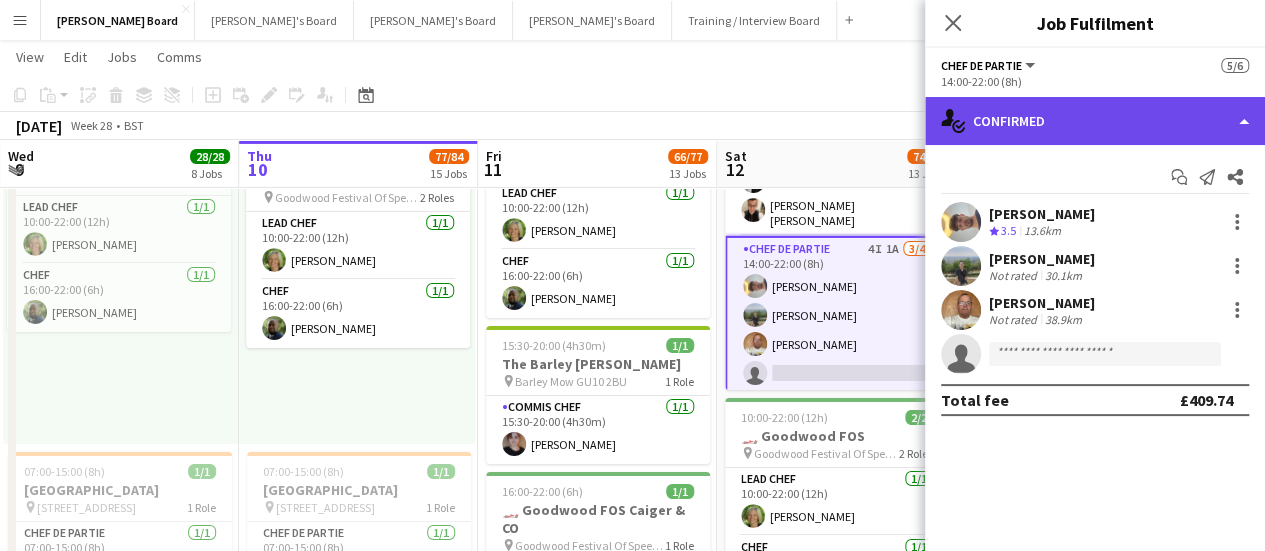 click on "single-neutral-actions-check-2
Confirmed" 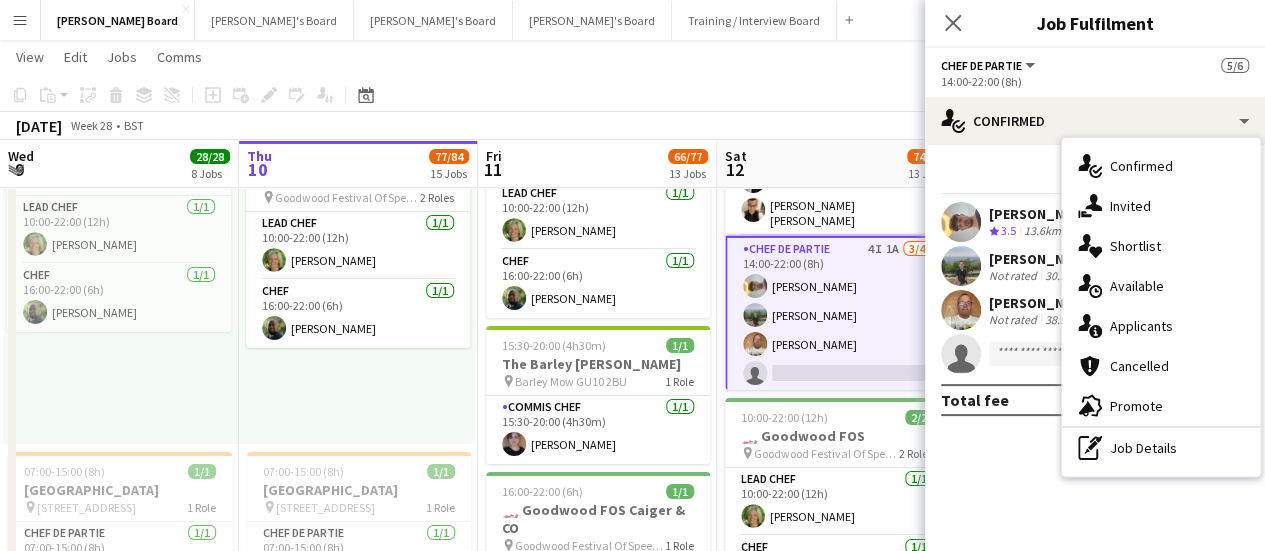 click on "pen-write
Job Details" at bounding box center [1161, 448] 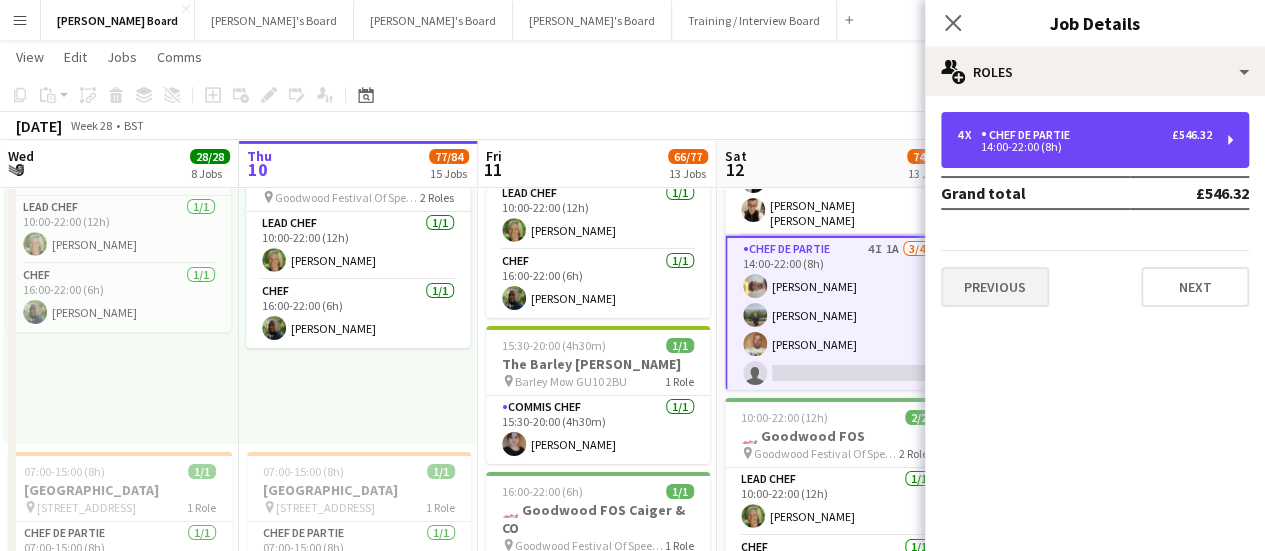 click on "14:00-22:00 (8h)" at bounding box center (1084, 147) 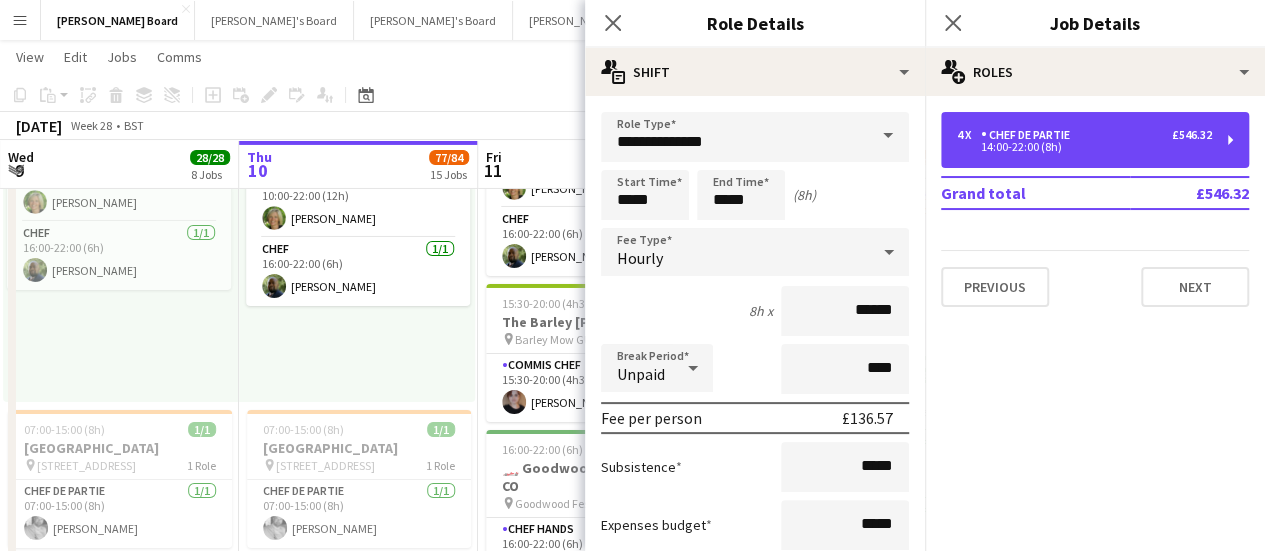 scroll, scrollTop: 3714, scrollLeft: 0, axis: vertical 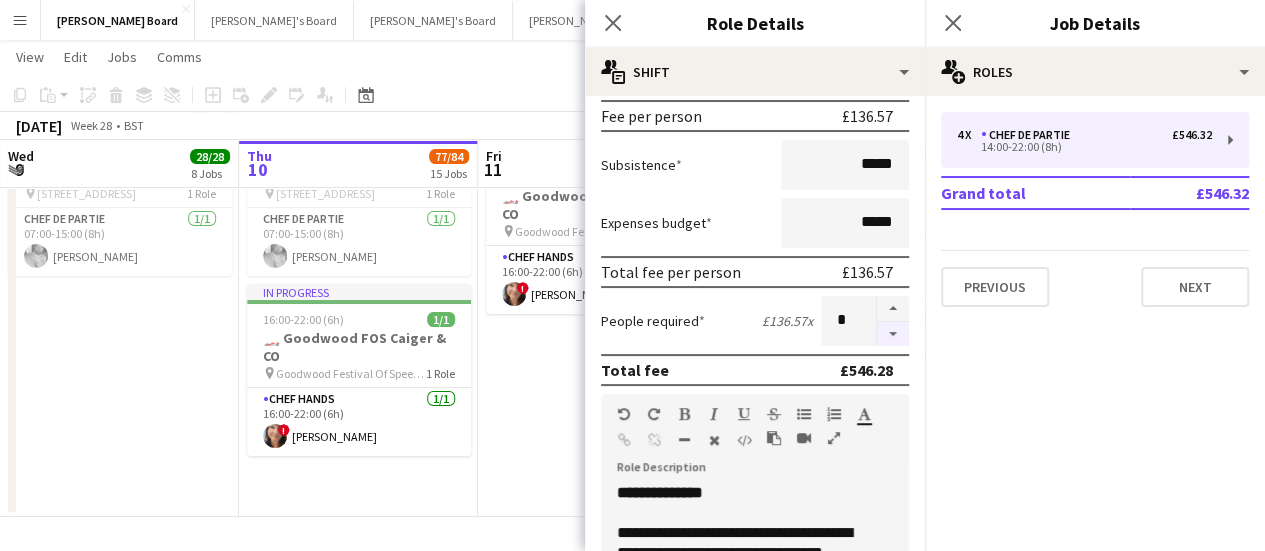 click at bounding box center [893, 334] 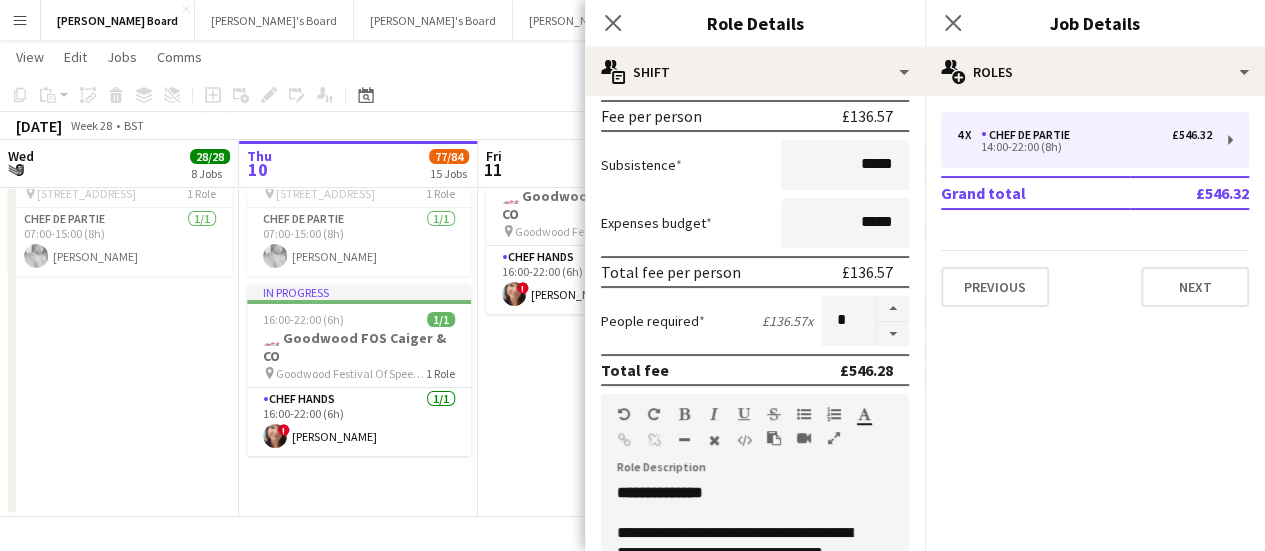 type on "*" 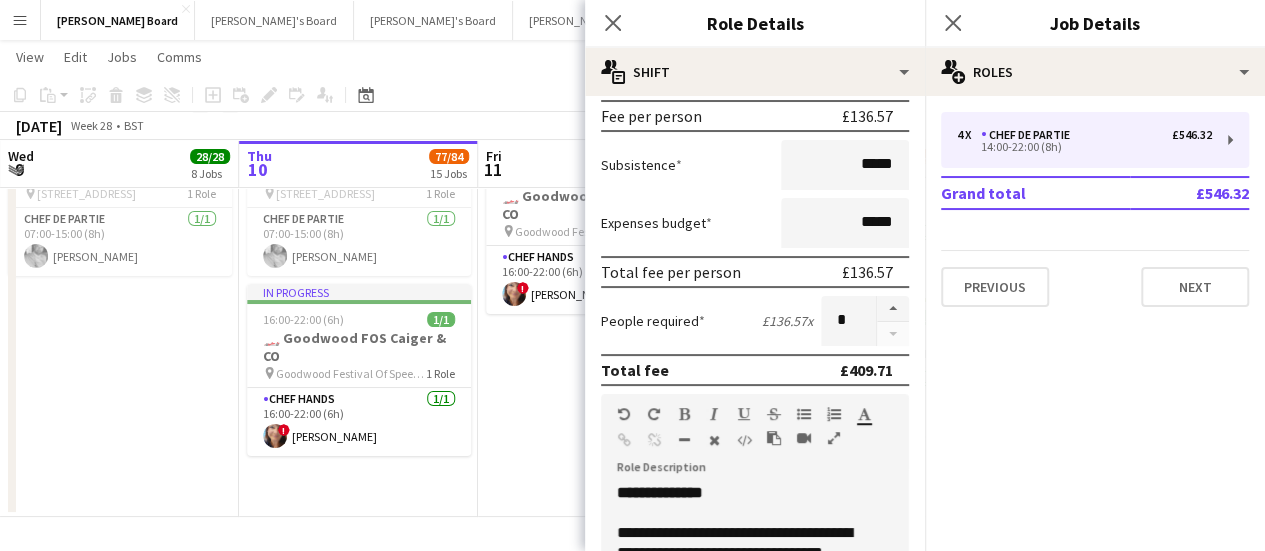 drag, startPoint x: 514, startPoint y: 354, endPoint x: 690, endPoint y: 333, distance: 177.24841 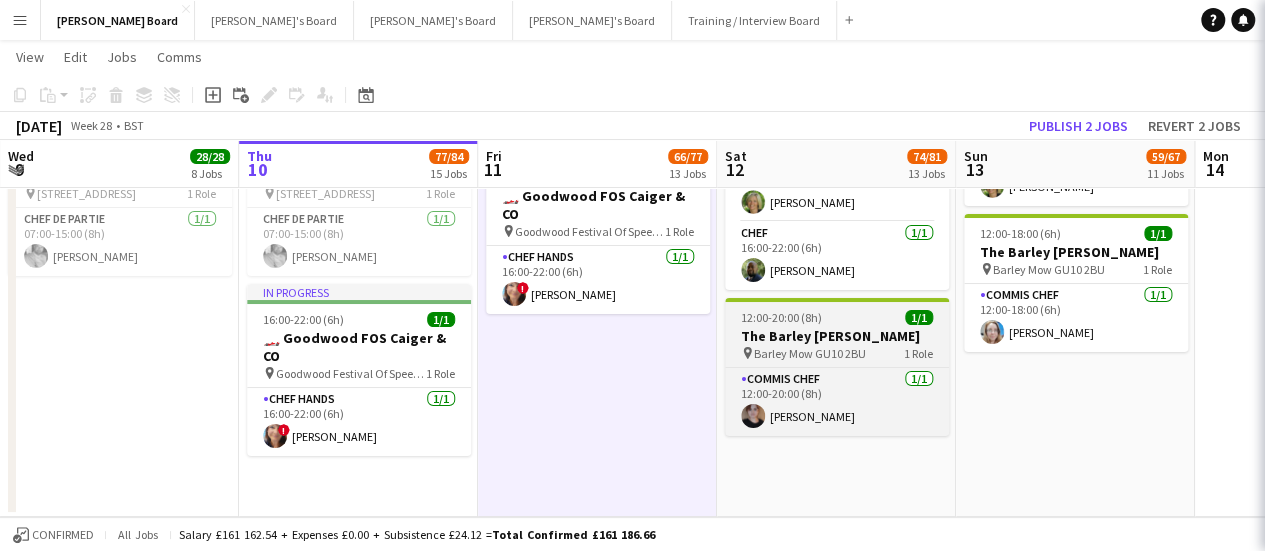 scroll, scrollTop: 0, scrollLeft: 476, axis: horizontal 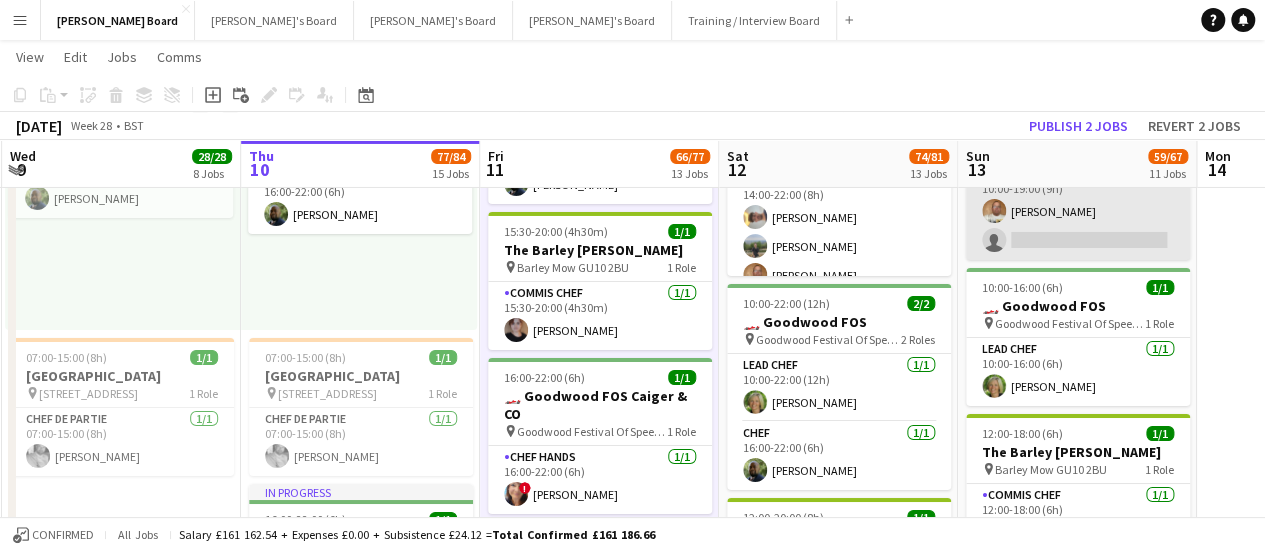 click on "Chef de Partie   1I   1/2   10:00-19:00 (9h)
Ian Hutchinson
single-neutral-actions" at bounding box center (1078, 211) 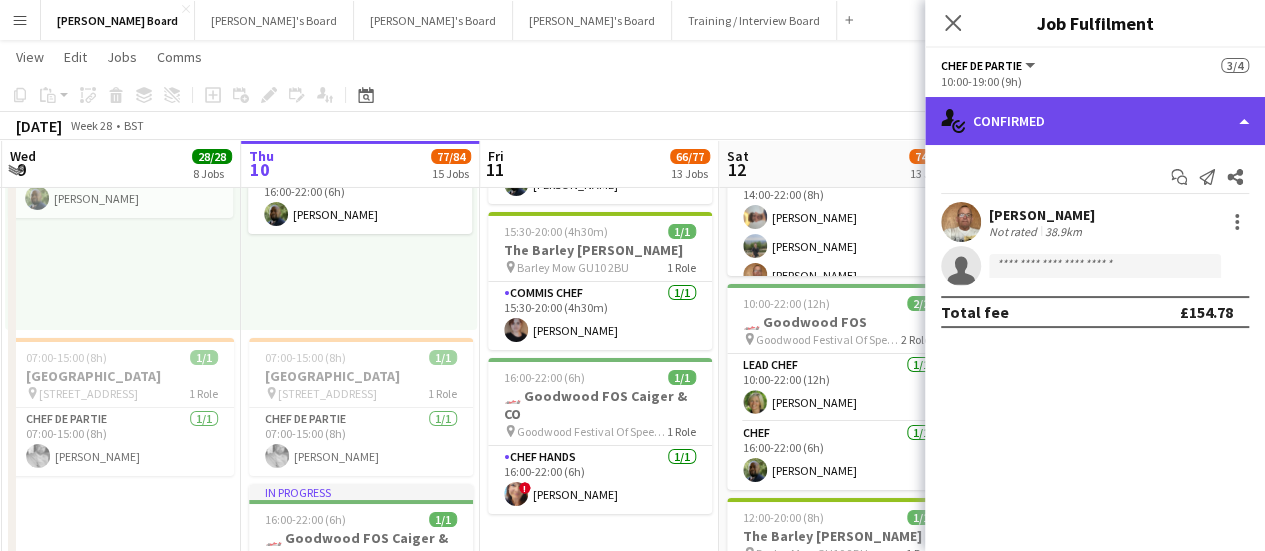 click on "single-neutral-actions-check-2
Confirmed" 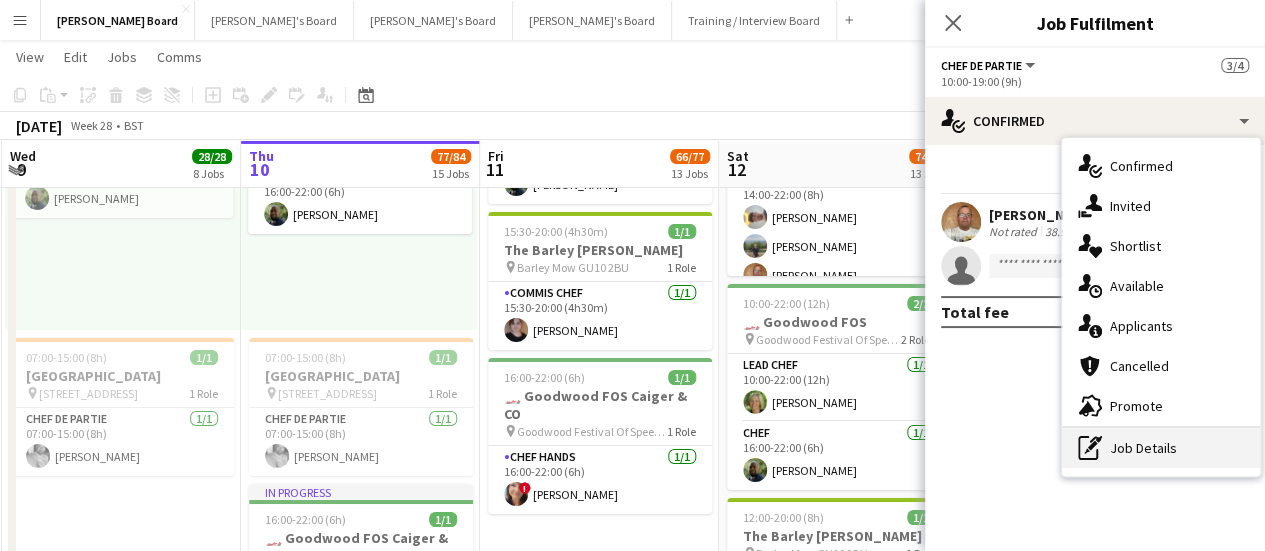 click on "pen-write
Job Details" at bounding box center (1161, 448) 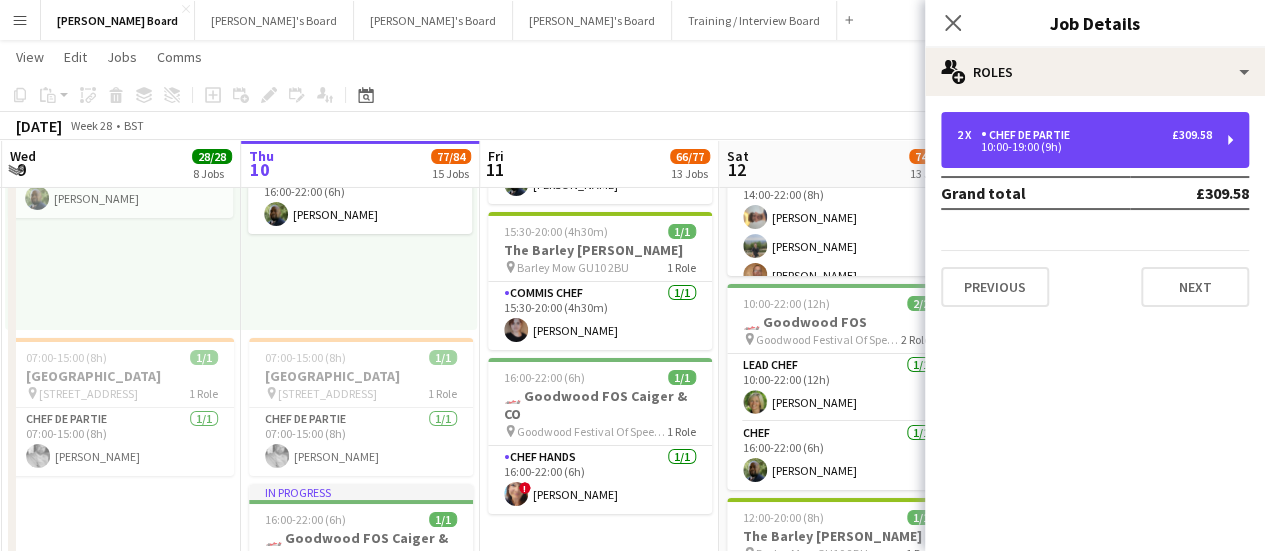 drag, startPoint x: 1027, startPoint y: 125, endPoint x: 987, endPoint y: 233, distance: 115.16944 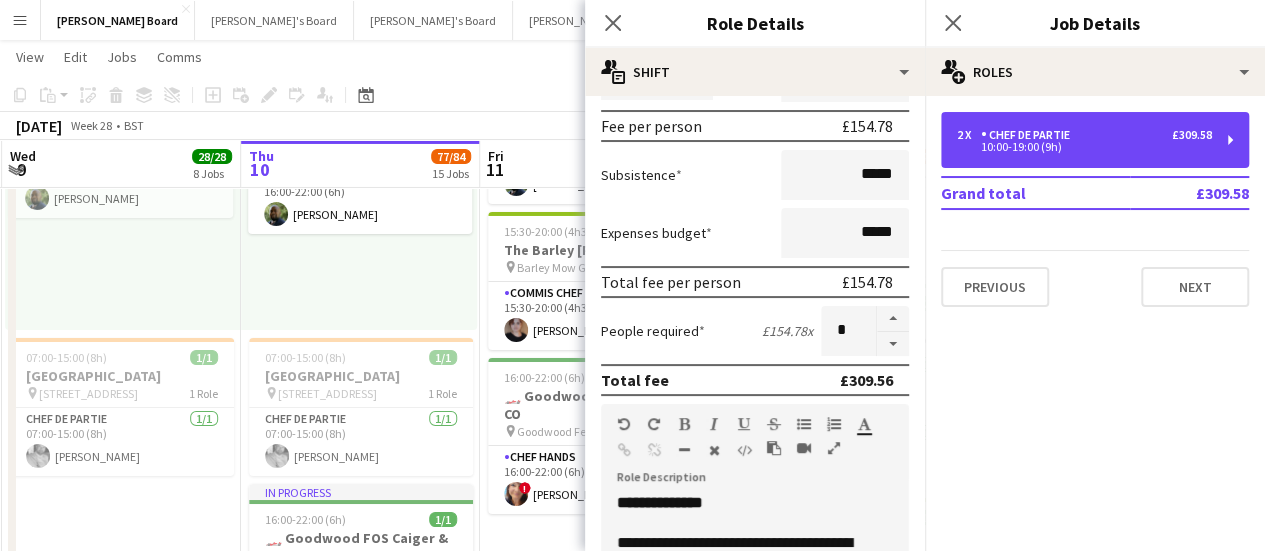 scroll, scrollTop: 500, scrollLeft: 0, axis: vertical 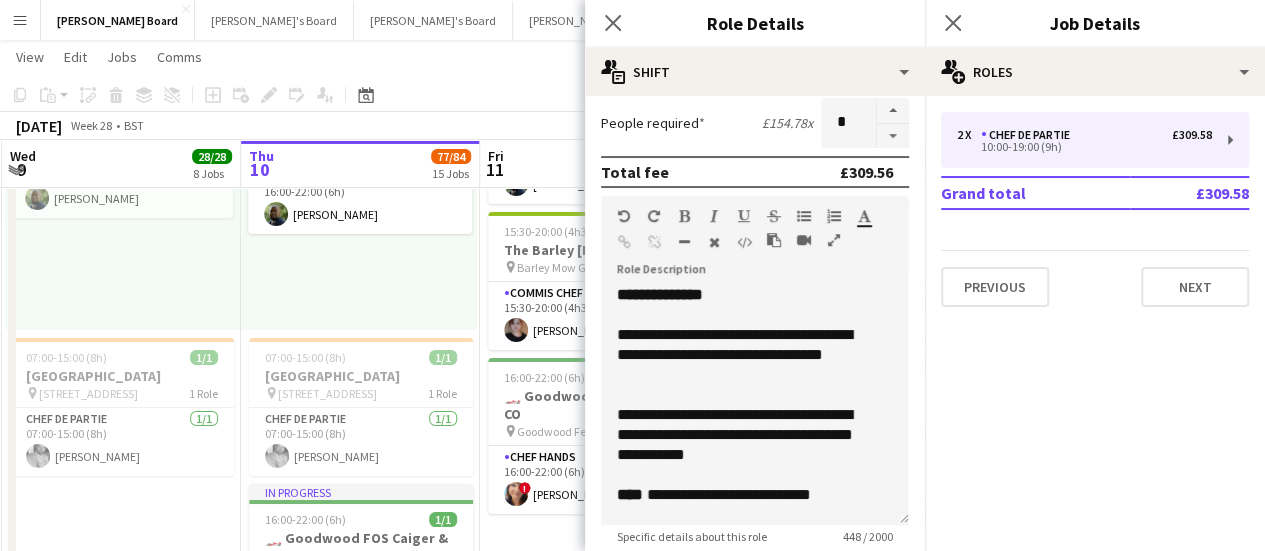 click at bounding box center [893, 136] 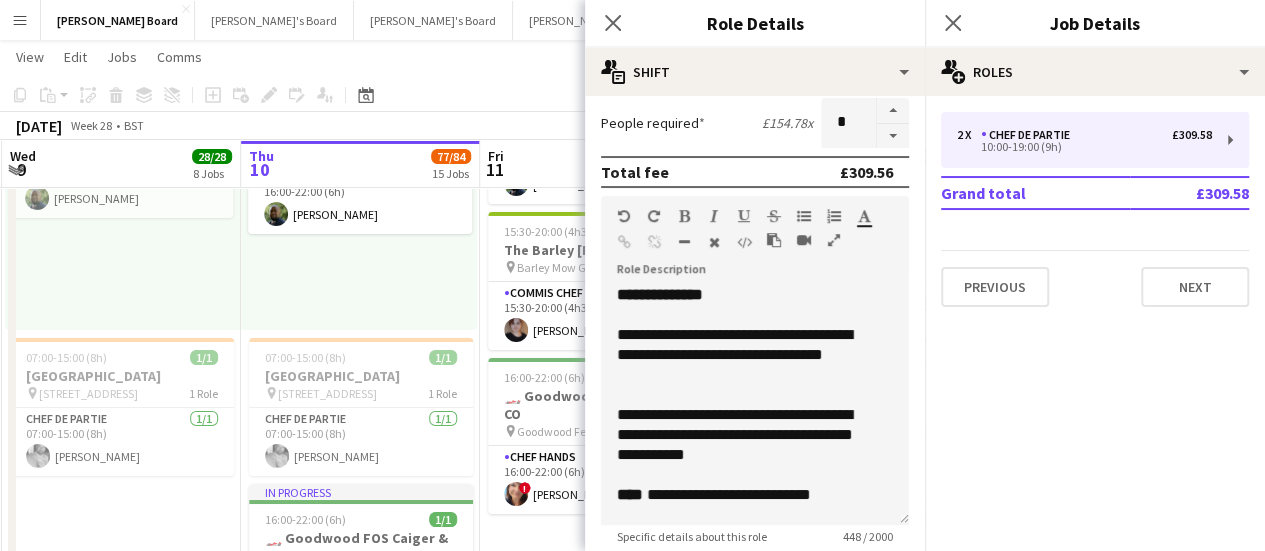 type on "*" 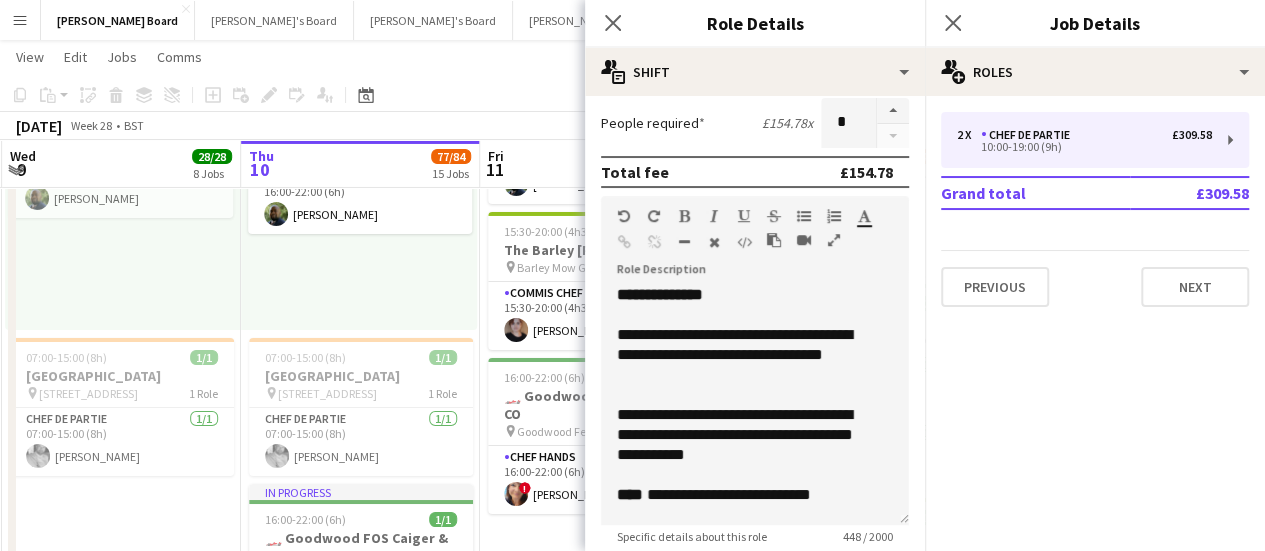 click on "Copy
Paste
Paste   Ctrl+V Paste with crew  Ctrl+Shift+V
Paste linked Job
[GEOGRAPHIC_DATA]
Group
Ungroup
Add job
Add linked Job
Edit
Edit linked Job
Applicants
Date picker
[DATE] [DATE] [DATE] M [DATE] T [DATE] W [DATE] T [DATE] F [DATE] S [DATE] S  [DATE]   2   3   4   5   6   7   8   9   10   11   12   13   14   15   16   17   18   19   20   21   22   23   24   25   26   27   28   29   30   31
Comparison range
Comparison range
[DATE]" 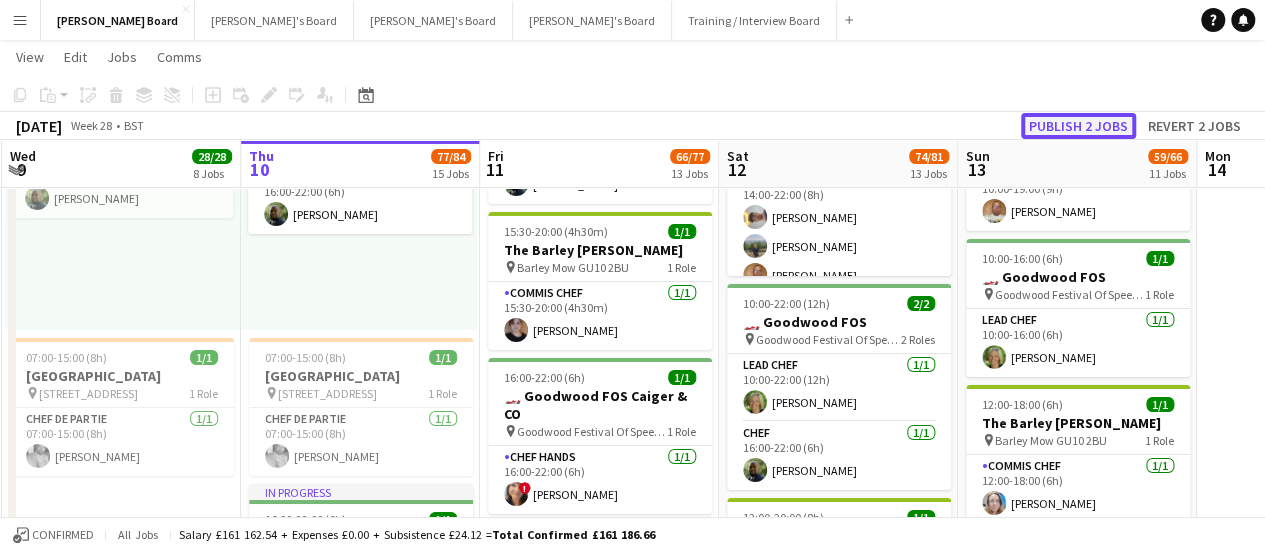 click on "Publish 2 jobs" 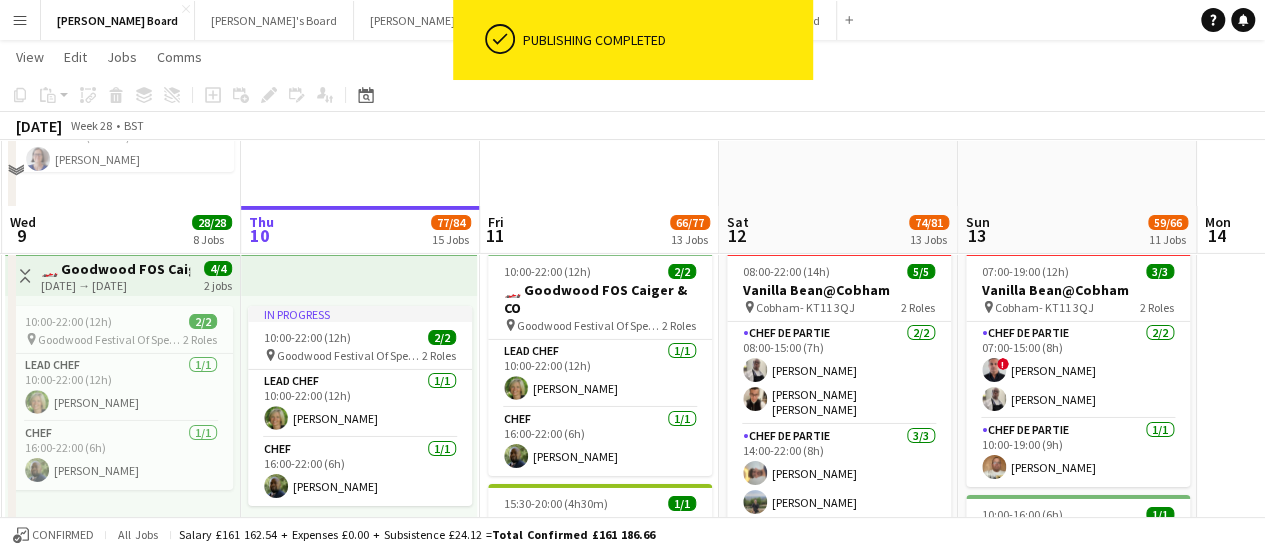scroll, scrollTop: 3314, scrollLeft: 0, axis: vertical 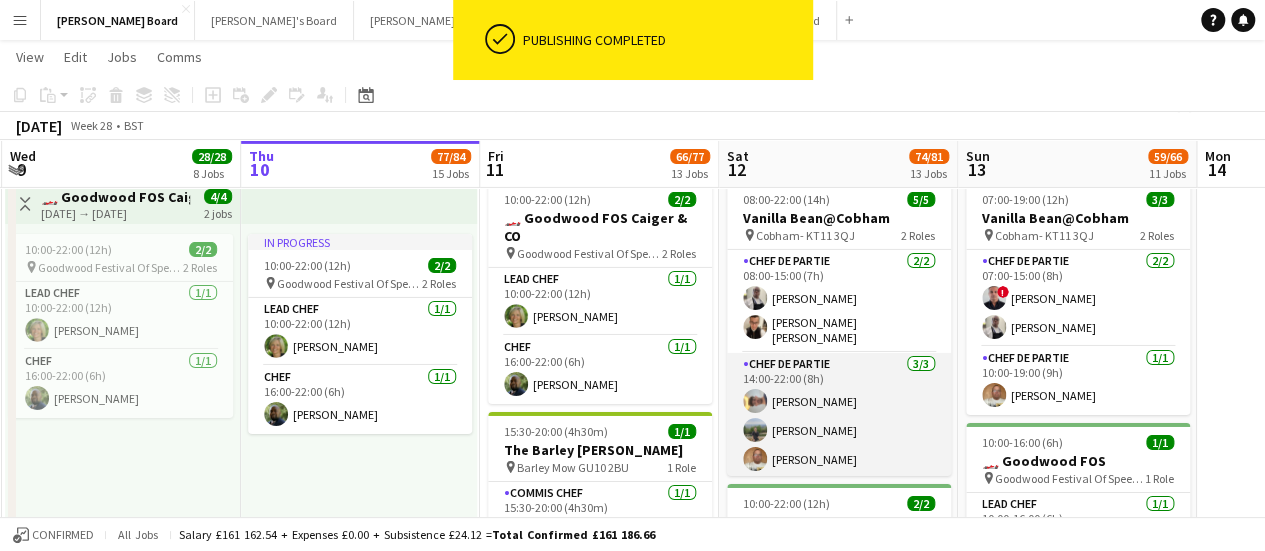 click on "Chef de Partie   3/3   14:00-22:00 (8h)
Ruari Stancombe Leon Lincoln Ian Hutchinson" at bounding box center (839, 416) 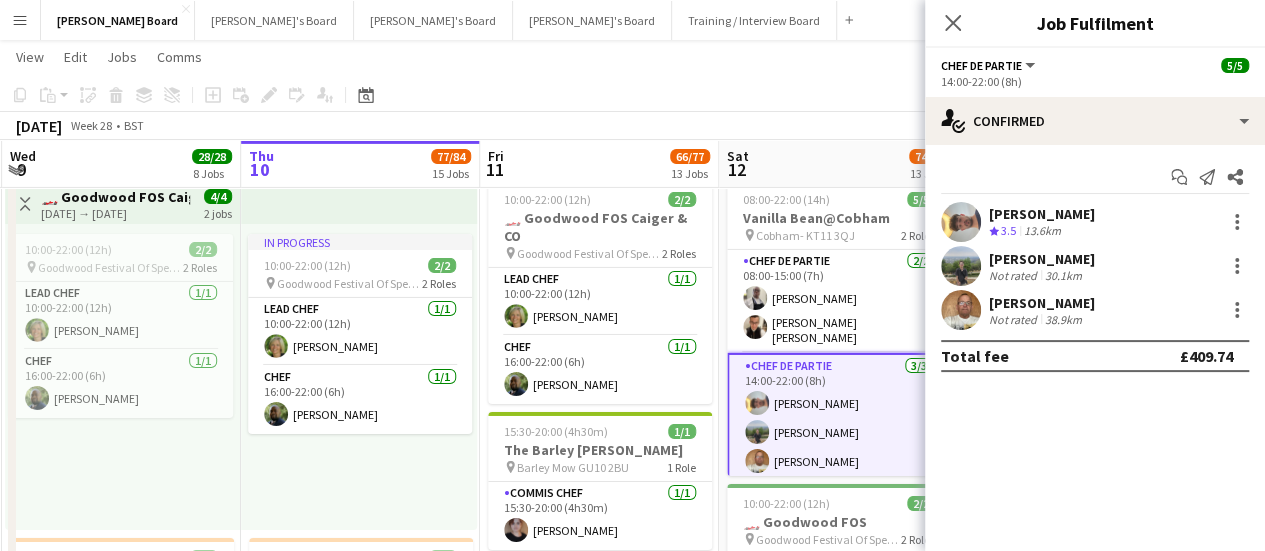 click on "Menu" at bounding box center (20, 20) 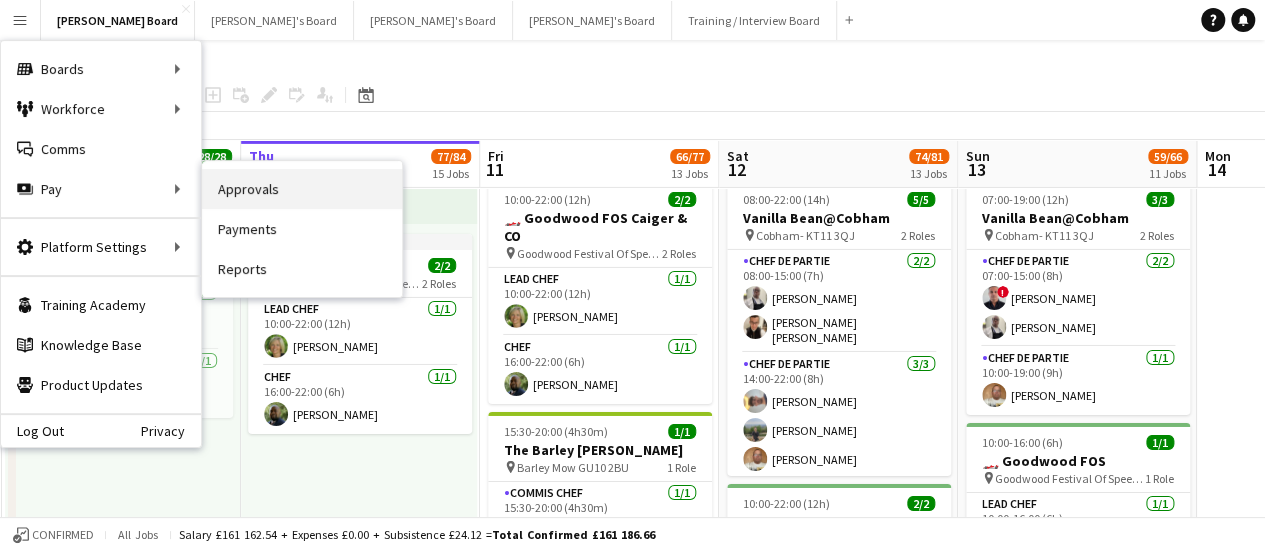 drag, startPoint x: 269, startPoint y: 193, endPoint x: 332, endPoint y: 179, distance: 64.53681 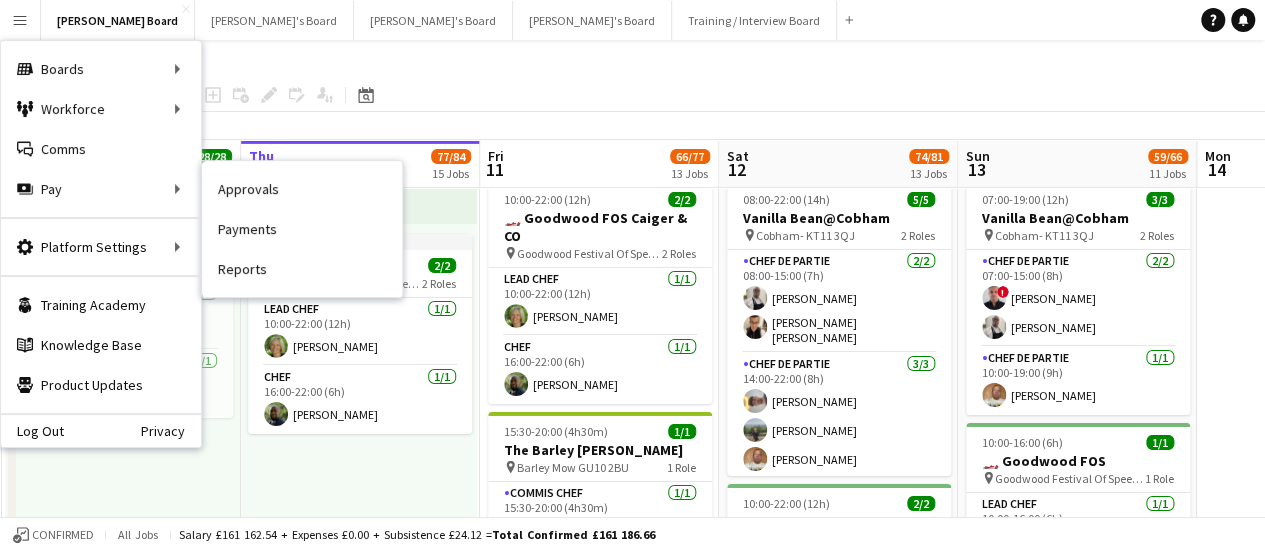 click on "Approvals" at bounding box center [302, 189] 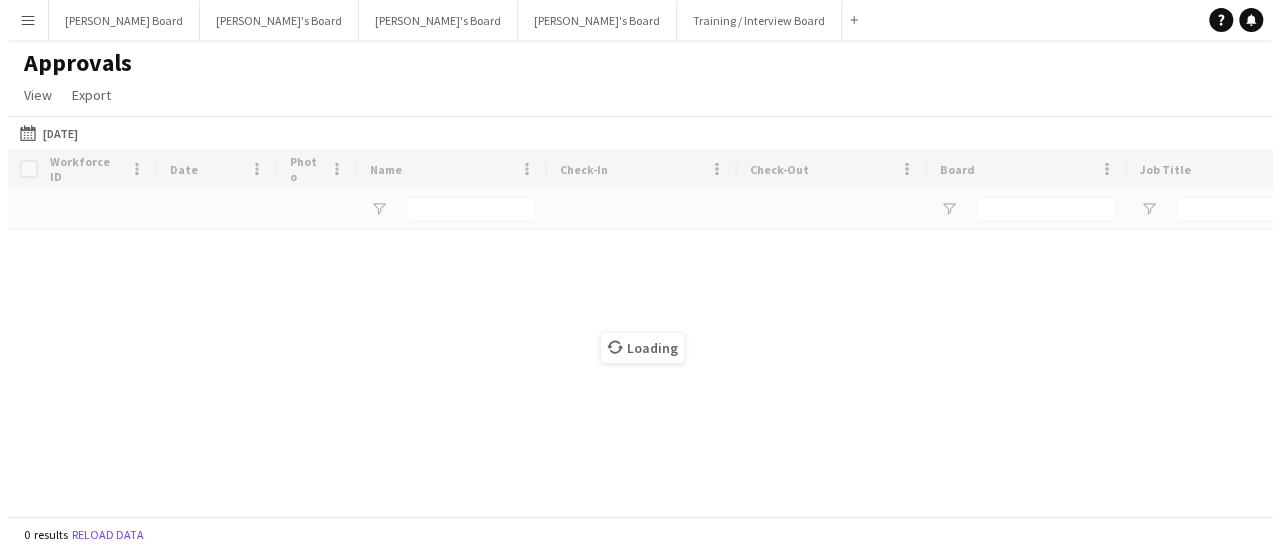 scroll, scrollTop: 0, scrollLeft: 0, axis: both 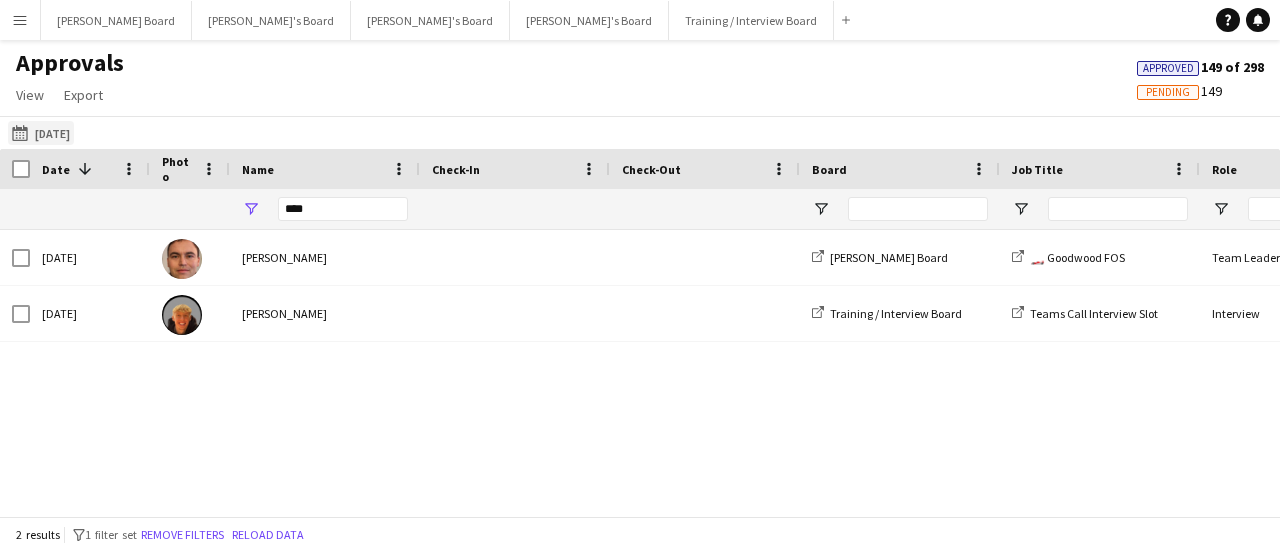 click on "Today
Today" 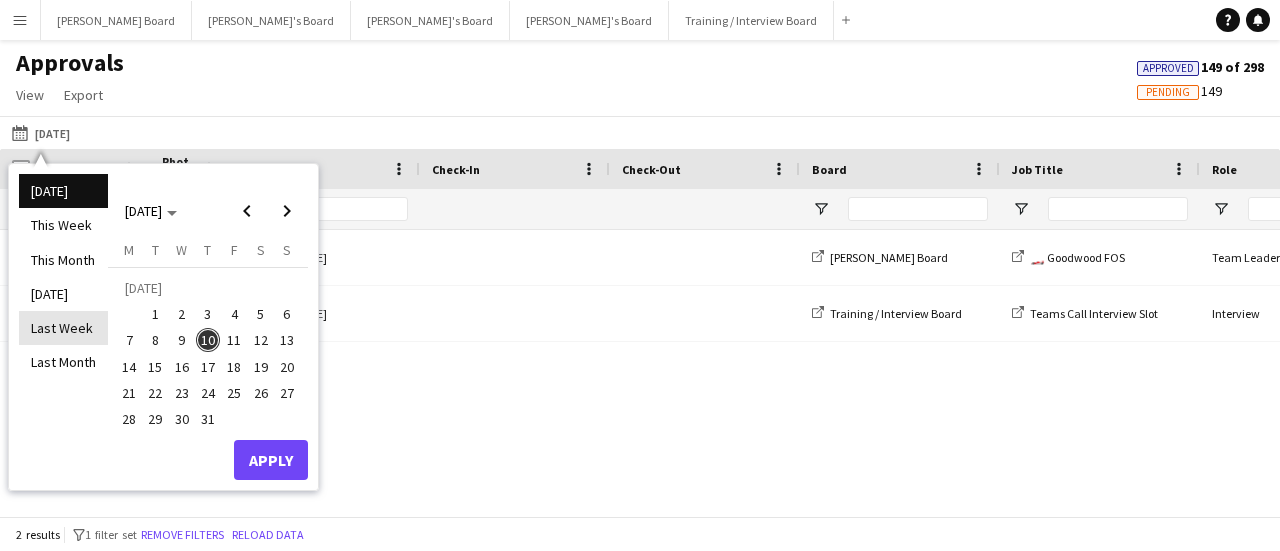 click on "Last Week" at bounding box center [63, 328] 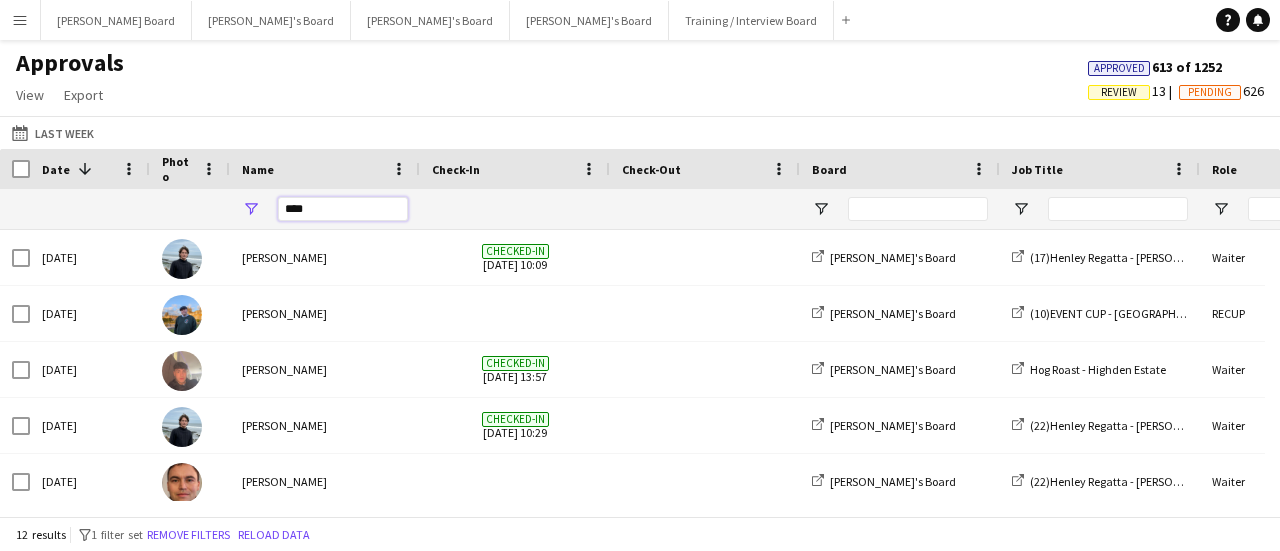 drag, startPoint x: 332, startPoint y: 217, endPoint x: 190, endPoint y: 207, distance: 142.35168 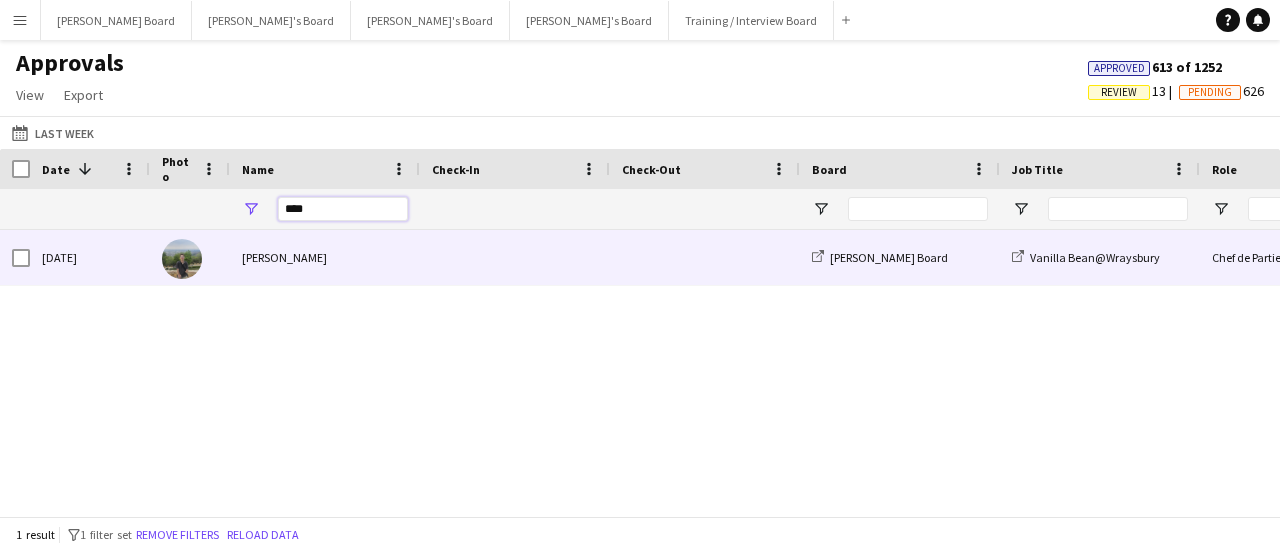 type on "****" 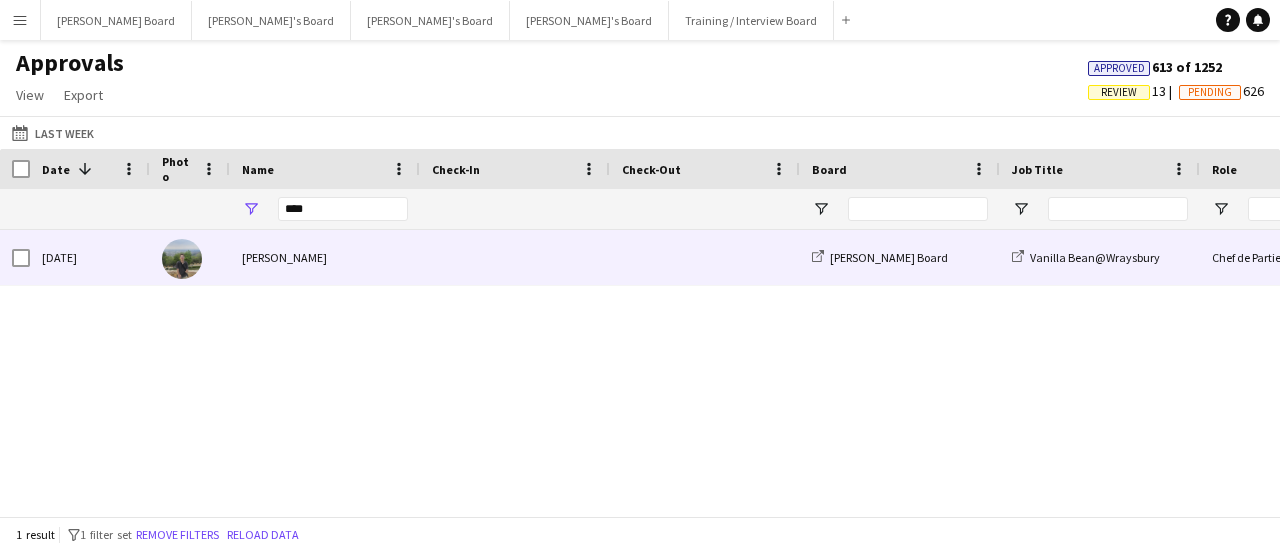 click on "[PERSON_NAME]" at bounding box center [325, 257] 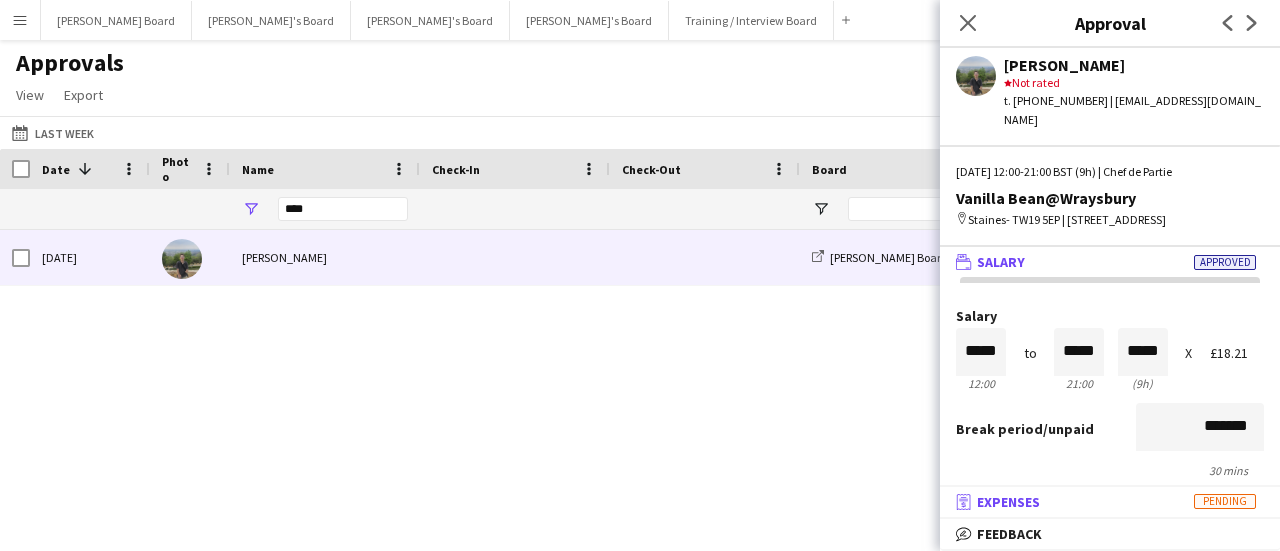 scroll, scrollTop: 1, scrollLeft: 0, axis: vertical 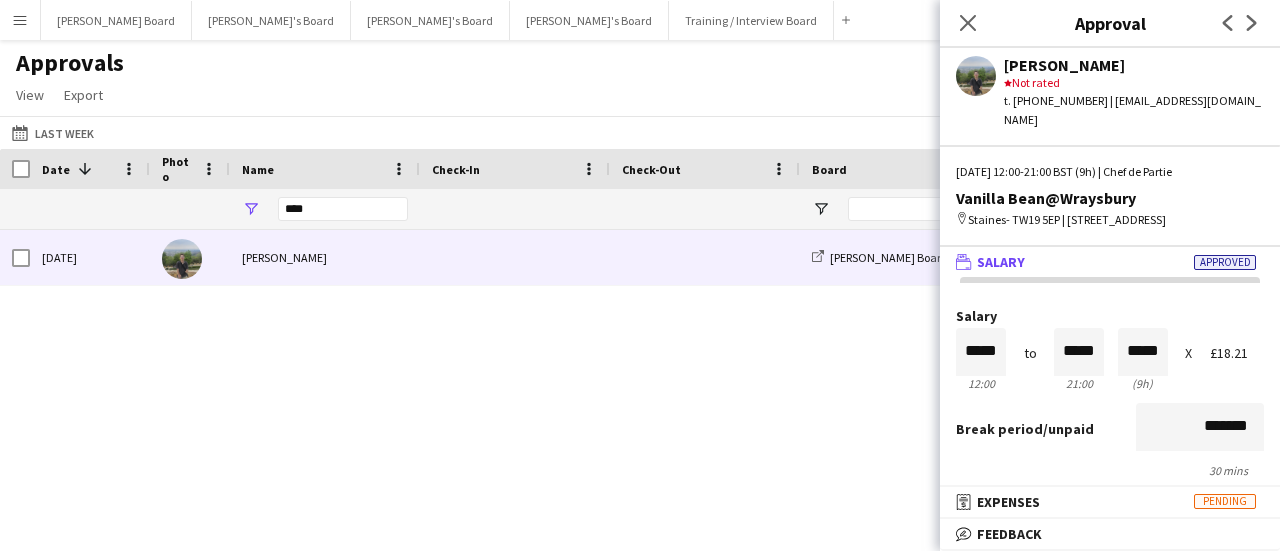 click on "bubble-pencil
Feedback" at bounding box center [1106, 534] 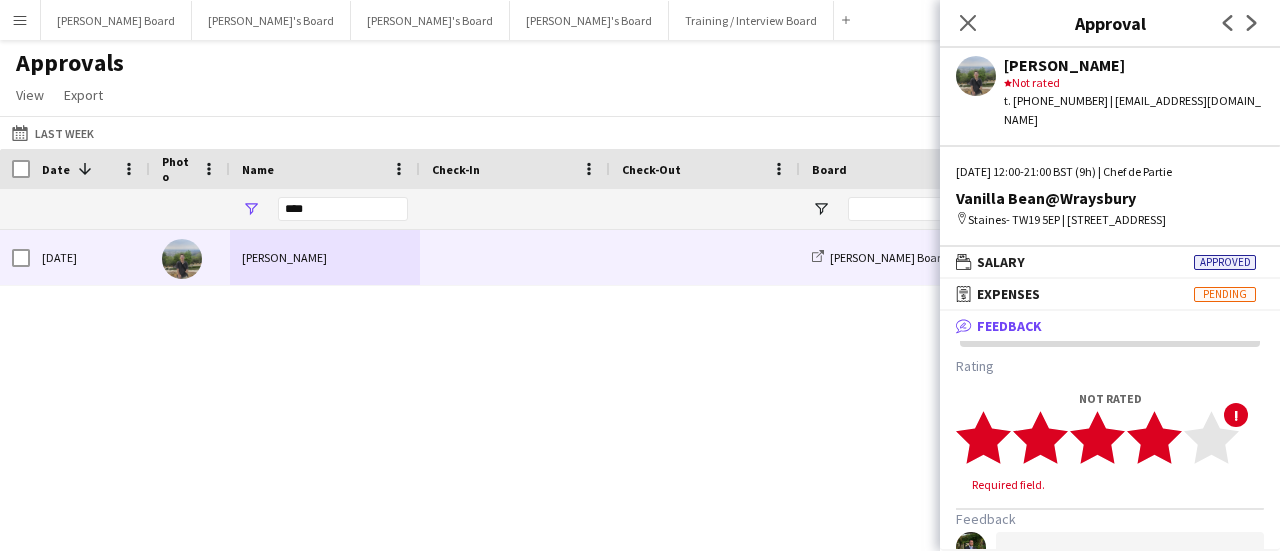 click 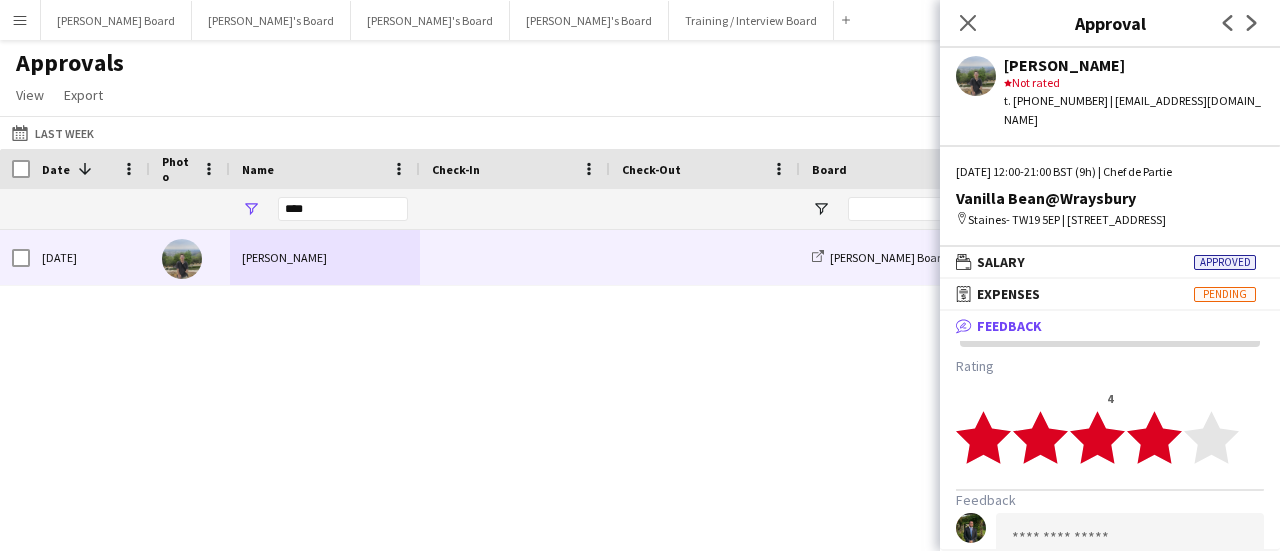 click 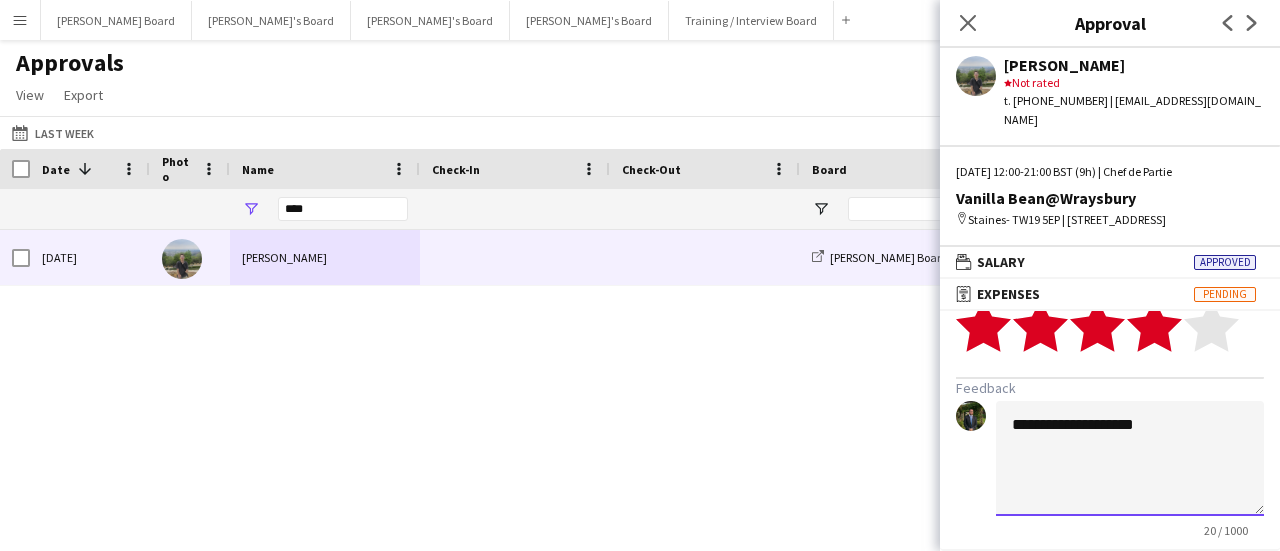 scroll, scrollTop: 182, scrollLeft: 0, axis: vertical 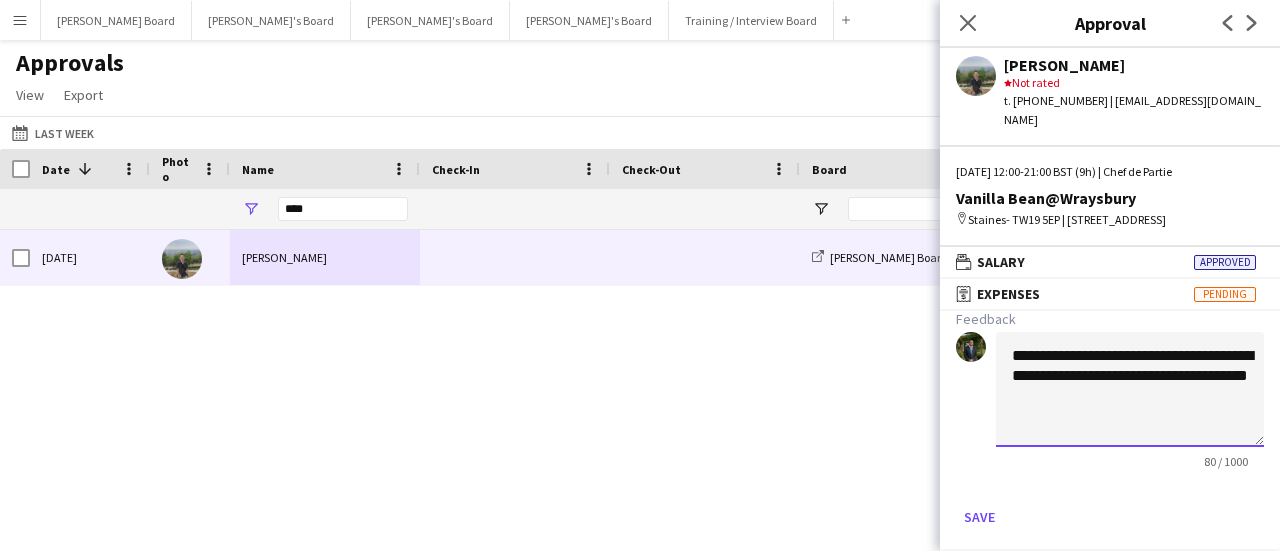 click on "**********" 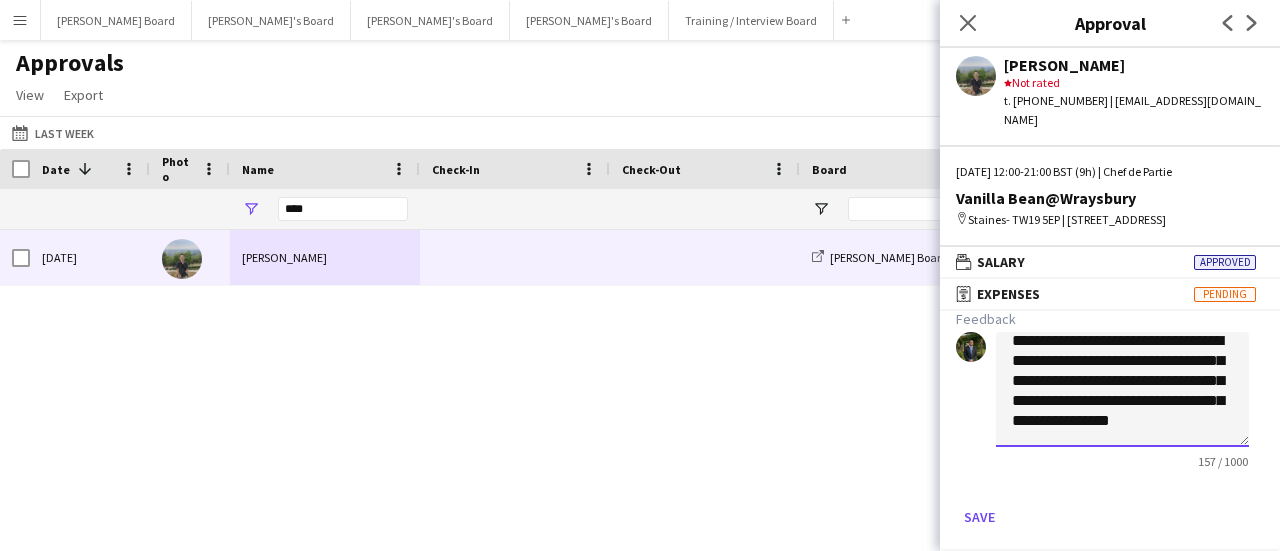 scroll, scrollTop: 54, scrollLeft: 0, axis: vertical 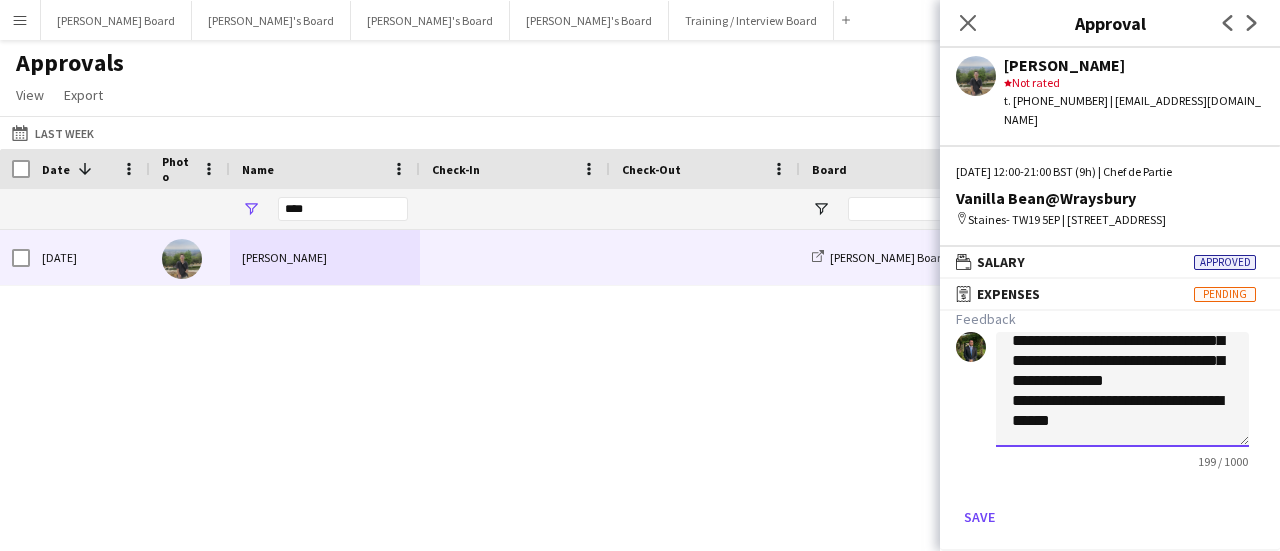 type on "**********" 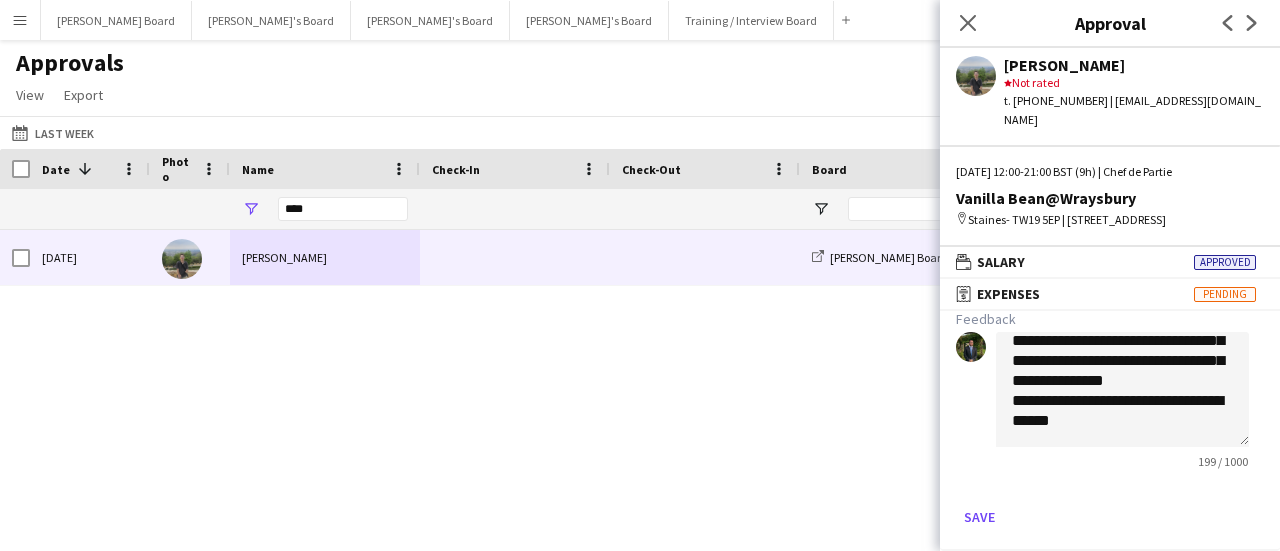 click on "**********" at bounding box center [1110, 354] 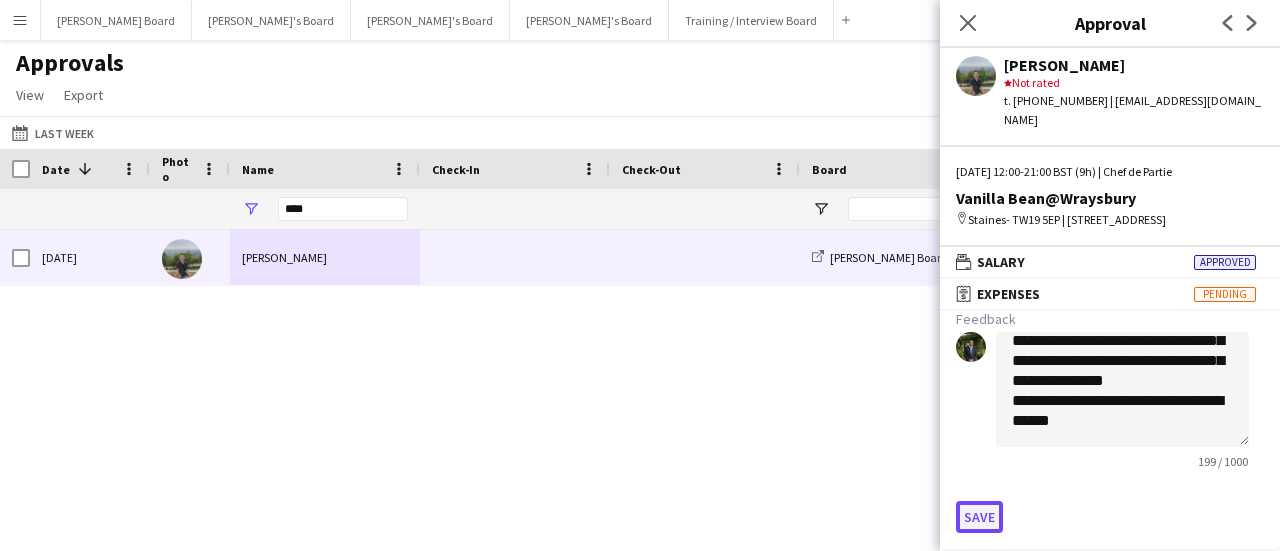 click on "Save" at bounding box center (979, 517) 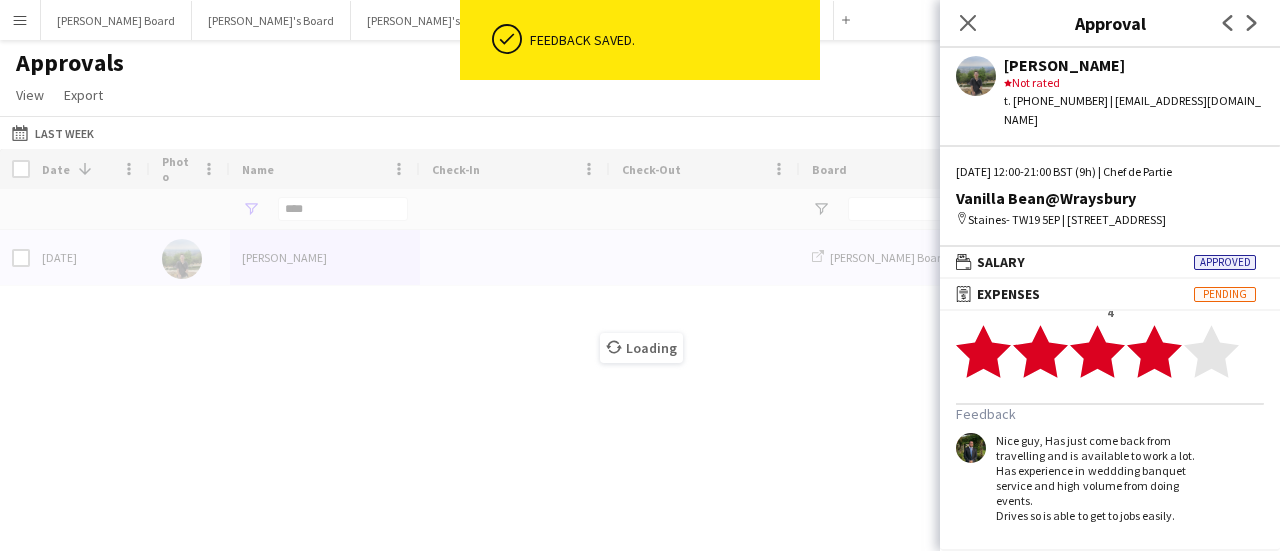 scroll, scrollTop: 88, scrollLeft: 0, axis: vertical 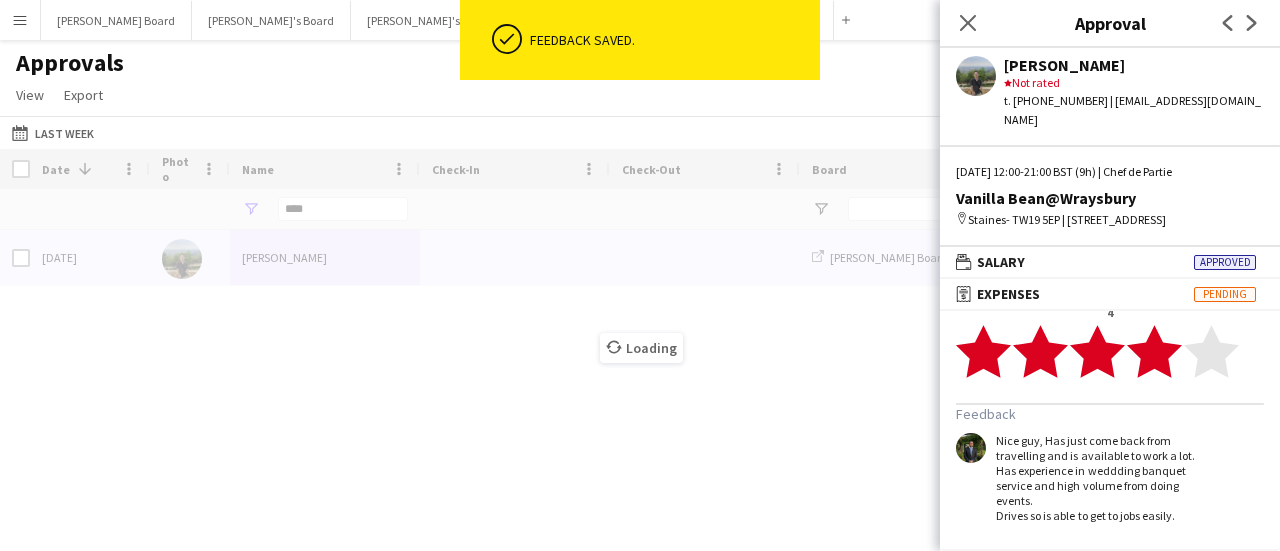 click on "Sat, 5 Jul 2025 Leon Lincoln
Dean's Board
Vanilla Bean@Wraysbury
Chef de Partie Staines- TW19 5EP" at bounding box center (640, 365) 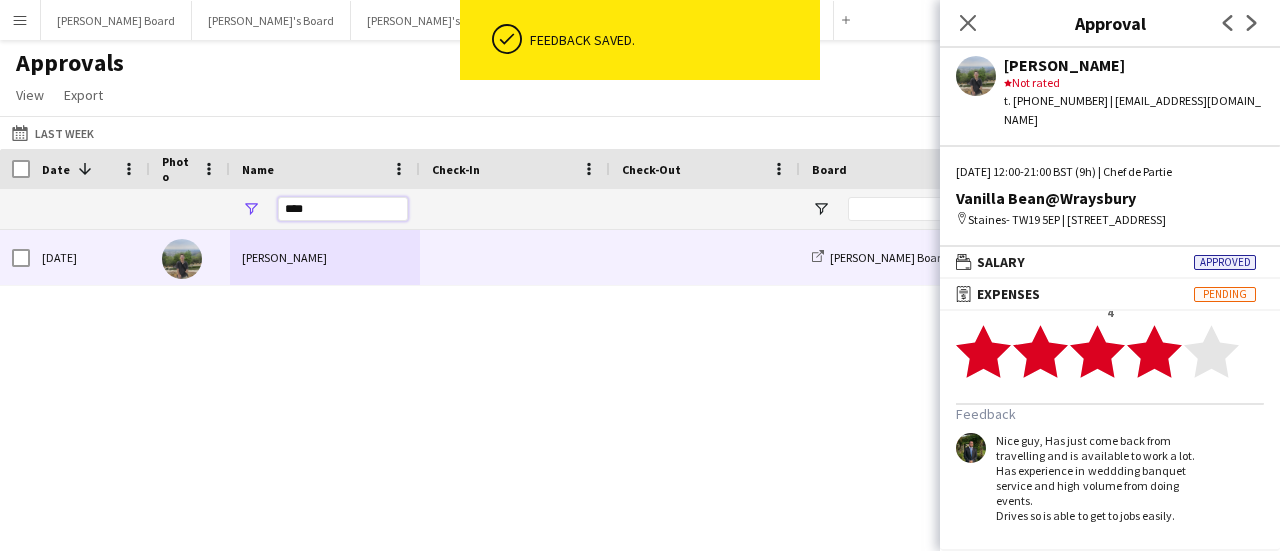 drag, startPoint x: 255, startPoint y: 199, endPoint x: 210, endPoint y: 188, distance: 46.32494 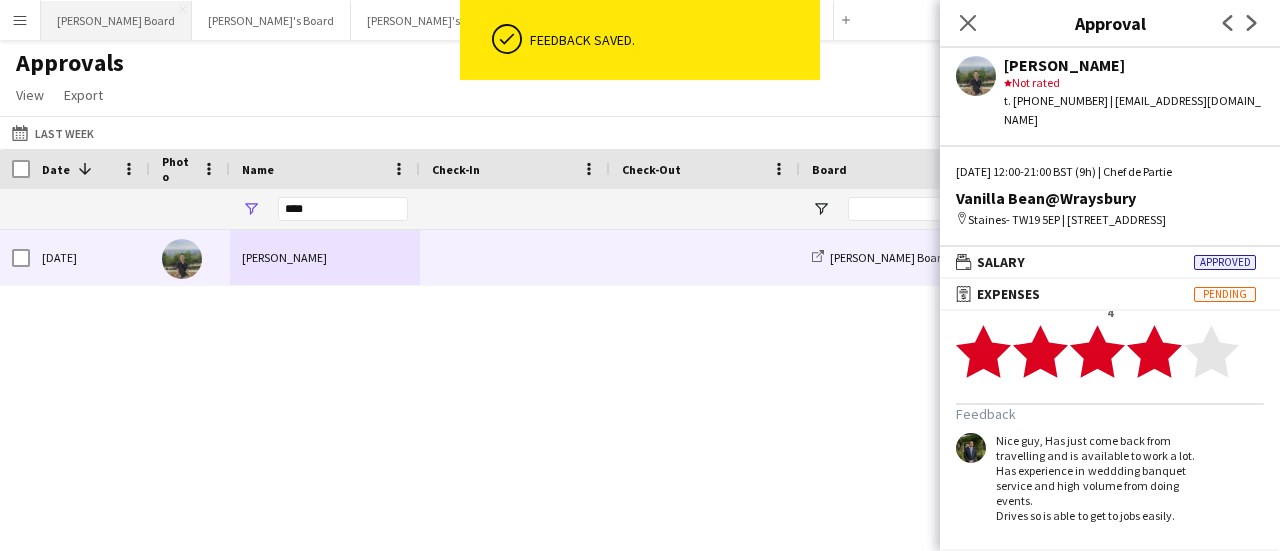 click on "Dean's Board
Close" at bounding box center [116, 20] 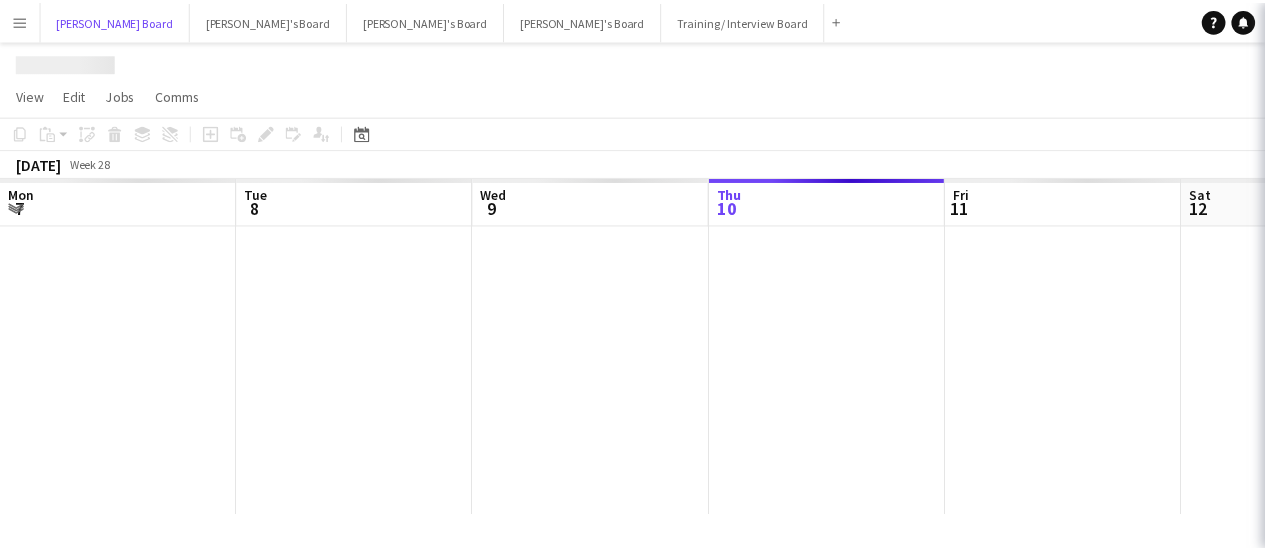 scroll, scrollTop: 0, scrollLeft: 478, axis: horizontal 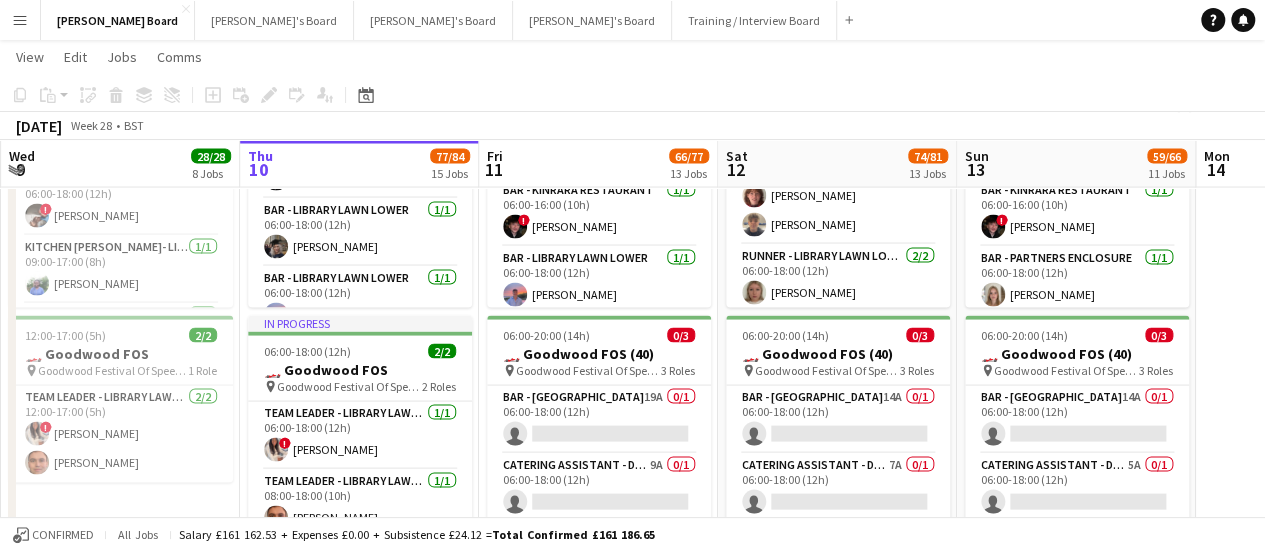 drag, startPoint x: 379, startPoint y: 330, endPoint x: 382, endPoint y: 383, distance: 53.08484 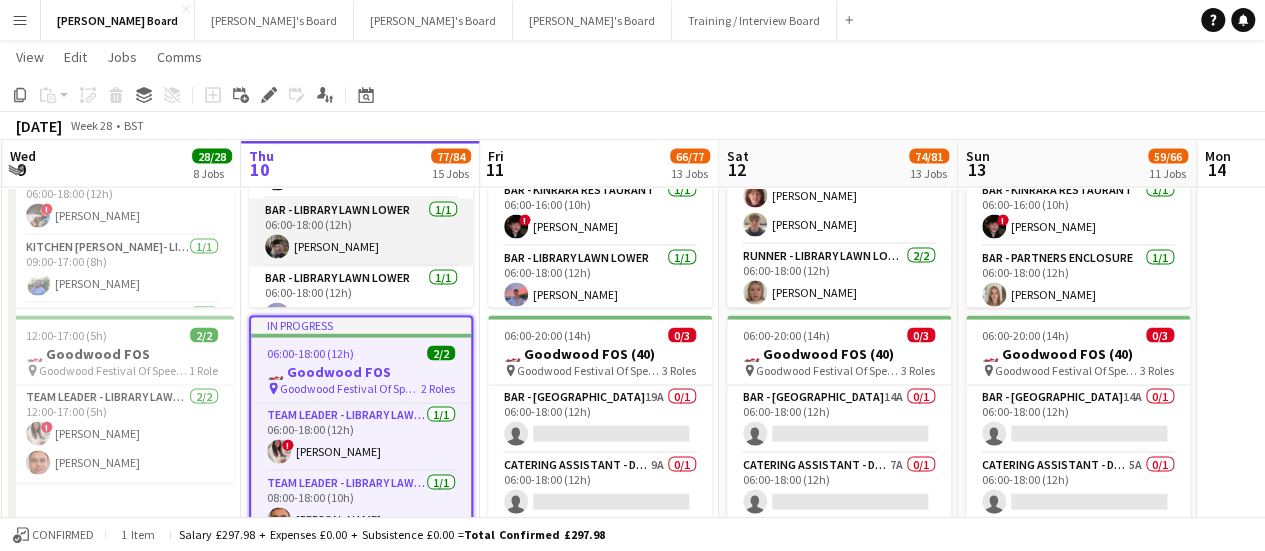 scroll, scrollTop: 0, scrollLeft: 0, axis: both 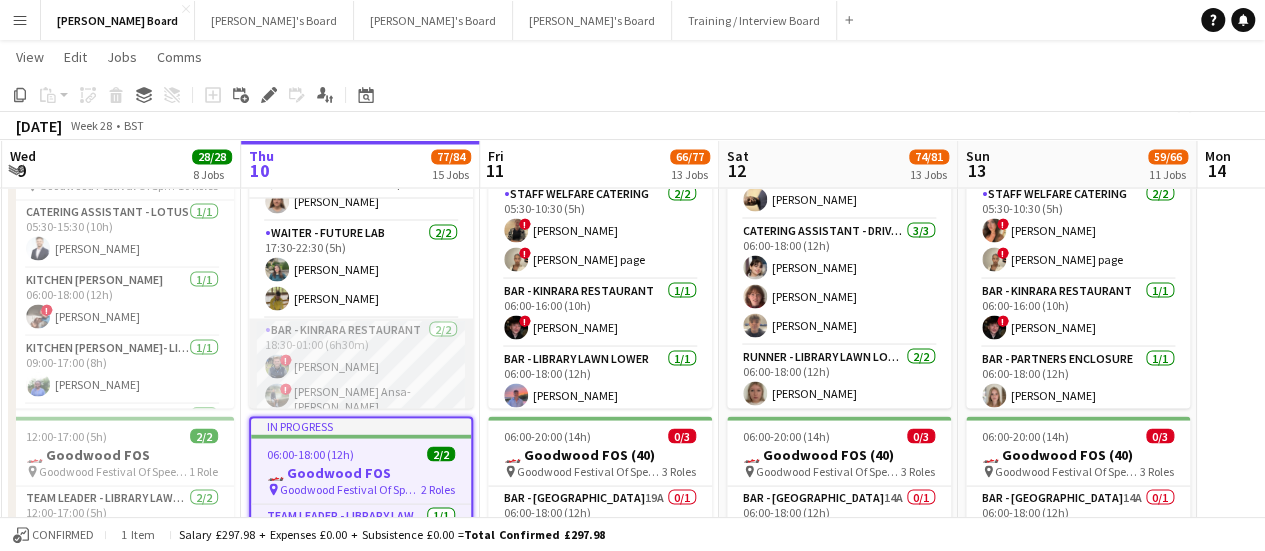click on "Bar - Kinrara Restaurant   [DATE]   18:30-01:00 (6h30m)
! [PERSON_NAME] ! [PERSON_NAME] Ansa-[PERSON_NAME]" at bounding box center [361, 369] 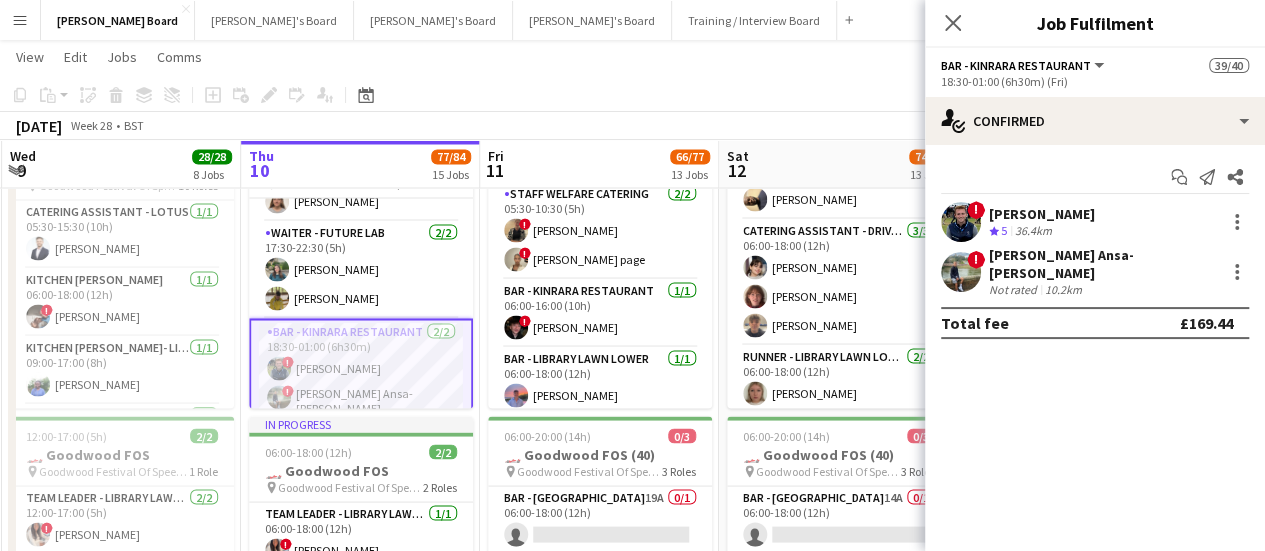 click on "[PERSON_NAME] Ansa-[PERSON_NAME]" at bounding box center [1103, 264] 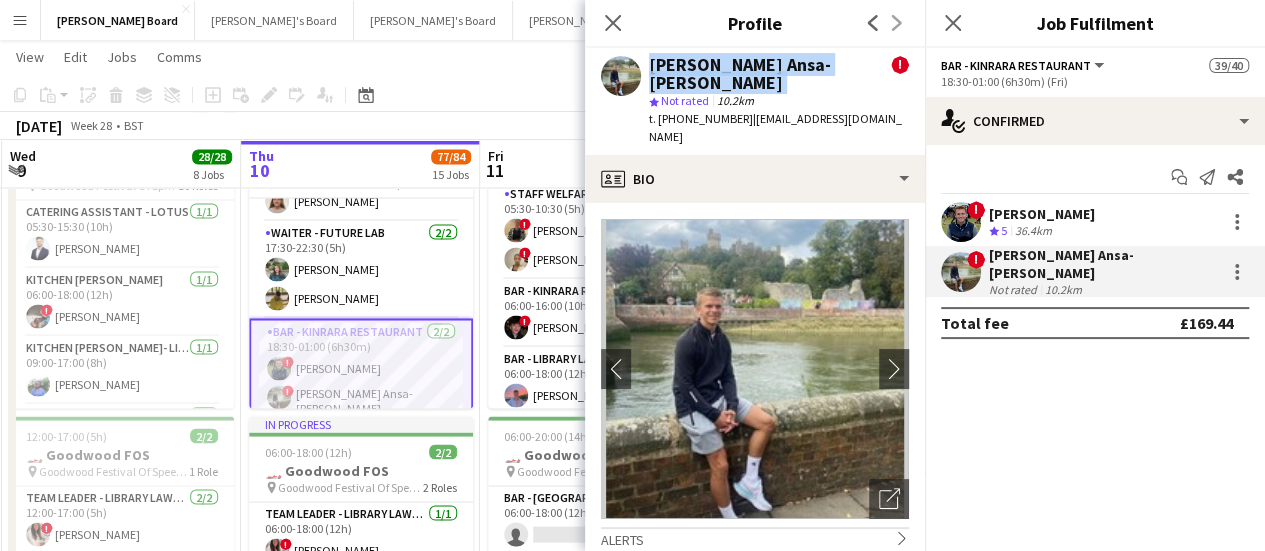drag, startPoint x: 852, startPoint y: 67, endPoint x: 630, endPoint y: 68, distance: 222.00226 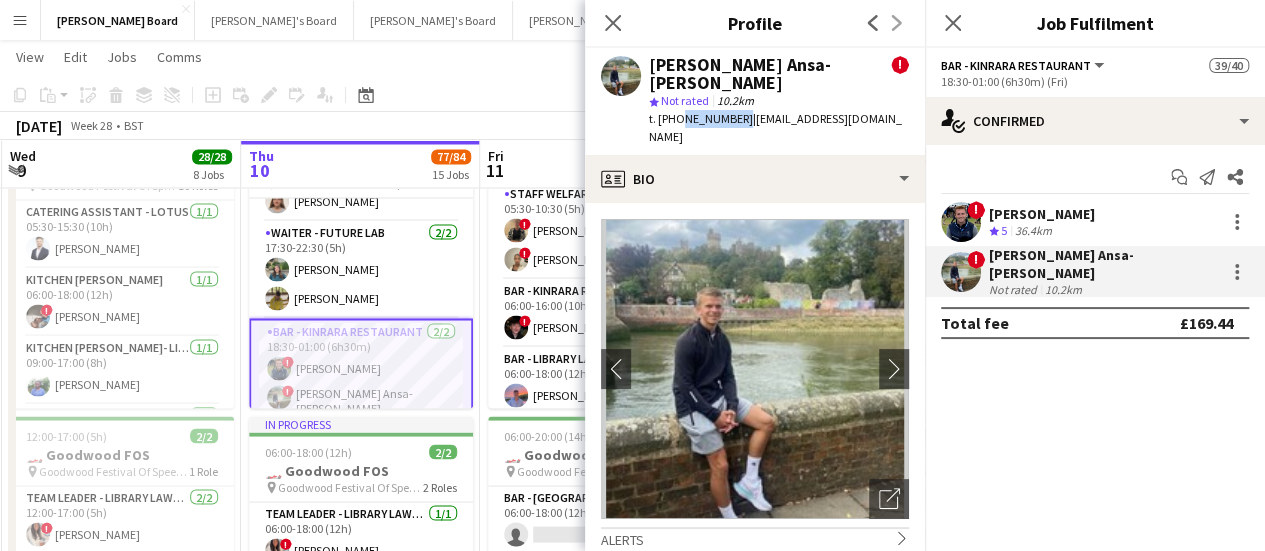 drag, startPoint x: 733, startPoint y: 103, endPoint x: 676, endPoint y: 105, distance: 57.035076 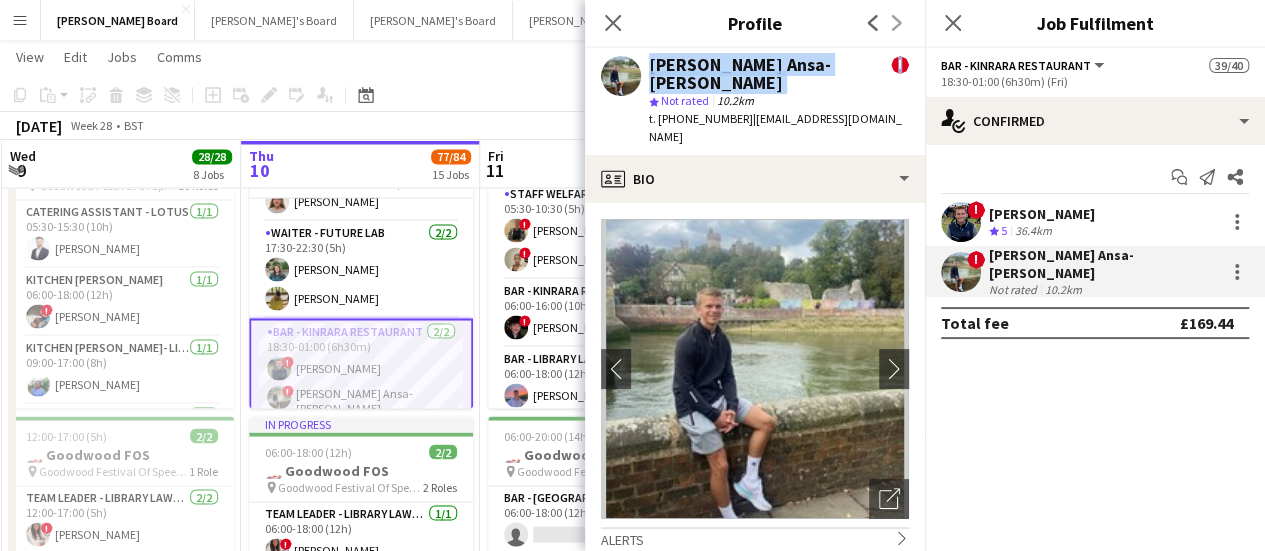 drag, startPoint x: 863, startPoint y: 64, endPoint x: 627, endPoint y: 61, distance: 236.01907 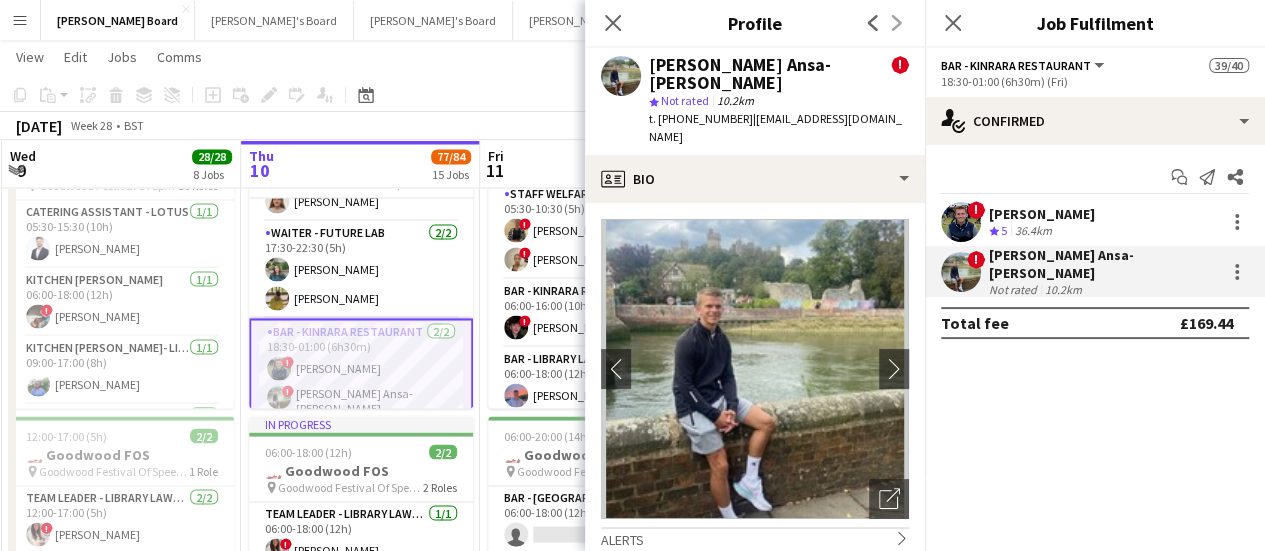 click on "View  Day view expanded Day view collapsed Month view Date picker Jump to today Expand Linked Jobs Collapse Linked Jobs  Edit  Copy Ctrl+C  Paste  Without Crew Ctrl+V With Crew Ctrl+Shift+V Paste as linked job  Group  Group Ungroup  Jobs  New Job Edit Job Delete Job New Linked Job Edit Linked Jobs Job fulfilment Promote Role Copy Role URL  Comms  Notify confirmed crew Create chat" 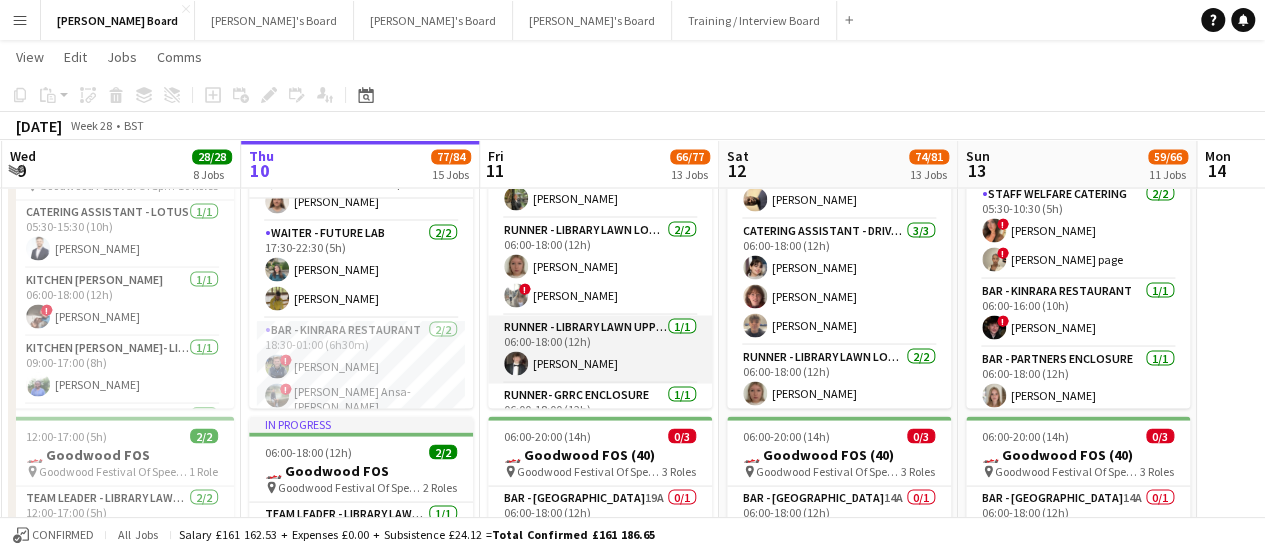 scroll, scrollTop: 600, scrollLeft: 0, axis: vertical 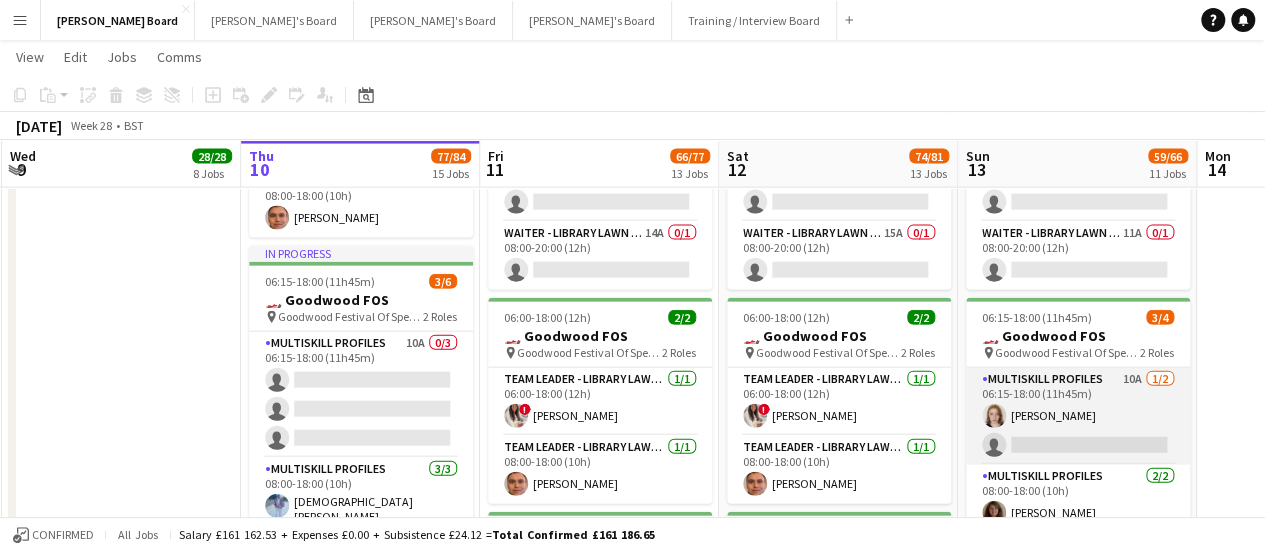 click on "MULTISKILL PROFILES   10A   [DATE]   06:15-18:00 (11h45m)
[PERSON_NAME]
single-neutral-actions" at bounding box center [1078, 416] 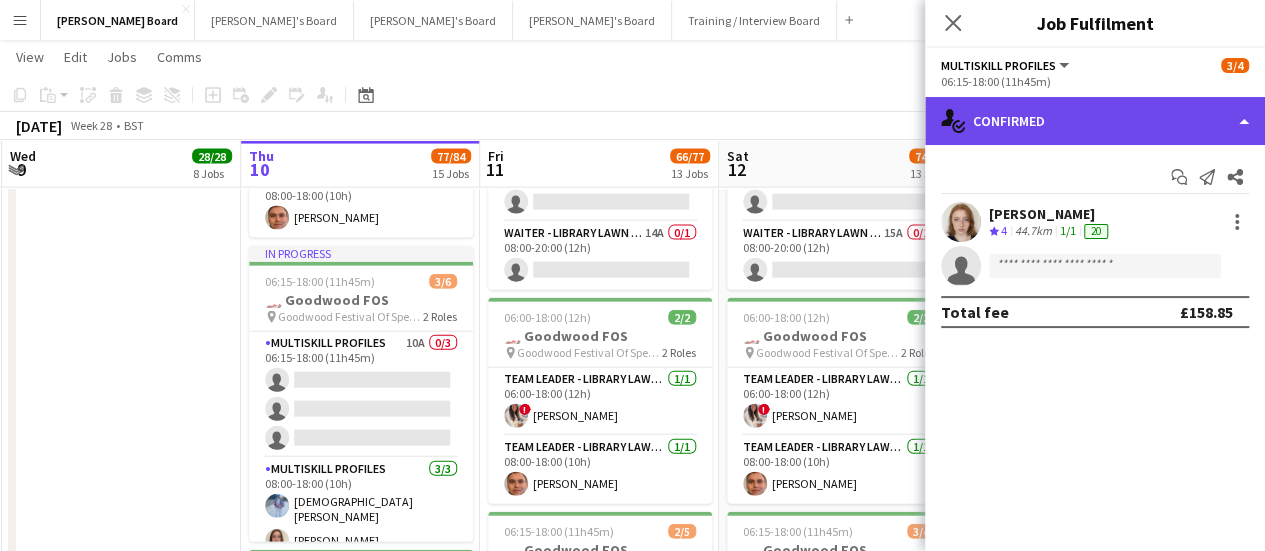 click on "single-neutral-actions-check-2
Confirmed" 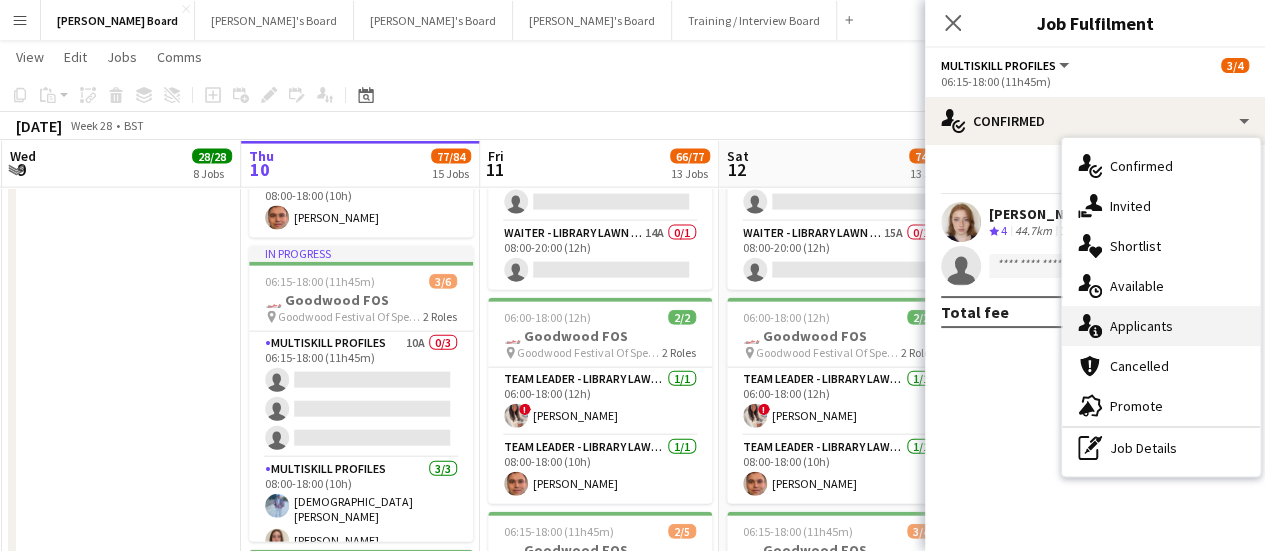 click on "single-neutral-actions-information
Applicants" at bounding box center [1161, 326] 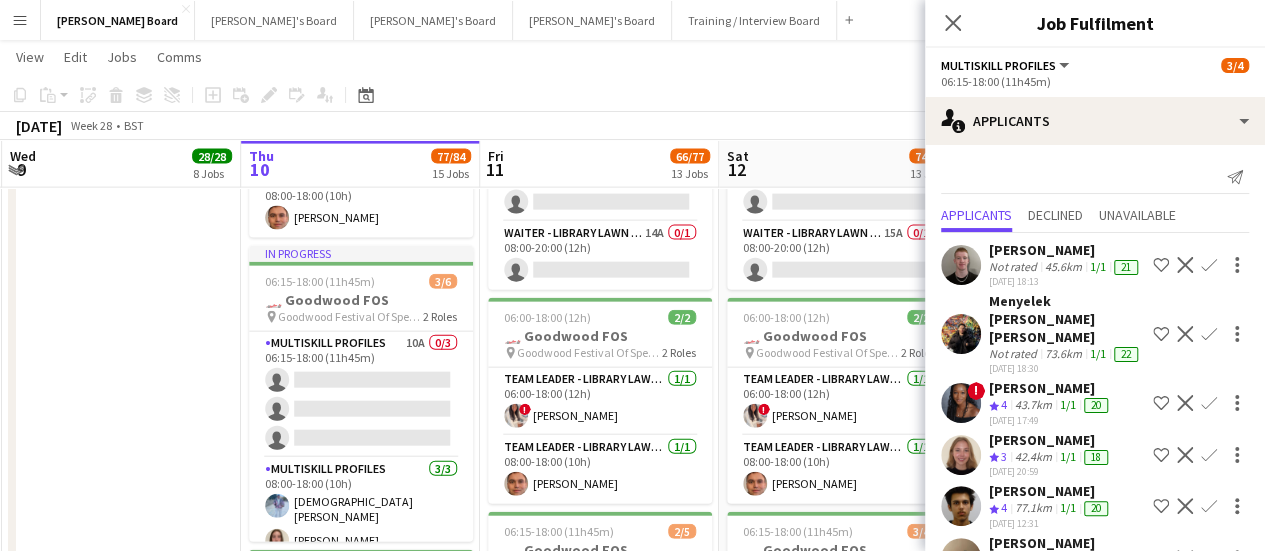 scroll, scrollTop: 290, scrollLeft: 0, axis: vertical 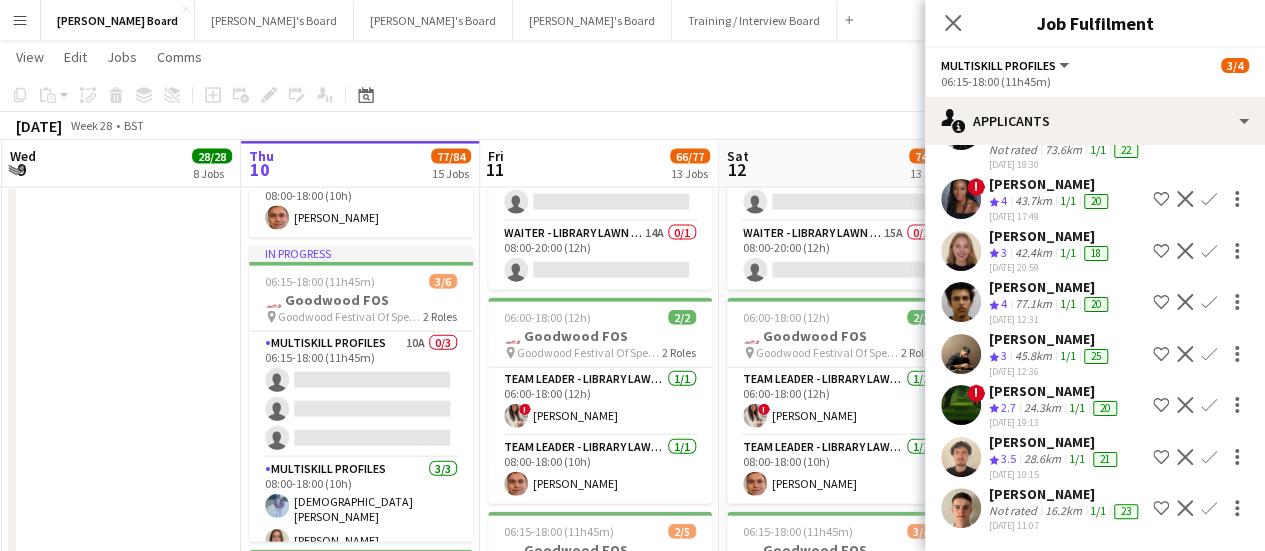 drag, startPoint x: 744, startPoint y: 371, endPoint x: 645, endPoint y: 355, distance: 100.28459 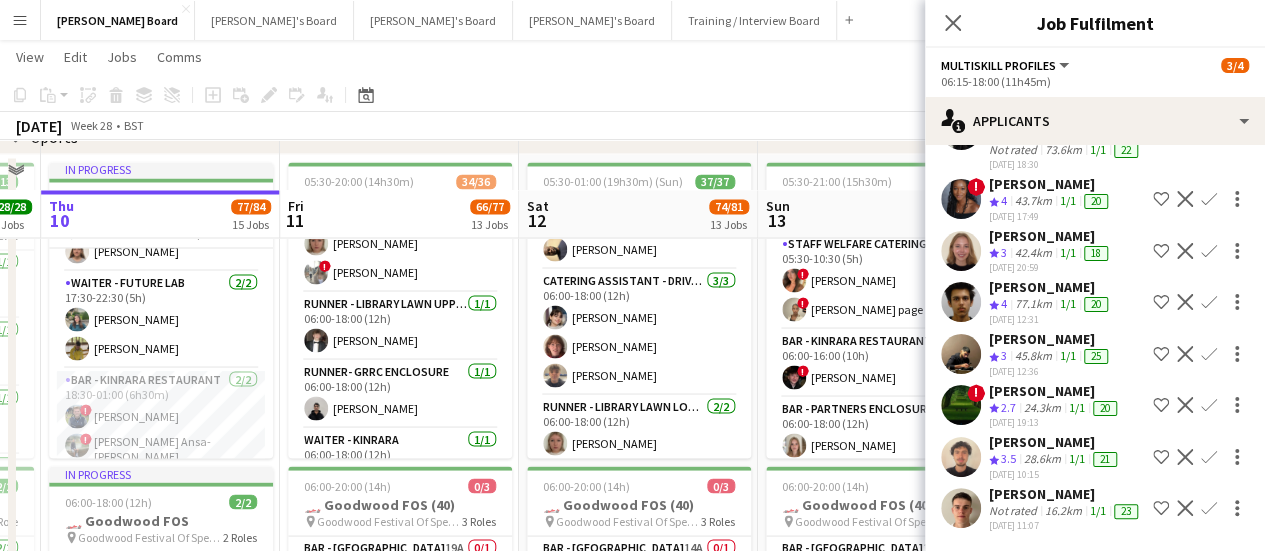 scroll, scrollTop: 1800, scrollLeft: 0, axis: vertical 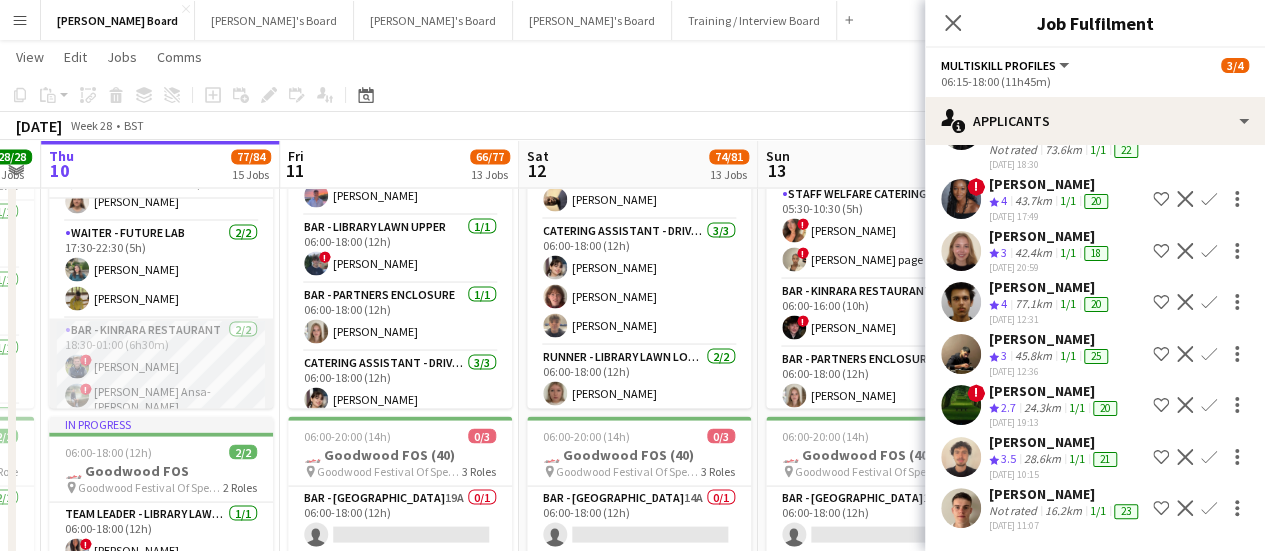 click on "Bar - Kinrara Restaurant   [DATE]   18:30-01:00 (6h30m)
! [PERSON_NAME] ! [PERSON_NAME] Ansa-[PERSON_NAME]" at bounding box center (161, 369) 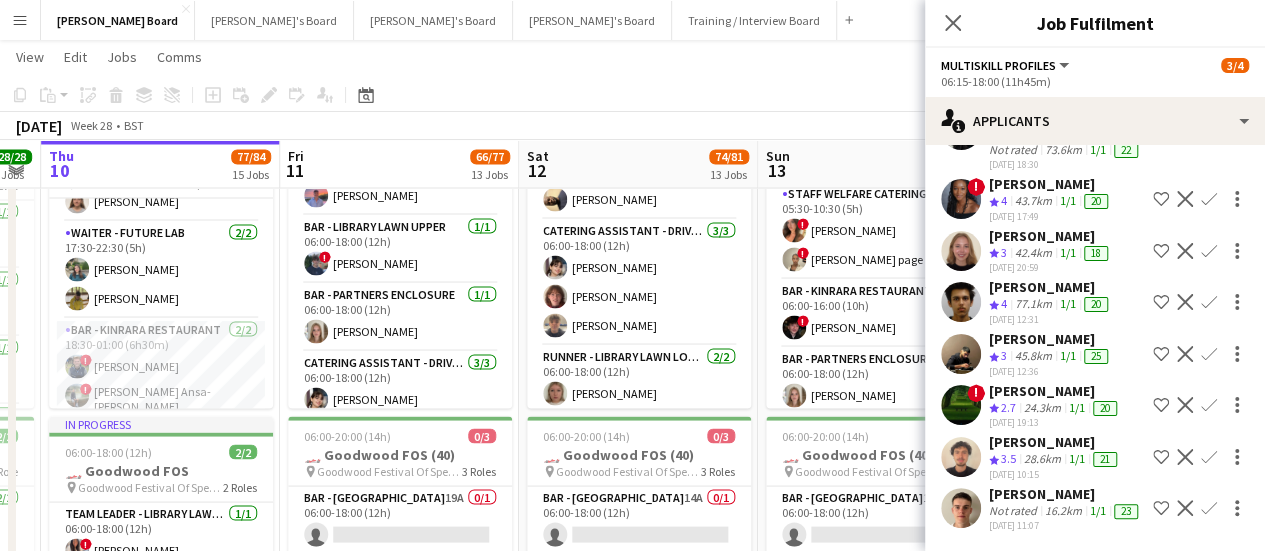 scroll, scrollTop: 0, scrollLeft: 0, axis: both 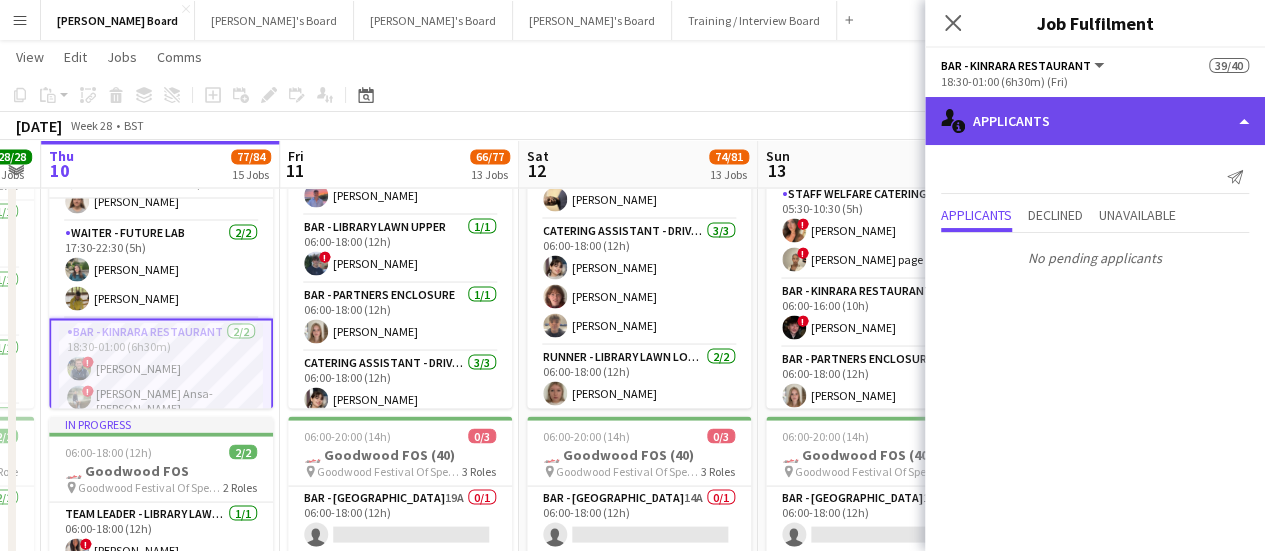 click on "single-neutral-actions-information
Applicants" 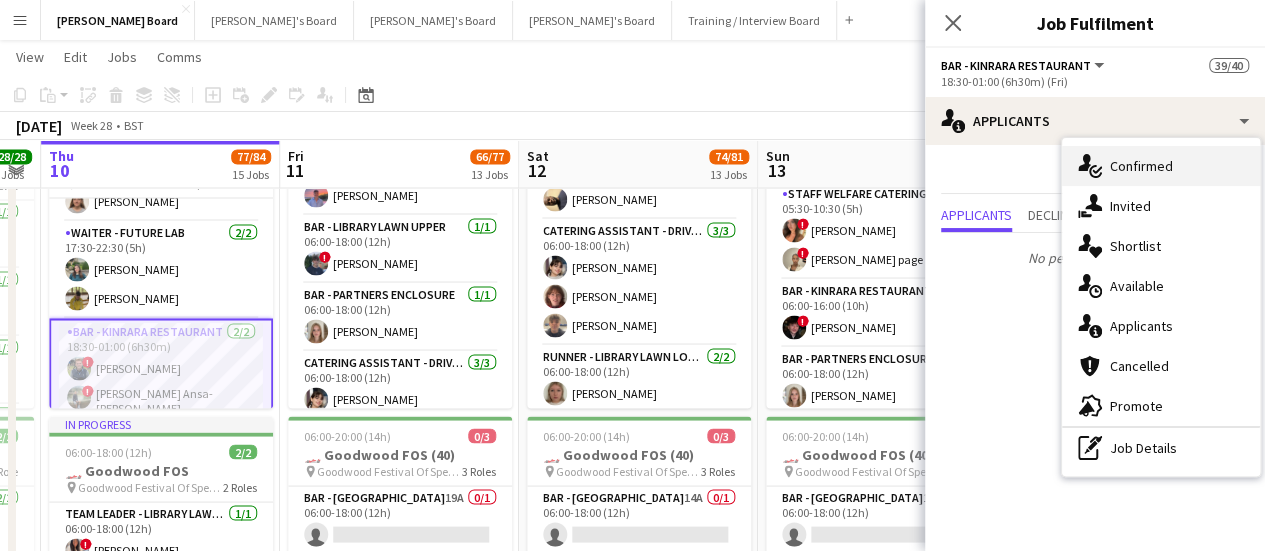 click on "single-neutral-actions-check-2
Confirmed" at bounding box center (1161, 166) 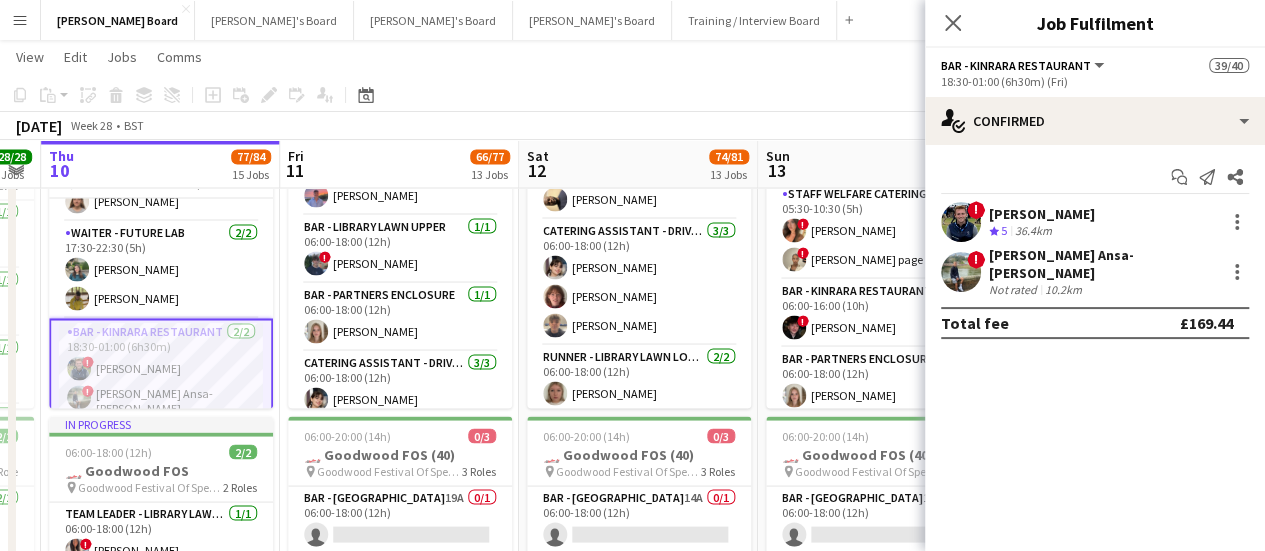 click on "!  Alexander Ansa-McIntyre   Not rated   10.2km" at bounding box center [1095, 271] 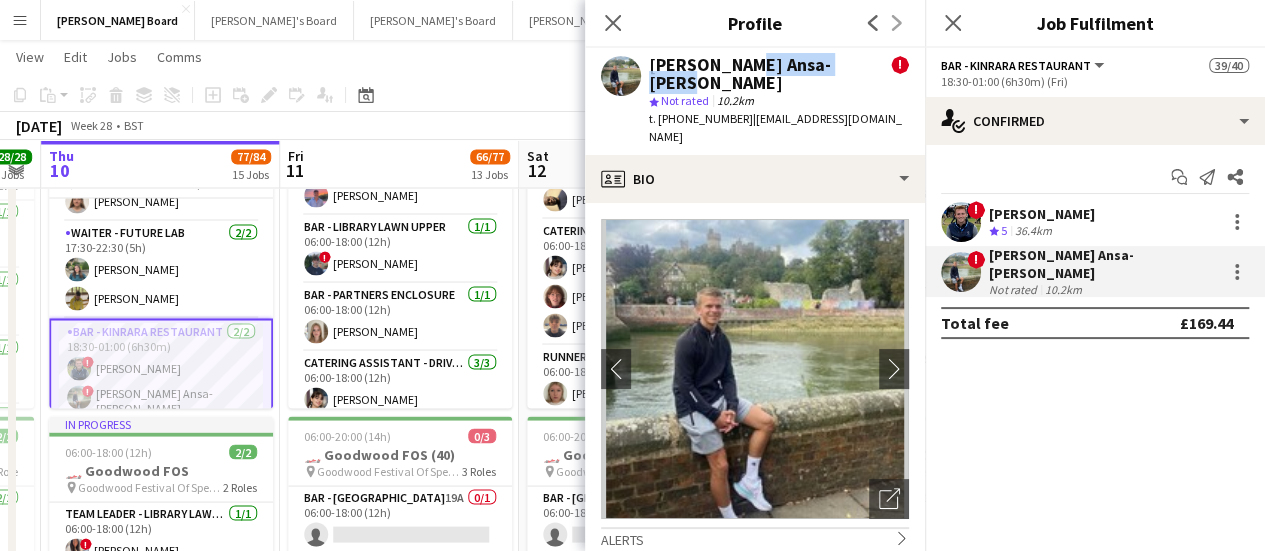 drag, startPoint x: 845, startPoint y: 66, endPoint x: 732, endPoint y: 67, distance: 113.004425 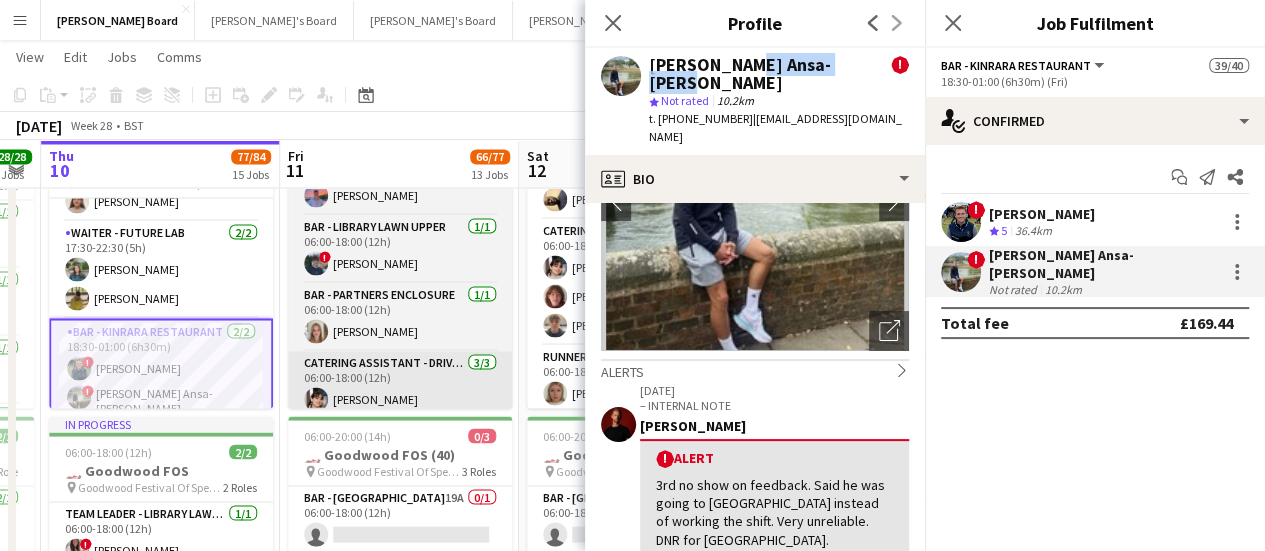scroll, scrollTop: 400, scrollLeft: 0, axis: vertical 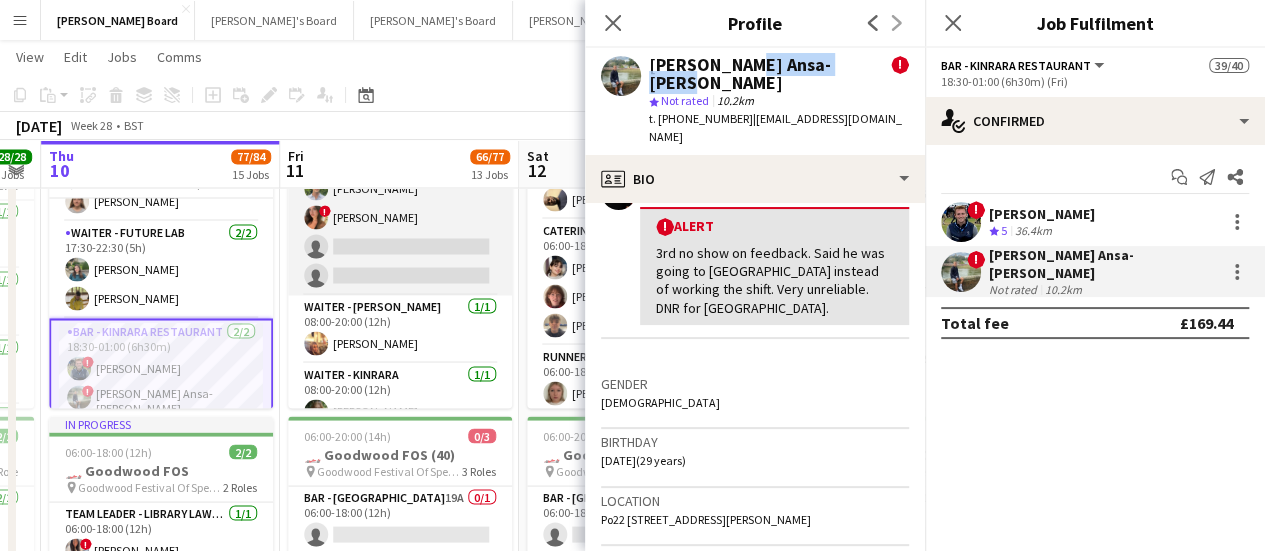 click on "MULTISKILL CLIENT   2/4   08:00-20:00 (12h)
! Owen Beswick ! Chloe Honeybourne
single-neutral-actions
single-neutral-actions" at bounding box center [400, 217] 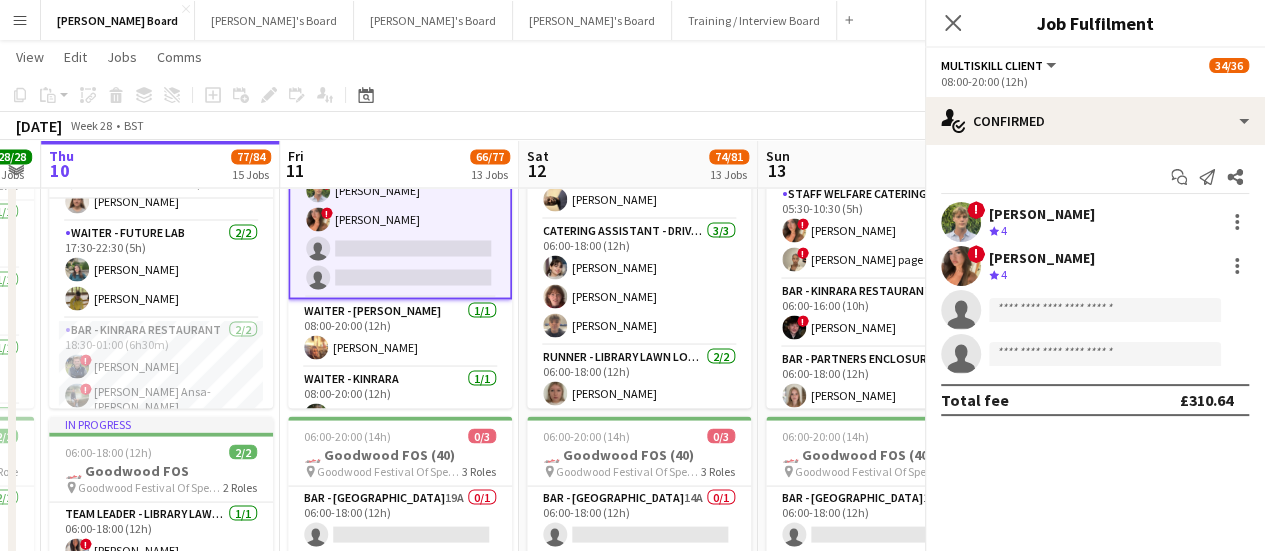 scroll, scrollTop: 1316, scrollLeft: 0, axis: vertical 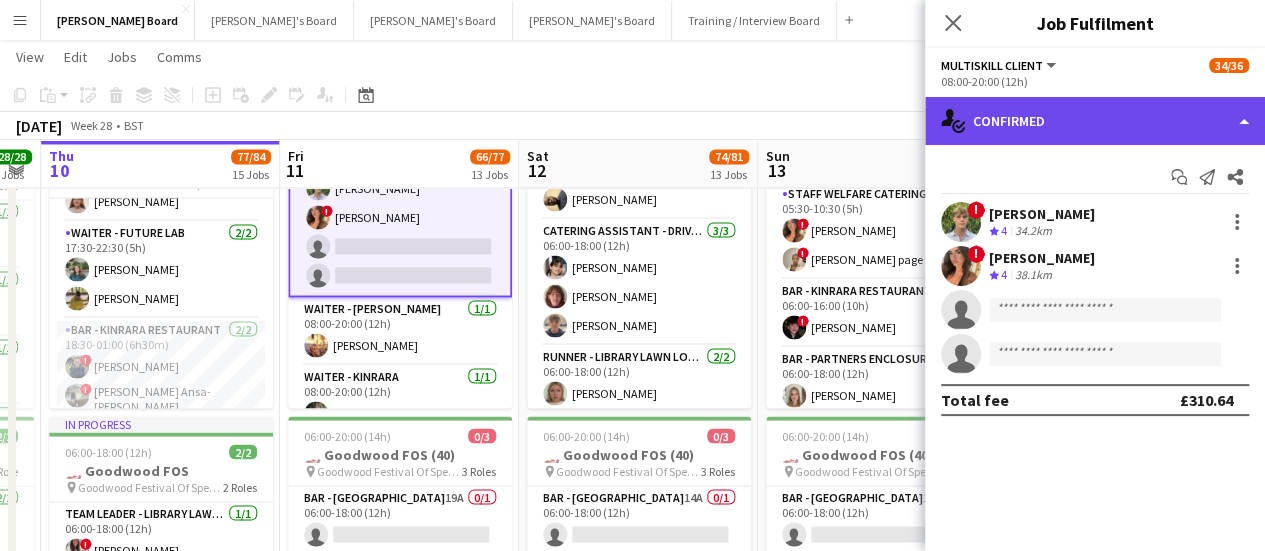 click on "single-neutral-actions-check-2
Confirmed" 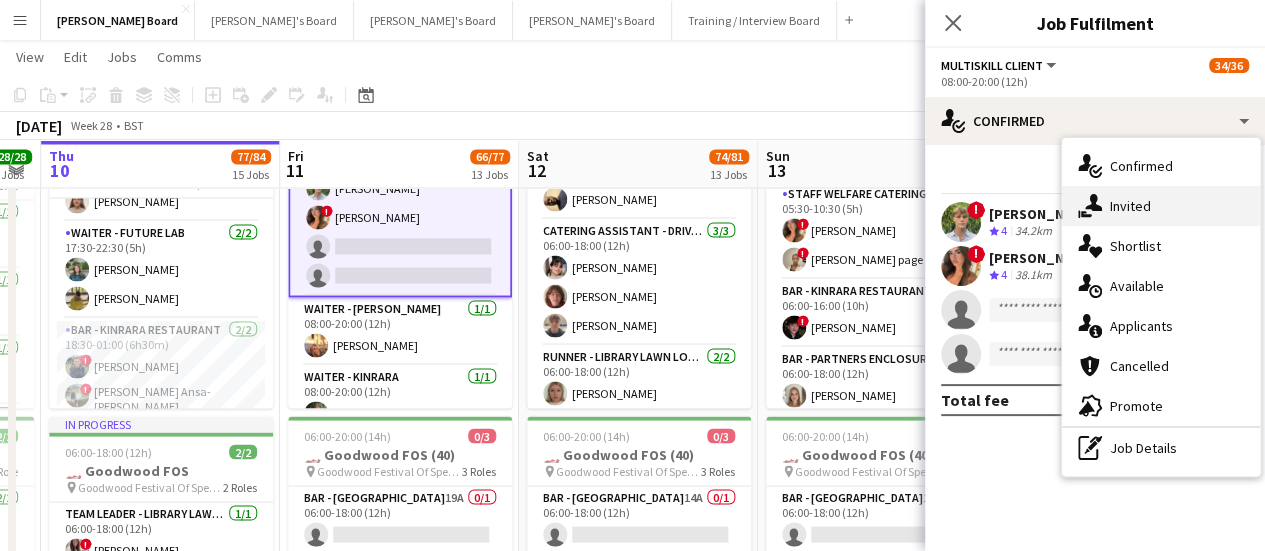 click on "single-neutral-actions-share-1
Invited" at bounding box center [1161, 206] 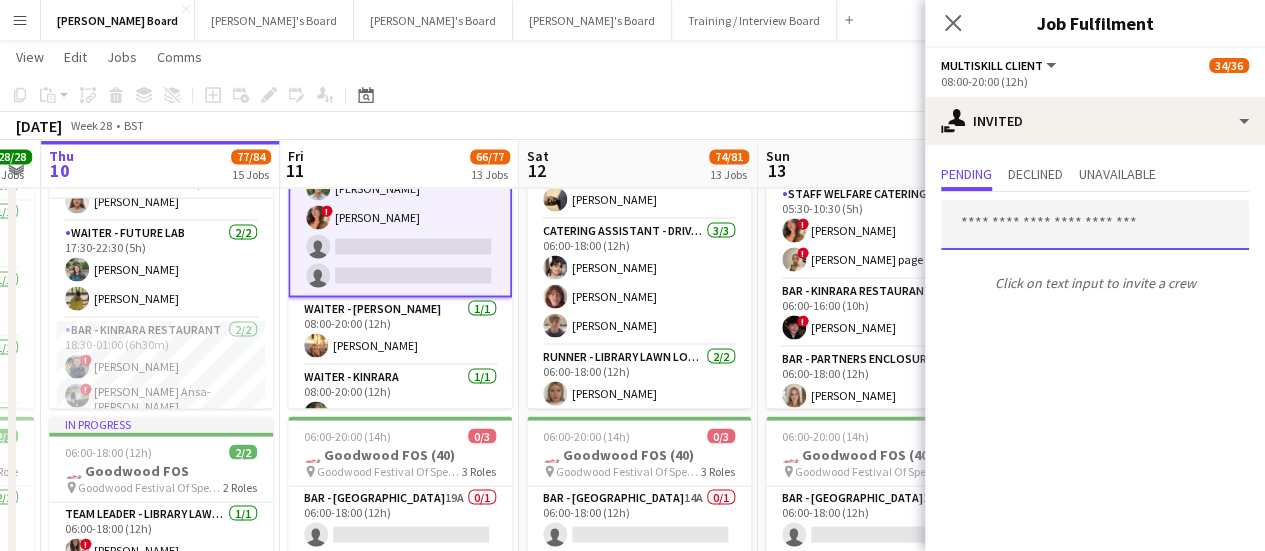 click at bounding box center [1095, 225] 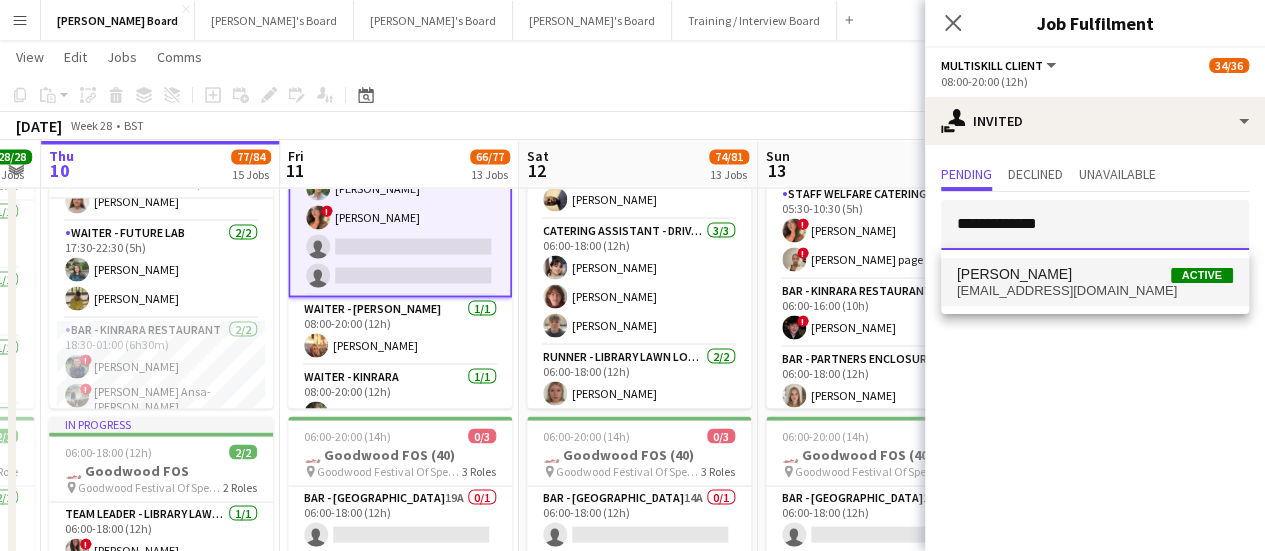 type on "**********" 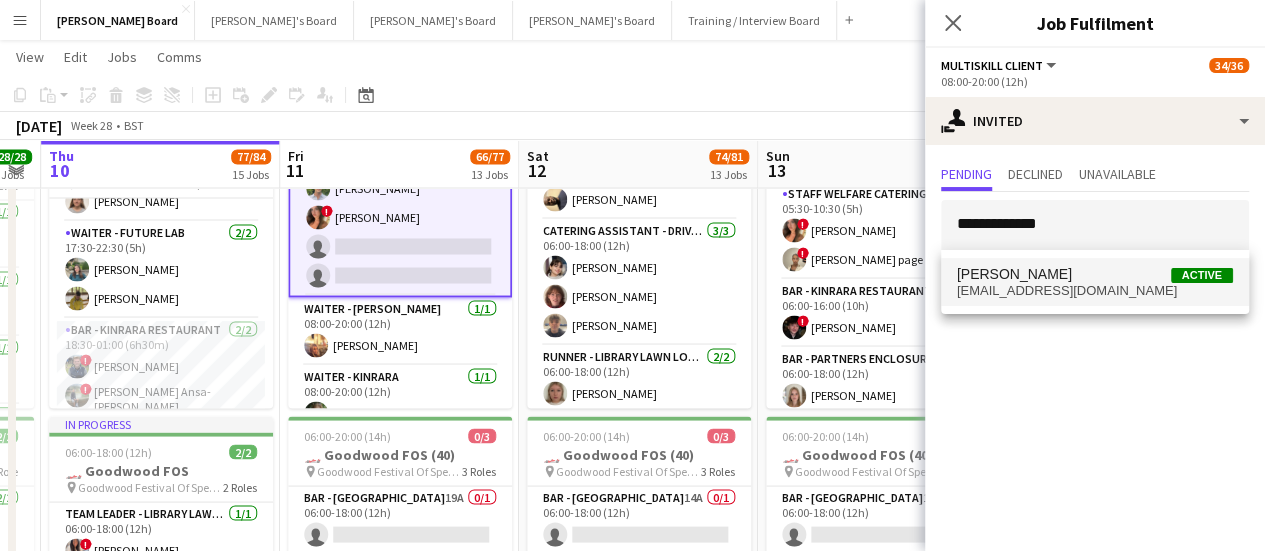 click on "sophiemasters06@gmail.com" at bounding box center [1095, 291] 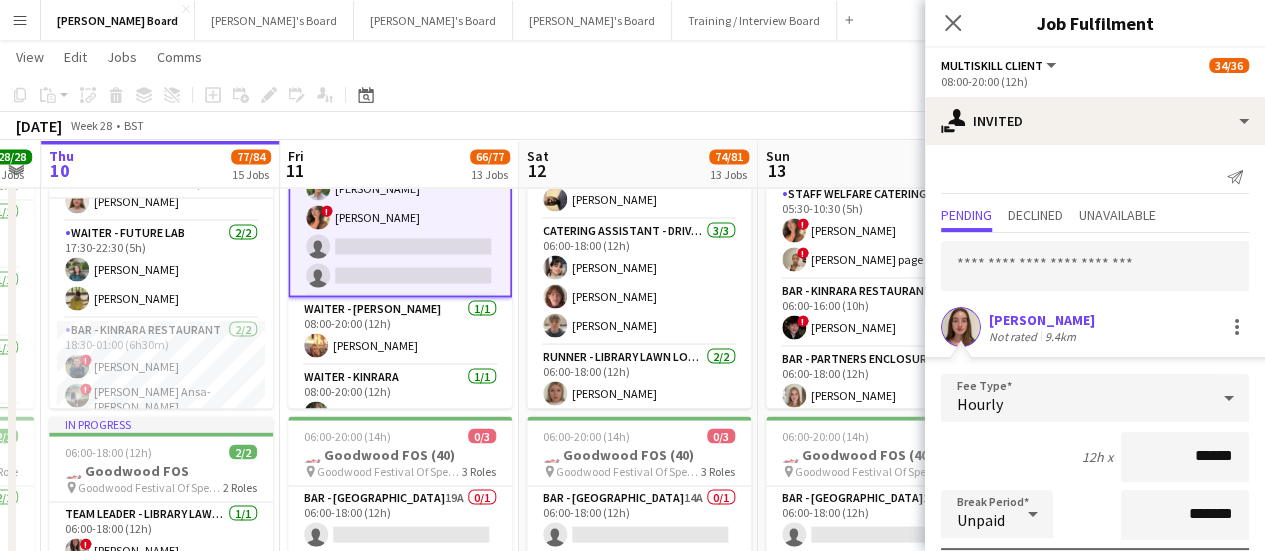 scroll, scrollTop: 268, scrollLeft: 0, axis: vertical 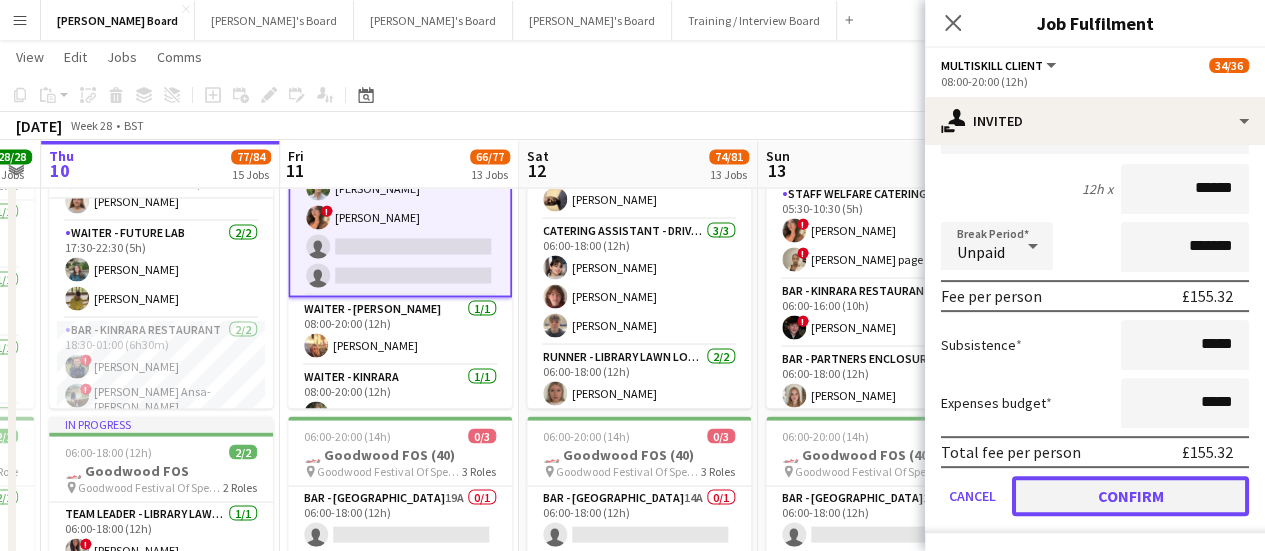 click on "Confirm" 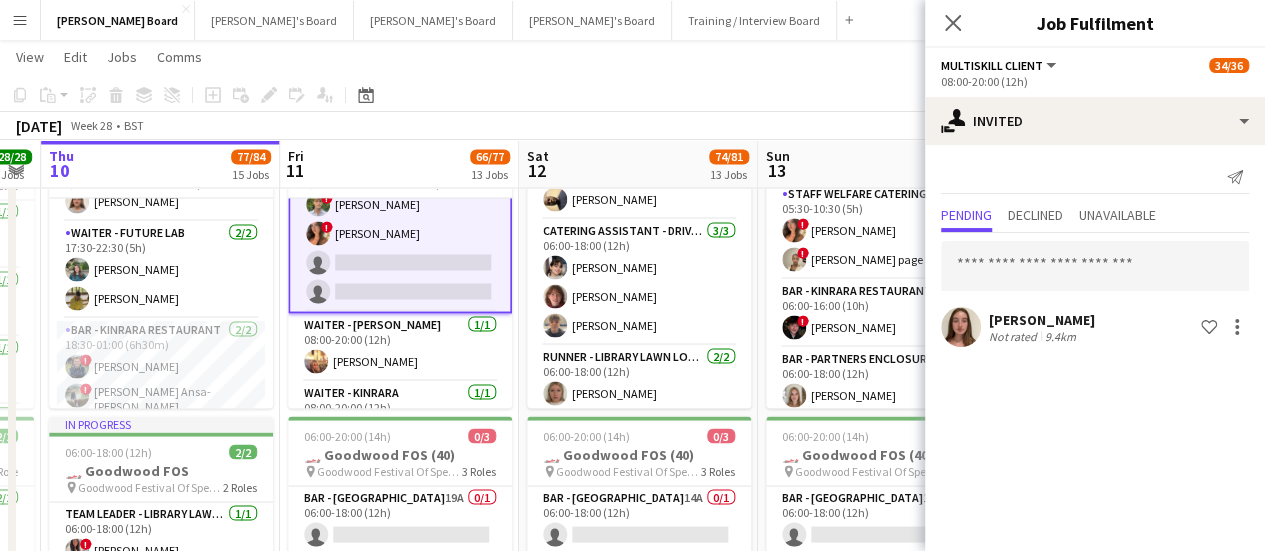 scroll, scrollTop: 0, scrollLeft: 0, axis: both 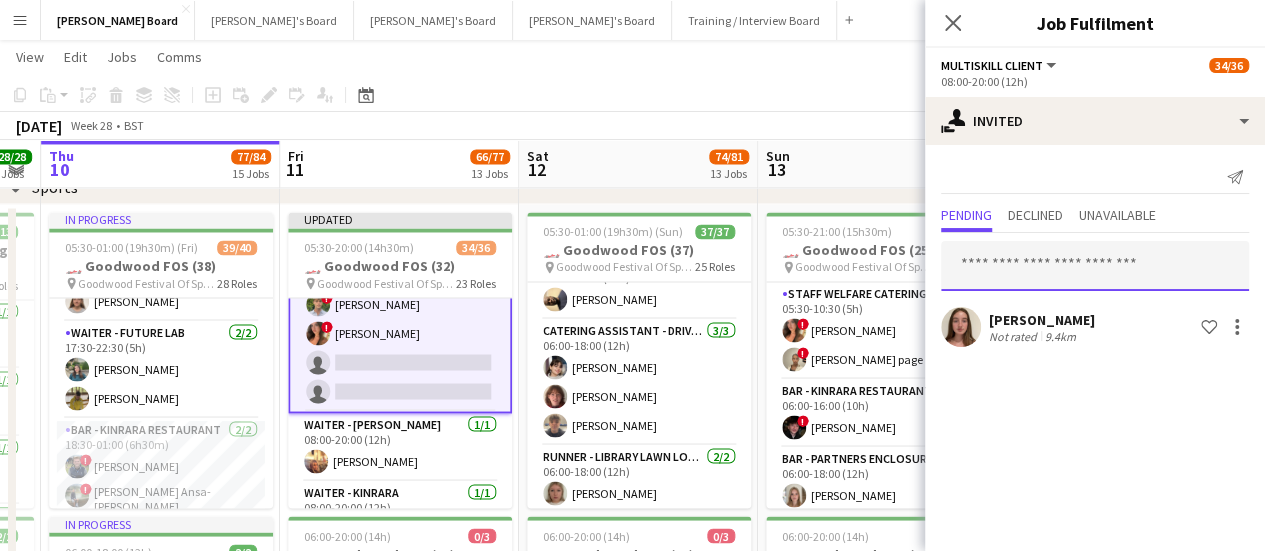 click at bounding box center (1095, 266) 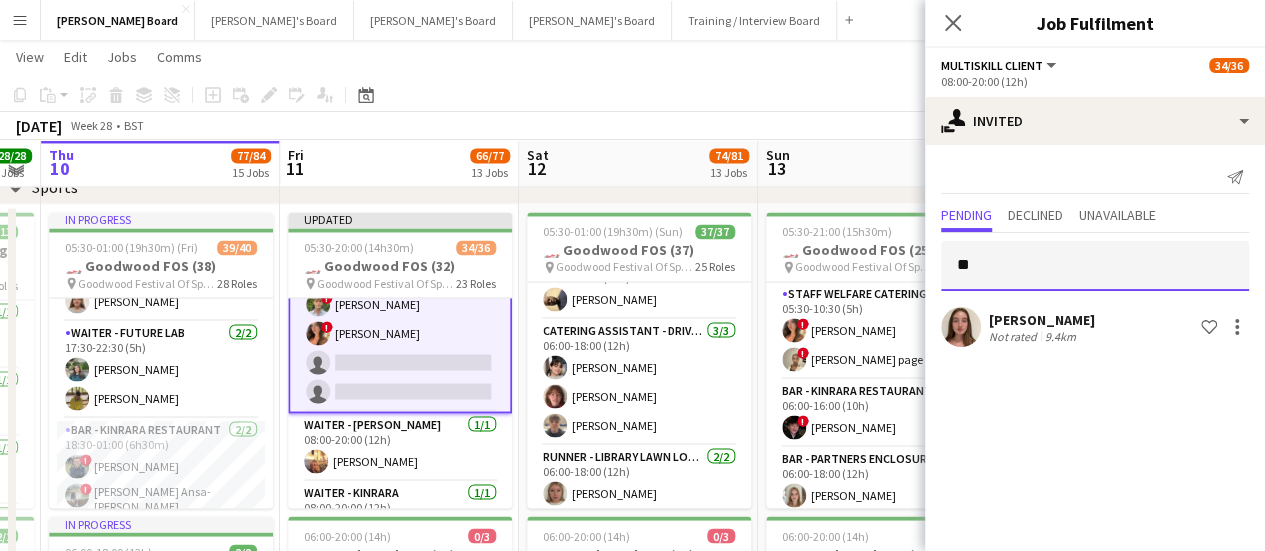 scroll, scrollTop: 1600, scrollLeft: 0, axis: vertical 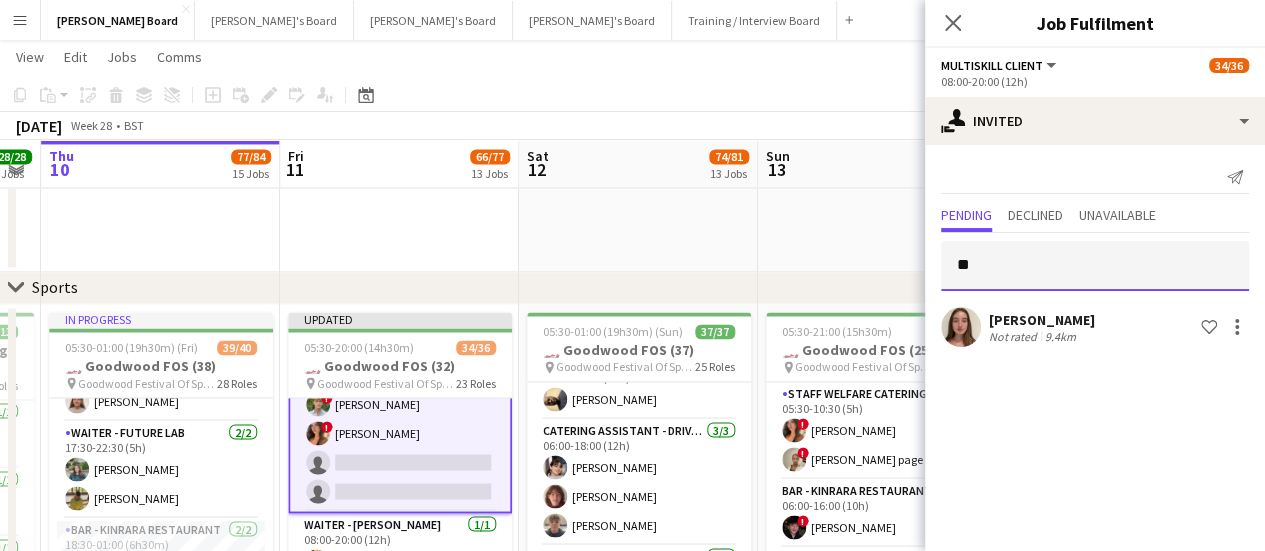 type on "*" 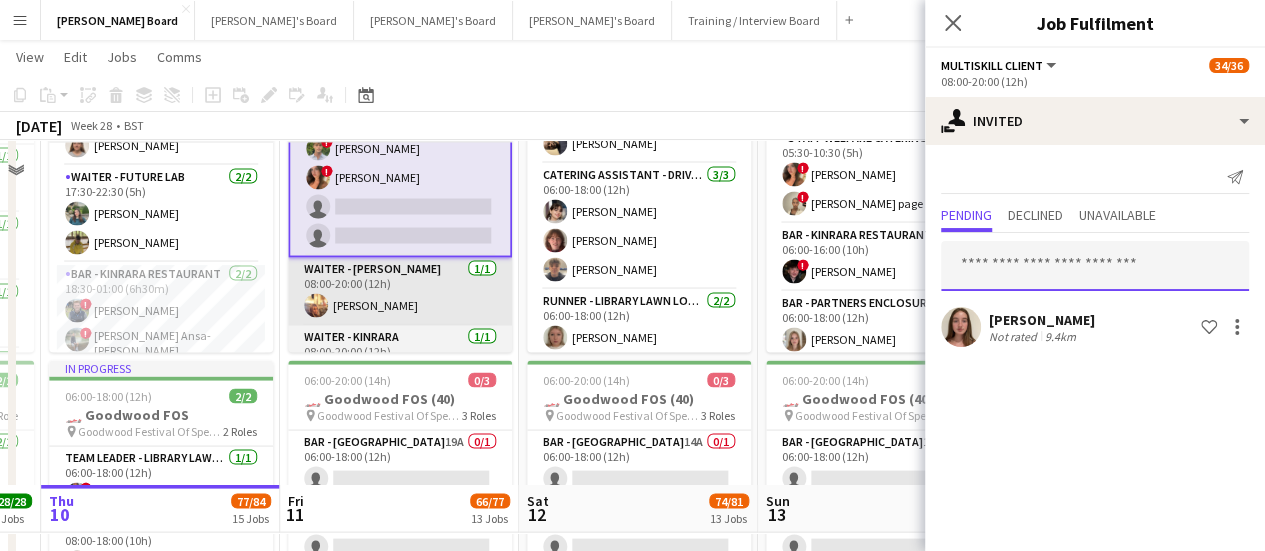 scroll, scrollTop: 2200, scrollLeft: 0, axis: vertical 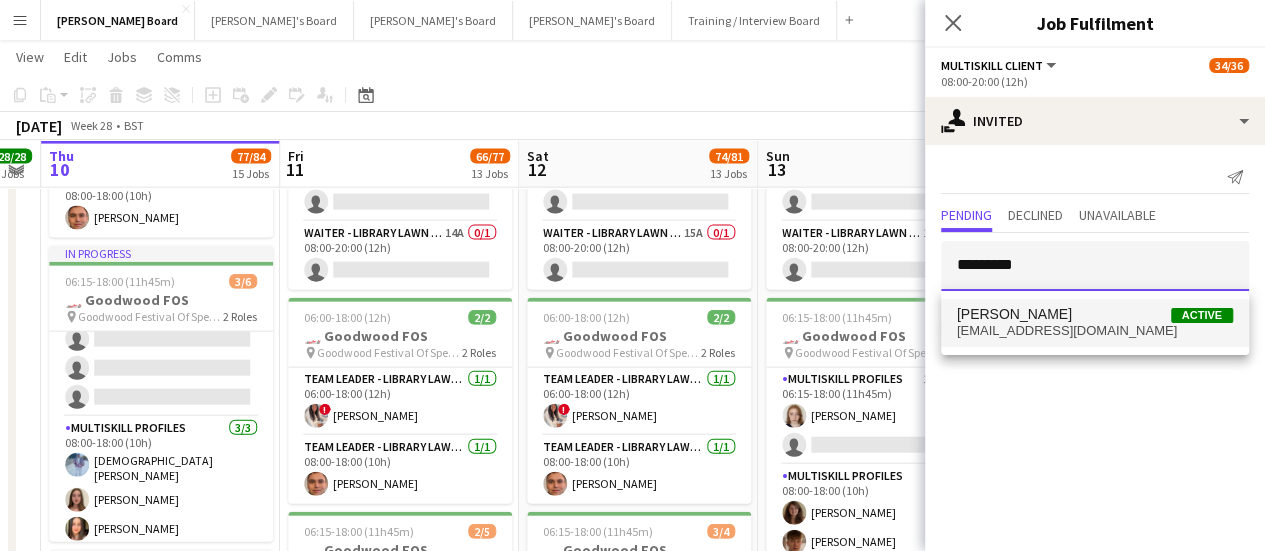type on "*********" 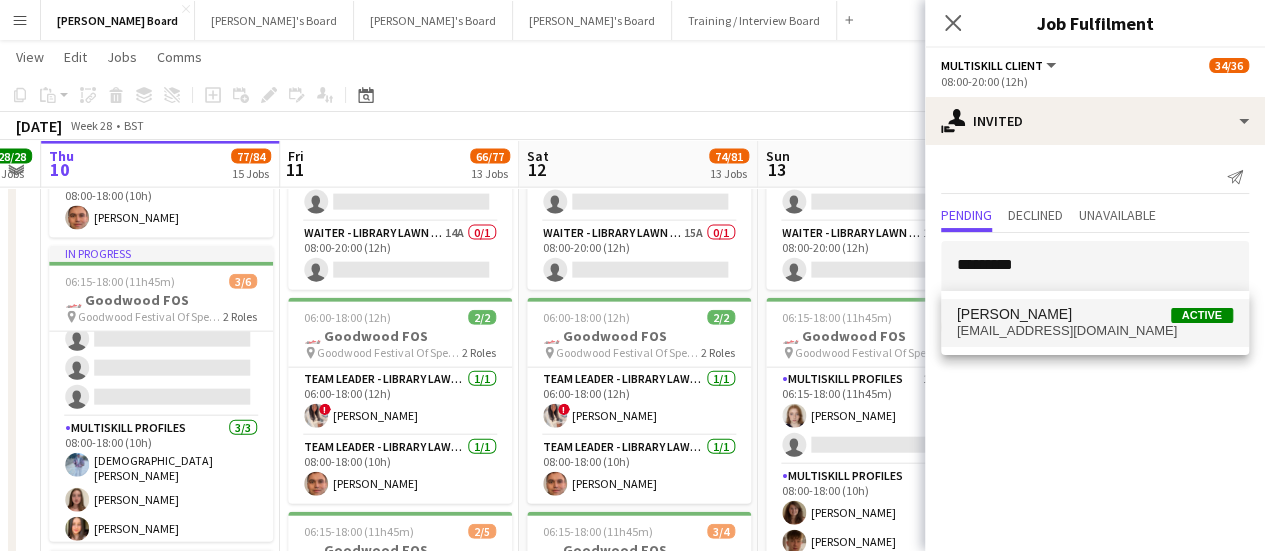 click on "Lauren Reid  Active" at bounding box center [1095, 314] 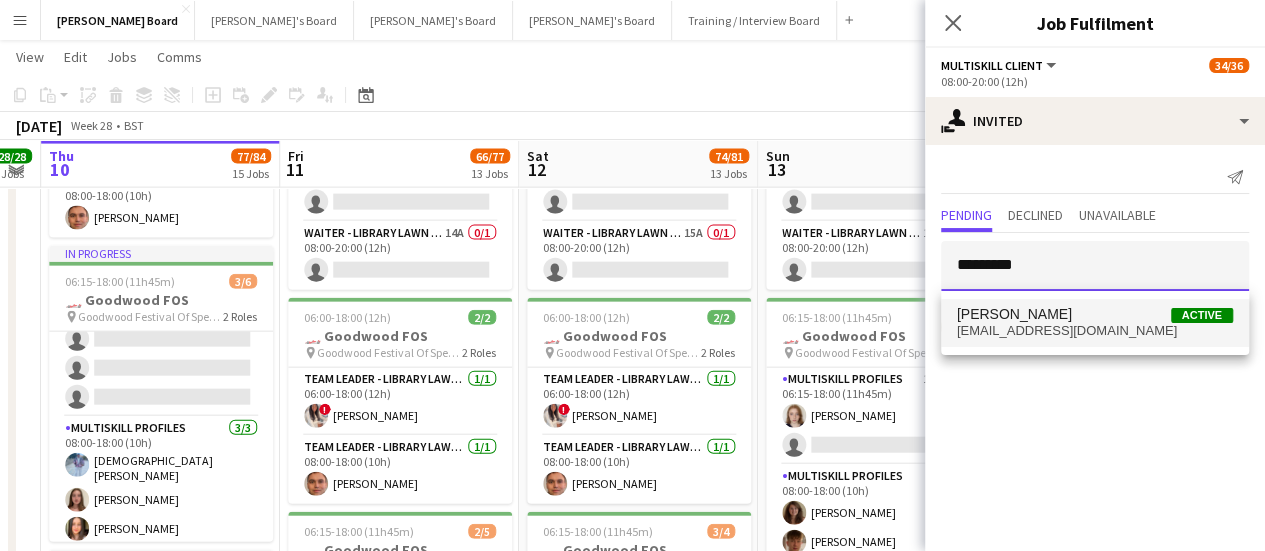 type 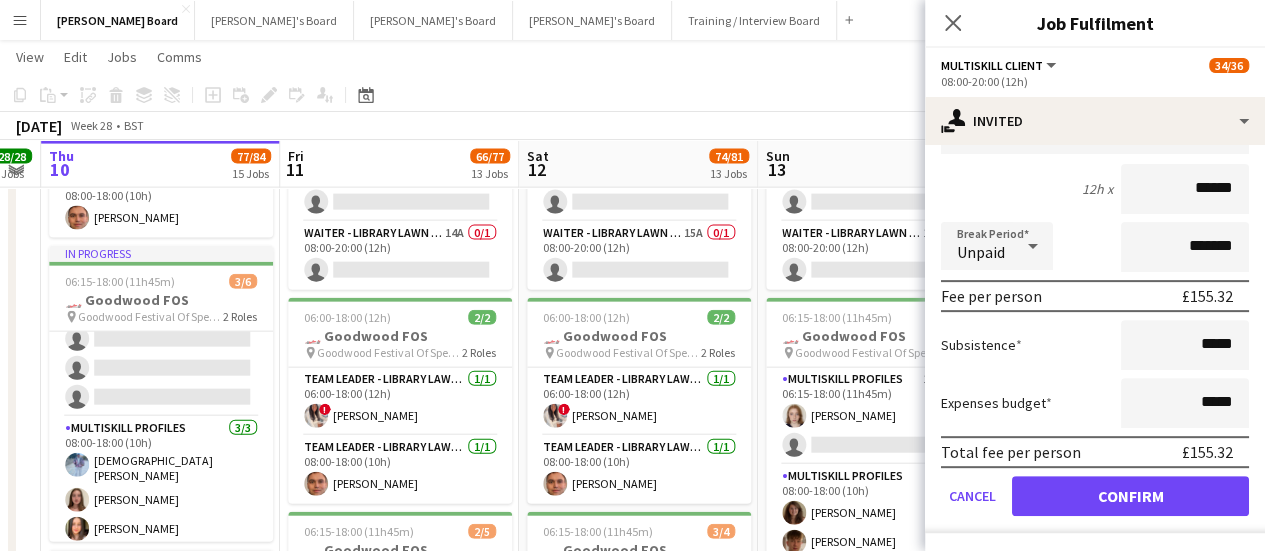 scroll, scrollTop: 312, scrollLeft: 0, axis: vertical 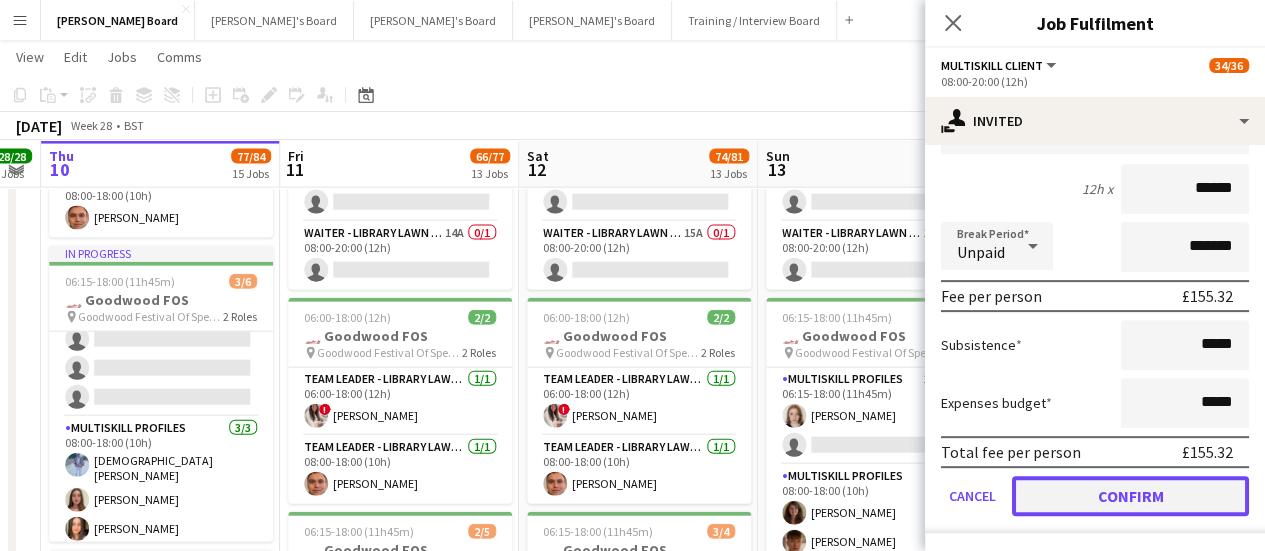 click on "Confirm" 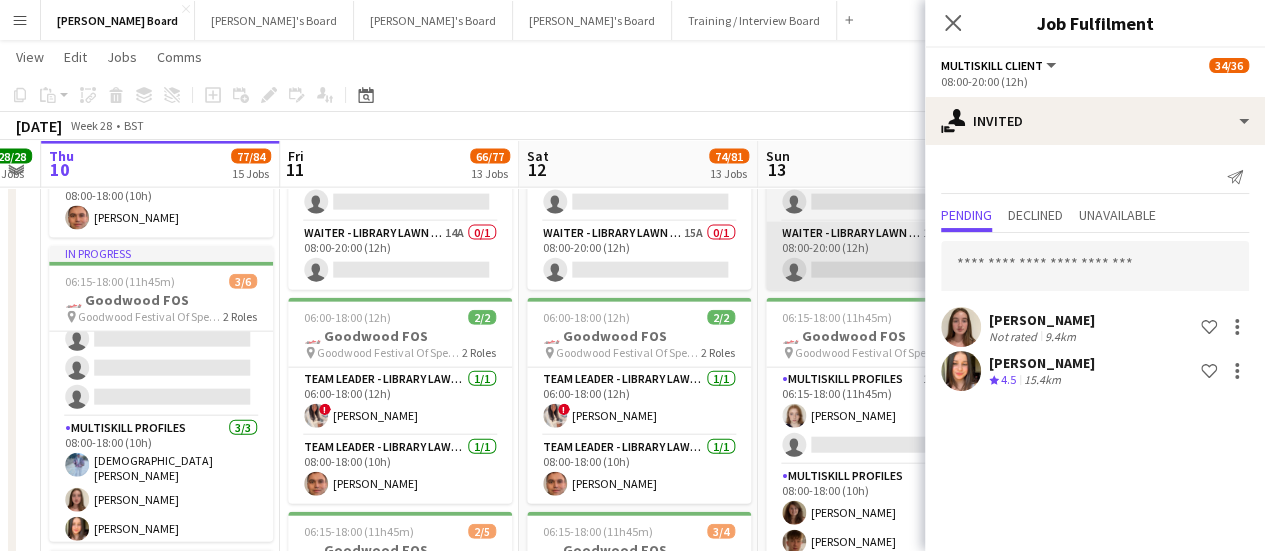 scroll, scrollTop: 0, scrollLeft: 0, axis: both 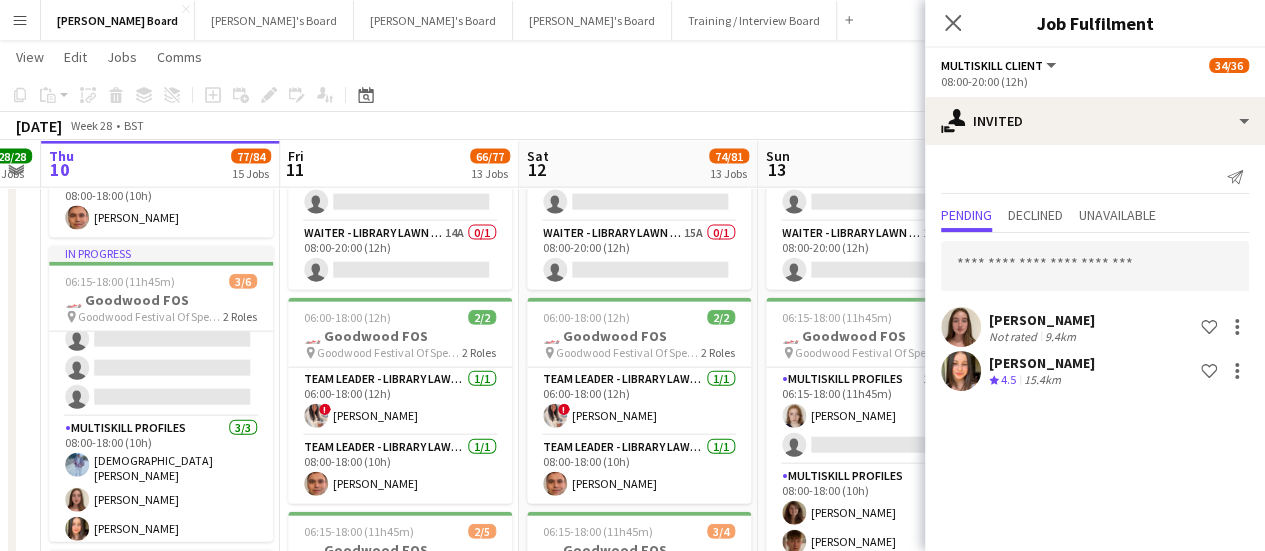 click on "Copy
Paste
Paste   Ctrl+V Paste with crew  Ctrl+Shift+V
Paste linked Job
[GEOGRAPHIC_DATA]
Group
Ungroup
Add job
Add linked Job
Edit
Edit linked Job
Applicants
Date picker
[DATE] [DATE] [DATE] M [DATE] T [DATE] W [DATE] T [DATE] F [DATE] S [DATE] S  [DATE]   2   3   4   5   6   7   8   9   10   11   12   13   14   15   16   17   18   19   20   21   22   23   24   25   26   27   28   29   30   31
Comparison range
Comparison range
[DATE]" 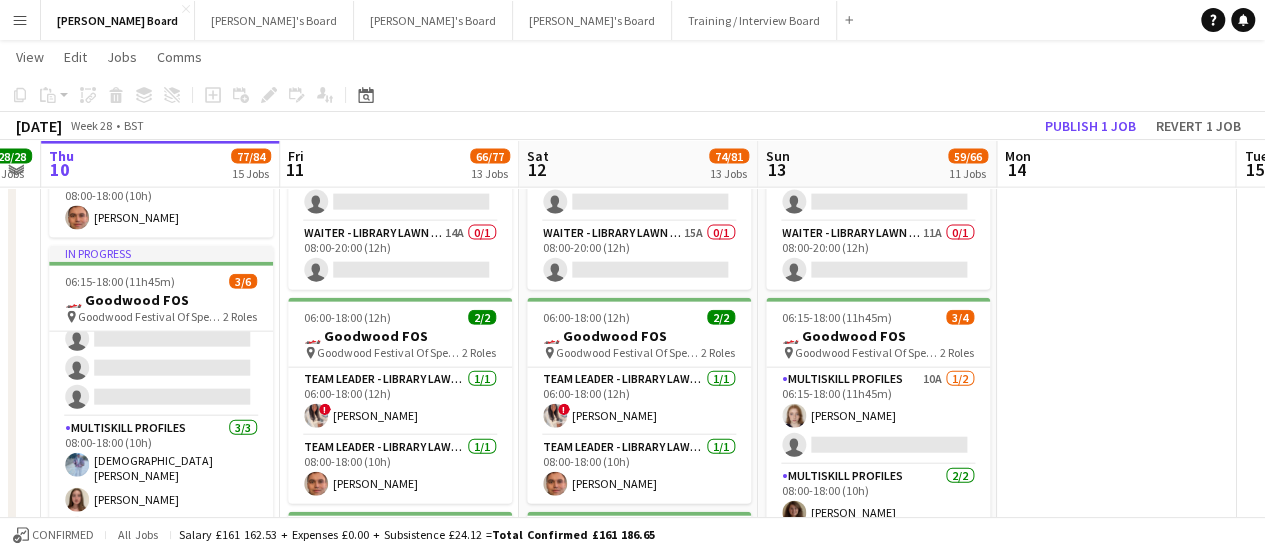 scroll, scrollTop: 1314, scrollLeft: 0, axis: vertical 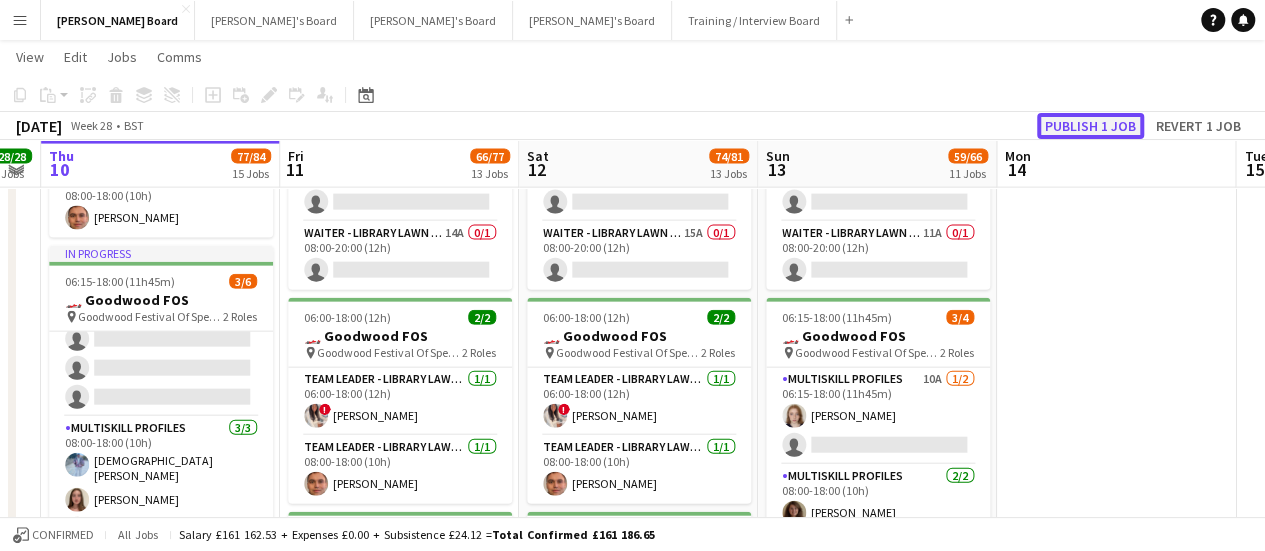 click on "Publish 1 job" 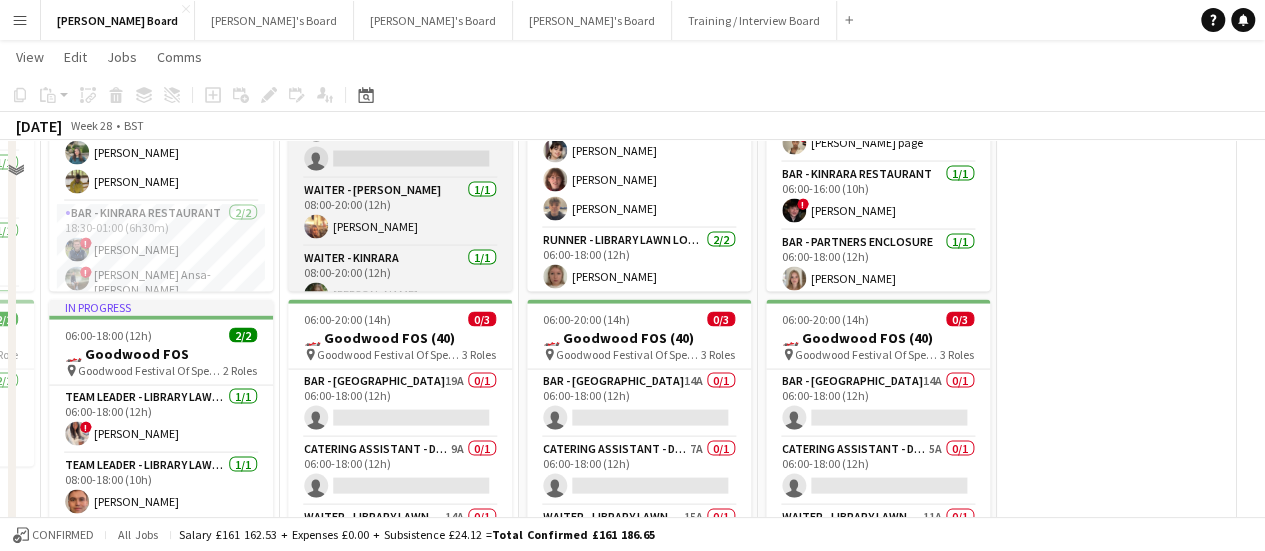 scroll, scrollTop: 1800, scrollLeft: 0, axis: vertical 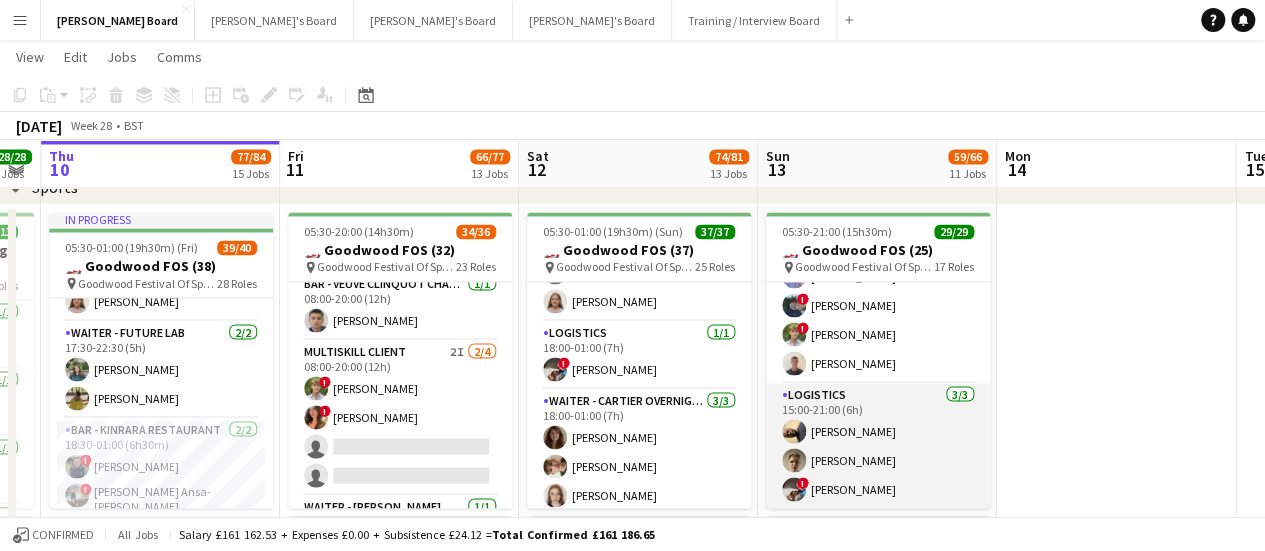 click on "Logistics   3/3   15:00-21:00 (6h)
Abiola Kamoru Arthur Hall ! Isaac Macheri" at bounding box center [878, 446] 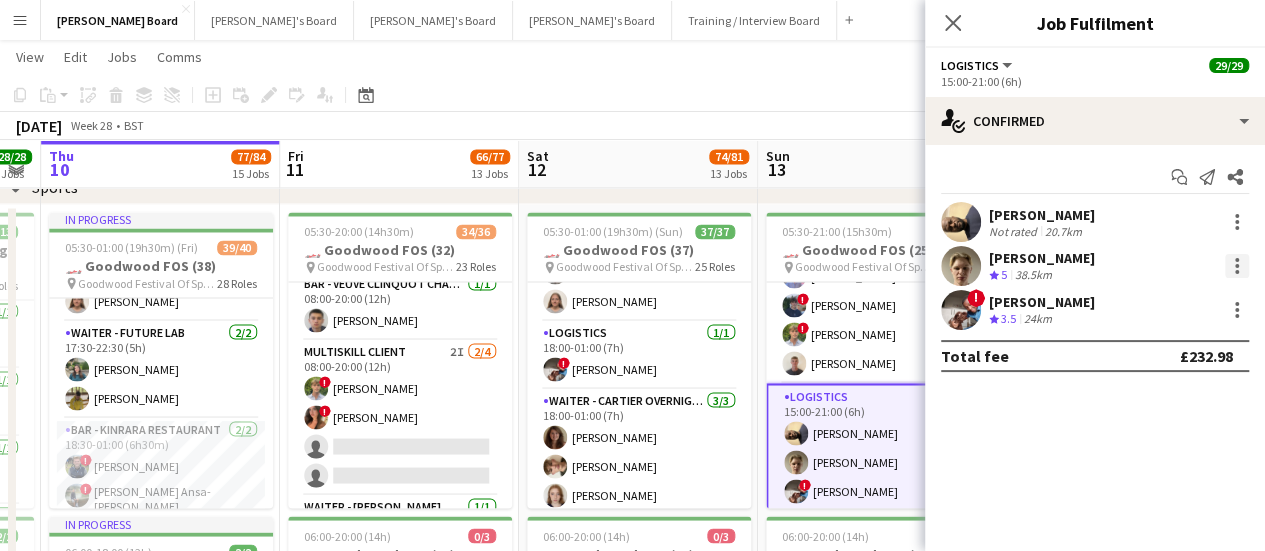 click at bounding box center (1237, 266) 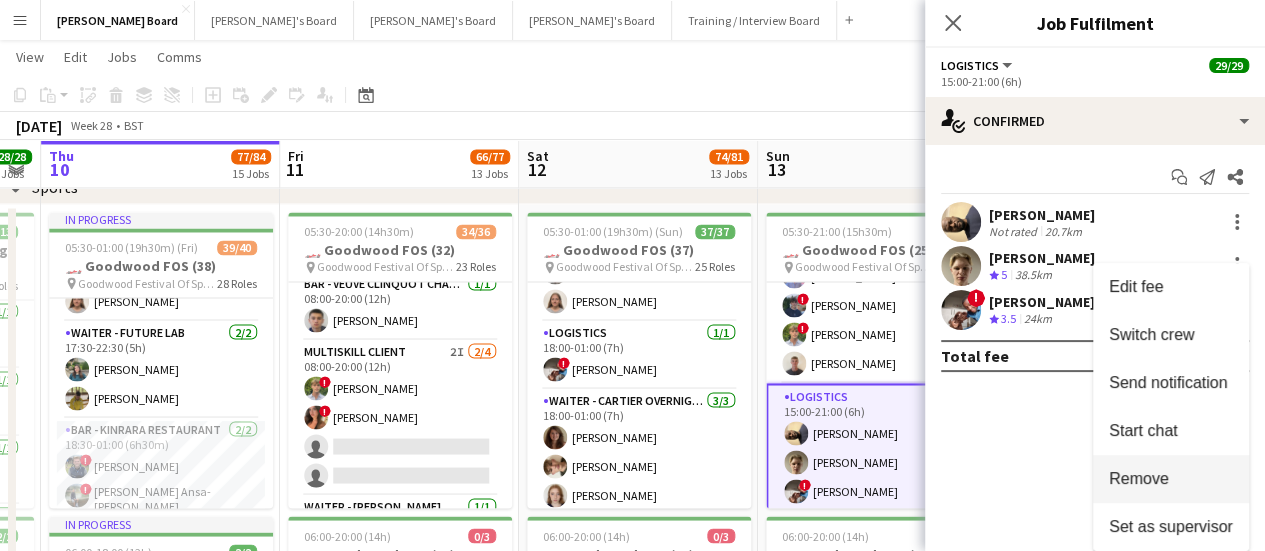click on "Remove" at bounding box center (1139, 478) 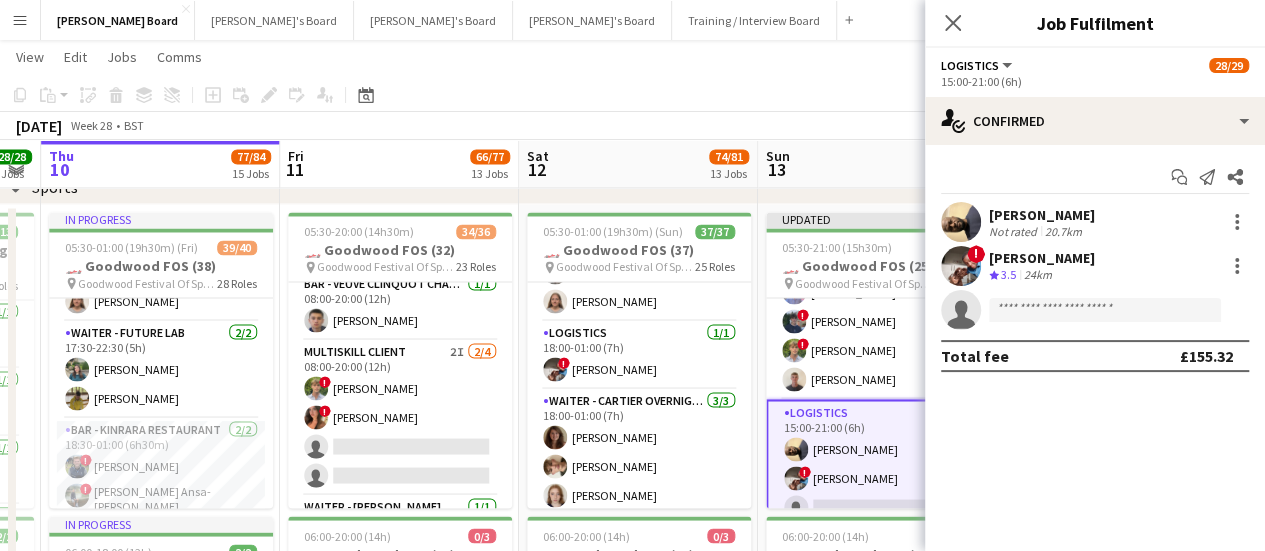 click on "[DATE]   Week 28
•   BST   Publish 1 job   Revert 1 job" 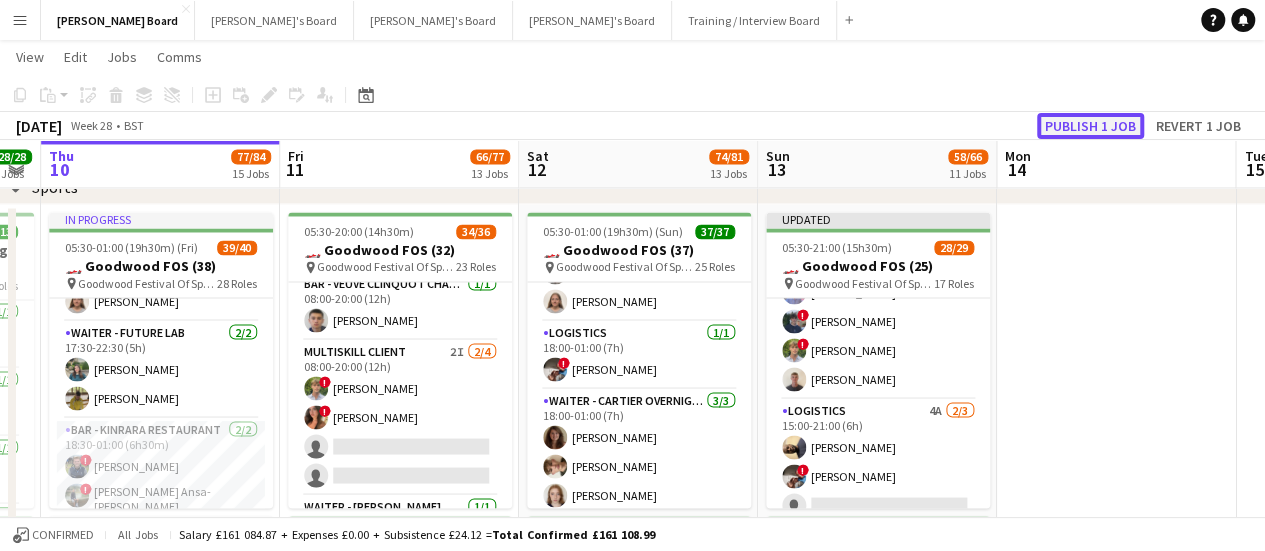 click on "Publish 1 job" 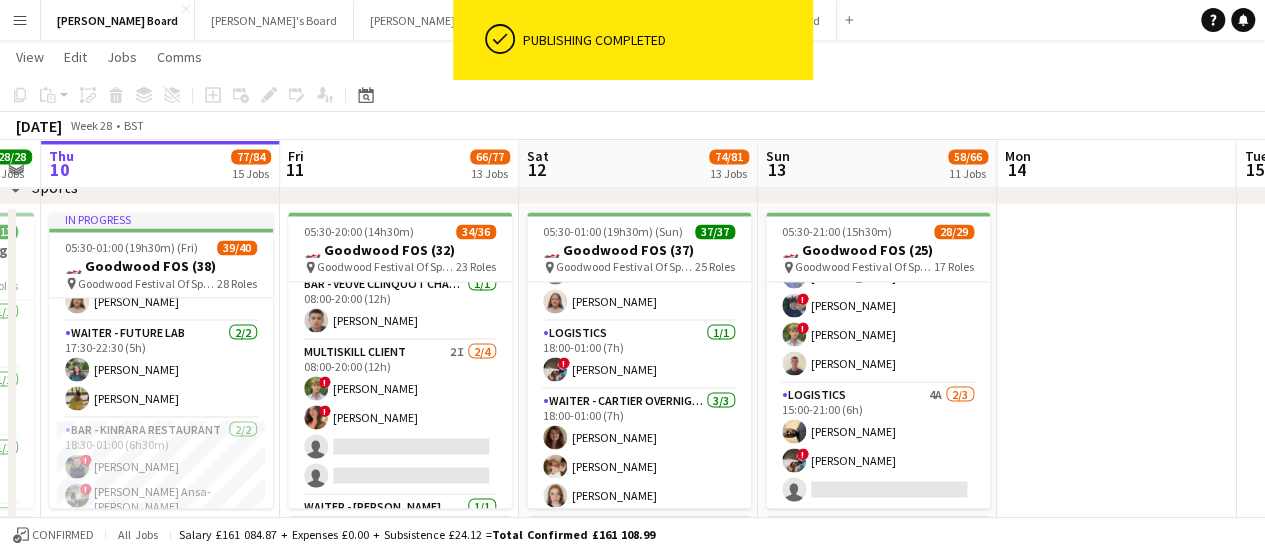 click on "Logistics   4A   2/3   15:00-21:00 (6h)
Abiola Kamoru ! Isaac Macheri
single-neutral-actions" at bounding box center [878, 446] 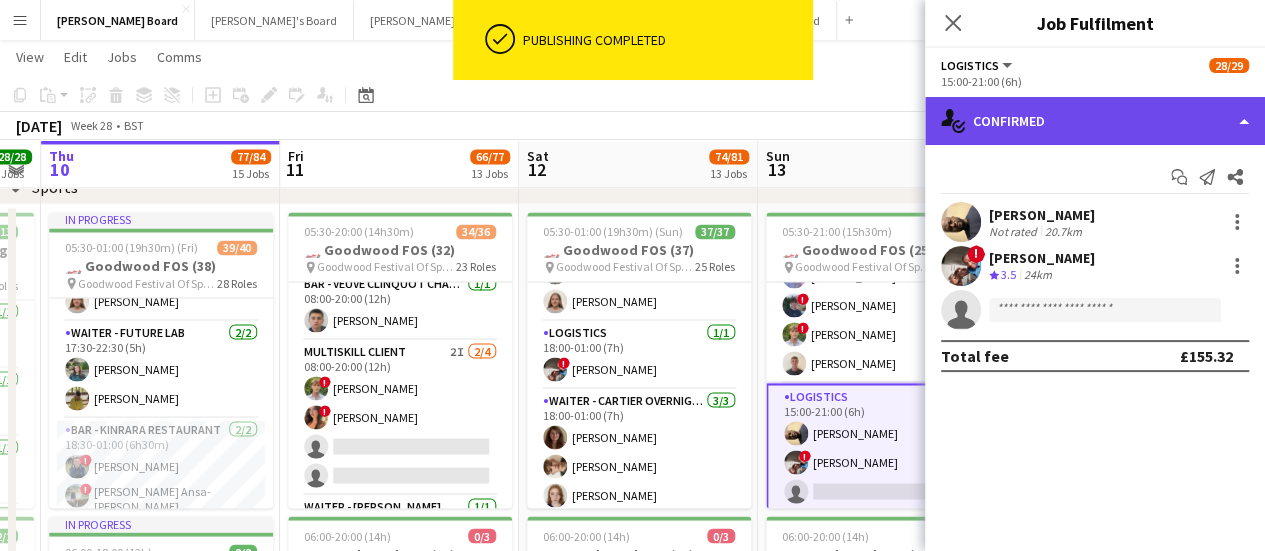 click on "single-neutral-actions-check-2
Confirmed" 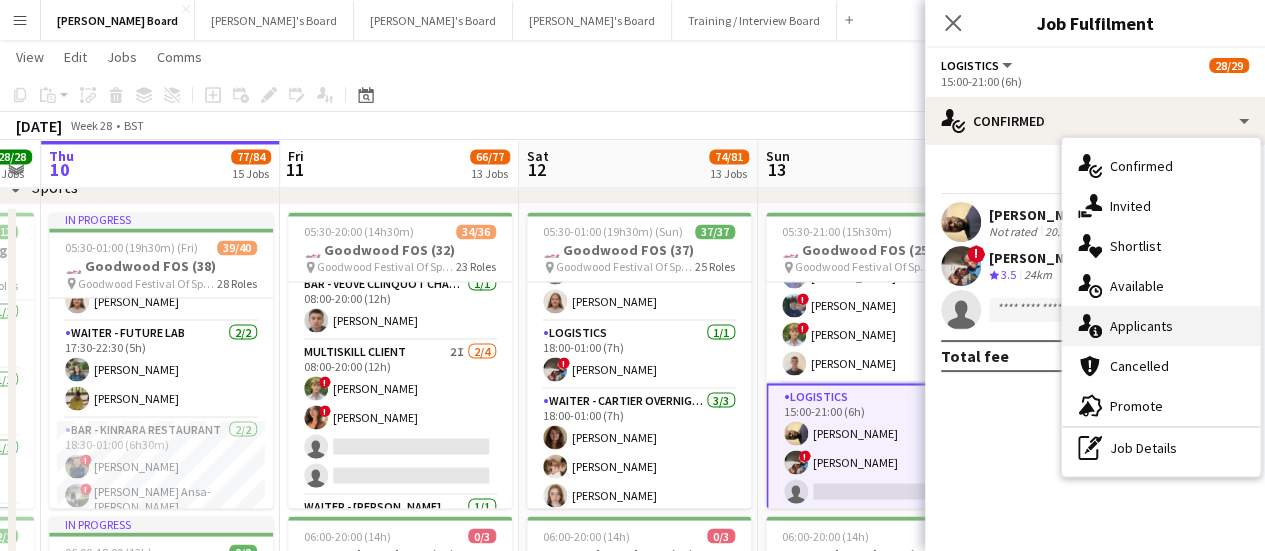 click on "single-neutral-actions-information
Applicants" at bounding box center [1161, 326] 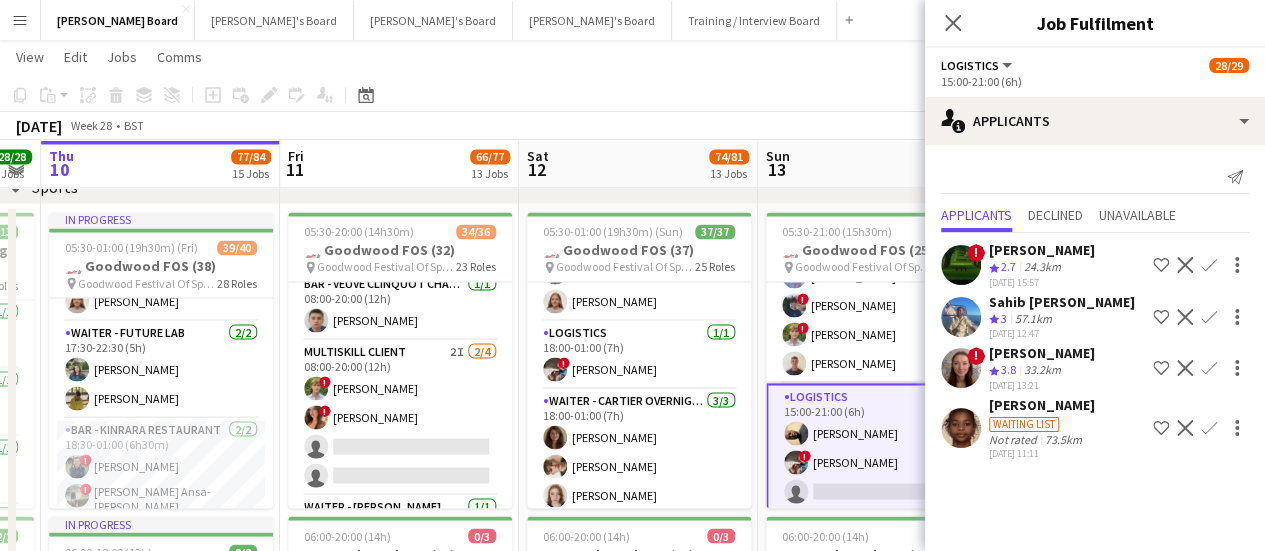 click on "Copy
Paste
Paste   Ctrl+V Paste with crew  Ctrl+Shift+V
Paste linked Job
[GEOGRAPHIC_DATA]
Group
Ungroup
Add job
Add linked Job
Edit
Edit linked Job
Applicants
Date picker
[DATE] [DATE] [DATE] M [DATE] T [DATE] W [DATE] T [DATE] F [DATE] S [DATE] S  [DATE]   2   3   4   5   6   7   8   9   10   11   12   13   14   15   16   17   18   19   20   21   22   23   24   25   26   27   28   29   30   31
Comparison range
Comparison range
[DATE]" 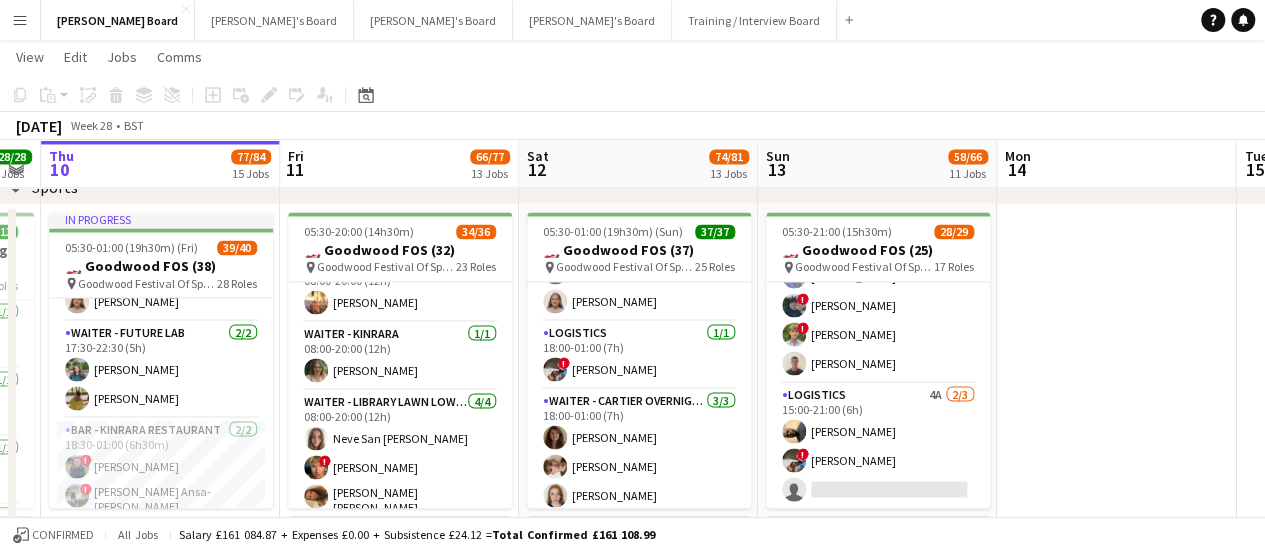 scroll, scrollTop: 1714, scrollLeft: 0, axis: vertical 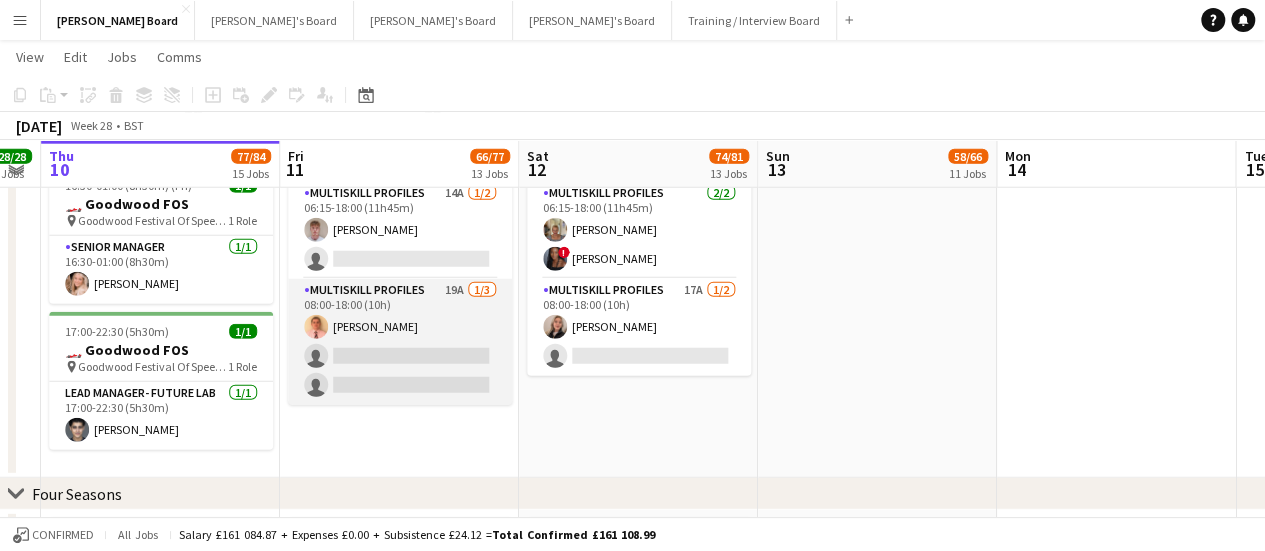 click on "MULTISKILL PROFILES   19A   1/3   08:00-18:00 (10h)
James Hollingworth
single-neutral-actions
single-neutral-actions" at bounding box center [400, 342] 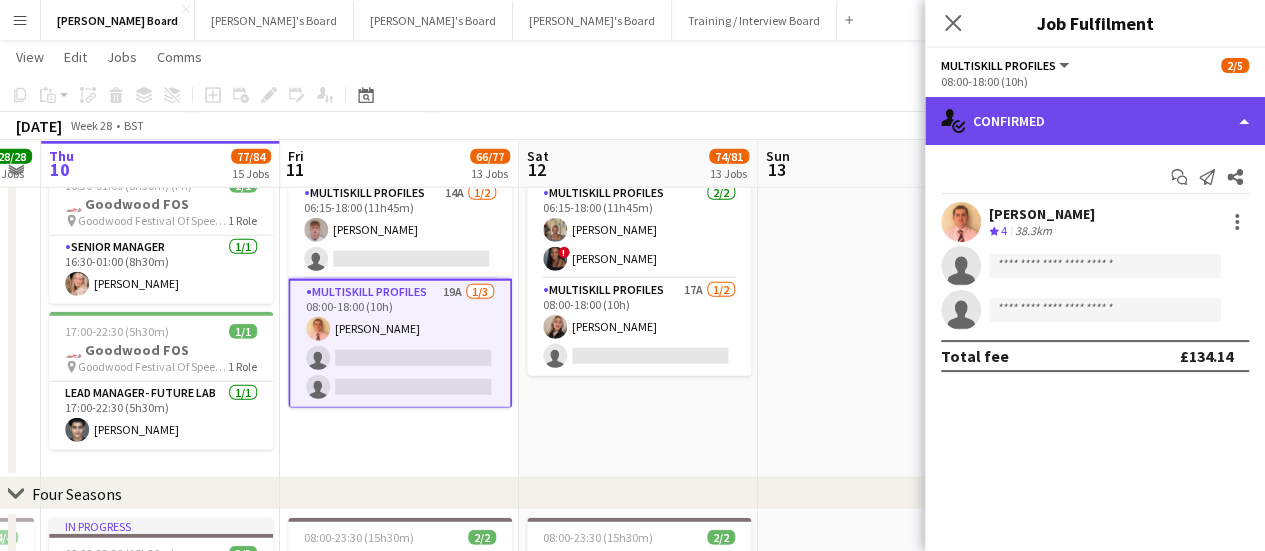 click on "single-neutral-actions-check-2
Confirmed" 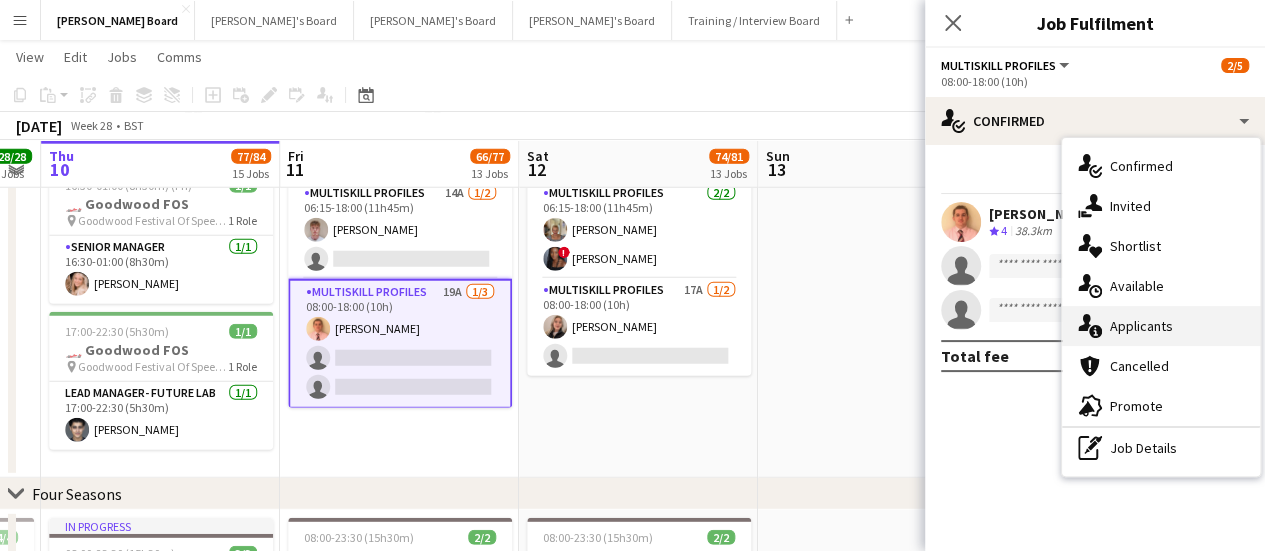 click on "single-neutral-actions-information
Applicants" at bounding box center (1161, 326) 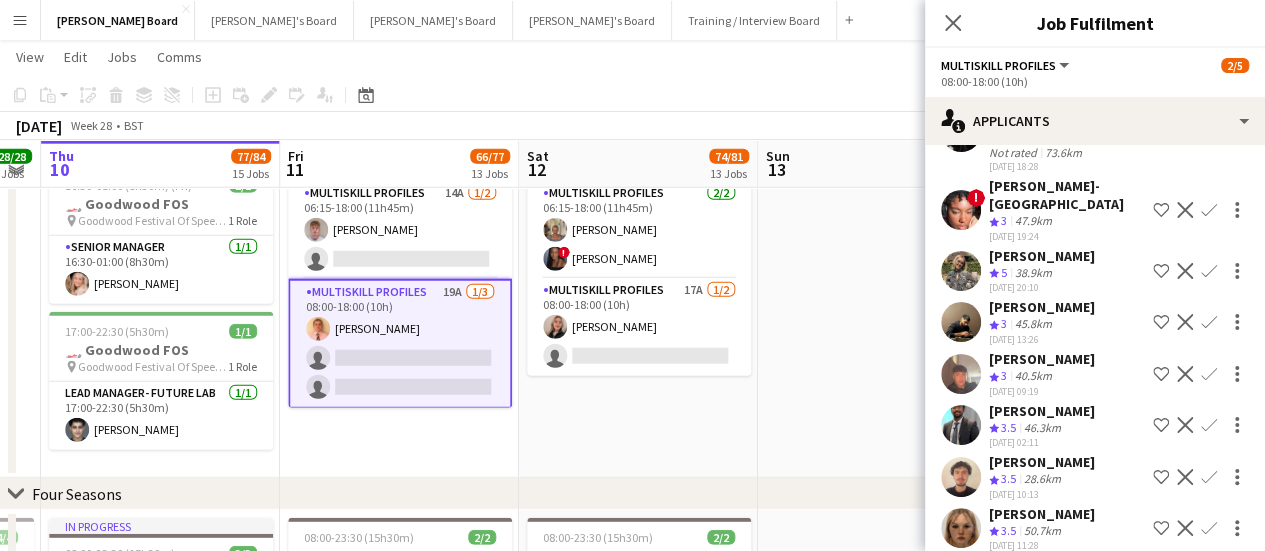 scroll, scrollTop: 265, scrollLeft: 0, axis: vertical 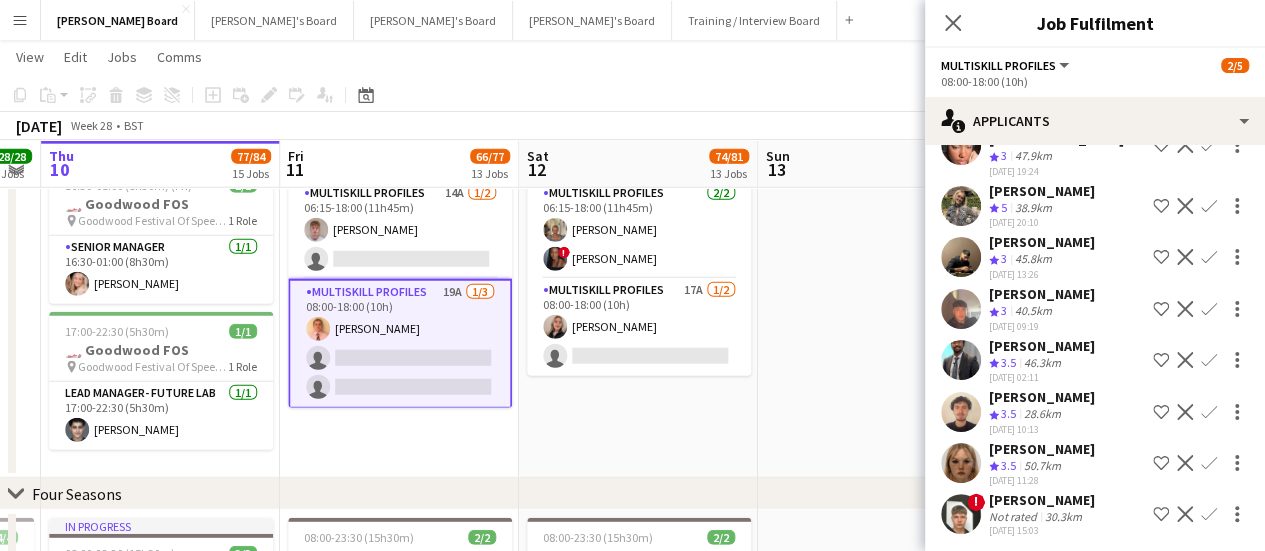 click on "[PERSON_NAME]" at bounding box center [1042, 449] 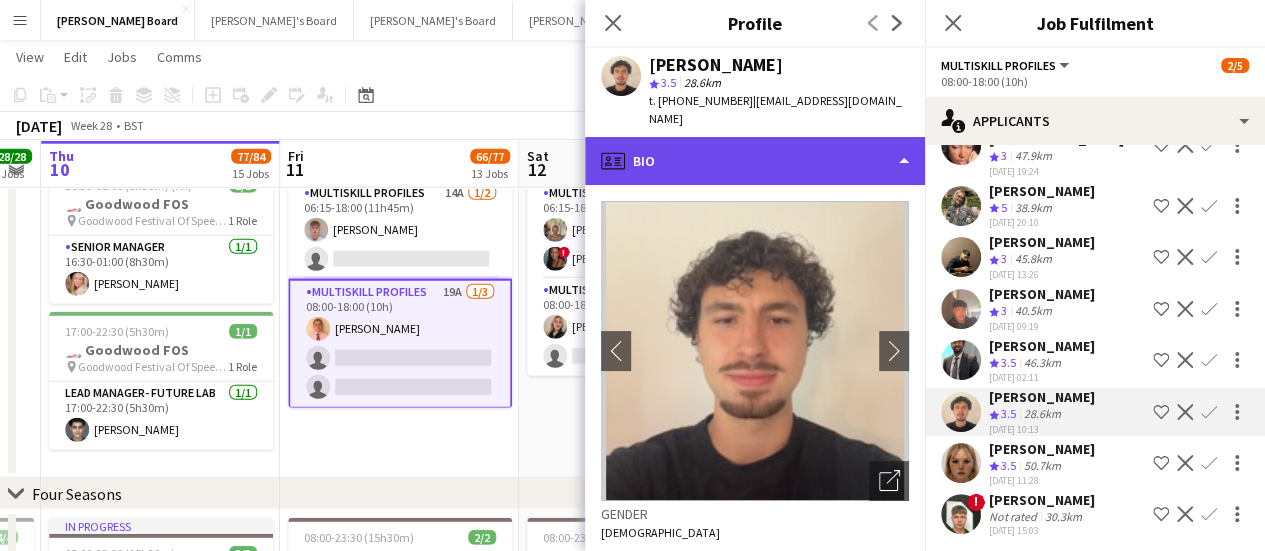 click on "profile
Bio" 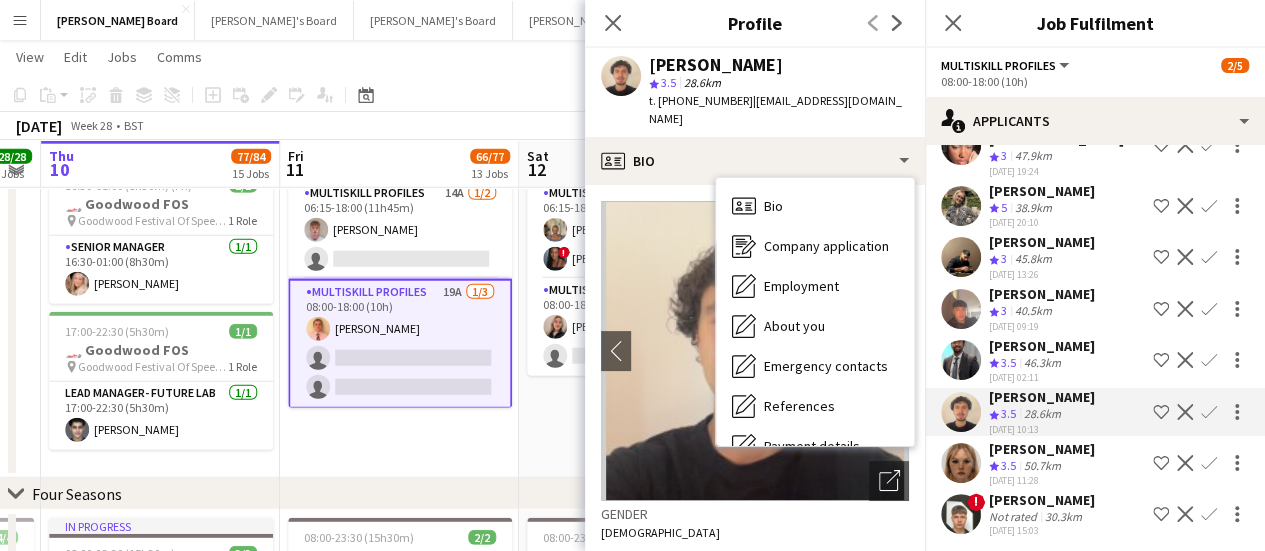click on "Confirm" 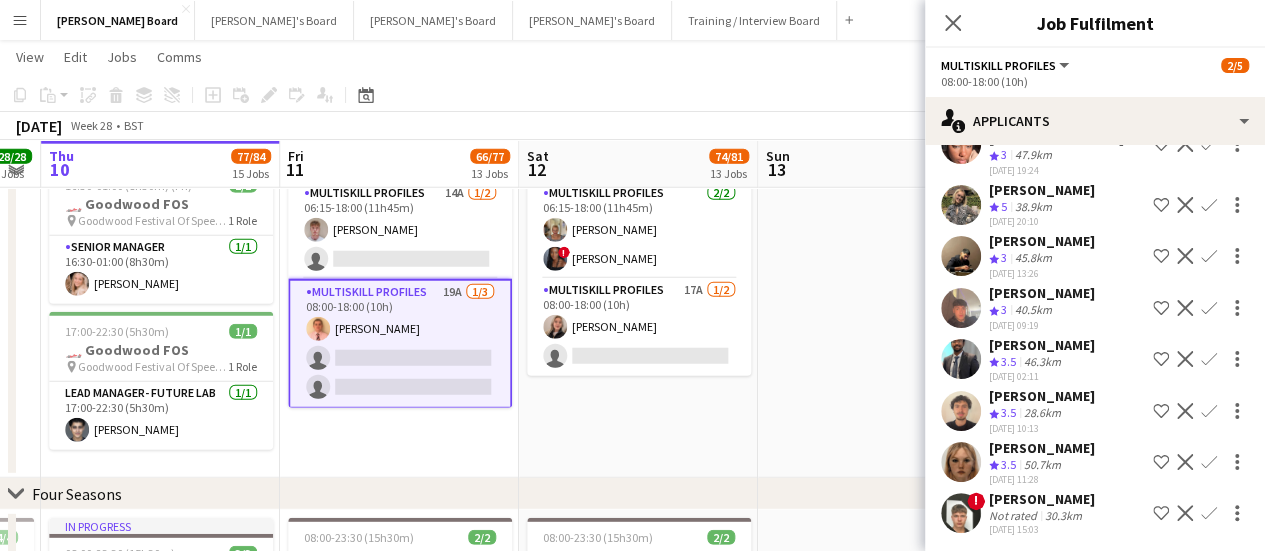 click on "Confirm" at bounding box center (1209, 462) 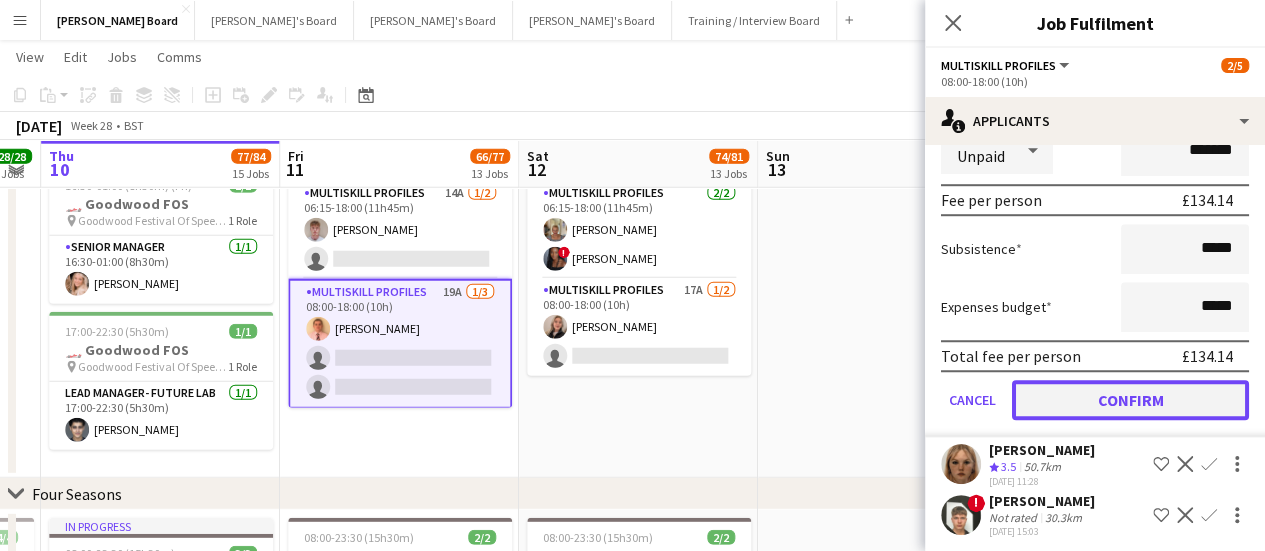 click on "Confirm" 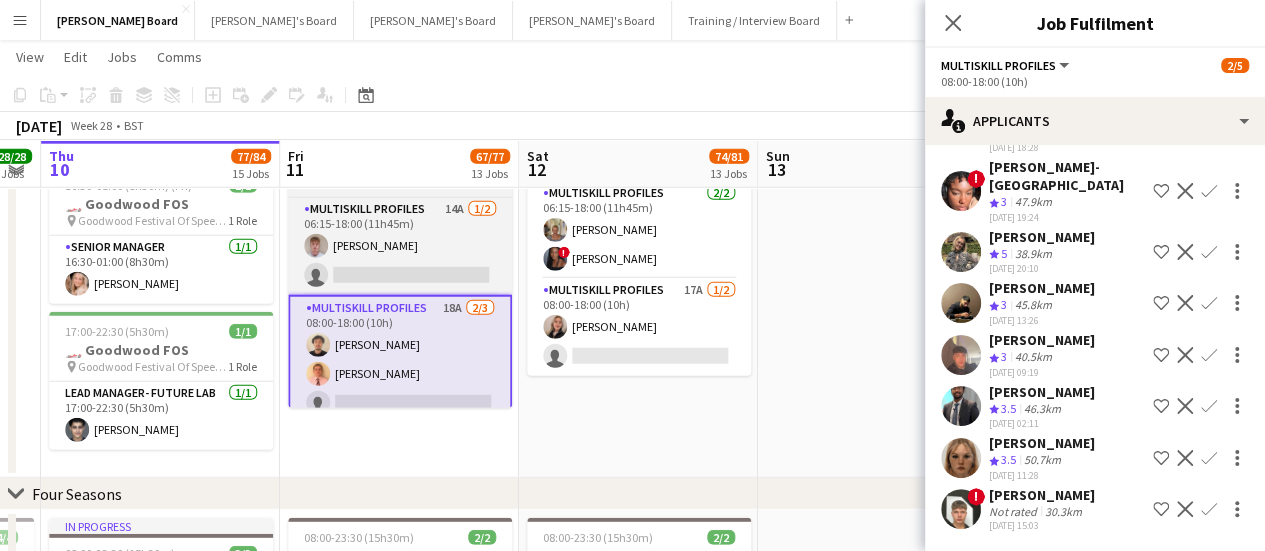 scroll, scrollTop: 214, scrollLeft: 0, axis: vertical 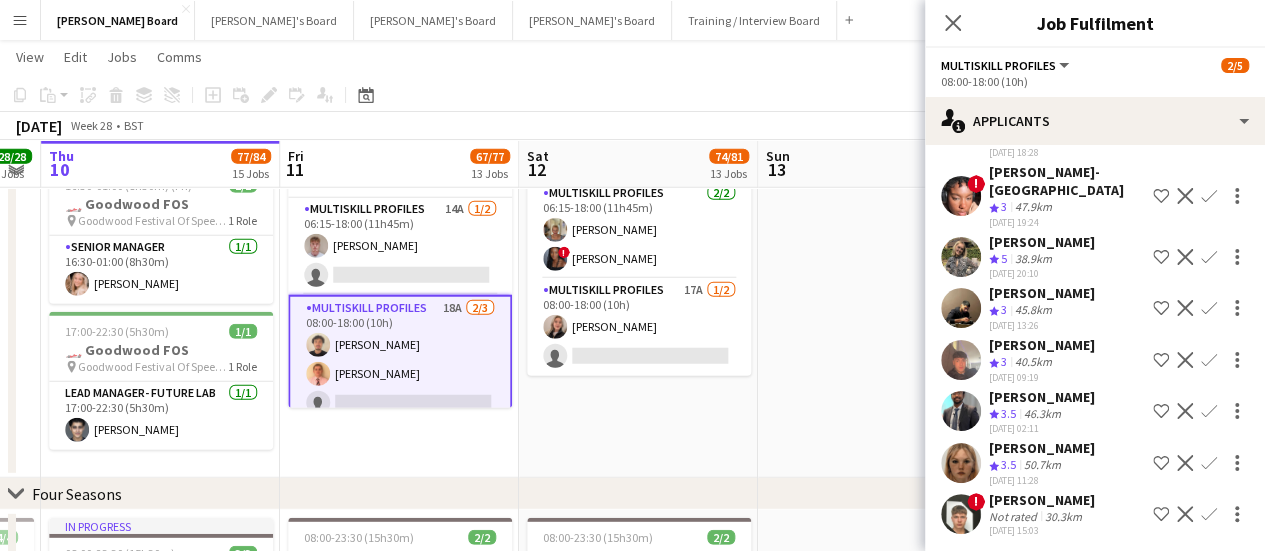 click on "MULTISKILL PROFILES   18A   2/3   08:00-18:00 (10h)
Sebastian Andre James Hollingworth
single-neutral-actions" at bounding box center (400, 360) 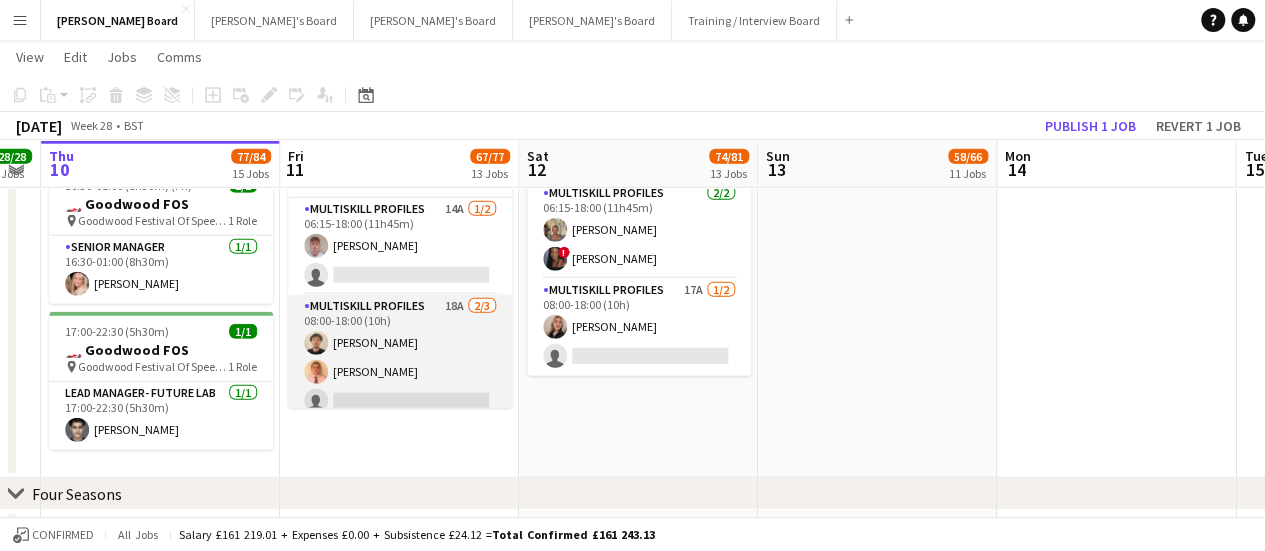 click on "MULTISKILL PROFILES   18A   2/3   08:00-18:00 (10h)
Sebastian Andre James Hollingworth
single-neutral-actions" at bounding box center (400, 358) 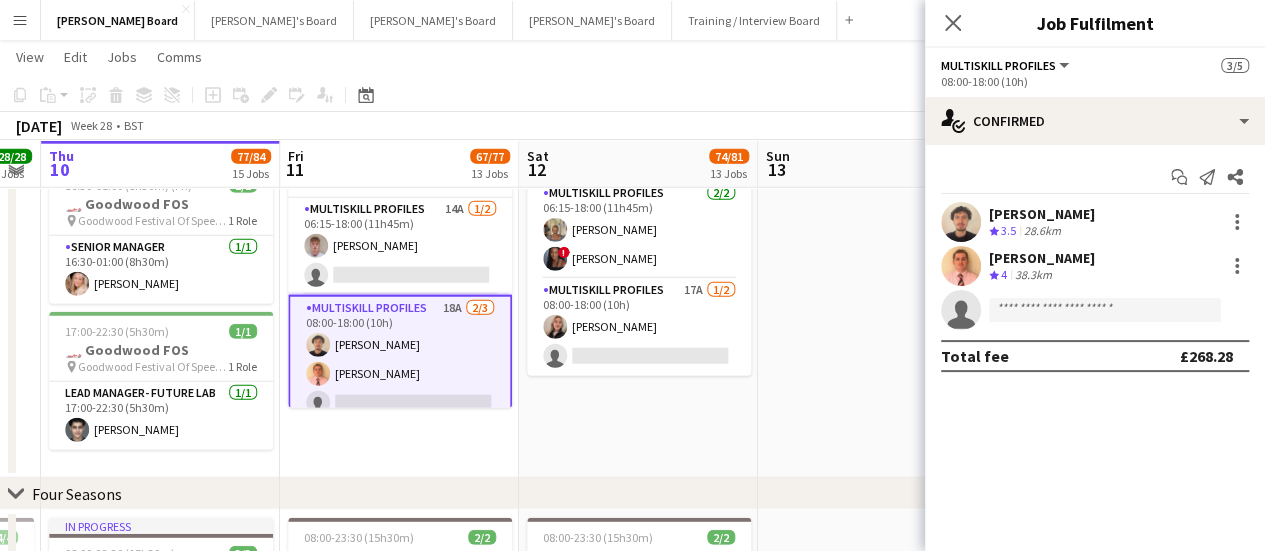 click on "[PERSON_NAME]" at bounding box center (1042, 258) 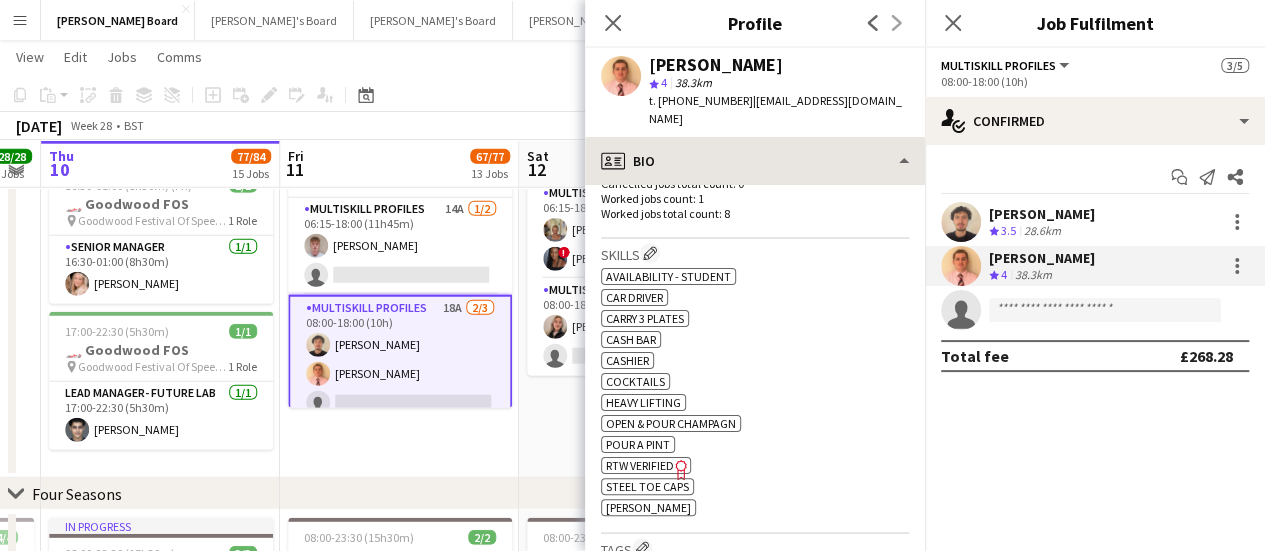 scroll, scrollTop: 600, scrollLeft: 0, axis: vertical 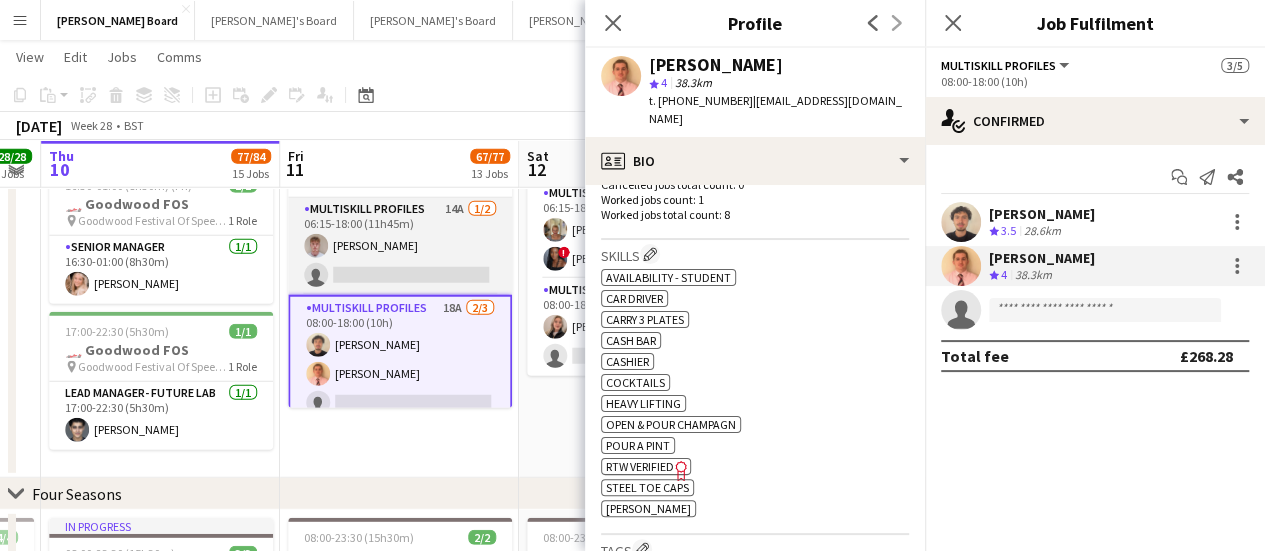 click on "MULTISKILL PROFILES   14A   1/2   06:15-18:00 (11h45m)
Lorcan Hinchliffe
single-neutral-actions" at bounding box center (400, 246) 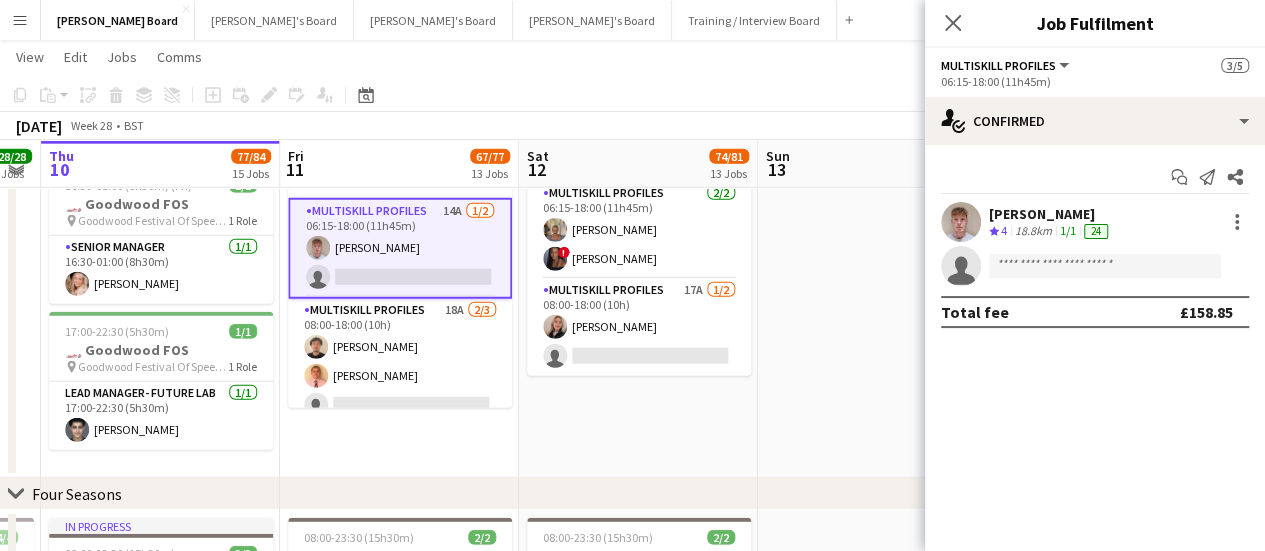 click on "[PERSON_NAME]" at bounding box center [1050, 214] 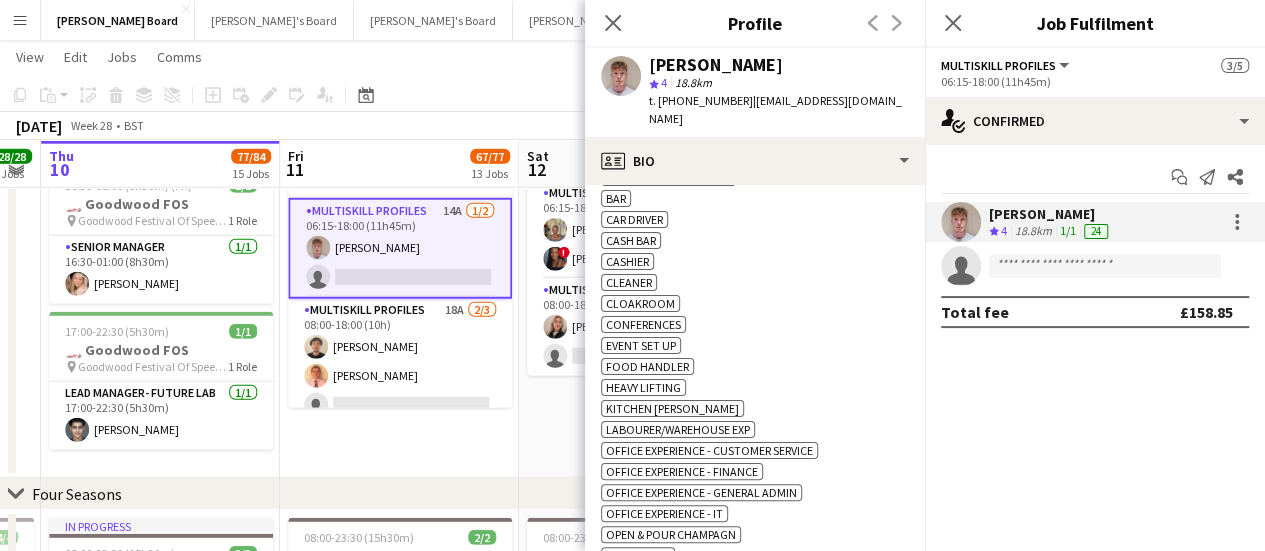 scroll, scrollTop: 600, scrollLeft: 0, axis: vertical 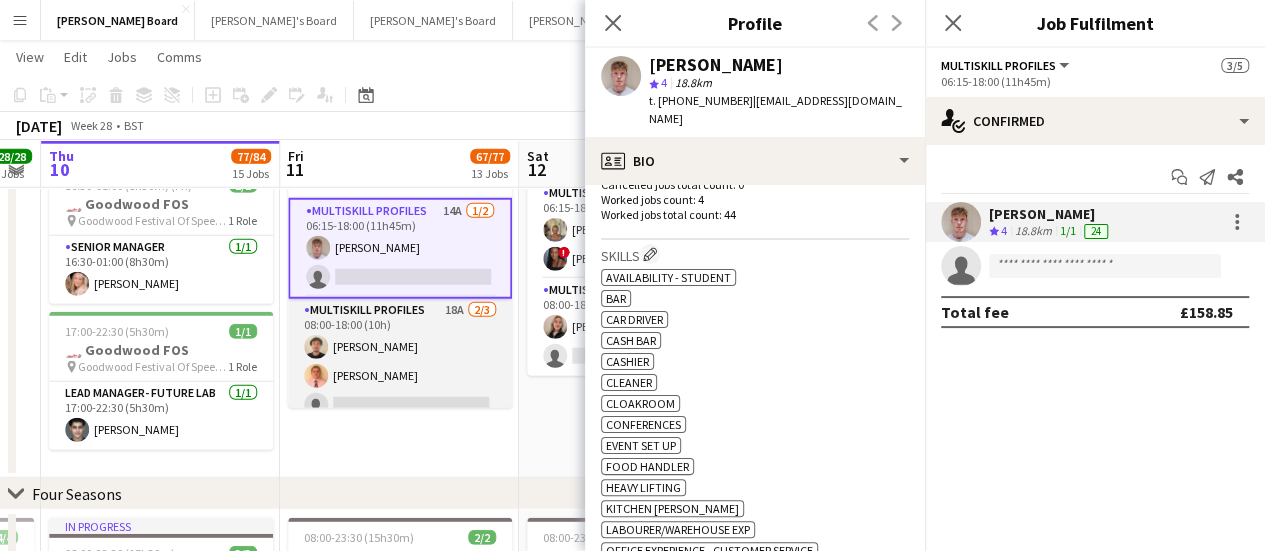 click on "MULTISKILL PROFILES   18A   2/3   08:00-18:00 (10h)
Sebastian Andre James Hollingworth
single-neutral-actions" at bounding box center [400, 362] 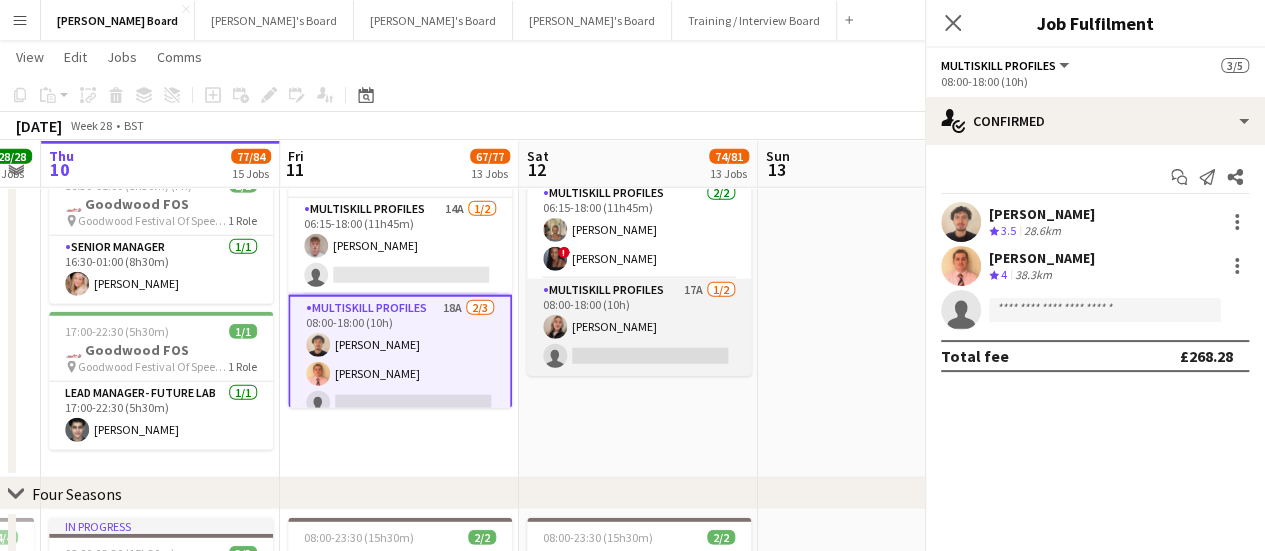 scroll, scrollTop: 0, scrollLeft: 675, axis: horizontal 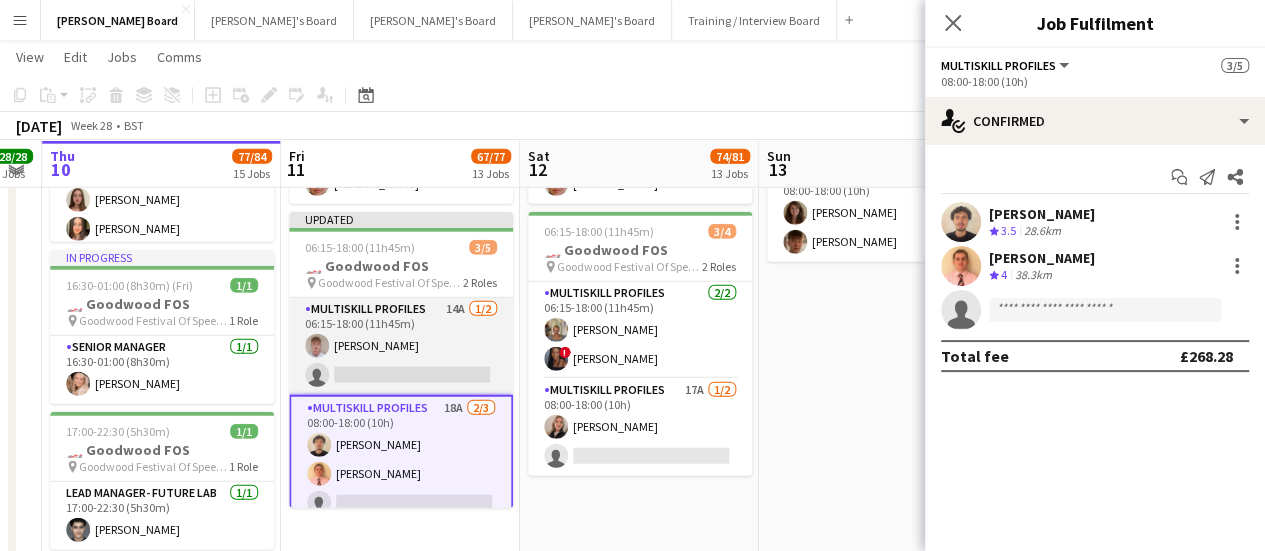 click on "MULTISKILL PROFILES   14A   1/2   06:15-18:00 (11h45m)
Lorcan Hinchliffe
single-neutral-actions" at bounding box center [401, 346] 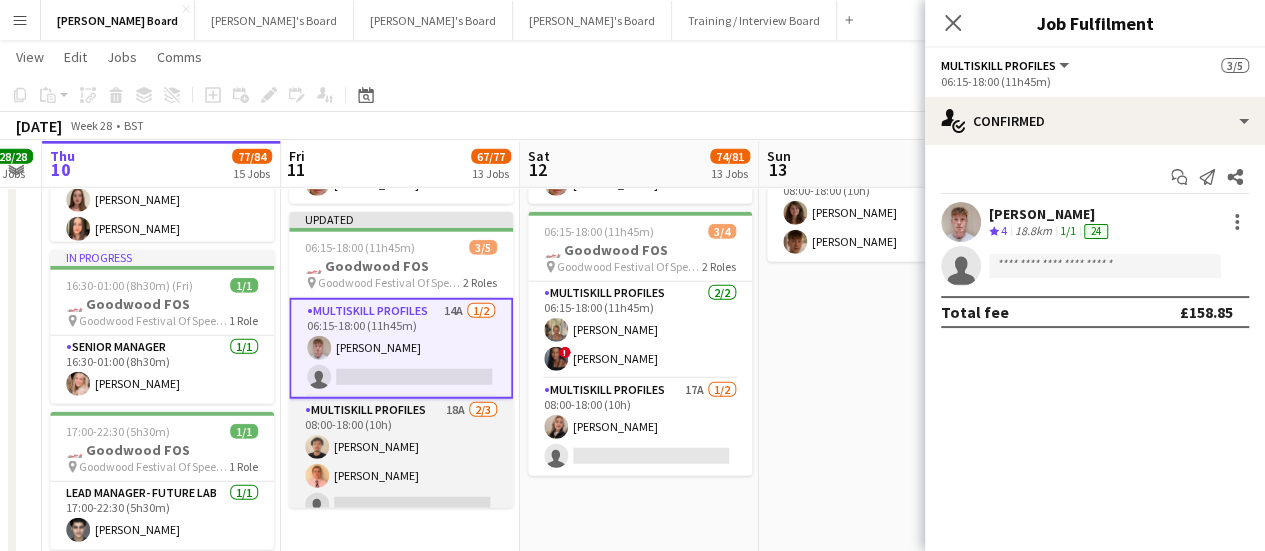 click on "MULTISKILL PROFILES   18A   2/3   08:00-18:00 (10h)
Sebastian Andre James Hollingworth
single-neutral-actions" at bounding box center (401, 462) 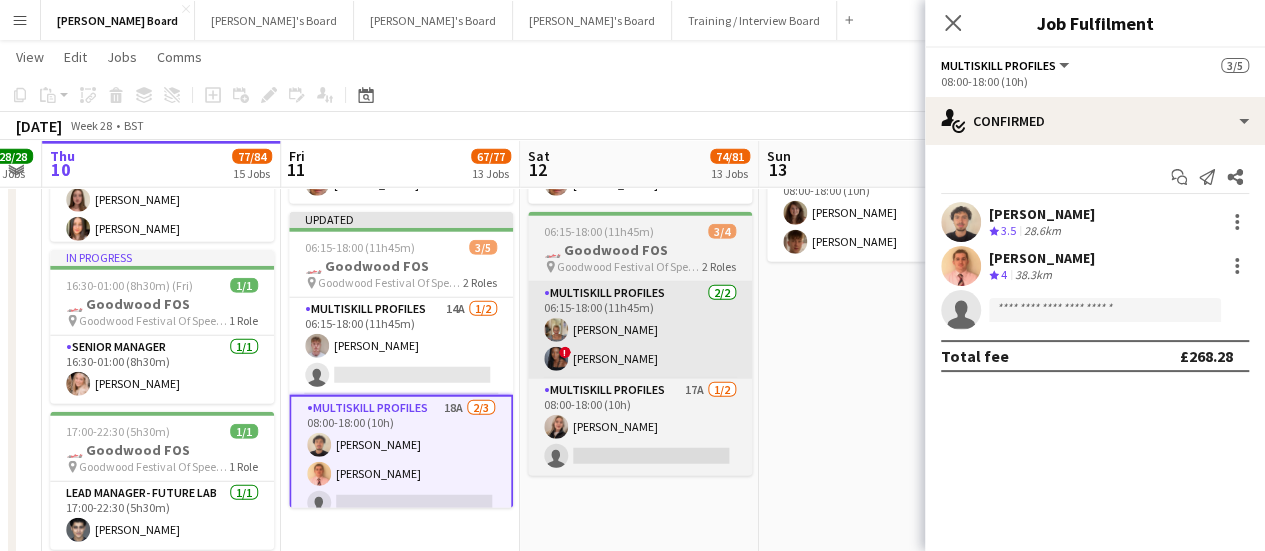 scroll, scrollTop: 0, scrollLeft: 673, axis: horizontal 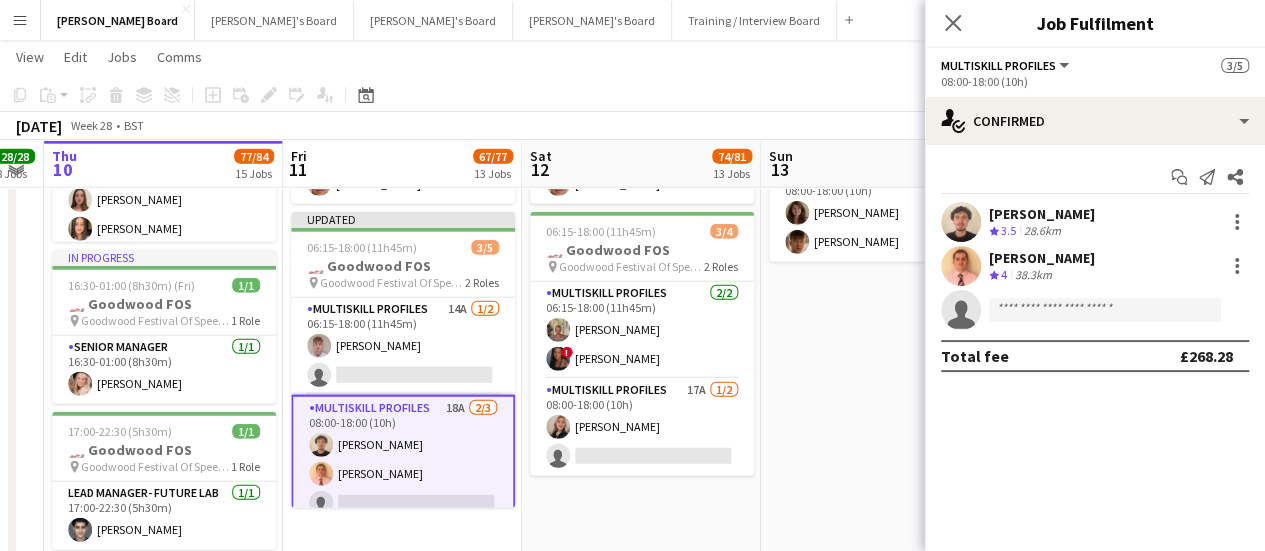 click on "[PERSON_NAME]" at bounding box center [1042, 258] 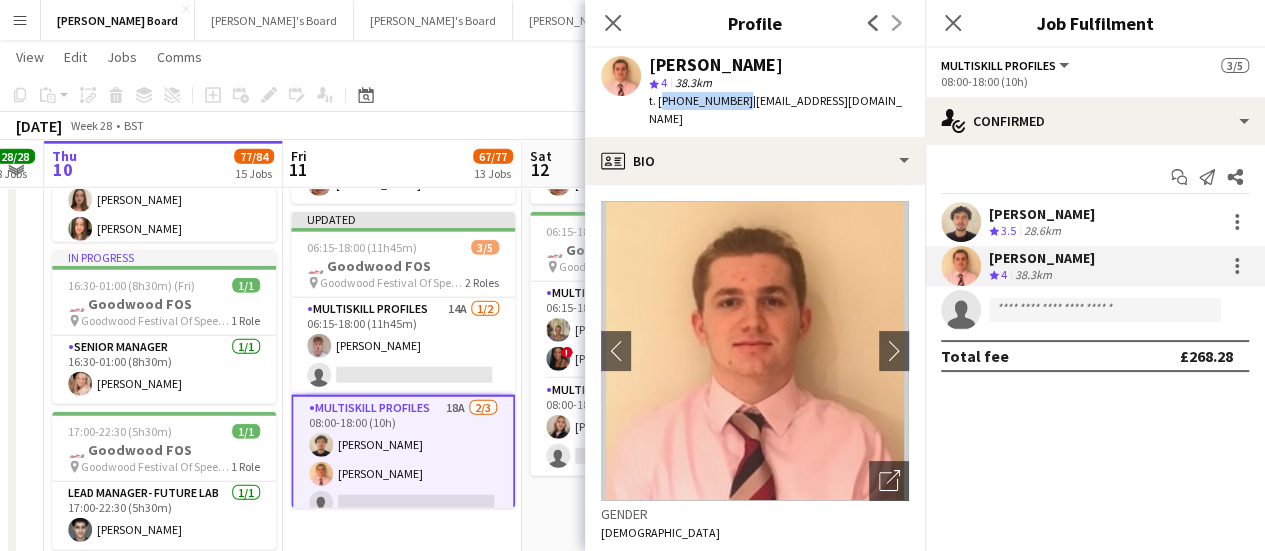 drag, startPoint x: 734, startPoint y: 101, endPoint x: 658, endPoint y: 108, distance: 76.321686 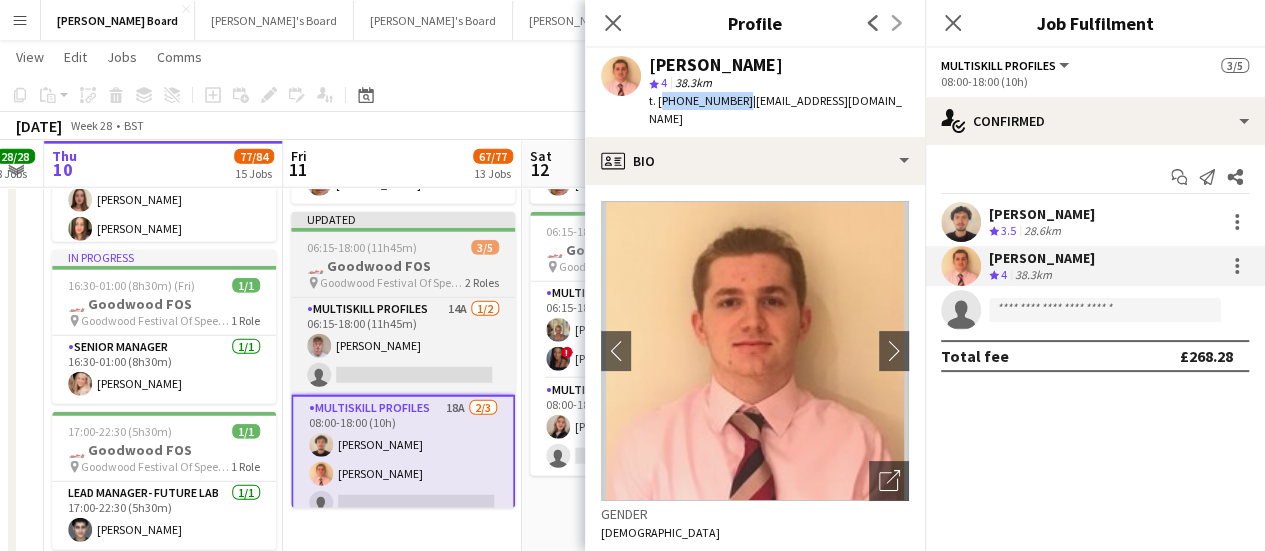 click on "🏎️ Goodwood FOS" at bounding box center (403, 266) 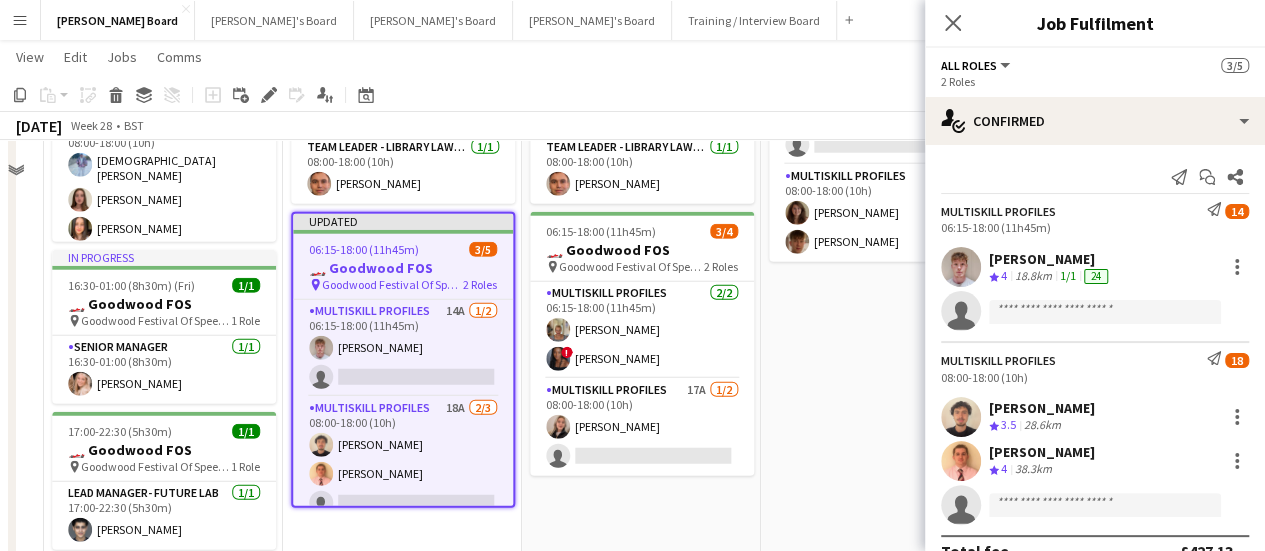 scroll, scrollTop: 2300, scrollLeft: 0, axis: vertical 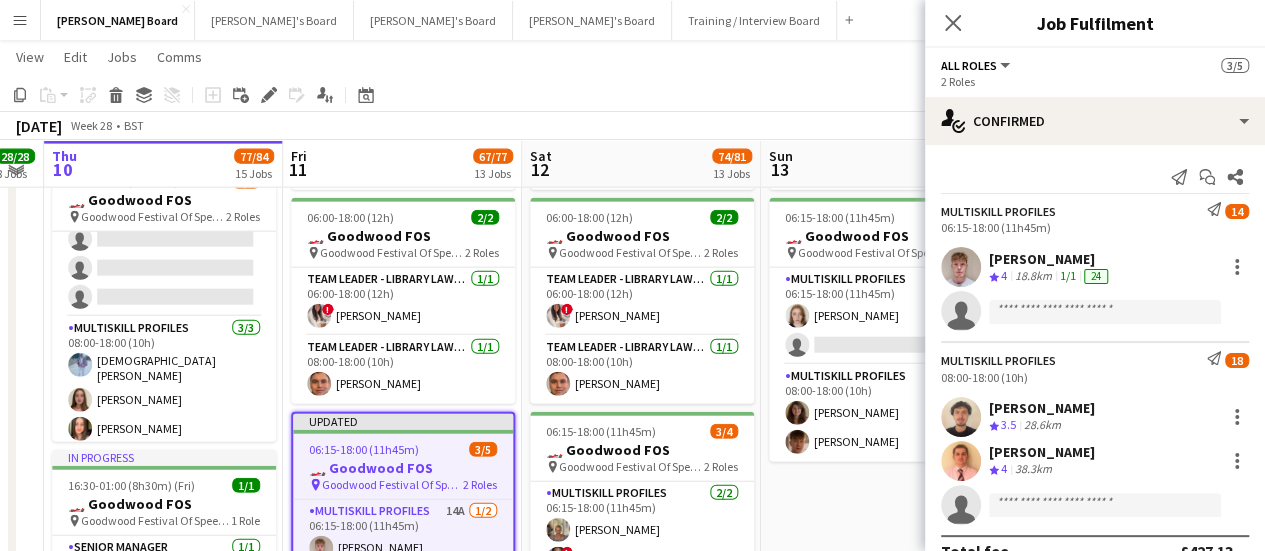 click on "05:30-21:00 (15h30m)    28/29   🏎️ Goodwood FOS (25)
pin
Goodwood Festival Of Speed Chichester, PO18 0PH   17 Roles   Staff Welfare Catering   2/2   05:30-10:30 (5h)
! Chloe Honeybourne ! eloise page  Bar - Kinrara Restaurant   1/1   06:00-16:00 (10h)
! Ryan Filkins  Bar - Partners Enclosure   1/1   06:00-18:00 (12h)
Florence Self  Bartender- Cartier   1/1   06:00-18:00 (12h)
Fedrat Sadat  Bartender- Ferrari Laundry Green   1/1   06:00-18:00 (12h)
Fred Kavanagh  Catering Assistant - Drivers Toth   3/3   06:00-18:00 (12h)
Caterina Cardozo Grace Fairhurst simon fairhurst  Runner- GRRC Enclosure   1/1   06:00-18:00 (12h)
Umar Pitafi  Waiter - Kinrara   1/1   06:00-18:00 (12h)
Andrey Prince  Bar - Library Lawn Upper   1/1   08:00-20:00 (12h)
Ben de la Court  Bar - Mclaren   1/1   08:00-20:00 (12h)
euan white  Bar - Startline   1/1   08:00-20:00 (12h)
! Radhika Singh  Bar - Veuve Clinquot Champagne & Seafood   1/1   08:00-20:00 (12h)
Jaden Kadri  1/1  ! !" at bounding box center [880, 191] 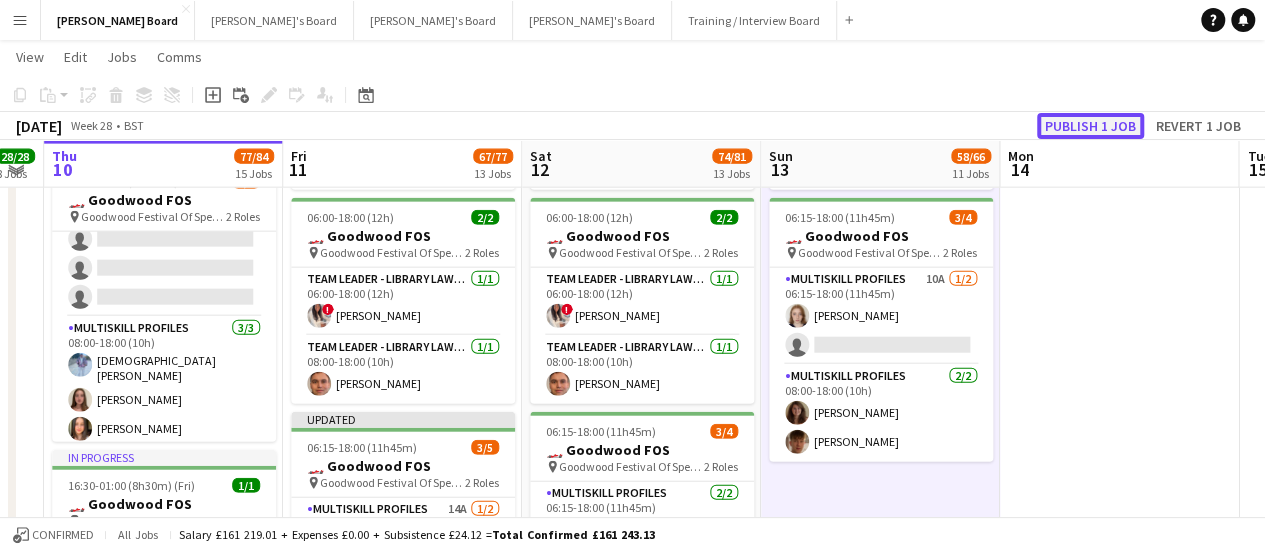 click on "Publish 1 job" 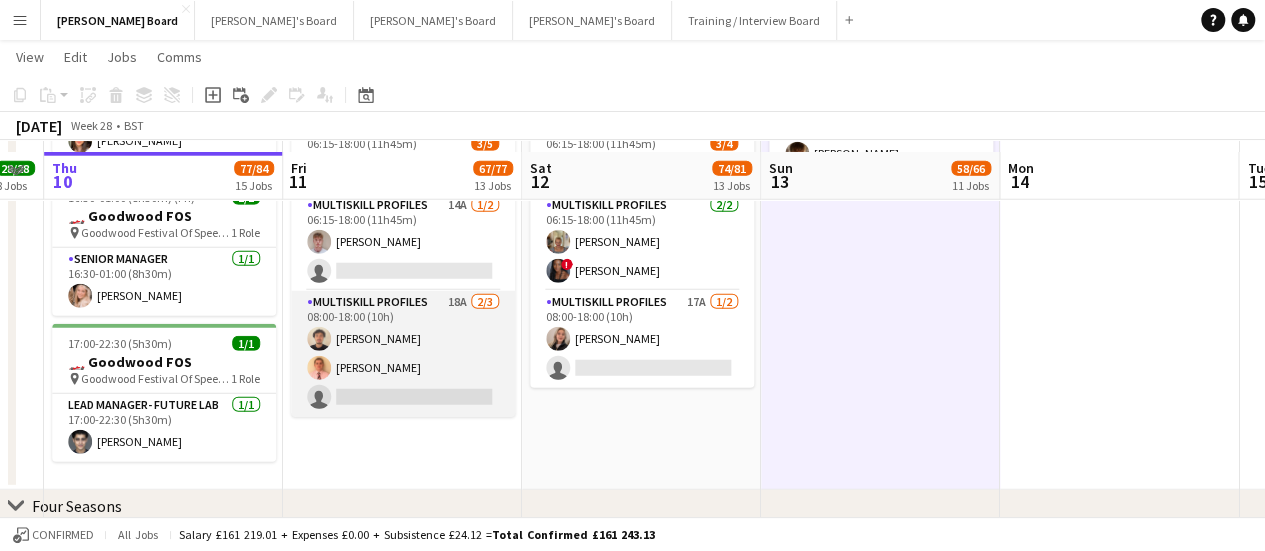 scroll, scrollTop: 2600, scrollLeft: 0, axis: vertical 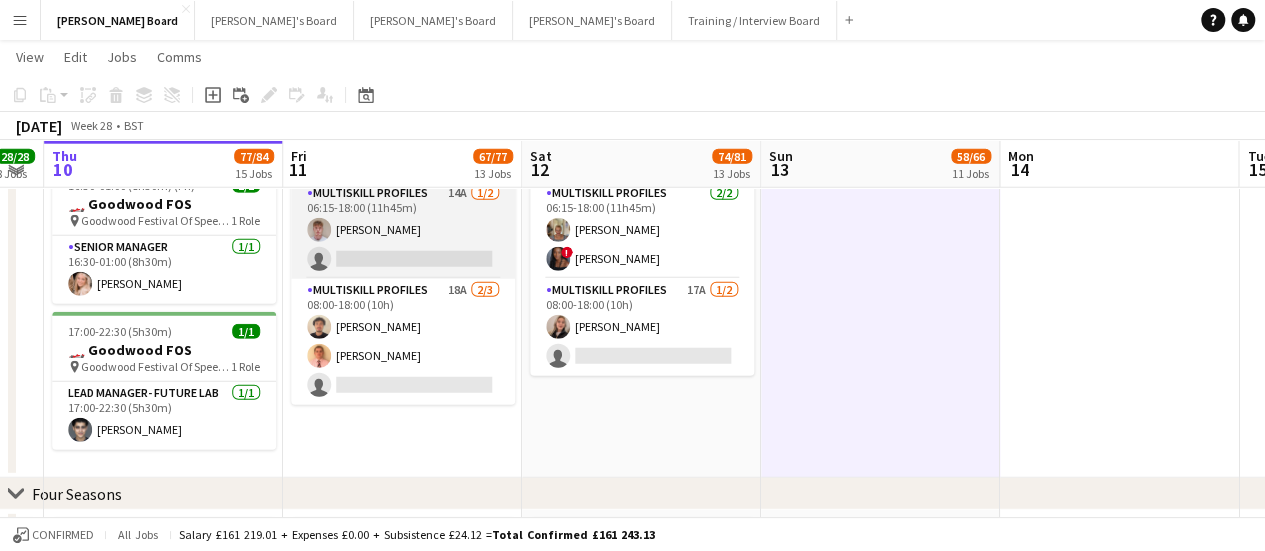 click on "MULTISKILL PROFILES   14A   1/2   06:15-18:00 (11h45m)
Lorcan Hinchliffe
single-neutral-actions" at bounding box center [403, 230] 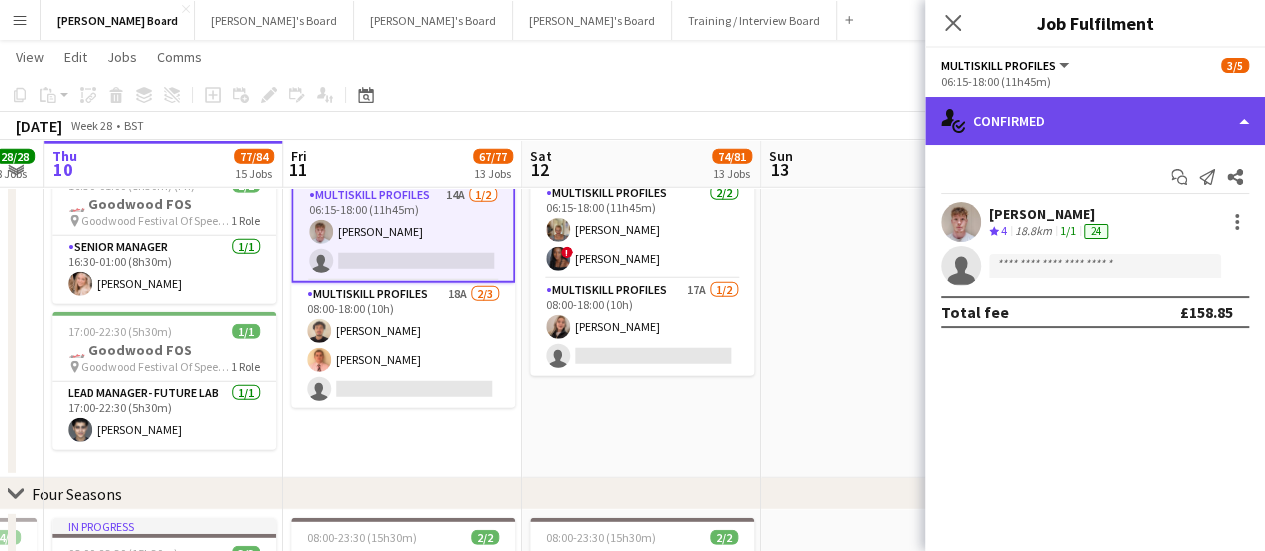 click on "single-neutral-actions-check-2
Confirmed" 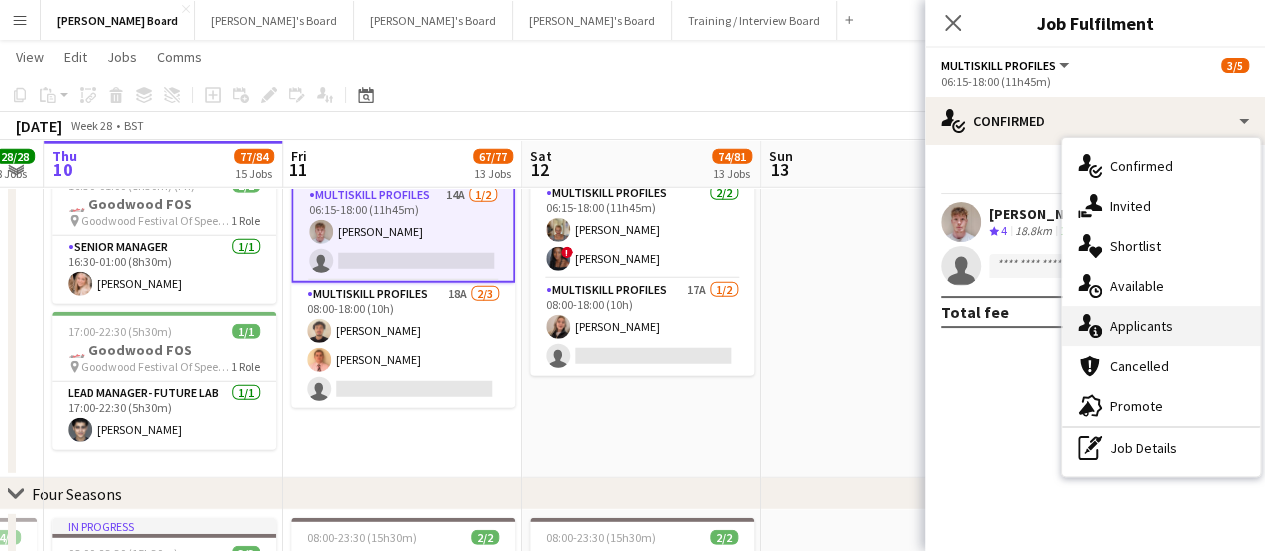 click on "single-neutral-actions-information
Applicants" at bounding box center (1161, 326) 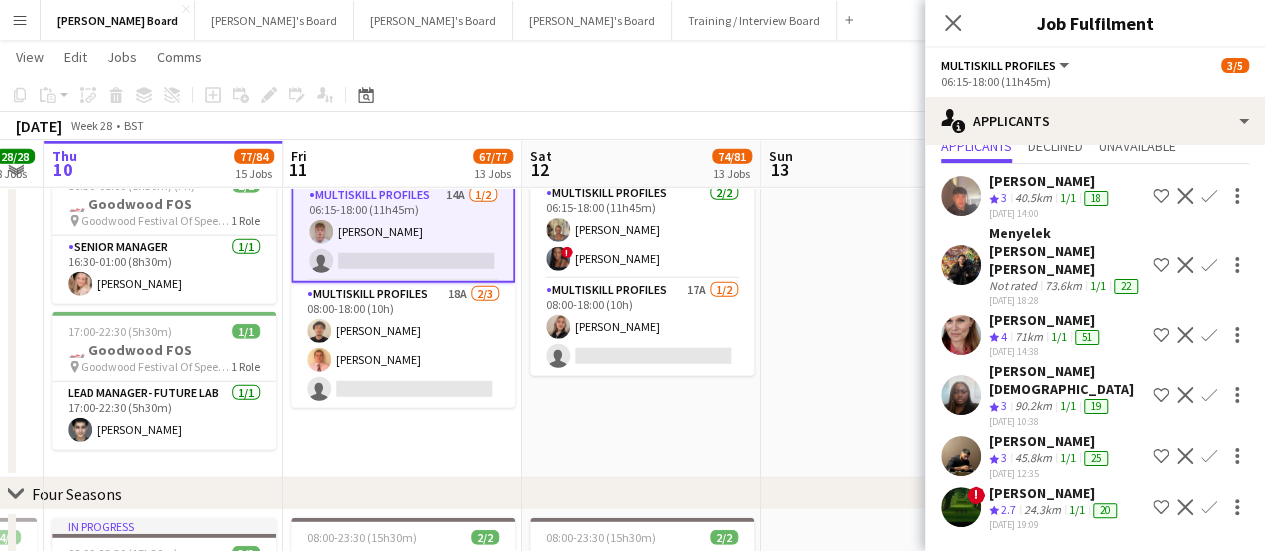 scroll, scrollTop: 94, scrollLeft: 0, axis: vertical 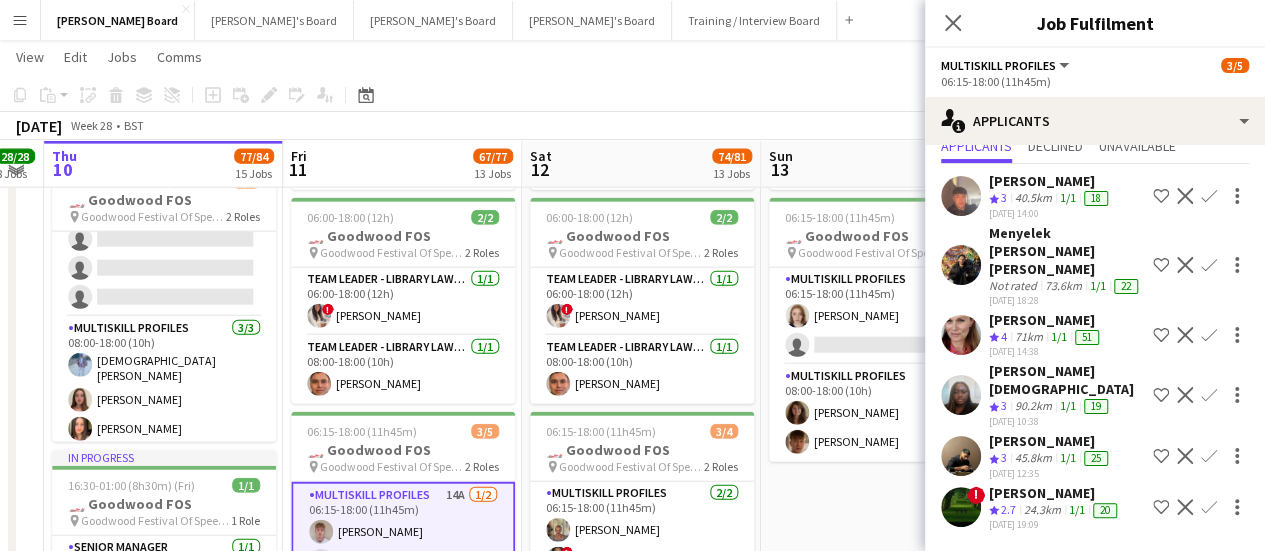 click on "[PERSON_NAME]" at bounding box center [1067, 380] 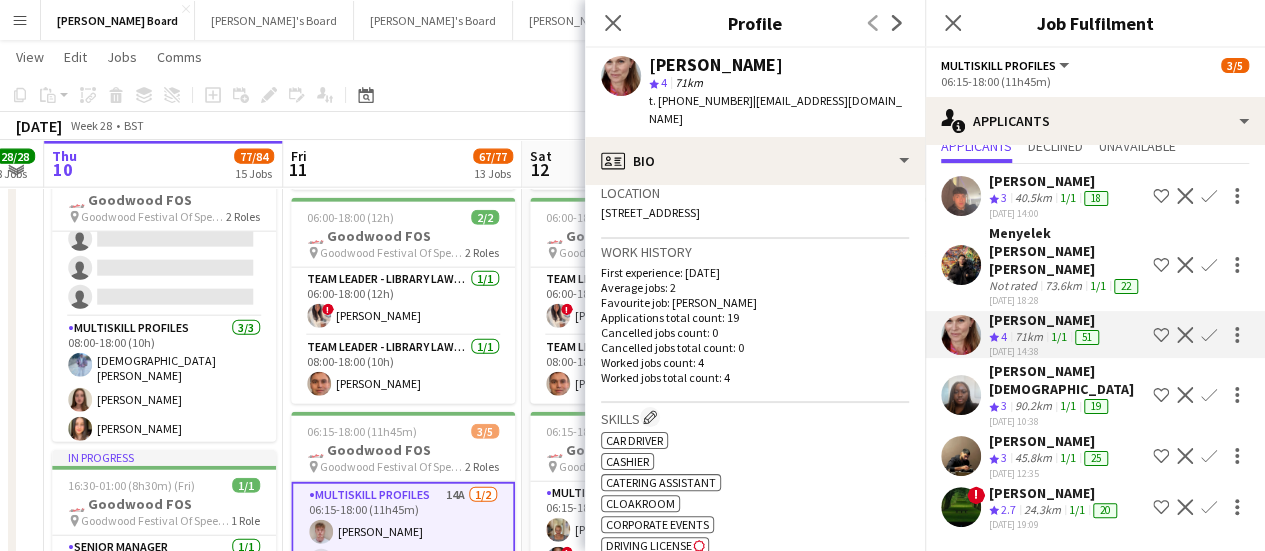 scroll, scrollTop: 500, scrollLeft: 0, axis: vertical 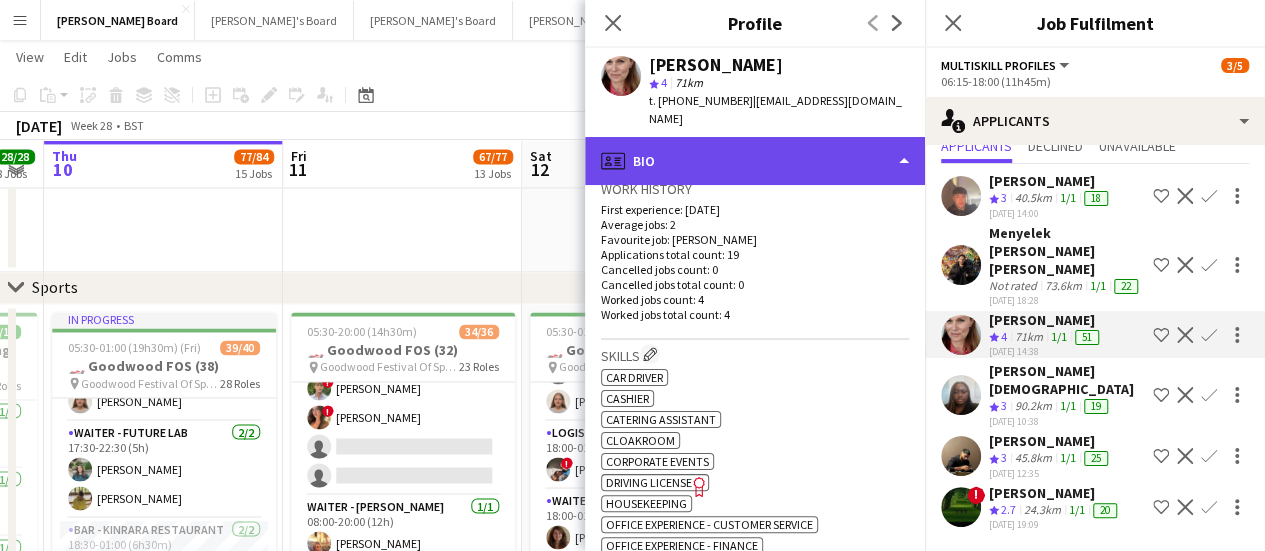 click on "profile
Bio" 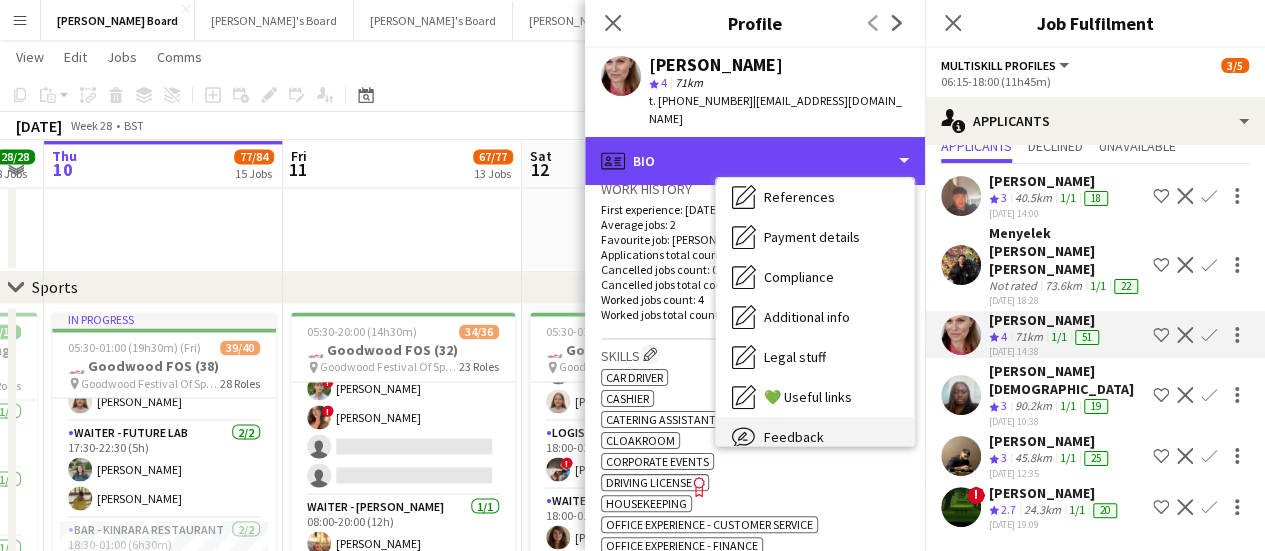 scroll, scrollTop: 308, scrollLeft: 0, axis: vertical 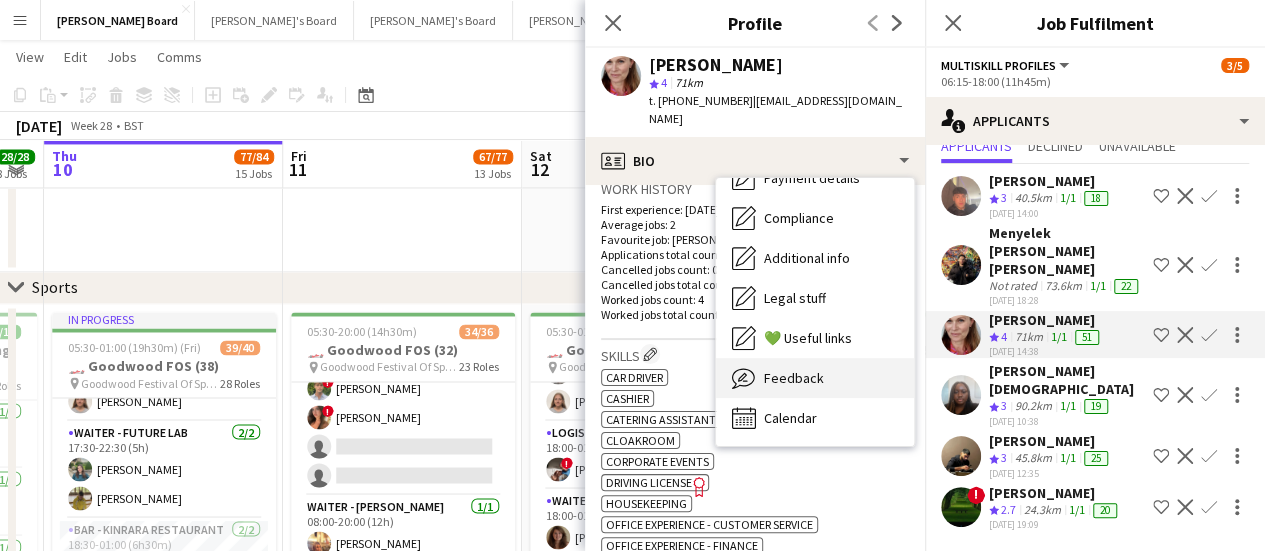 click on "Feedback" at bounding box center [794, 378] 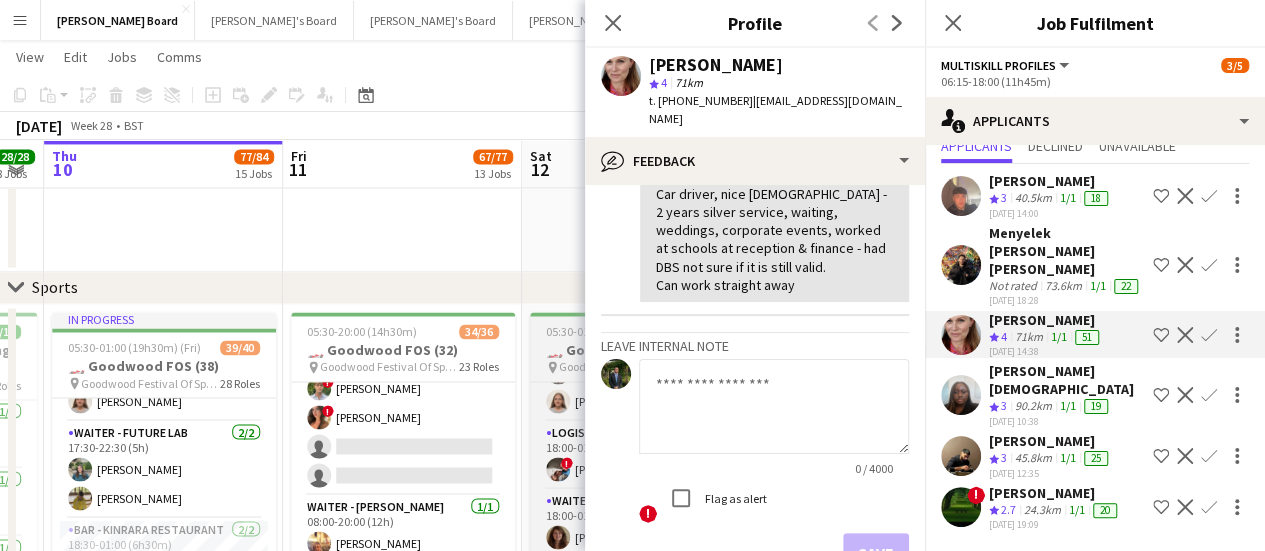 scroll, scrollTop: 200, scrollLeft: 0, axis: vertical 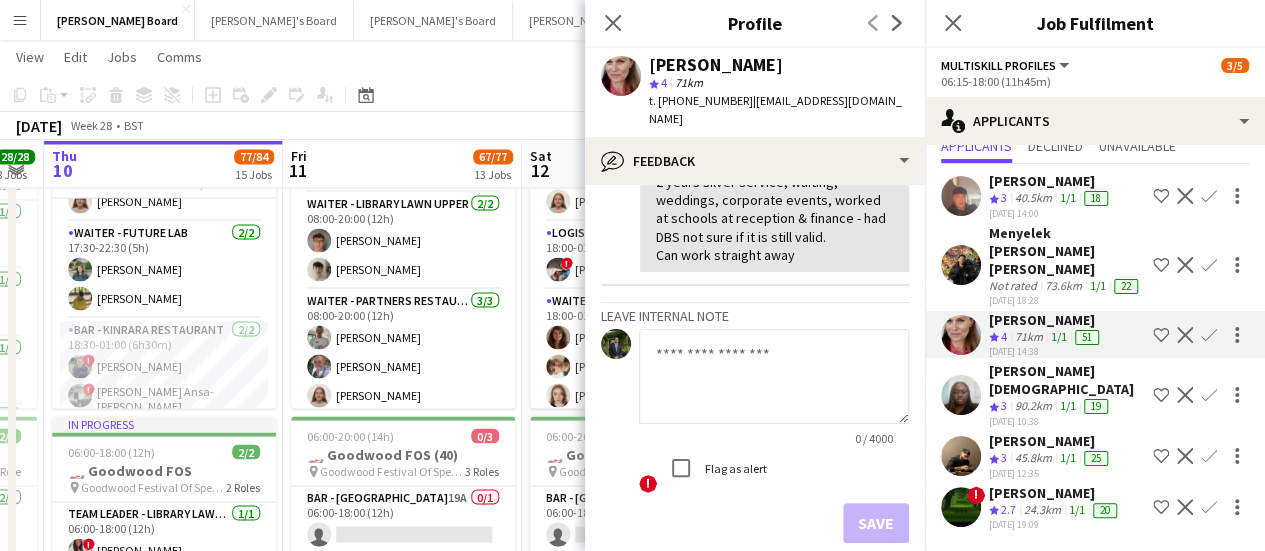 click on "!  Flag as alert" 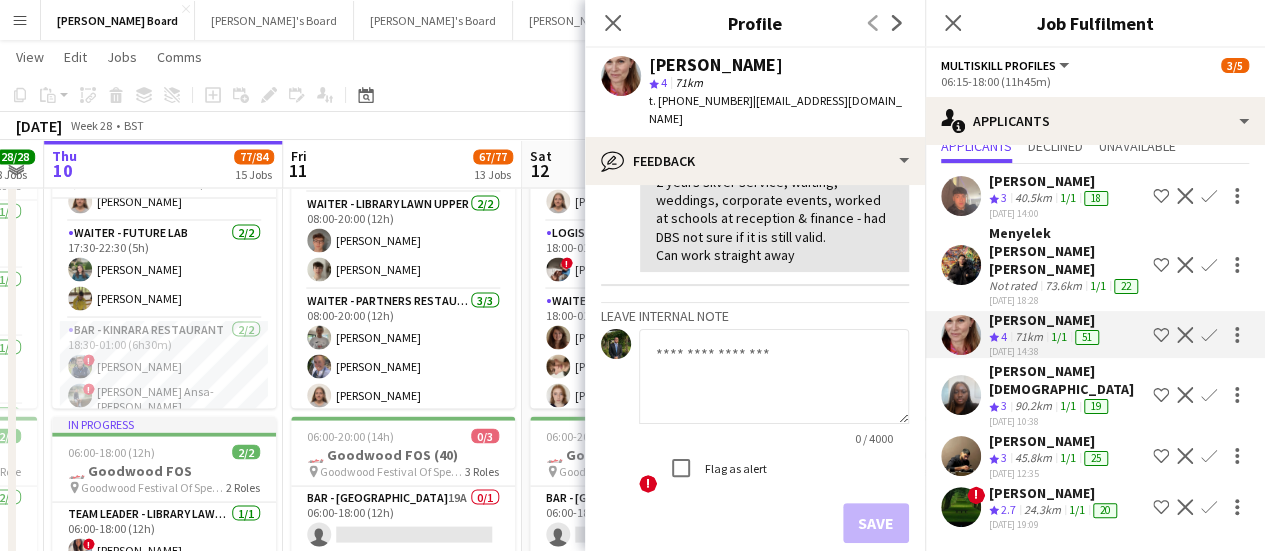 click on "Copy
Paste
Paste   Ctrl+V Paste with crew  Ctrl+Shift+V
Paste linked Job
[GEOGRAPHIC_DATA]
Group
Ungroup
Add job
Add linked Job
Edit
Edit linked Job
Applicants
Date picker
[DATE] [DATE] [DATE] M [DATE] T [DATE] W [DATE] T [DATE] F [DATE] S [DATE] S  [DATE]   2   3   4   5   6   7   8   9   10   11   12   13   14   15   16   17   18   19   20   21   22   23   24   25   26   27   28   29   30   31
Comparison range
Comparison range
[DATE]" 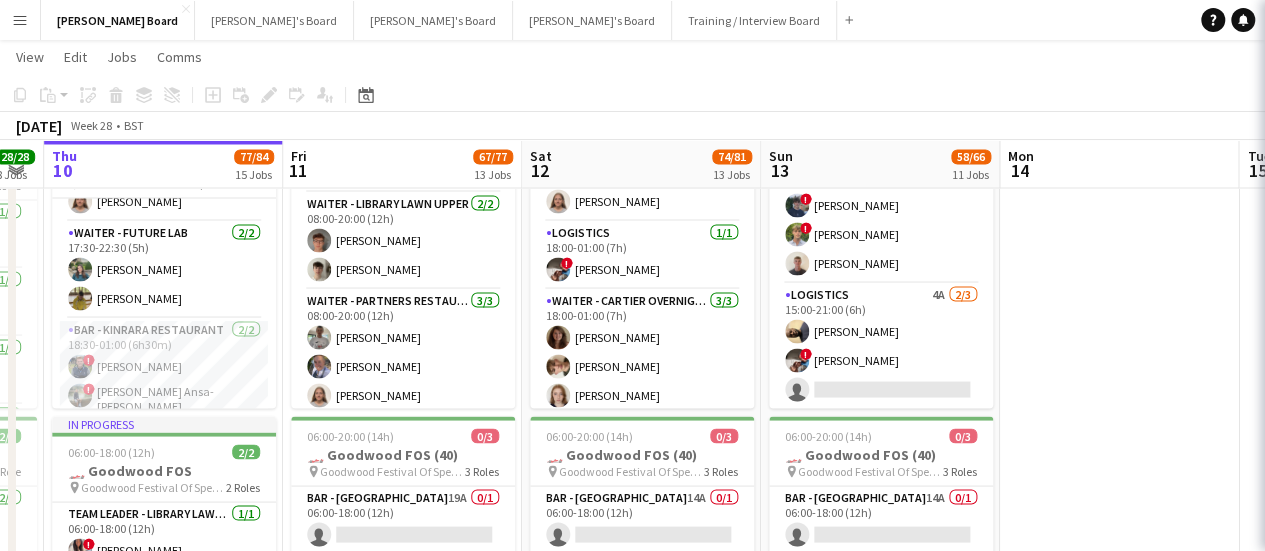 scroll, scrollTop: 0, scrollLeft: 0, axis: both 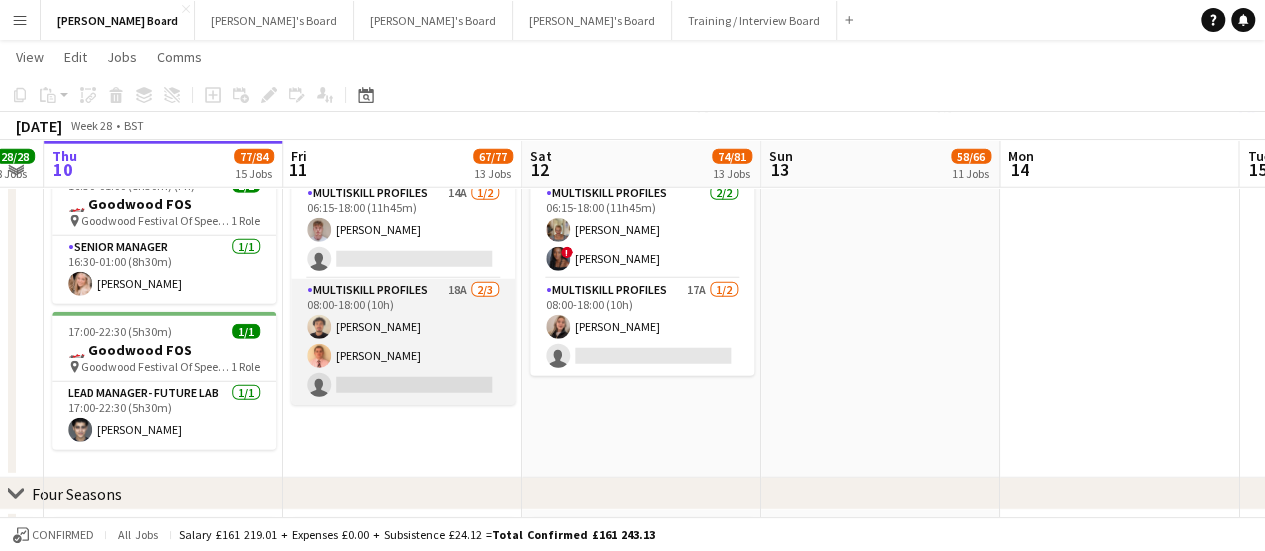 click on "MULTISKILL PROFILES   18A   2/3   08:00-18:00 (10h)
Sebastian Andre James Hollingworth
single-neutral-actions" at bounding box center [403, 342] 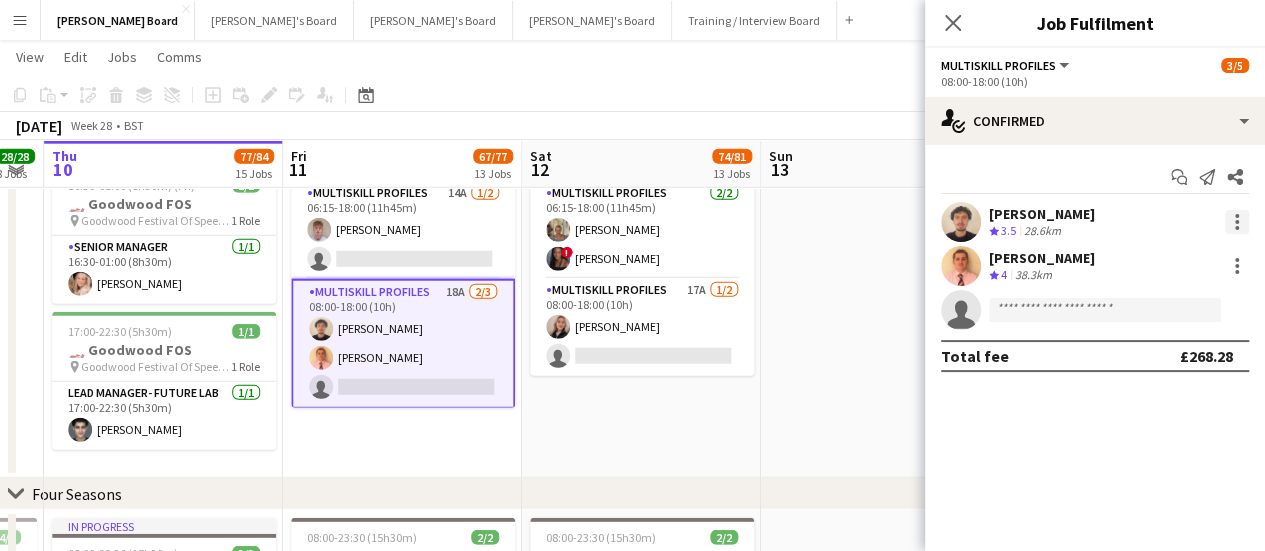click at bounding box center [1237, 222] 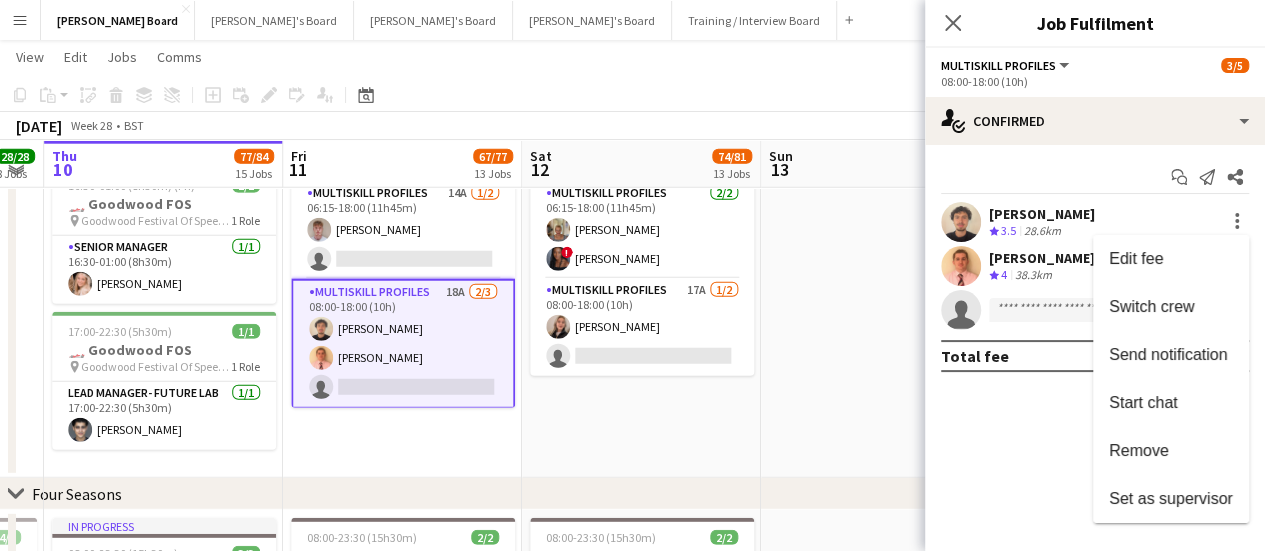 click on "Switch crew" at bounding box center (1151, 306) 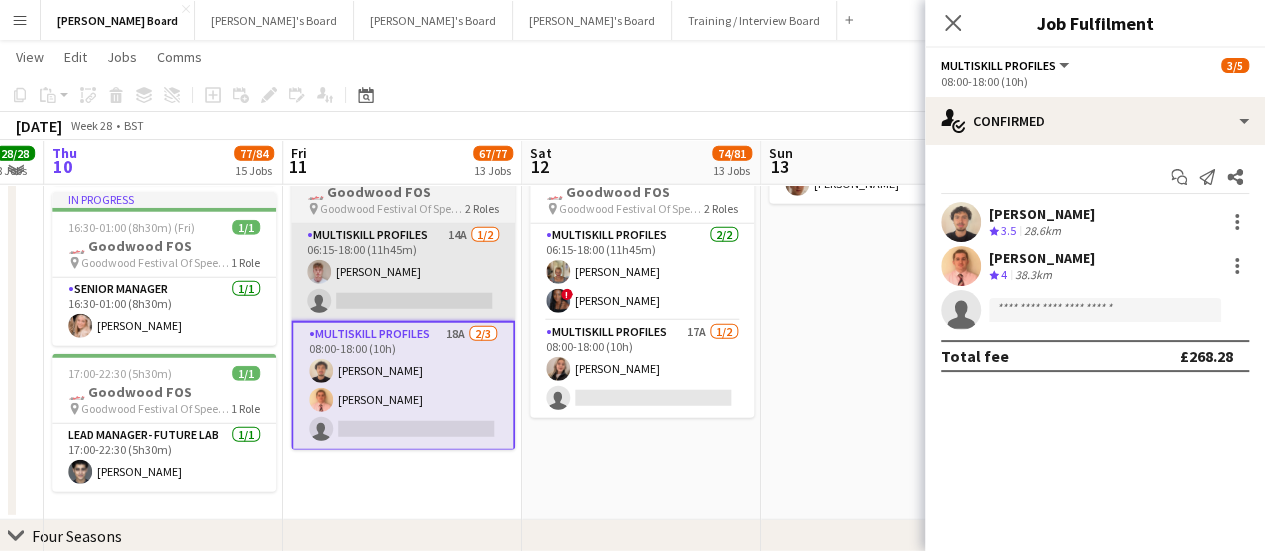 click on "MULTISKILL PROFILES   14A   1/2   06:15-18:00 (11h45m)
Lorcan Hinchliffe
single-neutral-actions" at bounding box center (403, 272) 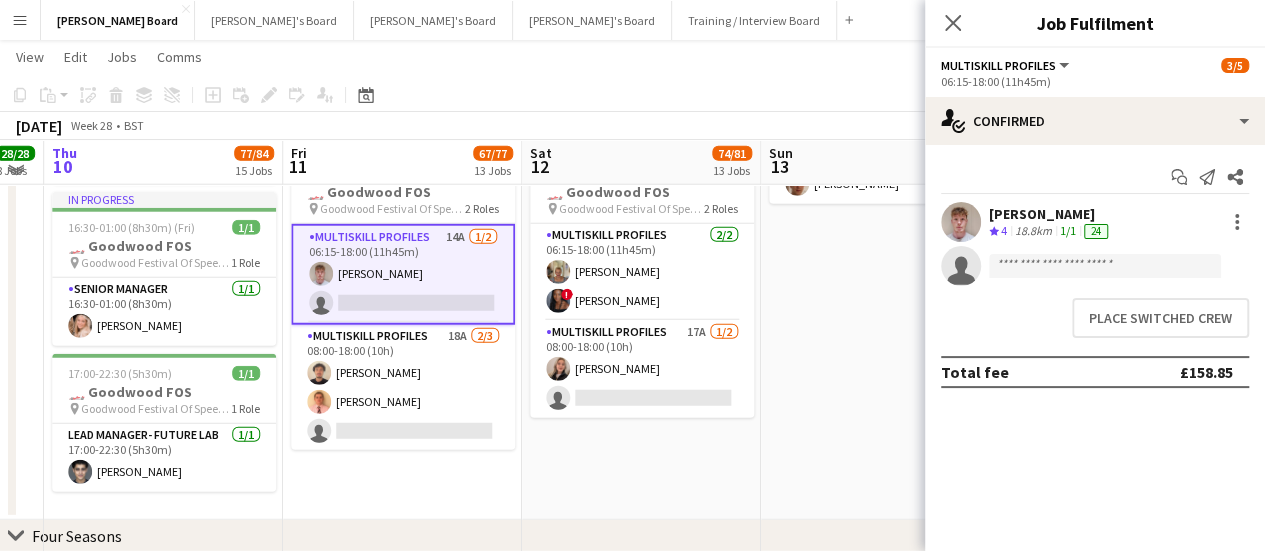 scroll, scrollTop: 0, scrollLeft: 675, axis: horizontal 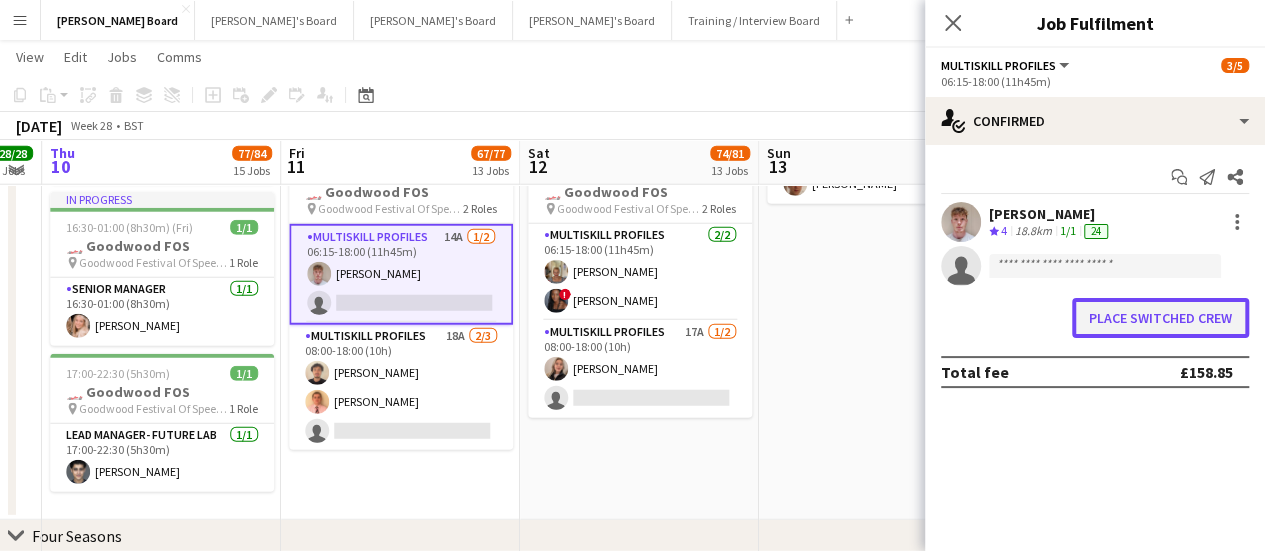 click on "Place switched crew" at bounding box center (1160, 318) 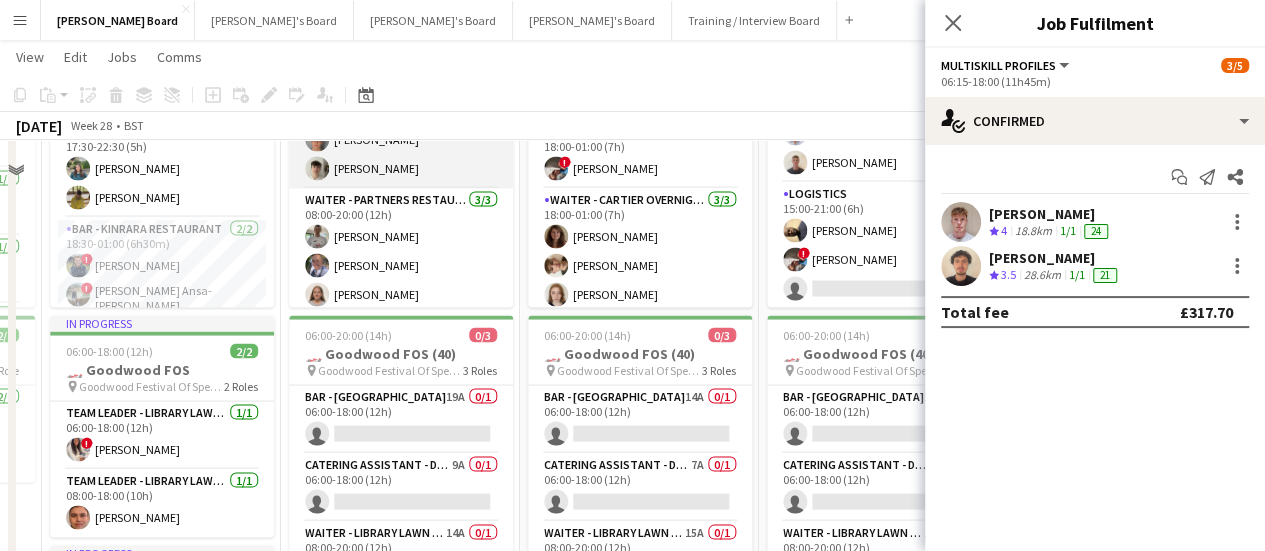 scroll, scrollTop: 1800, scrollLeft: 0, axis: vertical 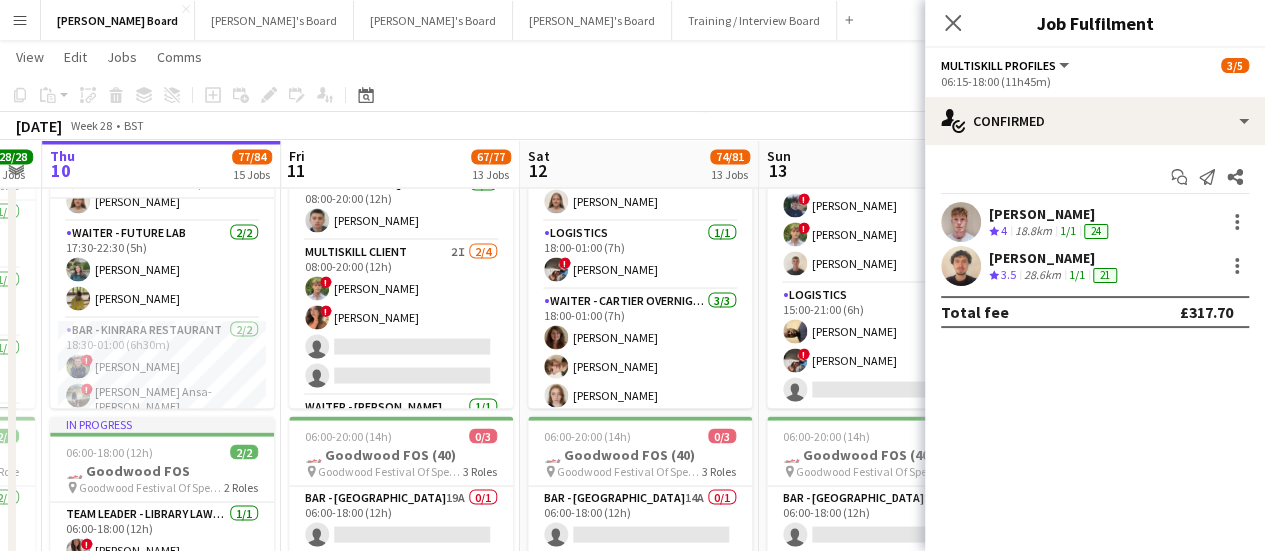 click on "MULTISKILL CLIENT   2I   2/4   08:00-20:00 (12h)
! Owen Beswick ! Chloe Honeybourne
single-neutral-actions
single-neutral-actions" at bounding box center (401, 317) 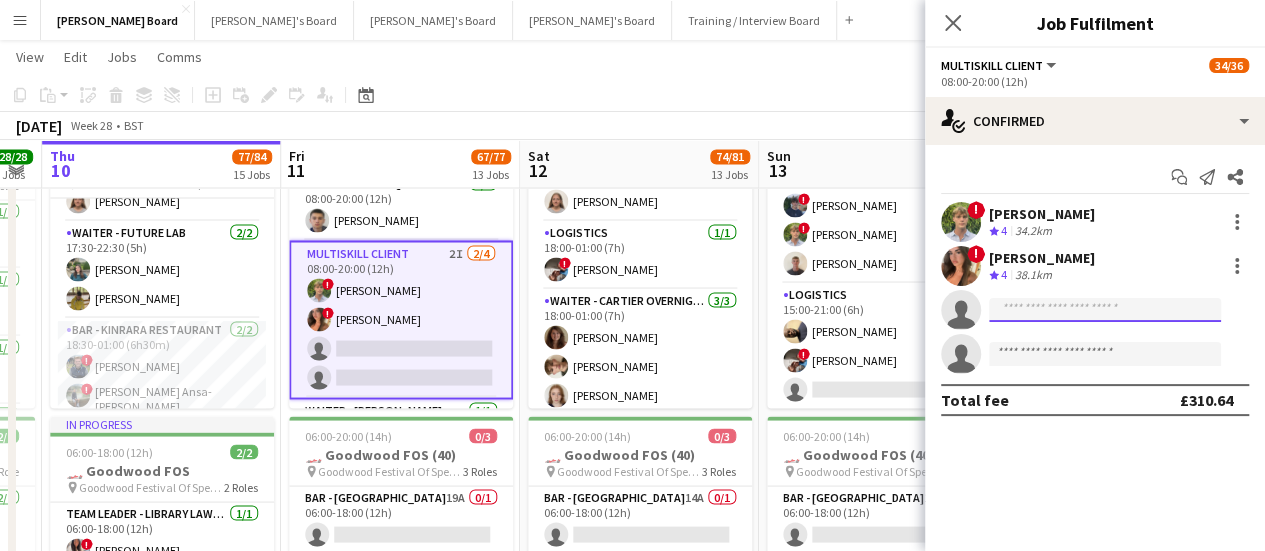 click 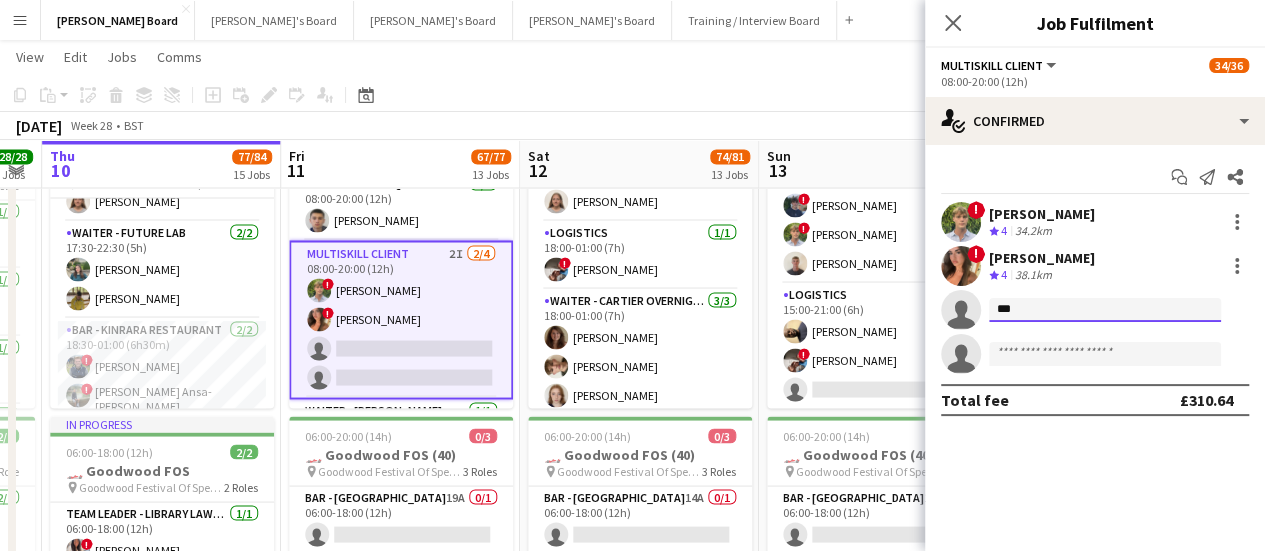 drag, startPoint x: 1044, startPoint y: 307, endPoint x: 973, endPoint y: 307, distance: 71 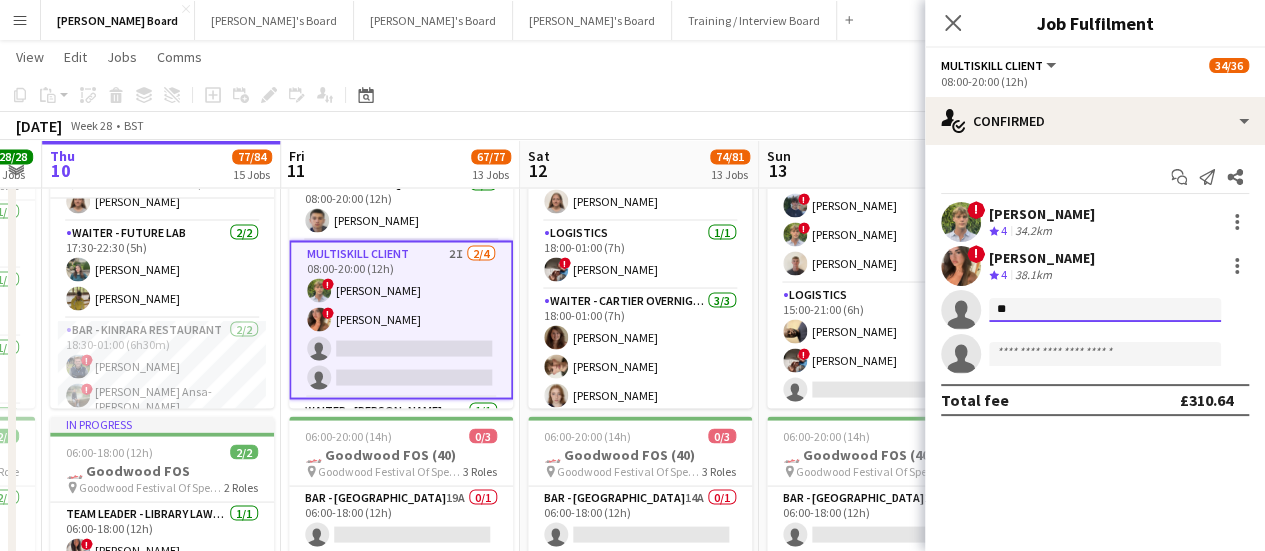 type on "*" 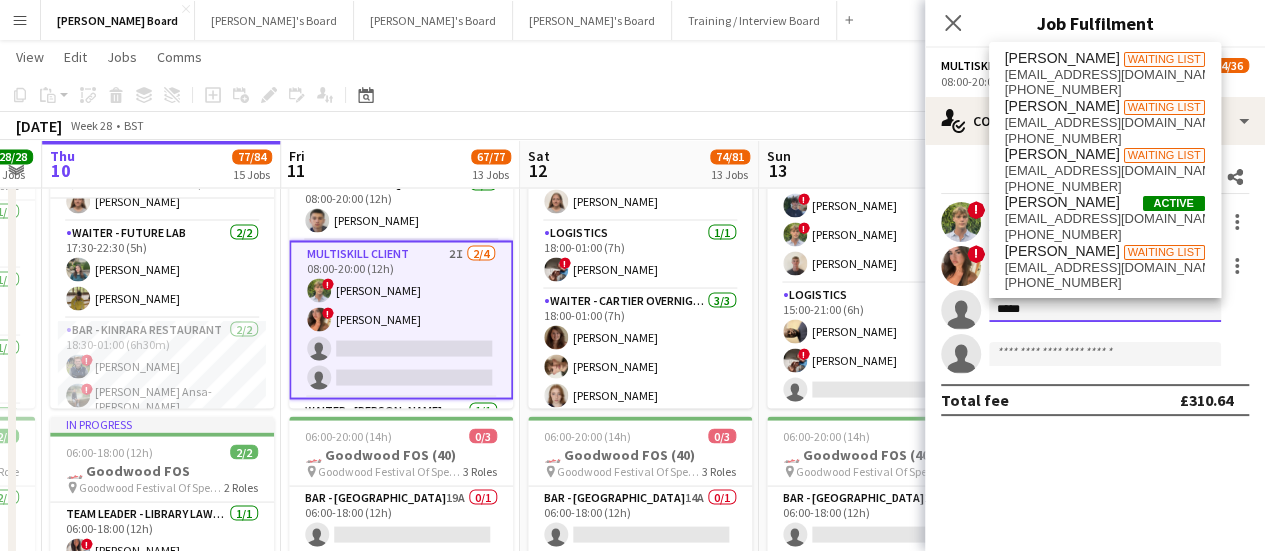 type on "******" 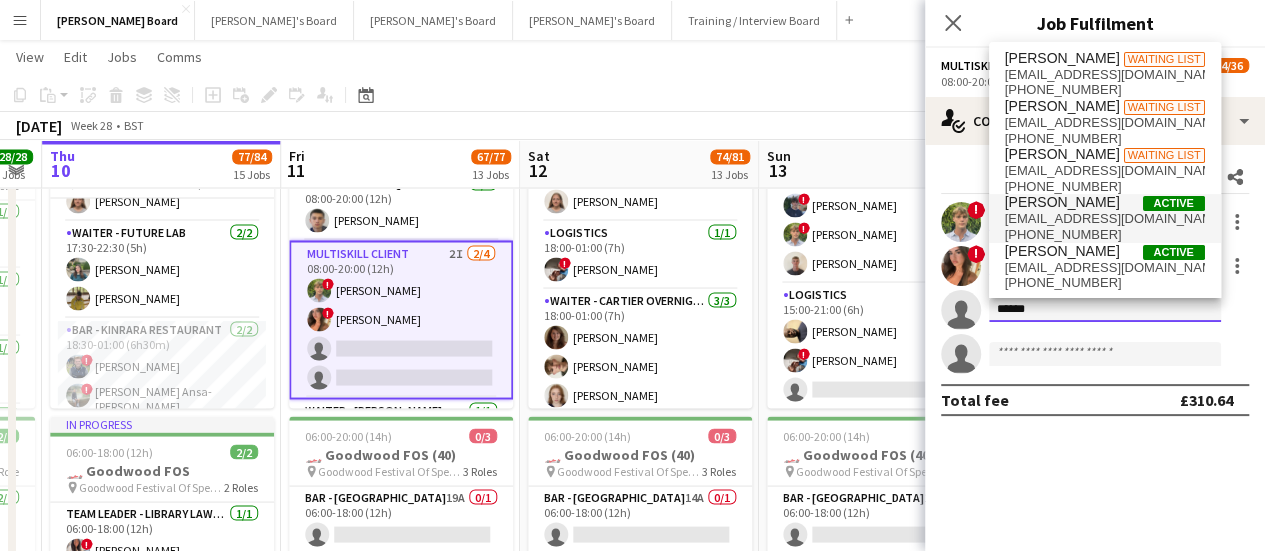 scroll, scrollTop: 1, scrollLeft: 0, axis: vertical 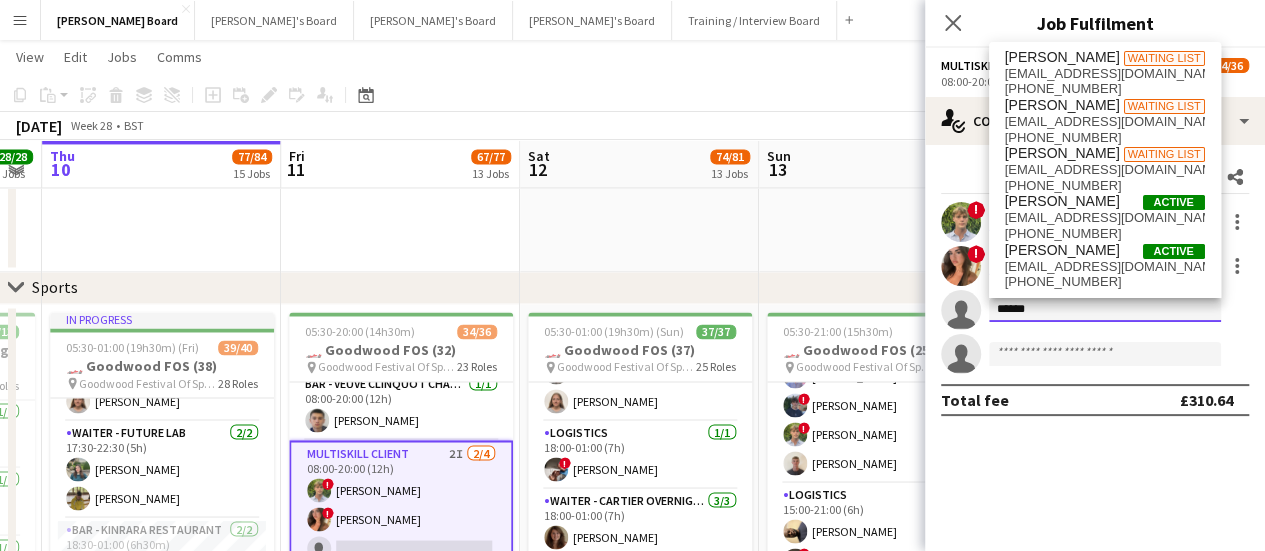 drag, startPoint x: 1010, startPoint y: 314, endPoint x: 968, endPoint y: 311, distance: 42.107006 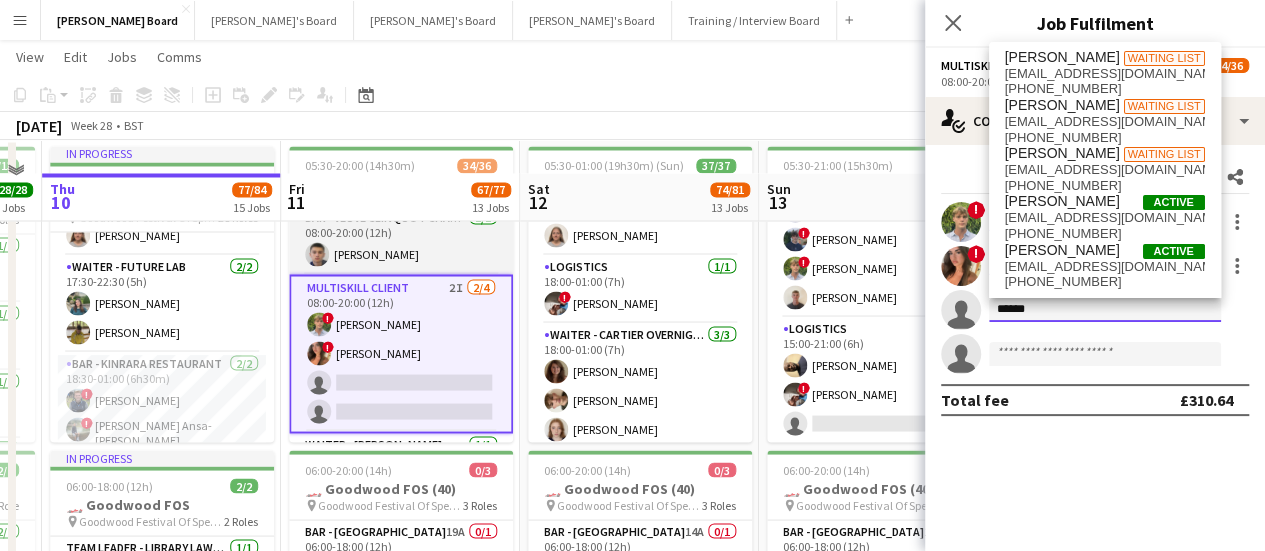scroll, scrollTop: 1800, scrollLeft: 0, axis: vertical 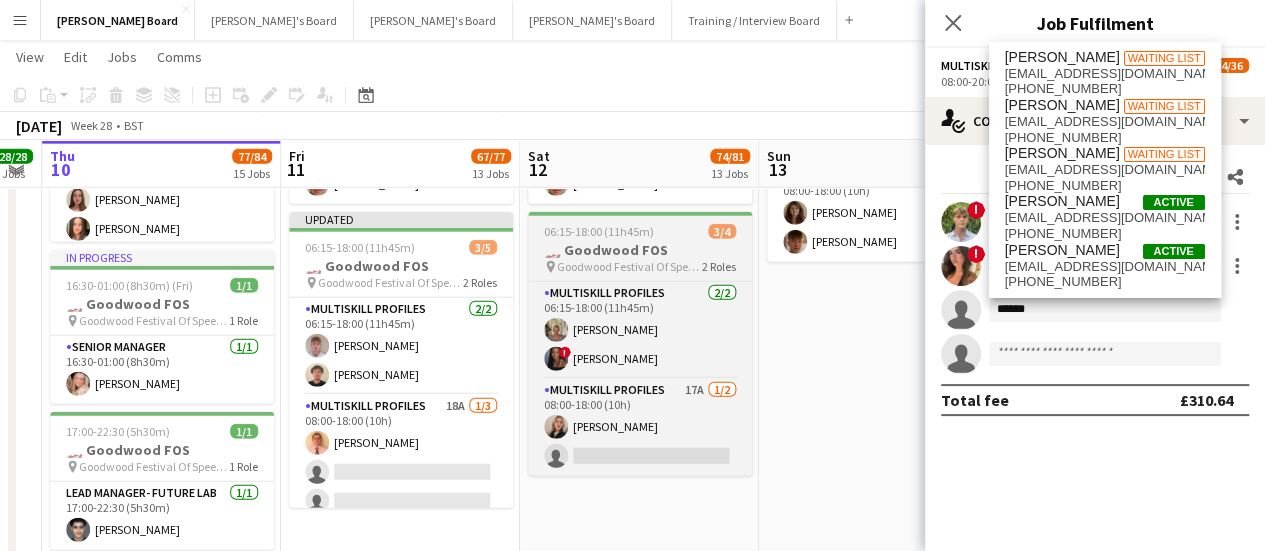 click on "MULTISKILL PROFILES   2/2   06:15-18:00 (11h45m)
Lorcan Hinchliffe Sebastian Andre" at bounding box center (401, 346) 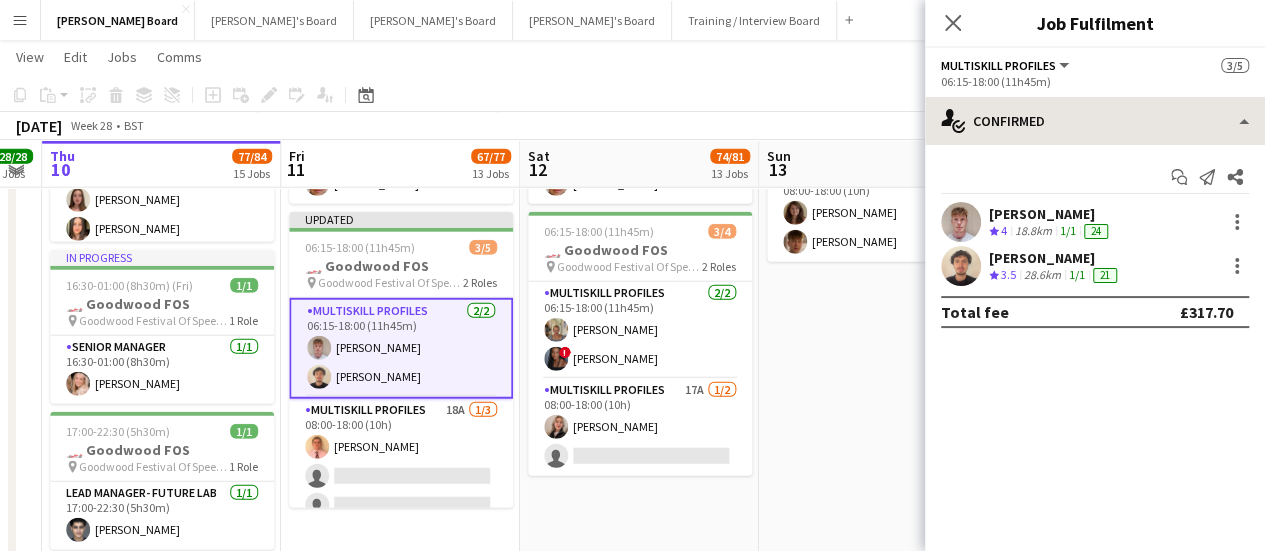 scroll, scrollTop: 1714, scrollLeft: 0, axis: vertical 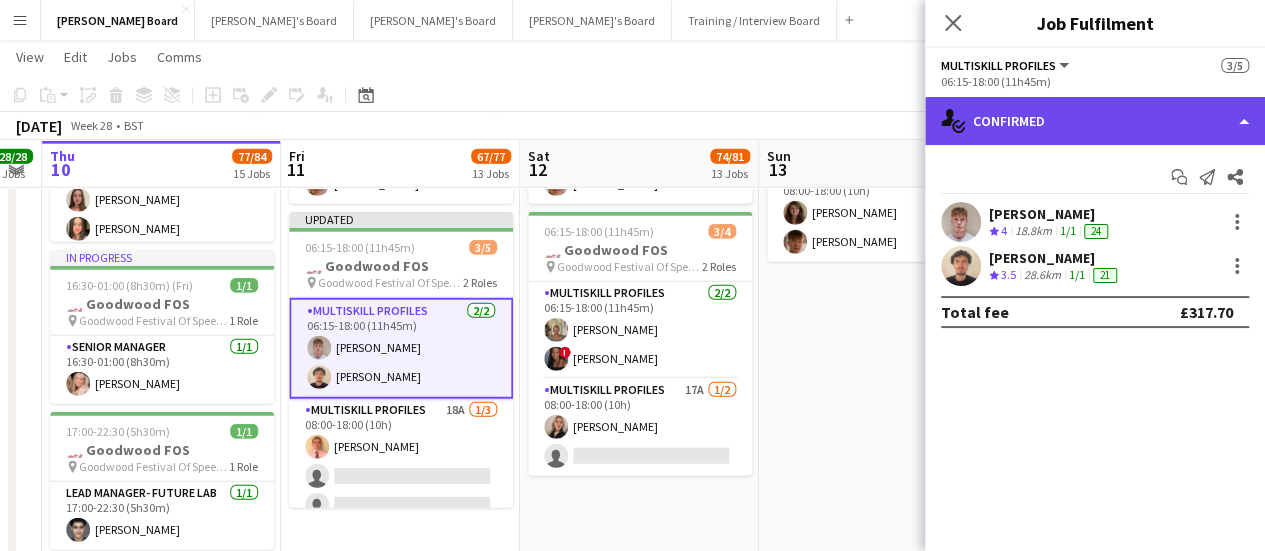 click on "single-neutral-actions-check-2
Confirmed" 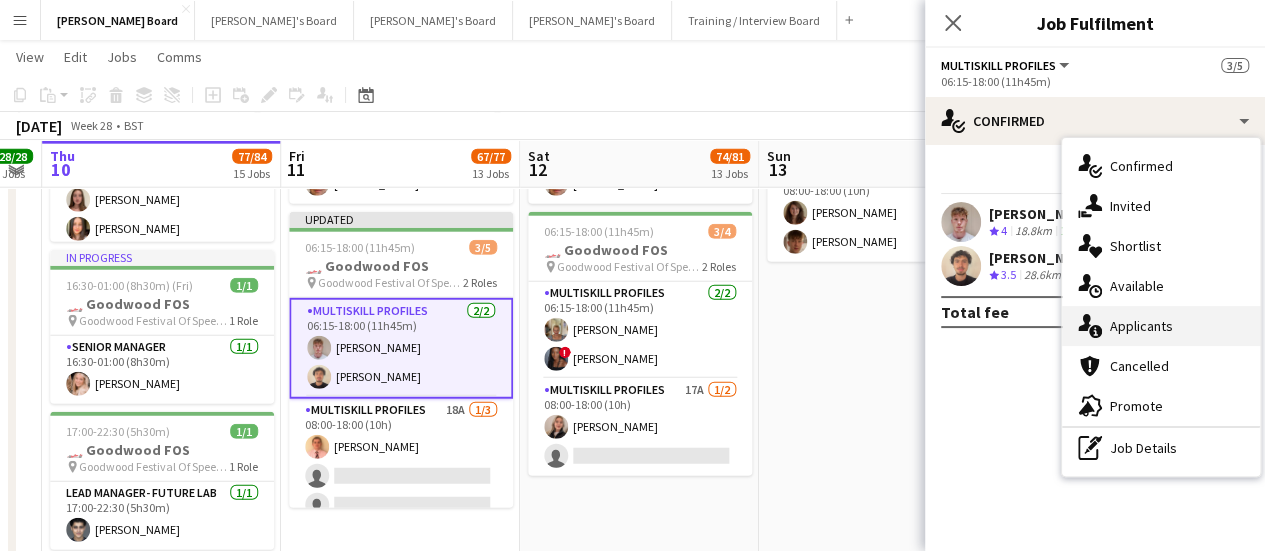 click on "single-neutral-actions-information
Applicants" at bounding box center [1161, 326] 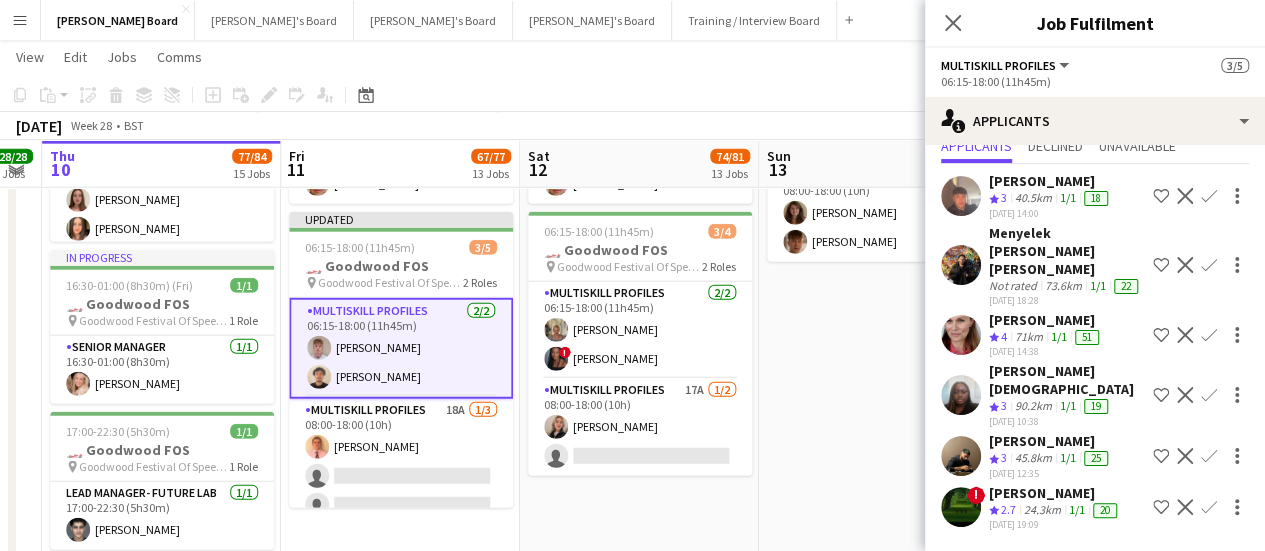 scroll, scrollTop: 94, scrollLeft: 0, axis: vertical 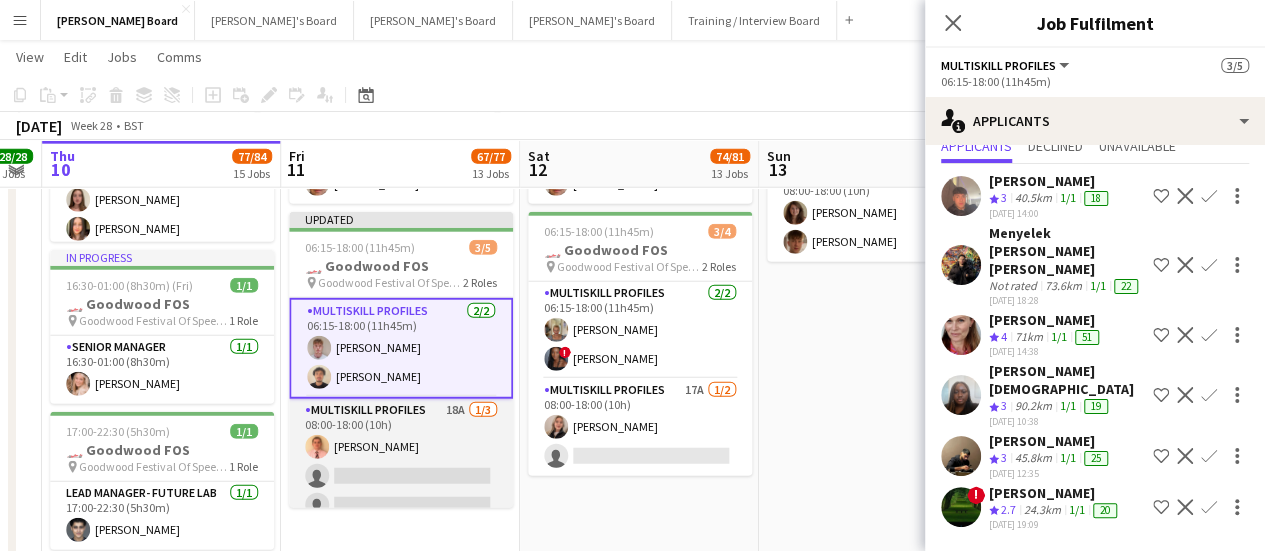 click on "MULTISKILL PROFILES   18A   [DATE]   08:00-18:00 (10h)
[PERSON_NAME]
single-neutral-actions
single-neutral-actions" at bounding box center [401, 462] 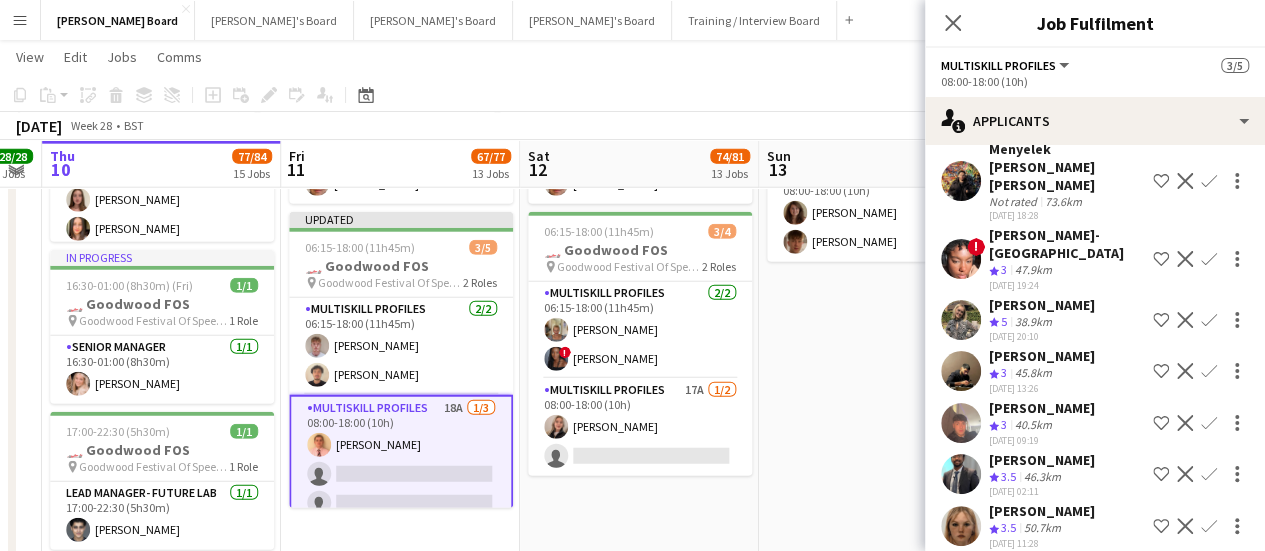 scroll, scrollTop: 214, scrollLeft: 0, axis: vertical 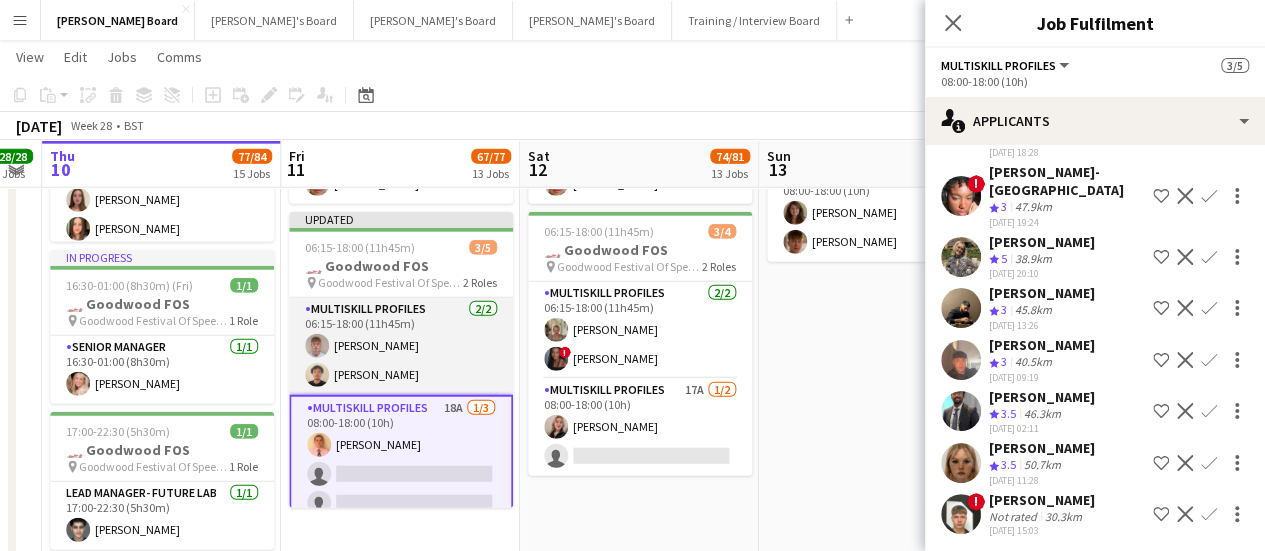 click on "MULTISKILL PROFILES   2/2   06:15-18:00 (11h45m)
Lorcan Hinchliffe Sebastian Andre" at bounding box center (401, 346) 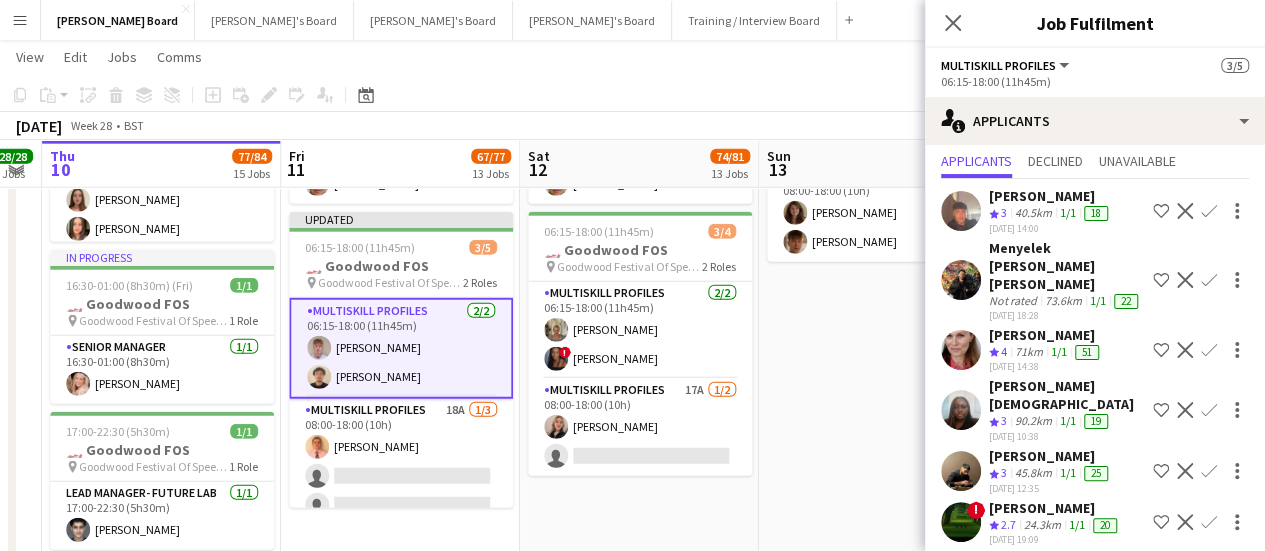 scroll, scrollTop: 78, scrollLeft: 0, axis: vertical 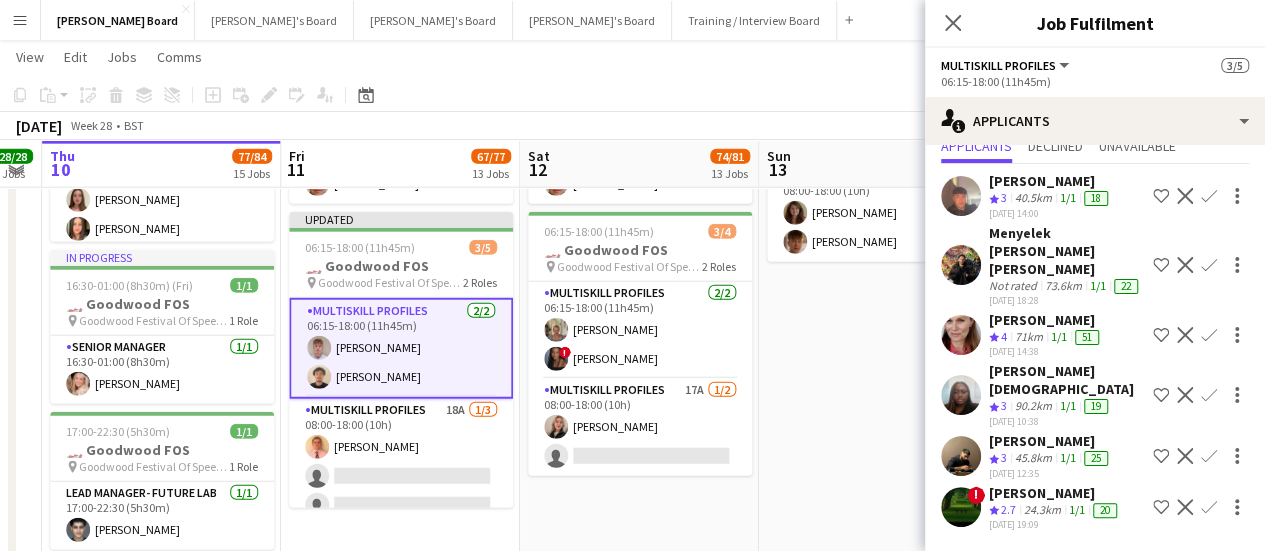 click on "Confirm" at bounding box center (1209, 395) 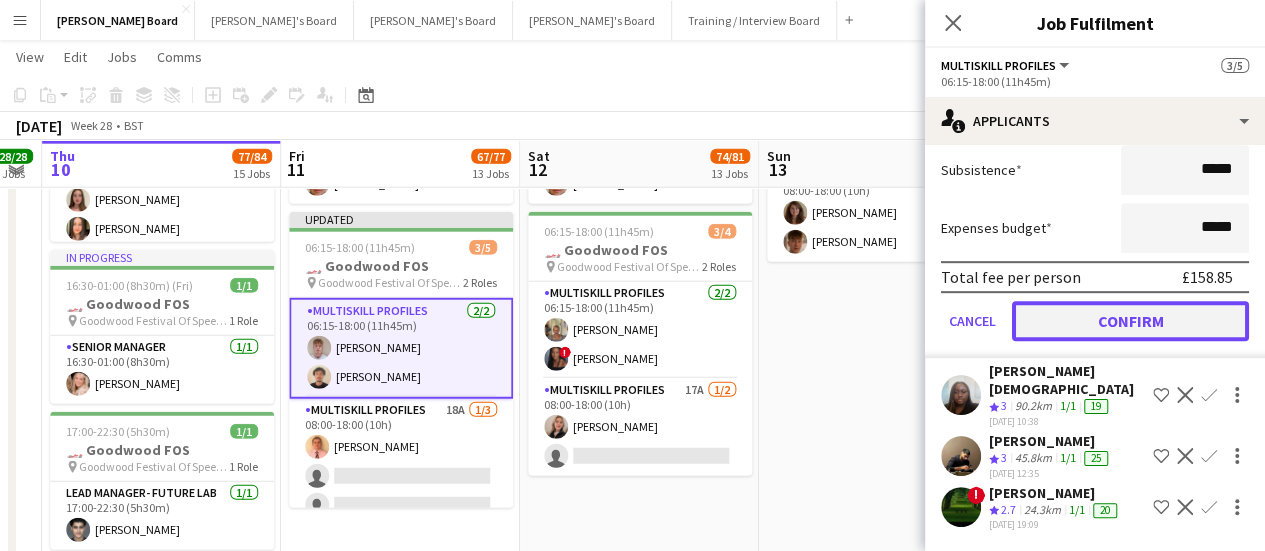 click on "Confirm" 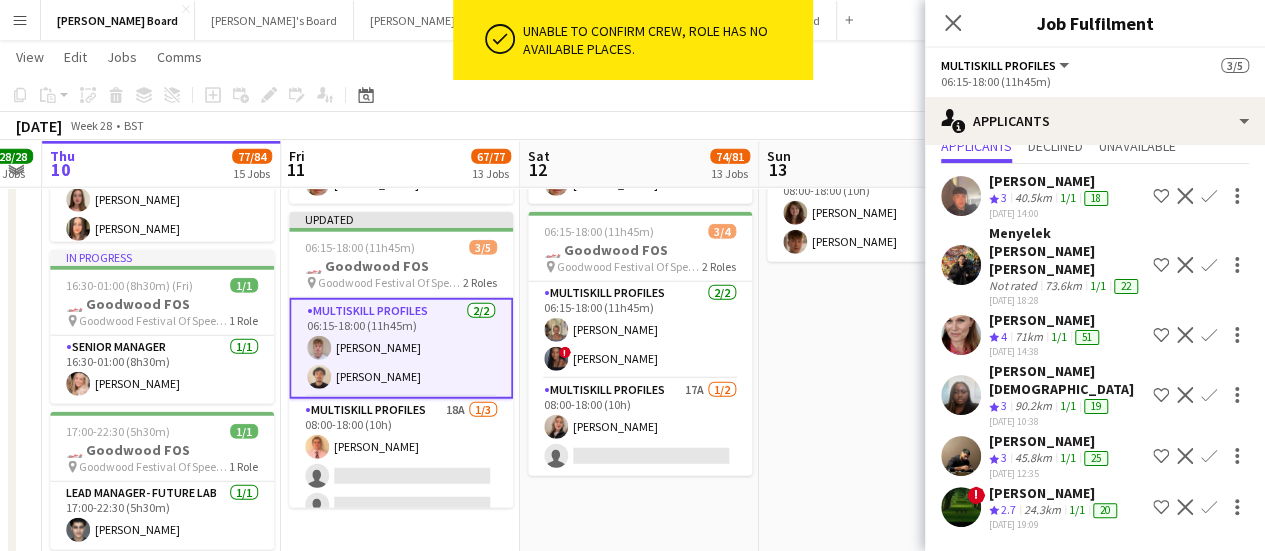 scroll, scrollTop: 78, scrollLeft: 0, axis: vertical 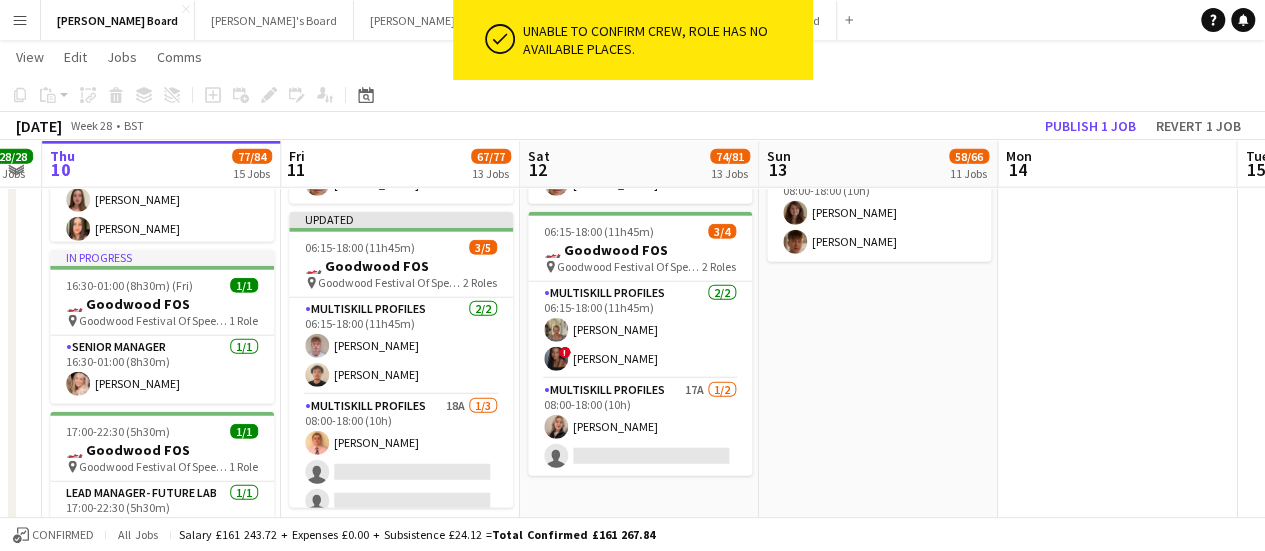 click on "MULTISKILL PROFILES   2/2   06:15-18:00 (11h45m)
Lorcan Hinchliffe Sebastian Andre" at bounding box center [401, 346] 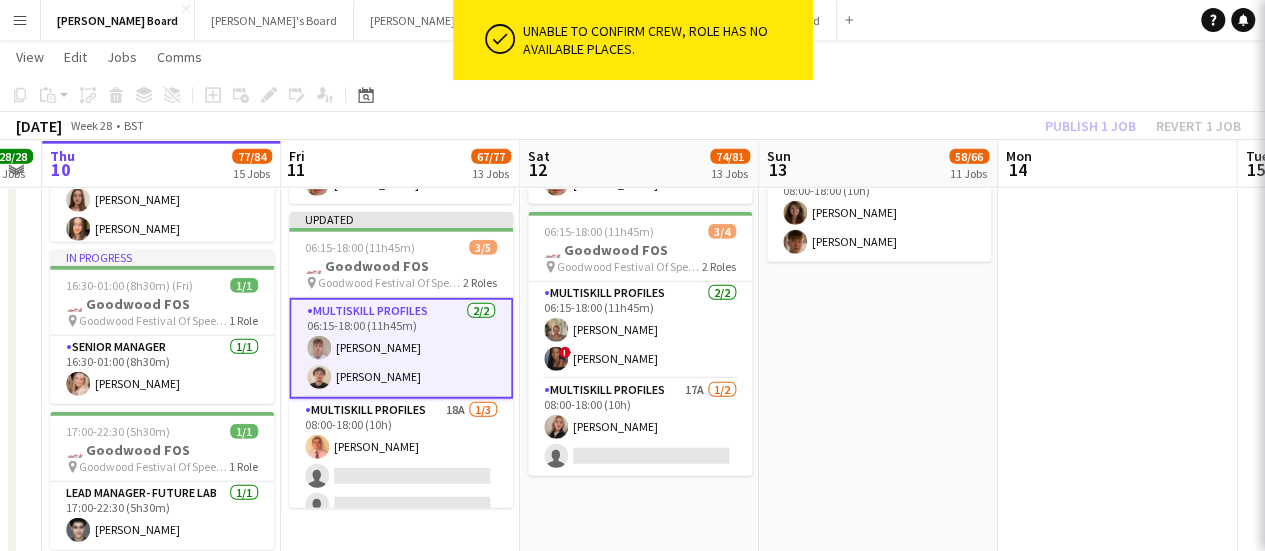 click on "single-neutral-actions-check-2
Confirmed" 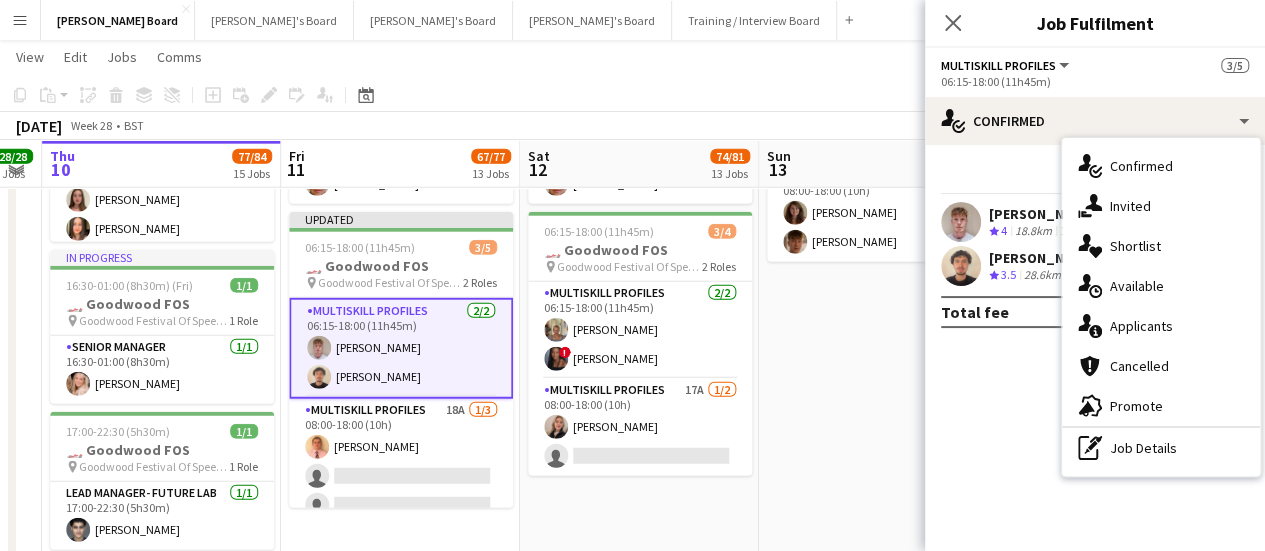 click on "pen-write
Job Details" at bounding box center [1161, 448] 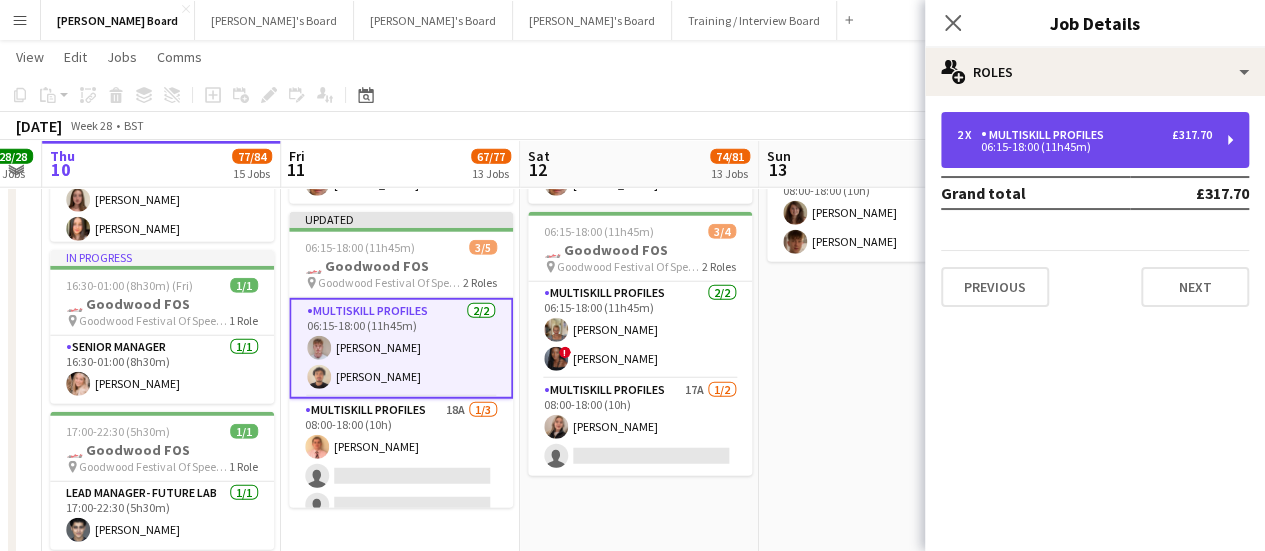 click on "06:15-18:00 (11h45m)" at bounding box center (1084, 147) 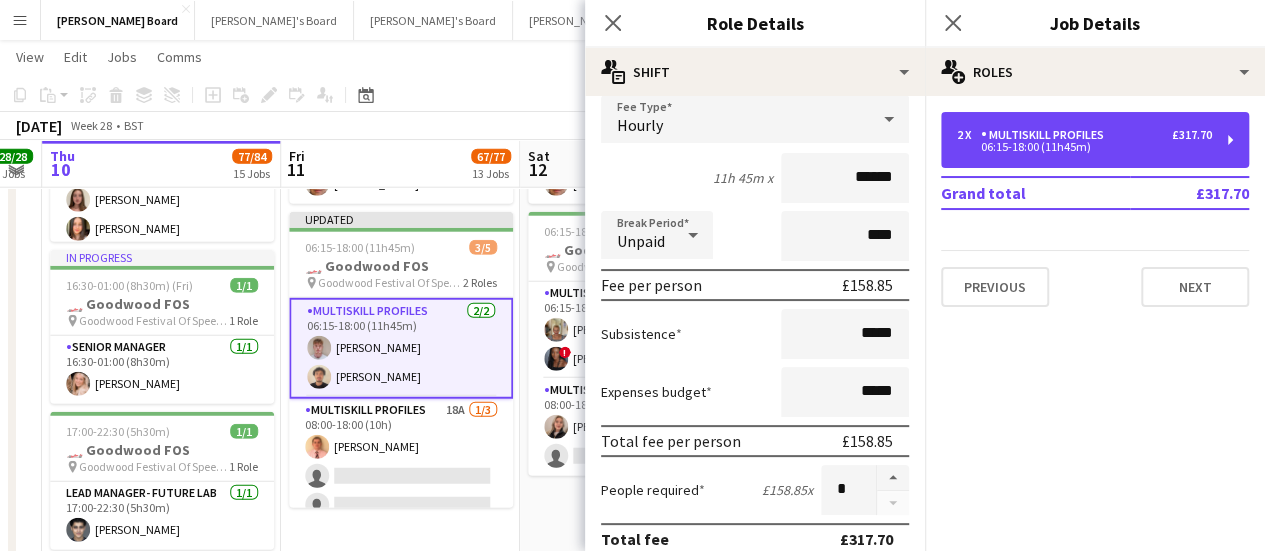 scroll, scrollTop: 200, scrollLeft: 0, axis: vertical 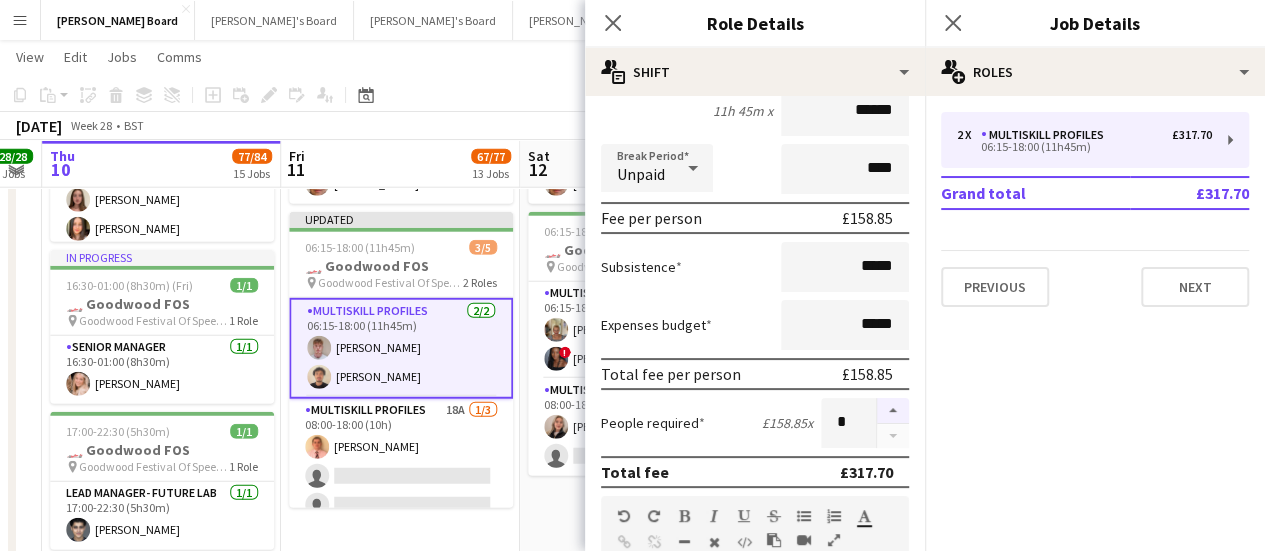 click at bounding box center [893, 411] 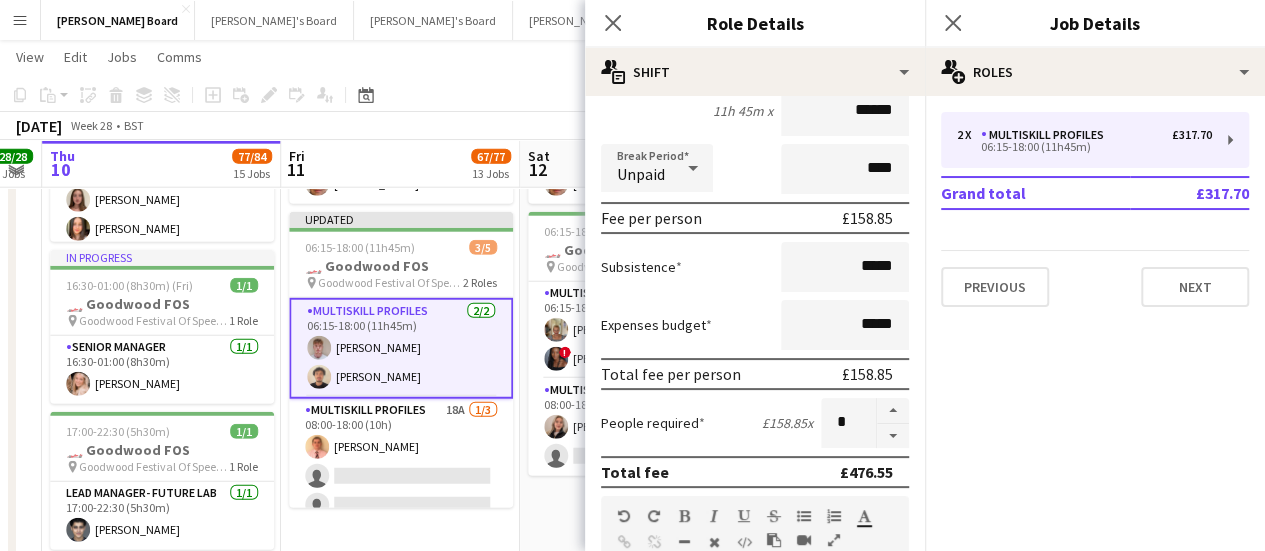 click on "MULTISKILL PROFILES   2/2   06:15-18:00 (11h45m)
Lorcan Hinchliffe Sebastian Andre" at bounding box center [401, 348] 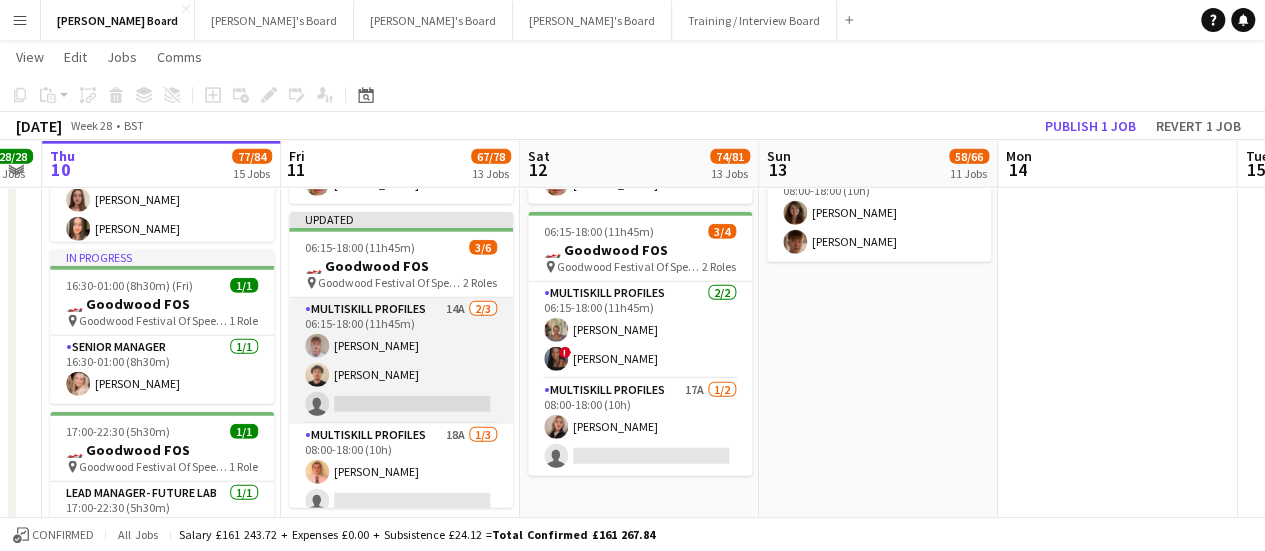click on "MULTISKILL PROFILES   14A   2/3   06:15-18:00 (11h45m)
Lorcan Hinchliffe Sebastian Andre
single-neutral-actions" at bounding box center [401, 361] 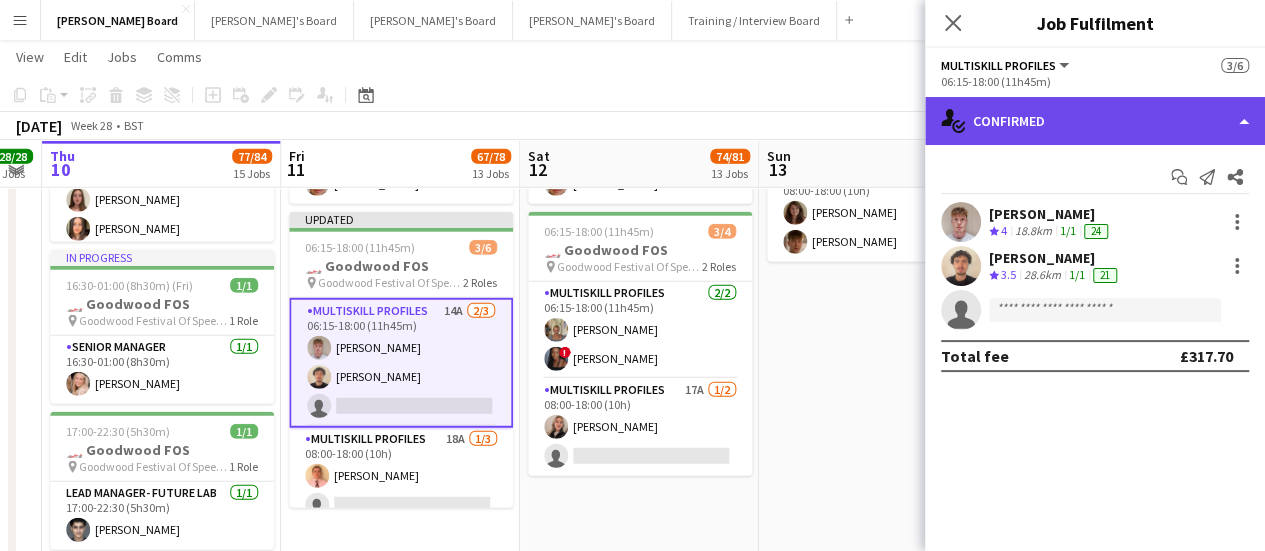 click on "single-neutral-actions-check-2
Confirmed" 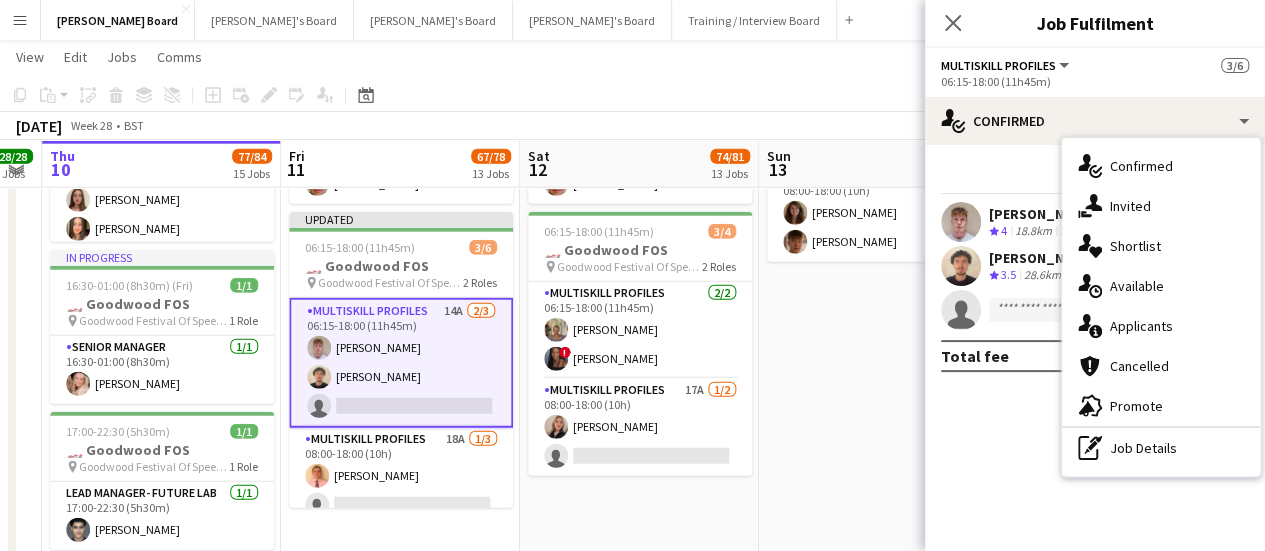 click on "single-neutral-actions-information
Applicants" at bounding box center (1161, 326) 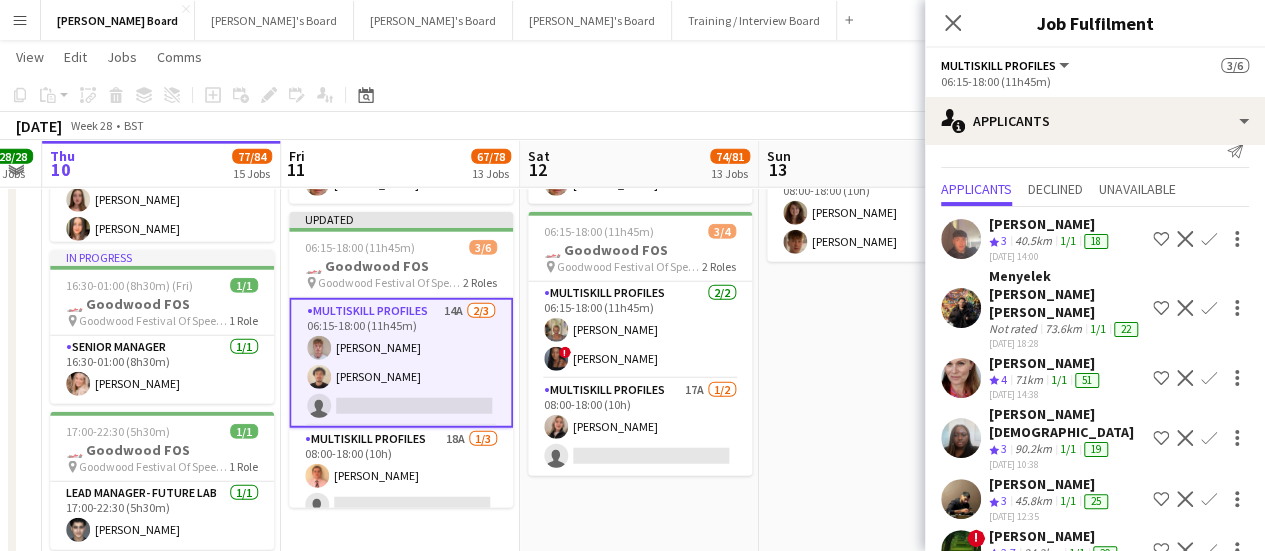 scroll, scrollTop: 0, scrollLeft: 0, axis: both 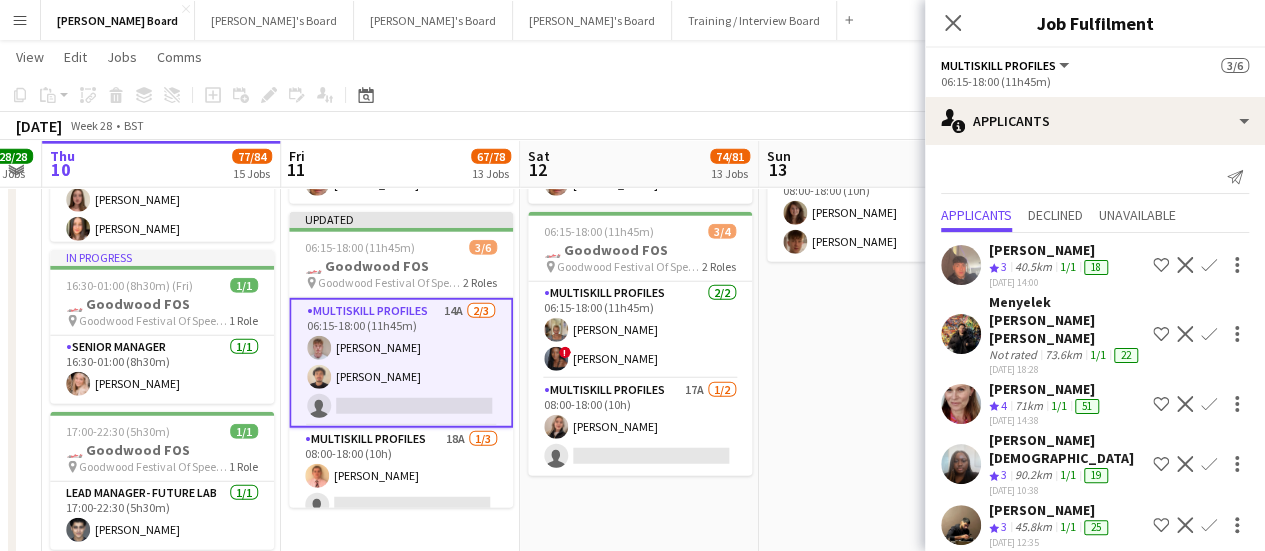 click on "Confirm" at bounding box center (1209, 464) 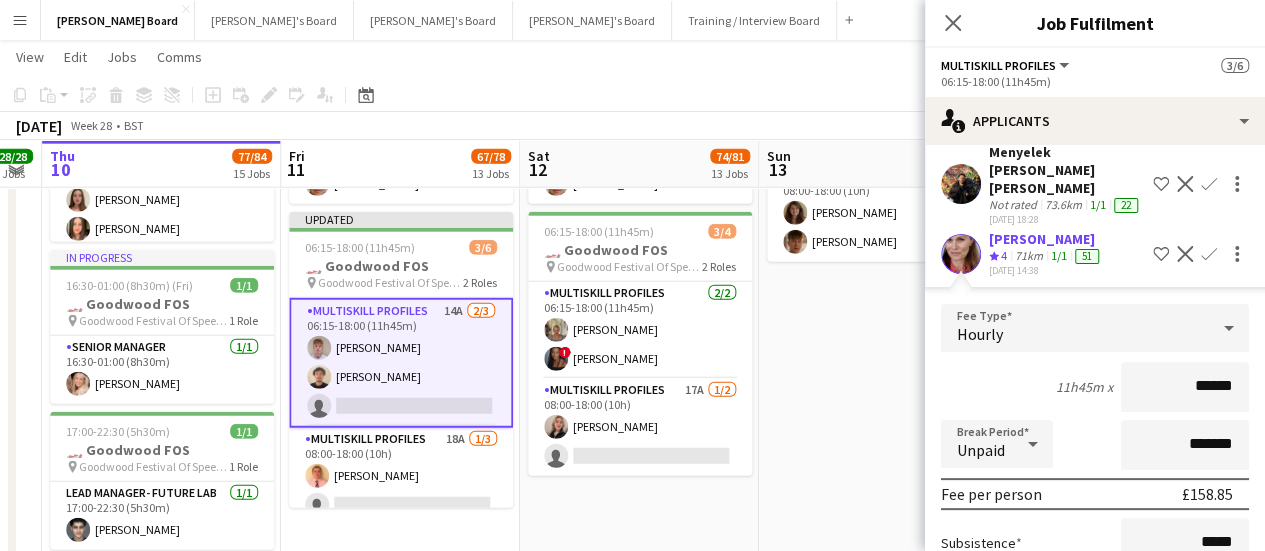 scroll, scrollTop: 340, scrollLeft: 0, axis: vertical 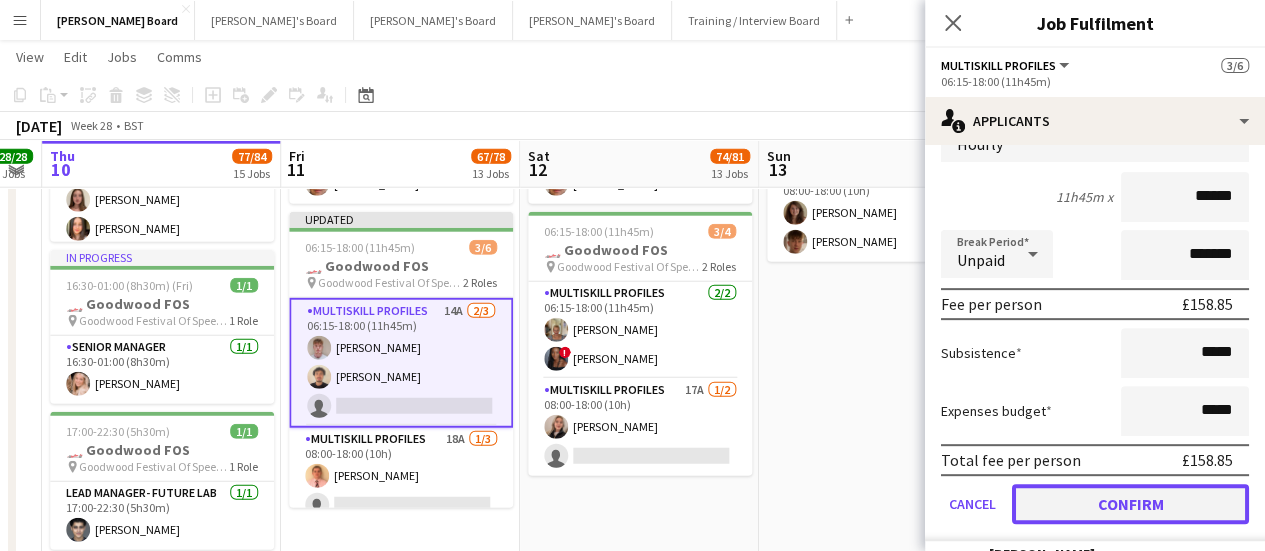 click on "Confirm" 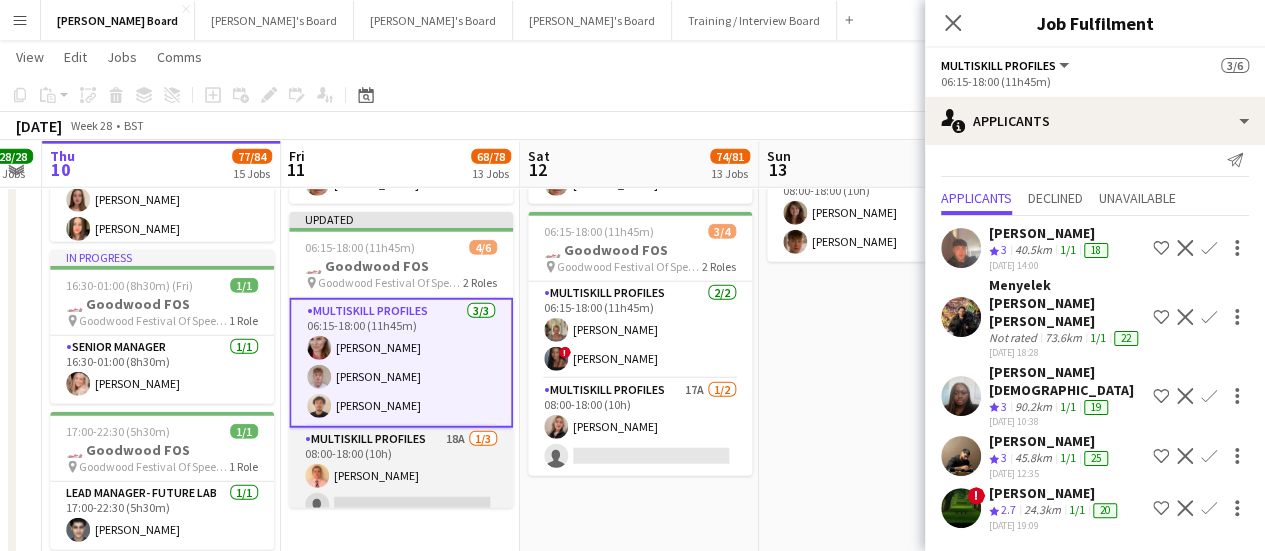 scroll, scrollTop: 0, scrollLeft: 0, axis: both 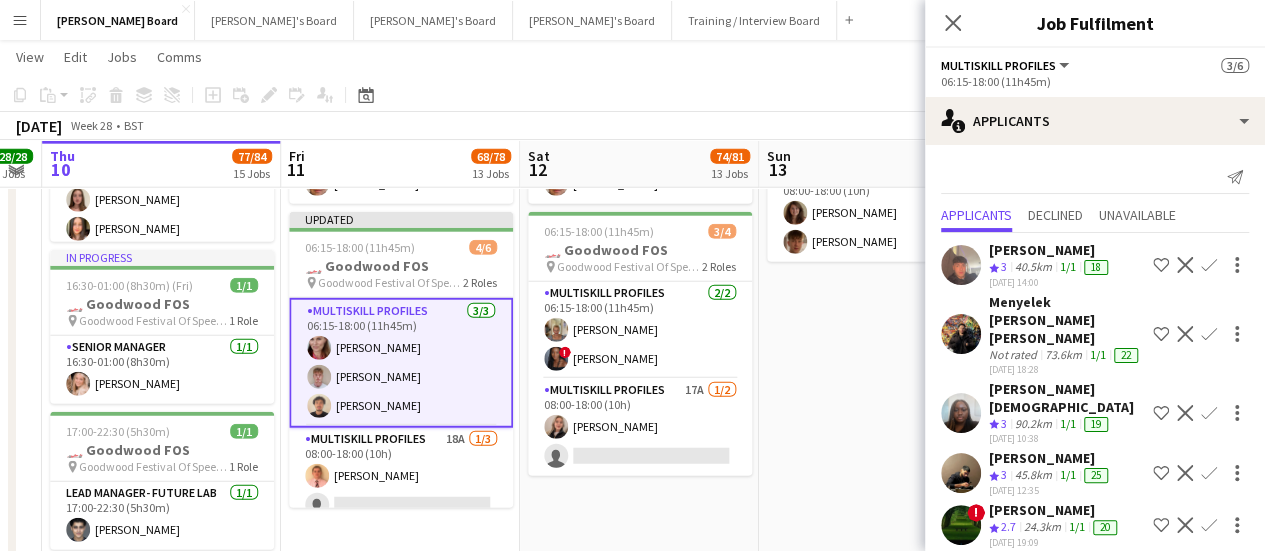 click on "MULTISKILL PROFILES   3/3   06:15-18:00 (11h45m)
Dominy Mortimer-Dawson Lorcan Hinchliffe Sebastian Andre" at bounding box center [401, 363] 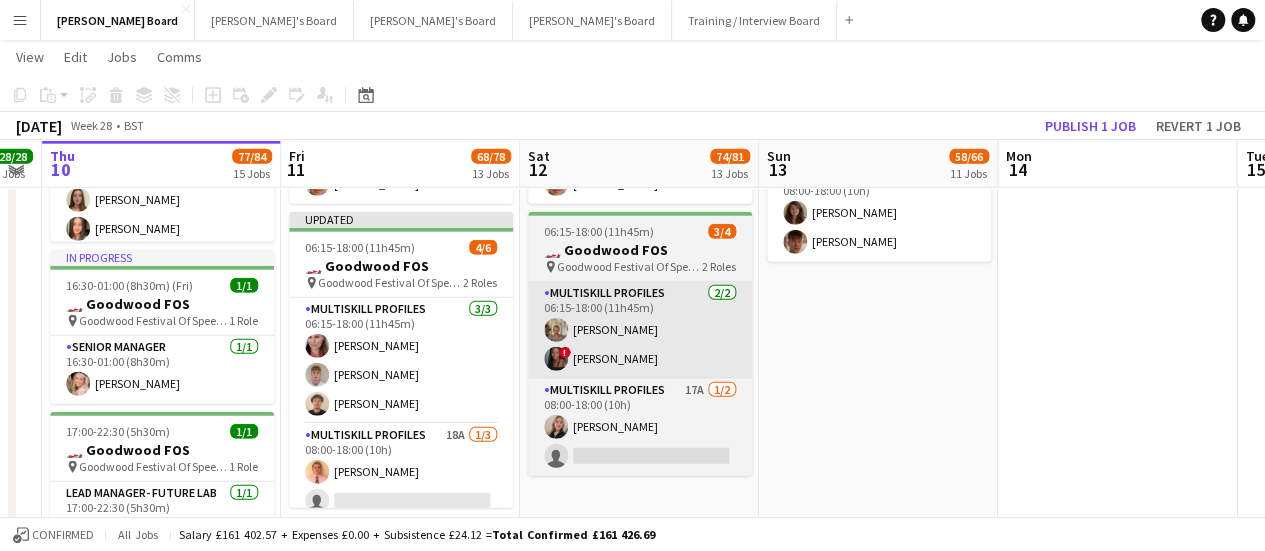 click on "MULTISKILL PROFILES   3/3   06:15-18:00 (11h45m)
Dominy Mortimer-Dawson Lorcan Hinchliffe Sebastian Andre" at bounding box center [401, 361] 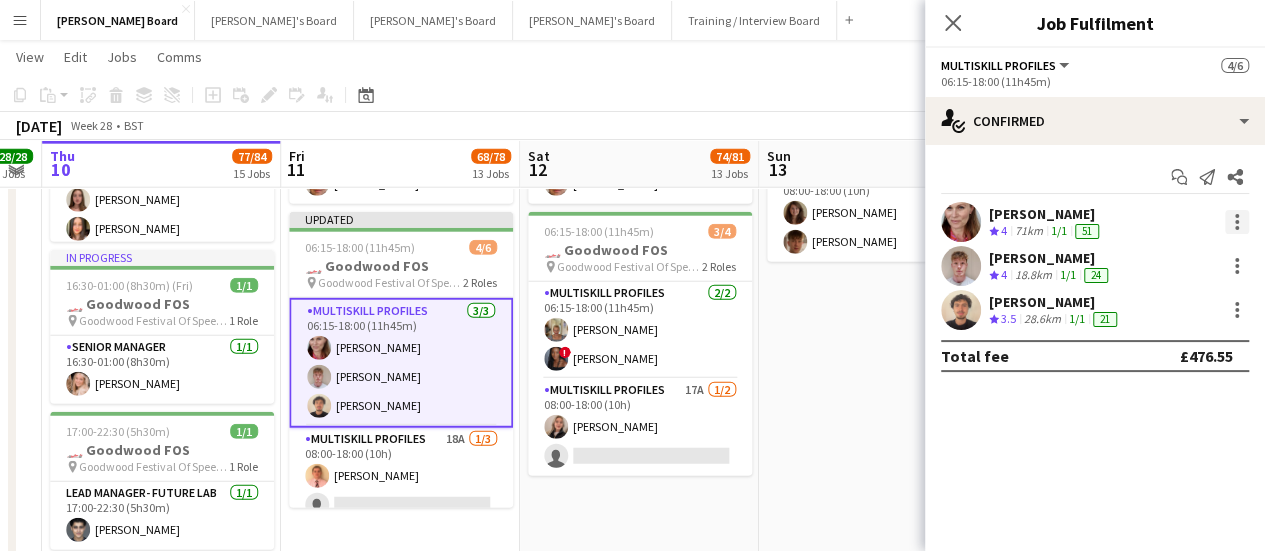 click at bounding box center (1237, 222) 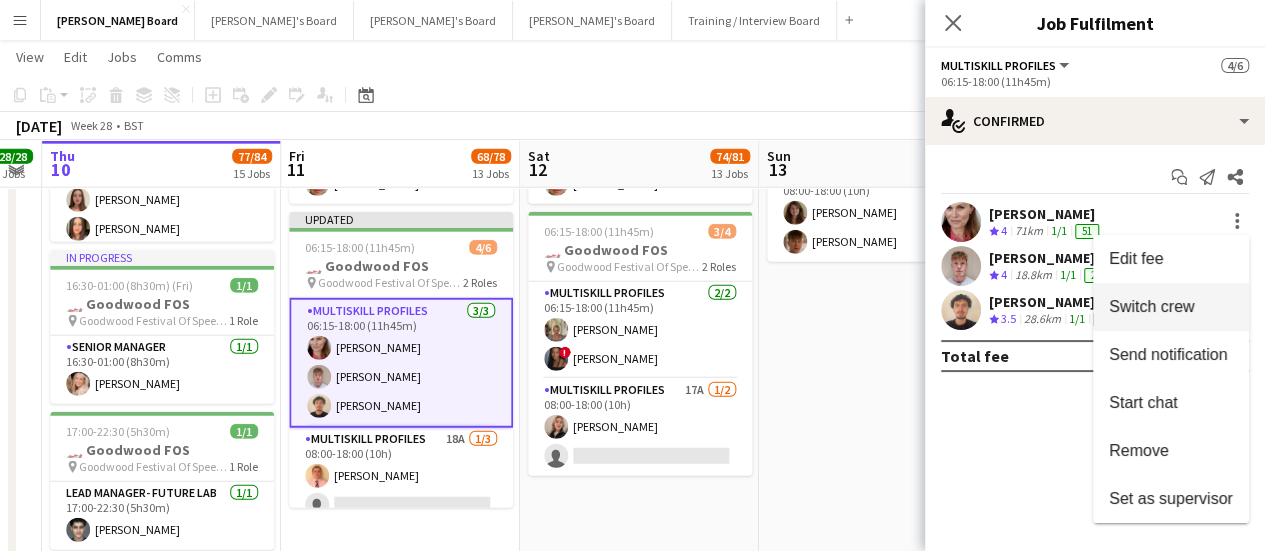 click on "Switch crew" at bounding box center (1151, 306) 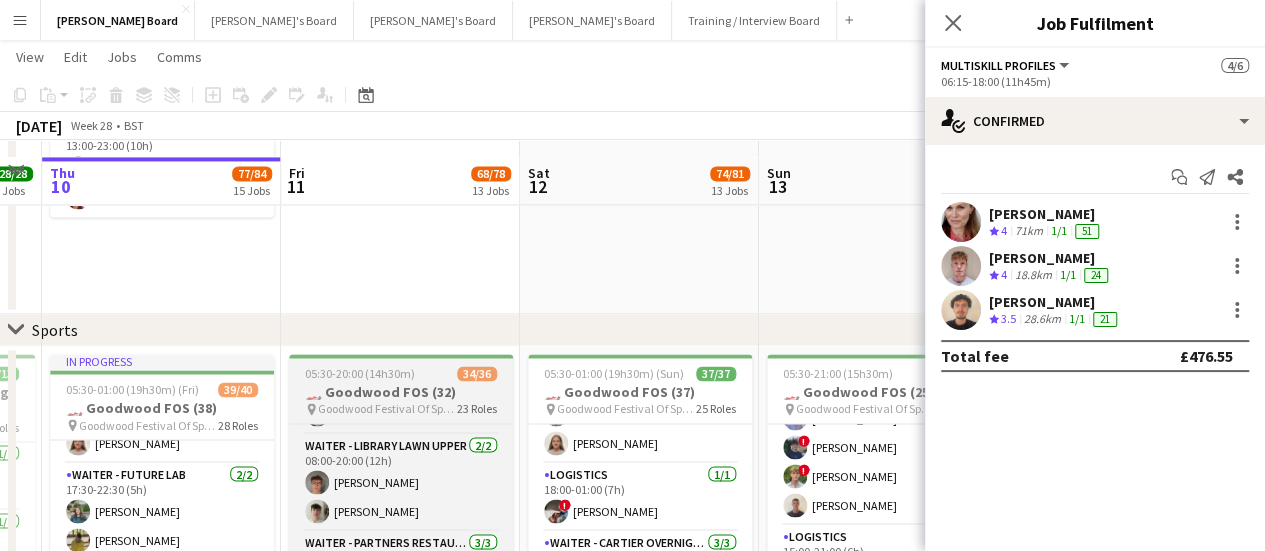 scroll, scrollTop: 1700, scrollLeft: 0, axis: vertical 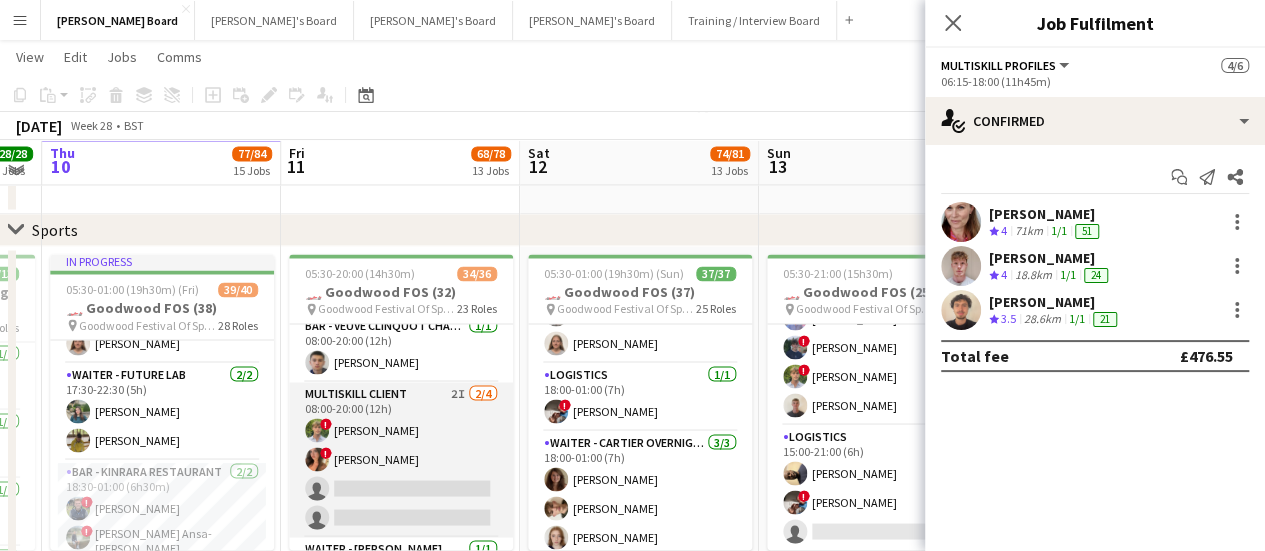 click on "MULTISKILL CLIENT   2I   2/4   08:00-20:00 (12h)
! Owen Beswick ! Chloe Honeybourne
single-neutral-actions
single-neutral-actions" at bounding box center (401, 459) 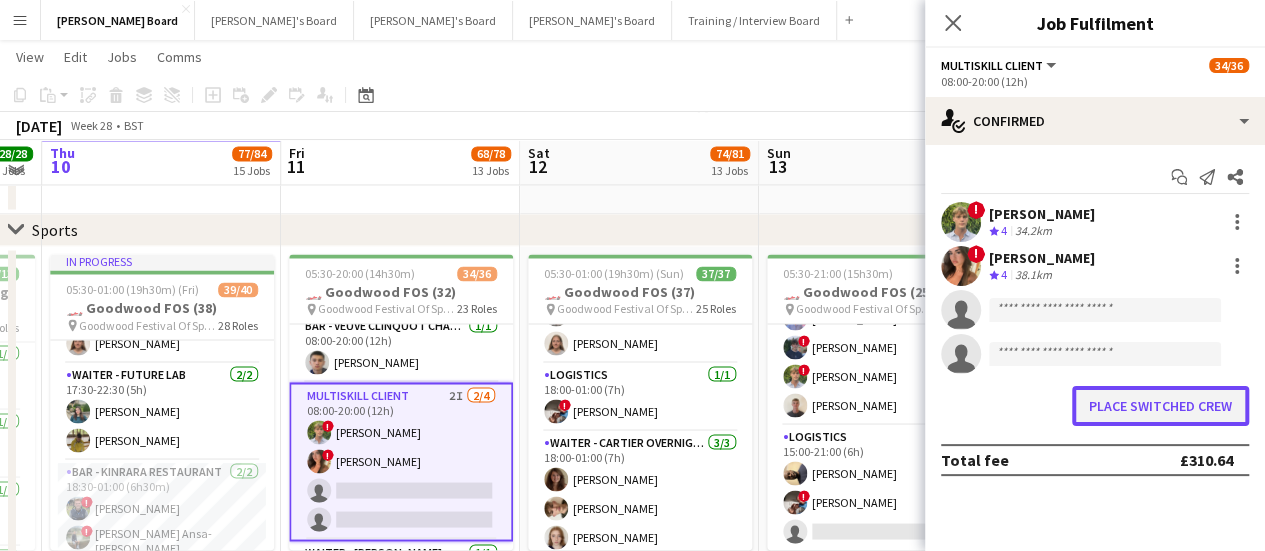 click on "Place switched crew" at bounding box center [1160, 406] 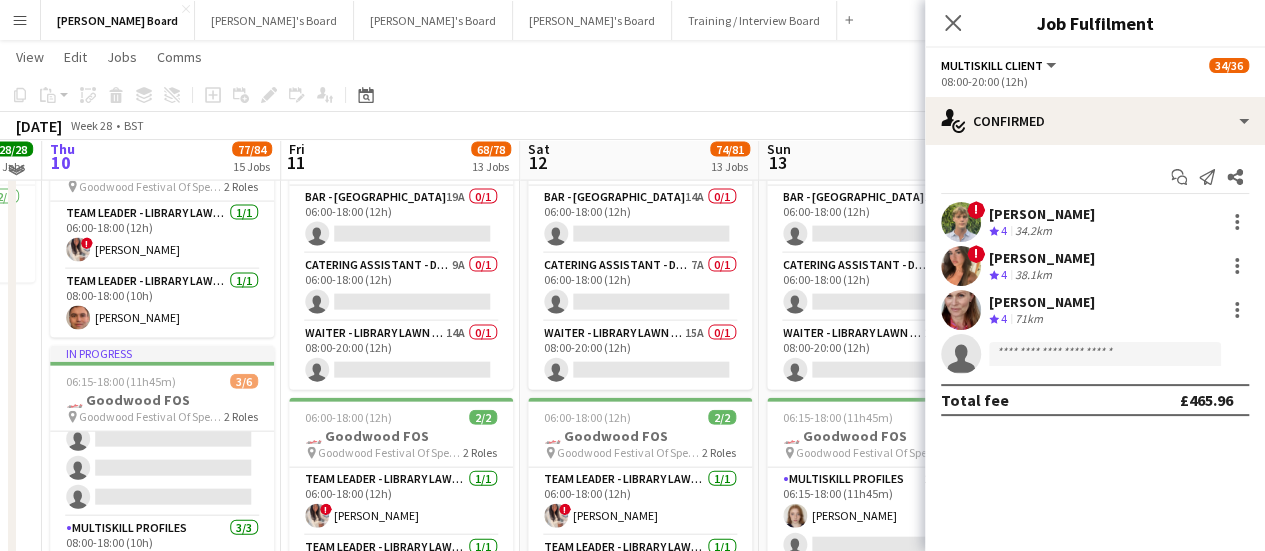 scroll, scrollTop: 1800, scrollLeft: 0, axis: vertical 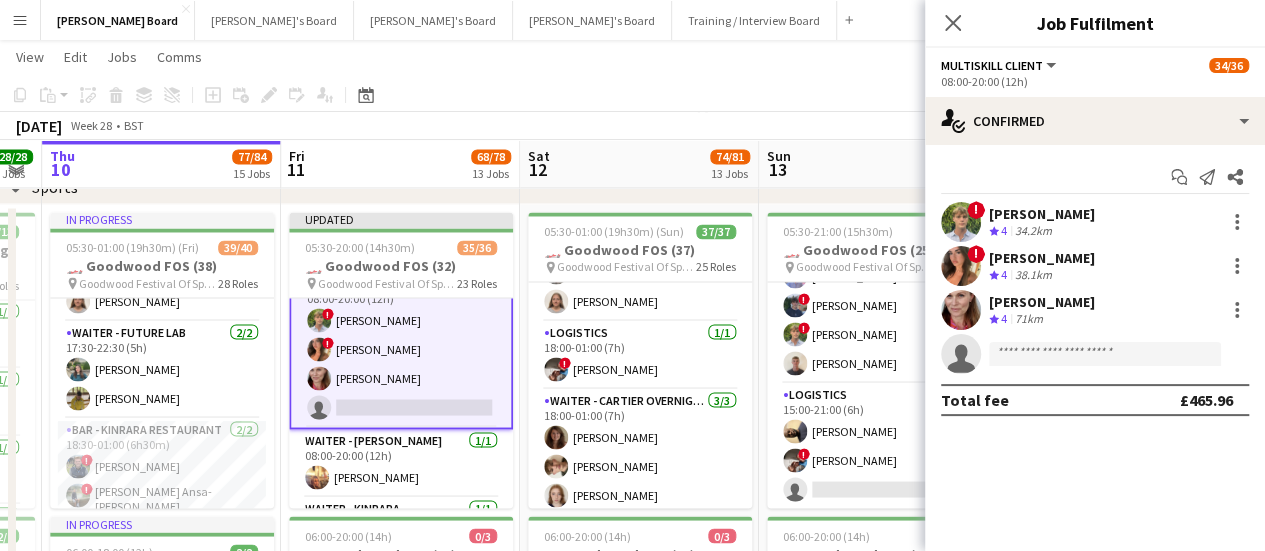 click on "Copy
Paste
Paste   Ctrl+V Paste with crew  Ctrl+Shift+V
Paste linked Job
[GEOGRAPHIC_DATA]
Group
Ungroup
Add job
Add linked Job
Edit
Edit linked Job
Applicants
Date picker
[DATE] [DATE] [DATE] M [DATE] T [DATE] W [DATE] T [DATE] F [DATE] S [DATE] S  [DATE]   2   3   4   5   6   7   8   9   10   11   12   13   14   15   16   17   18   19   20   21   22   23   24   25   26   27   28   29   30   31
Comparison range
Comparison range
[DATE]" 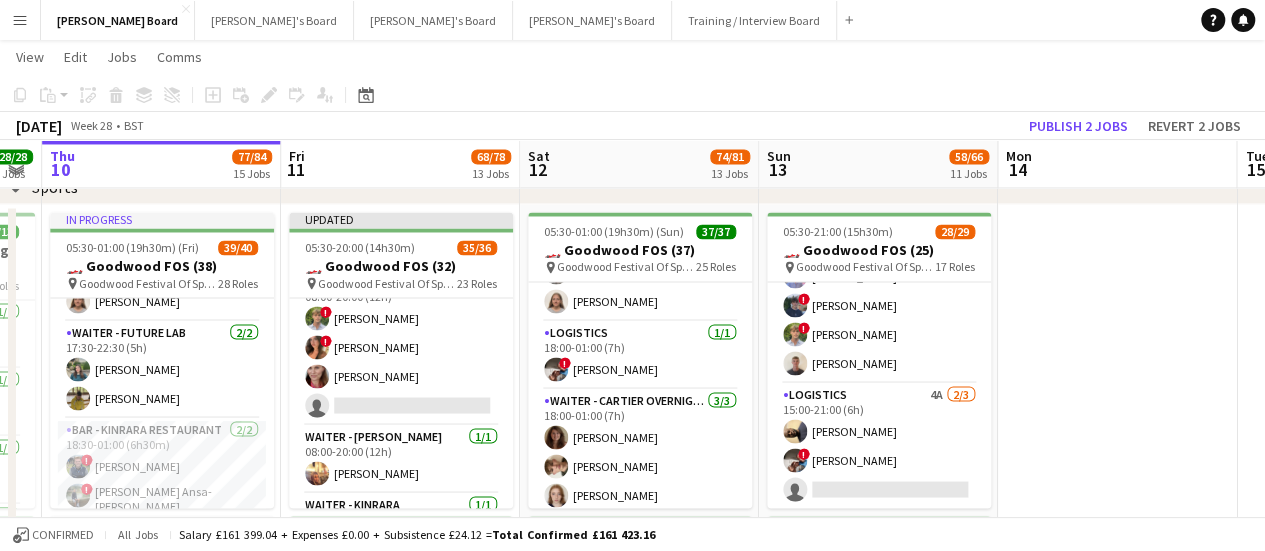 scroll, scrollTop: 1298, scrollLeft: 0, axis: vertical 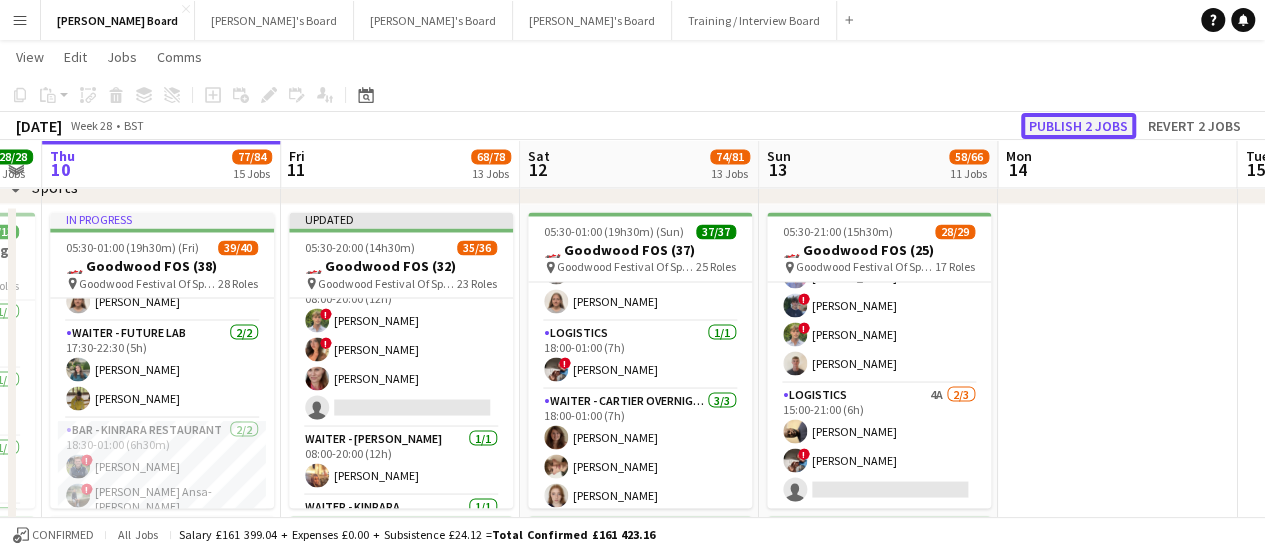 click on "Publish 2 jobs" 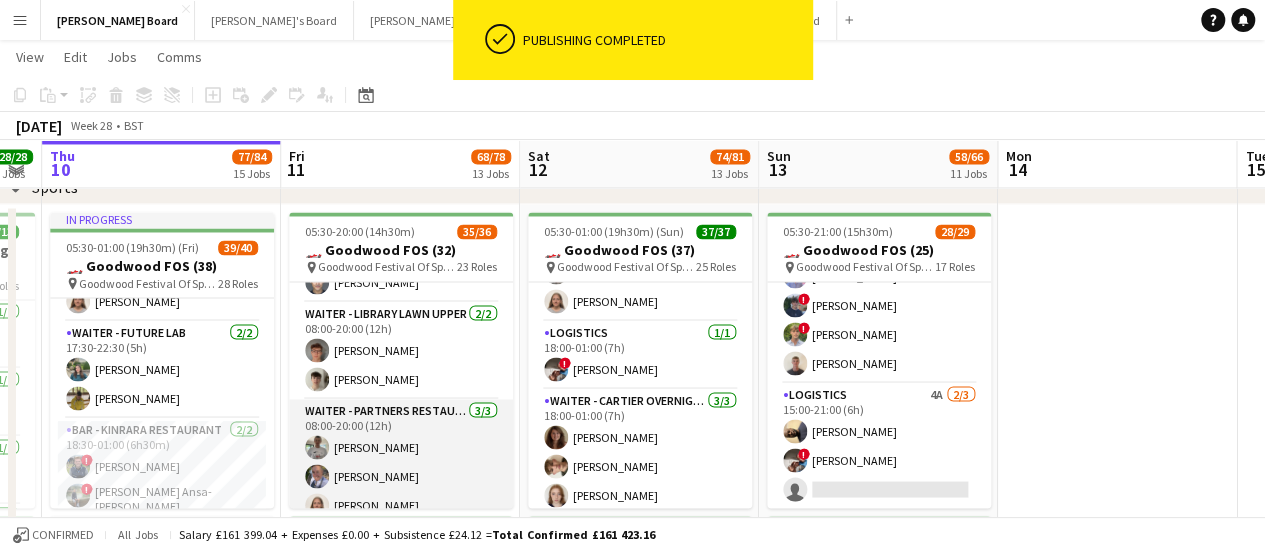 scroll, scrollTop: 1714, scrollLeft: 0, axis: vertical 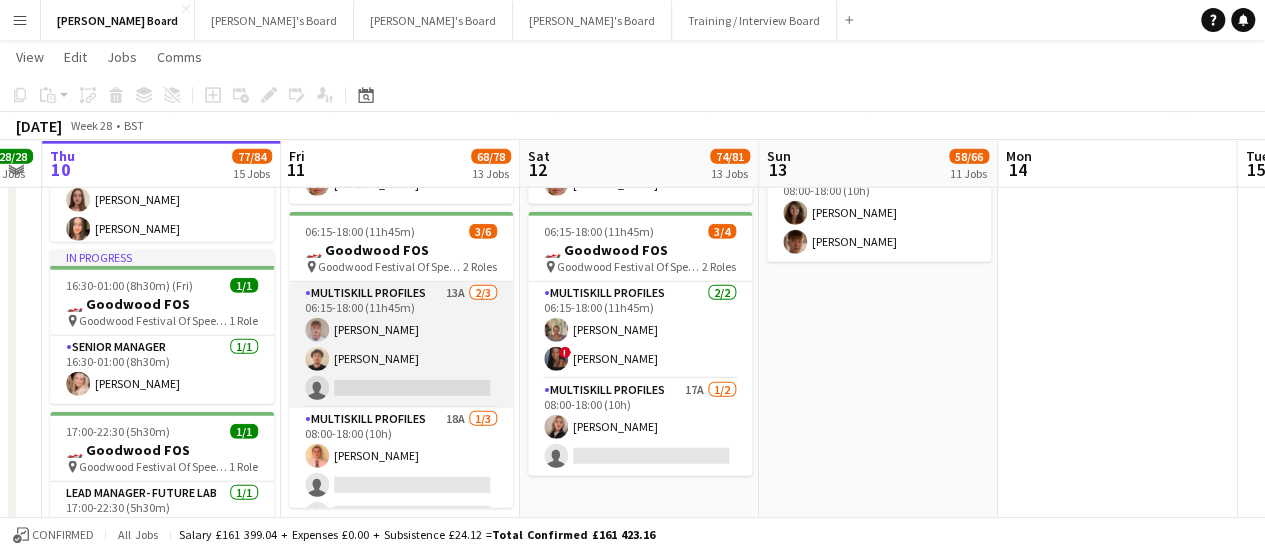 click on "MULTISKILL PROFILES   13A   2/3   06:15-18:00 (11h45m)
Lorcan Hinchliffe Sebastian Andre
single-neutral-actions" at bounding box center [401, 345] 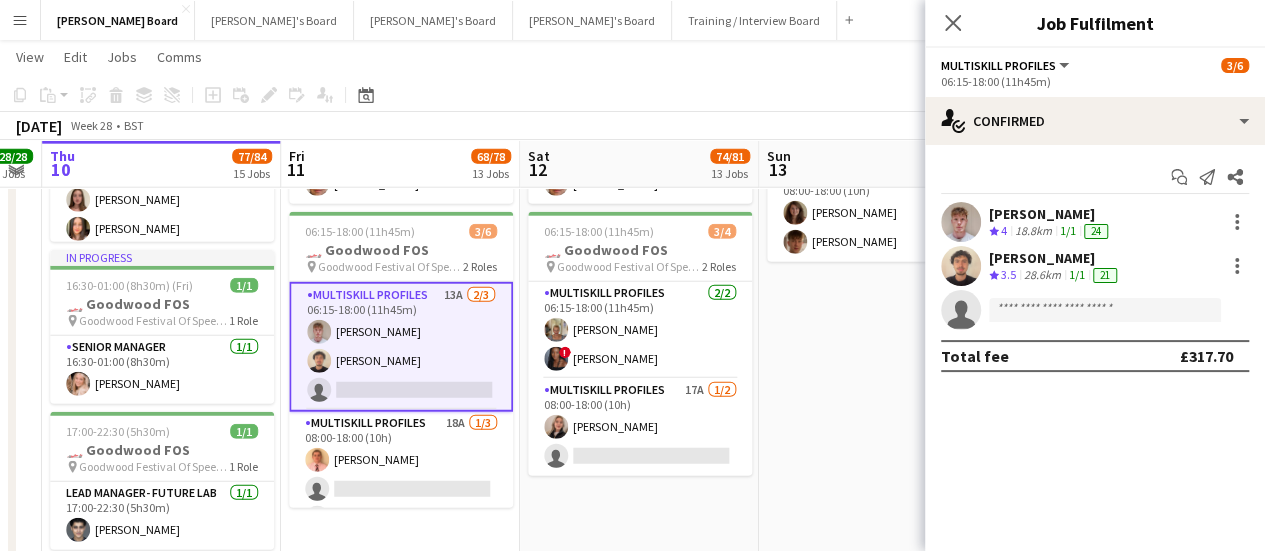 click on "[PERSON_NAME]" at bounding box center [1050, 214] 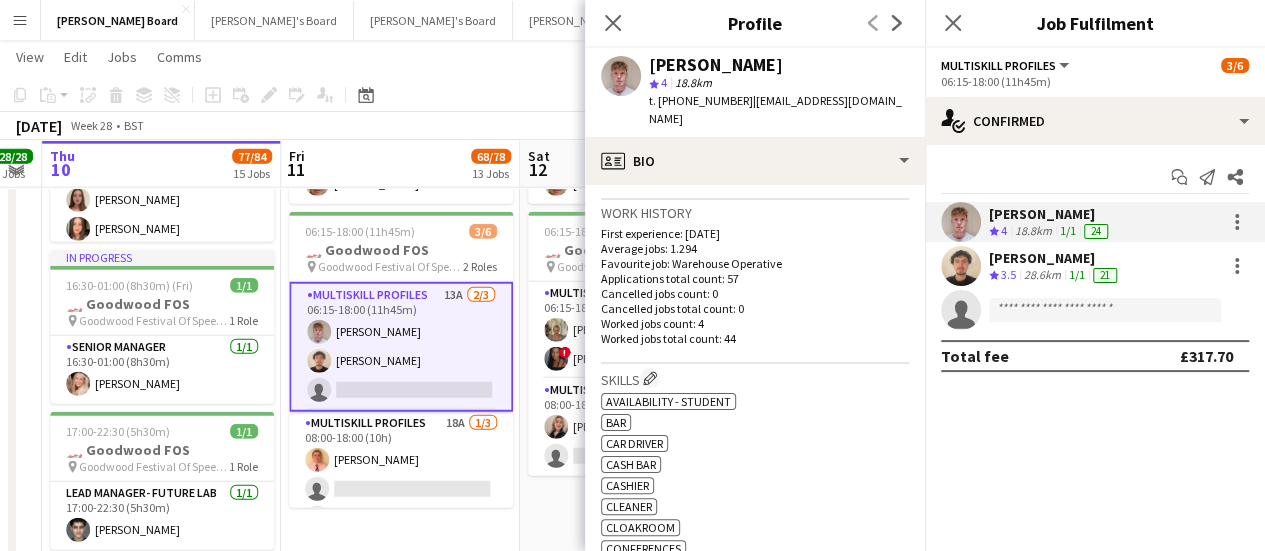 scroll, scrollTop: 500, scrollLeft: 0, axis: vertical 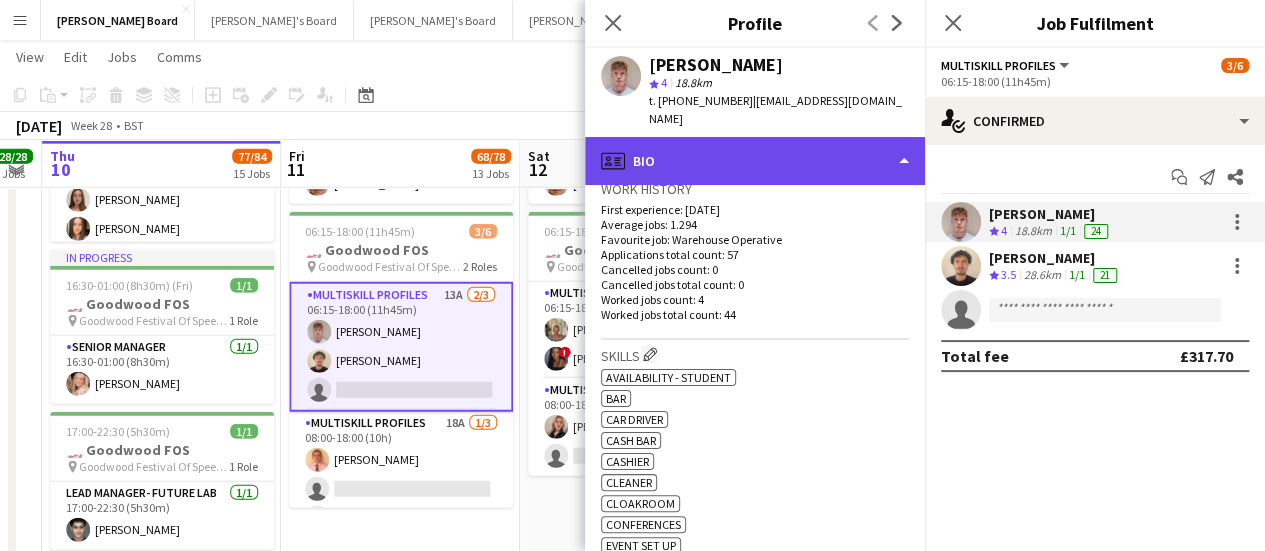click on "profile
Bio" 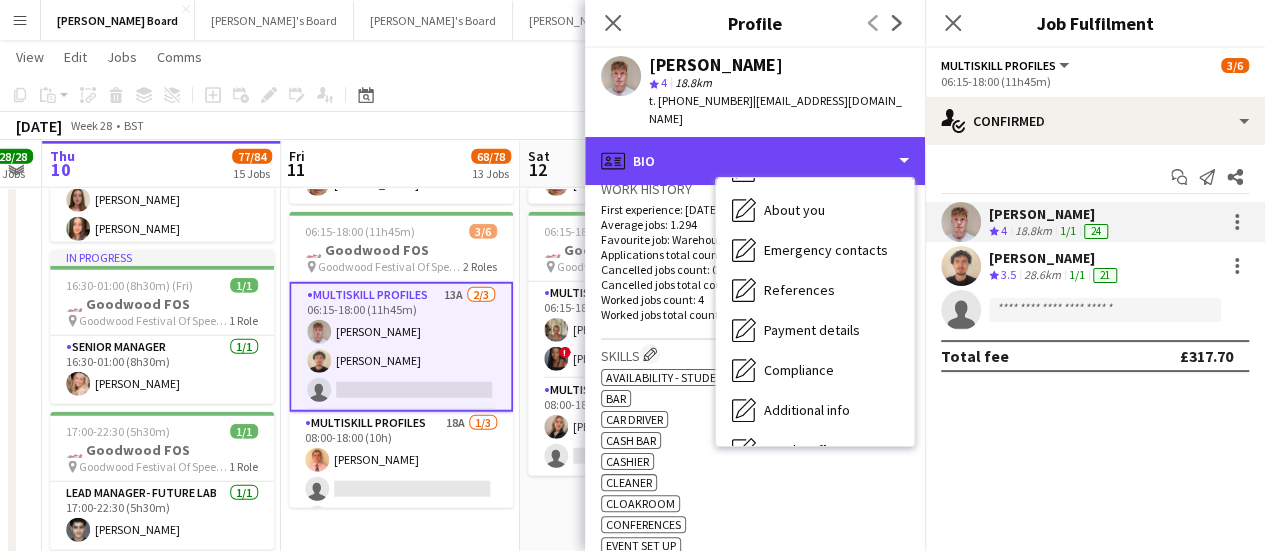 scroll, scrollTop: 308, scrollLeft: 0, axis: vertical 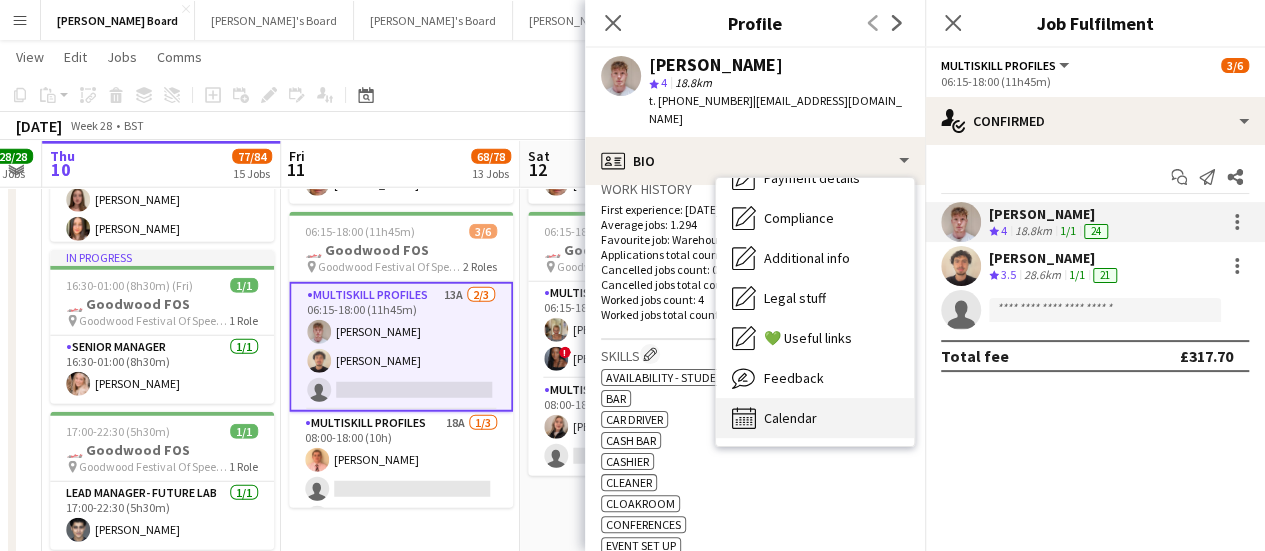 click on "Calendar
Calendar" at bounding box center [815, 418] 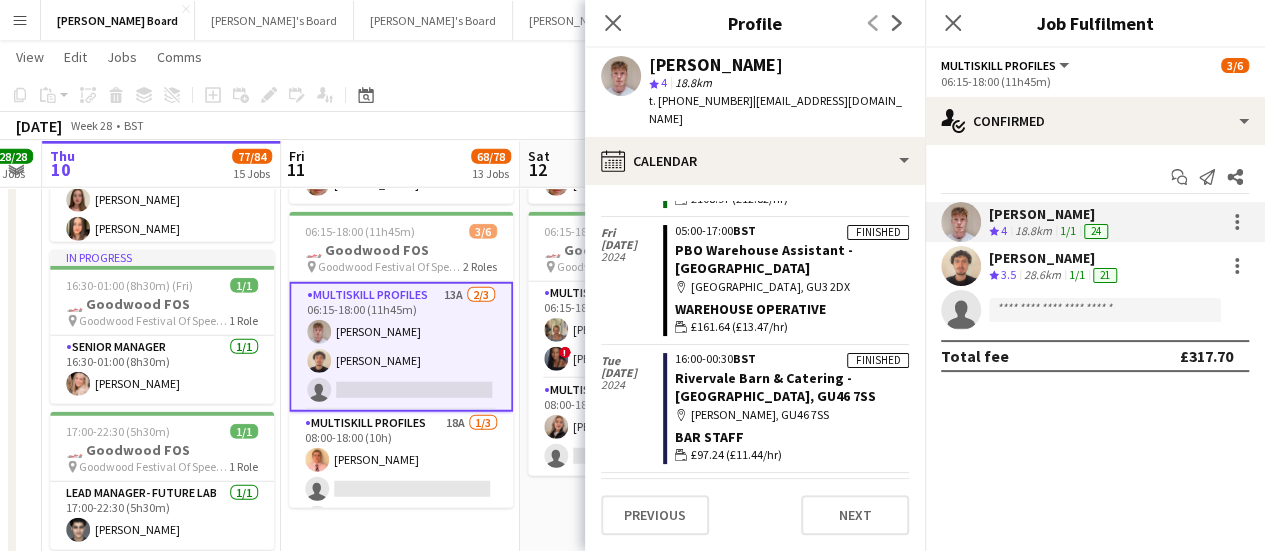 scroll, scrollTop: 2834, scrollLeft: 0, axis: vertical 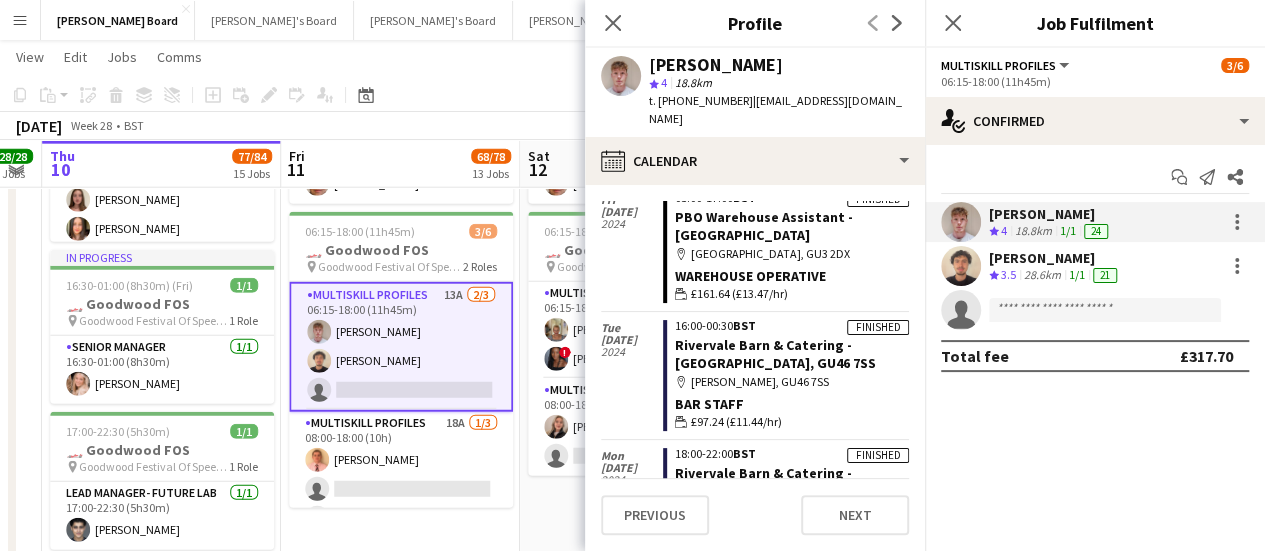 drag, startPoint x: 740, startPoint y: 105, endPoint x: 657, endPoint y: 111, distance: 83.21658 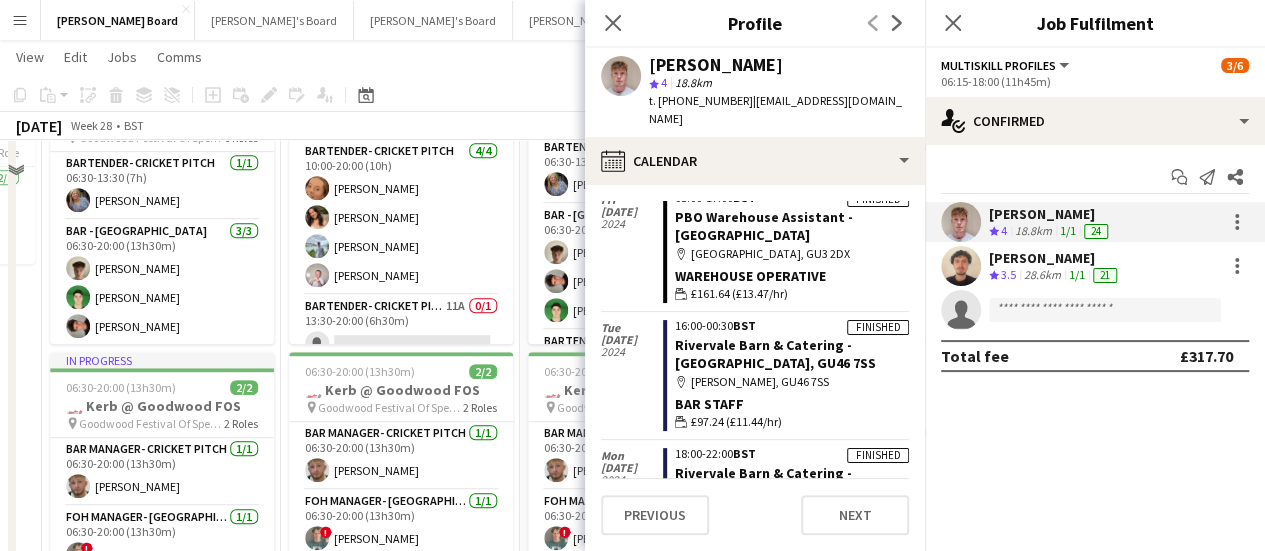 scroll, scrollTop: 400, scrollLeft: 0, axis: vertical 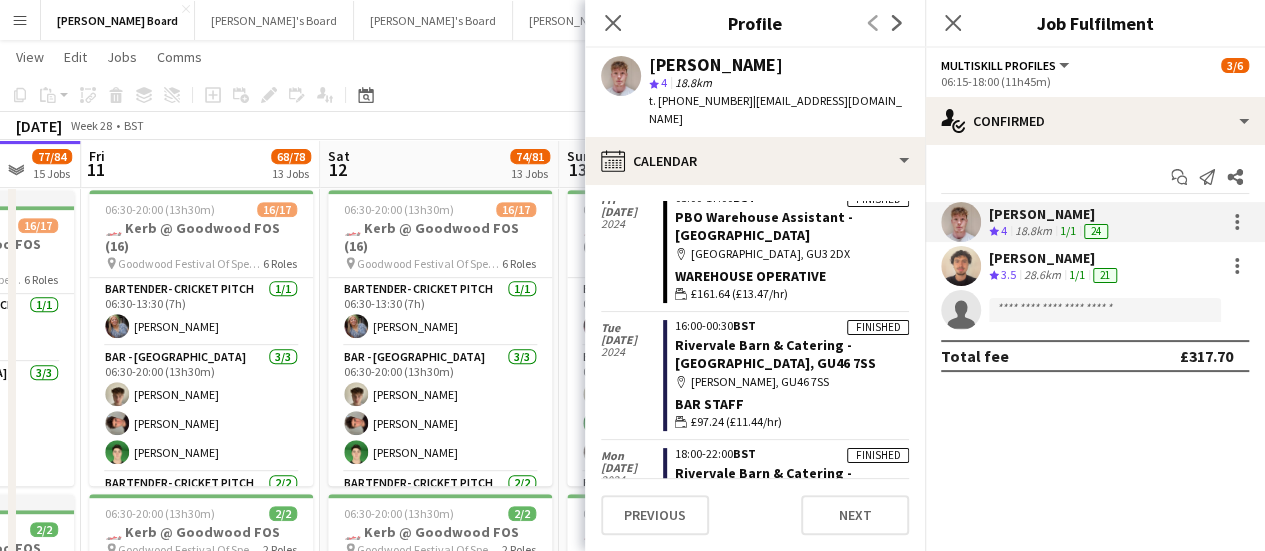 drag, startPoint x: 548, startPoint y: 227, endPoint x: 348, endPoint y: 217, distance: 200.24985 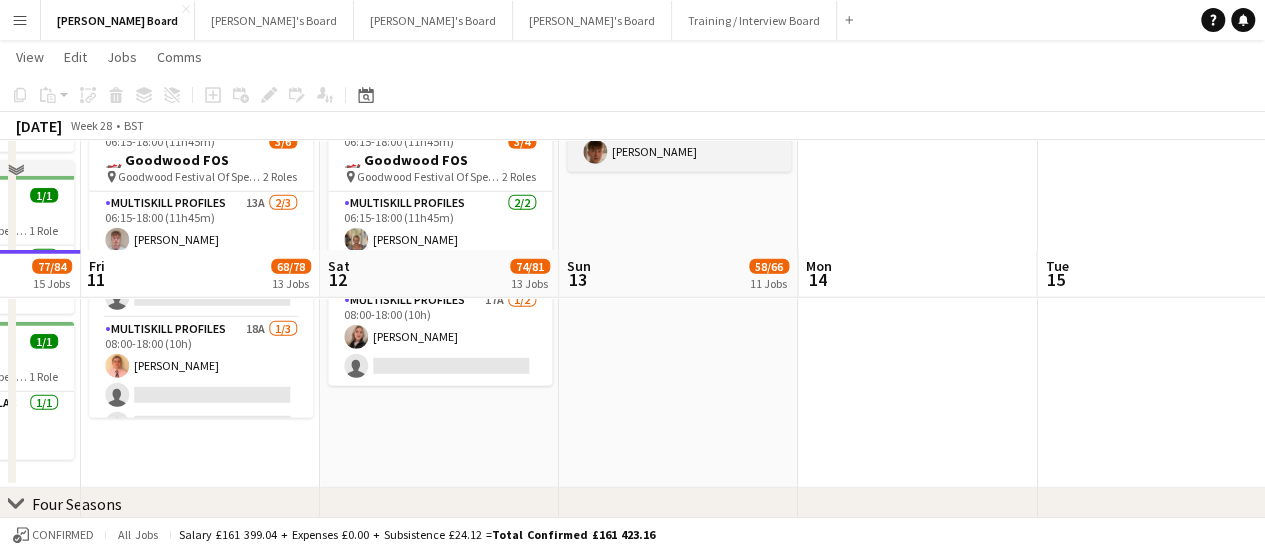 scroll, scrollTop: 2700, scrollLeft: 0, axis: vertical 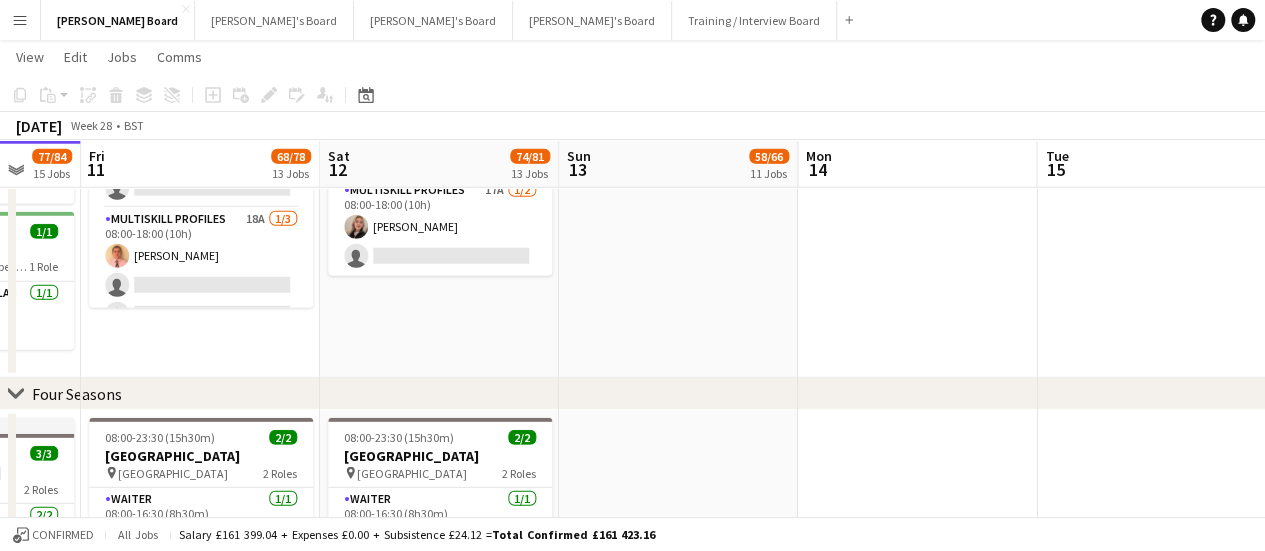 drag, startPoint x: 474, startPoint y: 304, endPoint x: 804, endPoint y: 325, distance: 330.6675 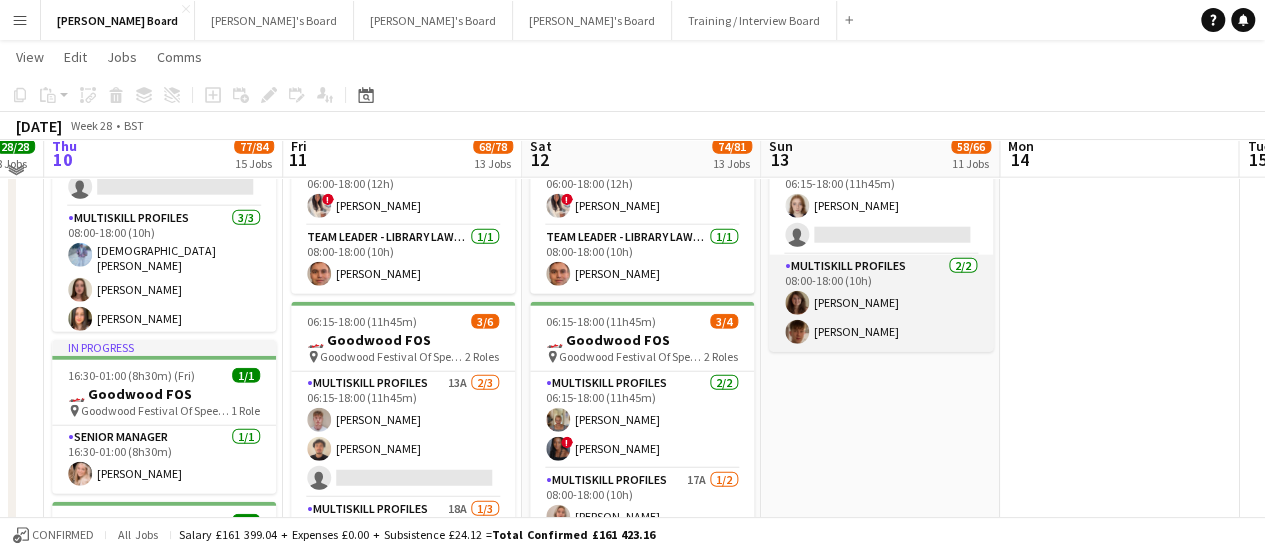 scroll, scrollTop: 2400, scrollLeft: 0, axis: vertical 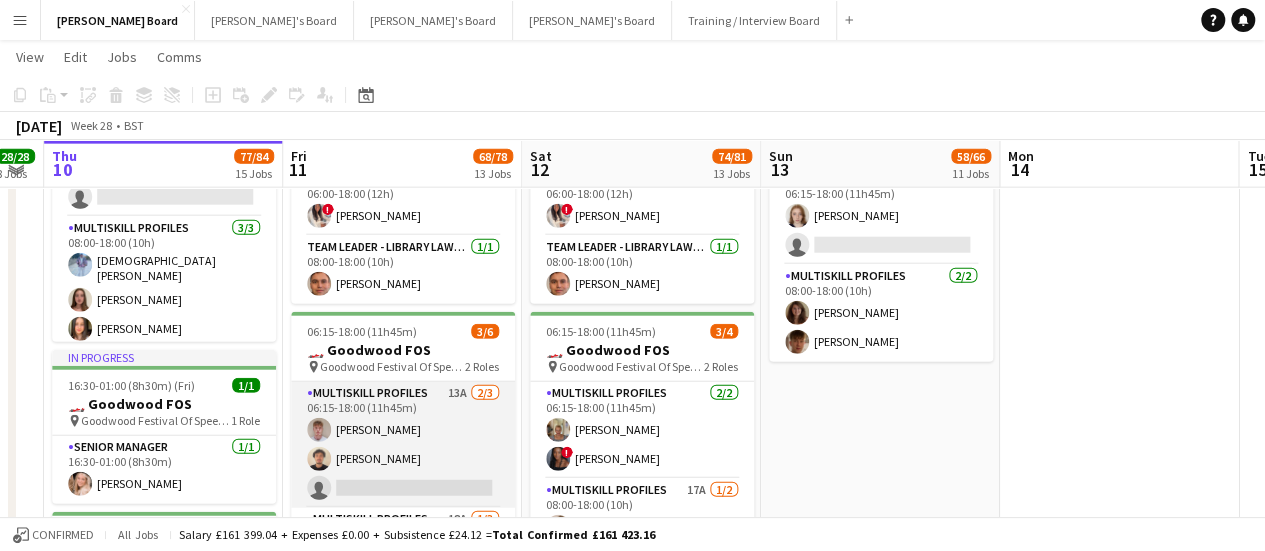click on "MULTISKILL PROFILES   13A   2/3   06:15-18:00 (11h45m)
Lorcan Hinchliffe Sebastian Andre
single-neutral-actions" at bounding box center (403, 445) 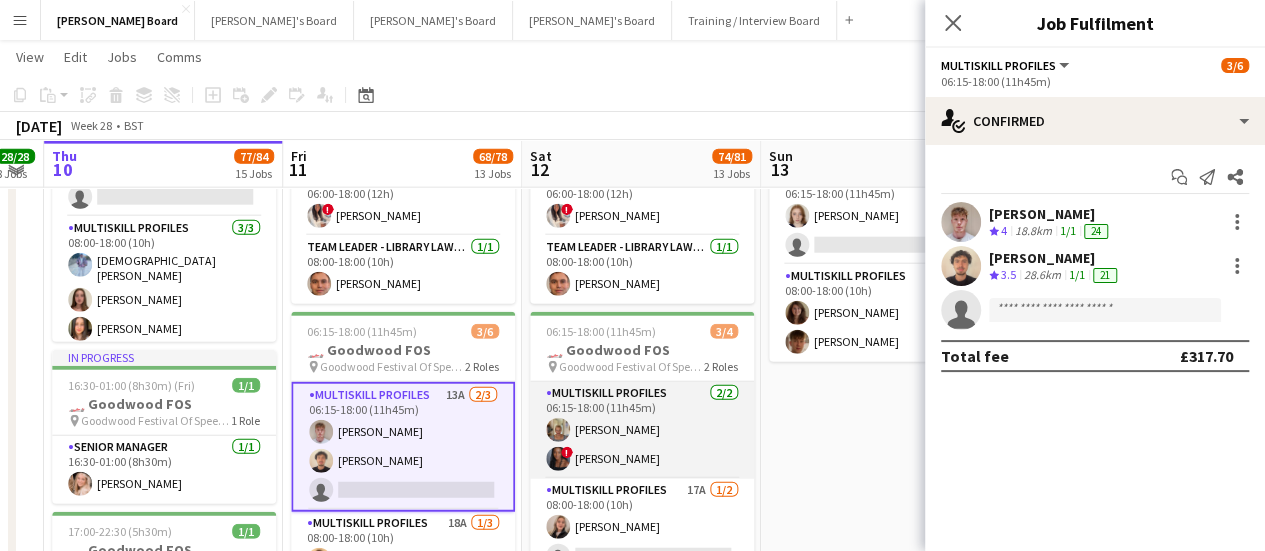 click on "MULTISKILL PROFILES   2/2   06:15-18:00 (11h45m)
Jacqueline Whitehorn-Scott ! Cherise Ewhrudjakpor" at bounding box center [642, 430] 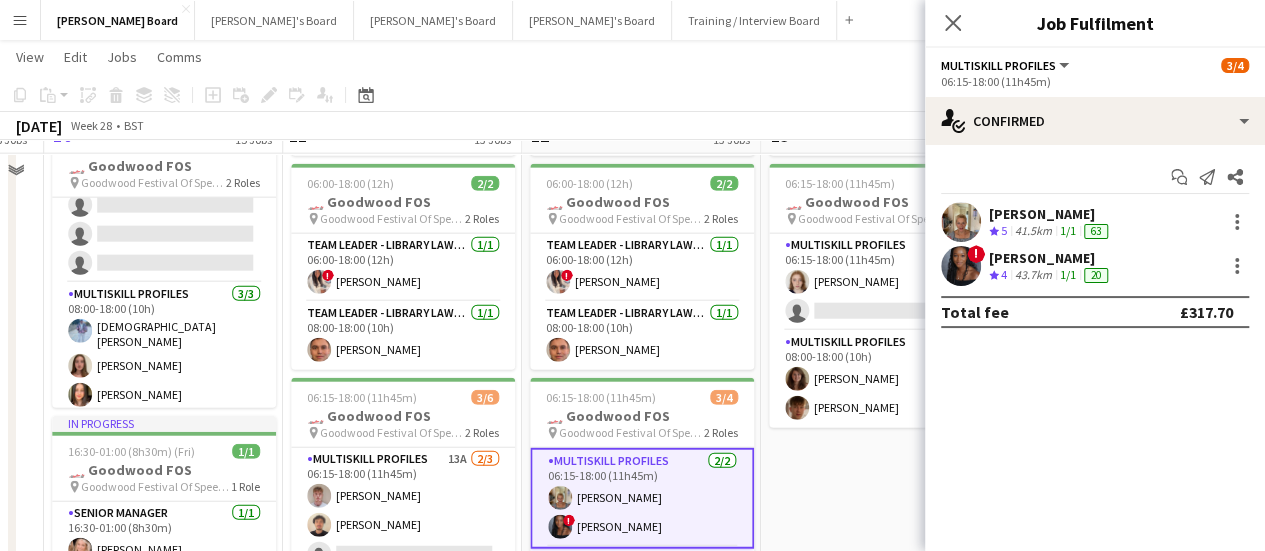 scroll, scrollTop: 2300, scrollLeft: 0, axis: vertical 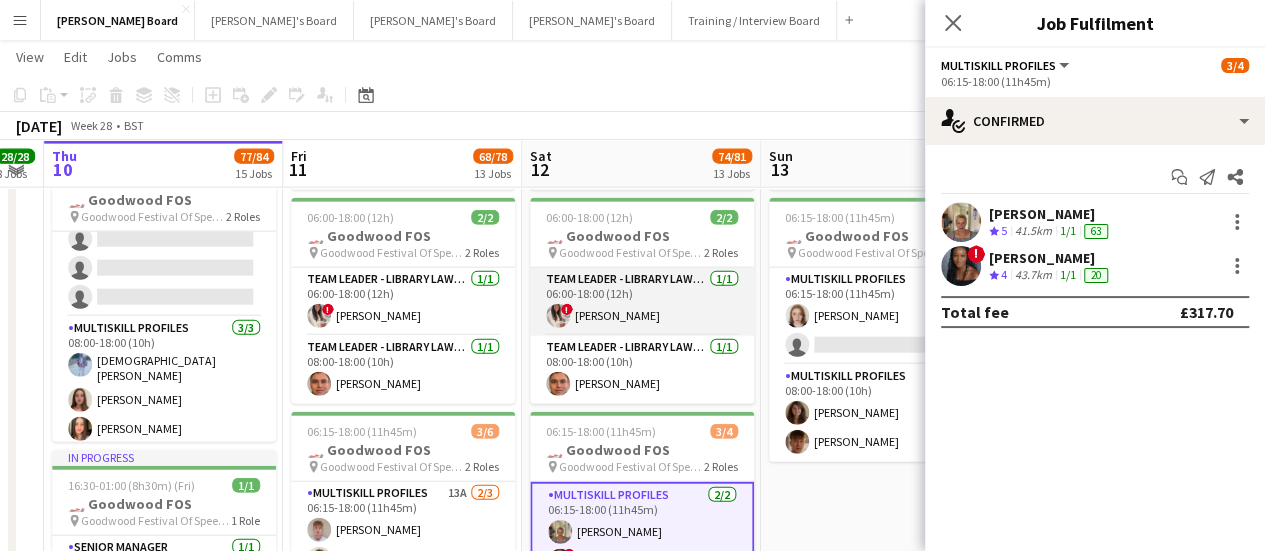 click on "Team Leader - Library Lawn Upper    1/1   06:00-18:00 (12h)
! Naomi McKenzie" at bounding box center [642, 302] 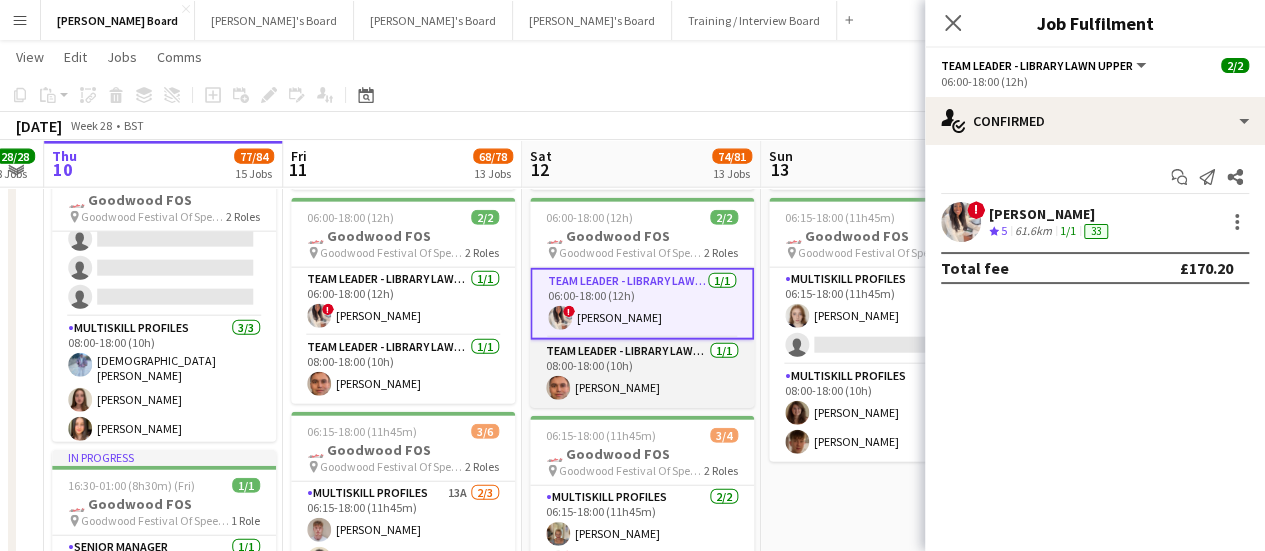 click on "Team Leader - Library Lawn Upper    1/1   08:00-18:00 (10h)
Alex Kemp" at bounding box center [642, 374] 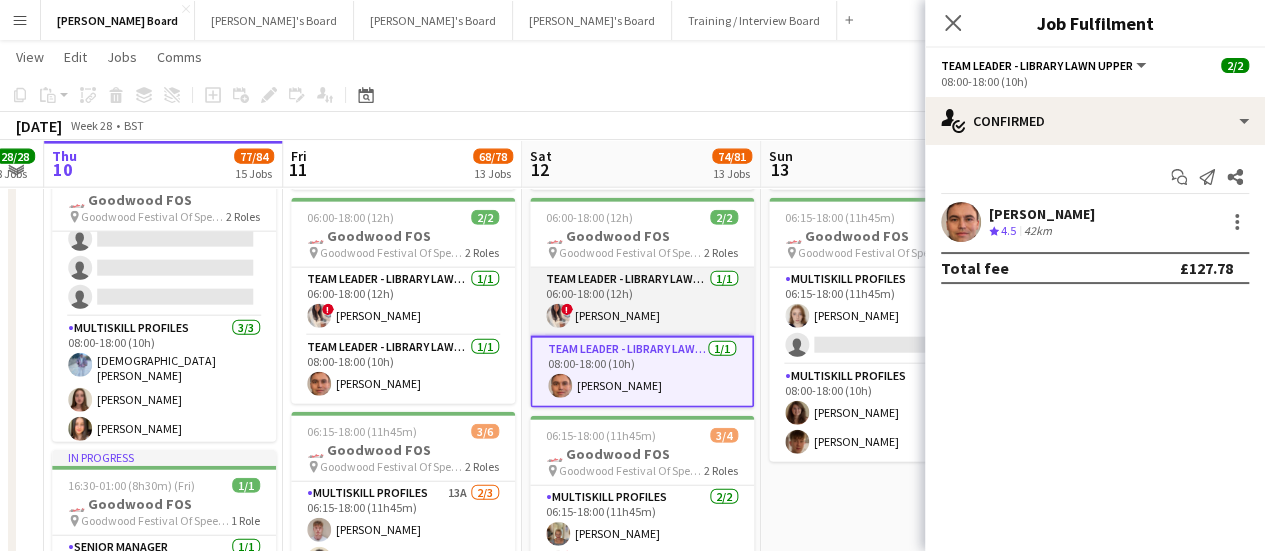 click on "Team Leader - Library Lawn Upper    1/1   06:00-18:00 (12h)
! Naomi McKenzie" at bounding box center [642, 302] 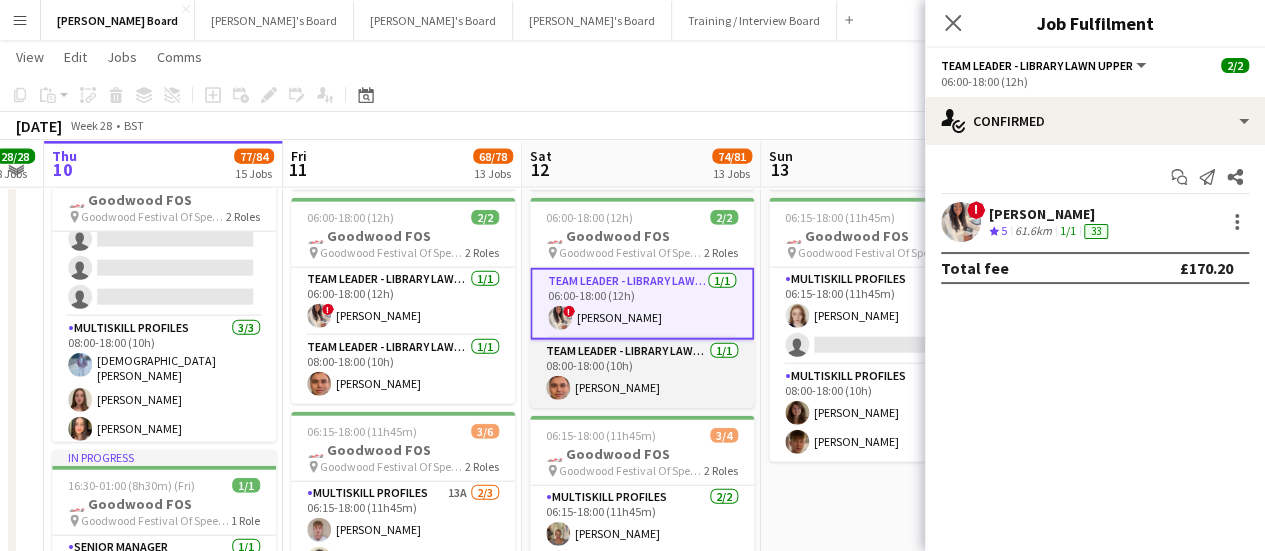 scroll, scrollTop: 0, scrollLeft: 672, axis: horizontal 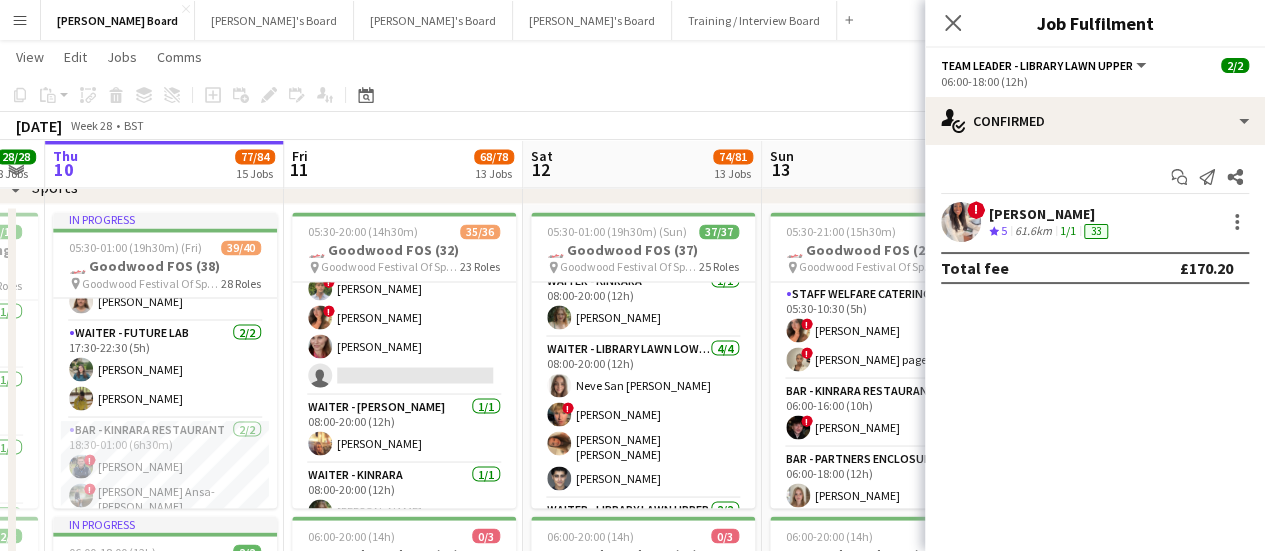 click on "Sun   13   58/66   11 Jobs" at bounding box center (881, 164) 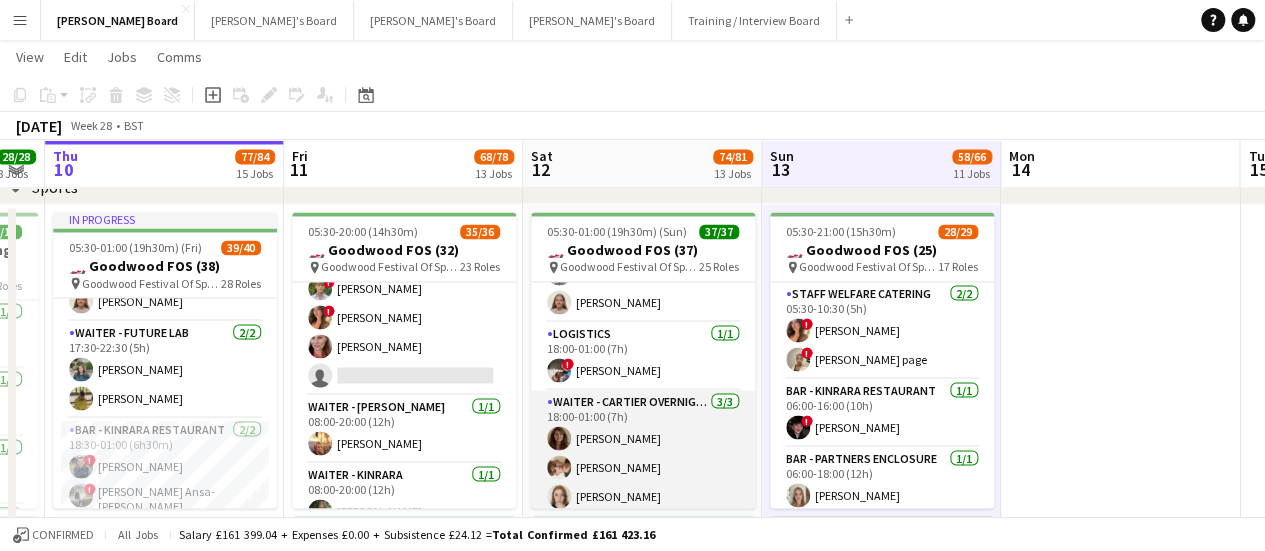 scroll, scrollTop: 1821, scrollLeft: 0, axis: vertical 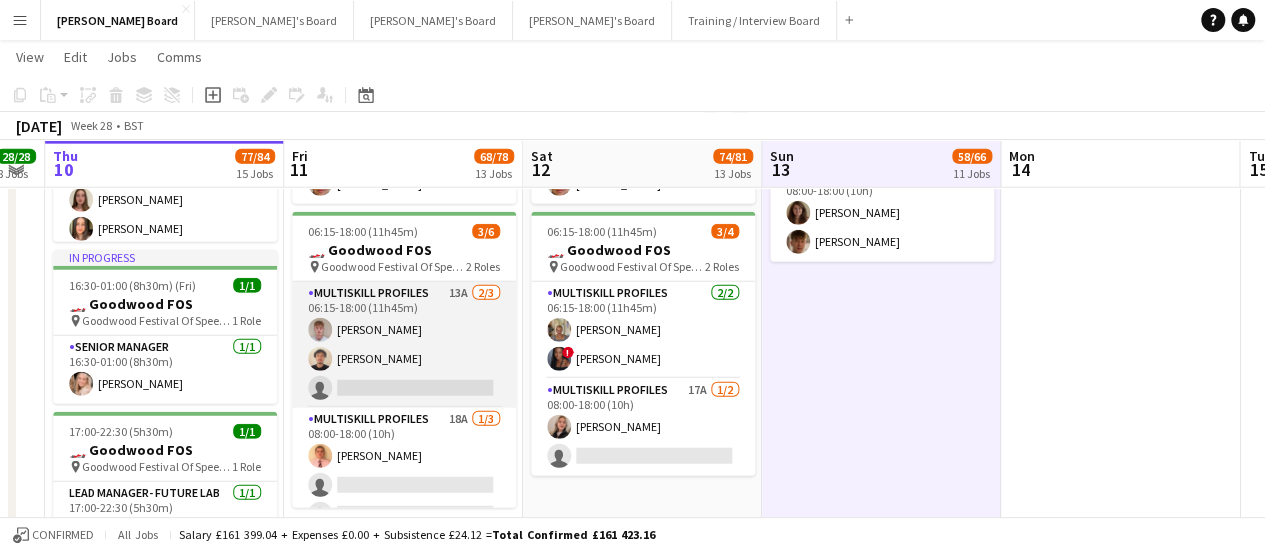 click on "MULTISKILL PROFILES   13A   2/3   06:15-18:00 (11h45m)
Lorcan Hinchliffe Sebastian Andre
single-neutral-actions" at bounding box center [404, 345] 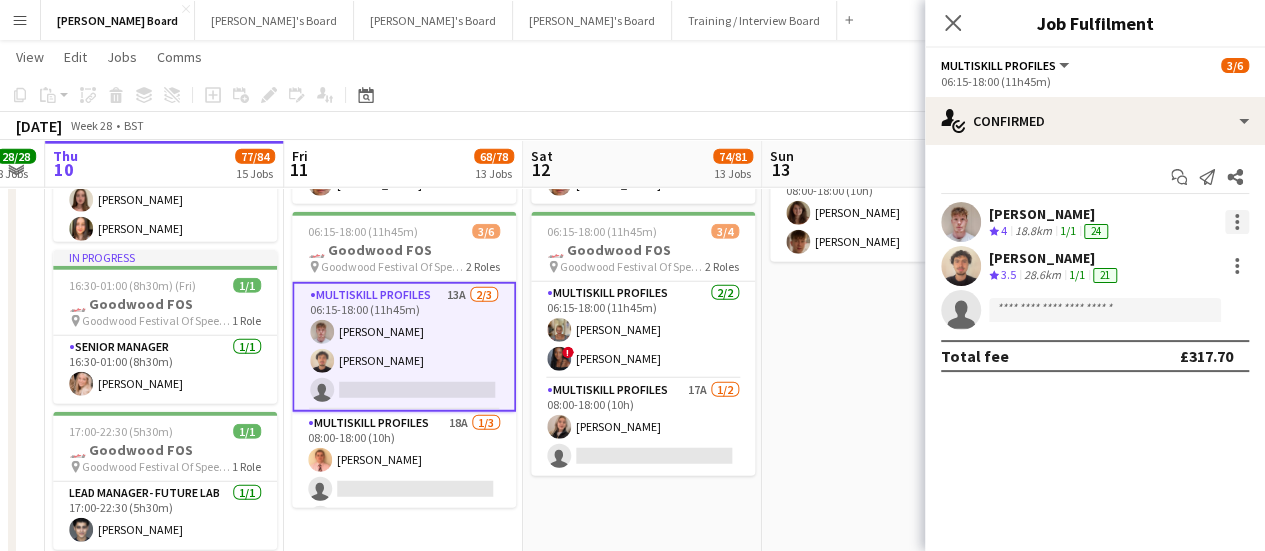 click at bounding box center [1237, 222] 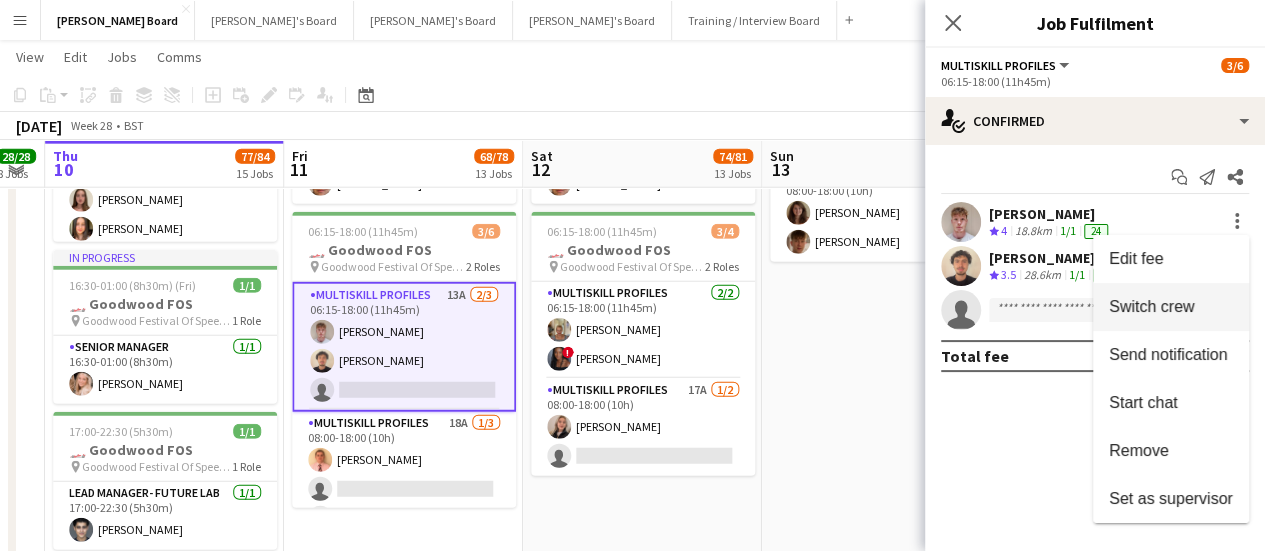 click on "Switch crew" at bounding box center [1151, 306] 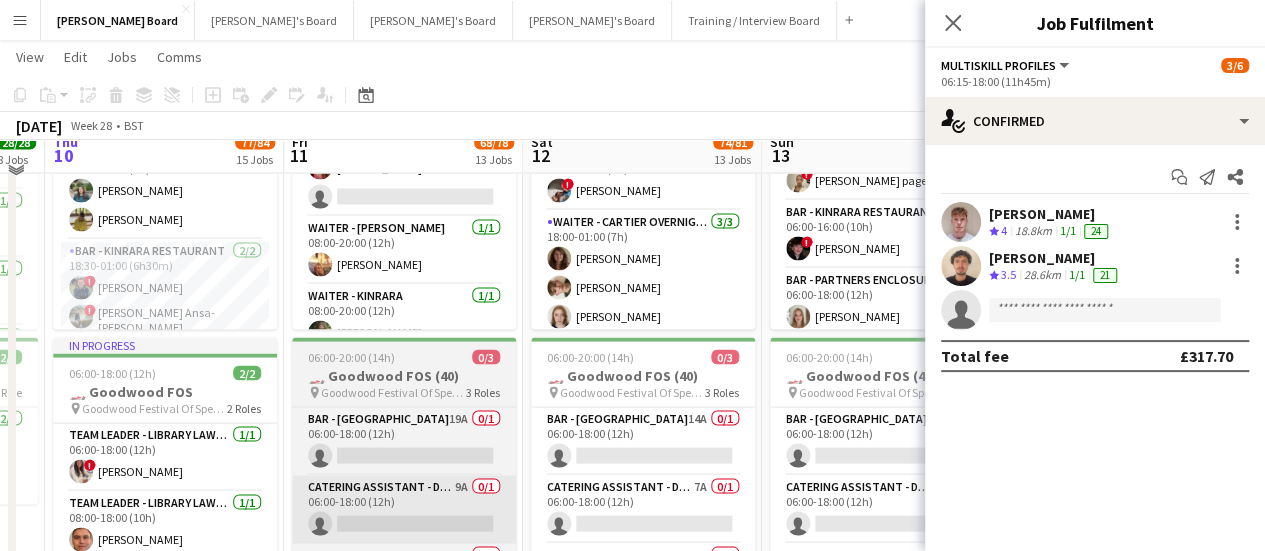 scroll, scrollTop: 1900, scrollLeft: 0, axis: vertical 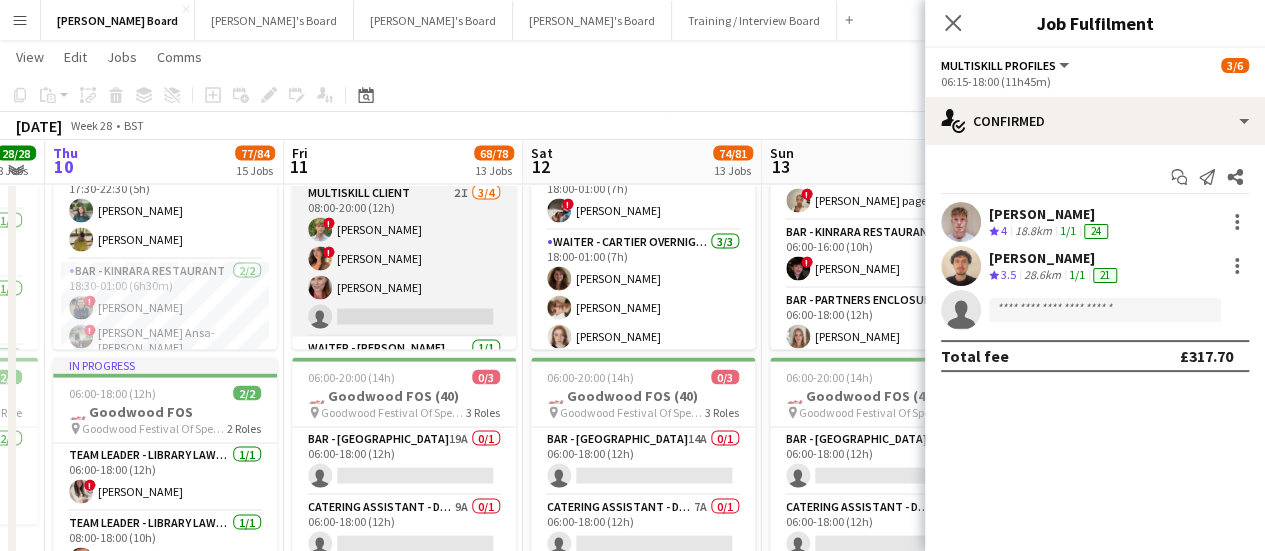 click on "MULTISKILL CLIENT   2I   3/4   08:00-20:00 (12h)
! Owen Beswick ! Chloe Honeybourne Dominy Mortimer-Dawson
single-neutral-actions" at bounding box center (404, 259) 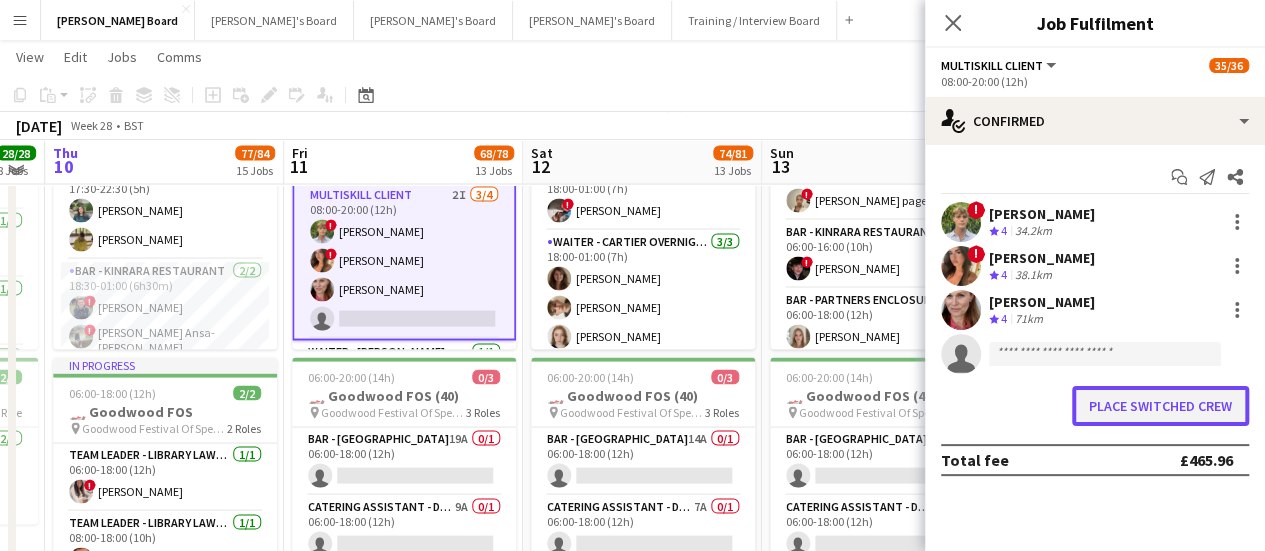 click on "Place switched crew" at bounding box center [1160, 406] 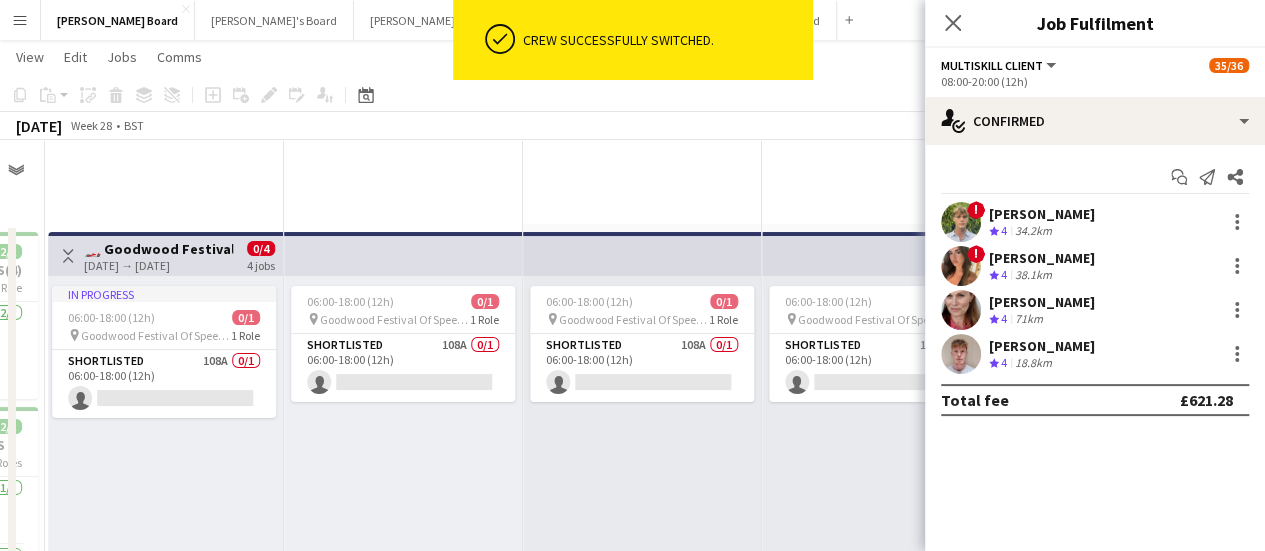 scroll, scrollTop: 1900, scrollLeft: 0, axis: vertical 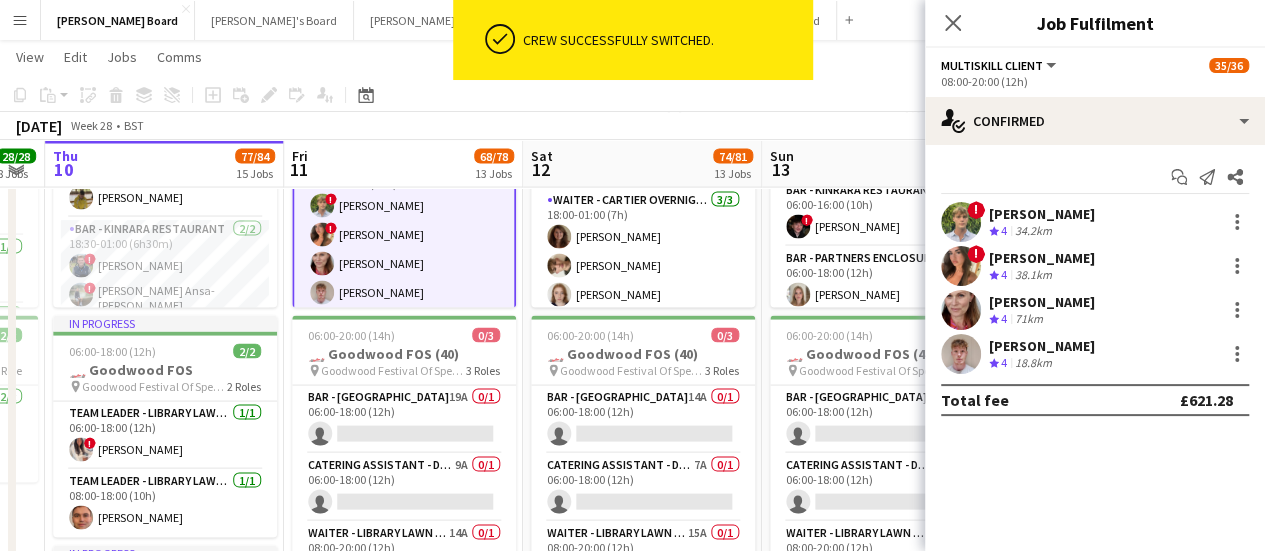 click on "Copy
Paste
Paste   Ctrl+V Paste with crew  Ctrl+Shift+V
Paste linked Job
[GEOGRAPHIC_DATA]
Group
Ungroup
Add job
Add linked Job
Edit
Edit linked Job
Applicants
Date picker
[DATE] [DATE] [DATE] M [DATE] T [DATE] W [DATE] T [DATE] F [DATE] S [DATE] S  [DATE]   2   3   4   5   6   7   8   9   10   11   12   13   14   15   16   17   18   19   20   21   22   23   24   25   26   27   28   29   30   31
Comparison range
Comparison range
[DATE]" 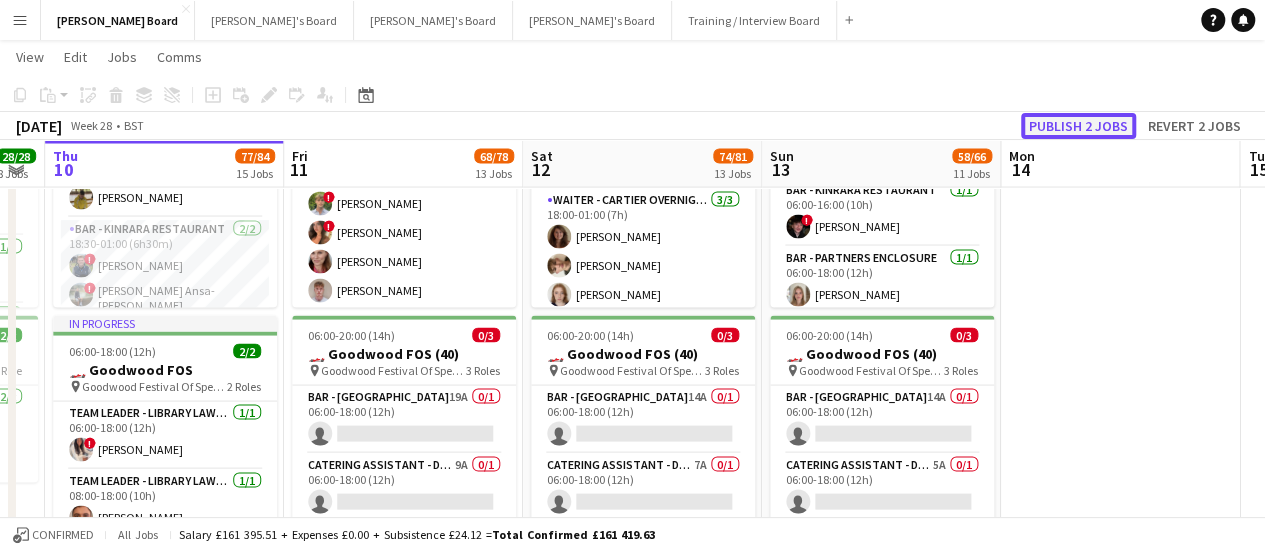 click on "Publish 2 jobs" 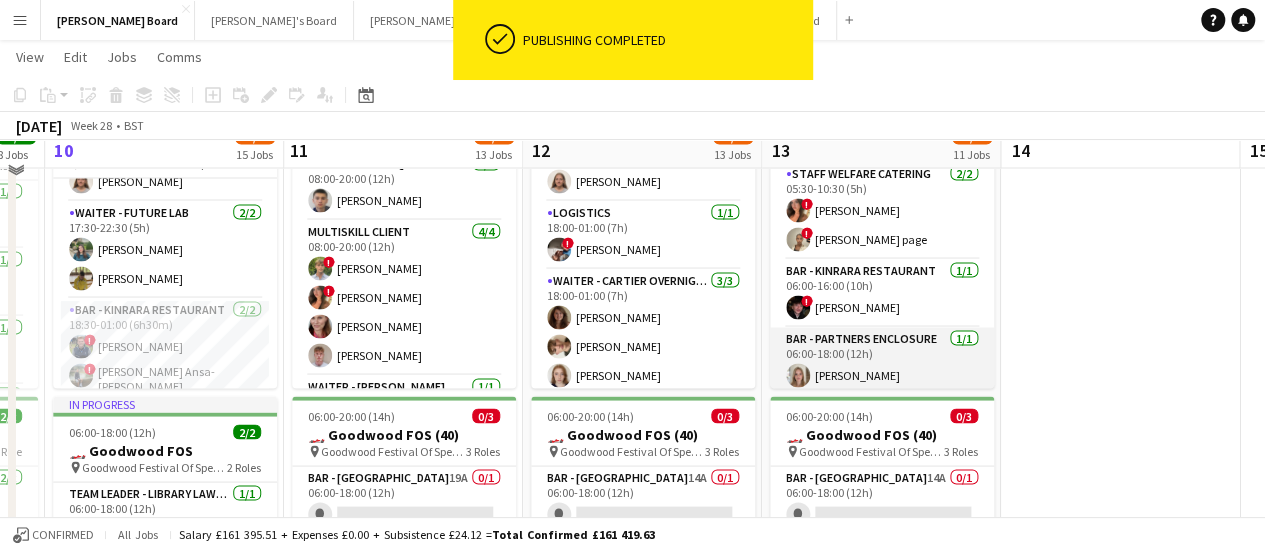 scroll, scrollTop: 1800, scrollLeft: 0, axis: vertical 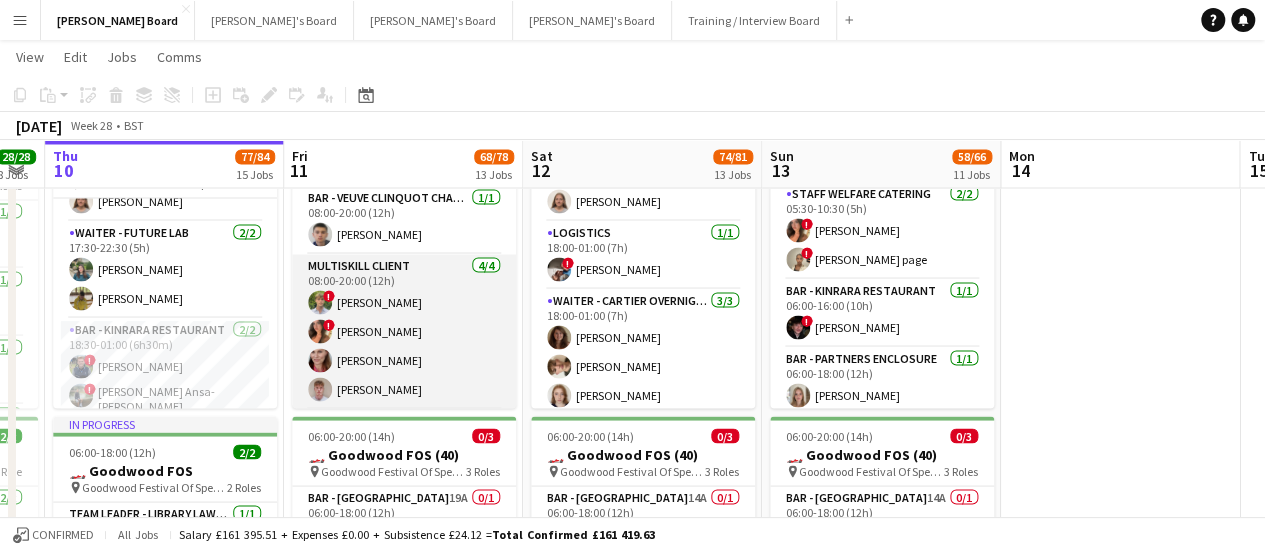 click on "MULTISKILL CLIENT   4/4   08:00-20:00 (12h)
! Owen Beswick ! Chloe Honeybourne Dominy Mortimer-Dawson Lorcan Hinchliffe" at bounding box center [404, 331] 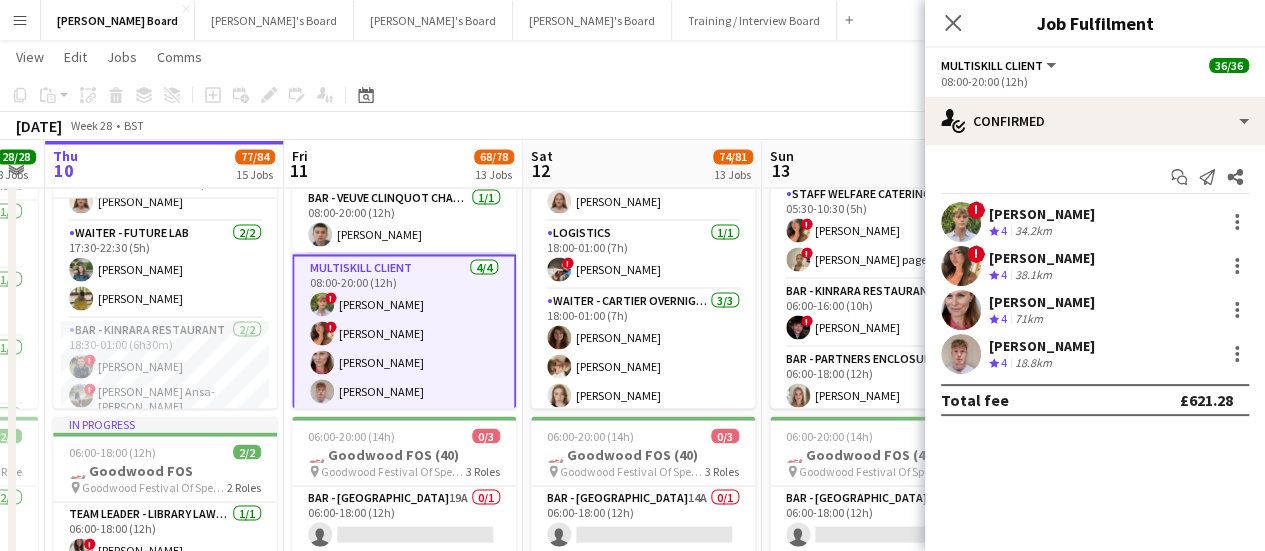 click on "Dominy Mortimer-Dawson
Crew rating
4   71km" at bounding box center (1095, 310) 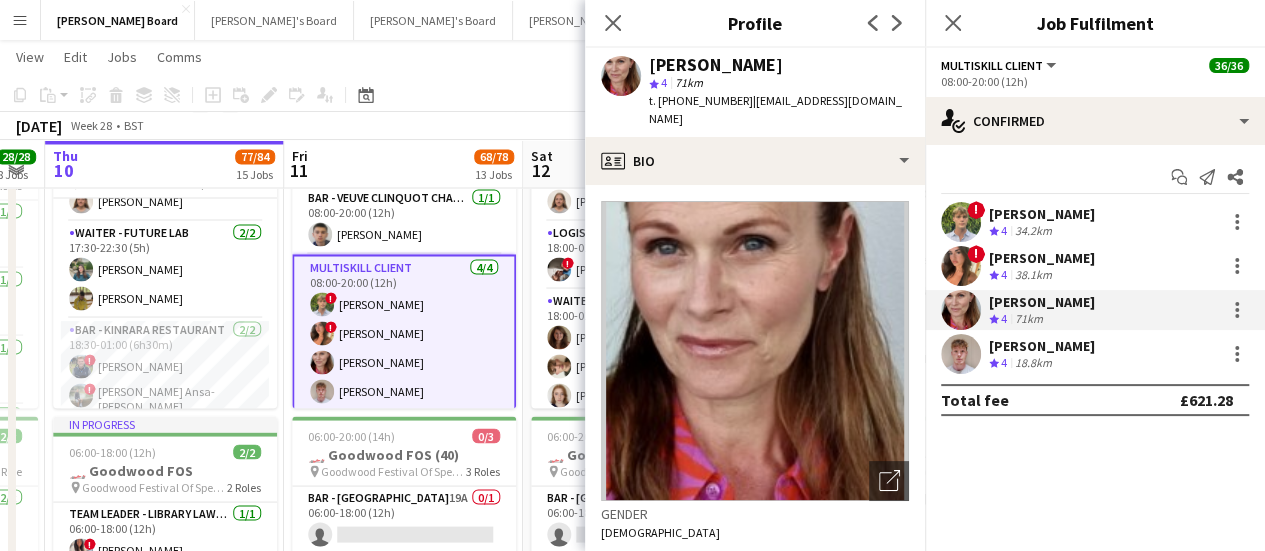 drag, startPoint x: 879, startPoint y: 58, endPoint x: 649, endPoint y: 65, distance: 230.10649 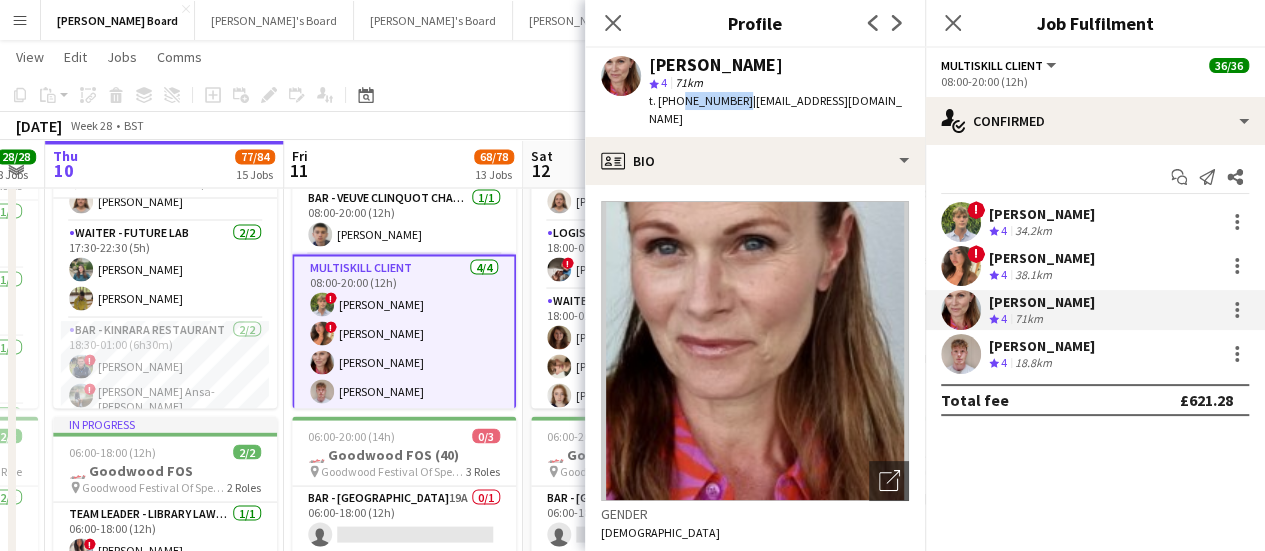 drag, startPoint x: 736, startPoint y: 104, endPoint x: 675, endPoint y: 109, distance: 61.204575 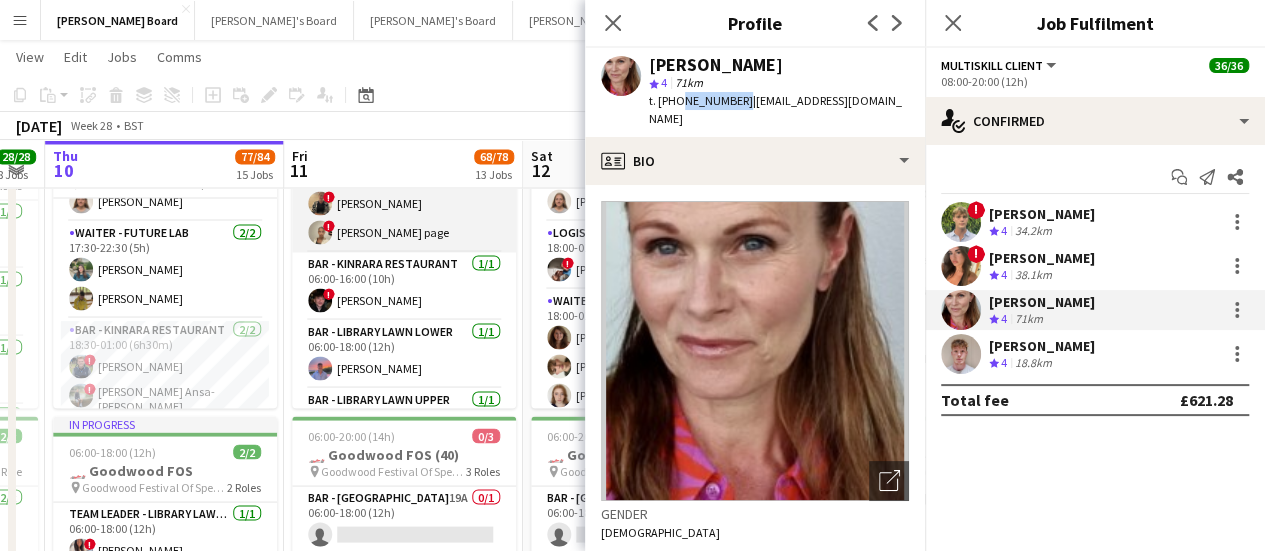 scroll, scrollTop: 0, scrollLeft: 0, axis: both 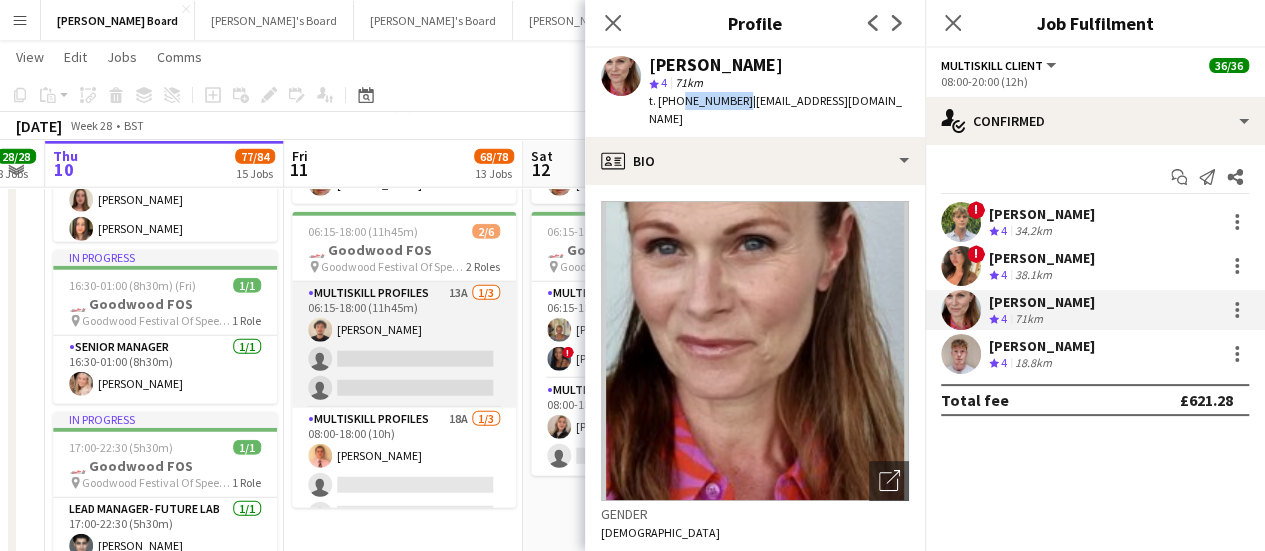 click on "MULTISKILL PROFILES   13A   [DATE]   06:15-18:00 (11h45m)
[PERSON_NAME]
single-neutral-actions
single-neutral-actions" at bounding box center (404, 345) 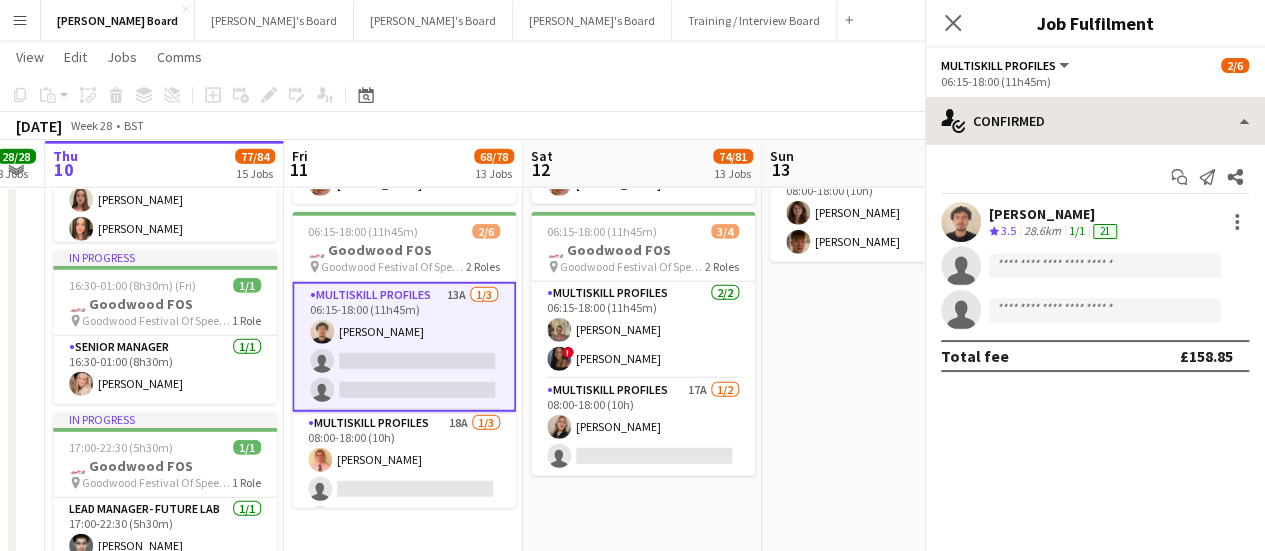 scroll, scrollTop: 1714, scrollLeft: 0, axis: vertical 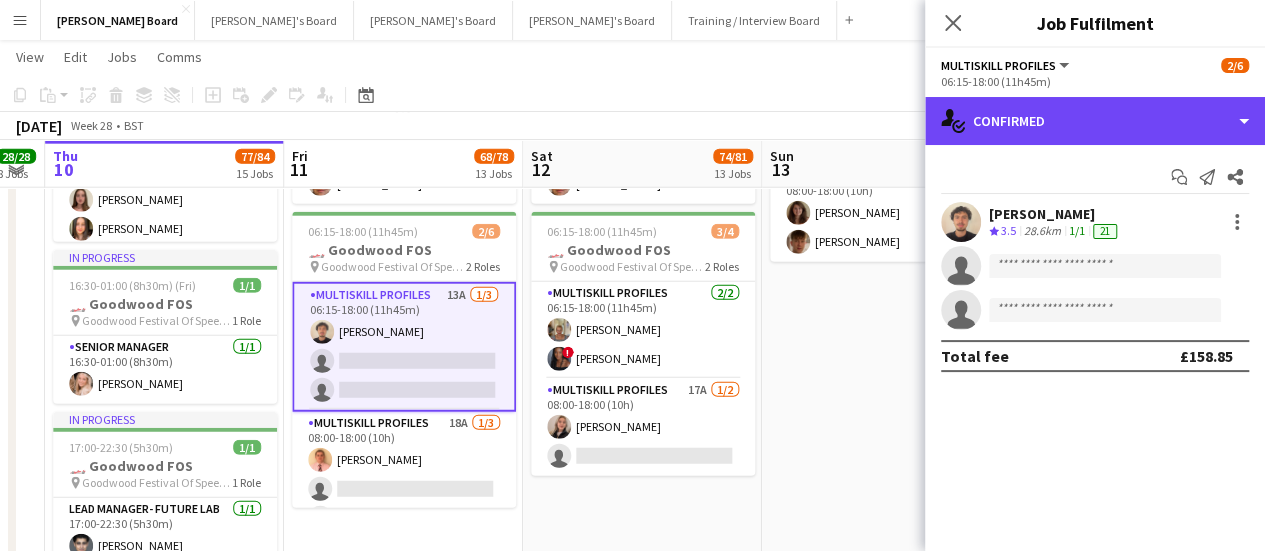 drag, startPoint x: 1170, startPoint y: 115, endPoint x: 1146, endPoint y: 189, distance: 77.7946 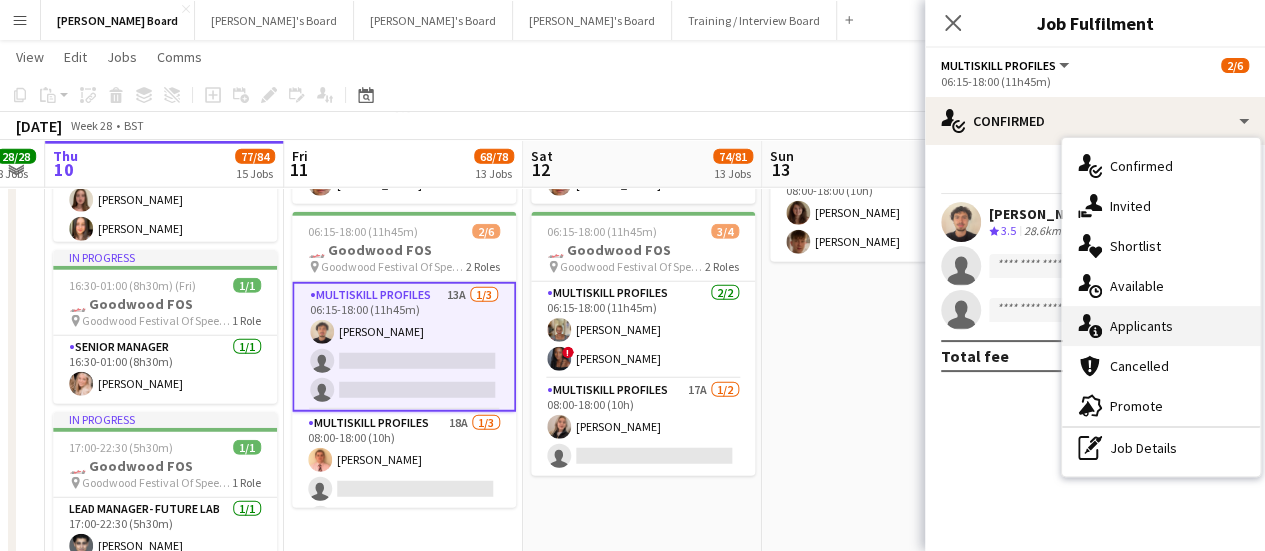 click on "single-neutral-actions-information
Applicants" at bounding box center [1161, 326] 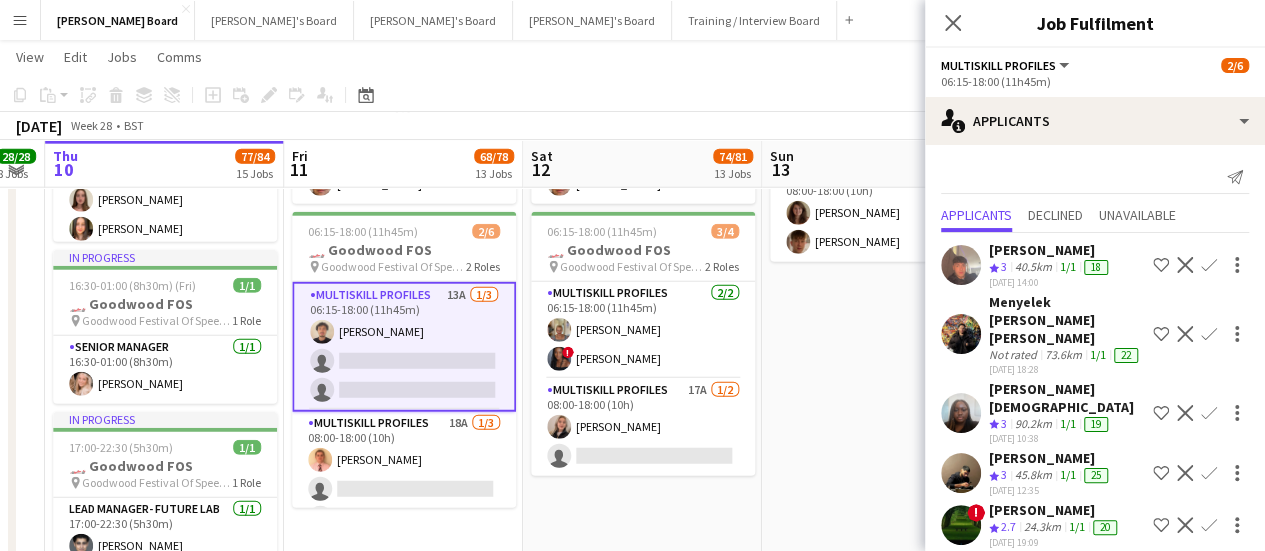 scroll, scrollTop: 32, scrollLeft: 0, axis: vertical 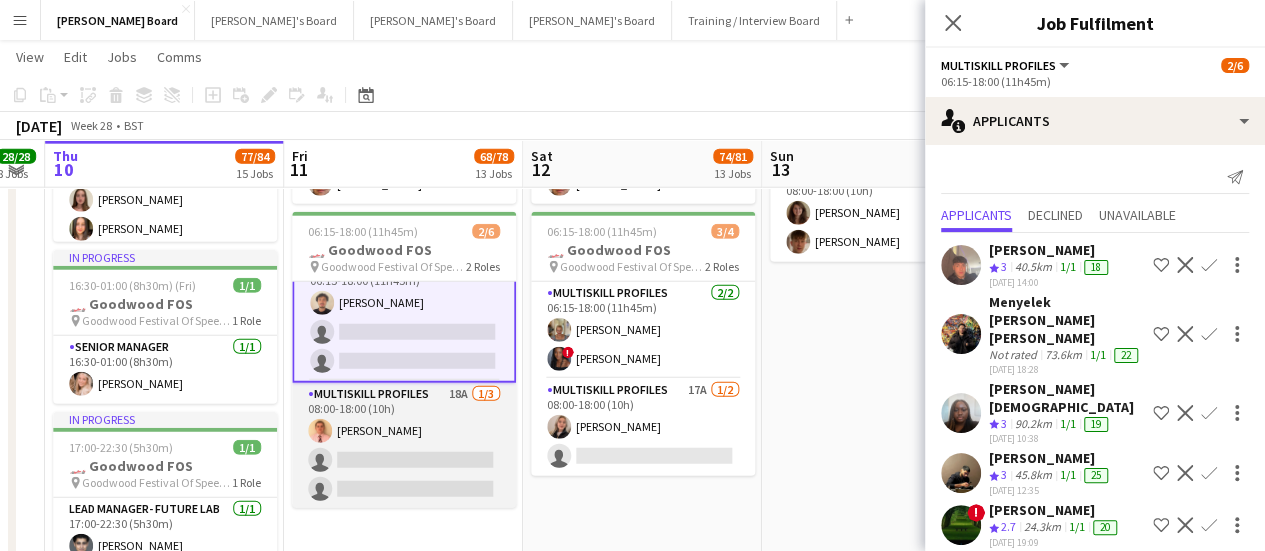 click on "MULTISKILL PROFILES   18A   [DATE]   08:00-18:00 (10h)
[PERSON_NAME]
single-neutral-actions
single-neutral-actions" at bounding box center (404, 446) 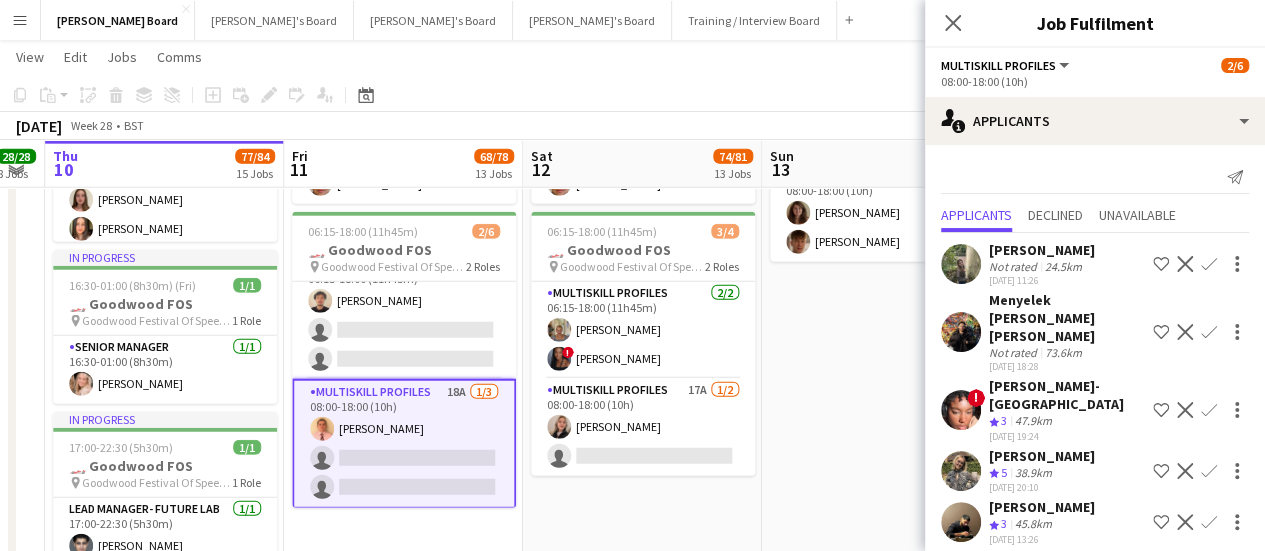 scroll, scrollTop: 0, scrollLeft: 0, axis: both 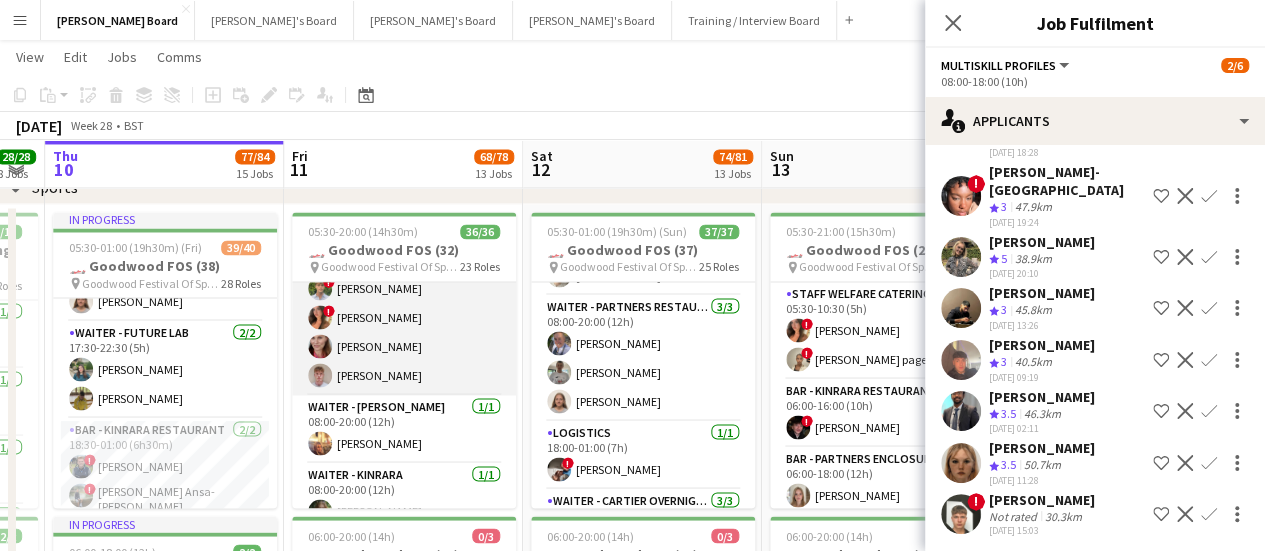 click on "MULTISKILL CLIENT   4/4   08:00-20:00 (12h)
! Owen Beswick ! Chloe Honeybourne Dominy Mortimer-Dawson Lorcan Hinchliffe" at bounding box center [404, 317] 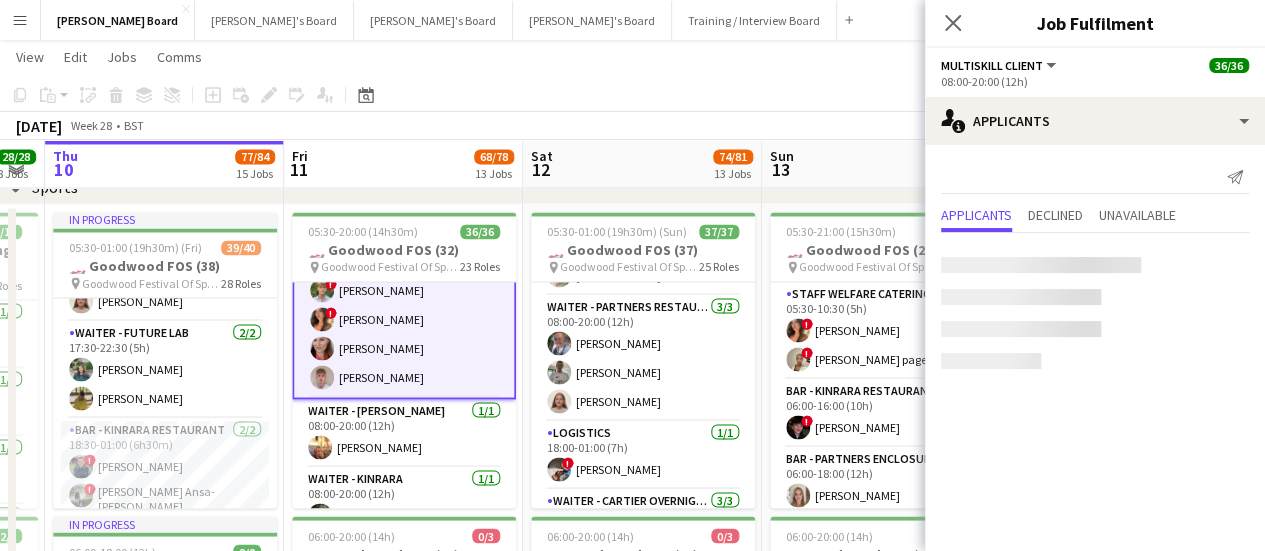 scroll, scrollTop: 25, scrollLeft: 0, axis: vertical 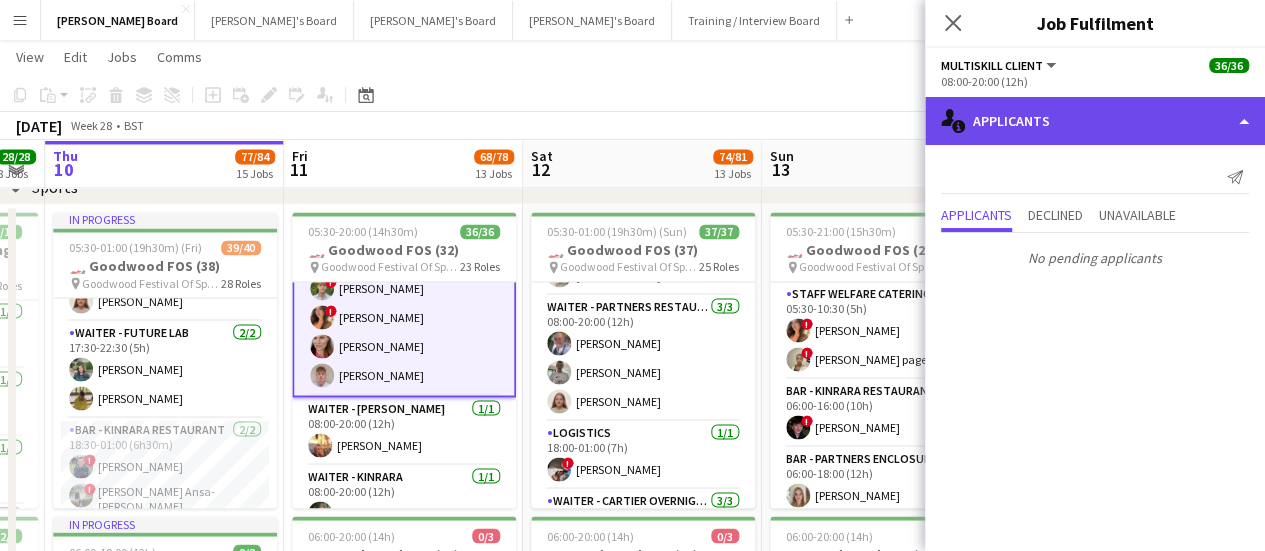 click on "single-neutral-actions-information
Applicants" 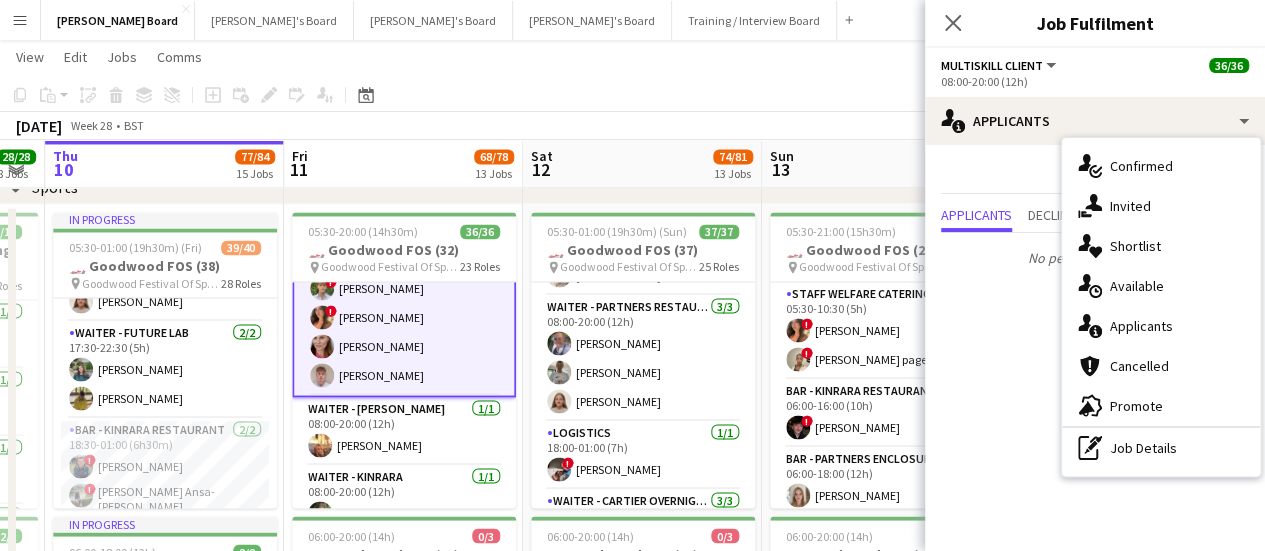 click on "pen-write
Job Details" at bounding box center (1161, 448) 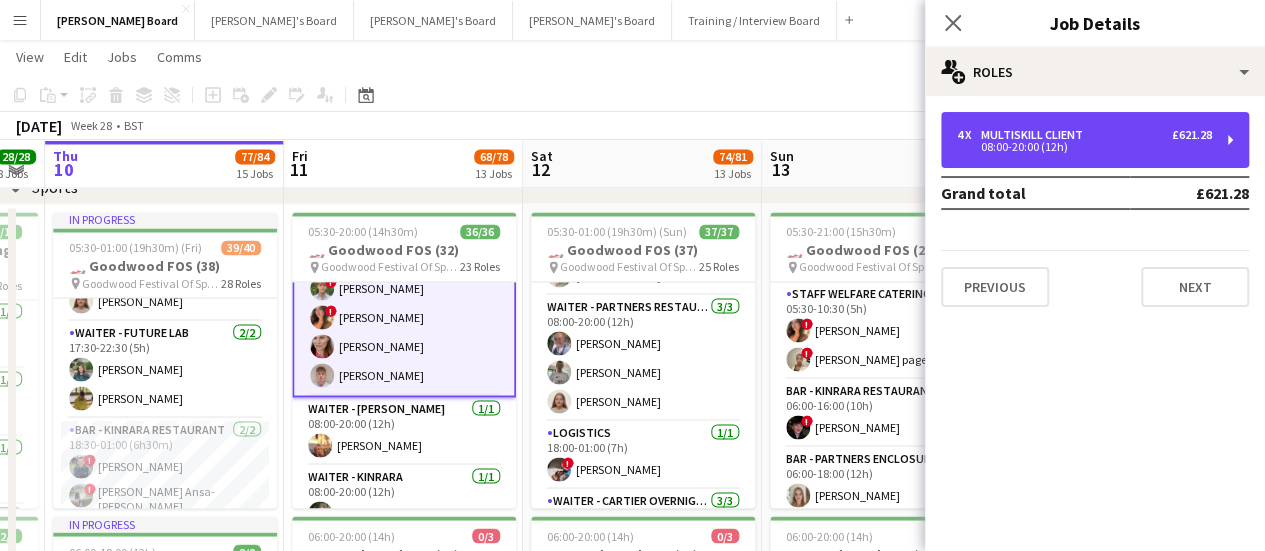 click on "4 x   MULTISKILL CLIENT   £621.28   08:00-20:00 (12h)" at bounding box center (1095, 140) 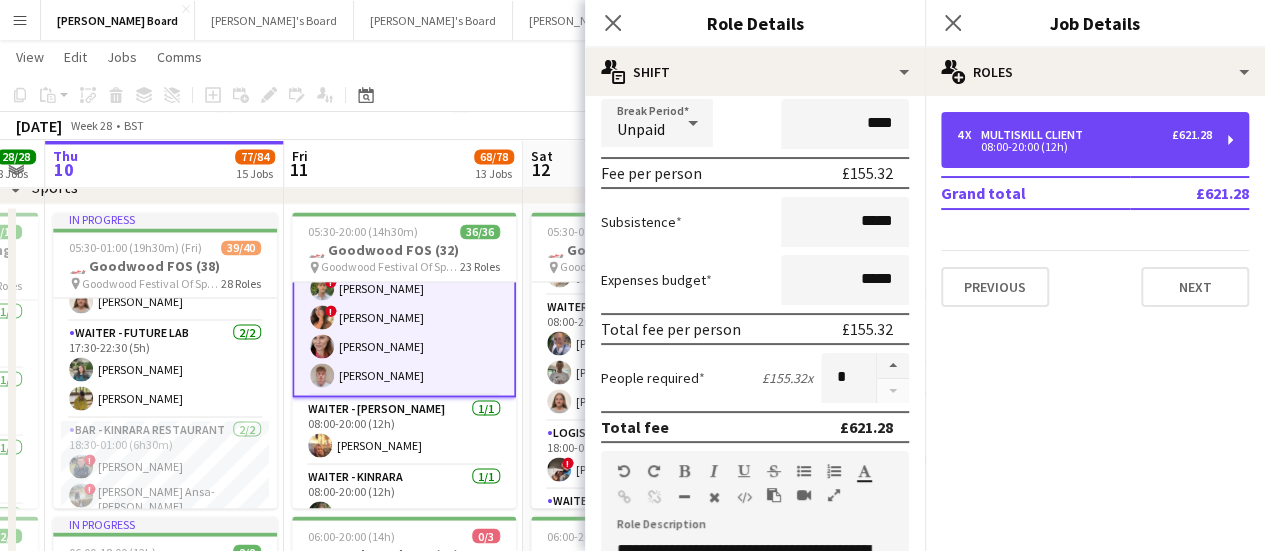 scroll, scrollTop: 400, scrollLeft: 0, axis: vertical 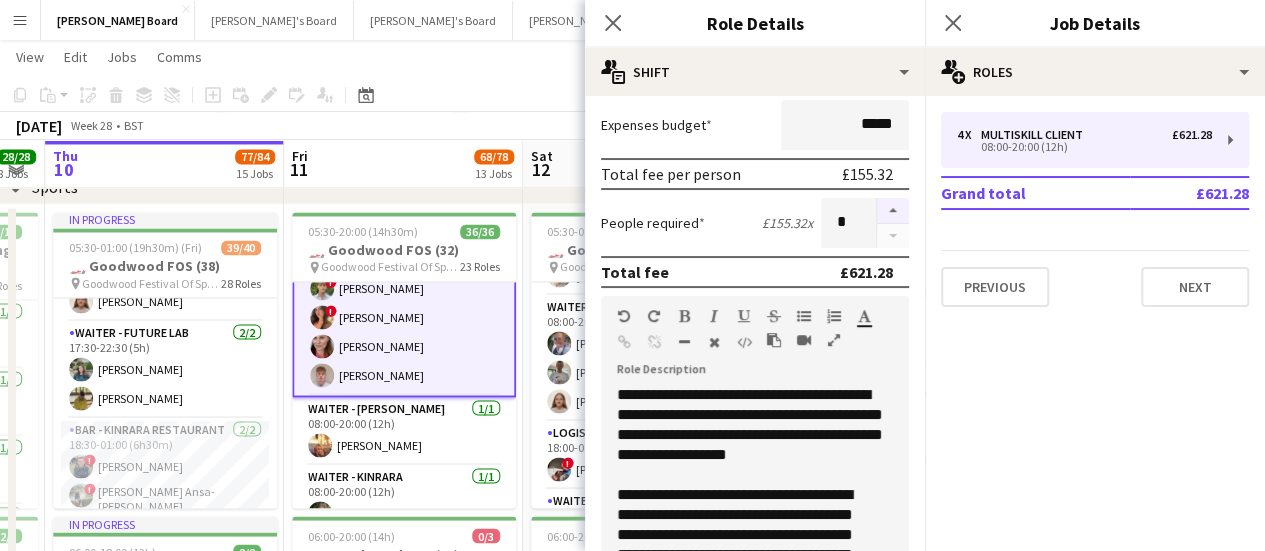 click at bounding box center [893, 211] 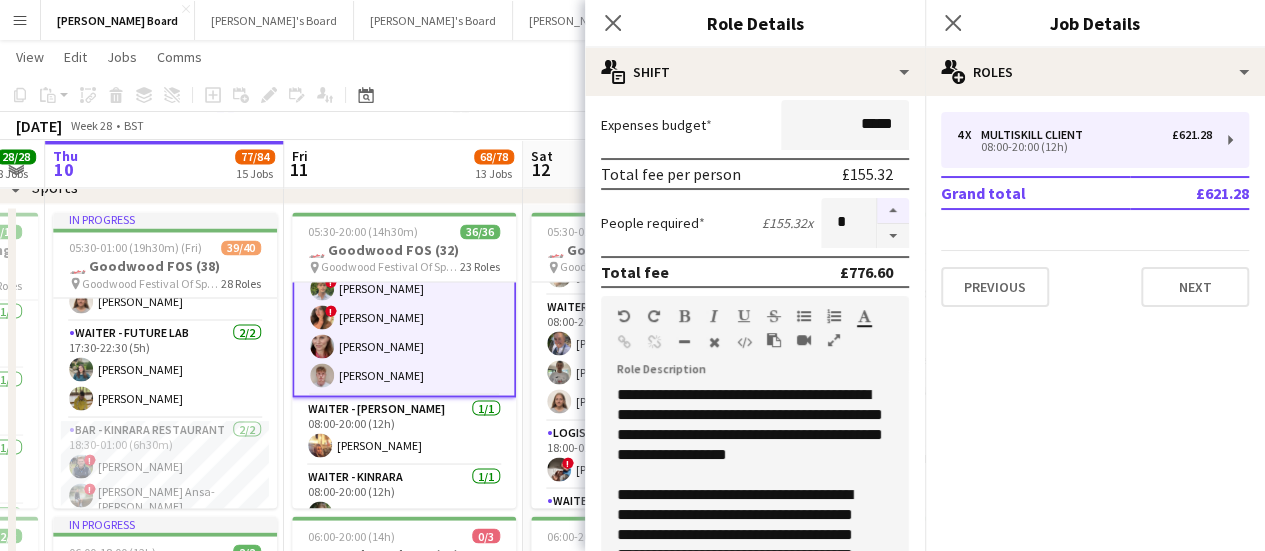 click at bounding box center (893, 211) 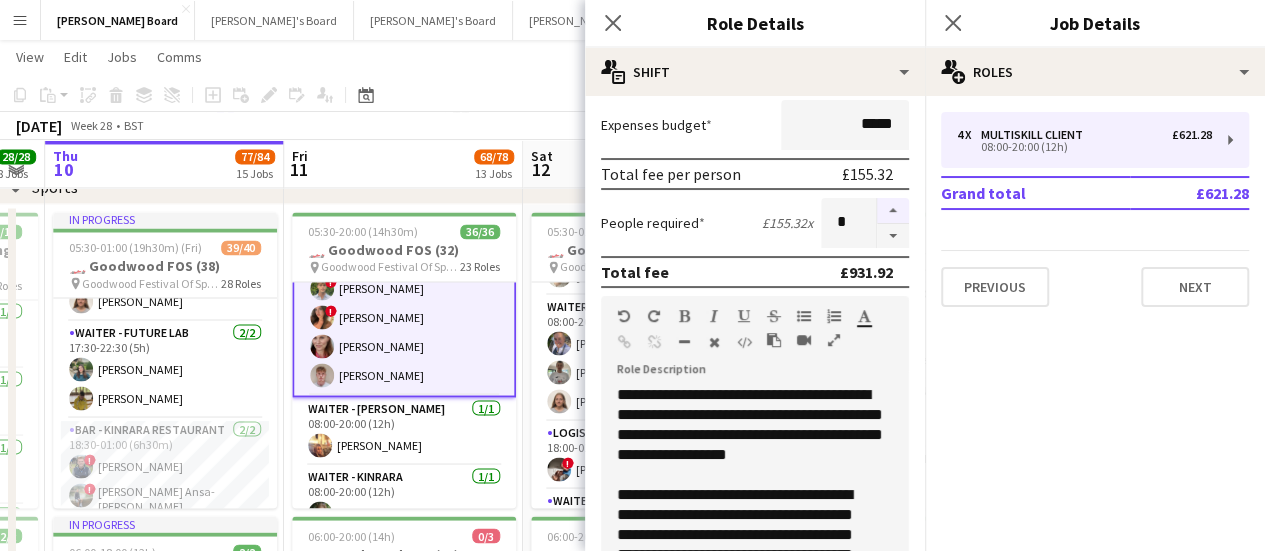 click at bounding box center (893, 211) 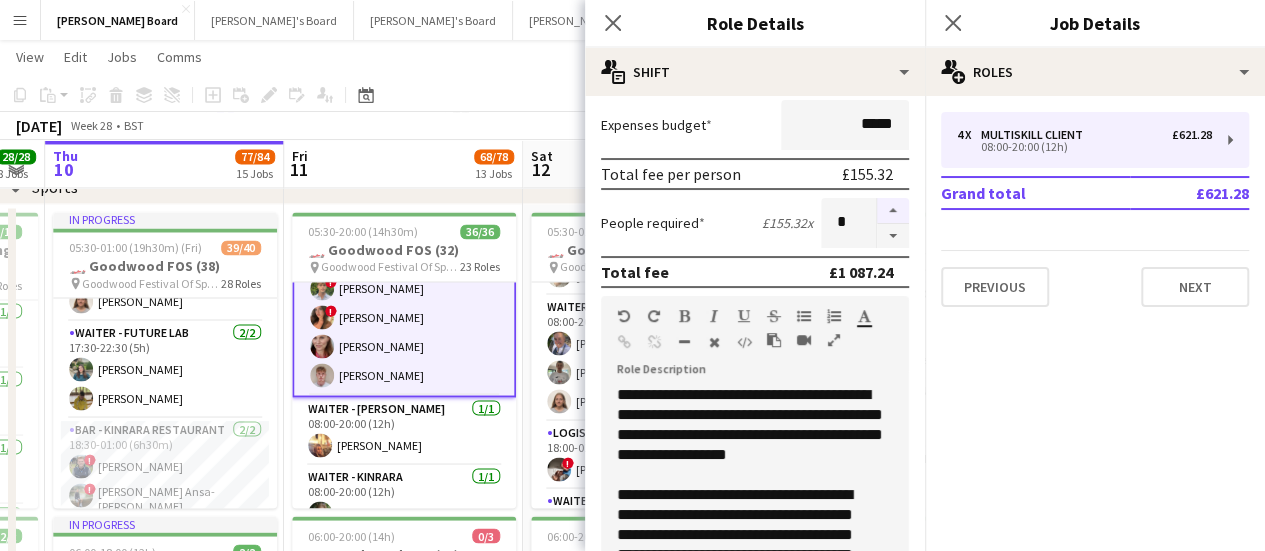 click at bounding box center (893, 211) 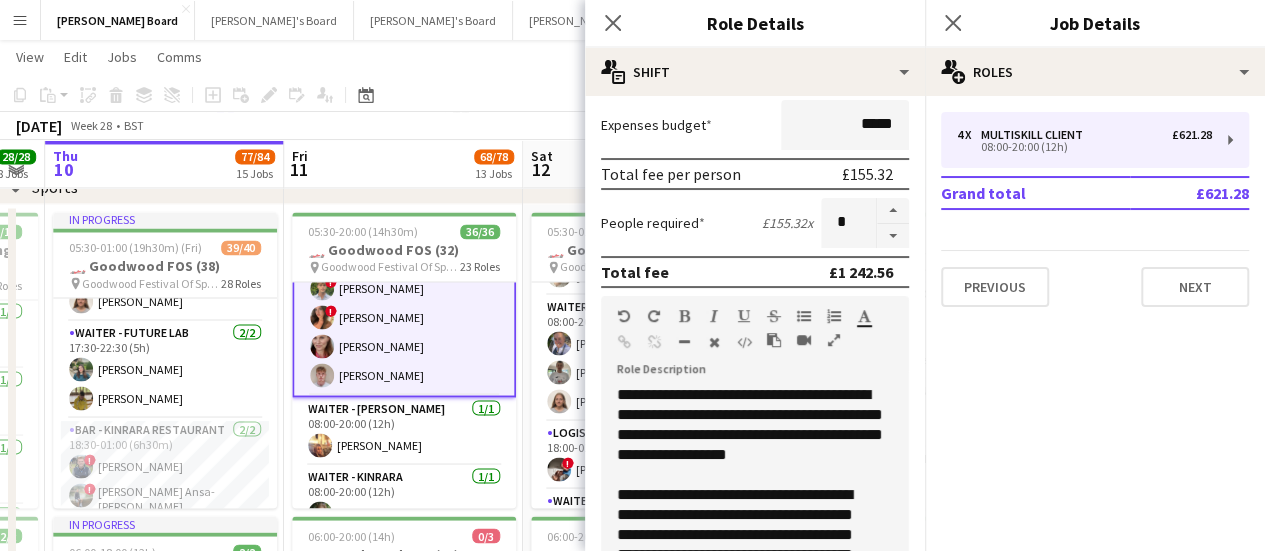 click on "Copy
Paste
Paste   Ctrl+V Paste with crew  Ctrl+Shift+V
Paste linked Job
[GEOGRAPHIC_DATA]
Group
Ungroup
Add job
Add linked Job
Edit
Edit linked Job
Applicants
Date picker
[DATE] [DATE] [DATE] M [DATE] T [DATE] W [DATE] T [DATE] F [DATE] S [DATE] S  [DATE]   2   3   4   5   6   7   8   9   10   11   12   13   14   15   16   17   18   19   20   21   22   23   24   25   26   27   28   29   30   31
Comparison range
Comparison range
[DATE]" 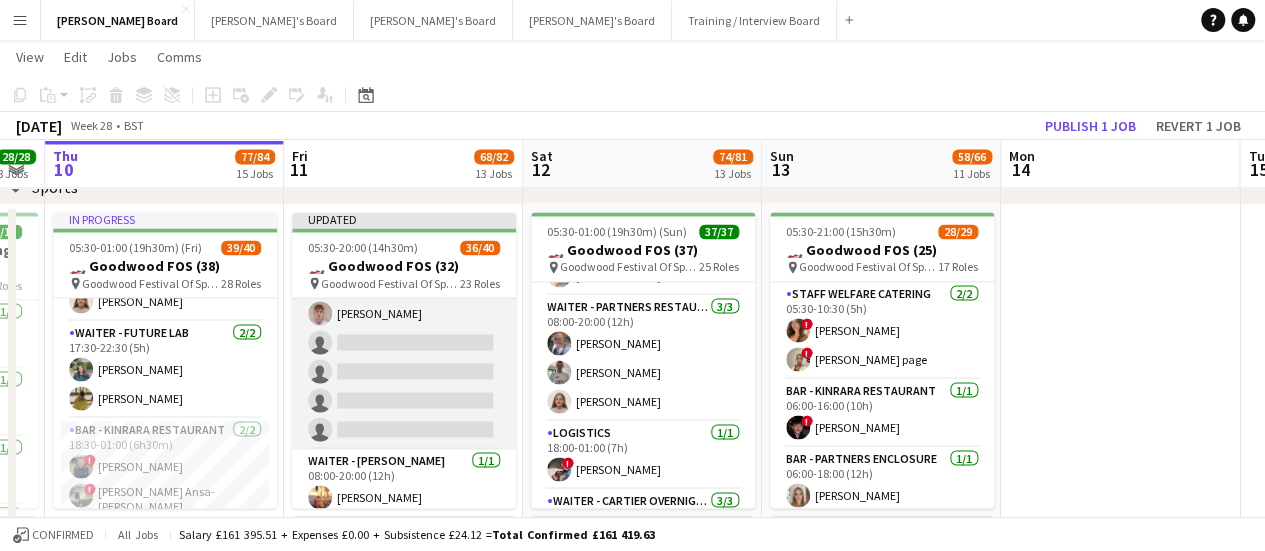 scroll, scrollTop: 1414, scrollLeft: 0, axis: vertical 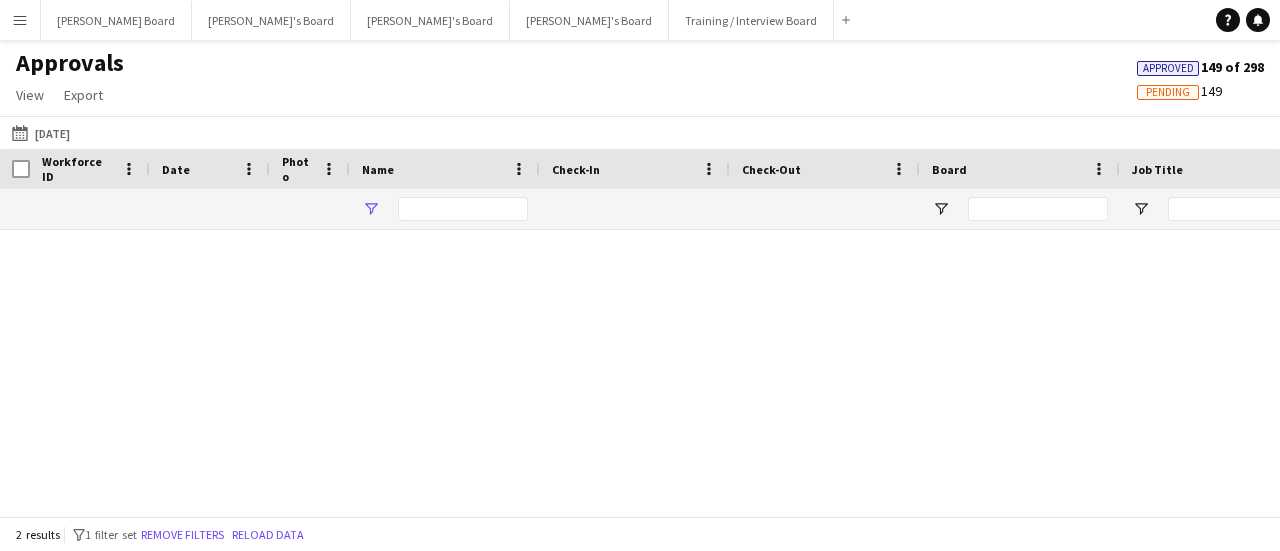 type on "****" 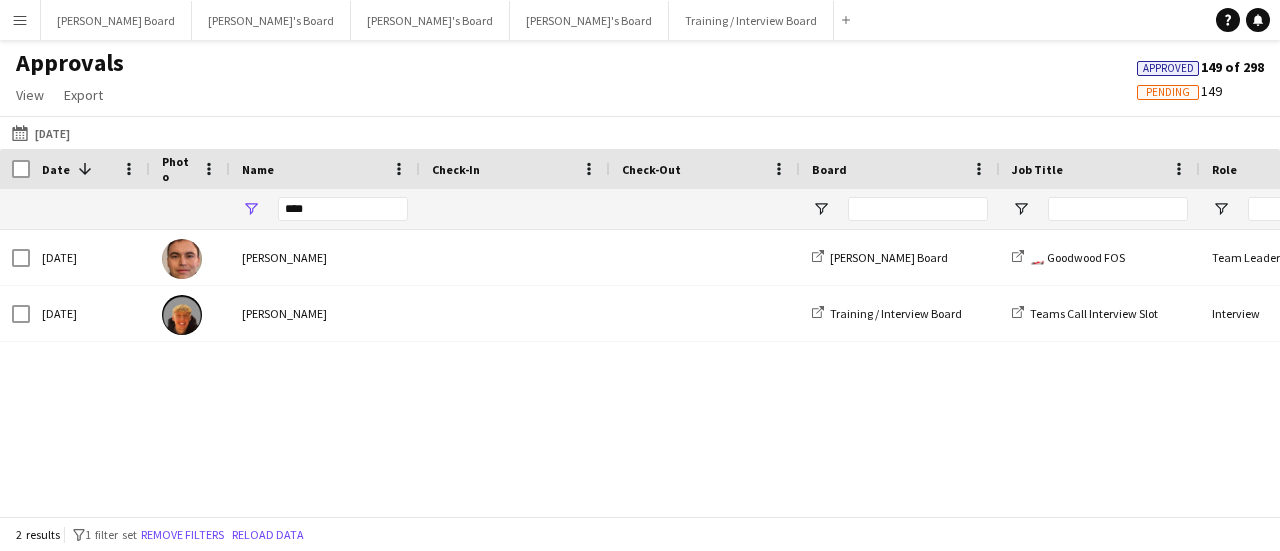scroll, scrollTop: 0, scrollLeft: 0, axis: both 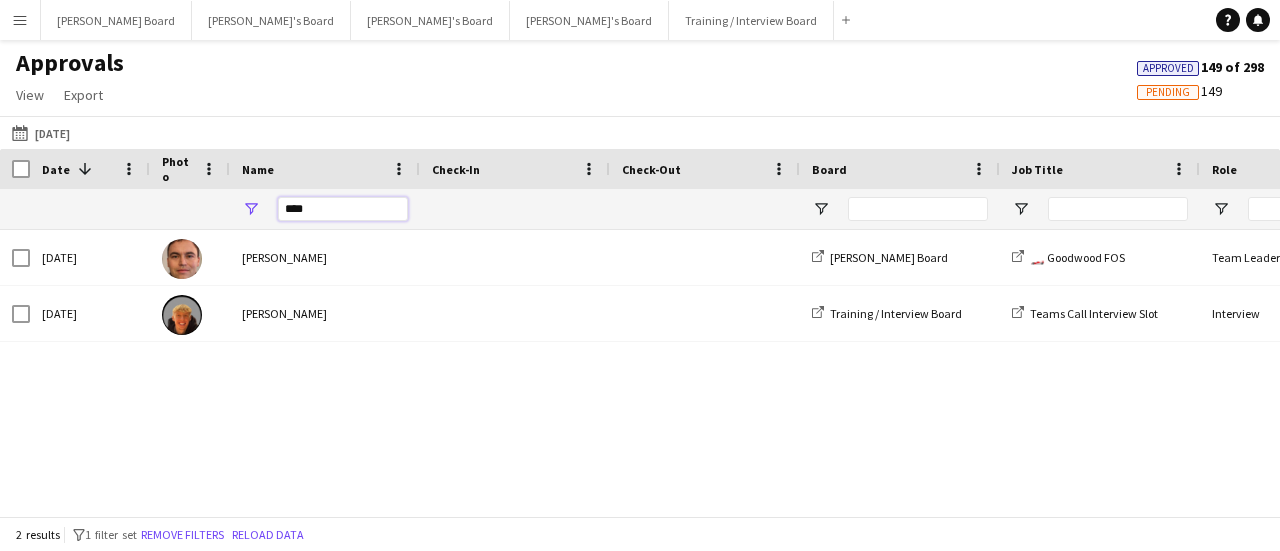 click on "****" at bounding box center [325, 209] 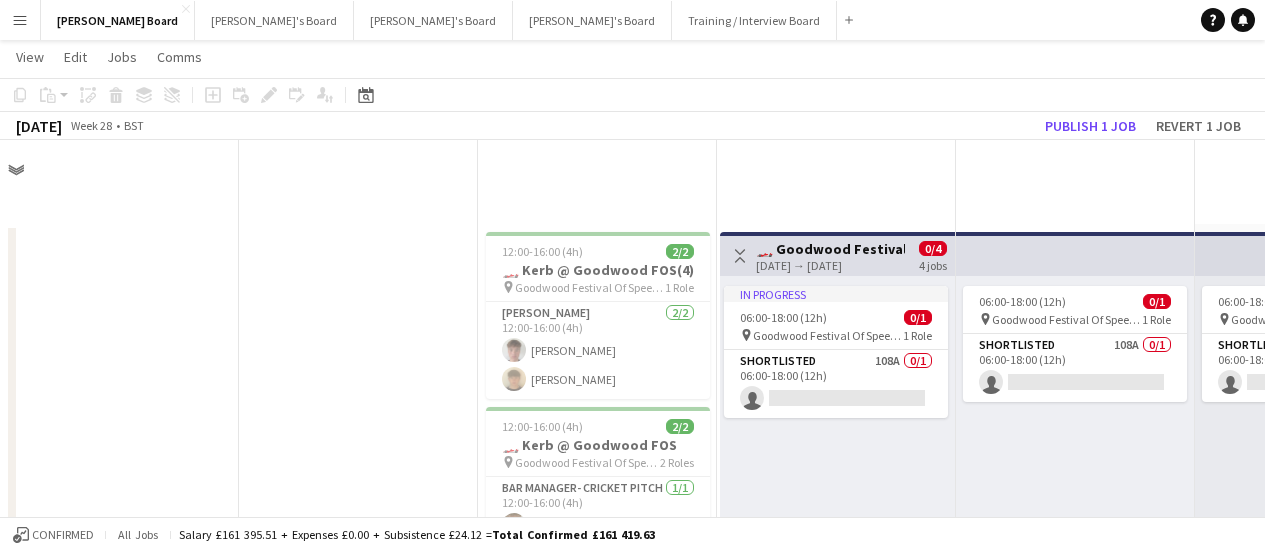 scroll, scrollTop: 1700, scrollLeft: 0, axis: vertical 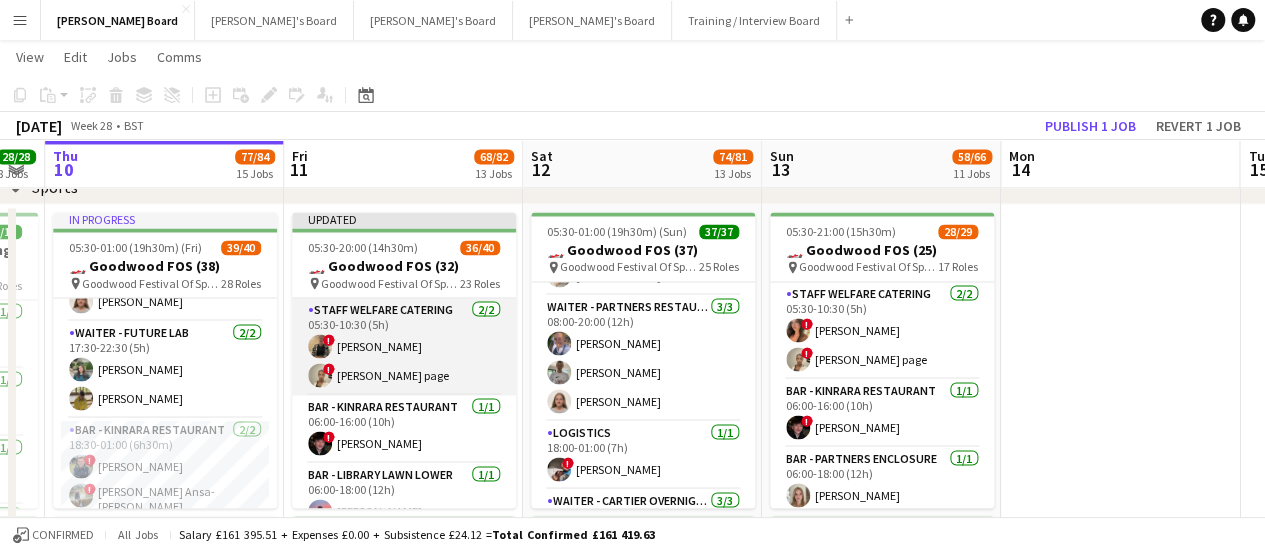 click on "Staff Welfare Catering   [DATE]   05:30-10:30 (5h)
! [PERSON_NAME] ! [PERSON_NAME] page" at bounding box center [404, 346] 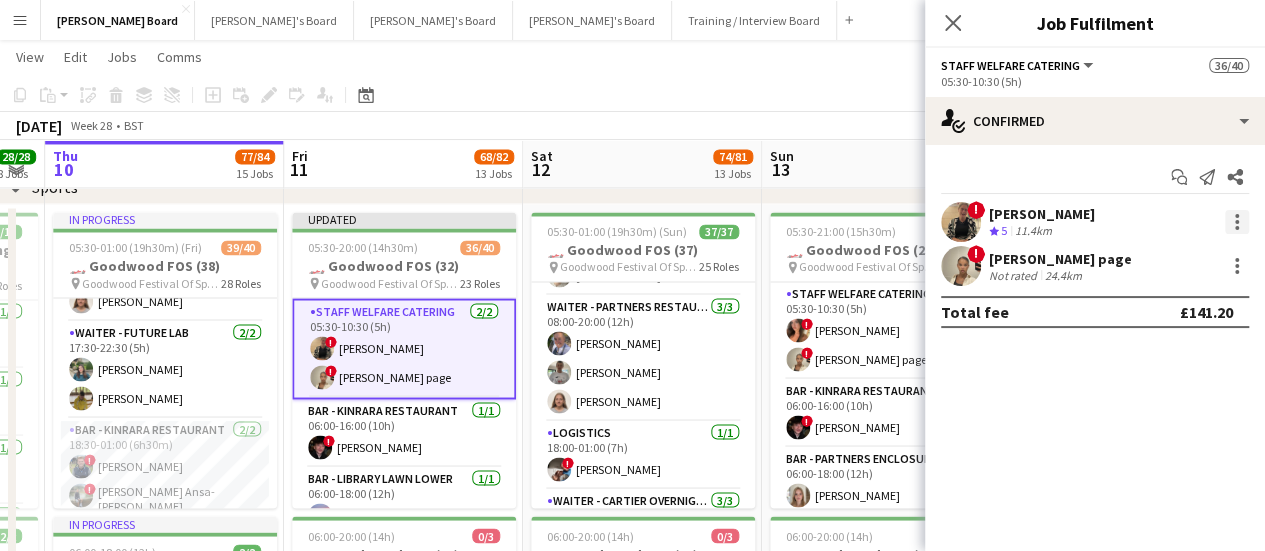 click at bounding box center (1237, 222) 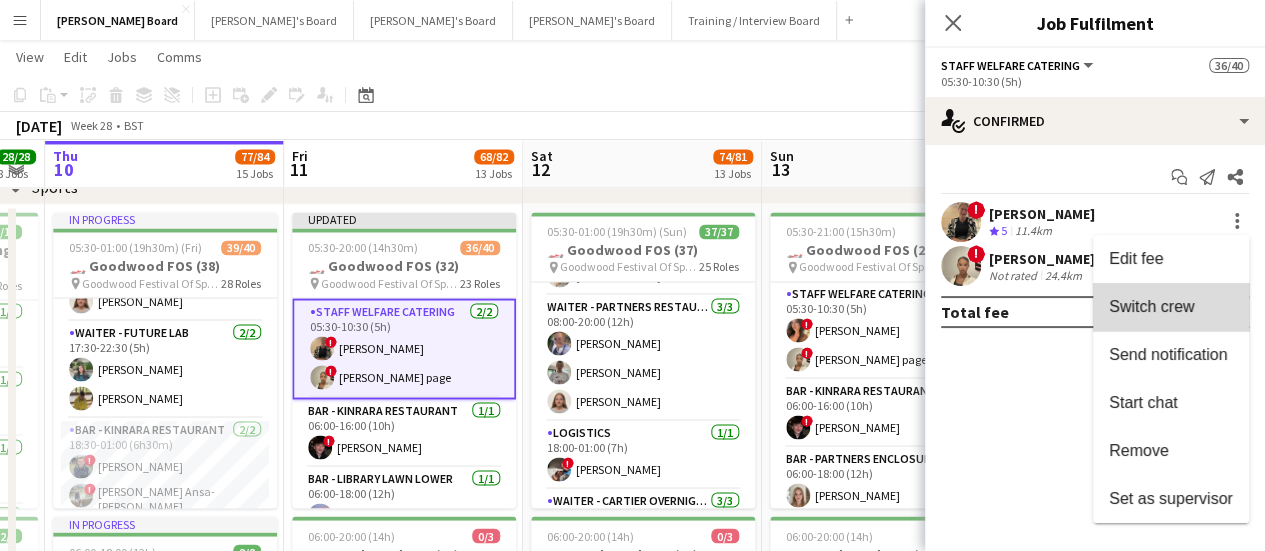 click on "Switch crew" at bounding box center (1151, 306) 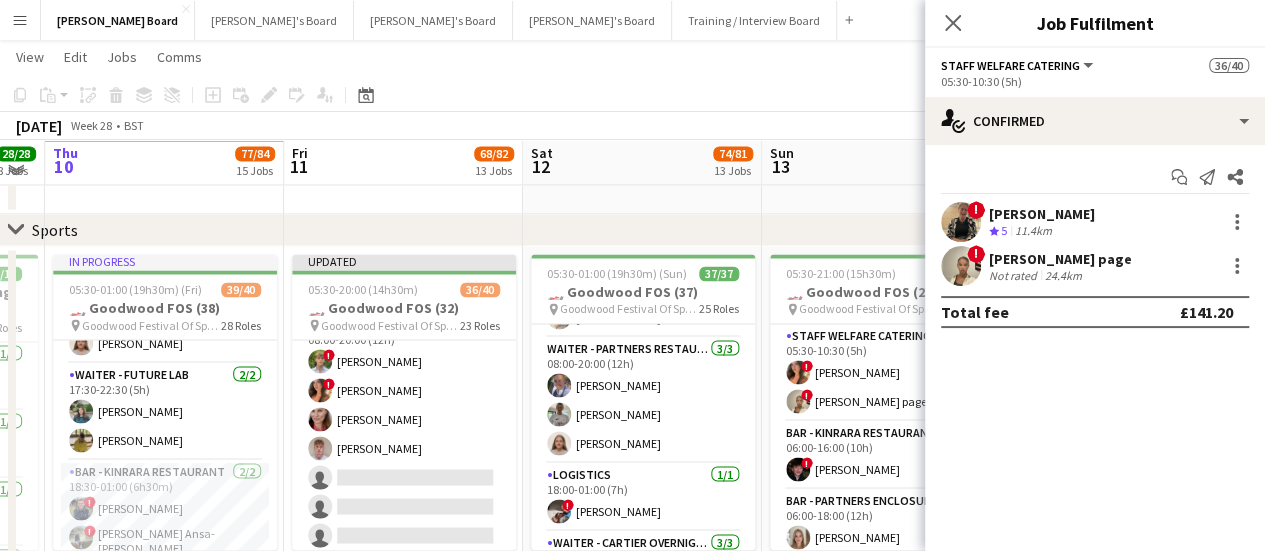 scroll, scrollTop: 1400, scrollLeft: 0, axis: vertical 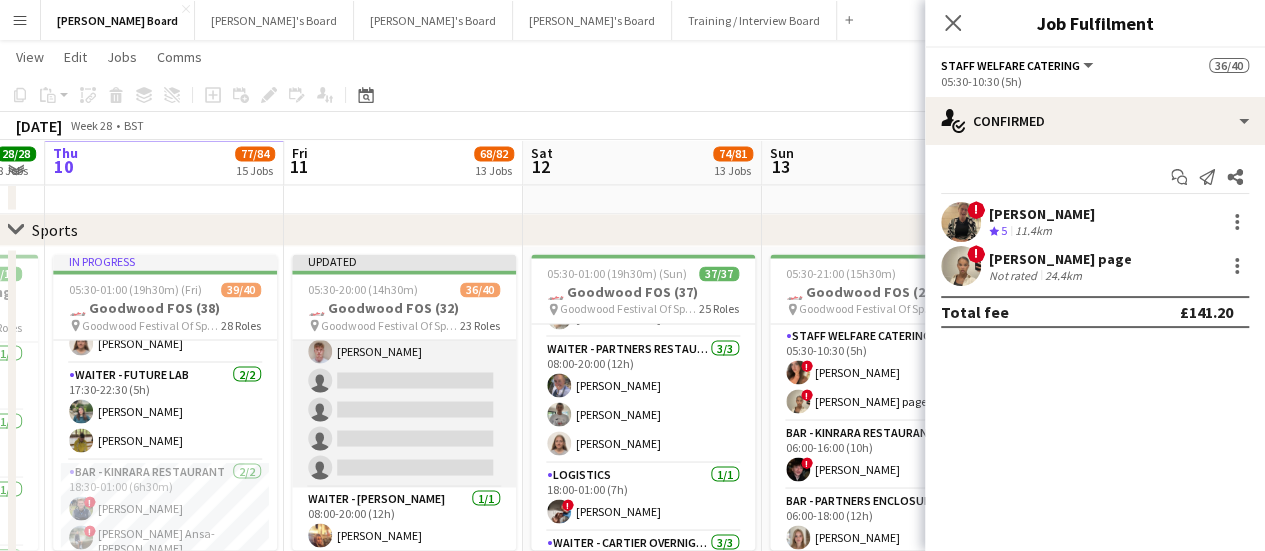 click on "MULTISKILL CLIENT   2I   [DATE]   08:00-20:00 (12h)
! [PERSON_NAME] ! [PERSON_NAME] [PERSON_NAME] [PERSON_NAME]
single-neutral-actions
single-neutral-actions
single-neutral-actions
single-neutral-actions" at bounding box center (404, 351) 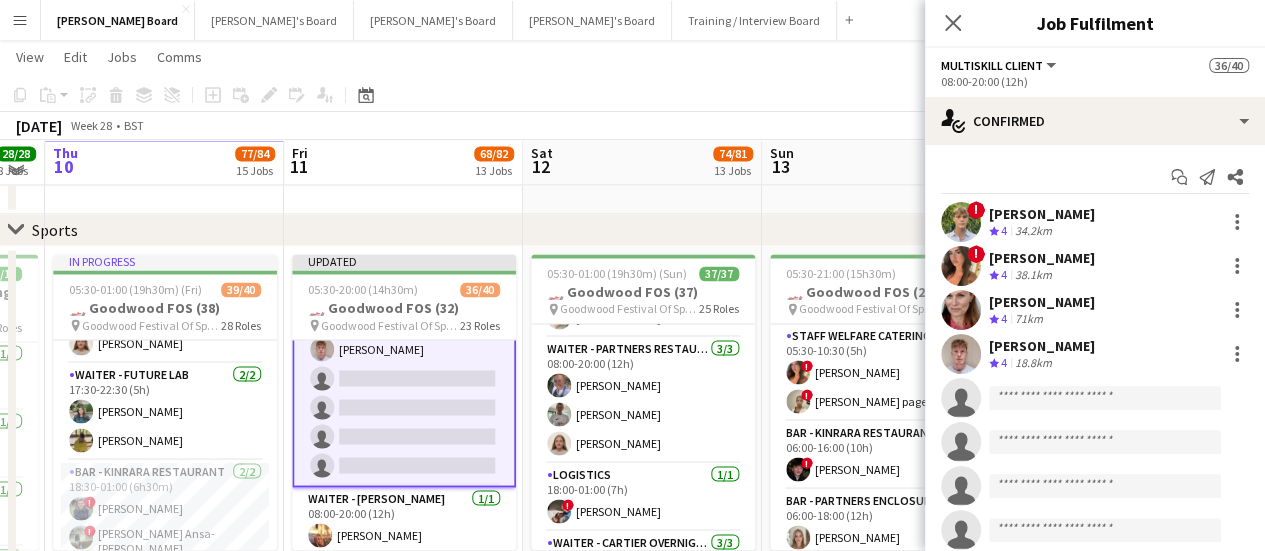 scroll, scrollTop: 0, scrollLeft: 674, axis: horizontal 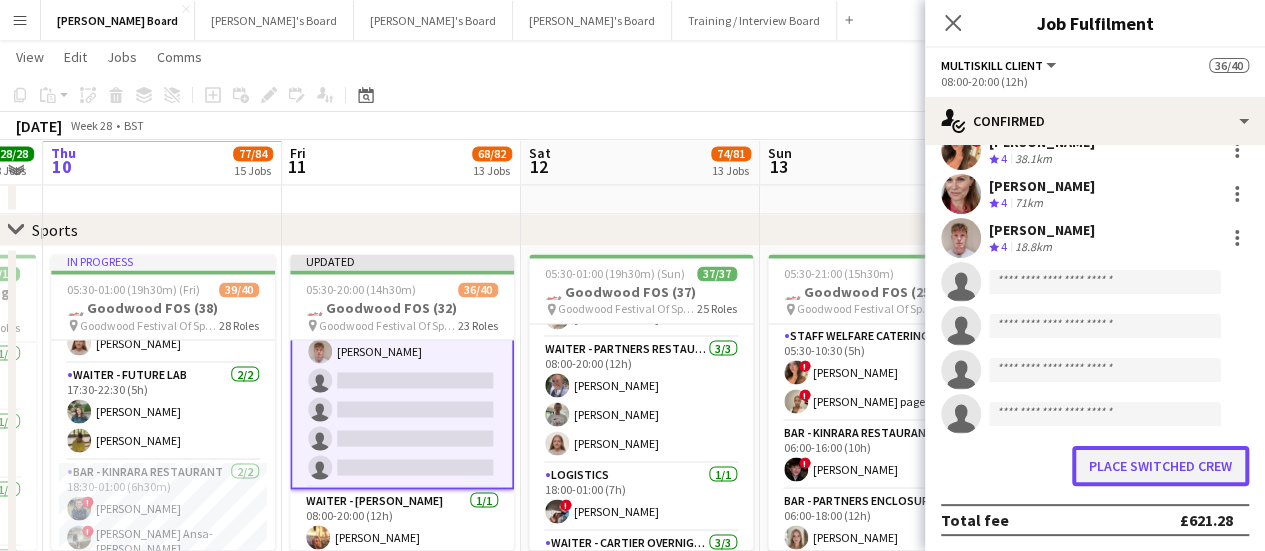 click on "Place switched crew" at bounding box center [1160, 466] 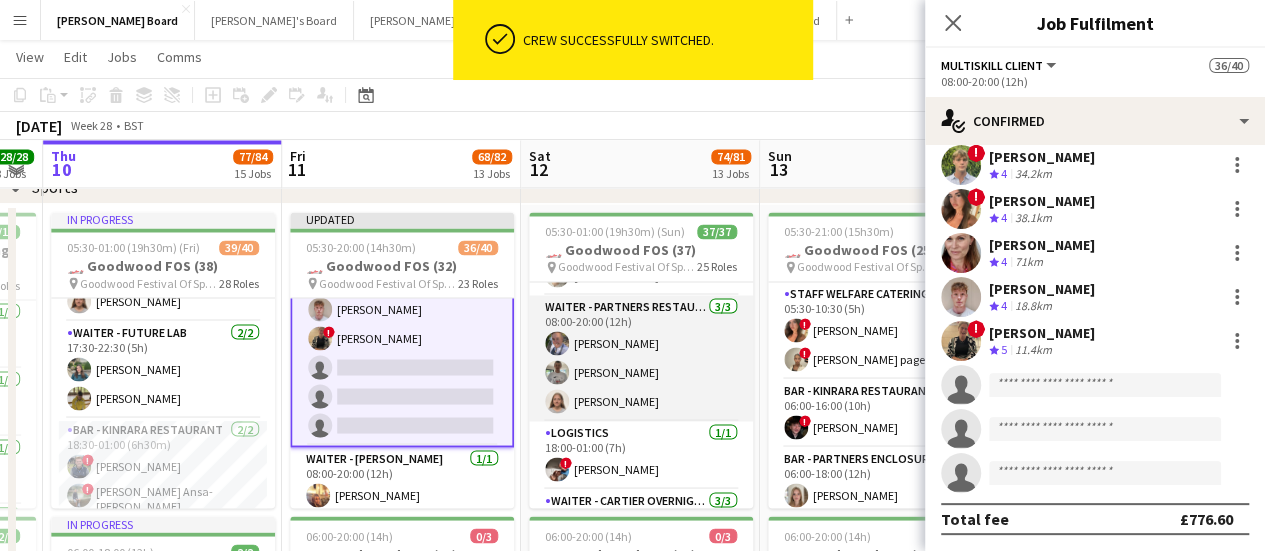 scroll, scrollTop: 56, scrollLeft: 0, axis: vertical 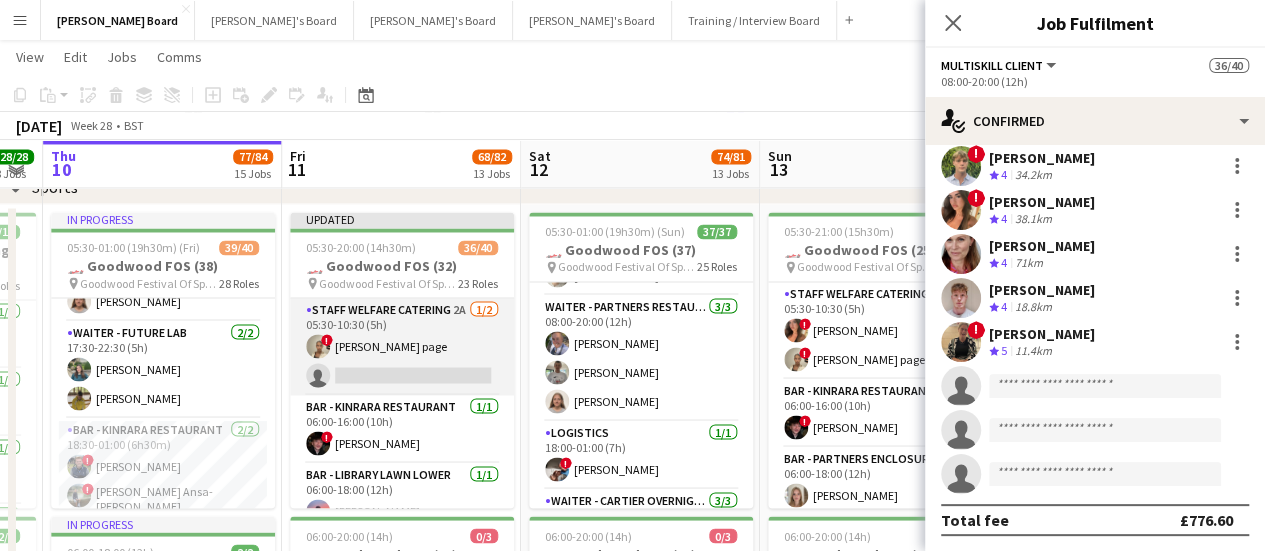 click on "Staff Welfare Catering   2A   [DATE]   05:30-10:30 (5h)
! [PERSON_NAME] page
single-neutral-actions" at bounding box center [402, 346] 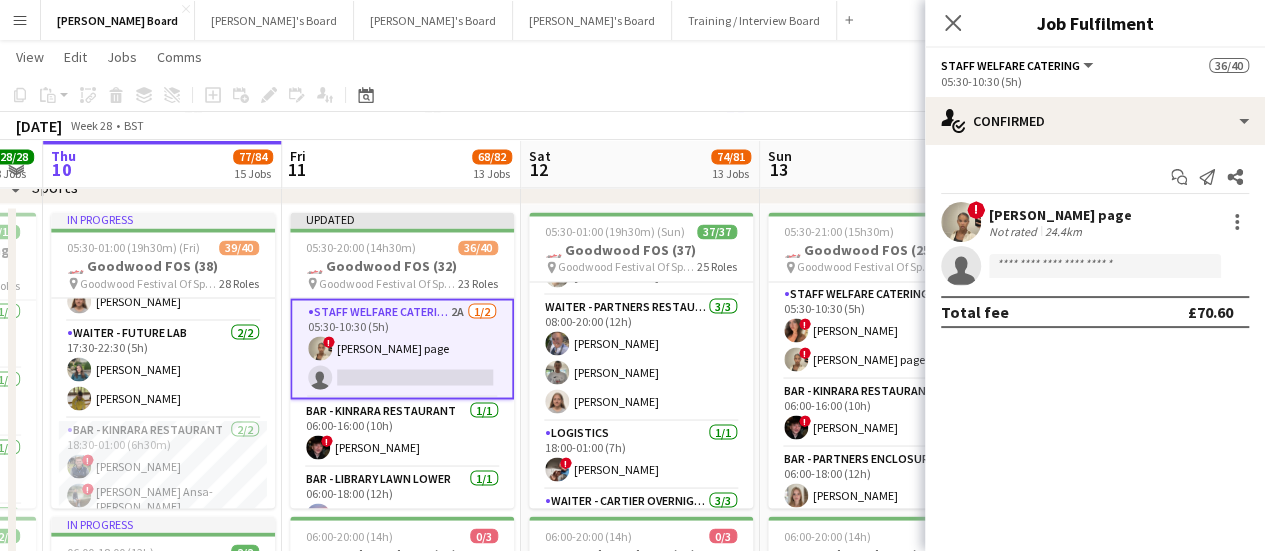 scroll, scrollTop: 0, scrollLeft: 0, axis: both 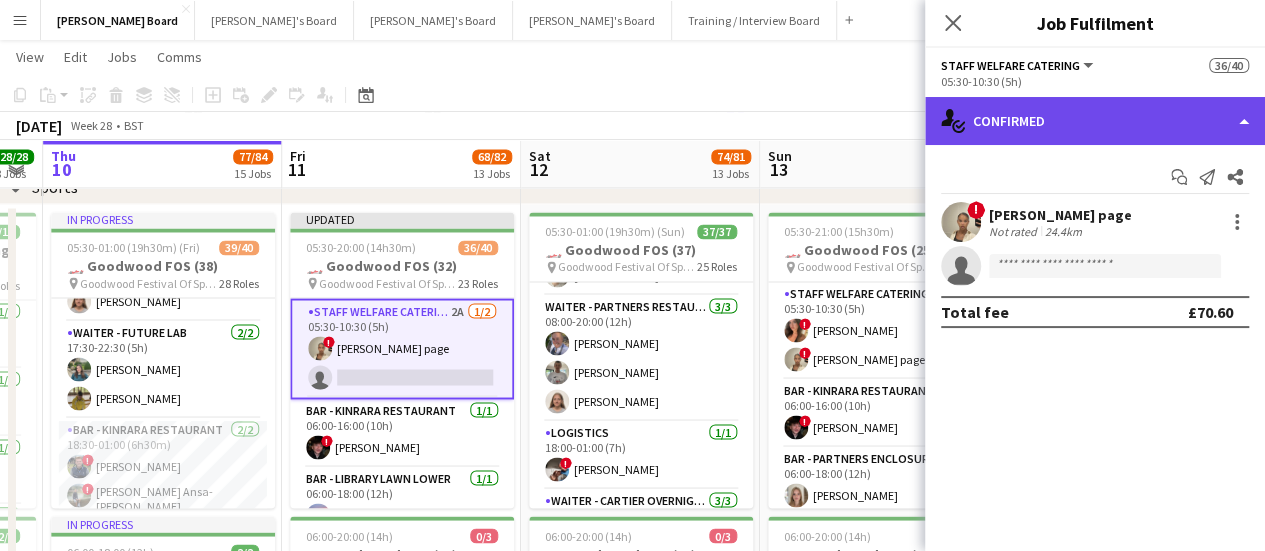 click on "single-neutral-actions-check-2
Confirmed" 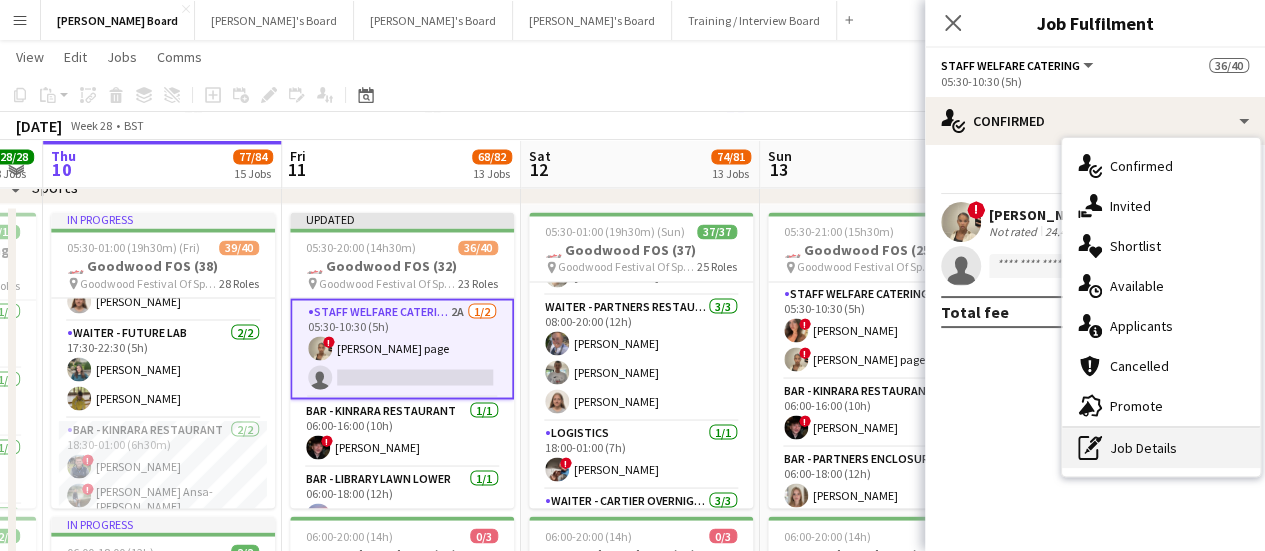 click on "pen-write
Job Details" at bounding box center (1161, 448) 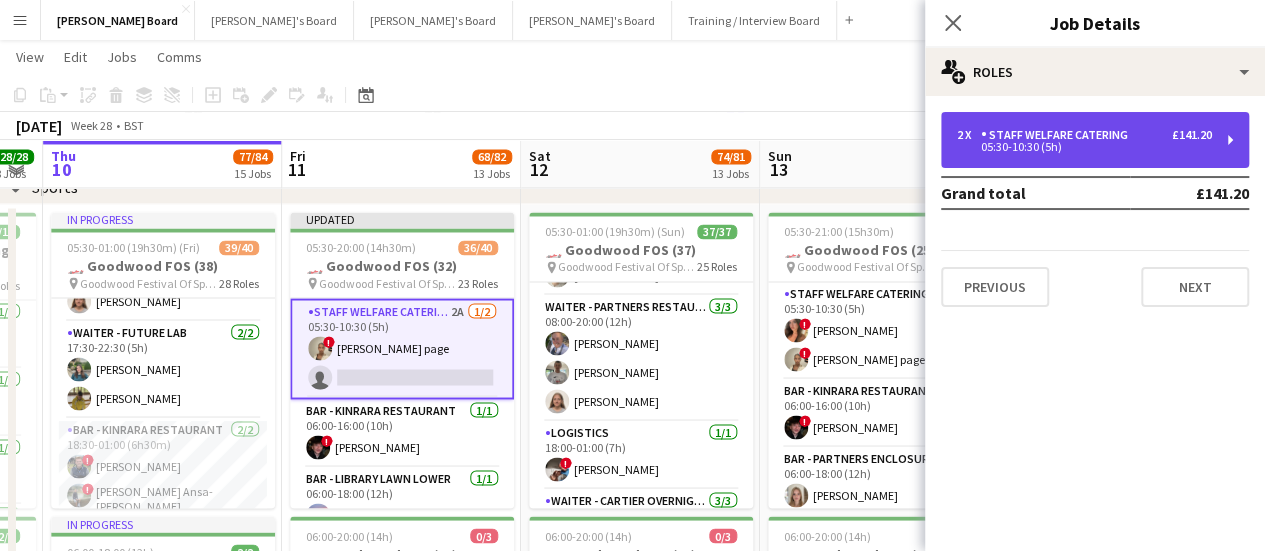 click on "2 x   Staff Welfare Catering   £141.20   05:30-10:30 (5h)" at bounding box center (1095, 140) 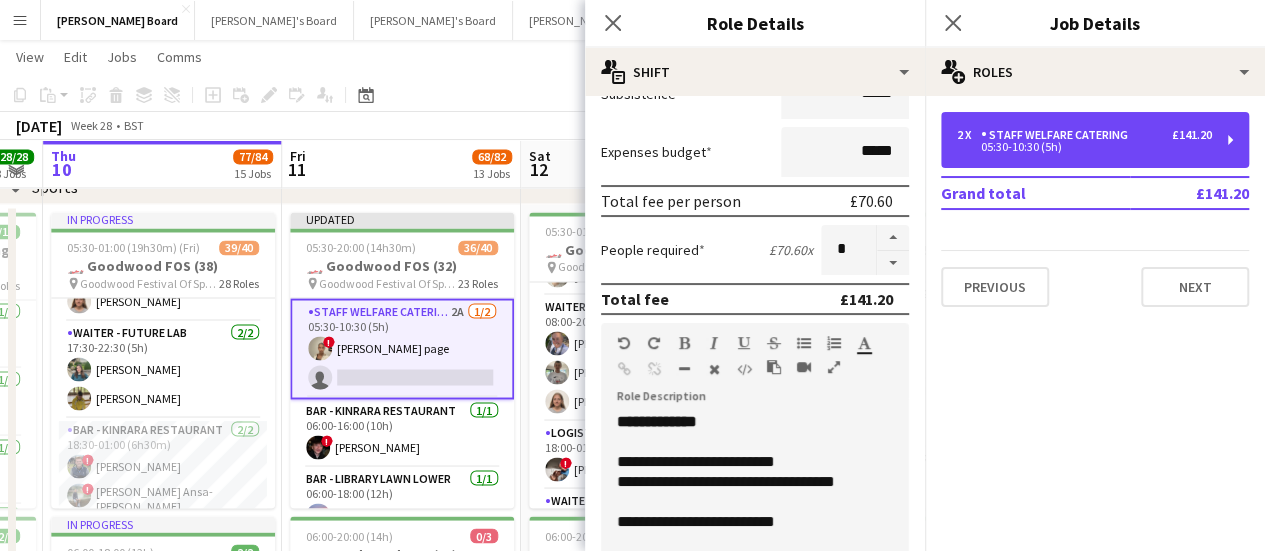 scroll, scrollTop: 400, scrollLeft: 0, axis: vertical 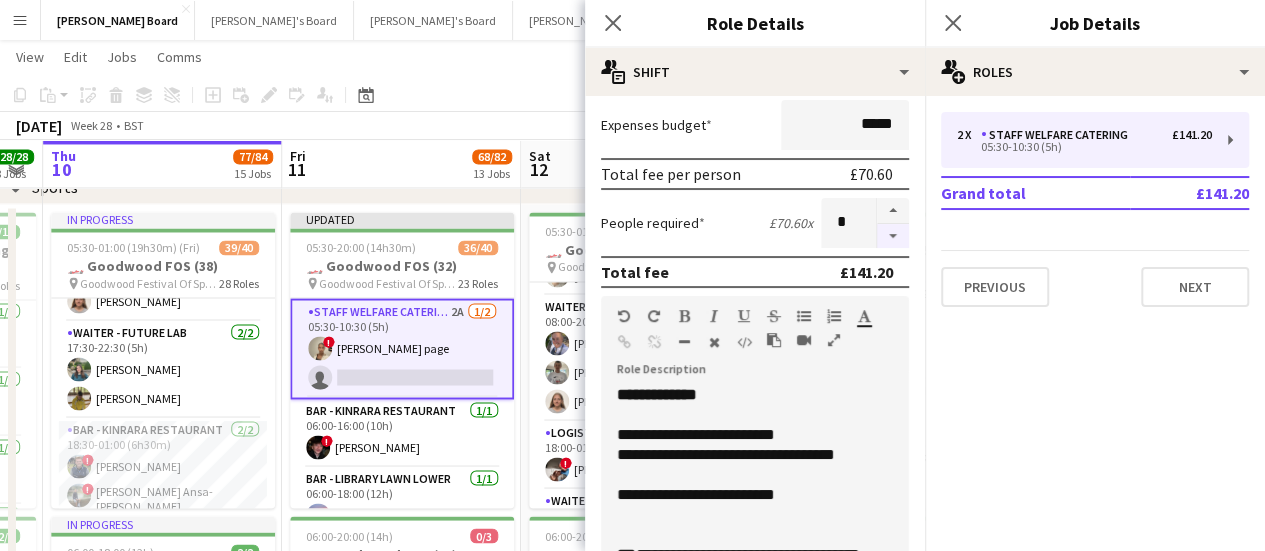 click at bounding box center [893, 236] 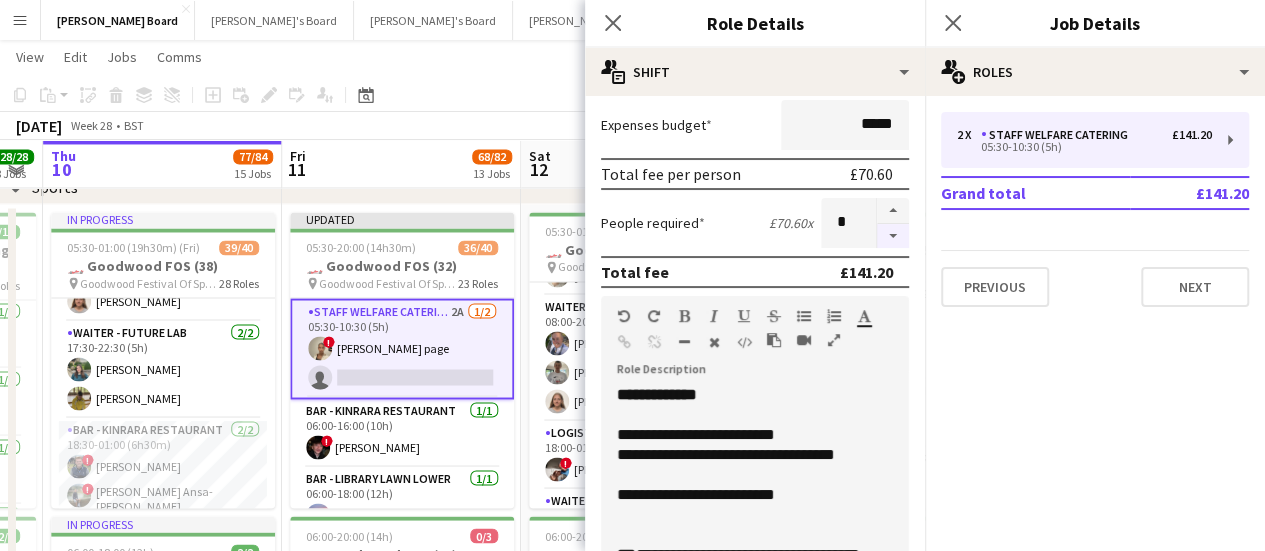 type on "*" 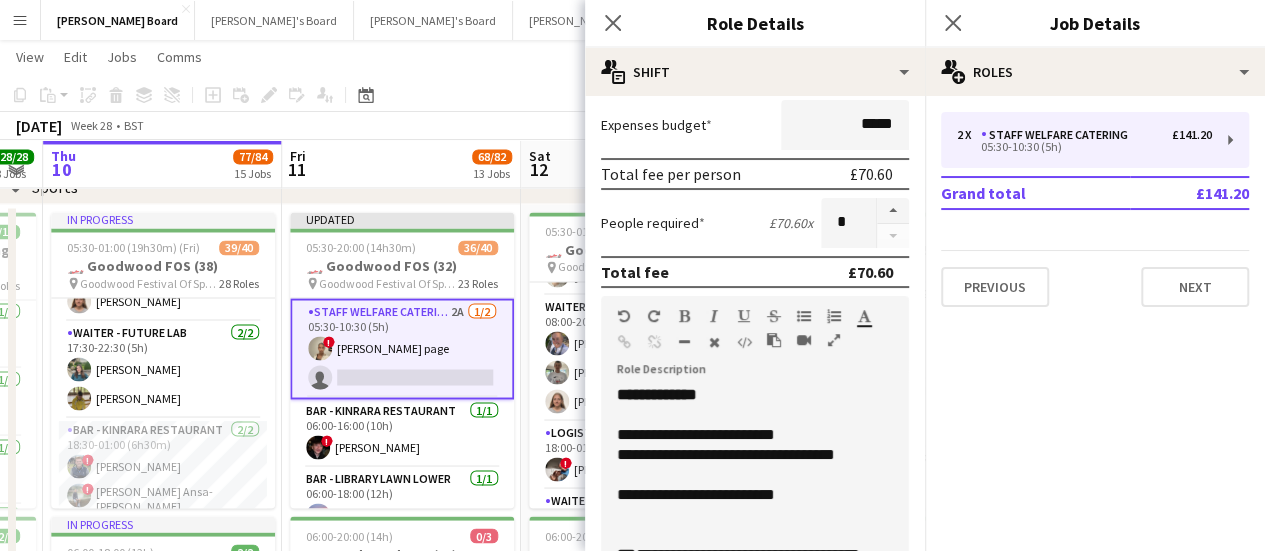 click on "Fri   11   68/82   13 Jobs" at bounding box center [401, 164] 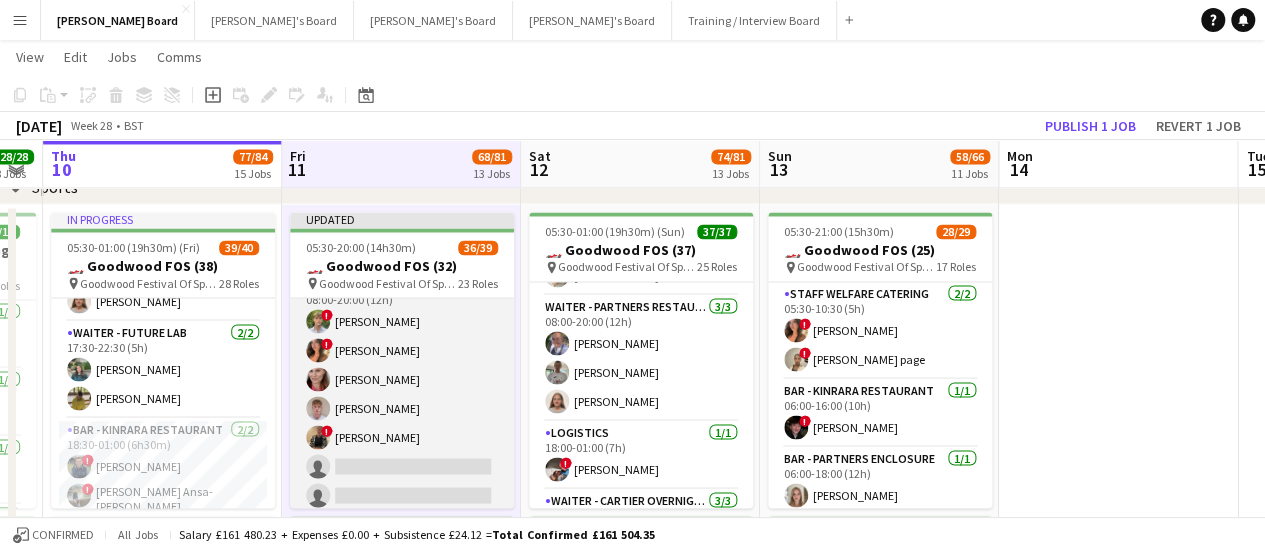 scroll, scrollTop: 1300, scrollLeft: 0, axis: vertical 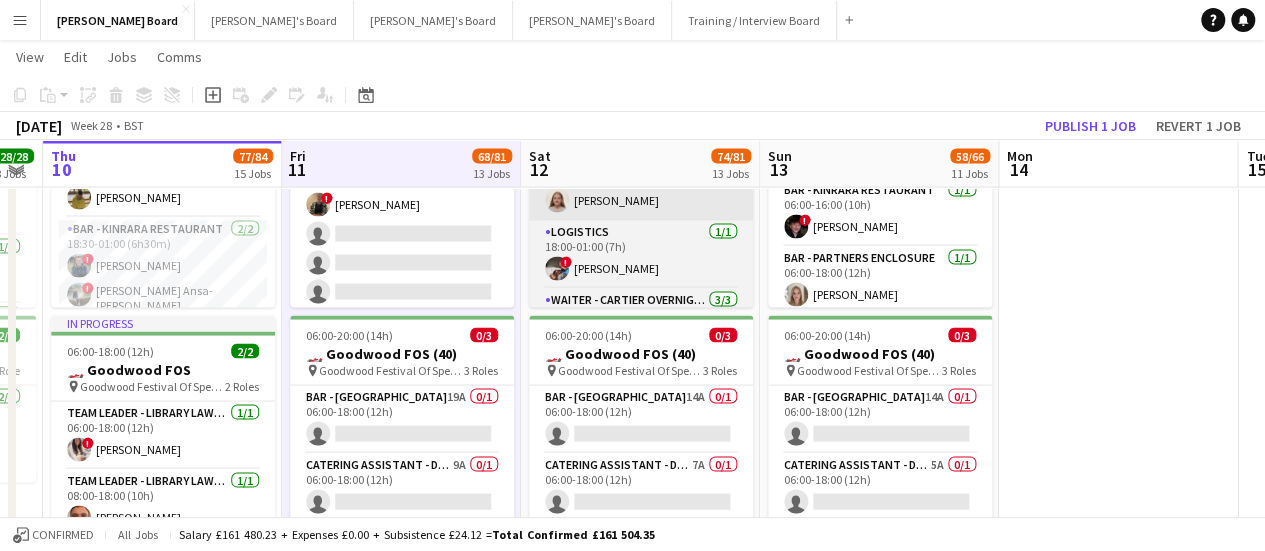 click on "MULTISKILL CLIENT   2I   [DATE]   08:00-20:00 (12h)
! [PERSON_NAME] ! [PERSON_NAME] [PERSON_NAME] [PERSON_NAME] ! [PERSON_NAME]
single-neutral-actions
single-neutral-actions
single-neutral-actions" at bounding box center [402, 176] 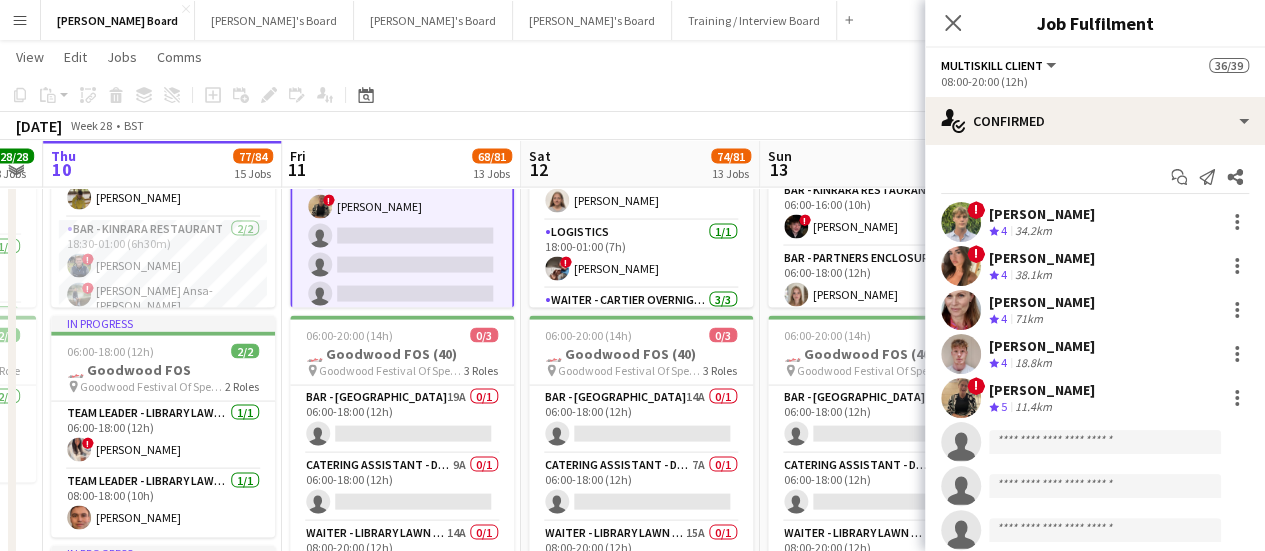 scroll, scrollTop: 1302, scrollLeft: 0, axis: vertical 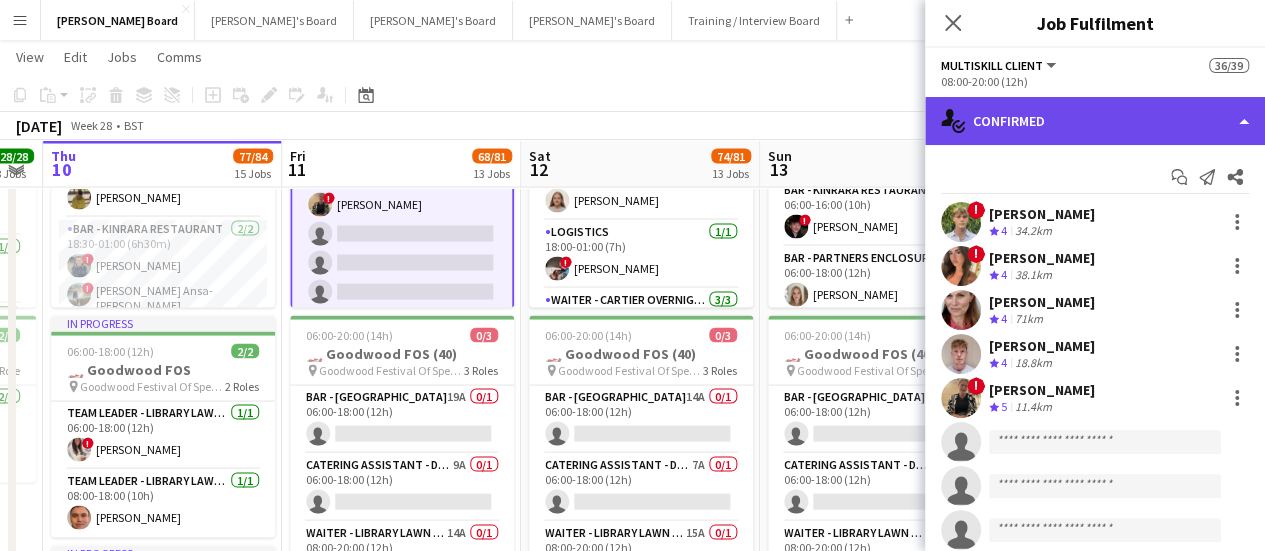 click on "single-neutral-actions-check-2
Confirmed" 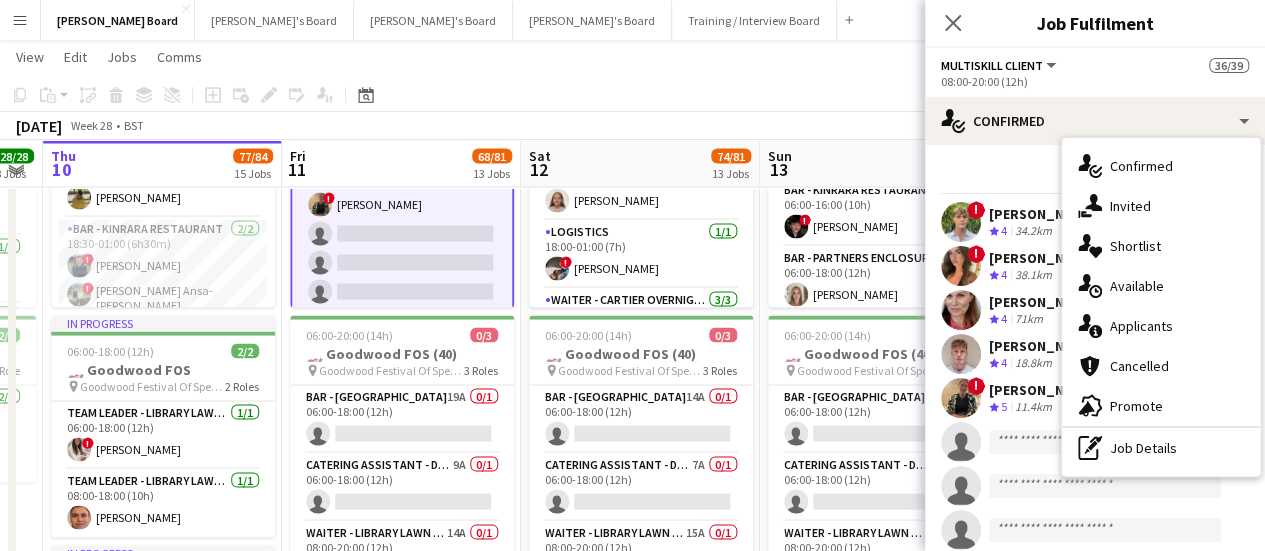 drag, startPoint x: 1162, startPoint y: 461, endPoint x: 1163, endPoint y: 449, distance: 12.0415945 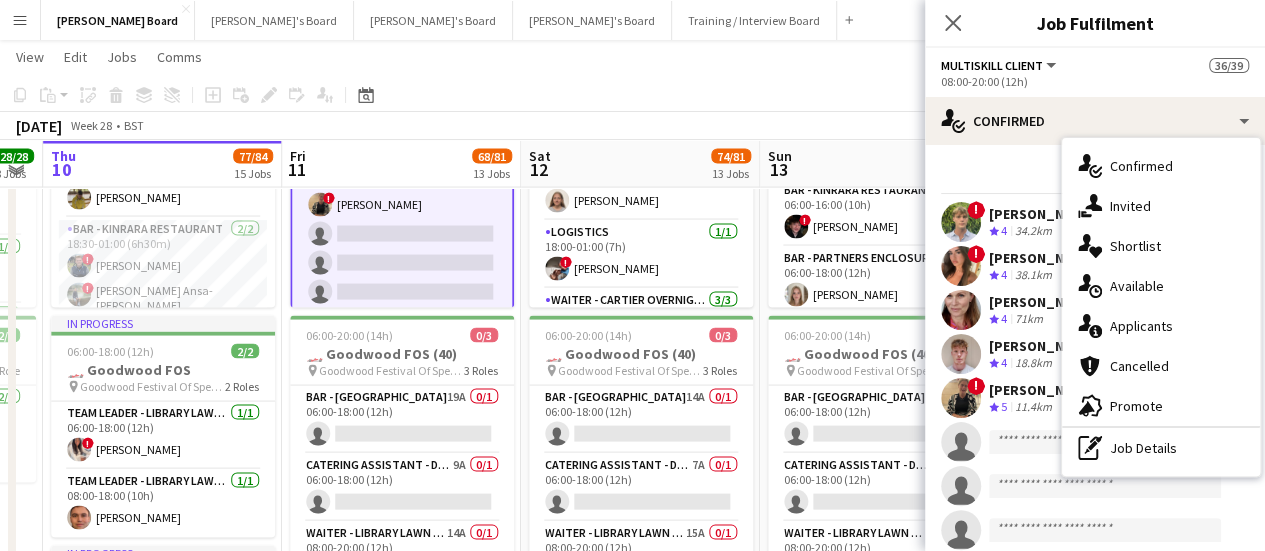 click on "pen-write
Job Details" at bounding box center [1161, 448] 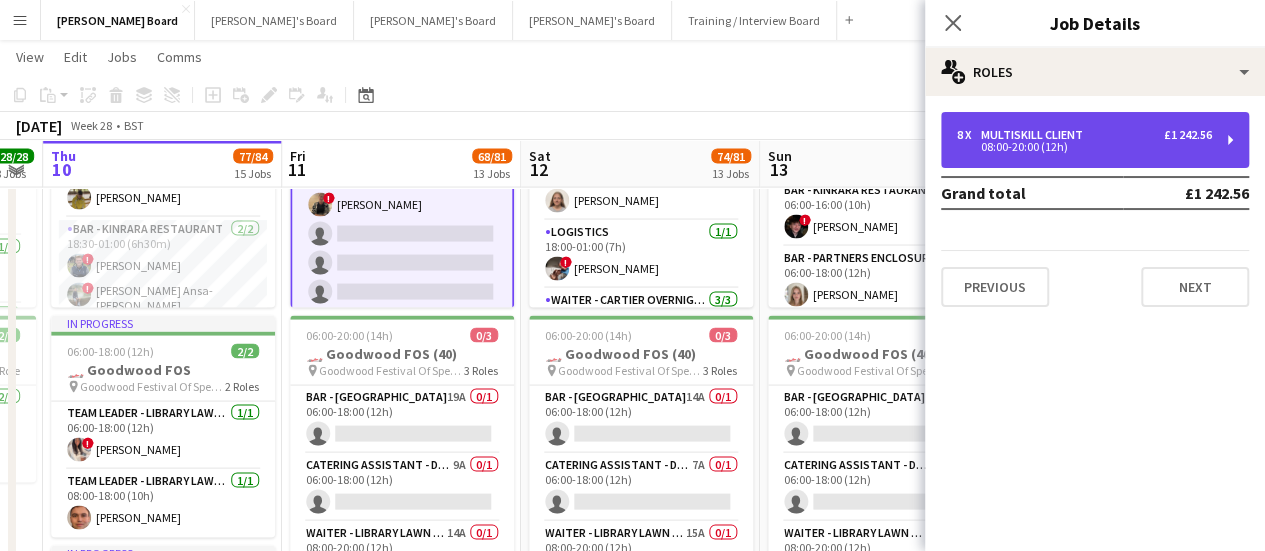click on "8 x   MULTISKILL CLIENT   £1 242.56   08:00-20:00 (12h)" at bounding box center [1095, 140] 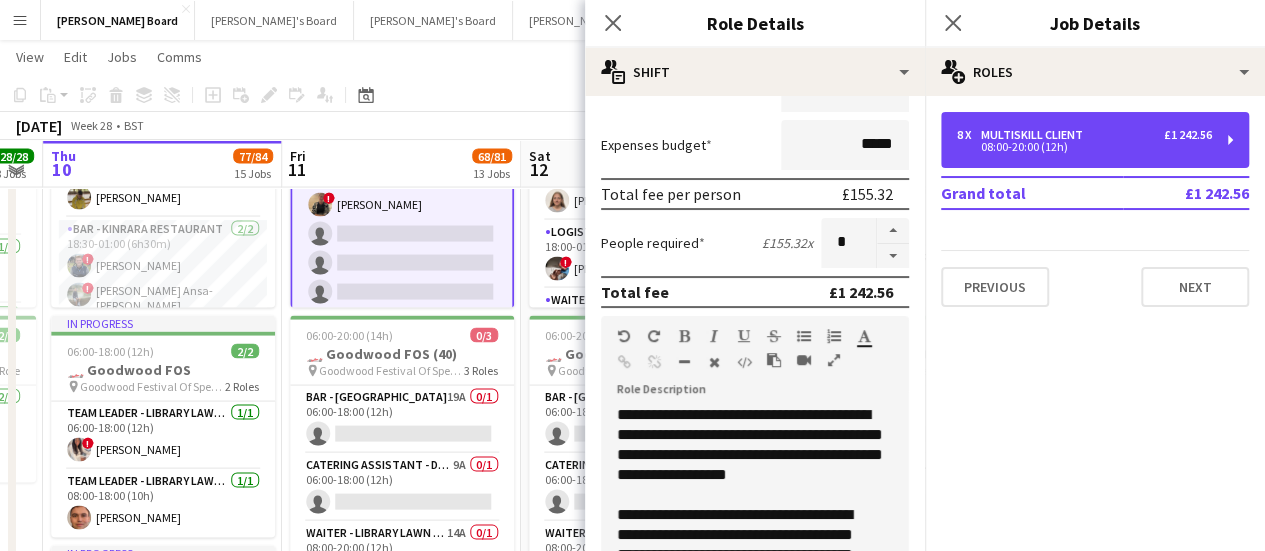 scroll, scrollTop: 400, scrollLeft: 0, axis: vertical 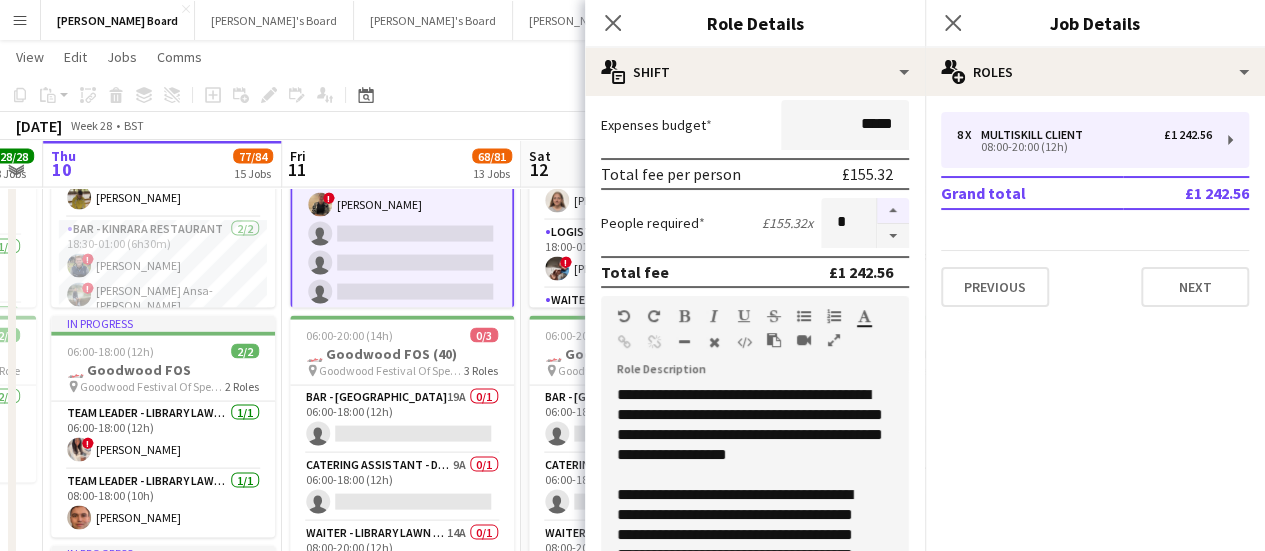 click at bounding box center [893, 211] 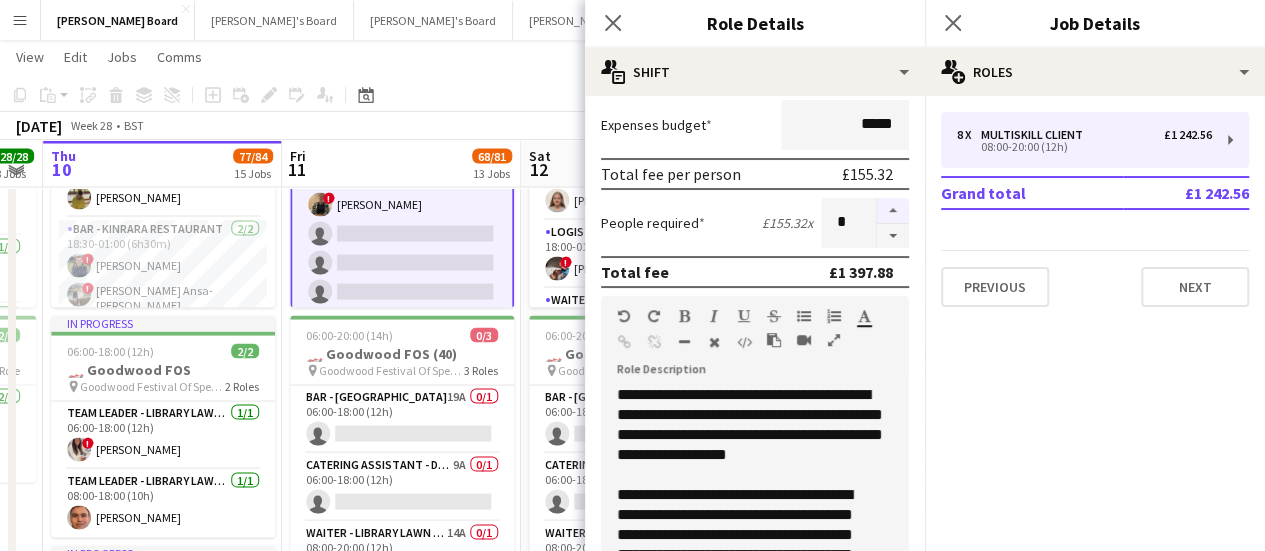type on "*" 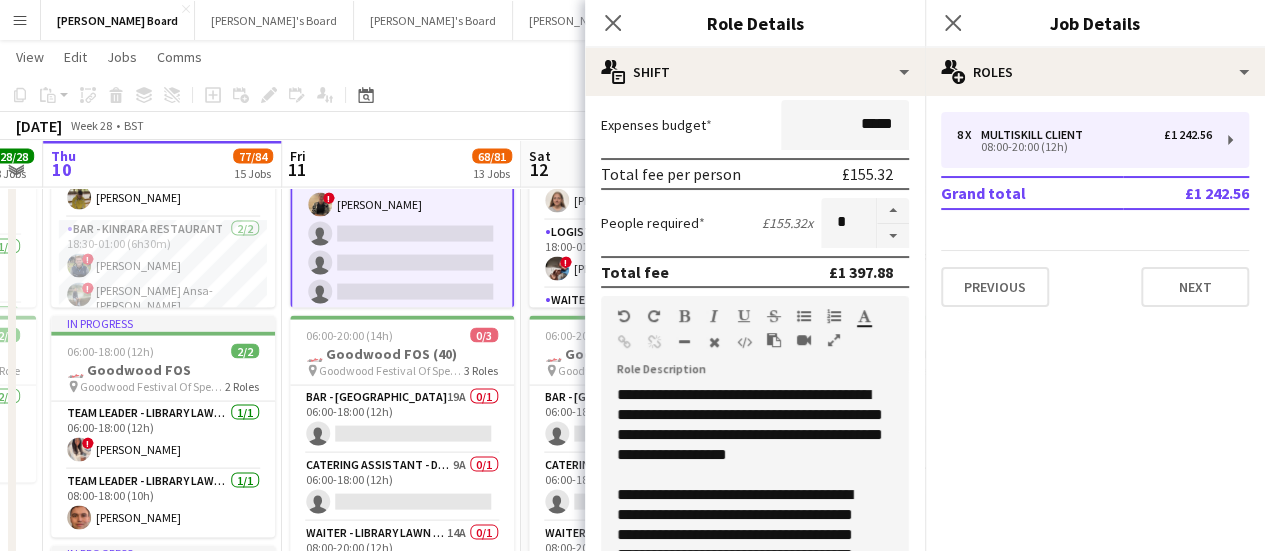 click on "Copy
Paste
Paste   Ctrl+V Paste with crew  Ctrl+Shift+V
Paste linked Job
[GEOGRAPHIC_DATA]
Group
Ungroup
Add job
Add linked Job
Edit
Edit linked Job
Applicants
Date picker
[DATE] [DATE] [DATE] M [DATE] T [DATE] W [DATE] T [DATE] F [DATE] S [DATE] S  [DATE]   2   3   4   5   6   7   8   9   10   11   12   13   14   15   16   17   18   19   20   21   22   23   24   25   26   27   28   29   30   31
Comparison range
Comparison range
[DATE]" 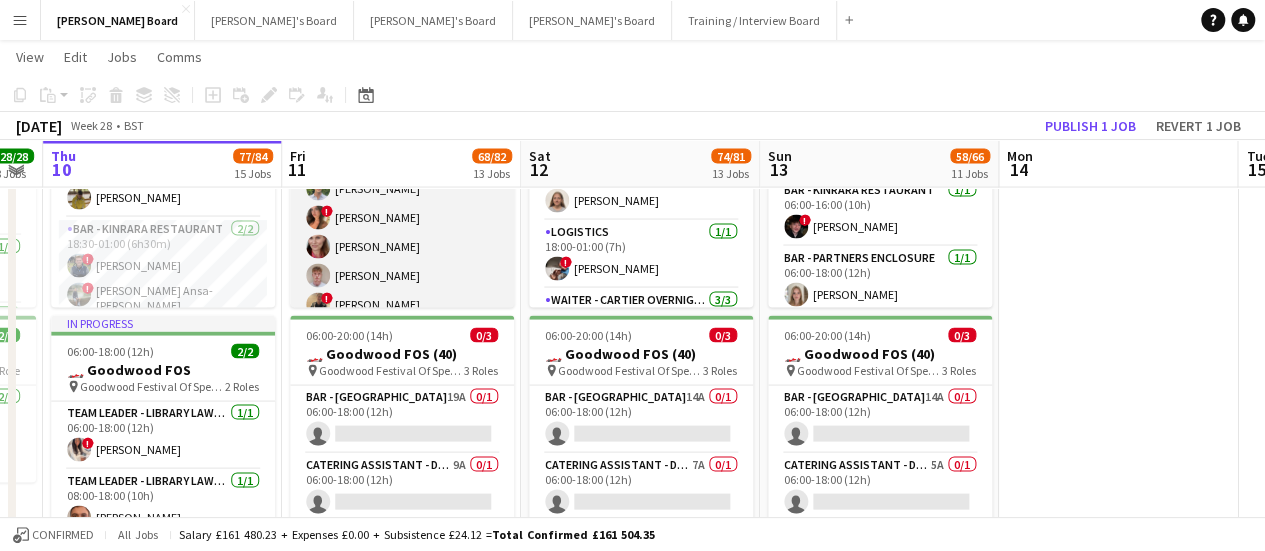 scroll, scrollTop: 1400, scrollLeft: 0, axis: vertical 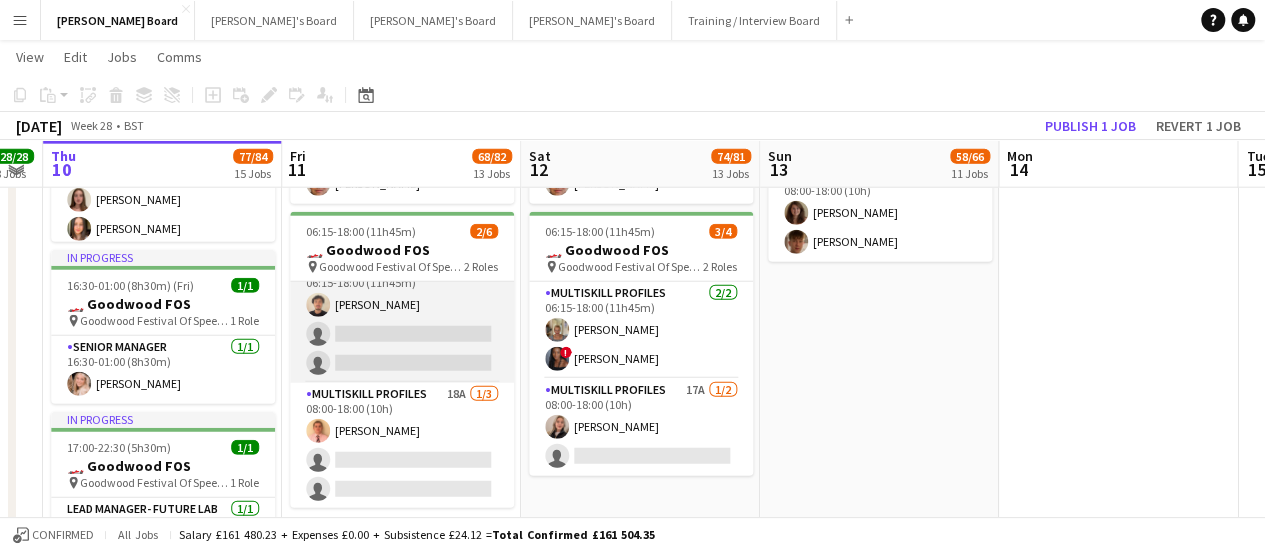 click on "MULTISKILL PROFILES   13A   [DATE]   06:15-18:00 (11h45m)
[PERSON_NAME]
single-neutral-actions
single-neutral-actions" at bounding box center (402, 320) 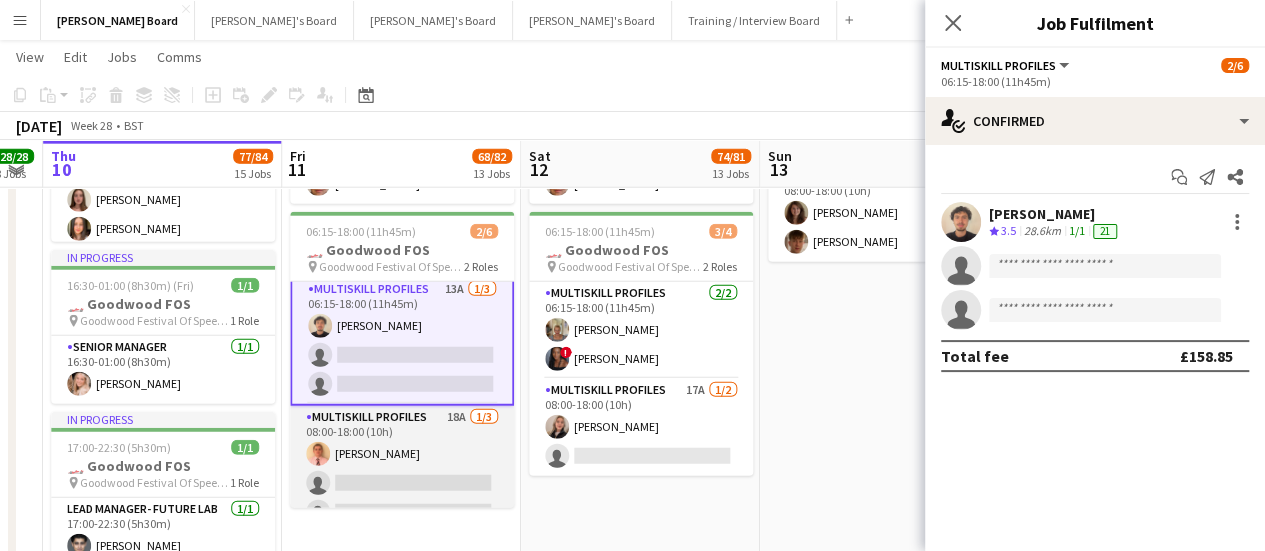 scroll, scrollTop: 0, scrollLeft: 0, axis: both 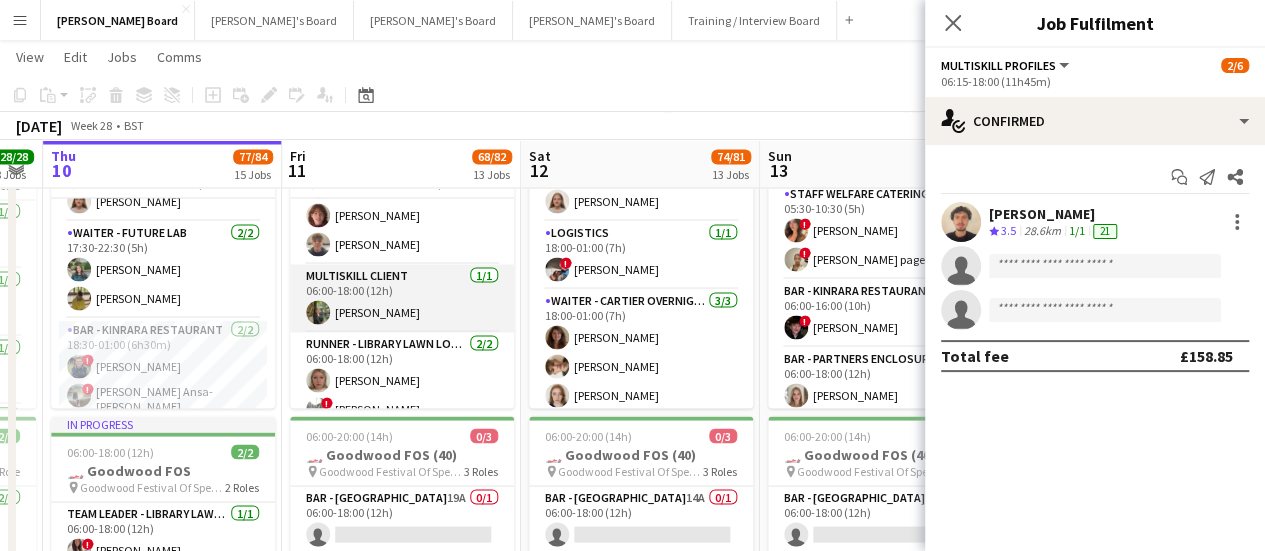 drag, startPoint x: 354, startPoint y: 289, endPoint x: 394, endPoint y: 281, distance: 40.792156 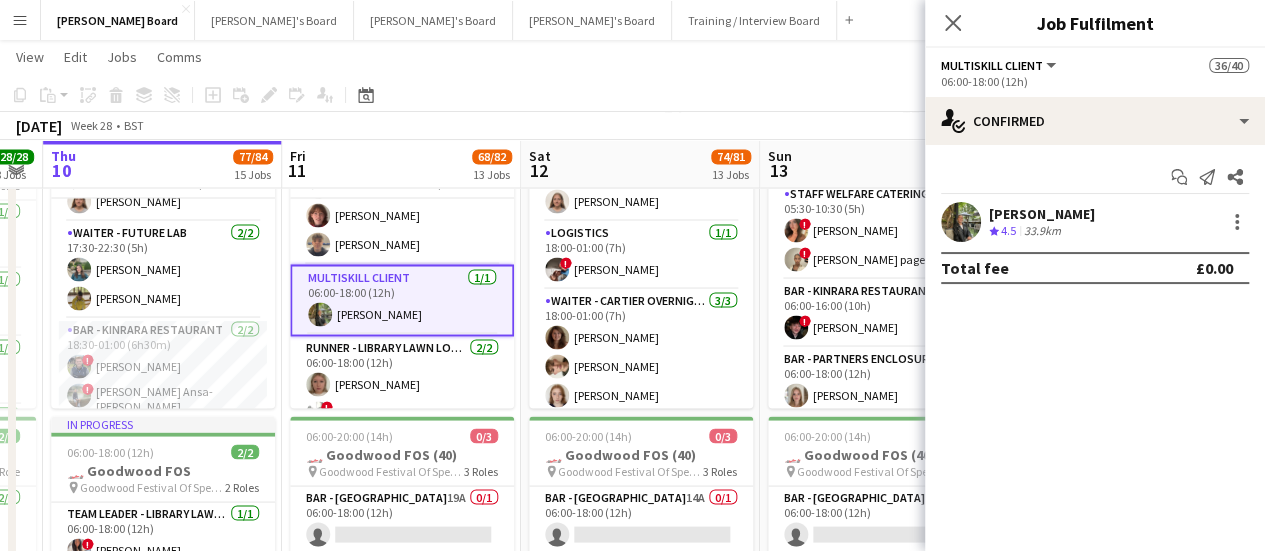 scroll, scrollTop: 0, scrollLeft: 674, axis: horizontal 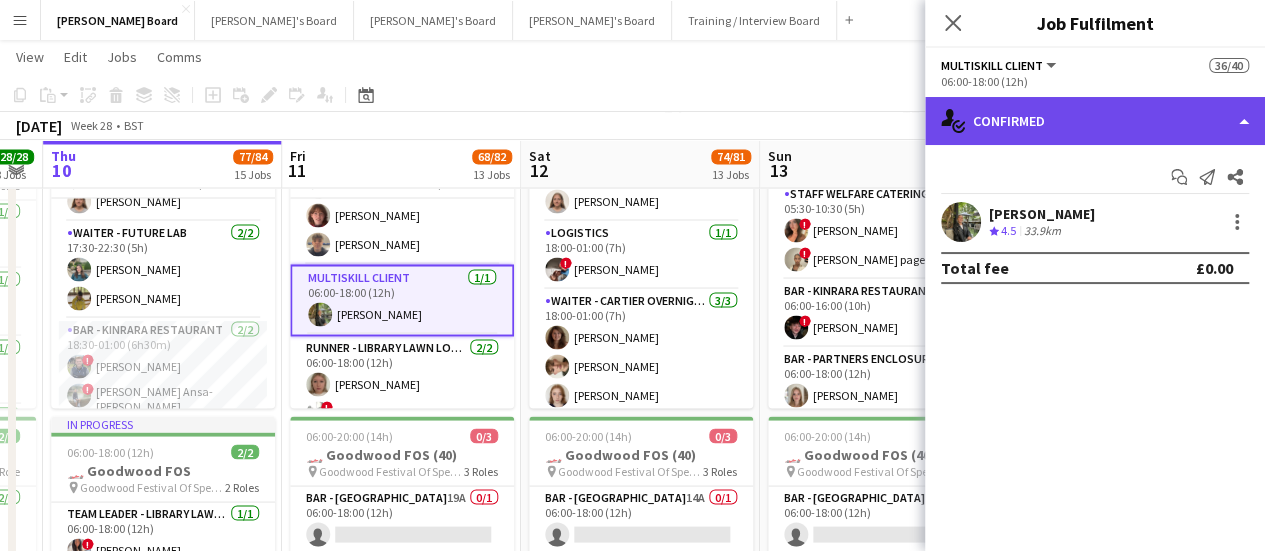 click on "single-neutral-actions-check-2
Confirmed" 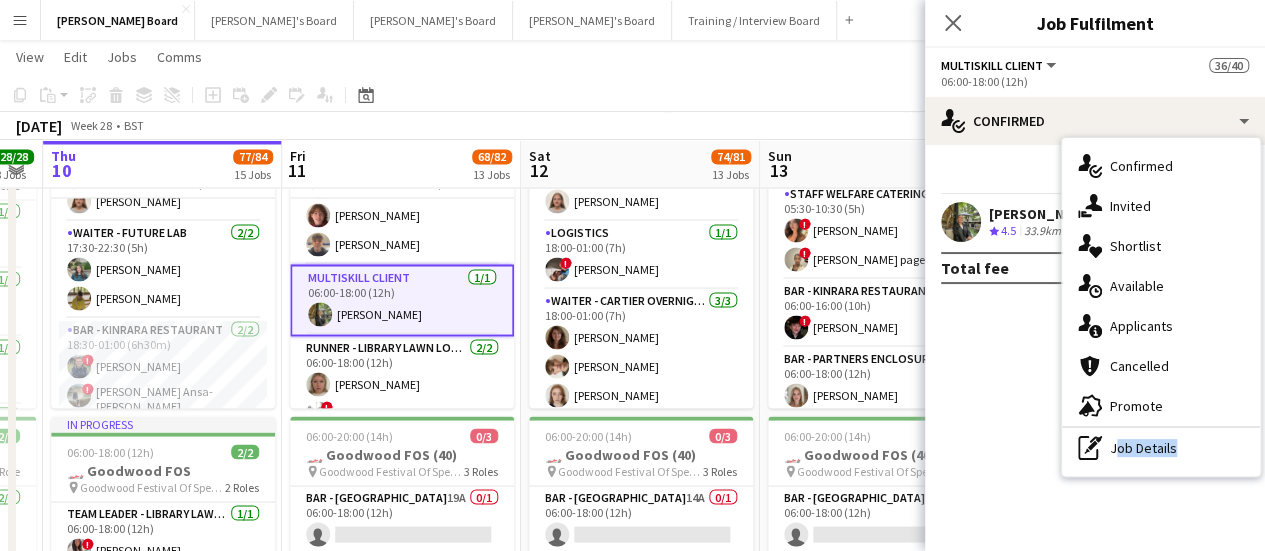 drag, startPoint x: 1170, startPoint y: 459, endPoint x: 1170, endPoint y: 445, distance: 14 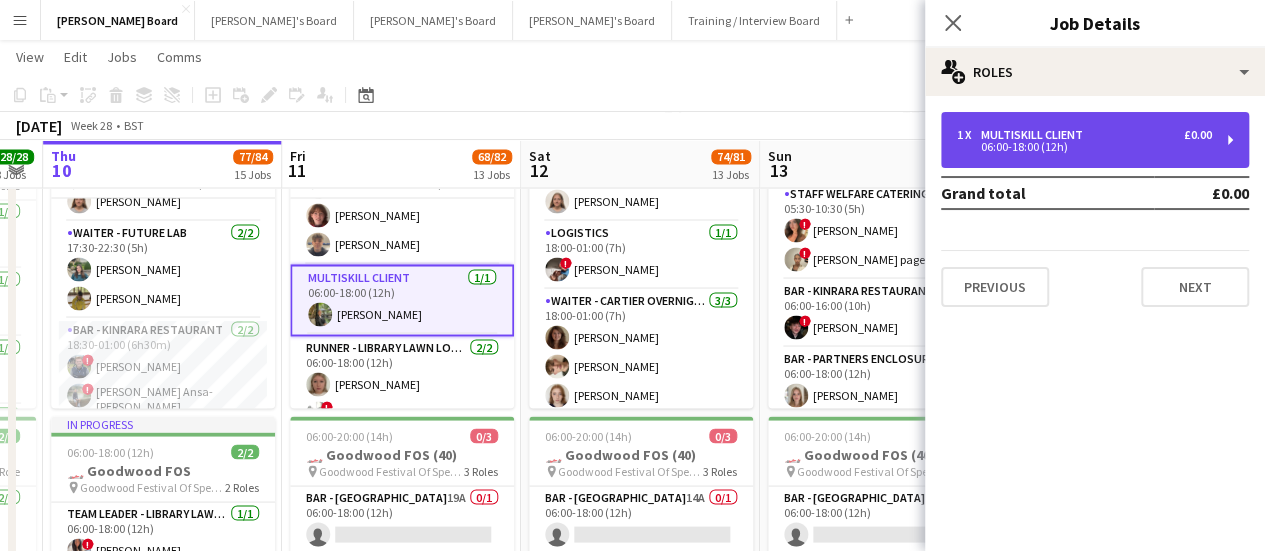 click on "MULTISKILL CLIENT" at bounding box center [1036, 135] 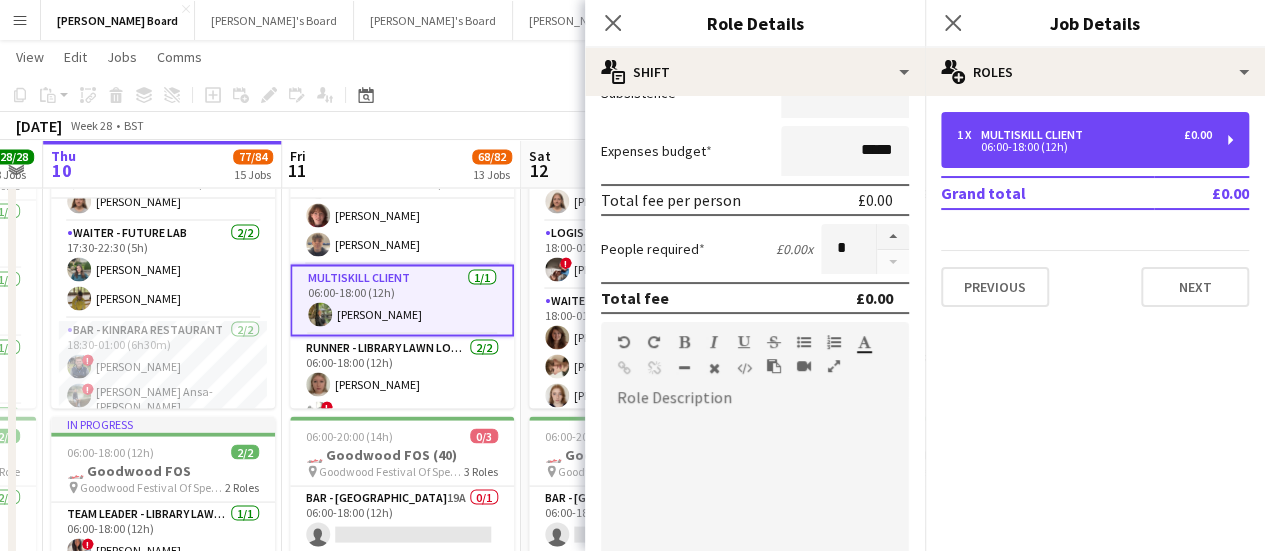 scroll, scrollTop: 400, scrollLeft: 0, axis: vertical 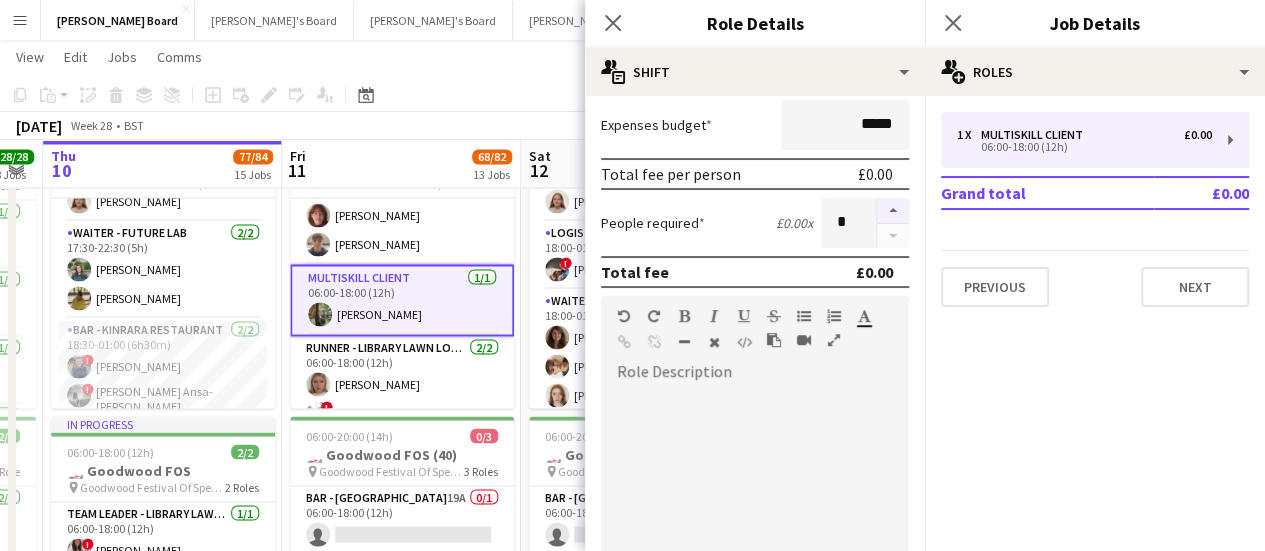 click at bounding box center (893, 211) 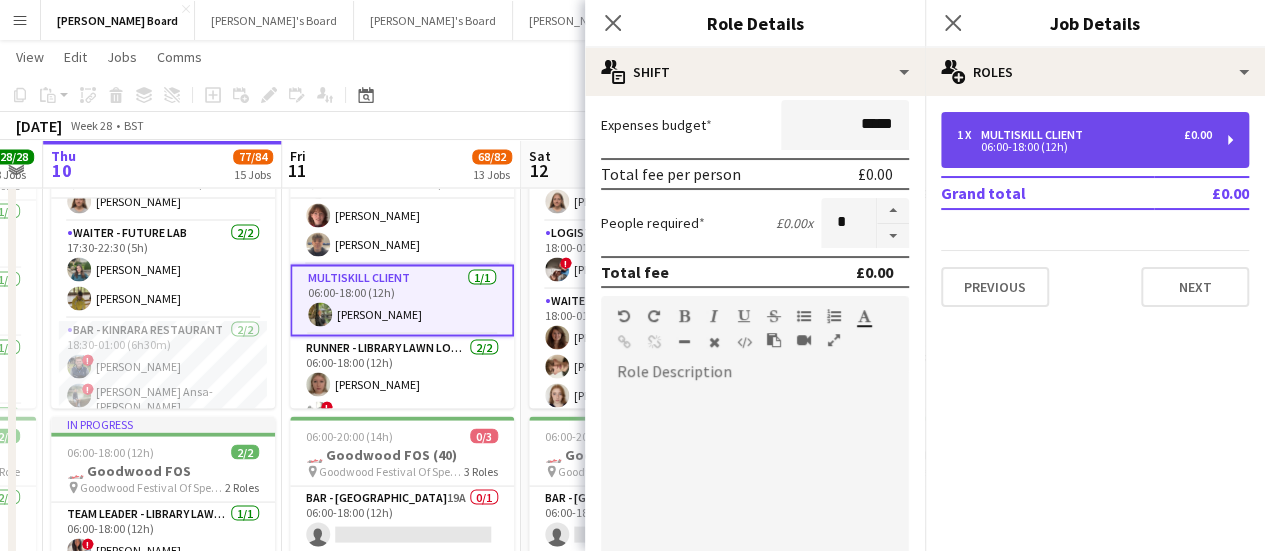 click on "06:00-18:00 (12h)" at bounding box center [1084, 147] 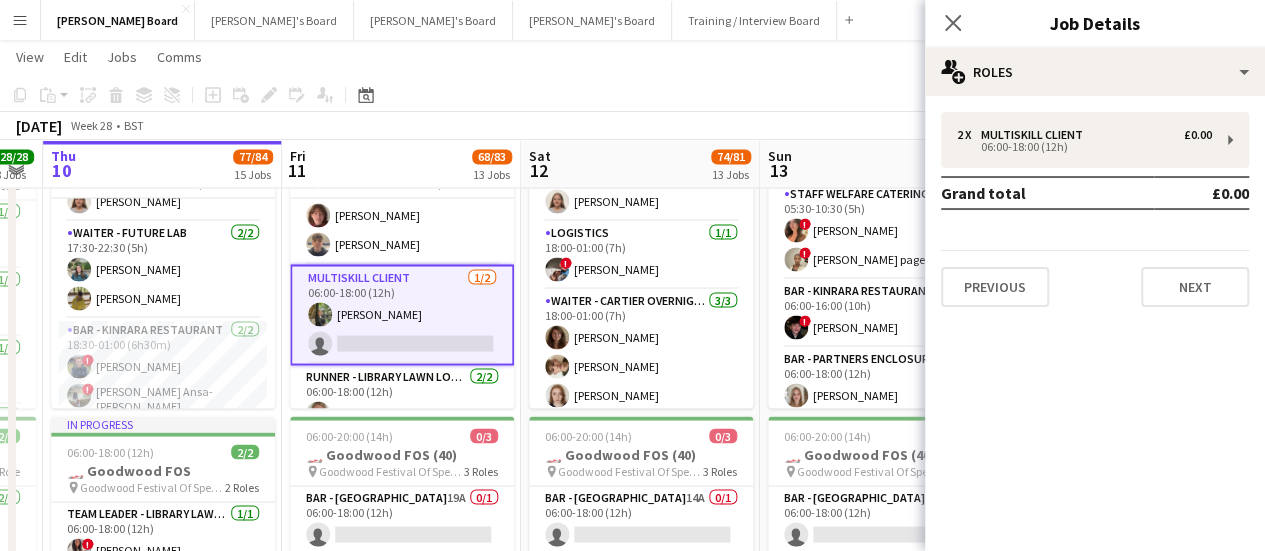 click on "MULTISKILL CLIENT   [DATE]   06:00-18:00 (12h)
[PERSON_NAME]
single-neutral-actions" at bounding box center (402, 314) 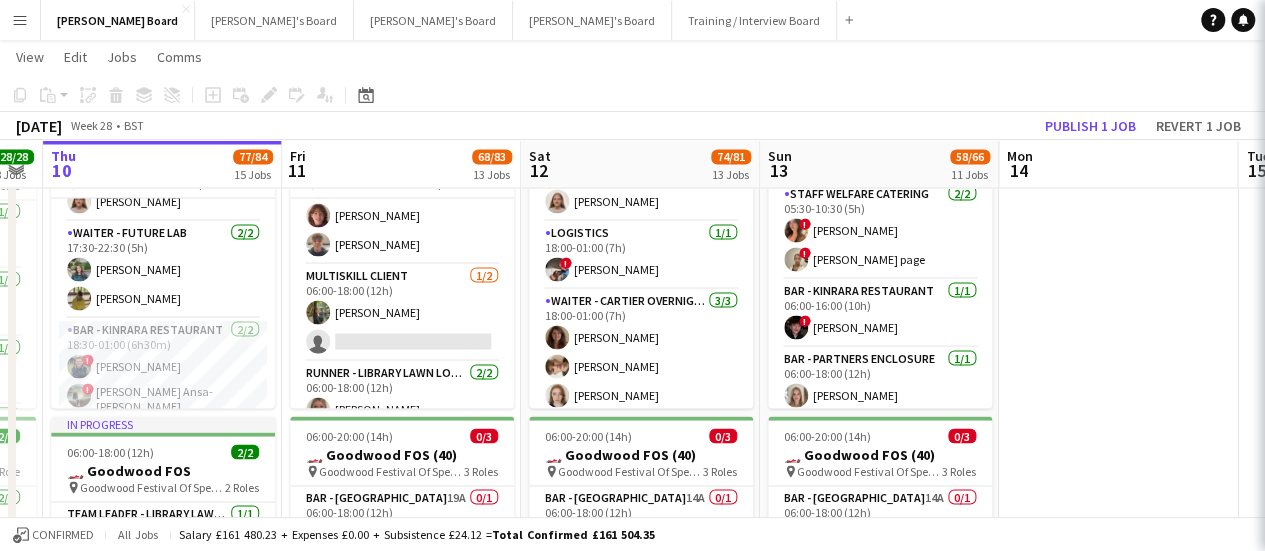 scroll, scrollTop: 0, scrollLeft: 678, axis: horizontal 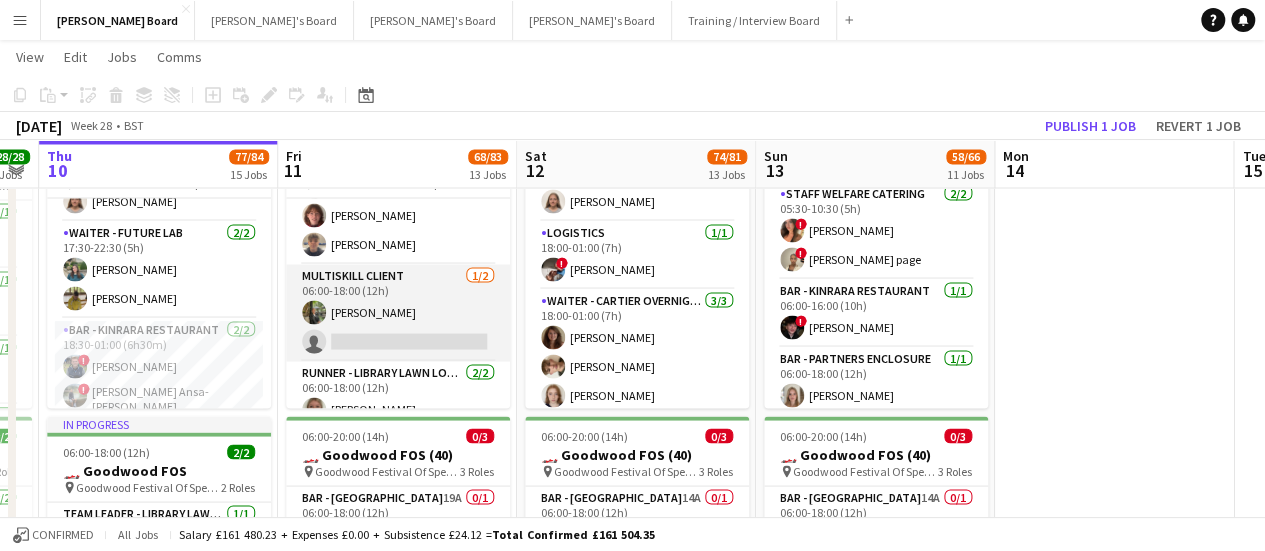 click on "MULTISKILL CLIENT   [DATE]   06:00-18:00 (12h)
[PERSON_NAME]
single-neutral-actions" at bounding box center (398, 312) 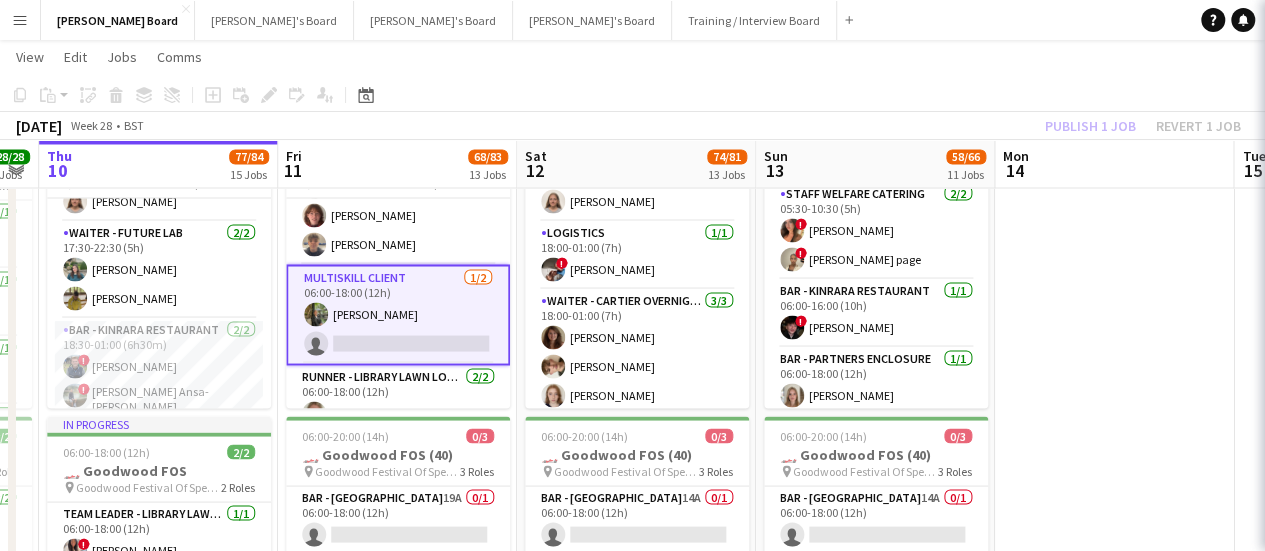 scroll, scrollTop: 0, scrollLeft: 681, axis: horizontal 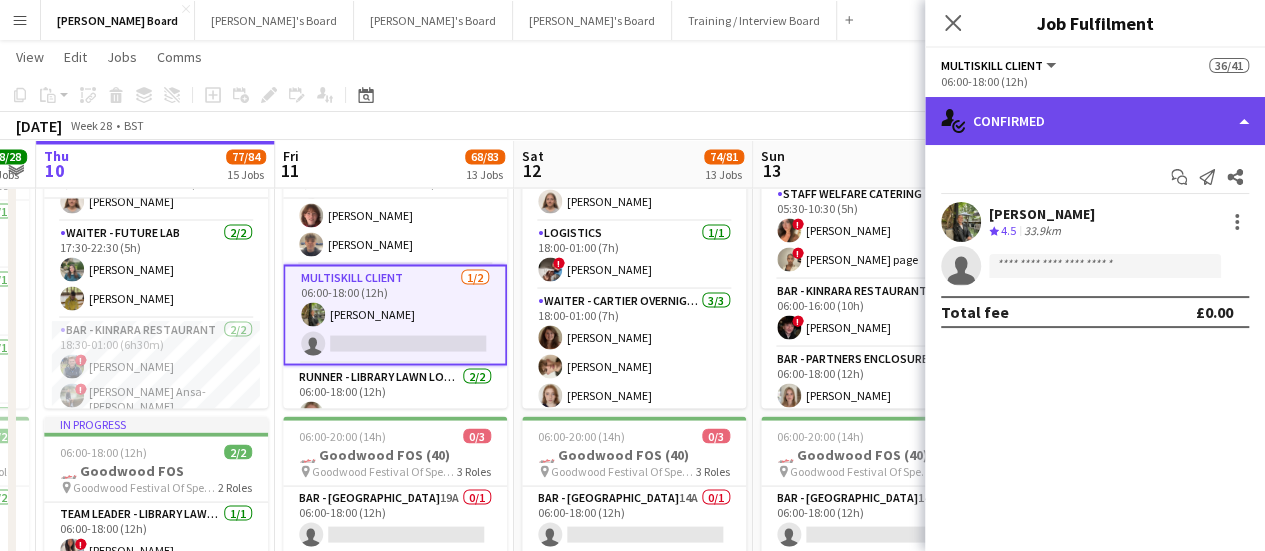 click on "single-neutral-actions-check-2
Confirmed" 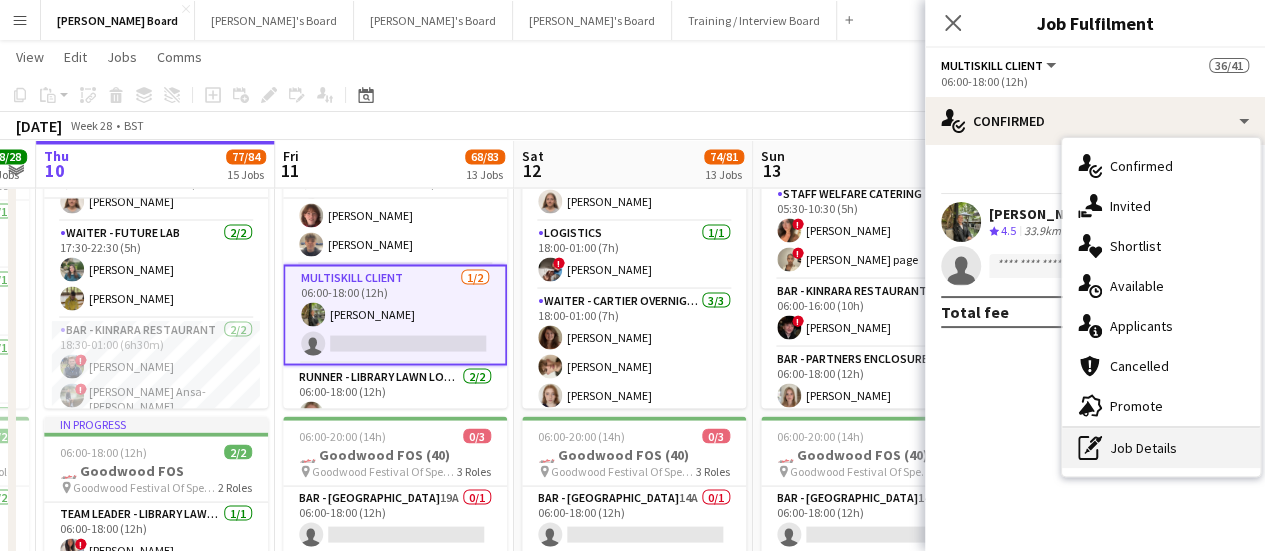 click on "pen-write
Job Details" at bounding box center (1161, 448) 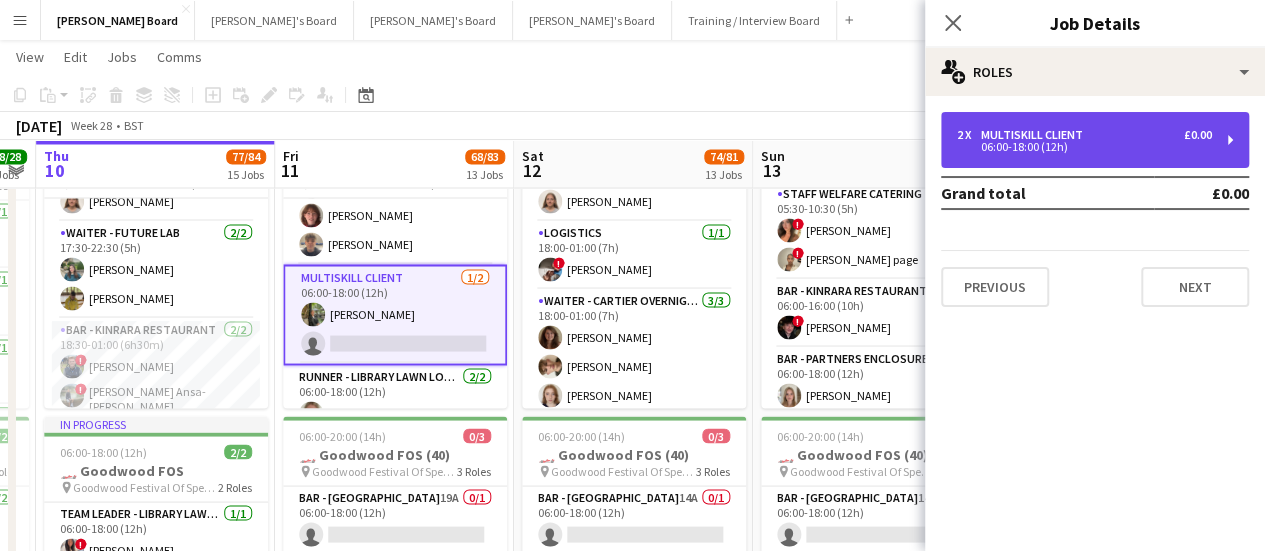 click on "2 x   MULTISKILL CLIENT   £0.00   06:00-18:00 (12h)" at bounding box center [1095, 140] 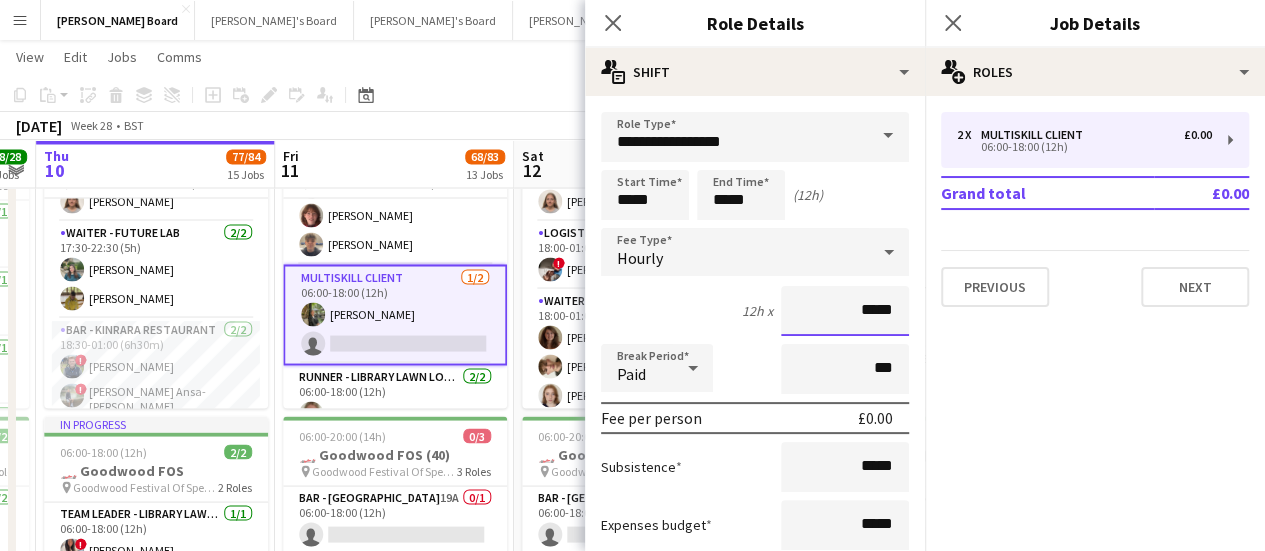 drag, startPoint x: 836, startPoint y: 309, endPoint x: 892, endPoint y: 320, distance: 57.070133 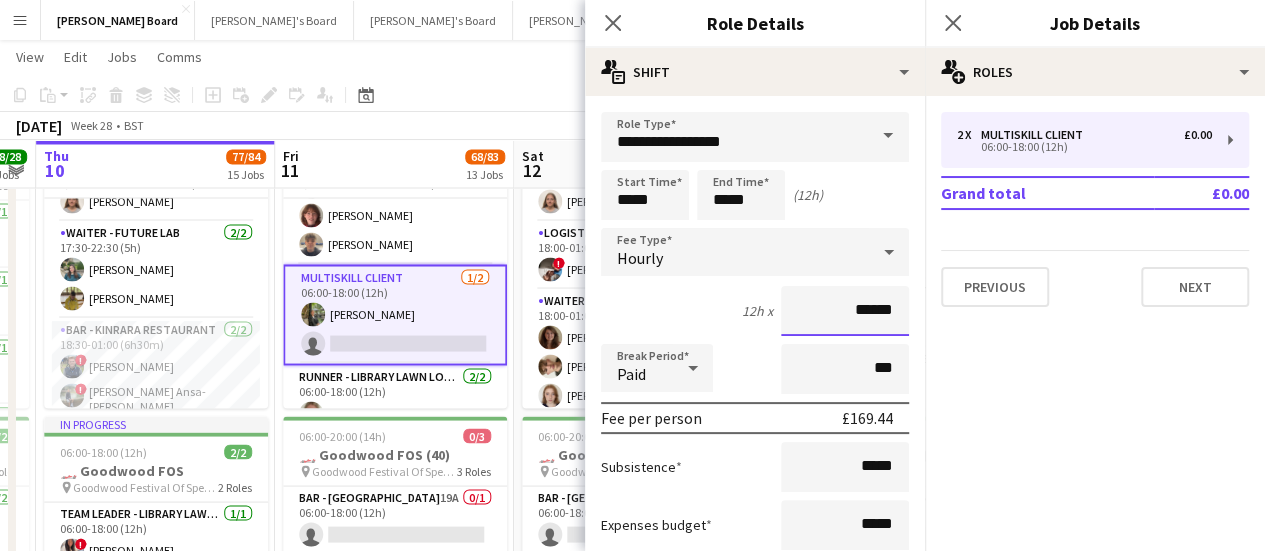 type on "******" 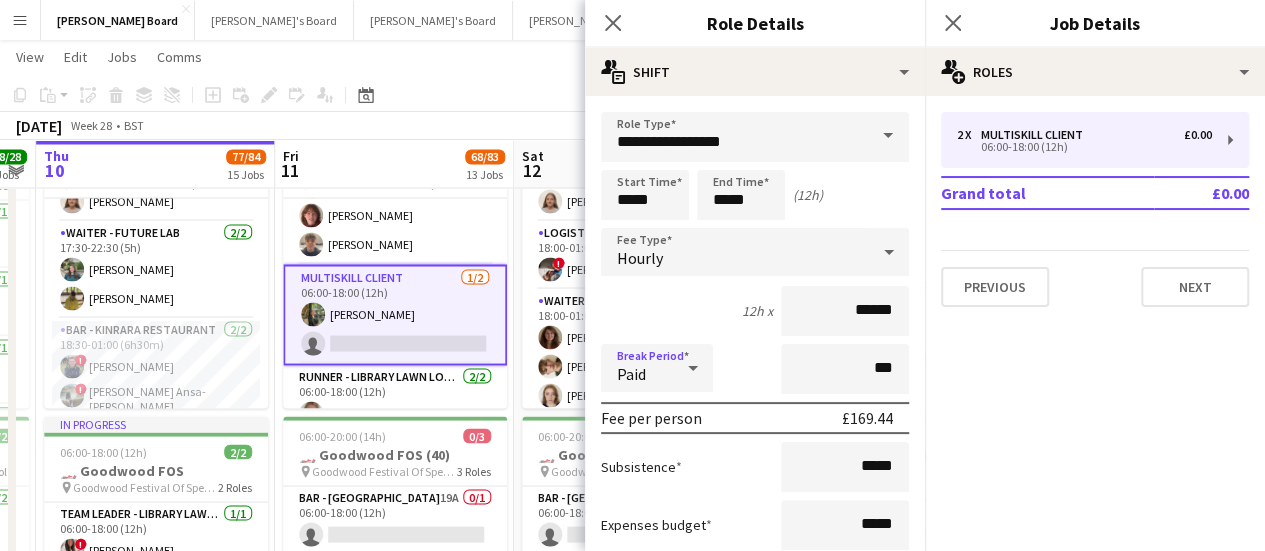 click 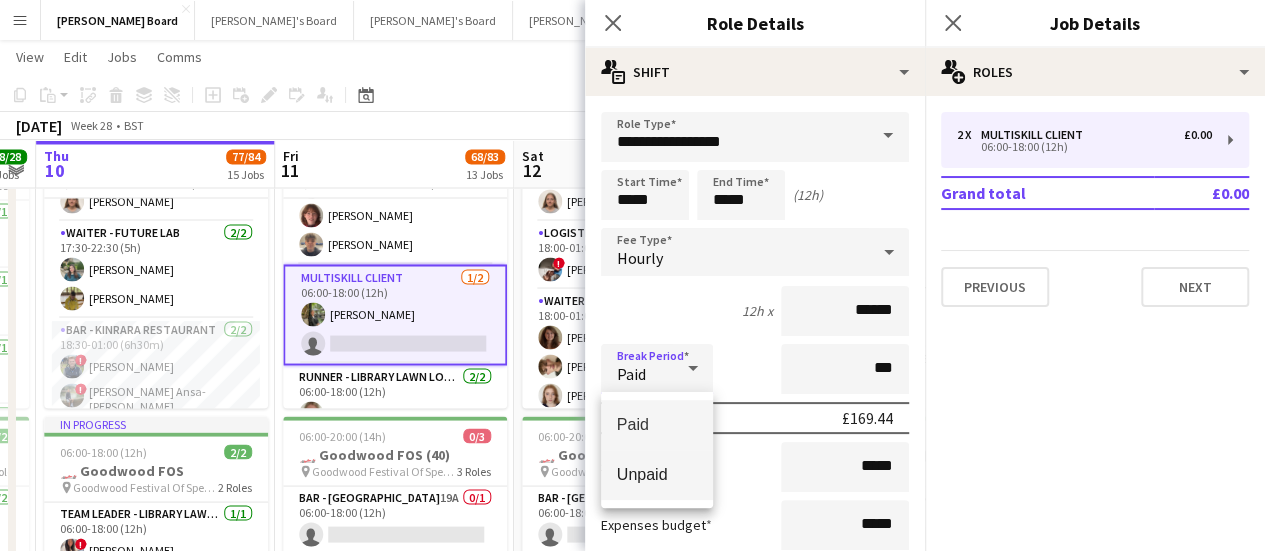 drag, startPoint x: 658, startPoint y: 467, endPoint x: 786, endPoint y: 393, distance: 147.85127 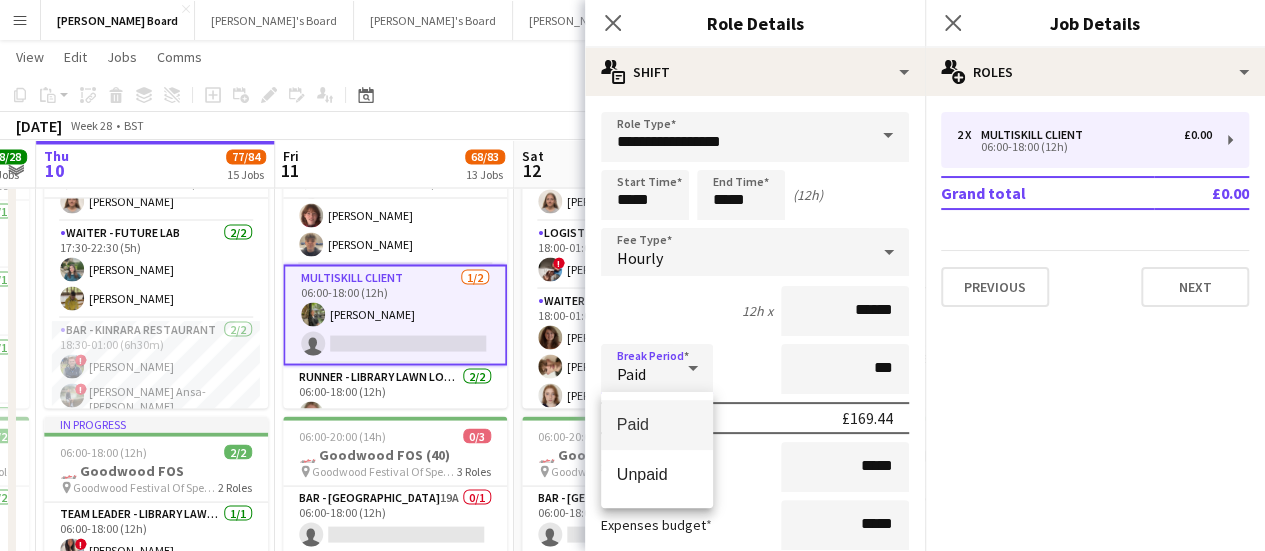 click on "Unpaid" at bounding box center (657, 474) 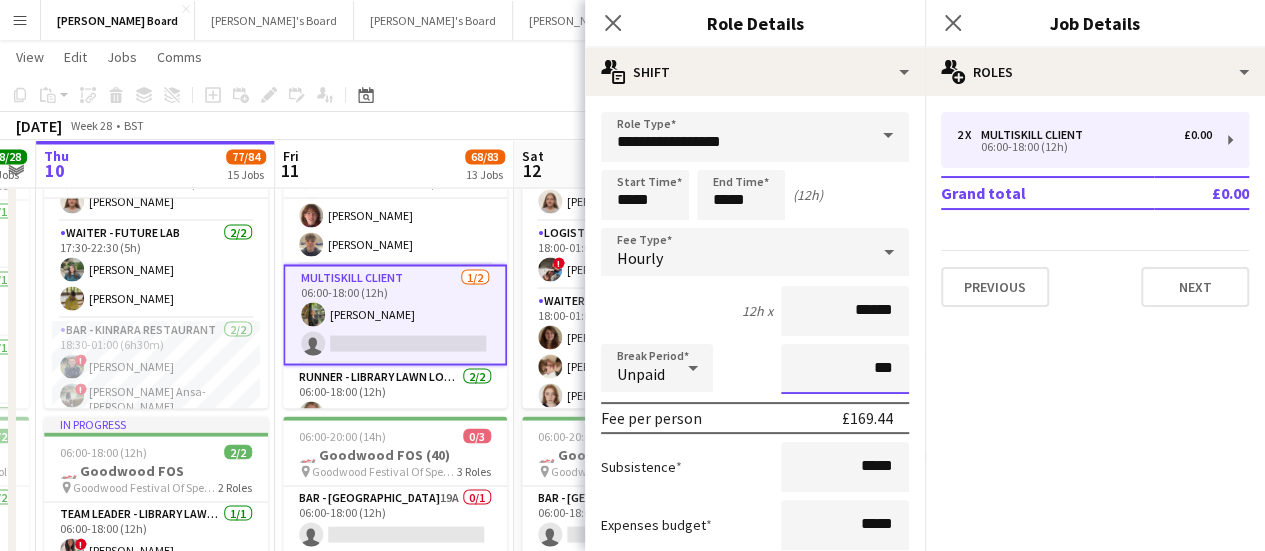 click on "***" at bounding box center (845, 369) 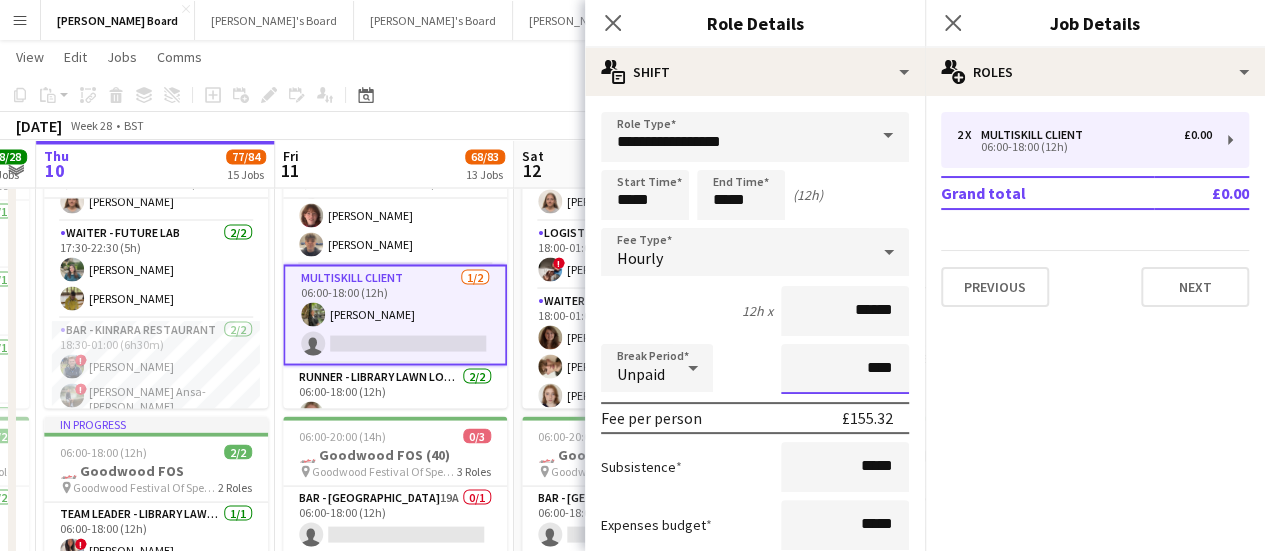 scroll, scrollTop: 500, scrollLeft: 0, axis: vertical 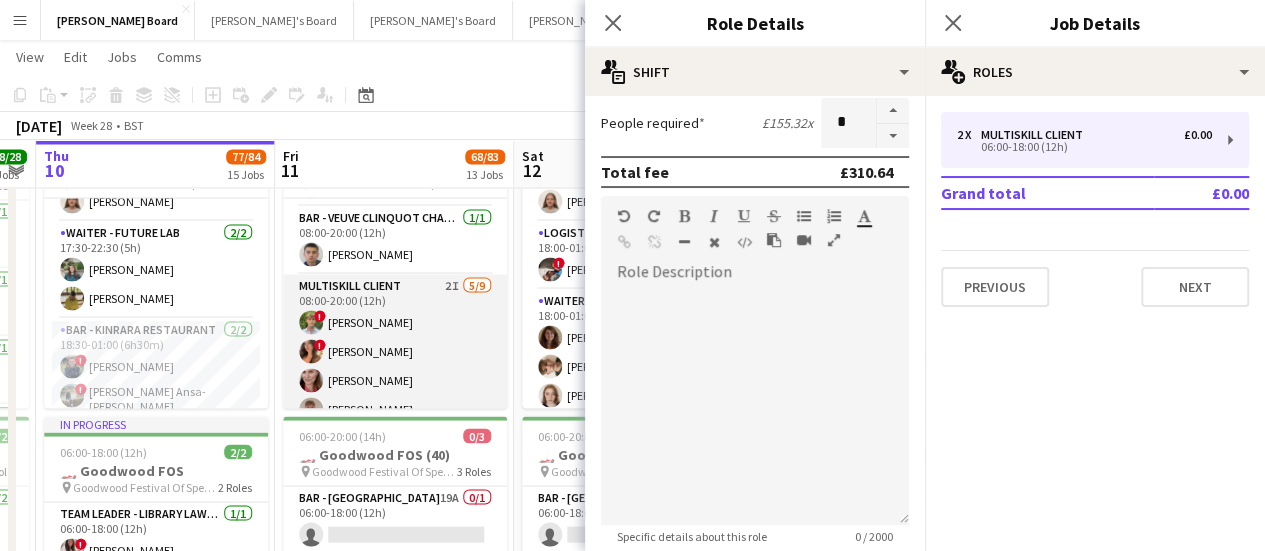 type on "****" 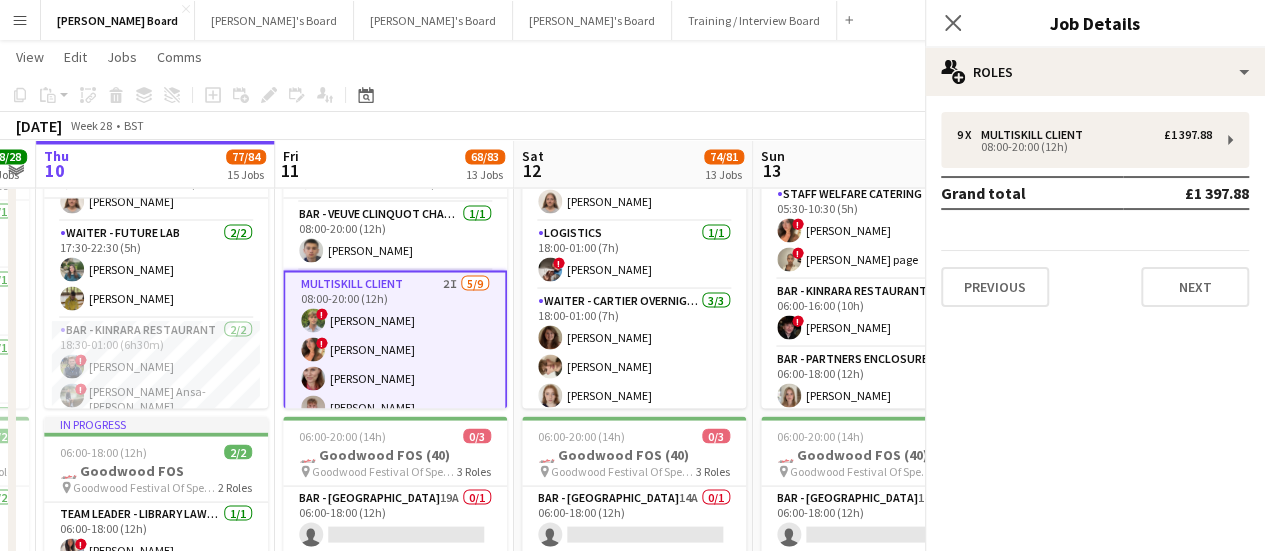 scroll, scrollTop: 0, scrollLeft: 0, axis: both 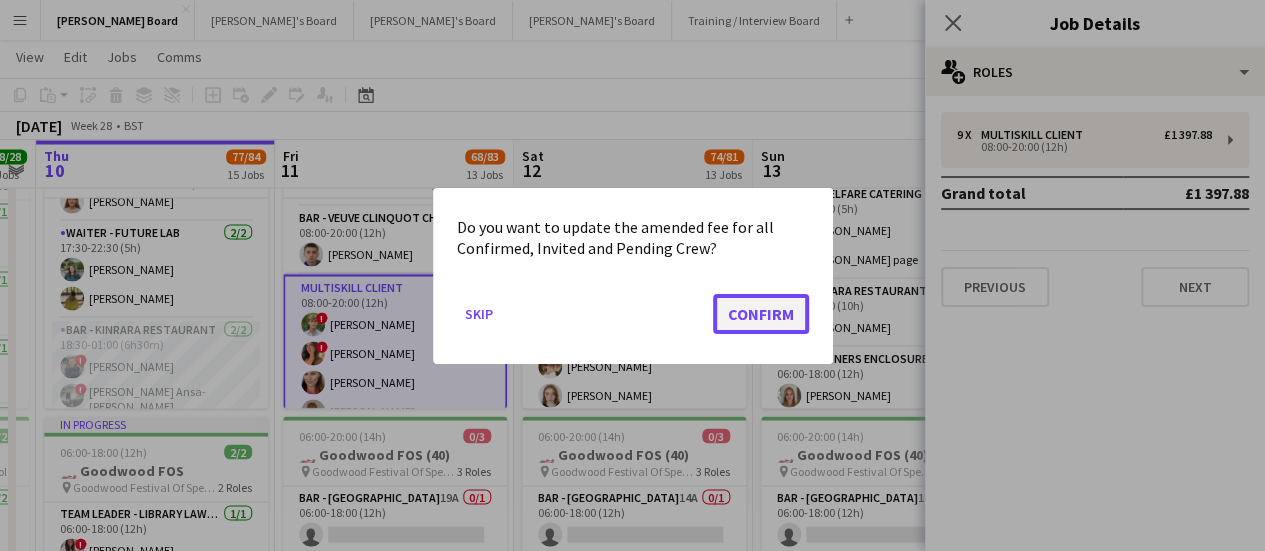 click on "Confirm" 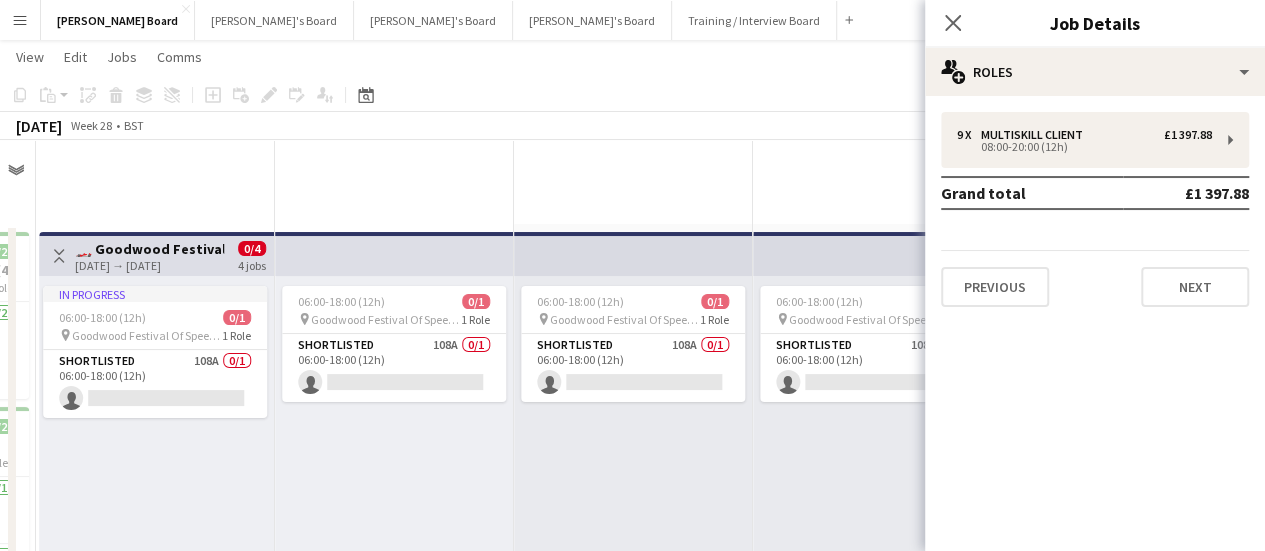 scroll, scrollTop: 1800, scrollLeft: 0, axis: vertical 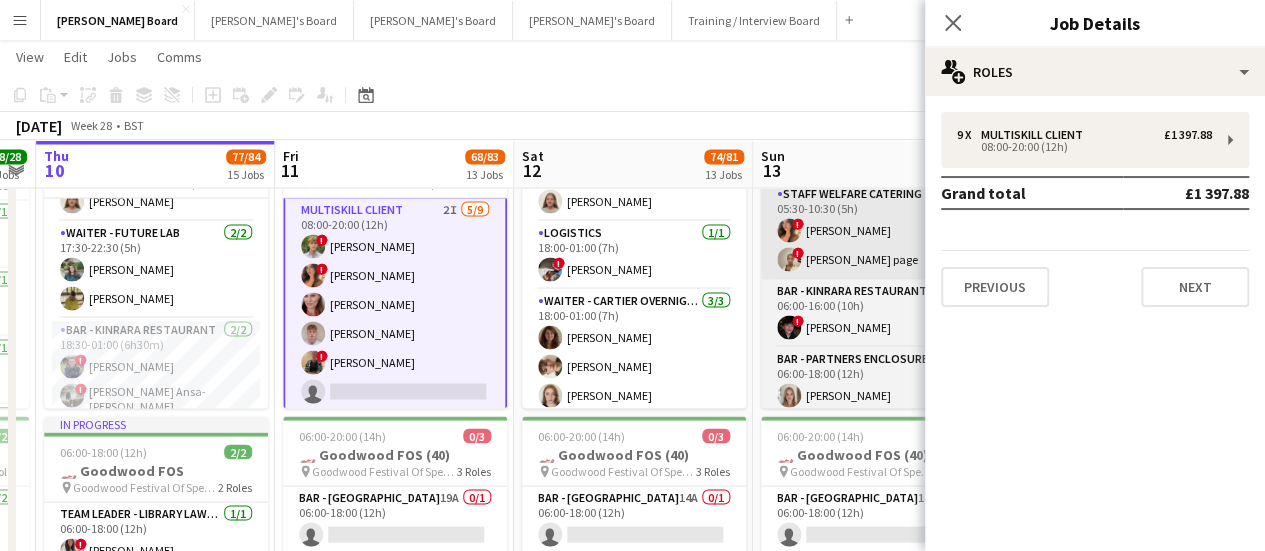 drag, startPoint x: 389, startPoint y: 305, endPoint x: 804, endPoint y: 225, distance: 422.6405 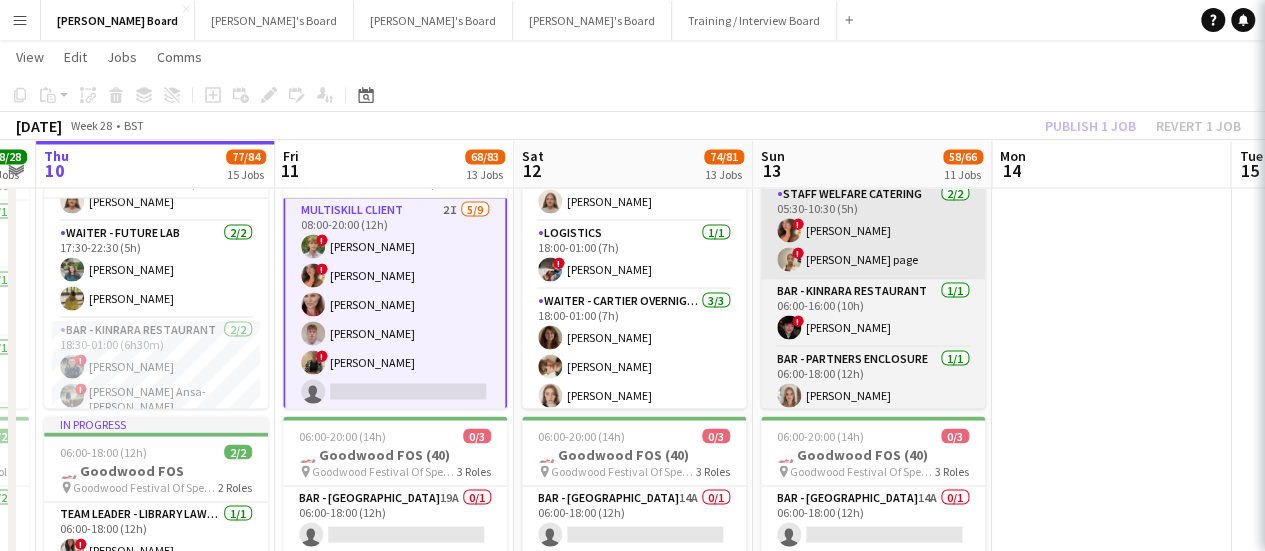 scroll, scrollTop: 0, scrollLeft: 680, axis: horizontal 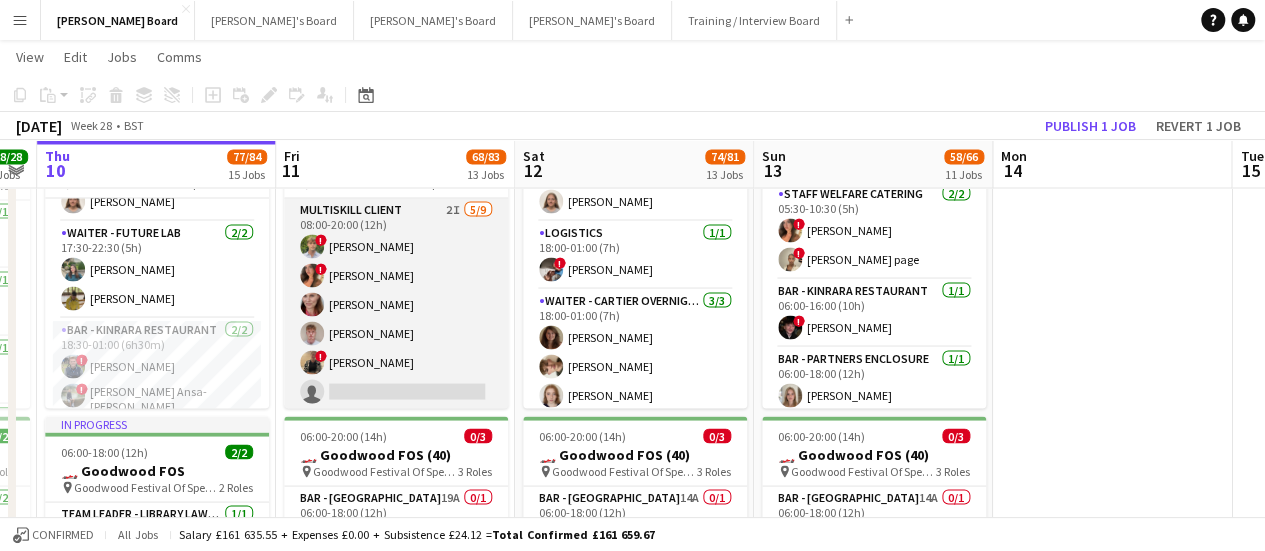 click on "MULTISKILL CLIENT   2I   [DATE]   08:00-20:00 (12h)
! [PERSON_NAME] ! [PERSON_NAME] [PERSON_NAME] [PERSON_NAME] ! [PERSON_NAME]
single-neutral-actions
single-neutral-actions
single-neutral-actions
single-neutral-actions" at bounding box center (396, 348) 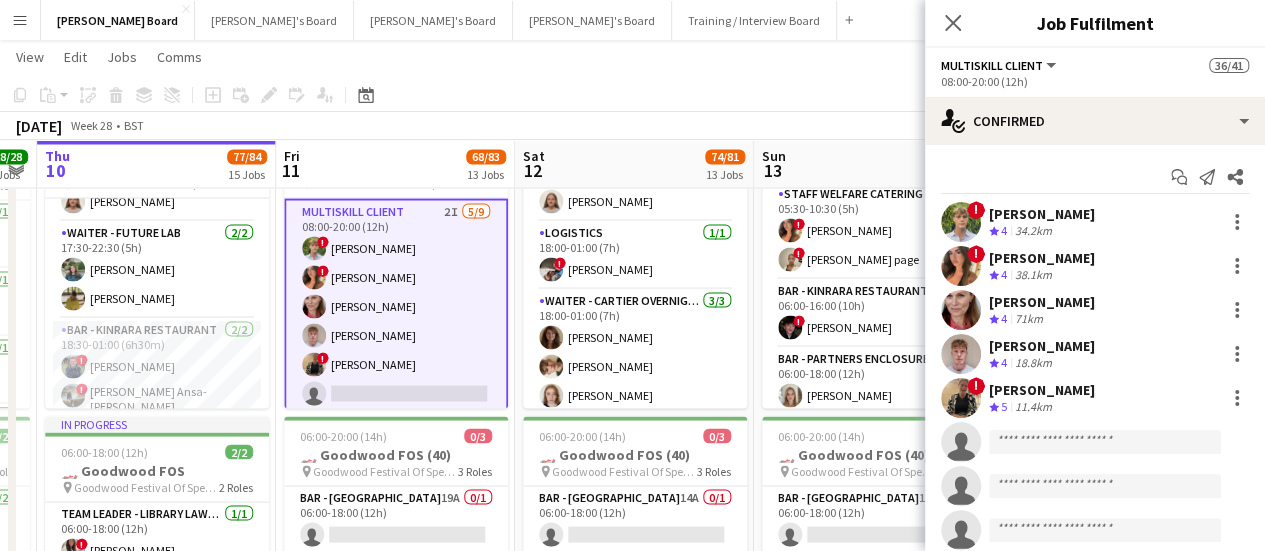 scroll, scrollTop: 1274, scrollLeft: 0, axis: vertical 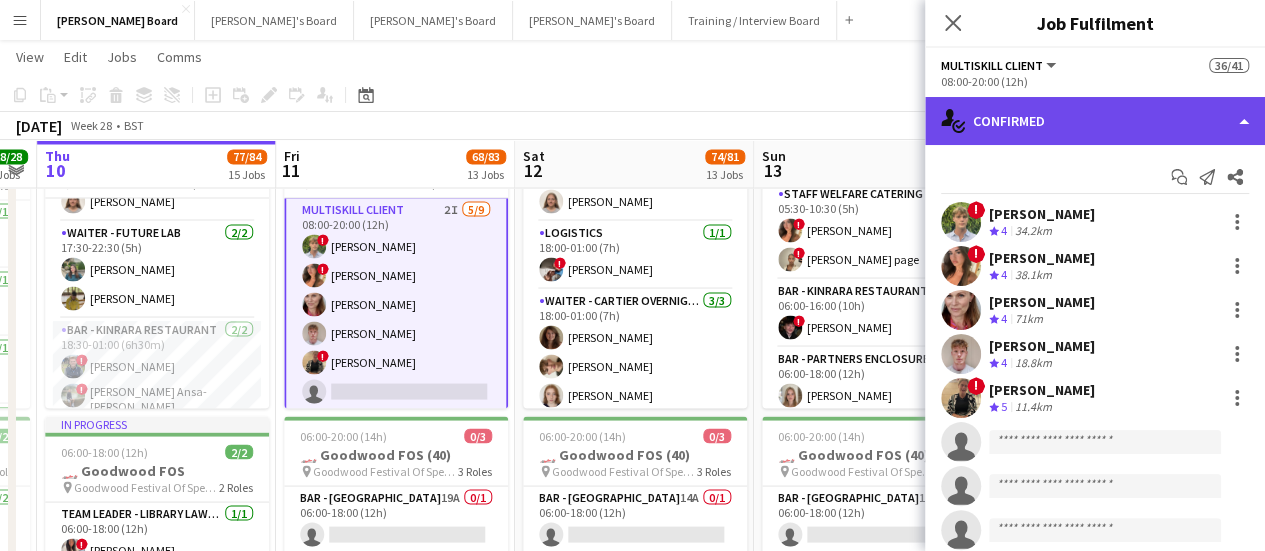 click on "single-neutral-actions-check-2
Confirmed" 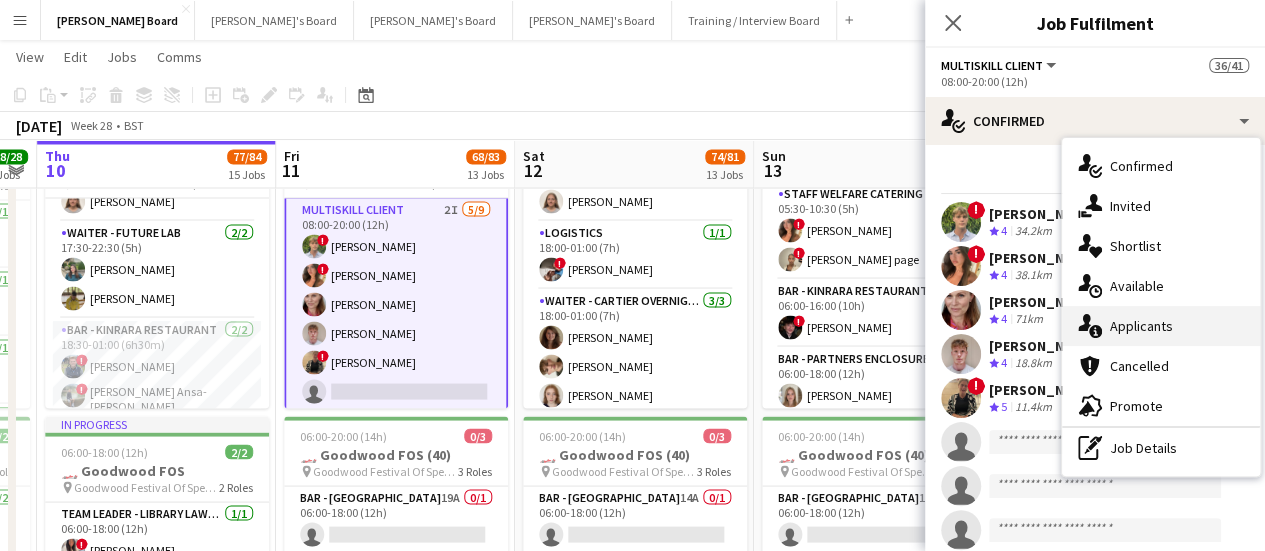 click on "single-neutral-actions-information
Applicants" at bounding box center (1161, 326) 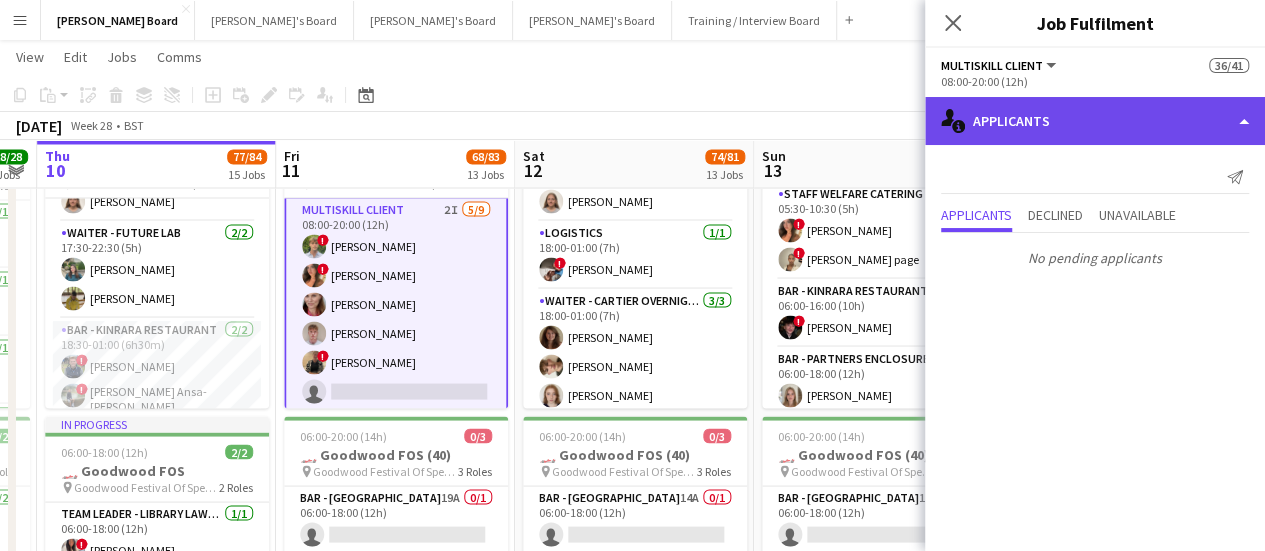click on "single-neutral-actions-information
Applicants" 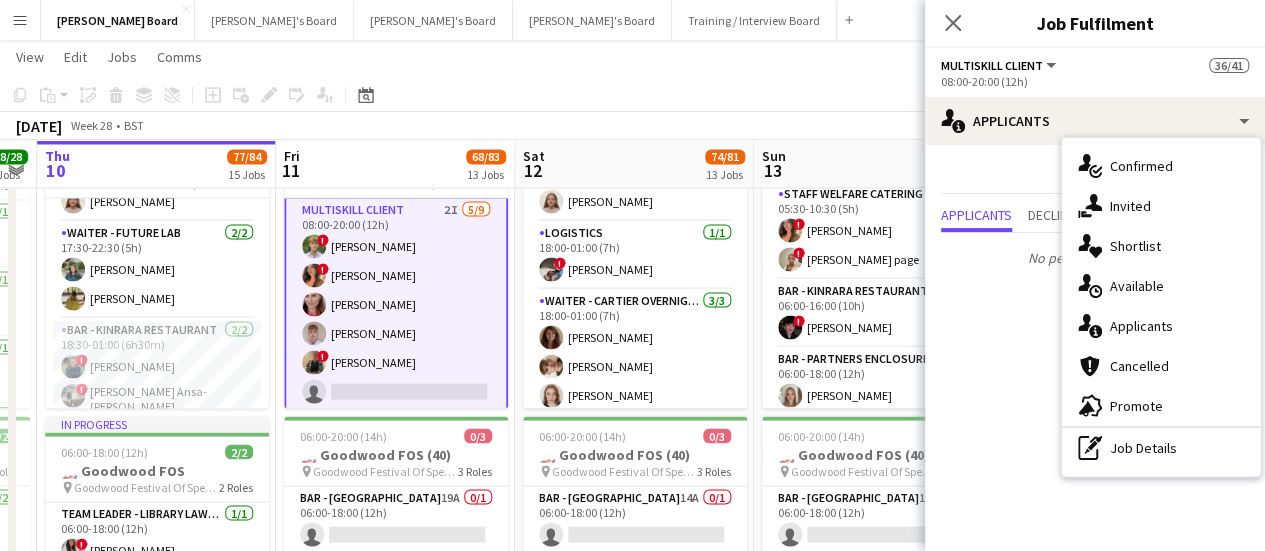 click on "pen-write
Job Details" at bounding box center [1161, 448] 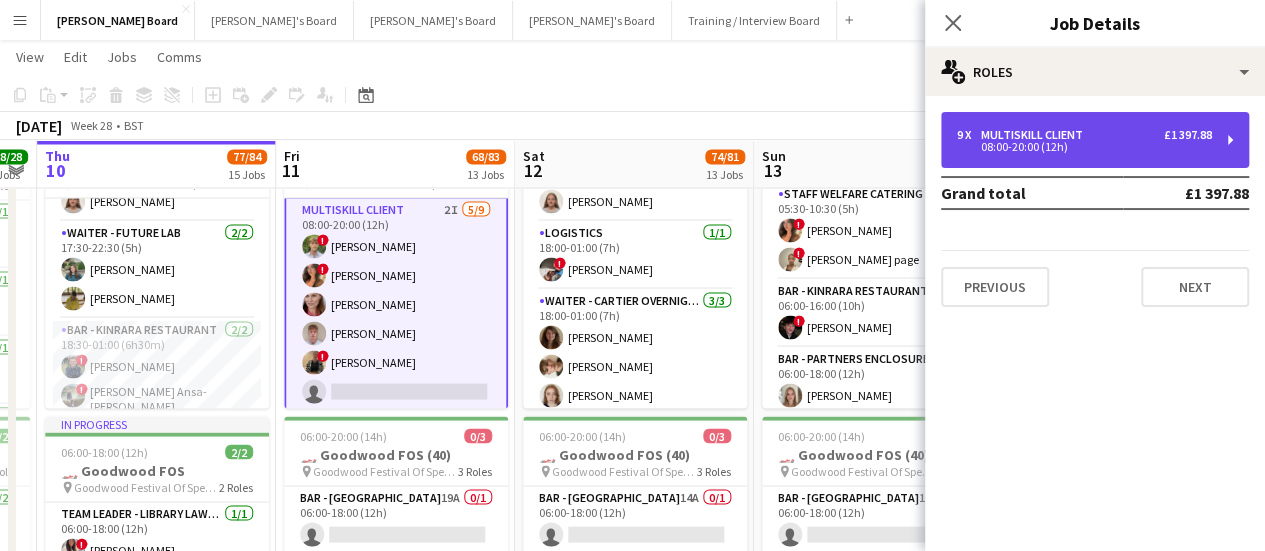 click on "9 x   MULTISKILL CLIENT   £1 397.88   08:00-20:00 (12h)" at bounding box center (1095, 140) 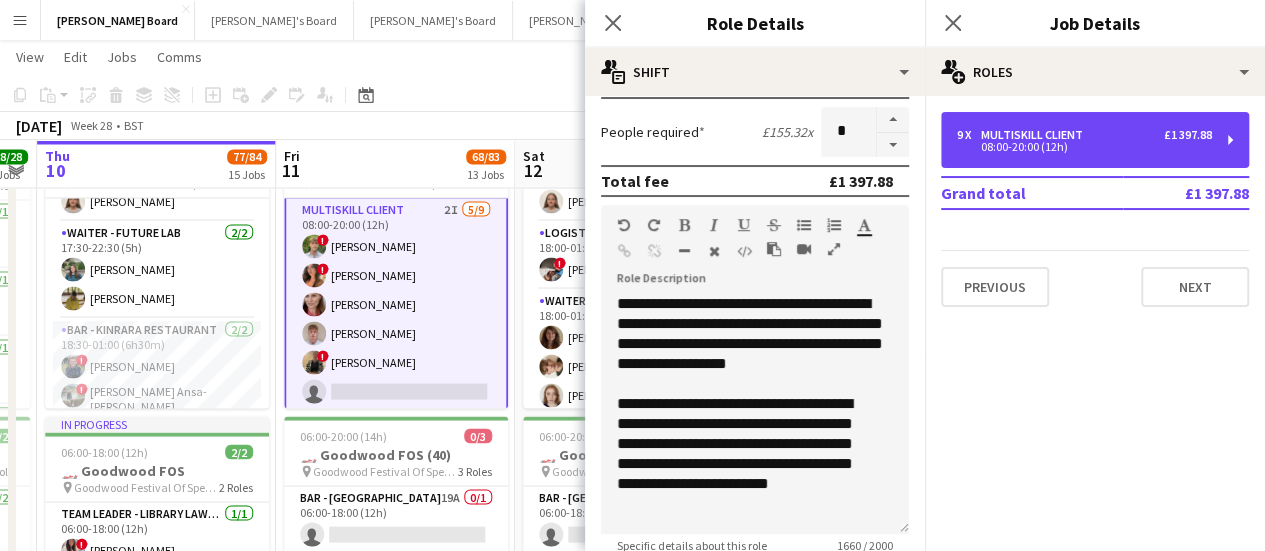 scroll, scrollTop: 500, scrollLeft: 0, axis: vertical 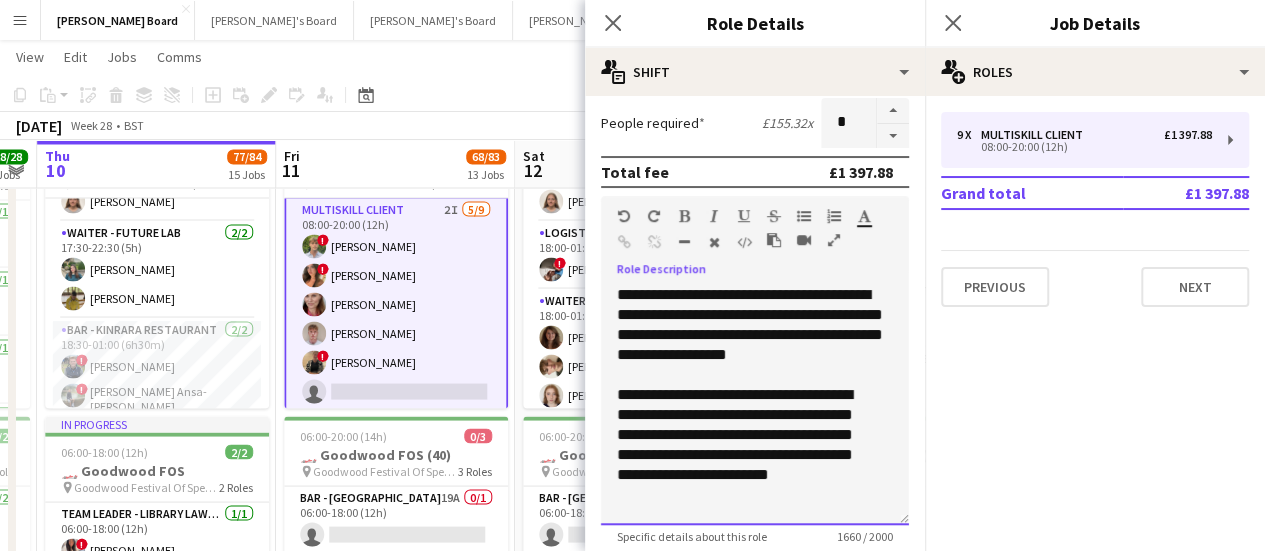 click on "**********" at bounding box center (755, 405) 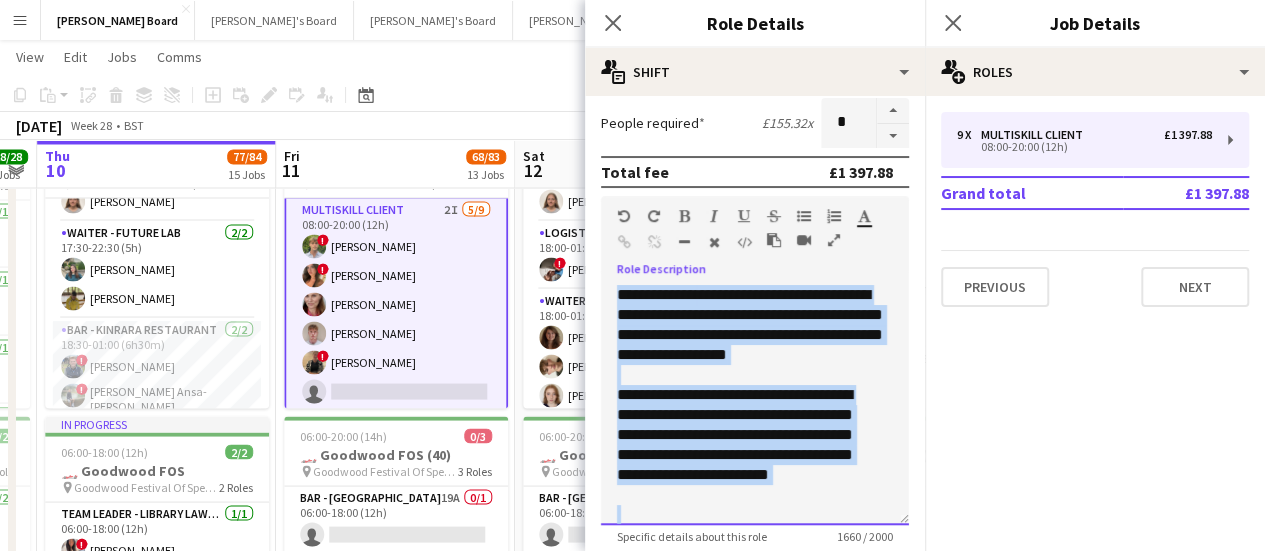 copy on "**********" 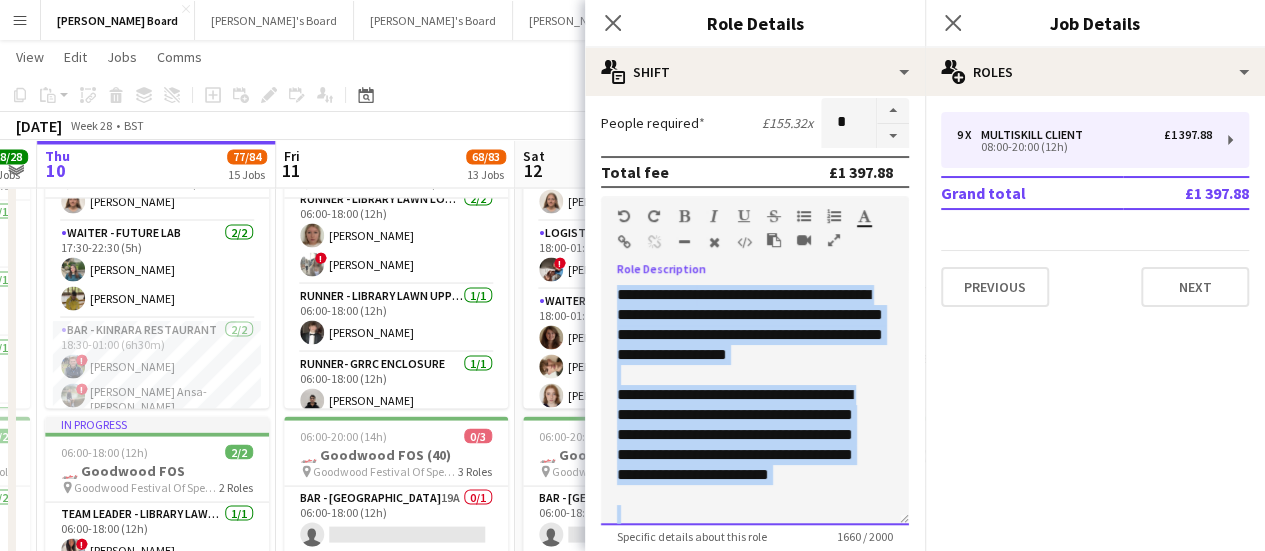 scroll, scrollTop: 374, scrollLeft: 0, axis: vertical 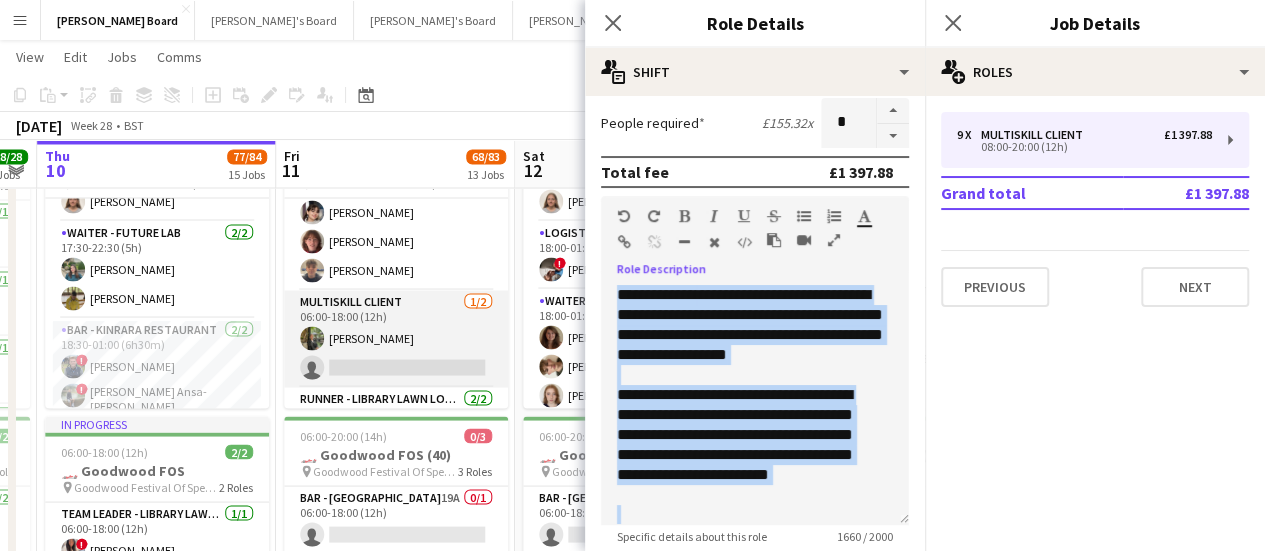 click on "MULTISKILL CLIENT   [DATE]   06:00-18:00 (12h)
[PERSON_NAME]
single-neutral-actions" at bounding box center [396, 338] 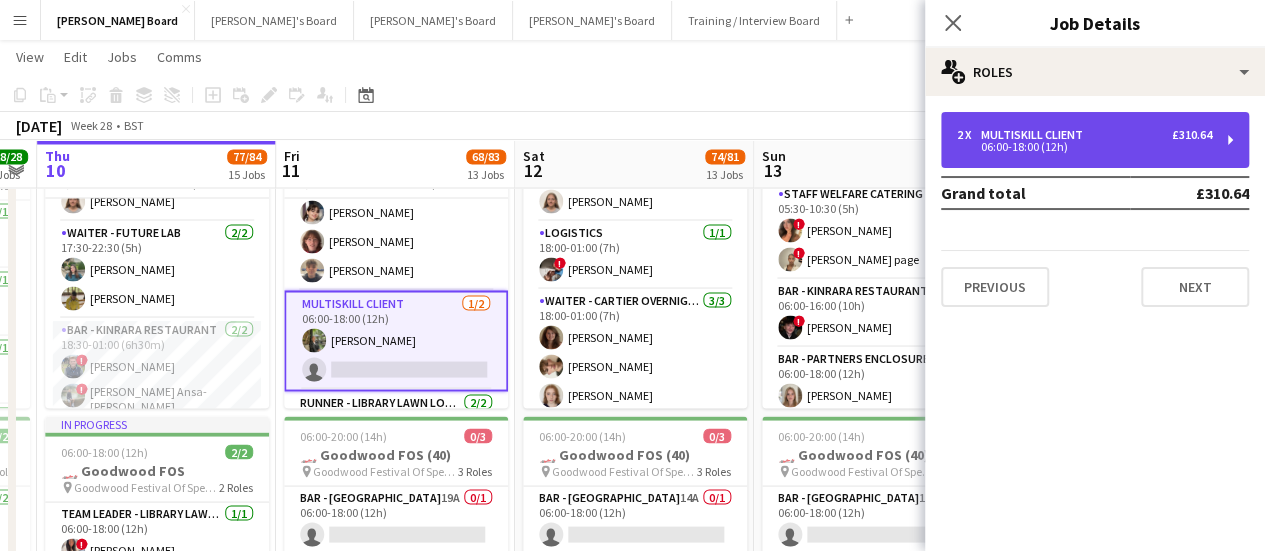 click on "06:00-18:00 (12h)" at bounding box center [1084, 147] 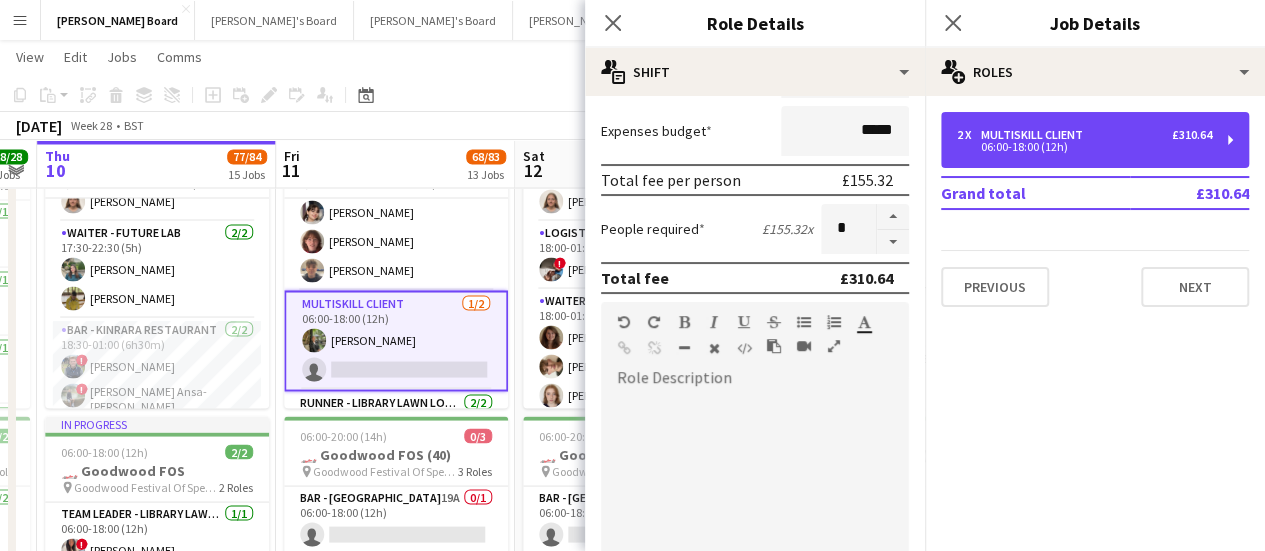 scroll, scrollTop: 400, scrollLeft: 0, axis: vertical 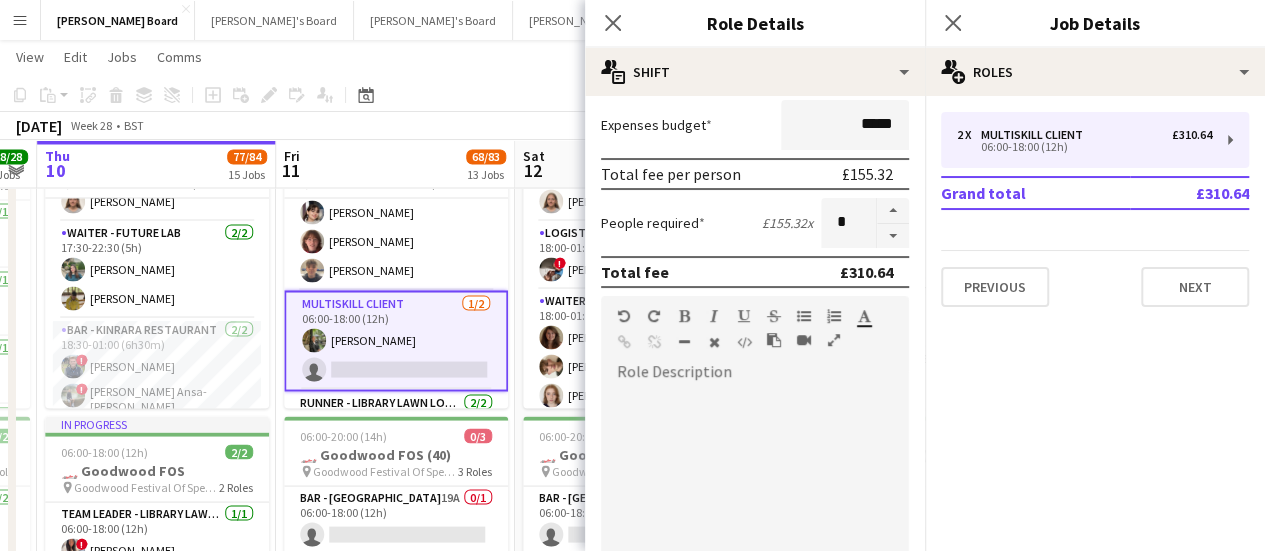 click at bounding box center [755, 505] 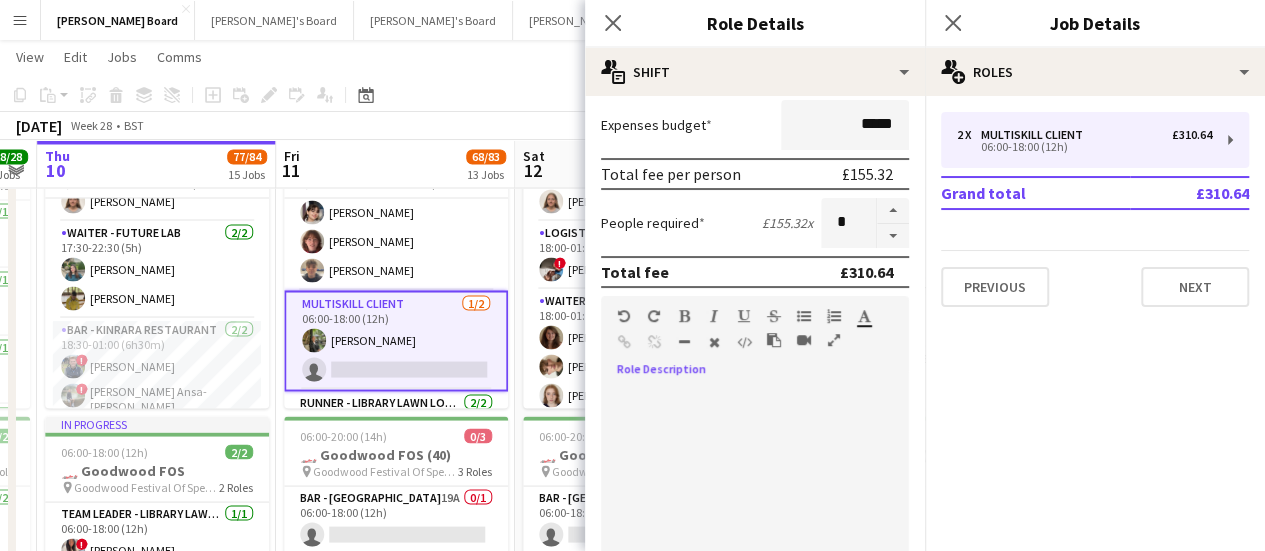 paste 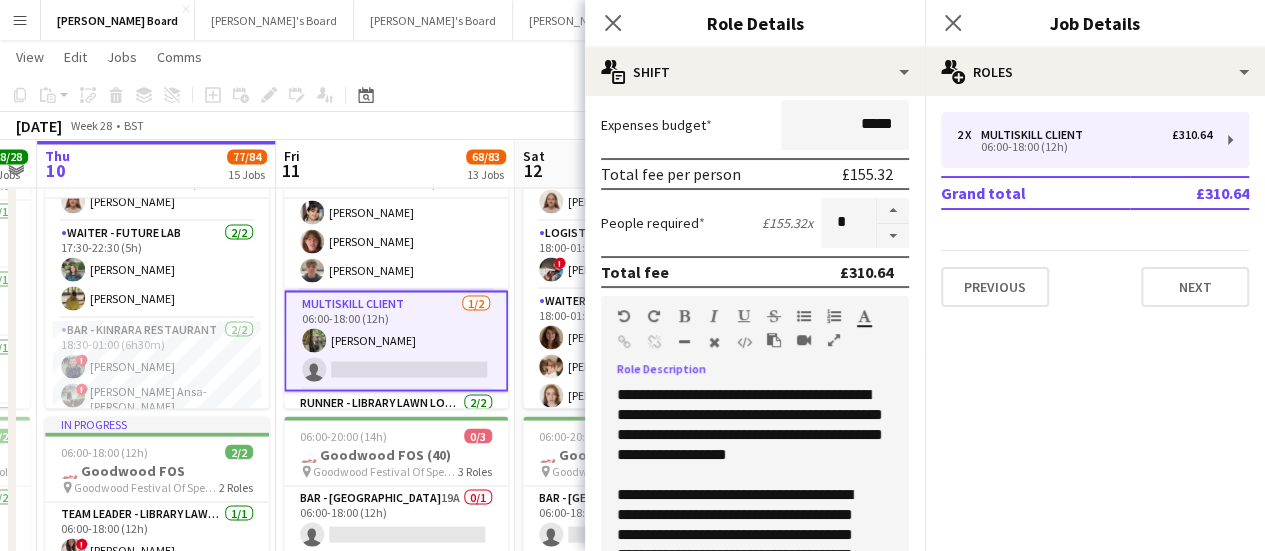 scroll, scrollTop: 1042, scrollLeft: 0, axis: vertical 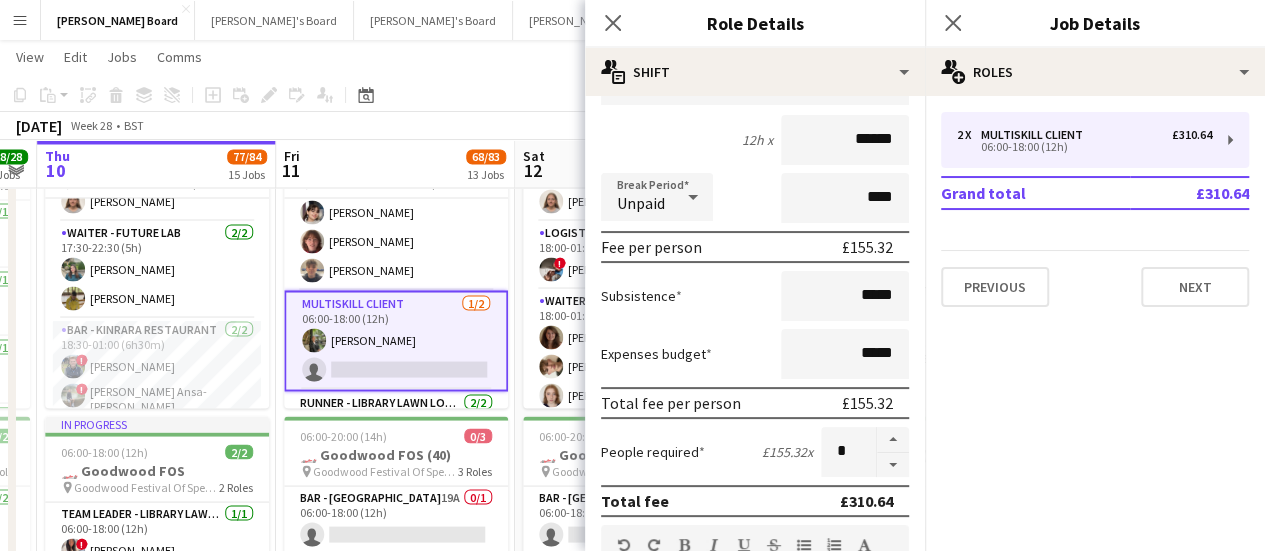 click on "[DATE]   Week 28
•   BST   Publish 1 job   Revert 1 job" 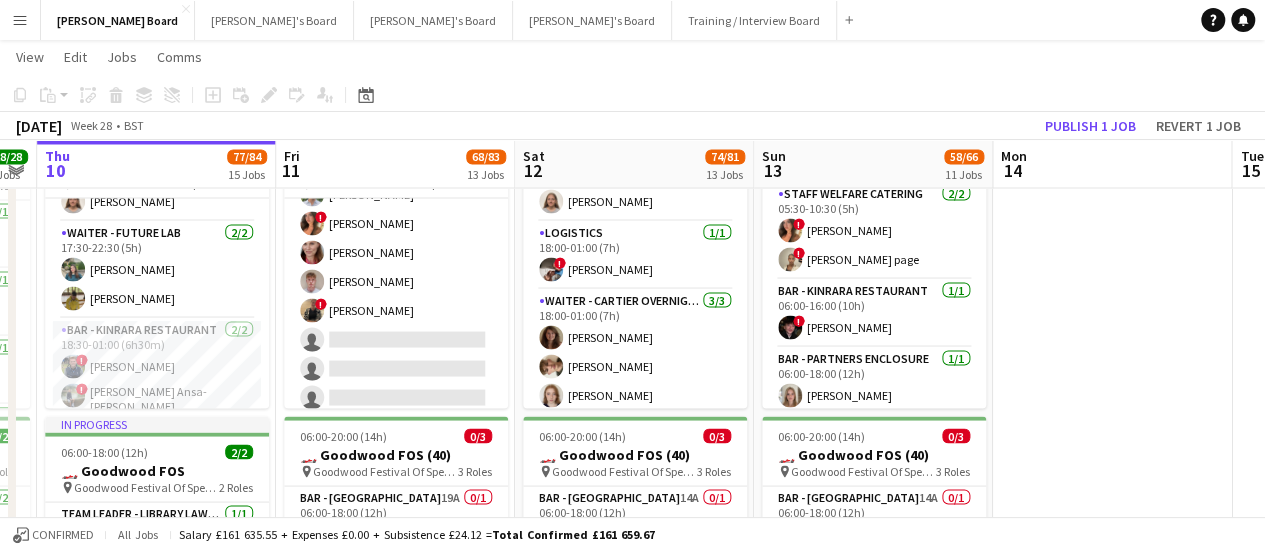 scroll, scrollTop: 1400, scrollLeft: 0, axis: vertical 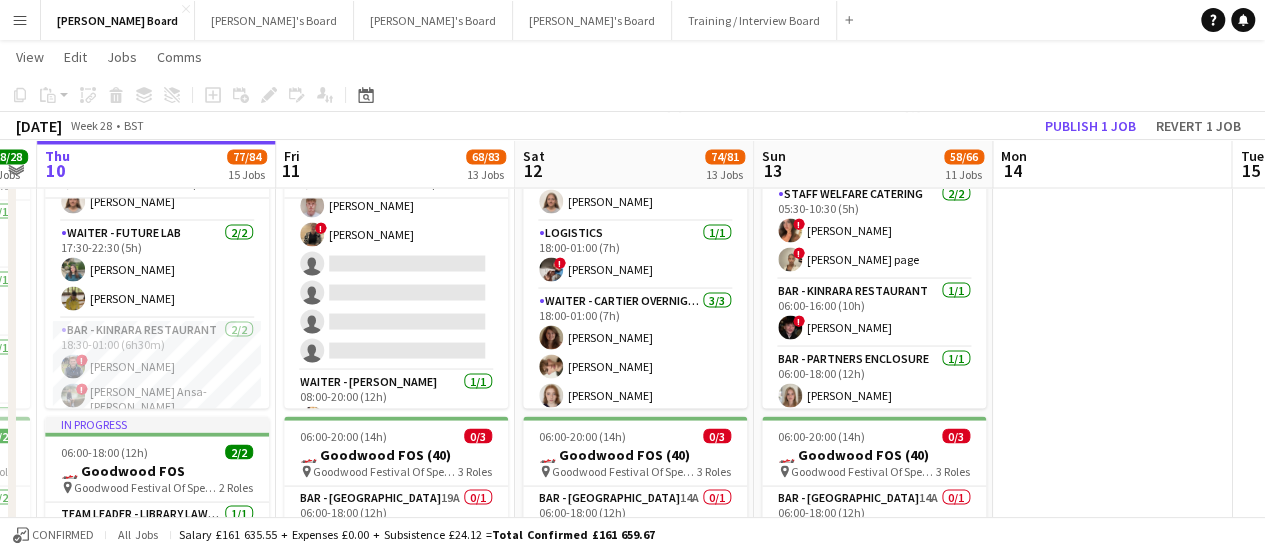 click at bounding box center (1112, 691) 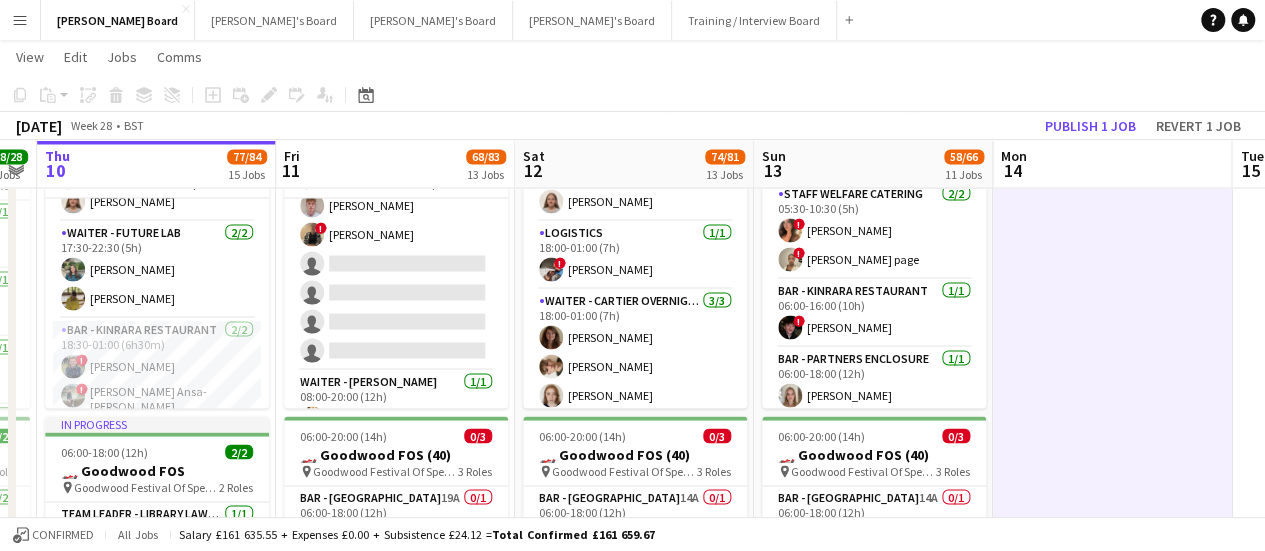 scroll, scrollTop: 0, scrollLeft: 682, axis: horizontal 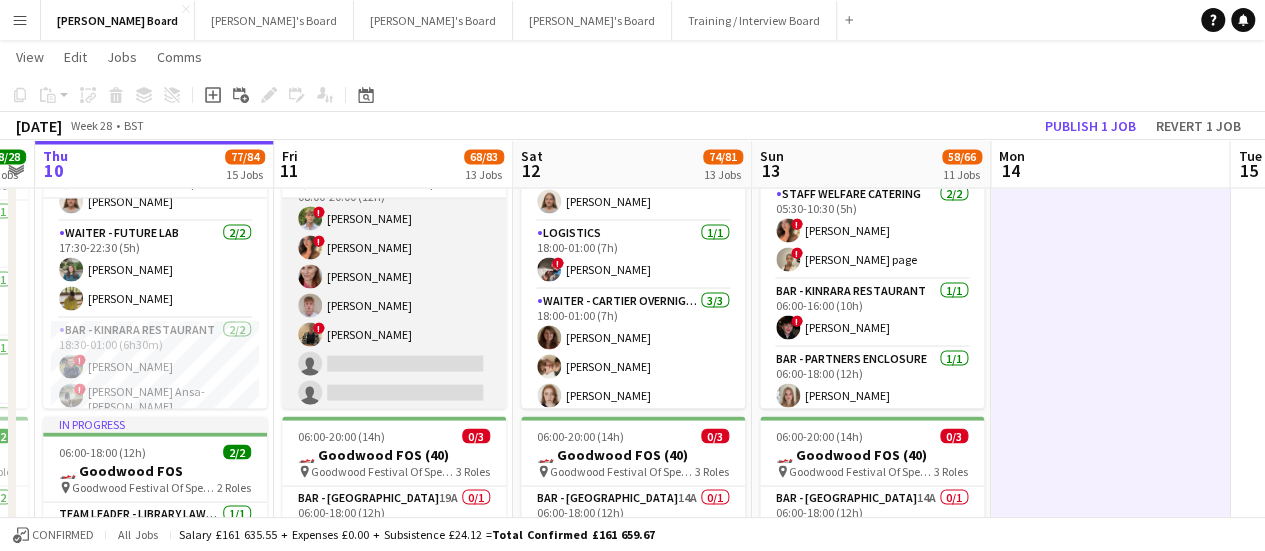 click on "MULTISKILL CLIENT   2I   [DATE]   08:00-20:00 (12h)
! [PERSON_NAME] ! [PERSON_NAME] [PERSON_NAME] [PERSON_NAME] ! [PERSON_NAME]
single-neutral-actions
single-neutral-actions
single-neutral-actions
single-neutral-actions" at bounding box center [394, 320] 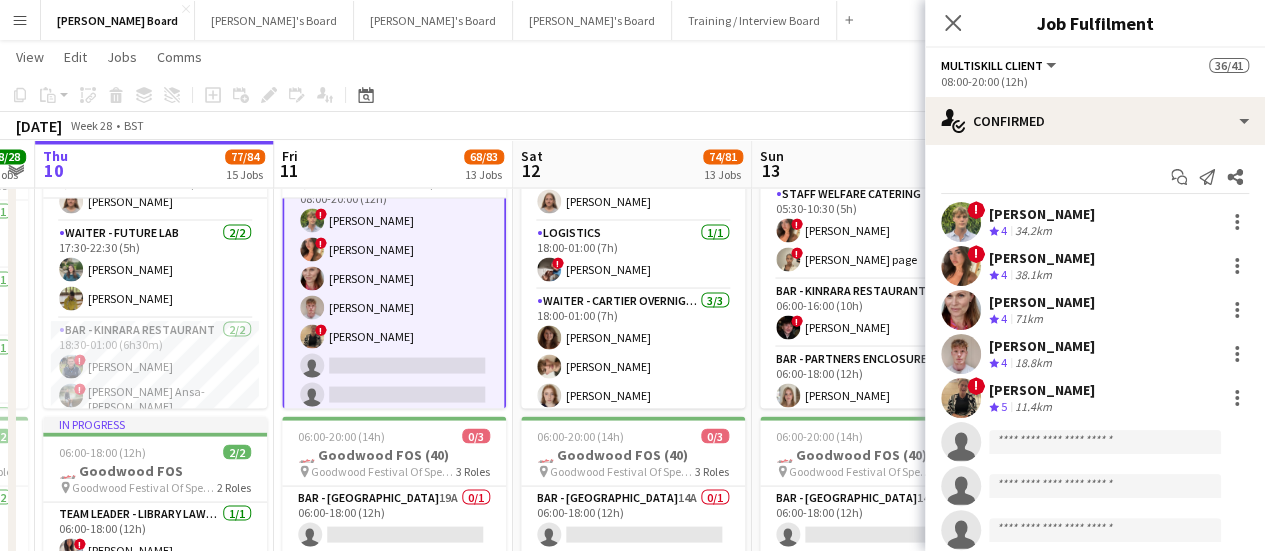 scroll, scrollTop: 1302, scrollLeft: 0, axis: vertical 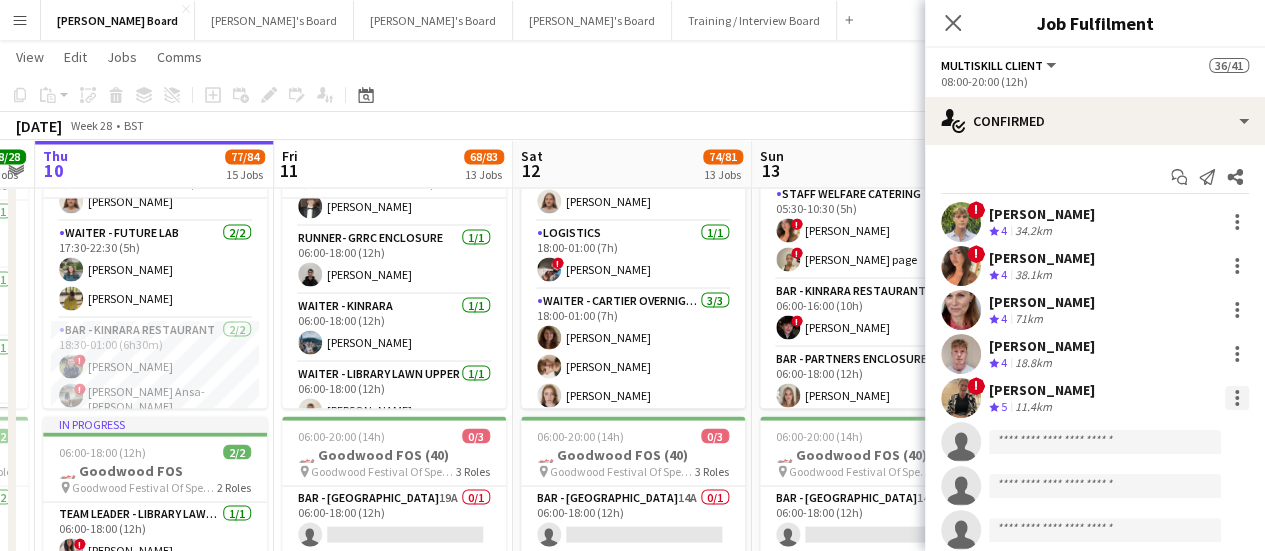 click at bounding box center [1237, 404] 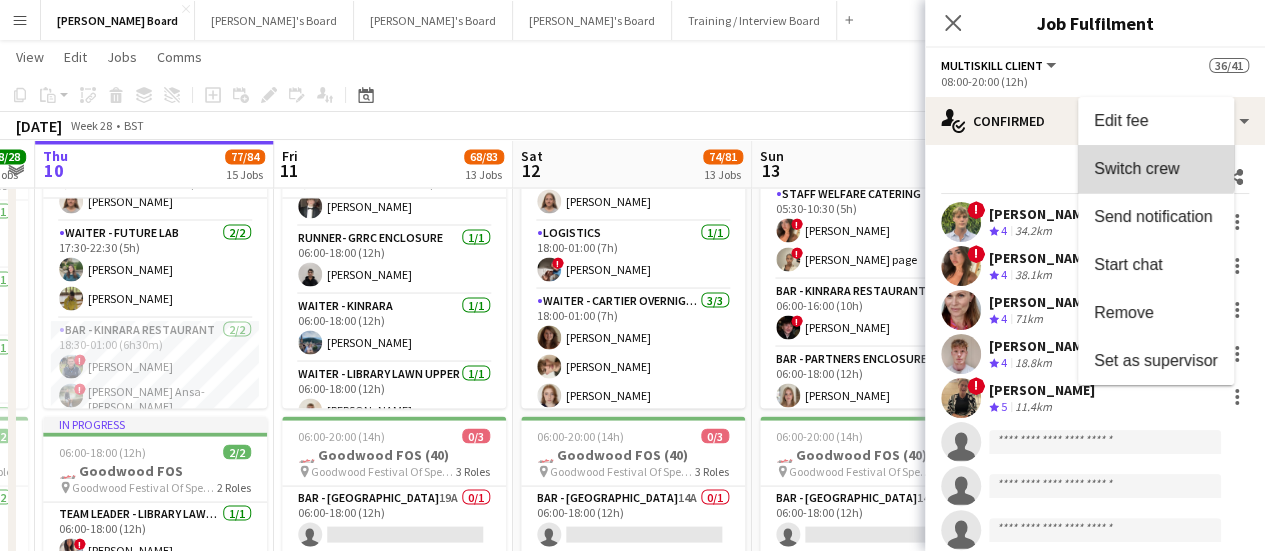 click on "Switch crew" at bounding box center [1156, 169] 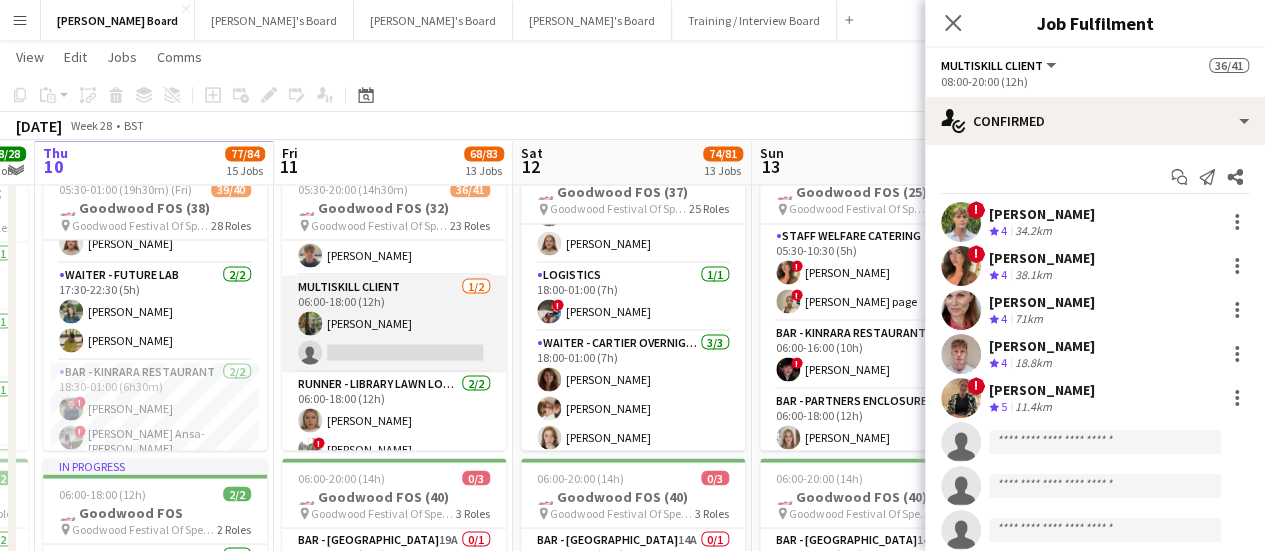 scroll, scrollTop: 400, scrollLeft: 0, axis: vertical 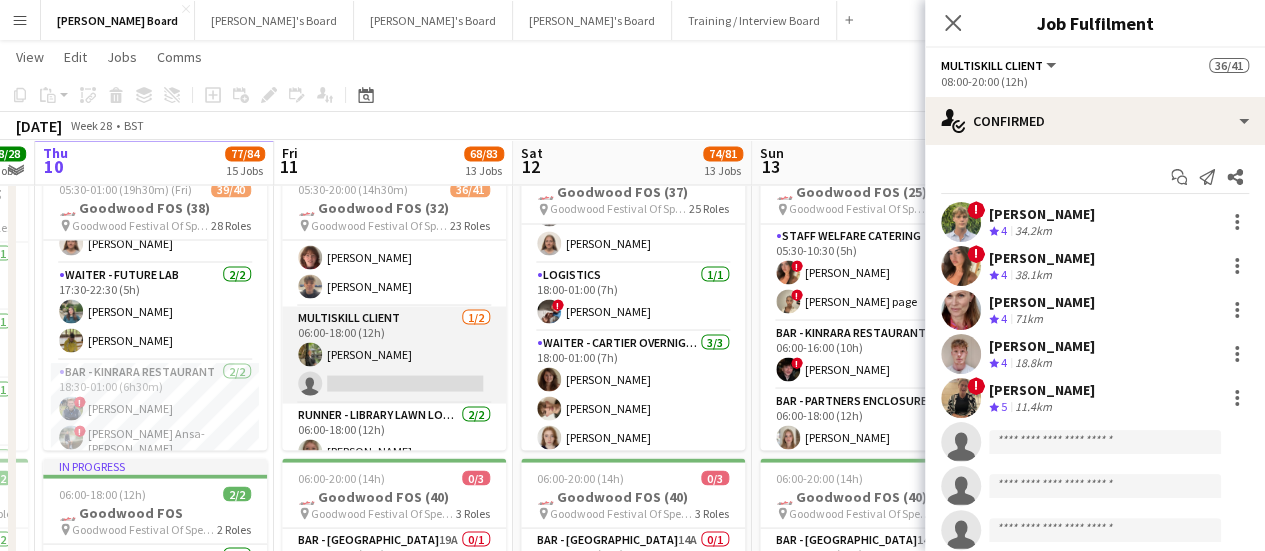 click on "MULTISKILL CLIENT   [DATE]   06:00-18:00 (12h)
[PERSON_NAME]
single-neutral-actions" at bounding box center (394, 354) 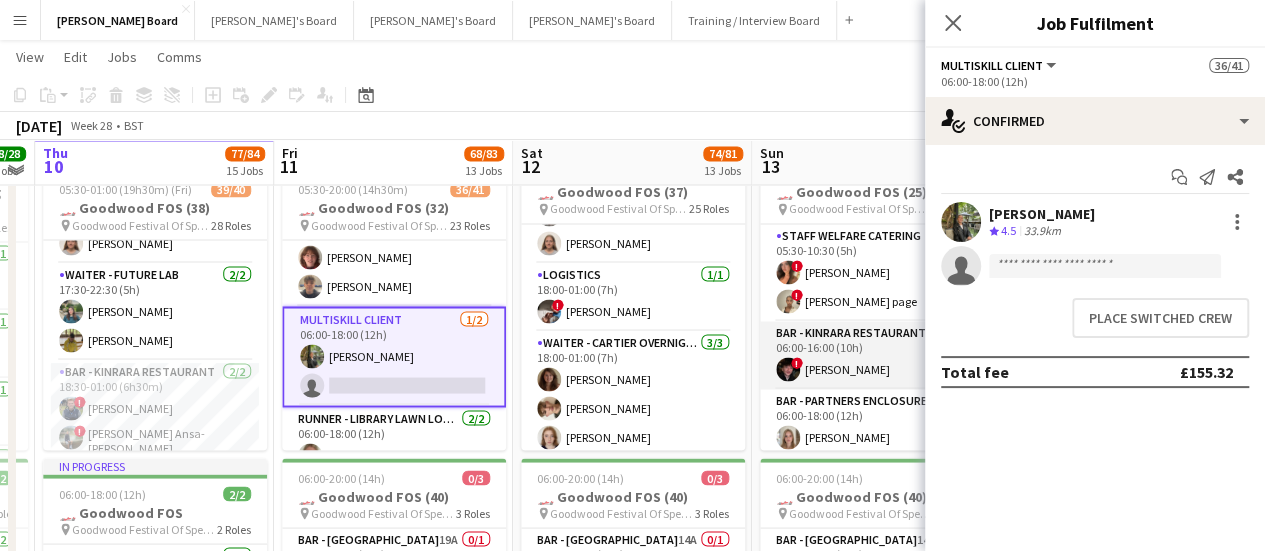 scroll, scrollTop: 0, scrollLeft: 682, axis: horizontal 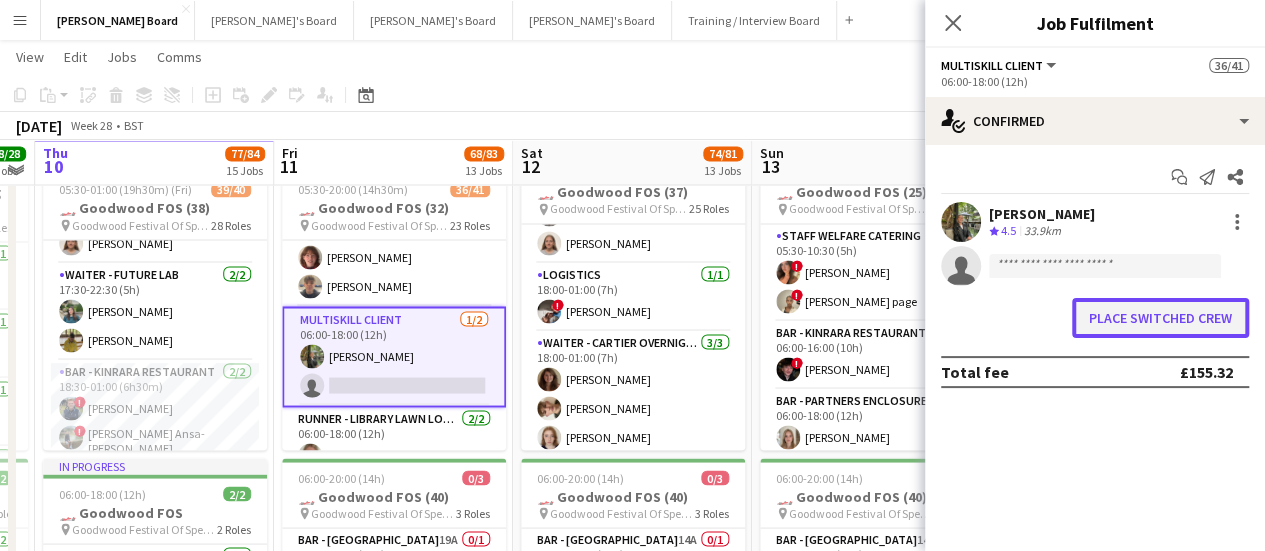click on "Place switched crew" at bounding box center [1160, 318] 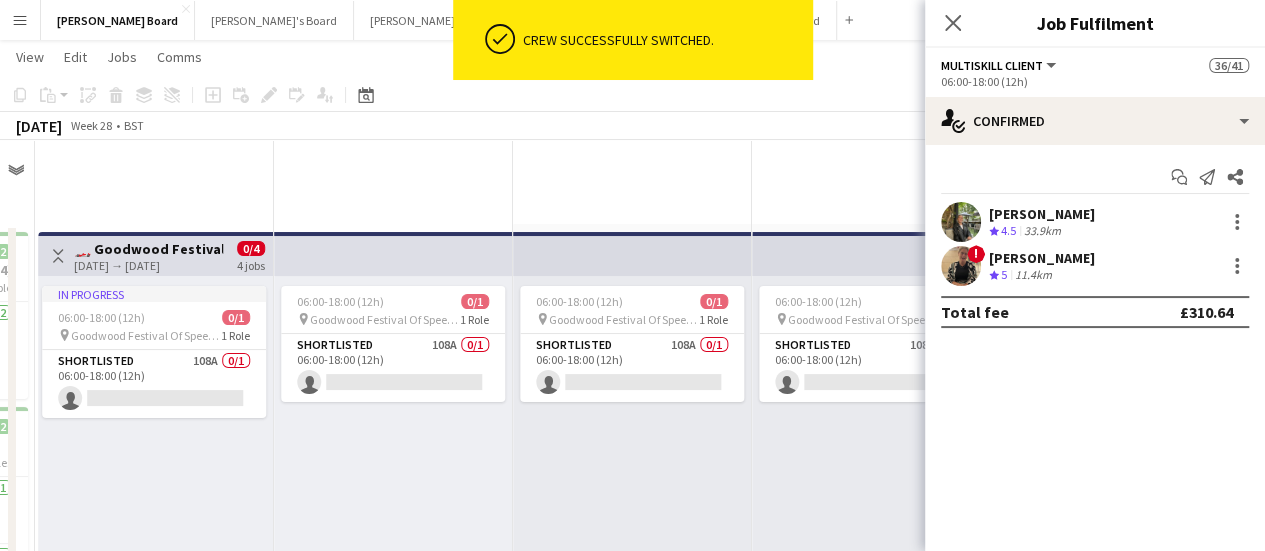 scroll, scrollTop: 1800, scrollLeft: 0, axis: vertical 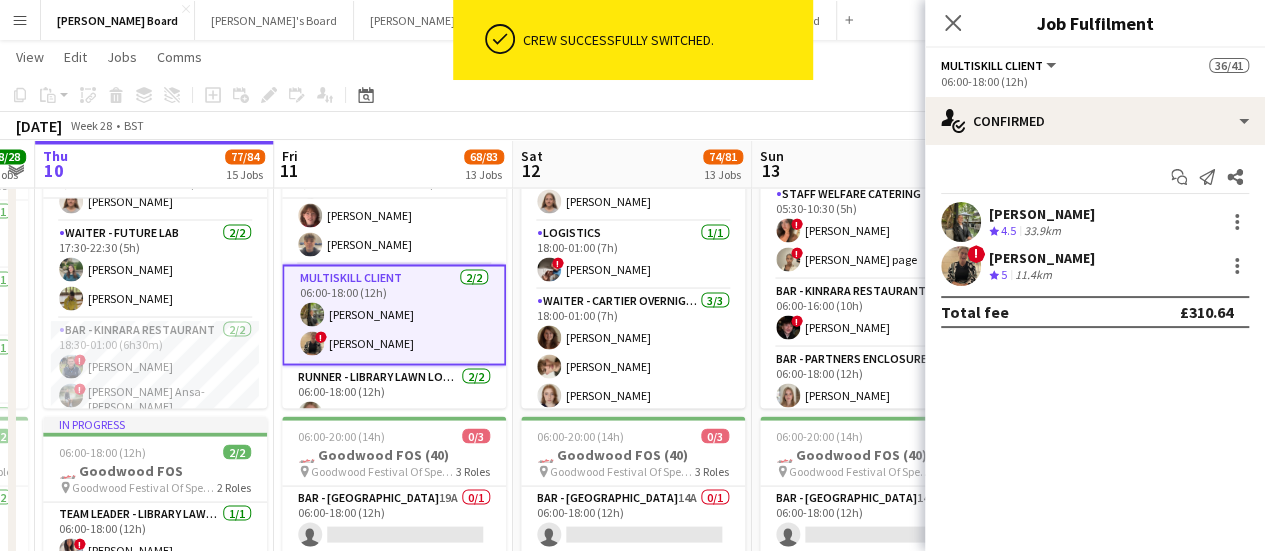 click on "Copy
Paste
Paste   Ctrl+V Paste with crew  Ctrl+Shift+V
Paste linked Job
[GEOGRAPHIC_DATA]
Group
Ungroup
Add job
Add linked Job
Edit
Edit linked Job
Applicants
Date picker
[DATE] [DATE] [DATE] M [DATE] T [DATE] W [DATE] T [DATE] F [DATE] S [DATE] S  [DATE]   2   3   4   5   6   7   8   9   10   11   12   13   14   15   16   17   18   19   20   21   22   23   24   25   26   27   28   29   30   31
Comparison range
Comparison range
[DATE]" 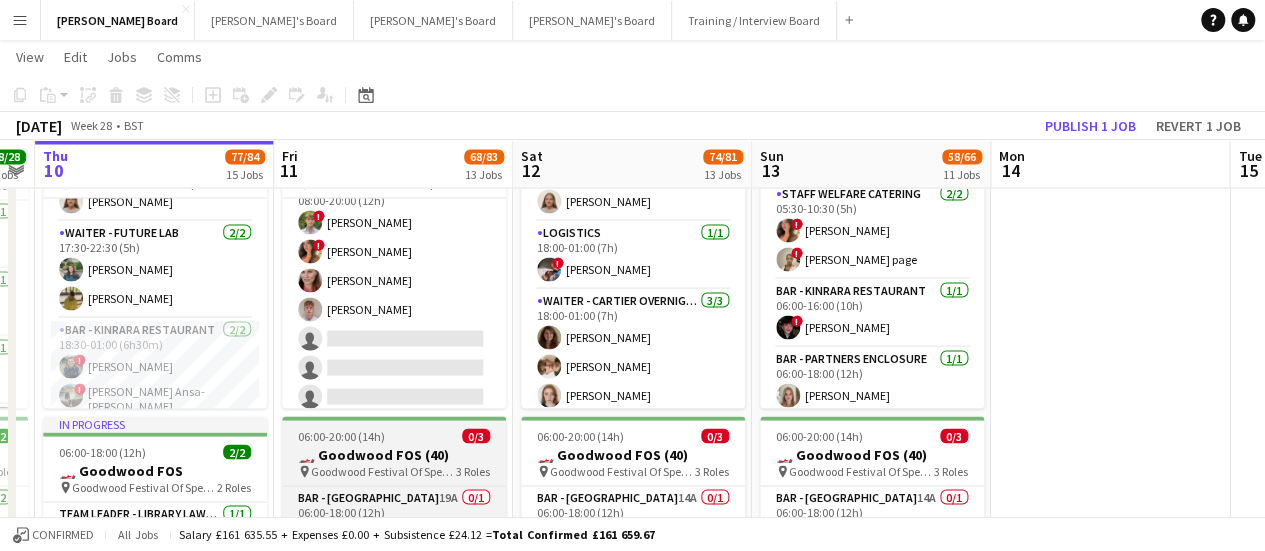 scroll, scrollTop: 1300, scrollLeft: 0, axis: vertical 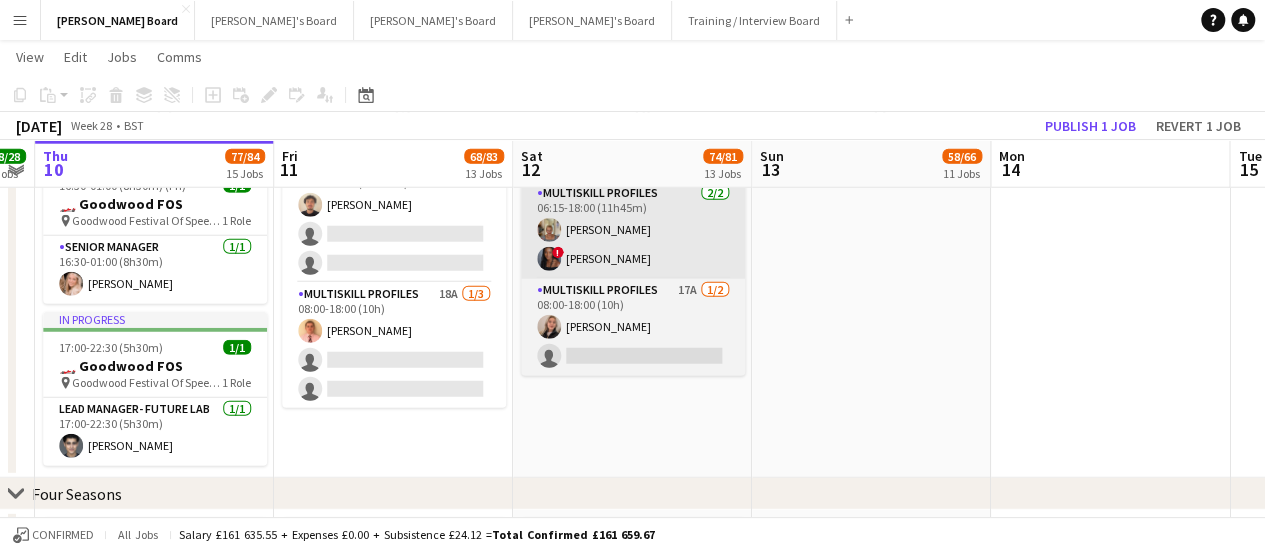 click on "MULTISKILL PROFILES   18A   [DATE]   08:00-18:00 (10h)
[PERSON_NAME]
single-neutral-actions
single-neutral-actions" at bounding box center [394, 346] 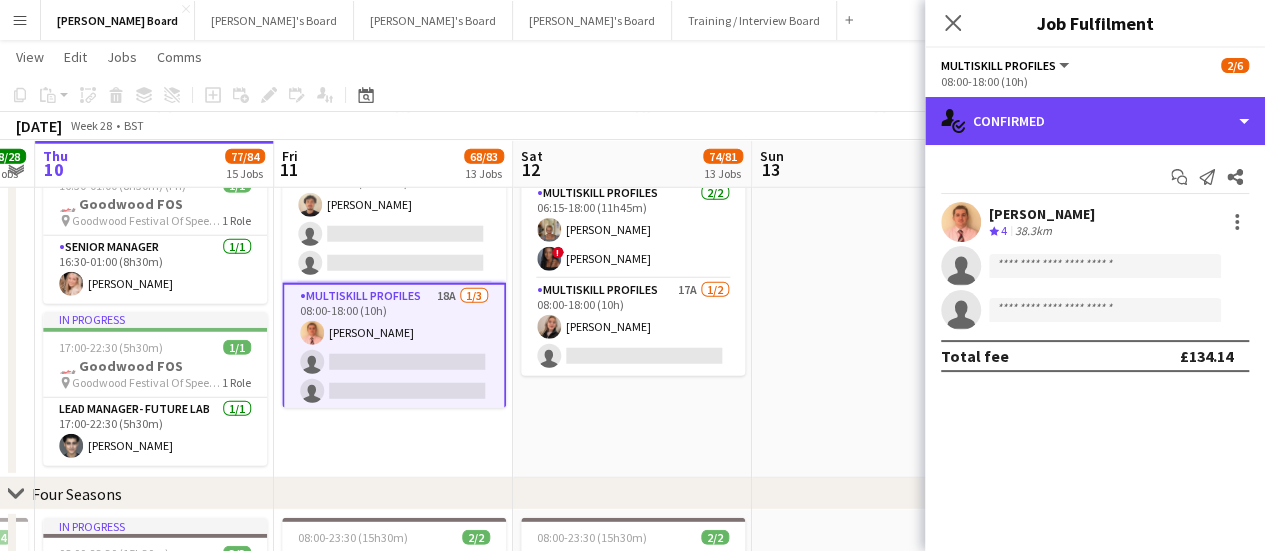 drag, startPoint x: 1119, startPoint y: 131, endPoint x: 1117, endPoint y: 150, distance: 19.104973 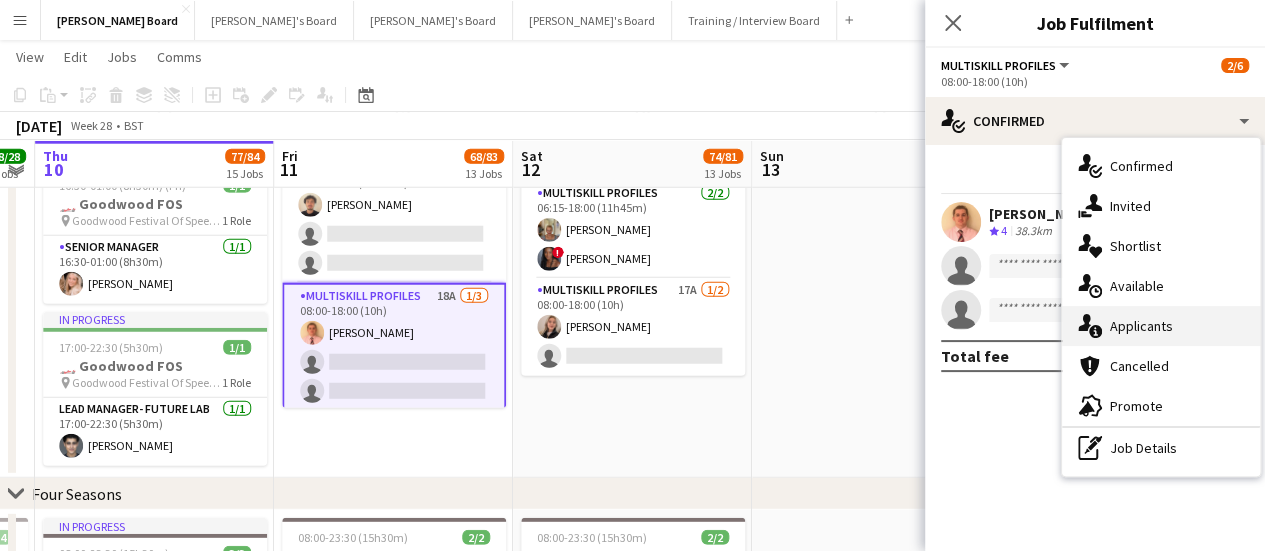 click on "single-neutral-actions-information
Applicants" at bounding box center (1161, 326) 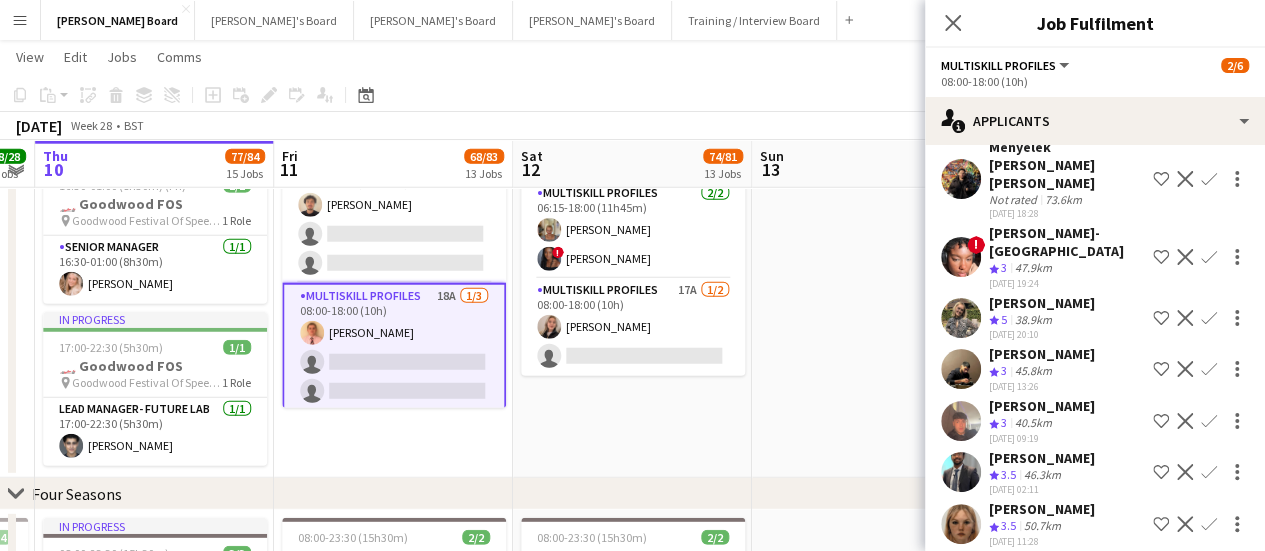 scroll, scrollTop: 214, scrollLeft: 0, axis: vertical 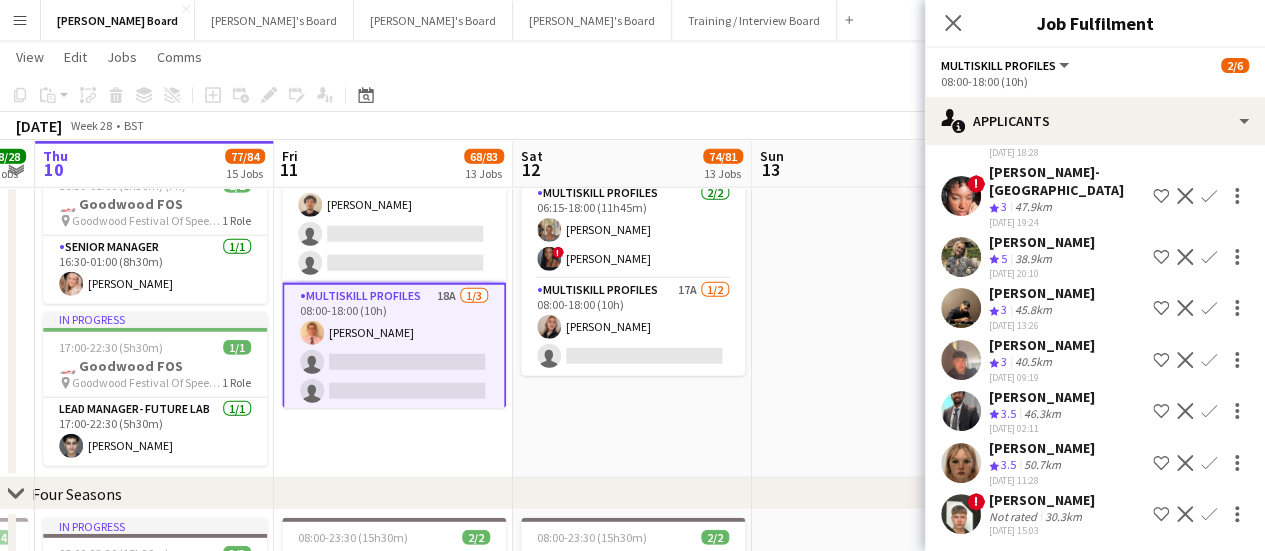 click on "30.3km" 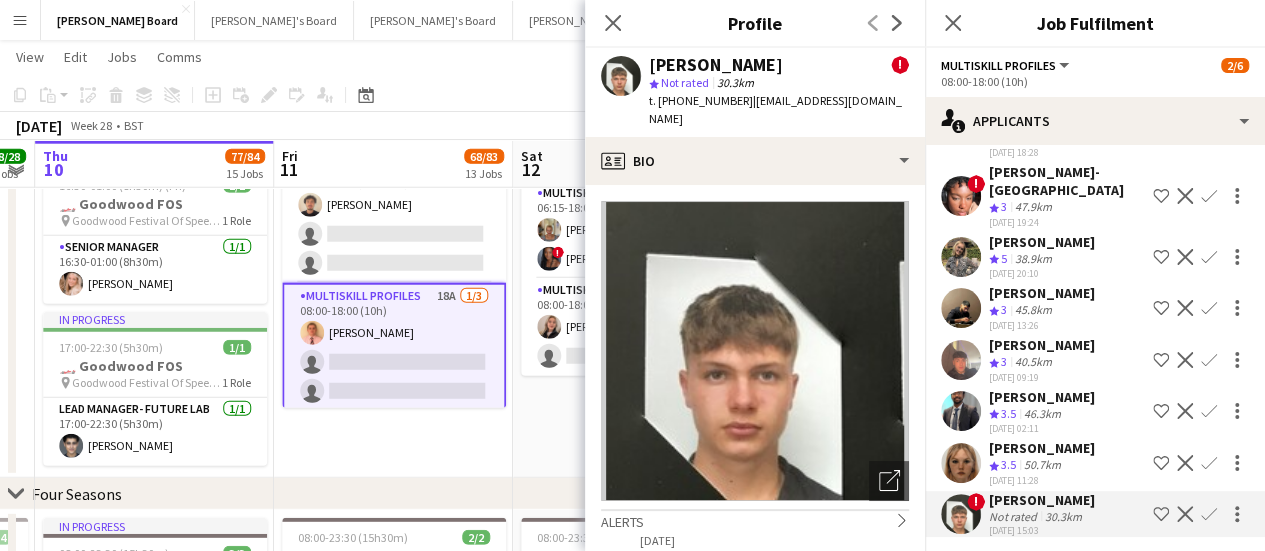click on "[PERSON_NAME]" at bounding box center (1042, 397) 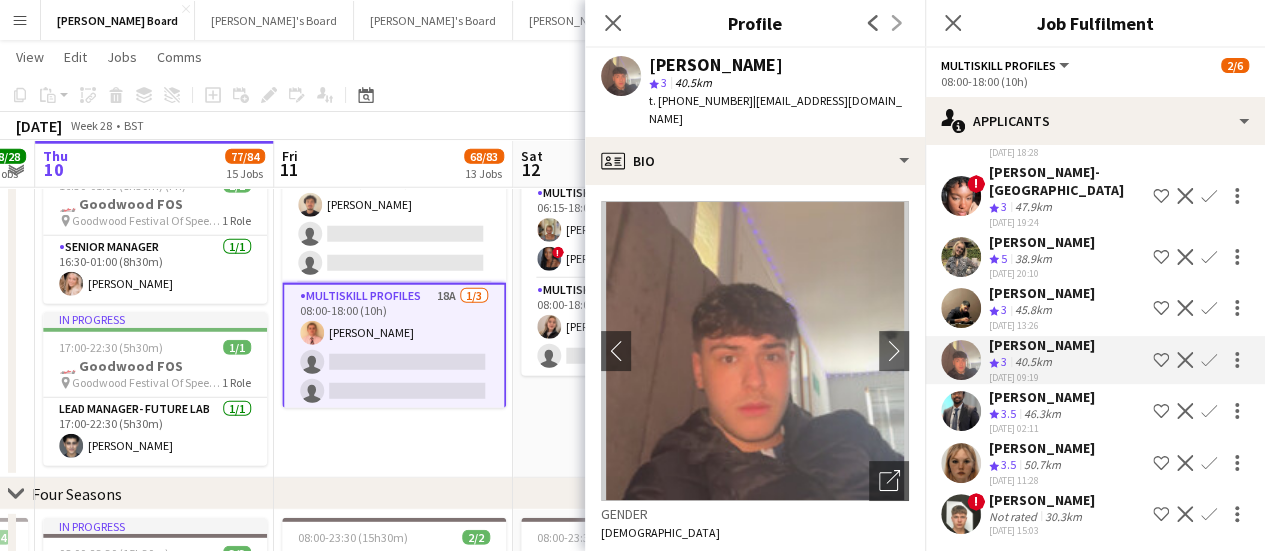 scroll, scrollTop: 200, scrollLeft: 0, axis: vertical 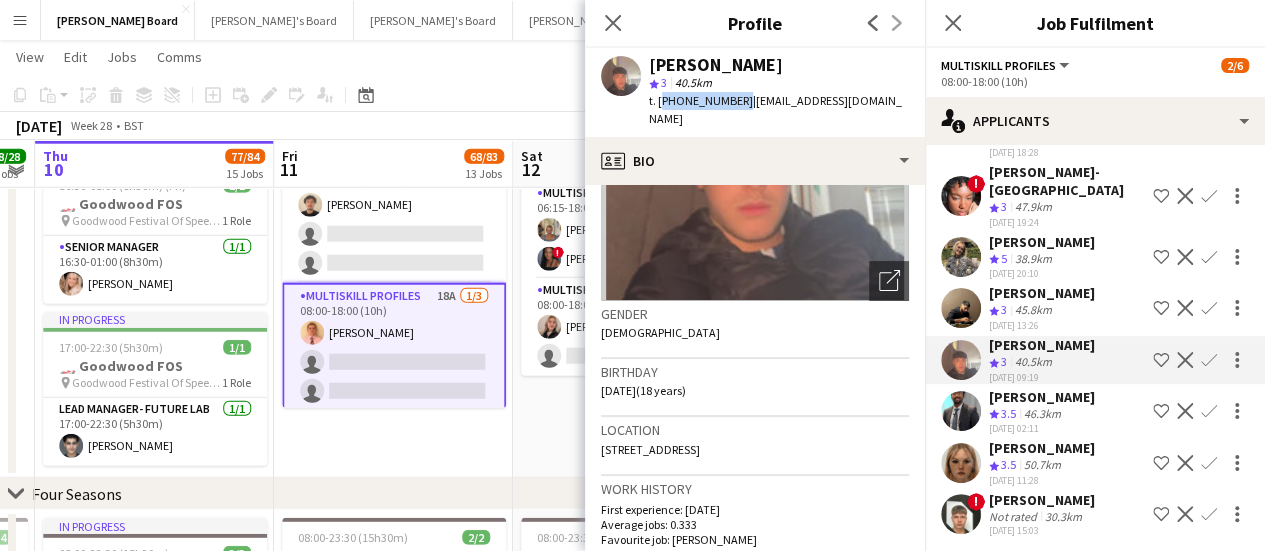 drag, startPoint x: 734, startPoint y: 101, endPoint x: 658, endPoint y: 108, distance: 76.321686 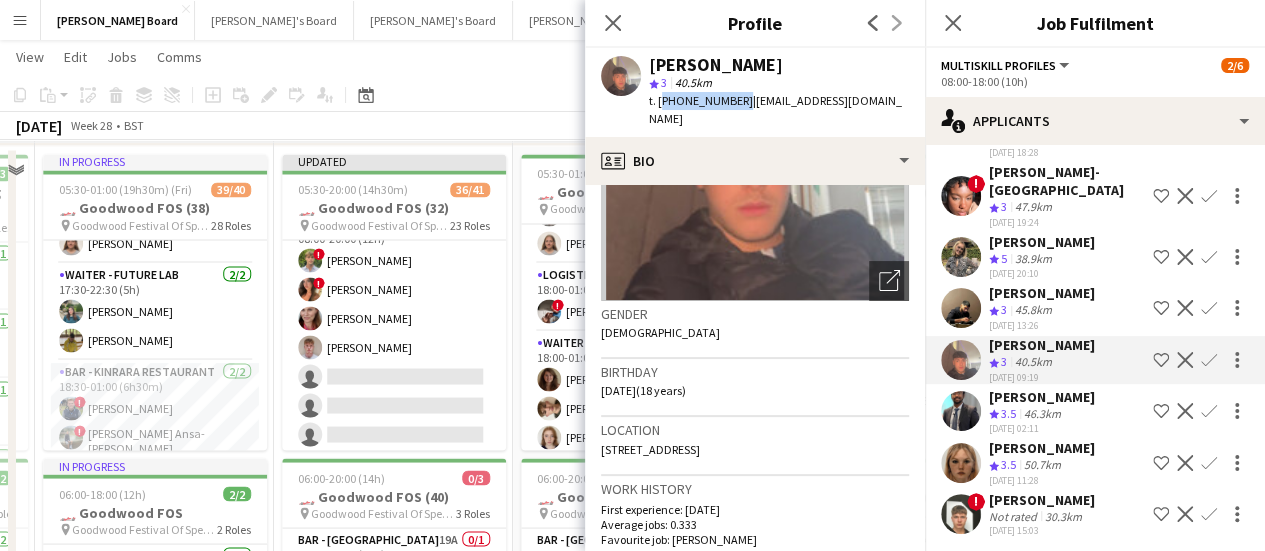 scroll, scrollTop: 1600, scrollLeft: 0, axis: vertical 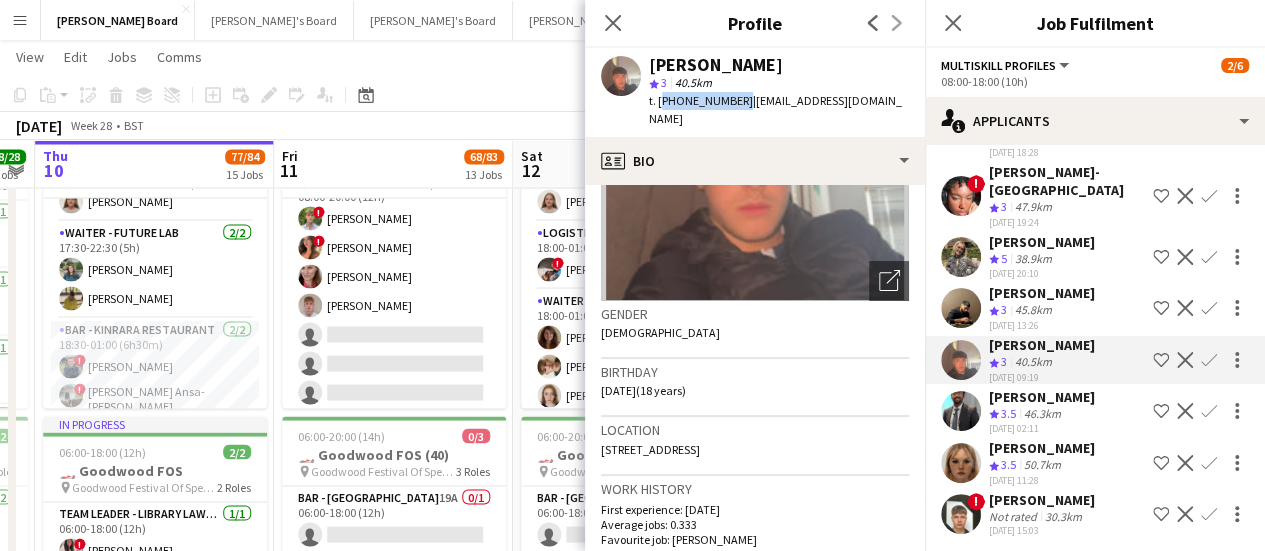 click on "[PERSON_NAME]" at bounding box center [1042, 293] 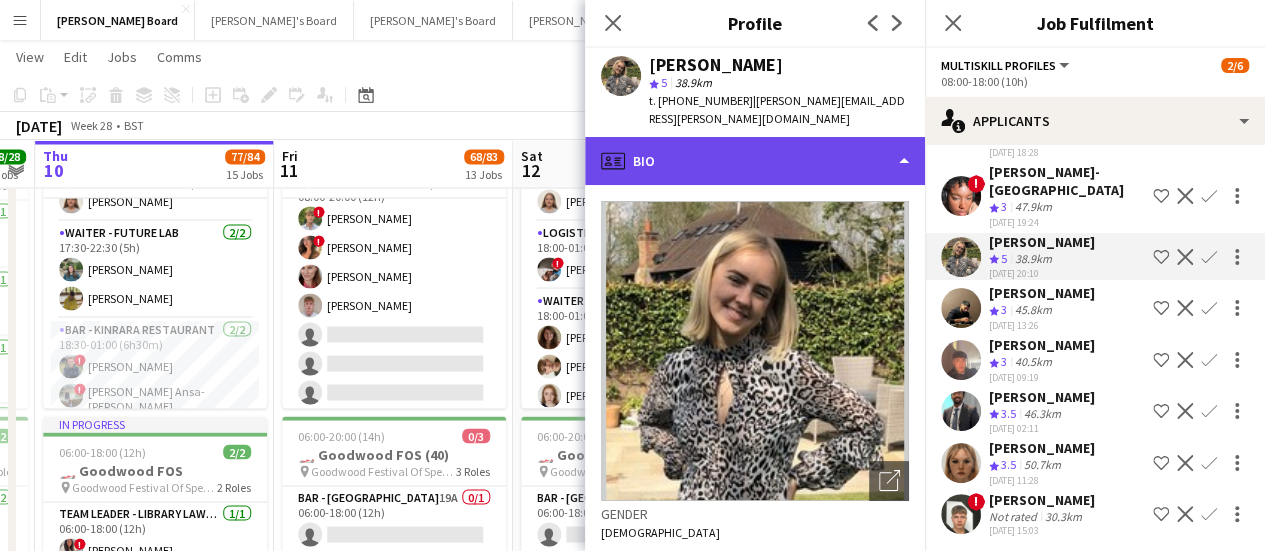 click on "profile
Bio" 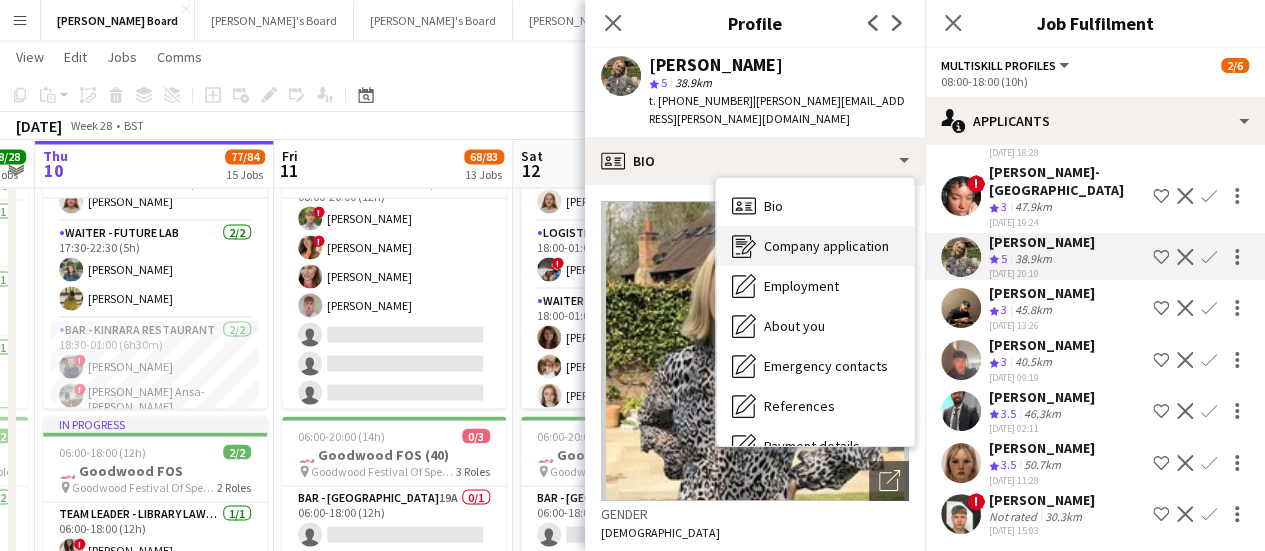 click on "Company application" at bounding box center [826, 246] 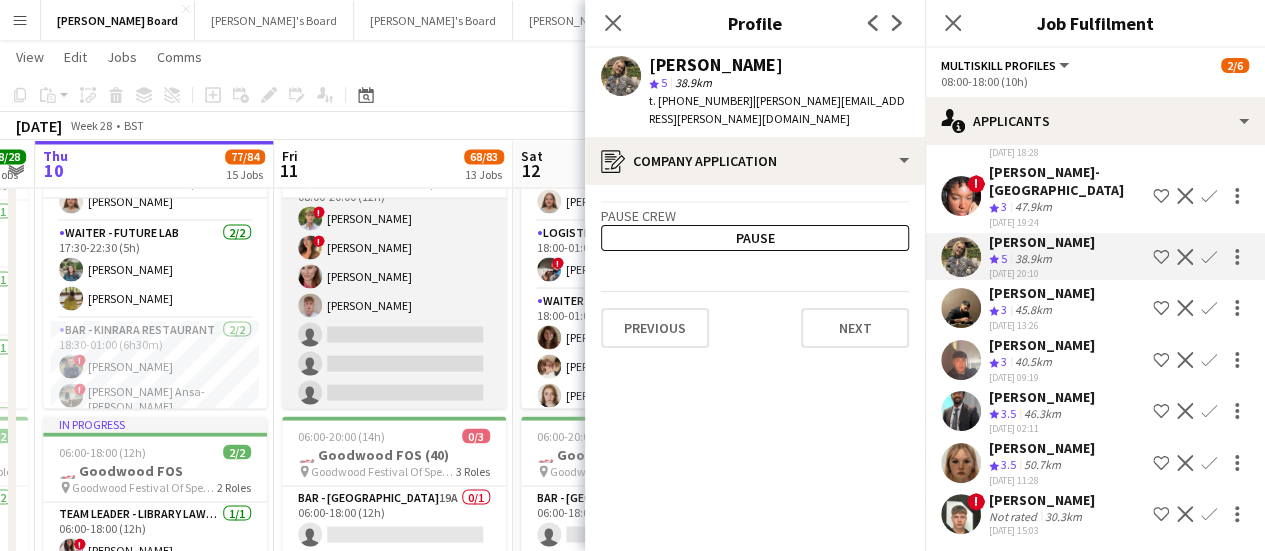 scroll, scrollTop: 1200, scrollLeft: 0, axis: vertical 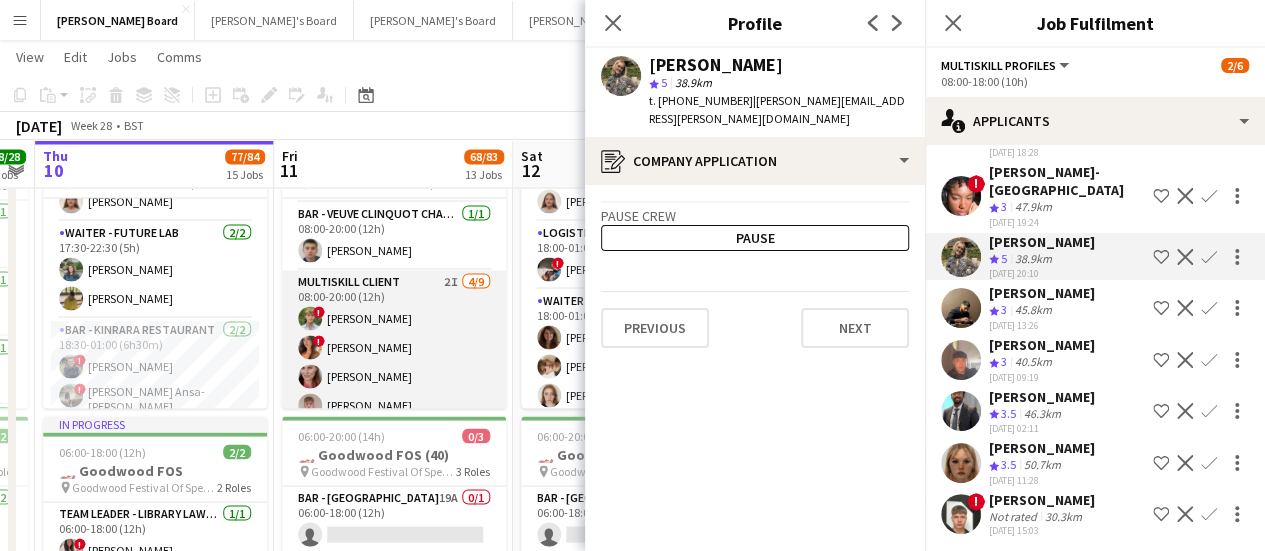 click on "MULTISKILL CLIENT   2I   [DATE]   08:00-20:00 (12h)
! [PERSON_NAME] ! [PERSON_NAME] [PERSON_NAME] [PERSON_NAME]
single-neutral-actions
single-neutral-actions
single-neutral-actions
single-neutral-actions
single-neutral-actions" at bounding box center [394, 420] 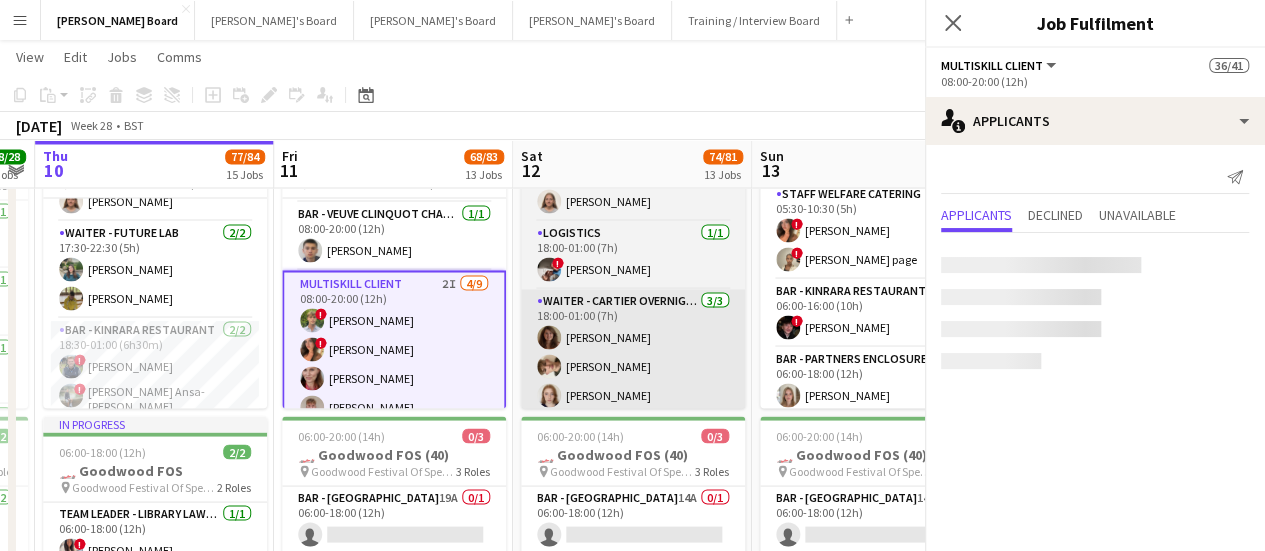 scroll, scrollTop: 0, scrollLeft: 0, axis: both 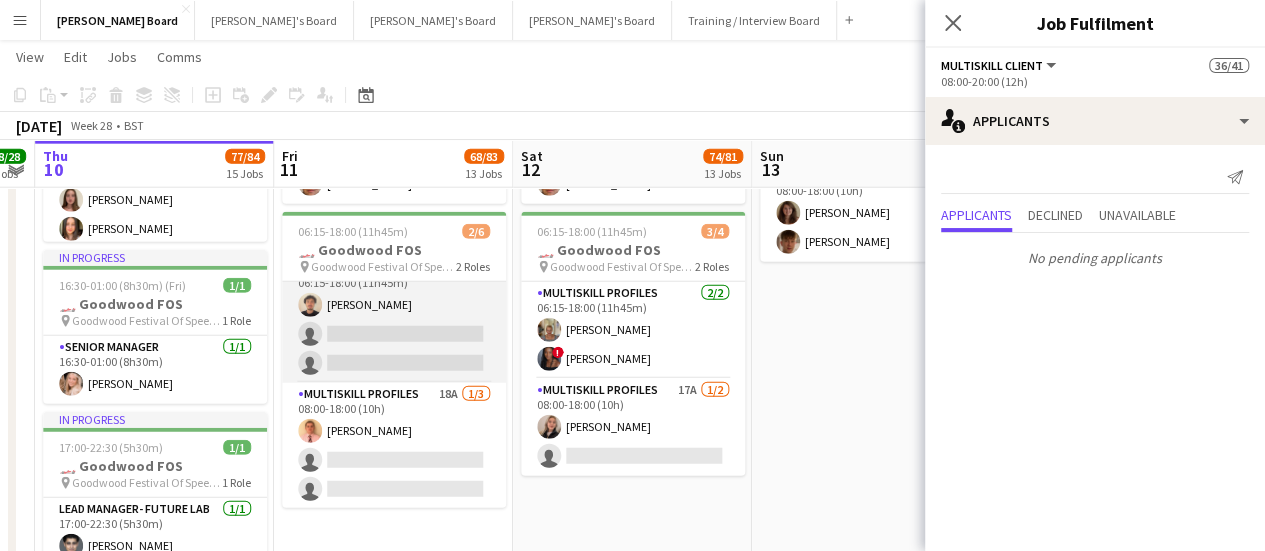 click on "MULTISKILL PROFILES   13A   [DATE]   06:15-18:00 (11h45m)
[PERSON_NAME]
single-neutral-actions
single-neutral-actions" at bounding box center [394, 320] 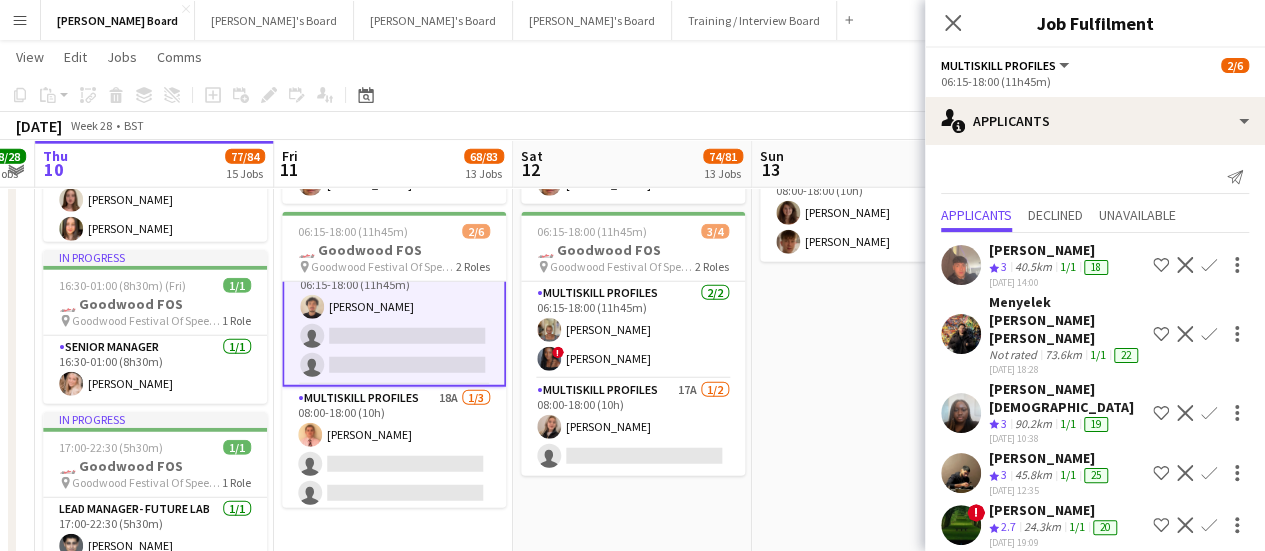 scroll, scrollTop: 1596, scrollLeft: 0, axis: vertical 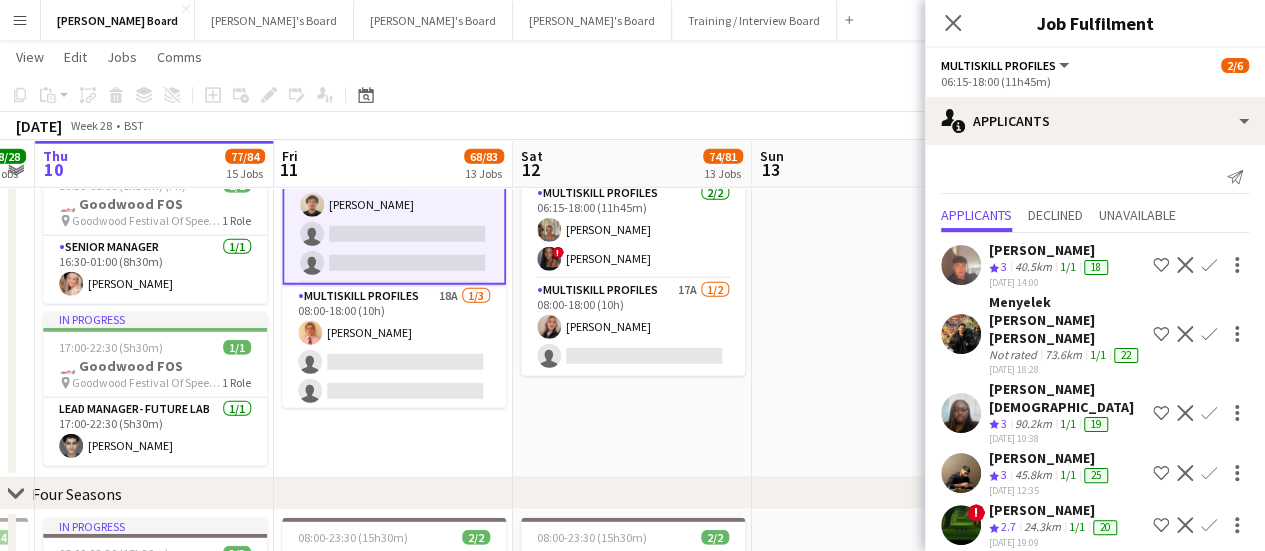 click on "Confirm" at bounding box center (1209, 334) 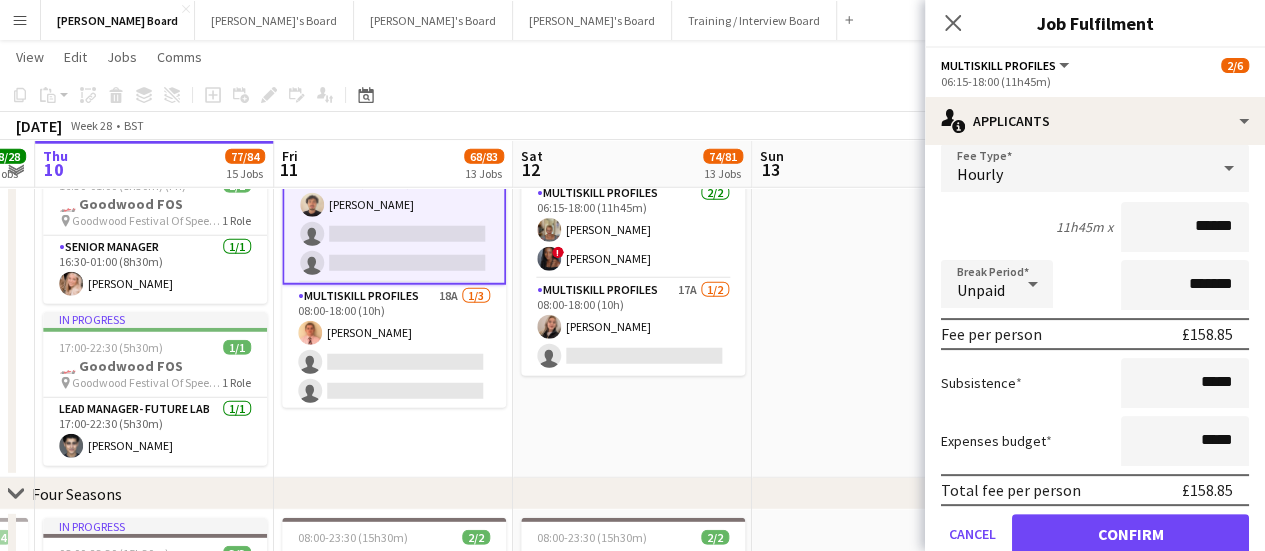 scroll, scrollTop: 400, scrollLeft: 0, axis: vertical 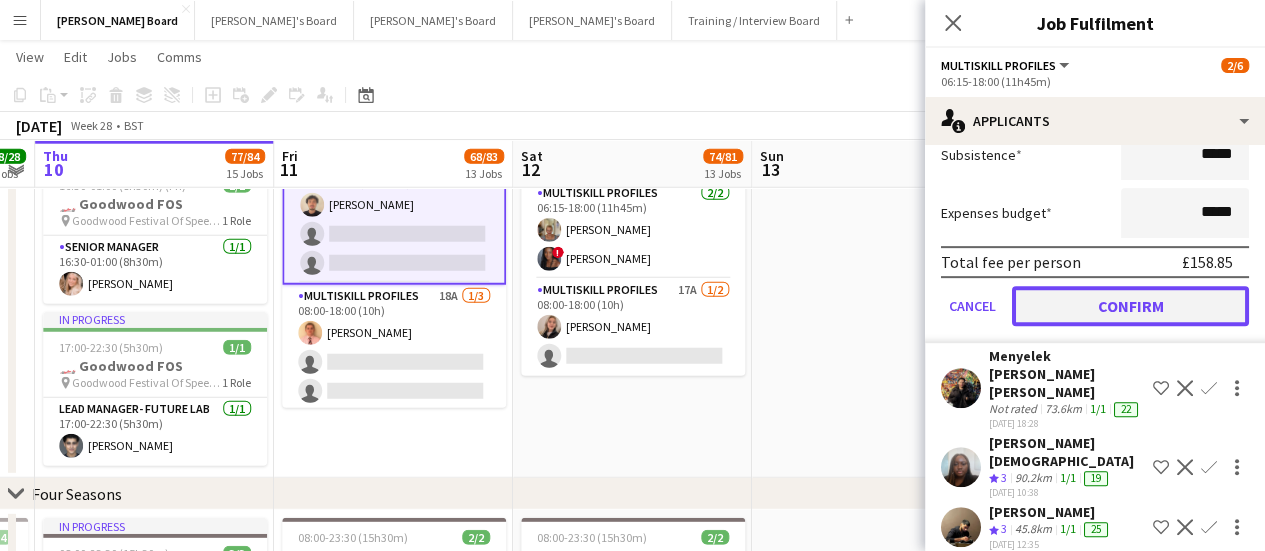 click on "Confirm" 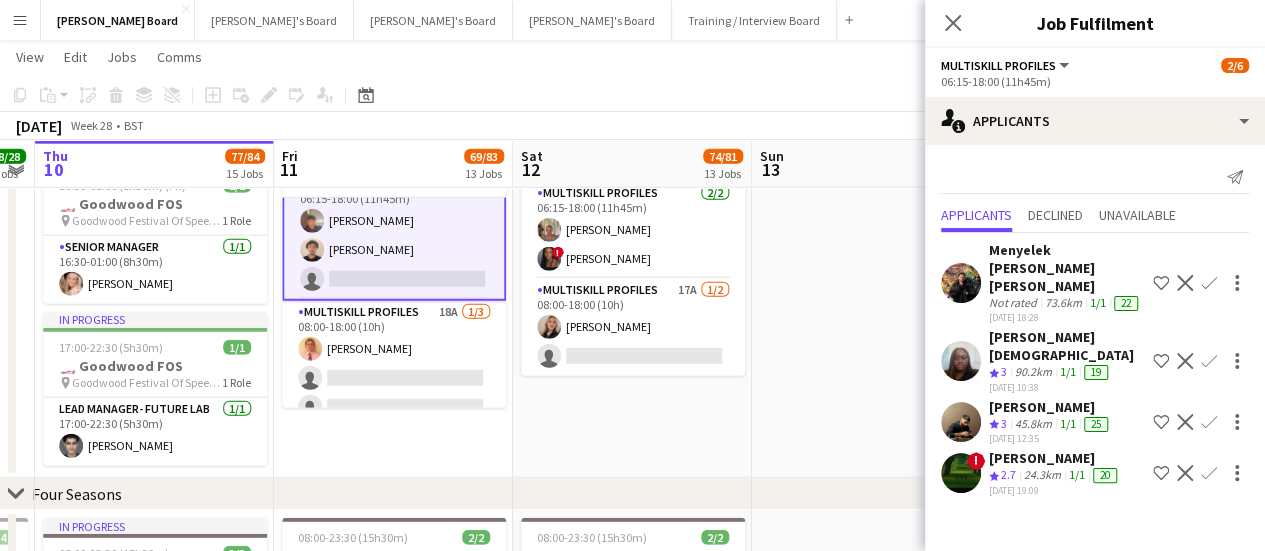 scroll, scrollTop: 0, scrollLeft: 0, axis: both 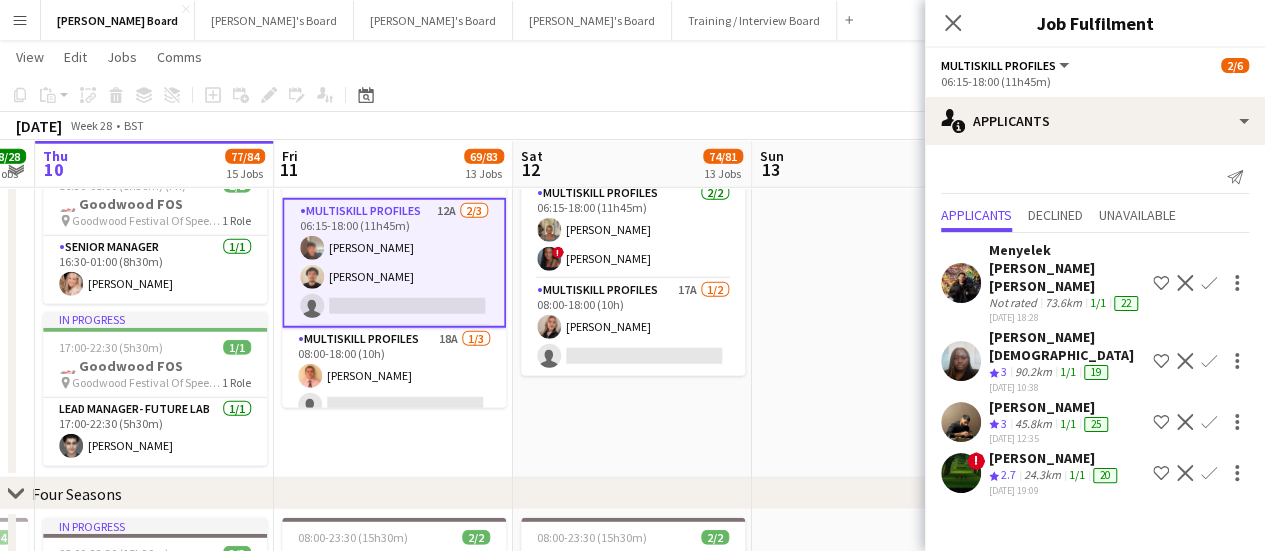 click on "MULTISKILL PROFILES   12A   [DATE]   06:15-18:00 (11h45m)
[PERSON_NAME] [PERSON_NAME]
single-neutral-actions" at bounding box center (394, 263) 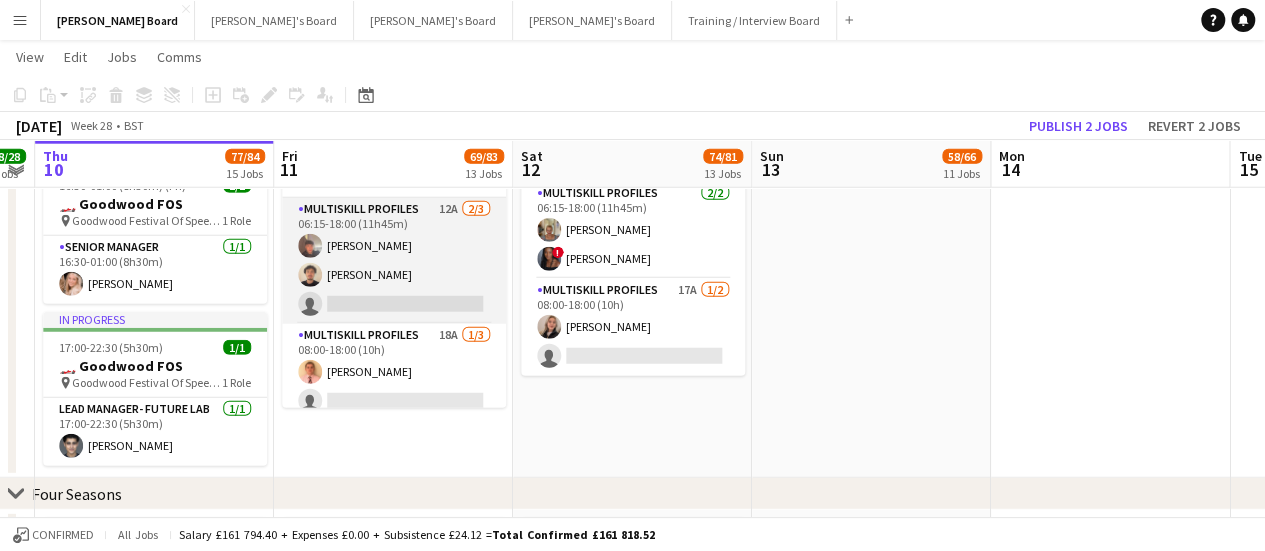 click on "MULTISKILL PROFILES   12A   [DATE]   06:15-18:00 (11h45m)
[PERSON_NAME] [PERSON_NAME]
single-neutral-actions" at bounding box center [394, 261] 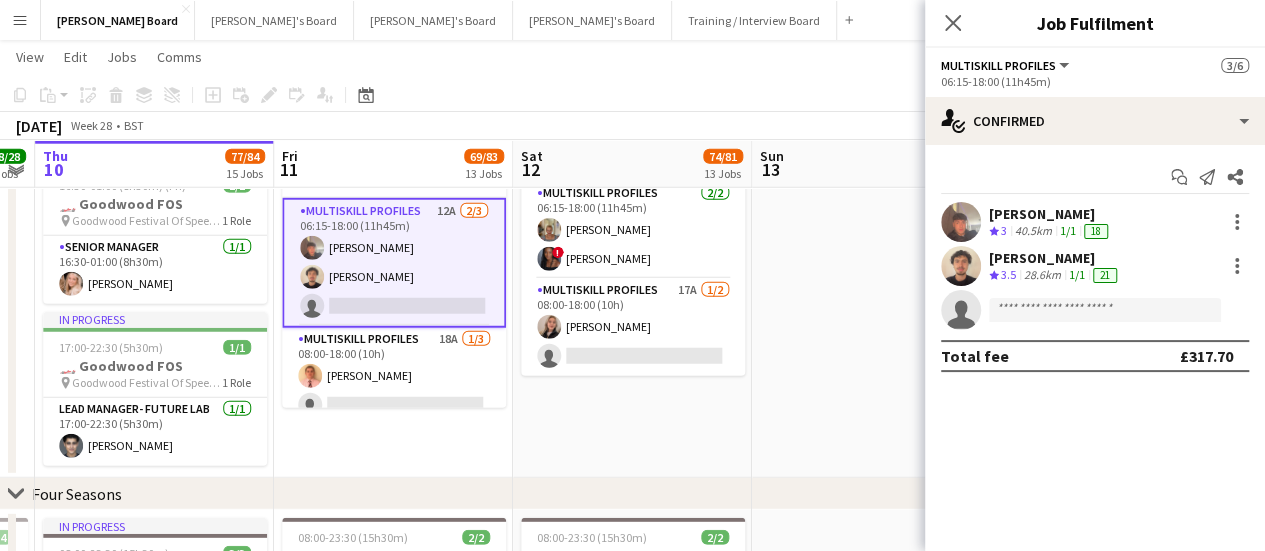 click at bounding box center (1237, 222) 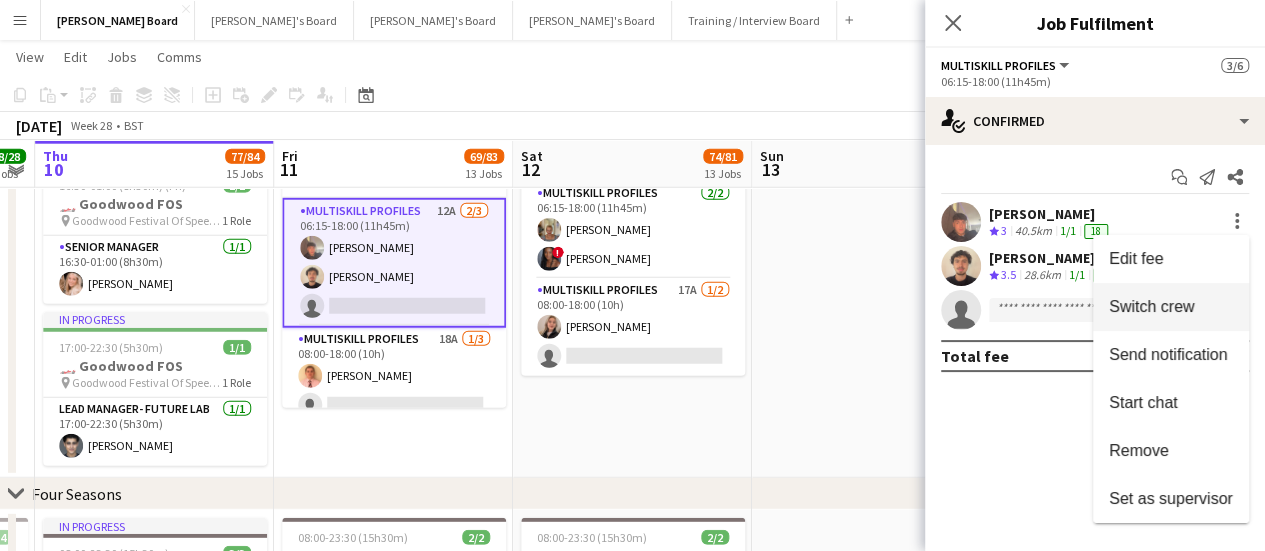 click on "Switch crew" at bounding box center (1151, 306) 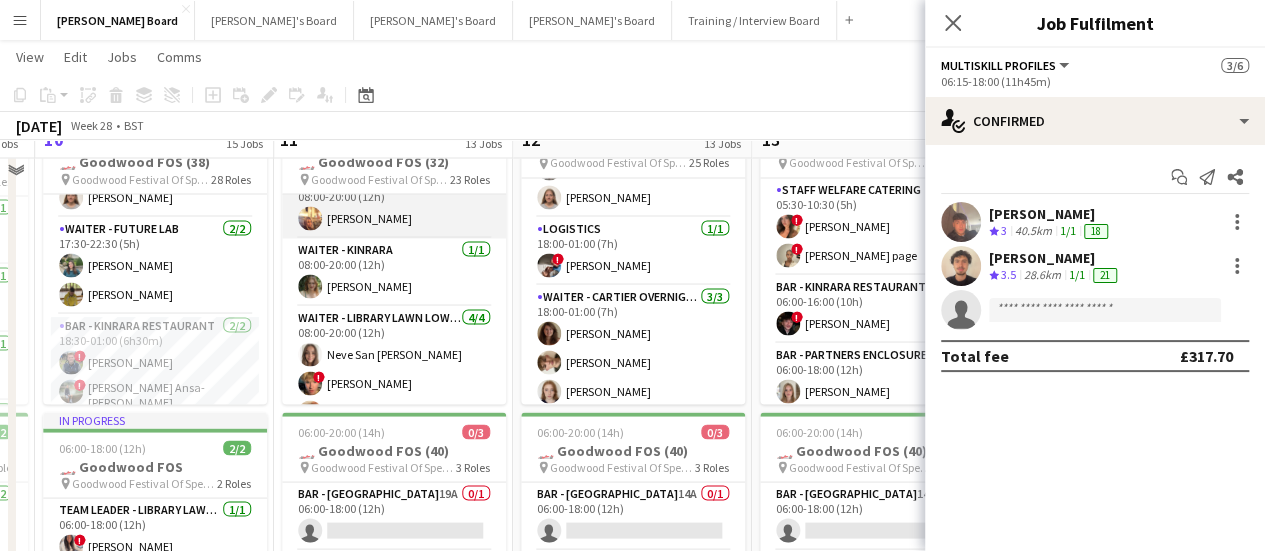 scroll, scrollTop: 1800, scrollLeft: 0, axis: vertical 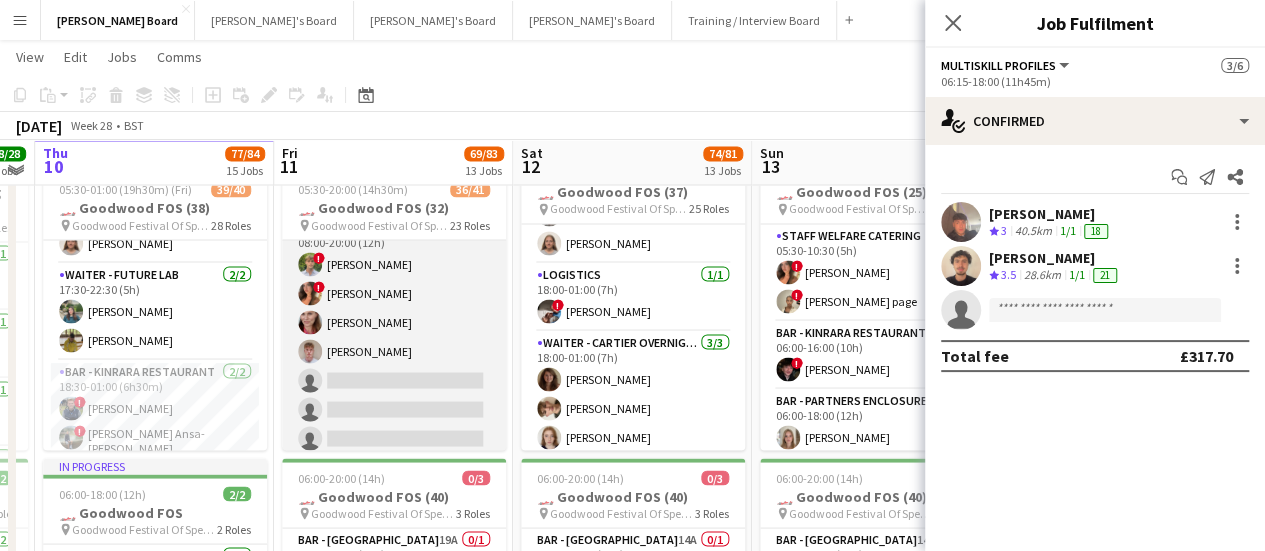 click on "MULTISKILL CLIENT   2I   [DATE]   08:00-20:00 (12h)
! [PERSON_NAME] ! [PERSON_NAME] [PERSON_NAME] [PERSON_NAME]
single-neutral-actions
single-neutral-actions
single-neutral-actions
single-neutral-actions
single-neutral-actions" at bounding box center [394, 366] 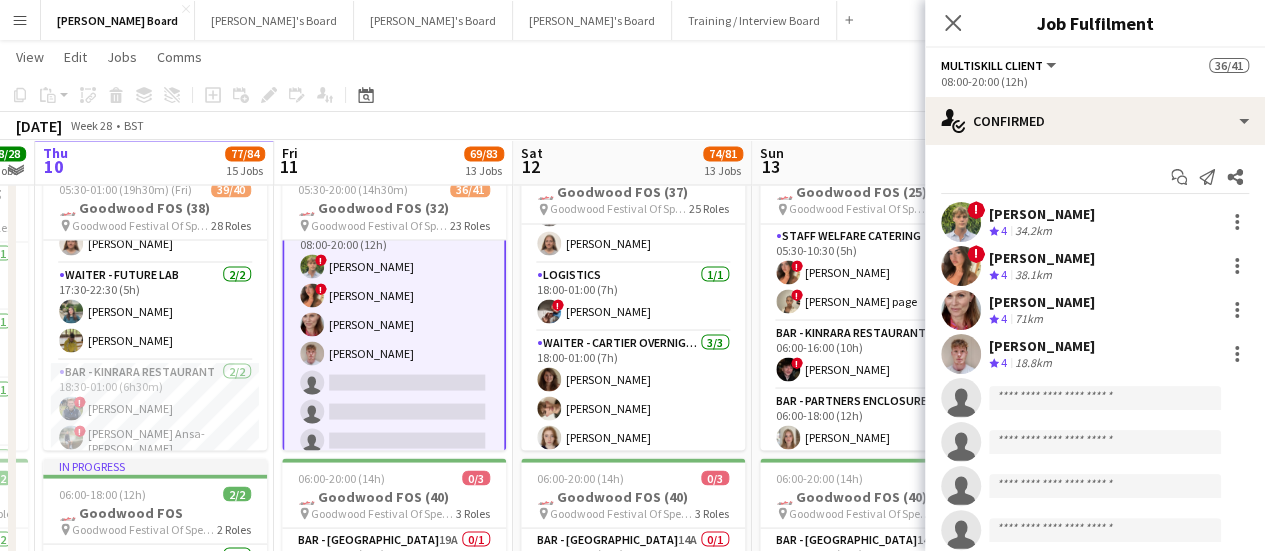 scroll, scrollTop: 1298, scrollLeft: 0, axis: vertical 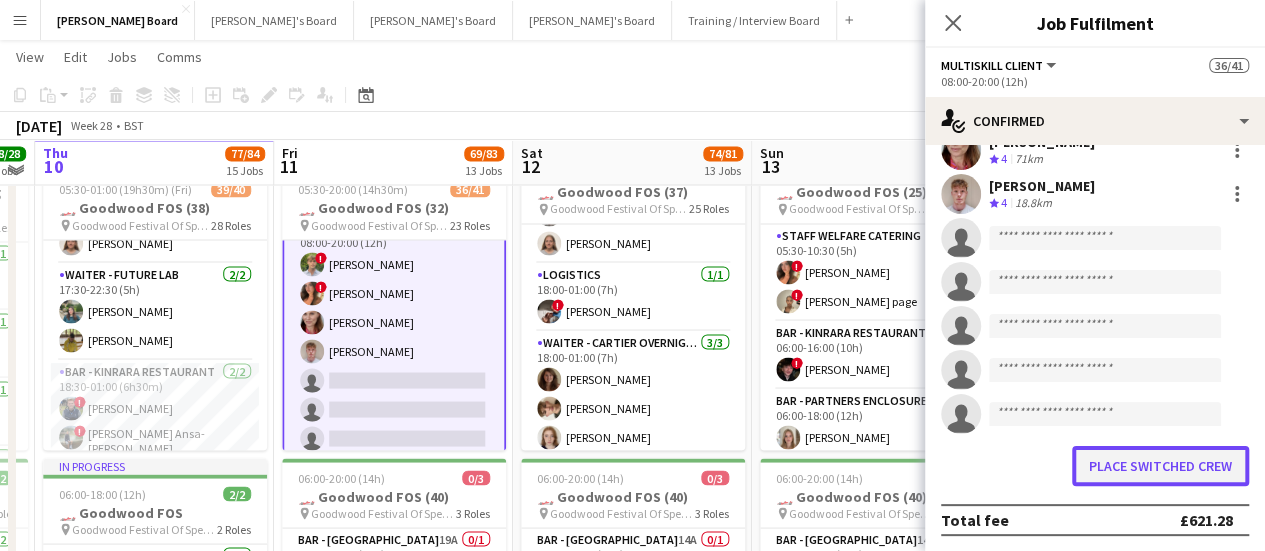 click on "Place switched crew" at bounding box center [1160, 466] 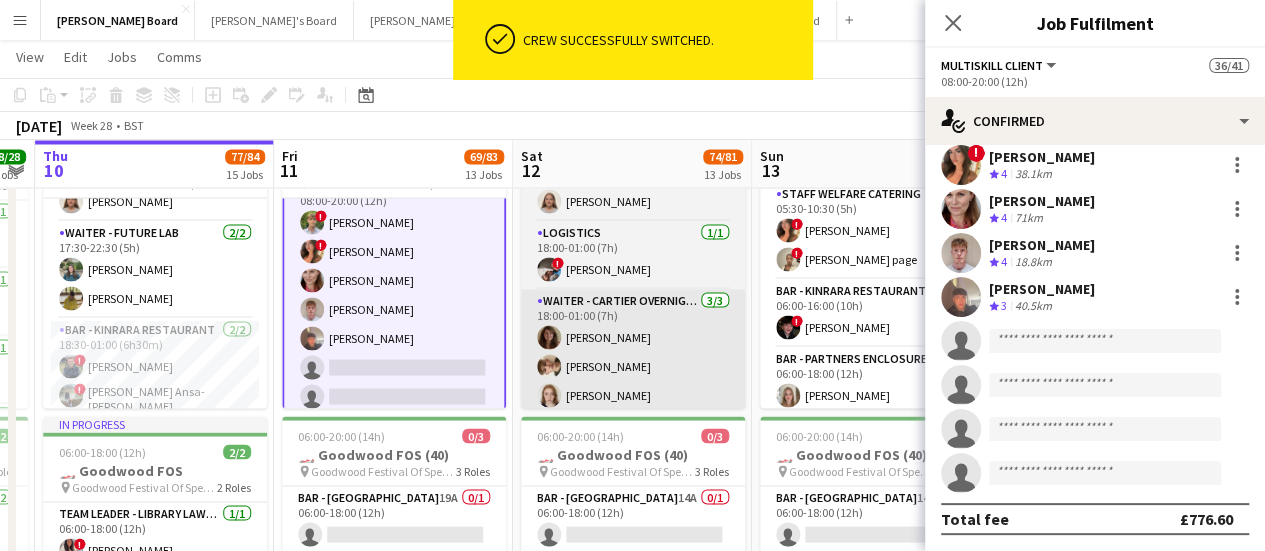 scroll, scrollTop: 100, scrollLeft: 0, axis: vertical 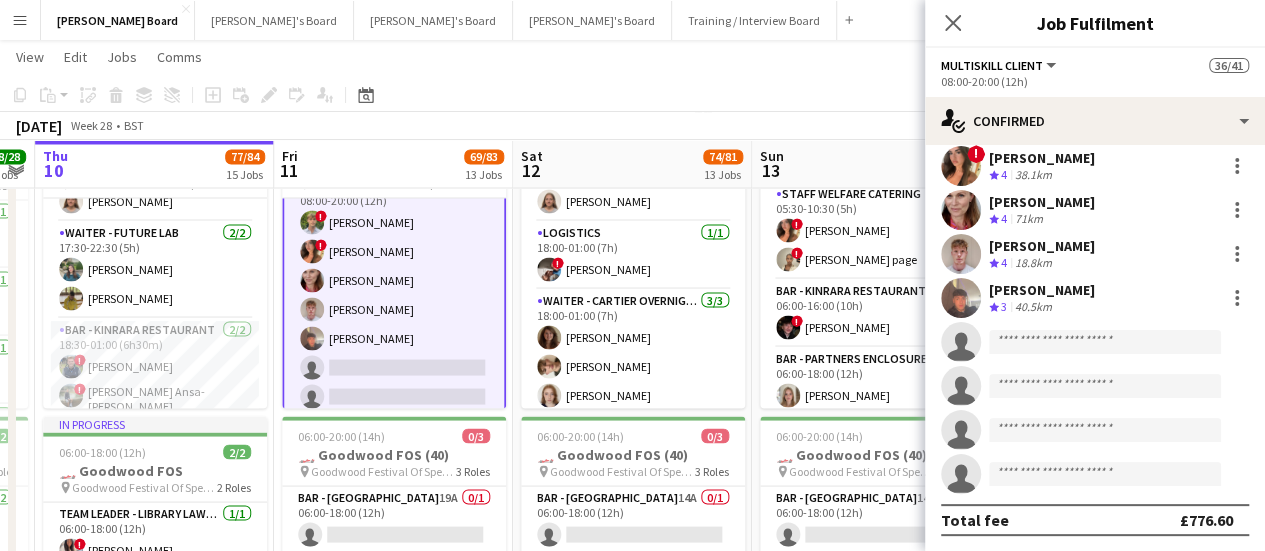 click on "Copy
Paste
Paste   Ctrl+V Paste with crew  Ctrl+Shift+V
Paste linked Job
[GEOGRAPHIC_DATA]
Group
Ungroup
Add job
Add linked Job
Edit
Edit linked Job
Applicants
Date picker
[DATE] [DATE] [DATE] M [DATE] T [DATE] W [DATE] T [DATE] F [DATE] S [DATE] S  [DATE]   2   3   4   5   6   7   8   9   10   11   12   13   14   15   16   17   18   19   20   21   22   23   24   25   26   27   28   29   30   31
Comparison range
Comparison range
[DATE]" 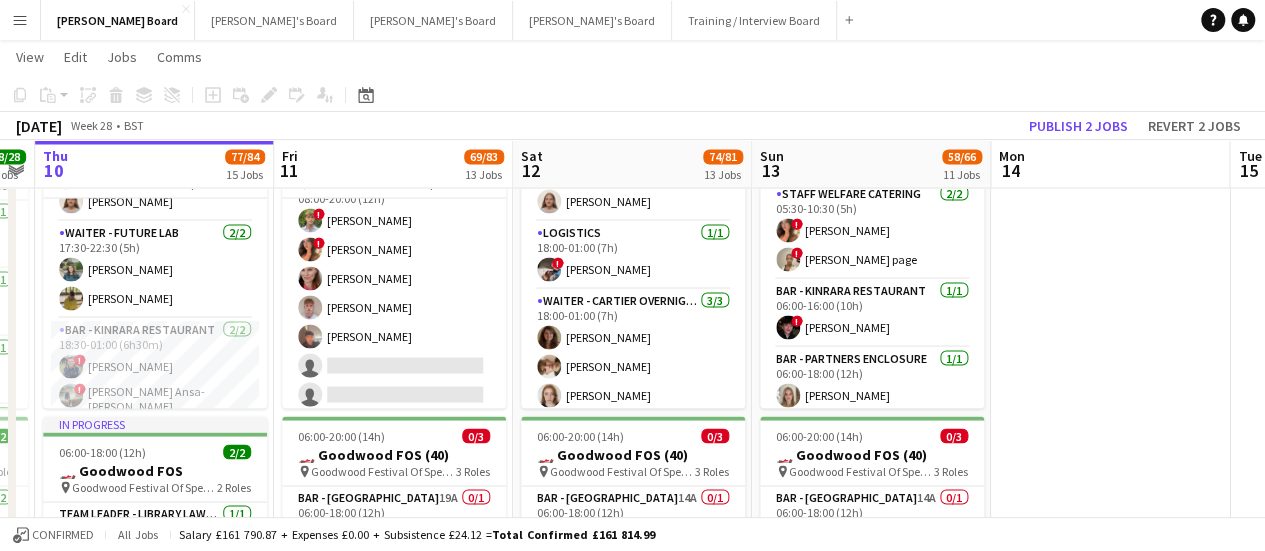 scroll, scrollTop: 1296, scrollLeft: 0, axis: vertical 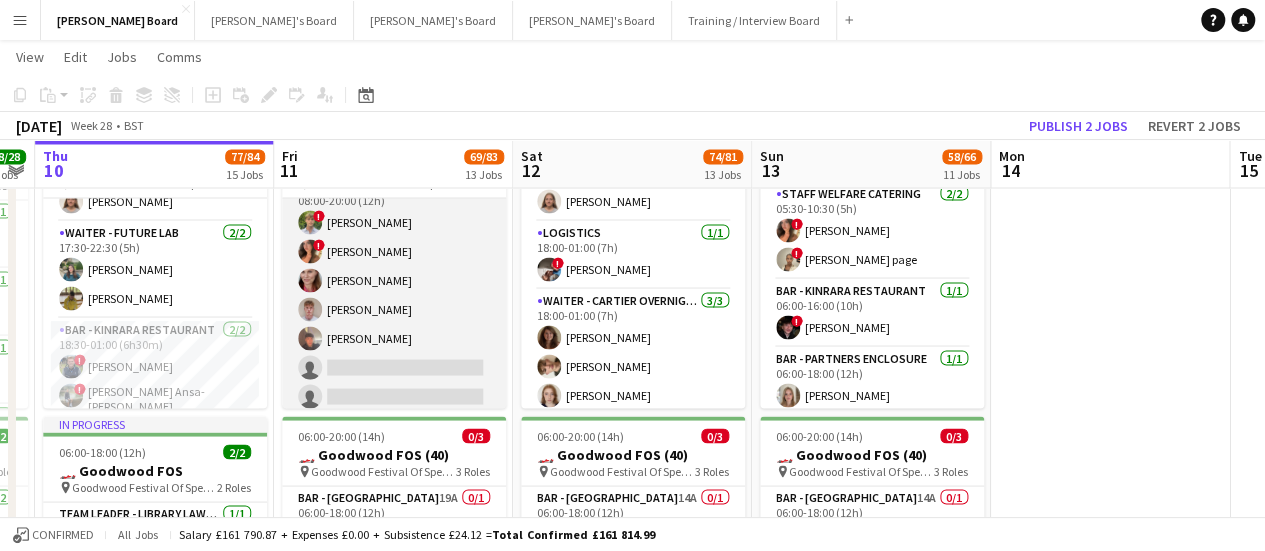 click on "MULTISKILL CLIENT   2I   [DATE]   08:00-20:00 (12h)
! [PERSON_NAME] ! [PERSON_NAME] [PERSON_NAME] [PERSON_NAME] [PERSON_NAME]
single-neutral-actions
single-neutral-actions
single-neutral-actions
single-neutral-actions" at bounding box center [394, 324] 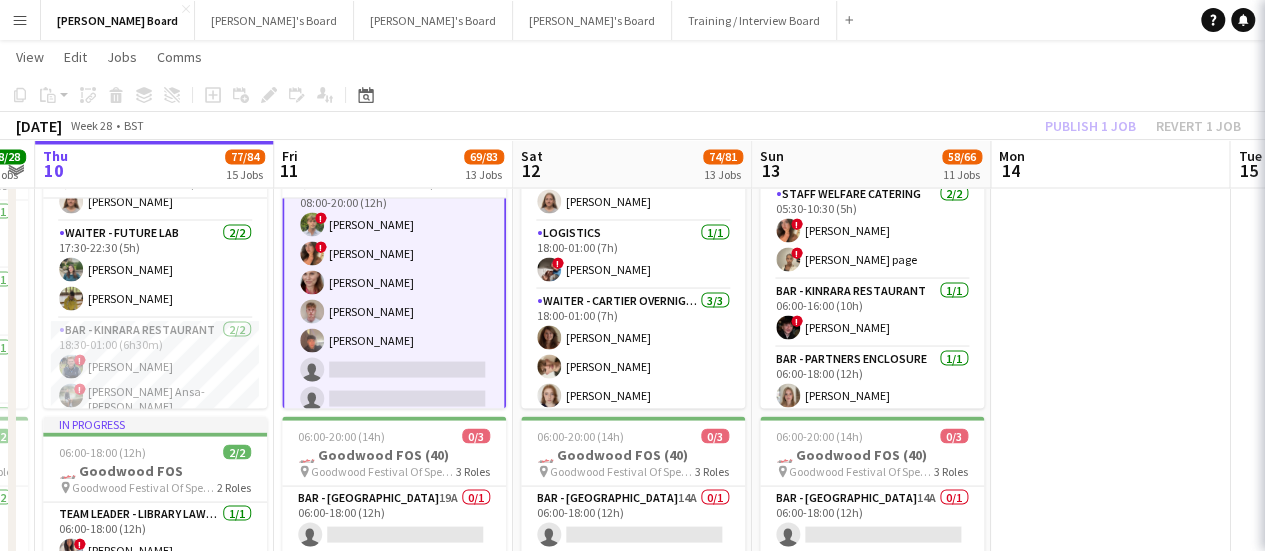 scroll, scrollTop: 1298, scrollLeft: 0, axis: vertical 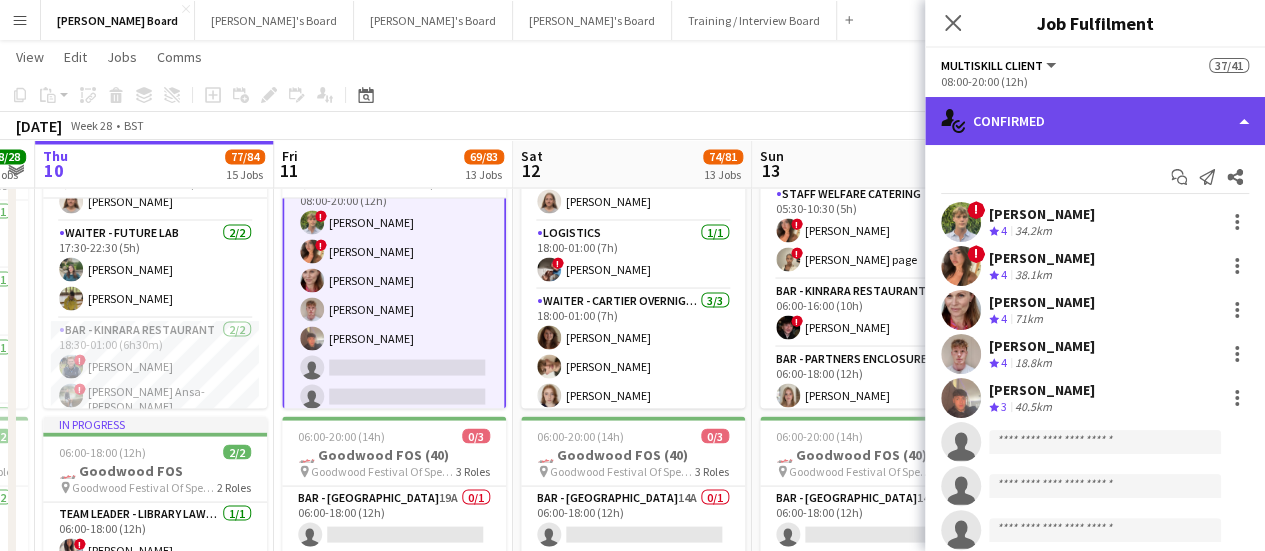click on "single-neutral-actions-check-2
Confirmed" 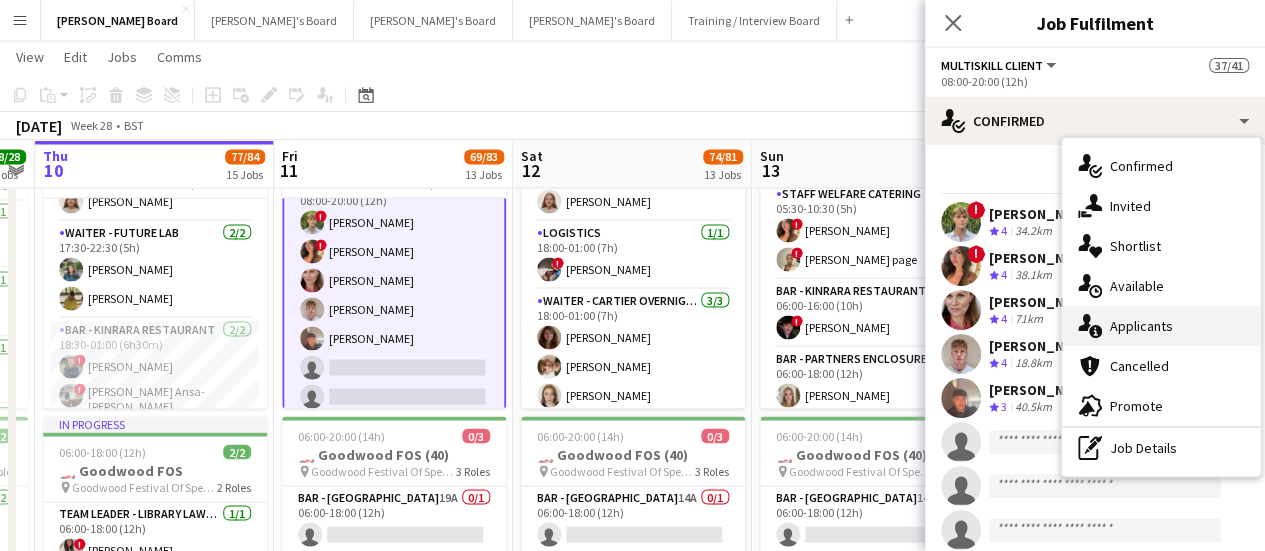 click on "single-neutral-actions-information
Applicants" at bounding box center [1161, 326] 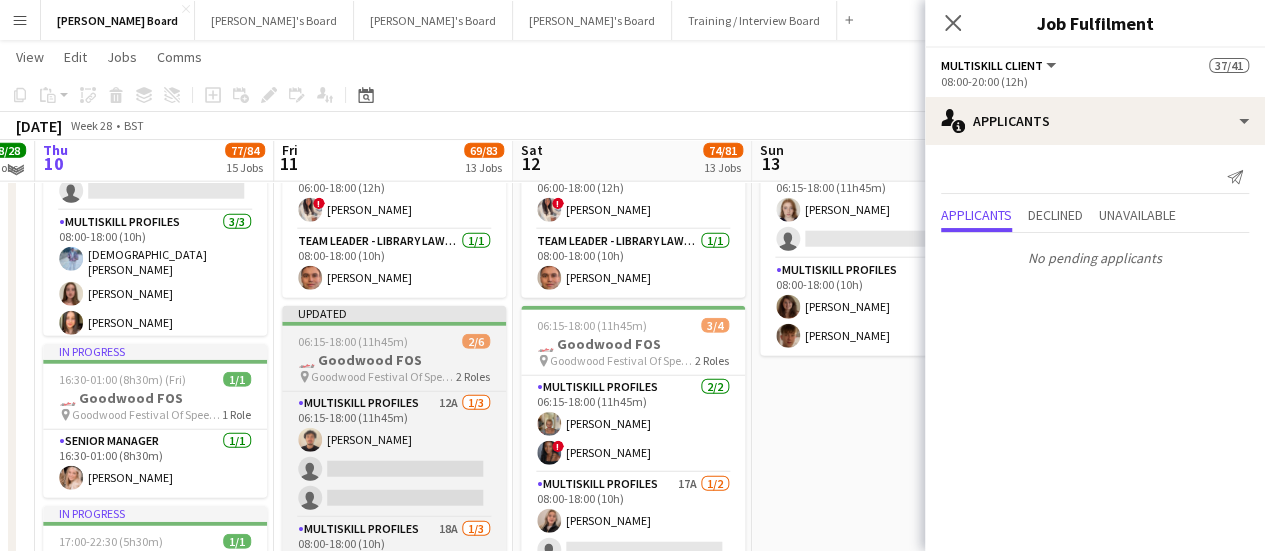 scroll, scrollTop: 2500, scrollLeft: 0, axis: vertical 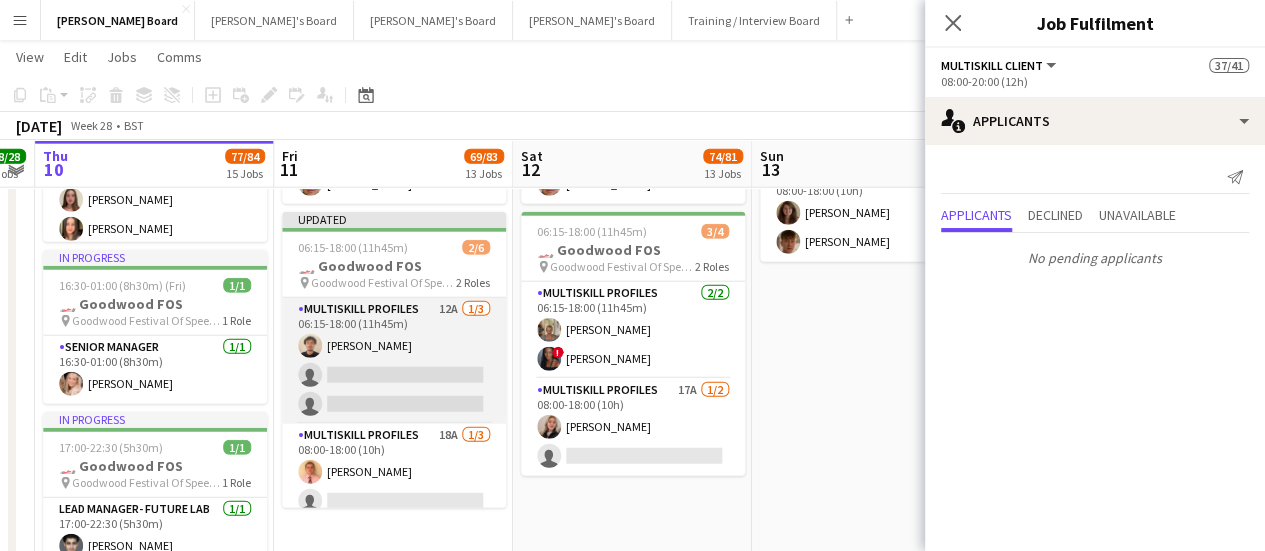 click on "MULTISKILL PROFILES   12A   [DATE]   06:15-18:00 (11h45m)
[PERSON_NAME]
single-neutral-actions
single-neutral-actions" at bounding box center [394, 361] 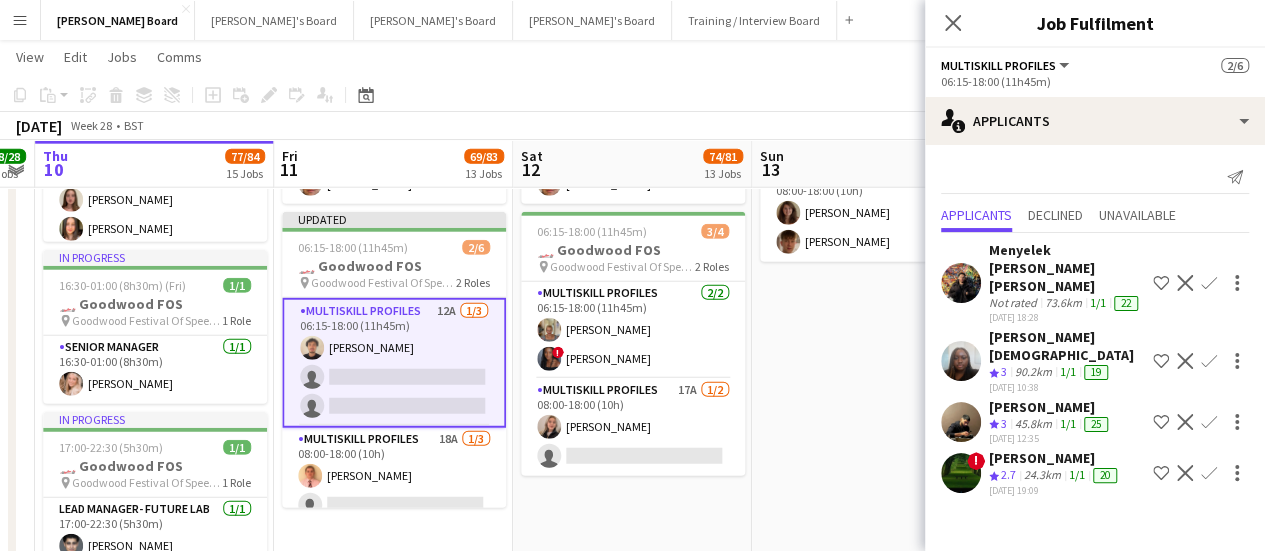 scroll, scrollTop: 1296, scrollLeft: 0, axis: vertical 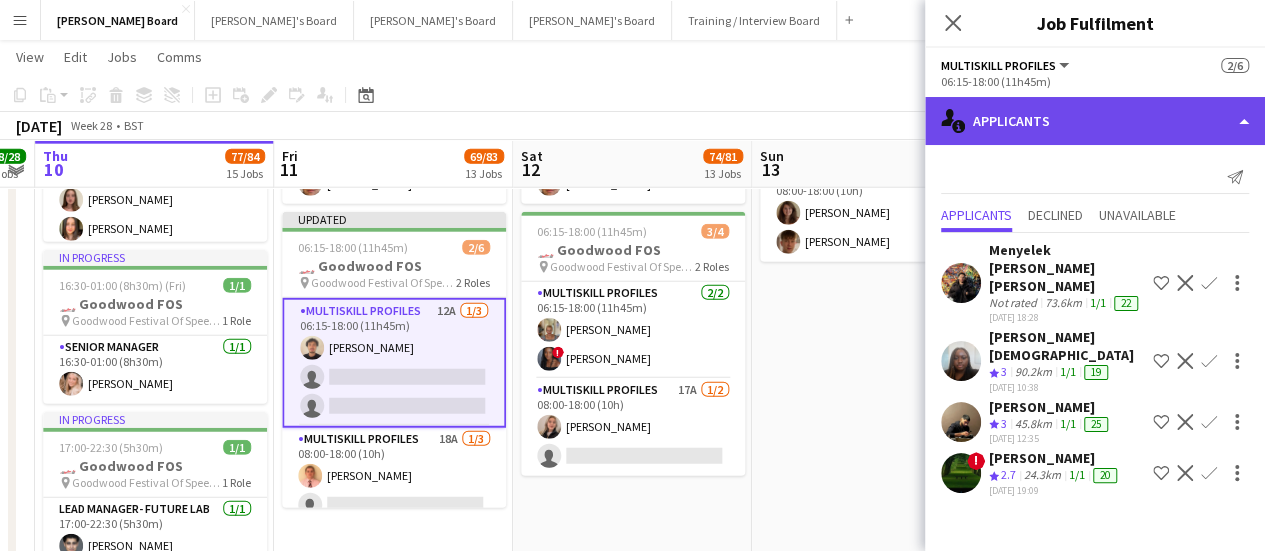 click on "single-neutral-actions-information
Applicants" 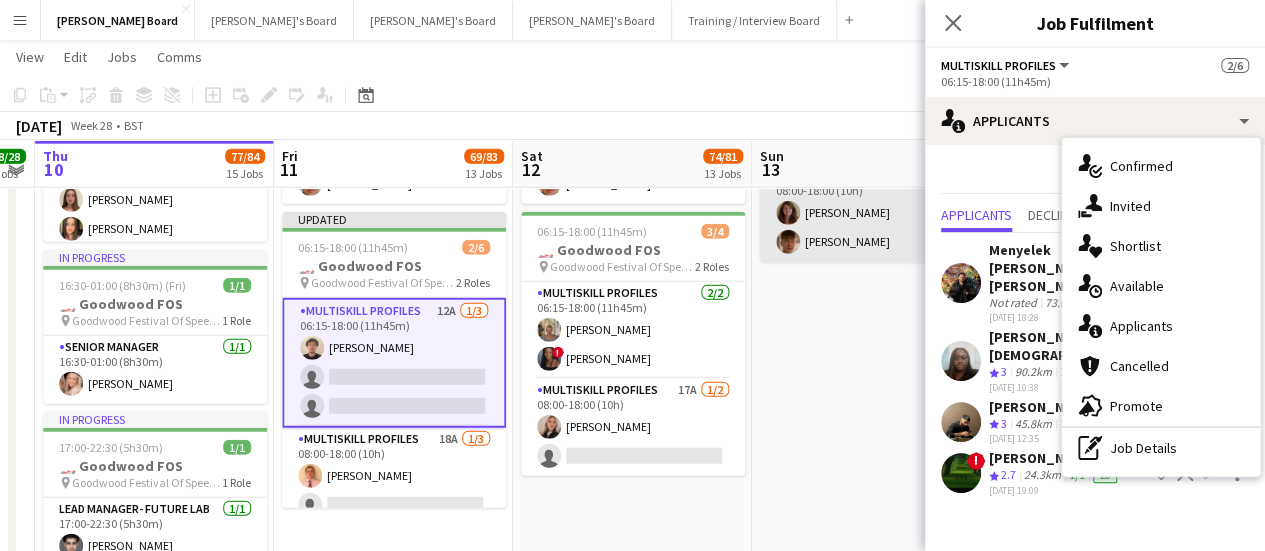 click on "MULTISKILL PROFILES   18A   [DATE]   08:00-18:00 (10h)
[PERSON_NAME]
single-neutral-actions
single-neutral-actions" at bounding box center (394, 491) 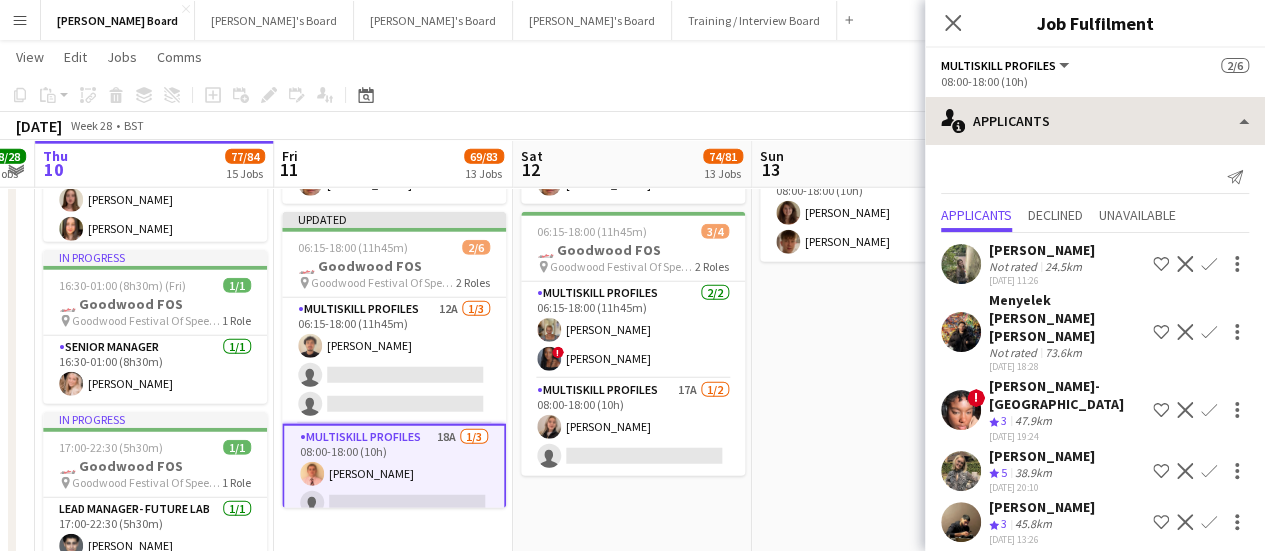 scroll, scrollTop: 0, scrollLeft: 679, axis: horizontal 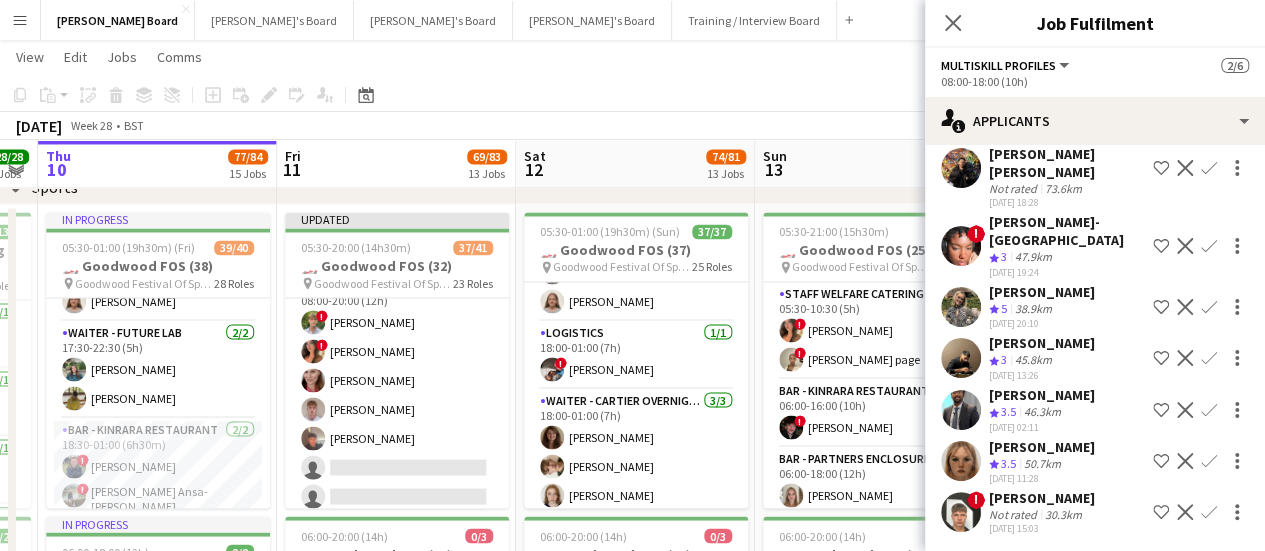 click on "[DATE] 11:28" at bounding box center (1042, 528) 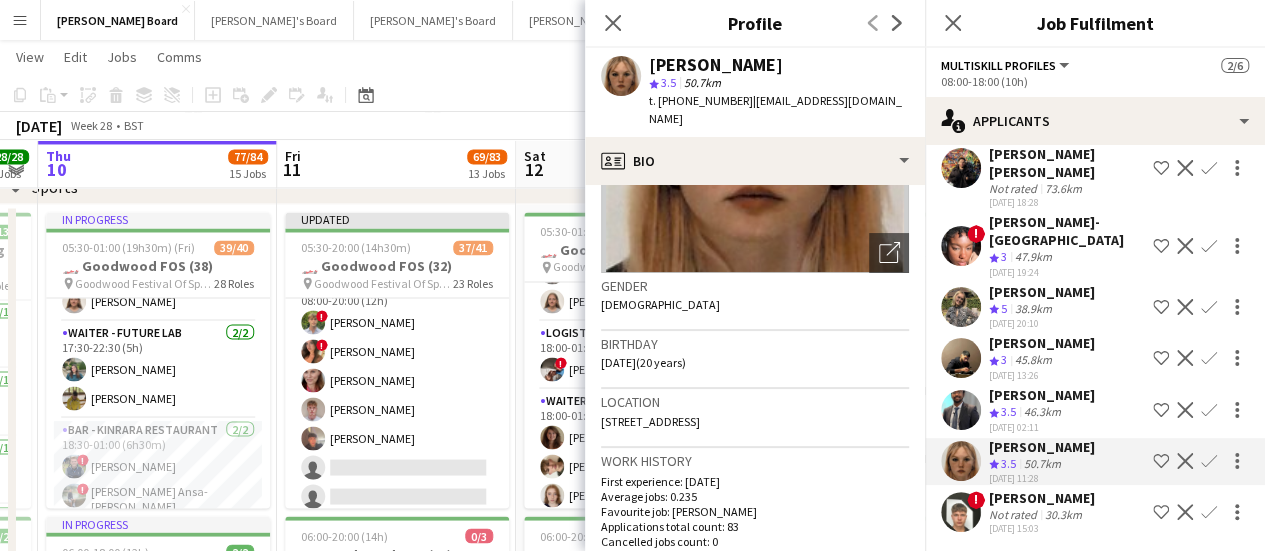 scroll, scrollTop: 400, scrollLeft: 0, axis: vertical 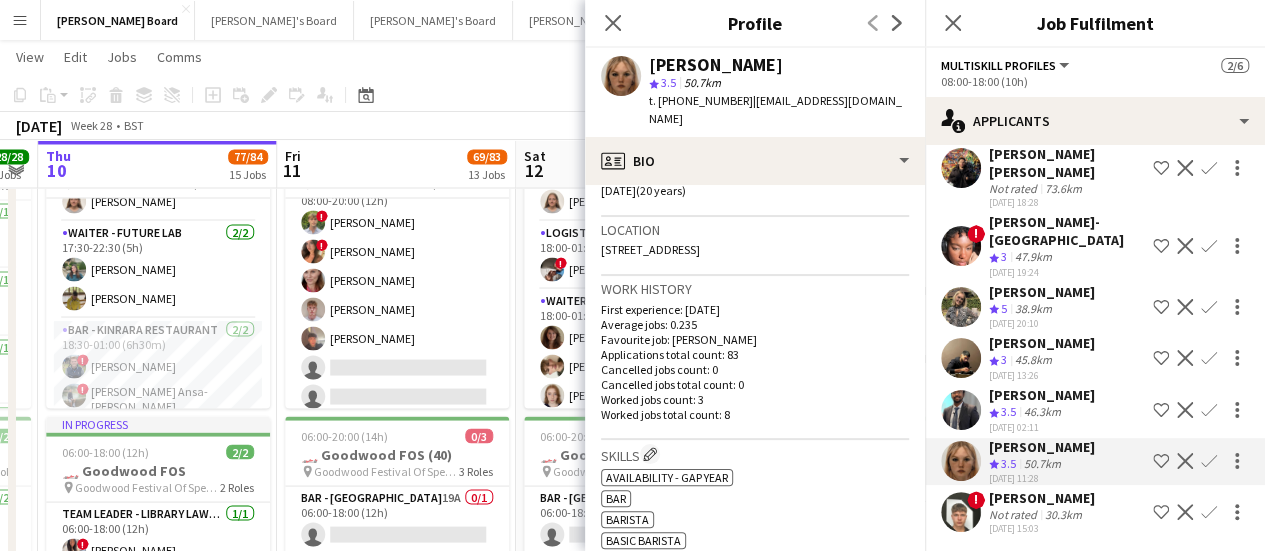 click on "30.3km" 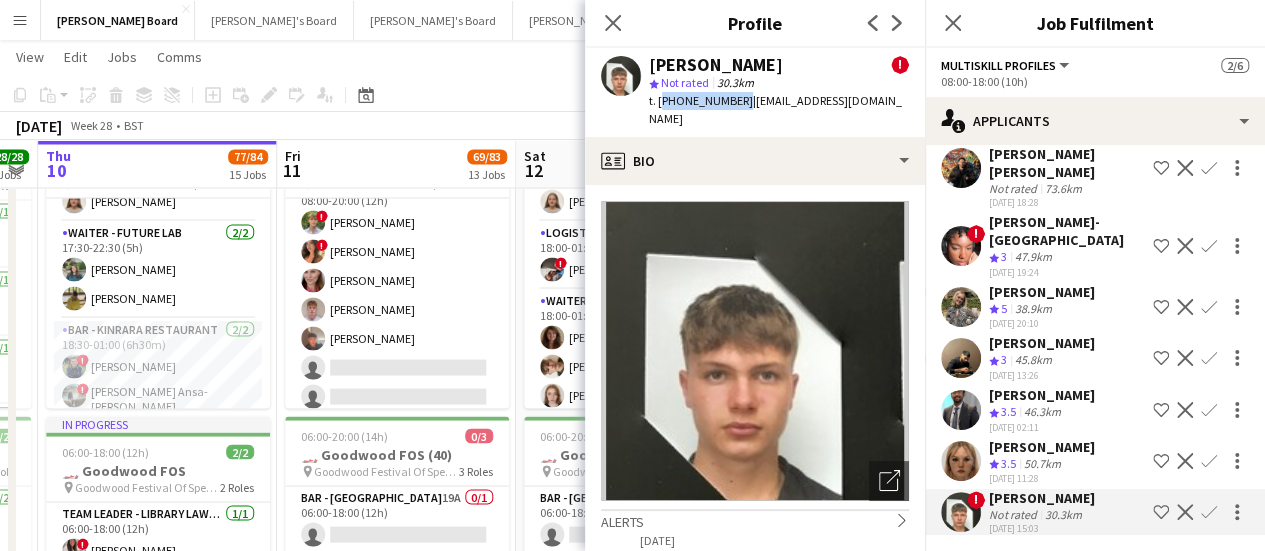drag, startPoint x: 734, startPoint y: 98, endPoint x: 660, endPoint y: 102, distance: 74.10803 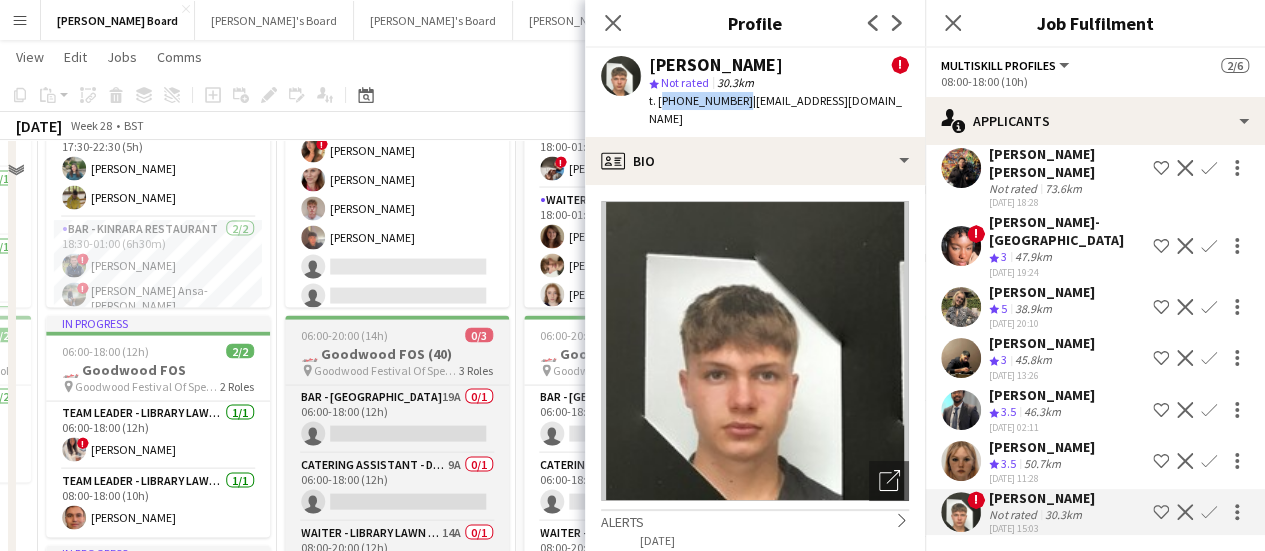 scroll, scrollTop: 1700, scrollLeft: 0, axis: vertical 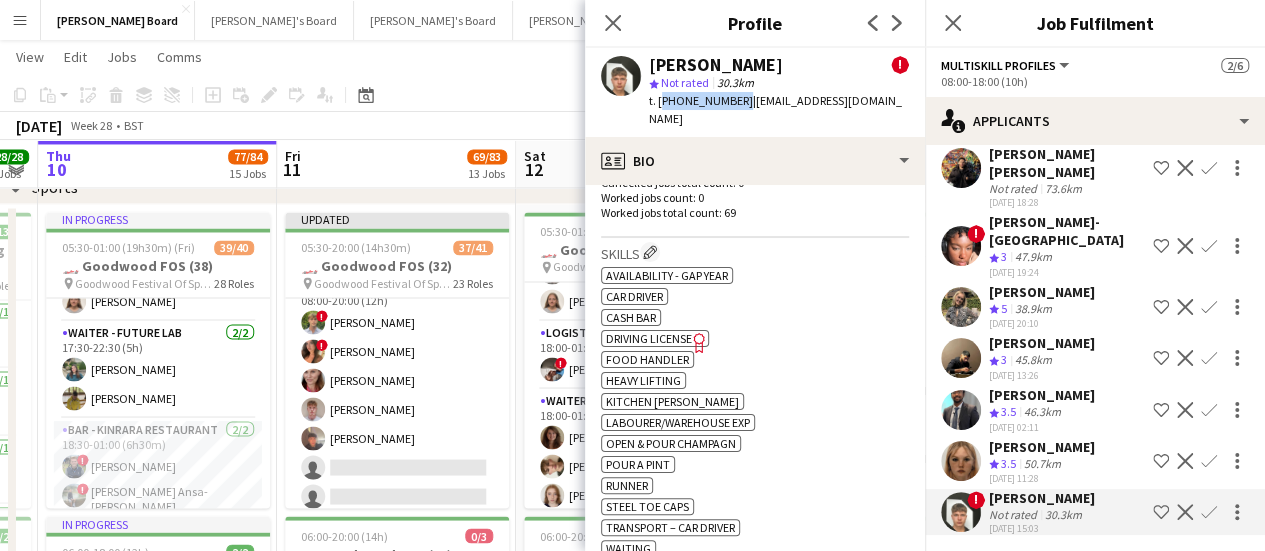 click on "Confirm" 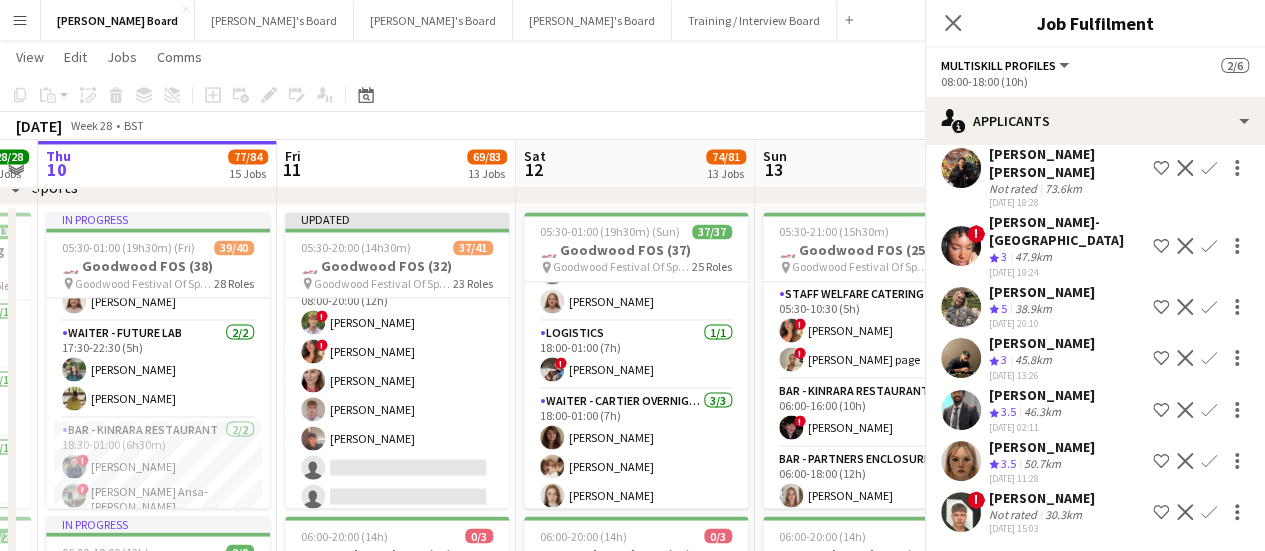 scroll, scrollTop: 164, scrollLeft: 0, axis: vertical 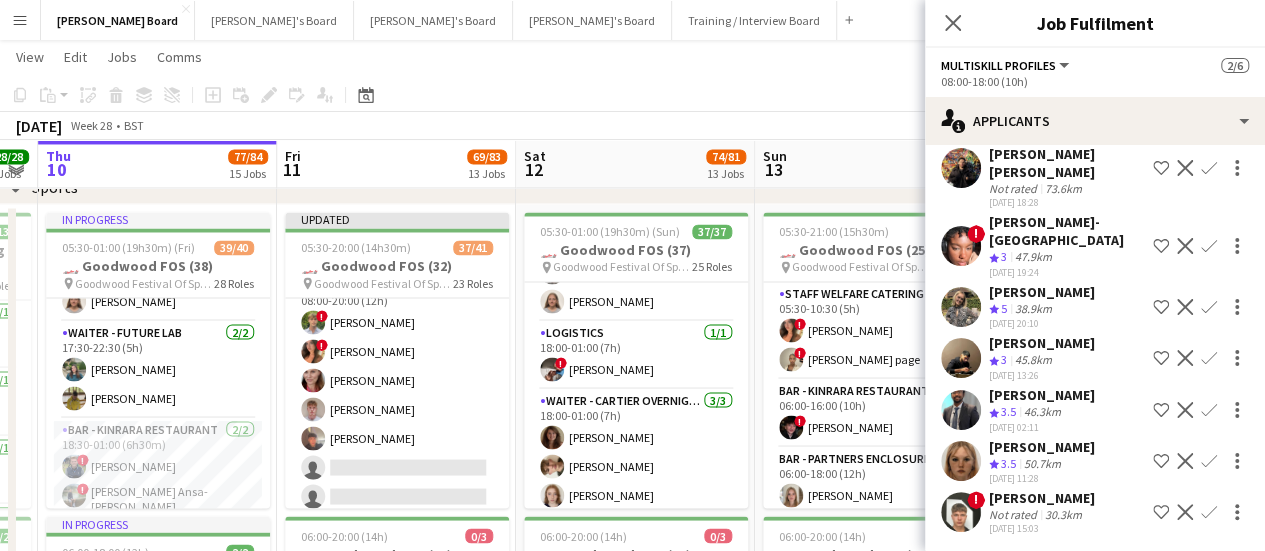 click on "Confirm" 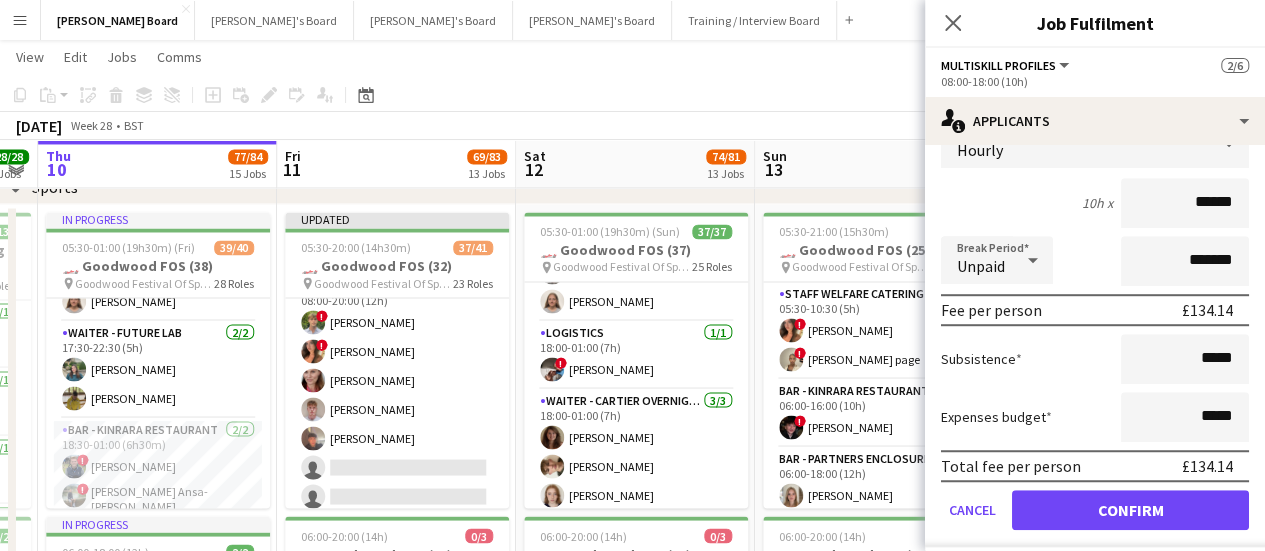 scroll, scrollTop: 617, scrollLeft: 0, axis: vertical 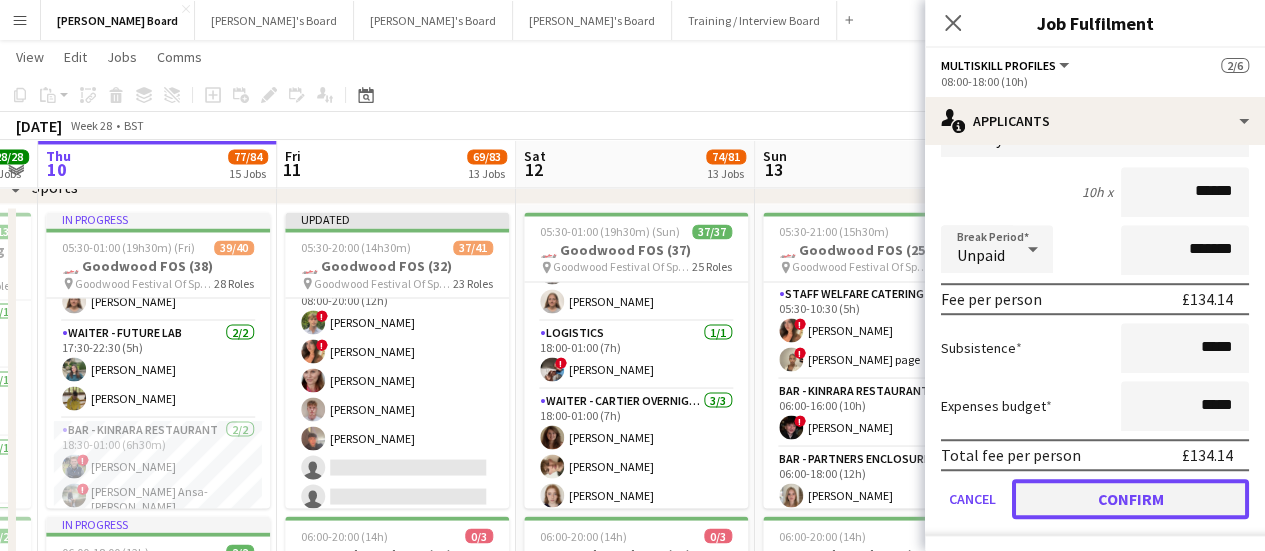 click on "Confirm" 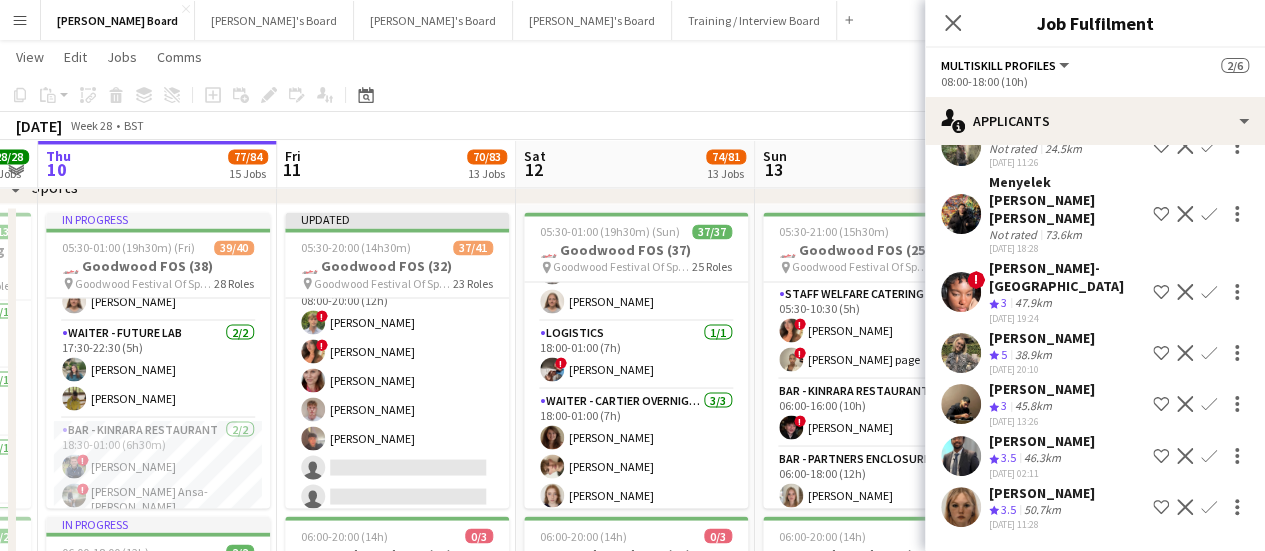 scroll, scrollTop: 114, scrollLeft: 0, axis: vertical 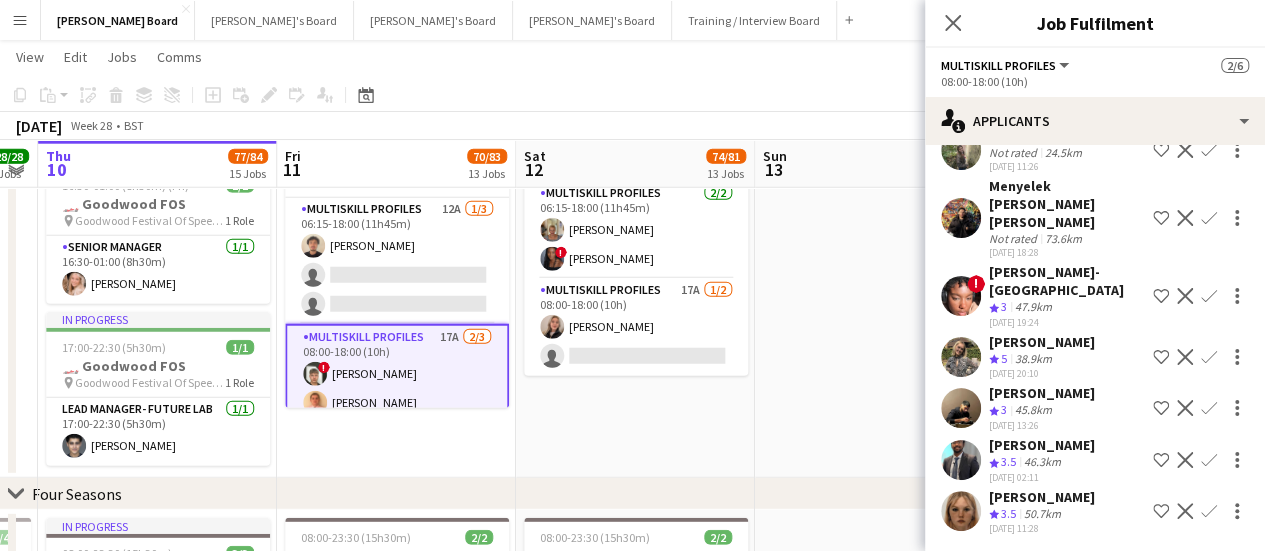 click on "MULTISKILL PROFILES   17A   [DATE]   08:00-18:00 (10h)
! [PERSON_NAME] [PERSON_NAME]
single-neutral-actions" at bounding box center [397, 389] 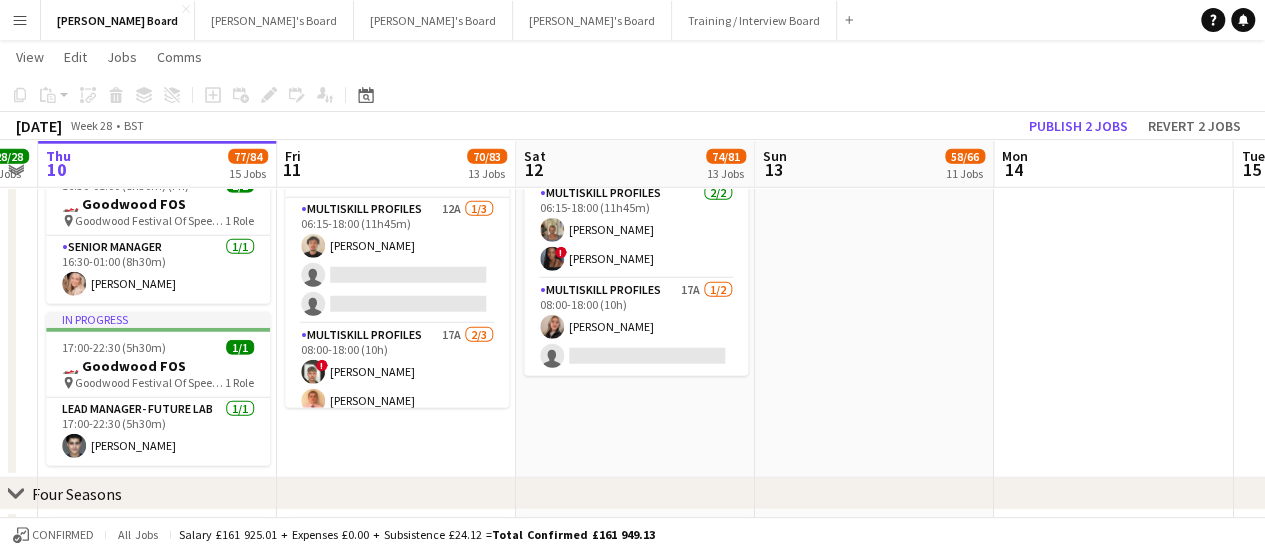 click on "MULTISKILL PROFILES   17A   [DATE]   08:00-18:00 (10h)
! [PERSON_NAME] [PERSON_NAME]
single-neutral-actions" at bounding box center [397, 387] 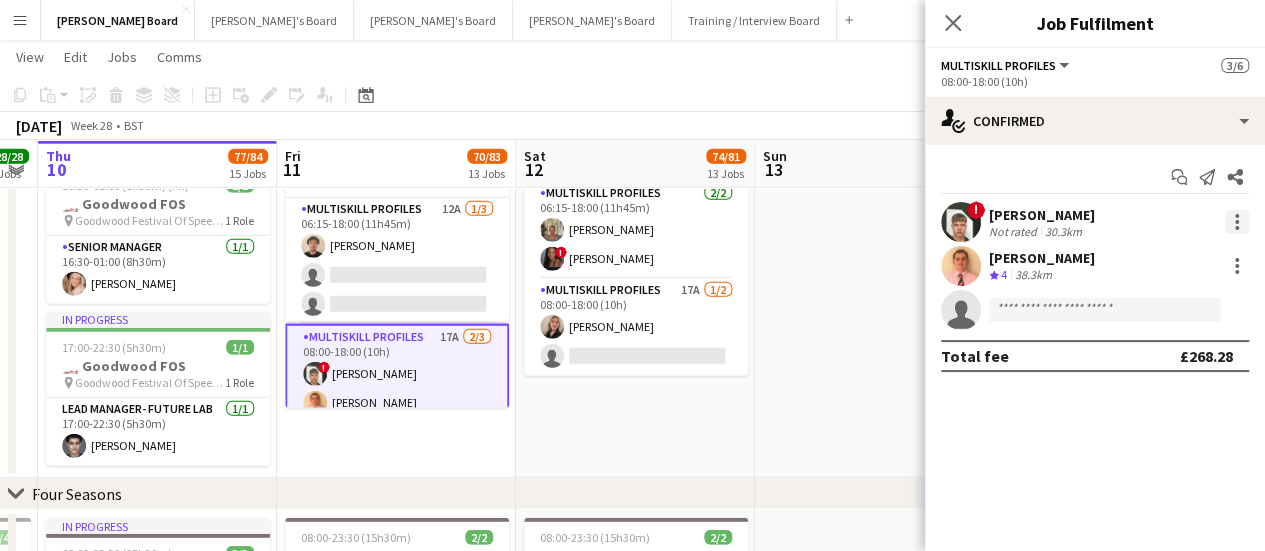 click at bounding box center (1237, 222) 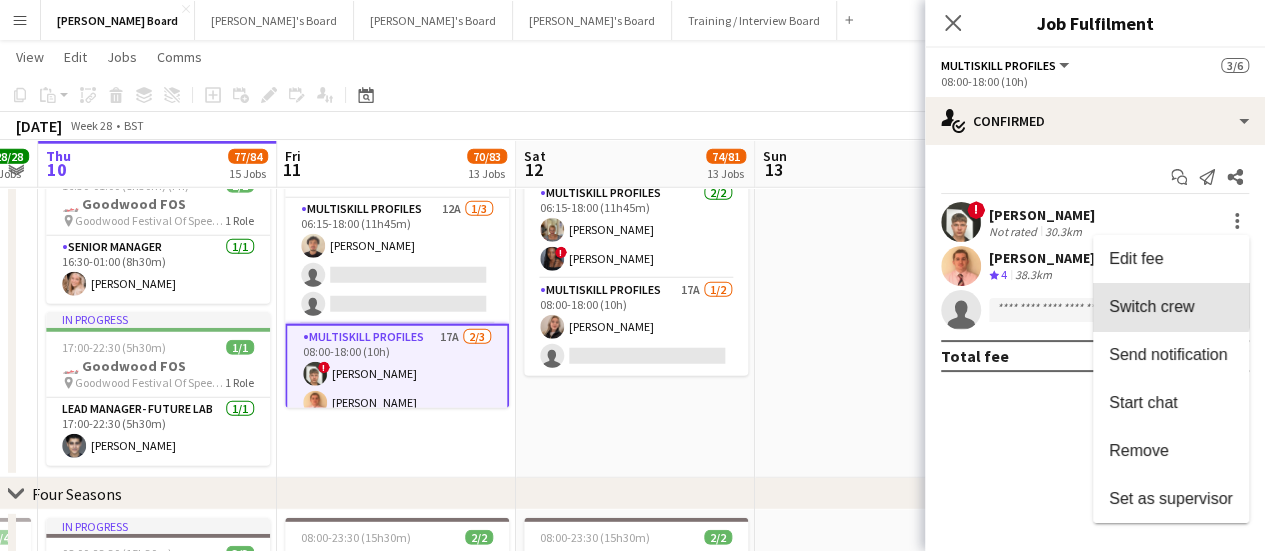drag, startPoint x: 1166, startPoint y: 301, endPoint x: 480, endPoint y: 285, distance: 686.1866 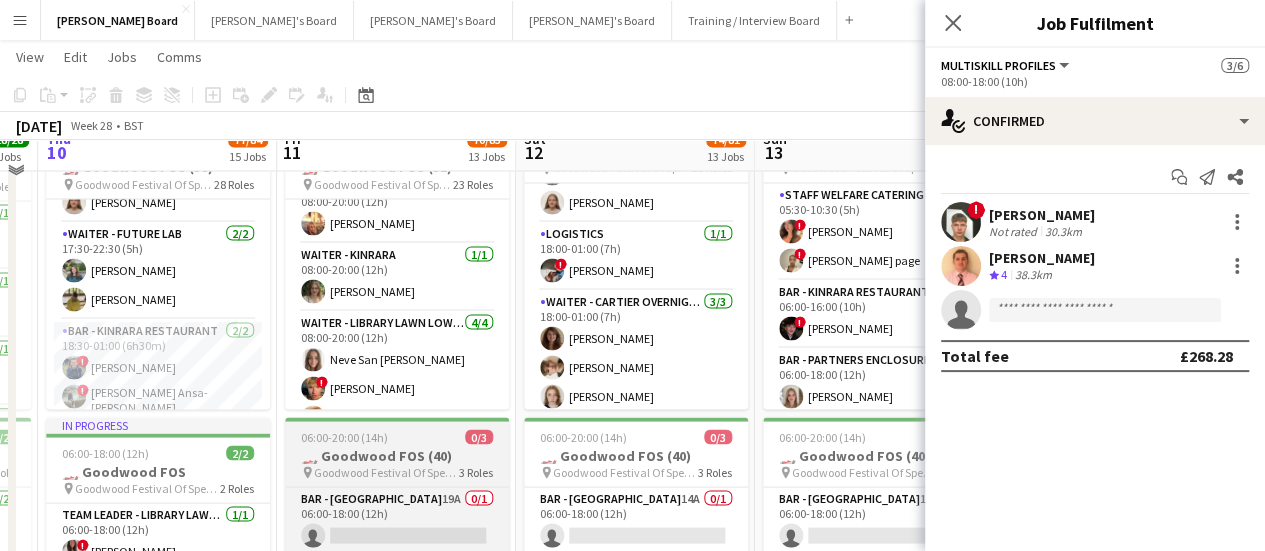 scroll, scrollTop: 1800, scrollLeft: 0, axis: vertical 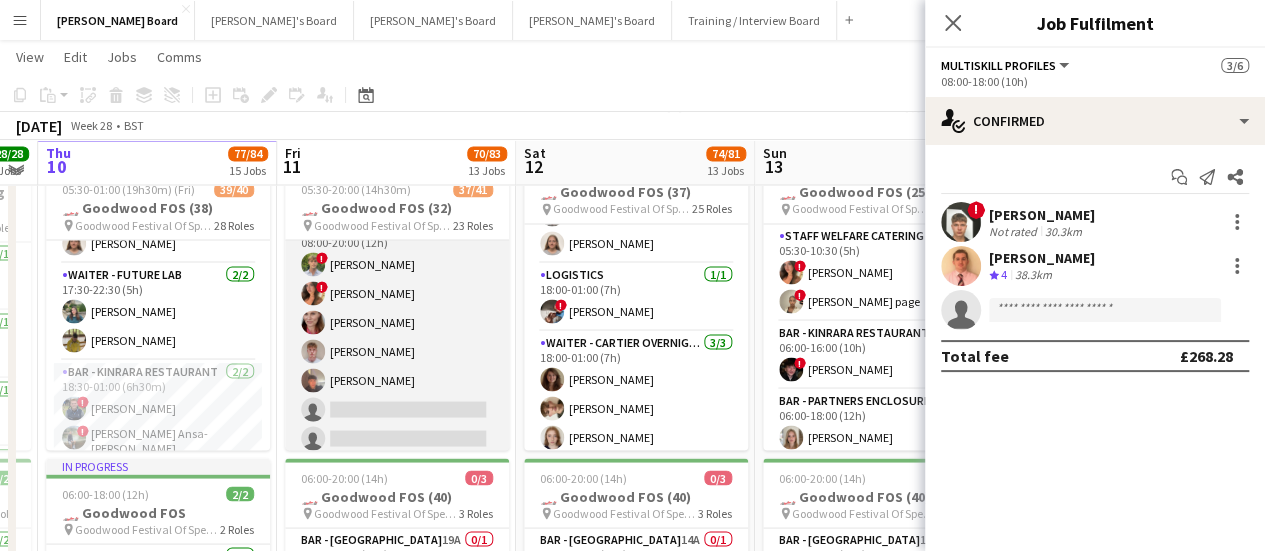 click on "MULTISKILL CLIENT   2I   [DATE]   08:00-20:00 (12h)
! [PERSON_NAME] ! [PERSON_NAME] [PERSON_NAME] [PERSON_NAME] [PERSON_NAME]
single-neutral-actions
single-neutral-actions
single-neutral-actions
single-neutral-actions" at bounding box center [397, 366] 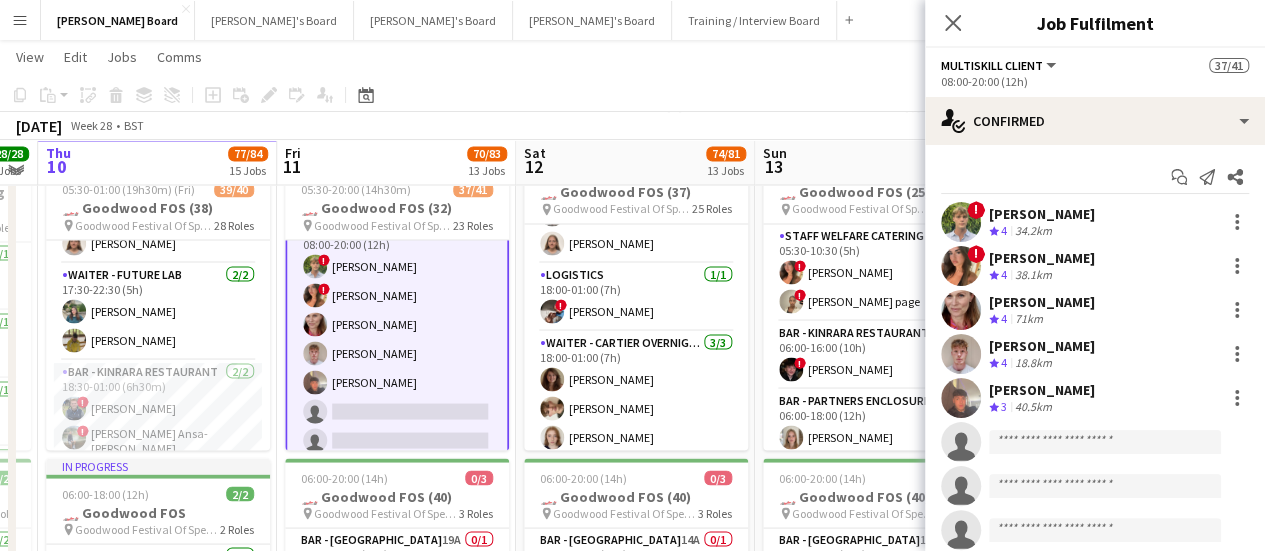 scroll, scrollTop: 1298, scrollLeft: 0, axis: vertical 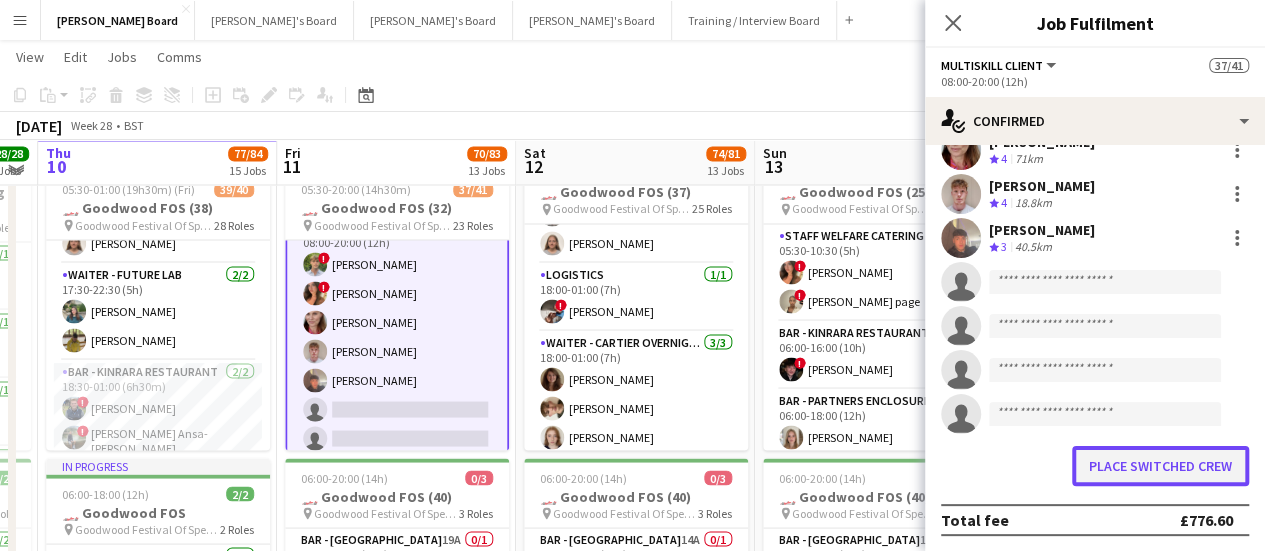 click on "Place switched crew" at bounding box center (1160, 466) 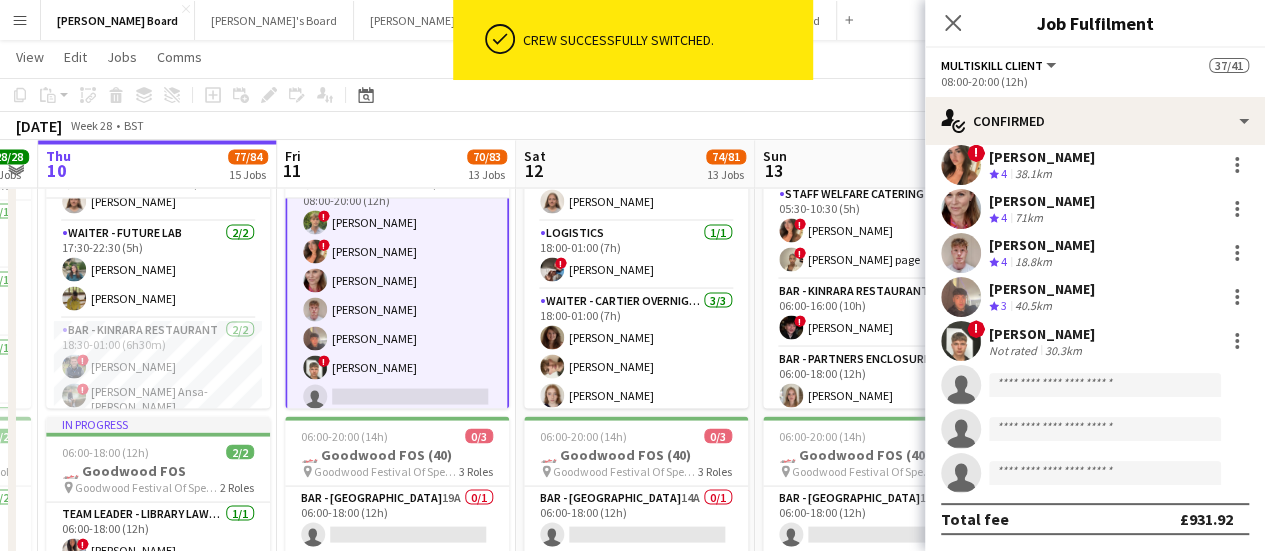 scroll, scrollTop: 1800, scrollLeft: 0, axis: vertical 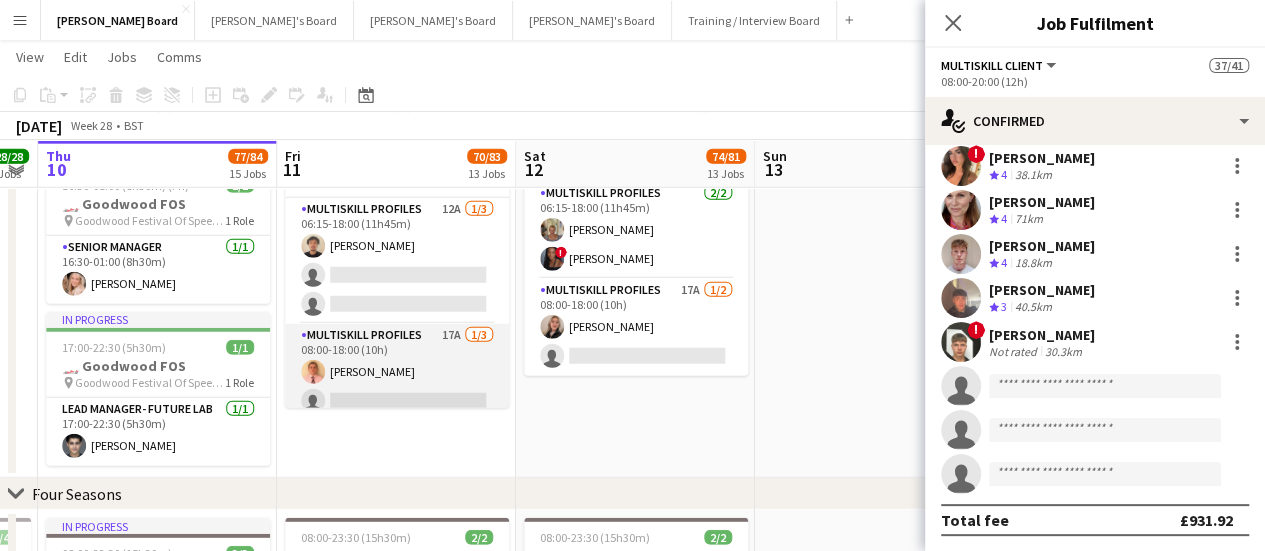 click on "MULTISKILL PROFILES   17A   [DATE]   08:00-18:00 (10h)
[PERSON_NAME]
single-neutral-actions
single-neutral-actions" at bounding box center [397, 387] 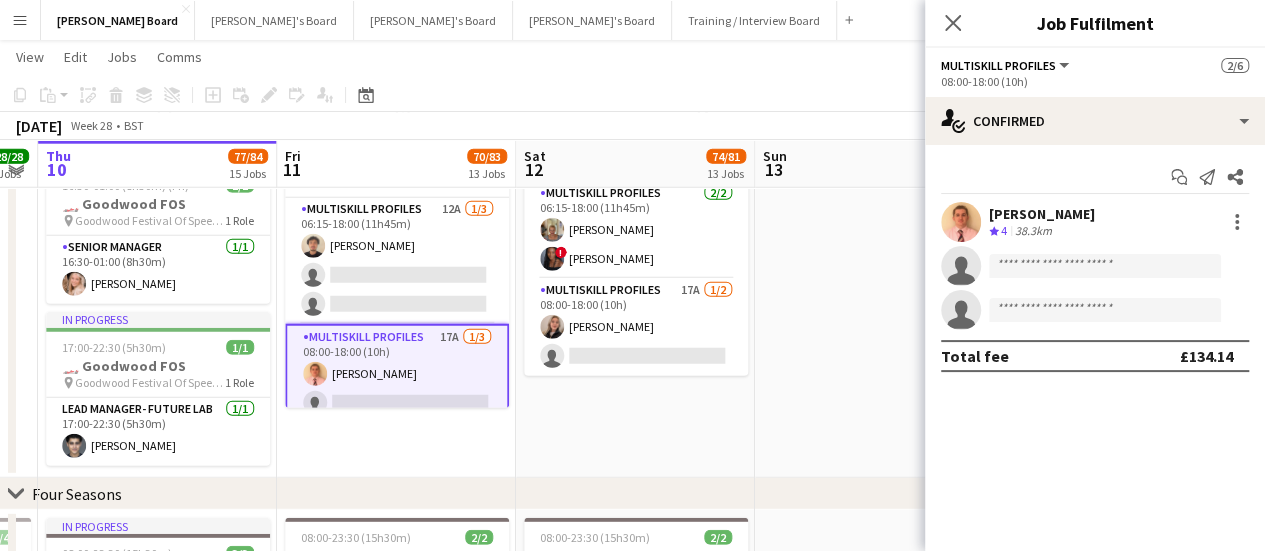 scroll, scrollTop: 1875, scrollLeft: 0, axis: vertical 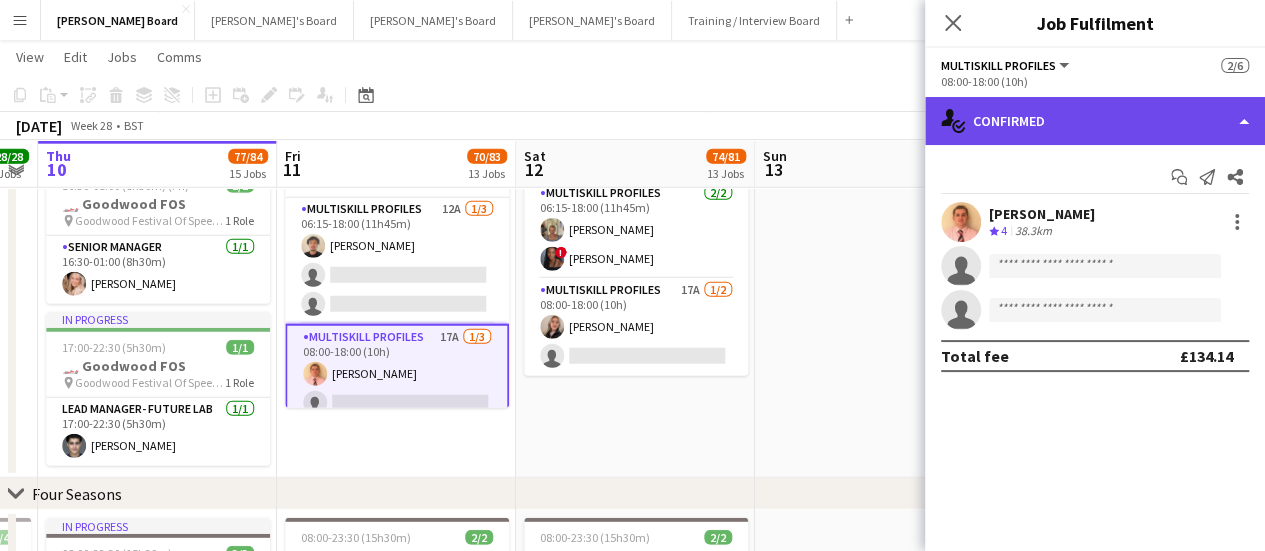 click on "single-neutral-actions-check-2
Confirmed" 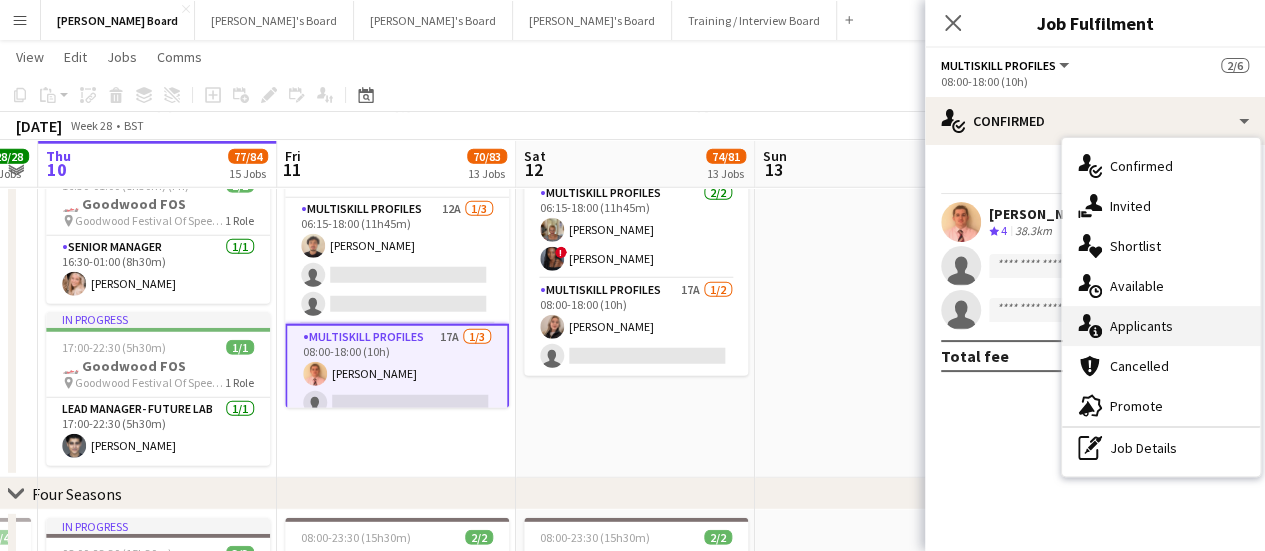 click on "single-neutral-actions-information
Applicants" at bounding box center (1161, 326) 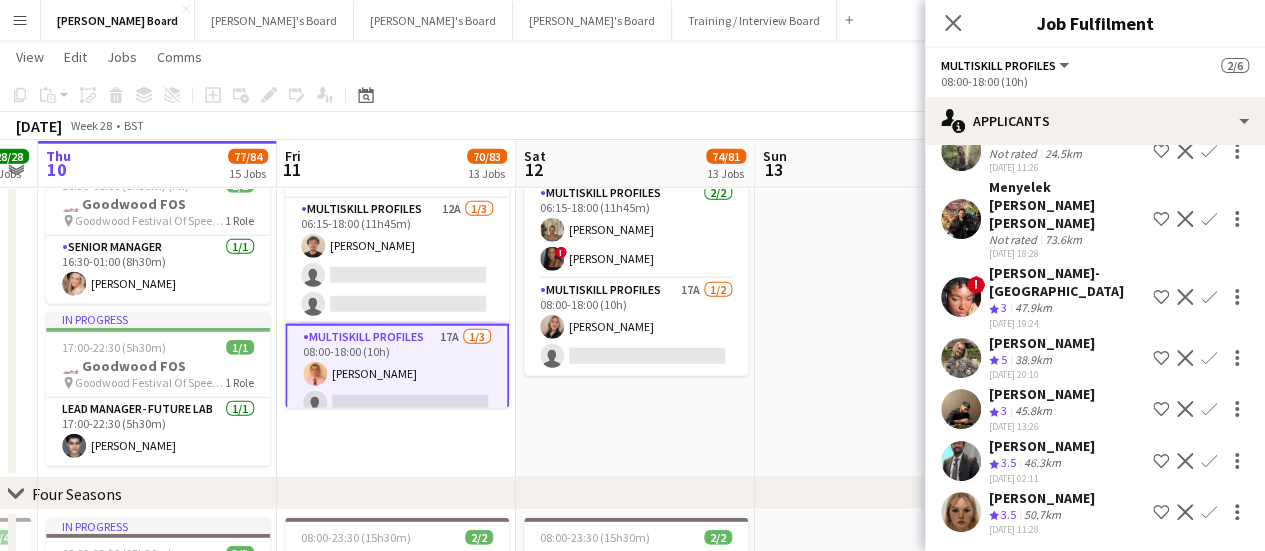 scroll, scrollTop: 114, scrollLeft: 0, axis: vertical 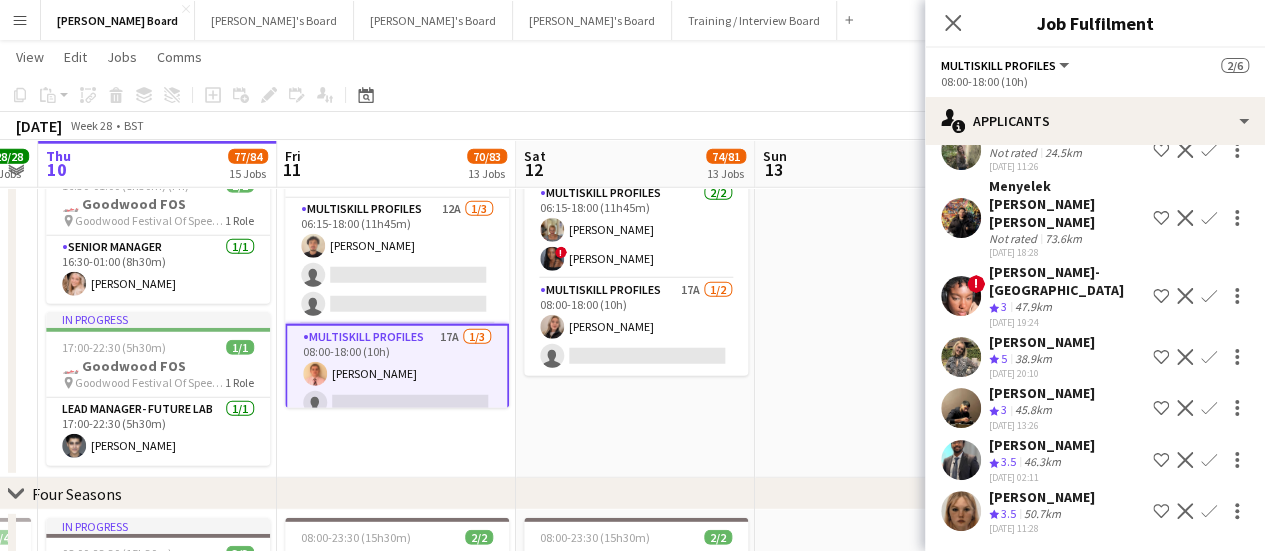 click on "50.7km" 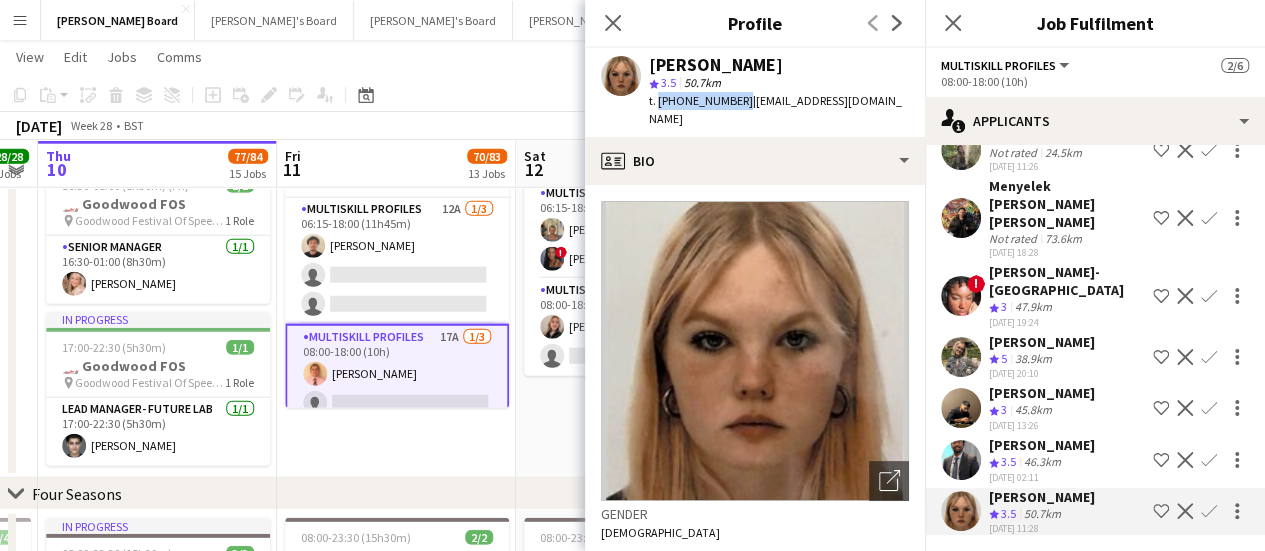 drag, startPoint x: 735, startPoint y: 105, endPoint x: 656, endPoint y: 109, distance: 79.101204 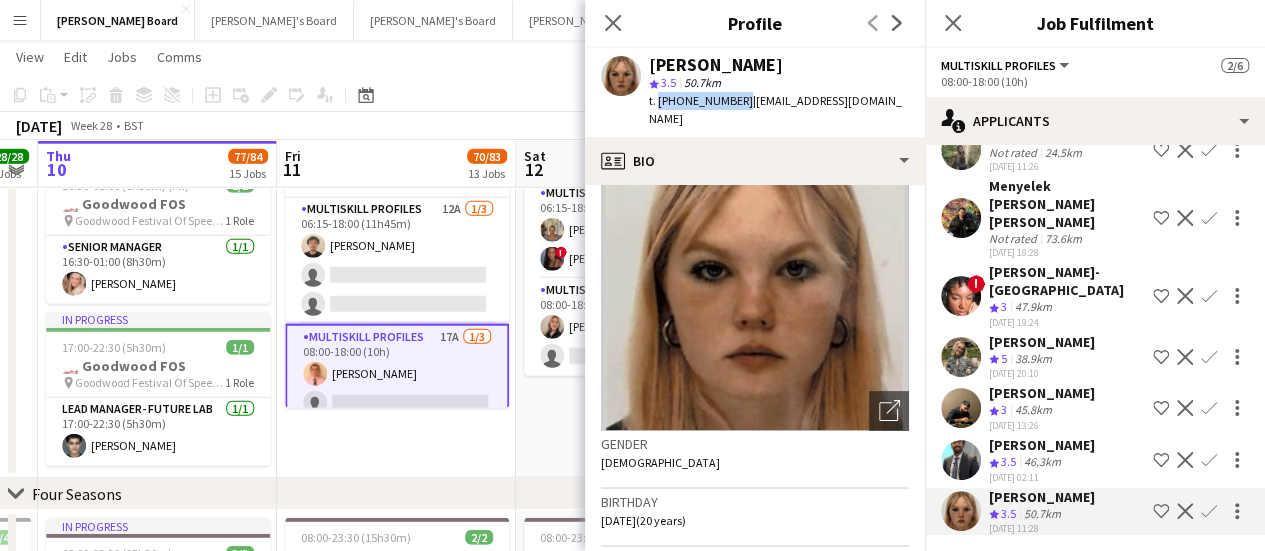scroll, scrollTop: 100, scrollLeft: 0, axis: vertical 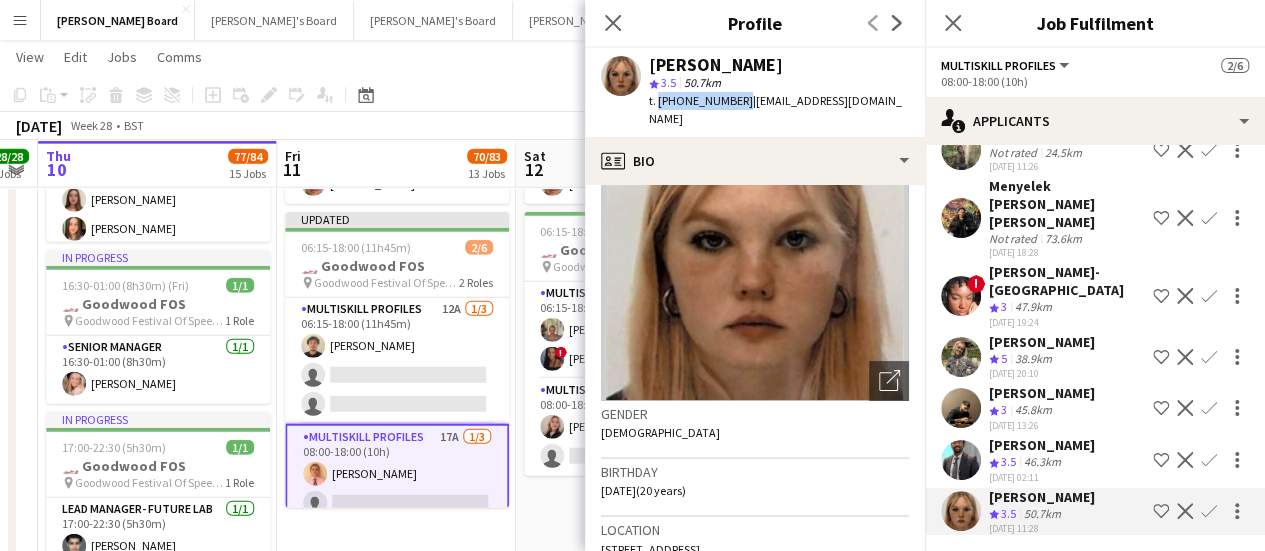 click on "46.3km" at bounding box center [1042, 514] 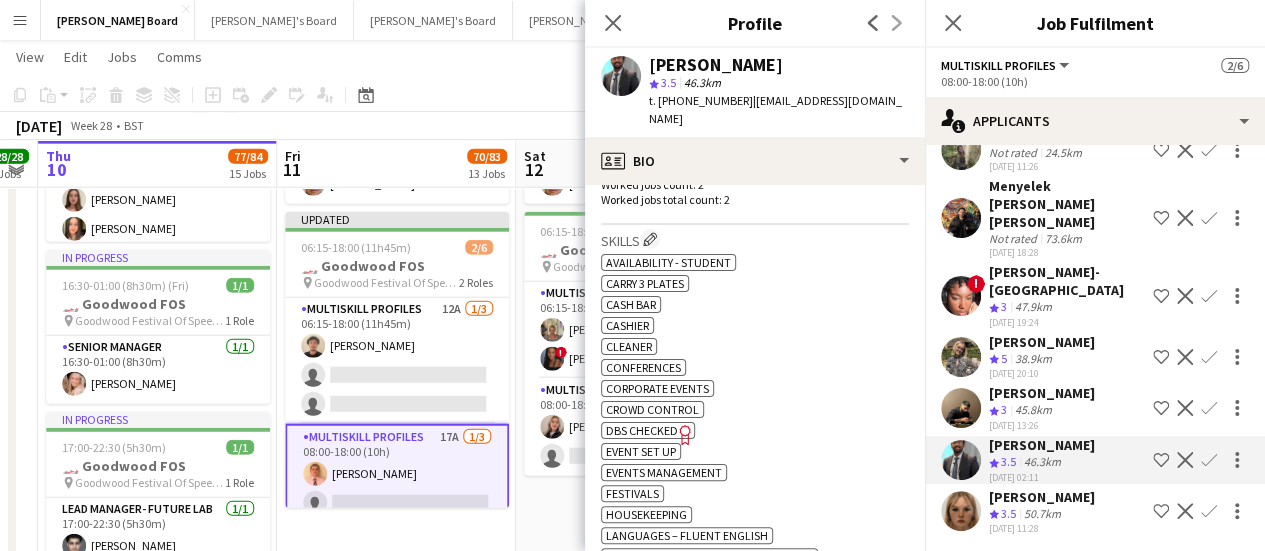 scroll, scrollTop: 500, scrollLeft: 0, axis: vertical 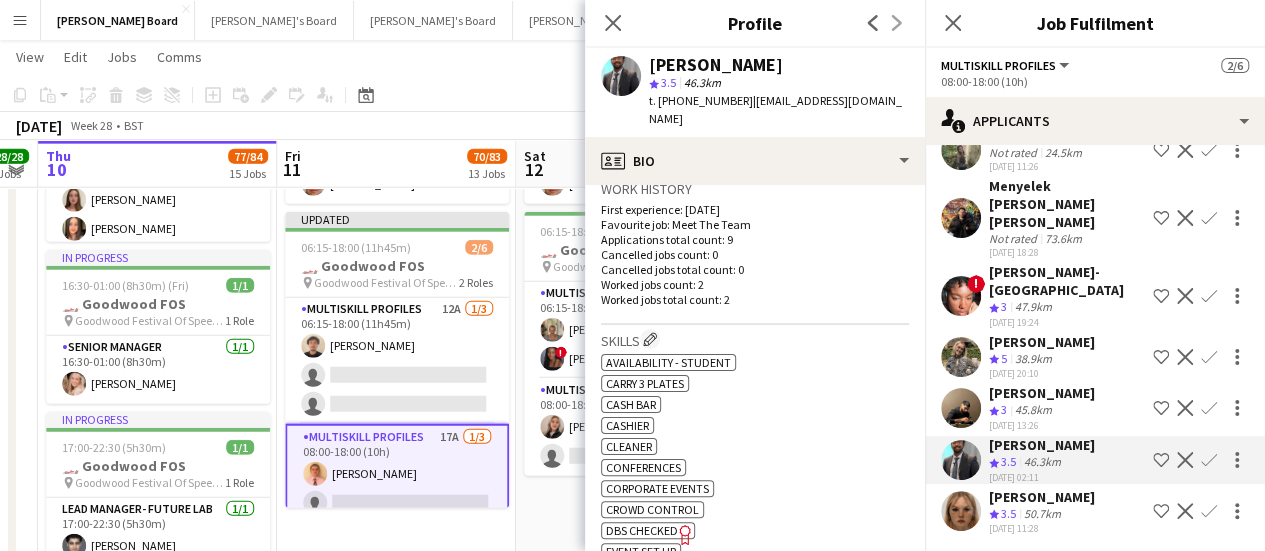drag, startPoint x: 740, startPoint y: 103, endPoint x: 660, endPoint y: 108, distance: 80.1561 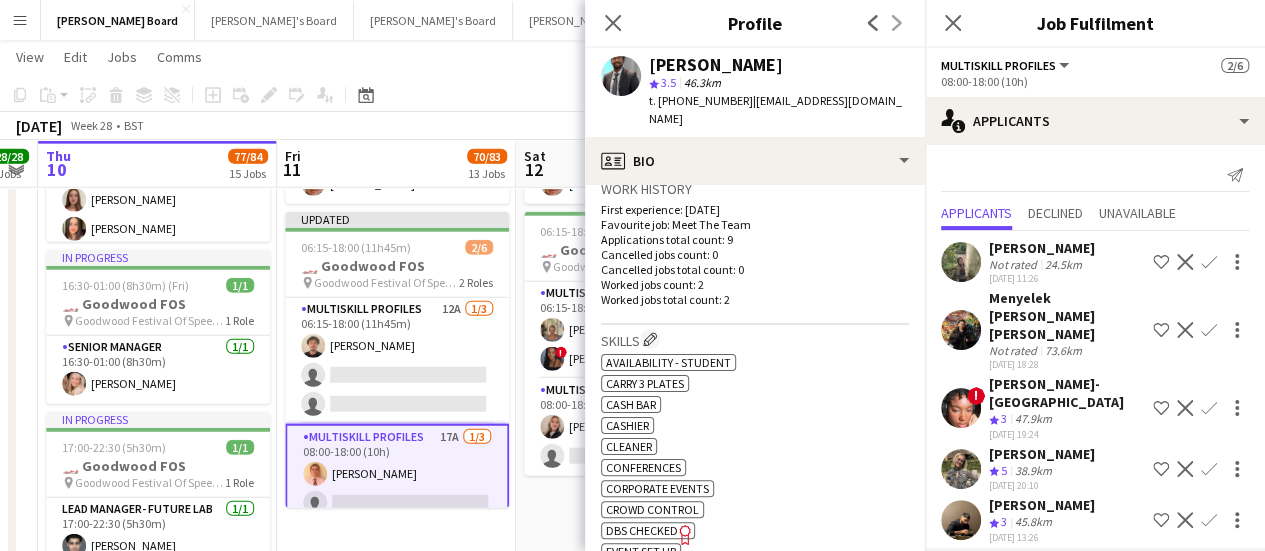 scroll, scrollTop: 0, scrollLeft: 0, axis: both 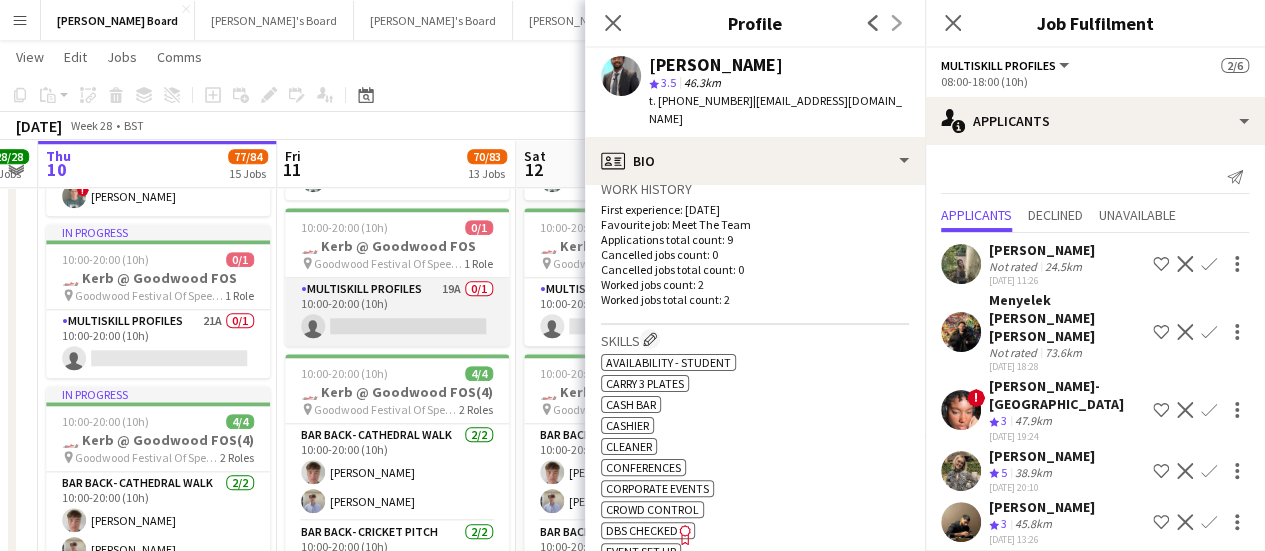 click on "MULTISKILL PROFILES   19A   0/1   10:00-20:00 (10h)
single-neutral-actions" at bounding box center [397, 312] 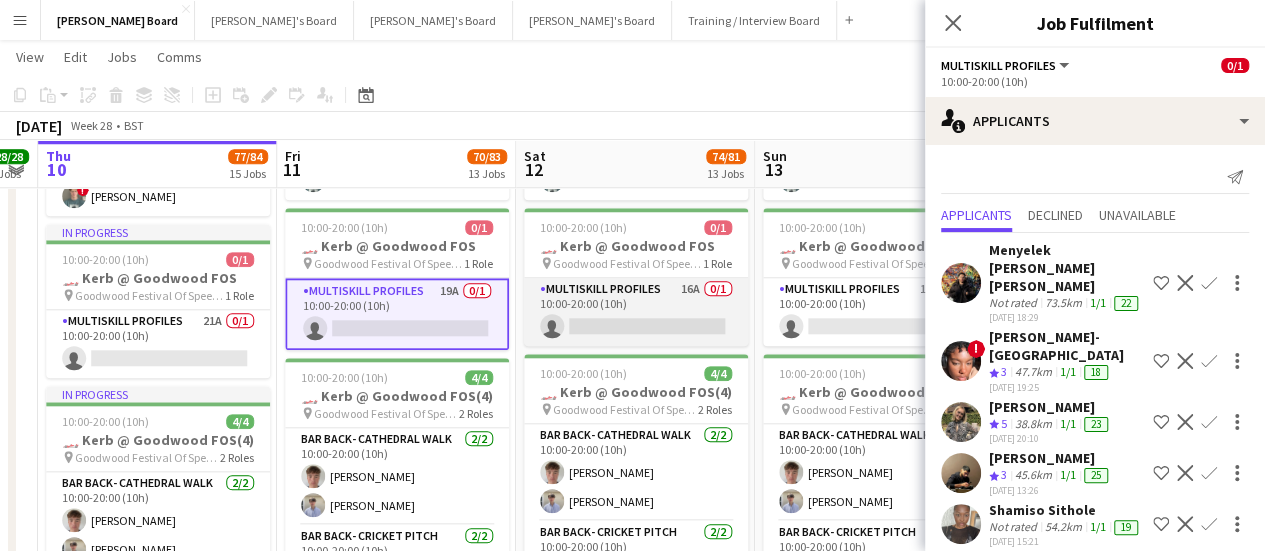 click on "MULTISKILL PROFILES   16A   0/1   10:00-20:00 (10h)
single-neutral-actions" at bounding box center (636, 312) 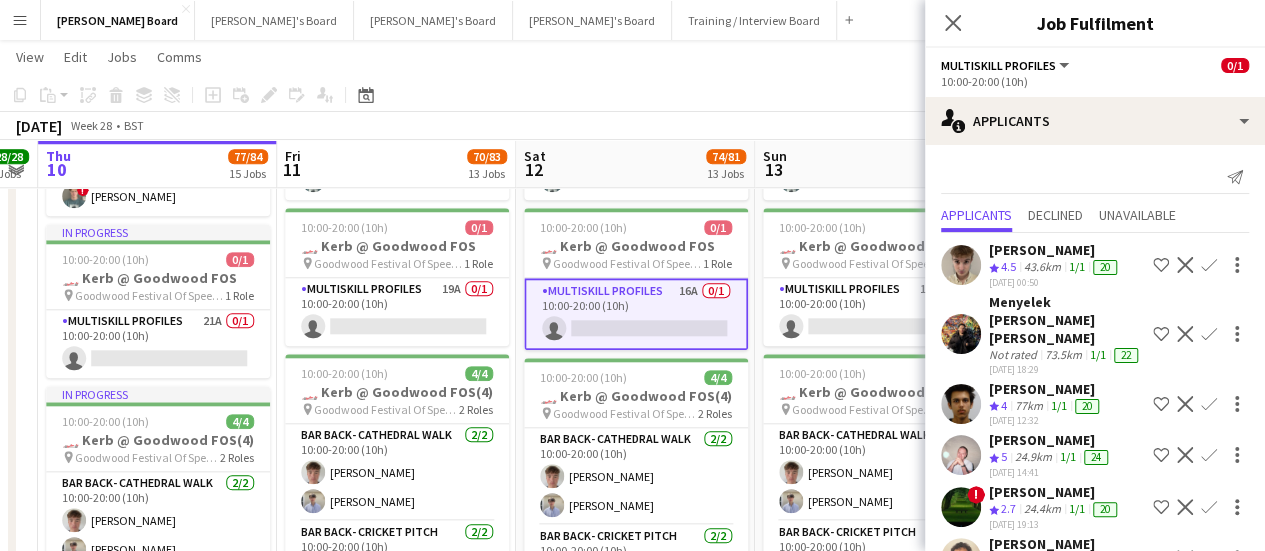 scroll, scrollTop: 130, scrollLeft: 0, axis: vertical 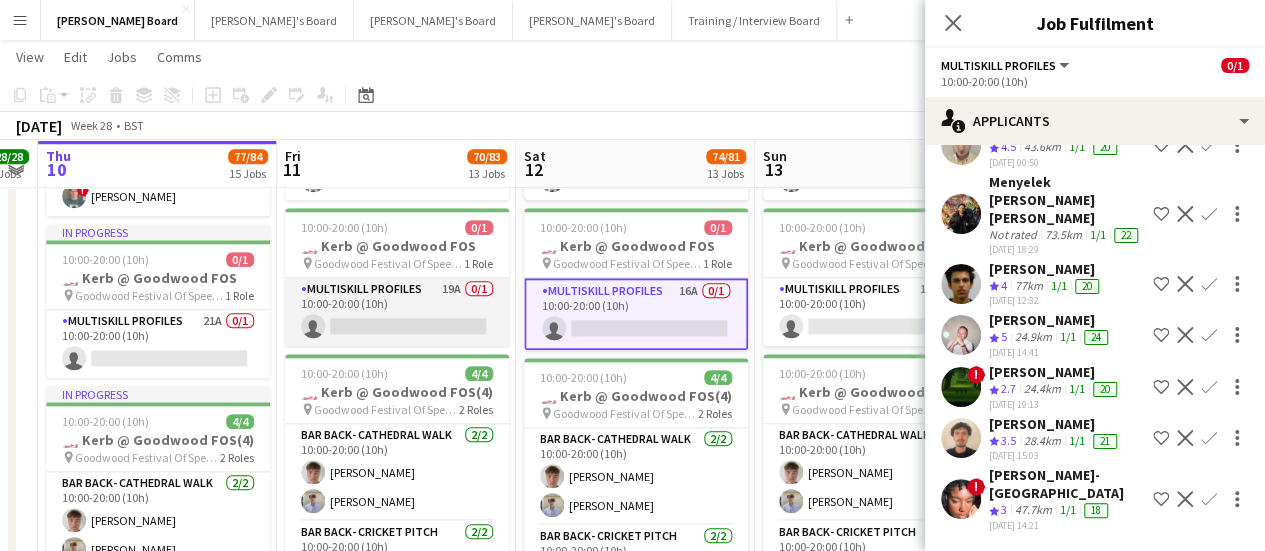 click on "MULTISKILL PROFILES   19A   0/1   10:00-20:00 (10h)
single-neutral-actions" at bounding box center [397, 312] 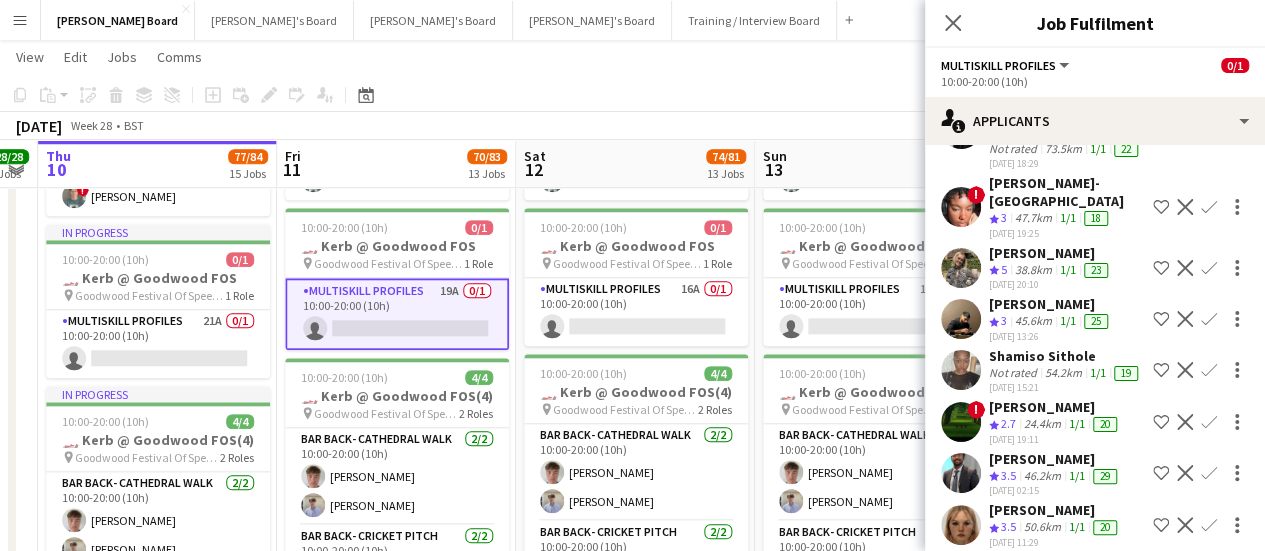 scroll, scrollTop: 194, scrollLeft: 0, axis: vertical 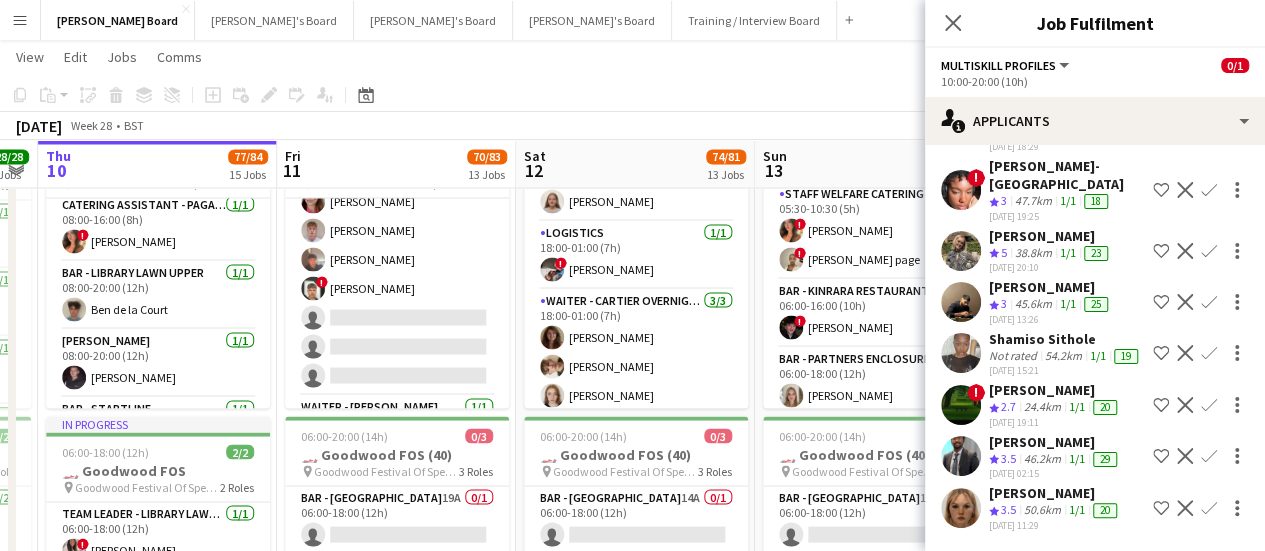 click on "Copy
Paste
Paste   Ctrl+V Paste with crew  Ctrl+Shift+V
Paste linked Job
[GEOGRAPHIC_DATA]
Group
Ungroup
Add job
Add linked Job
Edit
Edit linked Job
Applicants
Date picker
[DATE] [DATE] [DATE] M [DATE] T [DATE] W [DATE] T [DATE] F [DATE] S [DATE] S  [DATE]   2   3   4   5   6   7   8   9   10   11   12   13   14   15   16   17   18   19   20   21   22   23   24   25   26   27   28   29   30   31
Comparison range
Comparison range
[DATE]" 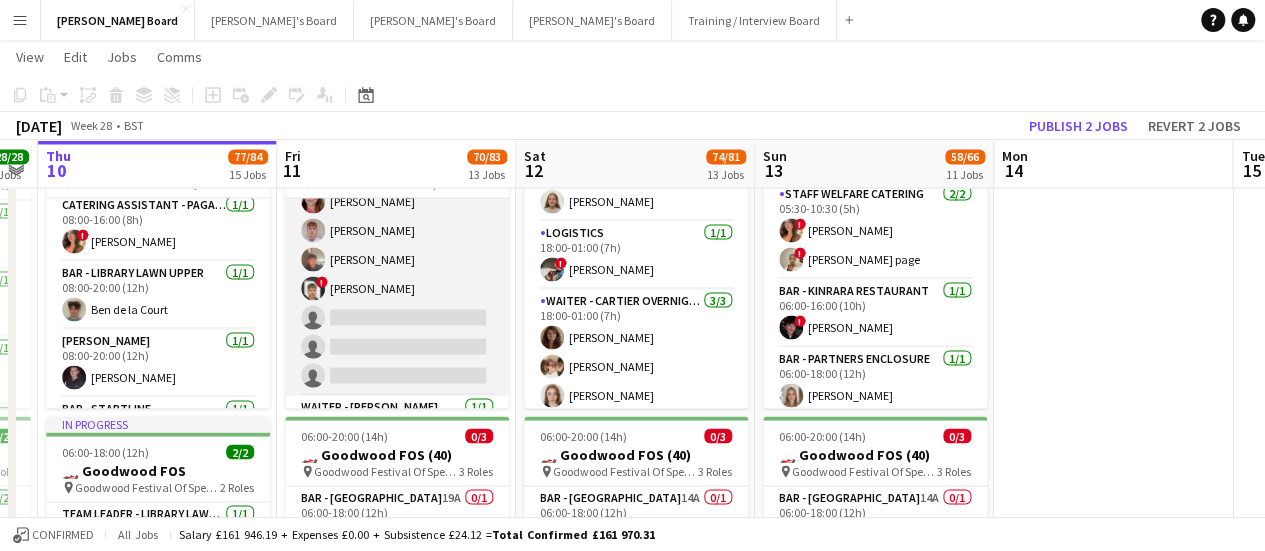 scroll, scrollTop: 1275, scrollLeft: 0, axis: vertical 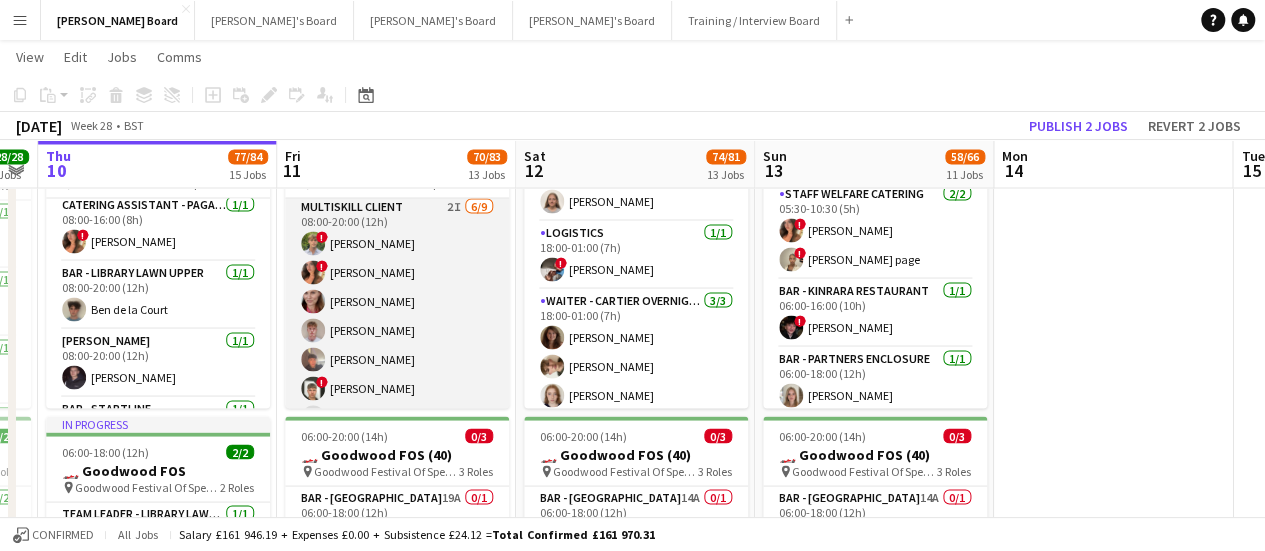 click on "MULTISKILL CLIENT   2I   [DATE]   08:00-20:00 (12h)
! [PERSON_NAME] ! [PERSON_NAME] [PERSON_NAME] [PERSON_NAME] [PERSON_NAME] ! [PERSON_NAME]
single-neutral-actions
single-neutral-actions
single-neutral-actions" at bounding box center (397, 345) 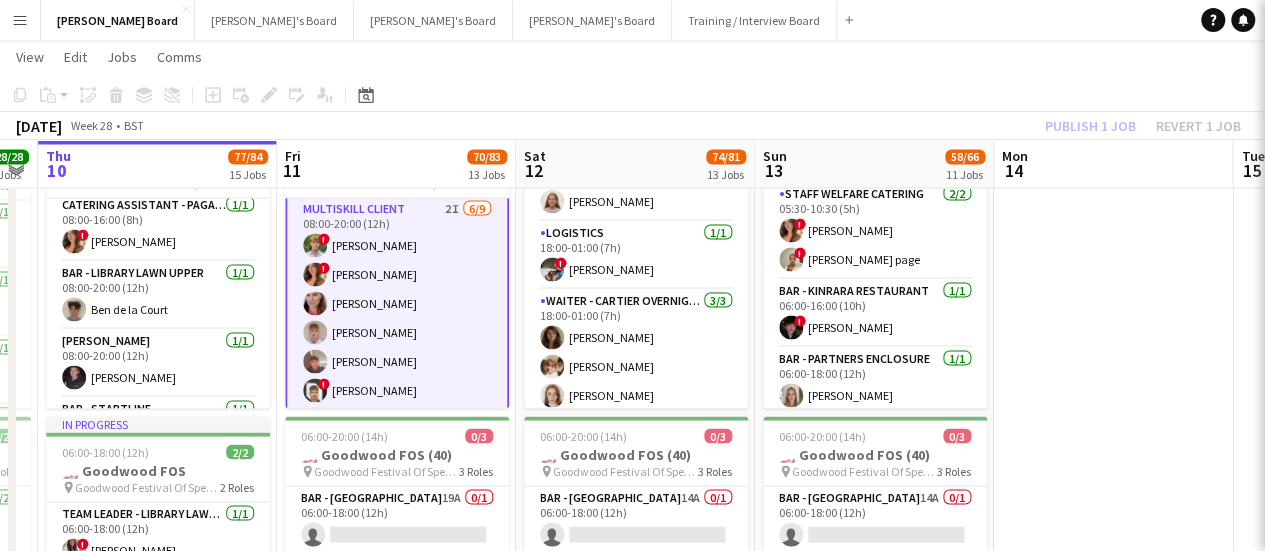 scroll, scrollTop: 1277, scrollLeft: 0, axis: vertical 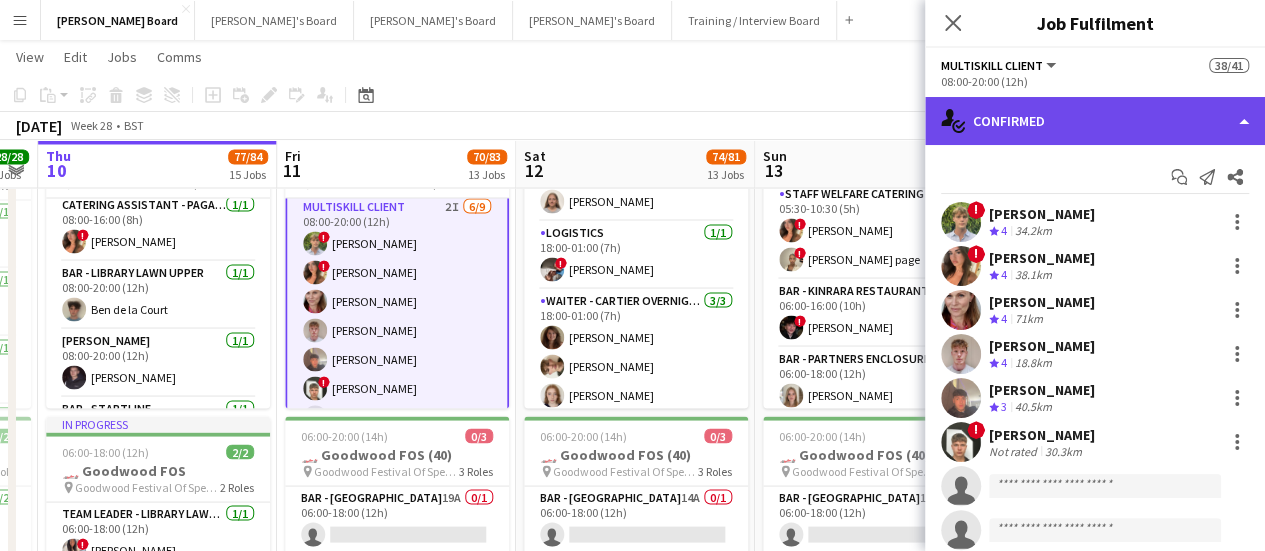 click on "single-neutral-actions-check-2
Confirmed" 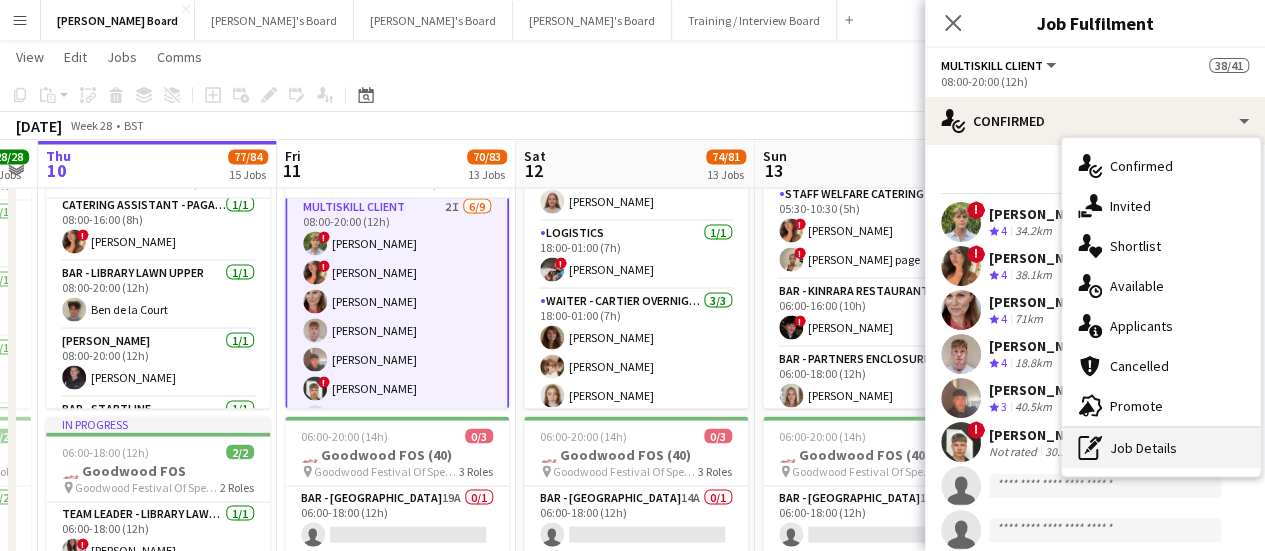 click on "pen-write
Job Details" at bounding box center (1161, 448) 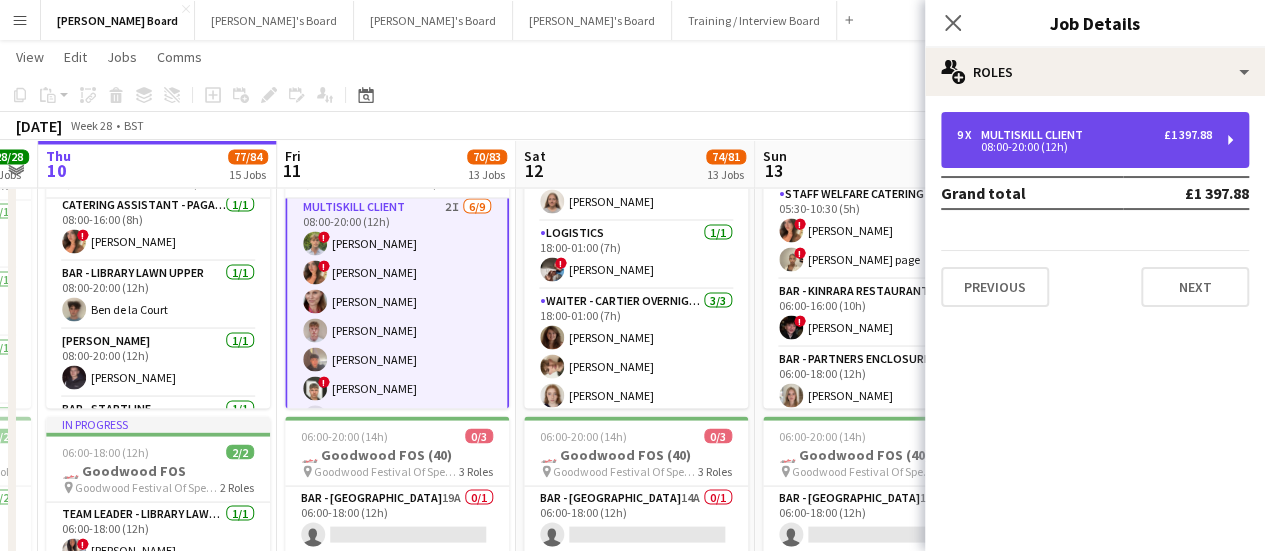 click on "08:00-20:00 (12h)" at bounding box center (1084, 147) 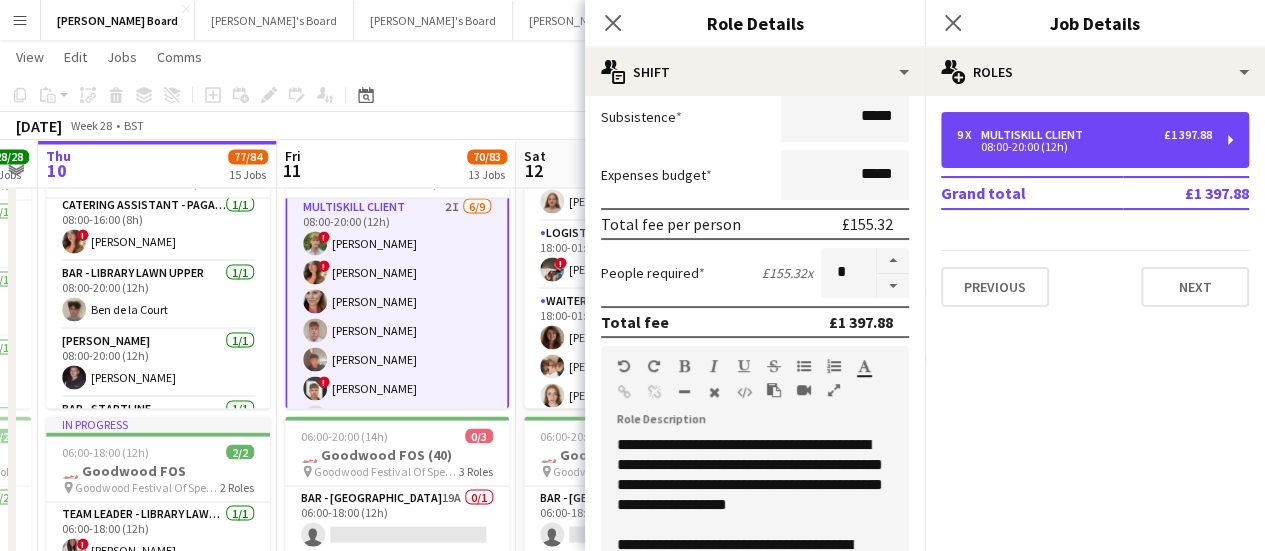 scroll, scrollTop: 600, scrollLeft: 0, axis: vertical 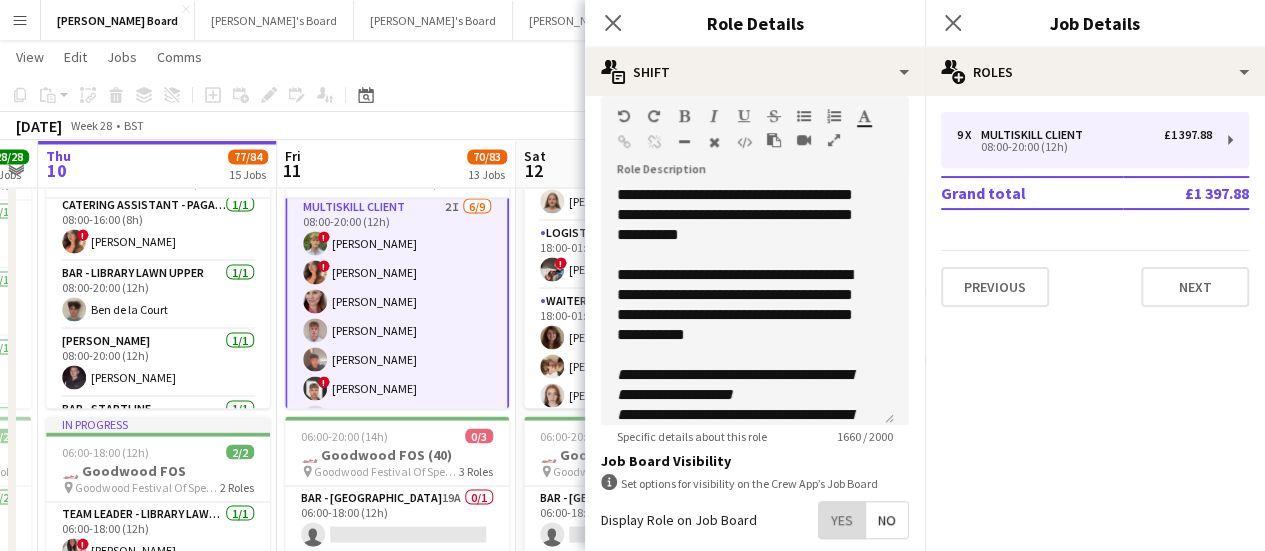 click on "Yes" at bounding box center (842, 520) 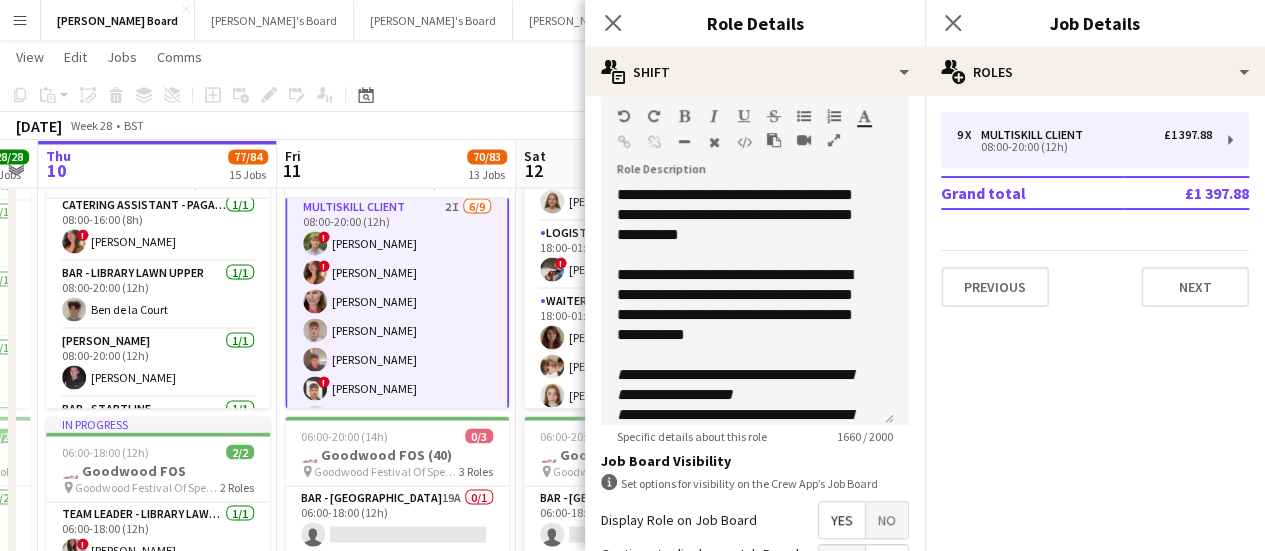 click on "[DATE]   Week 28
•   BST   Publish 1 job   Revert 1 job" 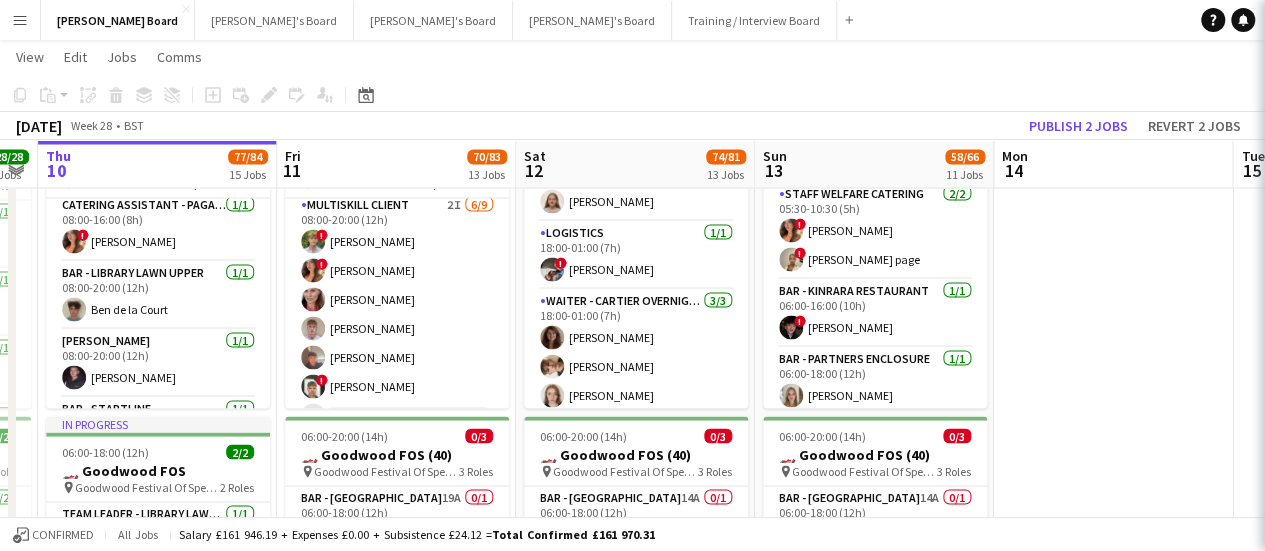scroll, scrollTop: 1275, scrollLeft: 0, axis: vertical 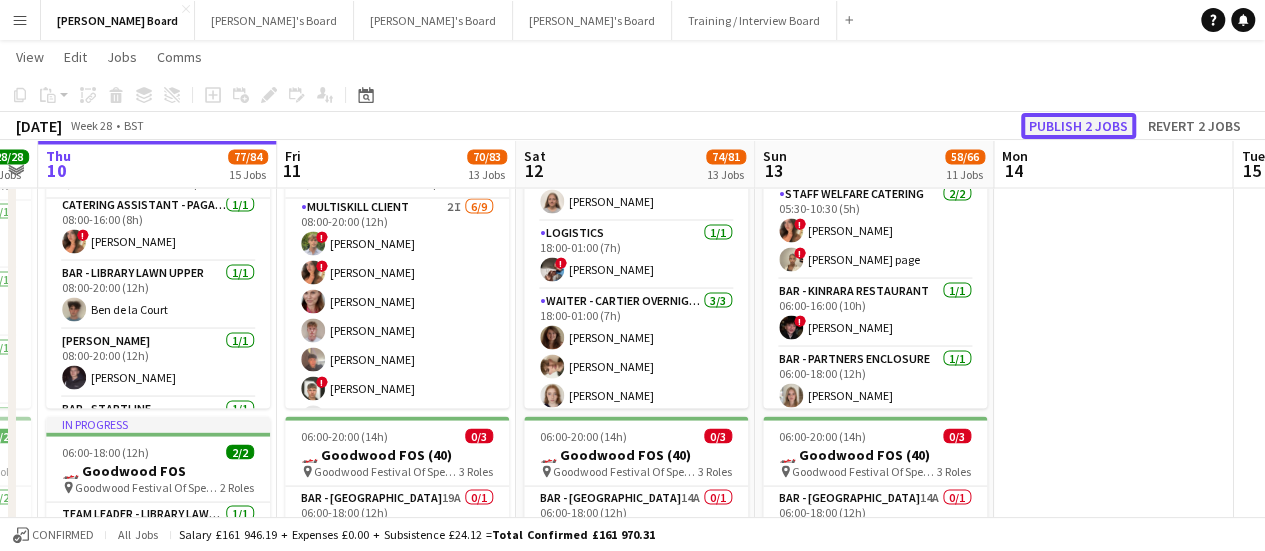 click on "Publish 2 jobs" 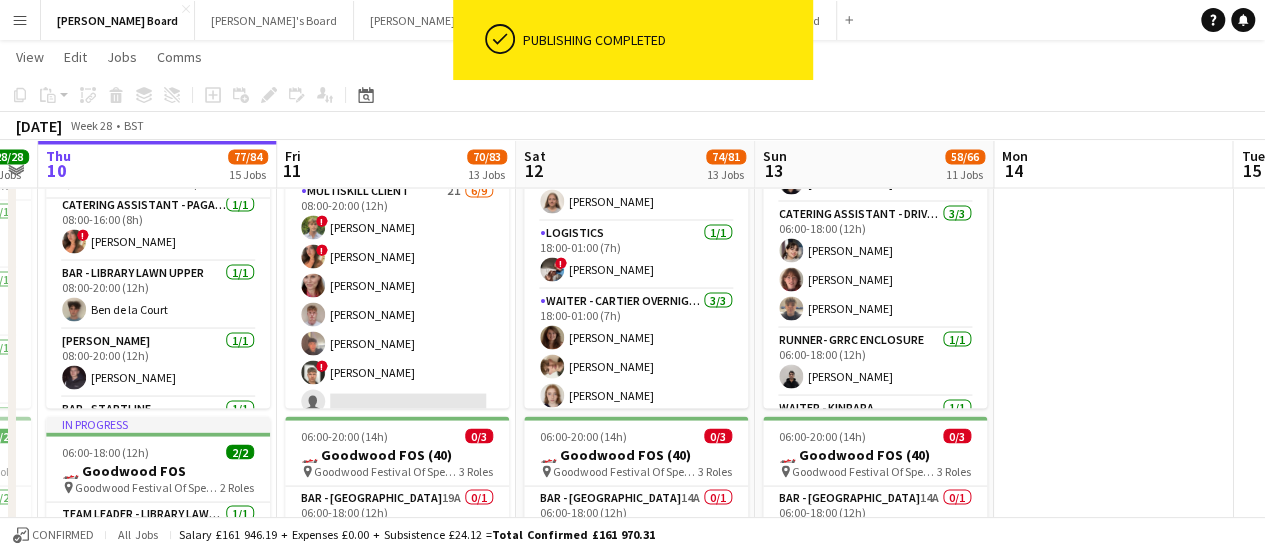 scroll, scrollTop: 400, scrollLeft: 0, axis: vertical 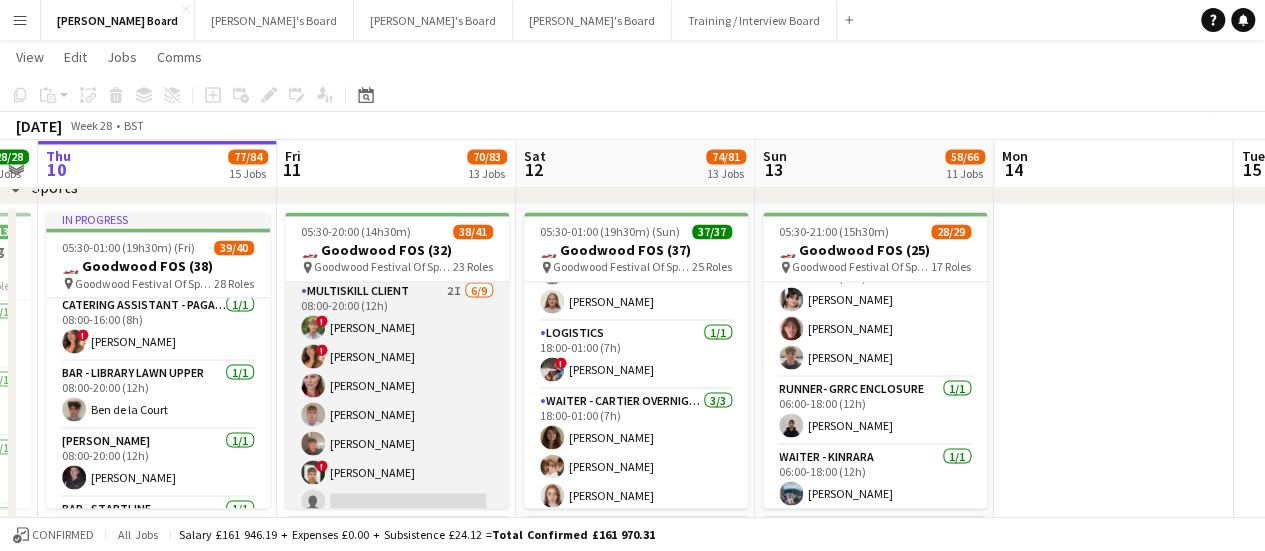 click on "MULTISKILL CLIENT   2I   [DATE]   08:00-20:00 (12h)
! [PERSON_NAME] ! [PERSON_NAME] [PERSON_NAME] [PERSON_NAME] [PERSON_NAME] ! [PERSON_NAME]
single-neutral-actions
single-neutral-actions
single-neutral-actions" at bounding box center [397, 429] 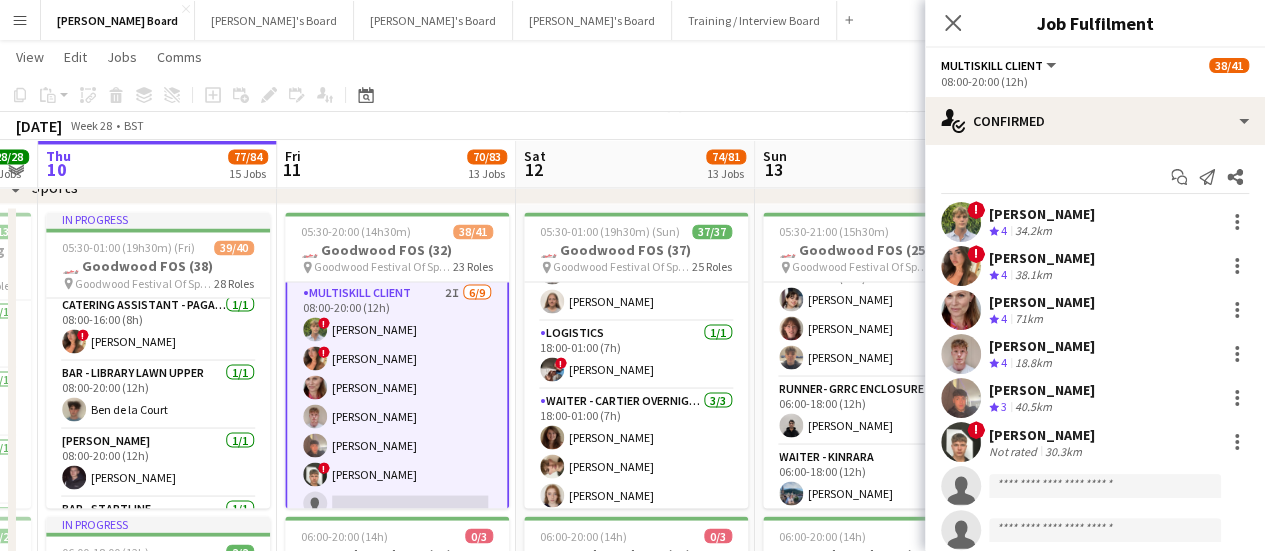 scroll, scrollTop: 1277, scrollLeft: 0, axis: vertical 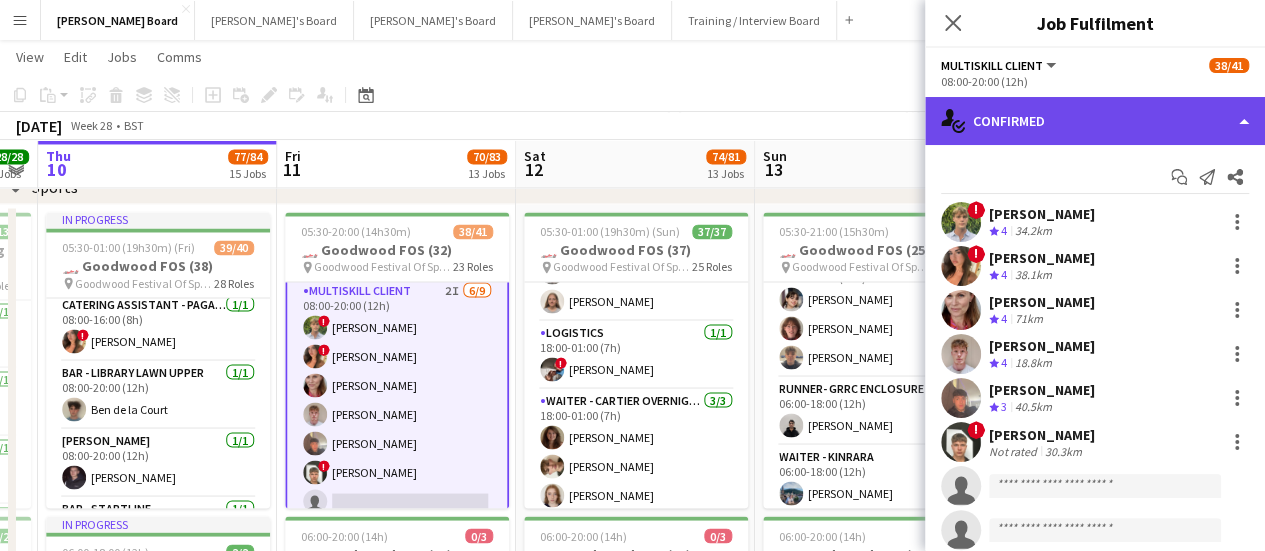 click on "single-neutral-actions-check-2
Confirmed" 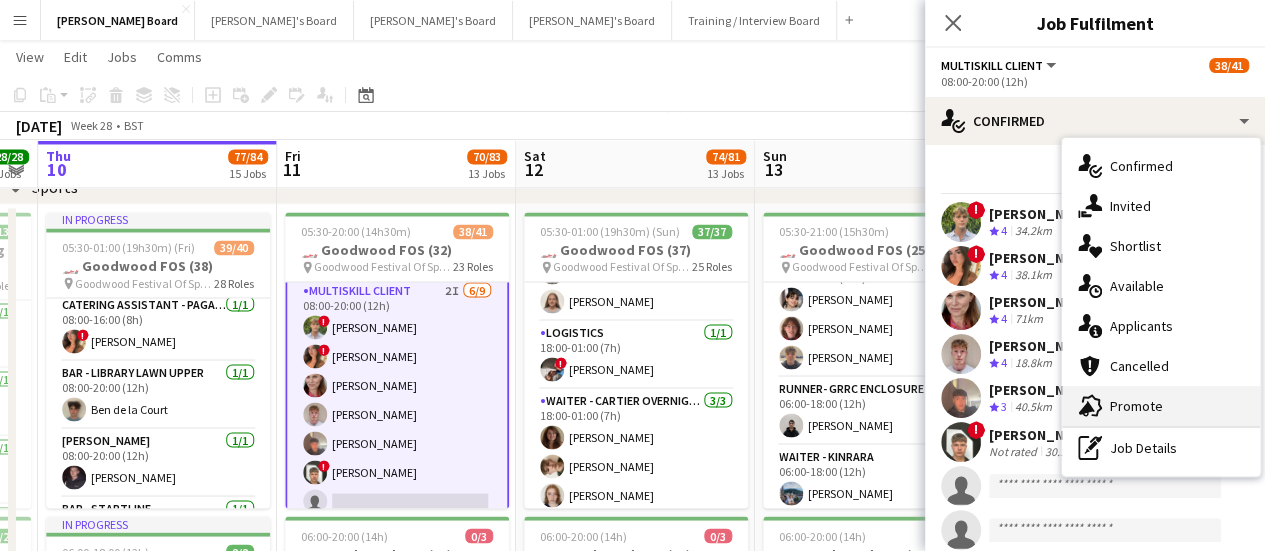 click on "advertising-megaphone
Promote" at bounding box center [1161, 406] 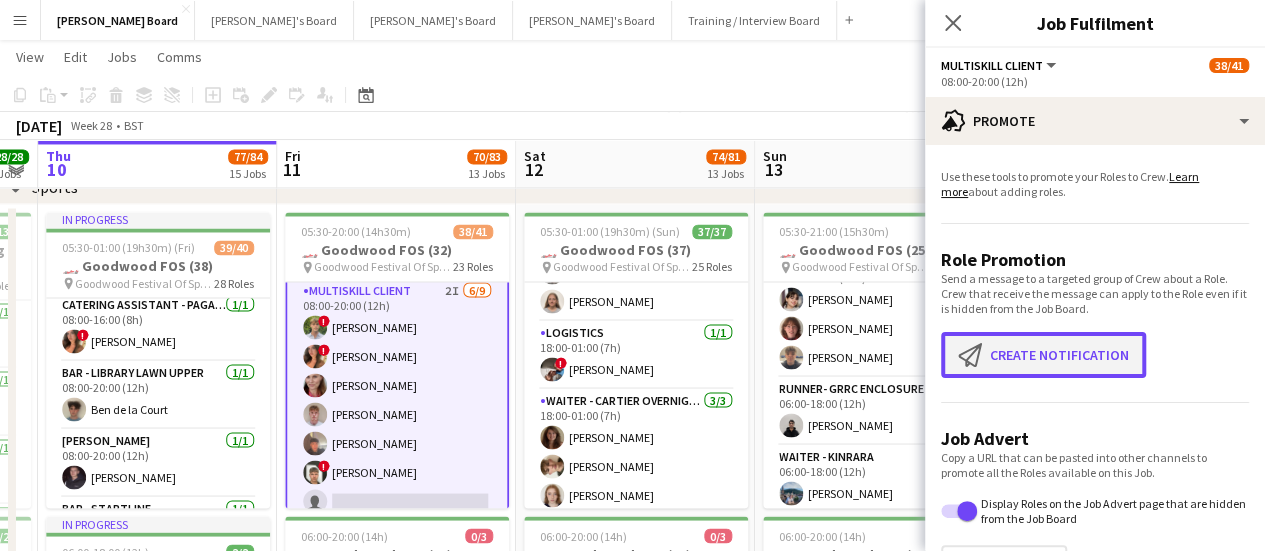 click on "Create notification
Create notification" at bounding box center (1043, 355) 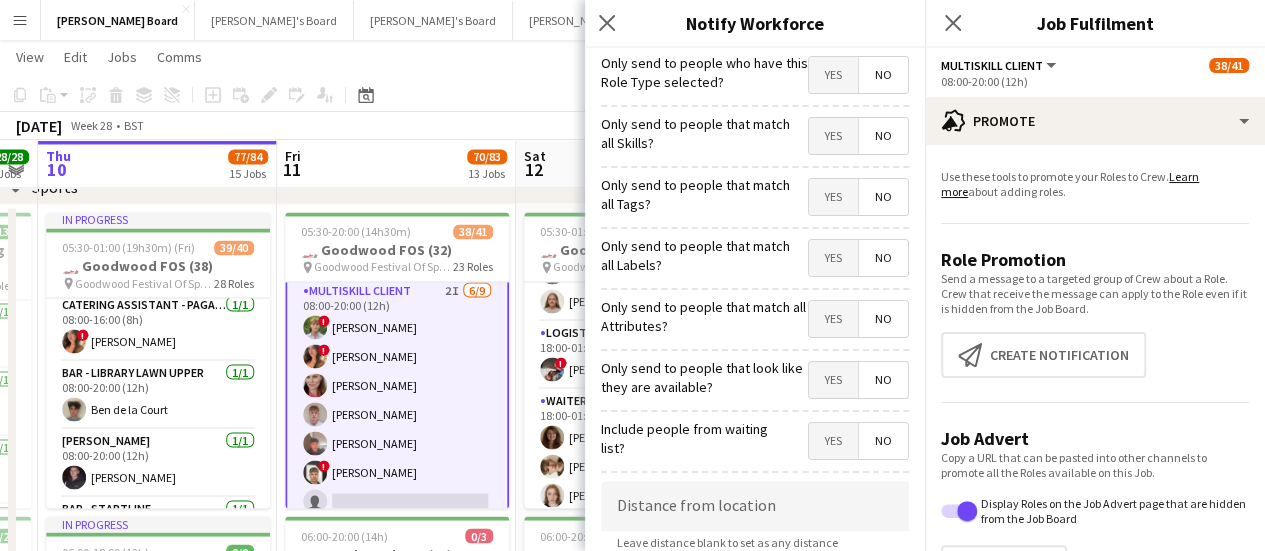 click on "Yes" at bounding box center (833, 380) 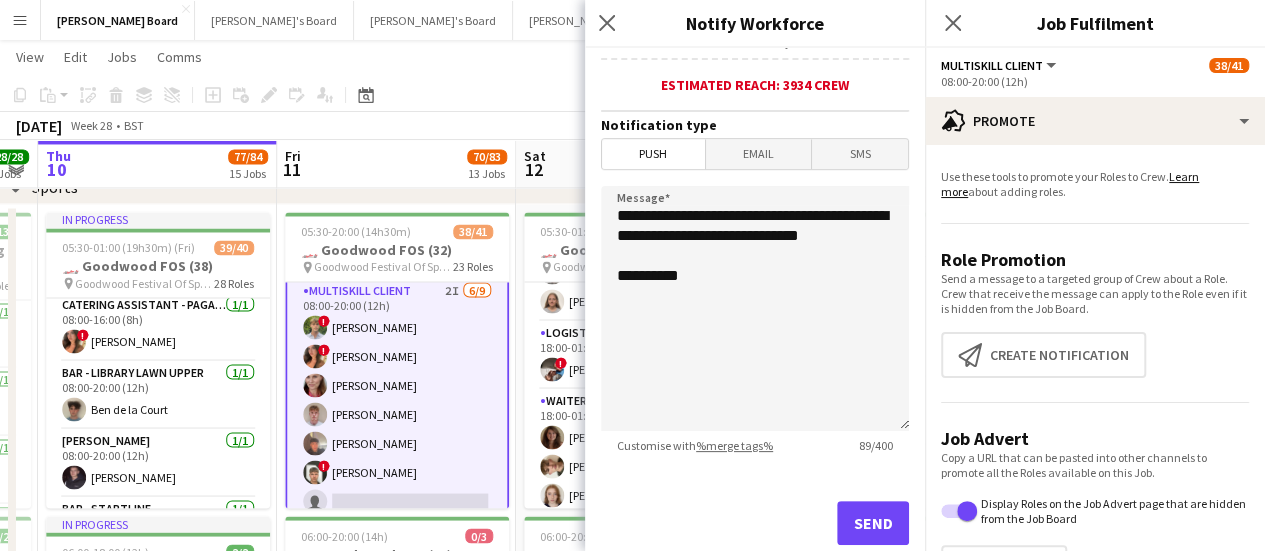scroll, scrollTop: 300, scrollLeft: 0, axis: vertical 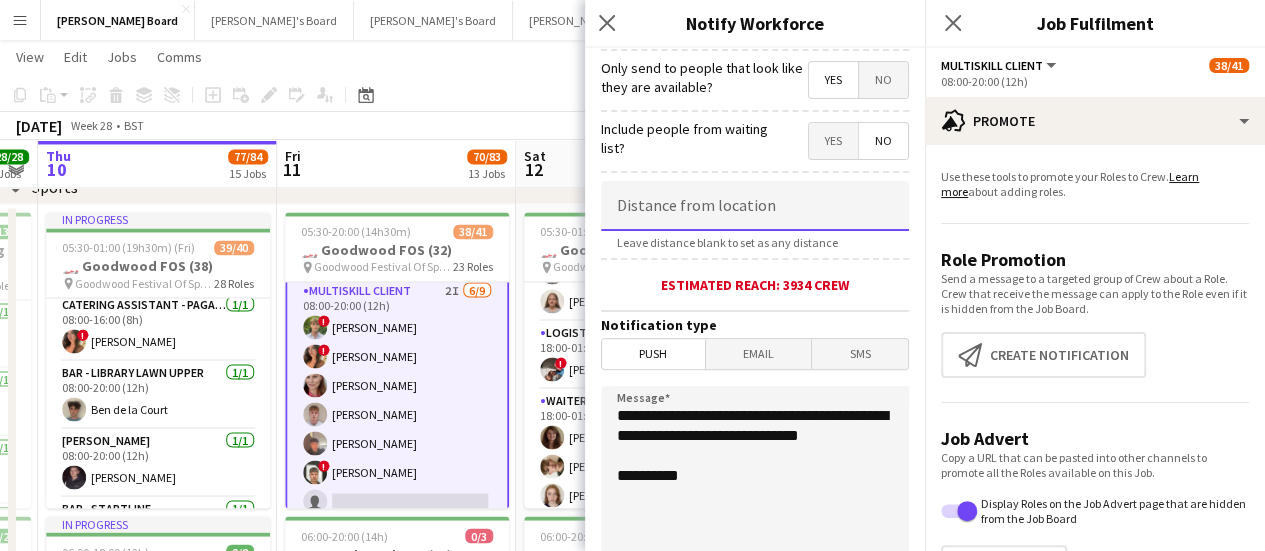 click 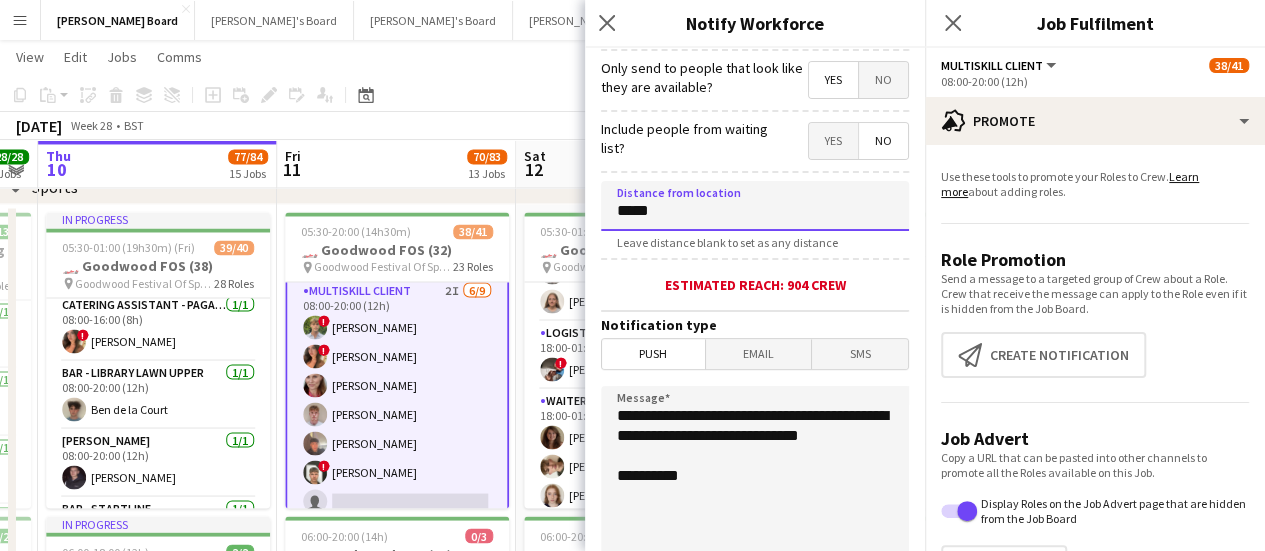type on "****" 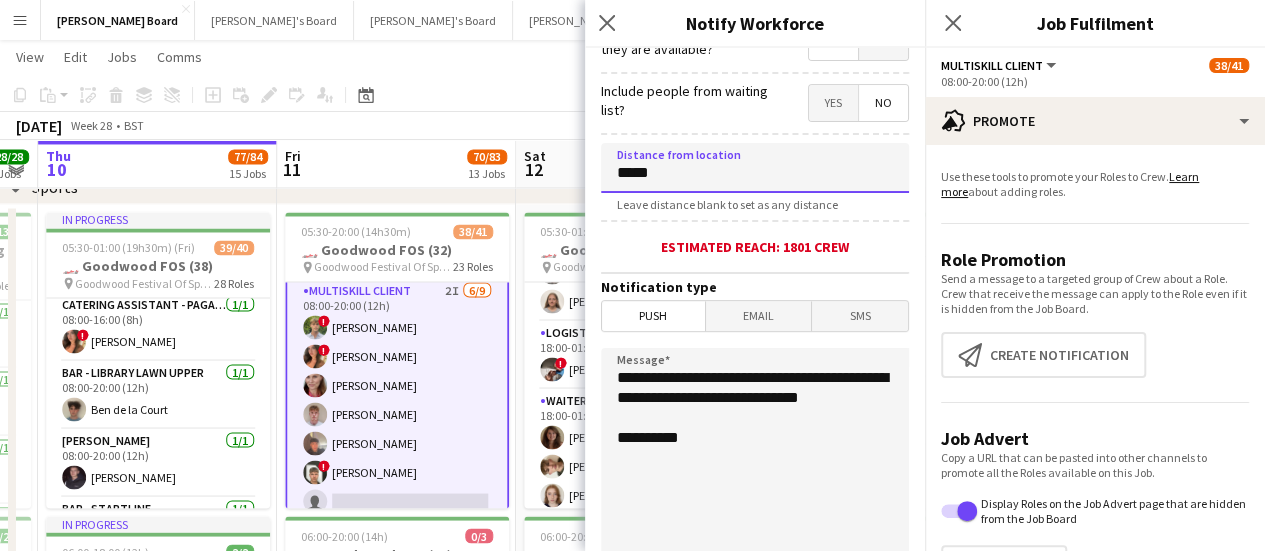 scroll, scrollTop: 200, scrollLeft: 0, axis: vertical 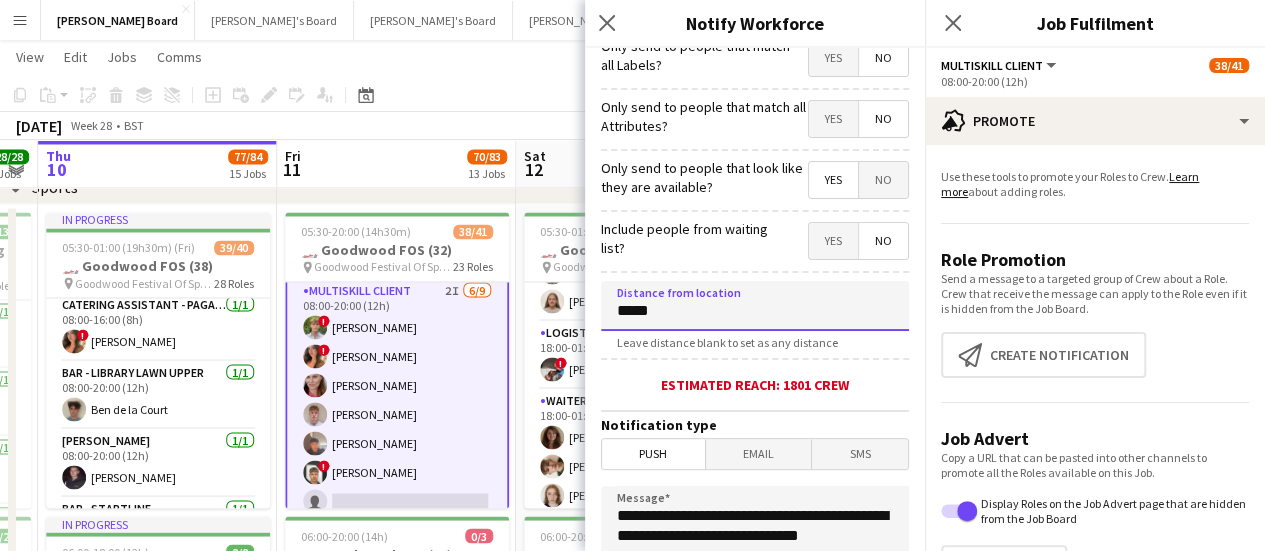 drag, startPoint x: 668, startPoint y: 311, endPoint x: 590, endPoint y: 315, distance: 78.10249 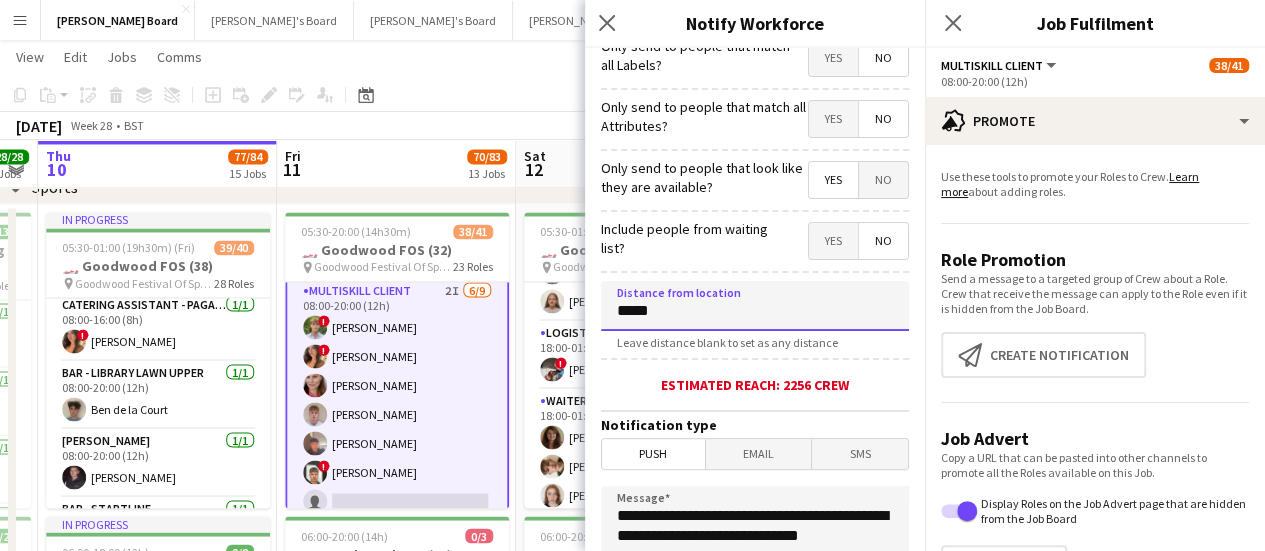 type on "*****" 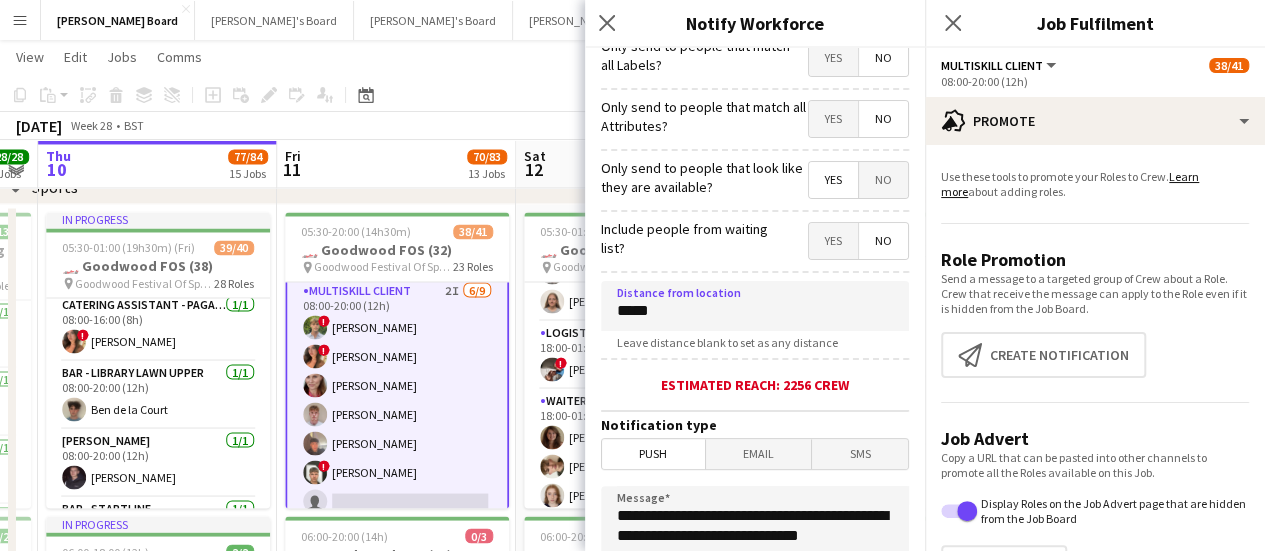 click on "**********" 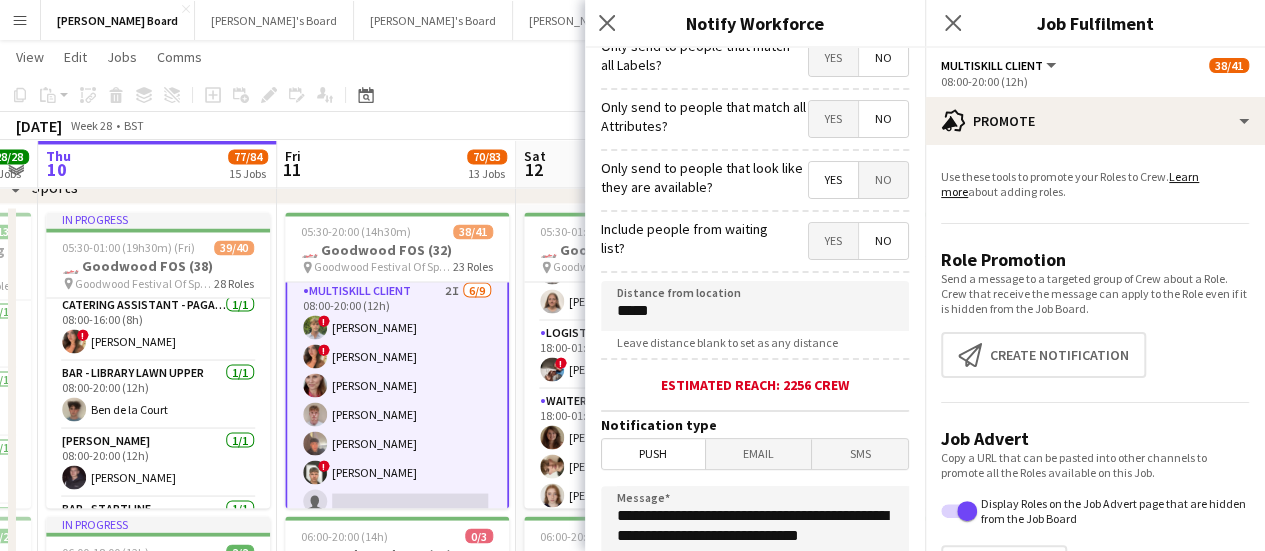 scroll, scrollTop: 500, scrollLeft: 0, axis: vertical 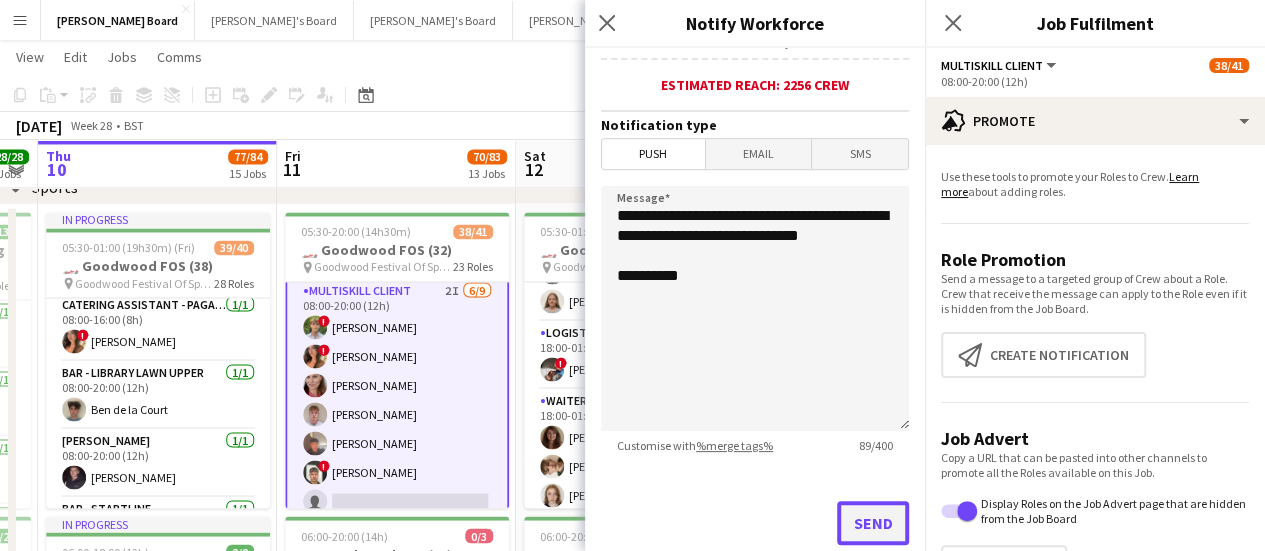 click on "Send" 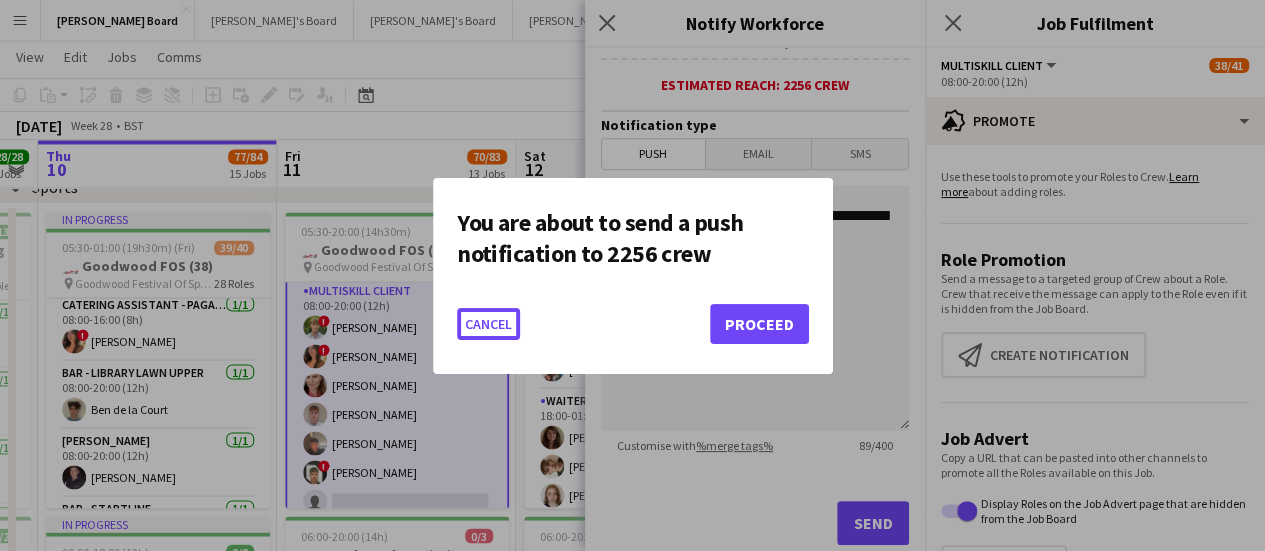 scroll, scrollTop: 0, scrollLeft: 0, axis: both 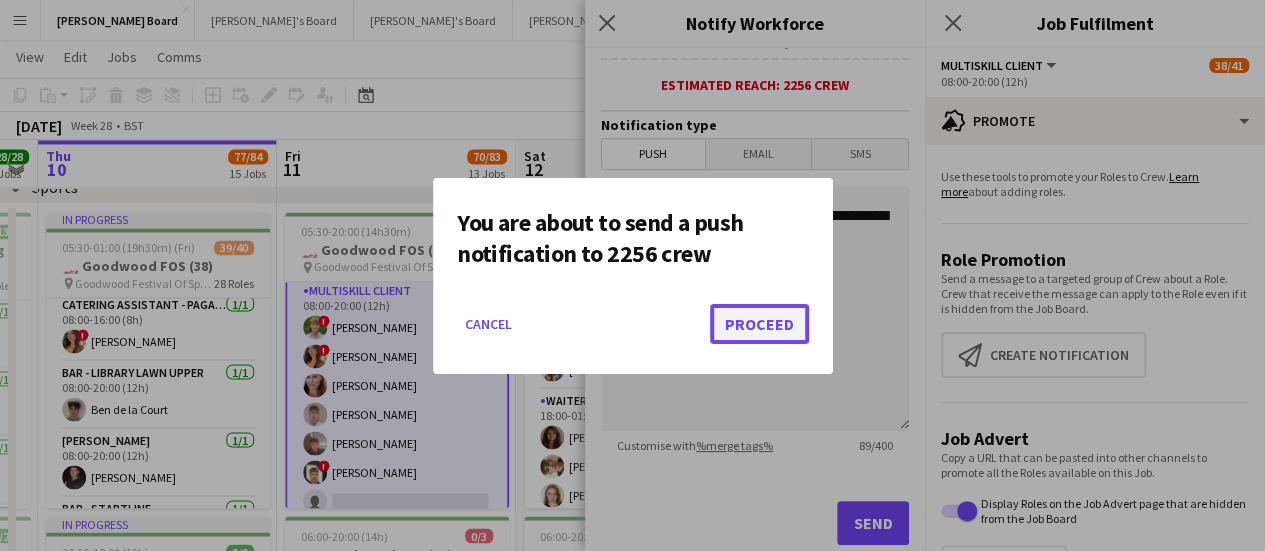 click on "Proceed" 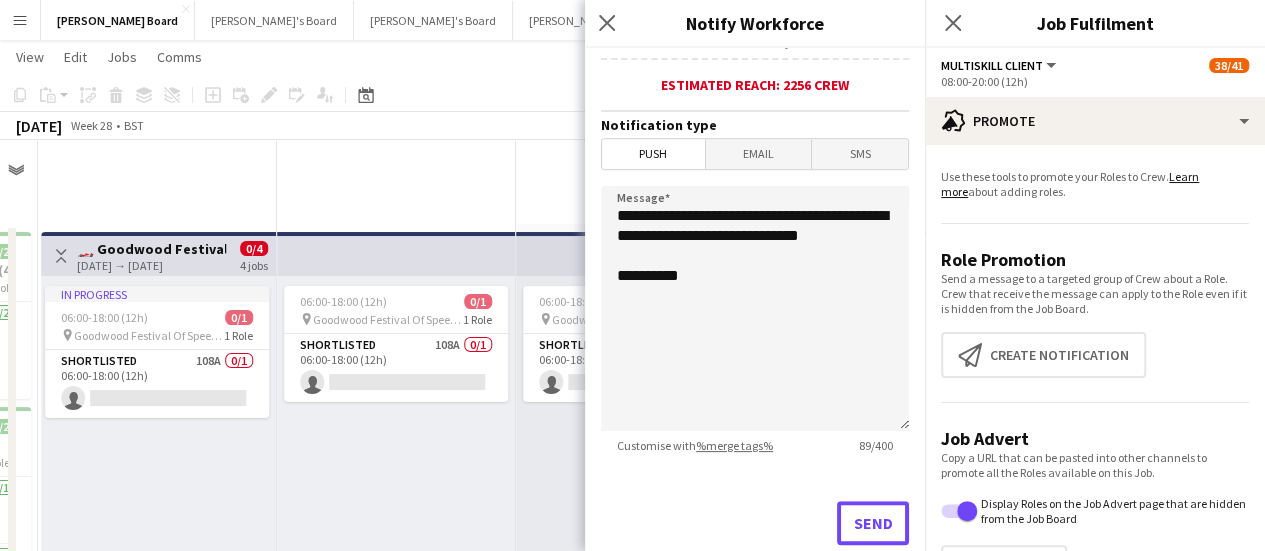 scroll, scrollTop: 1700, scrollLeft: 0, axis: vertical 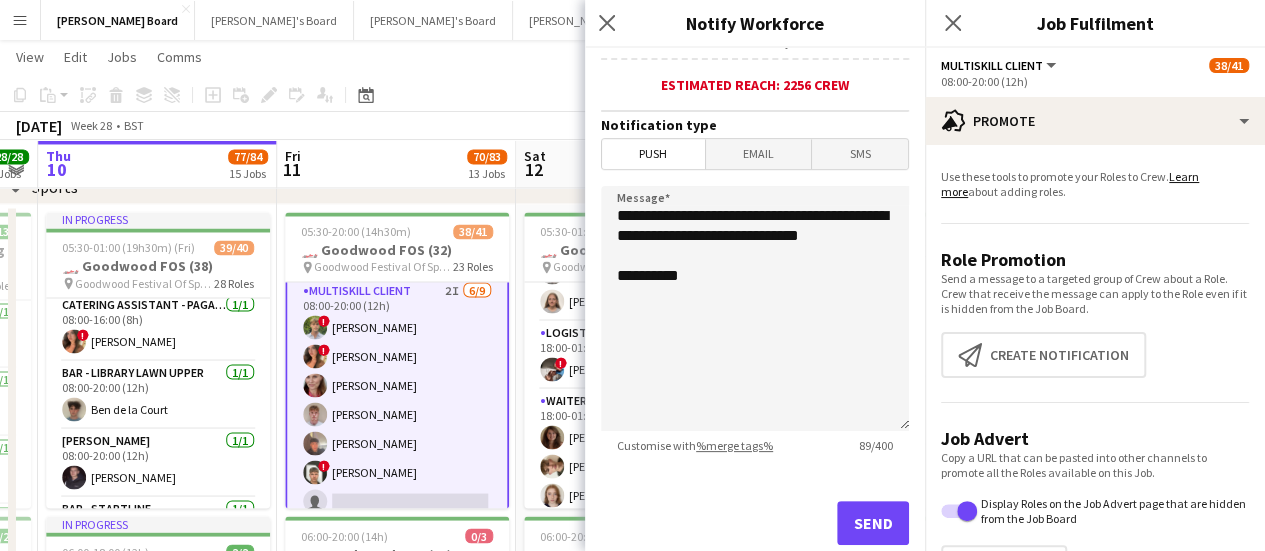 click on "MULTISKILL CLIENT   2I   [DATE]   08:00-20:00 (12h)
! [PERSON_NAME] ! [PERSON_NAME] [PERSON_NAME] [PERSON_NAME] [PERSON_NAME] ! [PERSON_NAME]
single-neutral-actions
single-neutral-actions
single-neutral-actions" at bounding box center (397, 429) 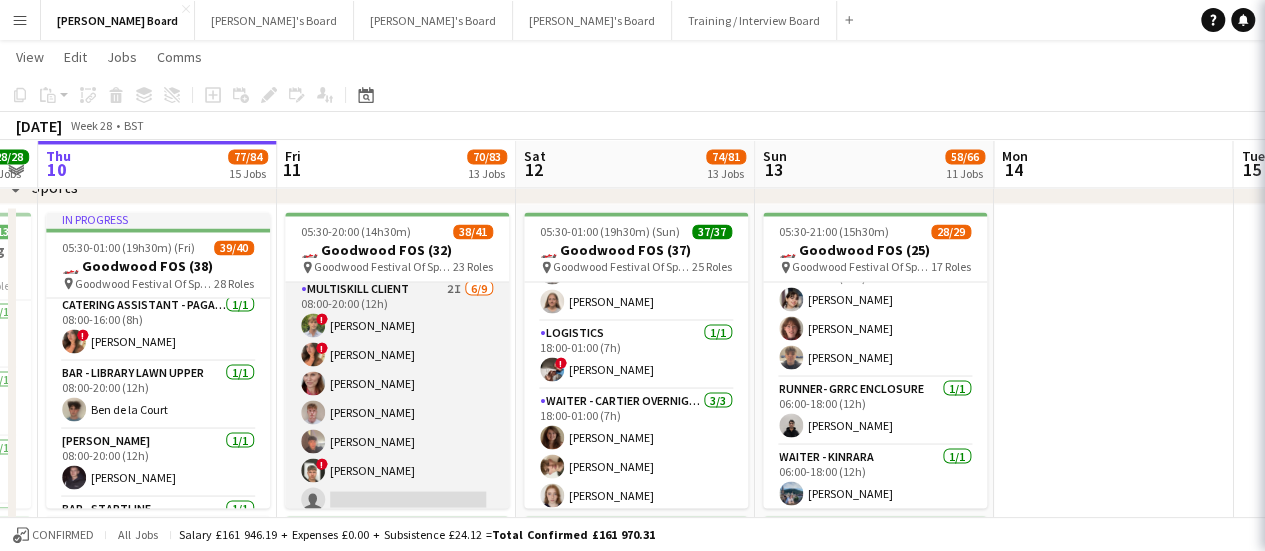scroll, scrollTop: 1275, scrollLeft: 0, axis: vertical 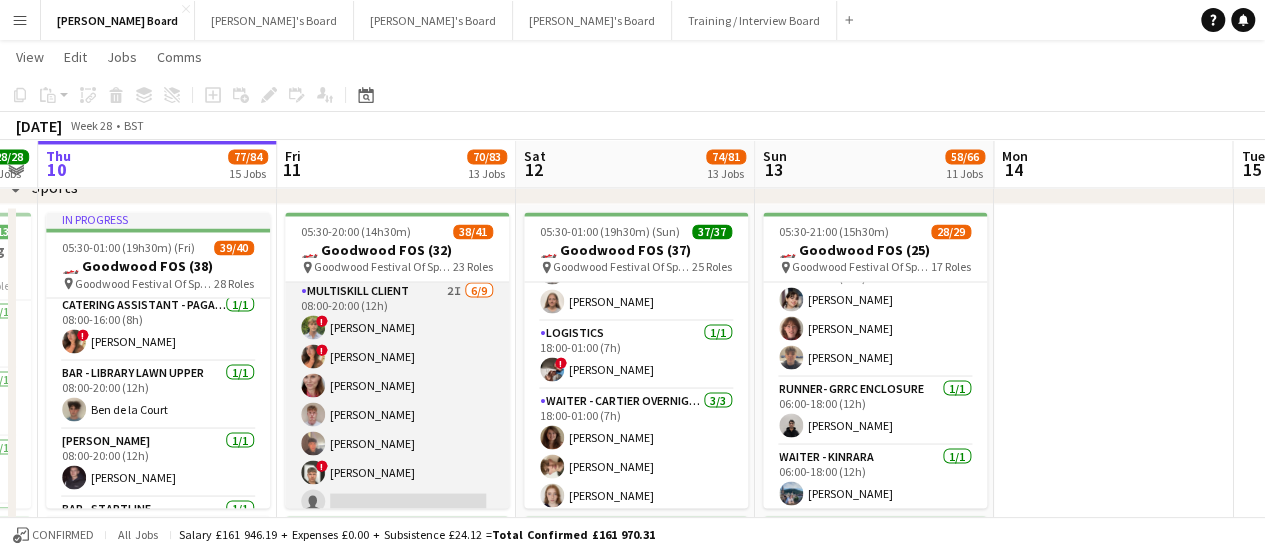 click on "MULTISKILL CLIENT   2I   [DATE]   08:00-20:00 (12h)
! [PERSON_NAME] ! [PERSON_NAME] [PERSON_NAME] [PERSON_NAME] [PERSON_NAME] ! [PERSON_NAME]
single-neutral-actions
single-neutral-actions
single-neutral-actions" at bounding box center [397, 429] 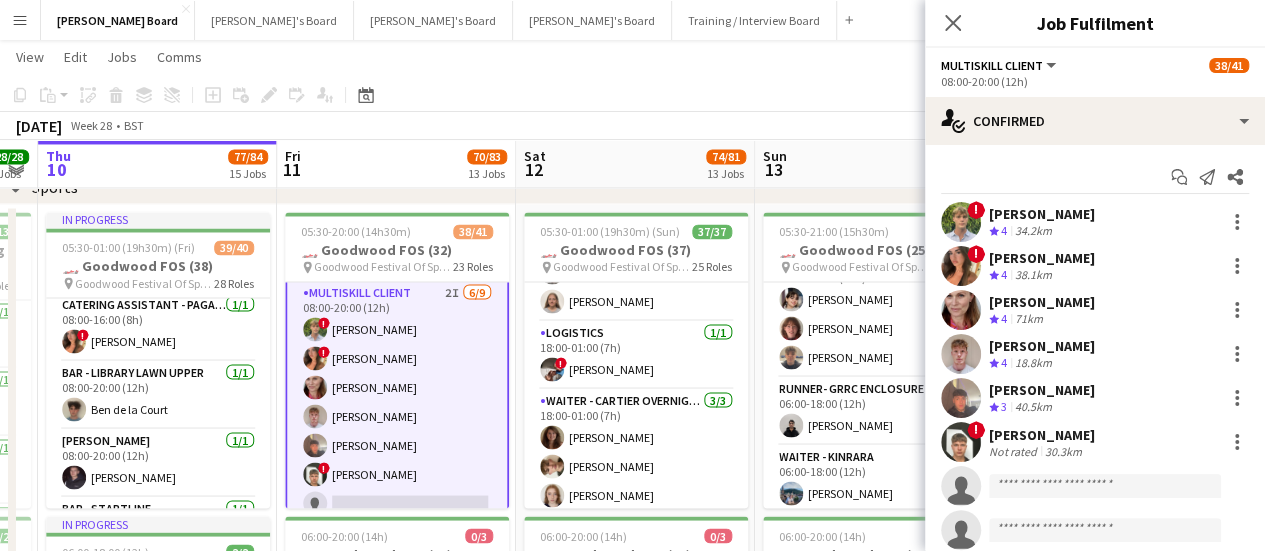 scroll, scrollTop: 1277, scrollLeft: 0, axis: vertical 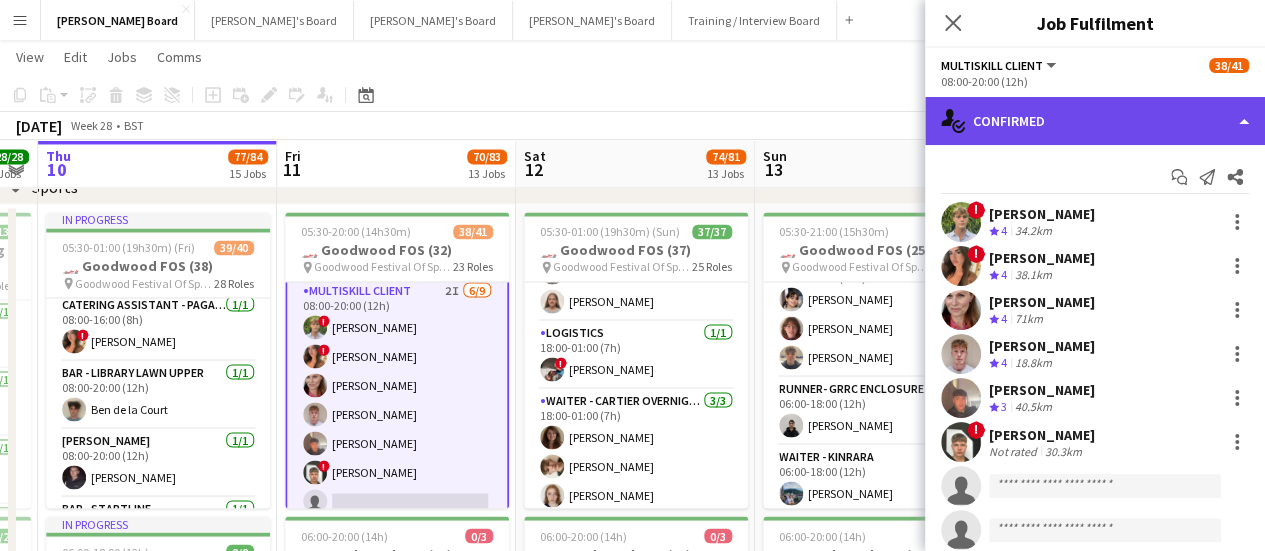 click on "single-neutral-actions-check-2
Confirmed" 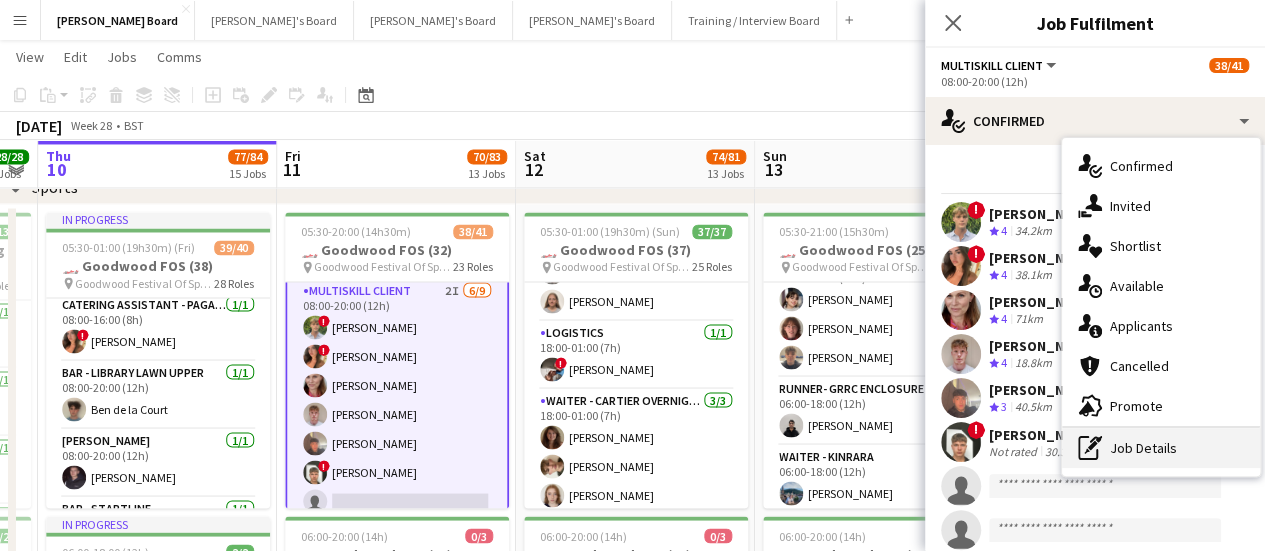 click on "pen-write
Job Details" at bounding box center (1161, 448) 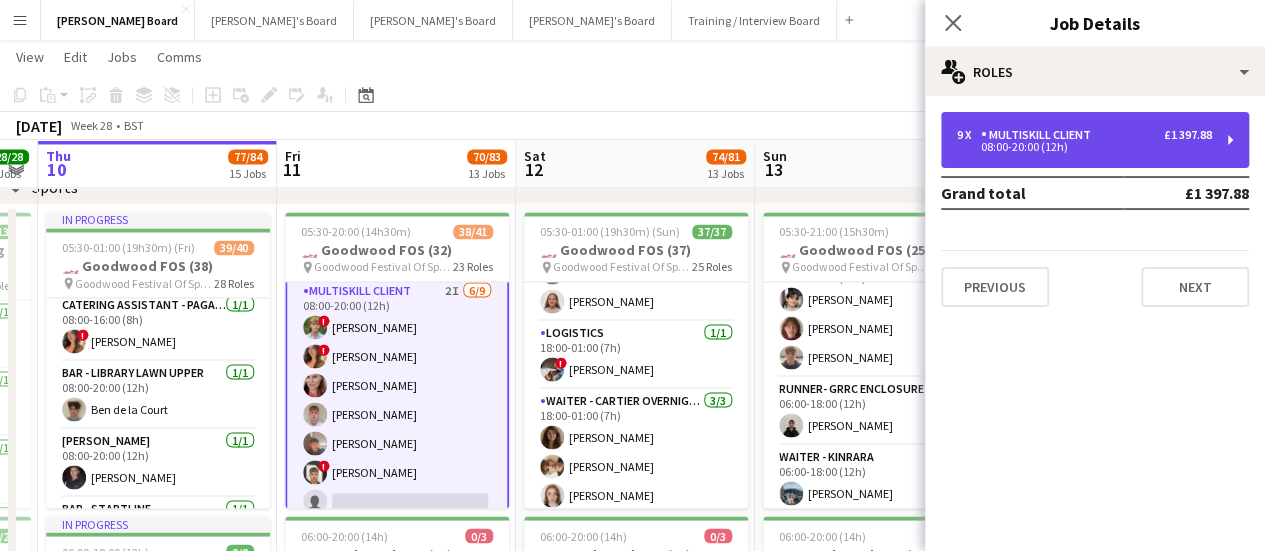 click on "MULTISKILL CLIENT" at bounding box center (1040, 135) 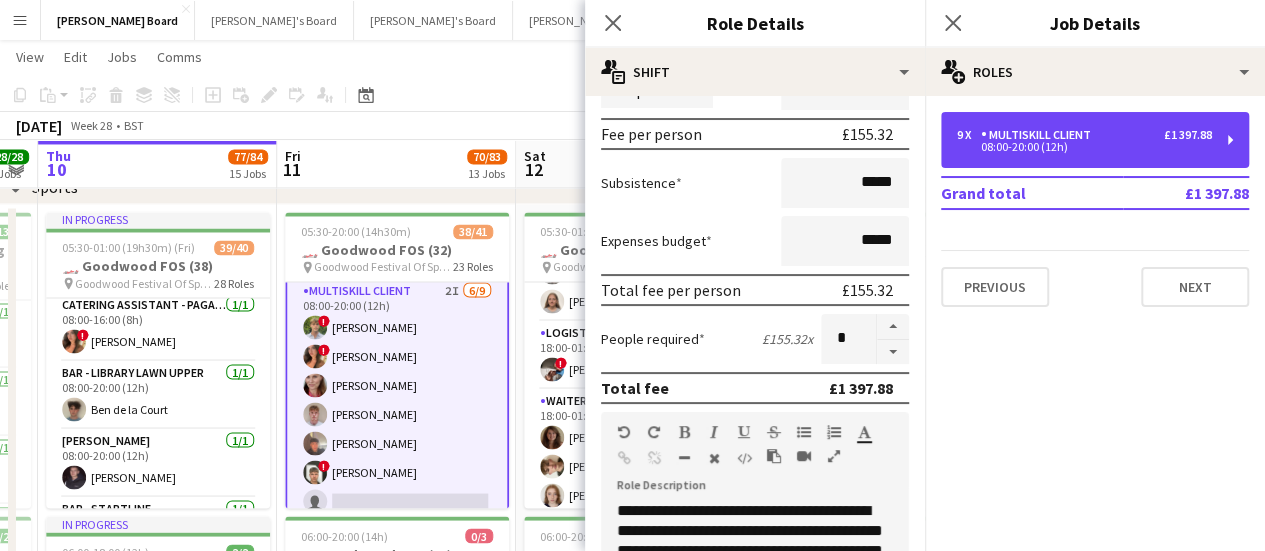 scroll, scrollTop: 500, scrollLeft: 0, axis: vertical 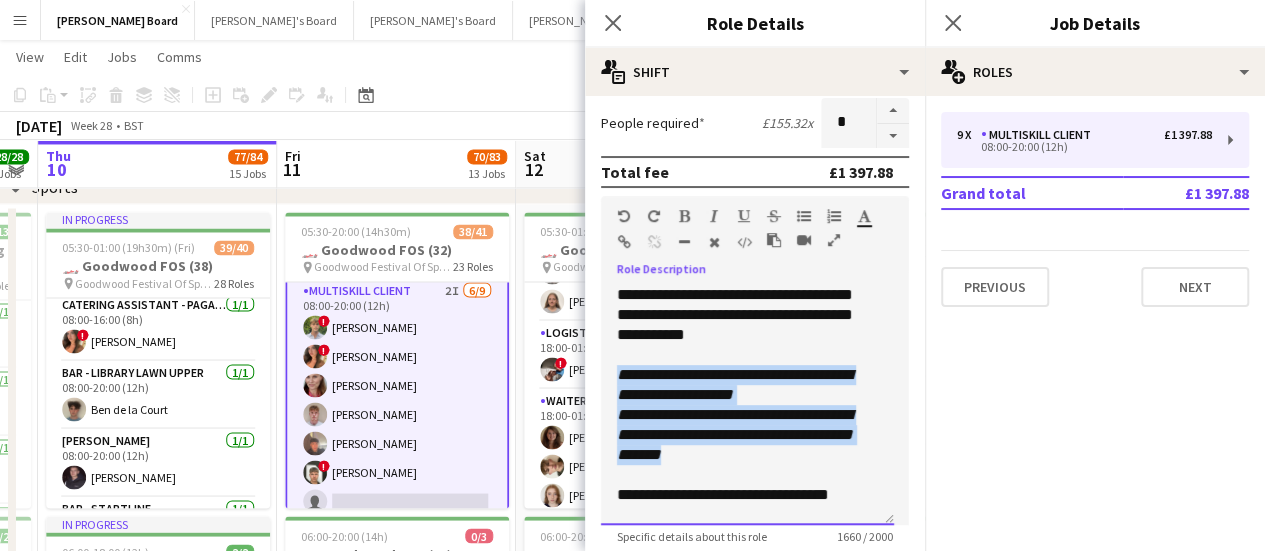 drag, startPoint x: 702, startPoint y: 475, endPoint x: 611, endPoint y: 390, distance: 124.52309 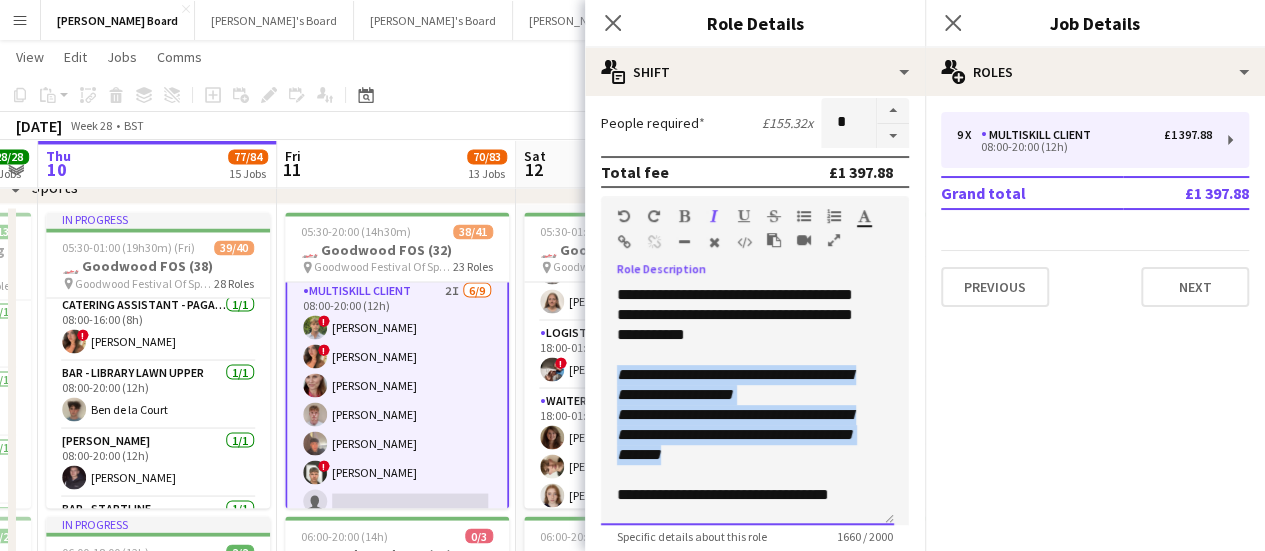 type 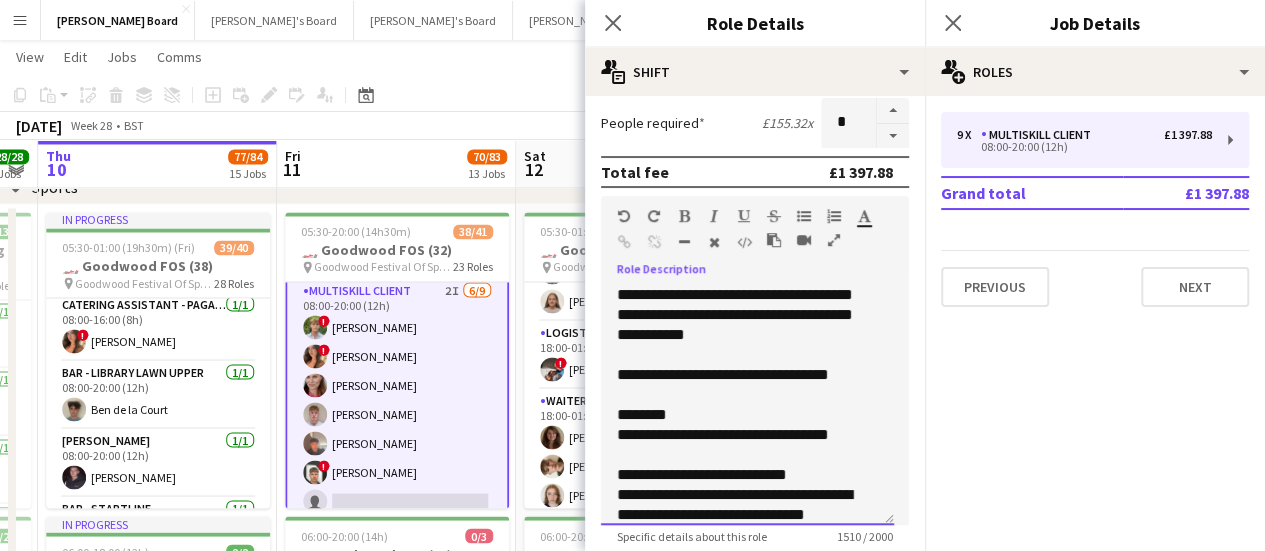 click on "**********" at bounding box center (739, 445) 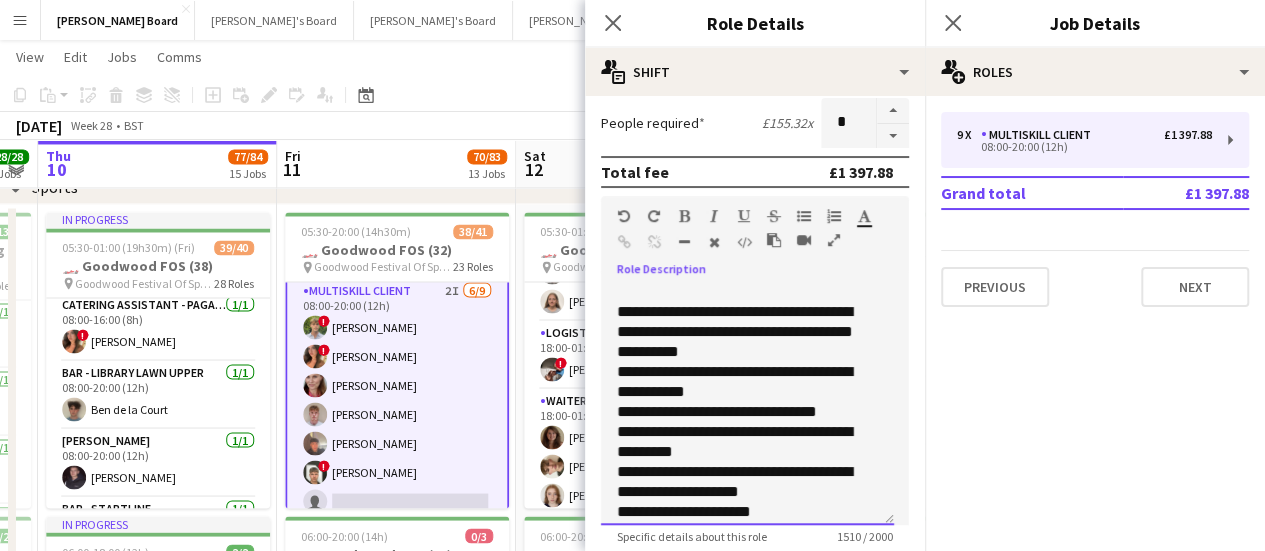 scroll, scrollTop: 936, scrollLeft: 0, axis: vertical 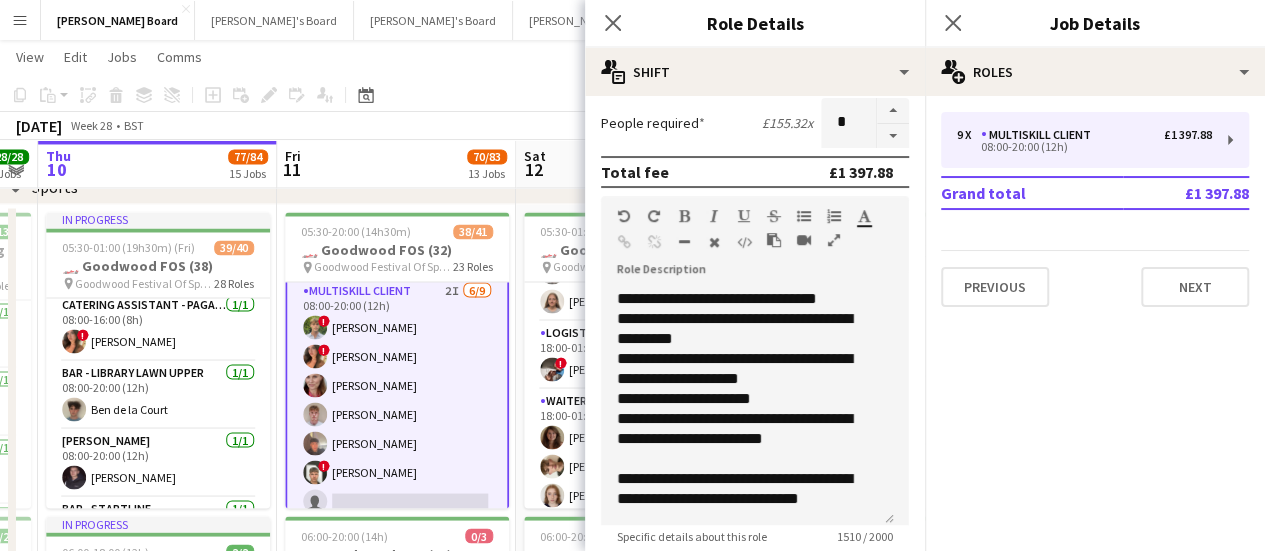 click on "[DATE]   Week 28
•   BST" 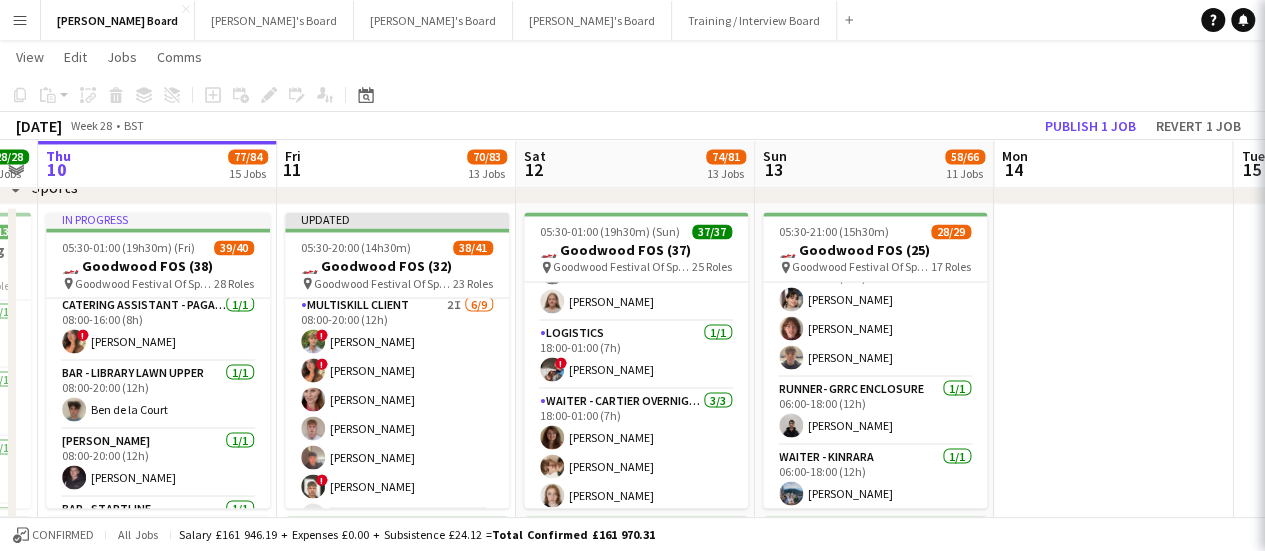 scroll, scrollTop: 1275, scrollLeft: 0, axis: vertical 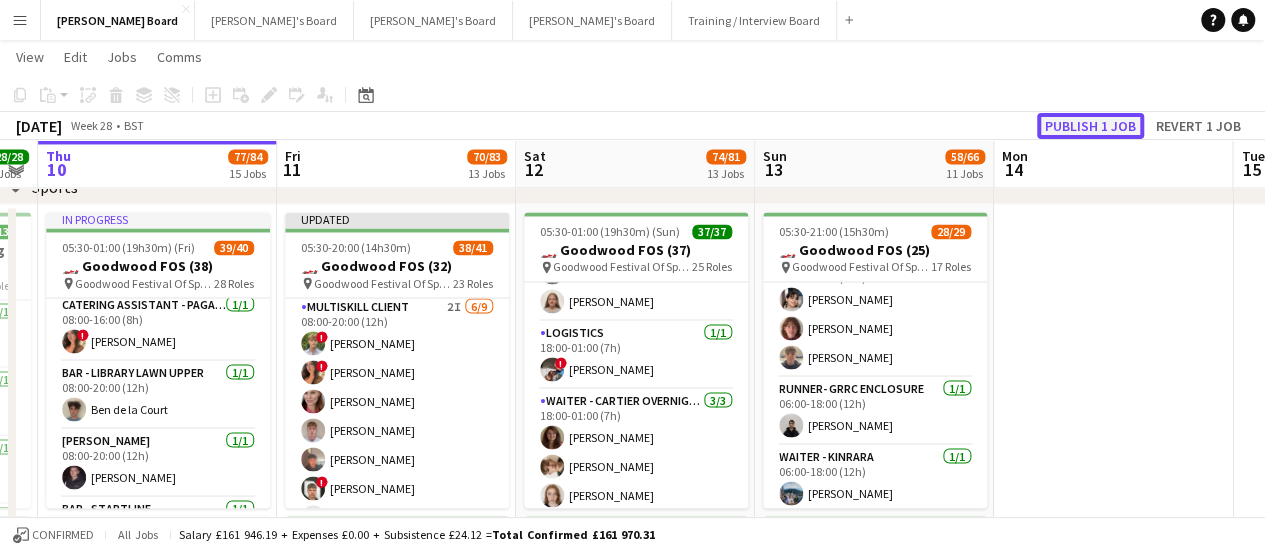 click on "Publish 1 job" 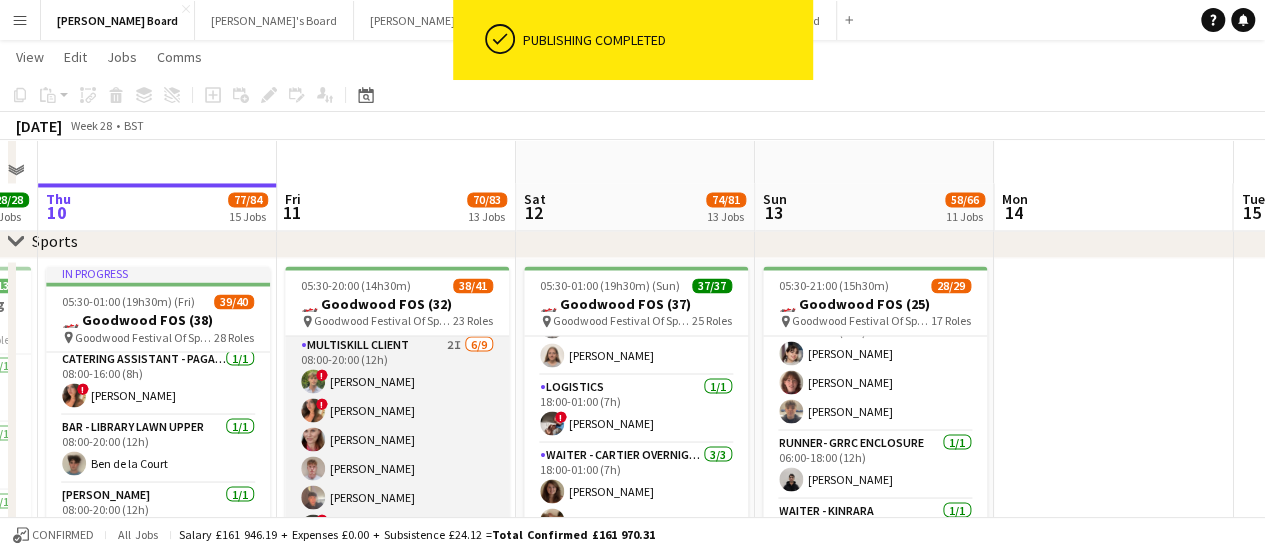 scroll, scrollTop: 1700, scrollLeft: 0, axis: vertical 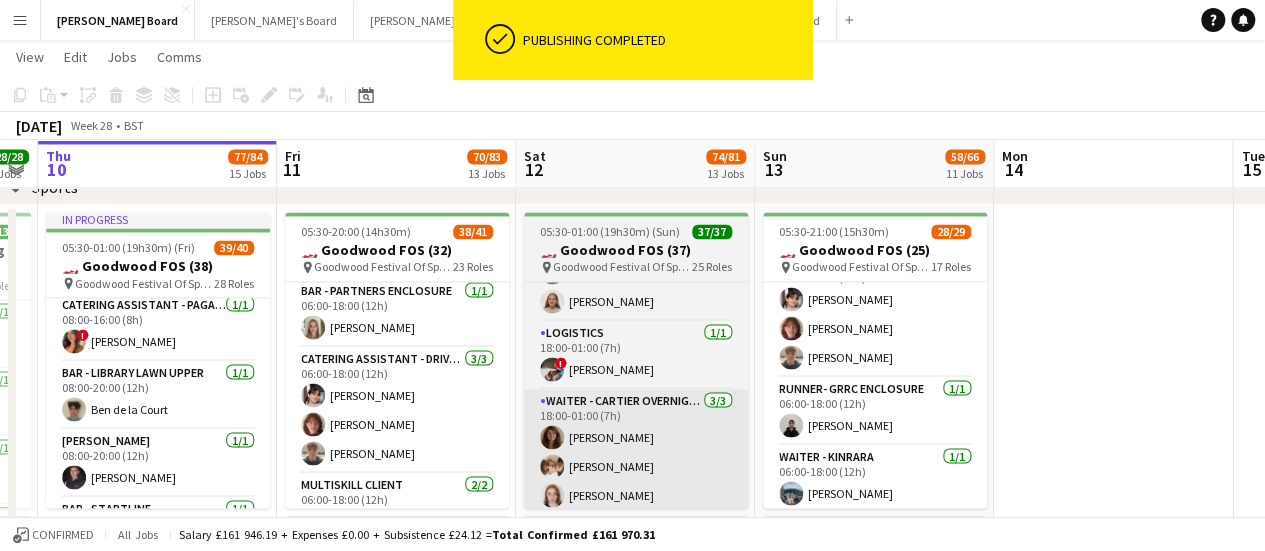 click on "MULTISKILL CLIENT   [DATE]   06:00-18:00 (12h)
[PERSON_NAME] ! [PERSON_NAME]" at bounding box center [397, 521] 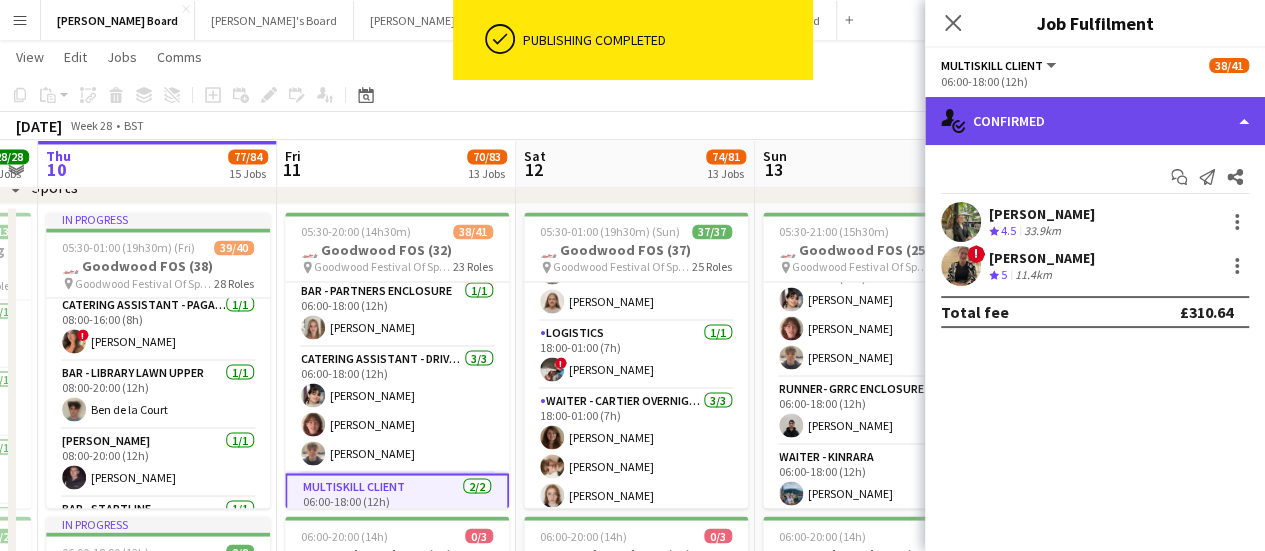 click on "single-neutral-actions-check-2
Confirmed" 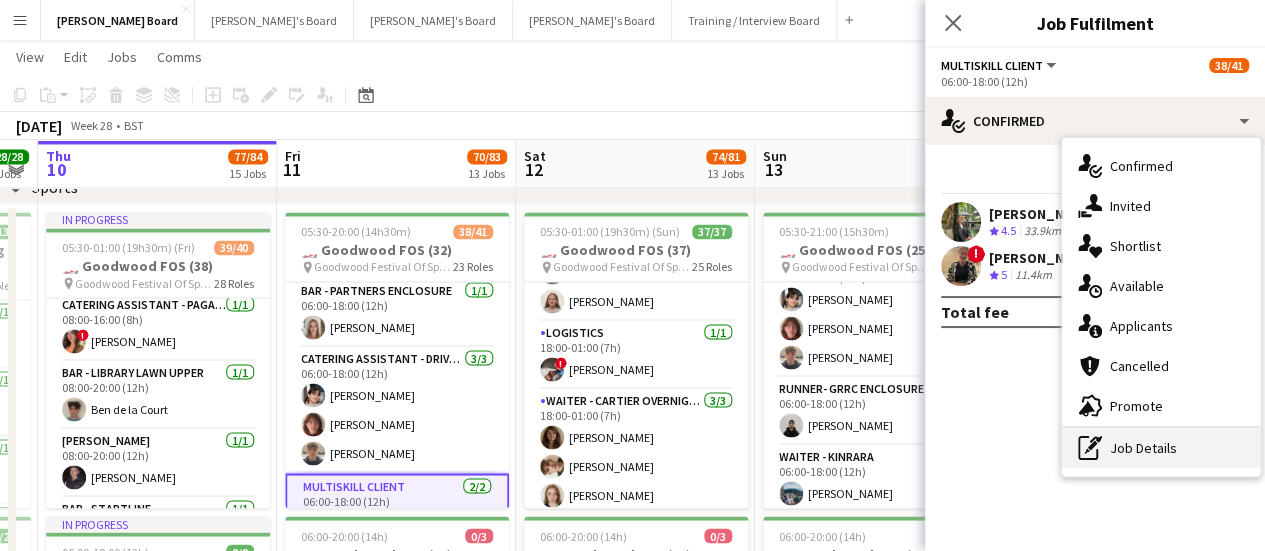 click on "pen-write
Job Details" at bounding box center [1161, 448] 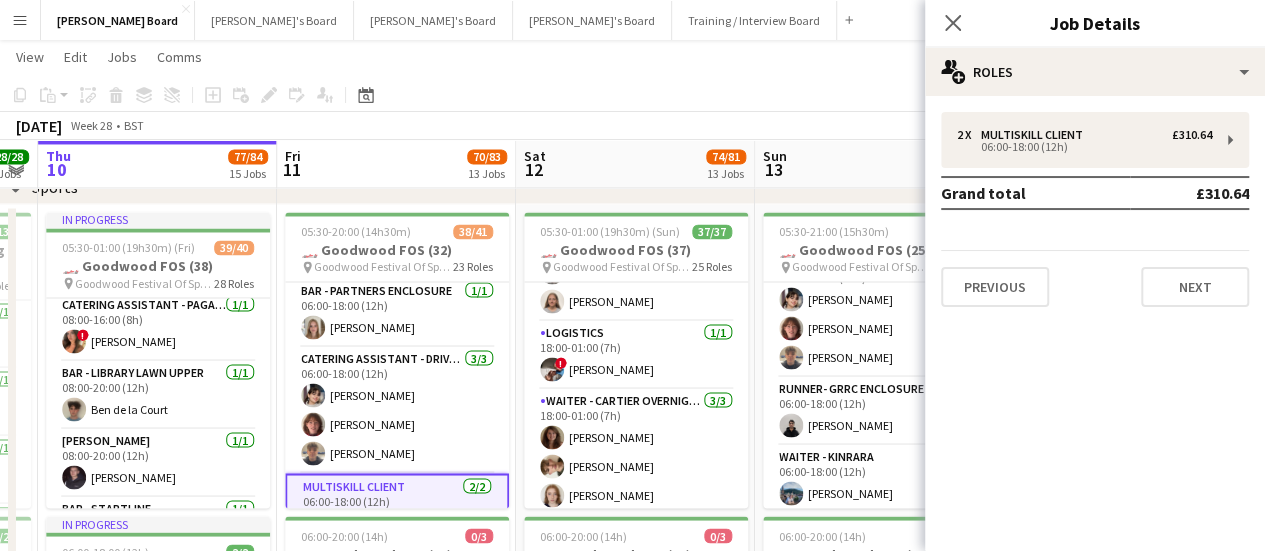 click on "2 x   MULTISKILL CLIENT   £310.64   06:00-18:00 (12h)   Grand total   £310.64   Previous   Next" at bounding box center (1095, 209) 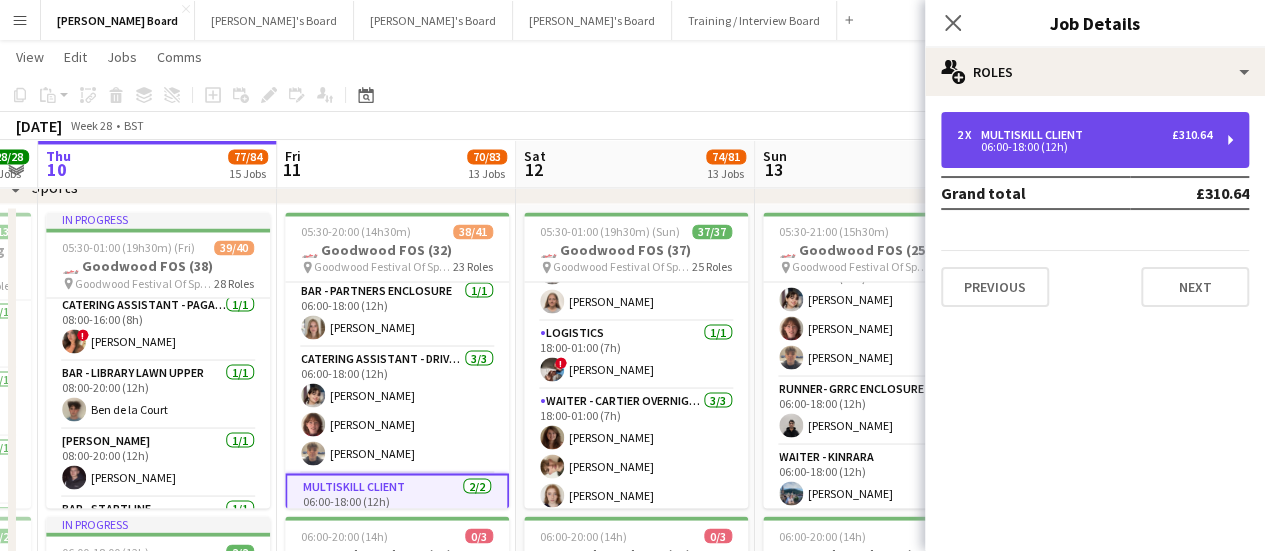 click on "2 x   MULTISKILL CLIENT   £310.64   06:00-18:00 (12h)" at bounding box center (1095, 140) 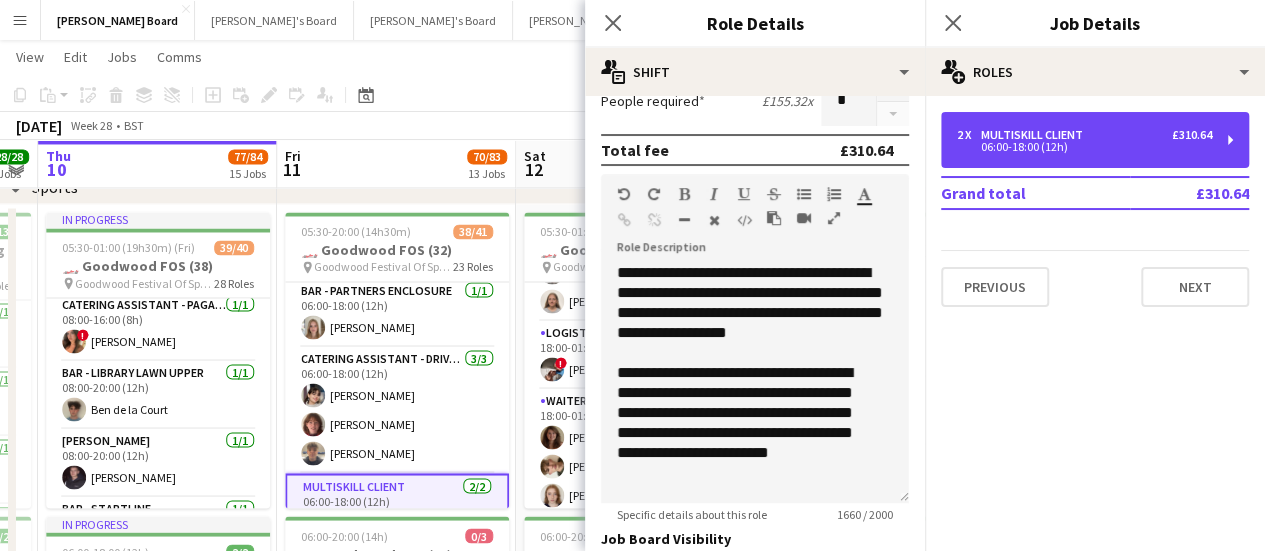 scroll, scrollTop: 600, scrollLeft: 0, axis: vertical 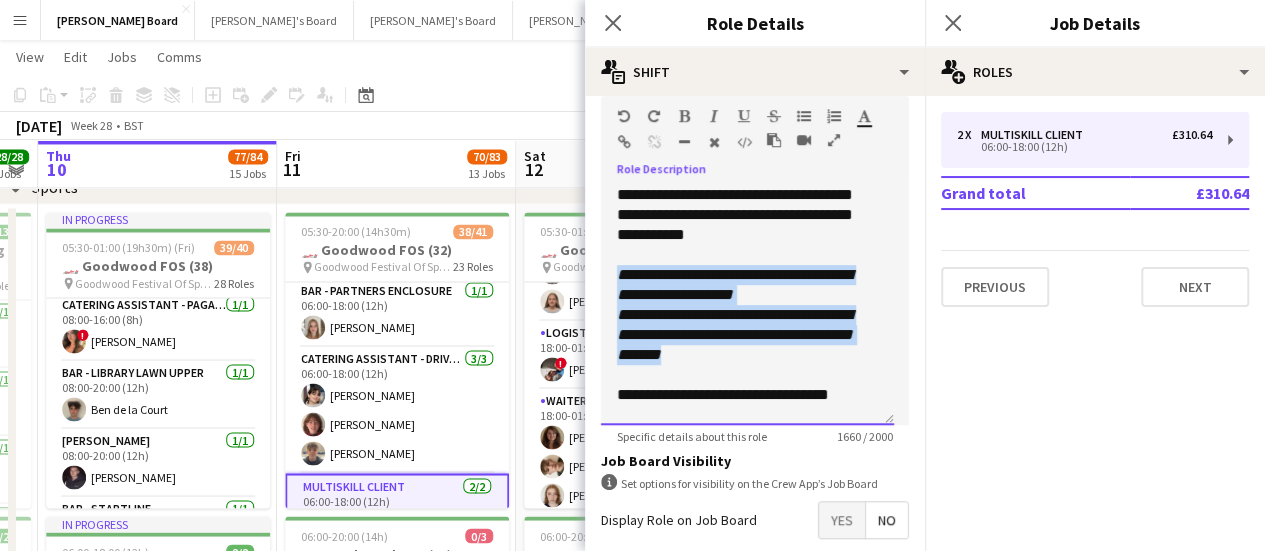 drag, startPoint x: 720, startPoint y: 379, endPoint x: 617, endPoint y: 298, distance: 131.03435 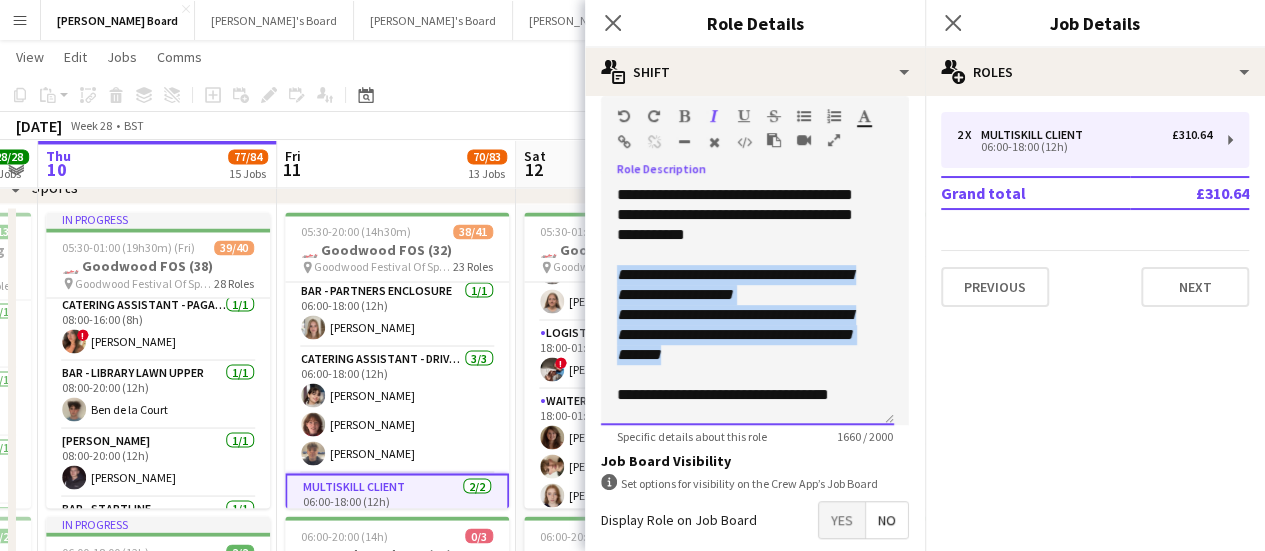type 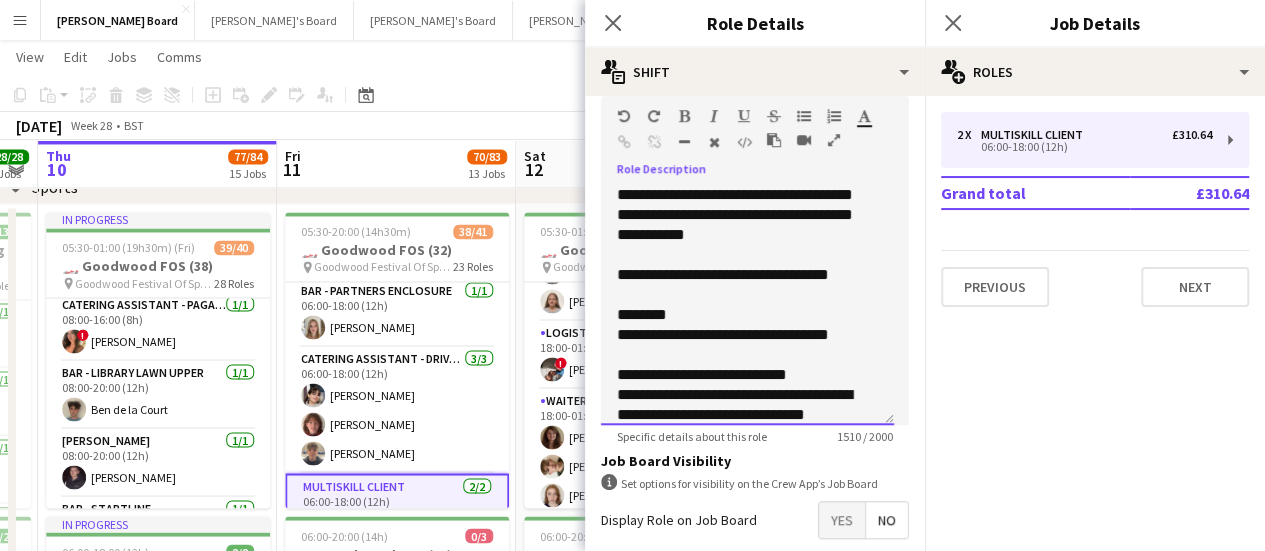 click on "**********" at bounding box center [739, 345] 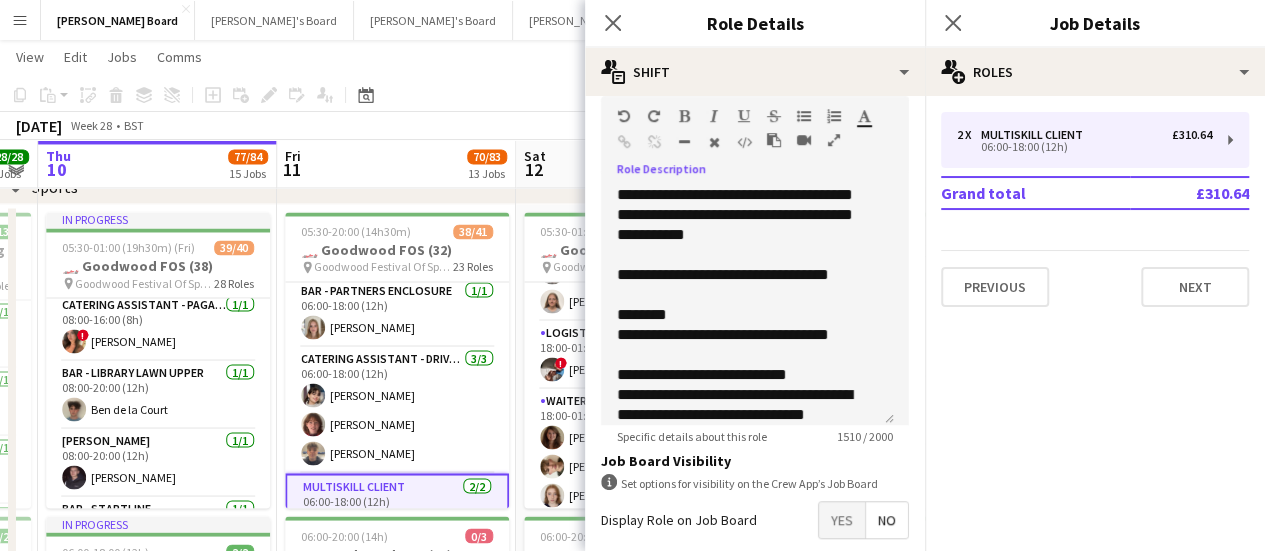 drag, startPoint x: 473, startPoint y: 103, endPoint x: 882, endPoint y: 101, distance: 409.00488 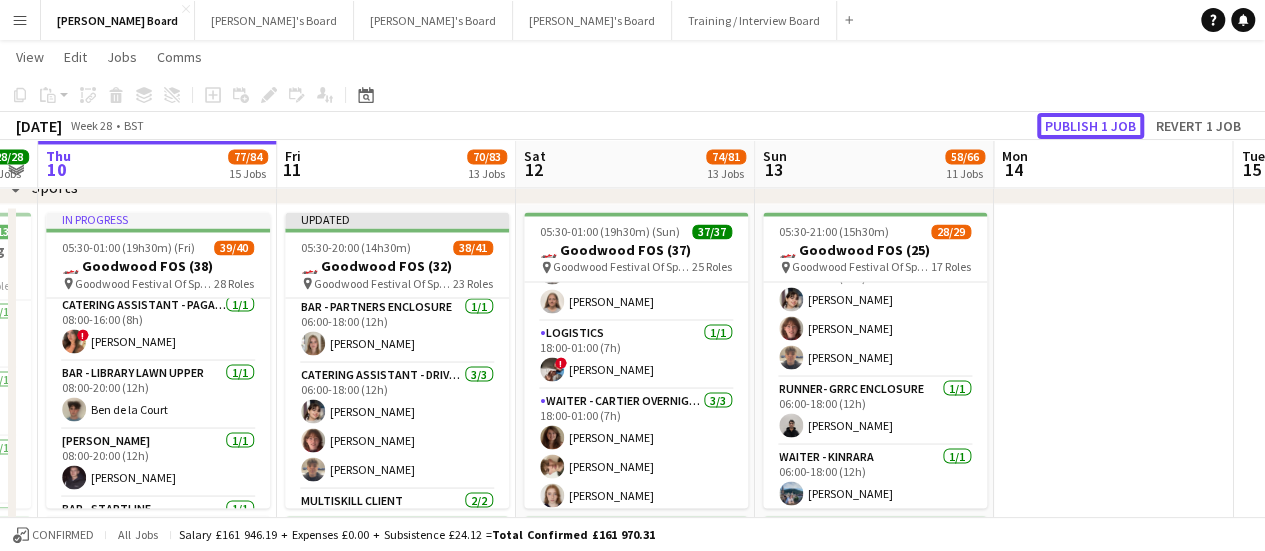 click on "Publish 1 job" 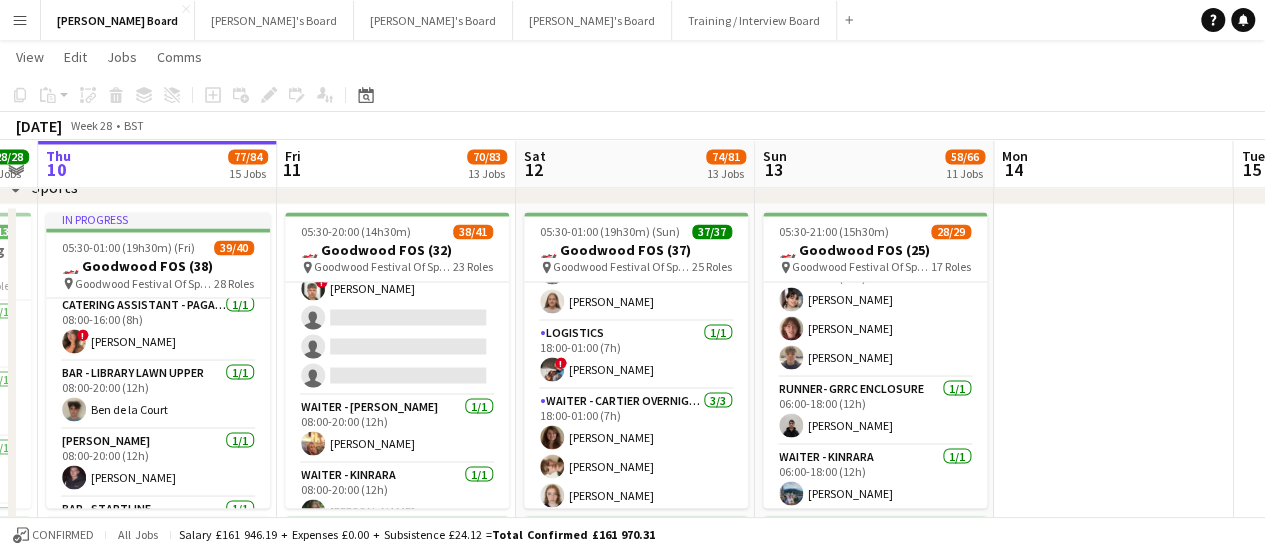 scroll, scrollTop: 1159, scrollLeft: 0, axis: vertical 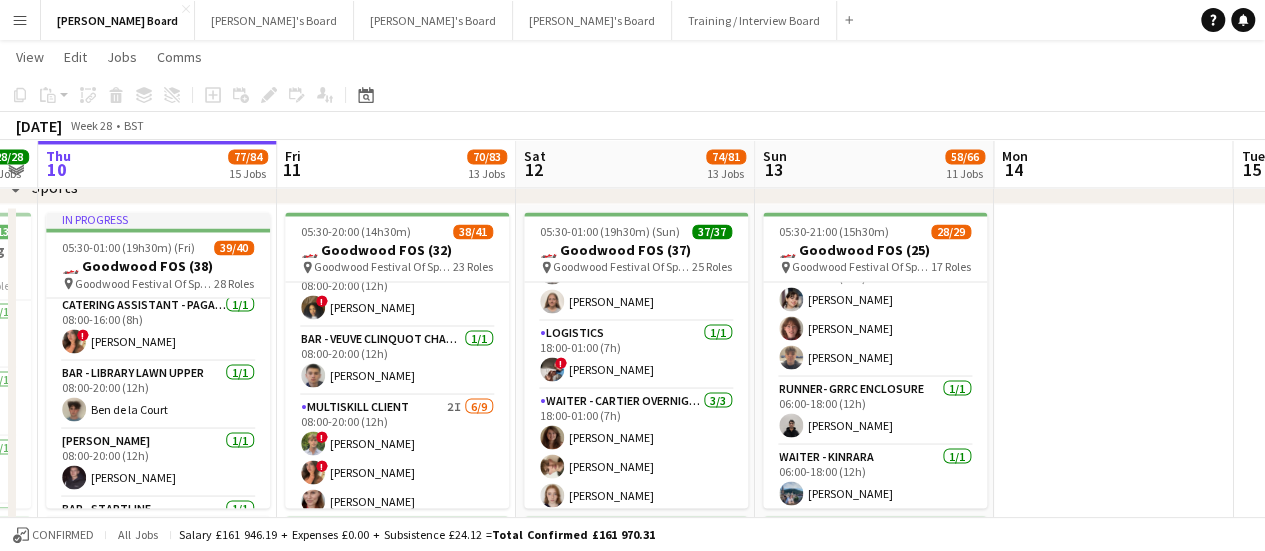 click on "Mon   14" at bounding box center (1113, 164) 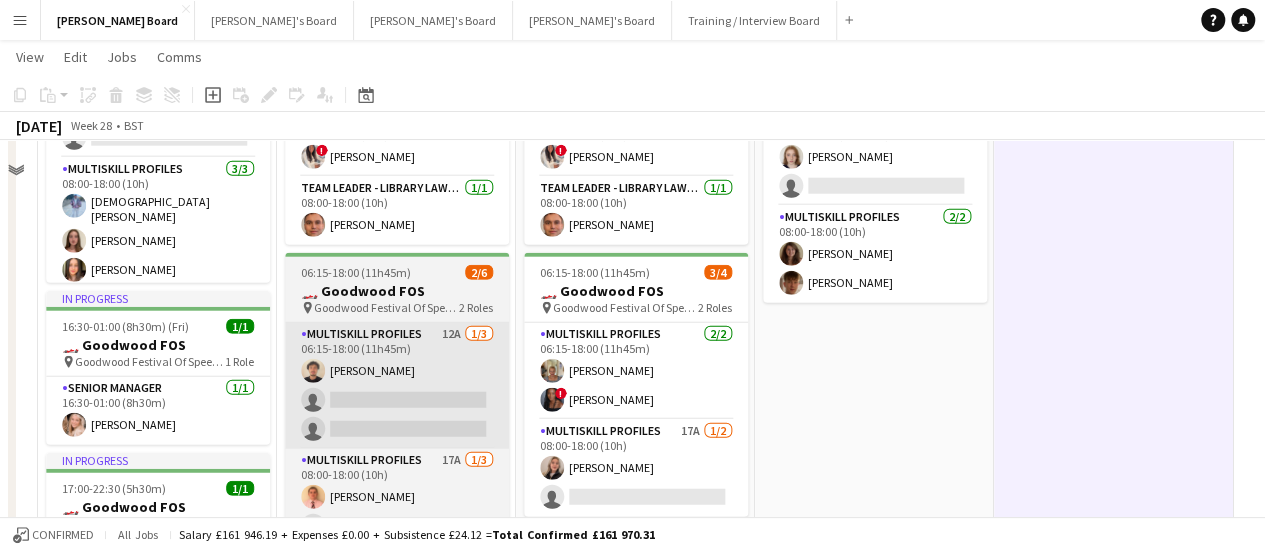 scroll, scrollTop: 2500, scrollLeft: 0, axis: vertical 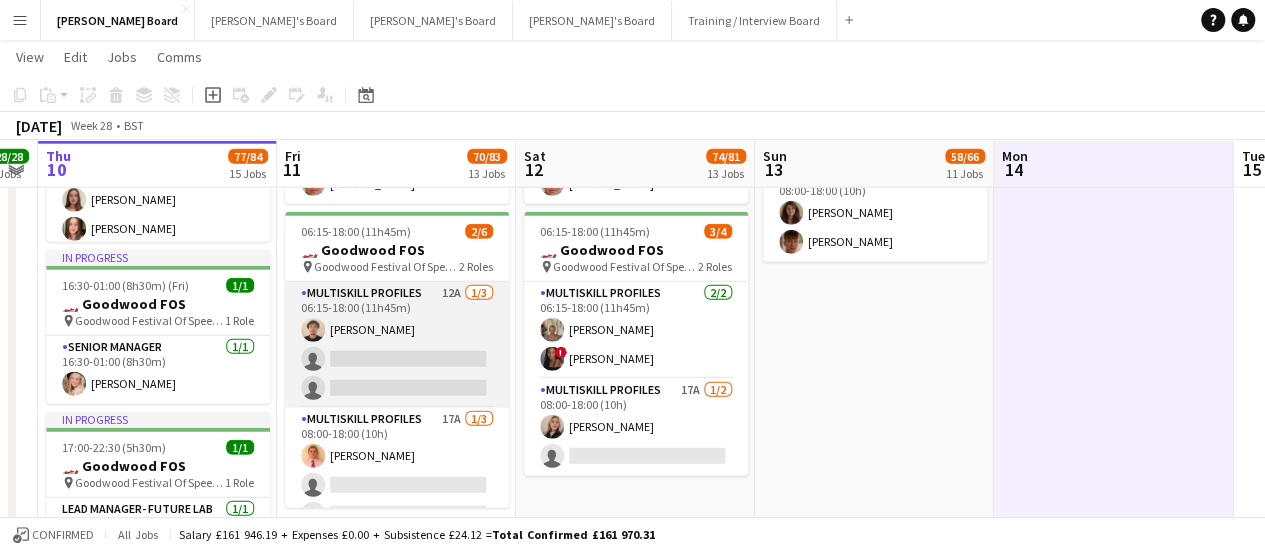 drag, startPoint x: 379, startPoint y: 361, endPoint x: 474, endPoint y: 332, distance: 99.32774 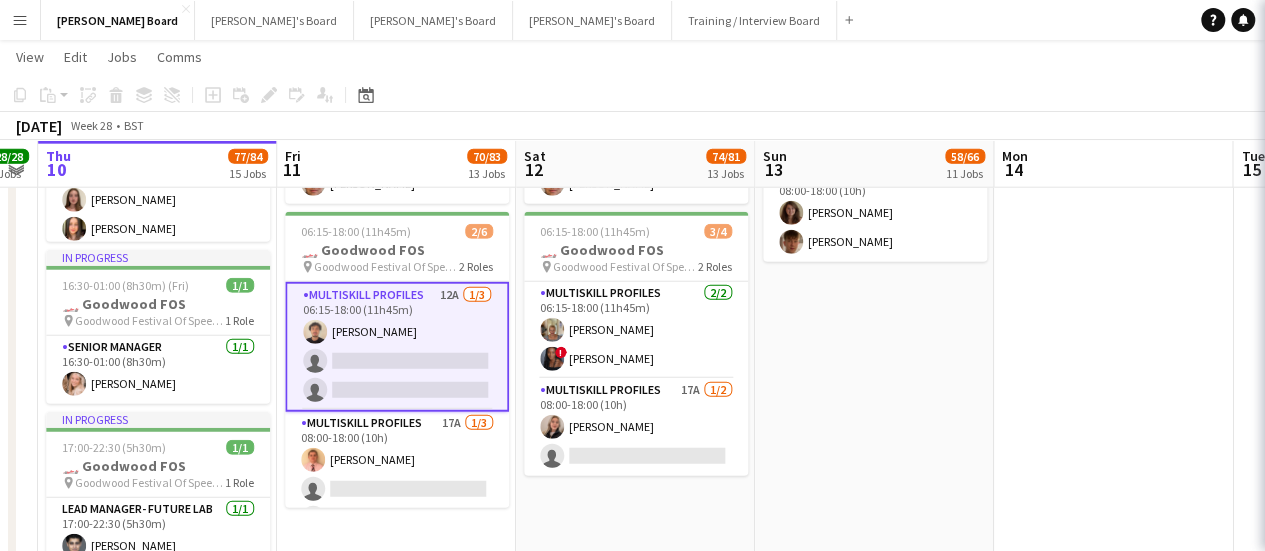 scroll, scrollTop: 0, scrollLeft: 678, axis: horizontal 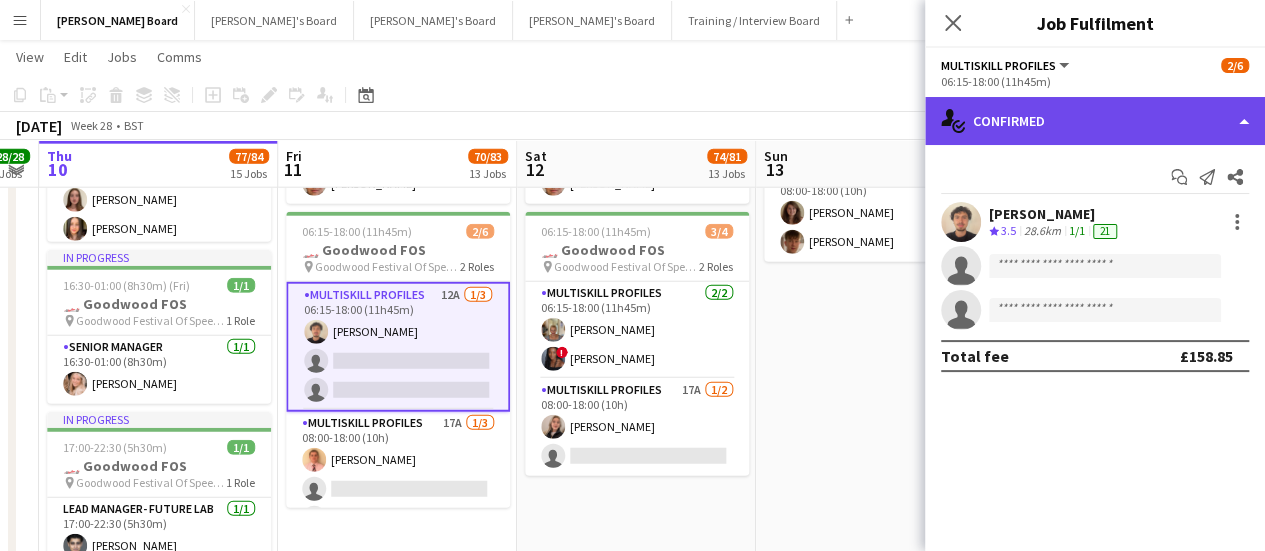 click on "single-neutral-actions-check-2
Confirmed" 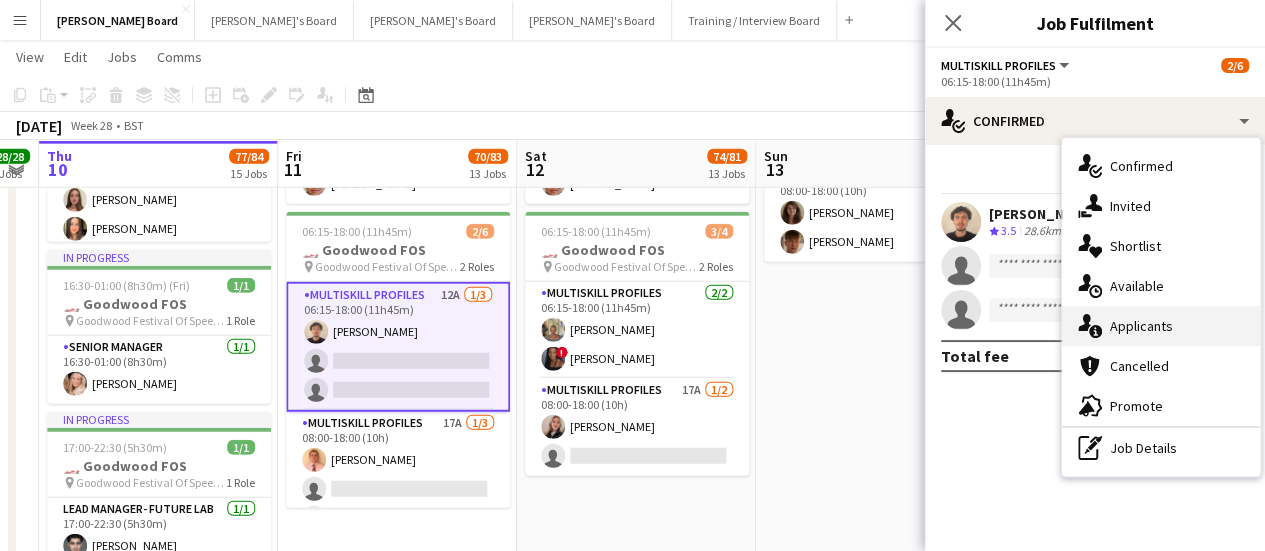 click on "single-neutral-actions-information
Applicants" at bounding box center (1161, 326) 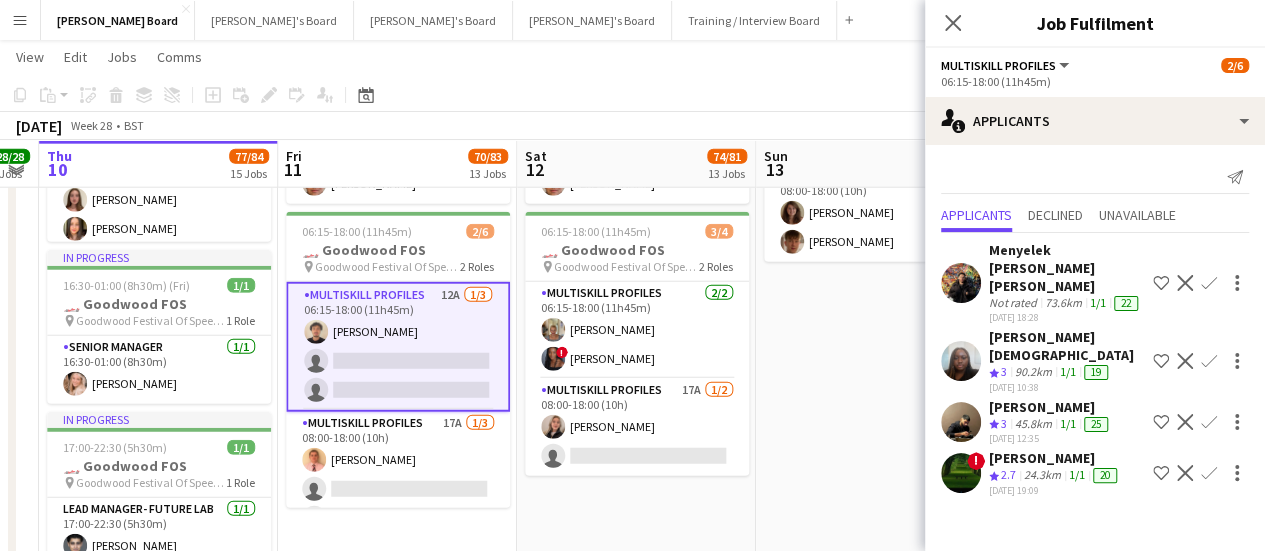 scroll, scrollTop: 32, scrollLeft: 0, axis: vertical 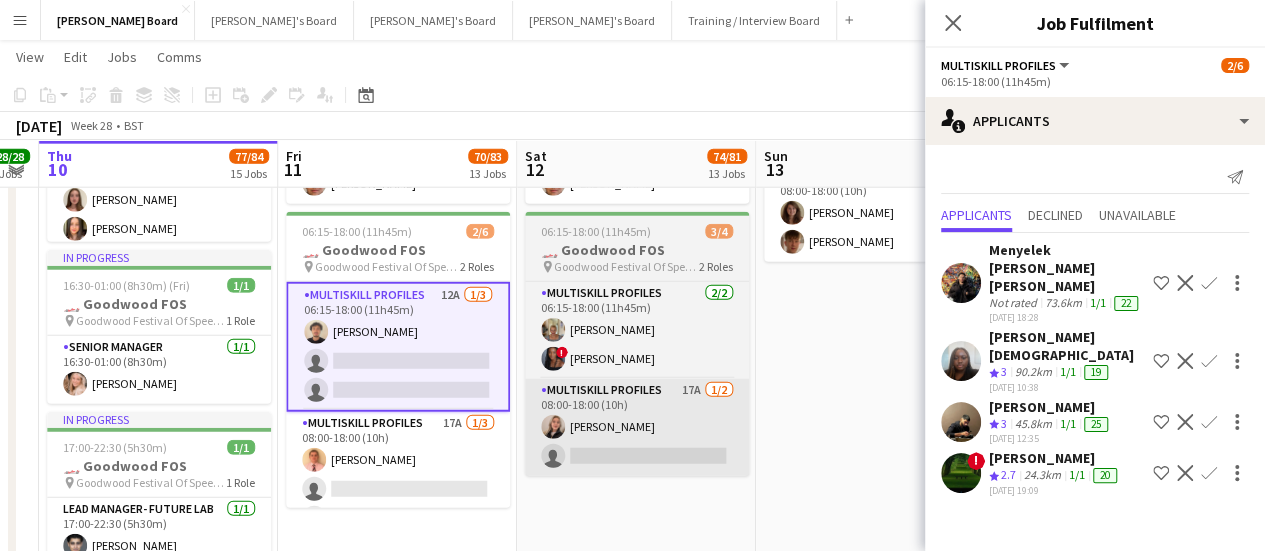 click on "MULTISKILL PROFILES   17A   [DATE]   08:00-18:00 (10h)
[PERSON_NAME]
single-neutral-actions
single-neutral-actions" at bounding box center (398, 475) 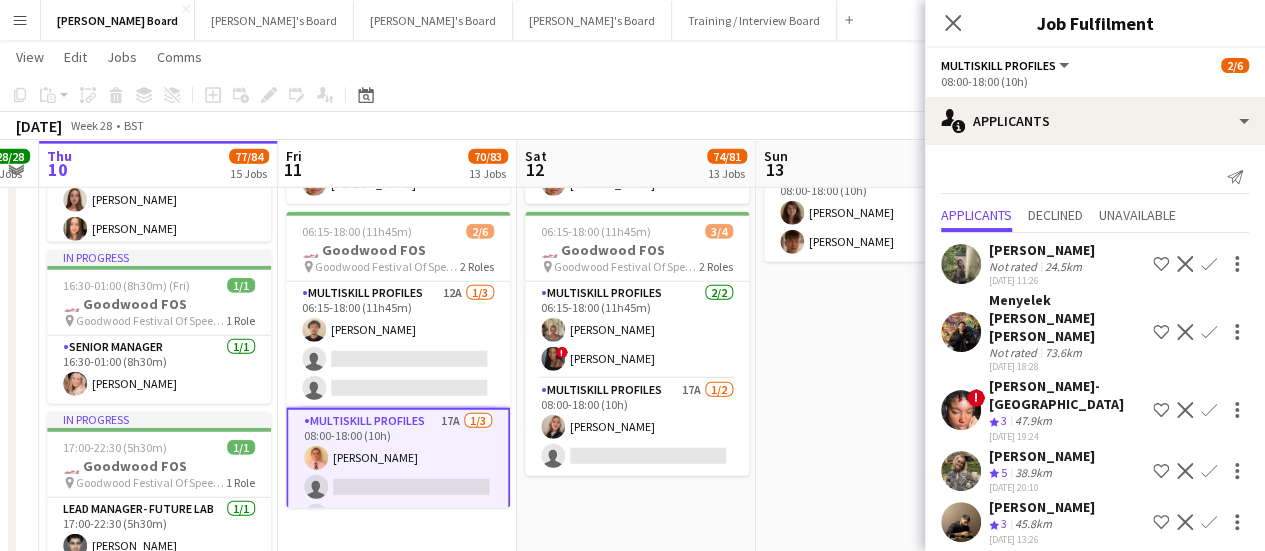 scroll, scrollTop: 0, scrollLeft: 0, axis: both 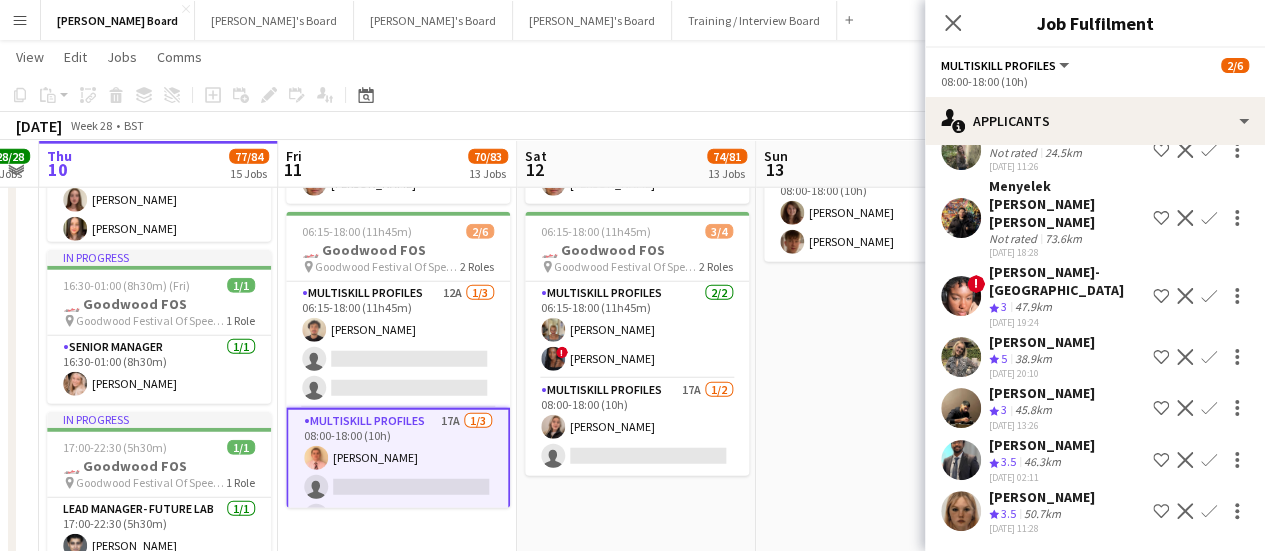 click on "[PERSON_NAME]" at bounding box center (1042, 497) 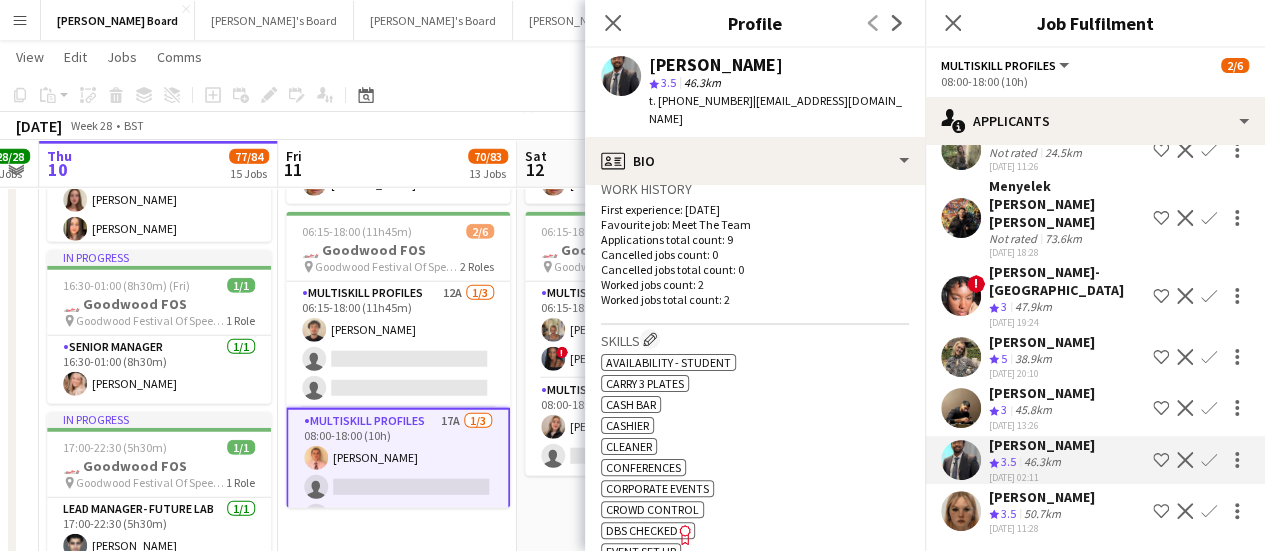 scroll, scrollTop: 400, scrollLeft: 0, axis: vertical 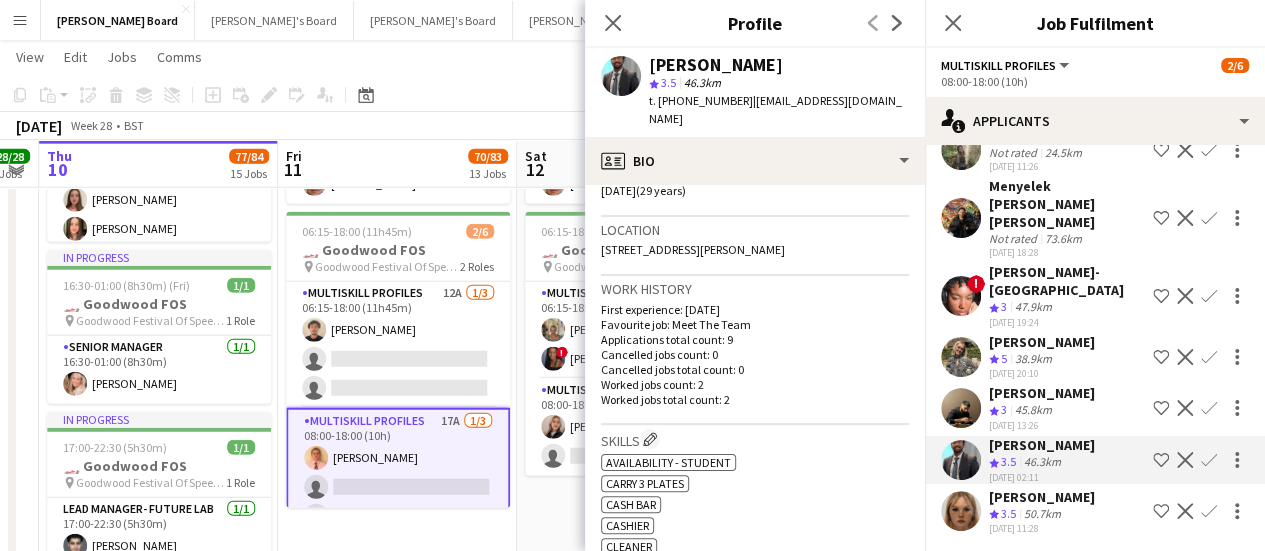 drag, startPoint x: 815, startPoint y: 251, endPoint x: 862, endPoint y: 255, distance: 47.169907 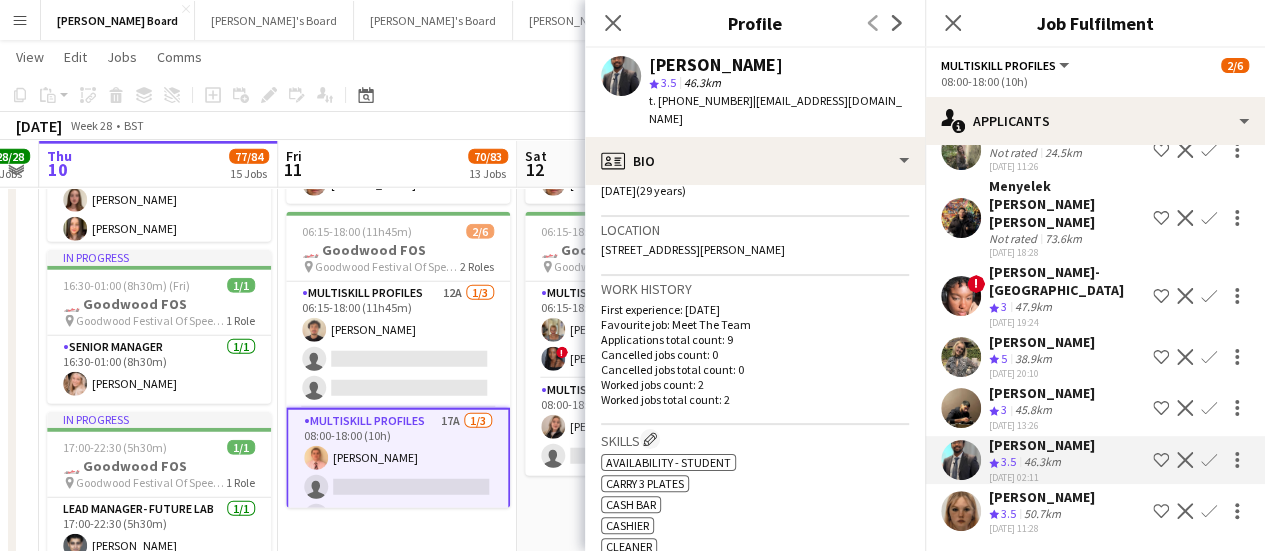 copy on "RH11 9DS" 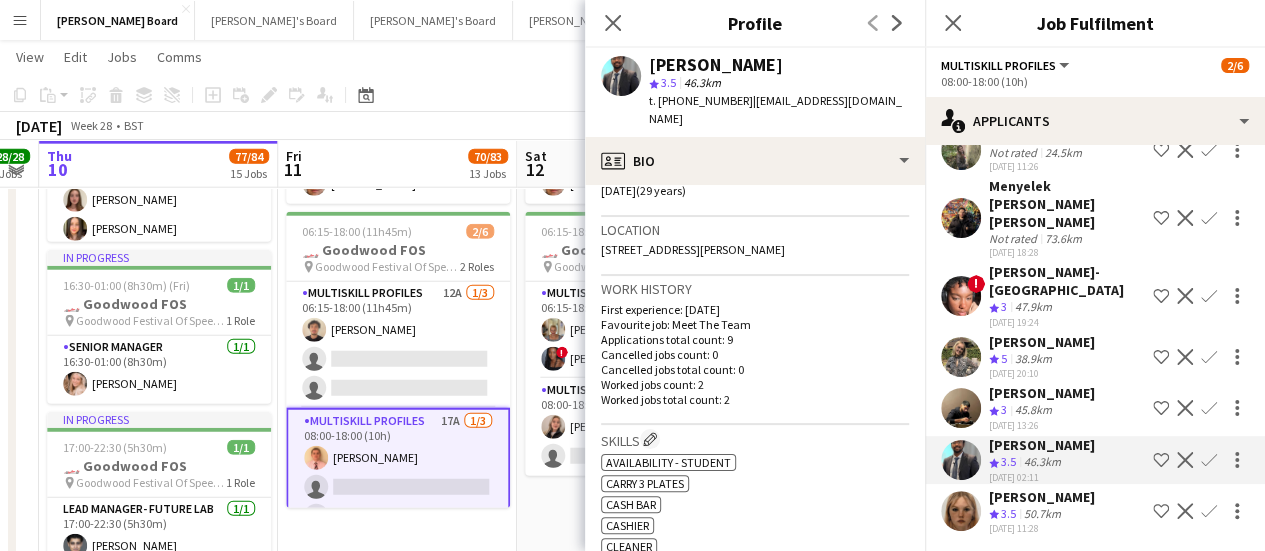scroll, scrollTop: 14, scrollLeft: 0, axis: vertical 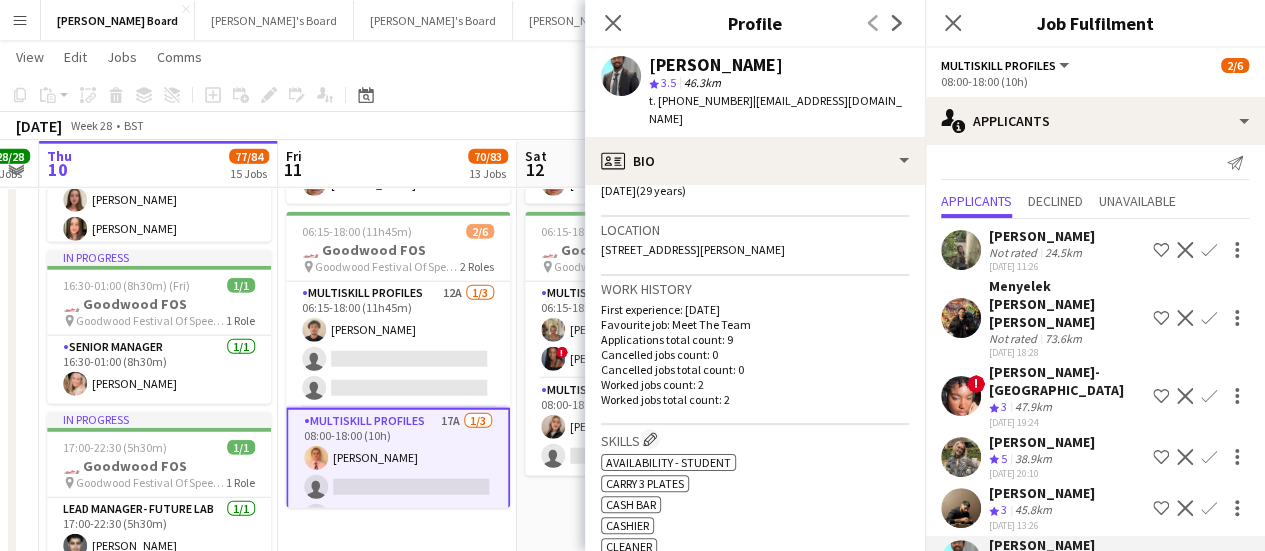 click on "38.9km" at bounding box center (1033, 510) 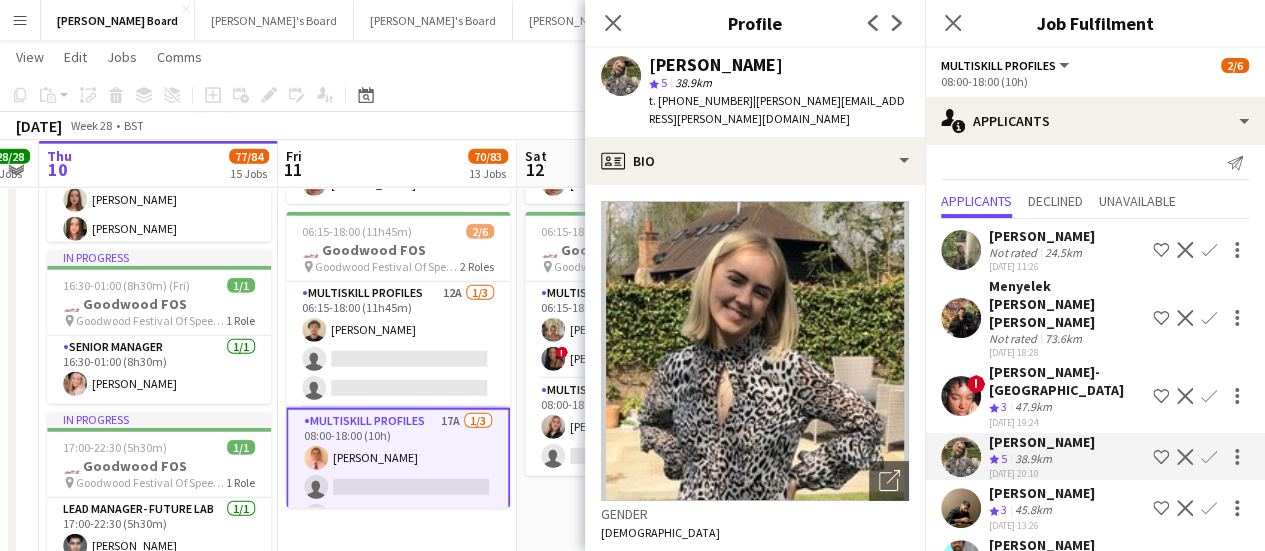 click on "24.5km" at bounding box center [1063, 338] 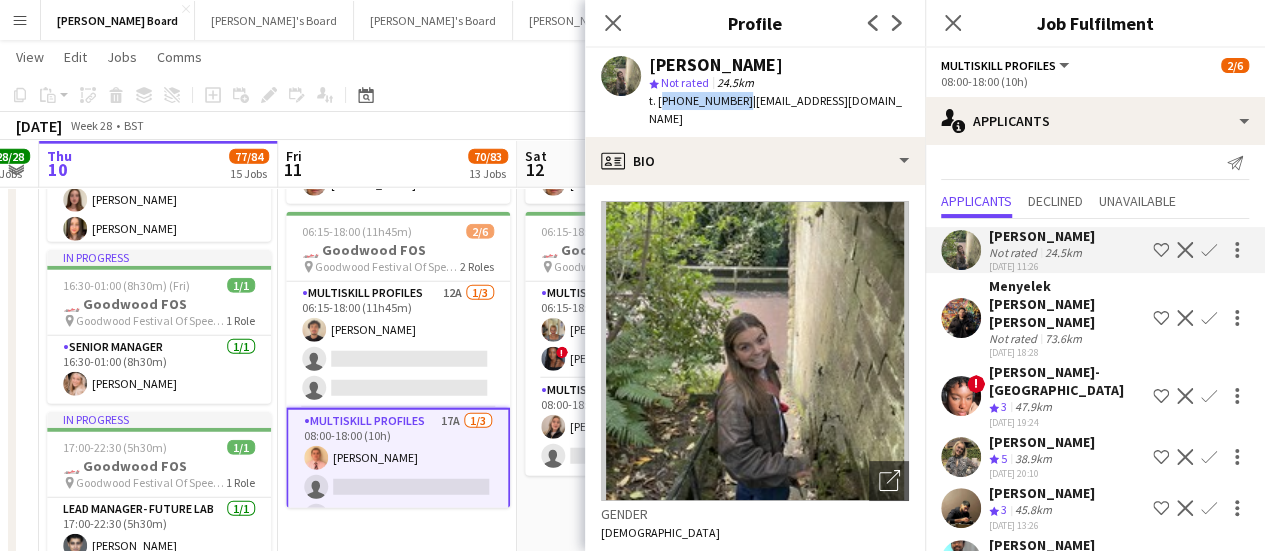 drag, startPoint x: 735, startPoint y: 104, endPoint x: 660, endPoint y: 107, distance: 75.059975 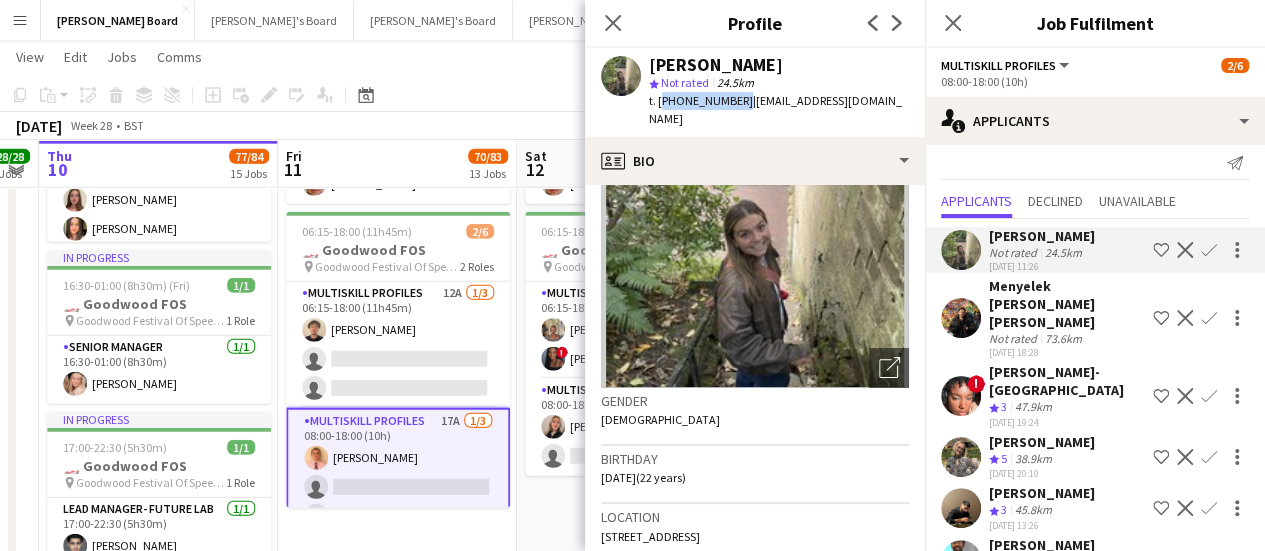 scroll, scrollTop: 0, scrollLeft: 0, axis: both 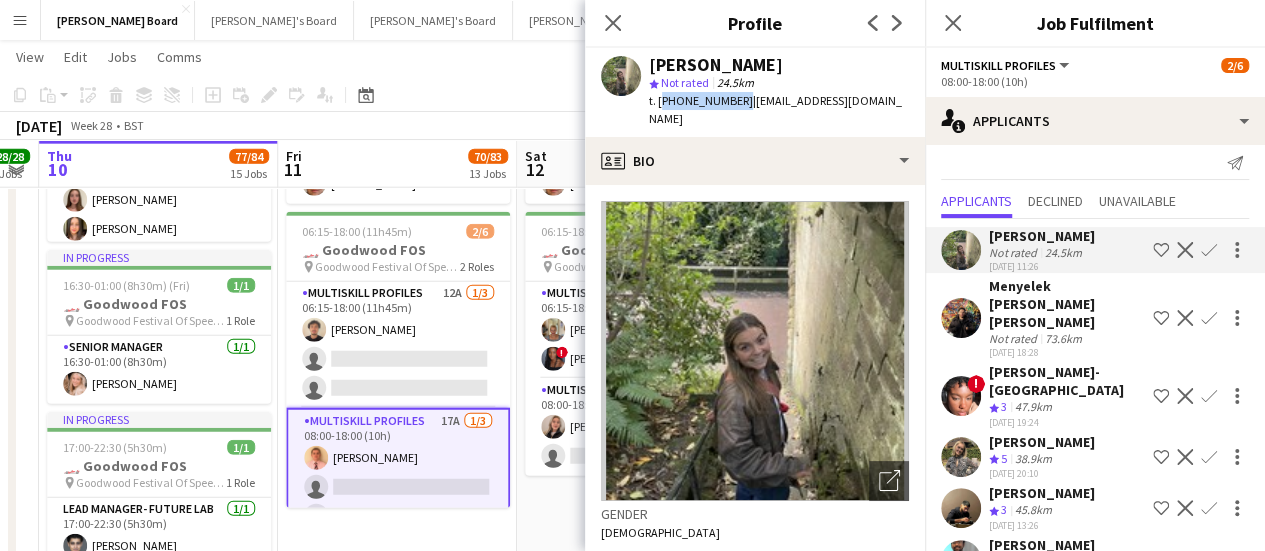 drag, startPoint x: 462, startPoint y: 338, endPoint x: 236, endPoint y: 343, distance: 226.0553 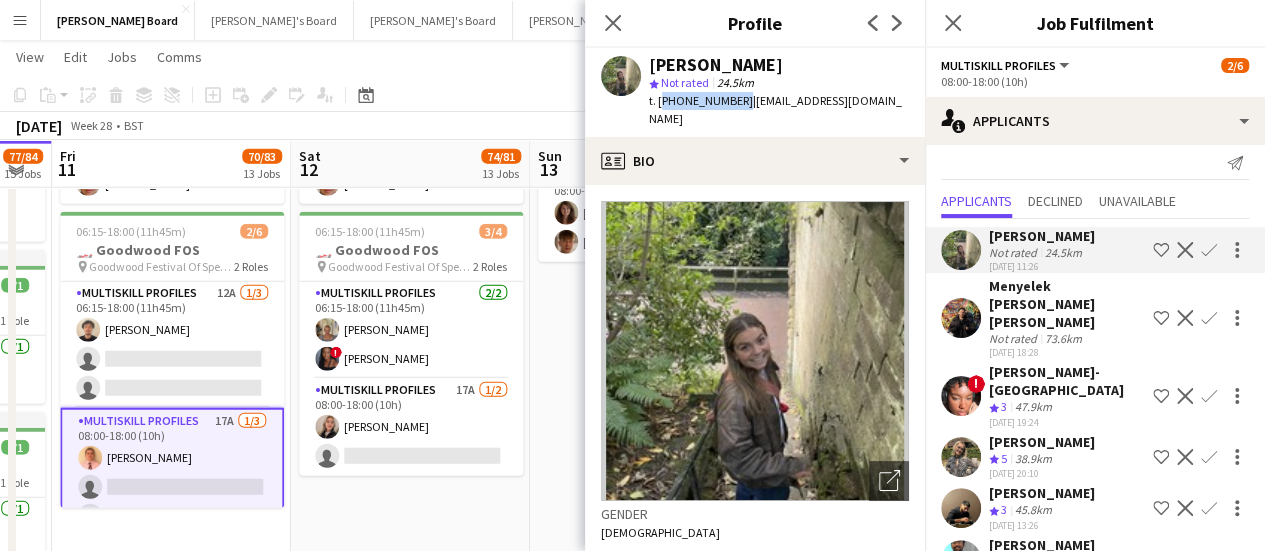 drag, startPoint x: 241, startPoint y: 374, endPoint x: 222, endPoint y: 363, distance: 21.954498 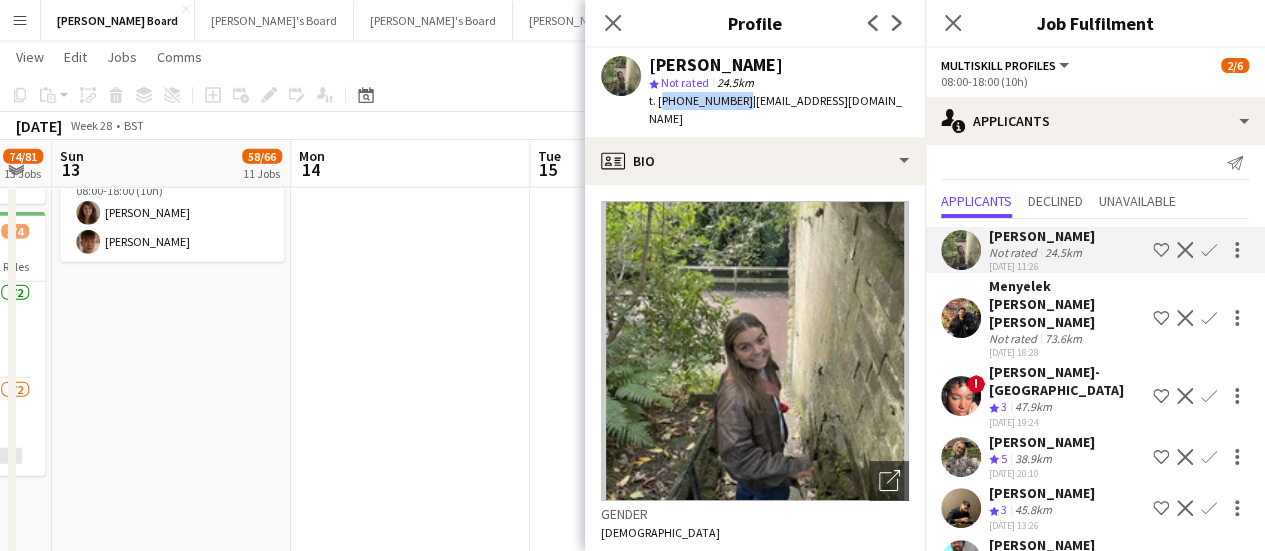 scroll, scrollTop: 0, scrollLeft: 660, axis: horizontal 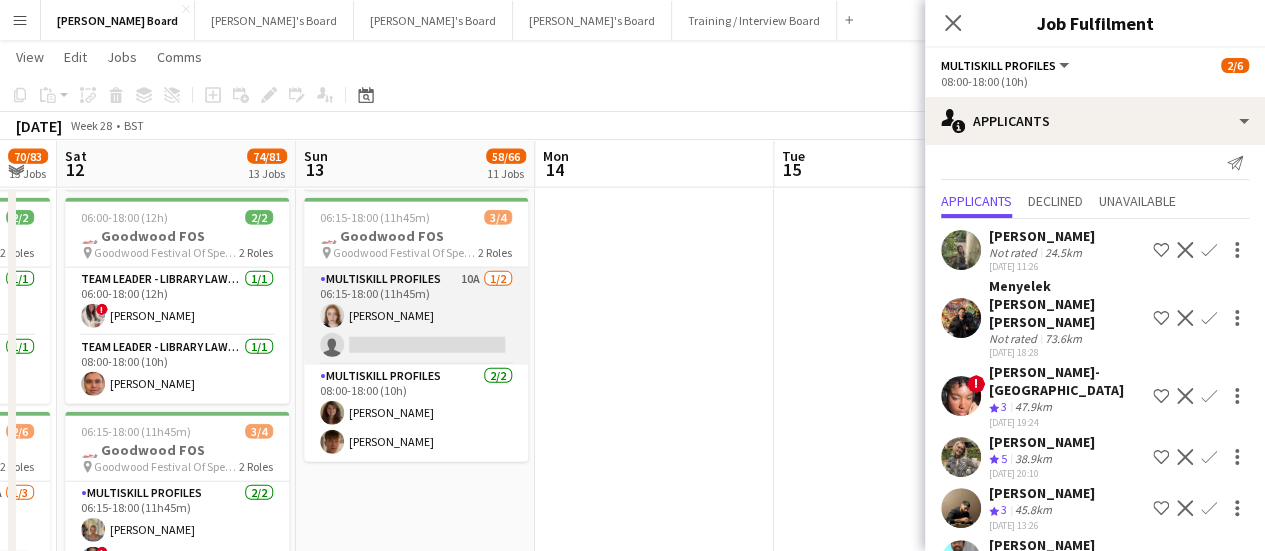 click on "MULTISKILL PROFILES   10A   [DATE]   06:15-18:00 (11h45m)
[PERSON_NAME]
single-neutral-actions" at bounding box center [416, 316] 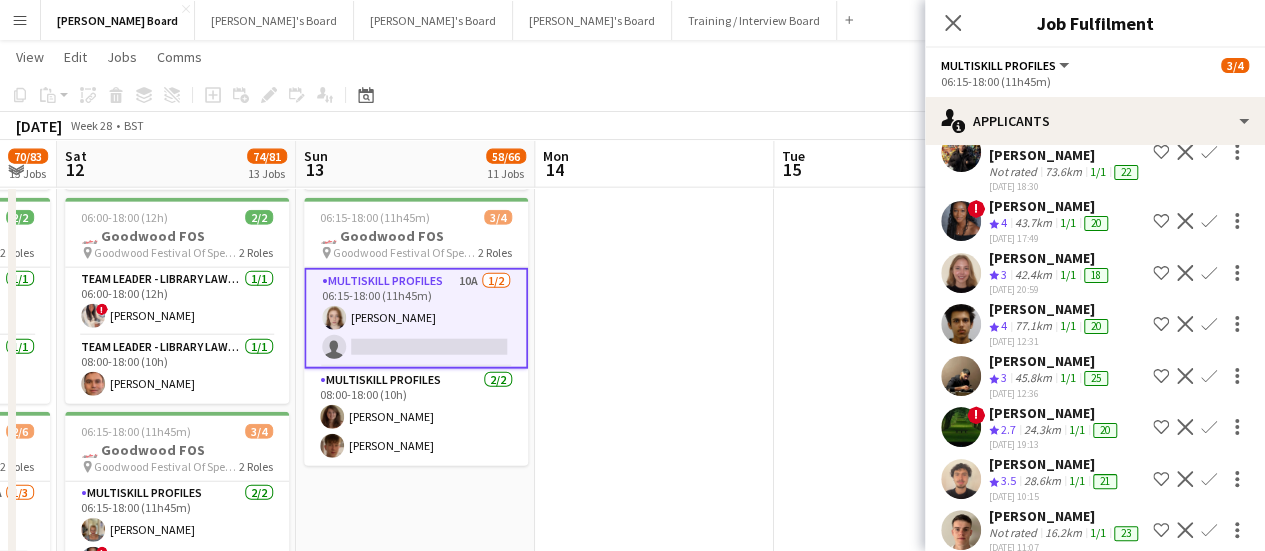 scroll, scrollTop: 242, scrollLeft: 0, axis: vertical 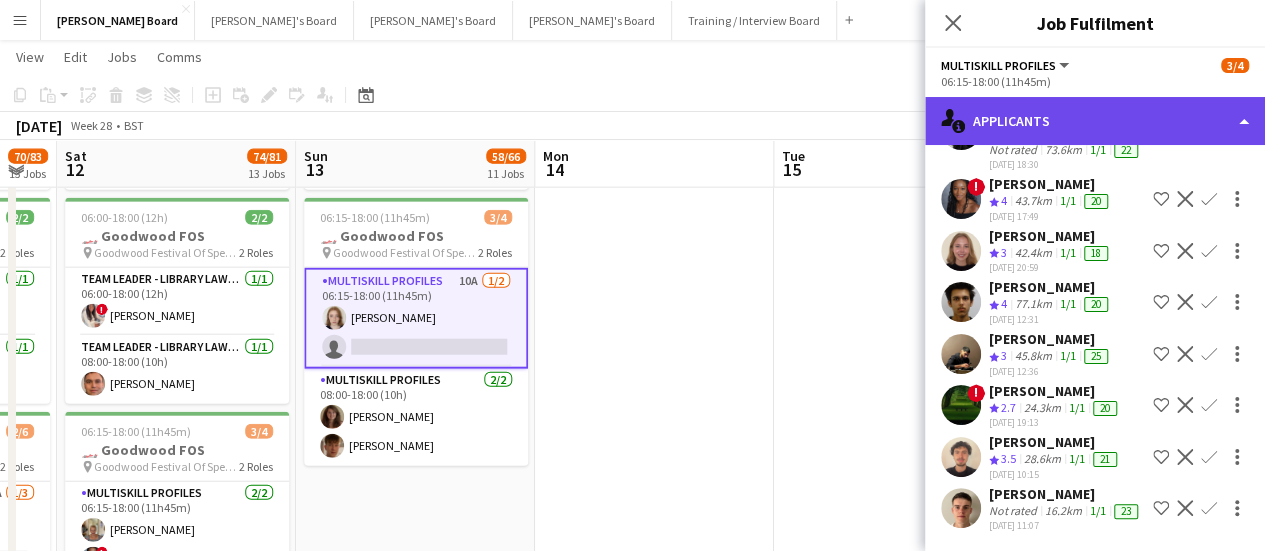 click on "single-neutral-actions-information
Applicants" 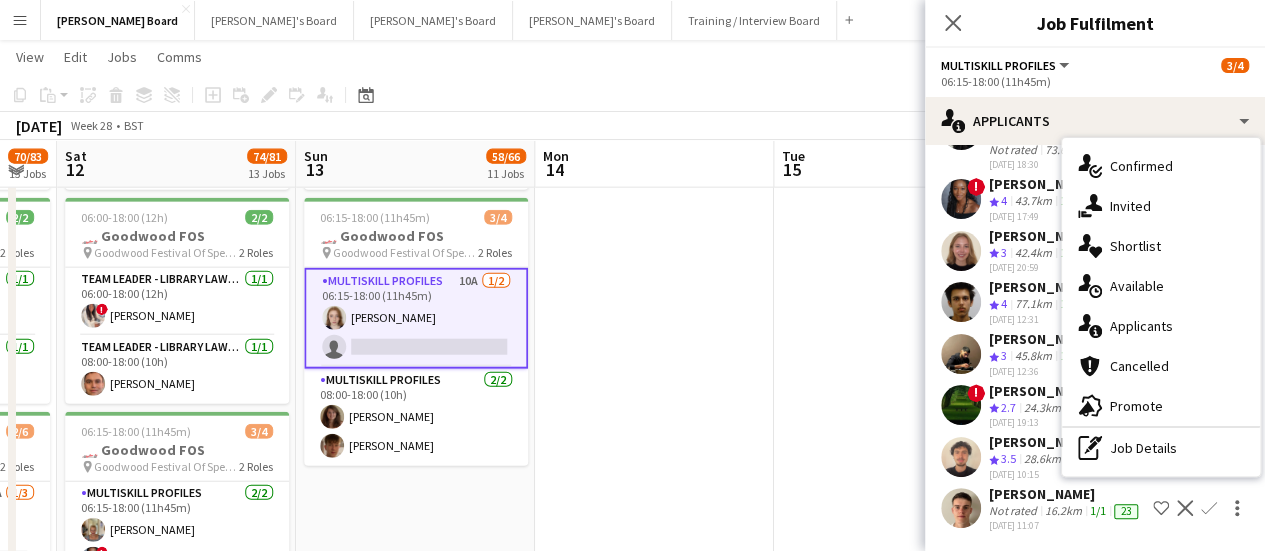 click on "single-neutral-actions-check-2
Confirmed" at bounding box center (1161, 166) 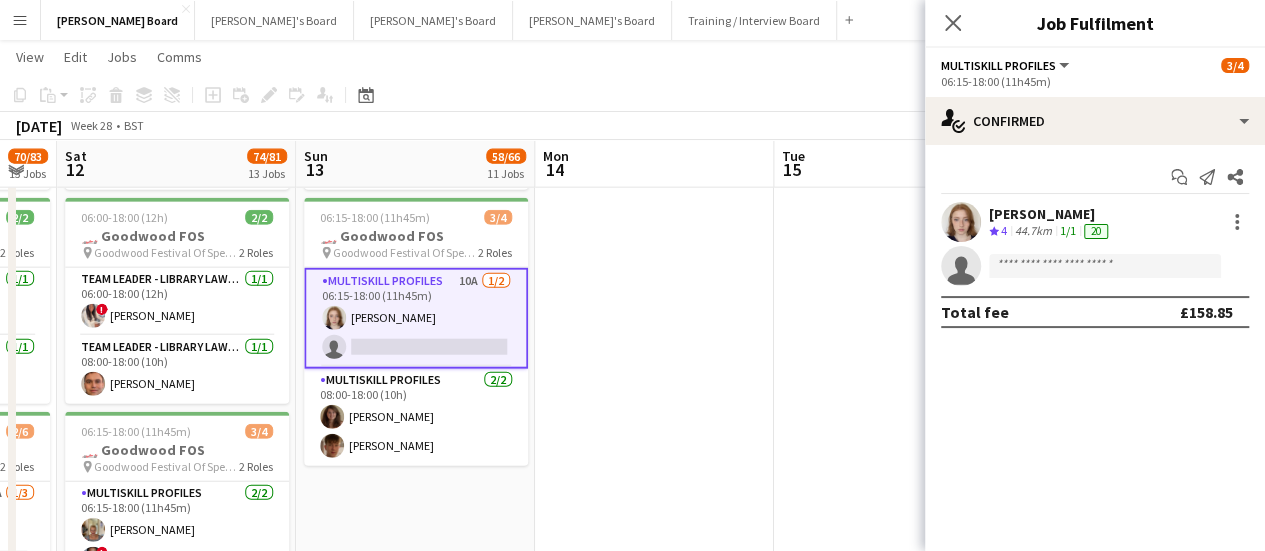 scroll, scrollTop: 0, scrollLeft: 0, axis: both 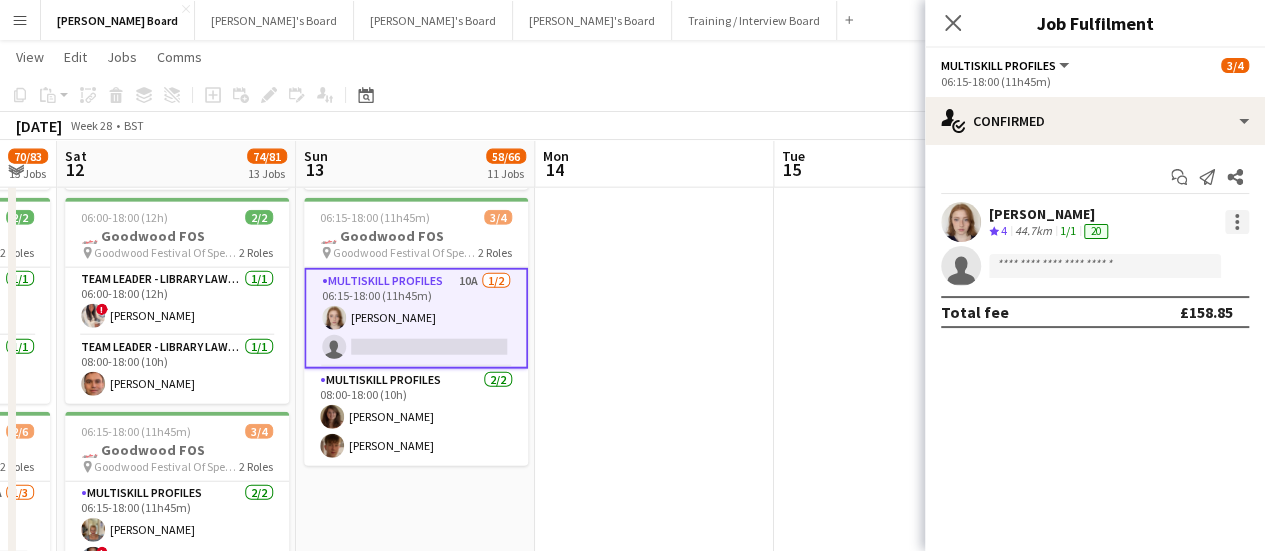 click at bounding box center [1237, 222] 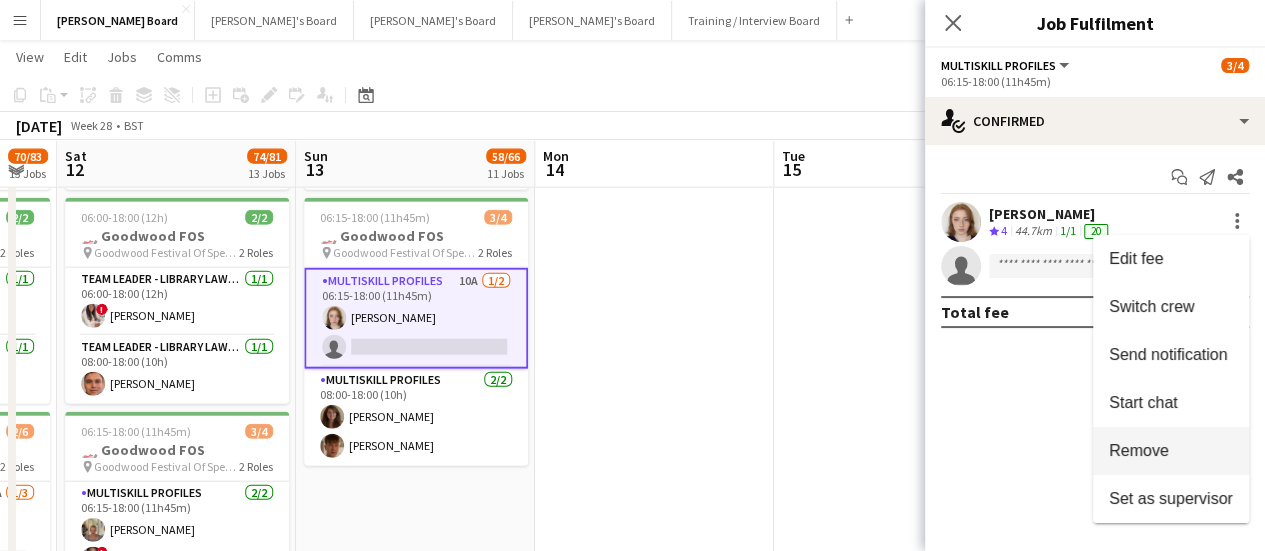 click on "Remove" at bounding box center (1139, 450) 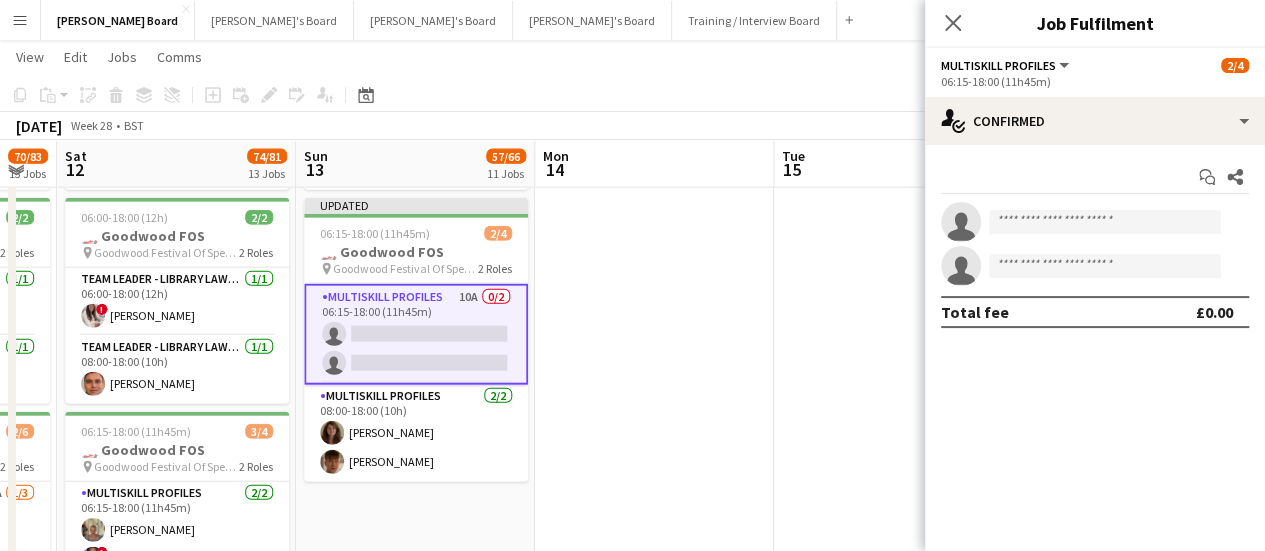 click at bounding box center [654, 191] 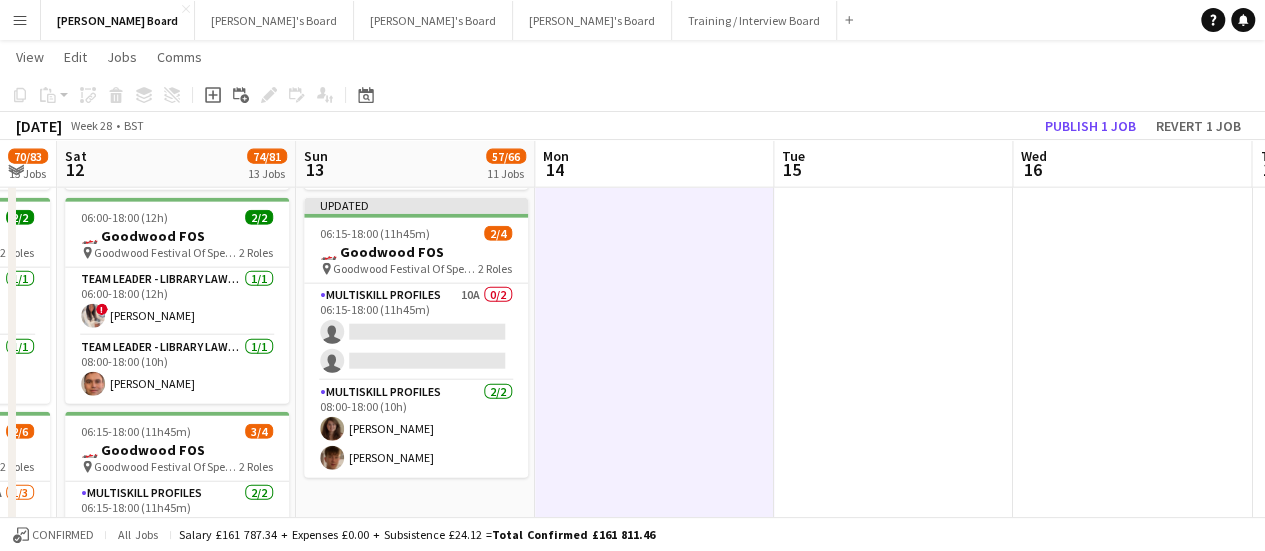 drag, startPoint x: 820, startPoint y: 378, endPoint x: 859, endPoint y: 371, distance: 39.623226 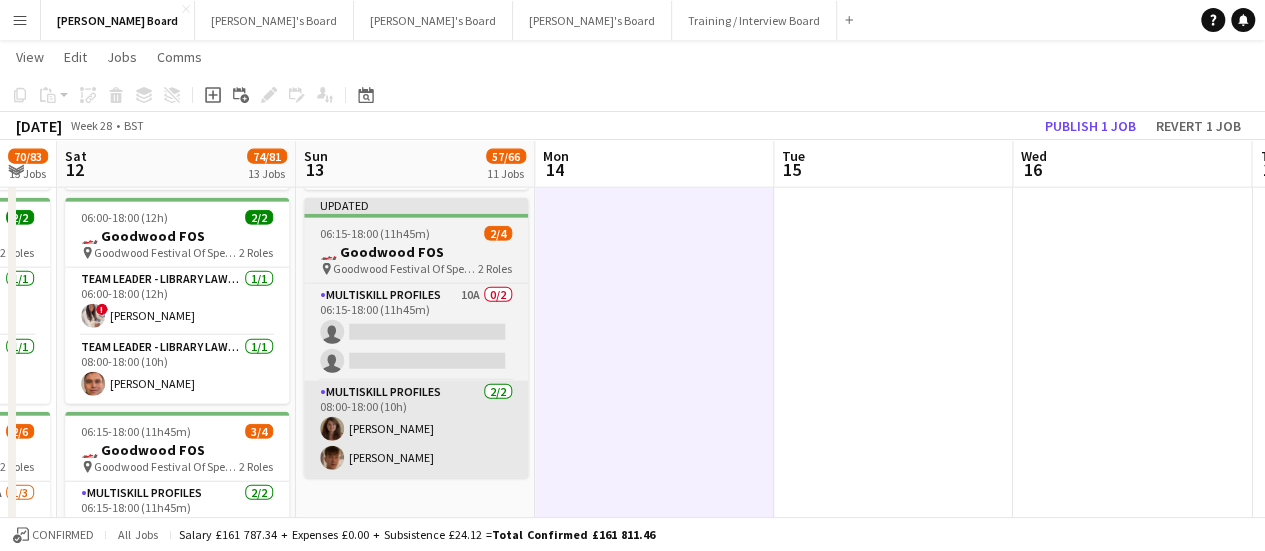 scroll, scrollTop: 0, scrollLeft: 605, axis: horizontal 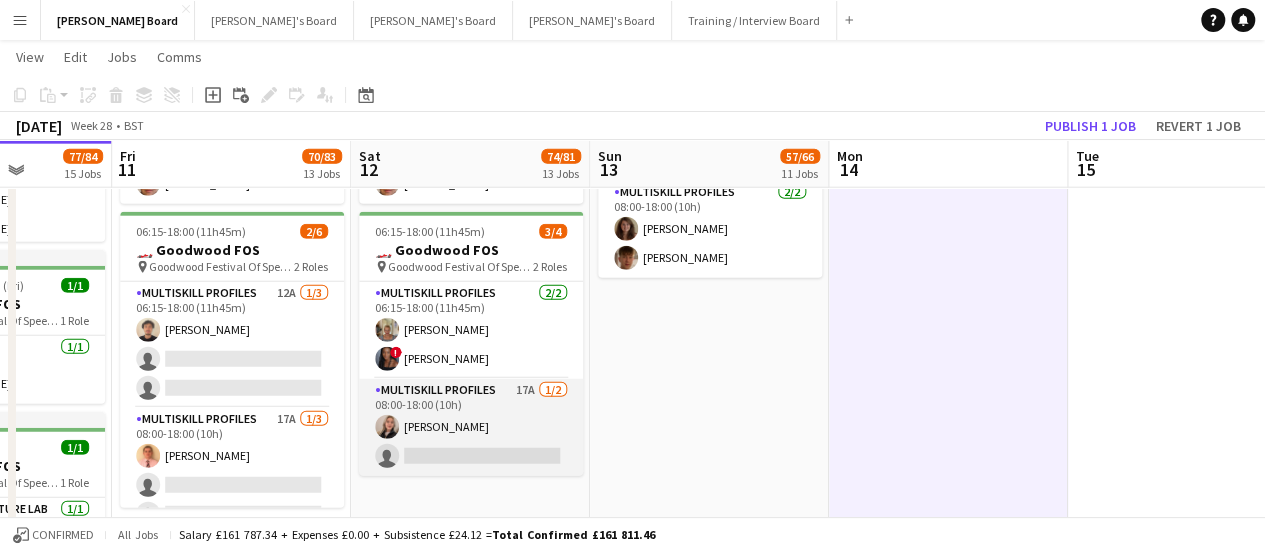 drag, startPoint x: 504, startPoint y: 420, endPoint x: 541, endPoint y: 395, distance: 44.65423 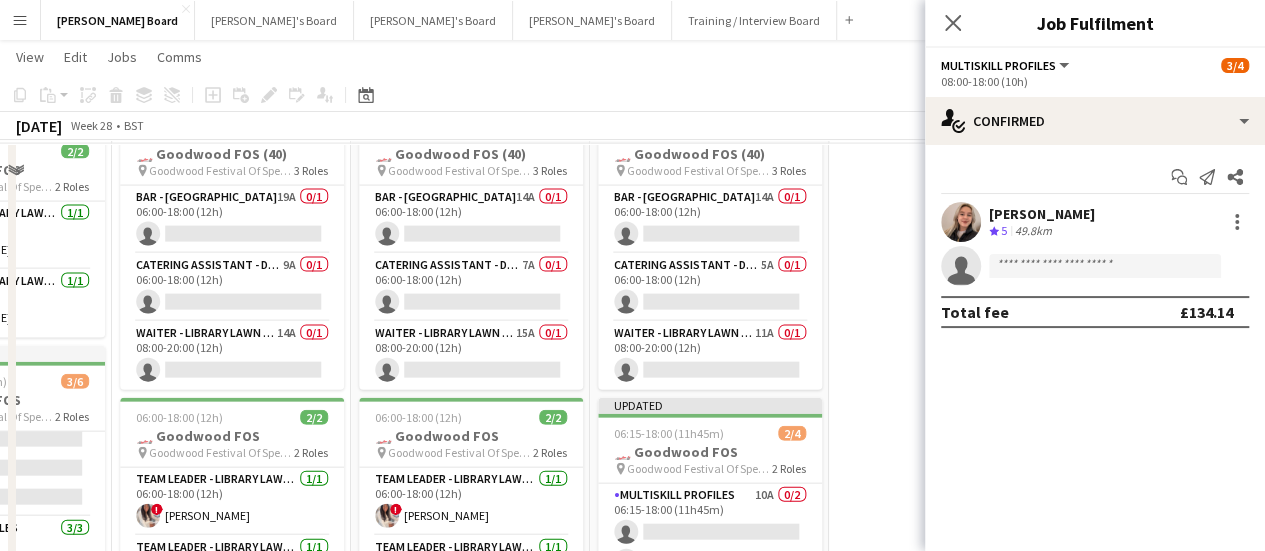 click at bounding box center [948, 391] 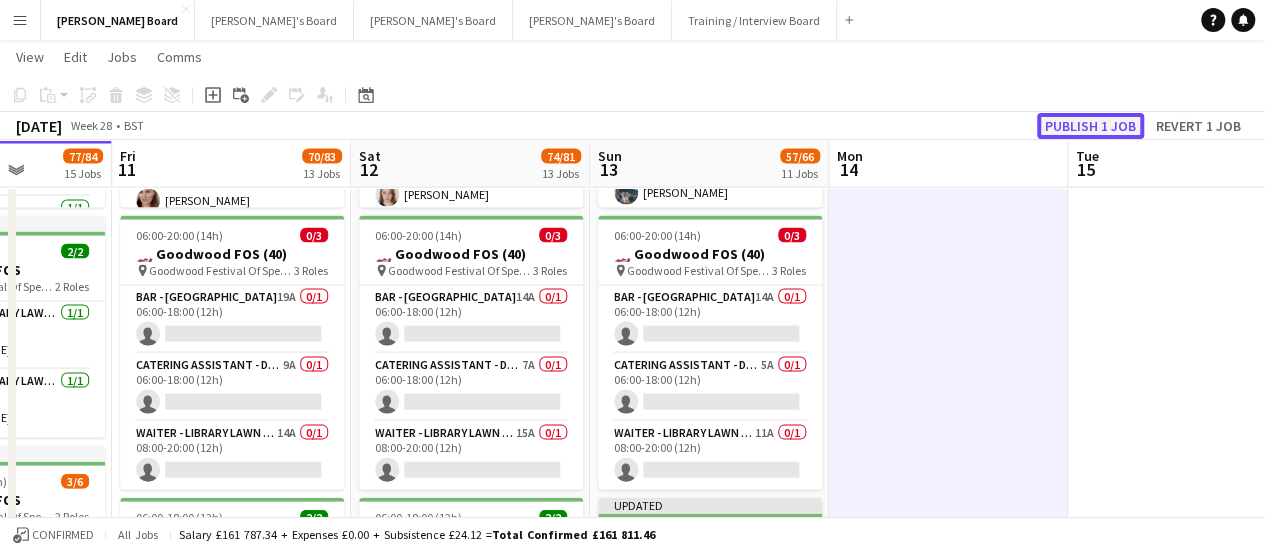click on "Publish 1 job" 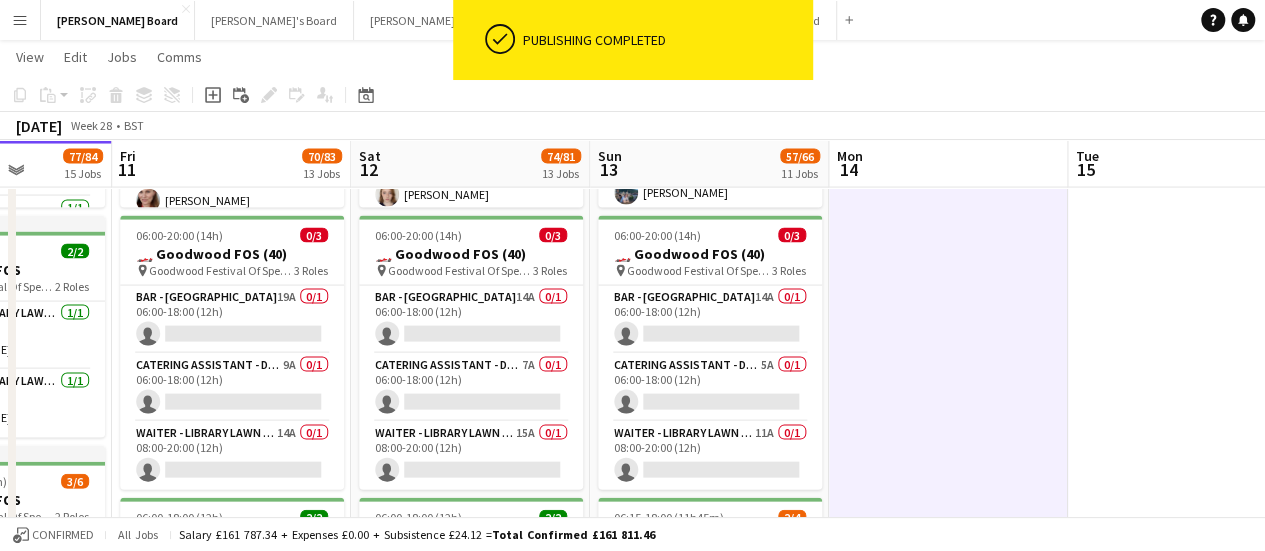 drag, startPoint x: 246, startPoint y: 321, endPoint x: 504, endPoint y: 322, distance: 258.00195 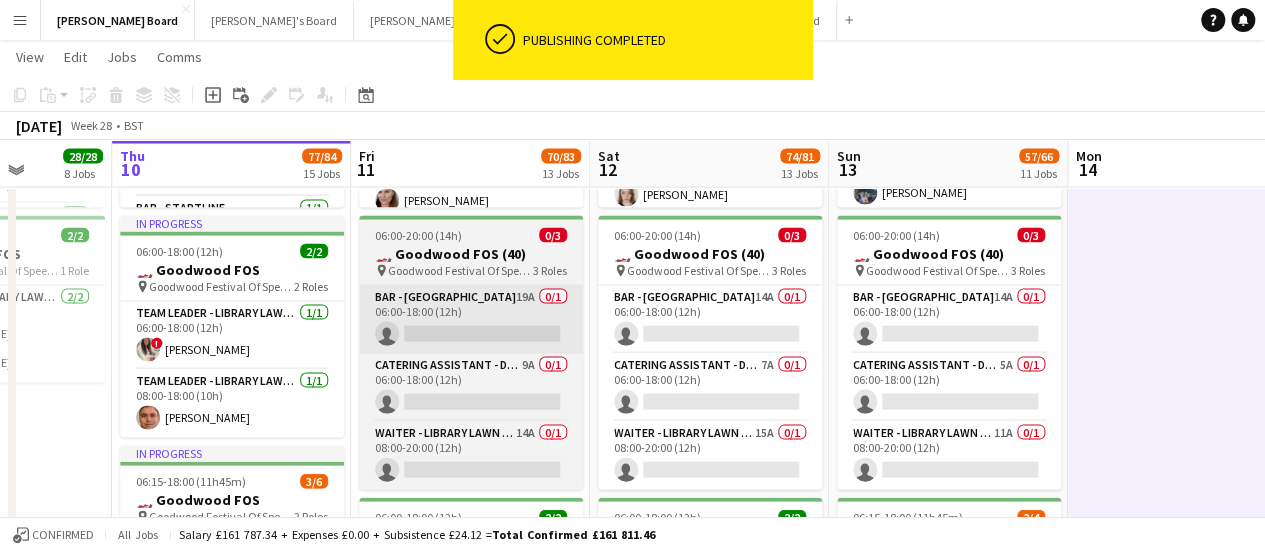 scroll, scrollTop: 0, scrollLeft: 592, axis: horizontal 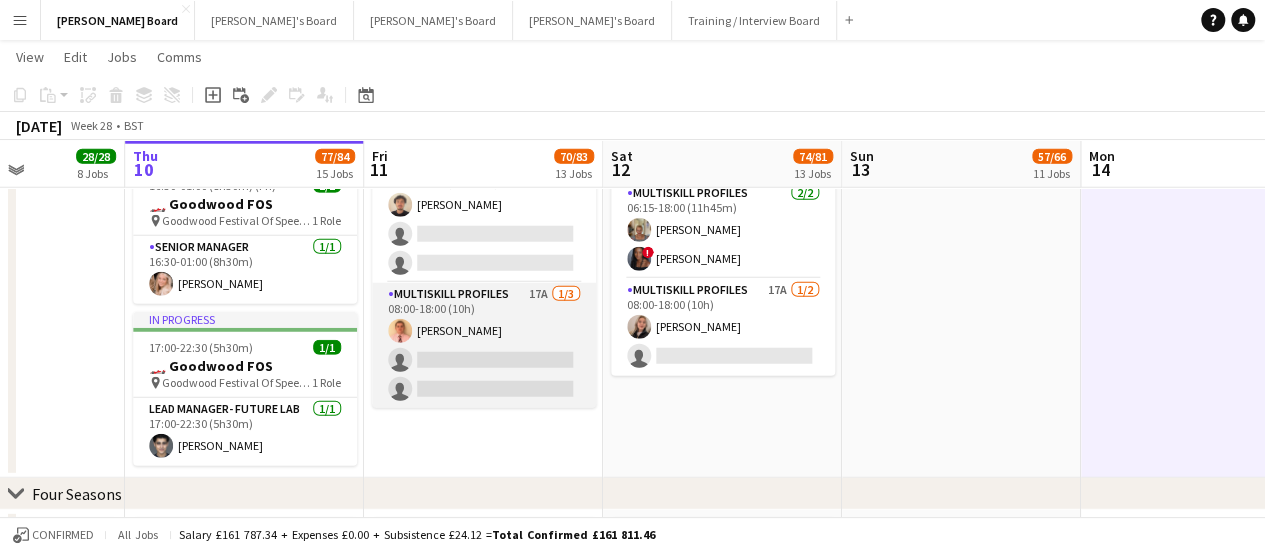 click on "MULTISKILL PROFILES   17A   [DATE]   08:00-18:00 (10h)
[PERSON_NAME]
single-neutral-actions
single-neutral-actions" at bounding box center (484, 346) 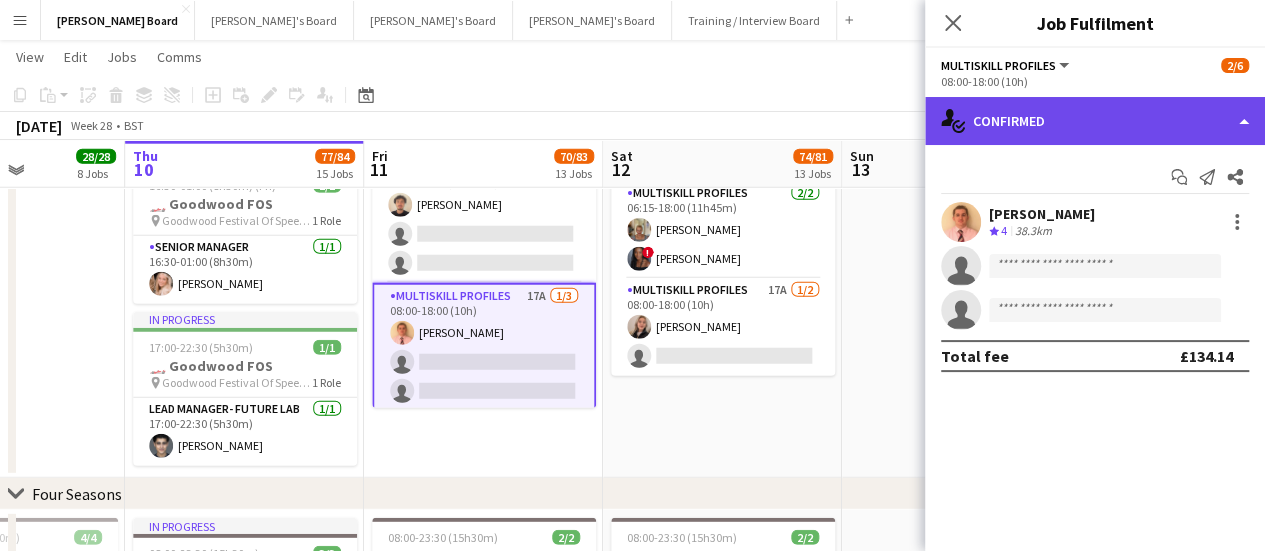 click on "single-neutral-actions-check-2
Confirmed" 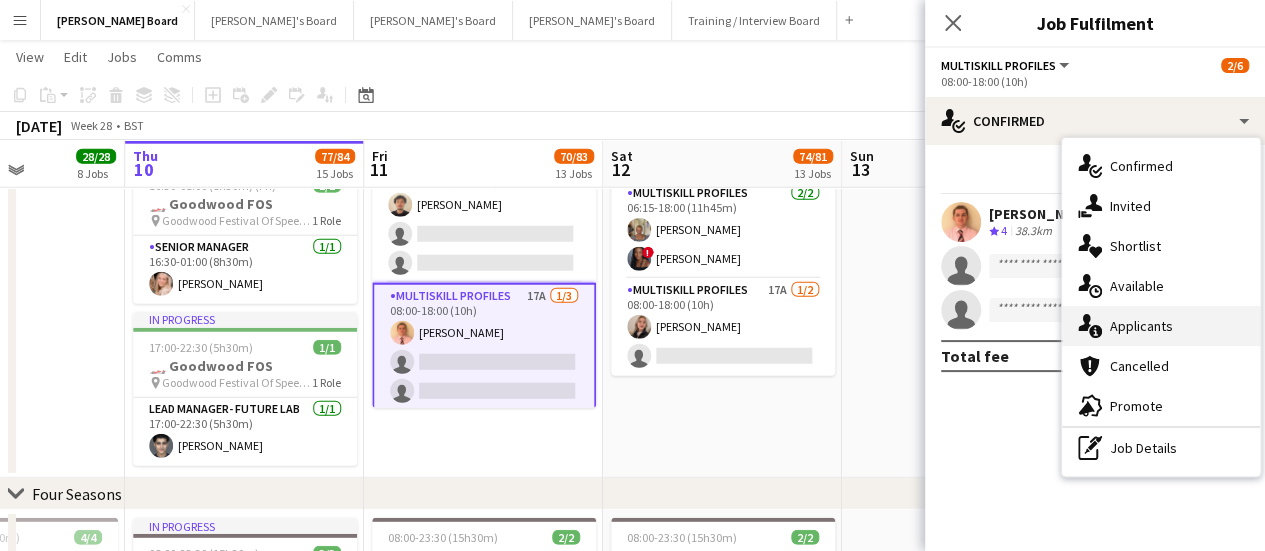 click on "single-neutral-actions-information
Applicants" at bounding box center [1161, 326] 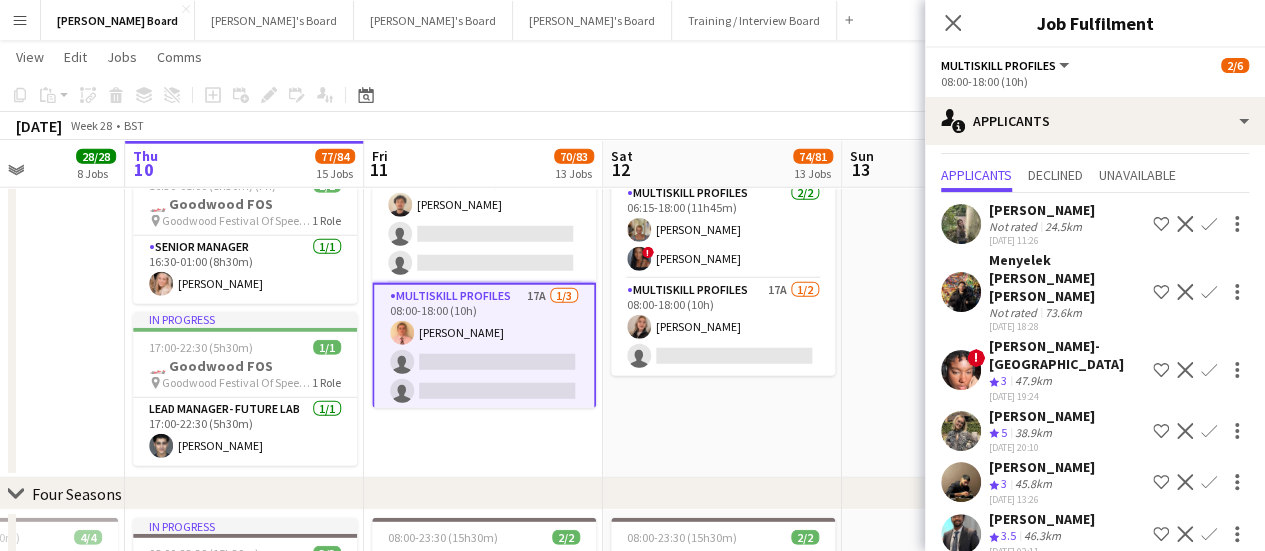 scroll, scrollTop: 14, scrollLeft: 0, axis: vertical 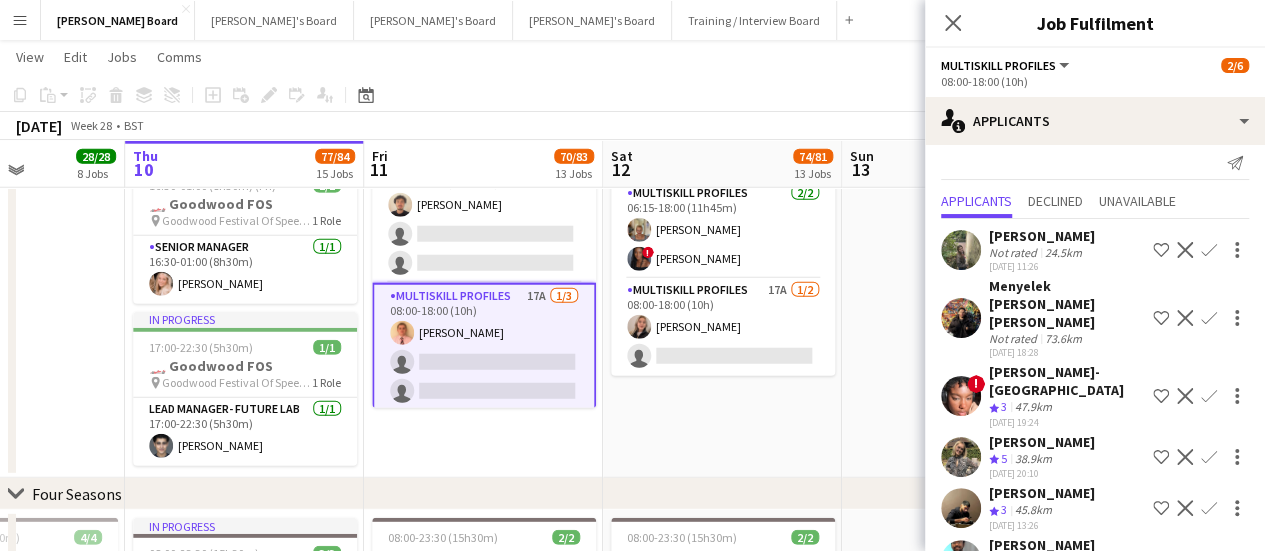 click on "Decline" at bounding box center (1185, 318) 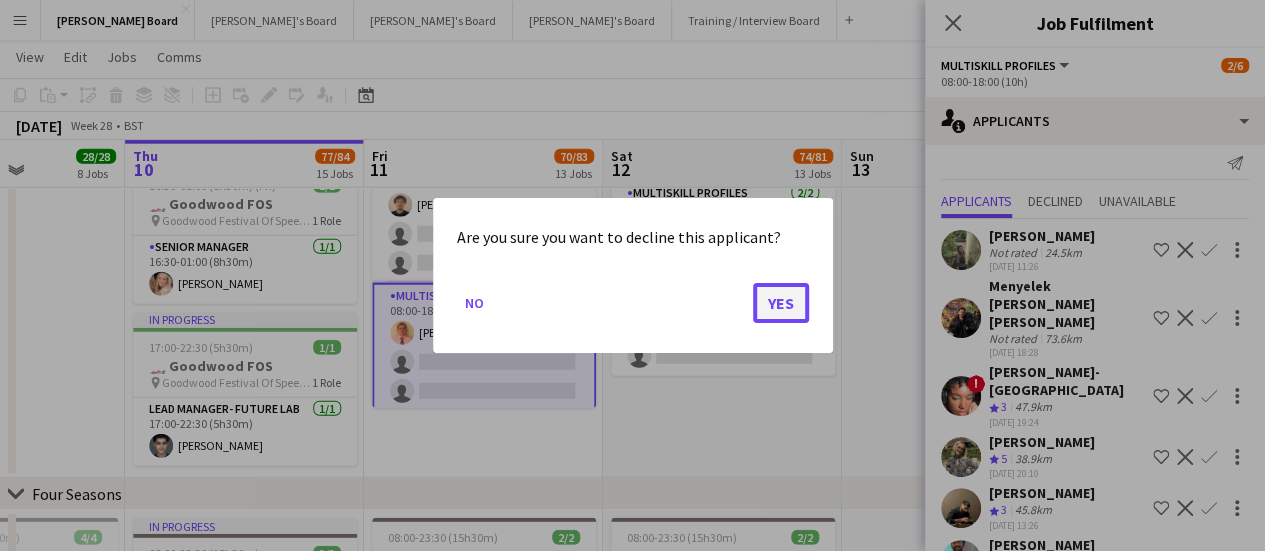 click on "Yes" 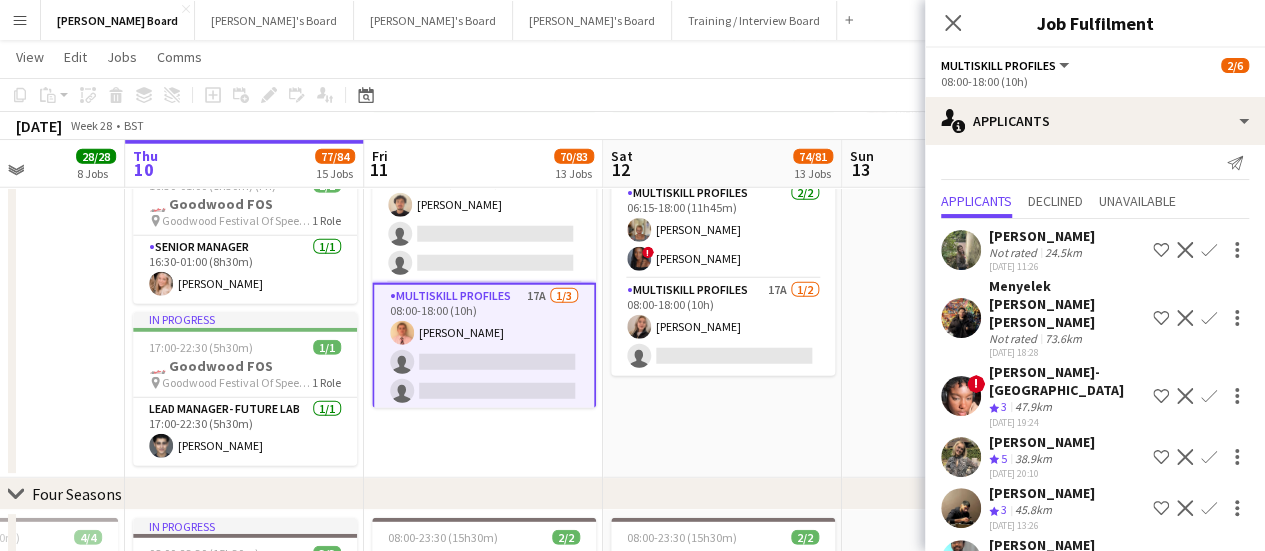 scroll, scrollTop: 2600, scrollLeft: 0, axis: vertical 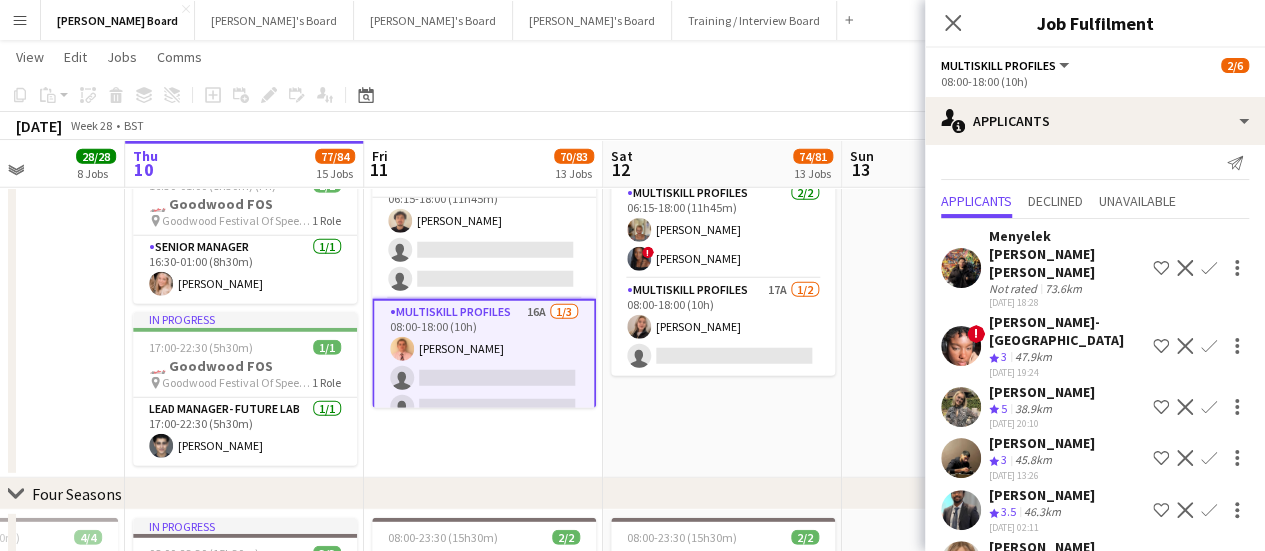 click on "Menyelek [PERSON_NAME] [PERSON_NAME]" at bounding box center (1067, 331) 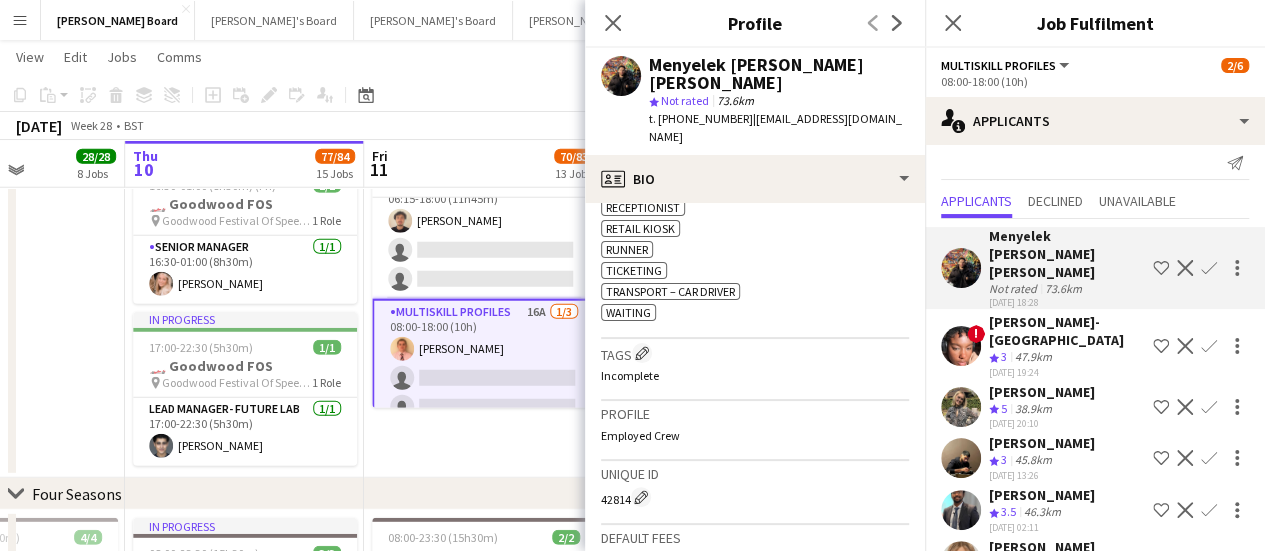 scroll, scrollTop: 800, scrollLeft: 0, axis: vertical 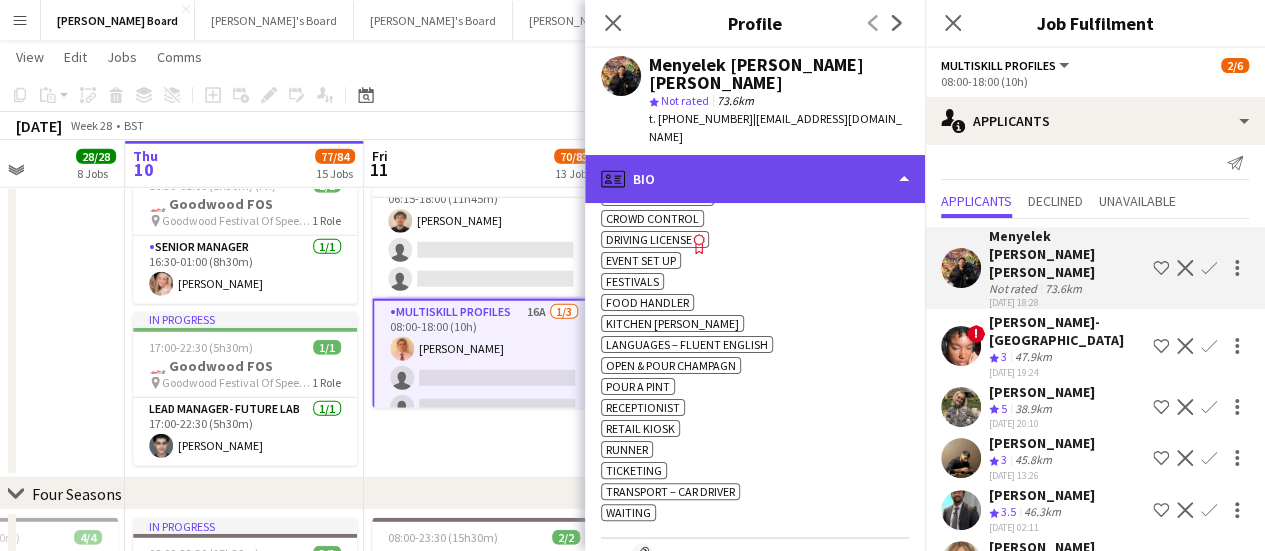 click on "profile
Bio" 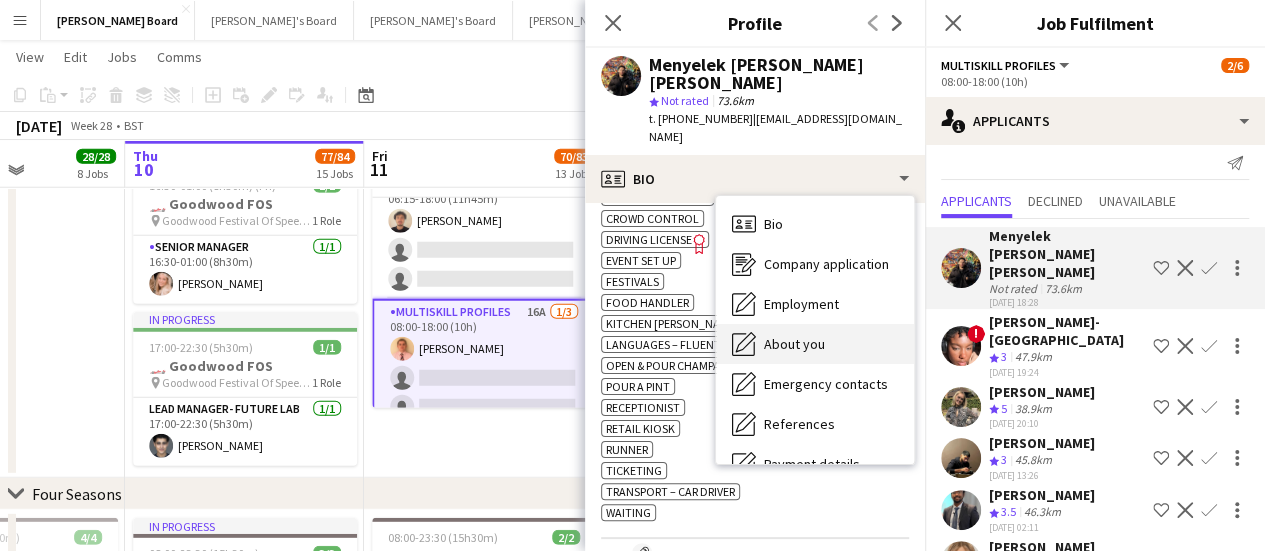click on "About you" at bounding box center (794, 344) 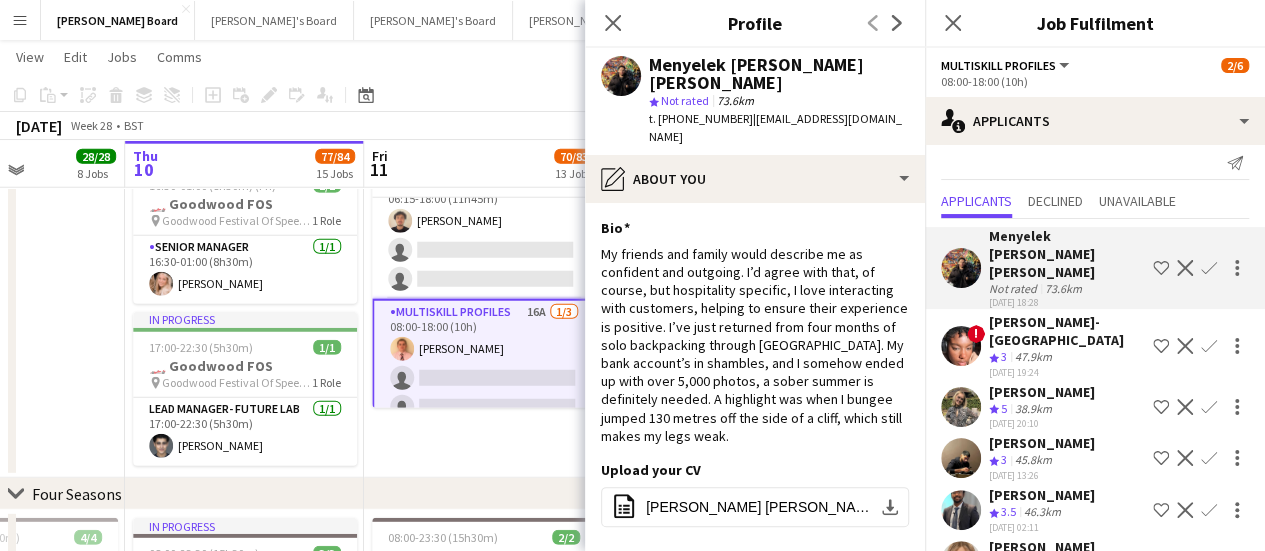 drag, startPoint x: 406, startPoint y: 430, endPoint x: 296, endPoint y: 421, distance: 110.36757 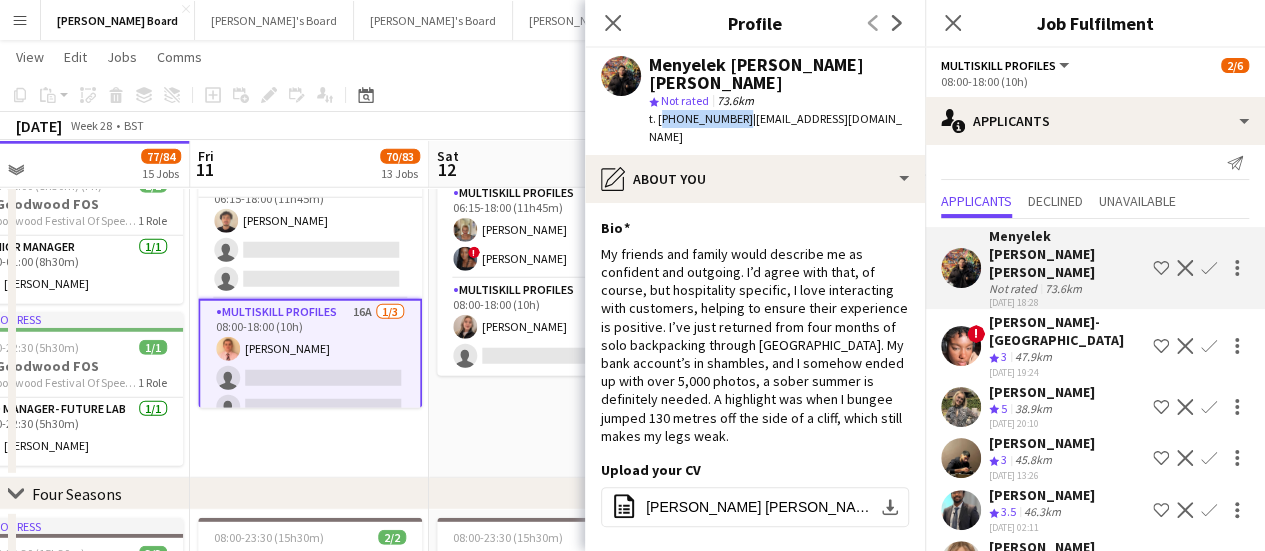 drag, startPoint x: 736, startPoint y: 123, endPoint x: 660, endPoint y: 126, distance: 76.05919 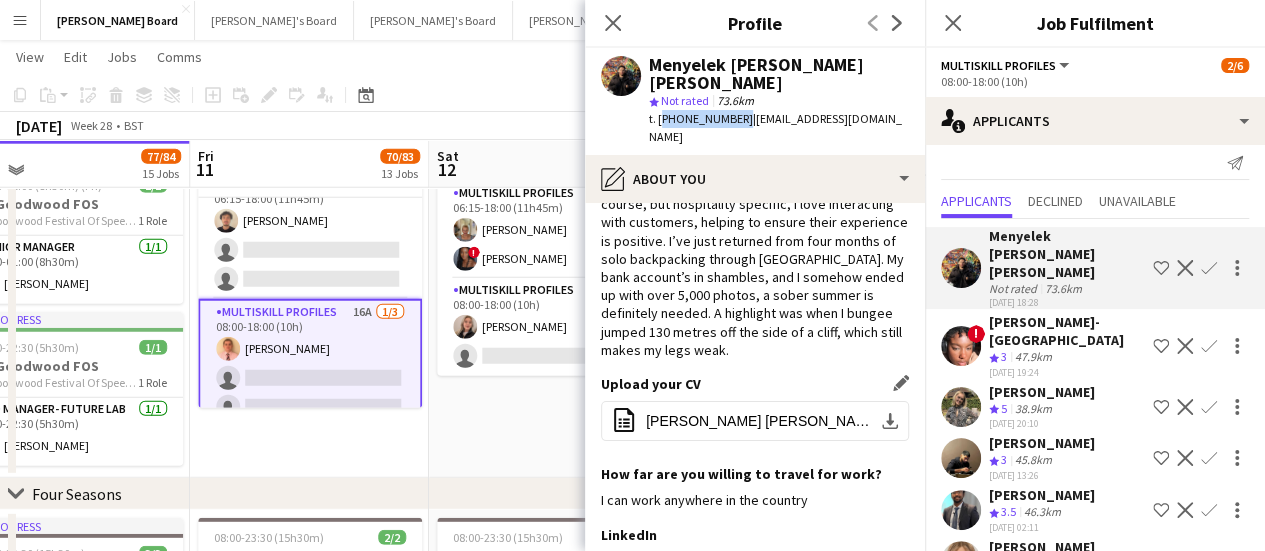 scroll, scrollTop: 0, scrollLeft: 0, axis: both 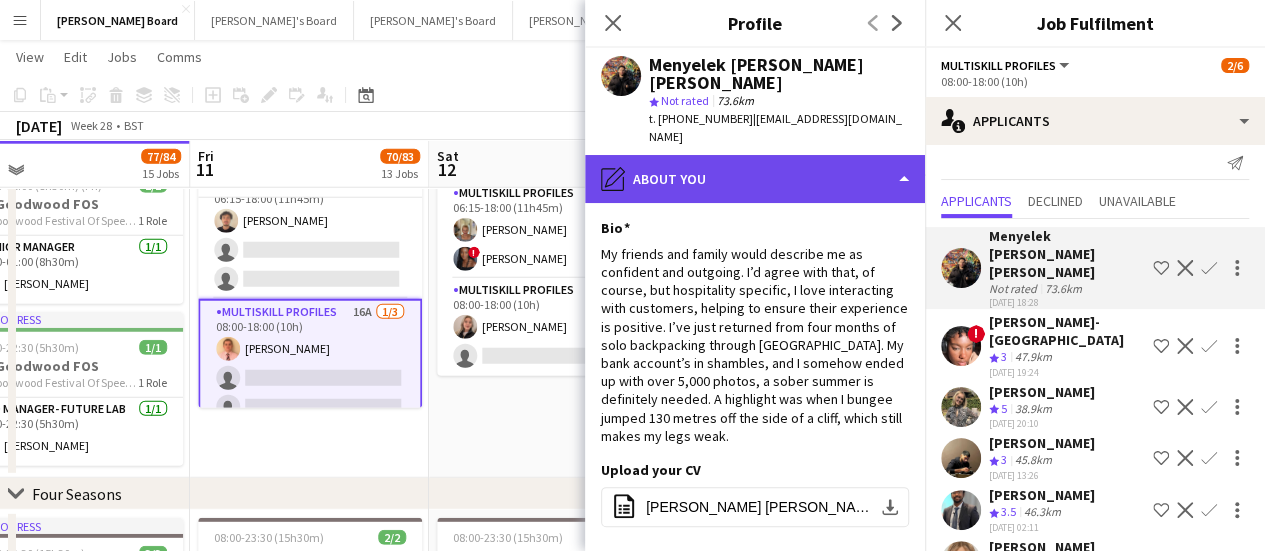 click on "pencil4
About you" 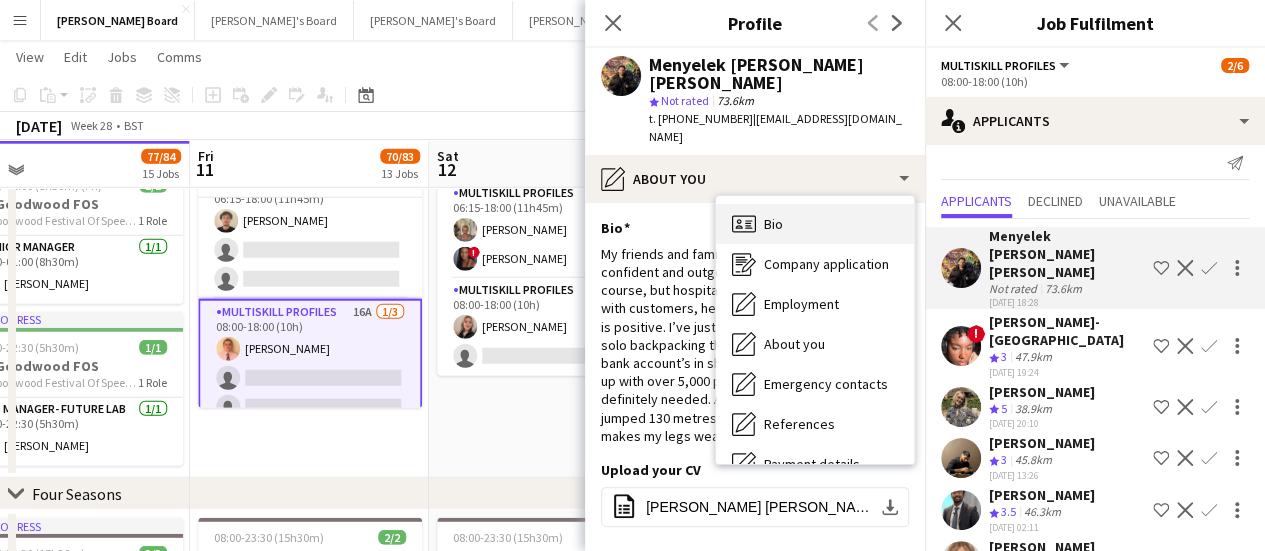 click on "Bio
Bio" at bounding box center (815, 224) 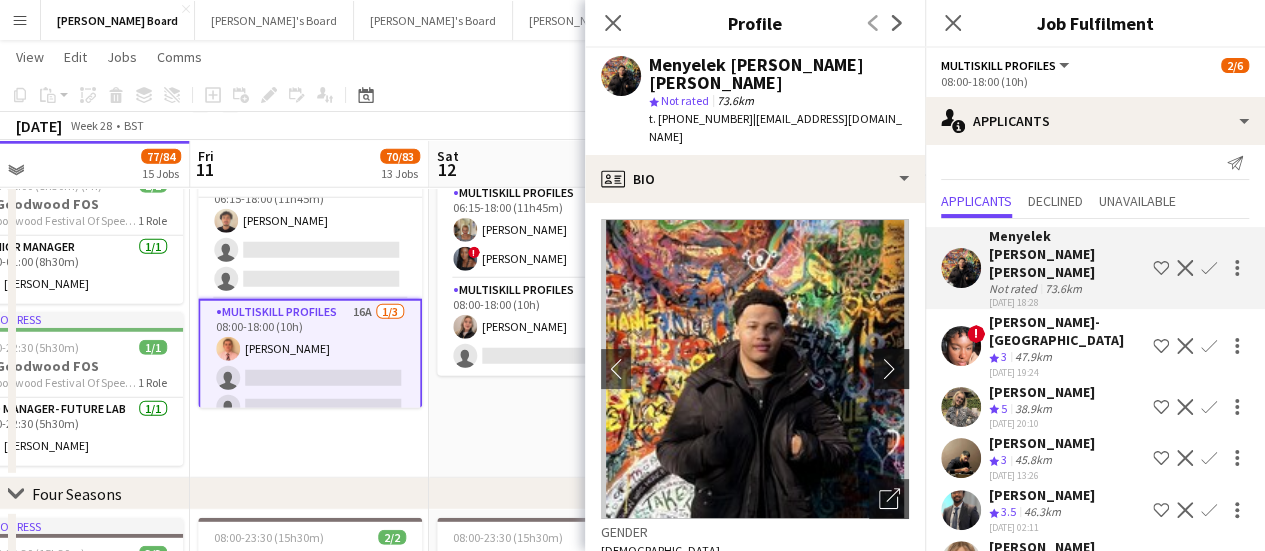 click on "chevron-right" 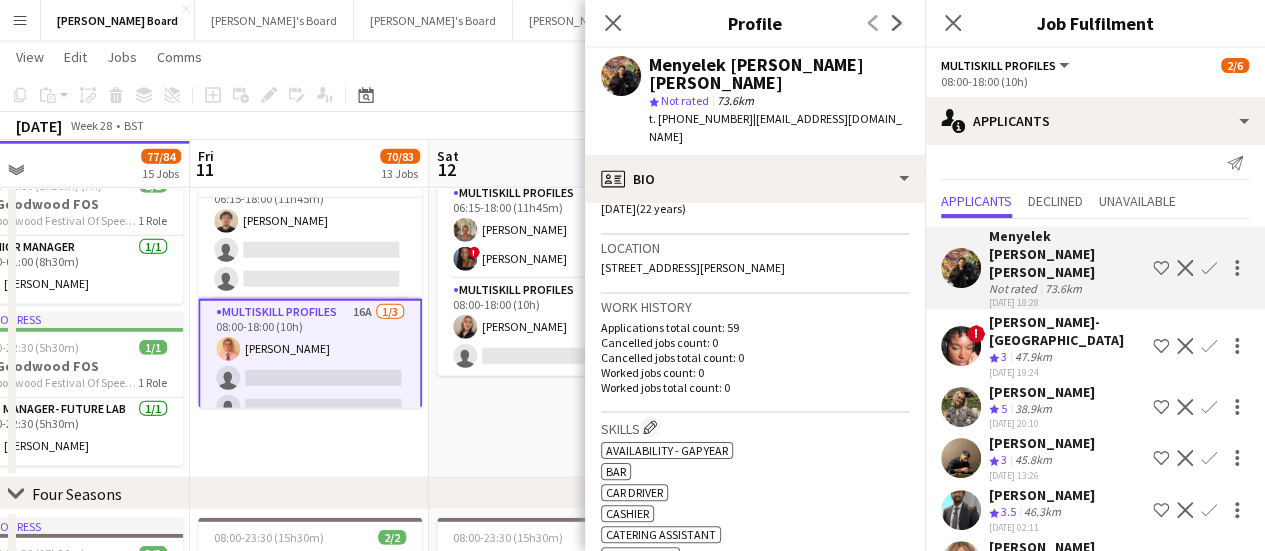 scroll, scrollTop: 300, scrollLeft: 0, axis: vertical 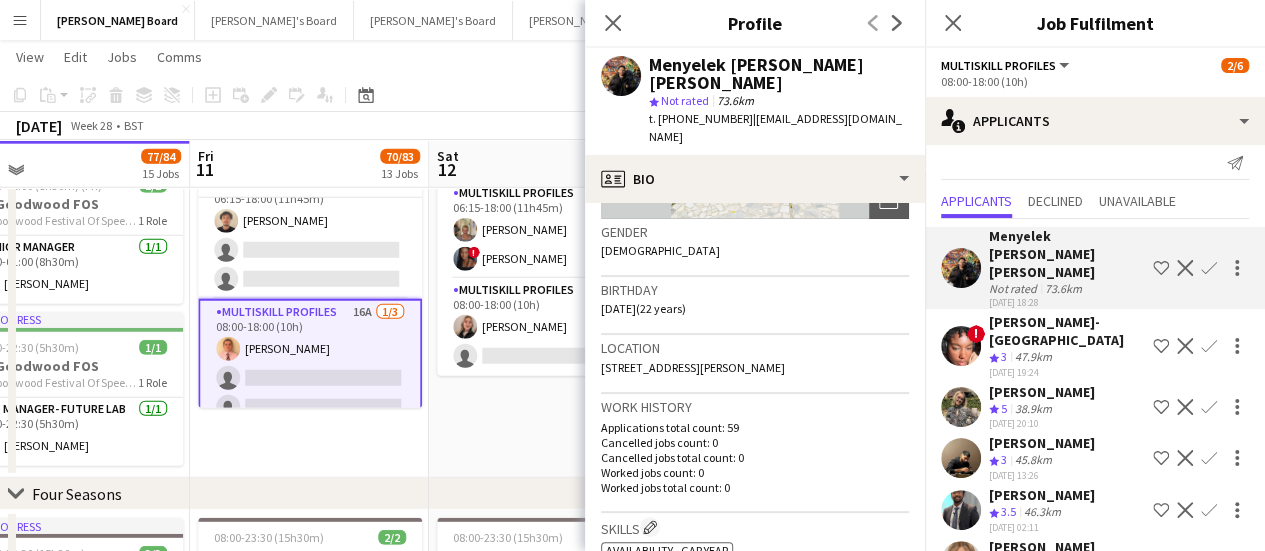 drag, startPoint x: 786, startPoint y: 348, endPoint x: 833, endPoint y: 347, distance: 47.010635 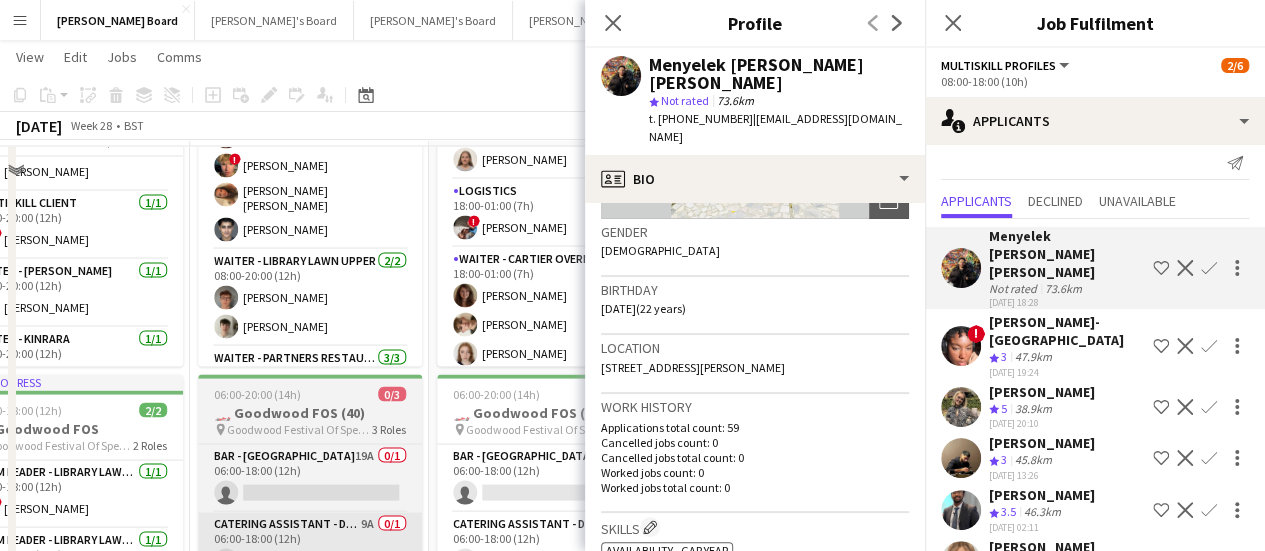 scroll, scrollTop: 1800, scrollLeft: 0, axis: vertical 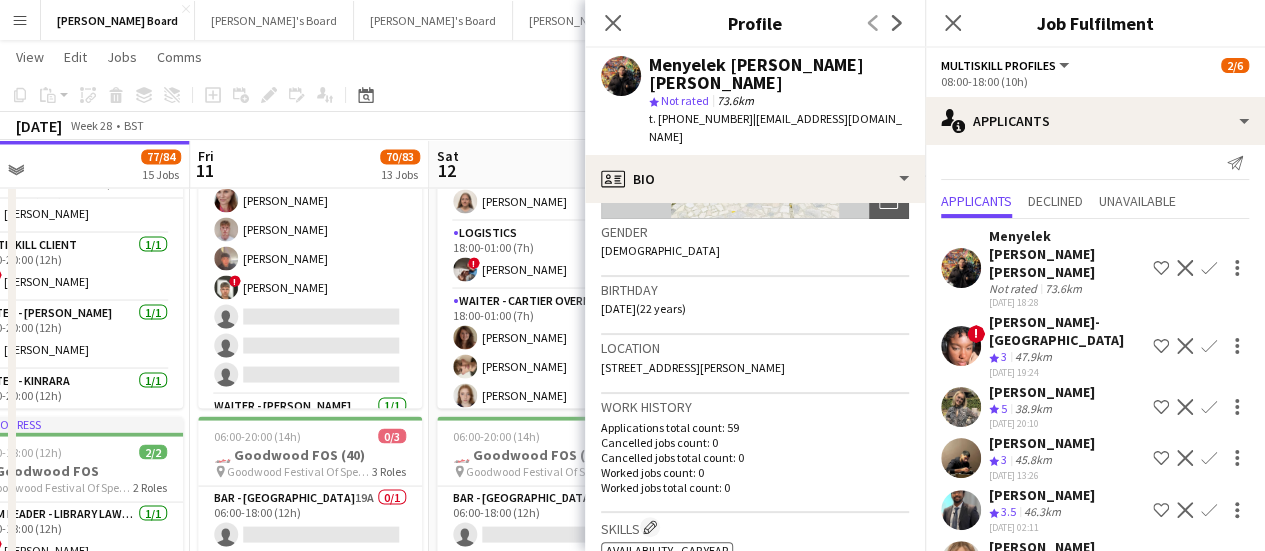 click on "Location   [STREET_ADDRESS][PERSON_NAME]" 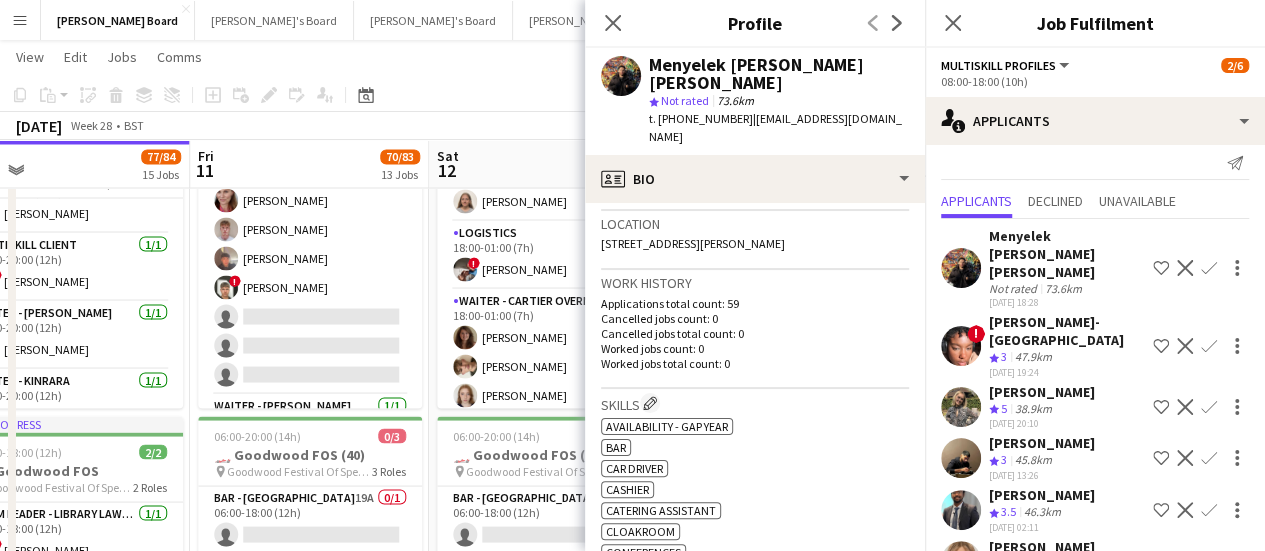 scroll, scrollTop: 400, scrollLeft: 0, axis: vertical 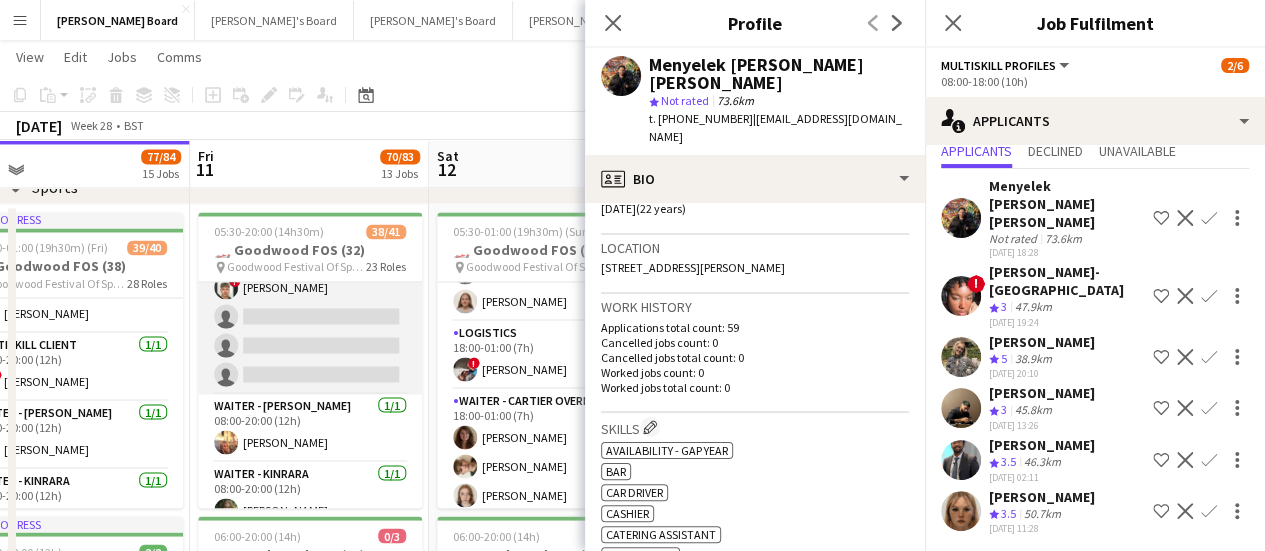 click on "MULTISKILL CLIENT   2I   1A   [DATE]   08:00-20:00 (12h)
! [PERSON_NAME] ! [PERSON_NAME] [PERSON_NAME] [PERSON_NAME] [PERSON_NAME] ! [PERSON_NAME]
single-neutral-actions
single-neutral-actions
single-neutral-actions" at bounding box center (310, 244) 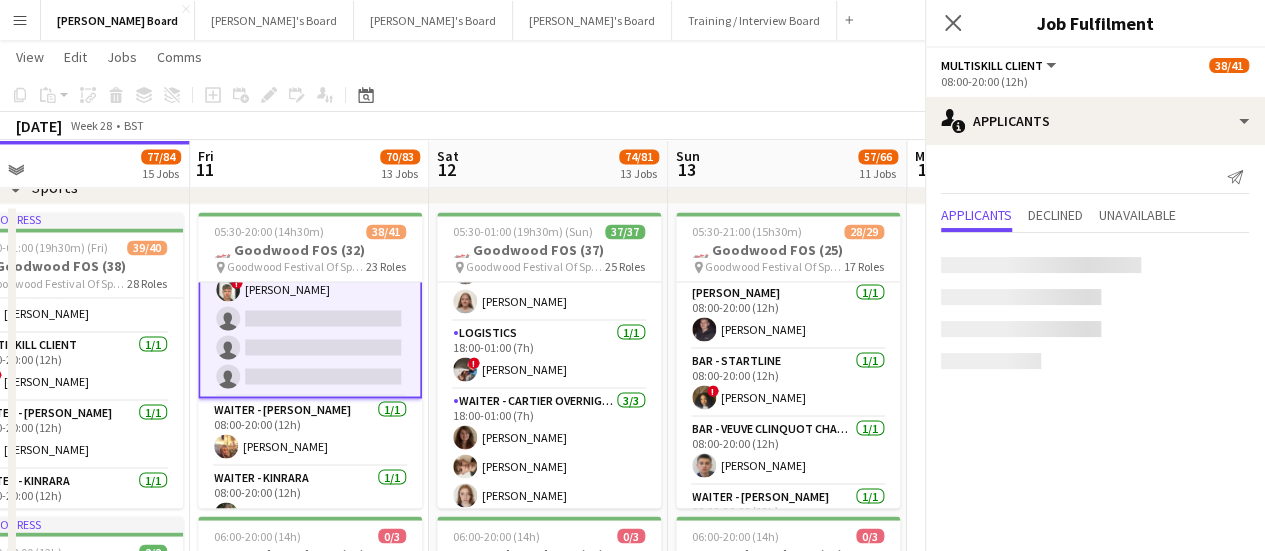 scroll, scrollTop: 0, scrollLeft: 0, axis: both 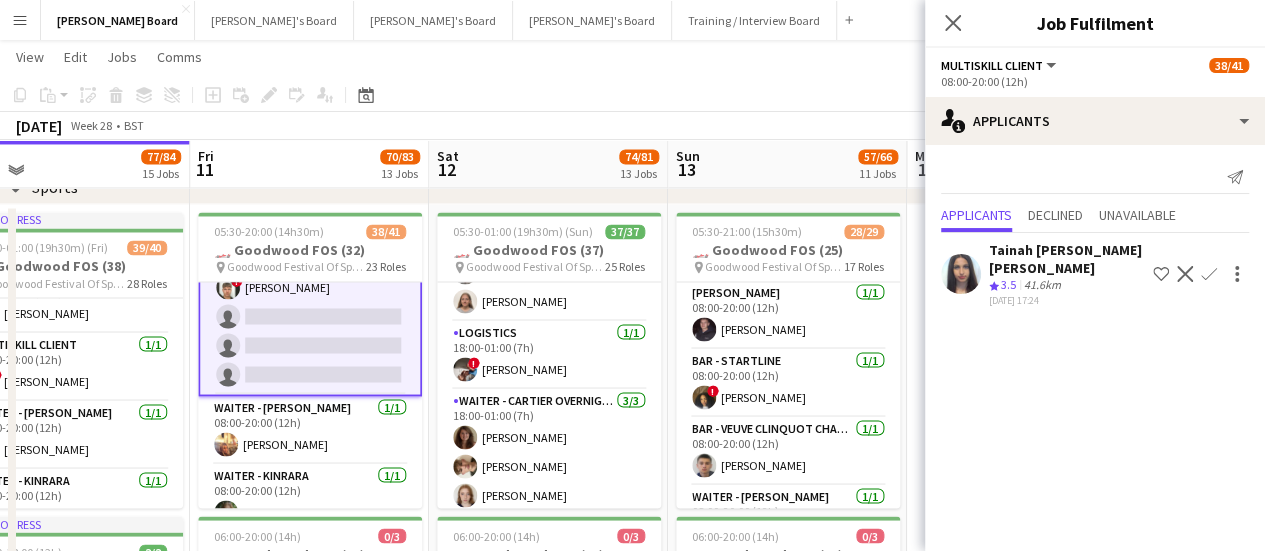 click on "Tainah [PERSON_NAME] [PERSON_NAME]" 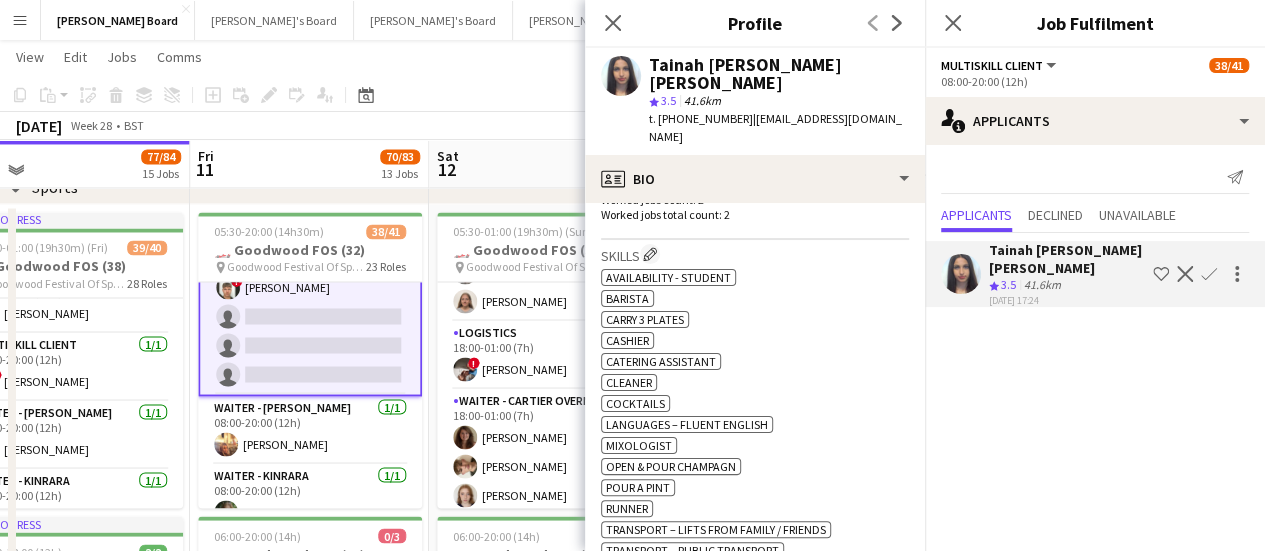 scroll, scrollTop: 500, scrollLeft: 0, axis: vertical 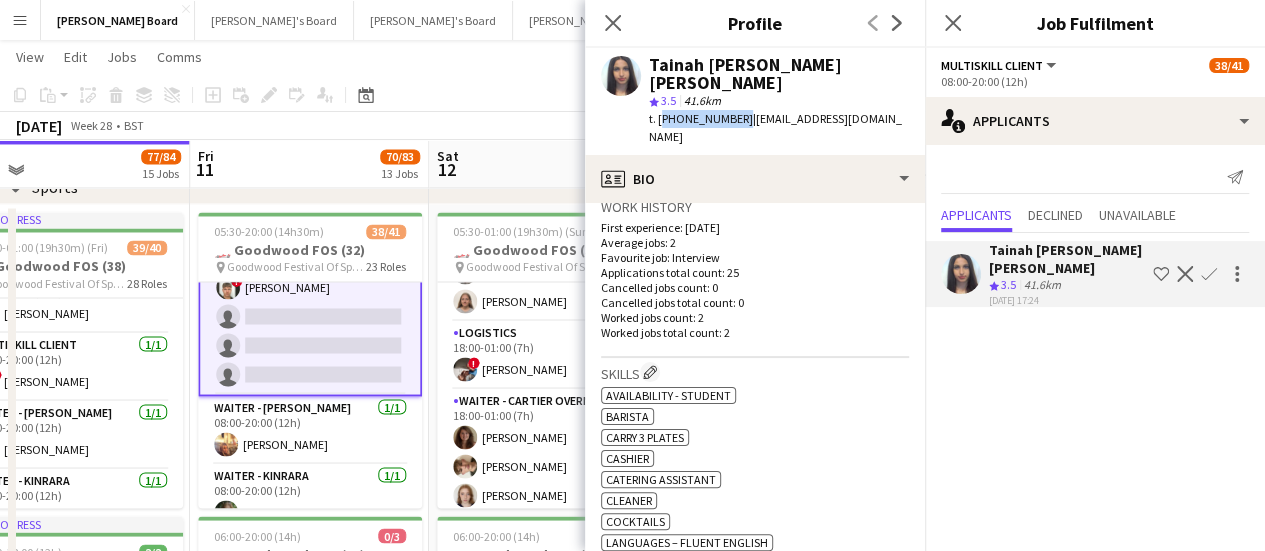 drag, startPoint x: 735, startPoint y: 99, endPoint x: 658, endPoint y: 105, distance: 77.23341 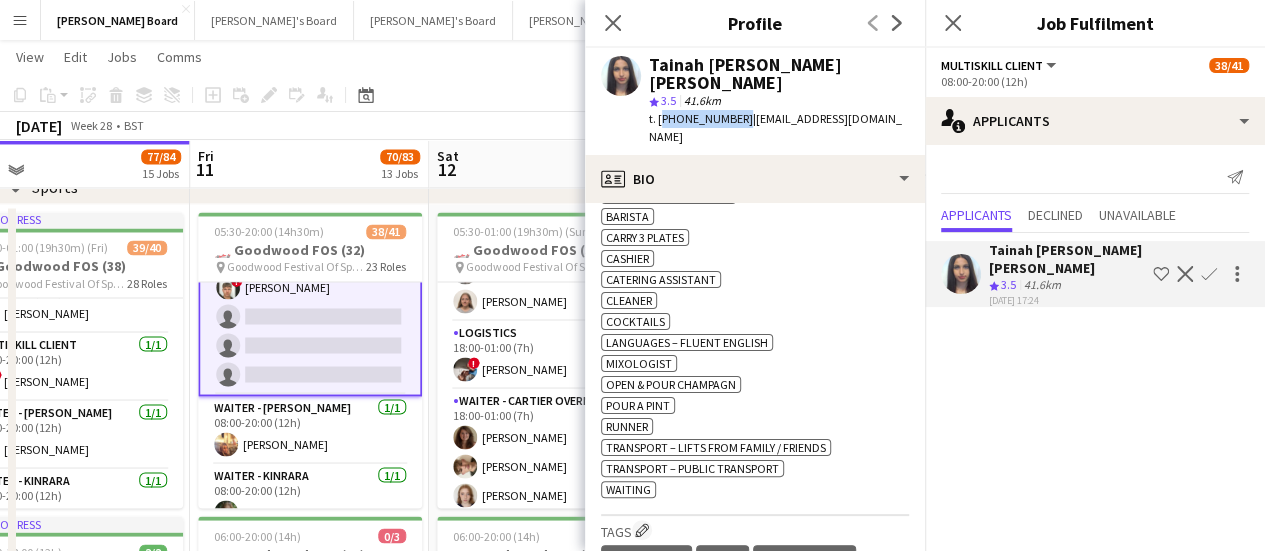 scroll, scrollTop: 800, scrollLeft: 0, axis: vertical 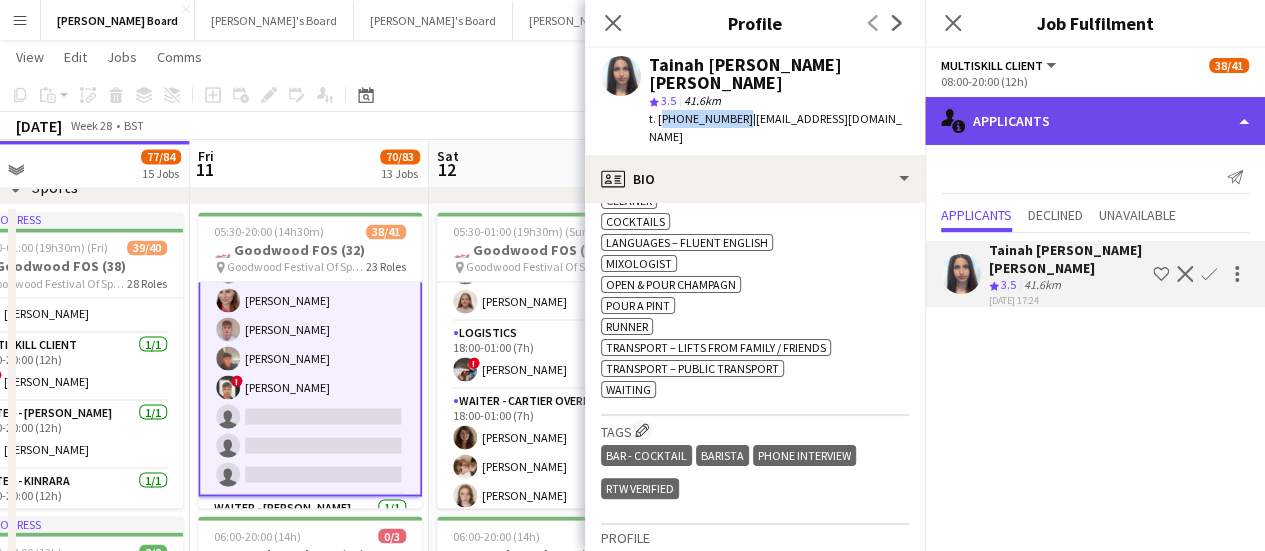 click on "single-neutral-actions-information
Applicants" 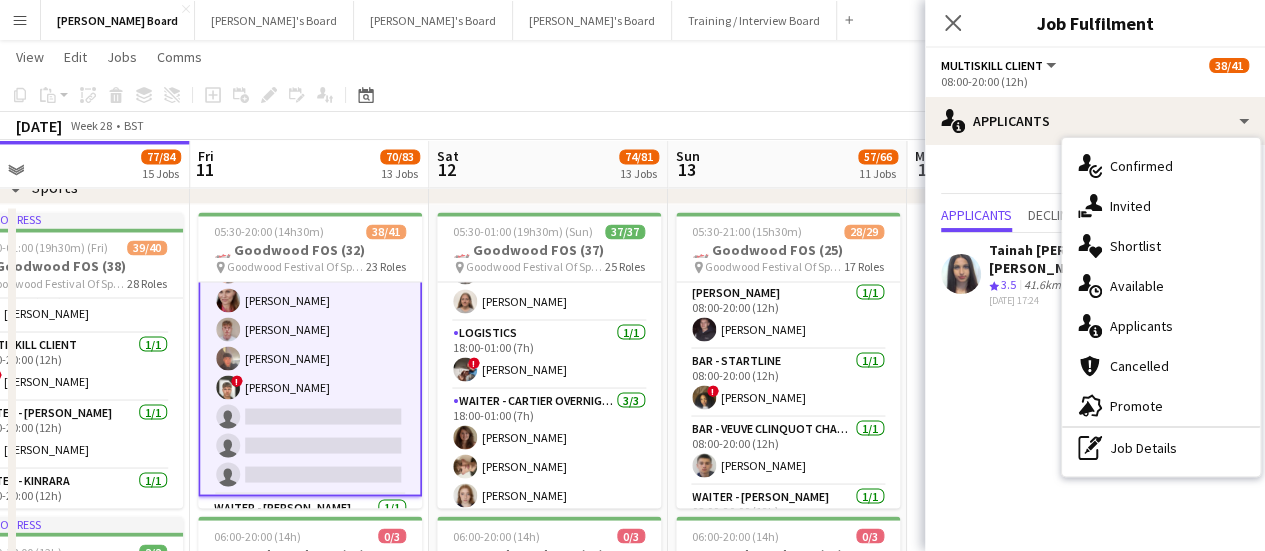 drag, startPoint x: 1124, startPoint y: 208, endPoint x: 1118, endPoint y: 218, distance: 11.661903 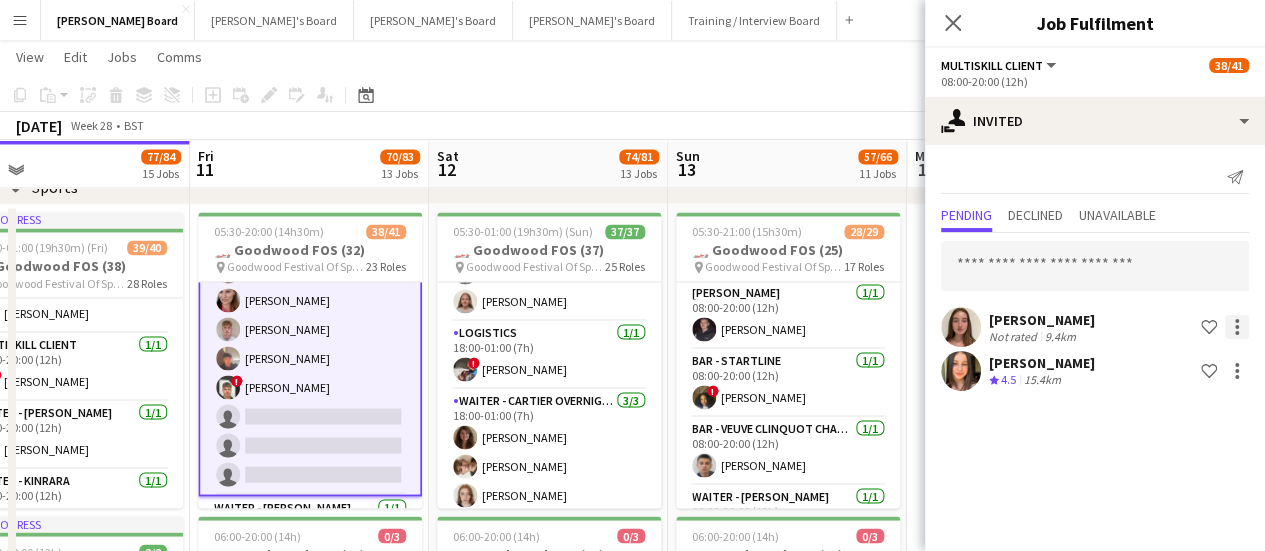 click 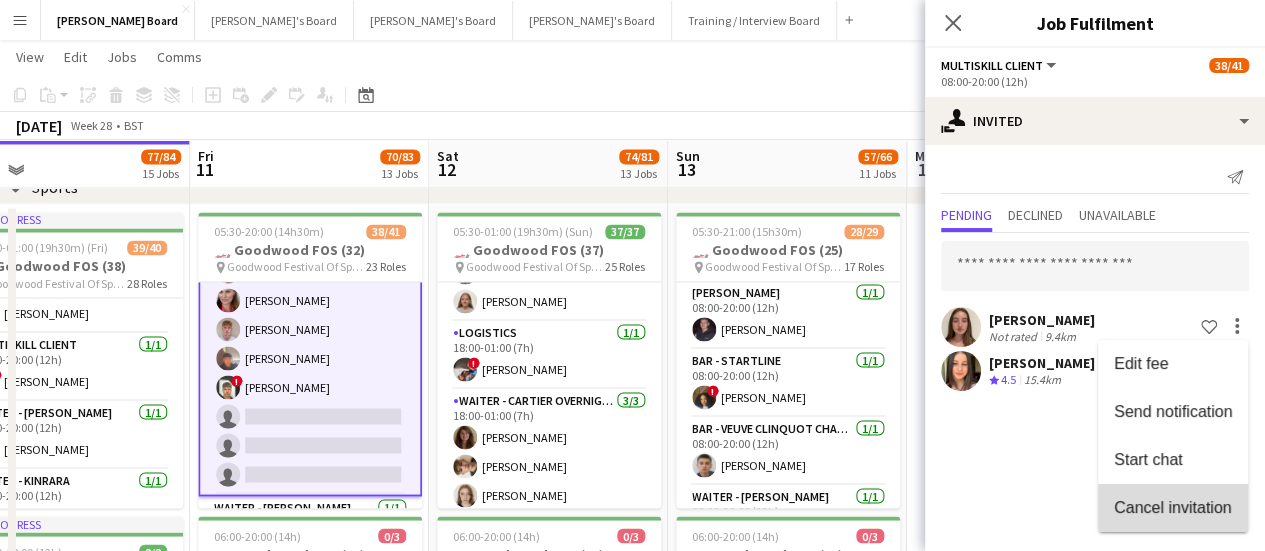 click on "Cancel invitation" at bounding box center (1172, 506) 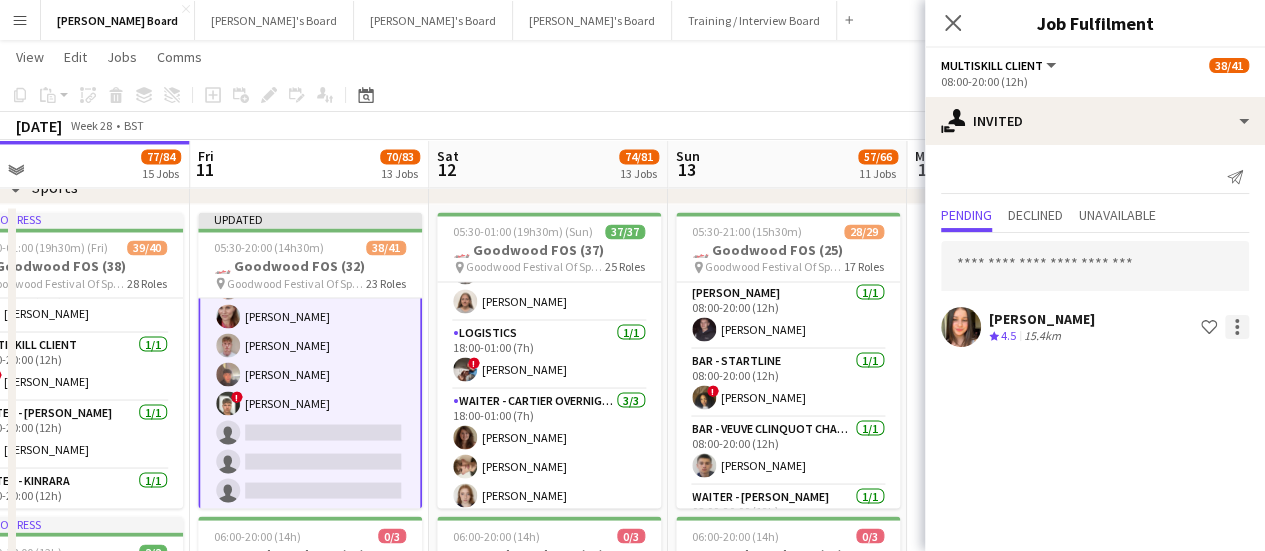 click 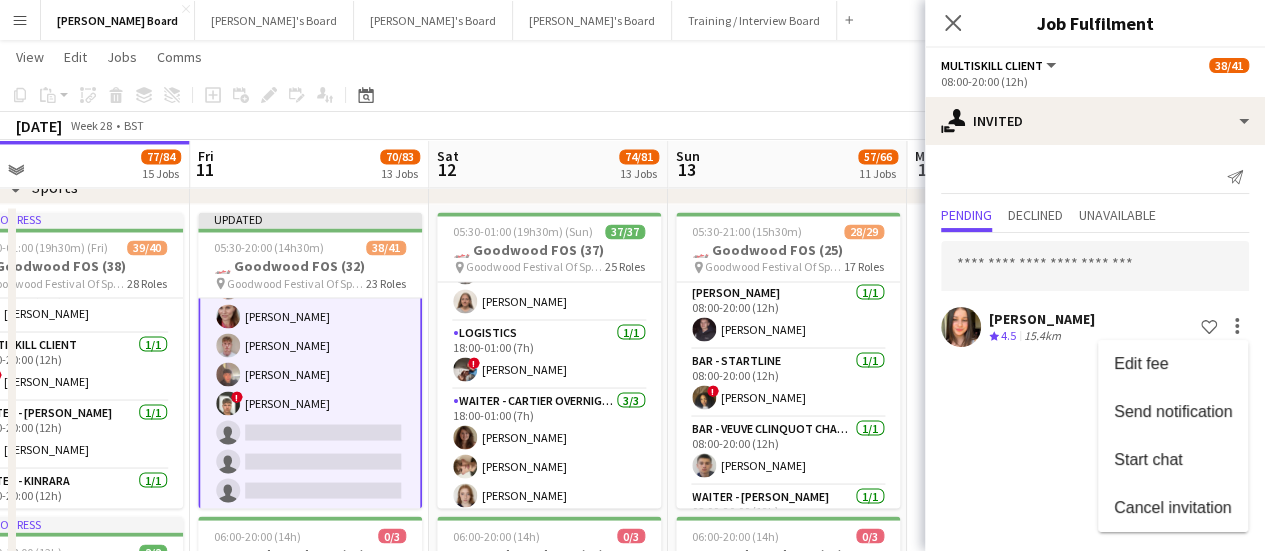drag, startPoint x: 1158, startPoint y: 499, endPoint x: 1097, endPoint y: 407, distance: 110.38569 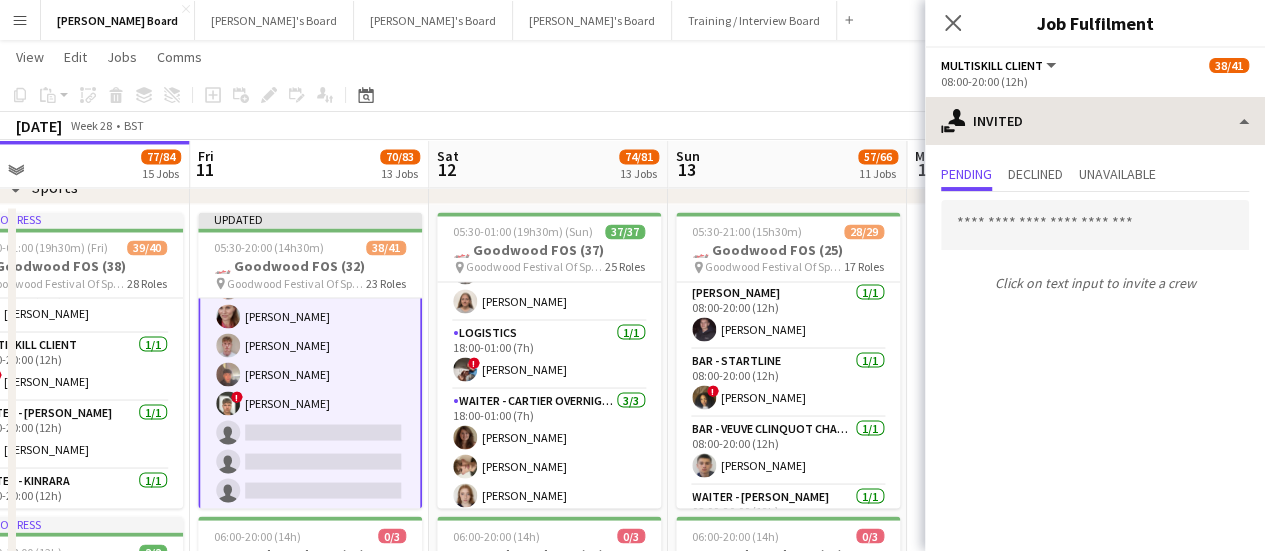 click on "Pending Declined Unavailable  Click on text input to invite a crew" at bounding box center (1095, 230) 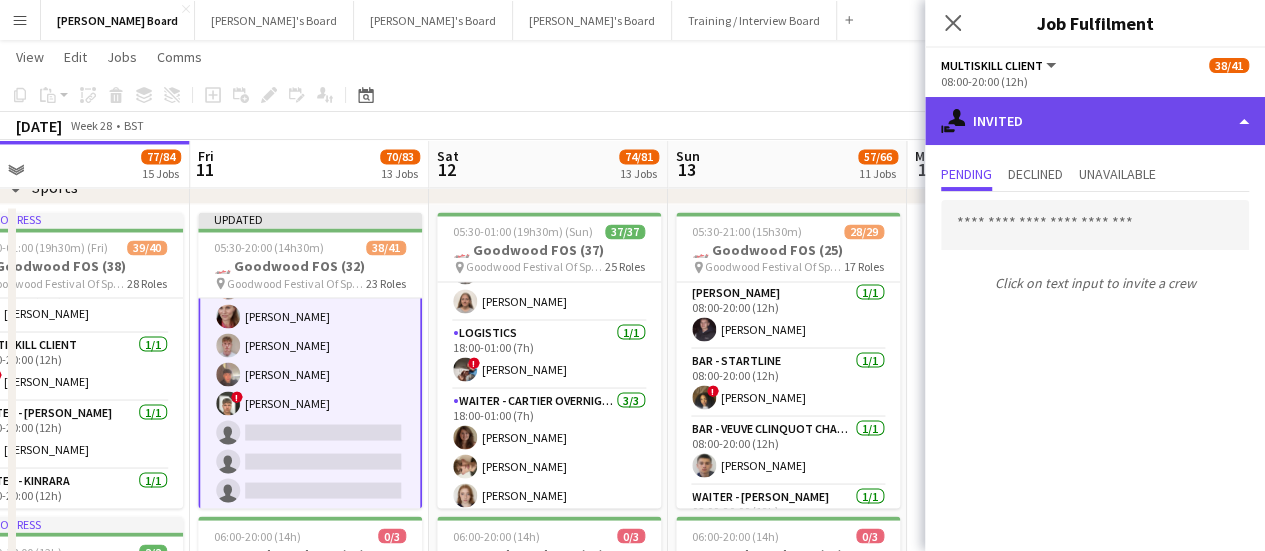 click on "single-neutral-actions-share-1
Invited" 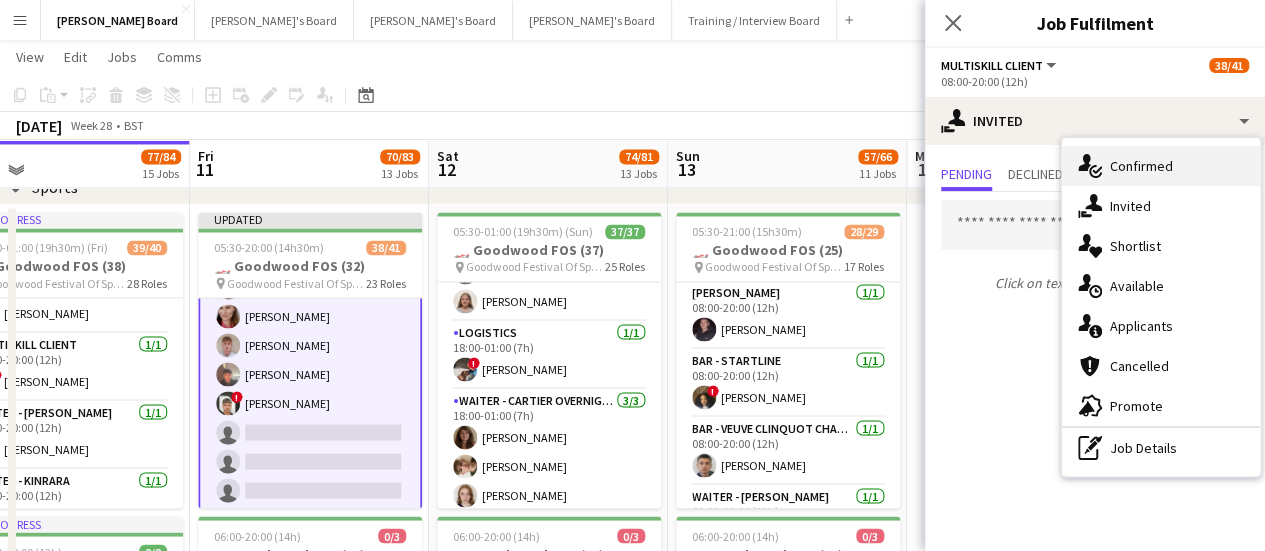 click on "single-neutral-actions-check-2
Confirmed" at bounding box center [1161, 166] 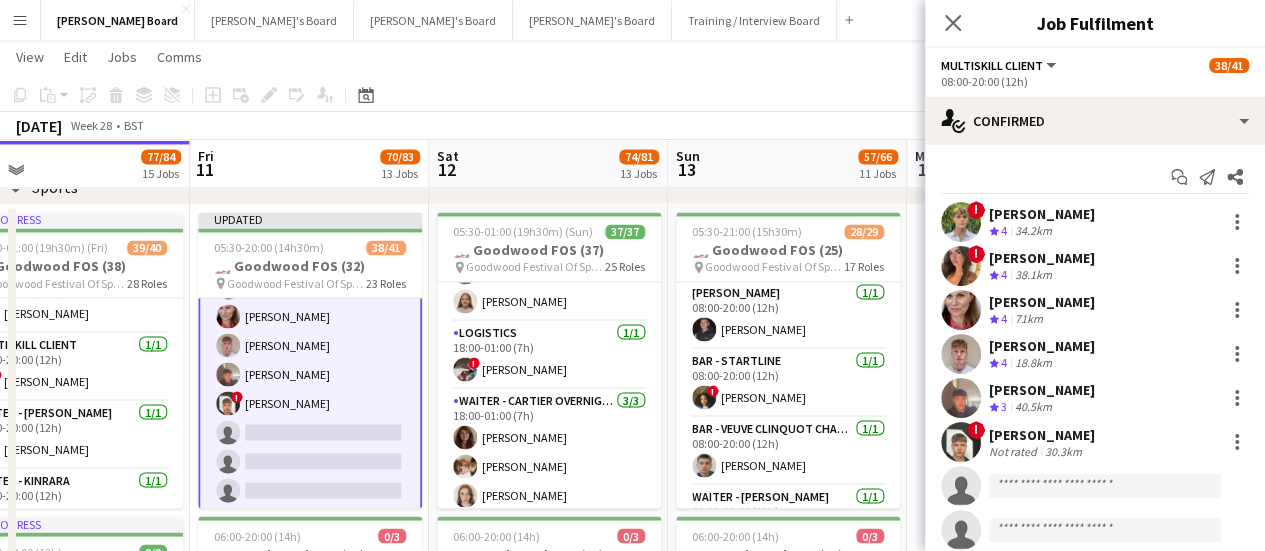 click on "08:00-20:00 (12h)" 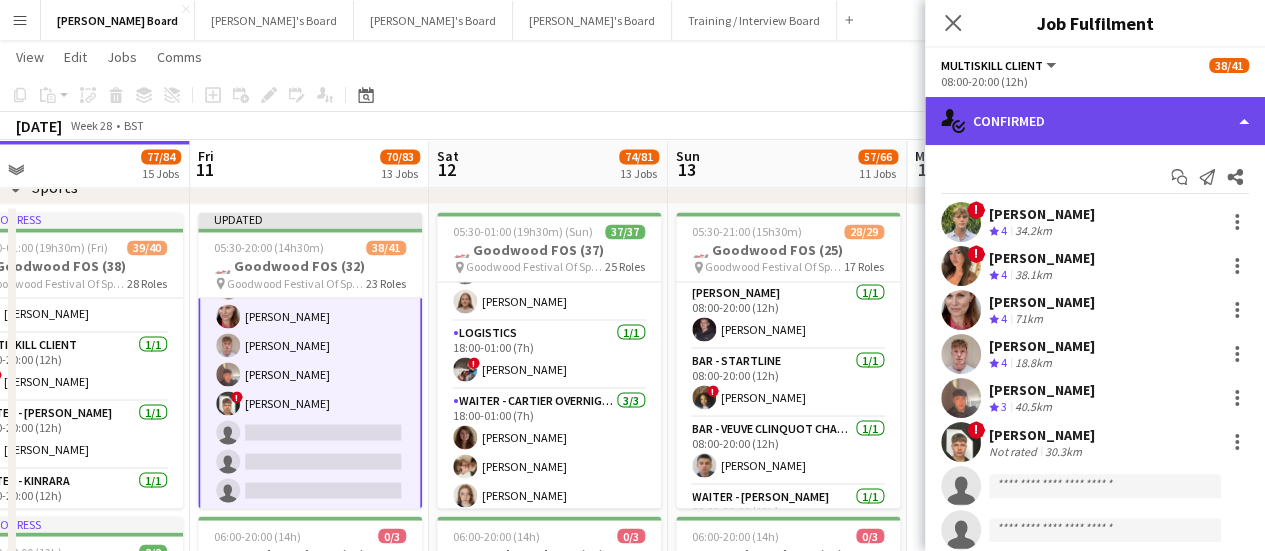 click on "single-neutral-actions-check-2
Confirmed" 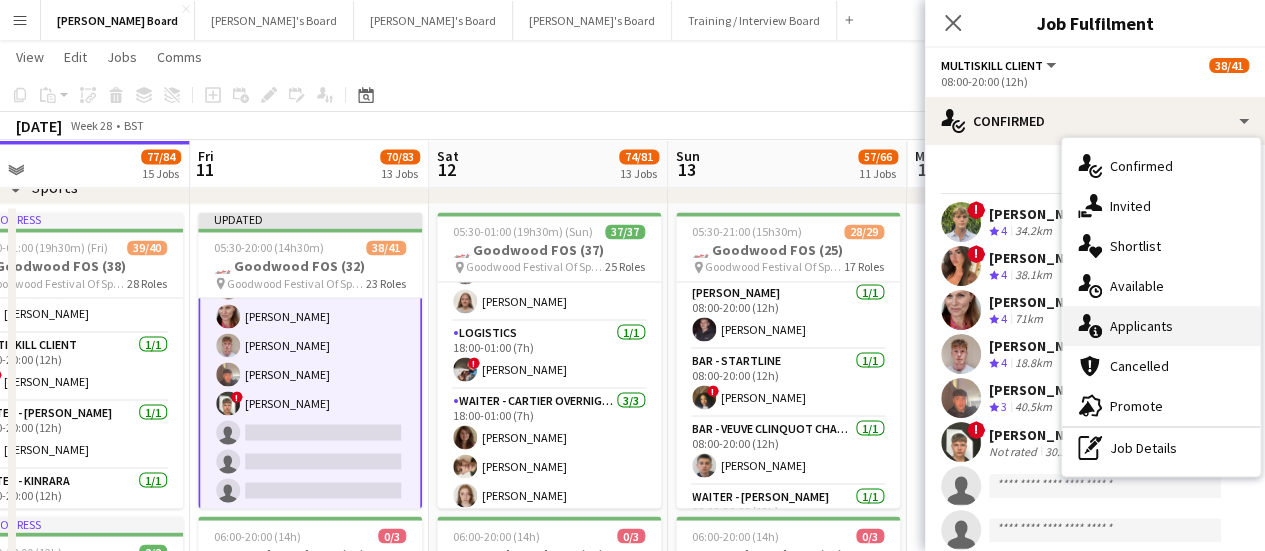 click on "single-neutral-actions-information
Applicants" at bounding box center [1161, 326] 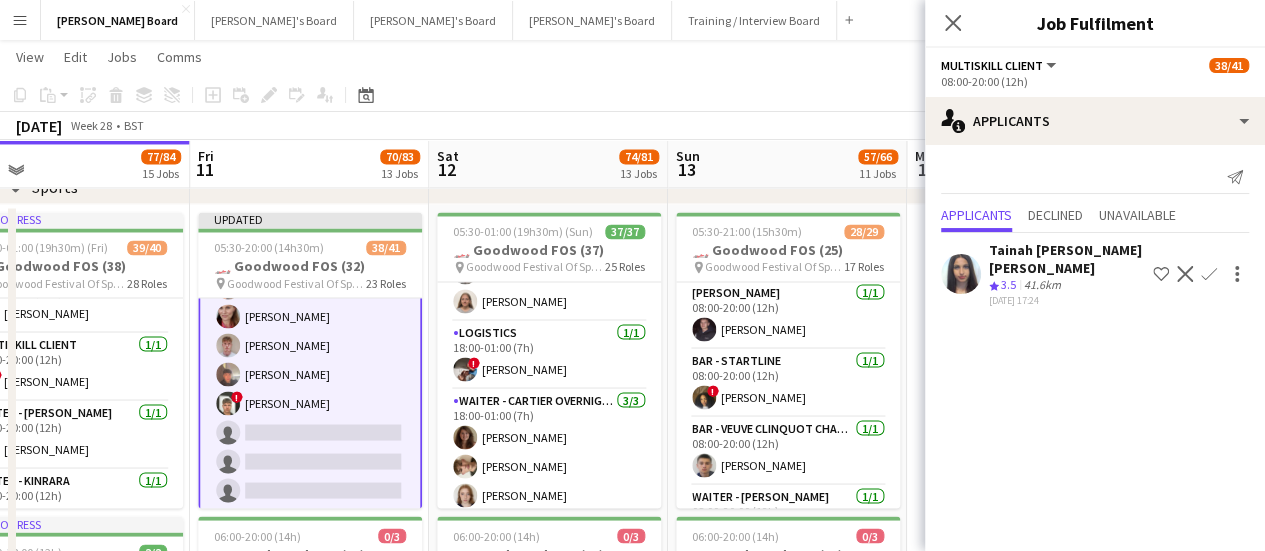 click on "41.6km" 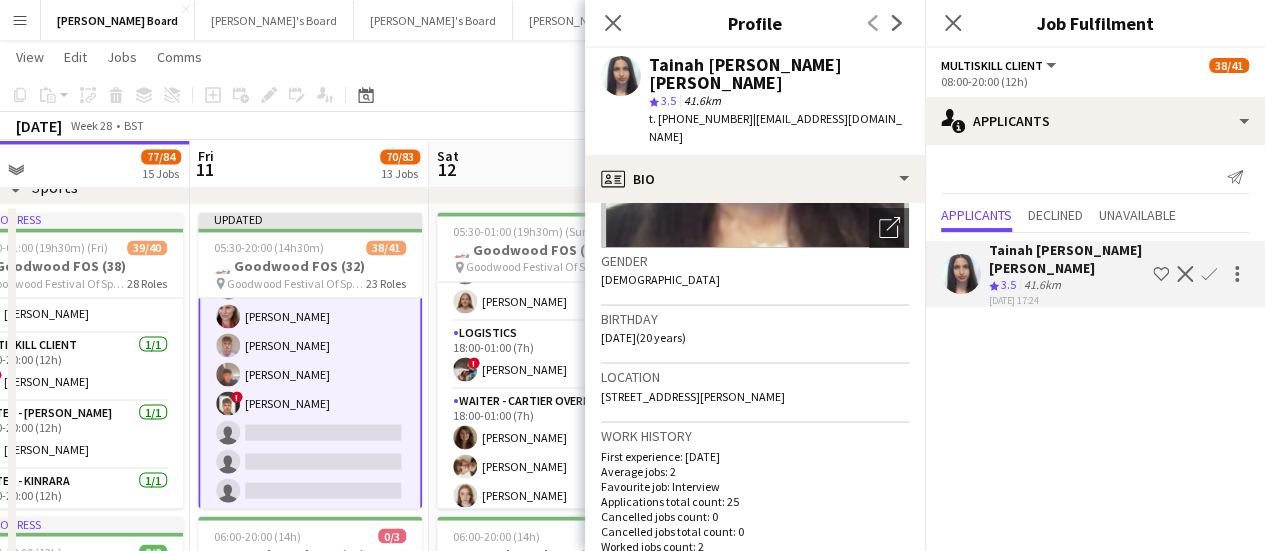 scroll, scrollTop: 300, scrollLeft: 0, axis: vertical 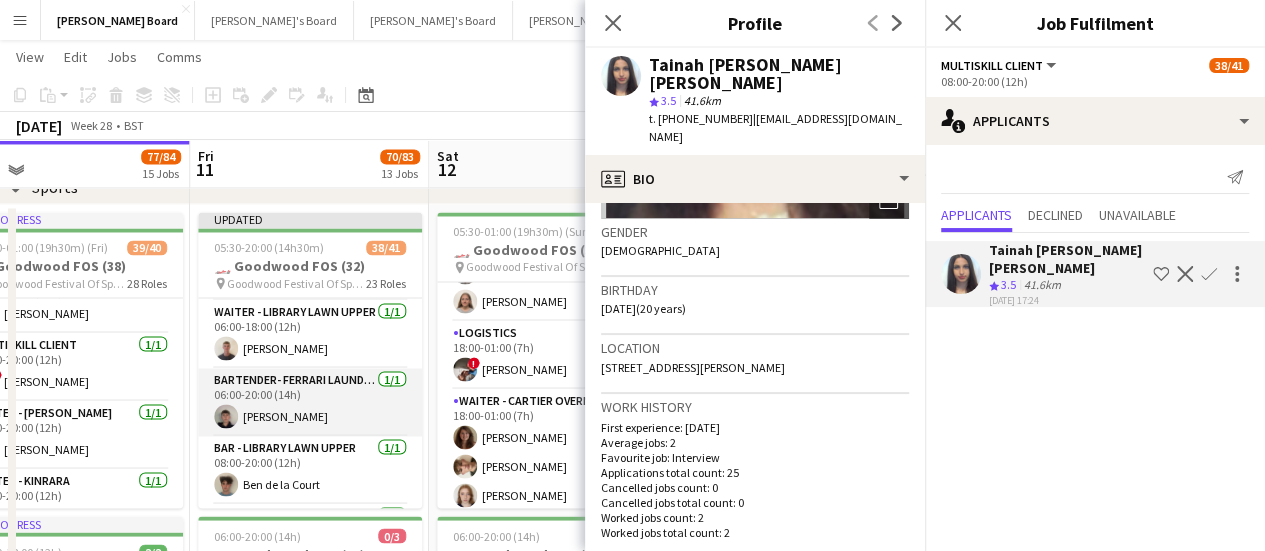 click on "Bartender- Ferrari Laundry Green   [DATE]   06:00-20:00 (14h)
[PERSON_NAME]" at bounding box center (310, 402) 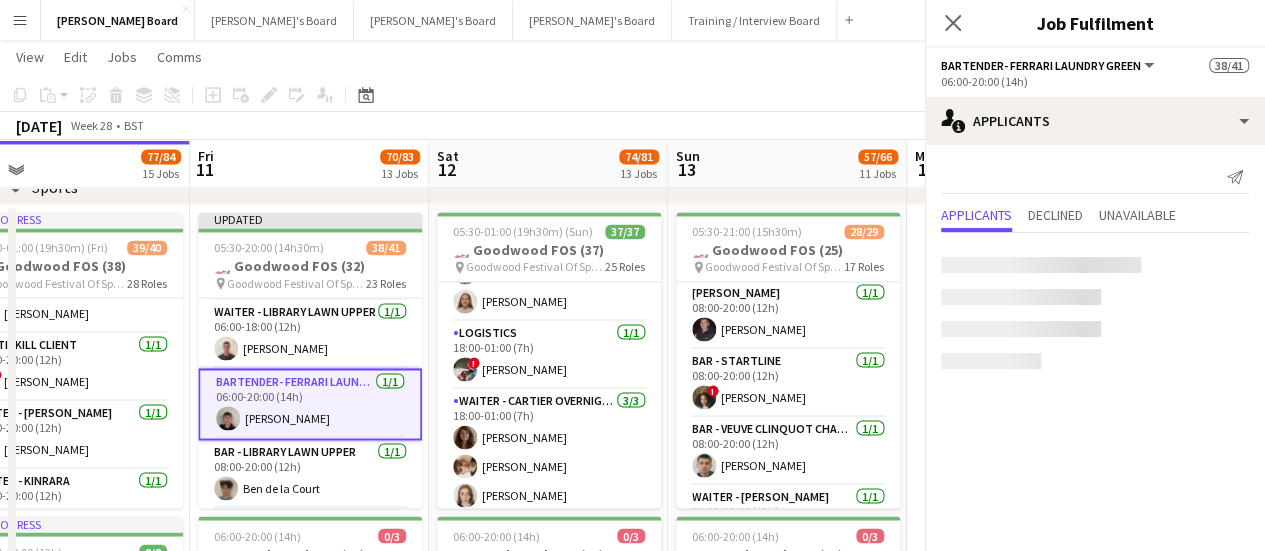 scroll, scrollTop: 0, scrollLeft: 764, axis: horizontal 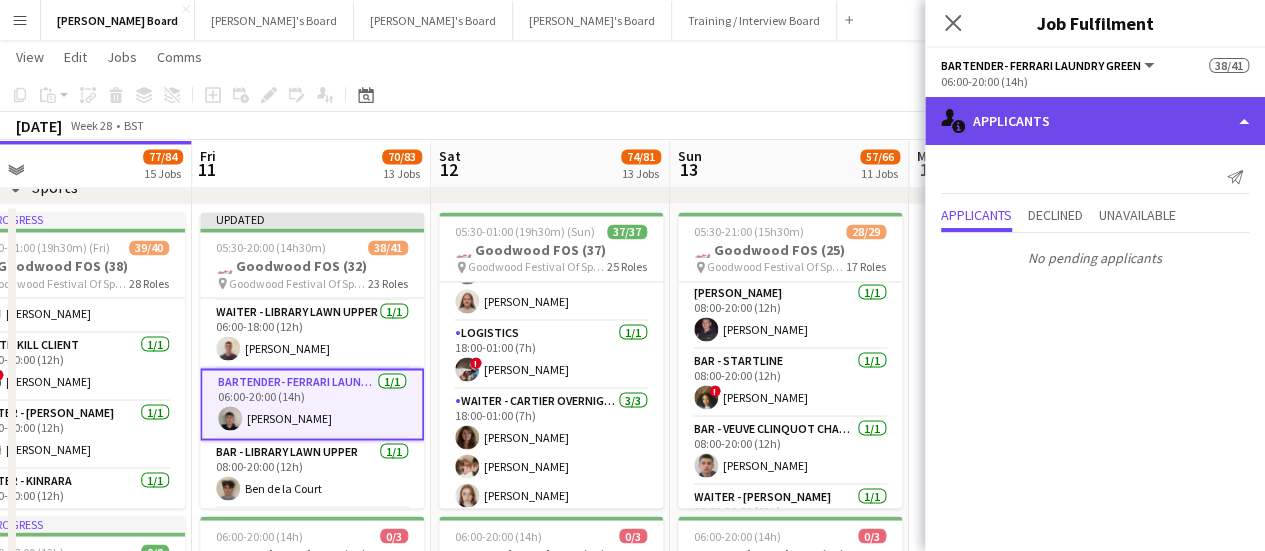 click on "single-neutral-actions-information
Applicants" 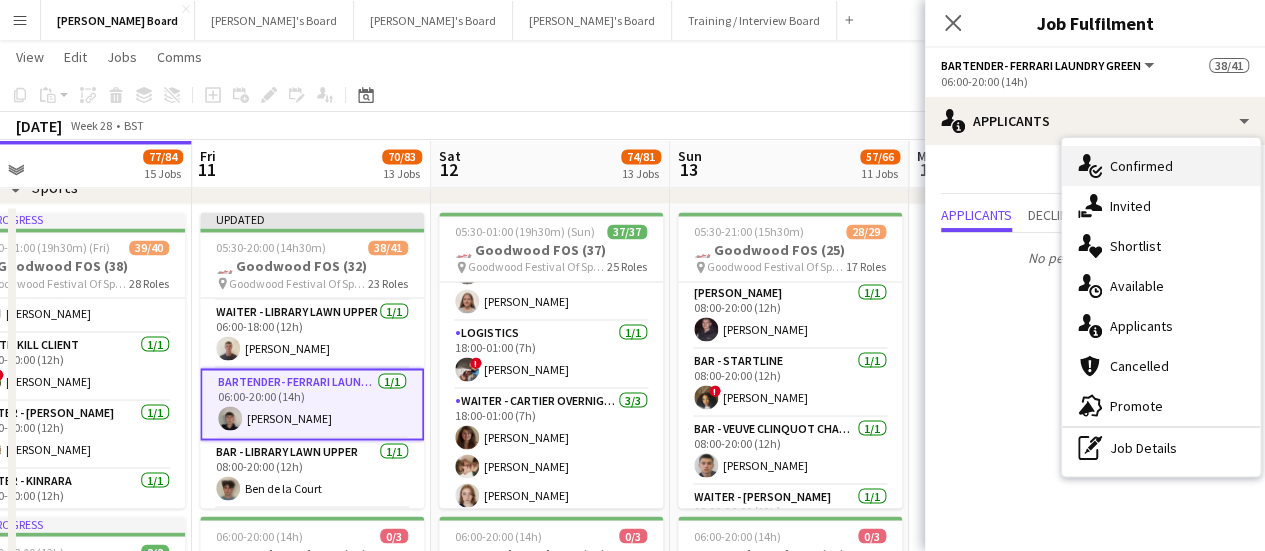 click on "single-neutral-actions-check-2
Confirmed" at bounding box center [1161, 166] 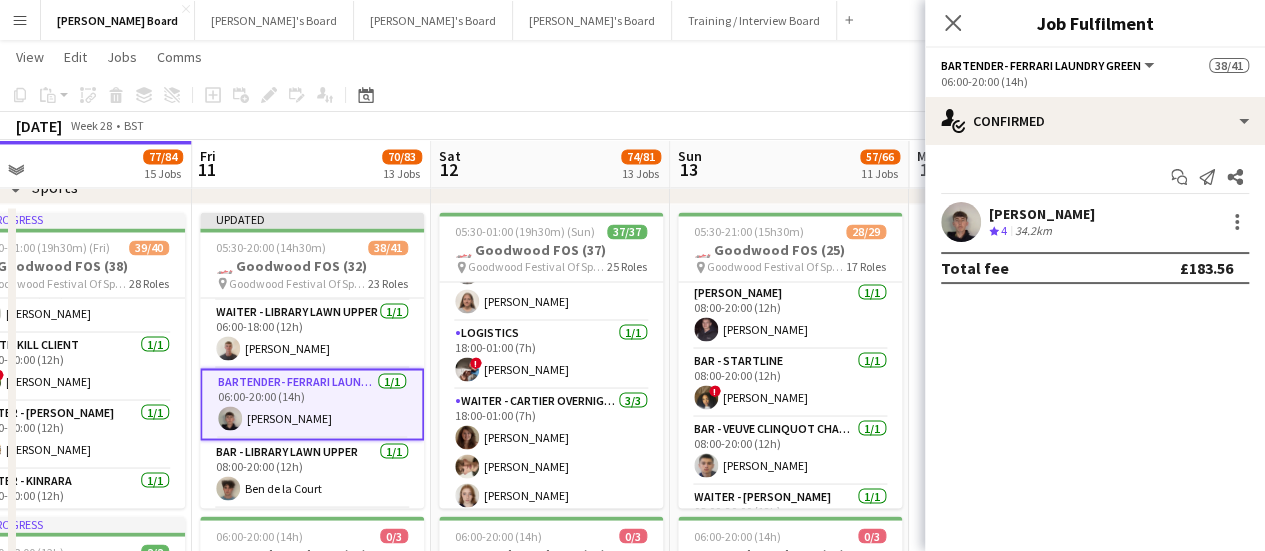 click on "[PERSON_NAME]
Crew rating
4   34.2km   Total fee   £183.56" at bounding box center (1095, 243) 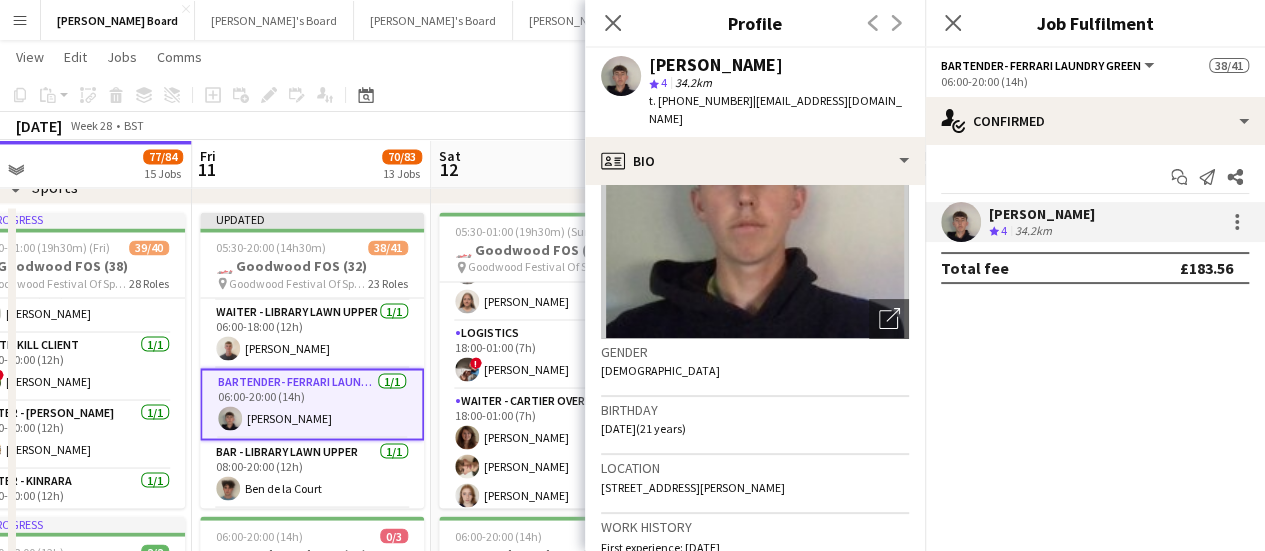 scroll, scrollTop: 300, scrollLeft: 0, axis: vertical 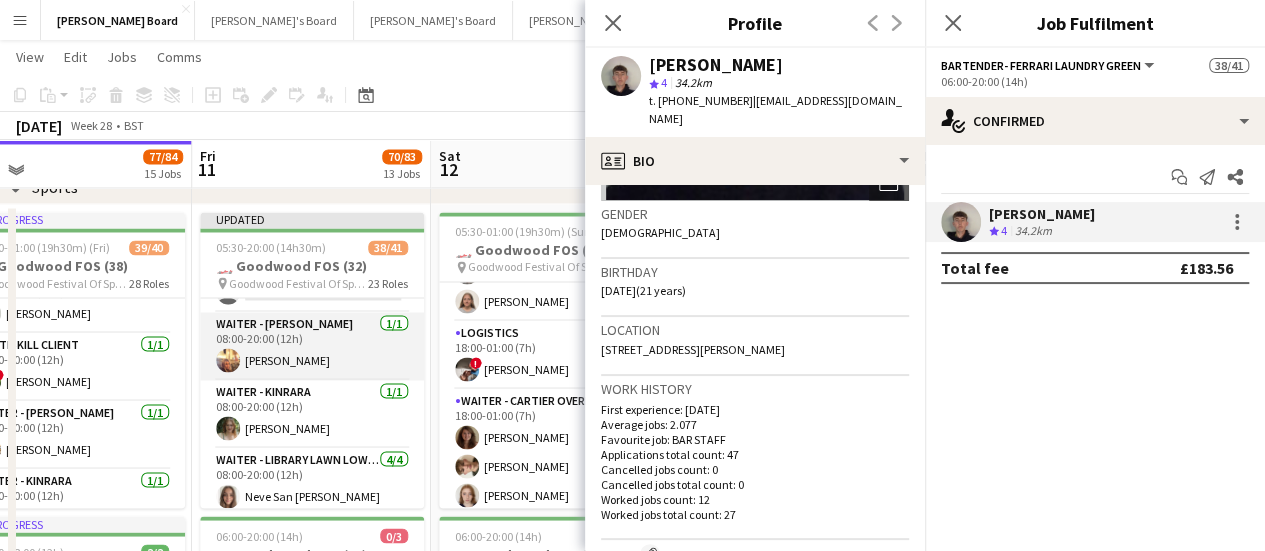 click on "Waiter - [PERSON_NAME]   [DATE]   08:00-20:00 (12h)
[PERSON_NAME]" at bounding box center [312, 346] 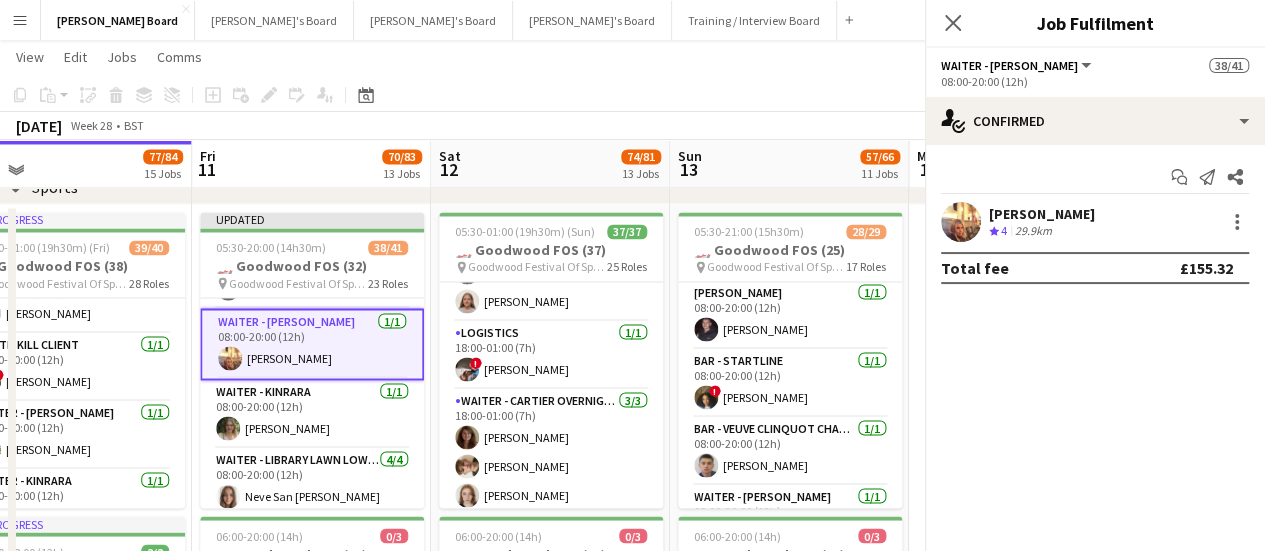 scroll, scrollTop: 1558, scrollLeft: 0, axis: vertical 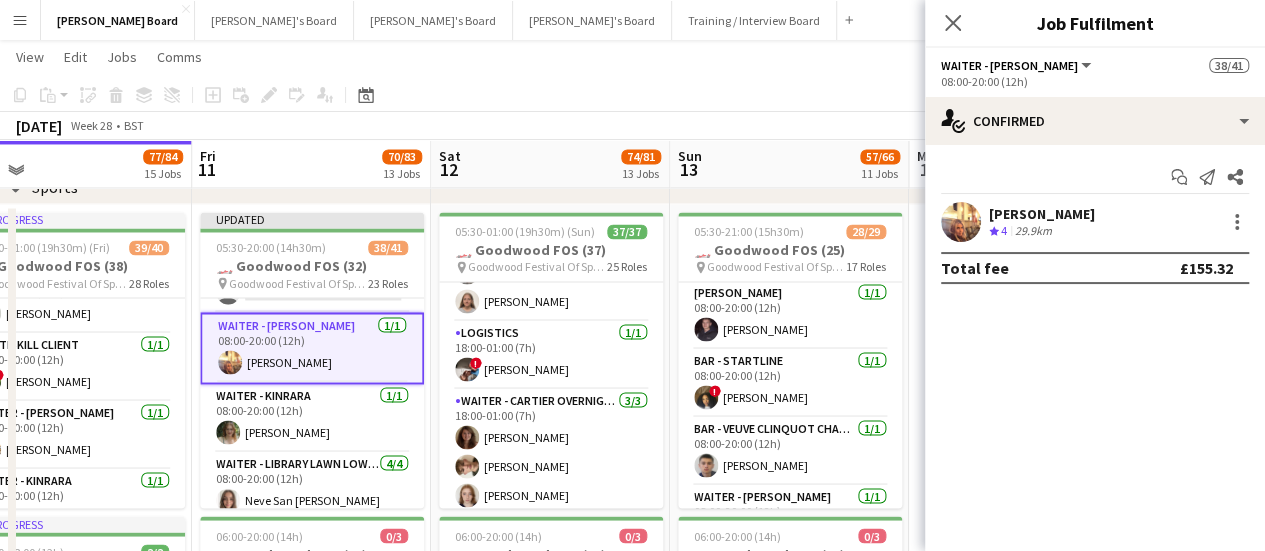 click on "29.9km" at bounding box center [1033, 231] 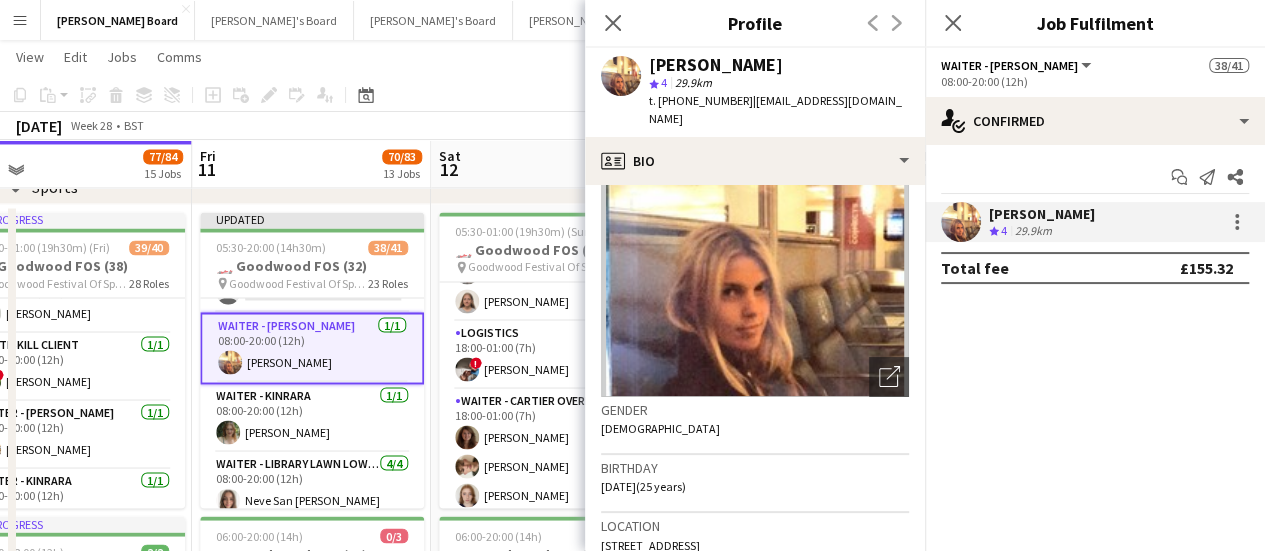 scroll, scrollTop: 400, scrollLeft: 0, axis: vertical 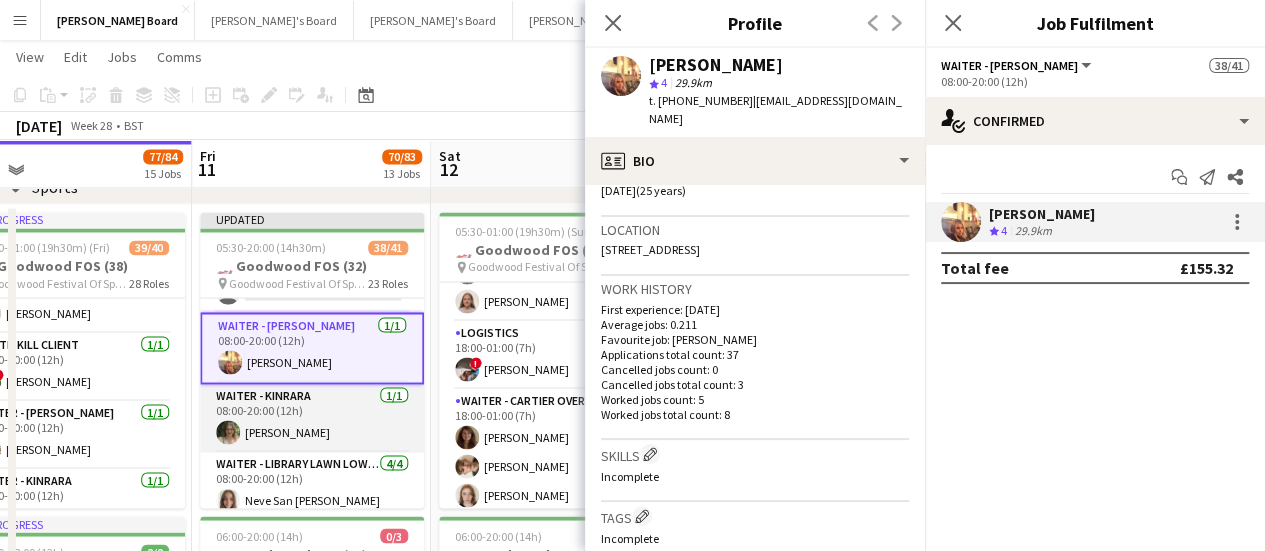 click on "Waiter - Kinrara   [DATE]   08:00-20:00 (12h)
[PERSON_NAME]" at bounding box center [312, 418] 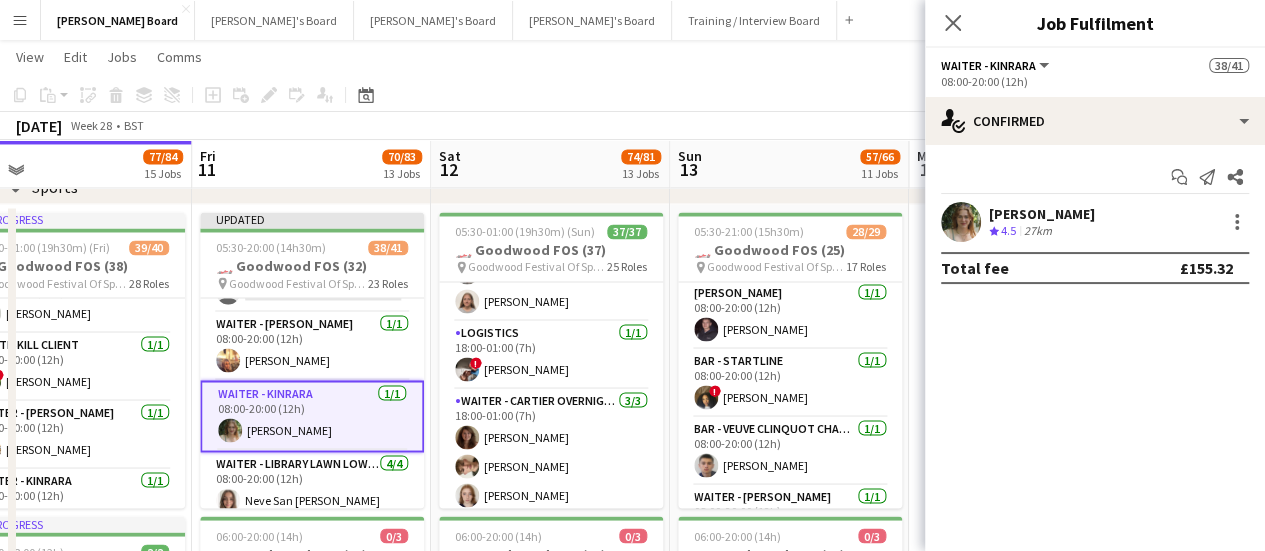 click on "[PERSON_NAME]" at bounding box center (1042, 214) 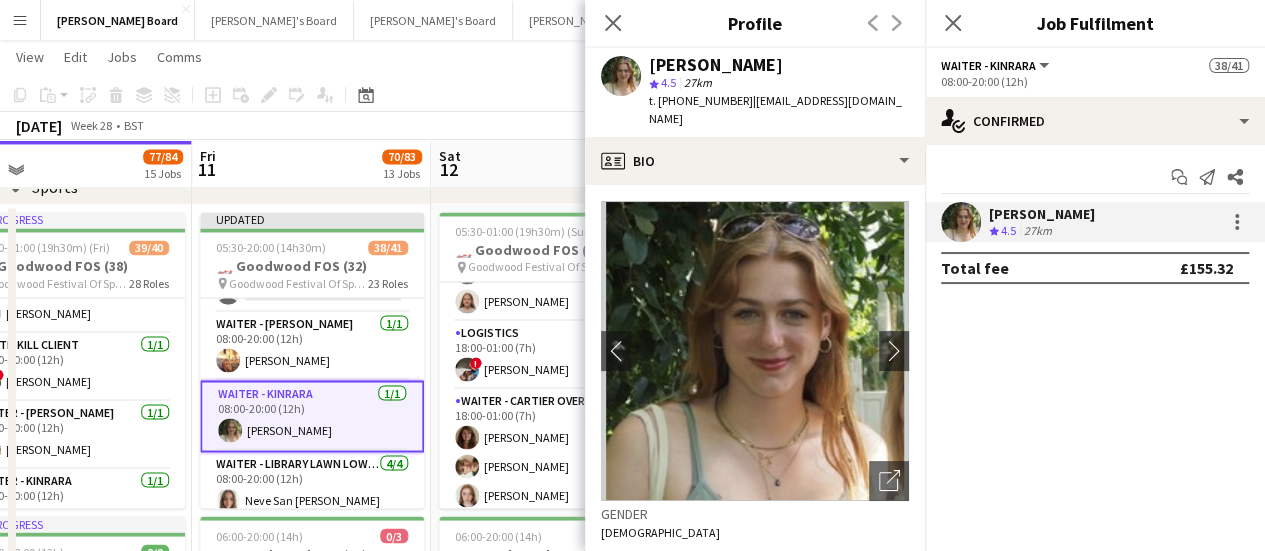 scroll, scrollTop: 300, scrollLeft: 0, axis: vertical 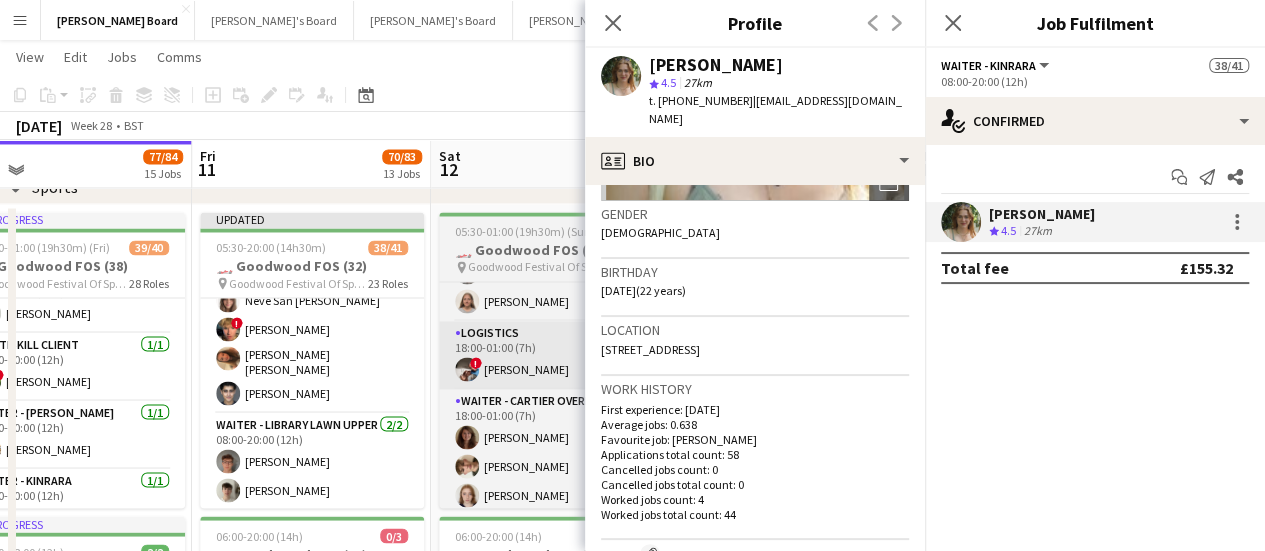 drag, startPoint x: 298, startPoint y: 340, endPoint x: 509, endPoint y: 329, distance: 211.28653 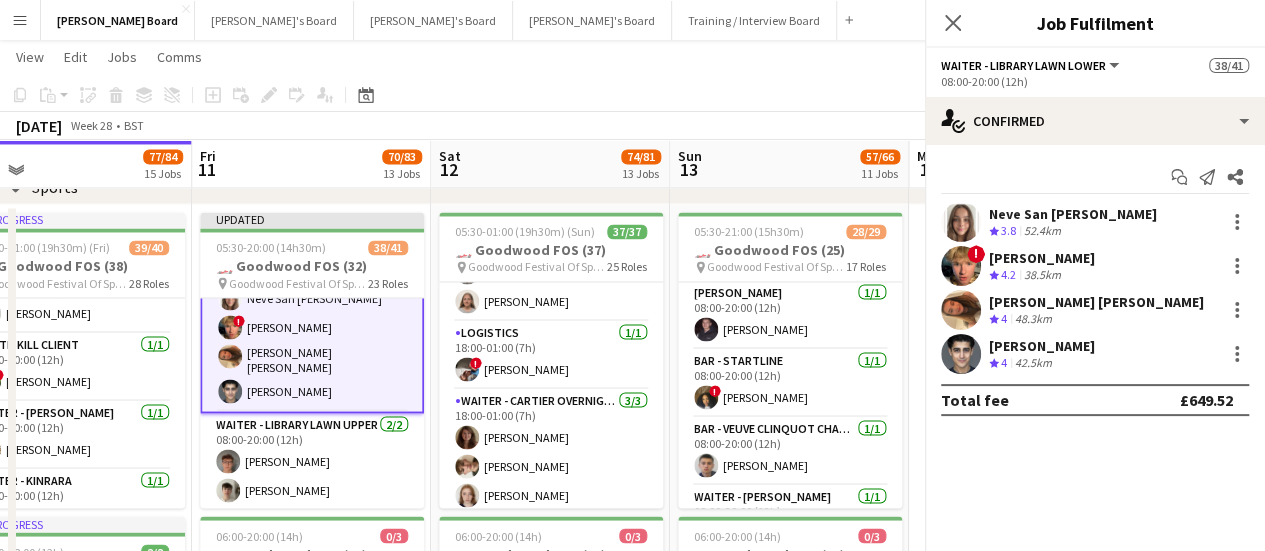 scroll, scrollTop: 0, scrollLeft: 762, axis: horizontal 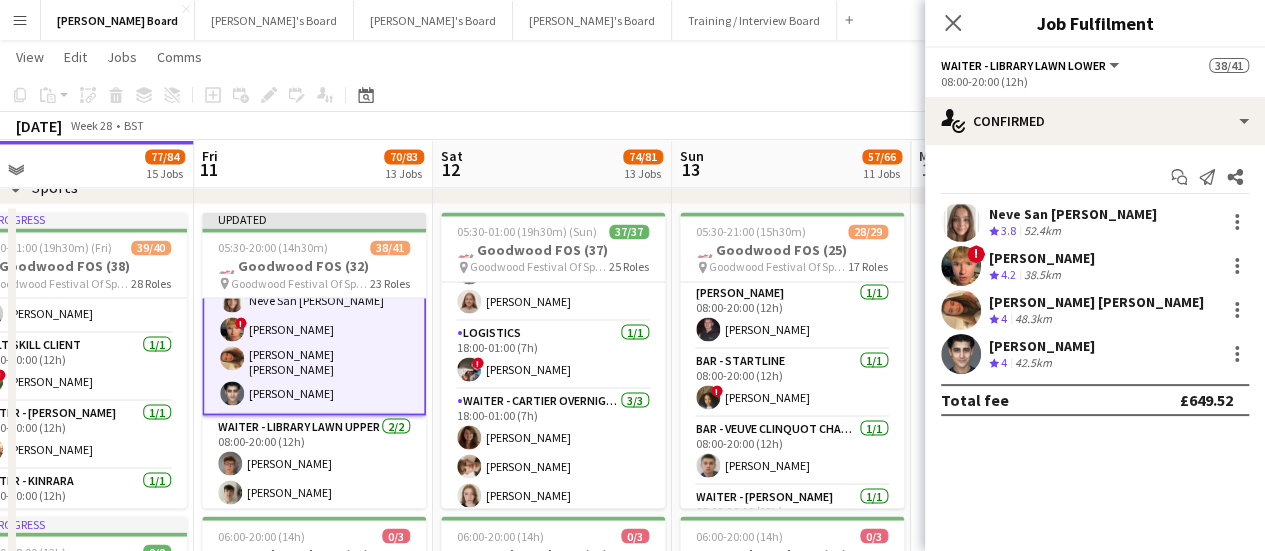 click on "Crew rating
3.8   52.4km" at bounding box center [1073, 231] 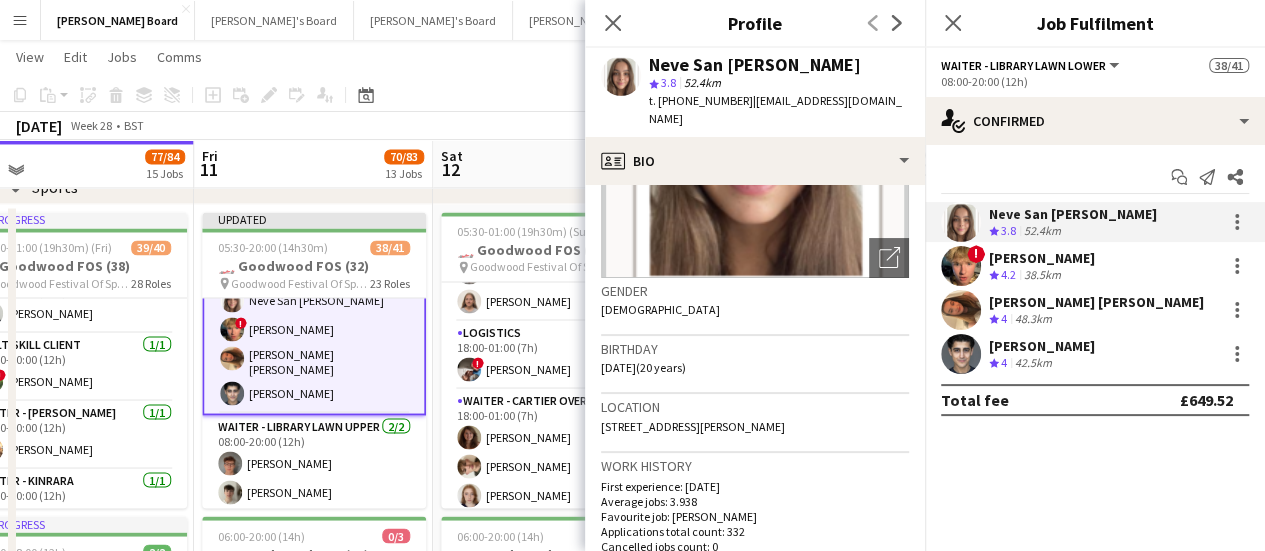 scroll, scrollTop: 400, scrollLeft: 0, axis: vertical 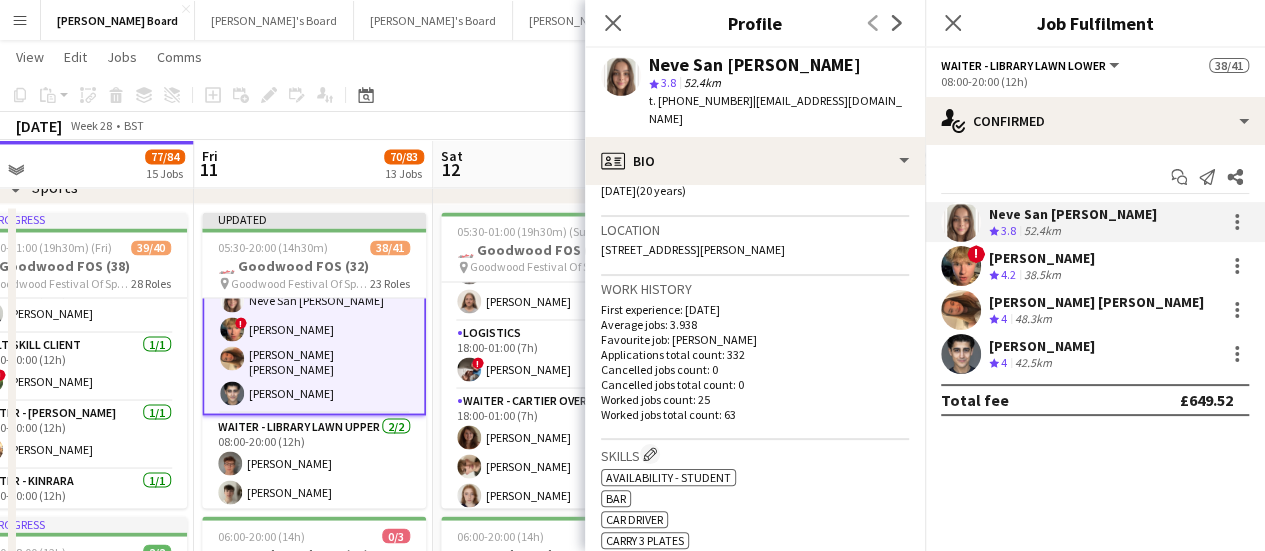 click on "[PERSON_NAME]" at bounding box center [1042, 258] 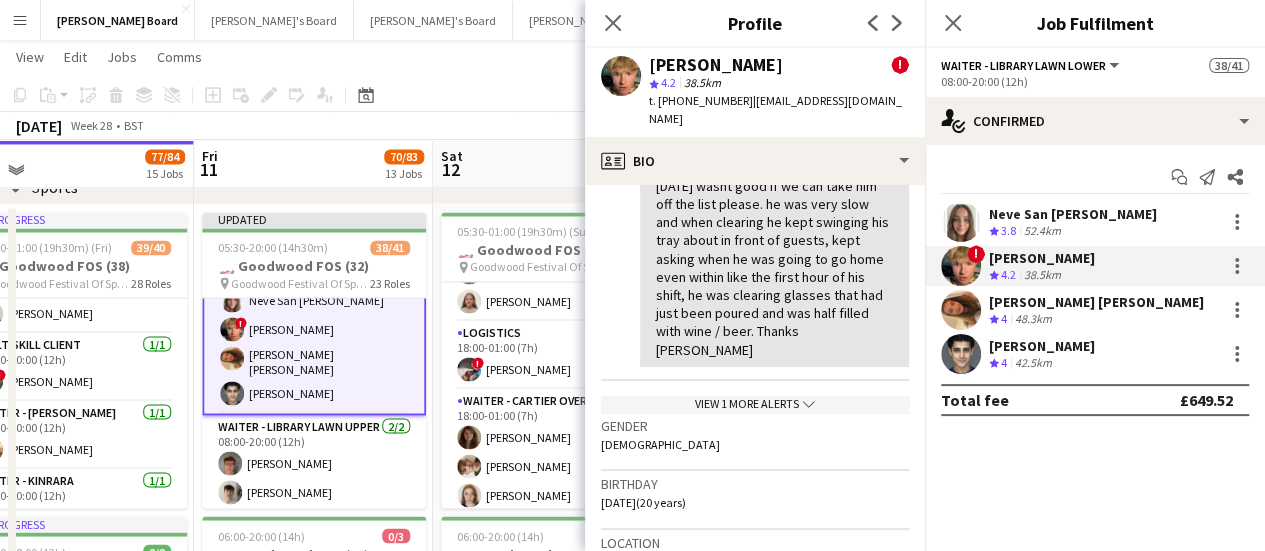 scroll, scrollTop: 700, scrollLeft: 0, axis: vertical 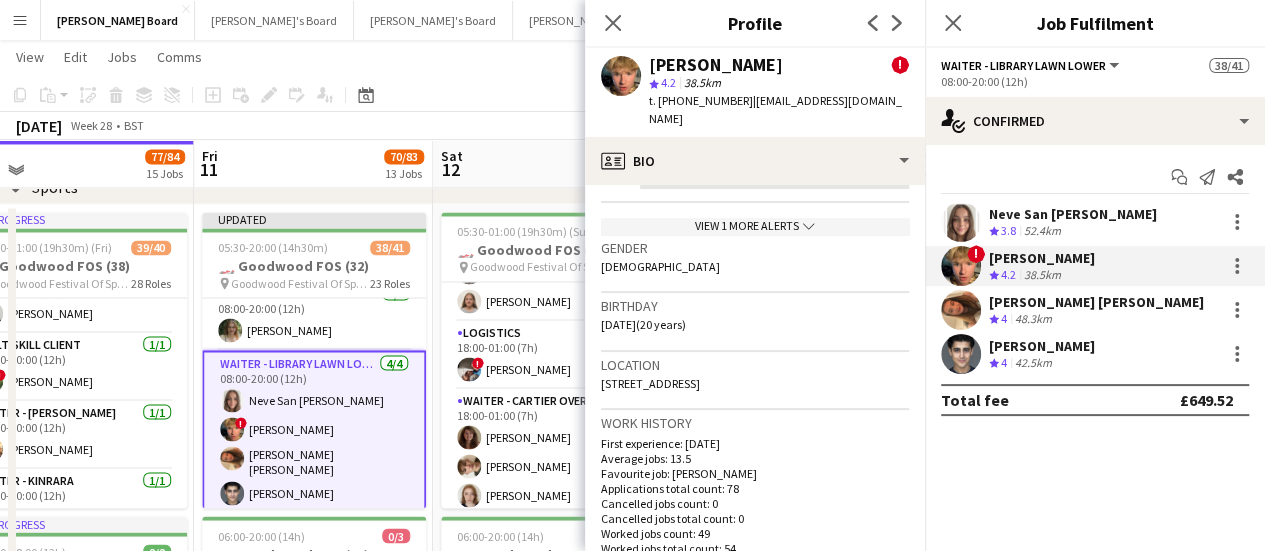 click on "[PERSON_NAME] [PERSON_NAME]" at bounding box center [1096, 302] 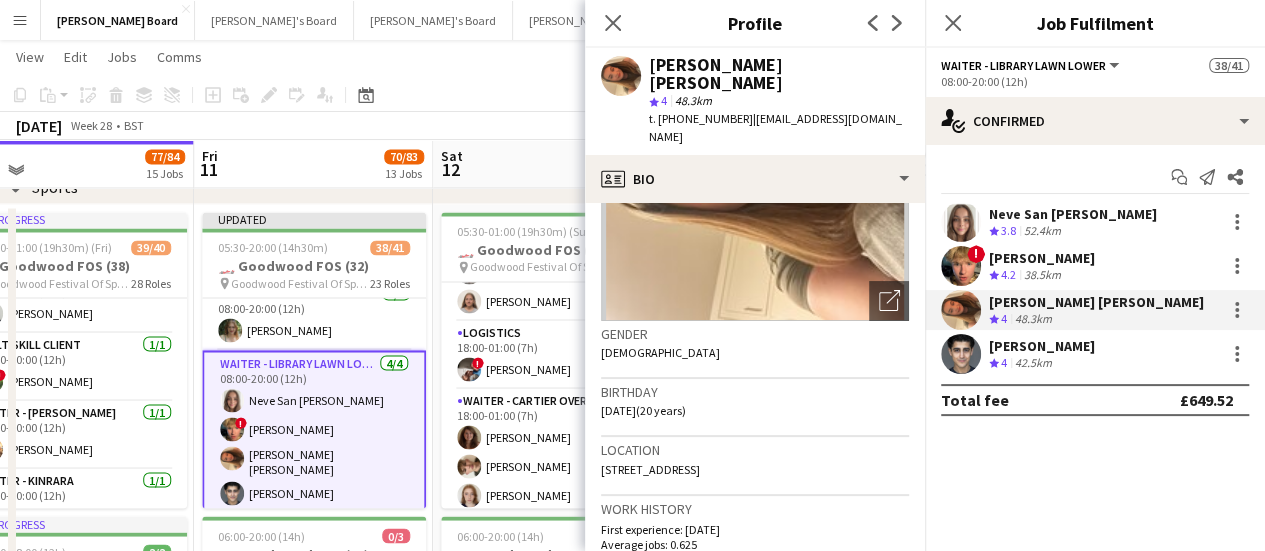 scroll, scrollTop: 400, scrollLeft: 0, axis: vertical 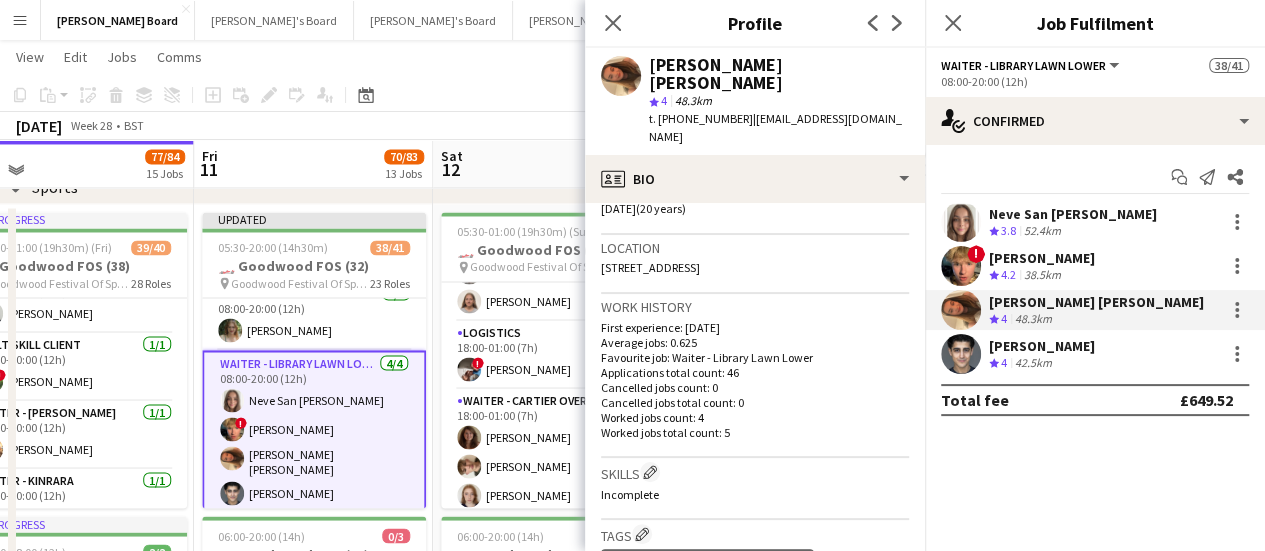 click on "[PERSON_NAME]" at bounding box center [1042, 346] 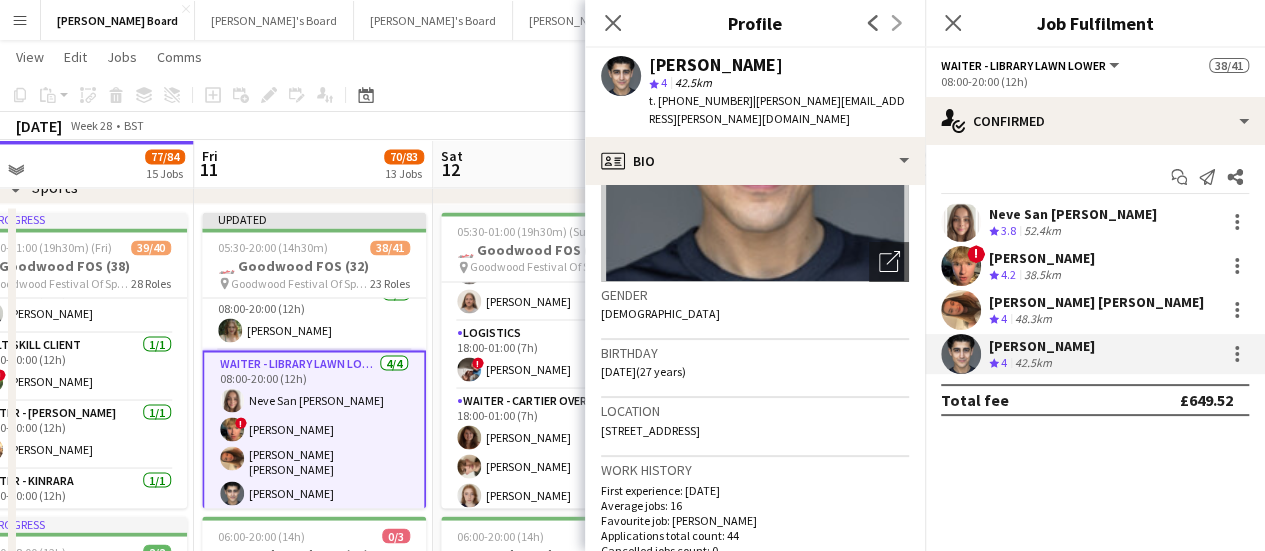 scroll, scrollTop: 400, scrollLeft: 0, axis: vertical 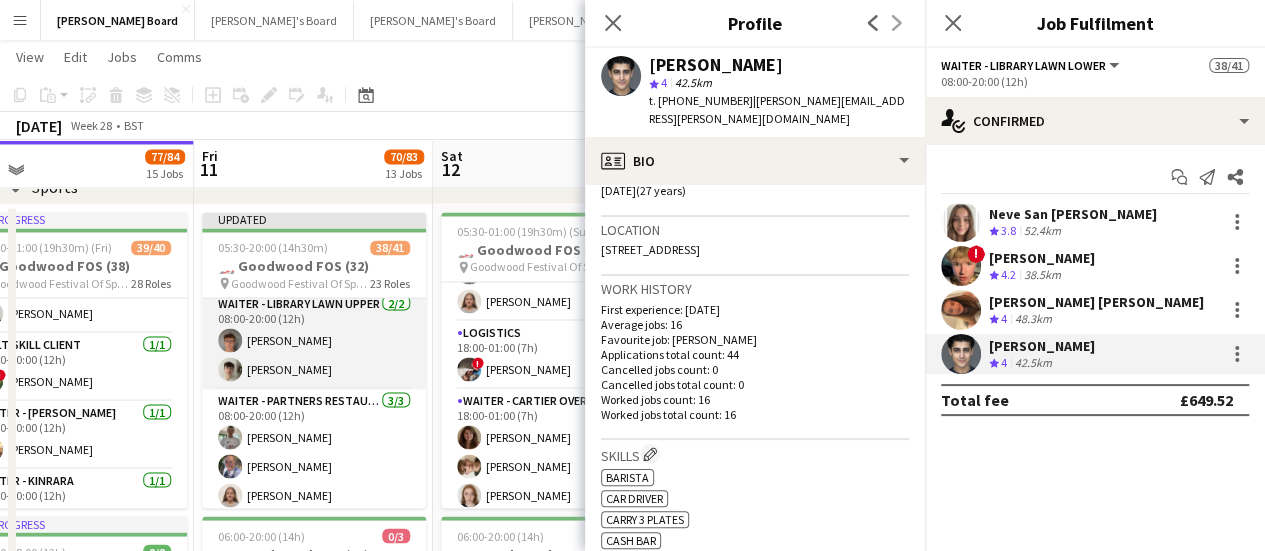 click on "Waiter - Library Lawn Upper   [DATE]   08:00-20:00 (12h)
[PERSON_NAME] [PERSON_NAME]" at bounding box center [314, 340] 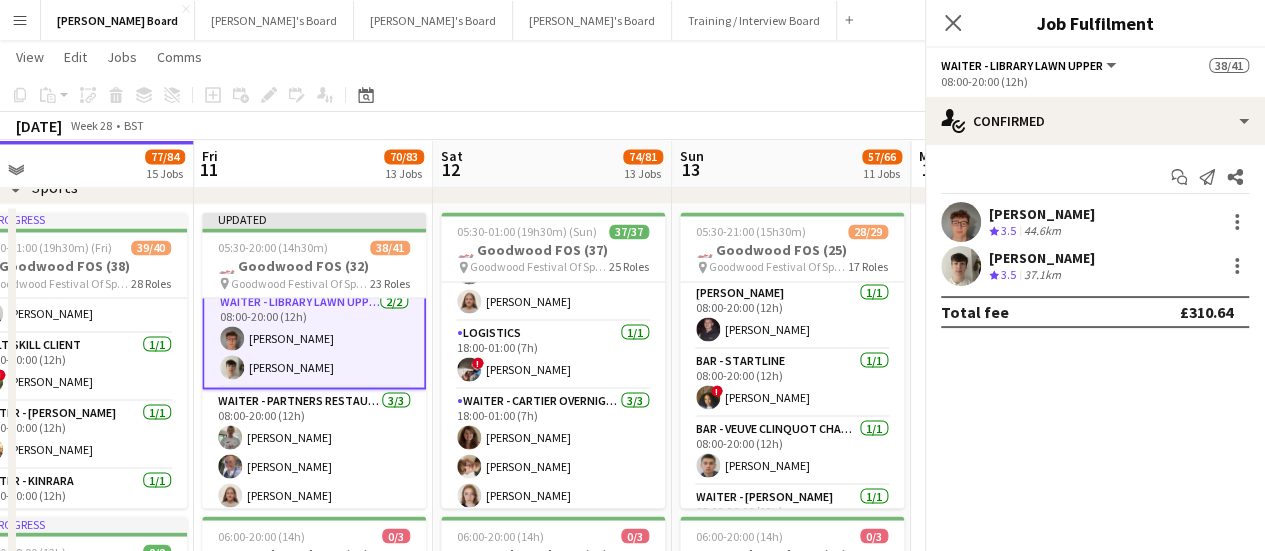 scroll, scrollTop: 1877, scrollLeft: 0, axis: vertical 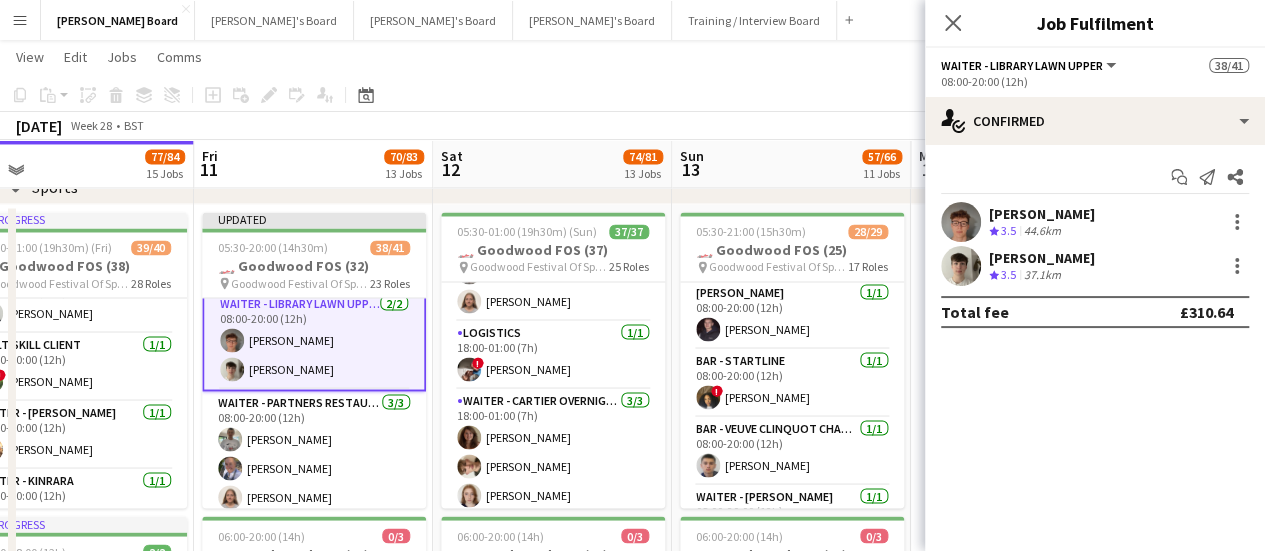 click on "[PERSON_NAME]" at bounding box center (1042, 214) 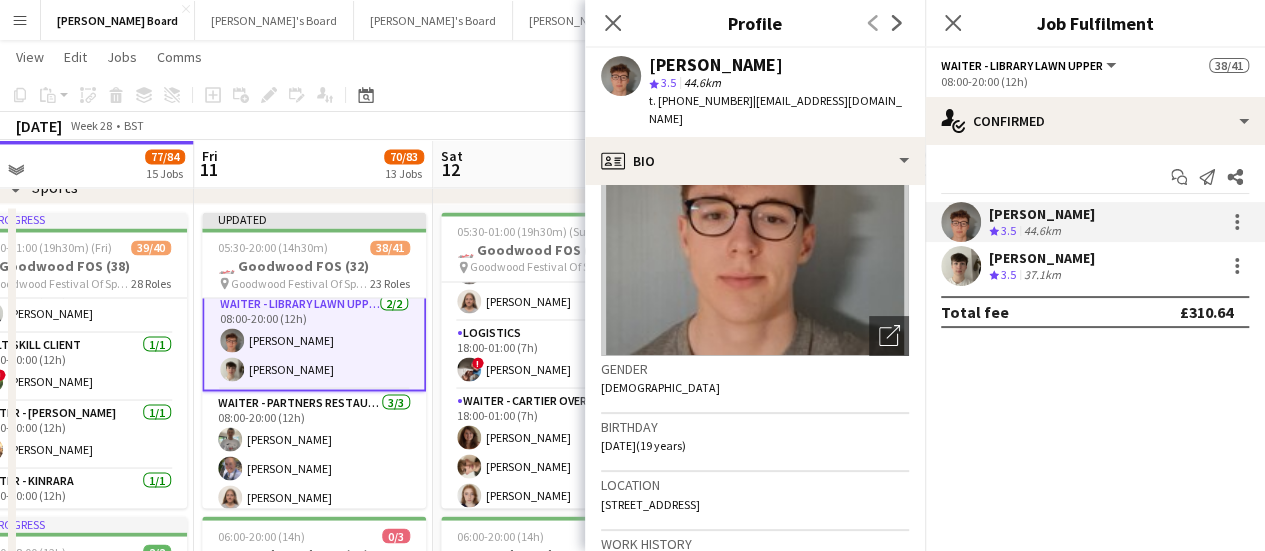 scroll, scrollTop: 300, scrollLeft: 0, axis: vertical 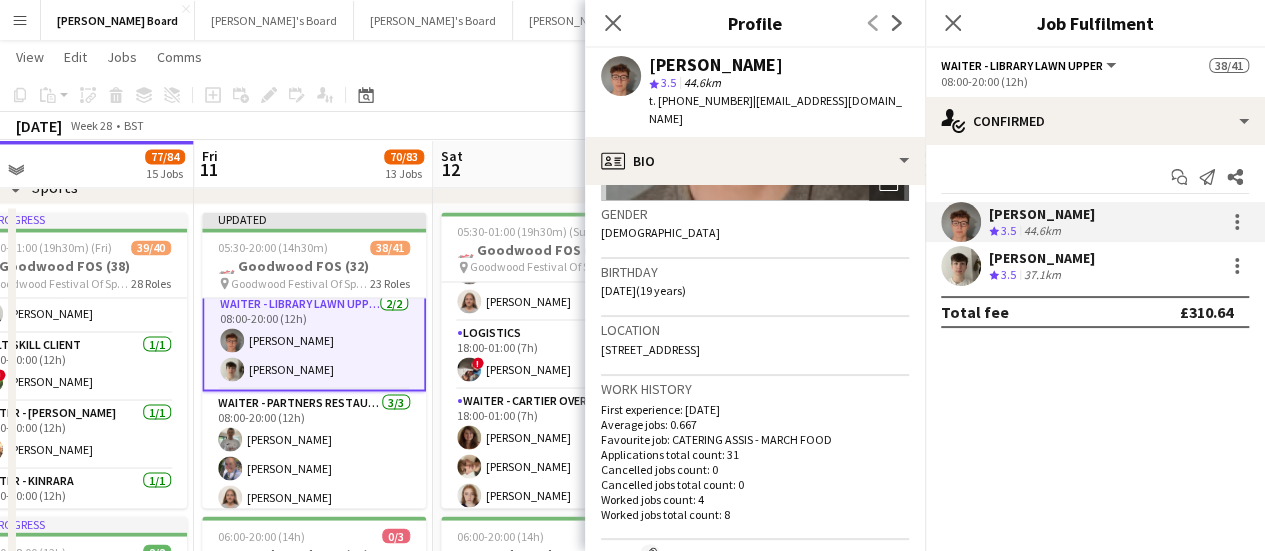 drag, startPoint x: 1055, startPoint y: 259, endPoint x: 994, endPoint y: 301, distance: 74.06078 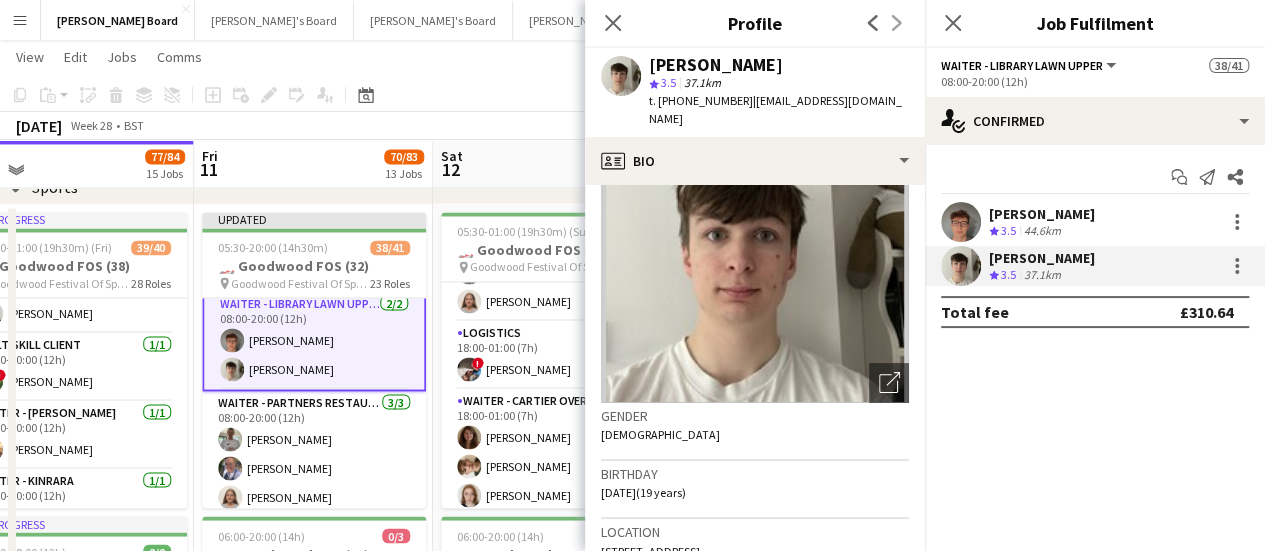 scroll, scrollTop: 300, scrollLeft: 0, axis: vertical 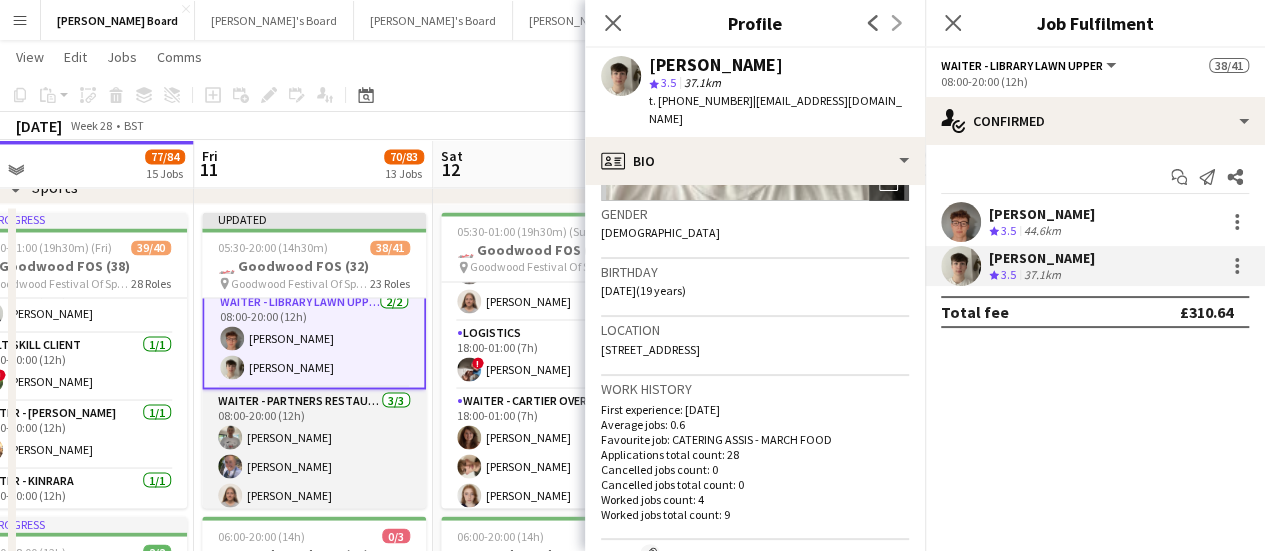 click on "Waiter - Partners Restauraunt   [DATE]   08:00-20:00 (12h)
[PERSON_NAME] [PERSON_NAME] [PERSON_NAME]" at bounding box center (314, 452) 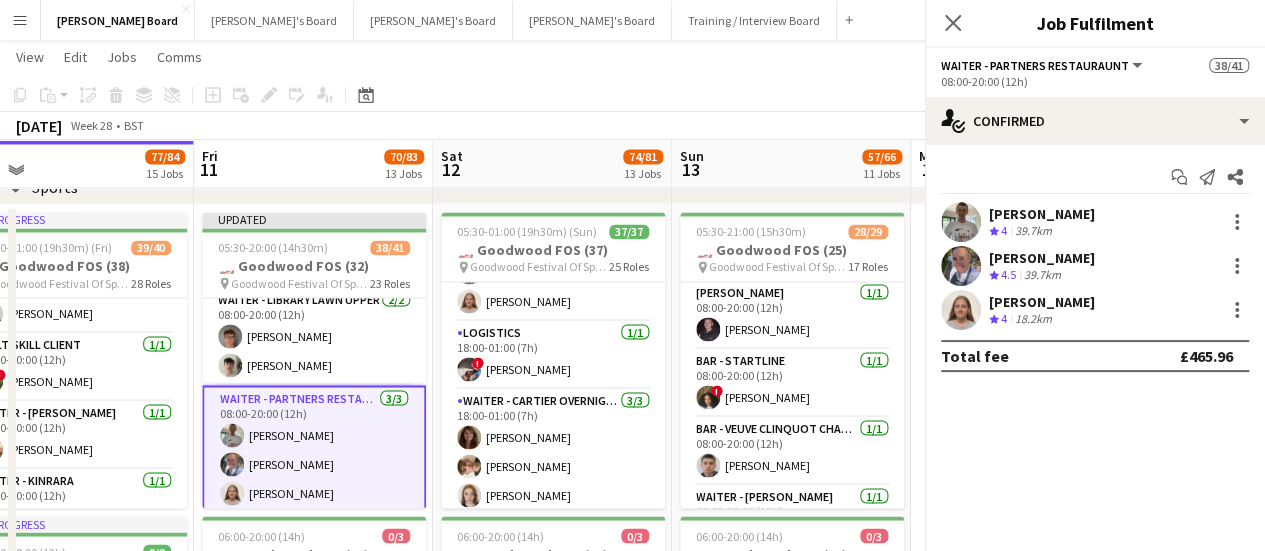 scroll, scrollTop: 1877, scrollLeft: 0, axis: vertical 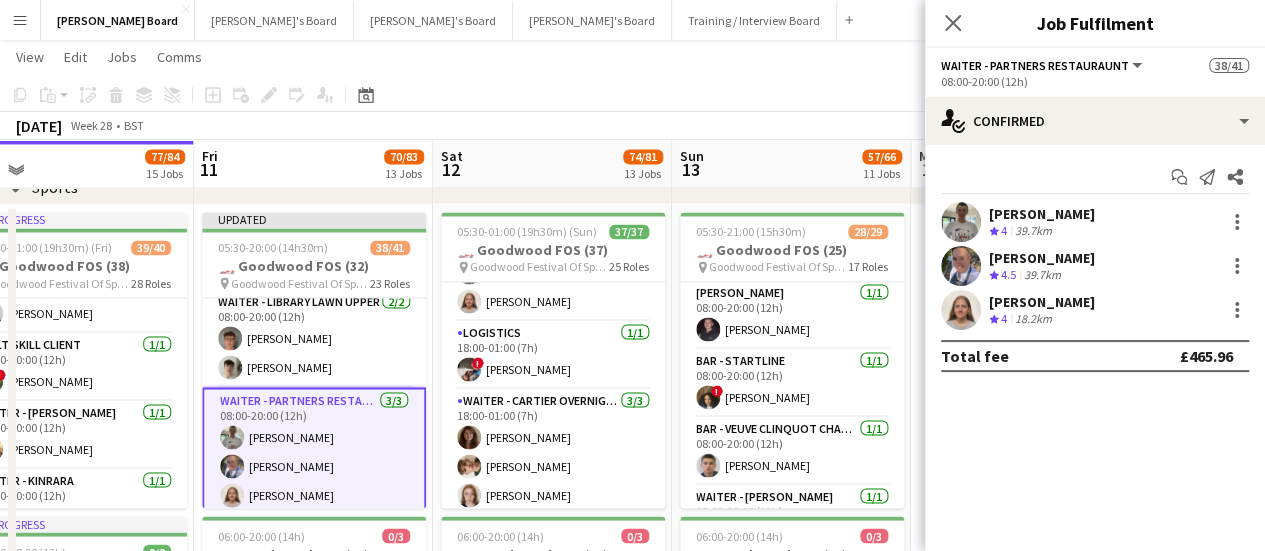 click on "39.7km" at bounding box center (1042, 275) 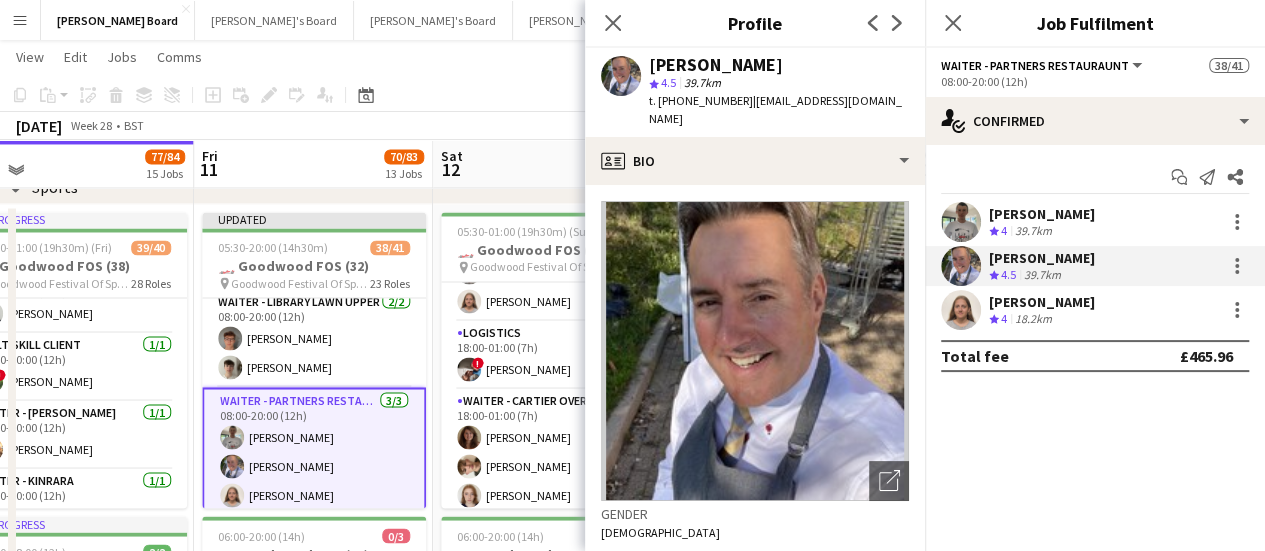 click on "18.2km" at bounding box center [1033, 319] 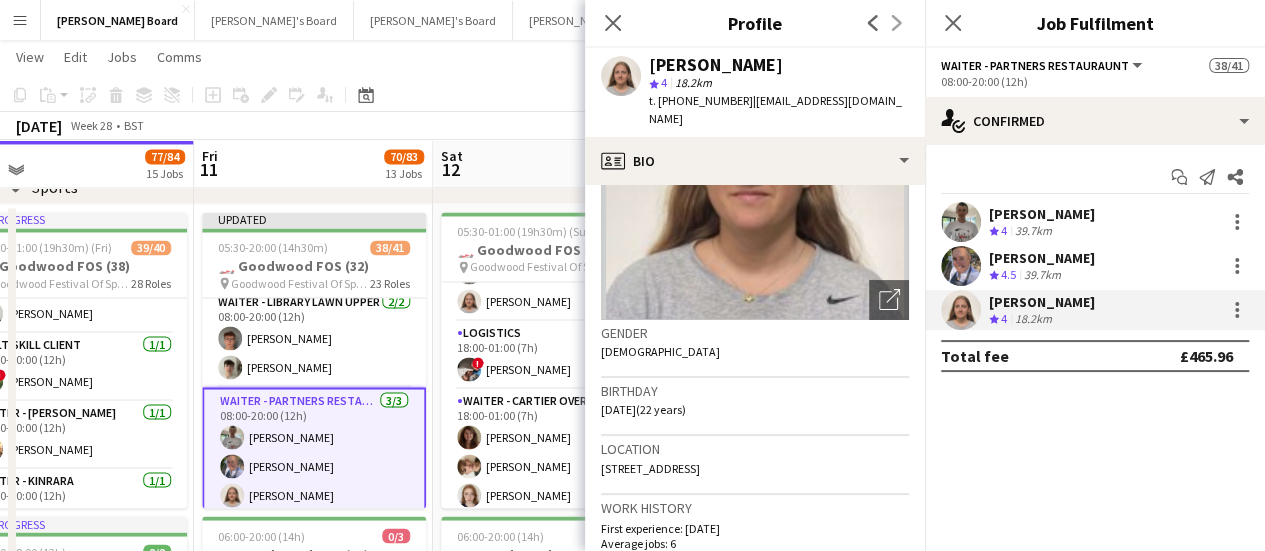 scroll, scrollTop: 400, scrollLeft: 0, axis: vertical 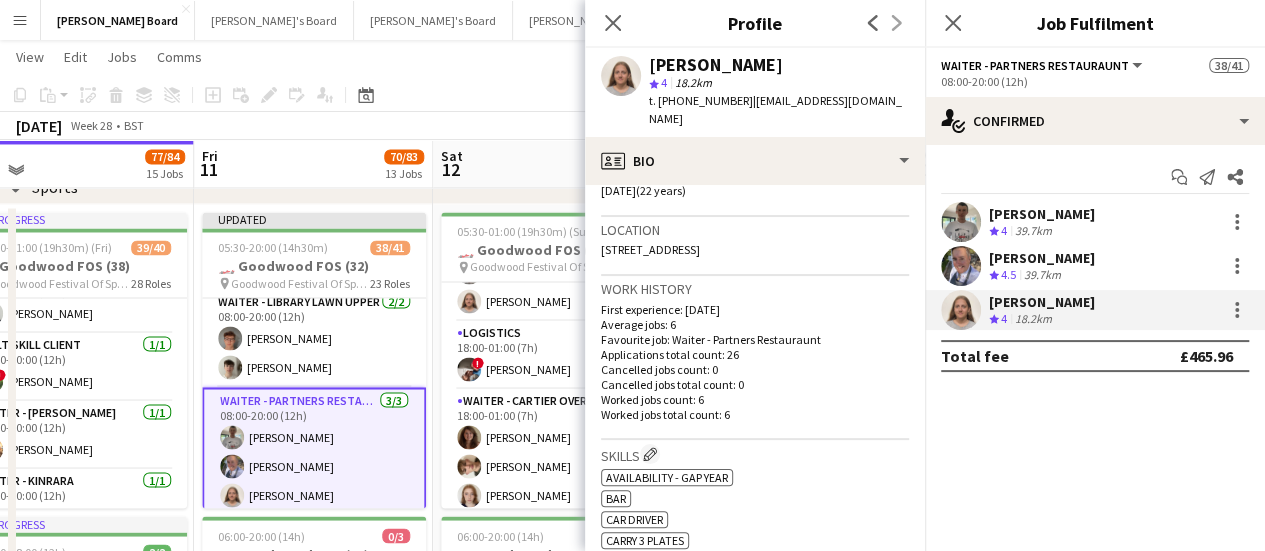 click on "39.7km" at bounding box center [1033, 231] 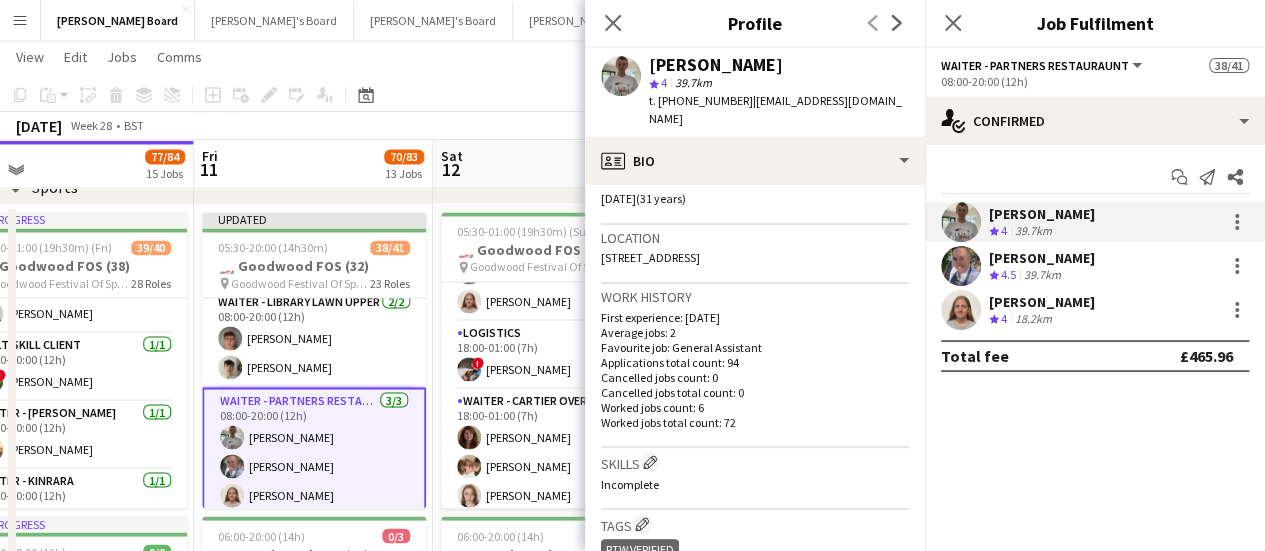 scroll, scrollTop: 400, scrollLeft: 0, axis: vertical 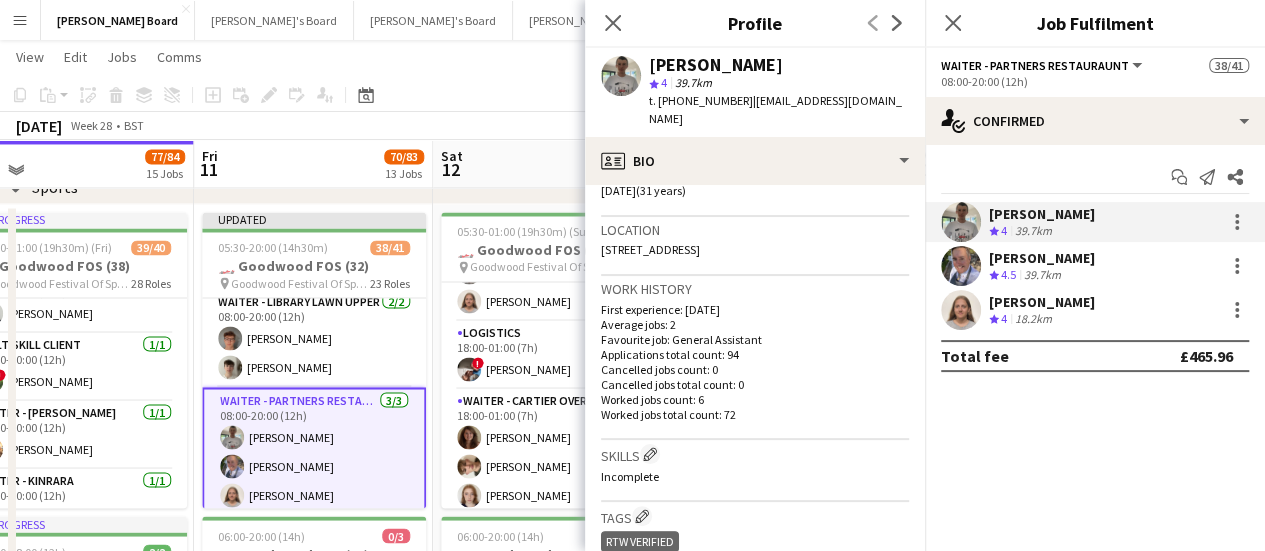 click on "[DATE]   Week 28
•   BST   Publish 1 job   Revert 1 job" 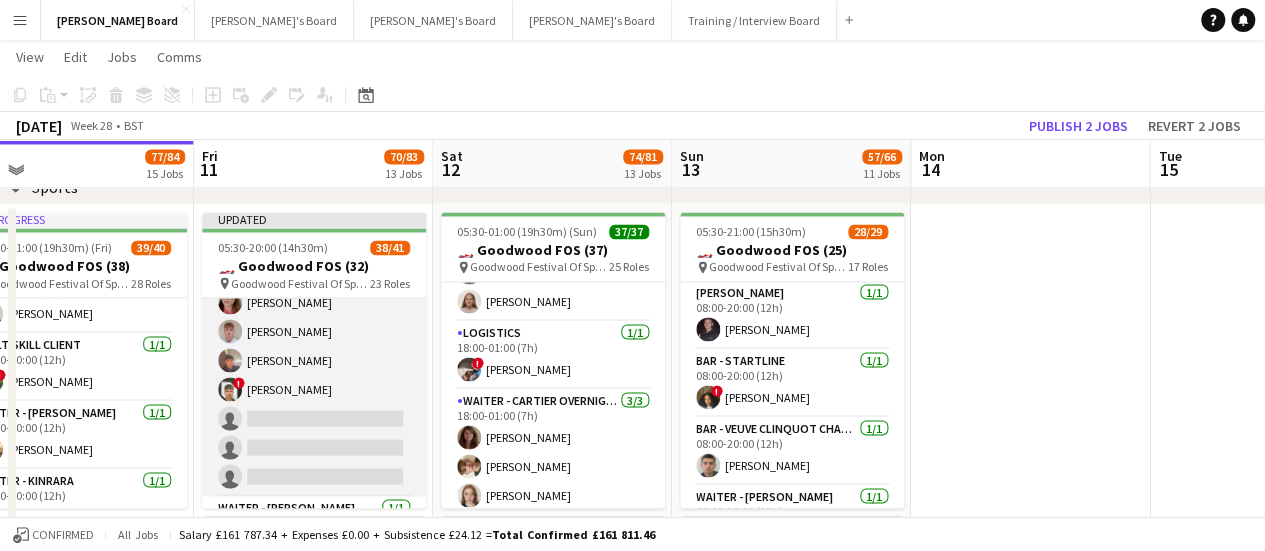 scroll, scrollTop: 1375, scrollLeft: 0, axis: vertical 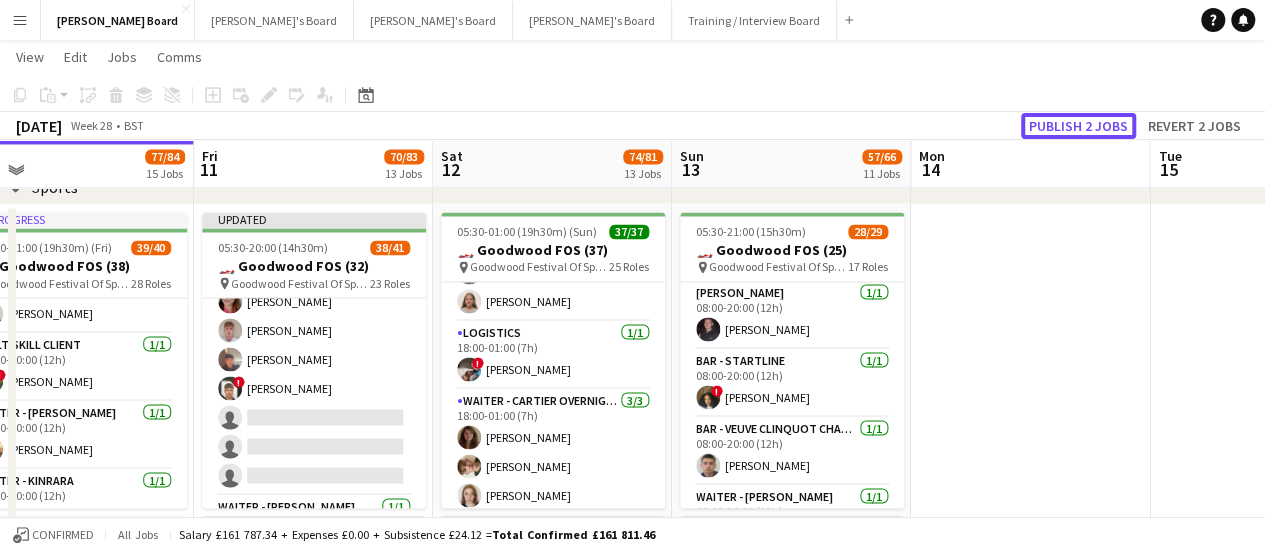 click on "Publish 2 jobs" 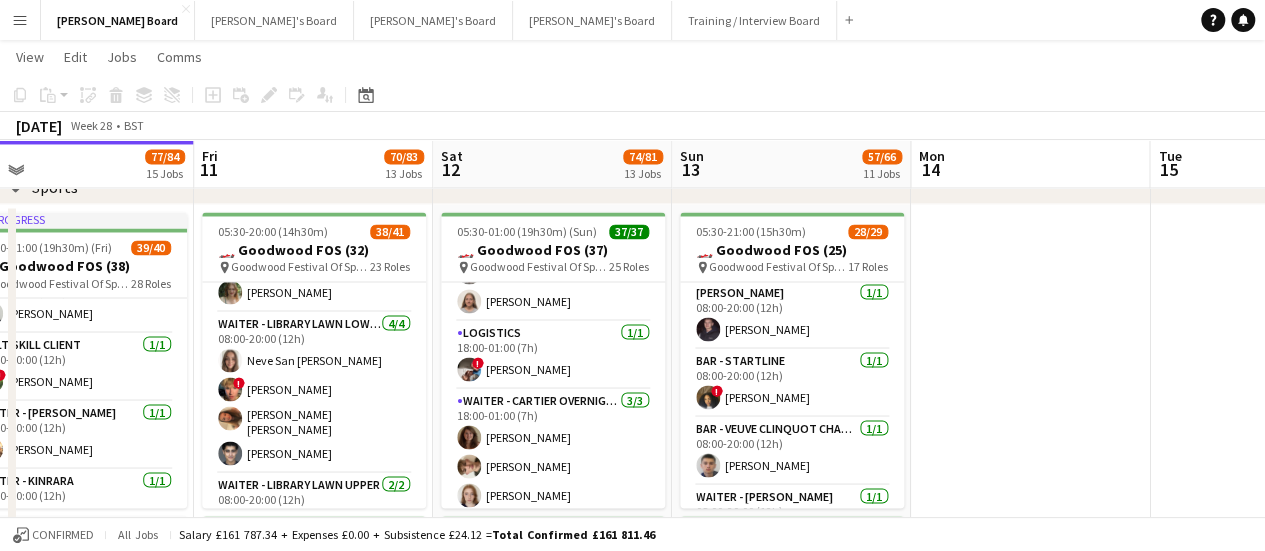 scroll, scrollTop: 1859, scrollLeft: 0, axis: vertical 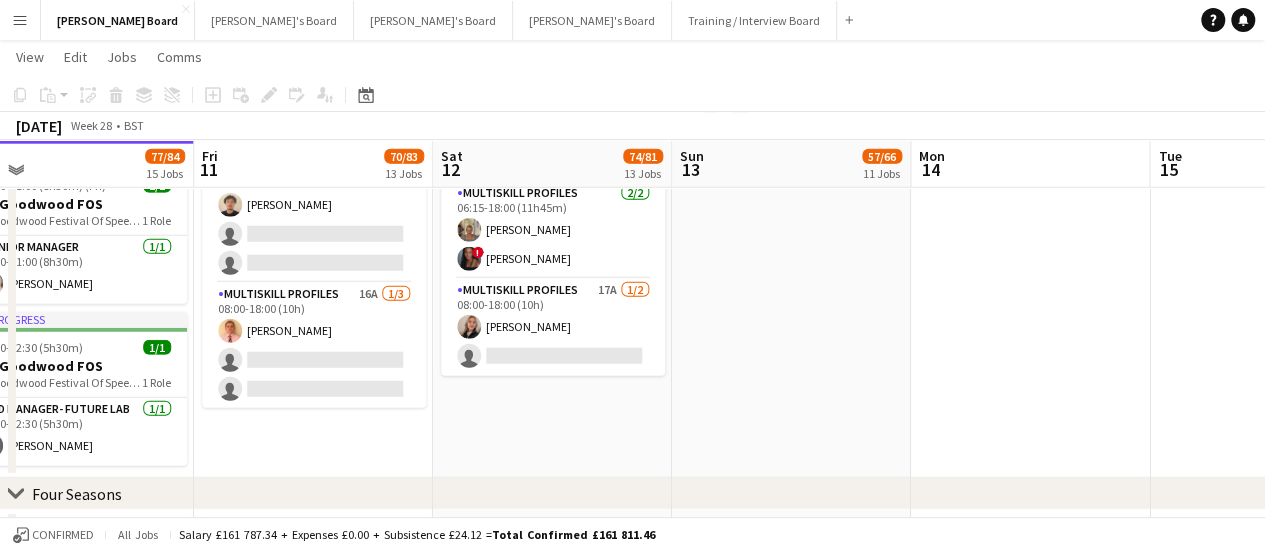 click on "MULTISKILL PROFILES   16A   [DATE]   08:00-18:00 (10h)
[PERSON_NAME]
single-neutral-actions
single-neutral-actions" at bounding box center (314, 346) 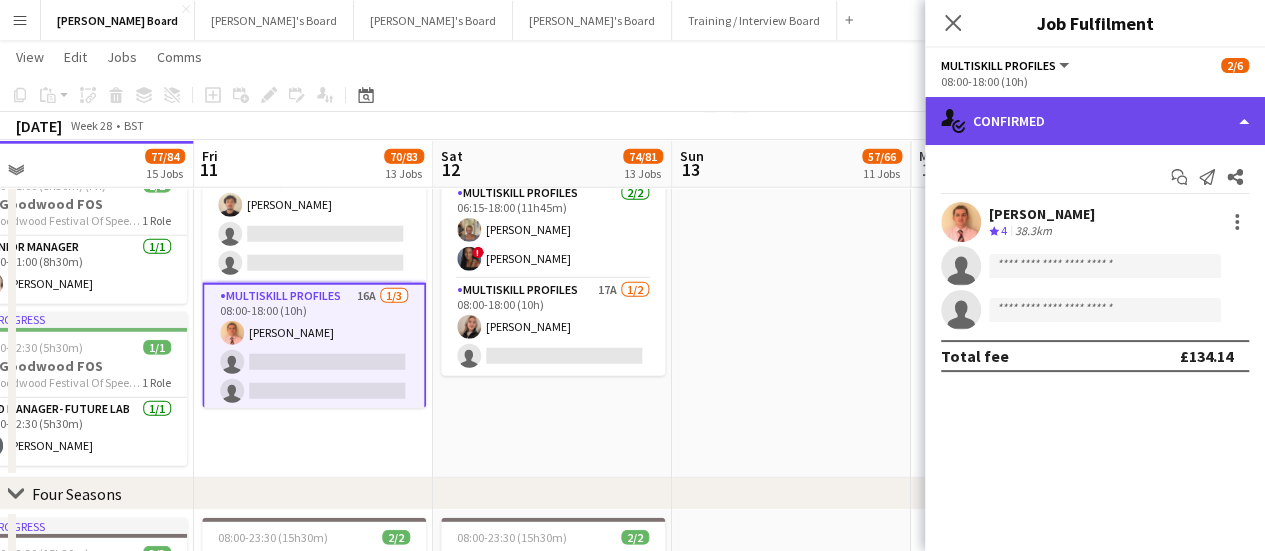 click on "single-neutral-actions-check-2
Confirmed" 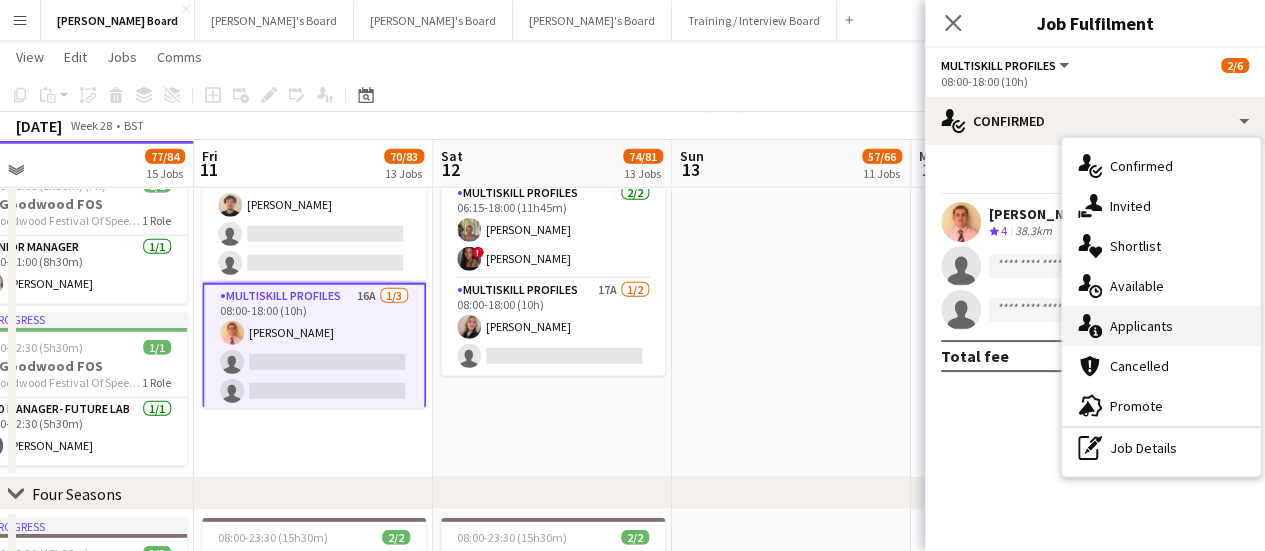 click on "single-neutral-actions-information
Applicants" at bounding box center (1161, 326) 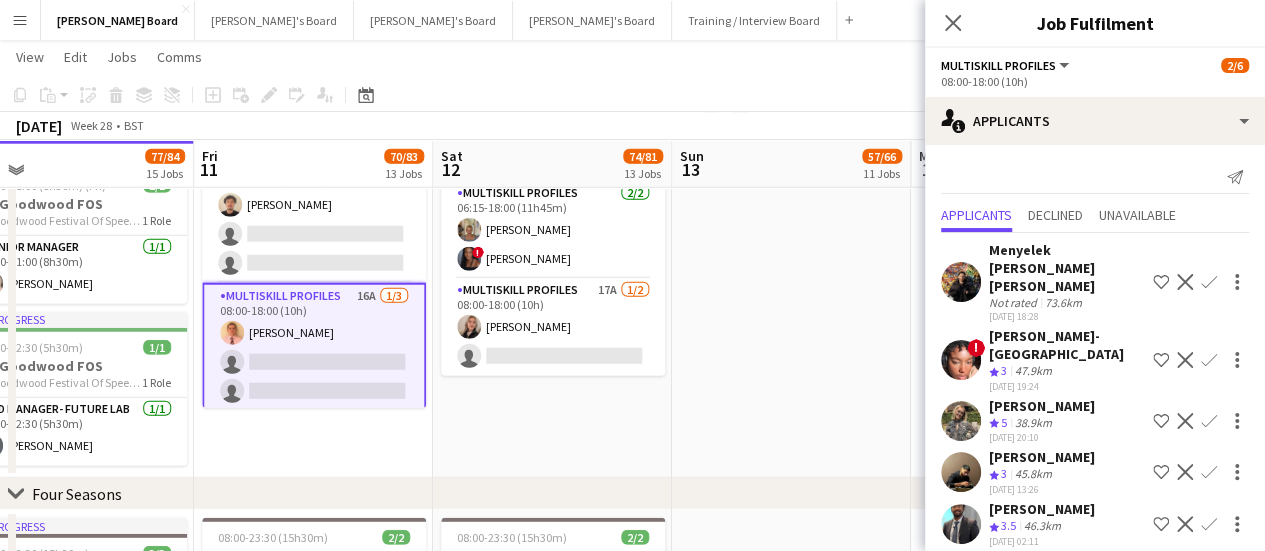 scroll, scrollTop: 64, scrollLeft: 0, axis: vertical 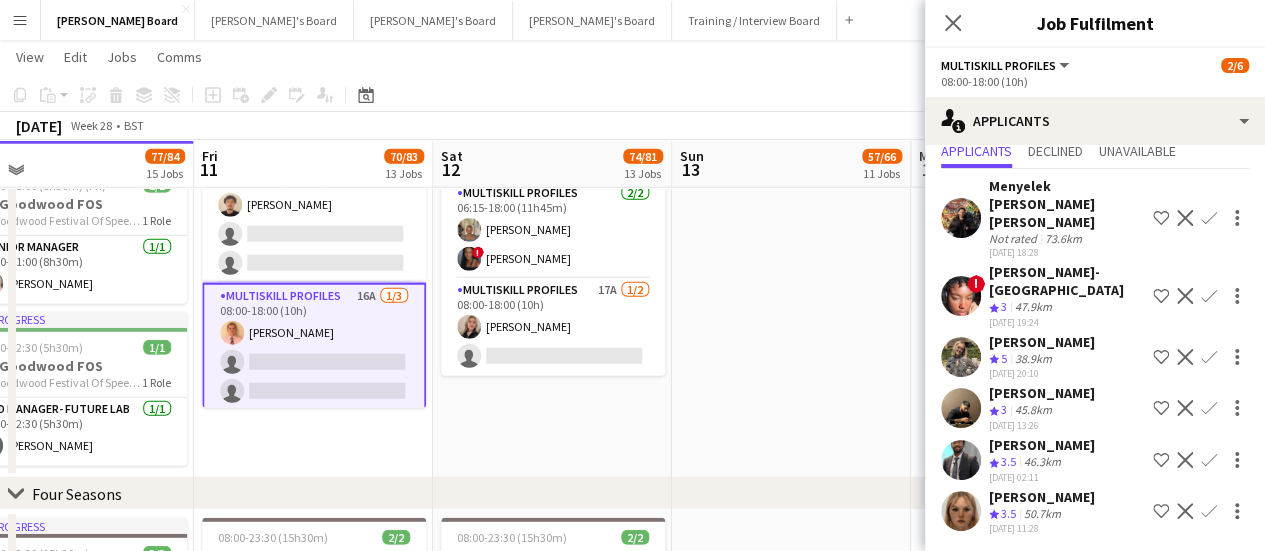 click on "Confirm" at bounding box center (1209, 511) 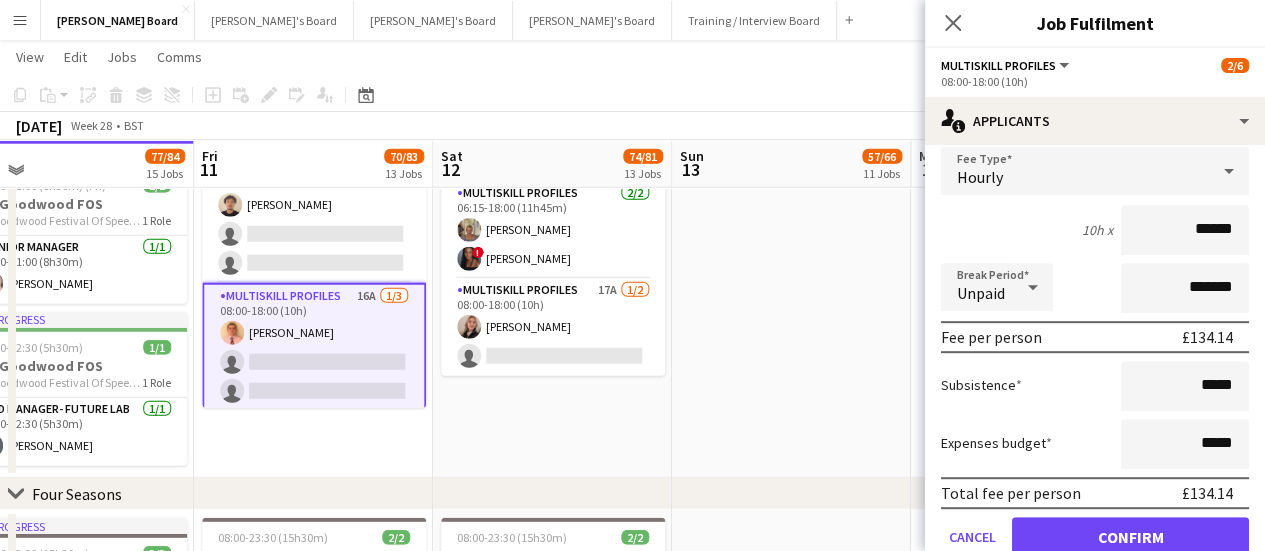 scroll, scrollTop: 317, scrollLeft: 0, axis: vertical 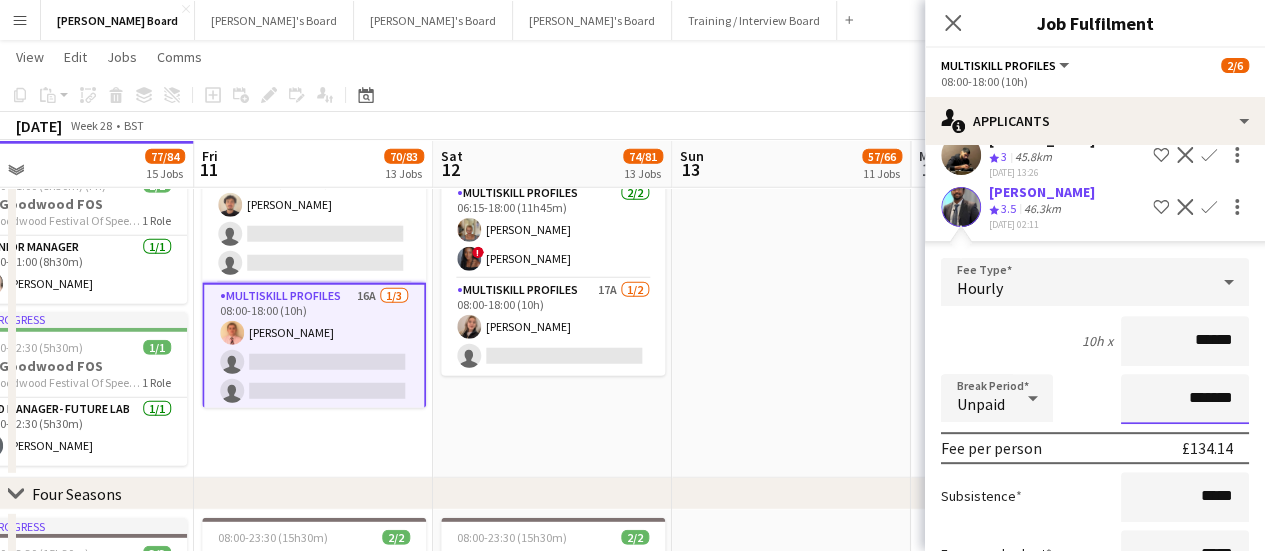 click on "*******" 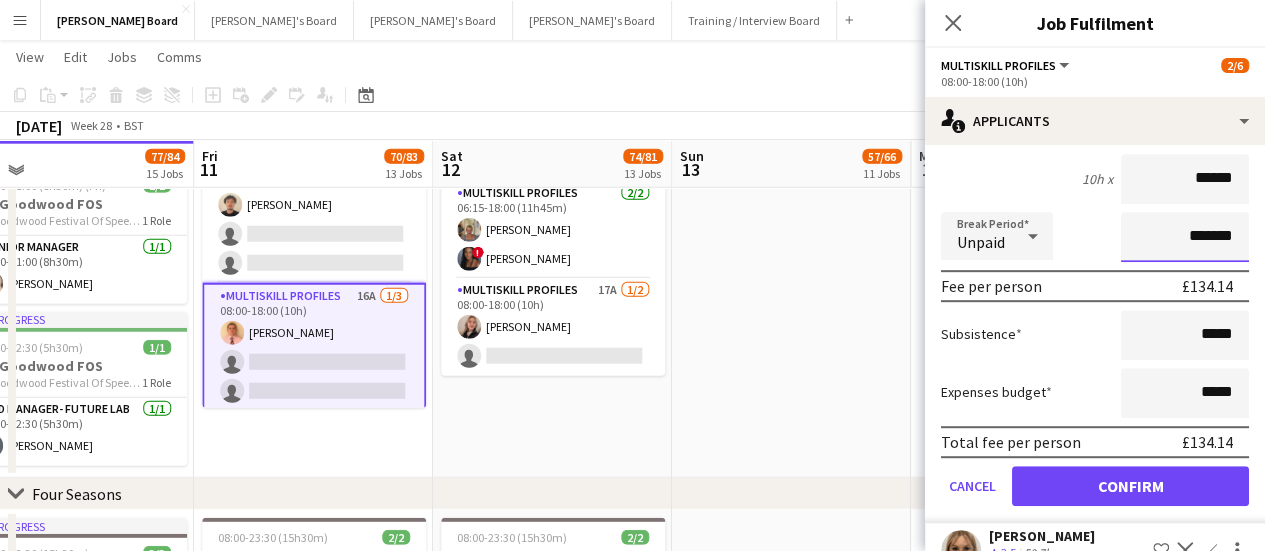 scroll, scrollTop: 517, scrollLeft: 0, axis: vertical 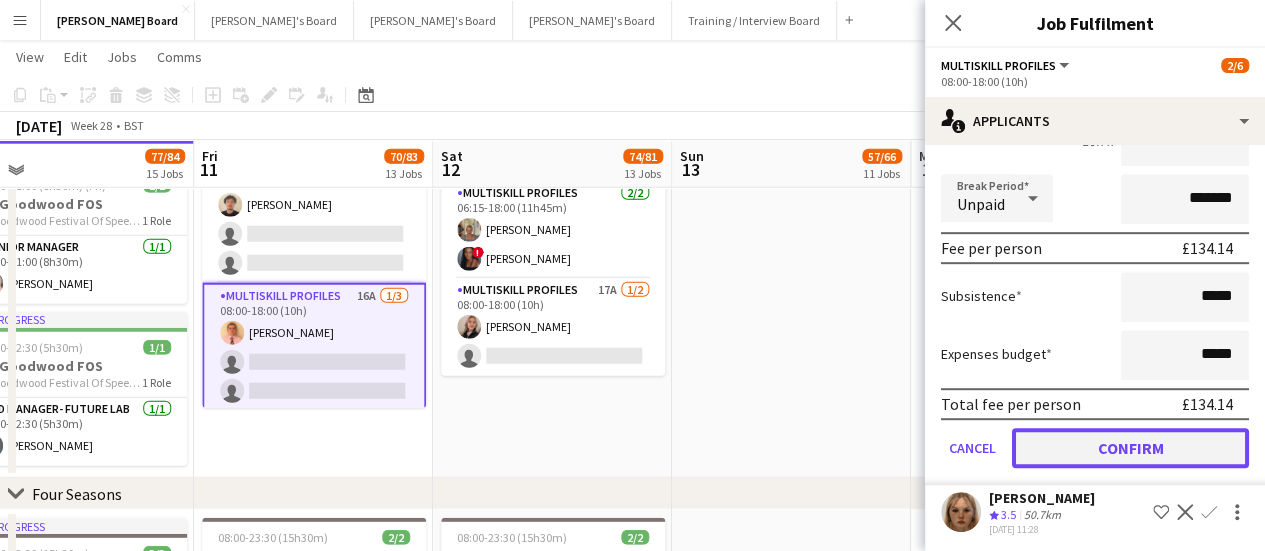 click on "Confirm" 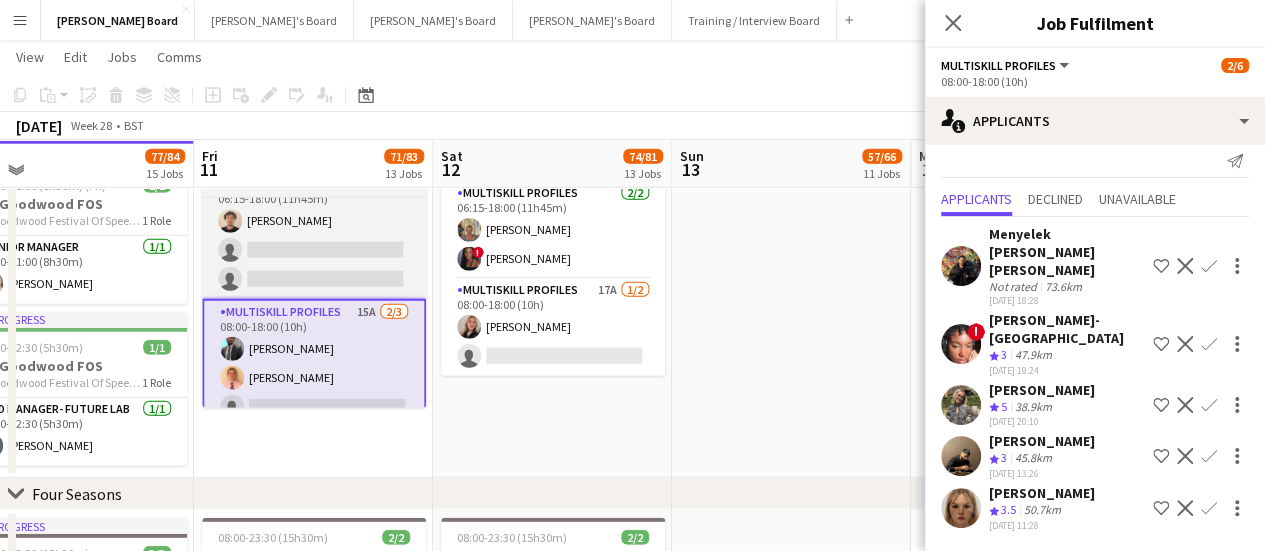 scroll, scrollTop: 0, scrollLeft: 0, axis: both 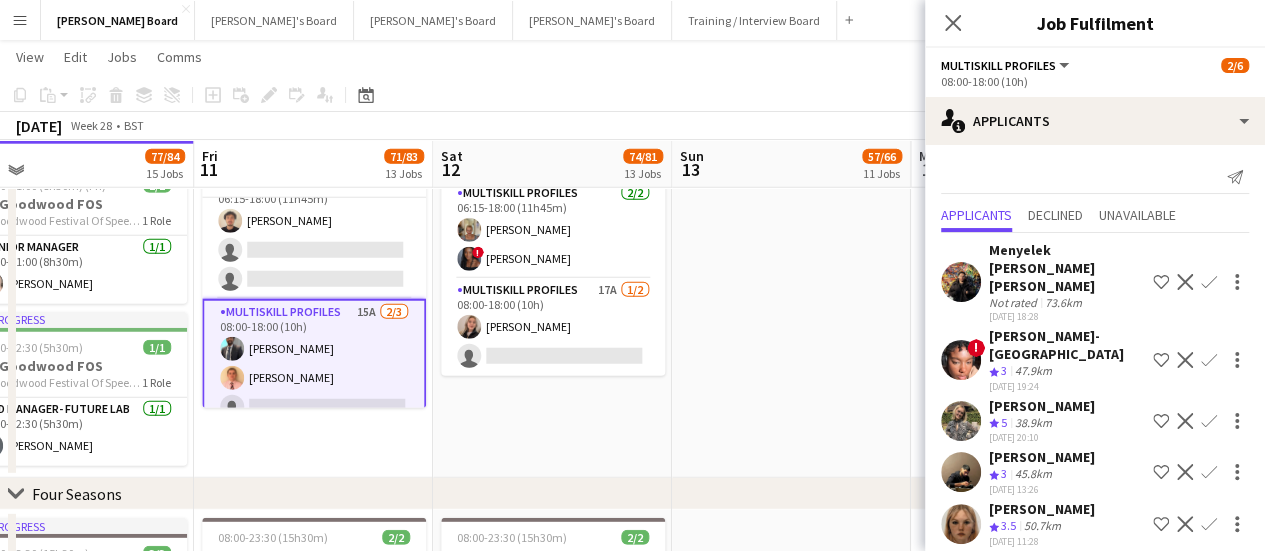 click on "MULTISKILL PROFILES   15A   [DATE]   08:00-18:00 (10h)
[PERSON_NAME] [PERSON_NAME]
single-neutral-actions" at bounding box center (314, 364) 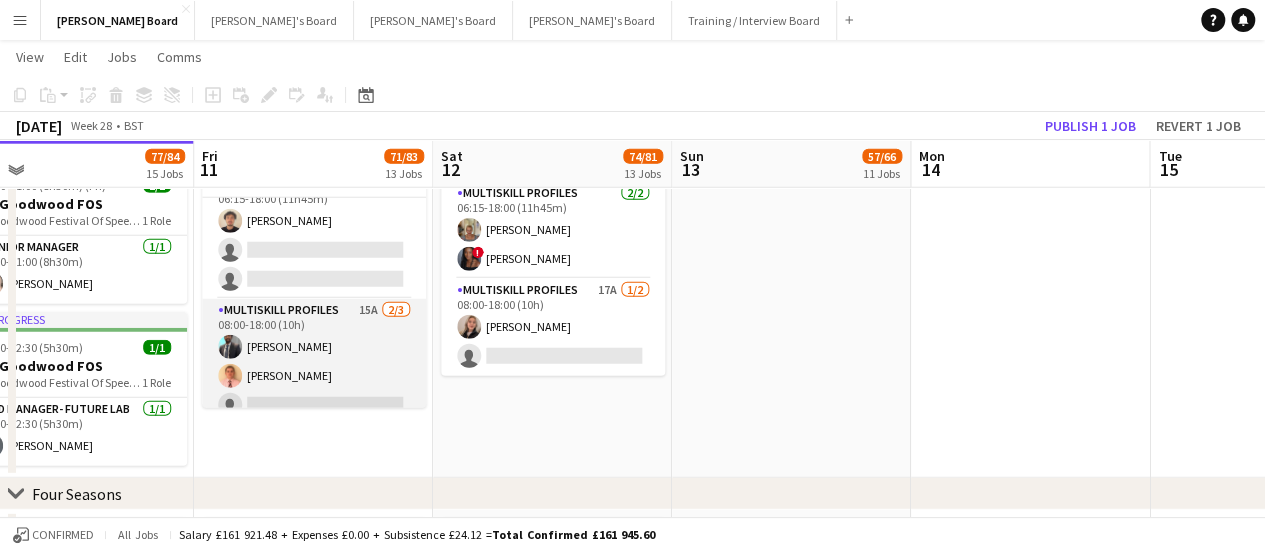 click on "MULTISKILL PROFILES   15A   [DATE]   08:00-18:00 (10h)
[PERSON_NAME] [PERSON_NAME]
single-neutral-actions" at bounding box center (314, 362) 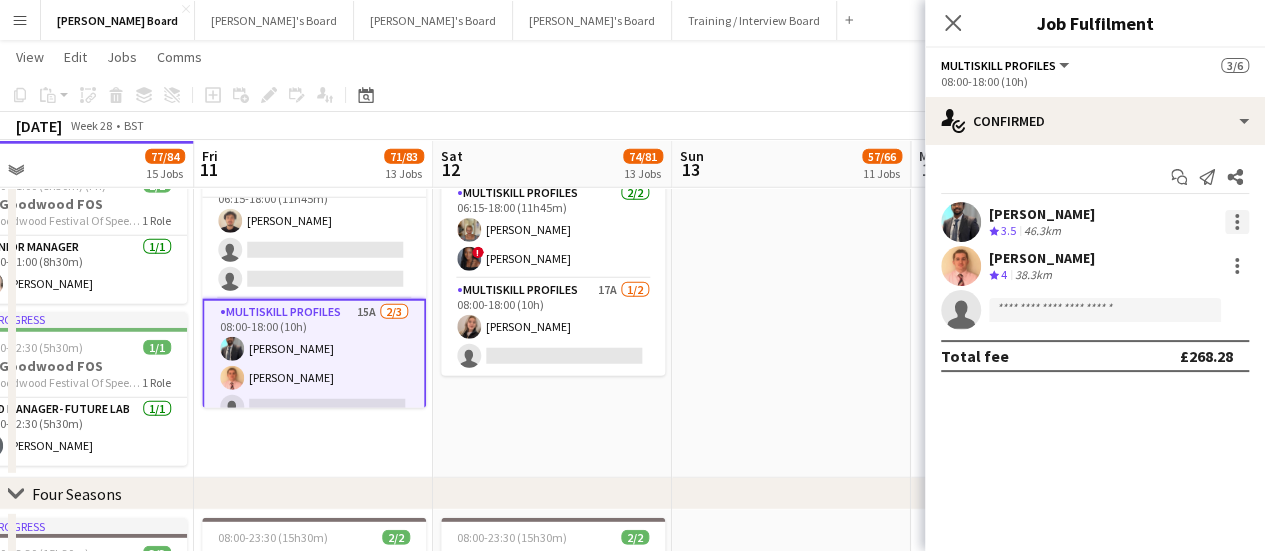 click at bounding box center [1237, 222] 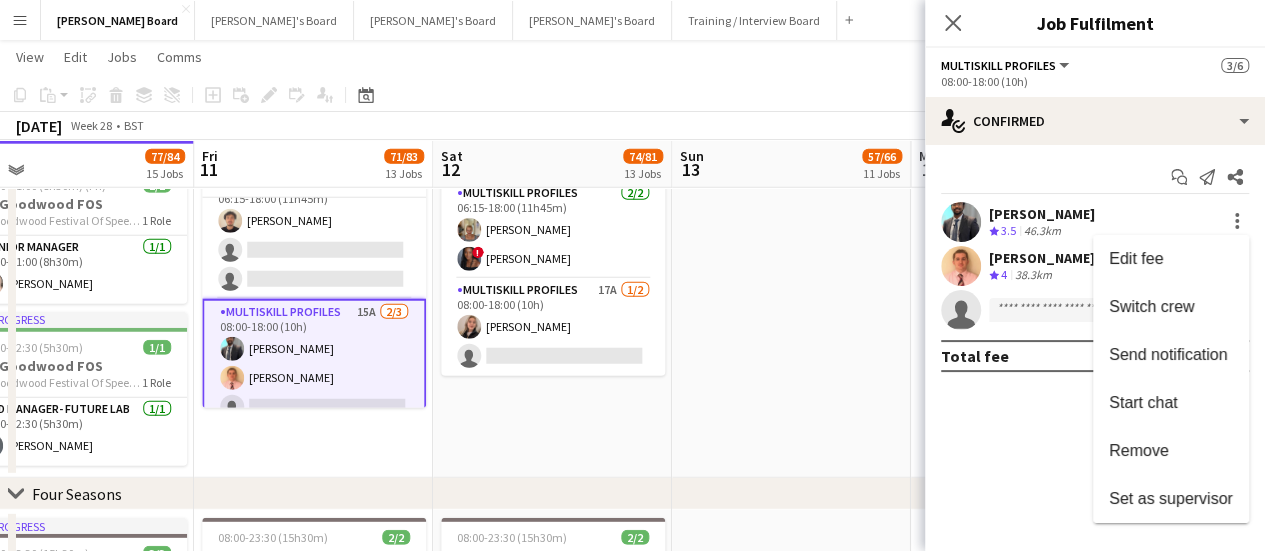 drag, startPoint x: 1181, startPoint y: 299, endPoint x: 920, endPoint y: 321, distance: 261.92557 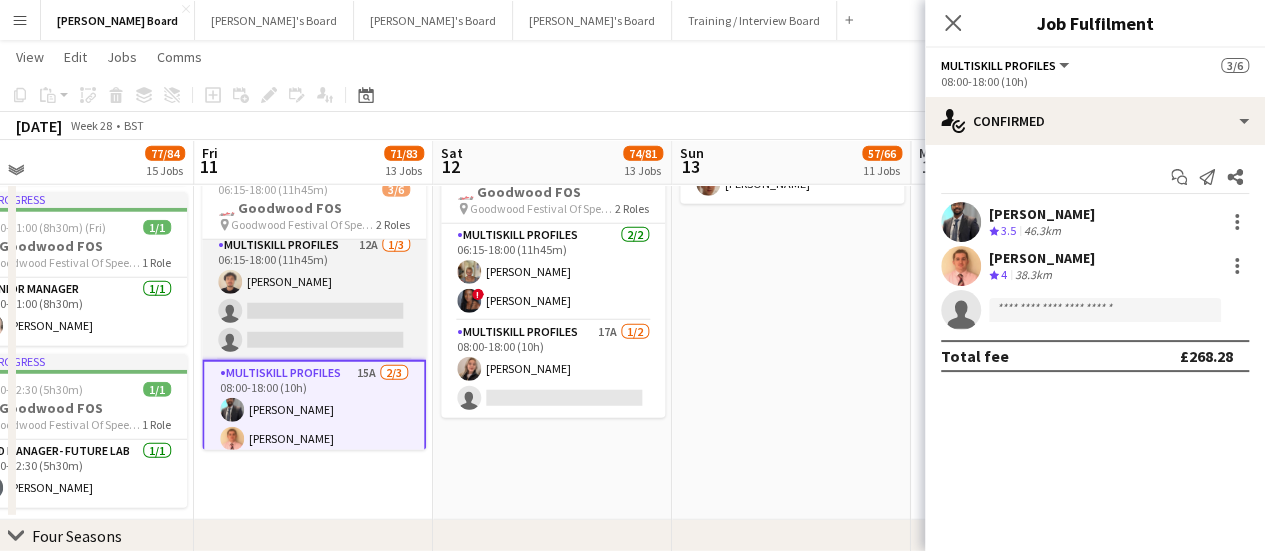 scroll, scrollTop: 0, scrollLeft: 0, axis: both 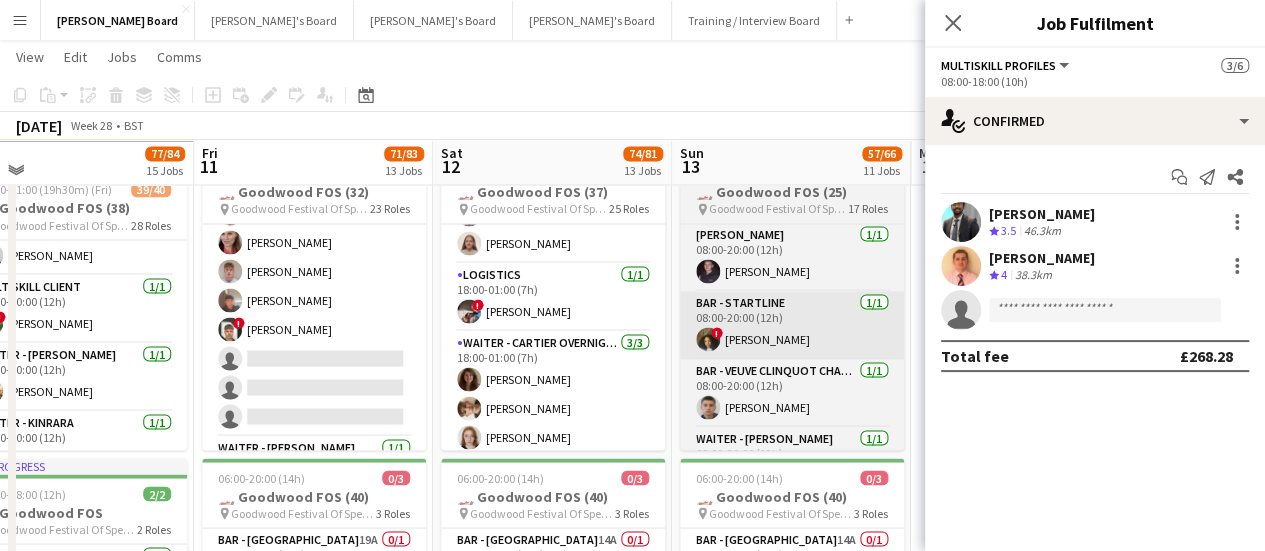 drag, startPoint x: 326, startPoint y: 377, endPoint x: 734, endPoint y: 293, distance: 416.5573 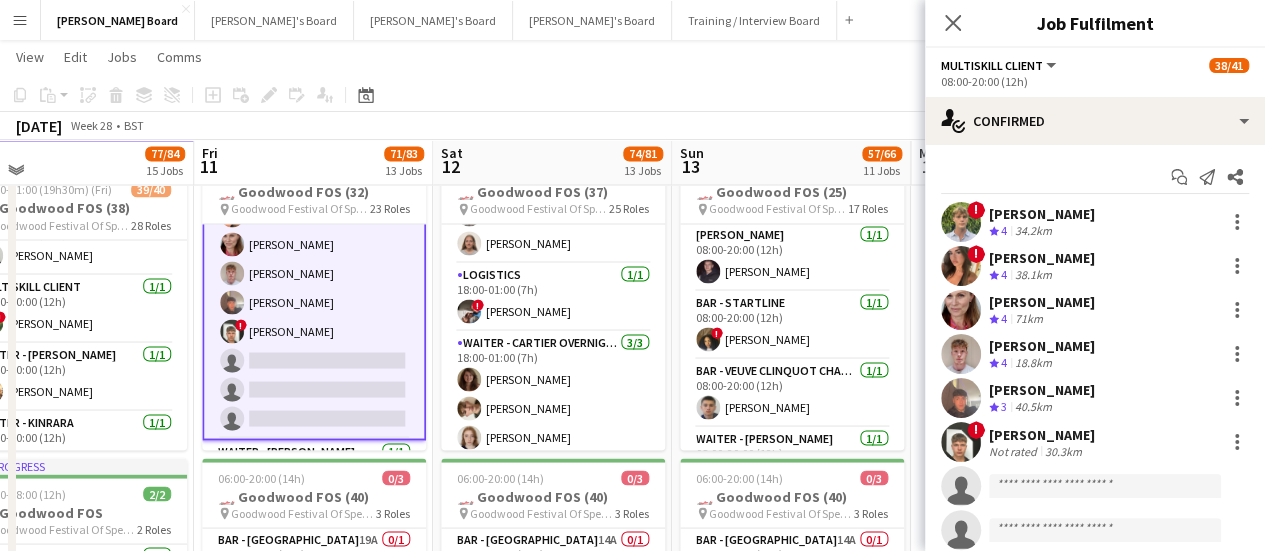 scroll, scrollTop: 1362, scrollLeft: 0, axis: vertical 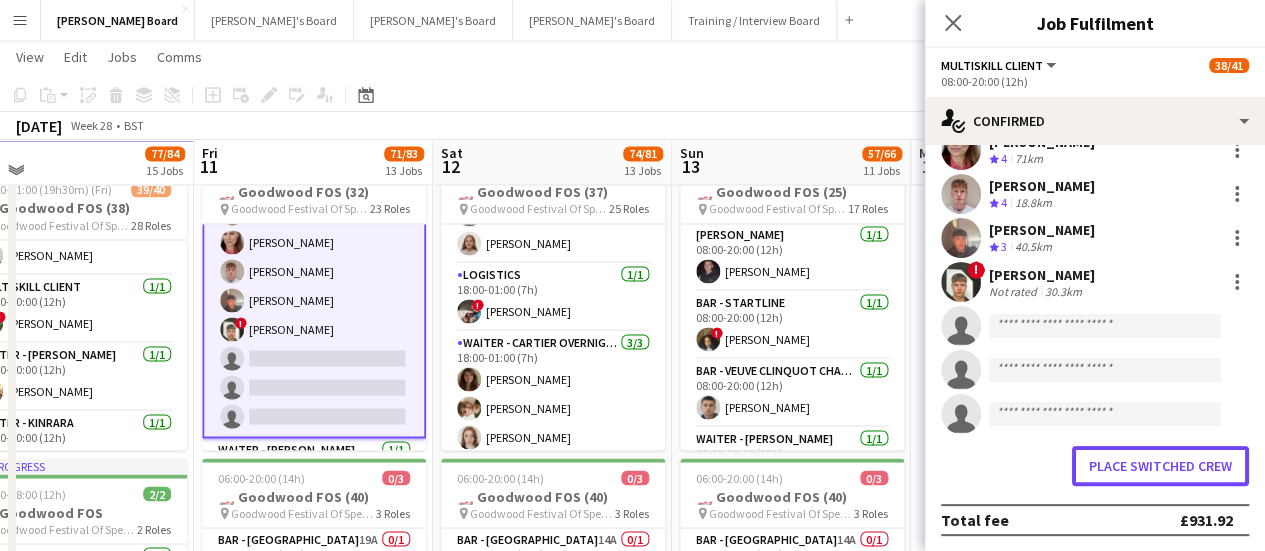 click on "Place switched crew" at bounding box center (1160, 466) 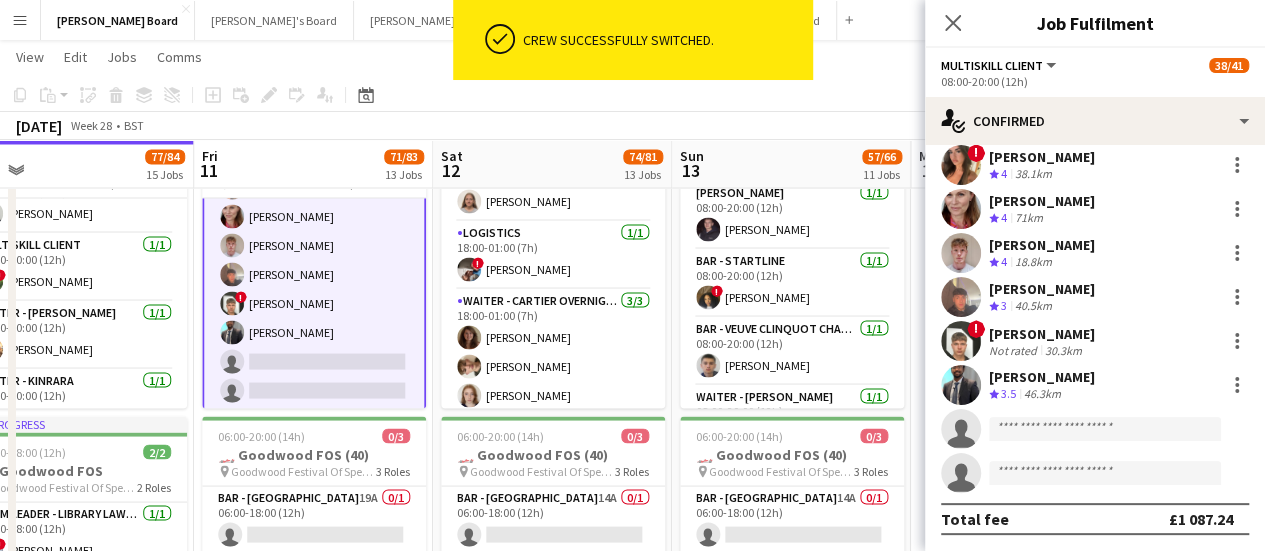 scroll, scrollTop: 100, scrollLeft: 0, axis: vertical 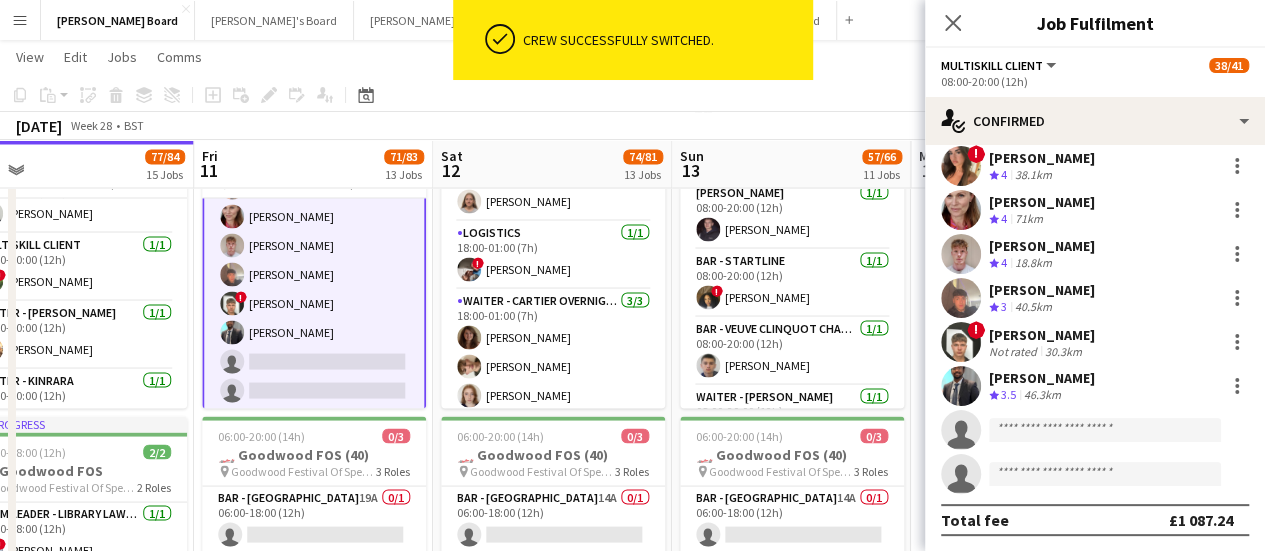 click on "46.3km" at bounding box center (1042, 395) 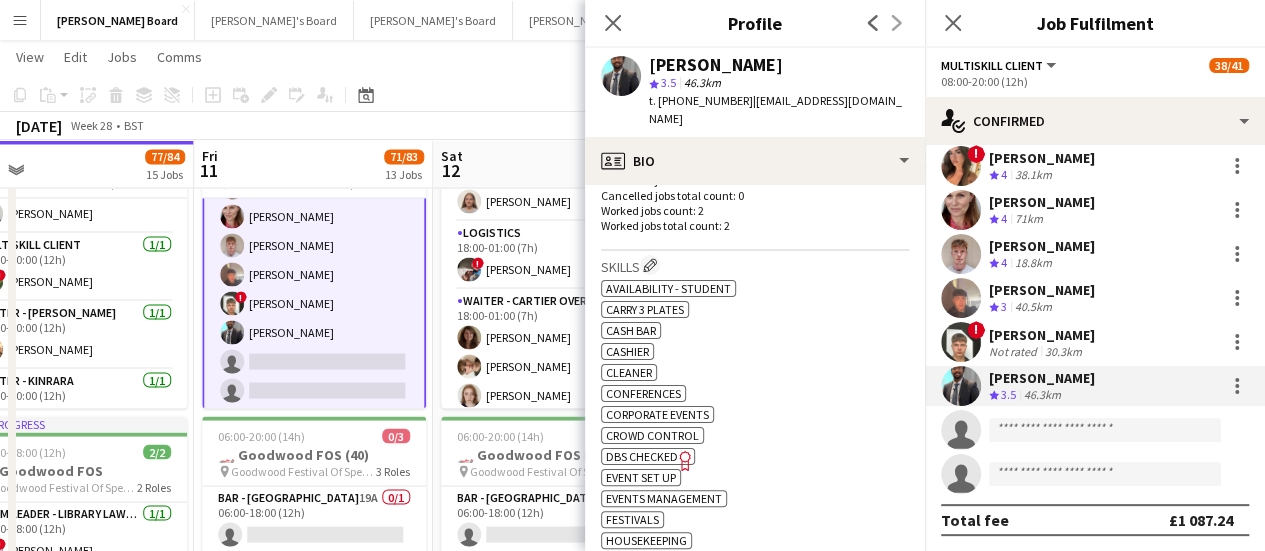 scroll, scrollTop: 600, scrollLeft: 0, axis: vertical 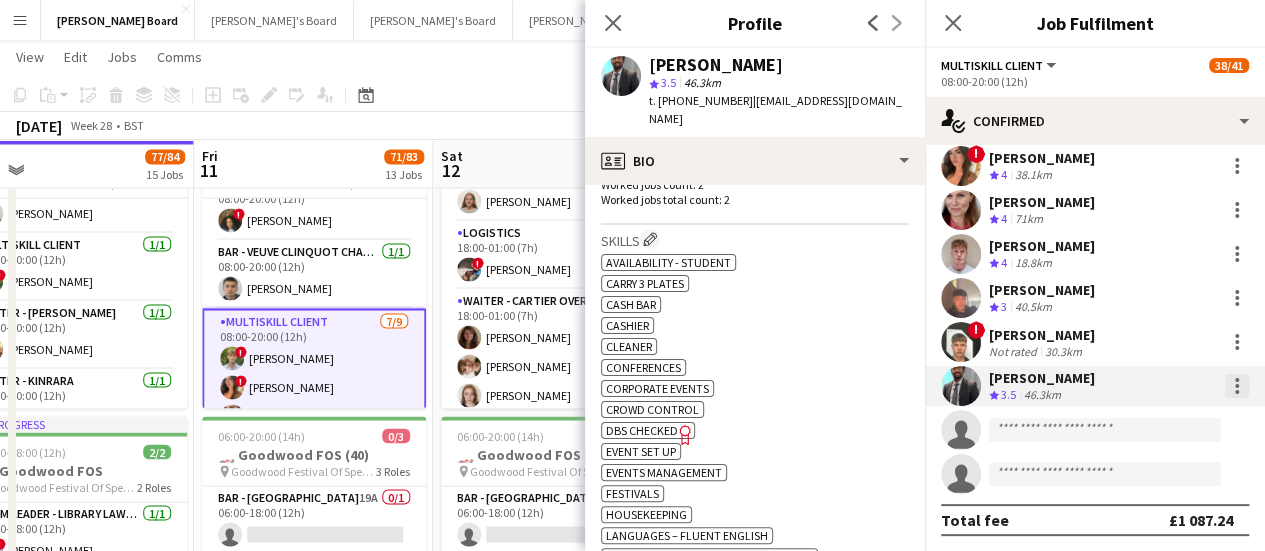 click at bounding box center (1237, 386) 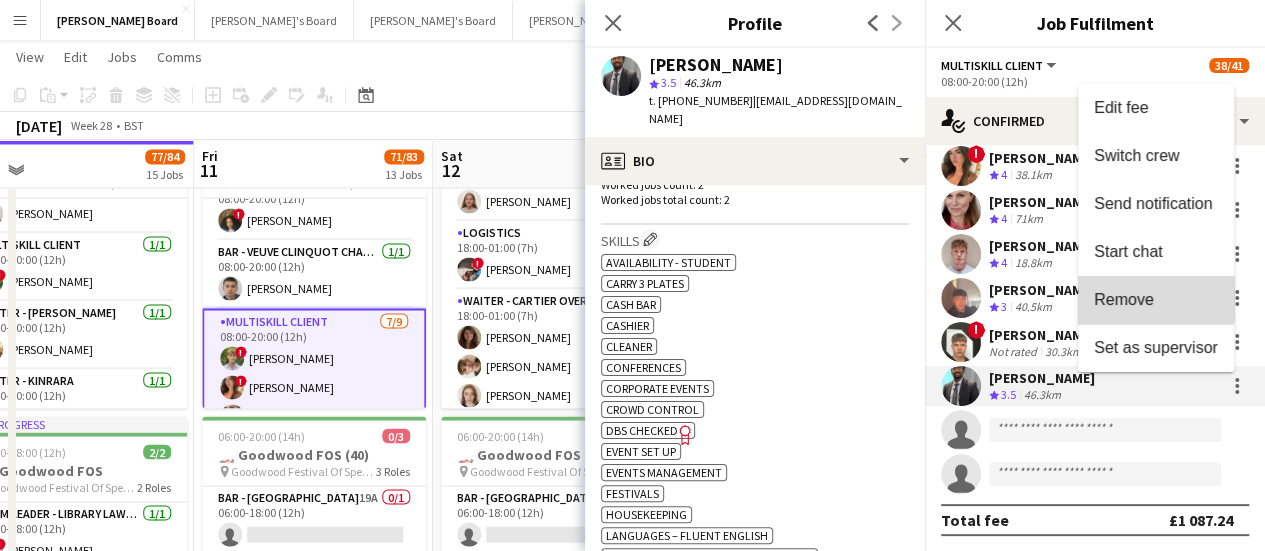 click on "Remove" at bounding box center [1124, 299] 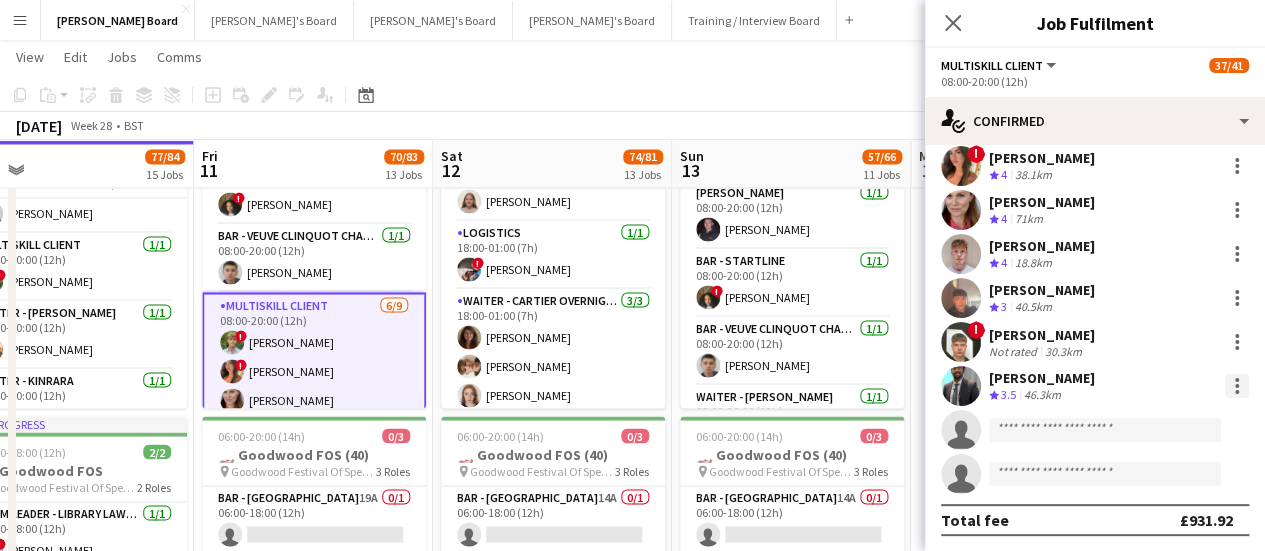 click at bounding box center [1237, 386] 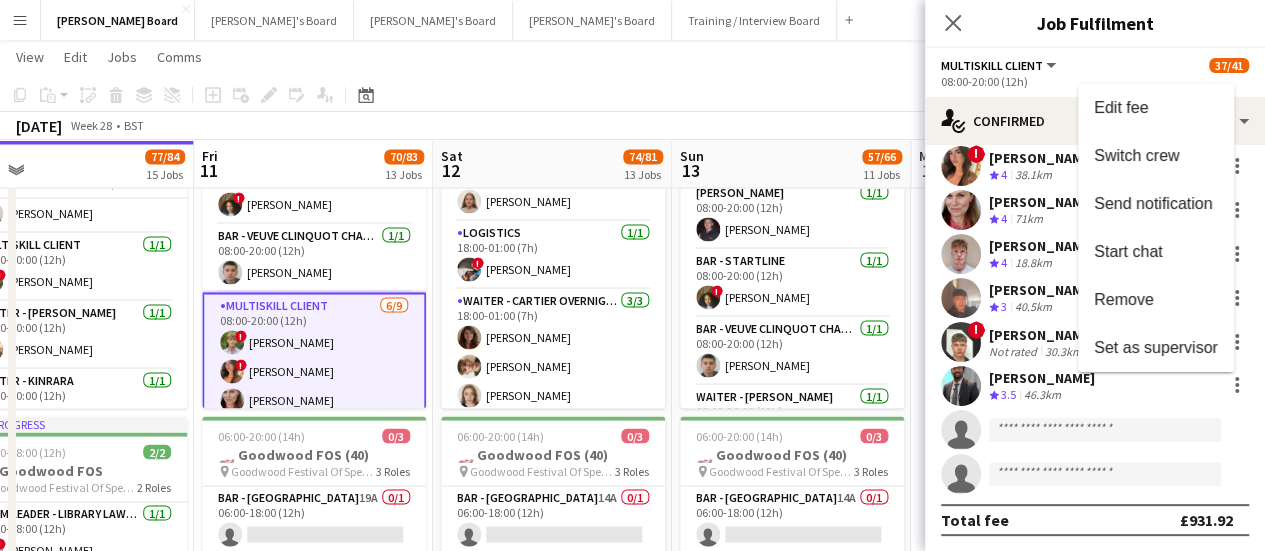 click on "Remove" at bounding box center (1124, 299) 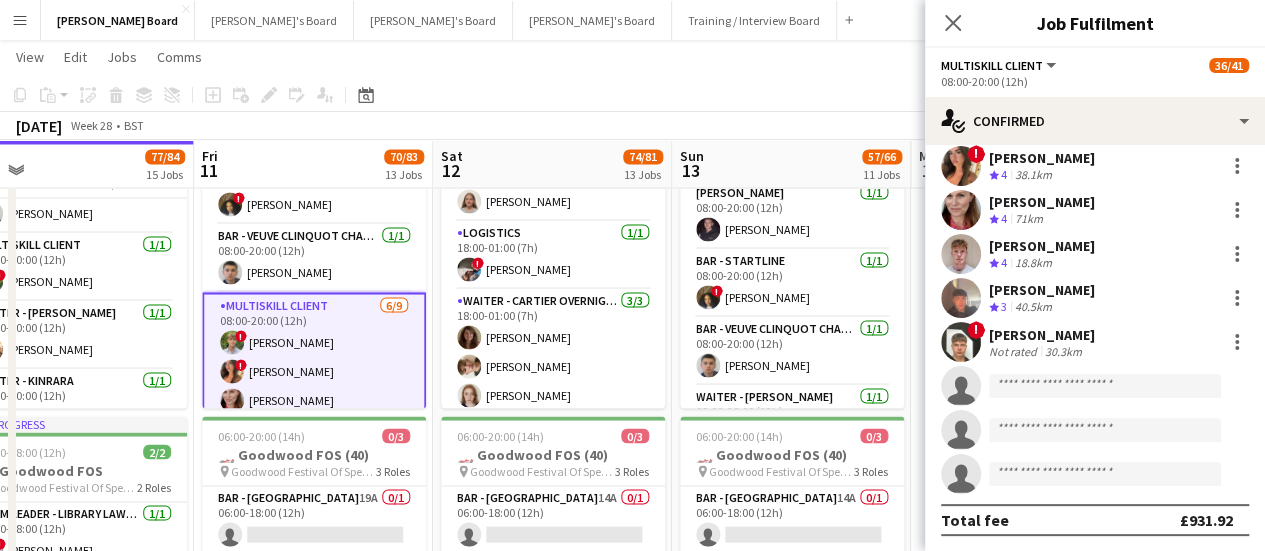 click on "Copy
Paste
Paste   Ctrl+V Paste with crew  Ctrl+Shift+V
Paste linked Job
[GEOGRAPHIC_DATA]
Group
Ungroup
Add job
Add linked Job
Edit
Edit linked Job
Applicants
Date picker
[DATE] [DATE] [DATE] M [DATE] T [DATE] W [DATE] T [DATE] F [DATE] S [DATE] S  [DATE]   2   3   4   5   6   7   8   9   10   11   12   13   14   15   16   17   18   19   20   21   22   23   24   25   26   27   28   29   30   31
Comparison range
Comparison range
[DATE]" 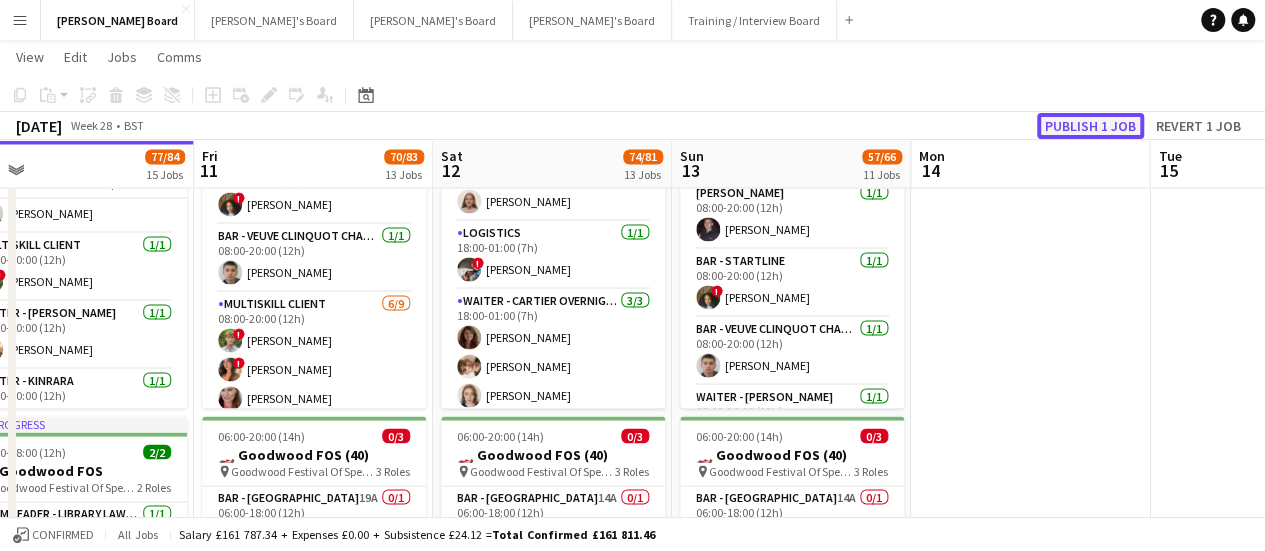 click on "Publish 1 job" 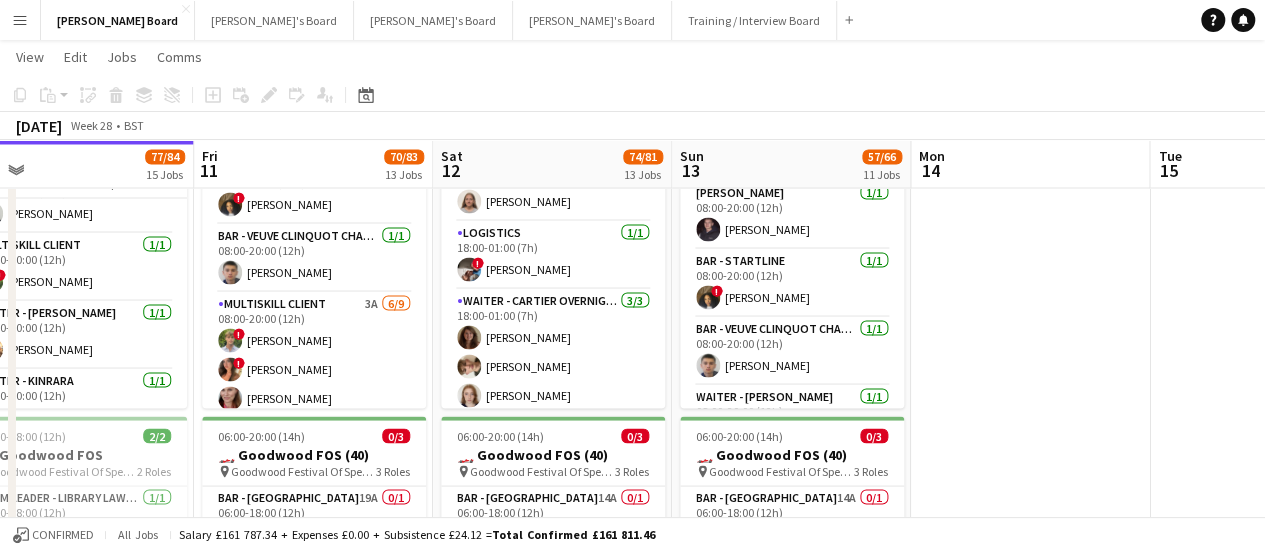 scroll, scrollTop: 25, scrollLeft: 0, axis: vertical 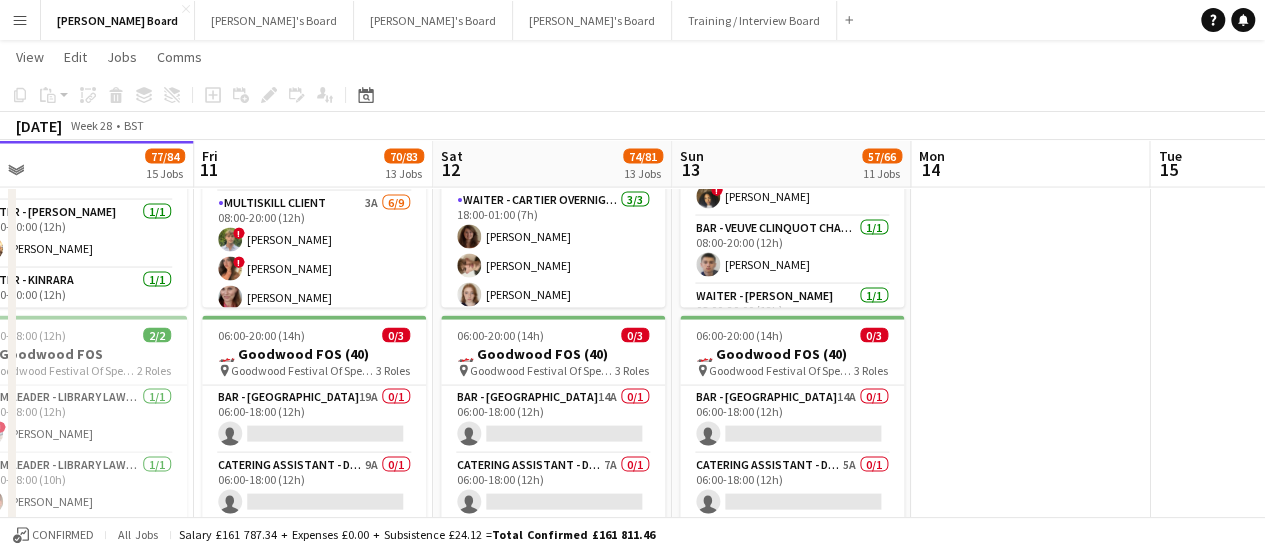 drag, startPoint x: 988, startPoint y: 367, endPoint x: 807, endPoint y: 323, distance: 186.2713 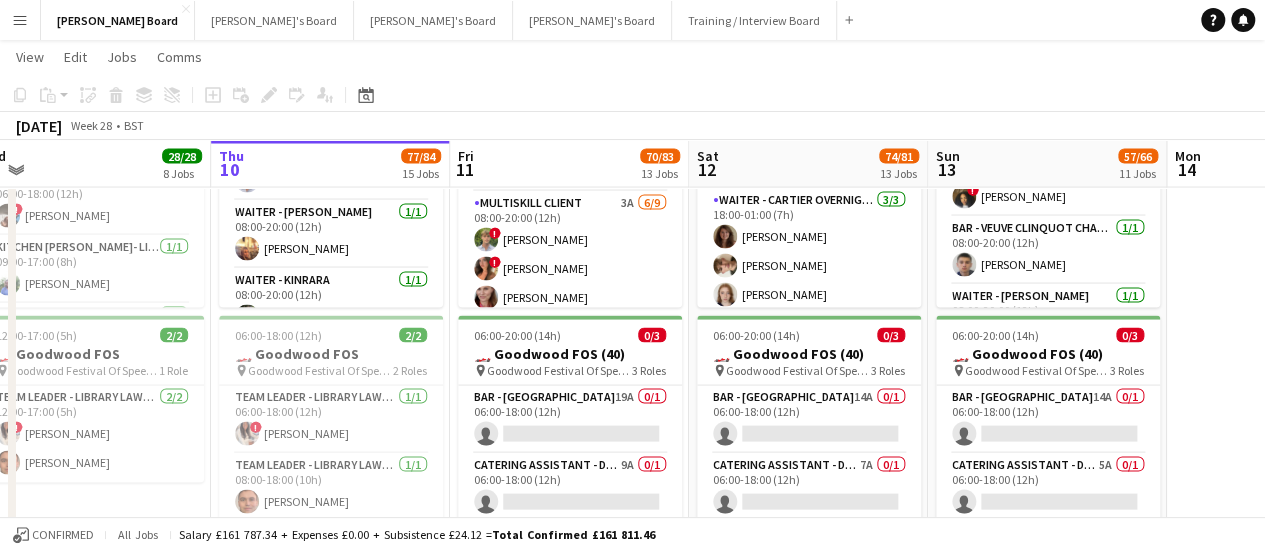 click on "Mon   7   Tue   8   Wed   9   28/28   8 Jobs   Thu   10   77/84   15 Jobs   Fri   11   70/83   13 Jobs   Sat   12   74/81   13 Jobs   Sun   13   57/66   11 Jobs   Mon   14   Tue   15   Wed   16   Thu   17      12:00-16:00 (4h)    2/2   🏎️ Kerb @ Goodwood FOS(4)
pin
Goodwood Festival Of Speed [GEOGRAPHIC_DATA], PO18 0PH   1 Role   [PERSON_NAME]   [DATE]   12:00-16:00 (4h)
[PERSON_NAME] [PERSON_NAME]     12:00-16:00 (4h)    2/2   🏎️ Kerb @ Goodwood FOS
pin
Goodwood Festival Of Speed [GEOGRAPHIC_DATA], PO18 0PH   2 Roles   Bar Manager- Cricket Pitch   [DATE]   12:00-16:00 (4h)
[PERSON_NAME]  FOH Manager- Cathedral Walk    [DATE]   12:00-16:00 (4h)
! [PERSON_NAME]     16:00-22:00 (6h)    2/2   Private Party- [PERSON_NAME]
pin
[GEOGRAPHIC_DATA]   1 Role   Catering Assistant   [DATE]   16:00-22:00 (6h)
[PERSON_NAME] ! [PERSON_NAME]
Toggle View
🏎️ Goodwood Festival of Speed Shortlist  0/4   4 jobs      0/1" at bounding box center (632, 254) 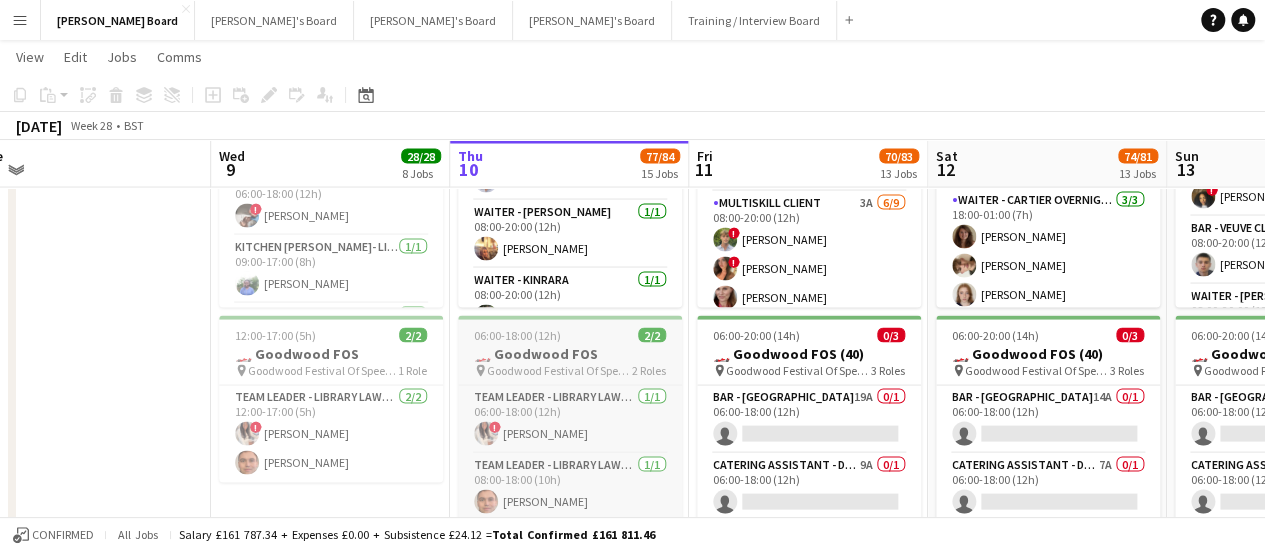scroll, scrollTop: 0, scrollLeft: 527, axis: horizontal 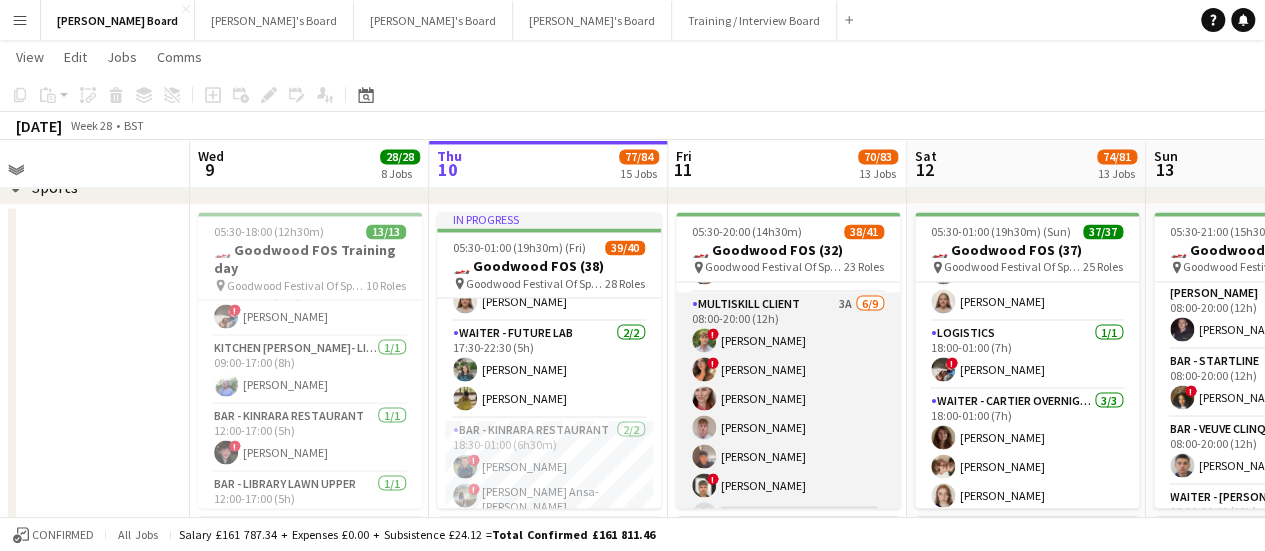 click on "MULTISKILL CLIENT   3A   [DATE]   08:00-20:00 (12h)
! [PERSON_NAME] ! [PERSON_NAME] [PERSON_NAME] [PERSON_NAME] [PERSON_NAME] ! [PERSON_NAME]
single-neutral-actions
single-neutral-actions
single-neutral-actions" at bounding box center (788, 442) 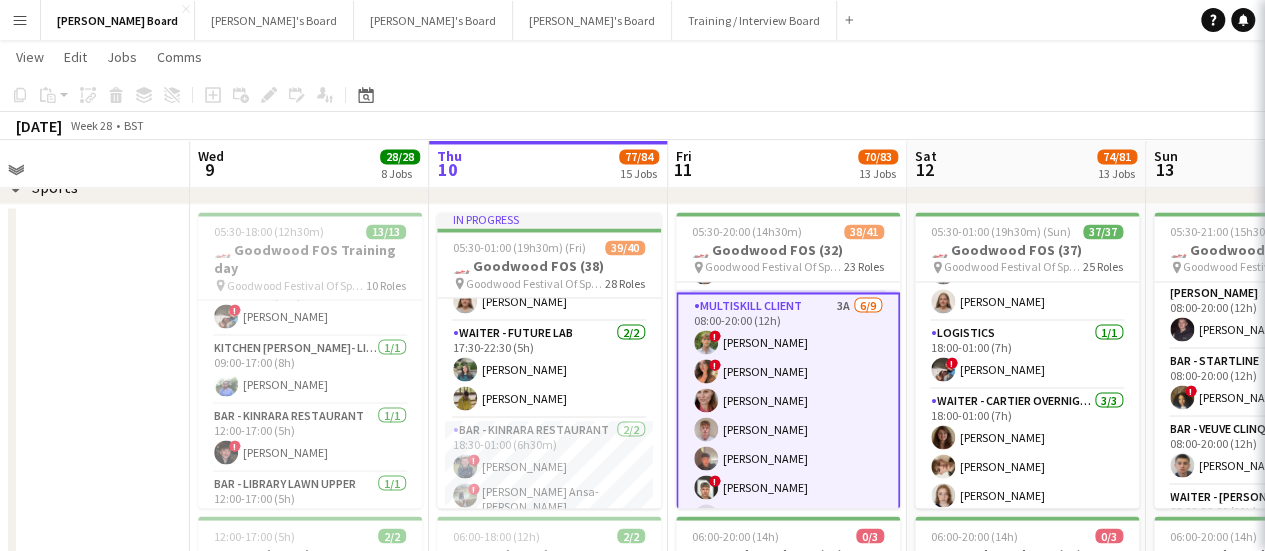 scroll, scrollTop: 0, scrollLeft: 531, axis: horizontal 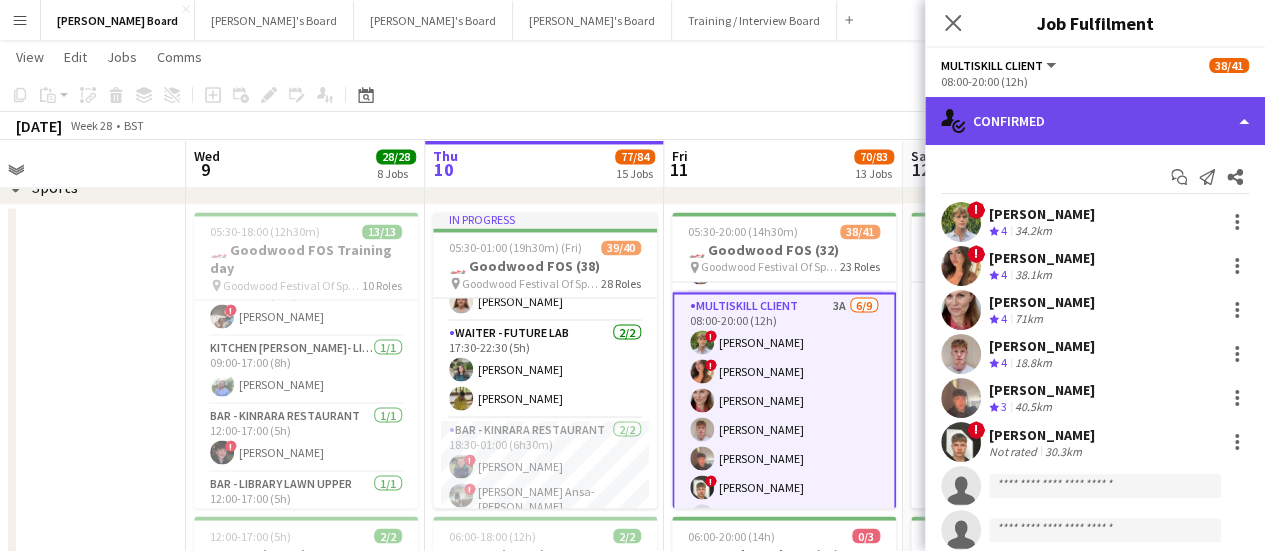 click on "single-neutral-actions-check-2
Confirmed" 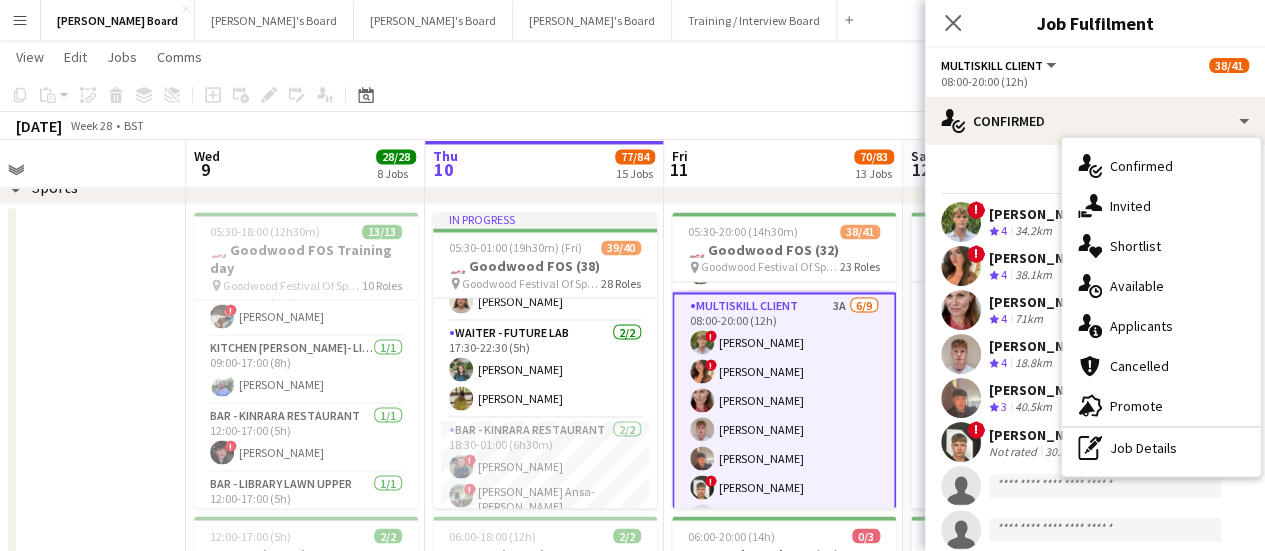 click on "single-neutral-actions-information
Applicants" at bounding box center (1161, 326) 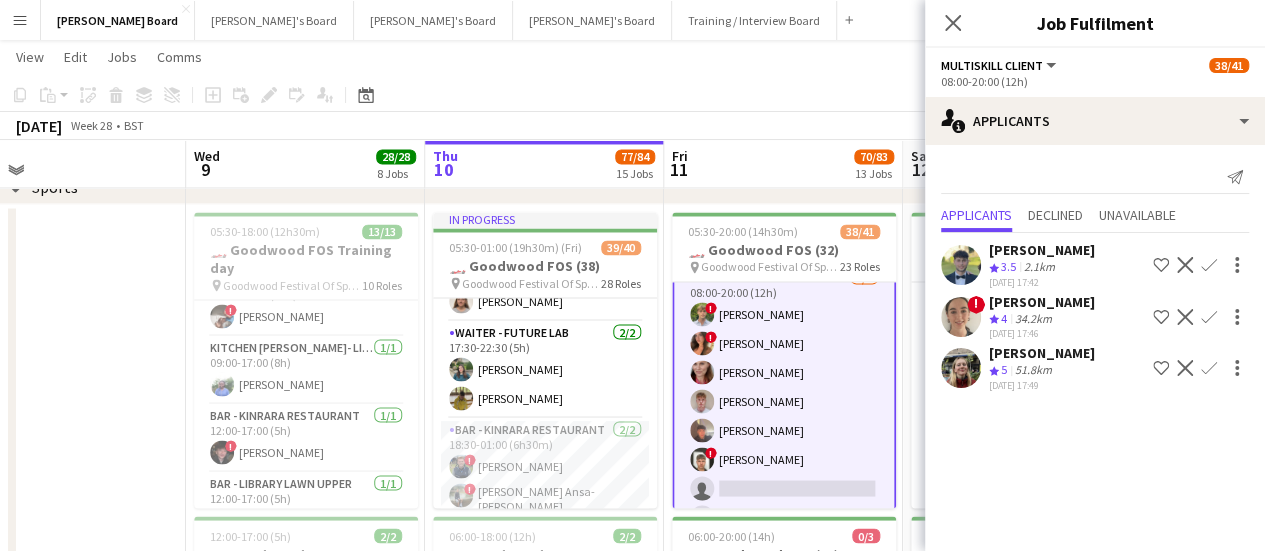scroll, scrollTop: 1262, scrollLeft: 0, axis: vertical 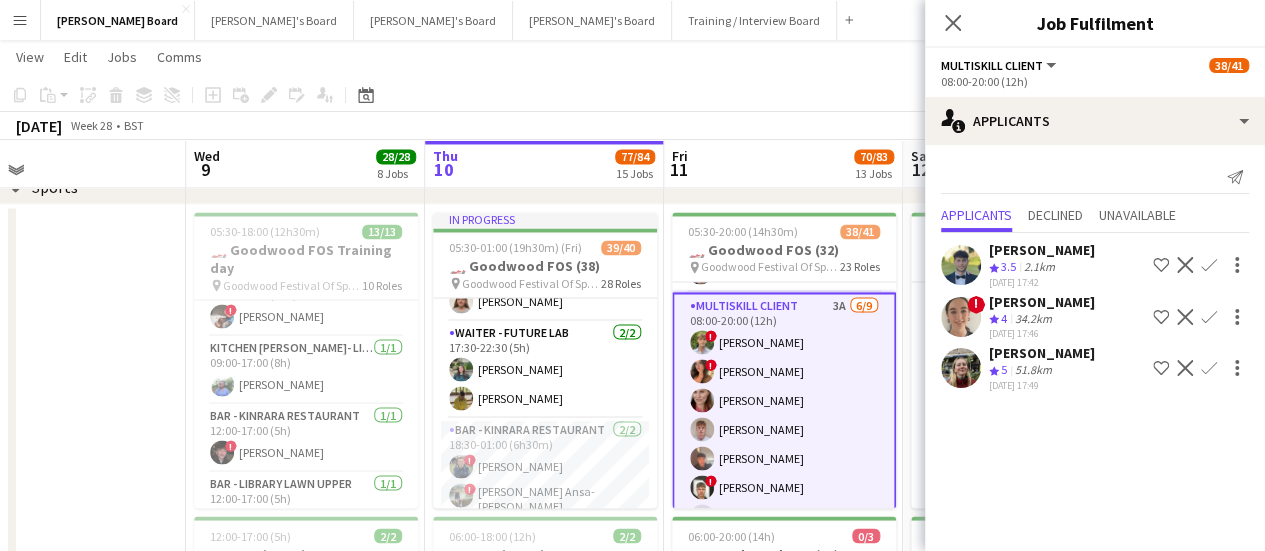 click on "MULTISKILL CLIENT   3A   [DATE]   08:00-20:00 (12h)
! [PERSON_NAME] ! [PERSON_NAME] [PERSON_NAME] [PERSON_NAME] [PERSON_NAME] ! [PERSON_NAME]
single-neutral-actions
single-neutral-actions
single-neutral-actions" at bounding box center (784, 444) 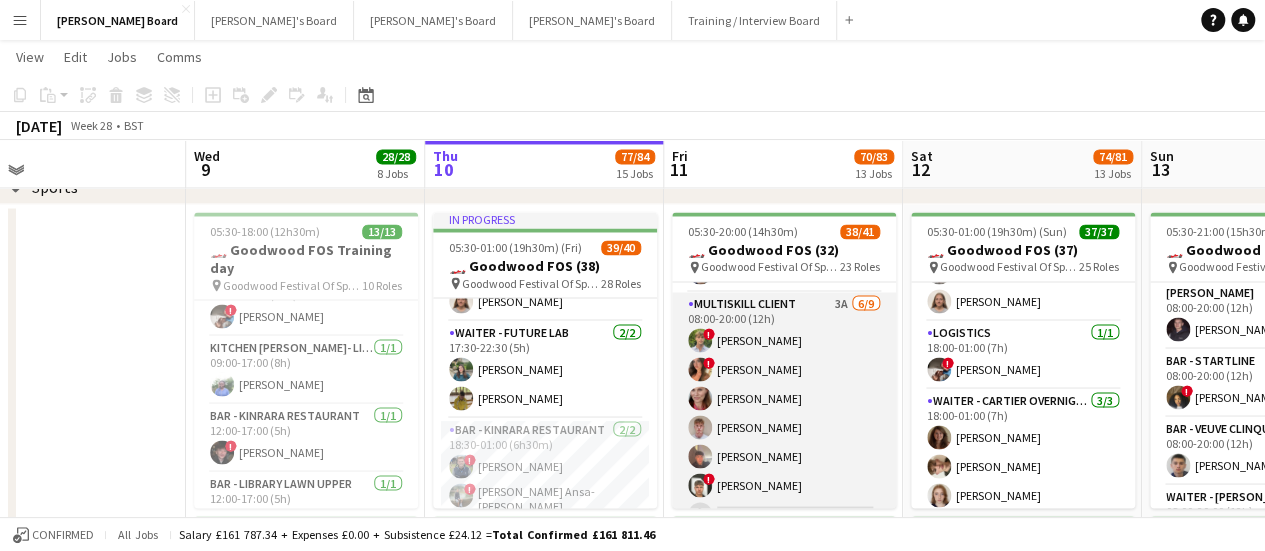 drag, startPoint x: 758, startPoint y: 382, endPoint x: 795, endPoint y: 361, distance: 42.544094 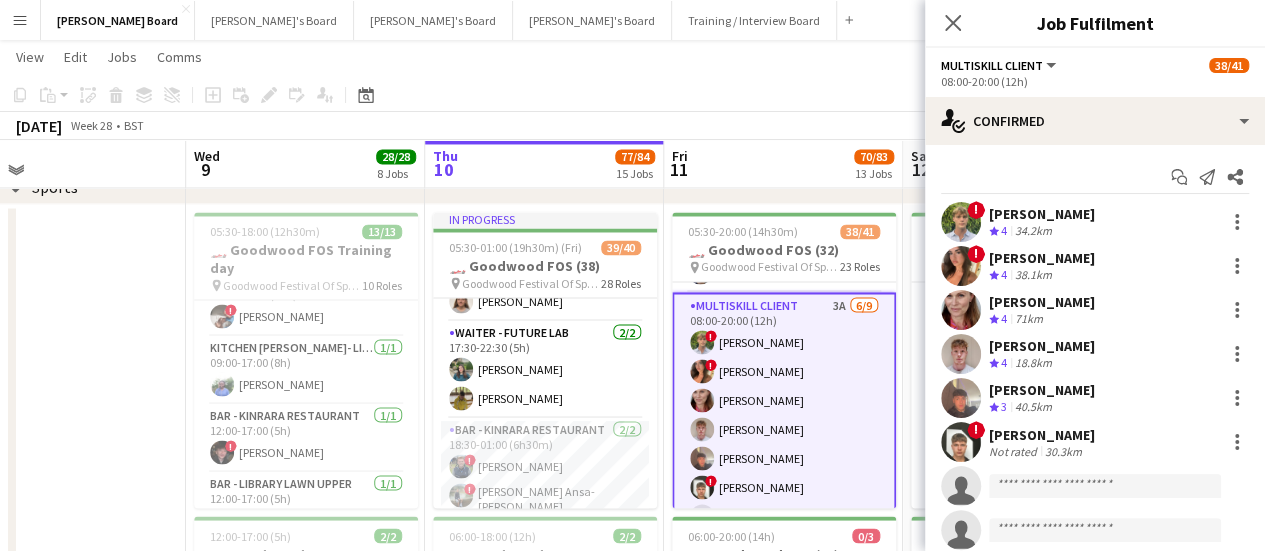click on "!  [PERSON_NAME]
Crew rating
4   34.2km" at bounding box center (1095, 222) 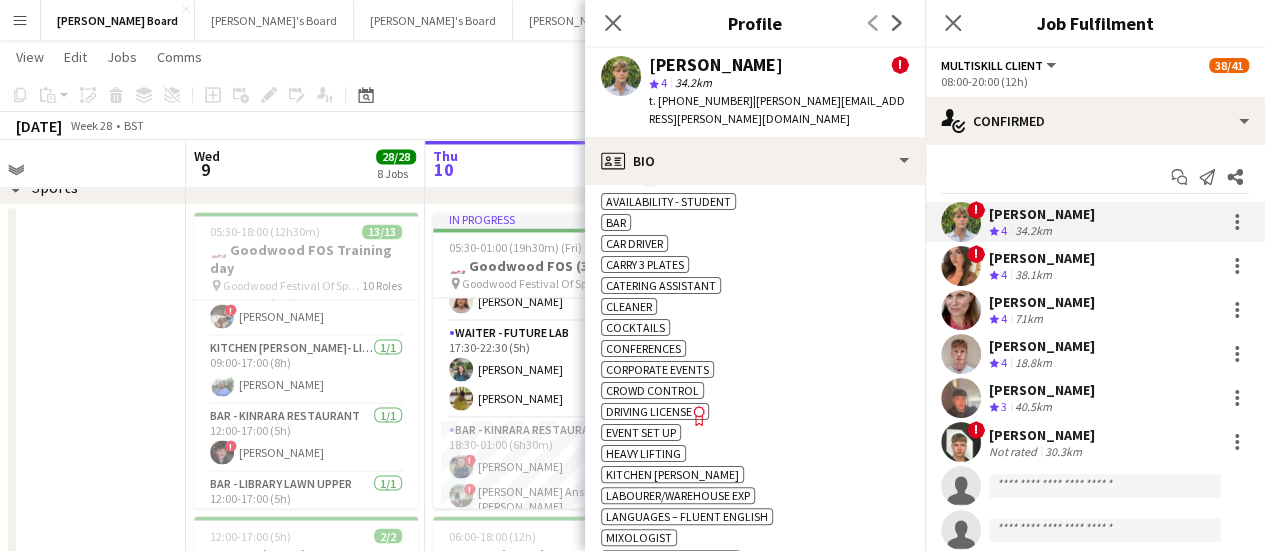 scroll, scrollTop: 900, scrollLeft: 0, axis: vertical 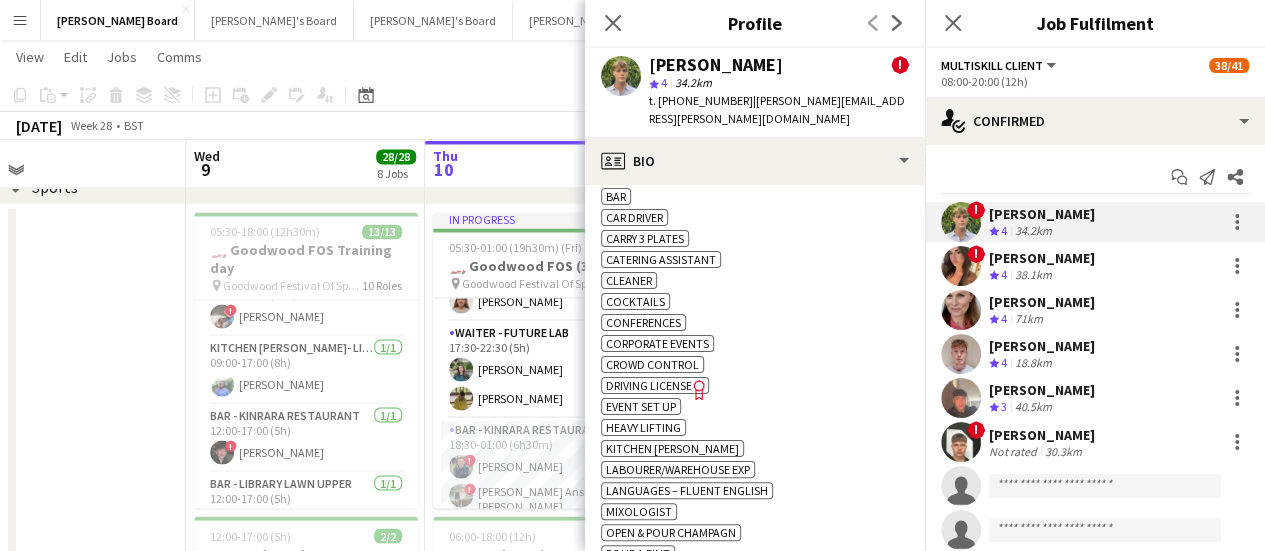 click on "38.1km" at bounding box center [1033, 275] 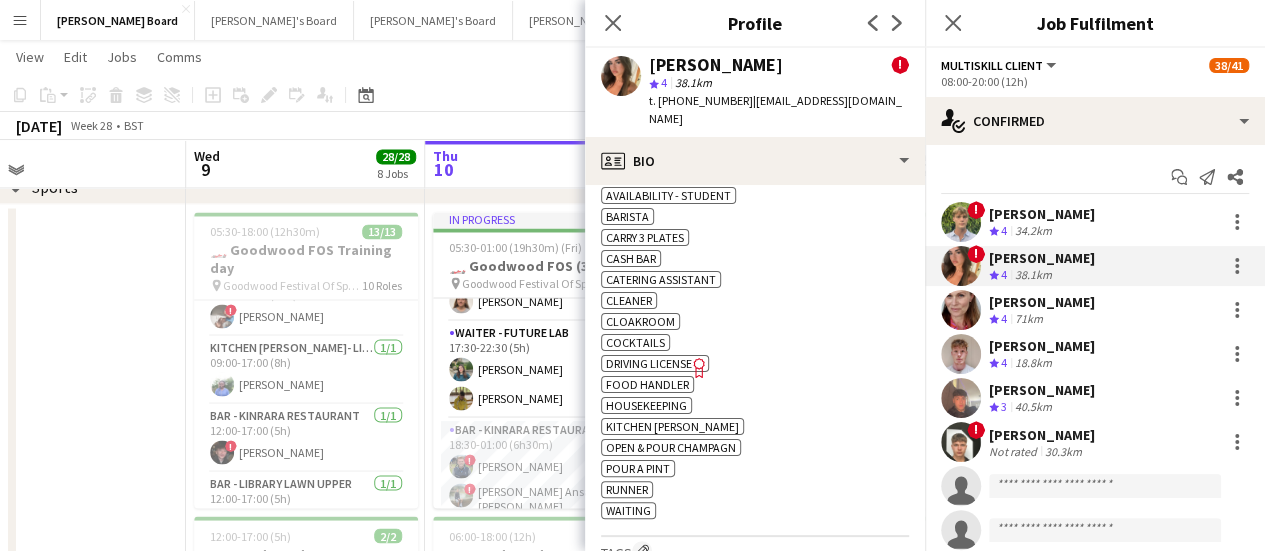 scroll, scrollTop: 900, scrollLeft: 0, axis: vertical 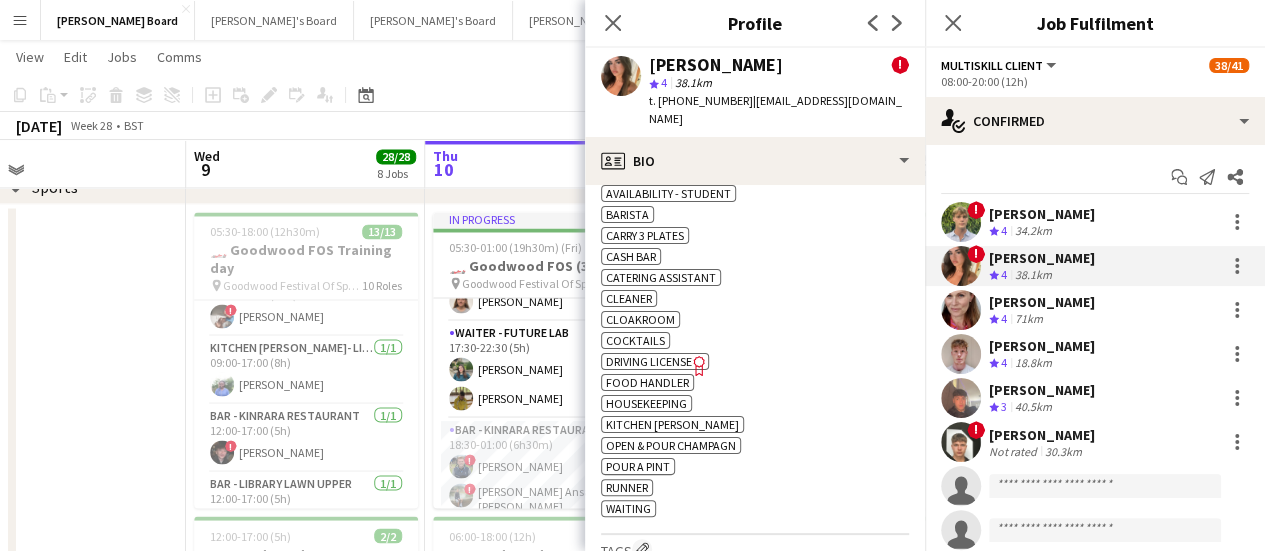 drag, startPoint x: 1000, startPoint y: 306, endPoint x: 960, endPoint y: 311, distance: 40.311287 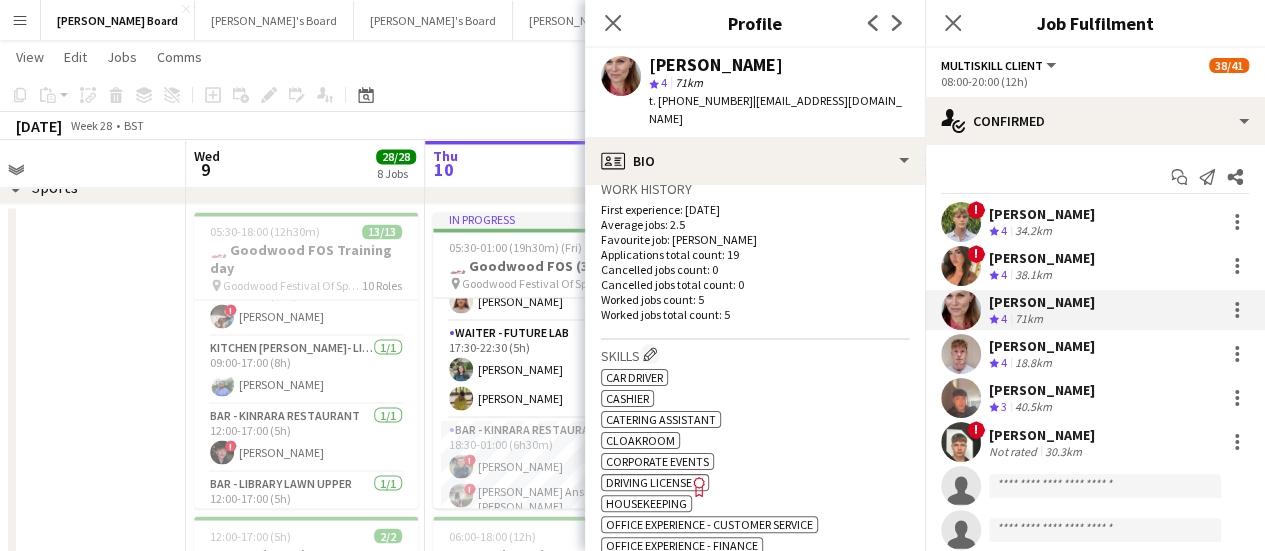 scroll, scrollTop: 700, scrollLeft: 0, axis: vertical 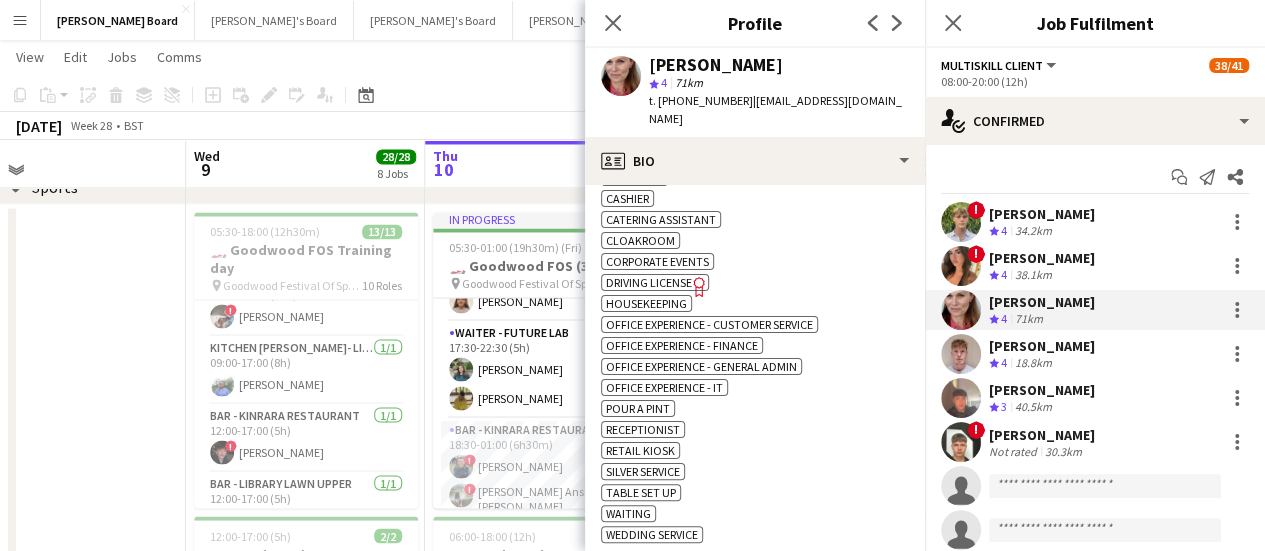 click on "[PERSON_NAME]" at bounding box center [1042, 346] 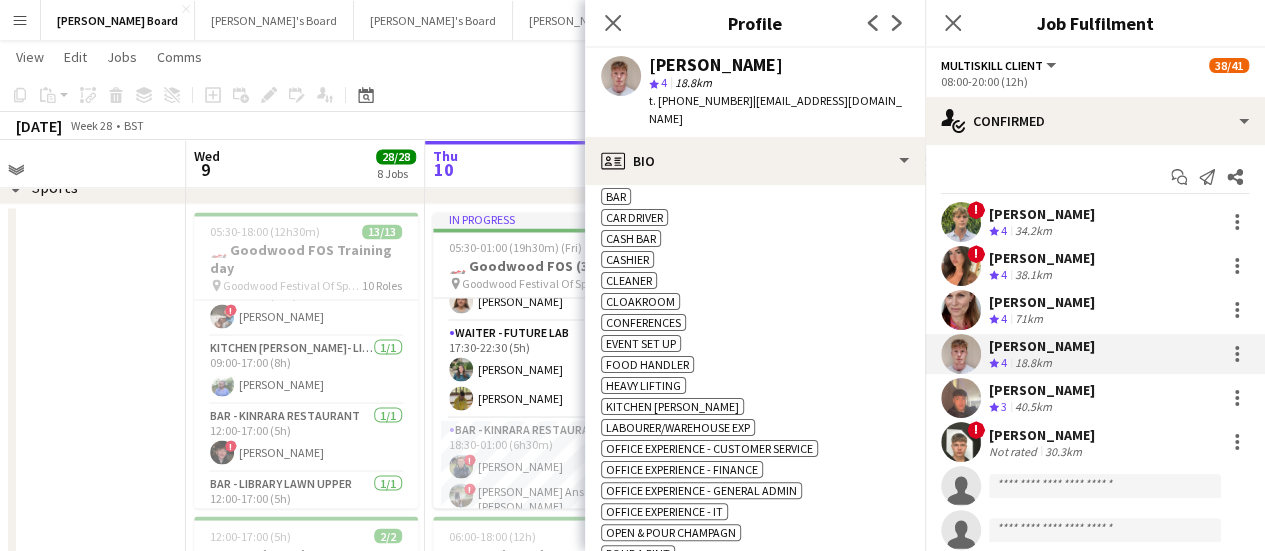 scroll, scrollTop: 800, scrollLeft: 0, axis: vertical 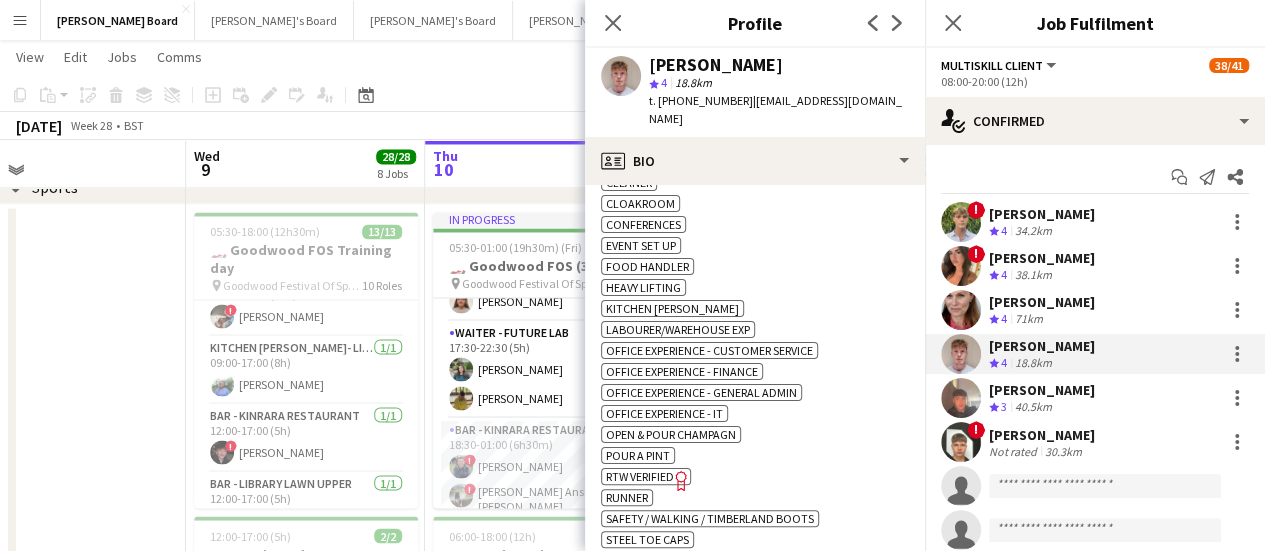 click on "40.5km" at bounding box center (1033, 407) 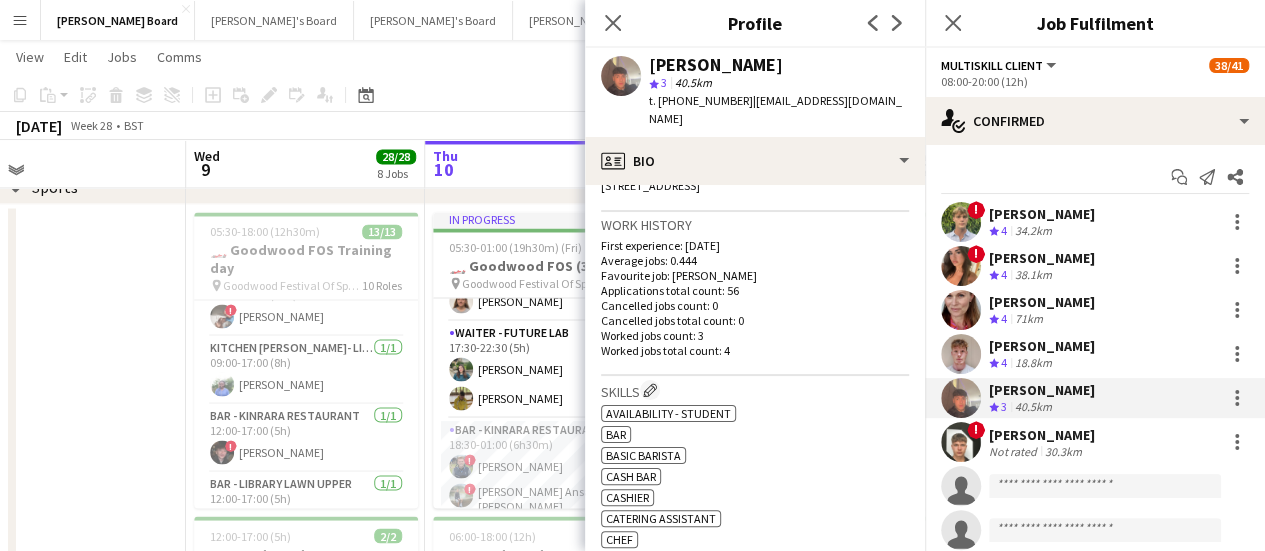 scroll, scrollTop: 600, scrollLeft: 0, axis: vertical 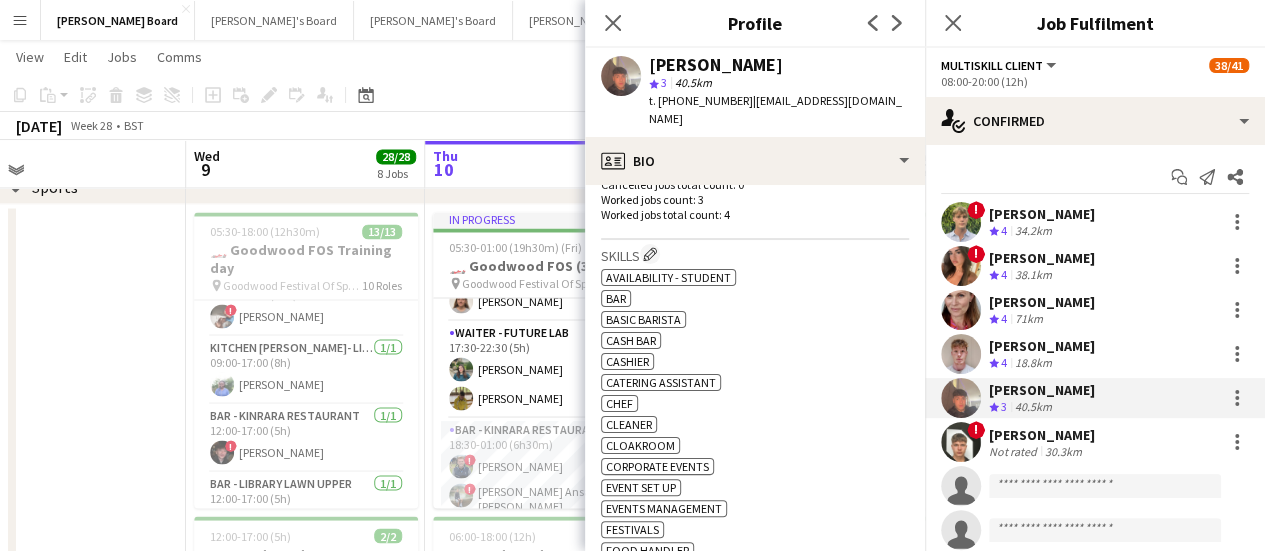 click on "[PERSON_NAME]" at bounding box center [1042, 435] 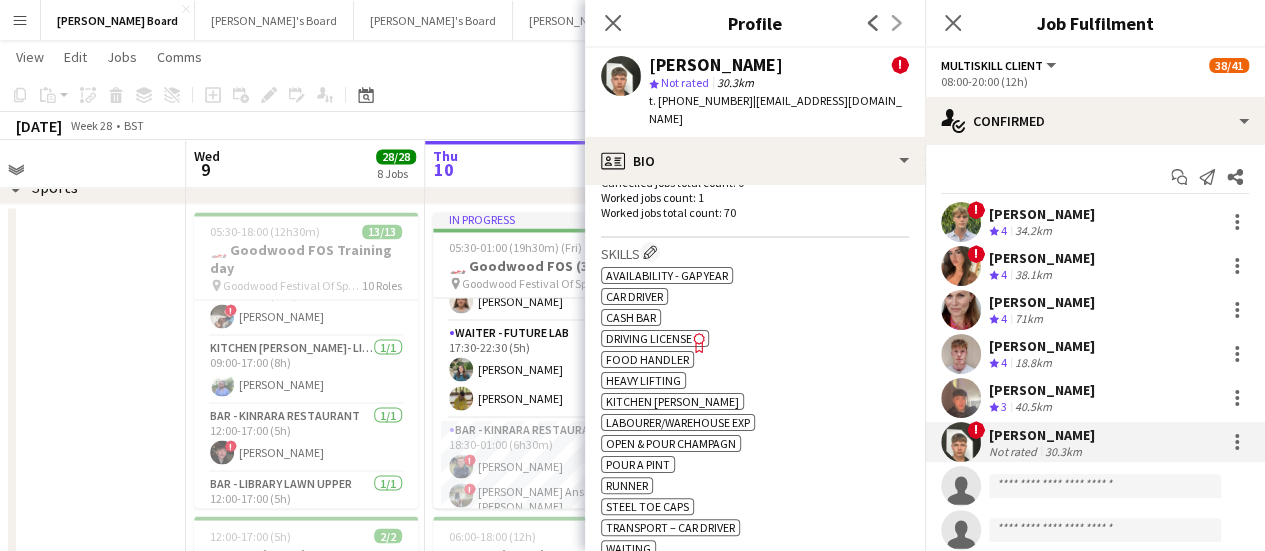 scroll, scrollTop: 1000, scrollLeft: 0, axis: vertical 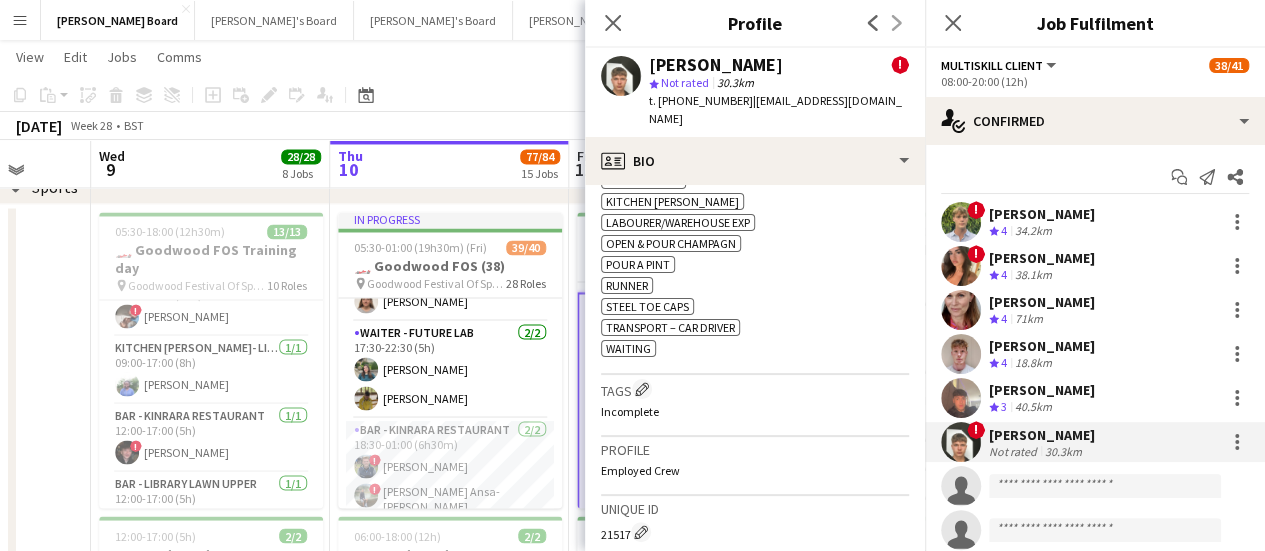 drag, startPoint x: 551, startPoint y: 417, endPoint x: 456, endPoint y: 407, distance: 95.524864 